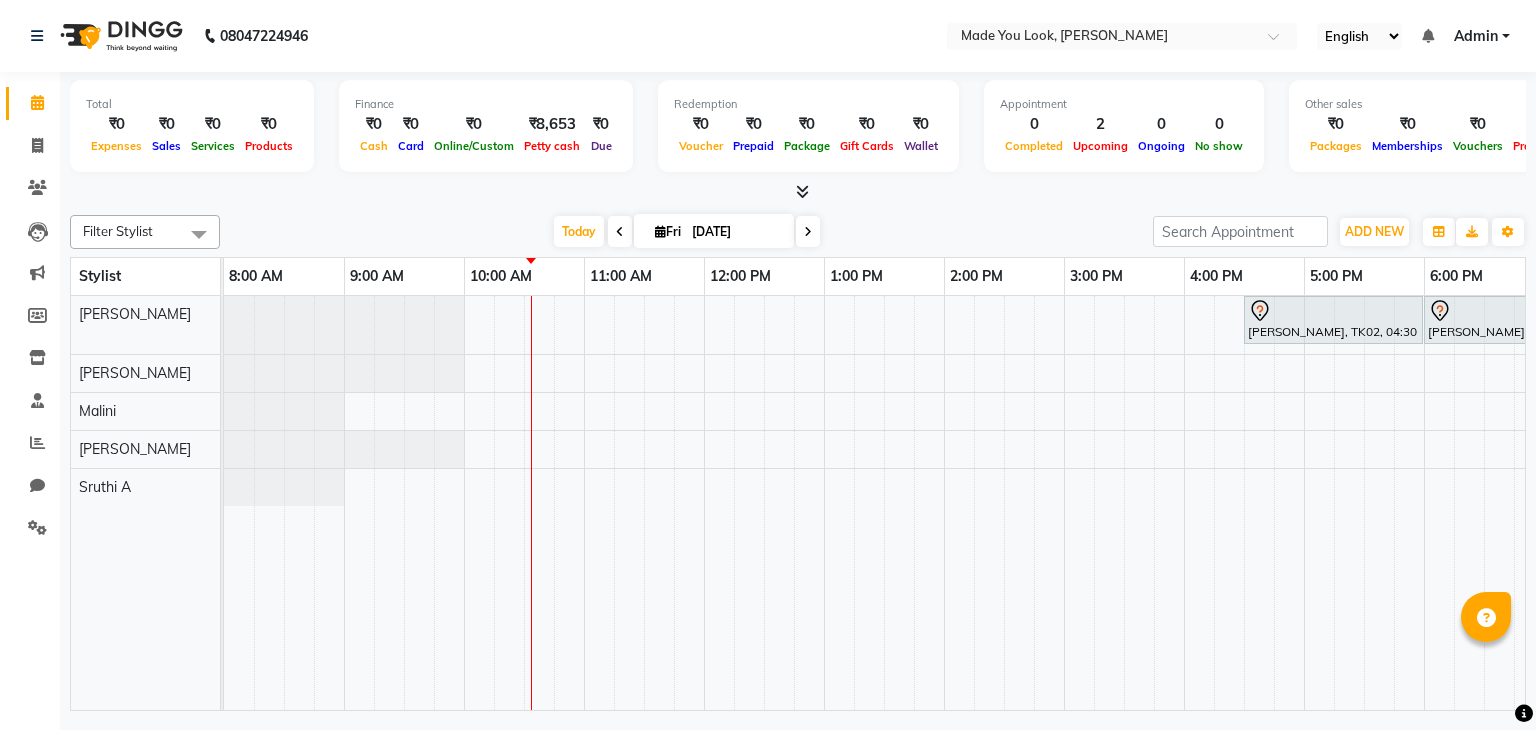 scroll, scrollTop: 0, scrollLeft: 0, axis: both 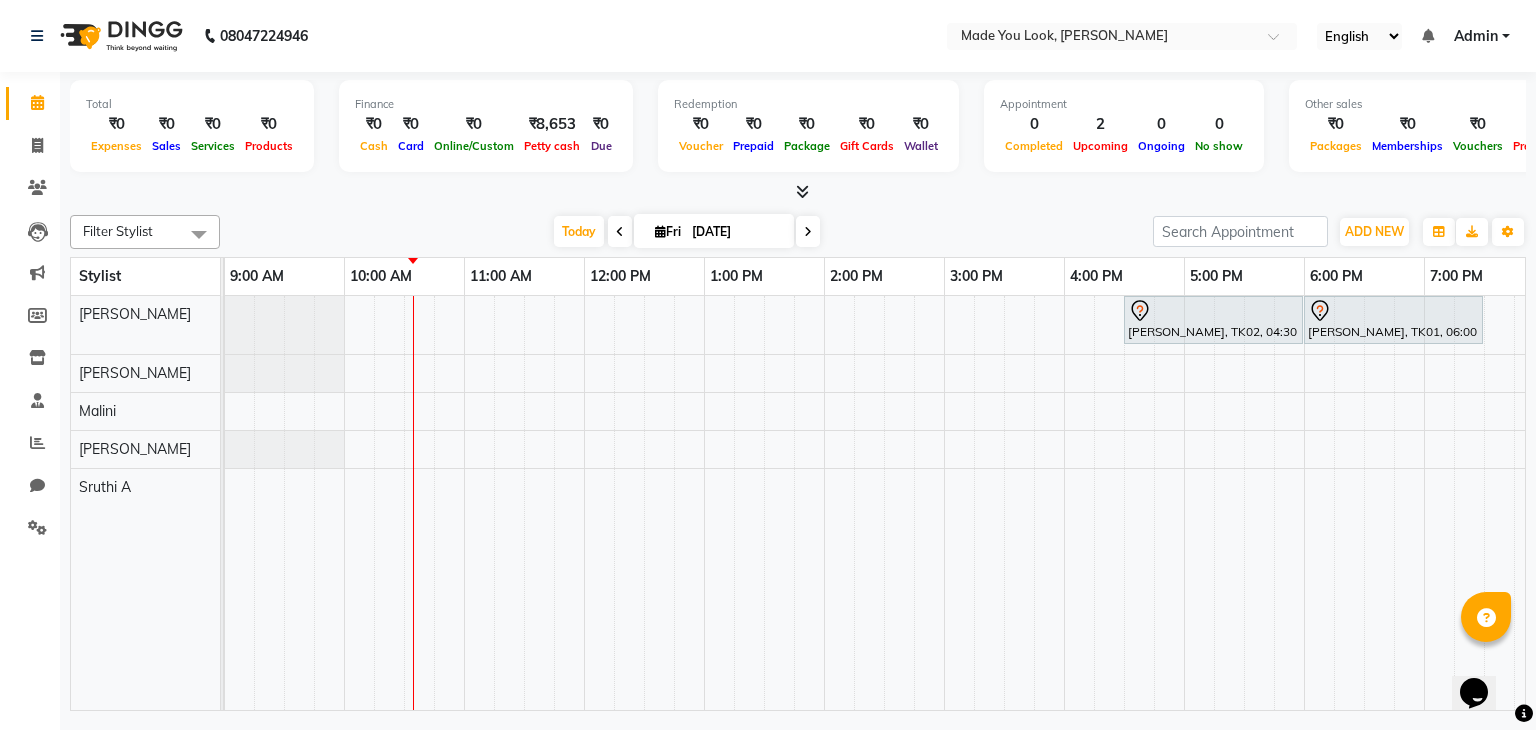 click at bounding box center (620, 232) 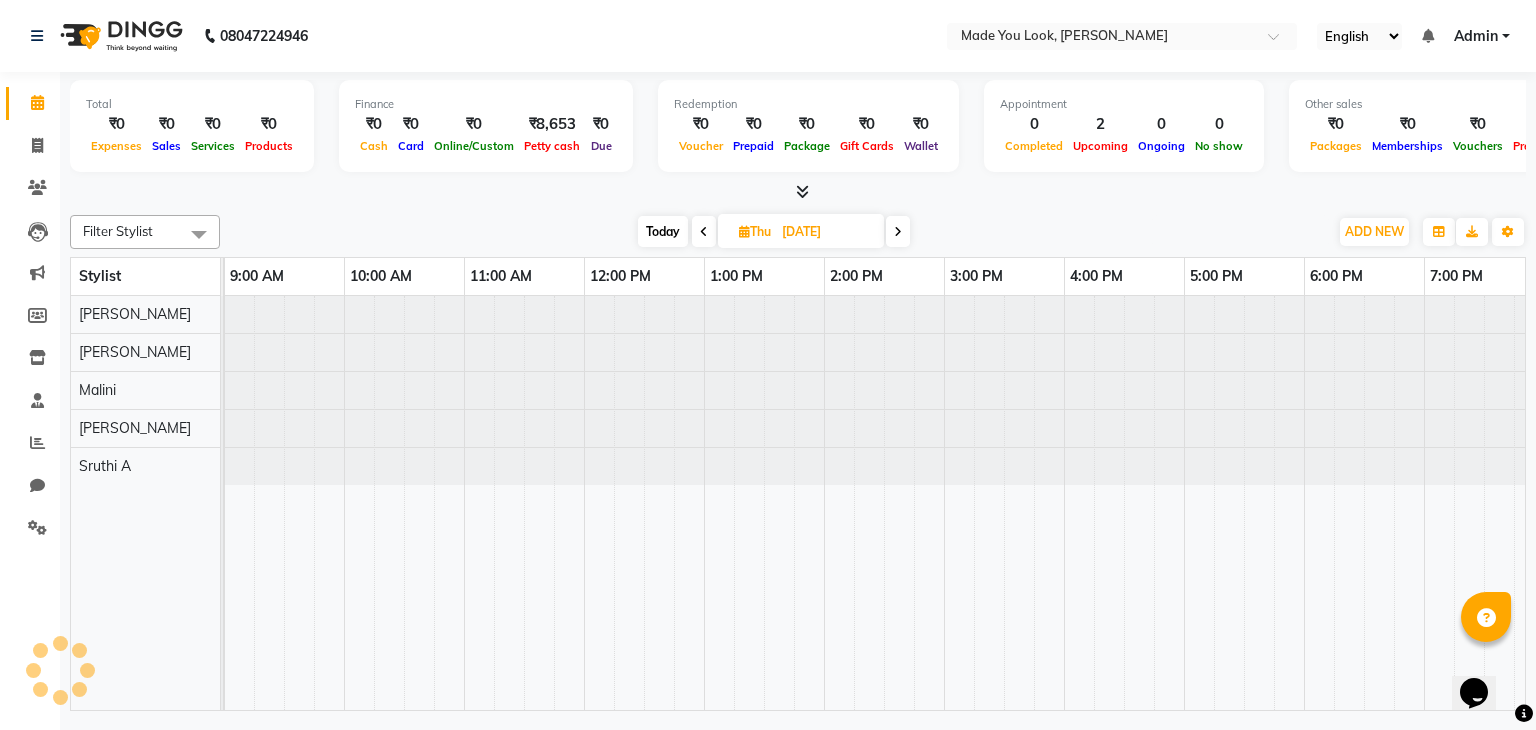scroll, scrollTop: 0, scrollLeft: 0, axis: both 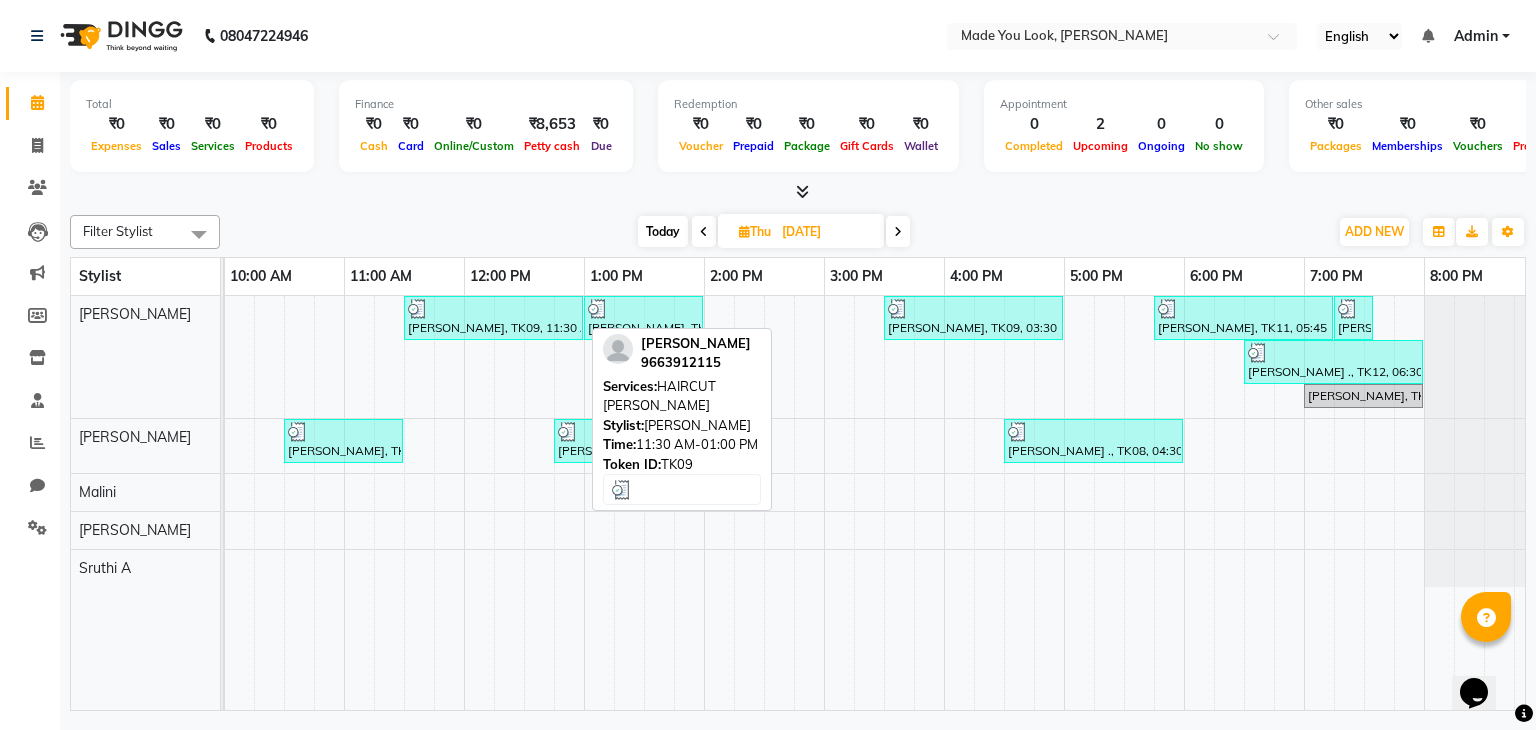 click at bounding box center [493, 309] 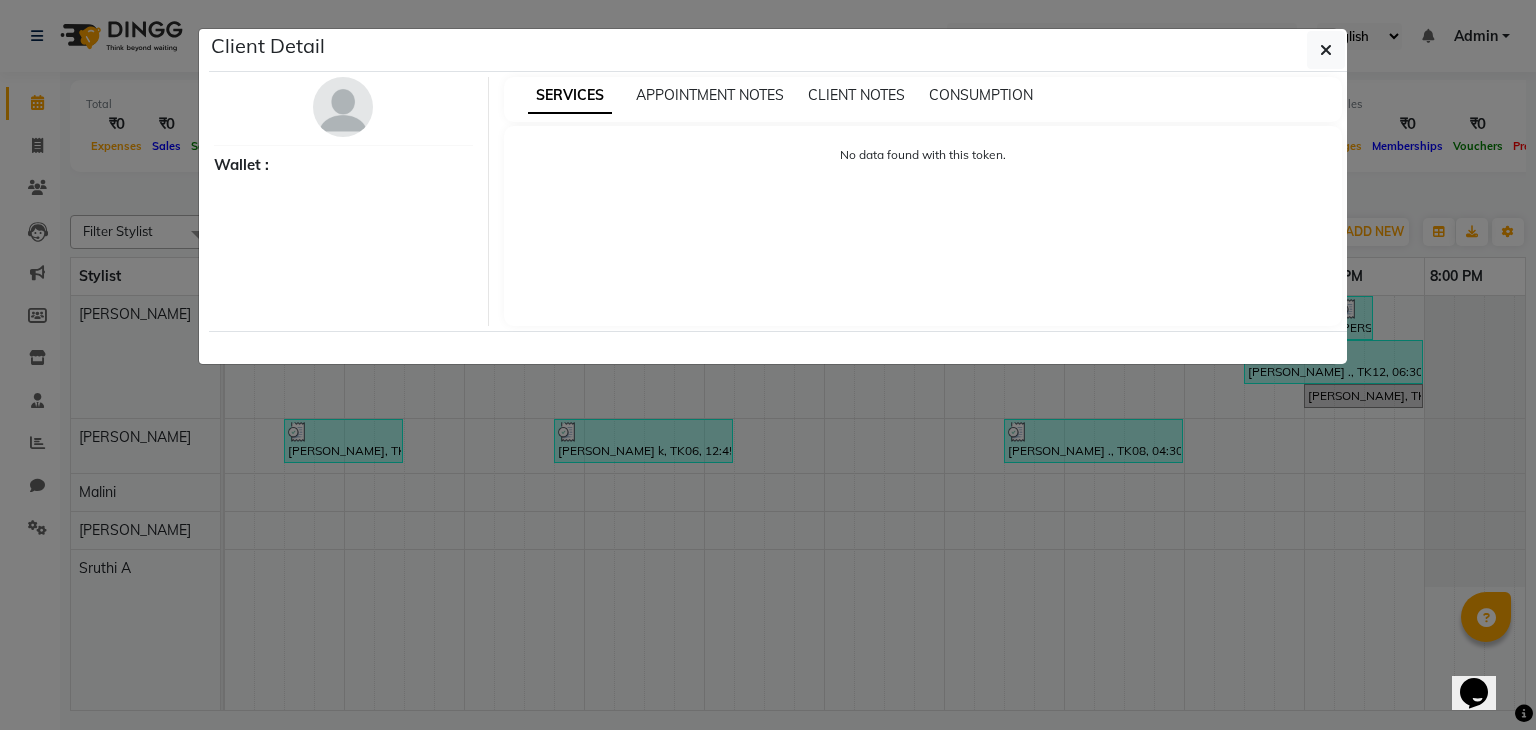 select on "3" 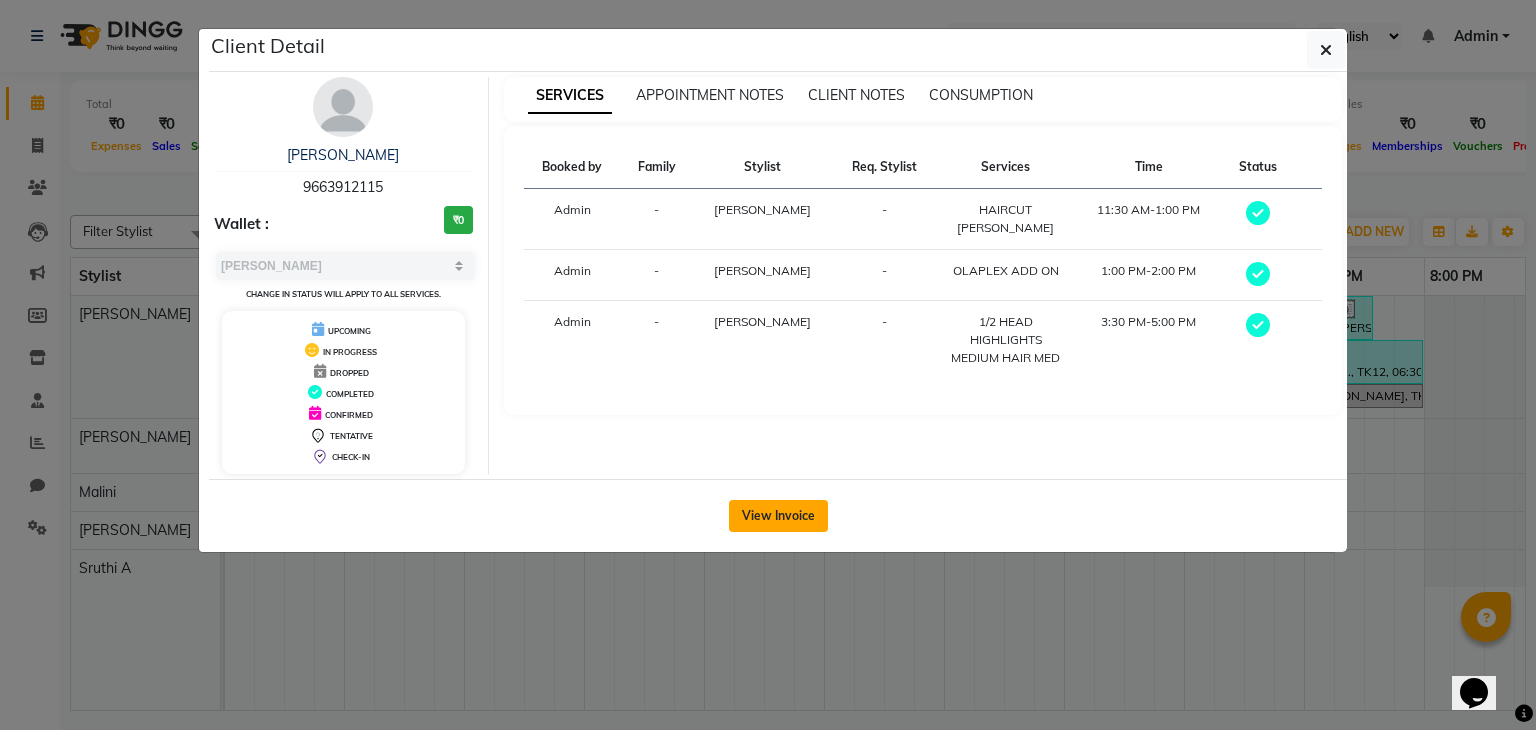 click on "View Invoice" 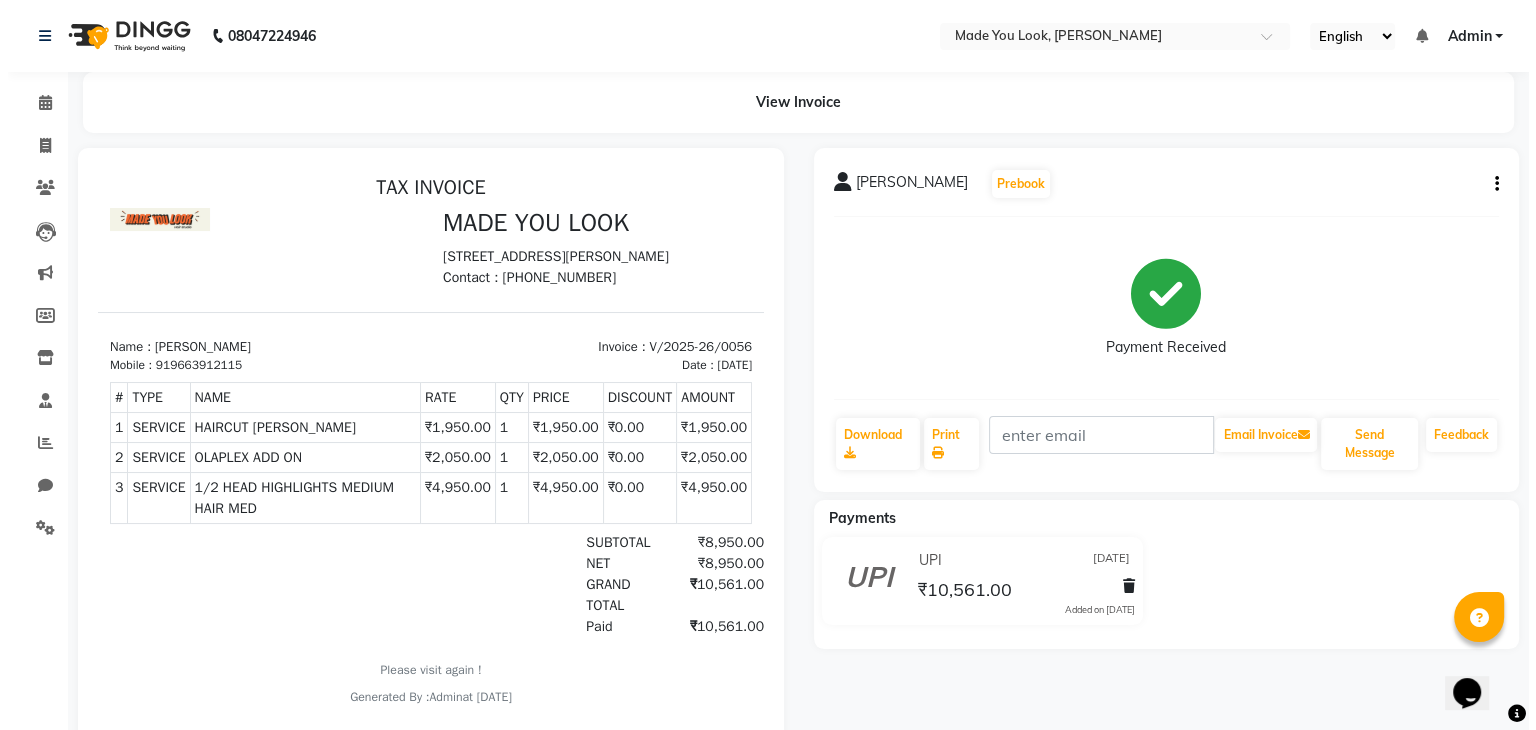 scroll, scrollTop: 0, scrollLeft: 0, axis: both 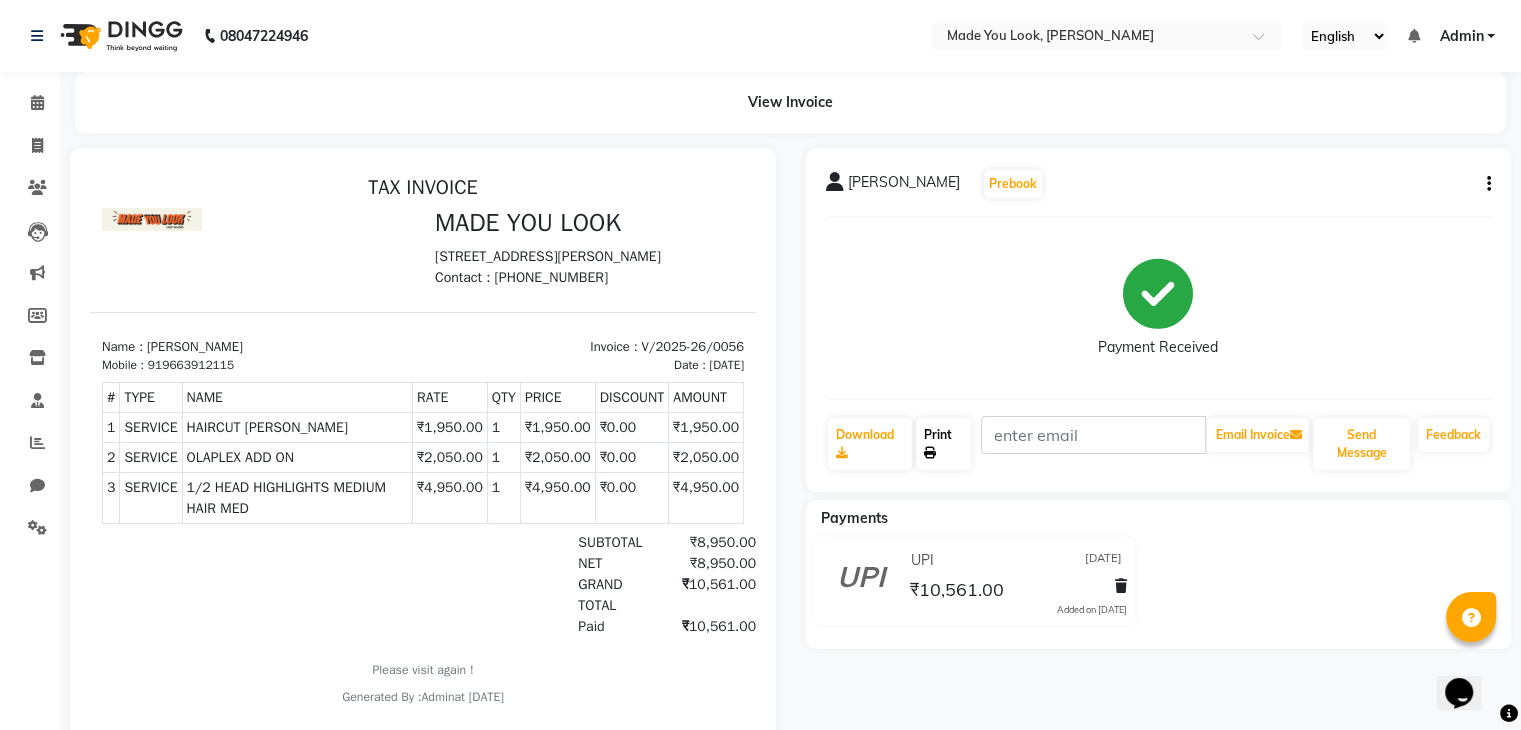 click on "Print" 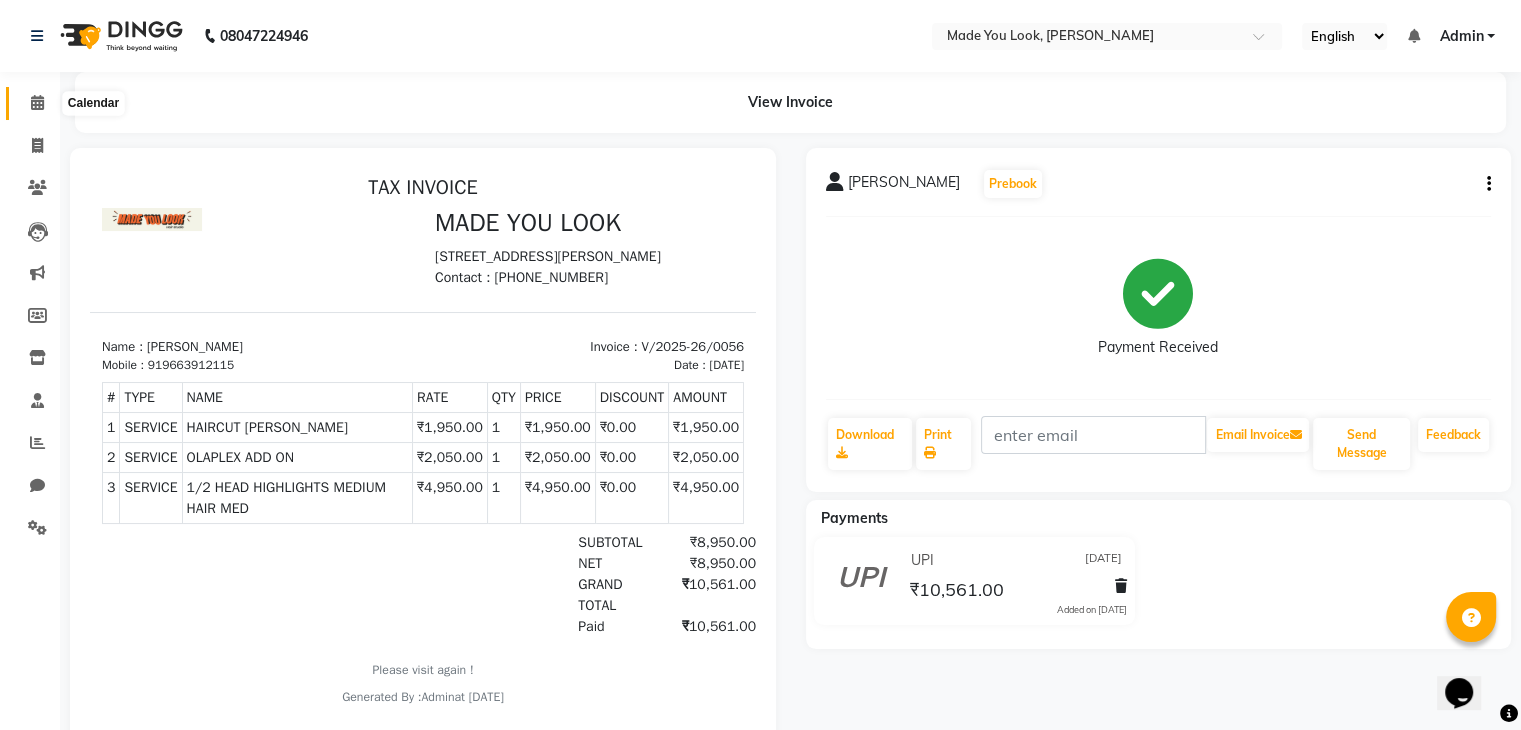 click 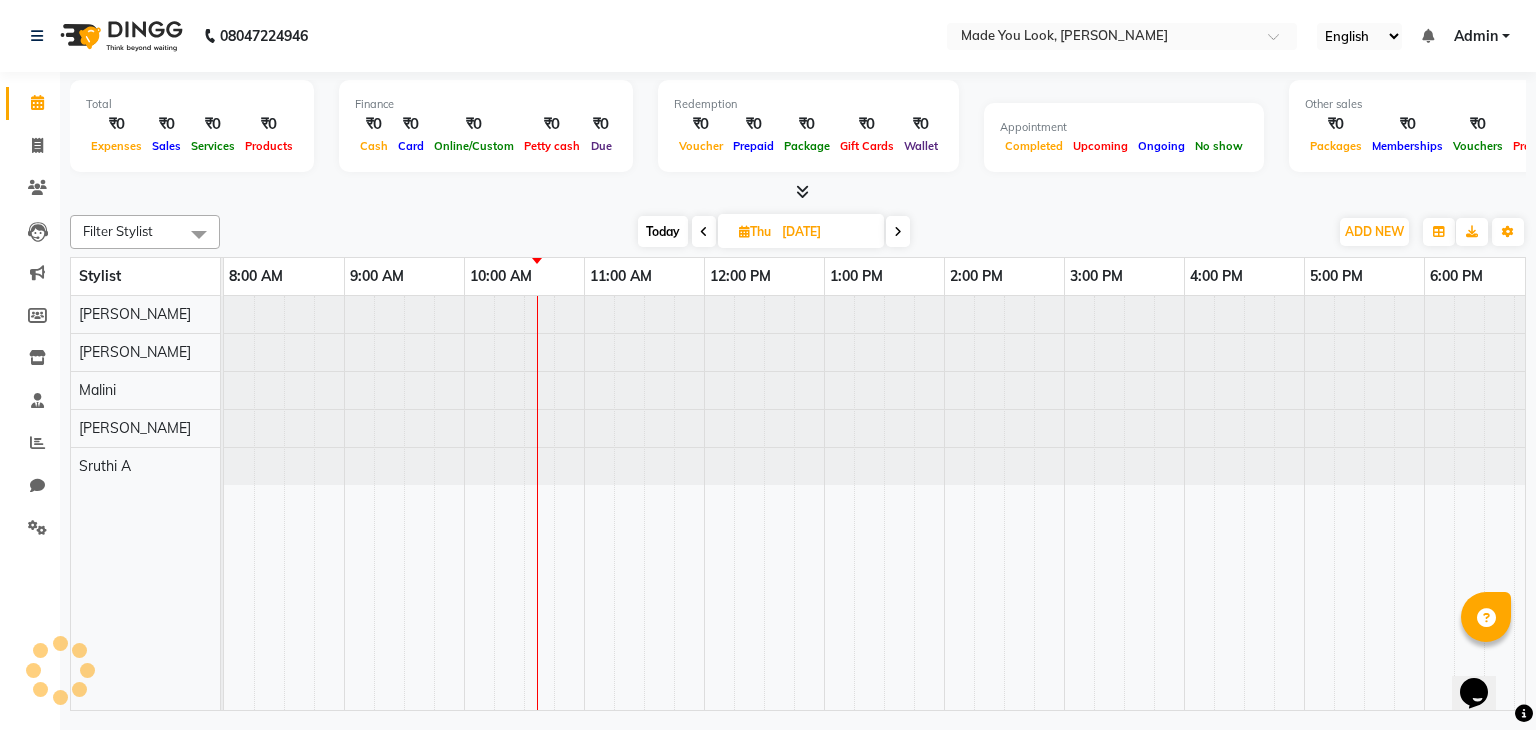 scroll, scrollTop: 0, scrollLeft: 0, axis: both 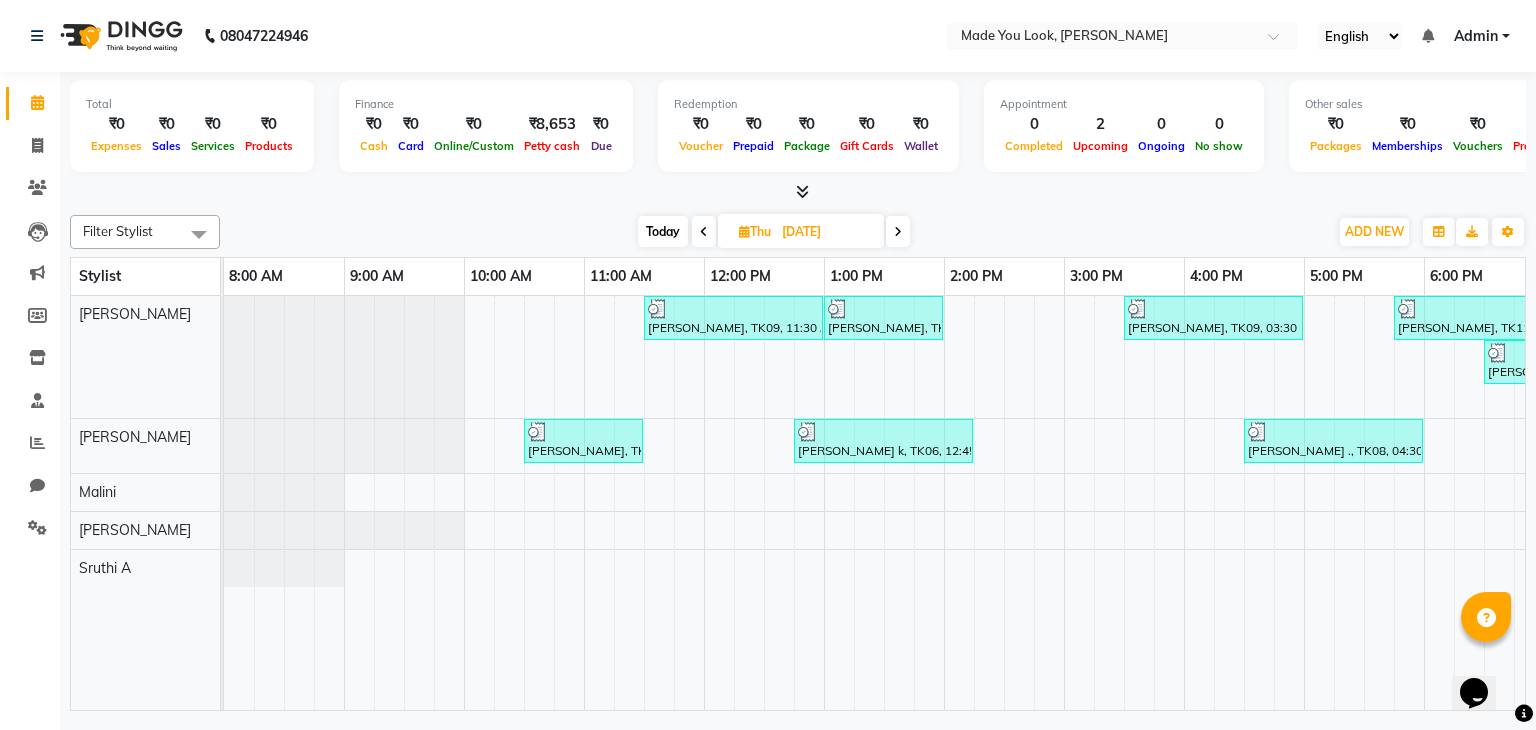 click on "Today" at bounding box center [663, 231] 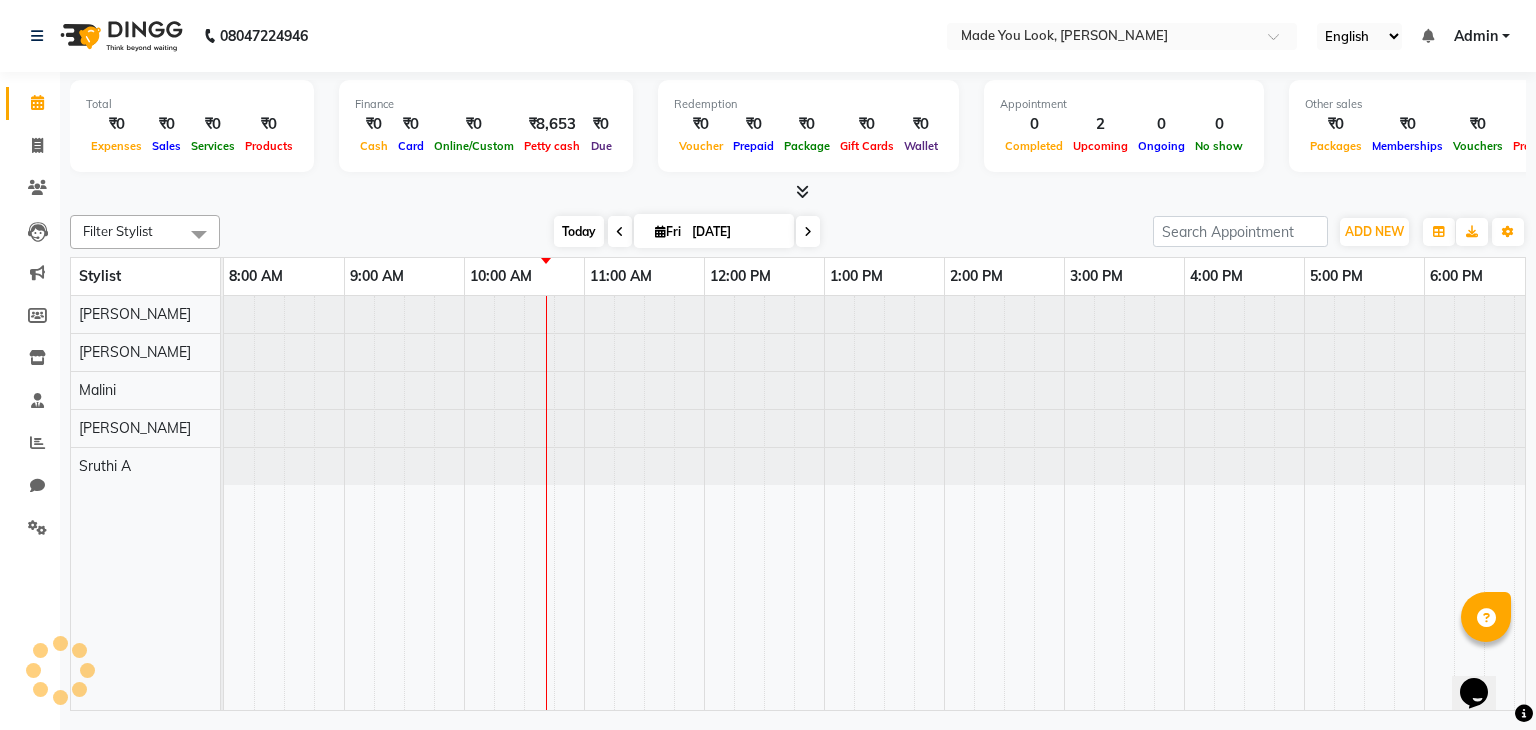 scroll, scrollTop: 0, scrollLeft: 240, axis: horizontal 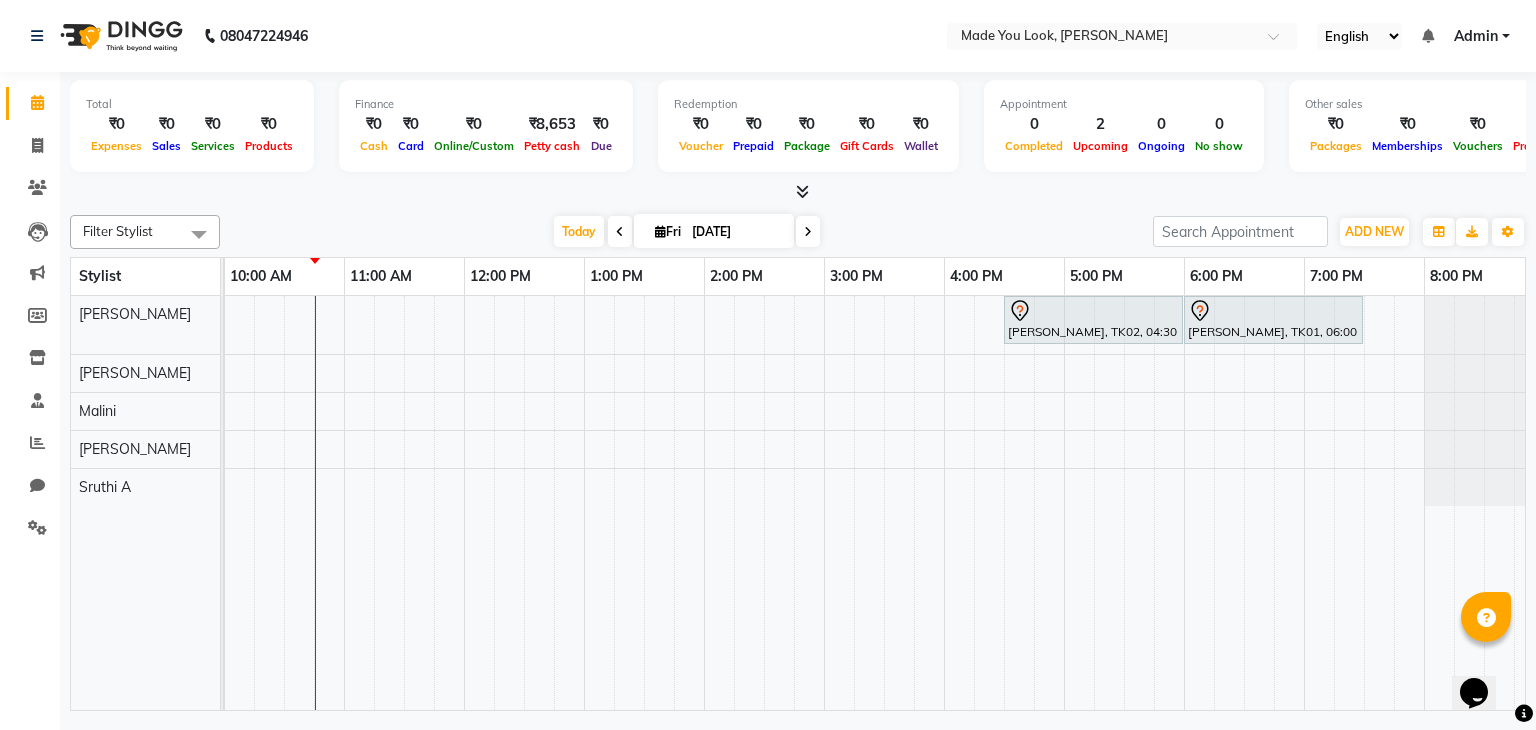 click at bounding box center [808, 232] 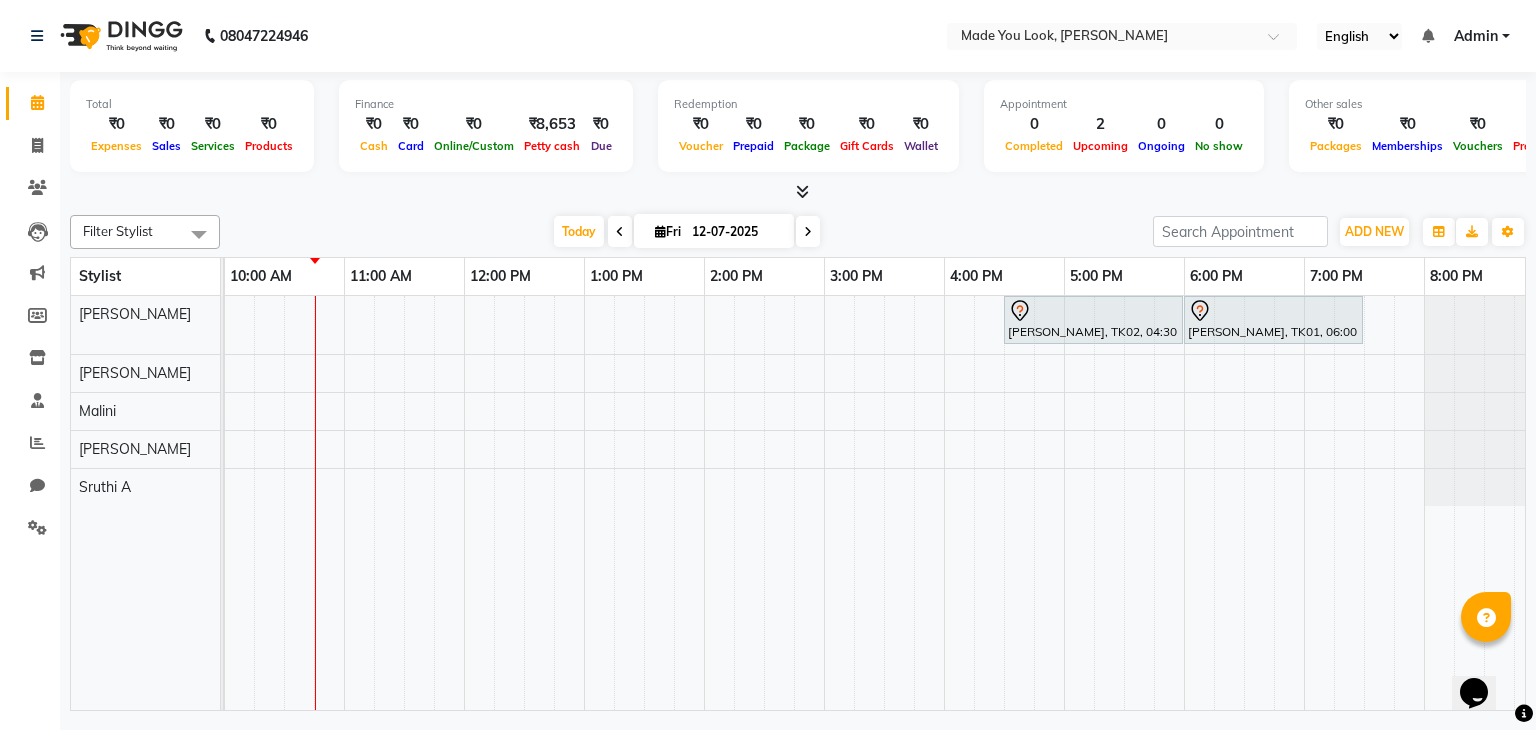 scroll, scrollTop: 0, scrollLeft: 0, axis: both 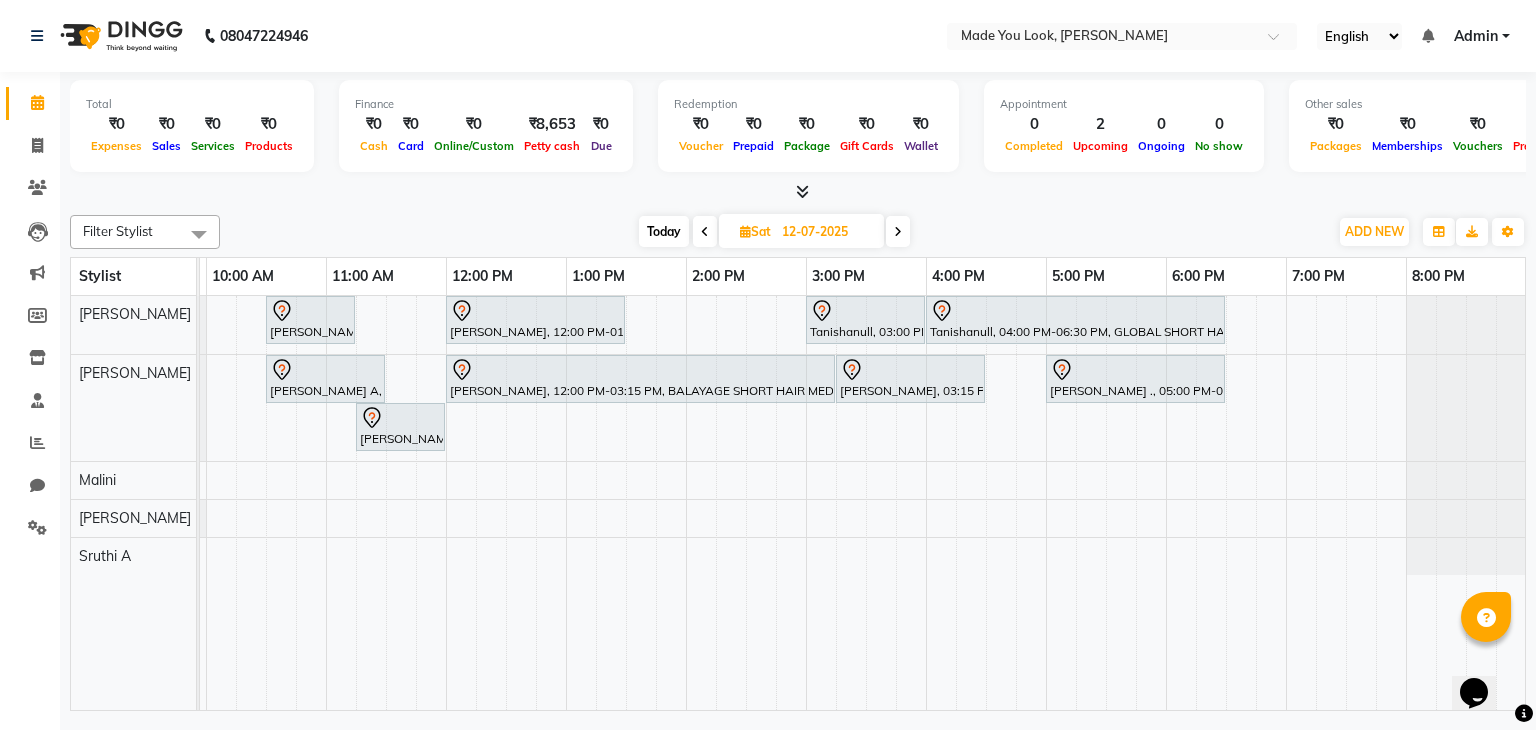 drag, startPoint x: 221, startPoint y: 323, endPoint x: 197, endPoint y: 332, distance: 25.632011 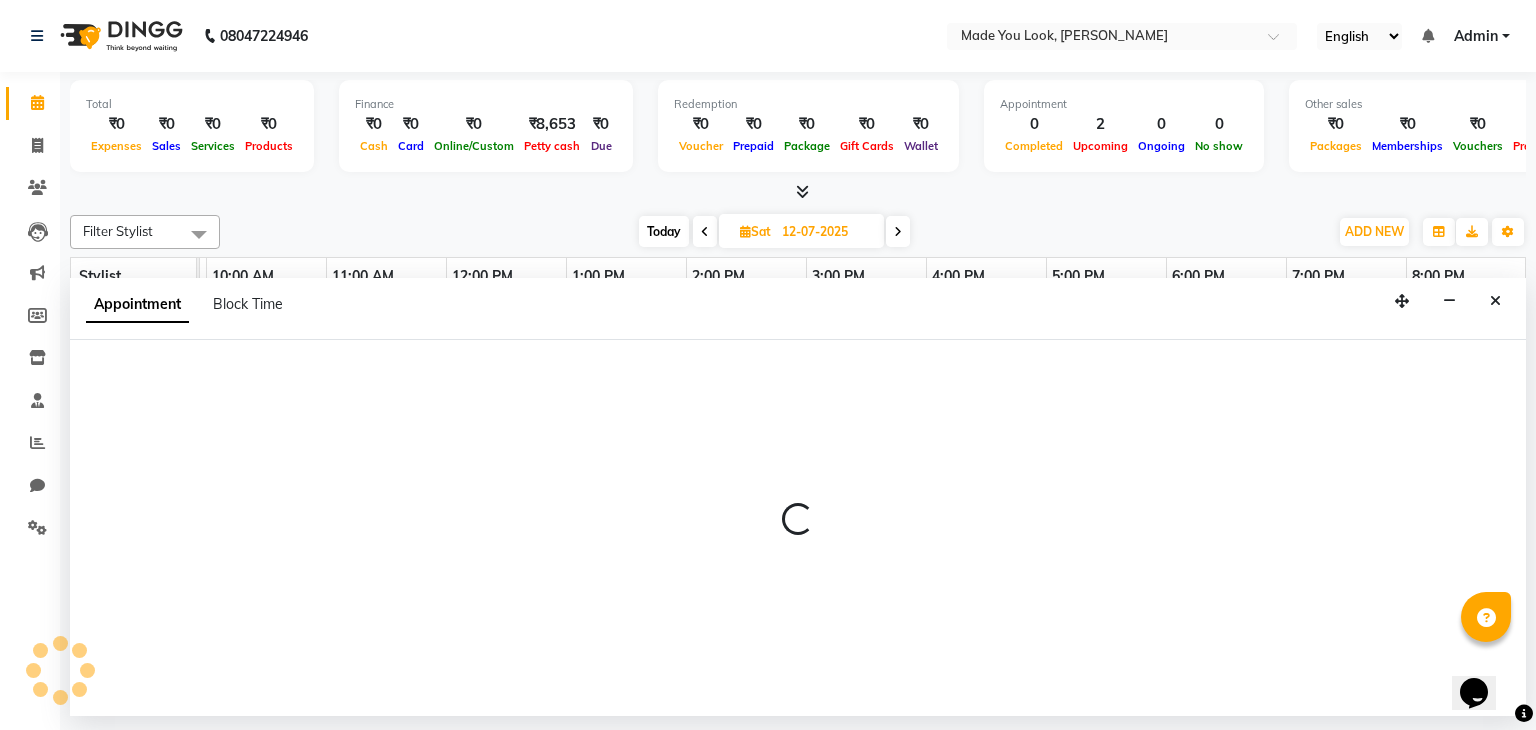 select on "83312" 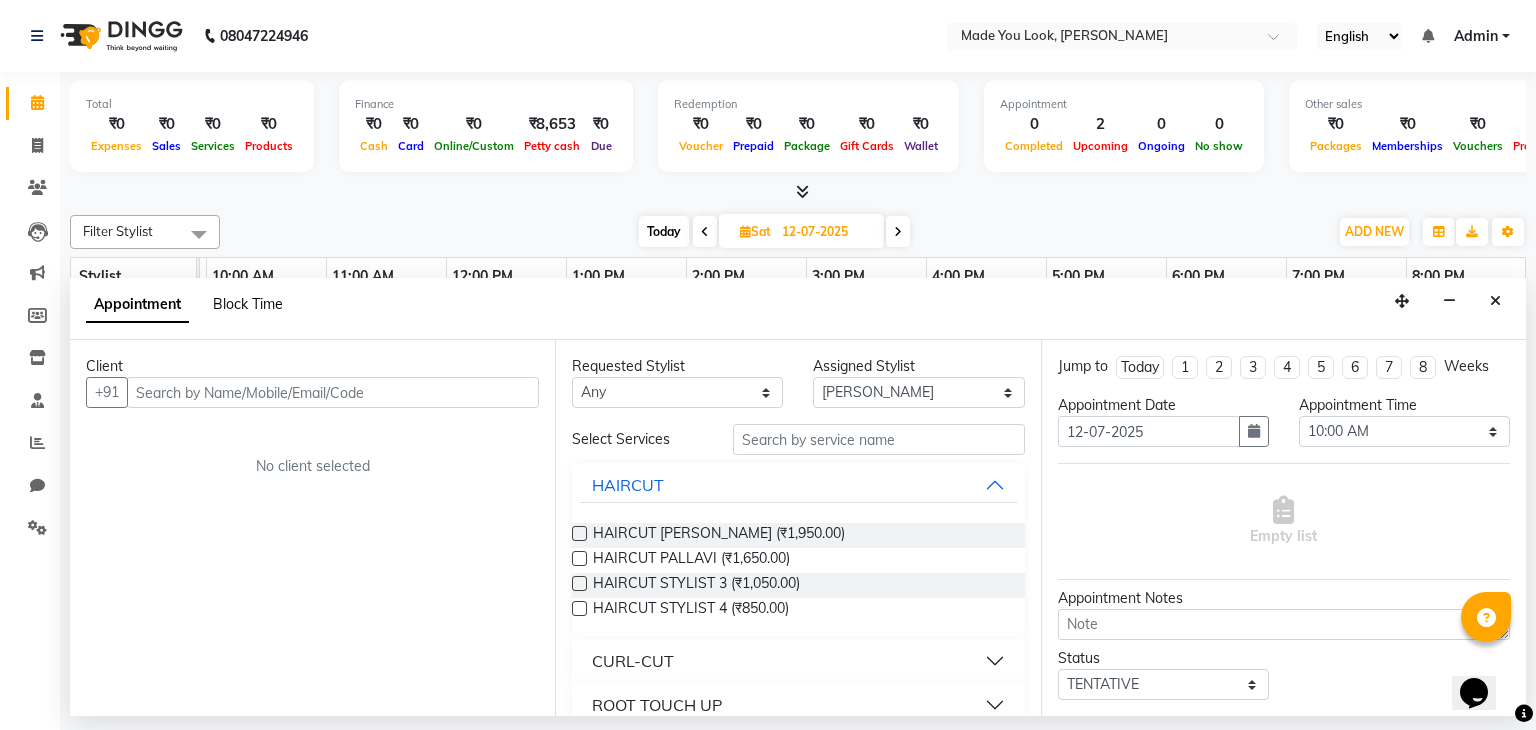 click on "Block Time" at bounding box center (248, 304) 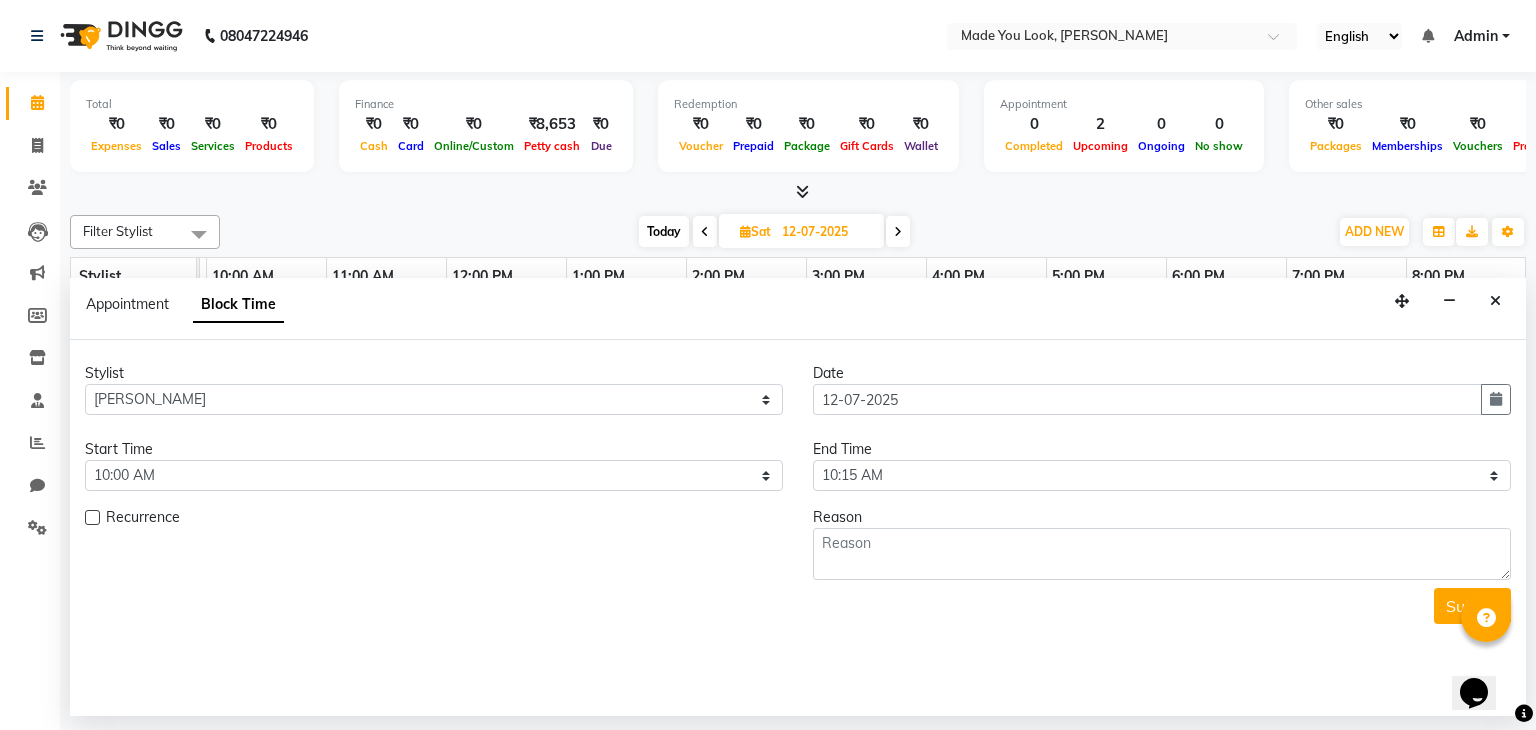scroll, scrollTop: 0, scrollLeft: 234, axis: horizontal 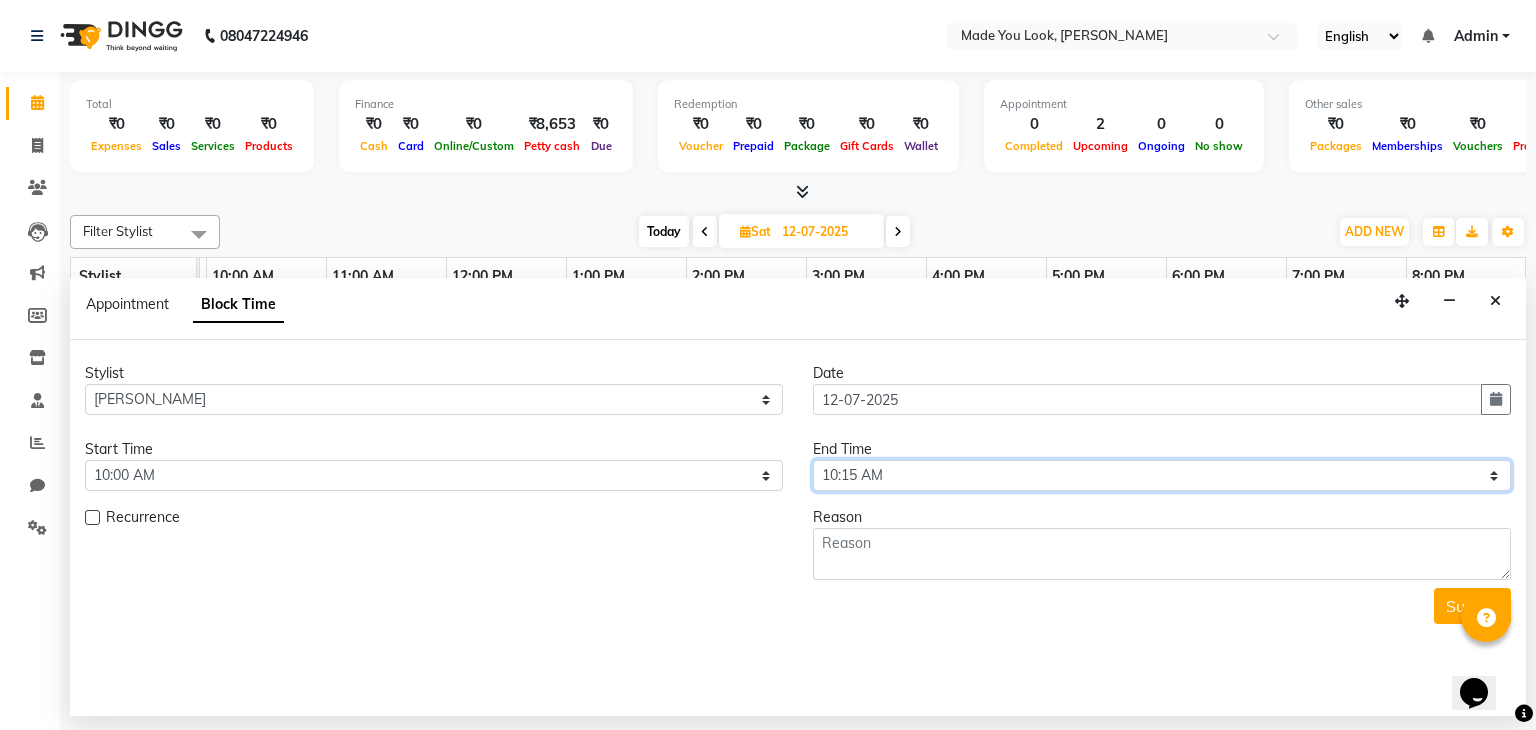 click on "Select 09:00 AM 09:15 AM 09:30 AM 09:45 AM 10:00 AM 10:15 AM 10:30 AM 10:45 AM 11:00 AM 11:15 AM 11:30 AM 11:45 AM 12:00 PM 12:15 PM 12:30 PM 12:45 PM 01:00 PM 01:15 PM 01:30 PM 01:45 PM 02:00 PM 02:15 PM 02:30 PM 02:45 PM 03:00 PM 03:15 PM 03:30 PM 03:45 PM 04:00 PM 04:15 PM 04:30 PM 04:45 PM 05:00 PM 05:15 PM 05:30 PM 05:45 PM 06:00 PM 06:15 PM 06:30 PM 06:45 PM 07:00 PM 07:15 PM 07:30 PM 07:45 PM 08:00 PM" at bounding box center (1162, 475) 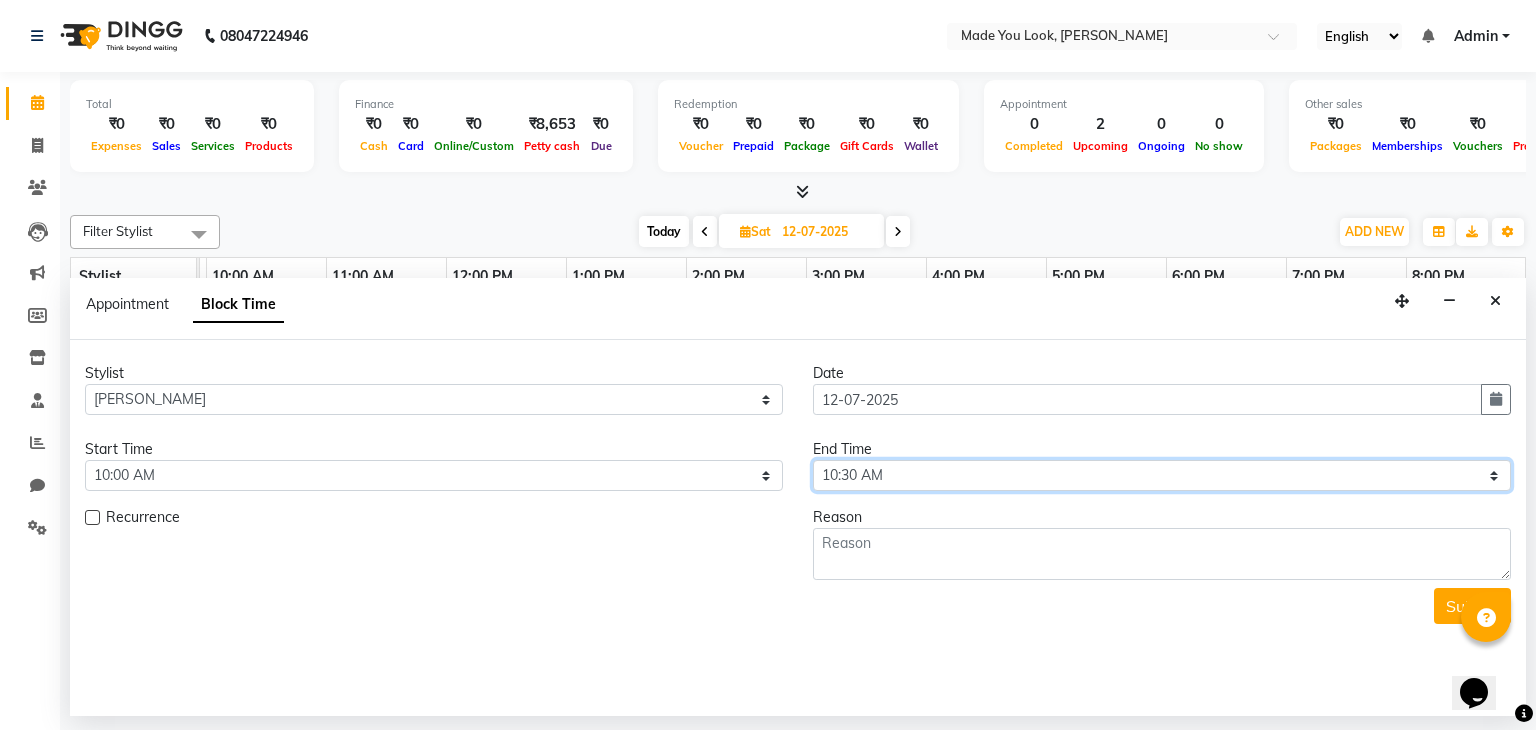 click on "Select 09:00 AM 09:15 AM 09:30 AM 09:45 AM 10:00 AM 10:15 AM 10:30 AM 10:45 AM 11:00 AM 11:15 AM 11:30 AM 11:45 AM 12:00 PM 12:15 PM 12:30 PM 12:45 PM 01:00 PM 01:15 PM 01:30 PM 01:45 PM 02:00 PM 02:15 PM 02:30 PM 02:45 PM 03:00 PM 03:15 PM 03:30 PM 03:45 PM 04:00 PM 04:15 PM 04:30 PM 04:45 PM 05:00 PM 05:15 PM 05:30 PM 05:45 PM 06:00 PM 06:15 PM 06:30 PM 06:45 PM 07:00 PM 07:15 PM 07:30 PM 07:45 PM 08:00 PM" at bounding box center [1162, 475] 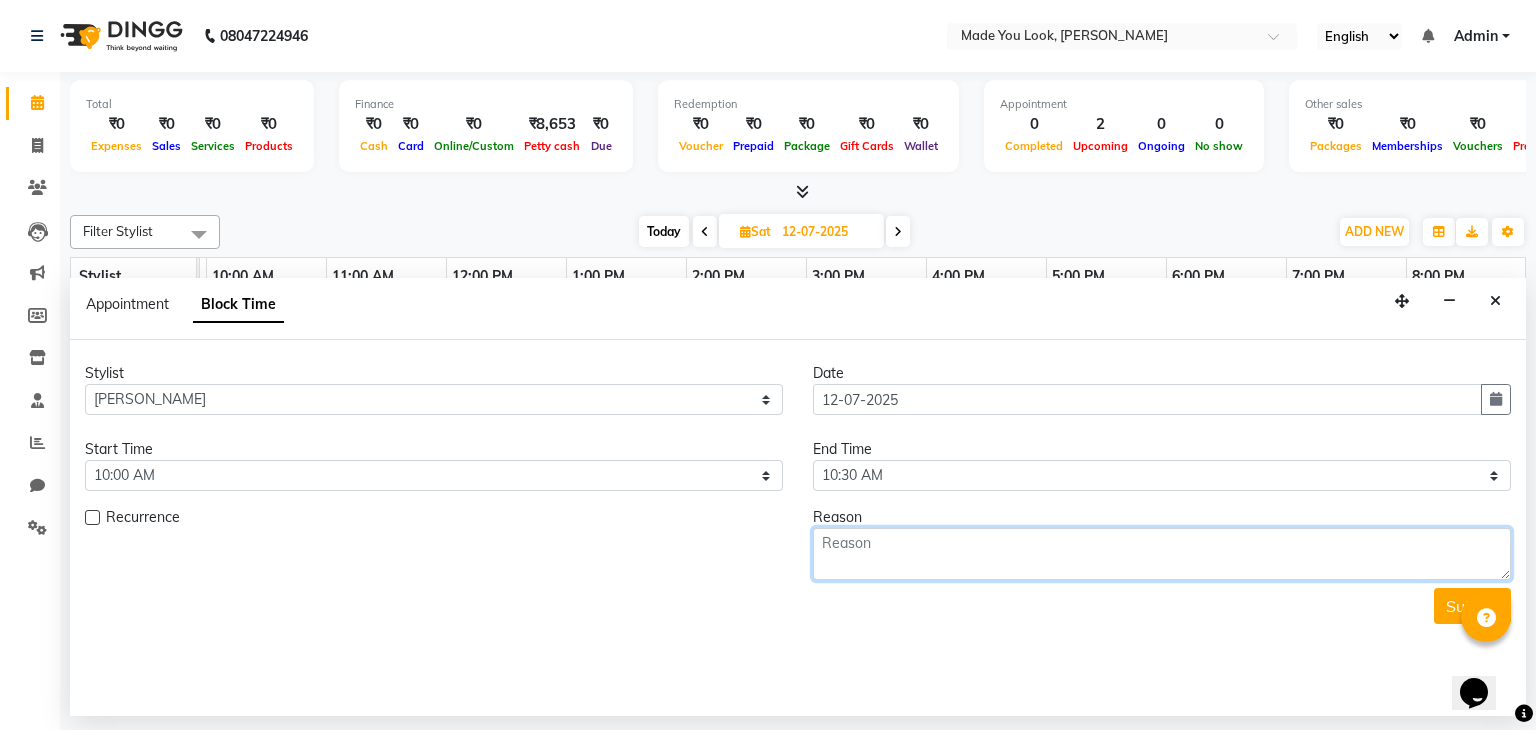 click at bounding box center [1162, 554] 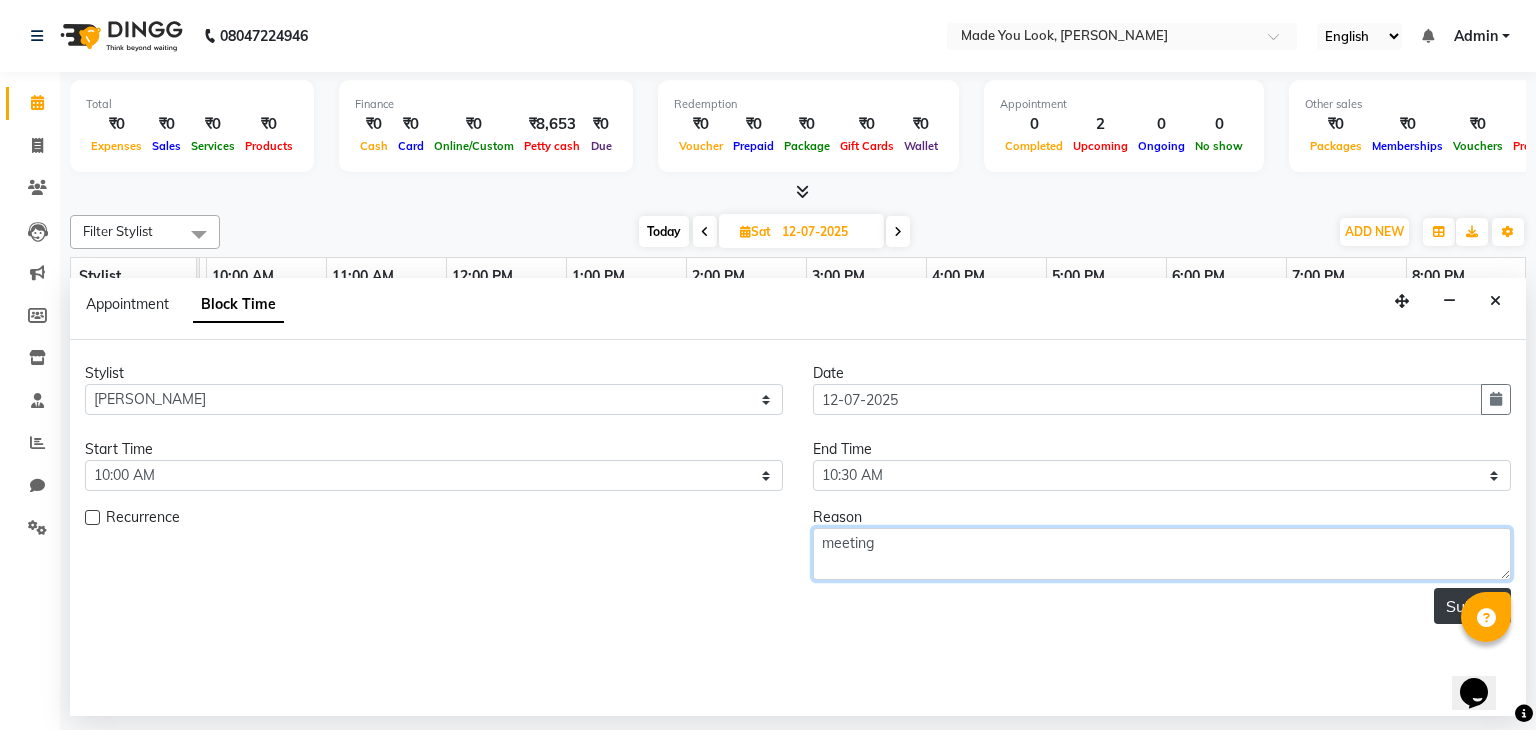 type on "meeting" 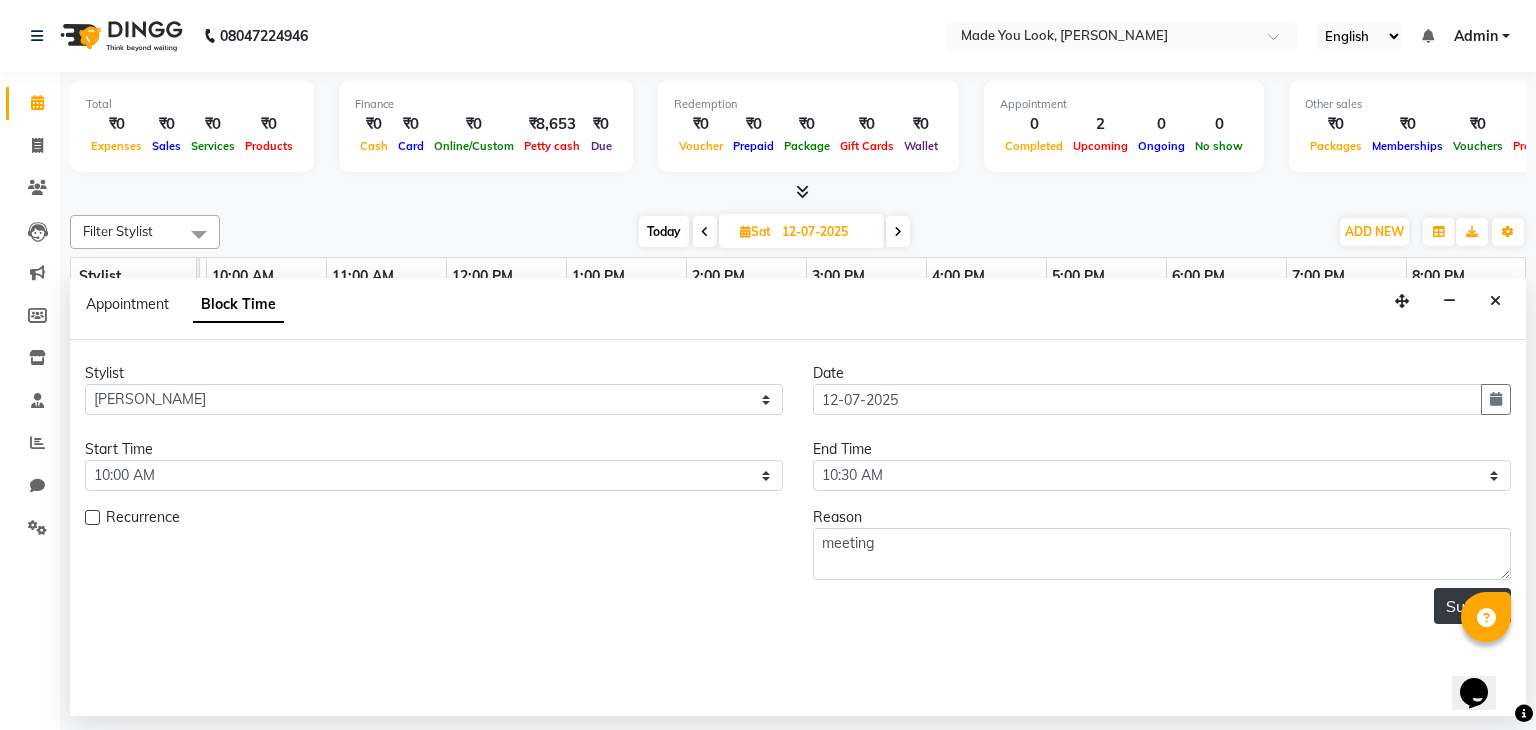 click on "Submit" at bounding box center (1472, 606) 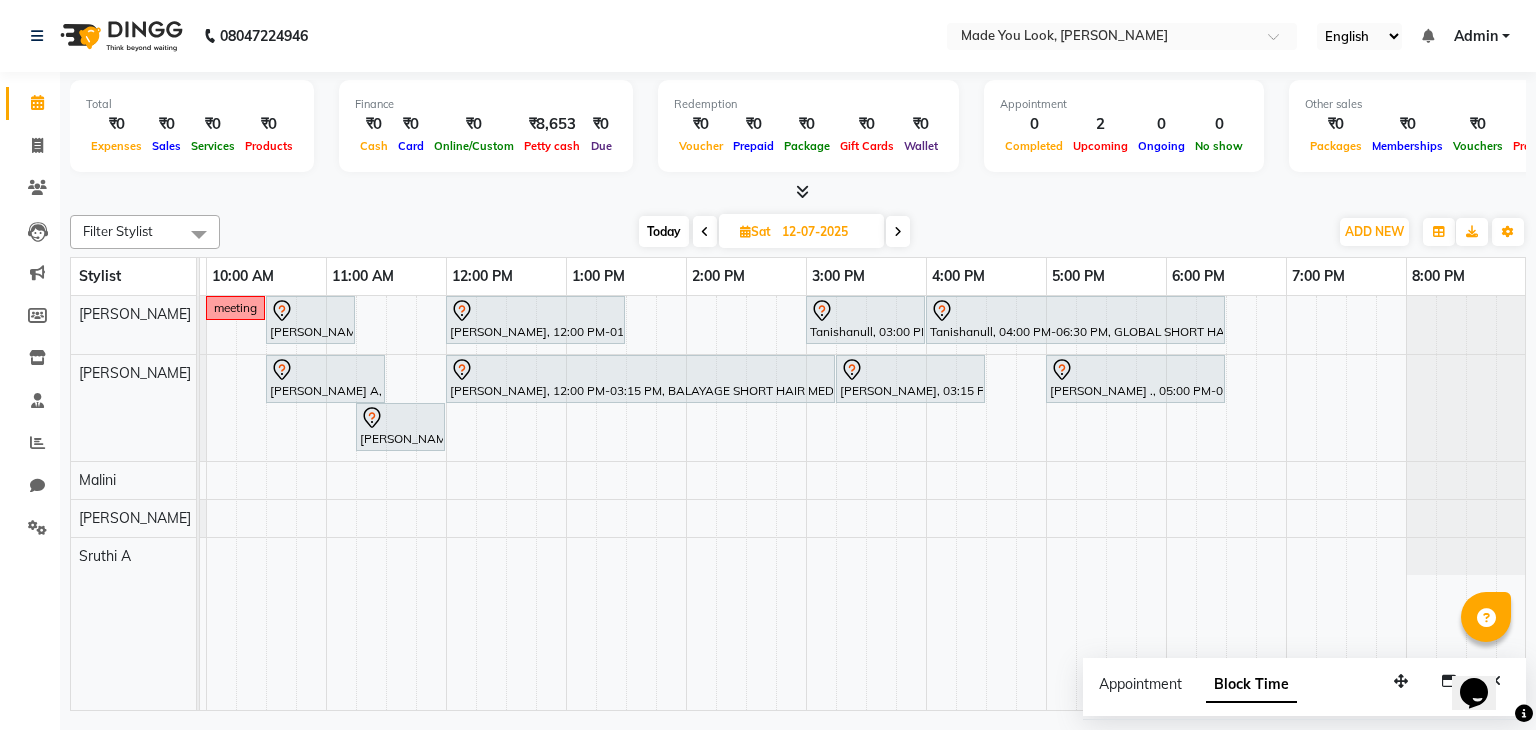 click on "meeting              anushkha ashok, 10:30 AM-11:15 AM, HAIRCUT PRANAV             NIKHIL PATIL, 12:00 PM-01:30 PM, HAIRCUT PRANAV             Tanishanull, 03:00 PM-04:00 PM, HAIRCUT PRANAV             Tanishanull, 04:00 PM-06:30 PM, GLOBAL SHORT HAIR LOW             Karnika A, 10:30 AM-11:30 AM, CURL-CUT SHOULDER LENGTH PALLAVI             sowmiya srinivas, 12:00 PM-03:15 PM, BALAYAGE SHORT HAIR MEDIUM             varsha gupta, 03:15 PM-04:30 PM, HAIRCUT PALLAVI             ankita ., 05:00 PM-06:30 PM, CURL-CUT ABOVE SHOULDER PALLAVI             sowmiya srinivas, 11:15 AM-12:00 PM, HAIRCUT PALLAVI" at bounding box center [746, 503] 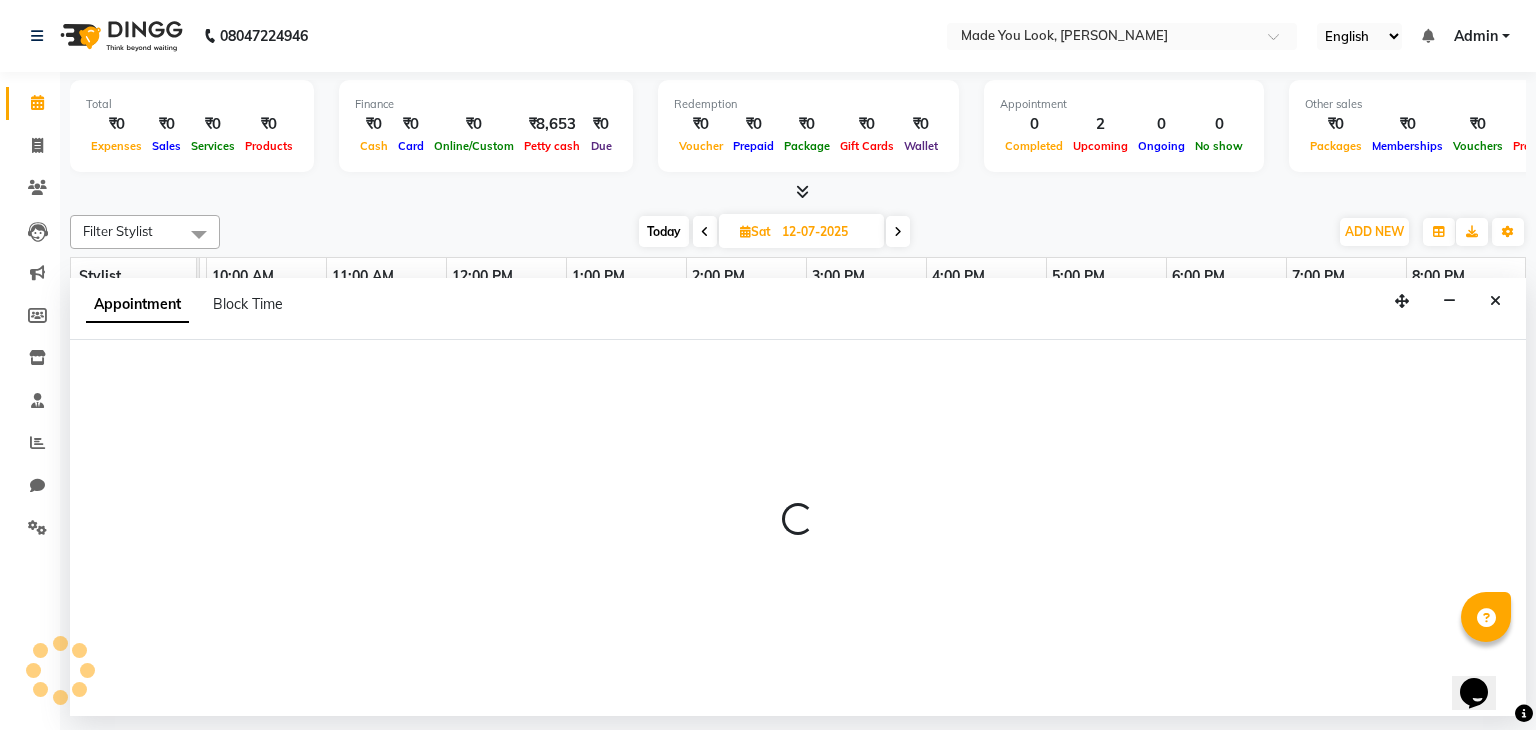select on "83312" 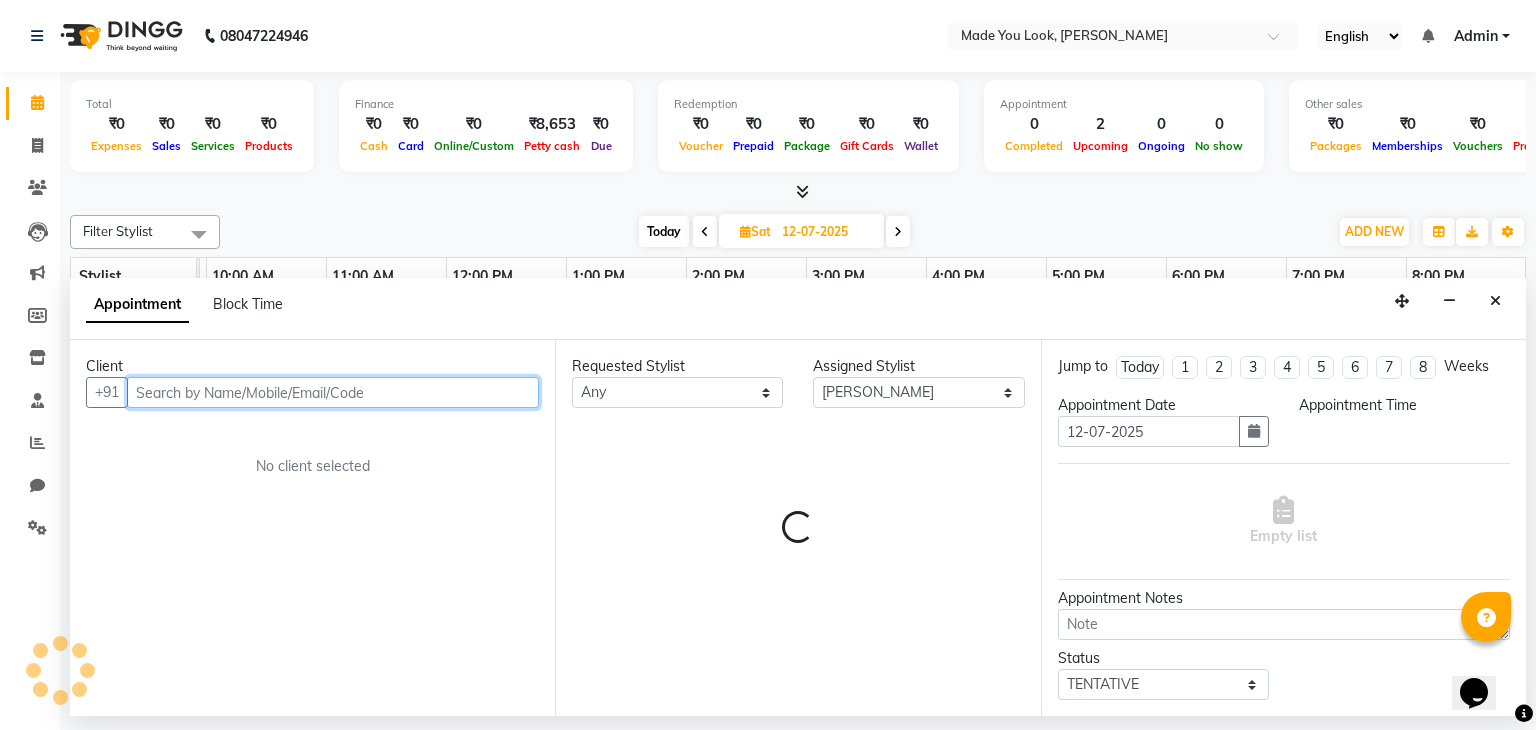 select on "840" 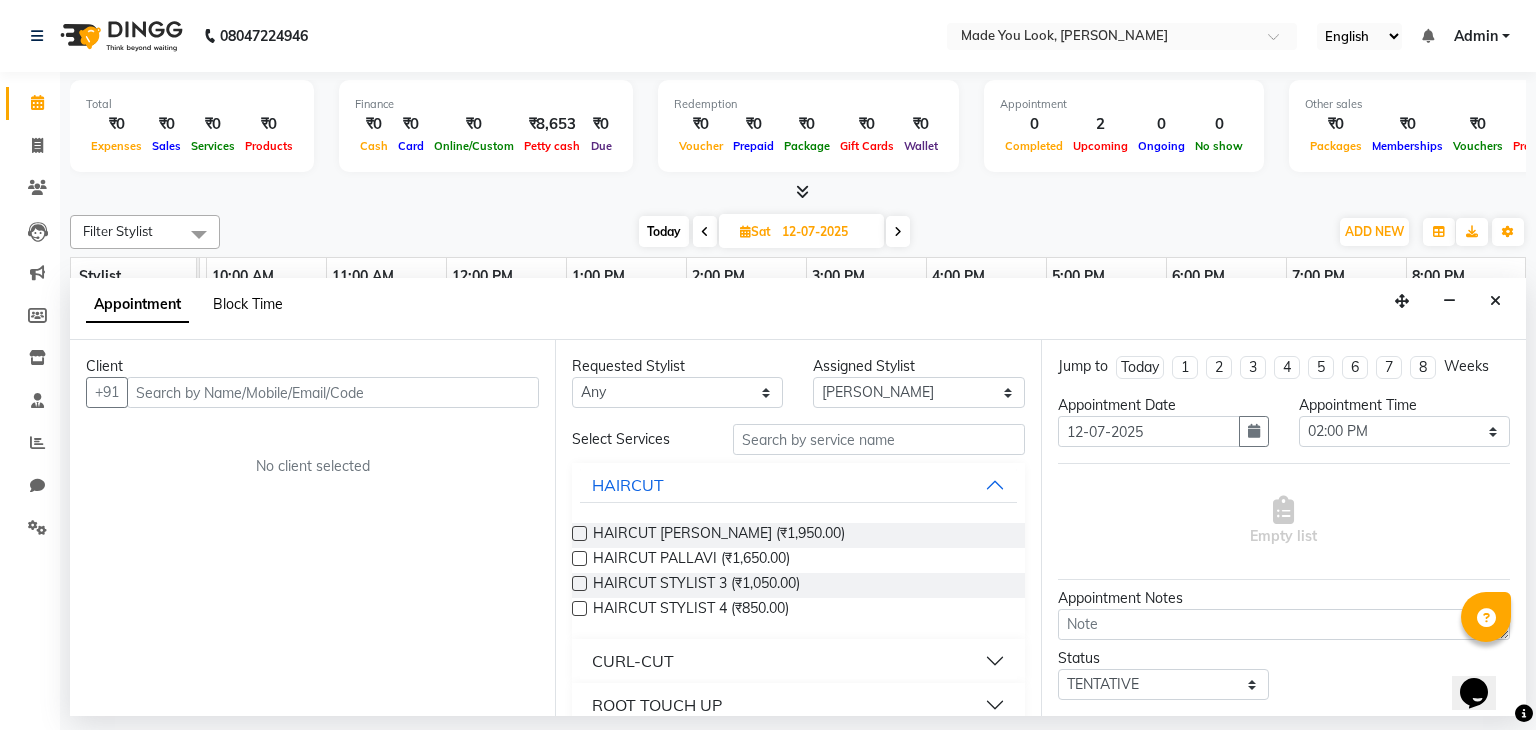 click on "Block Time" at bounding box center (248, 304) 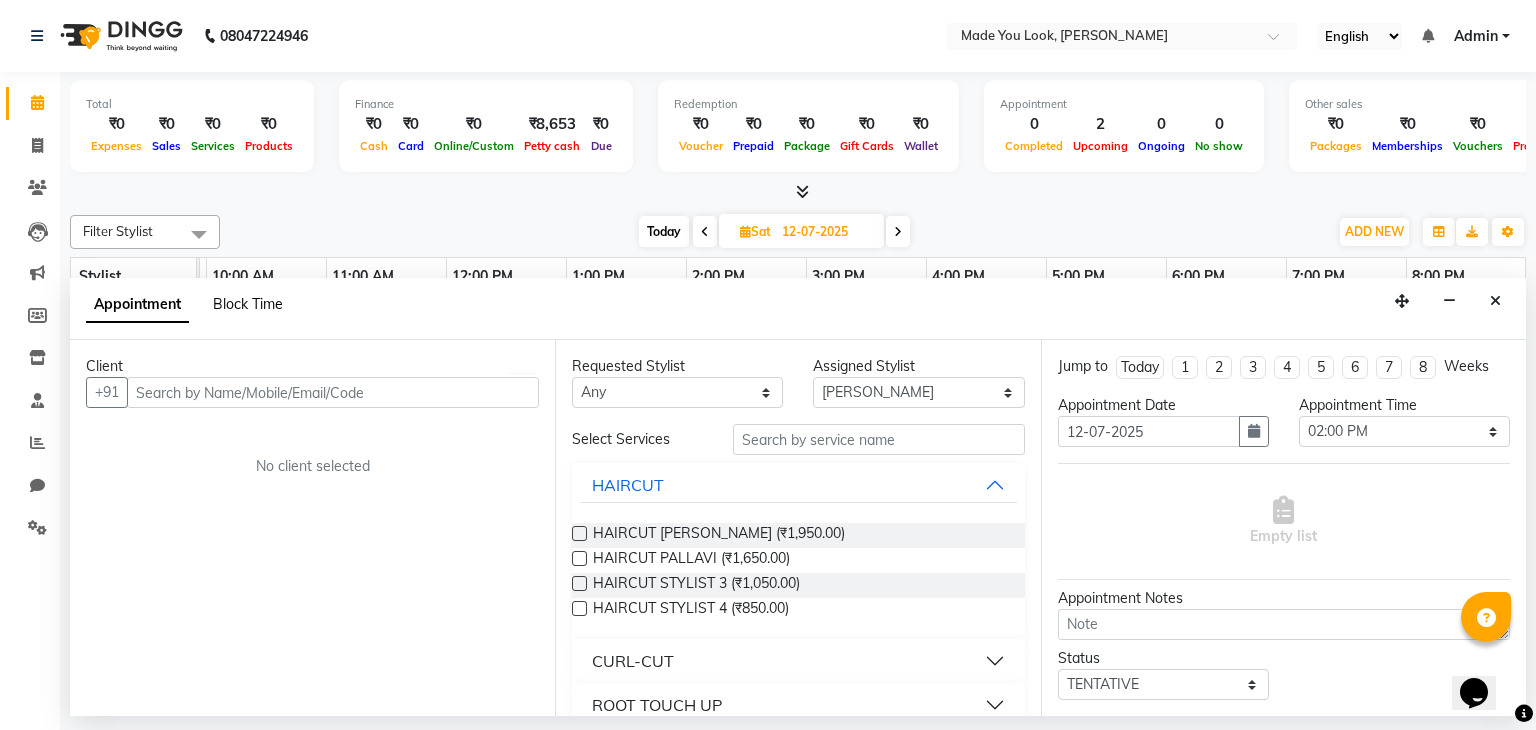 click on "Block Time" at bounding box center (248, 304) 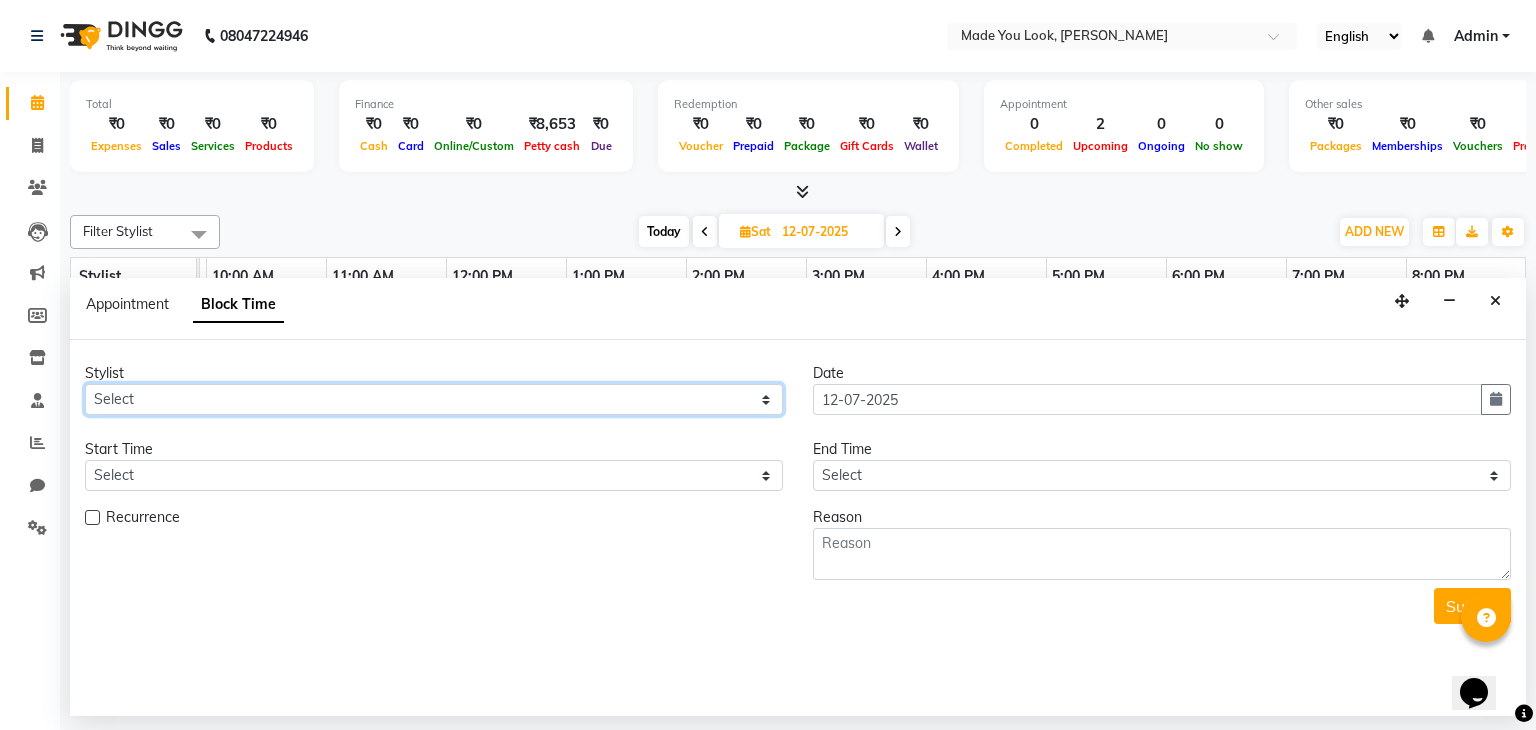 click on "Select Malini pallavi Doijode Pavithra Devi Pranav Nataraju  Sruthi A" at bounding box center [434, 399] 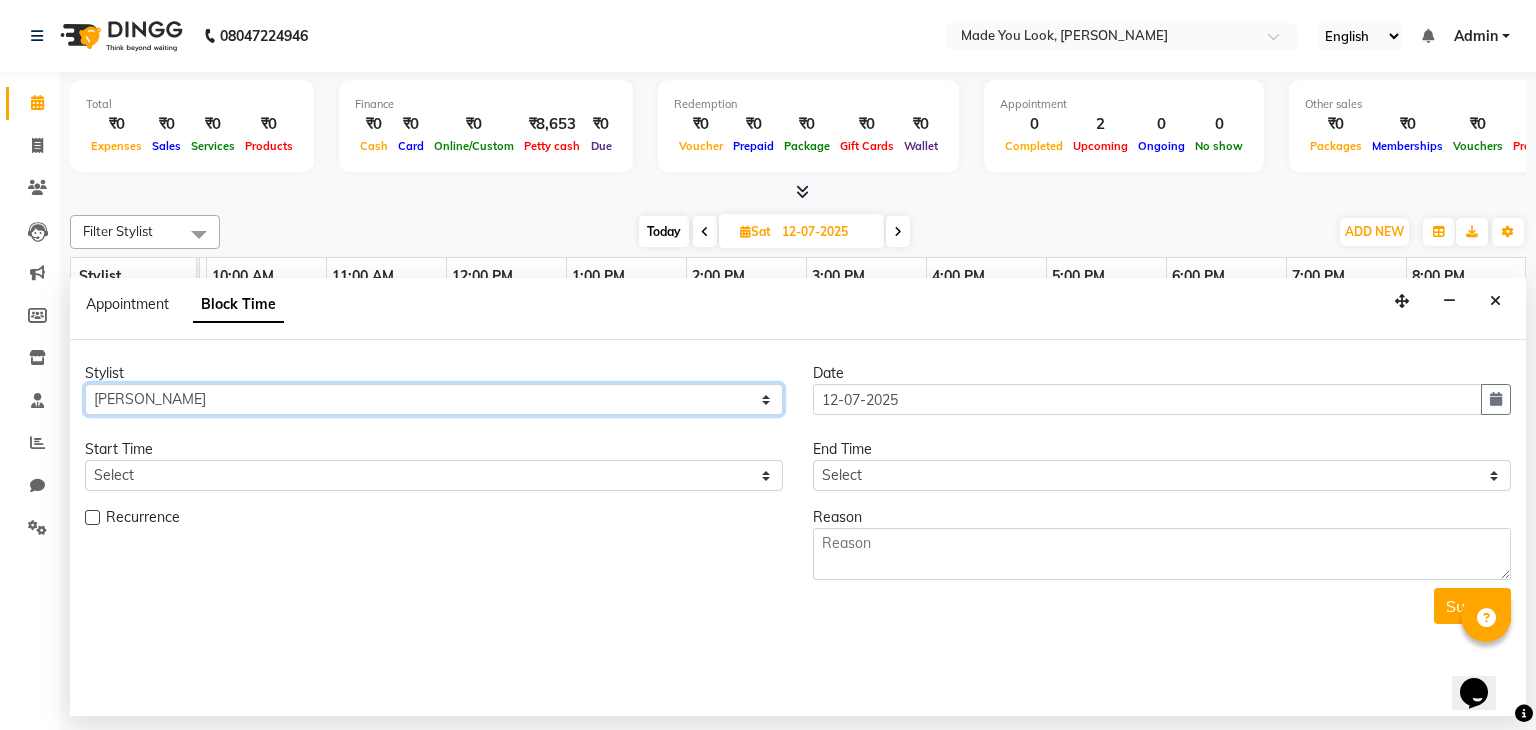 click on "Select Malini pallavi Doijode Pavithra Devi Pranav Nataraju  Sruthi A" at bounding box center (434, 399) 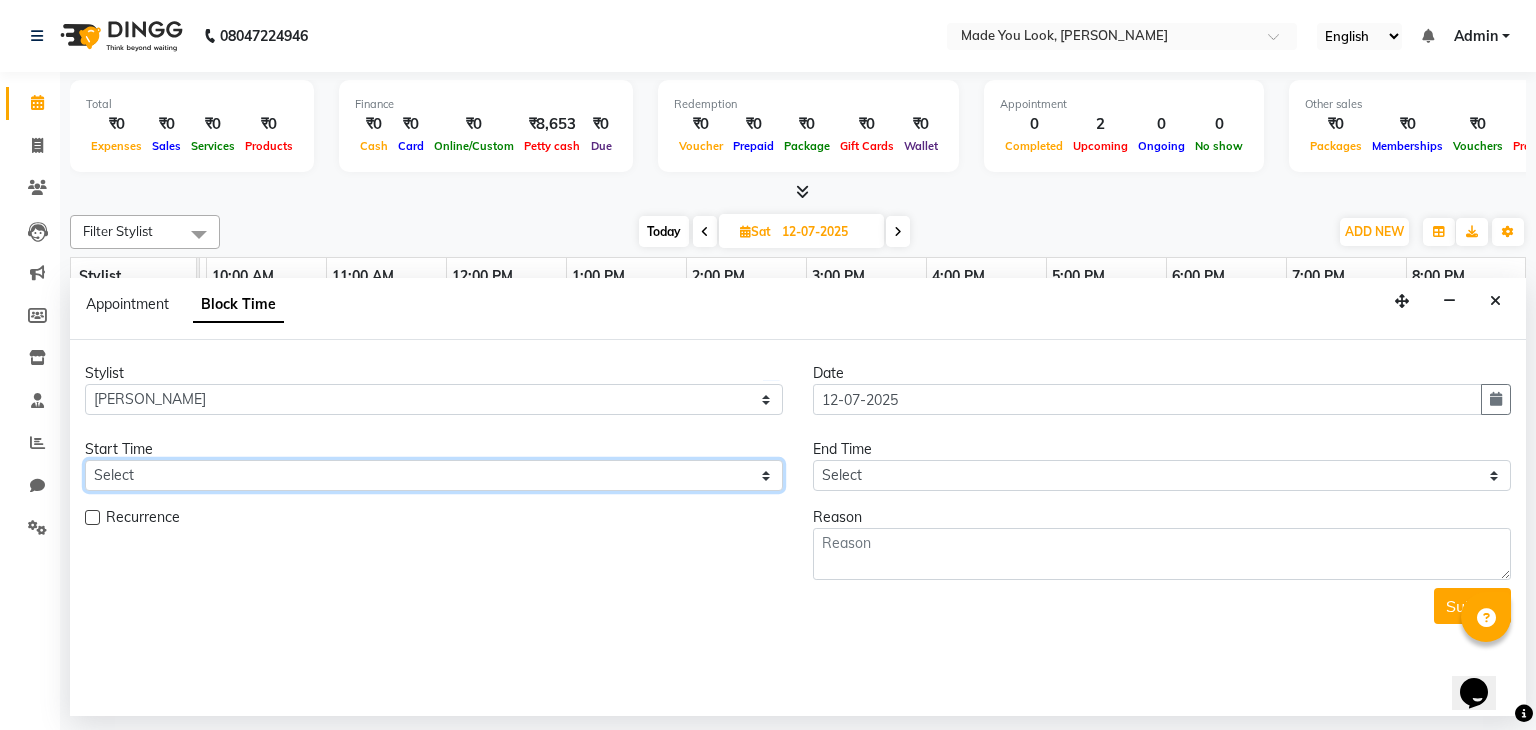 click on "Select" at bounding box center [434, 475] 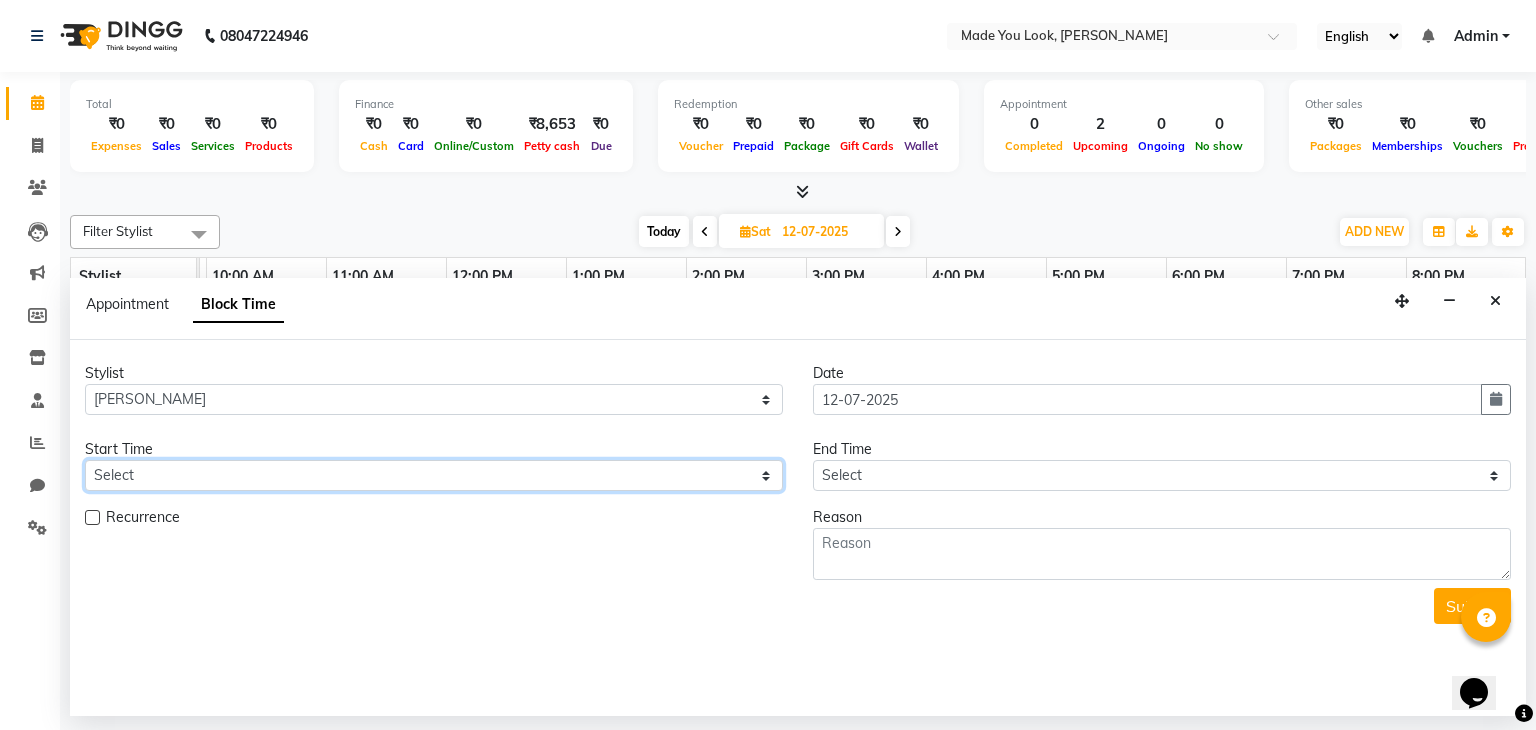 click on "Select" at bounding box center [434, 475] 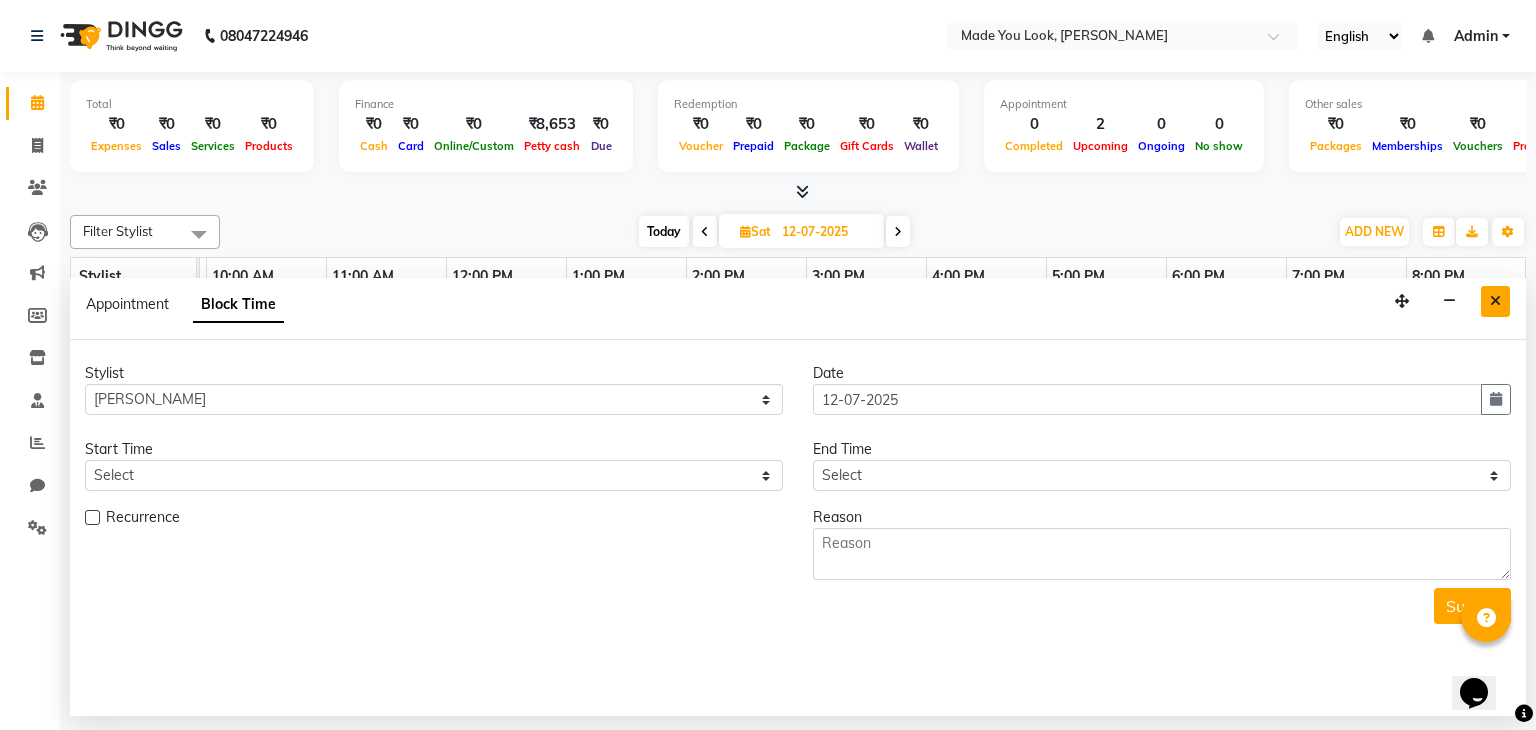 click at bounding box center (1495, 301) 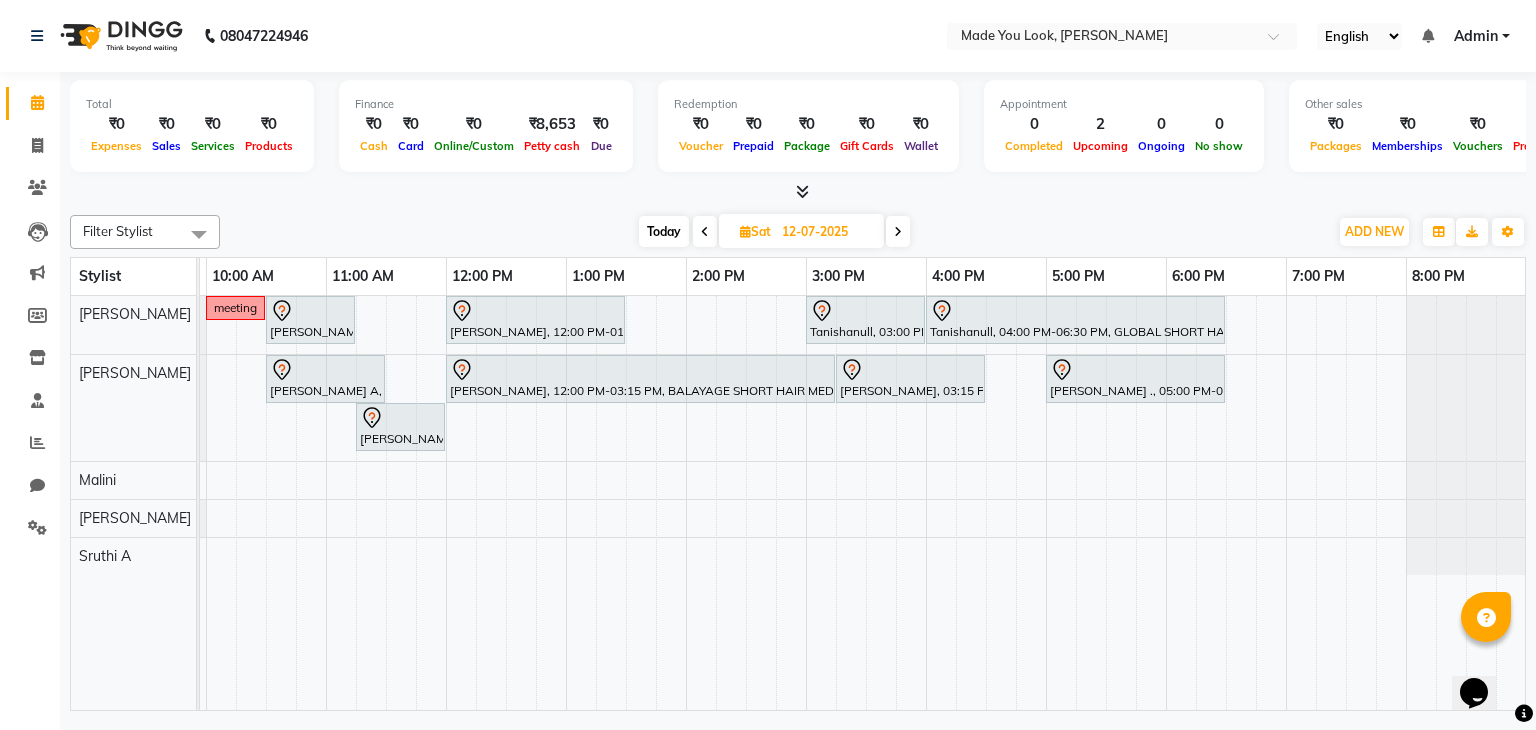 click on "meeting              anushkha ashok, 10:30 AM-11:15 AM, HAIRCUT PRANAV             NIKHIL PATIL, 12:00 PM-01:30 PM, HAIRCUT PRANAV             Tanishanull, 03:00 PM-04:00 PM, HAIRCUT PRANAV             Tanishanull, 04:00 PM-06:30 PM, GLOBAL SHORT HAIR LOW             Karnika A, 10:30 AM-11:30 AM, CURL-CUT SHOULDER LENGTH PALLAVI             sowmiya srinivas, 12:00 PM-03:15 PM, BALAYAGE SHORT HAIR MEDIUM             varsha gupta, 03:15 PM-04:30 PM, HAIRCUT PALLAVI             ankita ., 05:00 PM-06:30 PM, CURL-CUT ABOVE SHOULDER PALLAVI             sowmiya srinivas, 11:15 AM-12:00 PM, HAIRCUT PALLAVI" at bounding box center [746, 503] 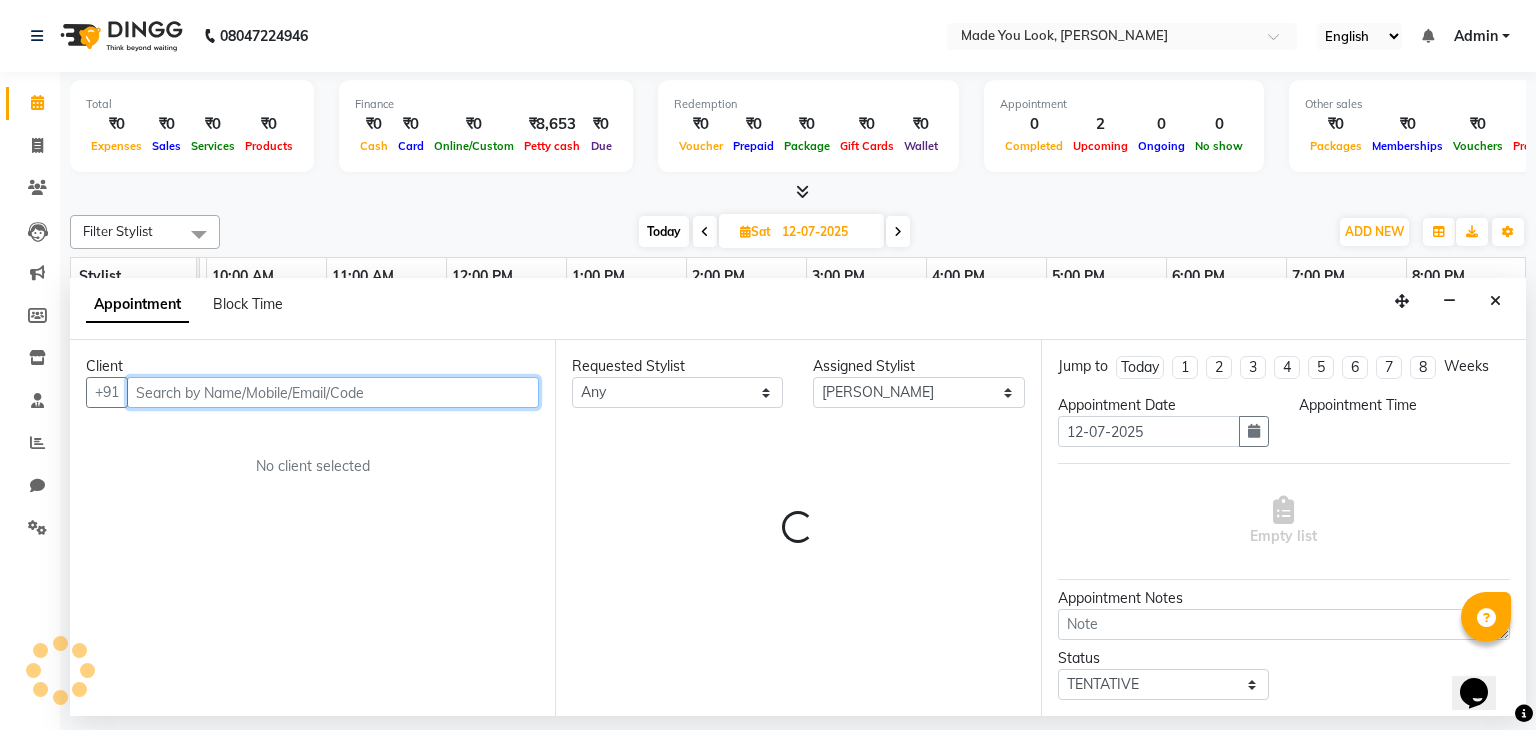 select on "840" 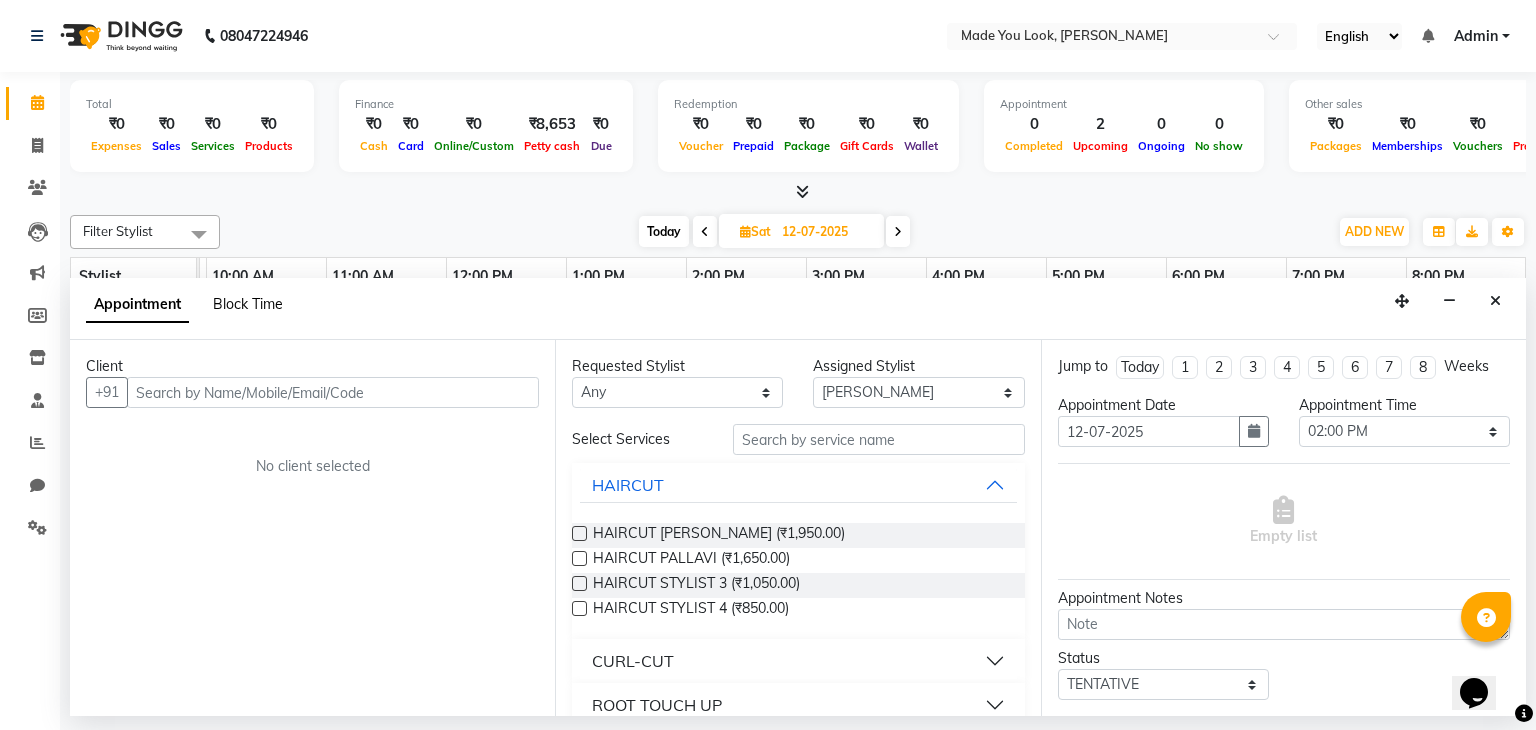 click on "Block Time" at bounding box center (248, 304) 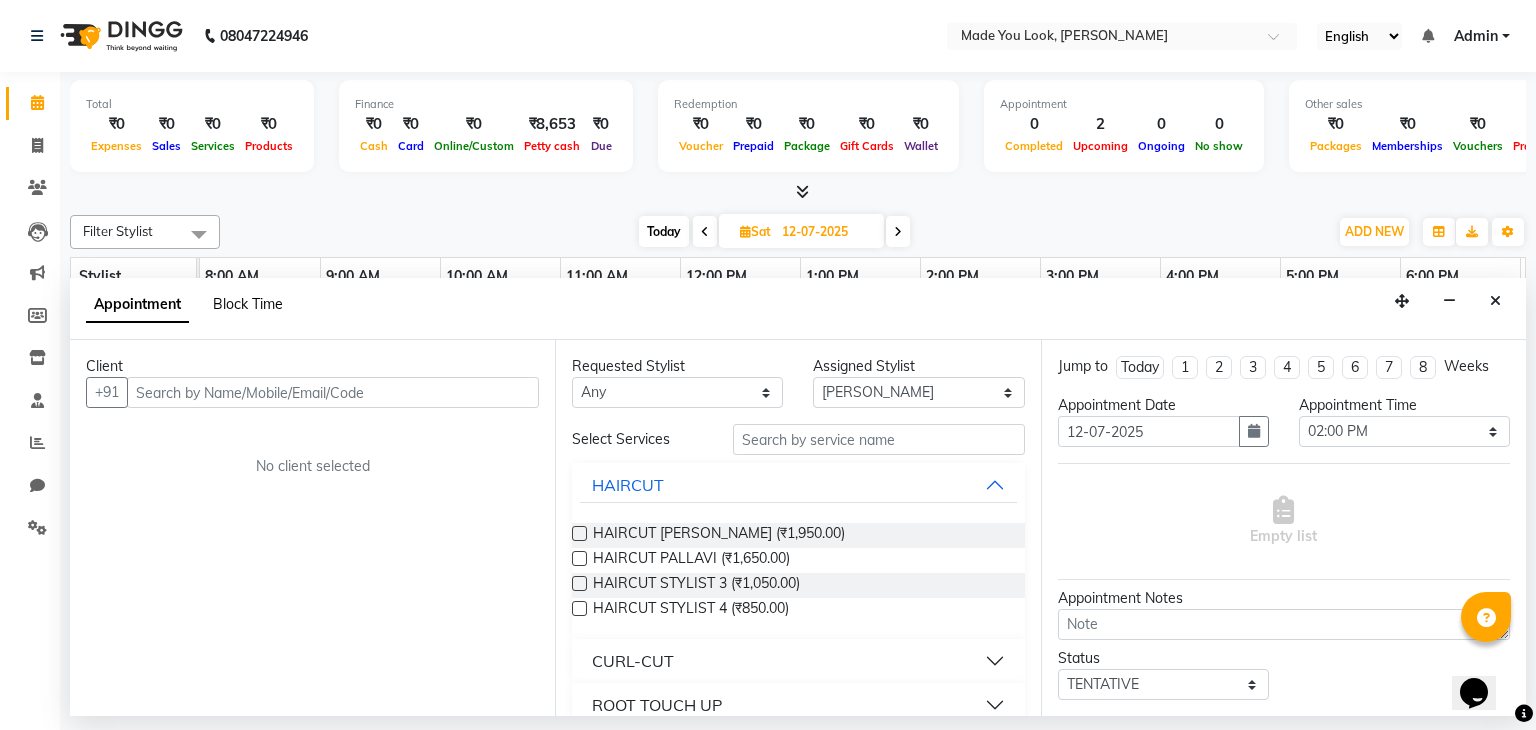 select on "83312" 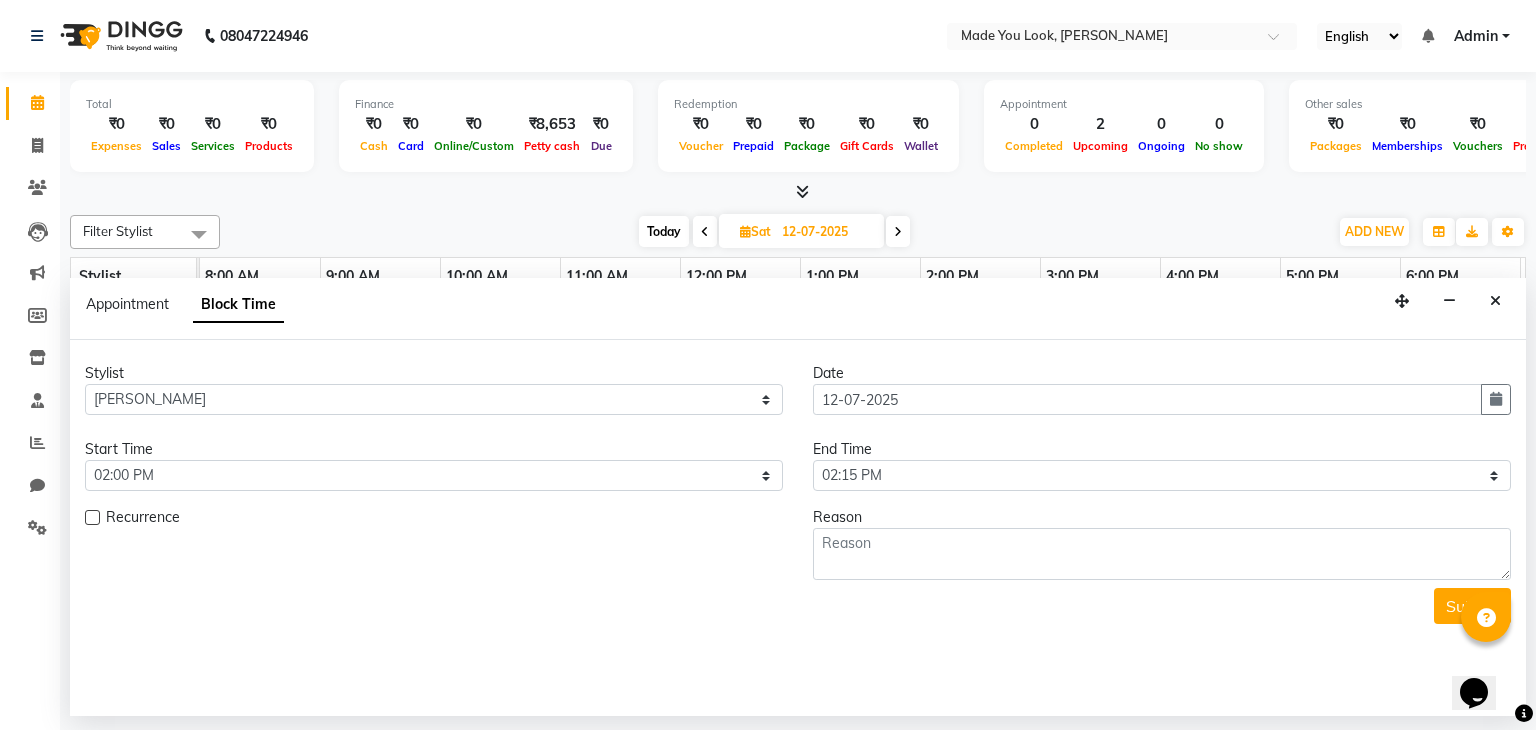 scroll, scrollTop: 0, scrollLeft: 234, axis: horizontal 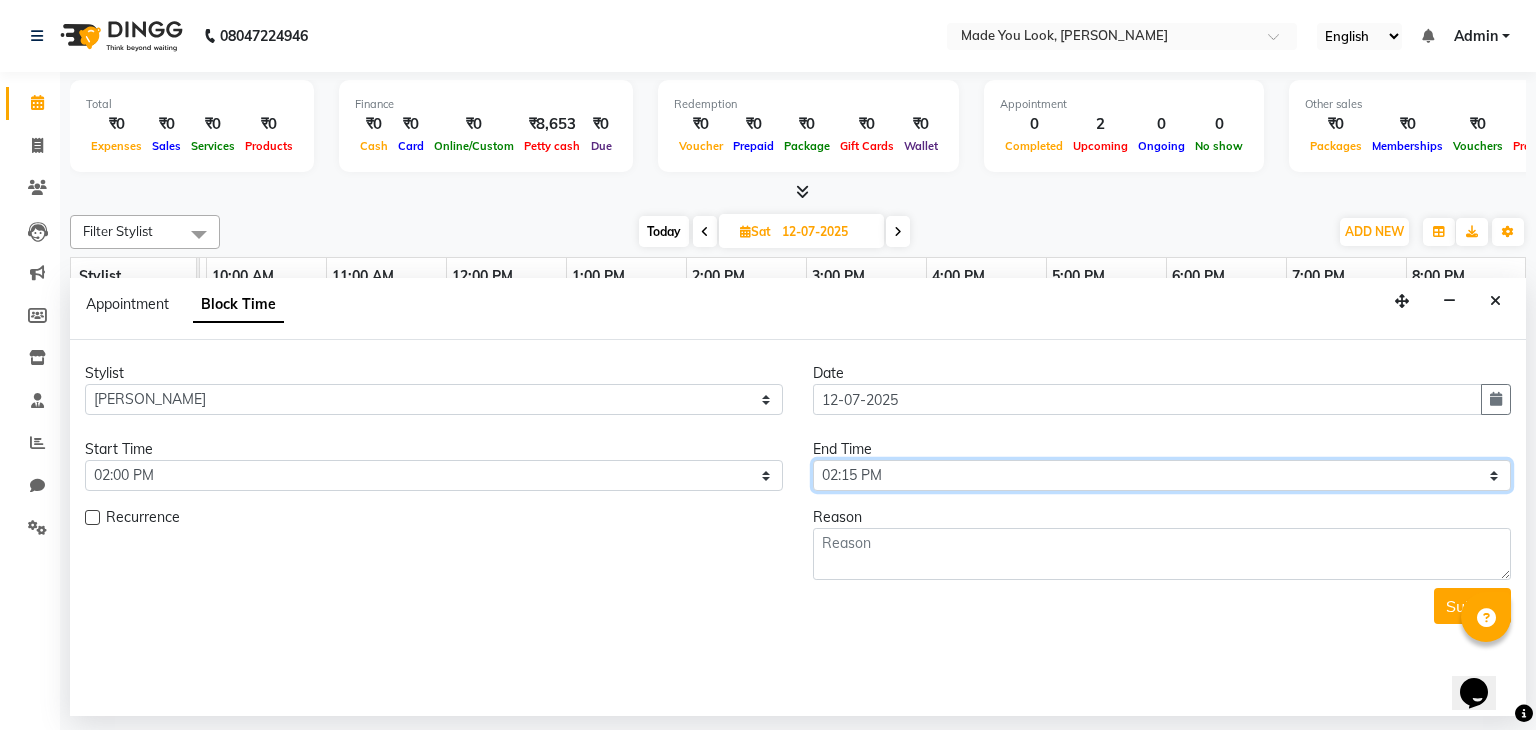 click on "Select 09:00 AM 09:15 AM 09:30 AM 09:45 AM 10:00 AM 10:15 AM 10:30 AM 10:45 AM 11:00 AM 11:15 AM 11:30 AM 11:45 AM 12:00 PM 12:15 PM 12:30 PM 12:45 PM 01:00 PM 01:15 PM 01:30 PM 01:45 PM 02:00 PM 02:15 PM 02:30 PM 02:45 PM 03:00 PM 03:15 PM 03:30 PM 03:45 PM 04:00 PM 04:15 PM 04:30 PM 04:45 PM 05:00 PM 05:15 PM 05:30 PM 05:45 PM 06:00 PM 06:15 PM 06:30 PM 06:45 PM 07:00 PM 07:15 PM 07:30 PM 07:45 PM 08:00 PM" at bounding box center (1162, 475) 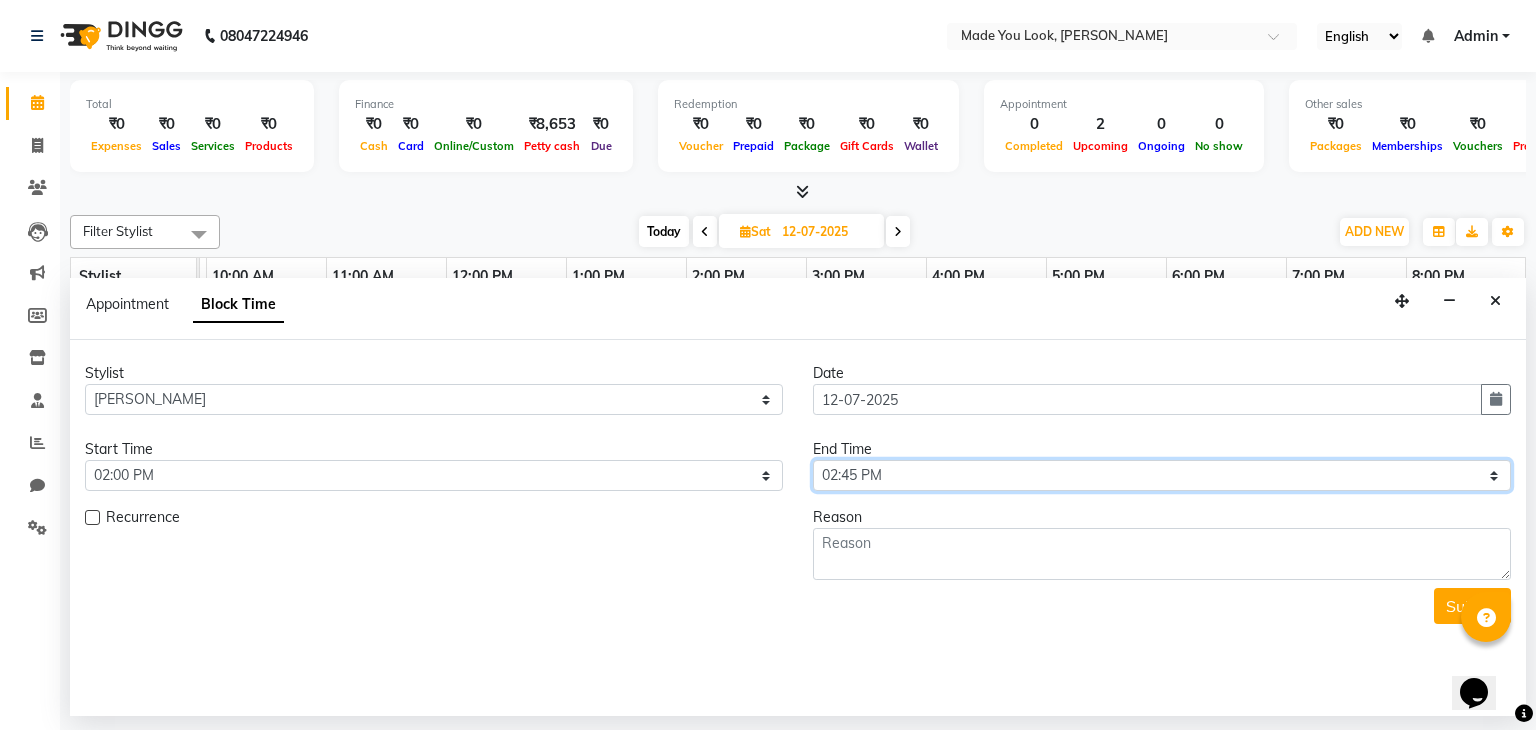 click on "Select 09:00 AM 09:15 AM 09:30 AM 09:45 AM 10:00 AM 10:15 AM 10:30 AM 10:45 AM 11:00 AM 11:15 AM 11:30 AM 11:45 AM 12:00 PM 12:15 PM 12:30 PM 12:45 PM 01:00 PM 01:15 PM 01:30 PM 01:45 PM 02:00 PM 02:15 PM 02:30 PM 02:45 PM 03:00 PM 03:15 PM 03:30 PM 03:45 PM 04:00 PM 04:15 PM 04:30 PM 04:45 PM 05:00 PM 05:15 PM 05:30 PM 05:45 PM 06:00 PM 06:15 PM 06:30 PM 06:45 PM 07:00 PM 07:15 PM 07:30 PM 07:45 PM 08:00 PM" at bounding box center [1162, 475] 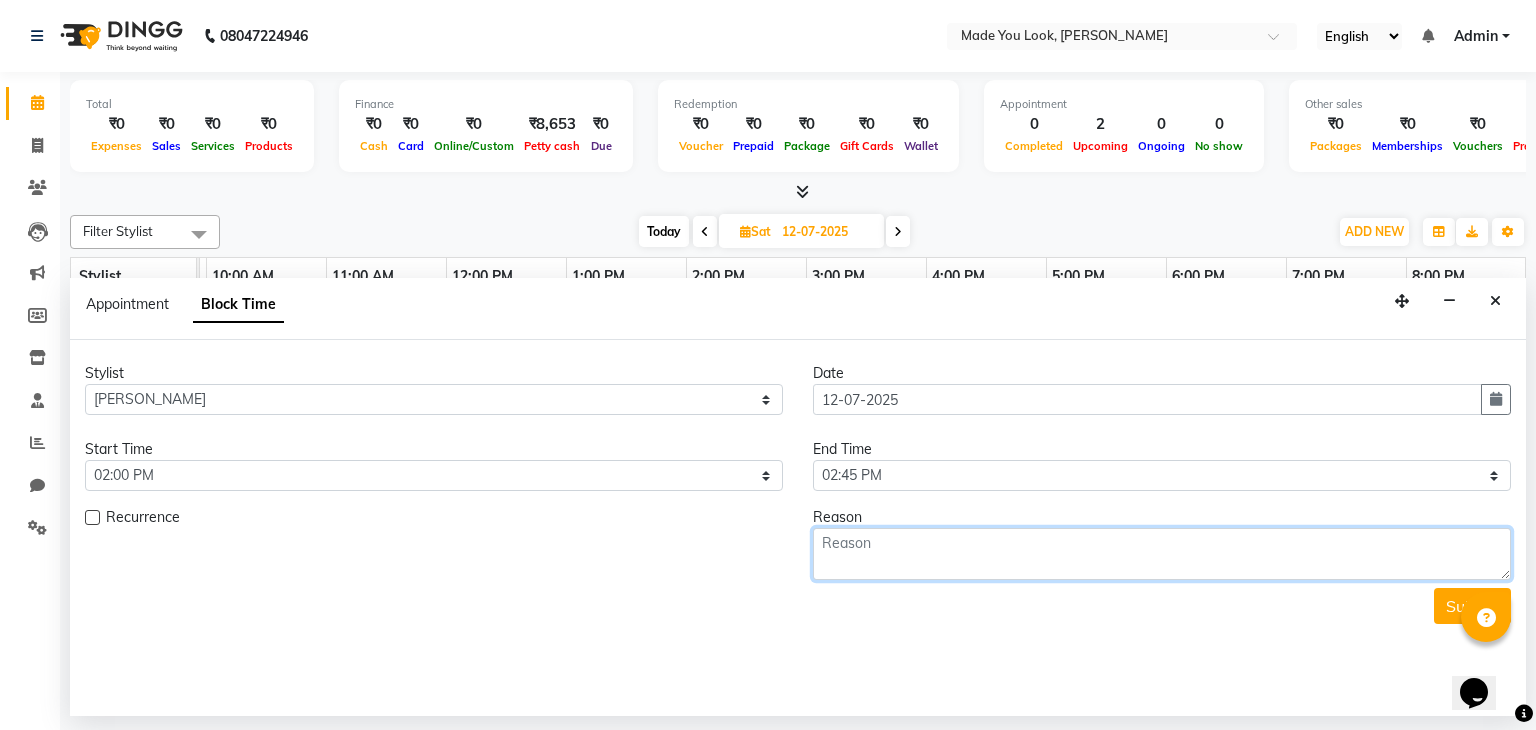 click at bounding box center [1162, 554] 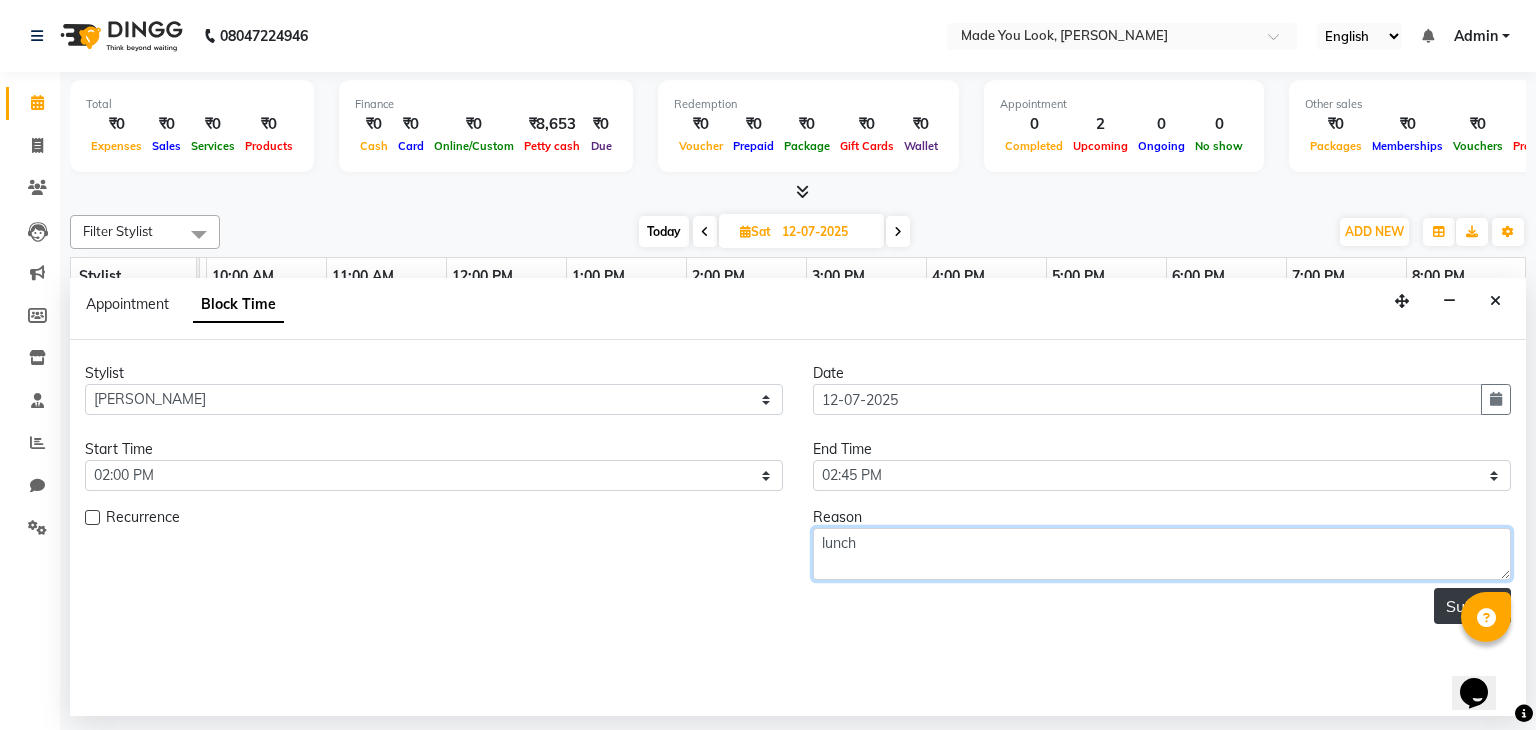 type on "lunch" 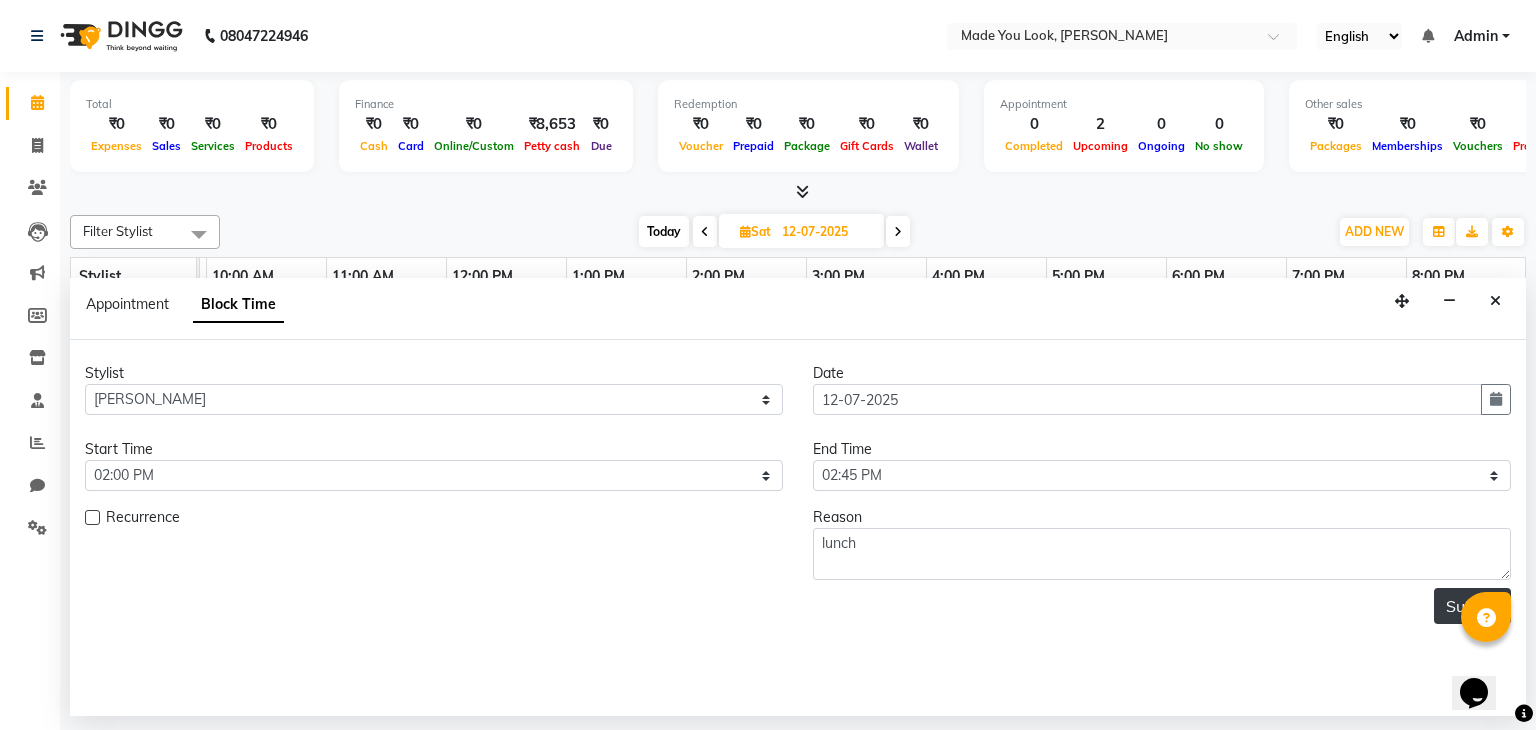 click on "Submit" at bounding box center (1472, 606) 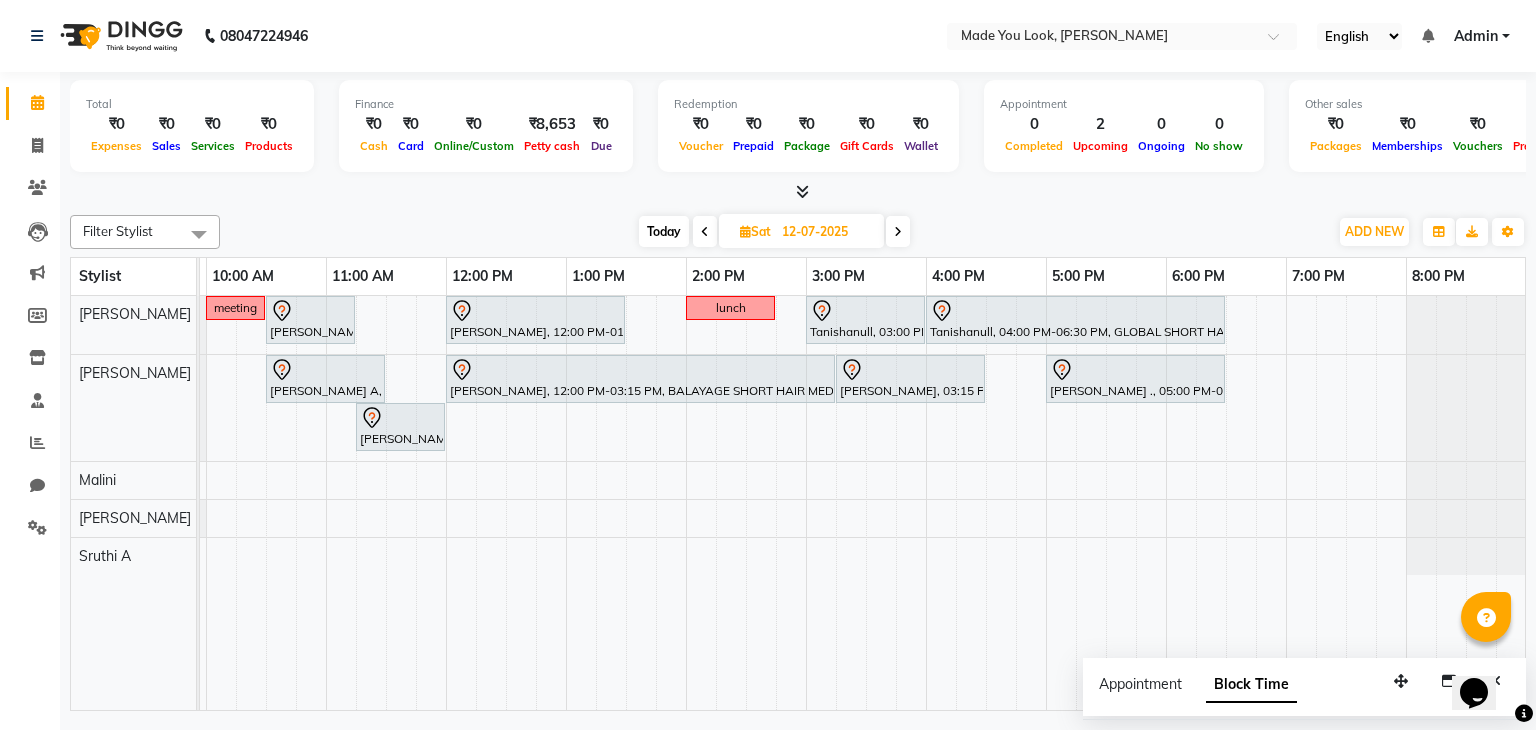 click at bounding box center [705, 231] 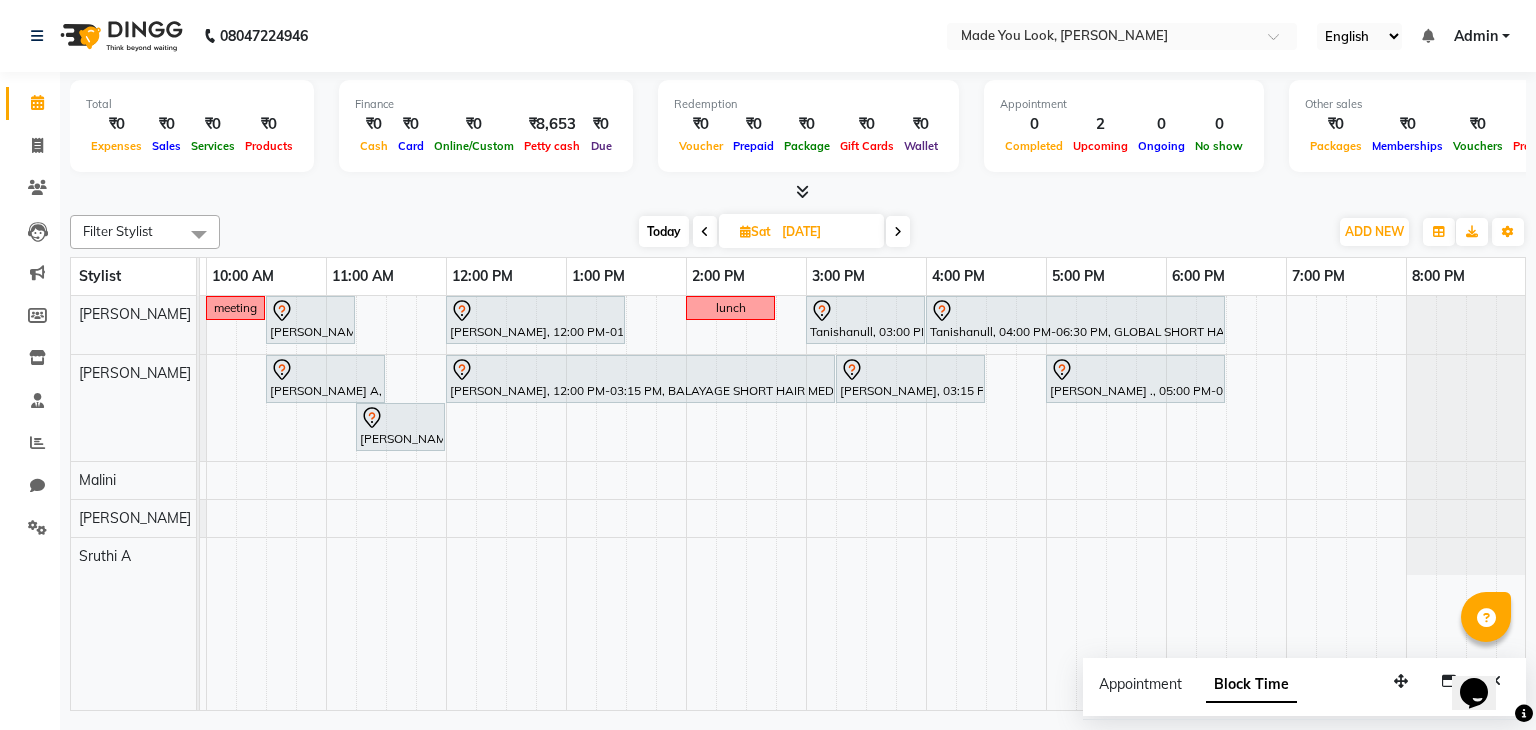 scroll, scrollTop: 0, scrollLeft: 234, axis: horizontal 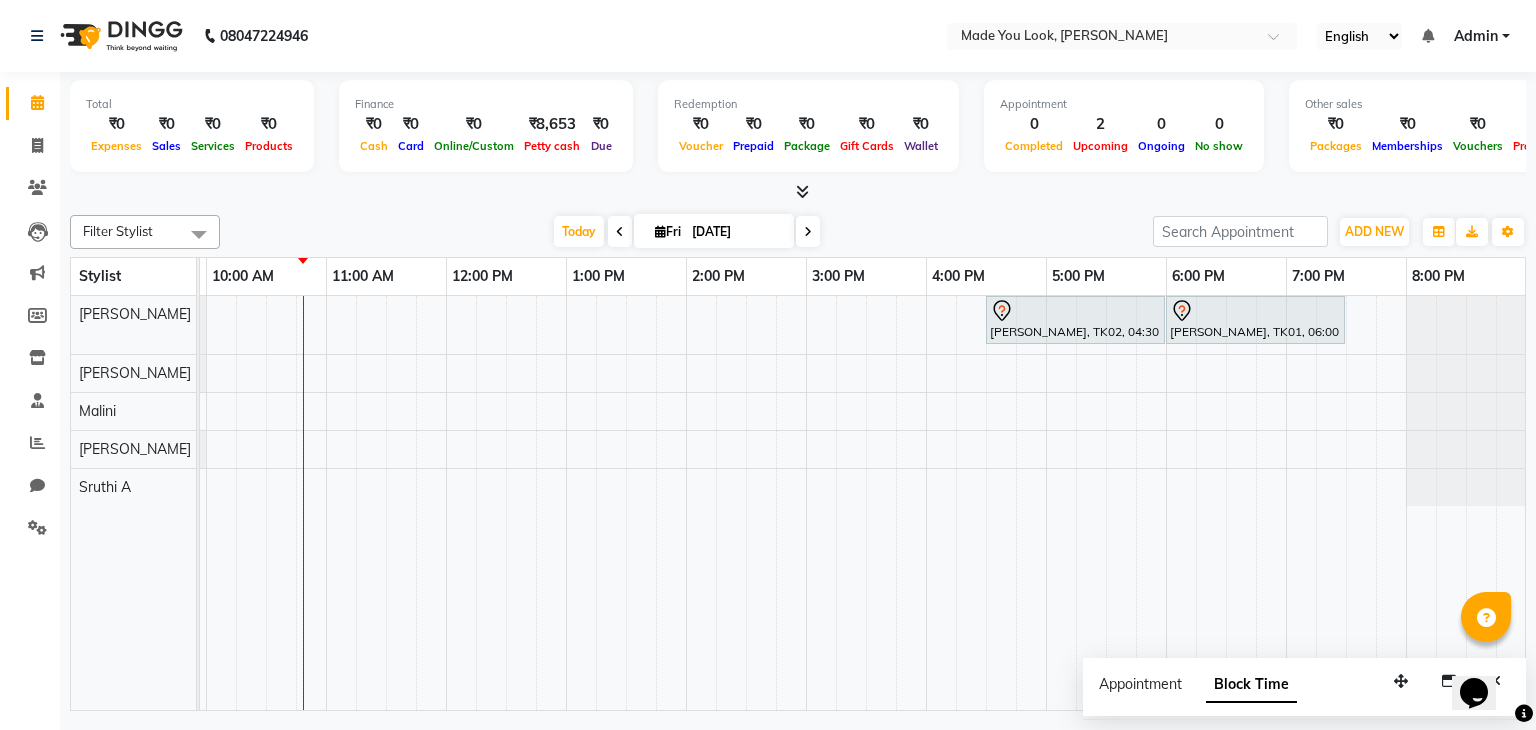 click at bounding box center [808, 231] 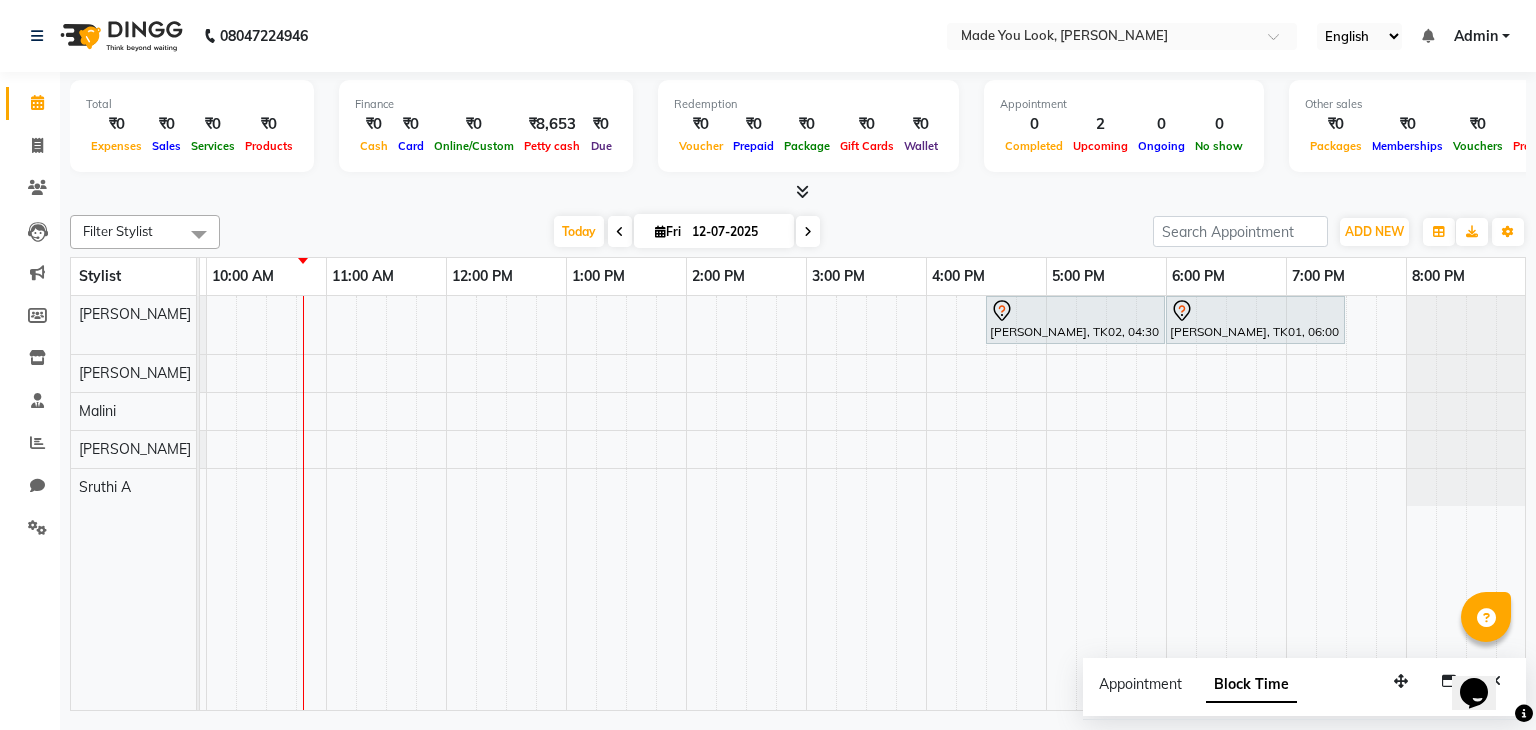 scroll, scrollTop: 0, scrollLeft: 0, axis: both 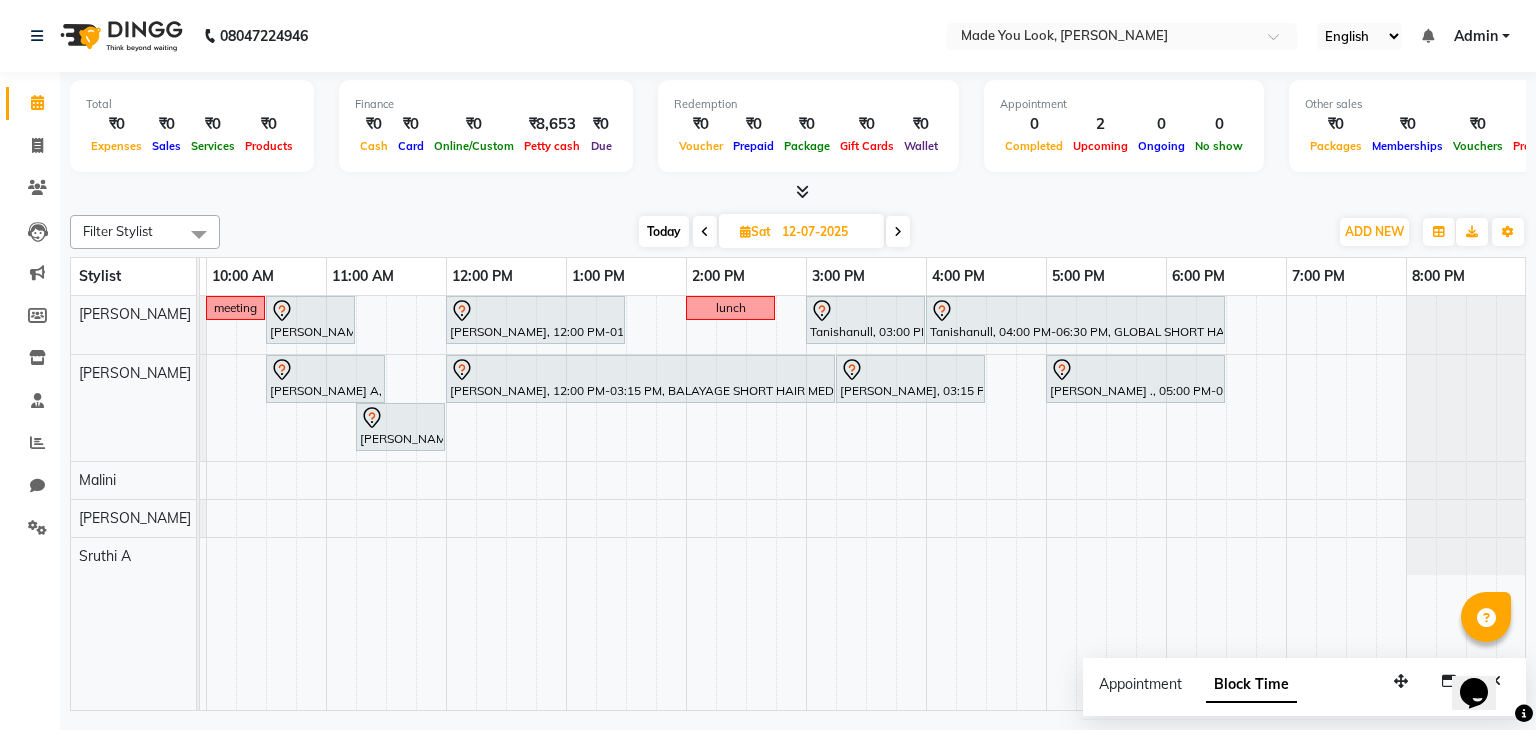 click at bounding box center (705, 231) 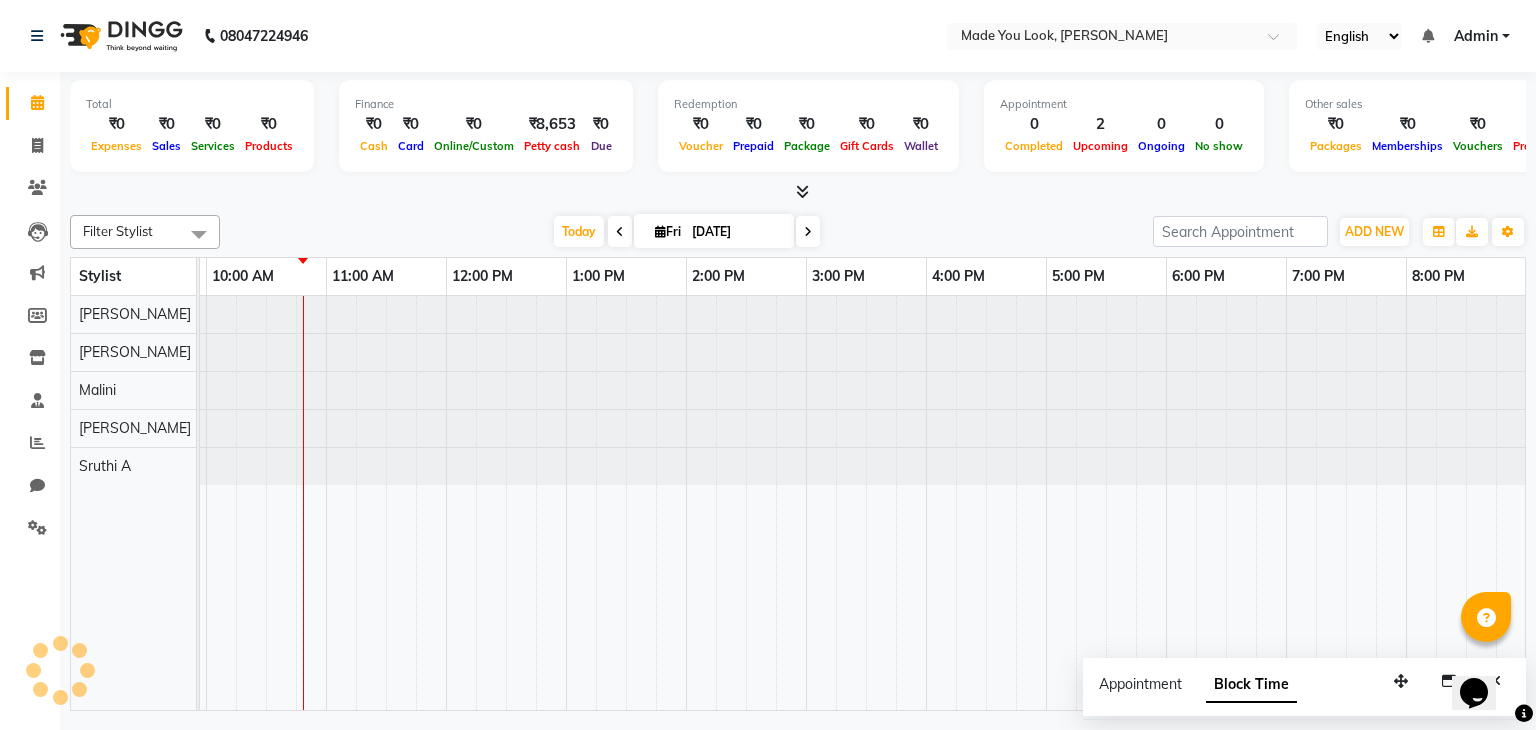 scroll, scrollTop: 0, scrollLeft: 0, axis: both 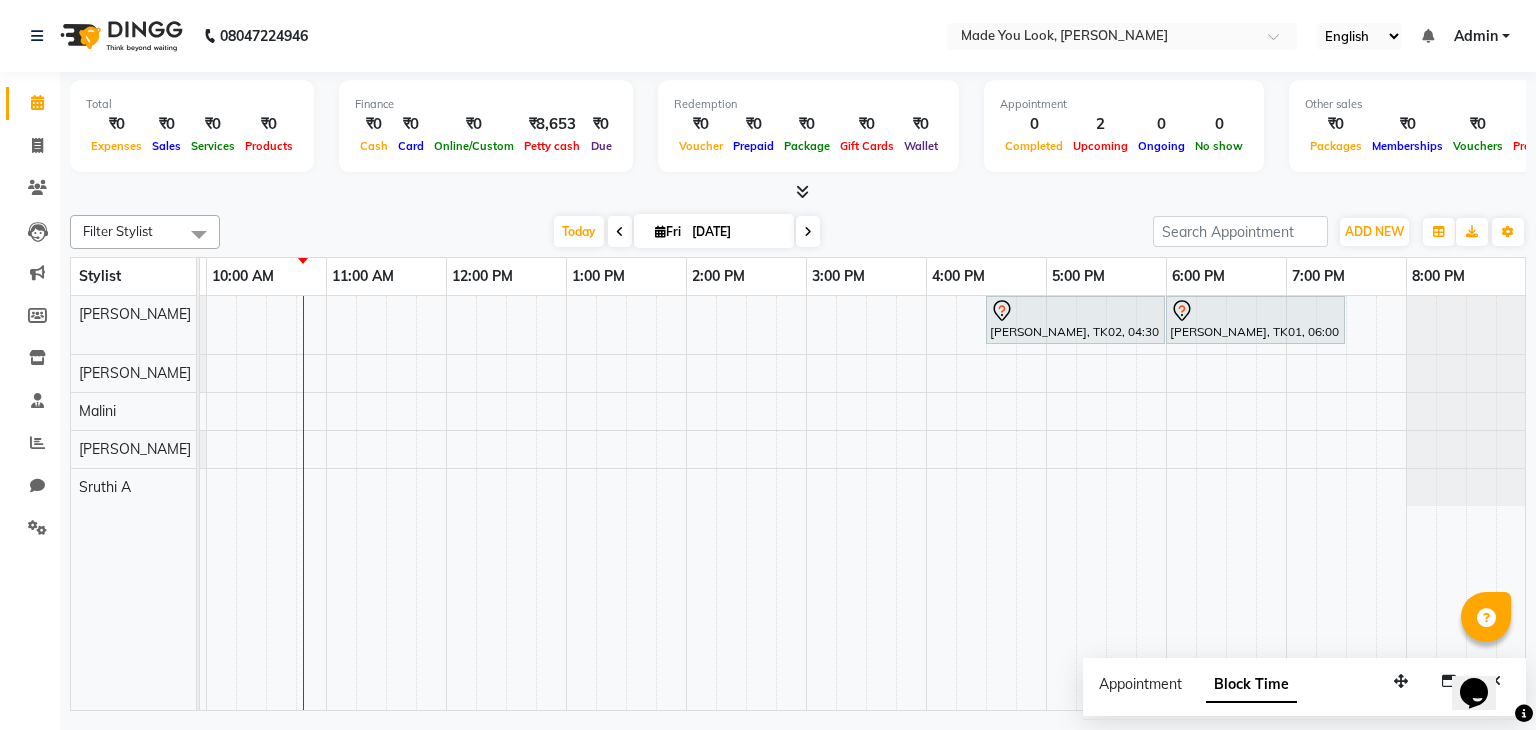 click at bounding box center [808, 231] 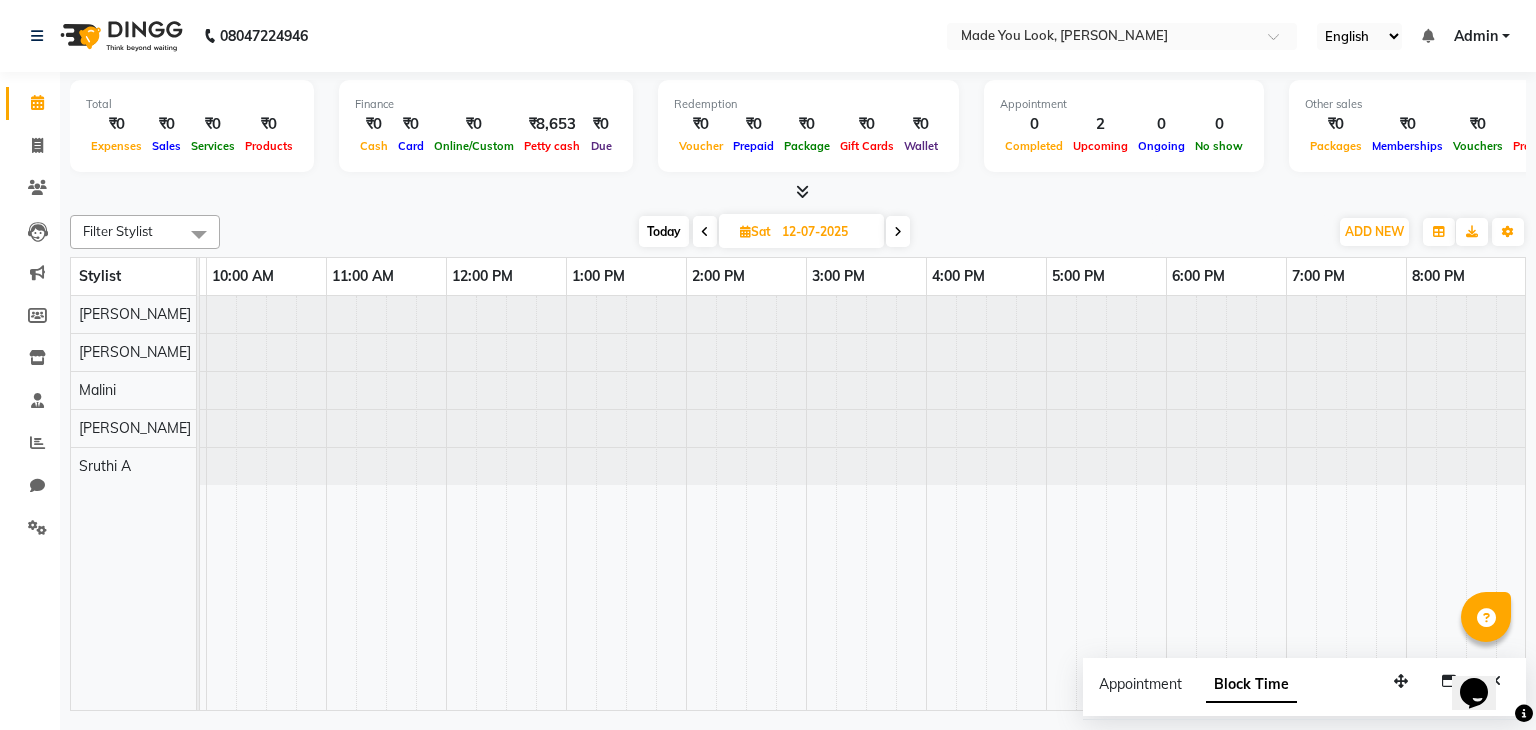 scroll, scrollTop: 0, scrollLeft: 0, axis: both 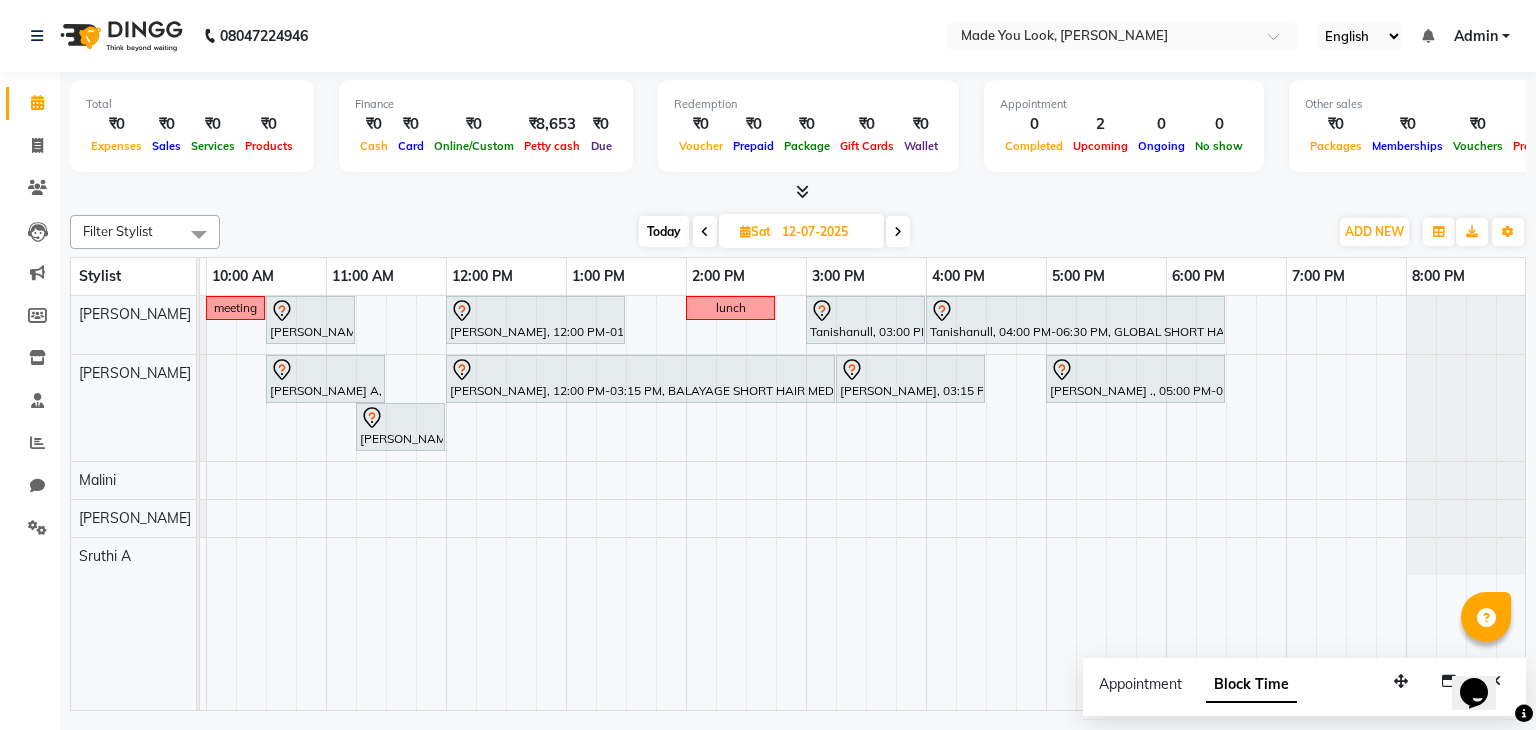 click at bounding box center (898, 231) 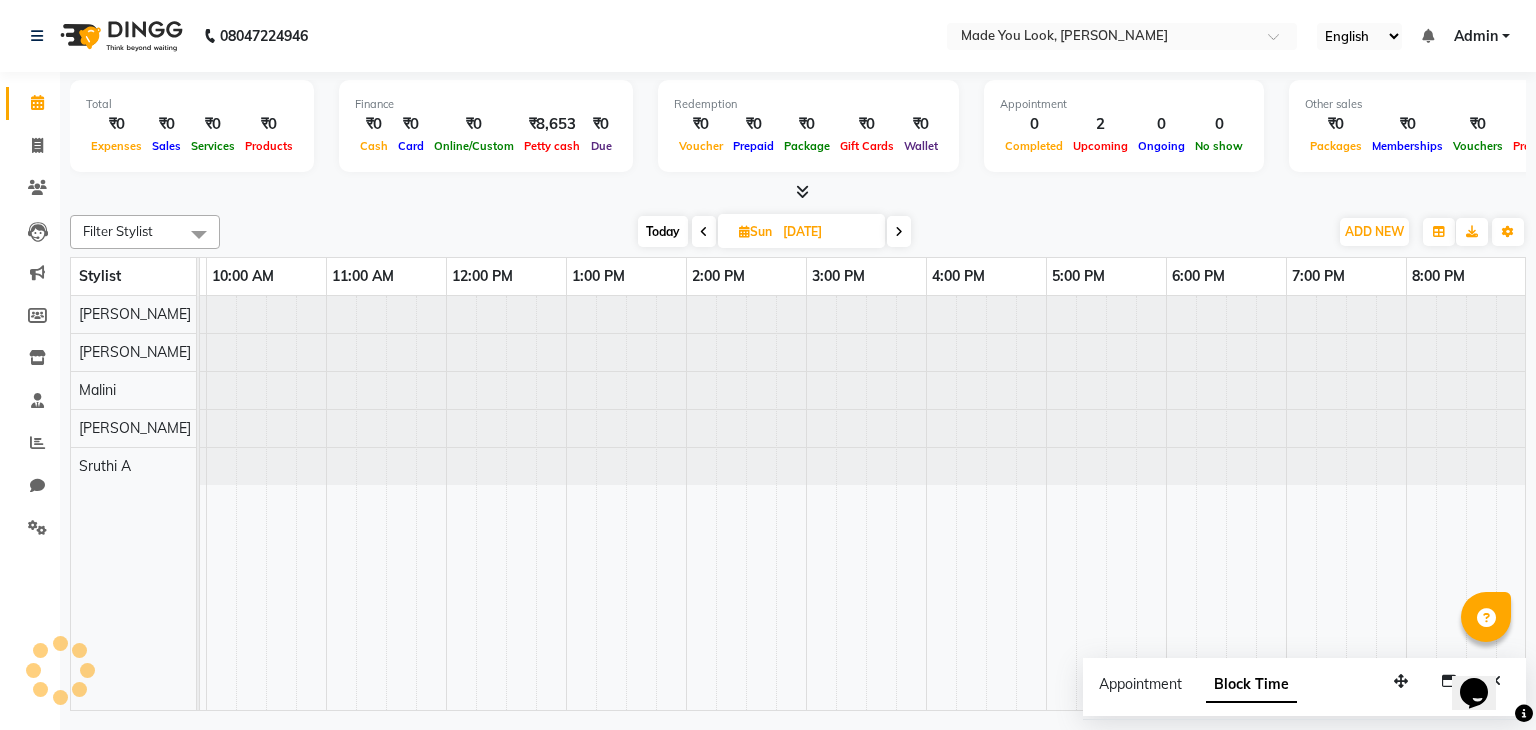 scroll, scrollTop: 0, scrollLeft: 0, axis: both 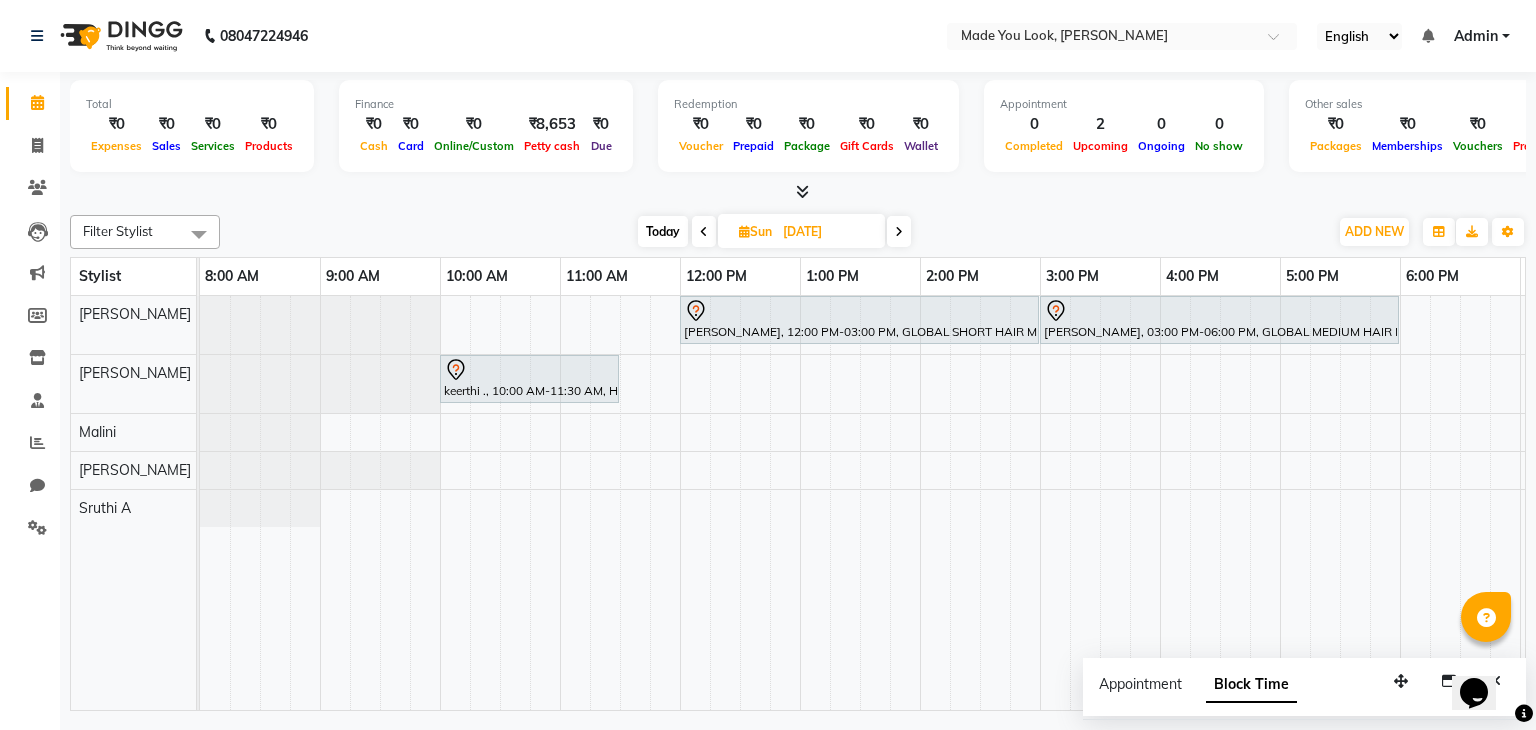 click at bounding box center [704, 231] 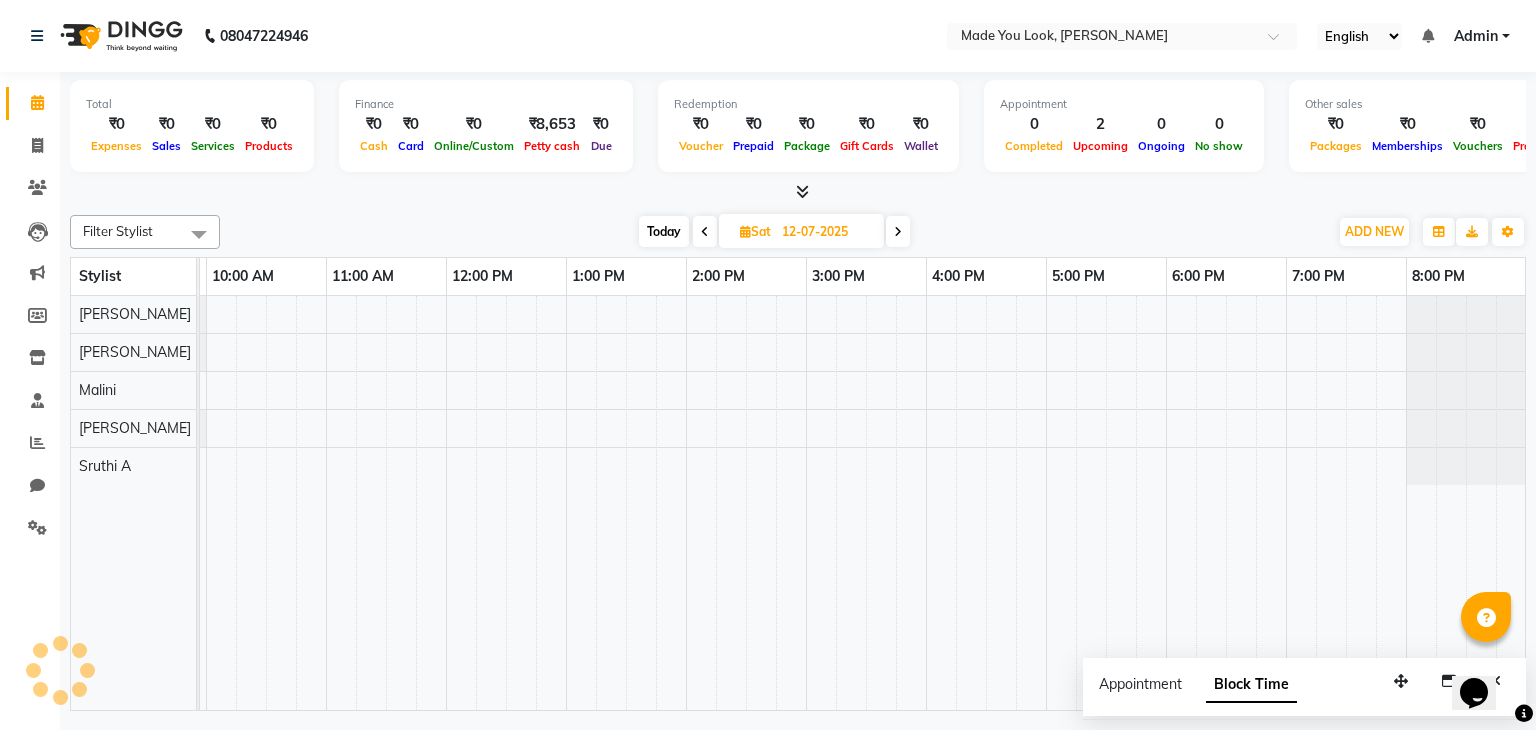 click at bounding box center [705, 232] 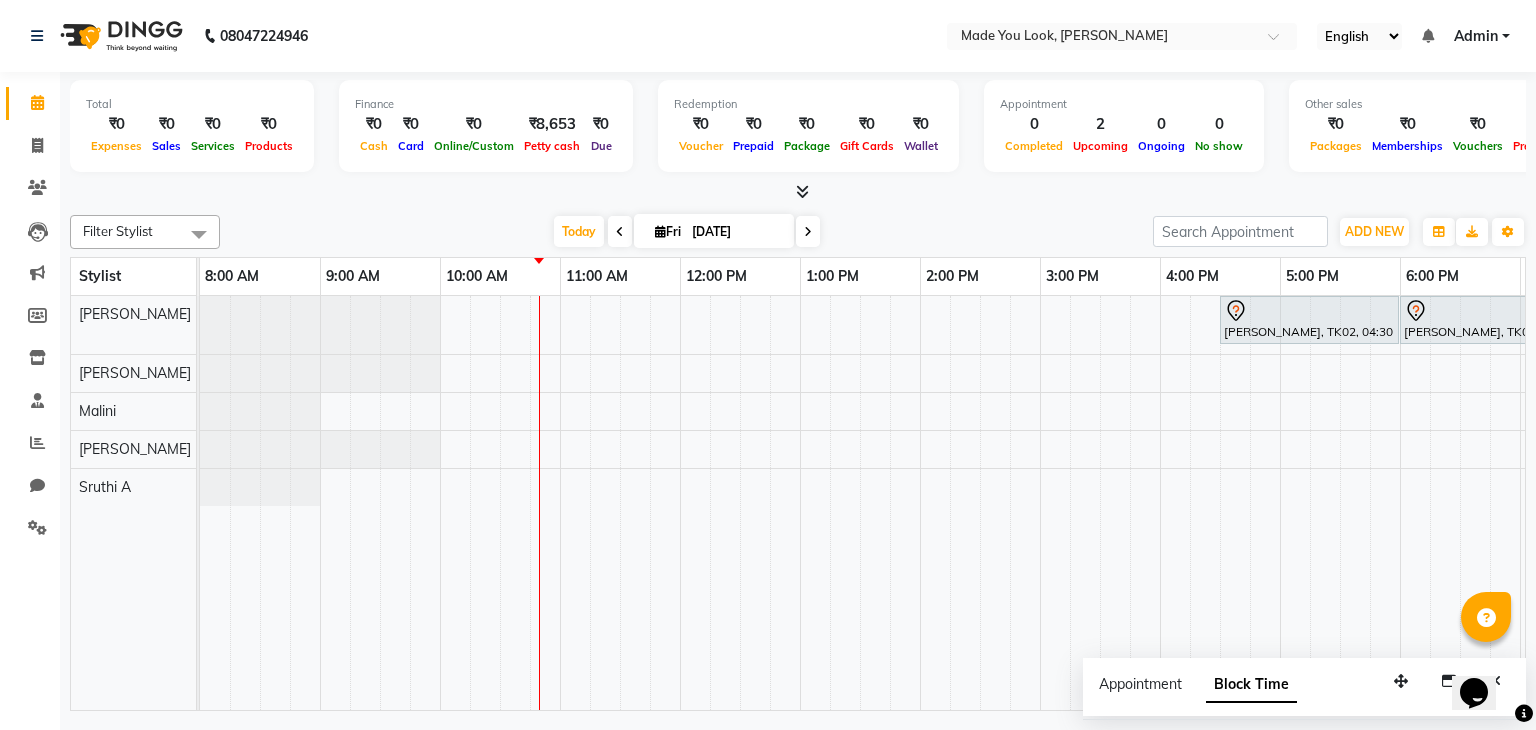 click at bounding box center [808, 231] 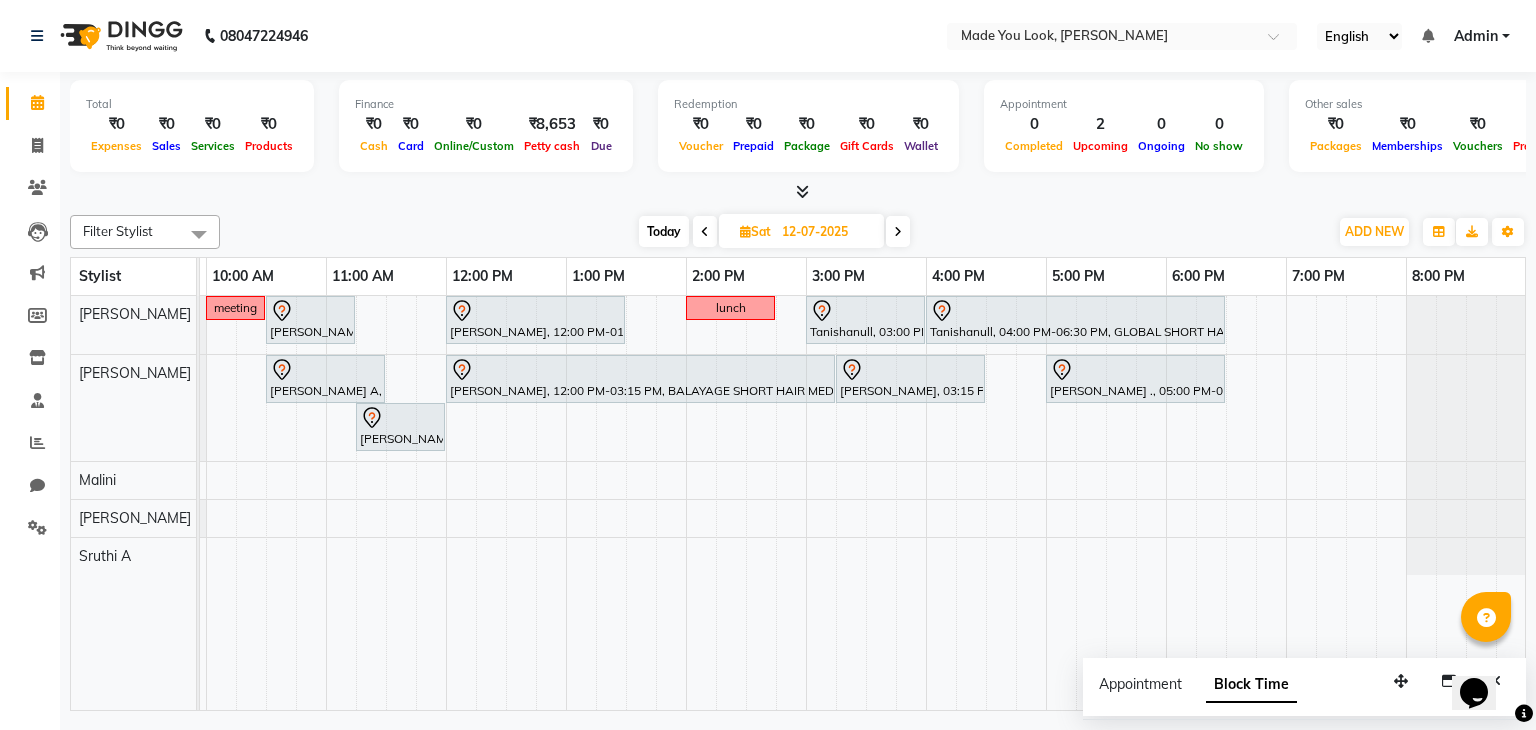 click at bounding box center (802, 191) 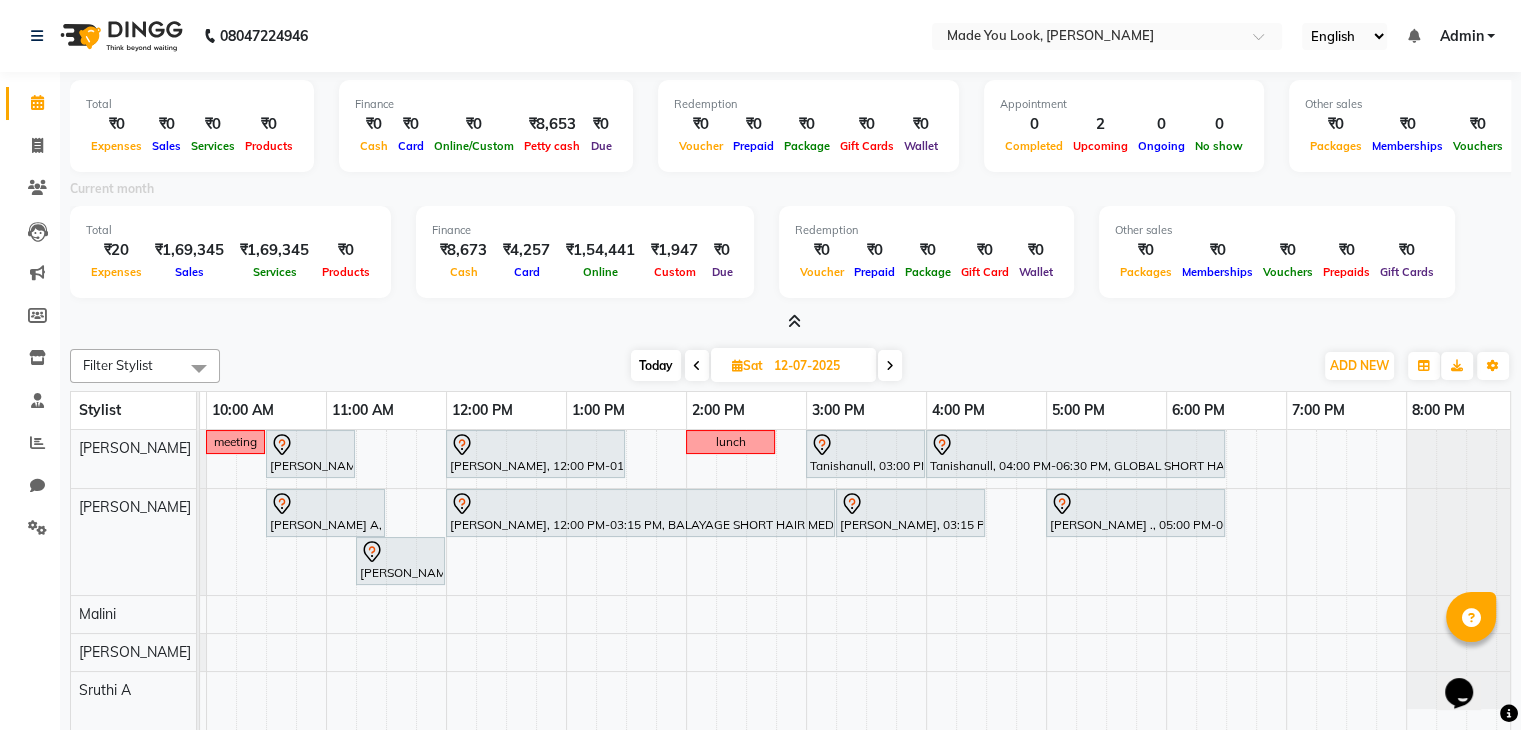 click at bounding box center (794, 321) 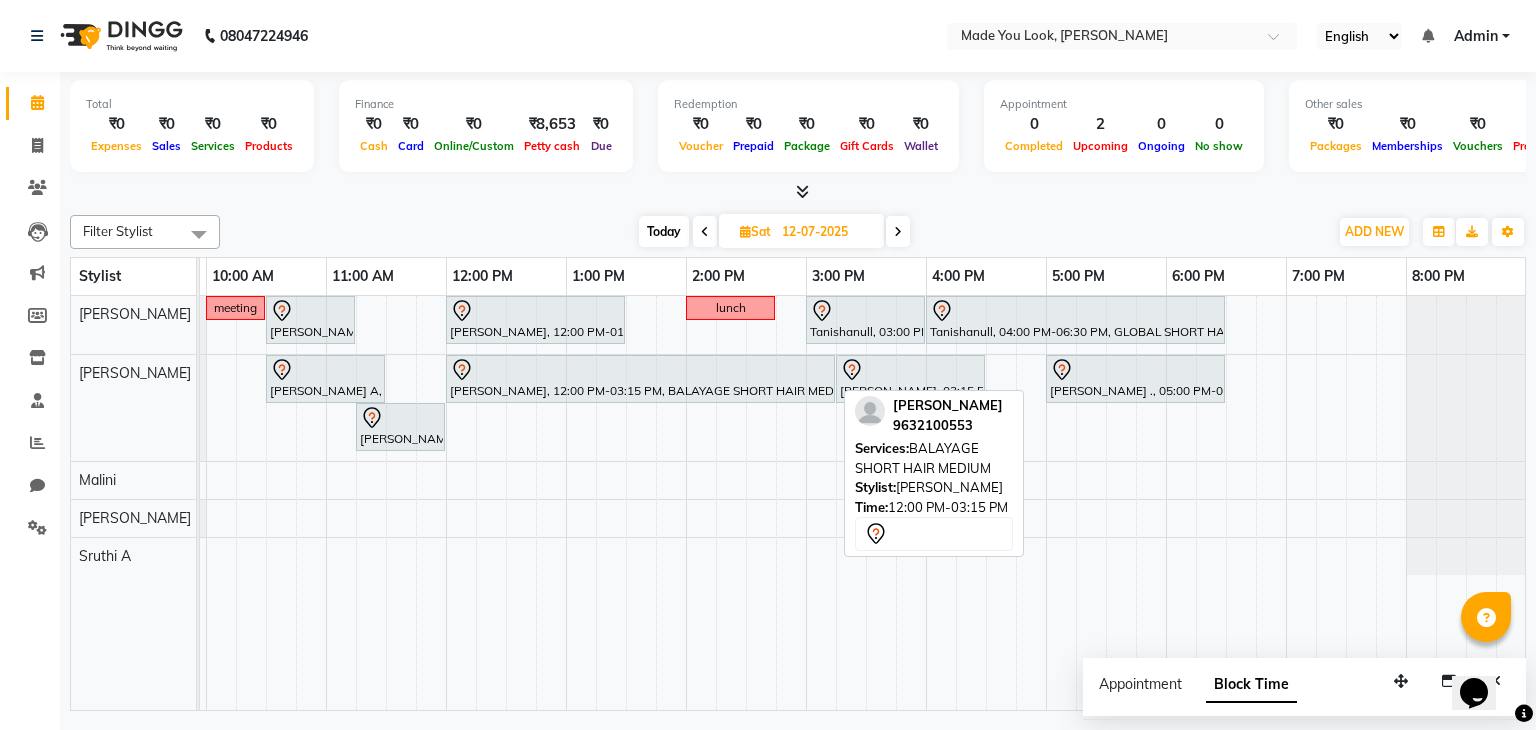click on "[PERSON_NAME], 12:00 PM-03:15 PM, BALAYAGE SHORT HAIR MEDIUM" at bounding box center (640, 379) 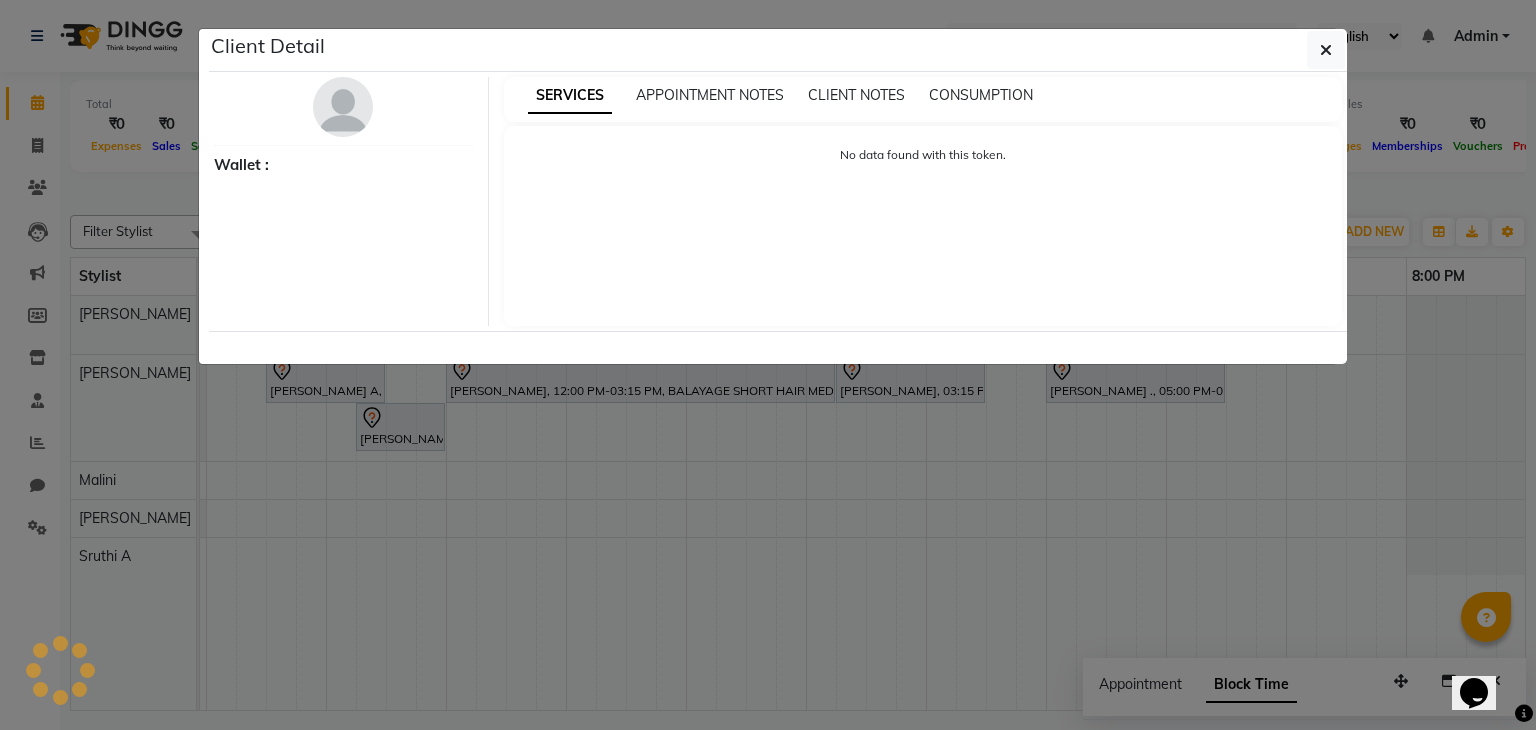 select on "7" 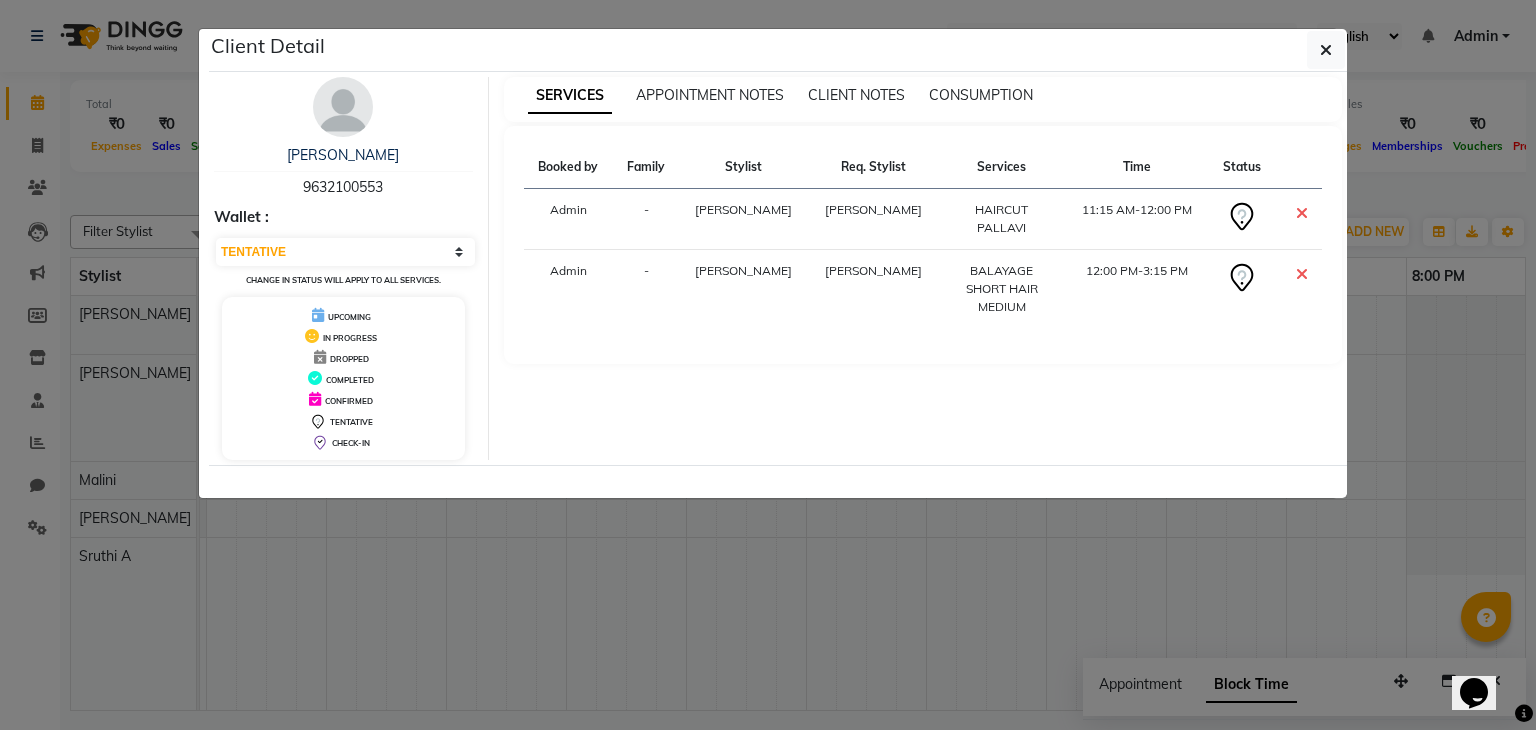 click on "Client Detail  sowmiya srinivas   9632100553 Wallet : Select CONFIRMED TENTATIVE Change in status will apply to all services. UPCOMING IN PROGRESS DROPPED COMPLETED CONFIRMED TENTATIVE CHECK-IN SERVICES APPOINTMENT NOTES CLIENT NOTES CONSUMPTION Booked by Family Stylist Req. Stylist Services Time Status  Admin  - pallavi Doijode pallavi Doijode  HAIRCUT PALLAVI   11:15 AM-12:00 PM   Admin  - pallavi Doijode pallavi Doijode  BALAYAGE SHORT HAIR MEDIUM   12:00 PM-3:15 PM" 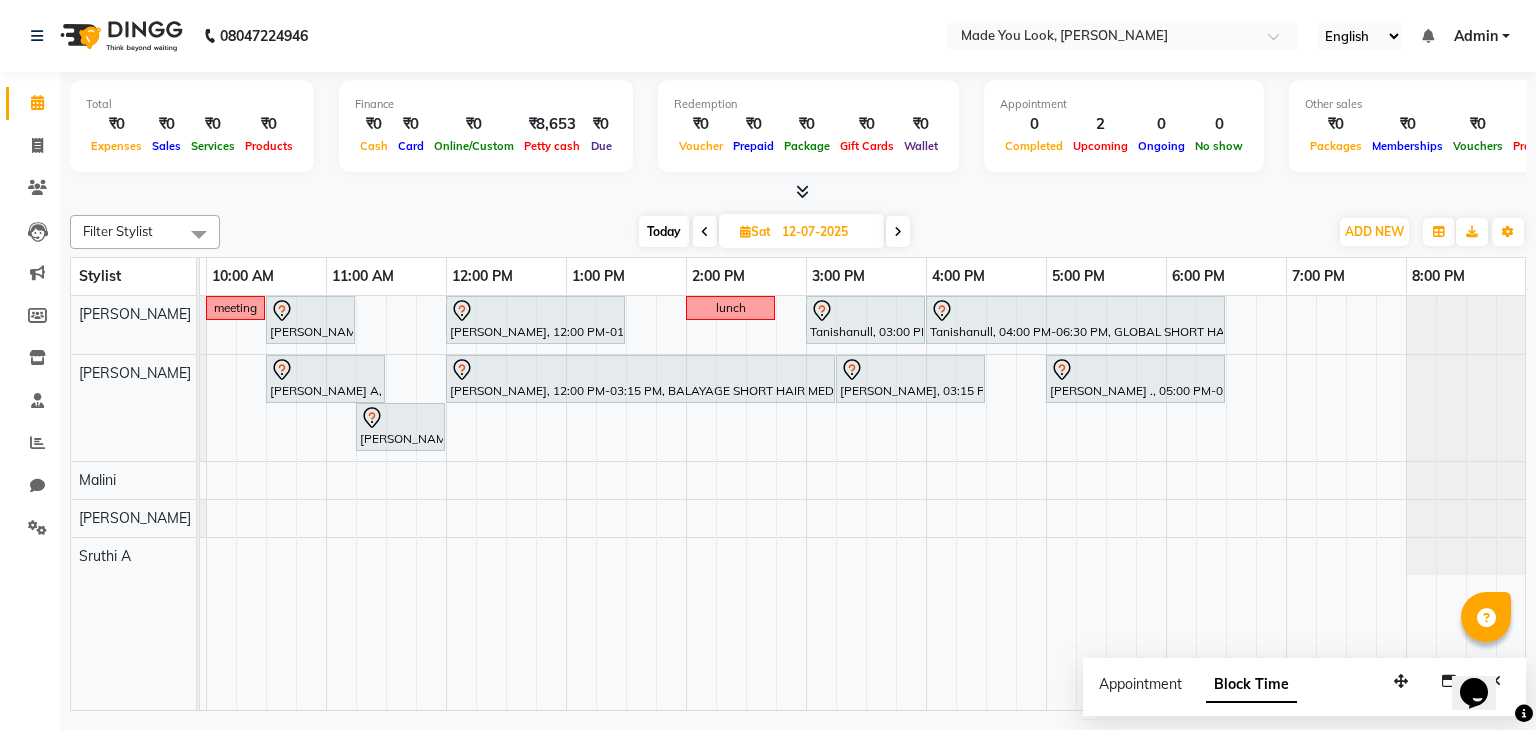 click at bounding box center (705, 231) 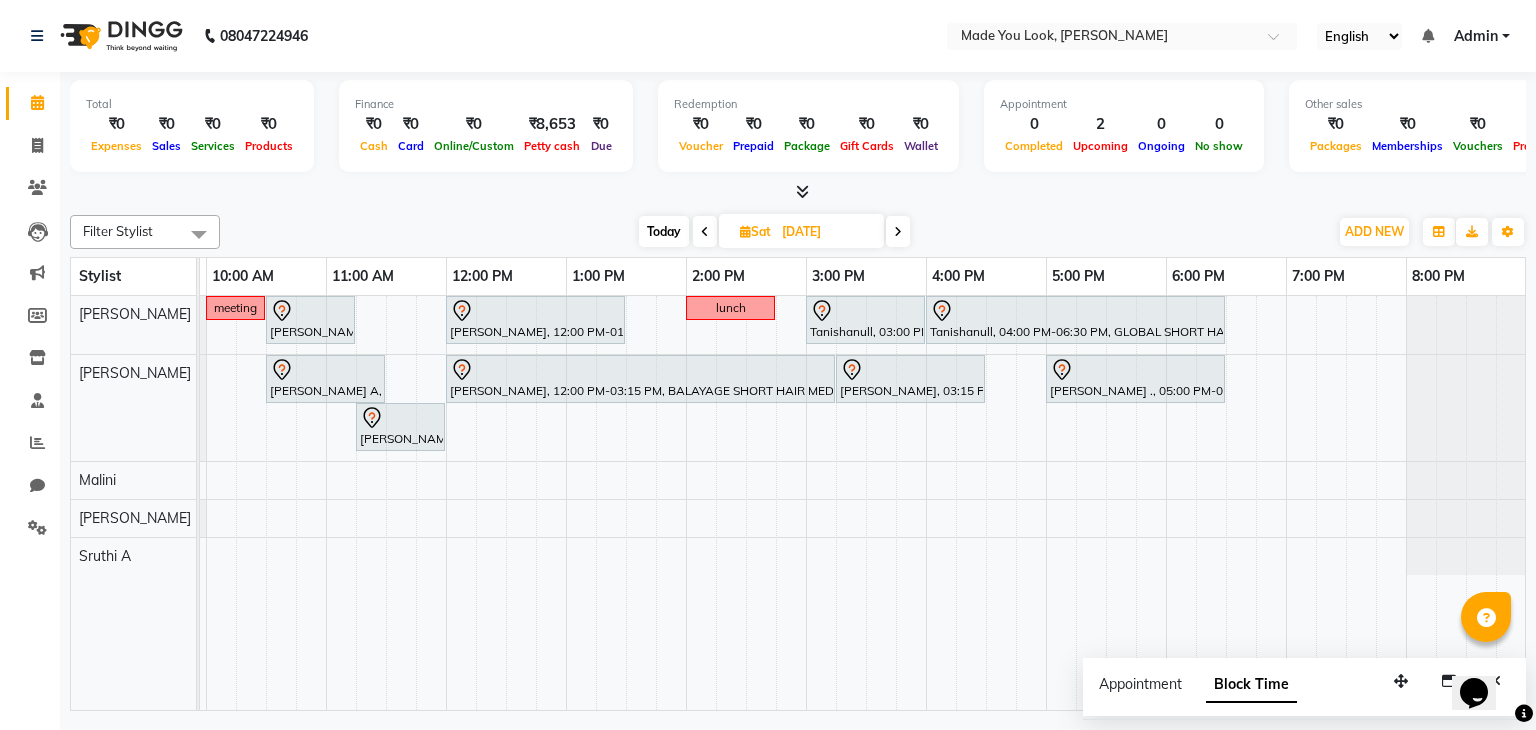 scroll, scrollTop: 0, scrollLeft: 0, axis: both 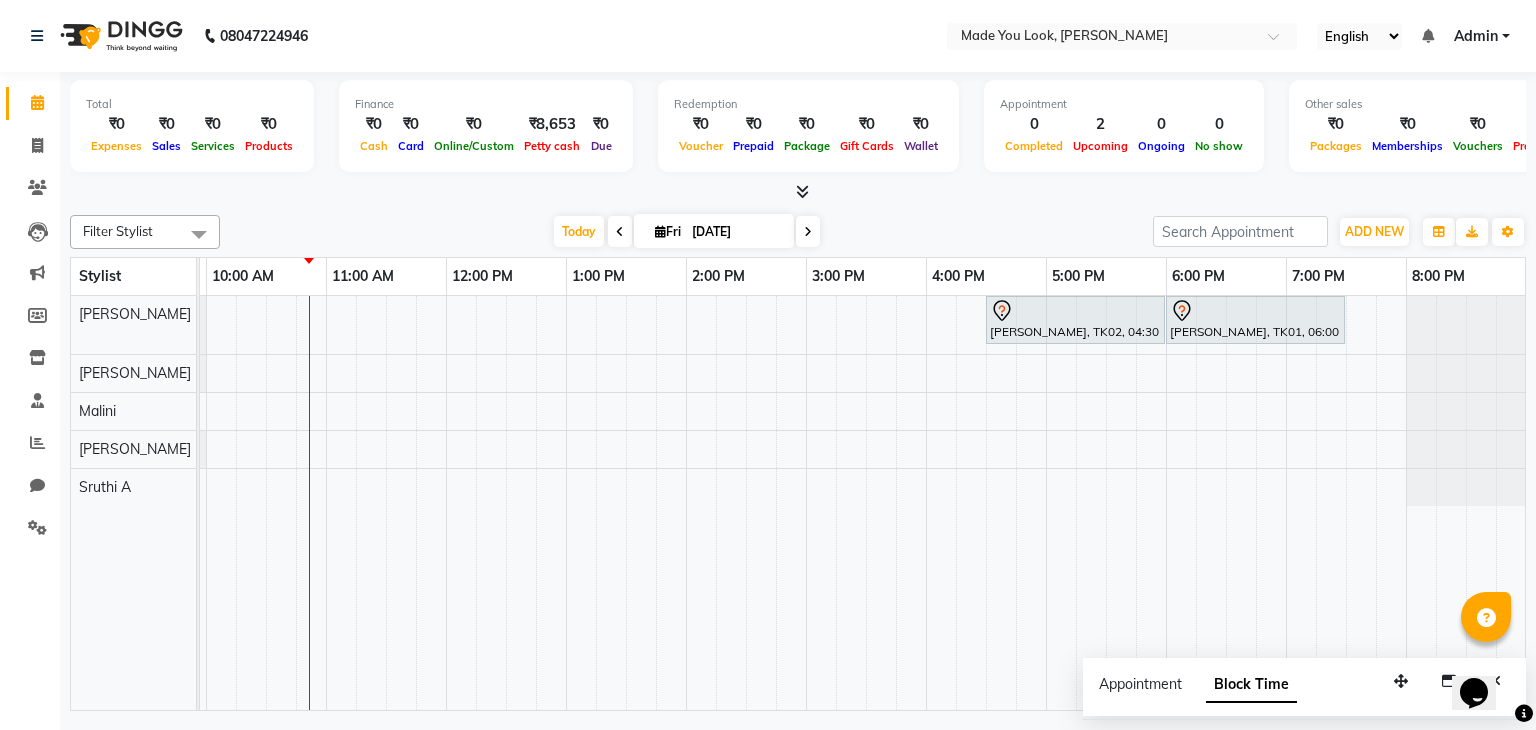 click at bounding box center [808, 231] 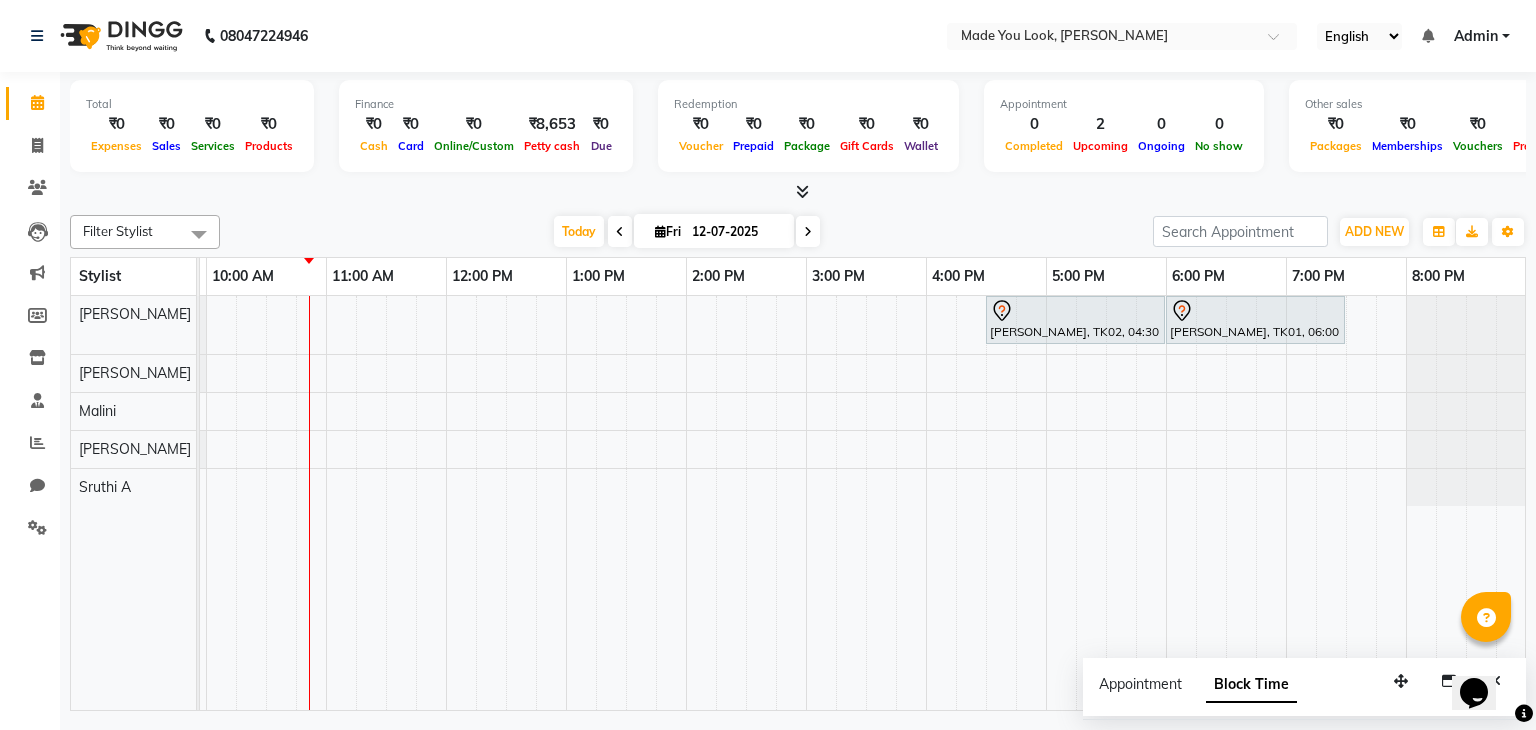 scroll, scrollTop: 0, scrollLeft: 0, axis: both 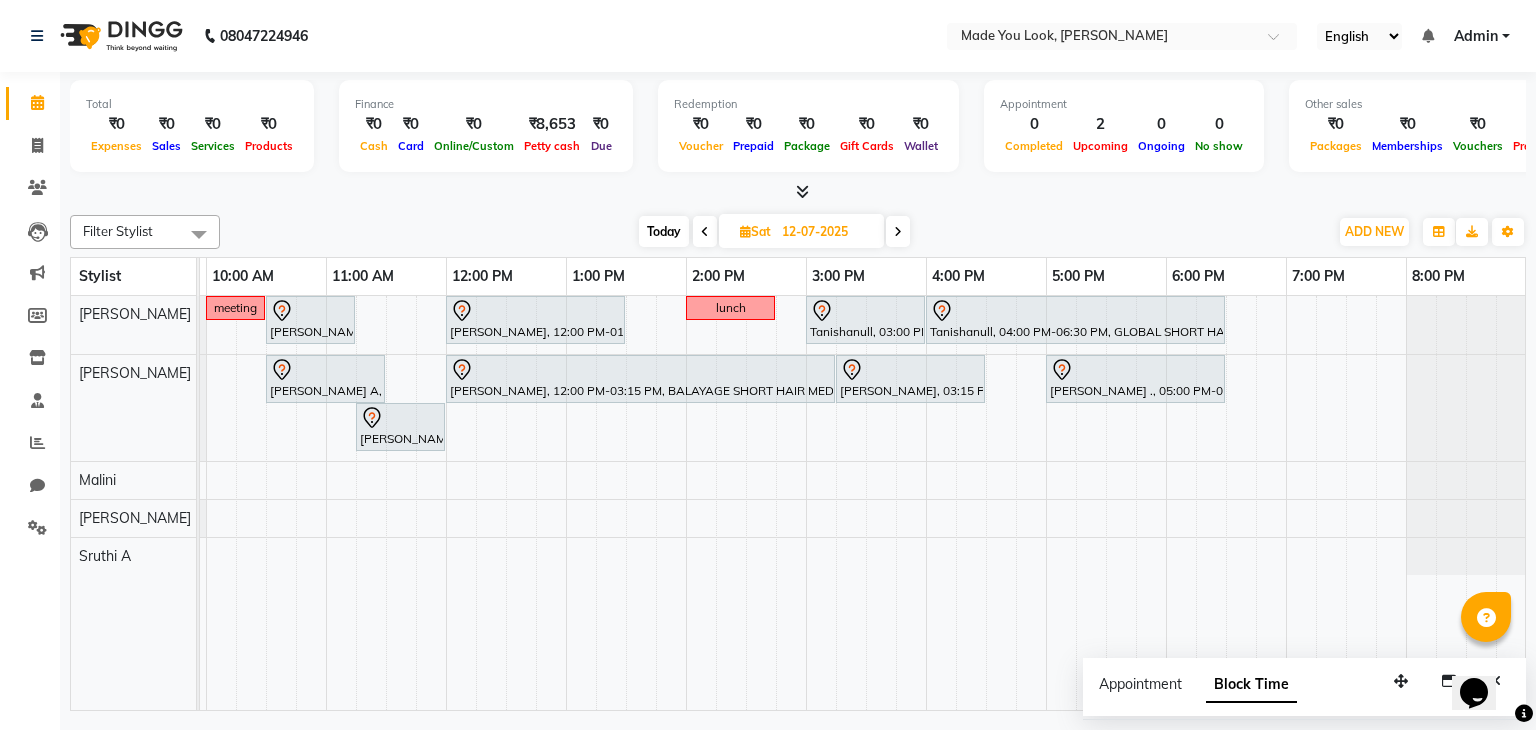 click at bounding box center [898, 231] 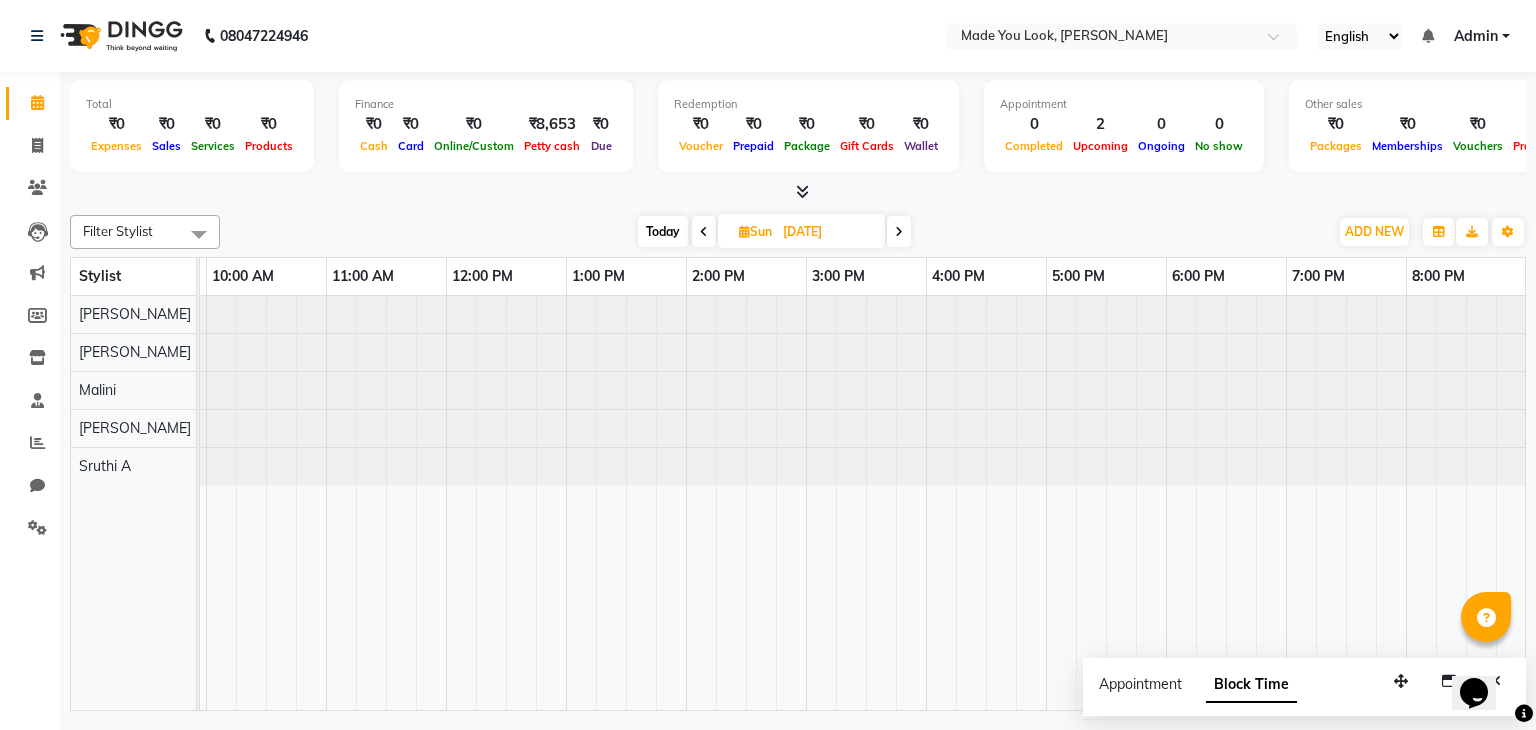 scroll, scrollTop: 0, scrollLeft: 0, axis: both 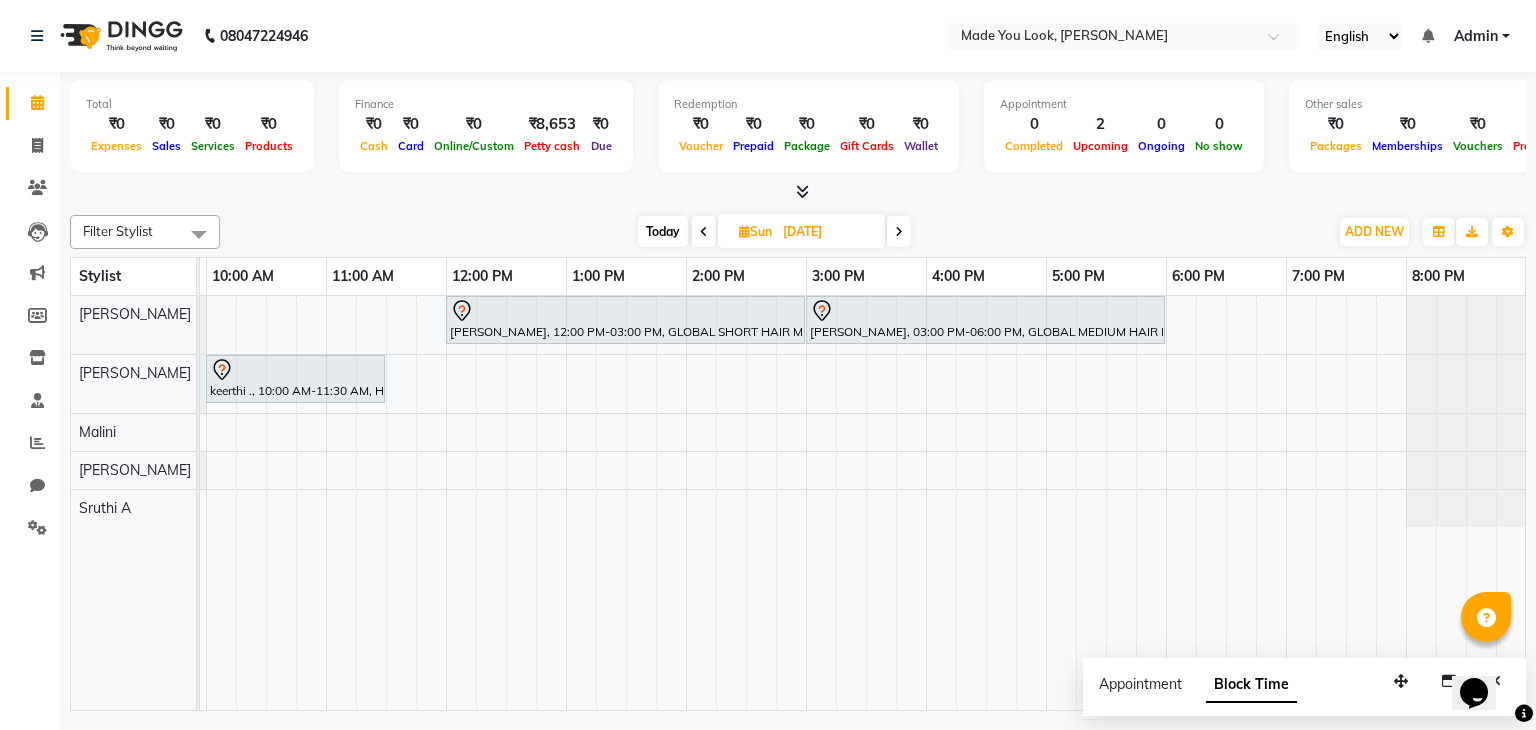 click at bounding box center (704, 232) 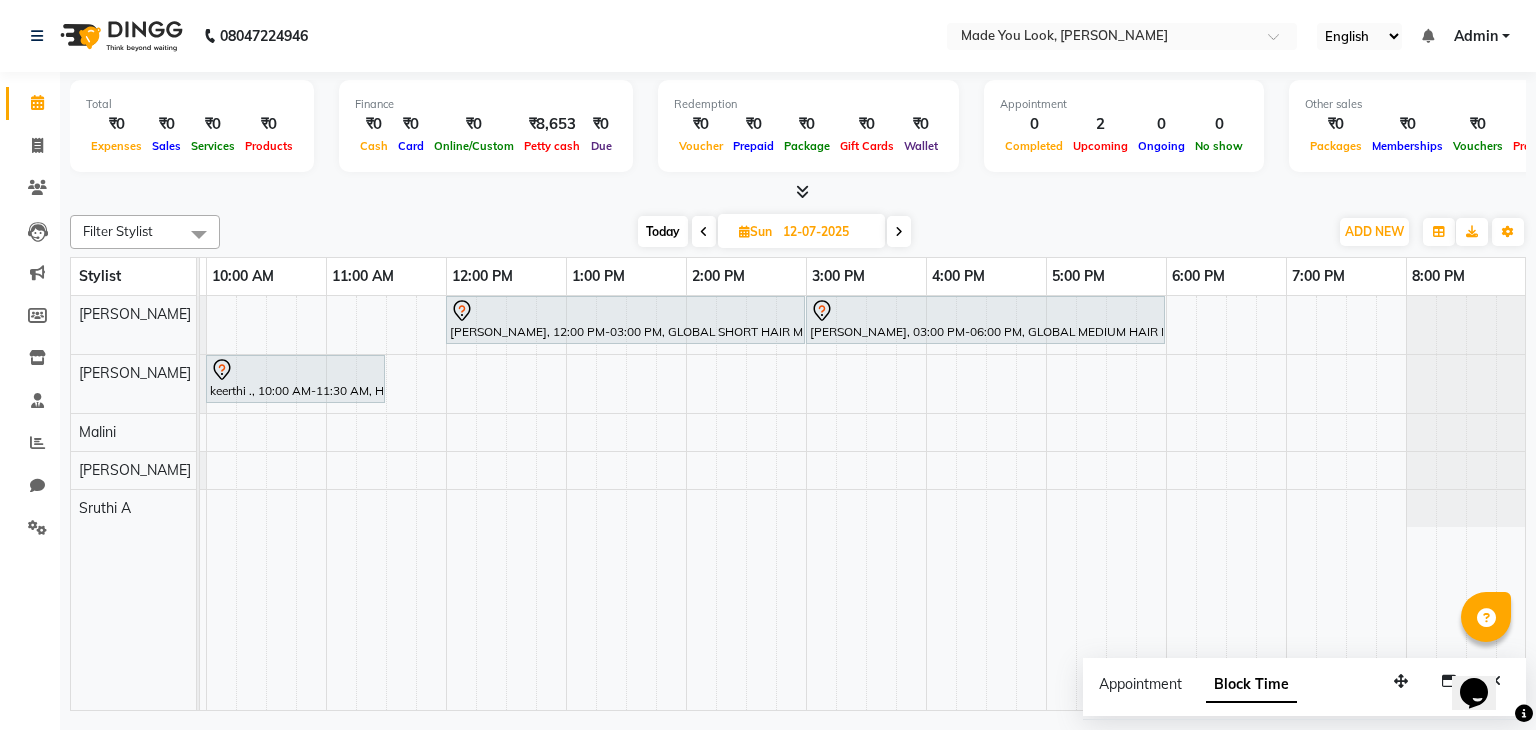 scroll, scrollTop: 0, scrollLeft: 234, axis: horizontal 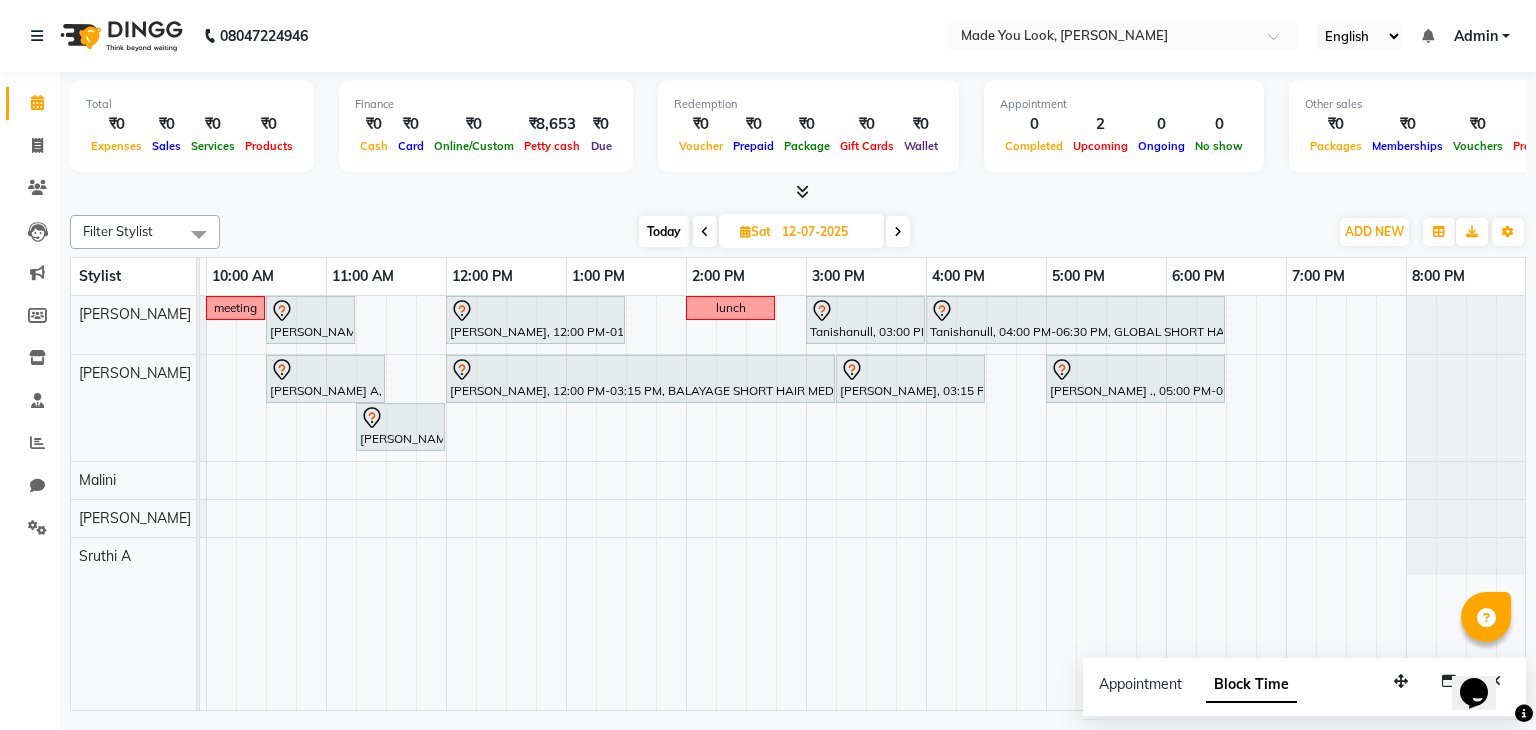 click at bounding box center (705, 232) 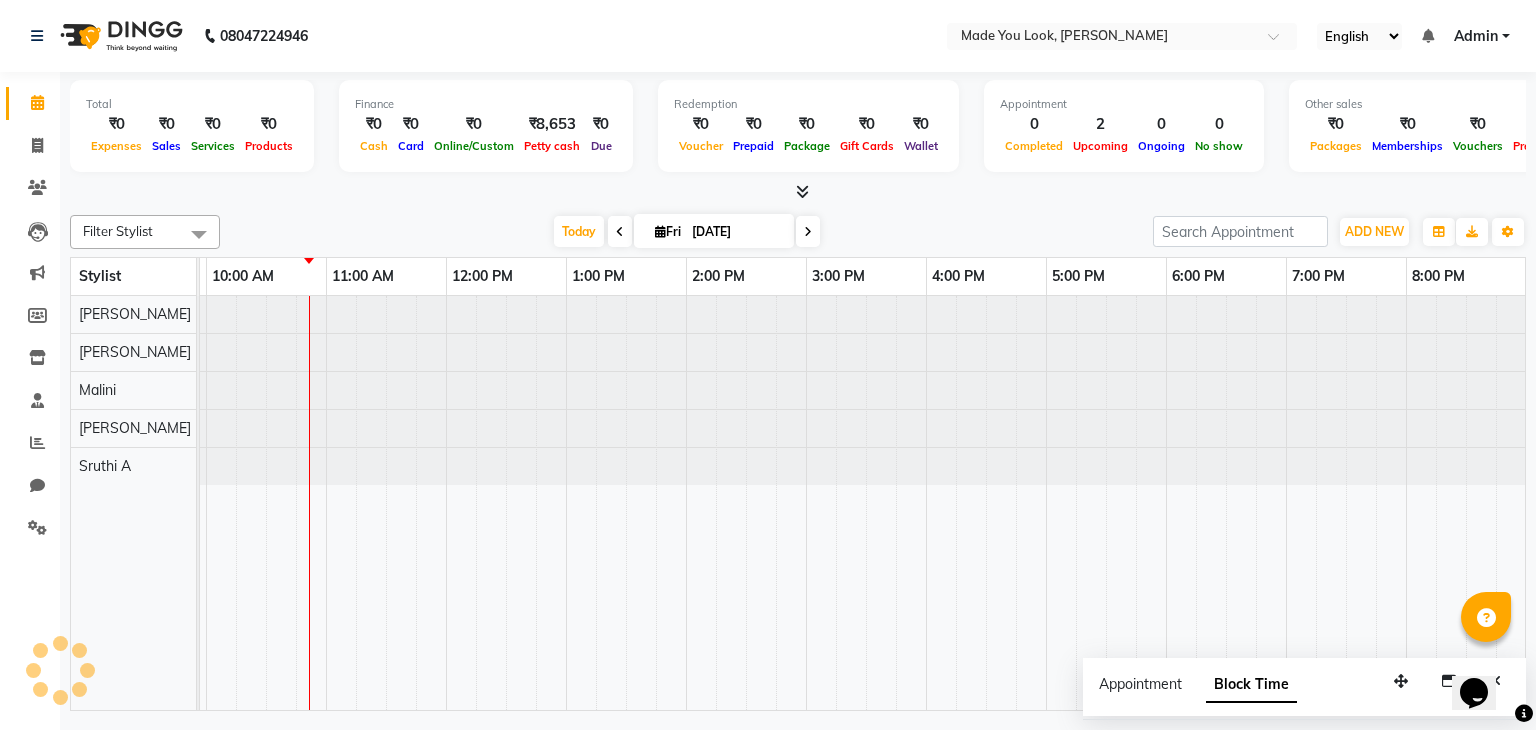 scroll, scrollTop: 0, scrollLeft: 0, axis: both 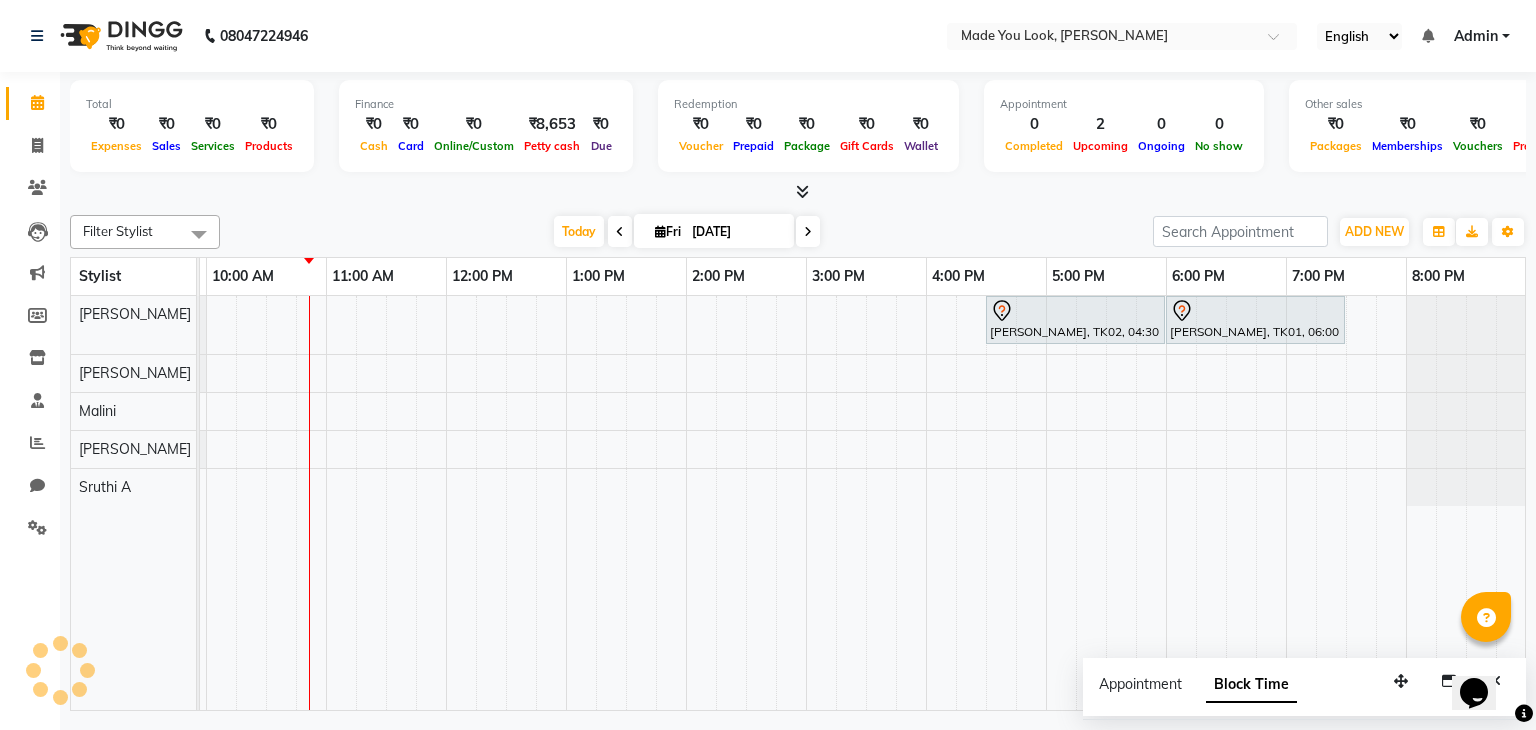 click at bounding box center [808, 232] 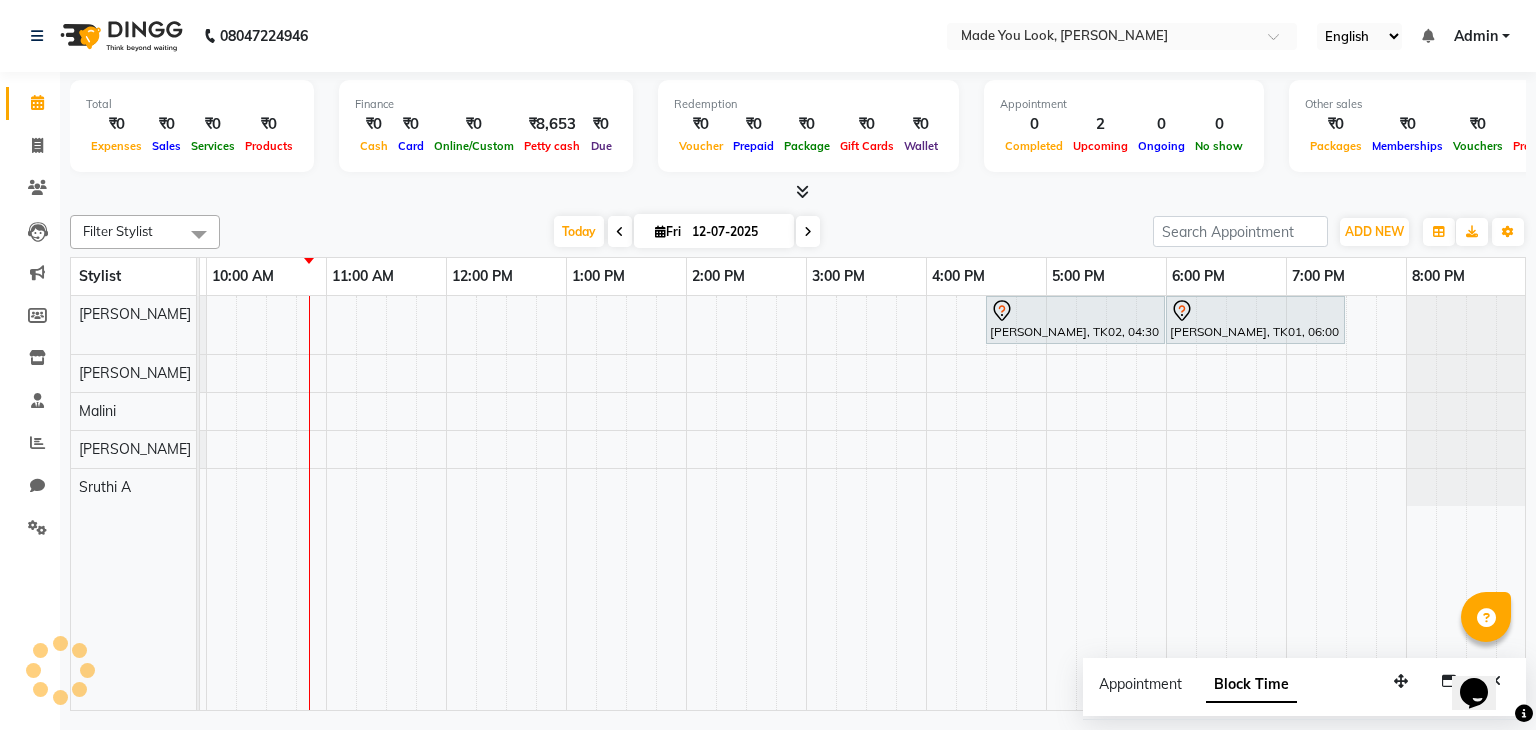 scroll, scrollTop: 0, scrollLeft: 234, axis: horizontal 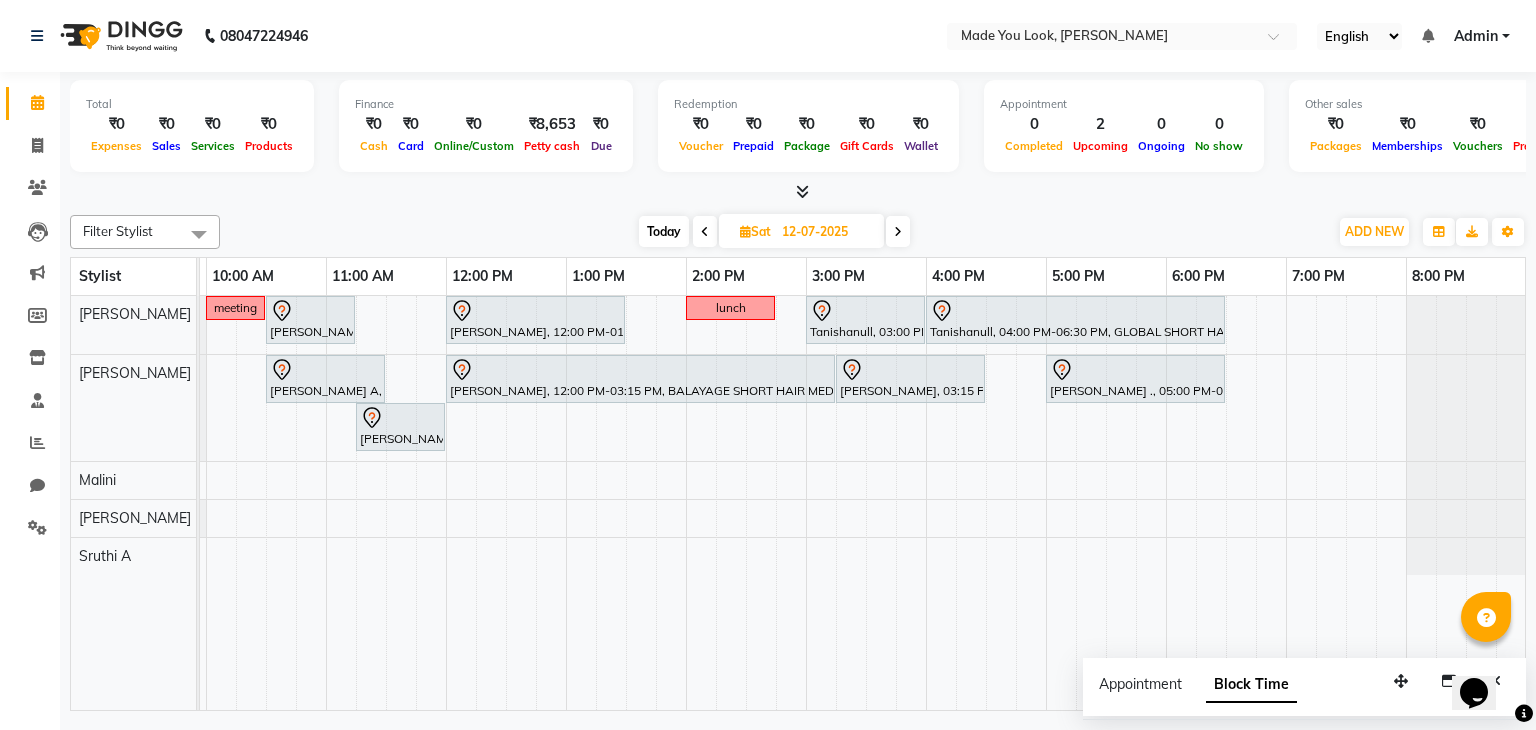 click on "12-07-2025" at bounding box center [826, 232] 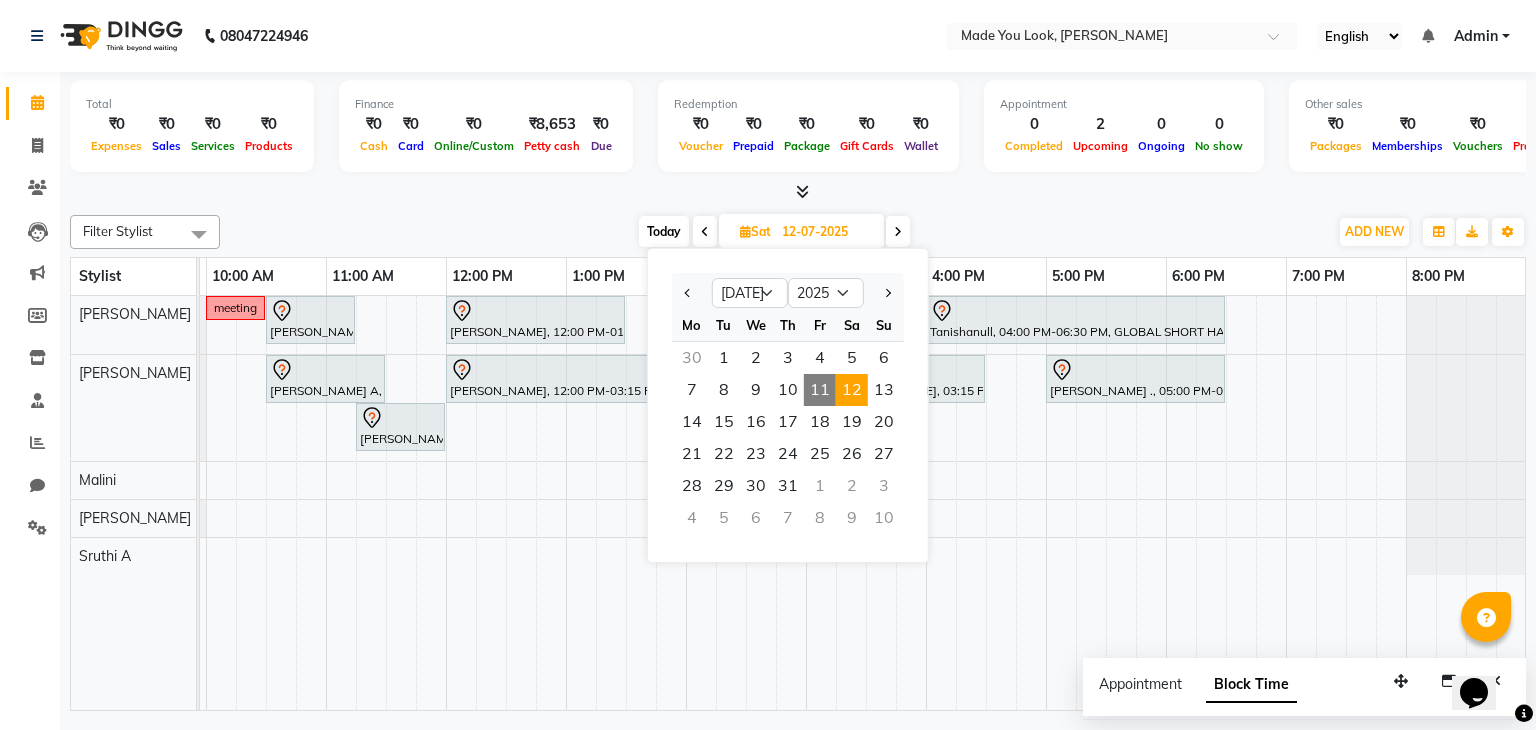 click on "Today  Sat 12-07-2025 Jan Feb Mar Apr May Jun Jul Aug Sep Oct Nov Dec 2015 2016 2017 2018 2019 2020 2021 2022 2023 2024 2025 2026 2027 2028 2029 2030 2031 2032 2033 2034 2035 Mo Tu We Th Fr Sa Su  30   1   2   3   4   5   6   7   8   9   10   11   12   13   14   15   16   17   18   19   20   21   22   23   24   25   26   27   28   29   30   31   1   2   3   4   5   6   7   8   9   10" at bounding box center [774, 232] 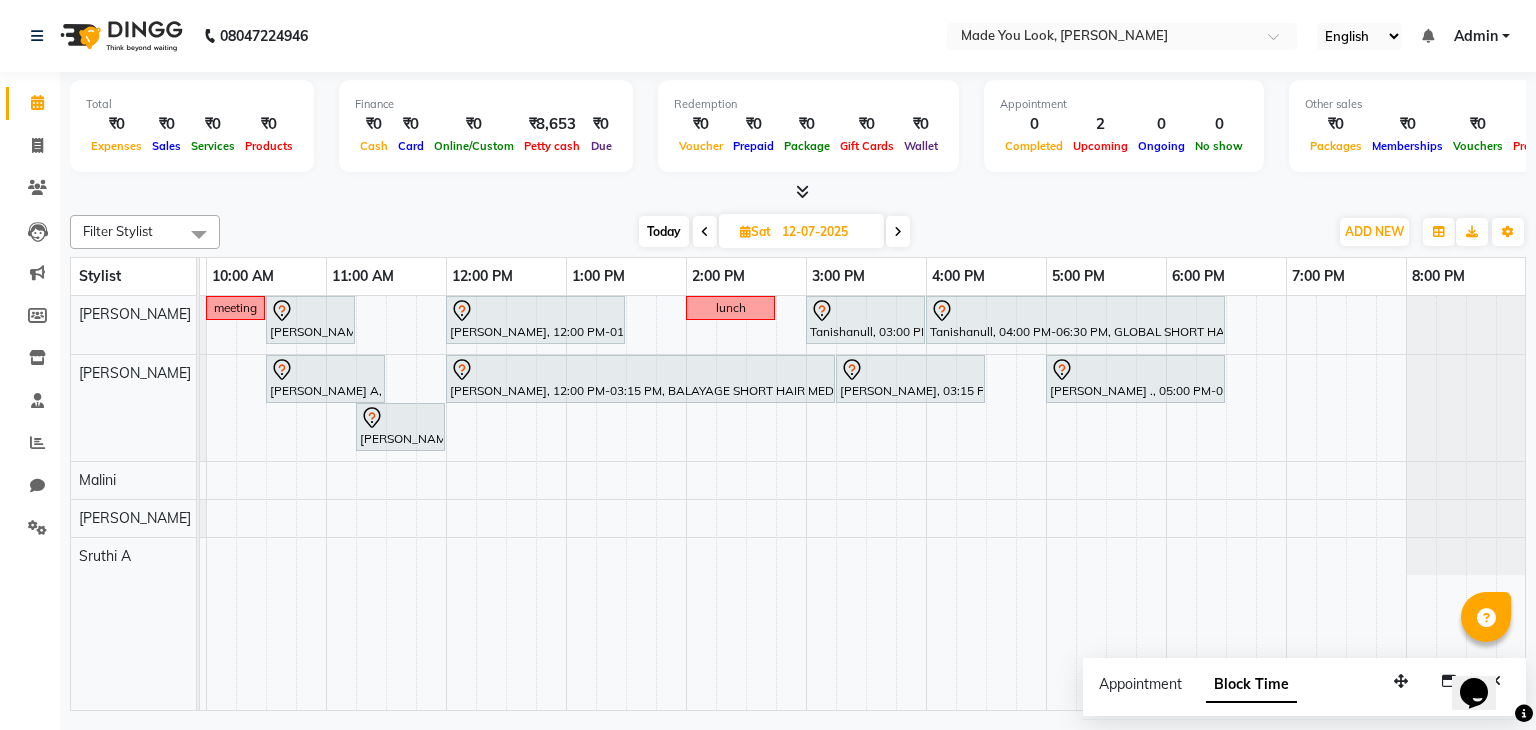 click at bounding box center [705, 231] 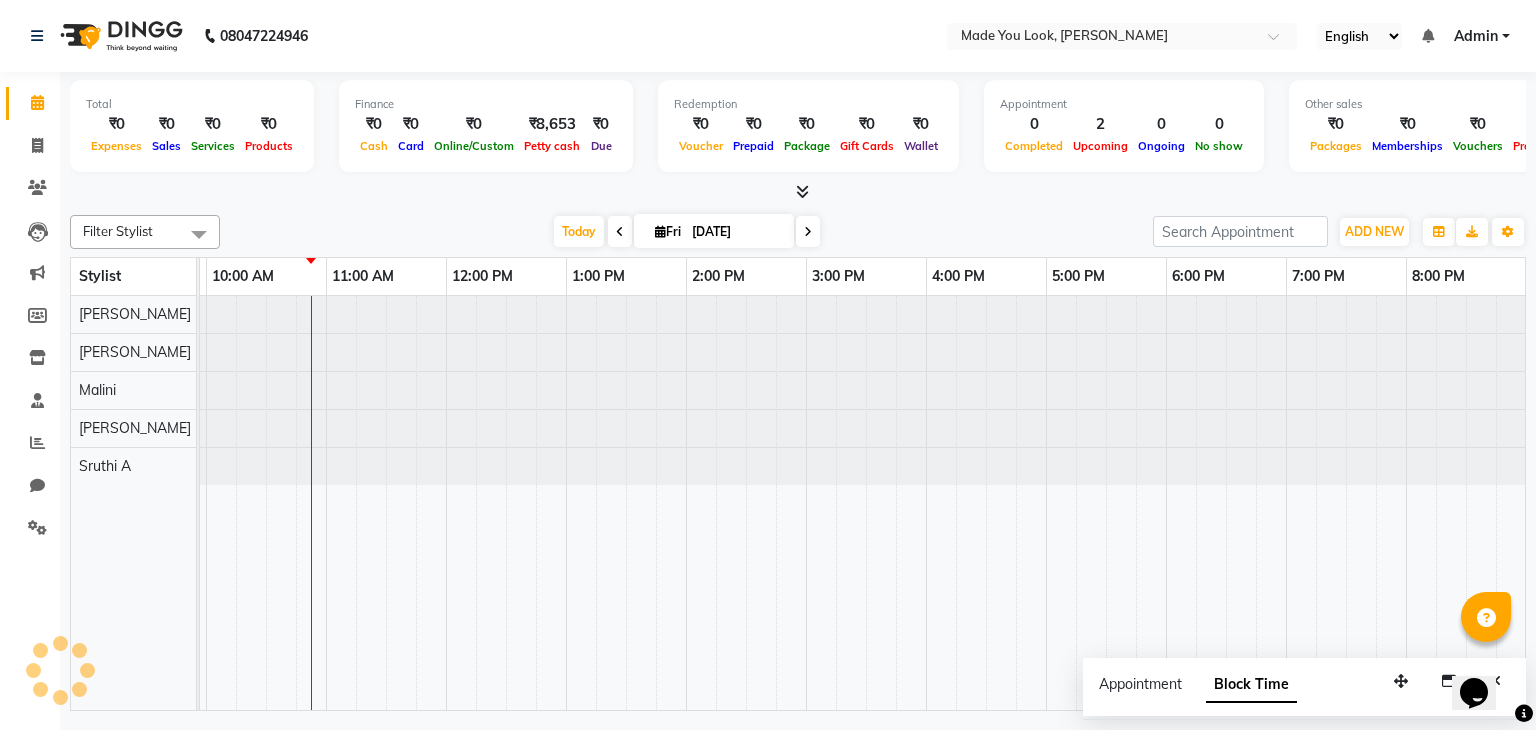 scroll, scrollTop: 0, scrollLeft: 0, axis: both 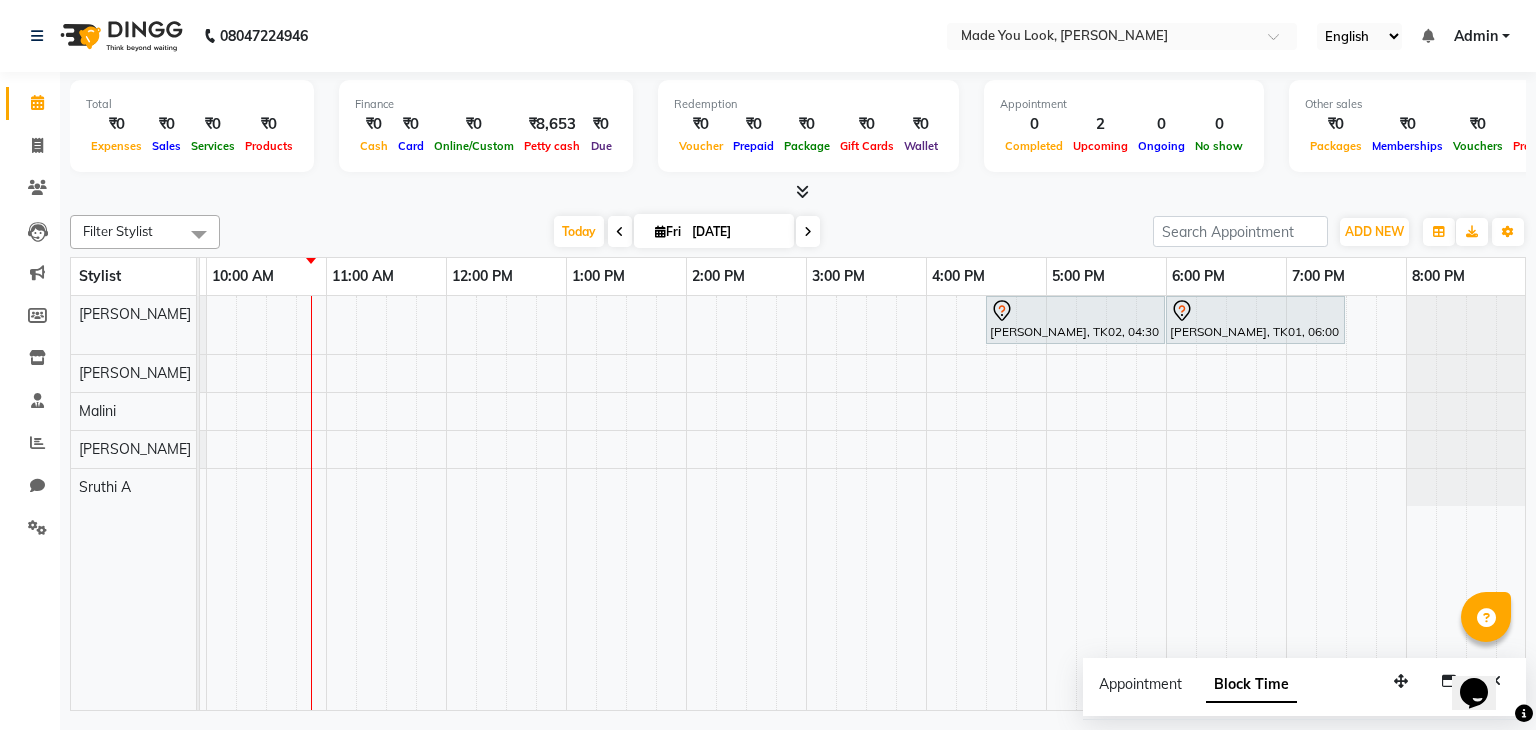 click at bounding box center (808, 231) 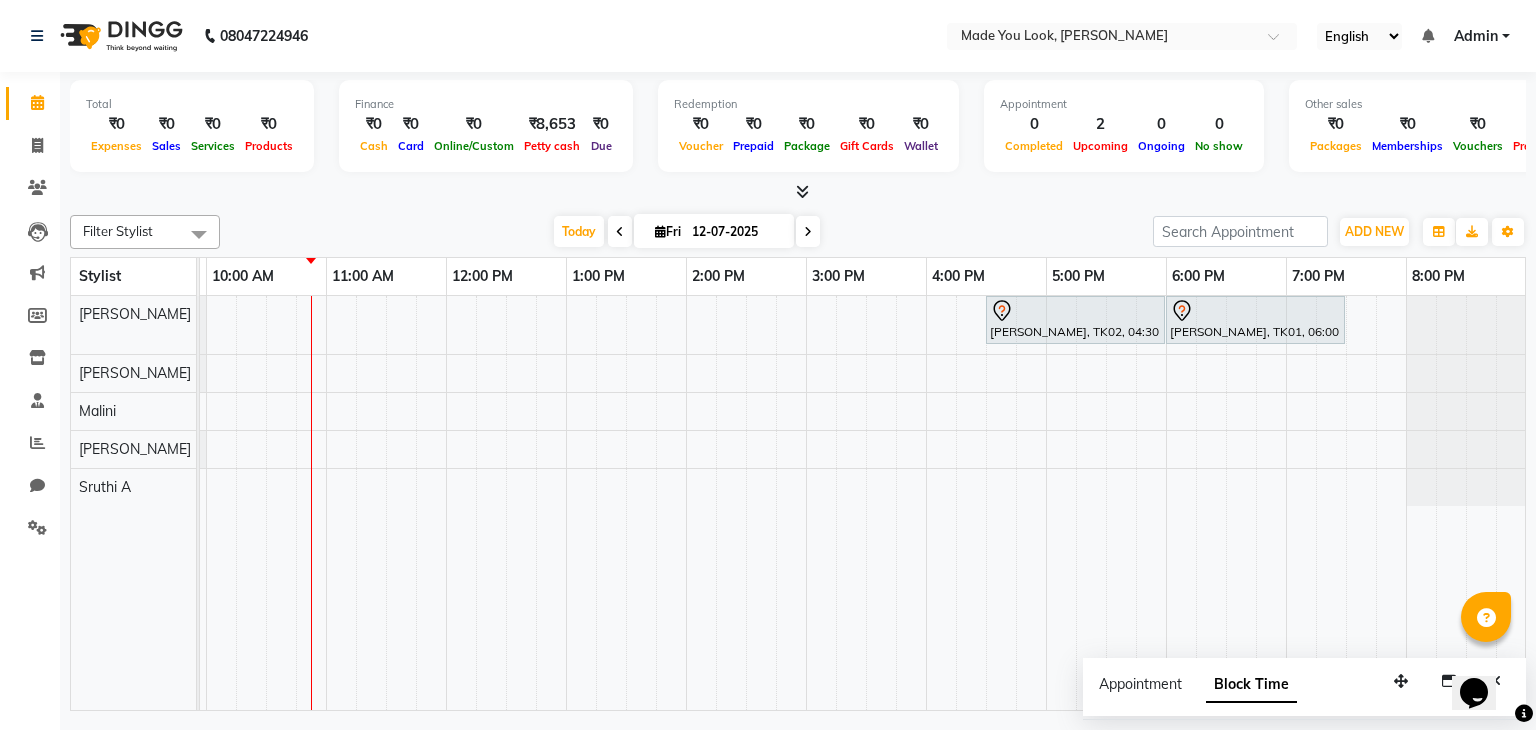 scroll, scrollTop: 0, scrollLeft: 234, axis: horizontal 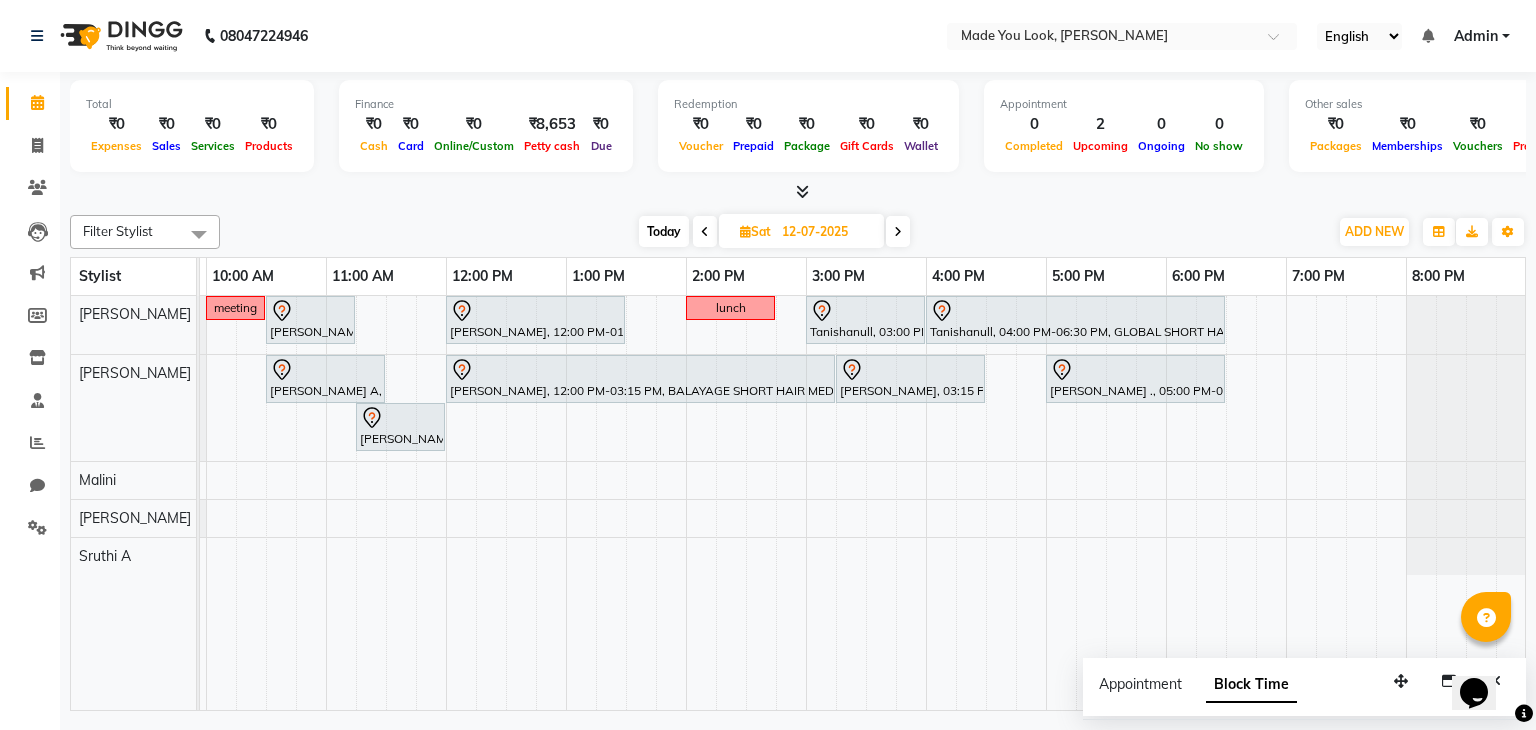 click at bounding box center (898, 231) 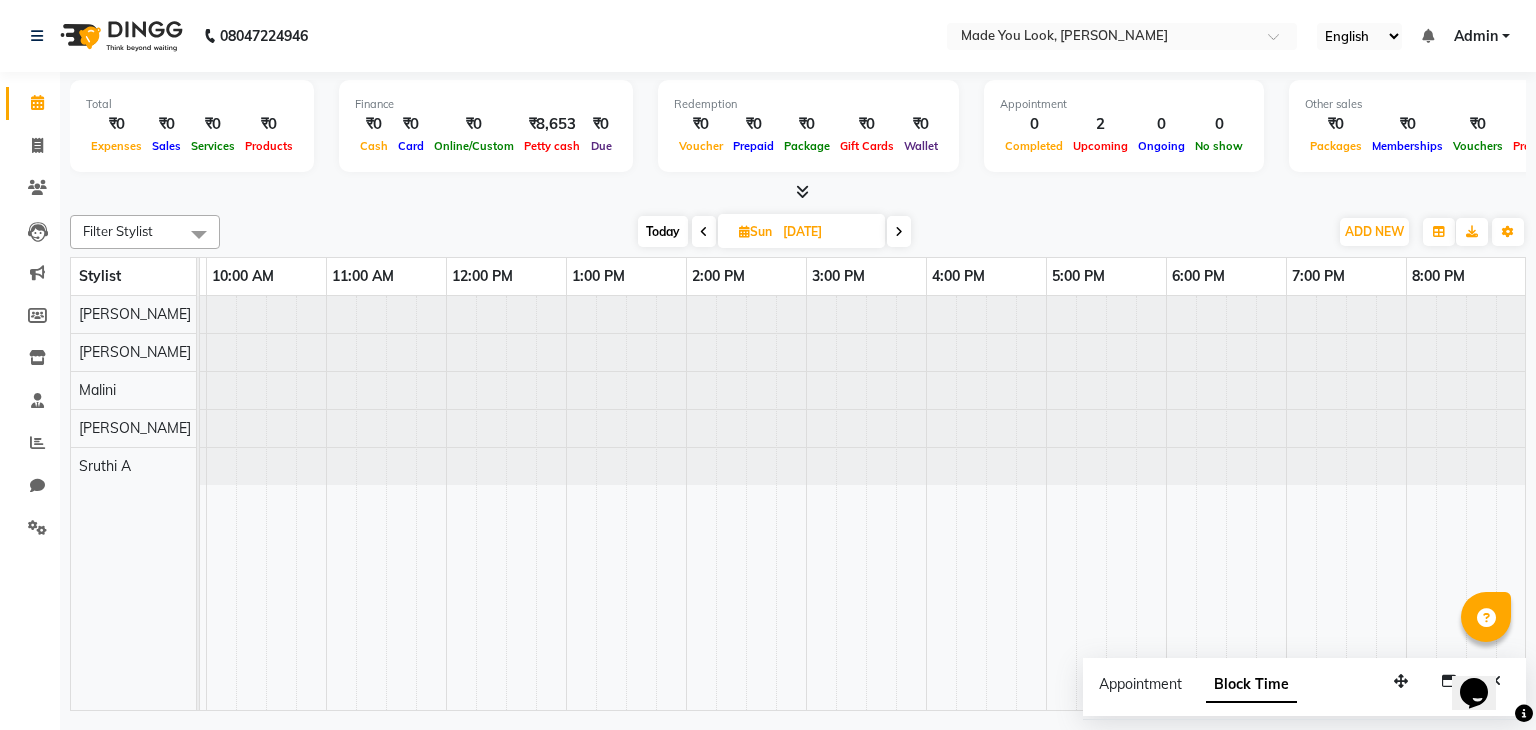 scroll, scrollTop: 0, scrollLeft: 0, axis: both 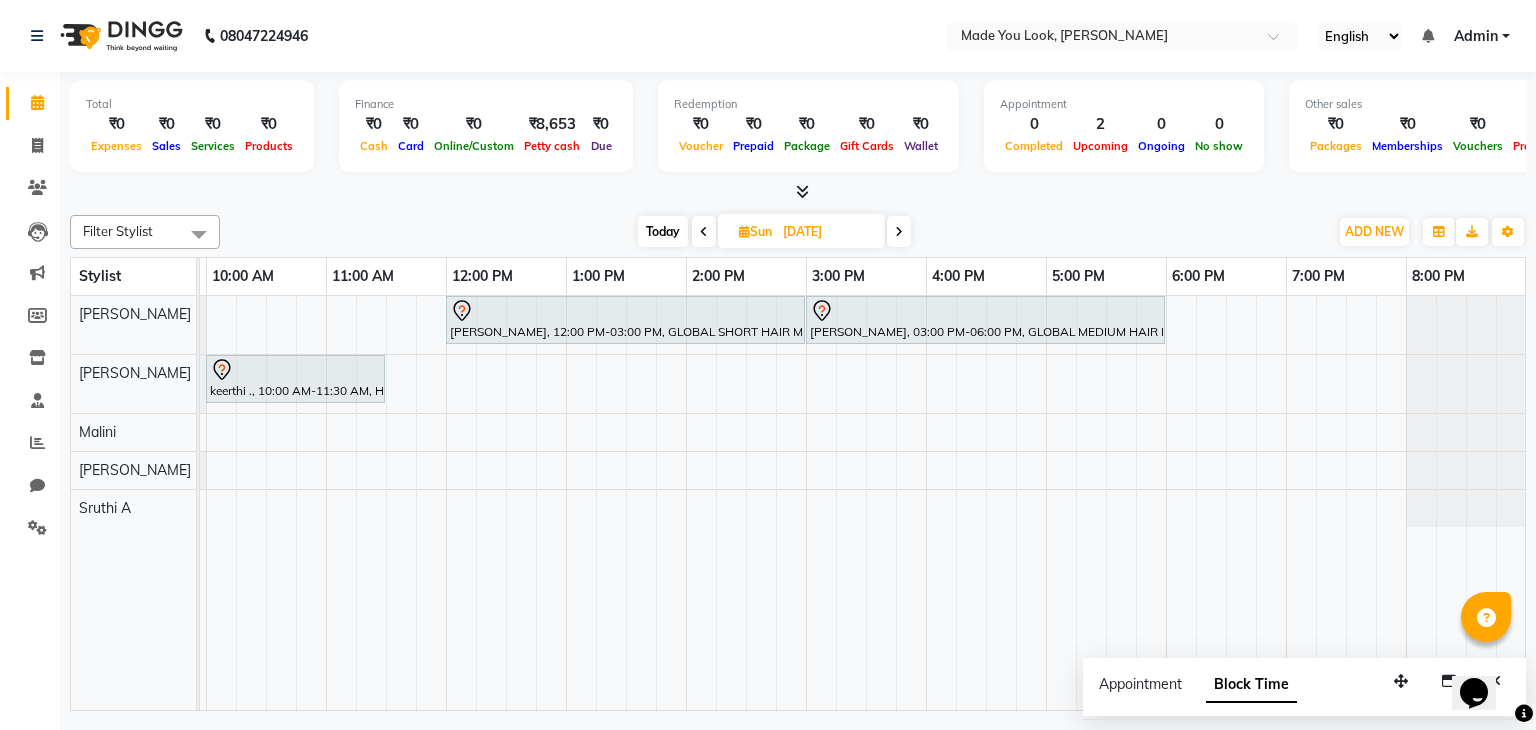 click on "Today" at bounding box center [663, 231] 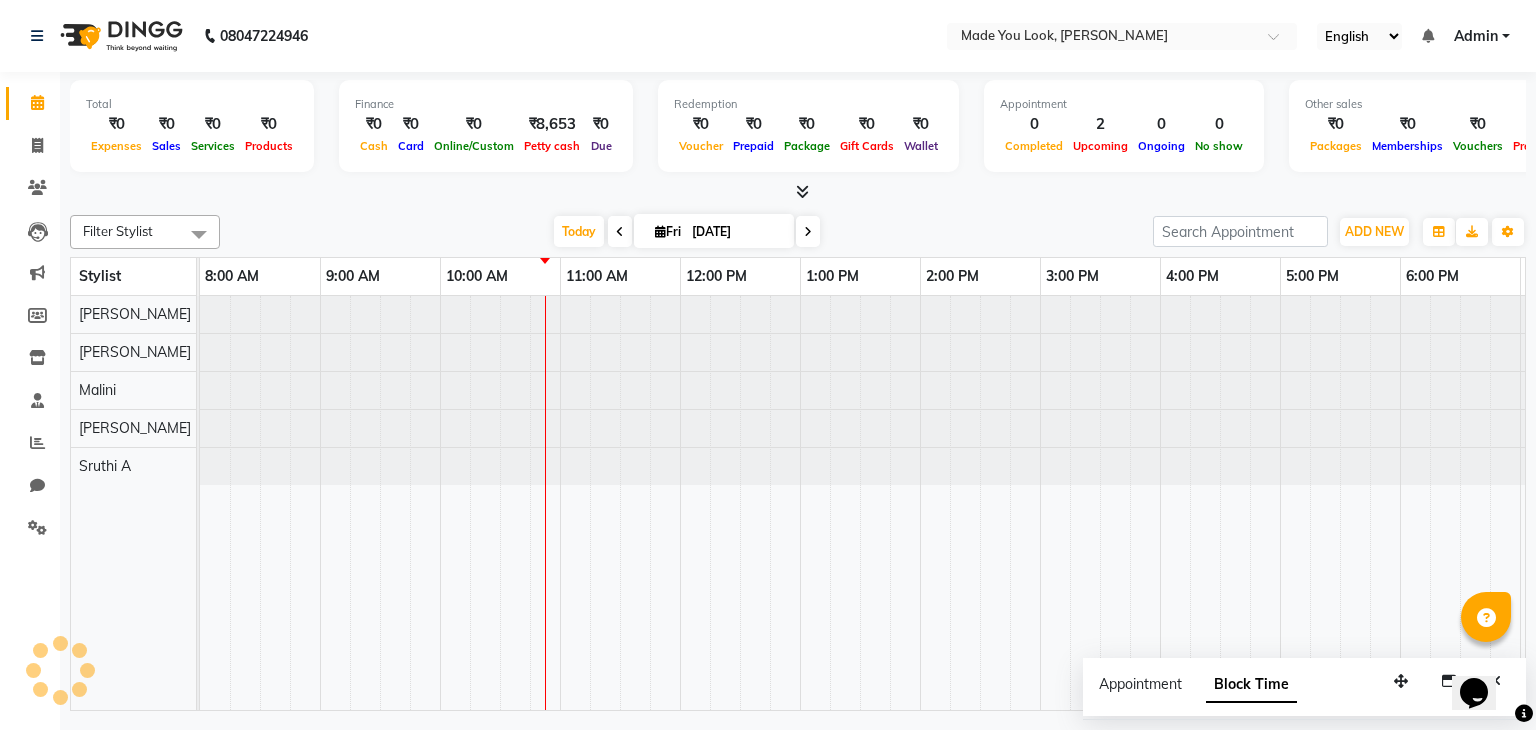 scroll, scrollTop: 0, scrollLeft: 234, axis: horizontal 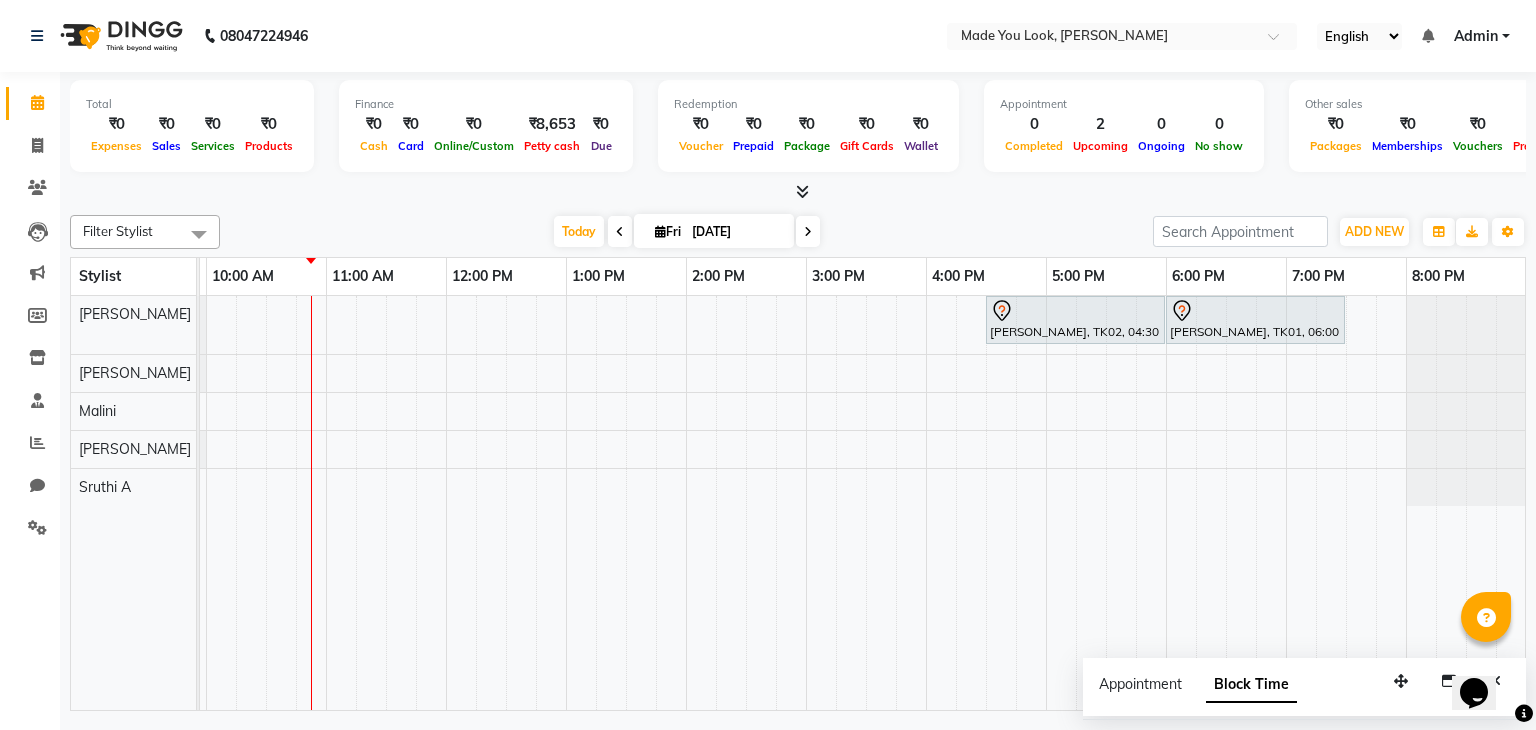 click at bounding box center (620, 232) 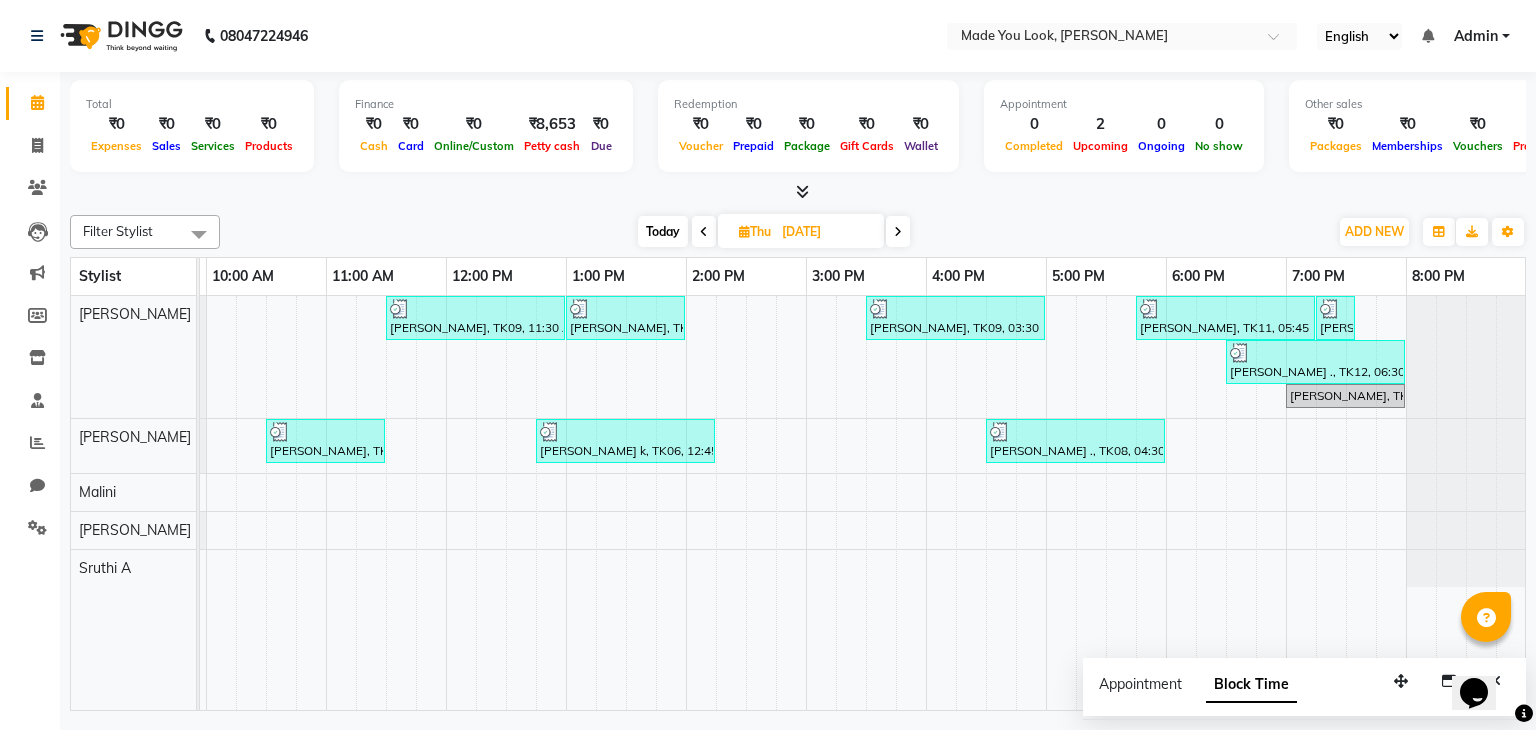 click on "Today" at bounding box center [663, 231] 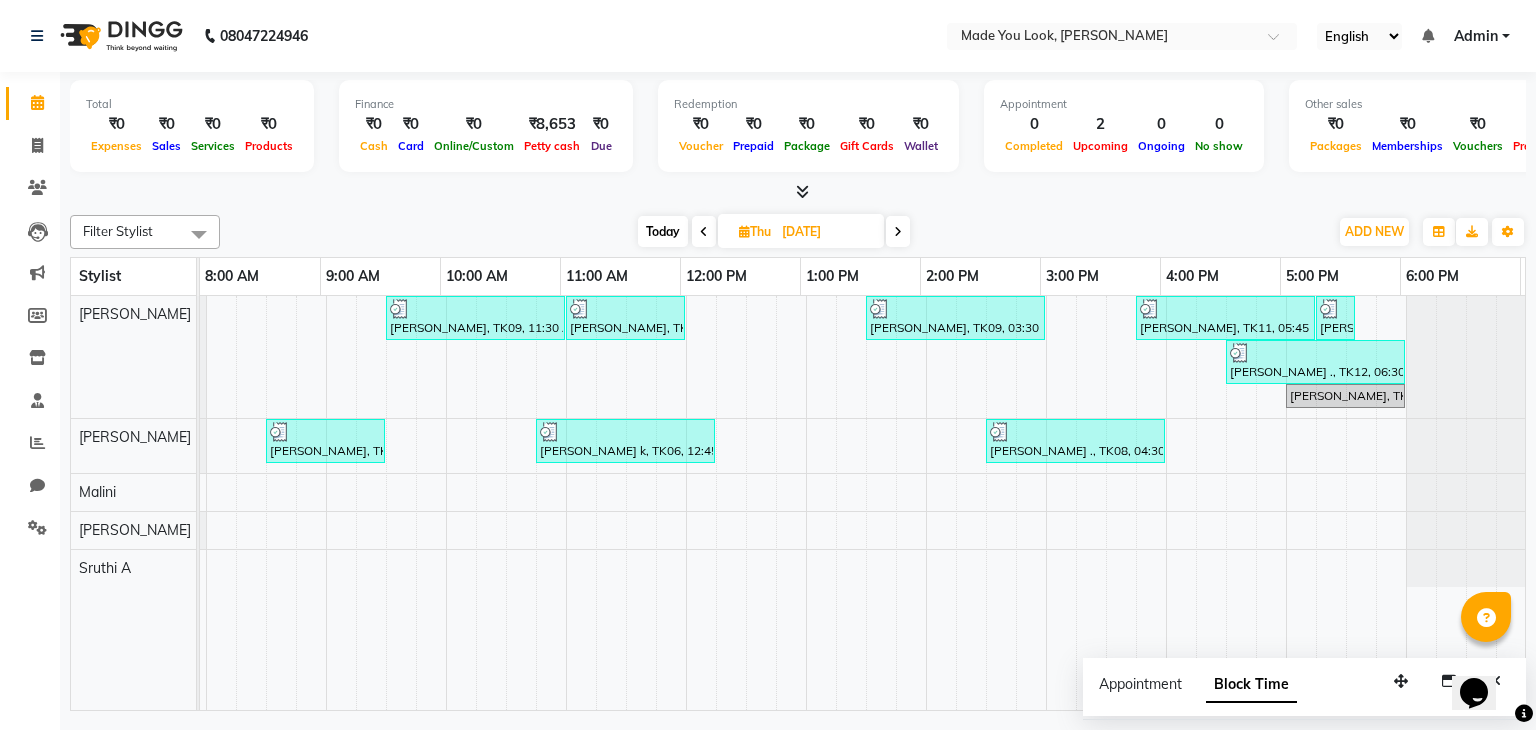 scroll, scrollTop: 0, scrollLeft: 0, axis: both 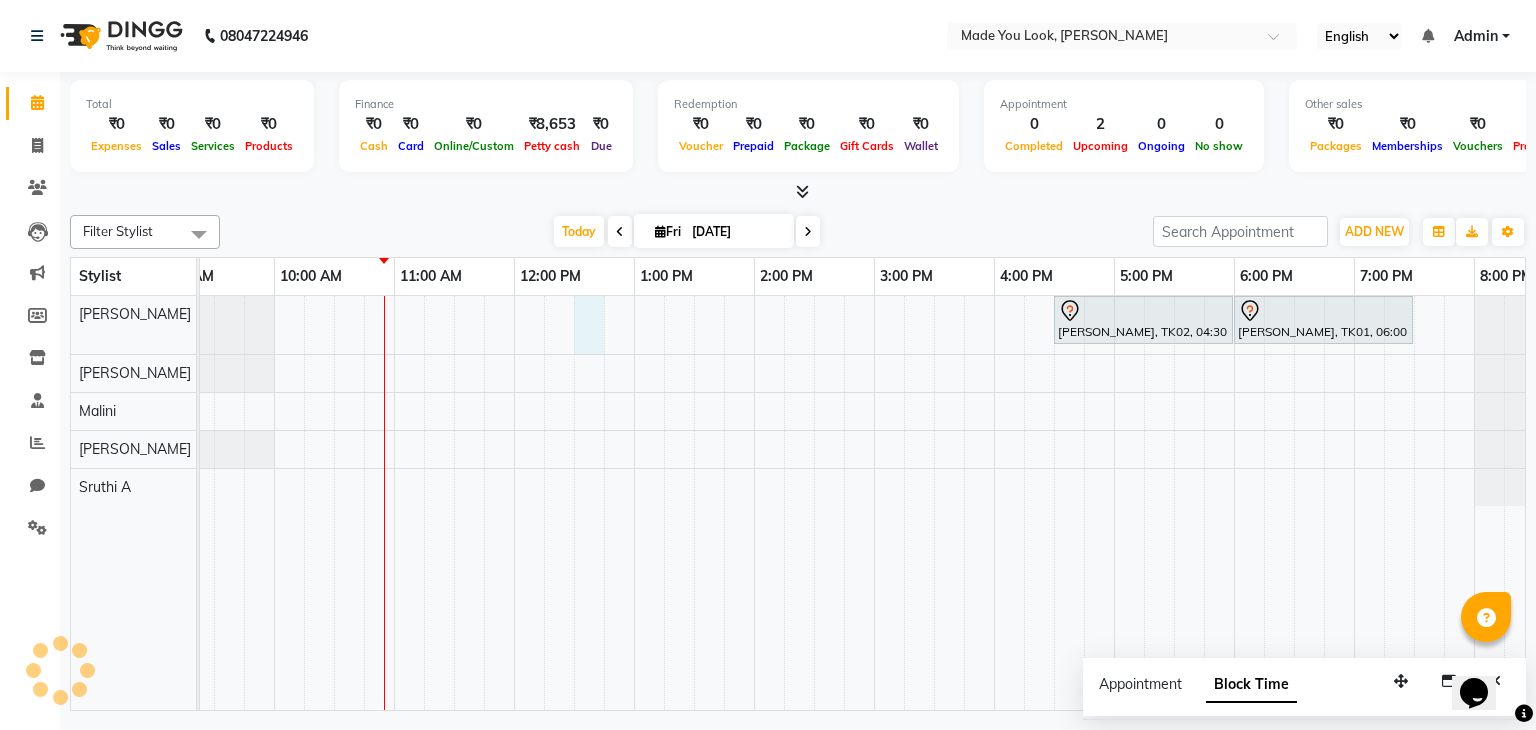 click on "pooja harinath, TK02, 04:30 PM-06:00 PM, CURL-CUT ABOVE SHOULDER PRANAV             rupal, TK01, 06:00 PM-07:30 PM, CURL-CUT ABOVE SHOULDER PRANAV" at bounding box center [814, 503] 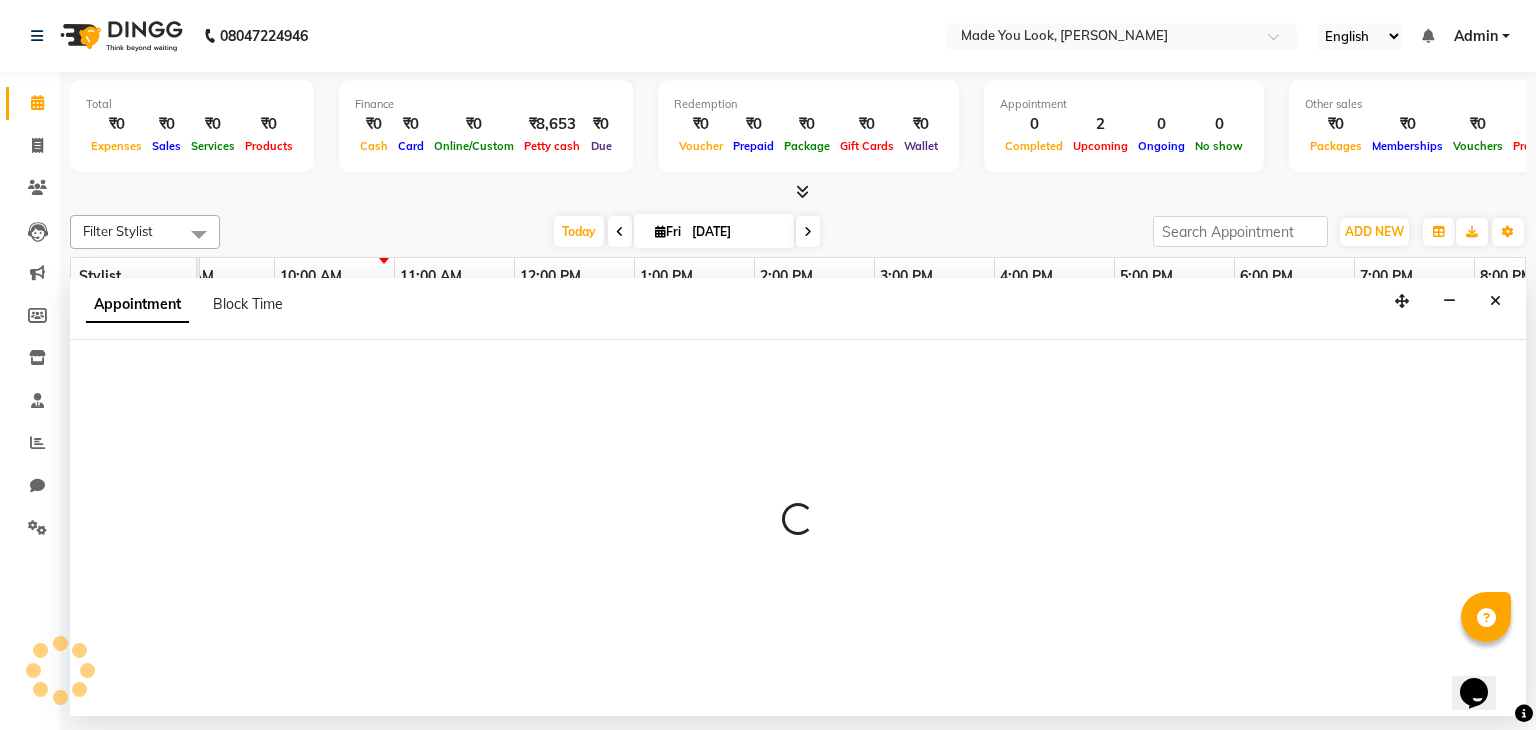 select on "83312" 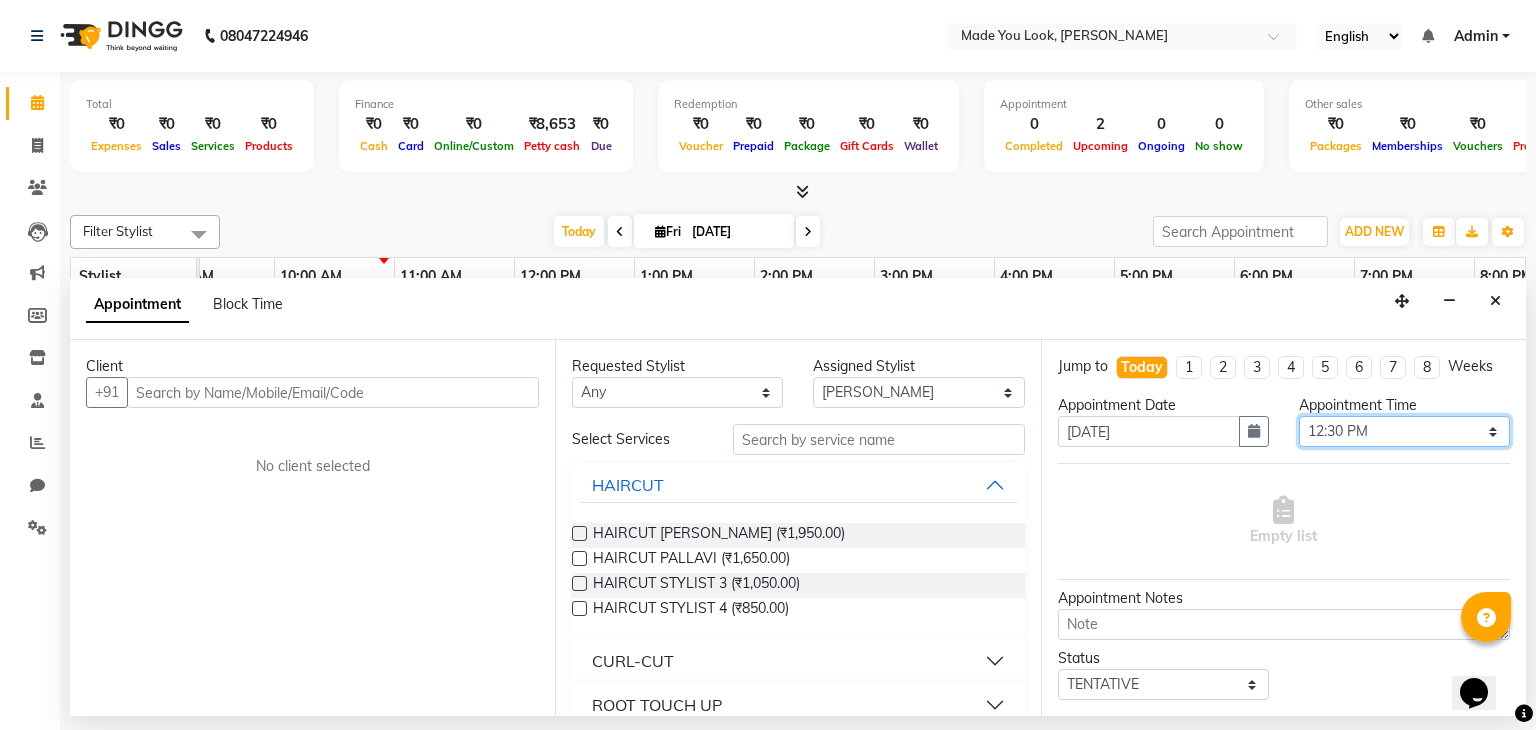 click on "Select 09:00 AM 09:15 AM 09:30 AM 09:45 AM 10:00 AM 10:15 AM 10:30 AM 10:45 AM 11:00 AM 11:15 AM 11:30 AM 11:45 AM 12:00 PM 12:15 PM 12:30 PM 12:45 PM 01:00 PM 01:15 PM 01:30 PM 01:45 PM 02:00 PM 02:15 PM 02:30 PM 02:45 PM 03:00 PM 03:15 PM 03:30 PM 03:45 PM 04:00 PM 04:15 PM 04:30 PM 04:45 PM 05:00 PM 05:15 PM 05:30 PM 05:45 PM 06:00 PM 06:15 PM 06:30 PM 06:45 PM 07:00 PM 07:15 PM 07:30 PM 07:45 PM 08:00 PM" at bounding box center (1404, 431) 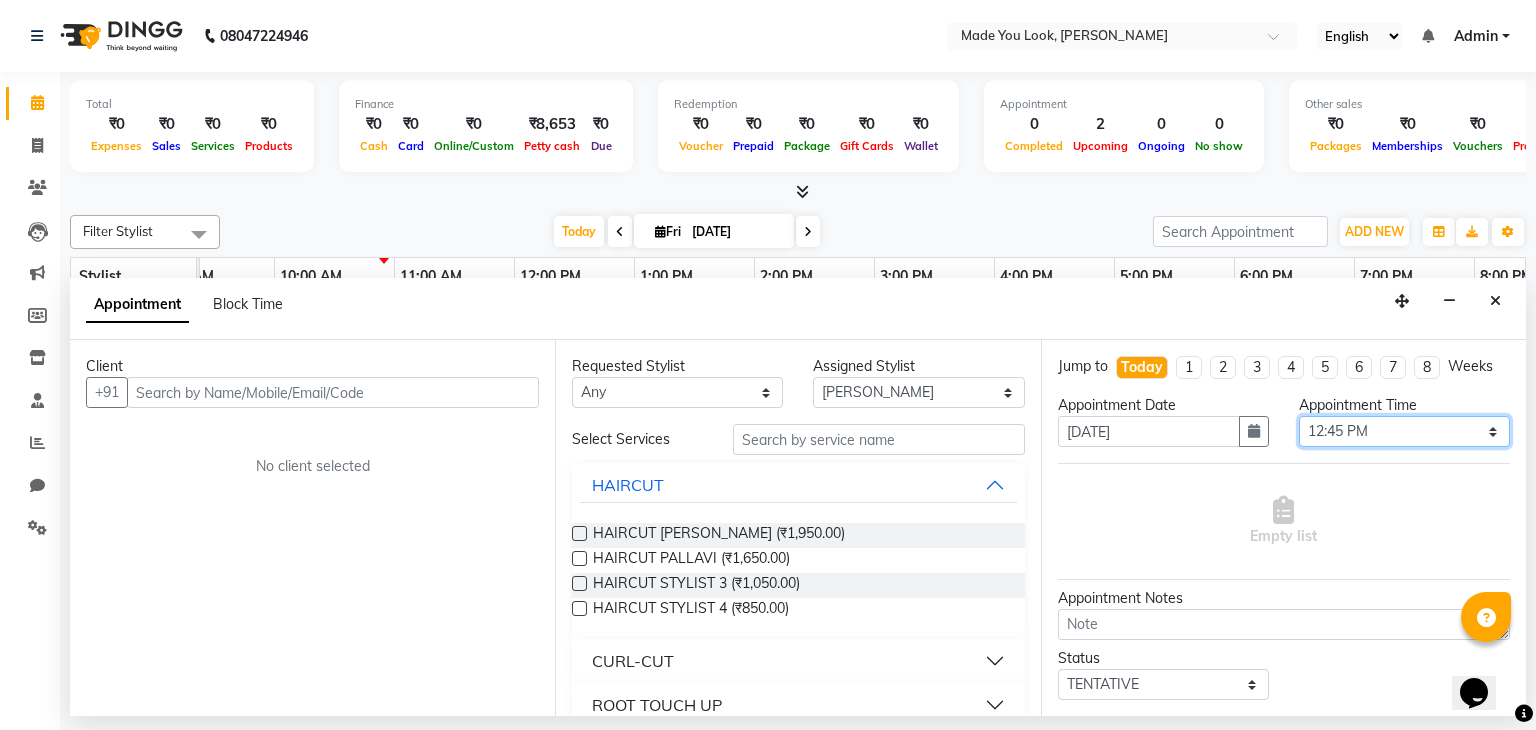 click on "Select 09:00 AM 09:15 AM 09:30 AM 09:45 AM 10:00 AM 10:15 AM 10:30 AM 10:45 AM 11:00 AM 11:15 AM 11:30 AM 11:45 AM 12:00 PM 12:15 PM 12:30 PM 12:45 PM 01:00 PM 01:15 PM 01:30 PM 01:45 PM 02:00 PM 02:15 PM 02:30 PM 02:45 PM 03:00 PM 03:15 PM 03:30 PM 03:45 PM 04:00 PM 04:15 PM 04:30 PM 04:45 PM 05:00 PM 05:15 PM 05:30 PM 05:45 PM 06:00 PM 06:15 PM 06:30 PM 06:45 PM 07:00 PM 07:15 PM 07:30 PM 07:45 PM 08:00 PM" at bounding box center [1404, 431] 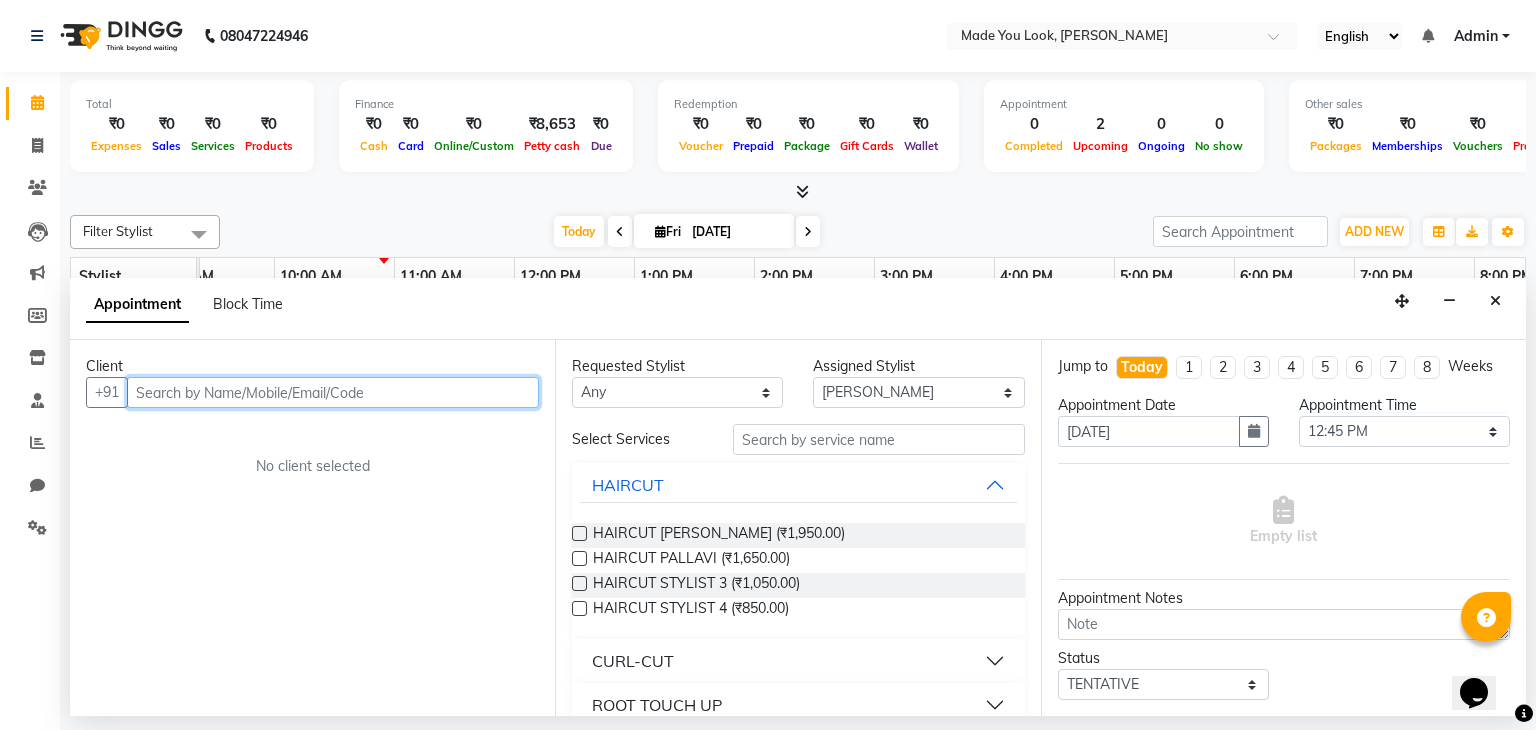 click at bounding box center [333, 392] 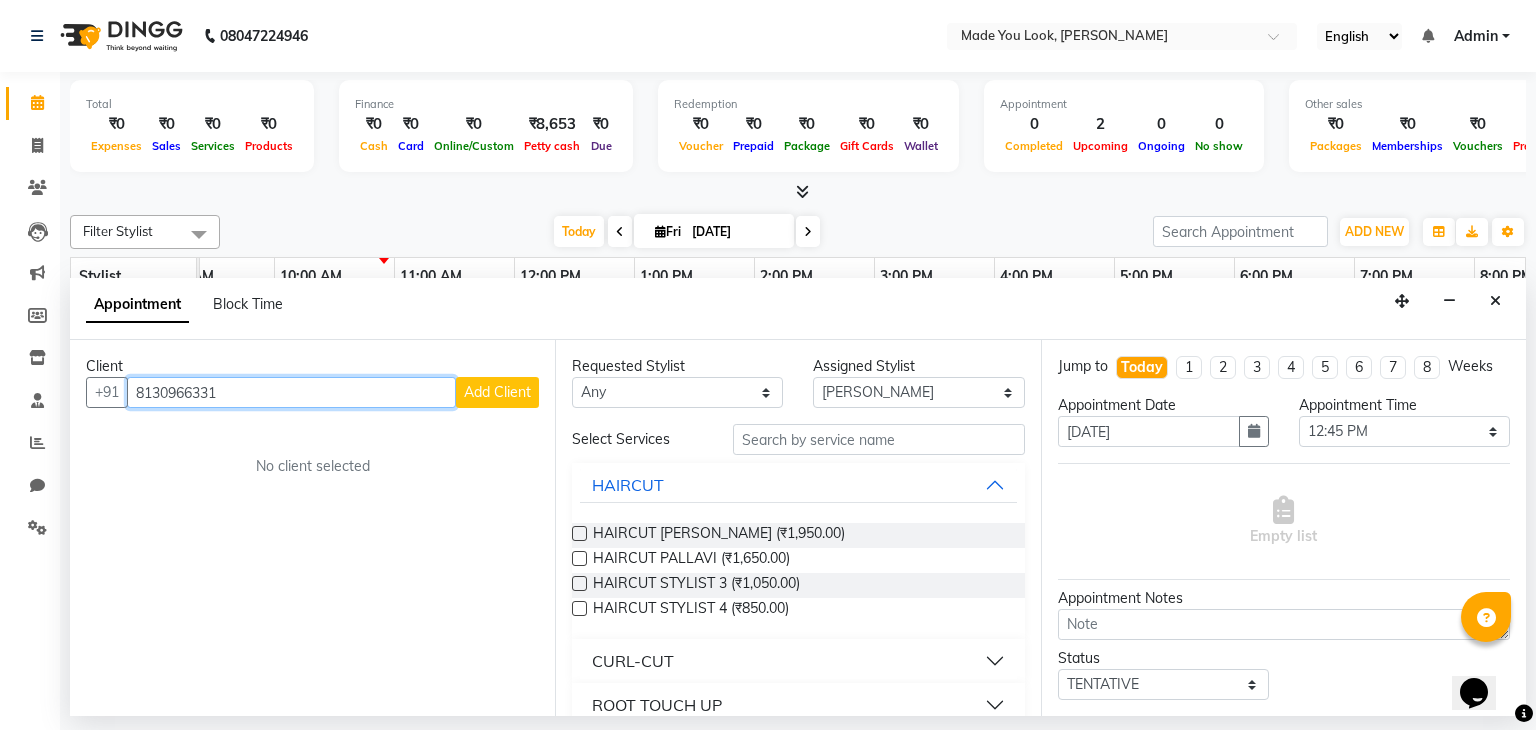 type on "8130966331" 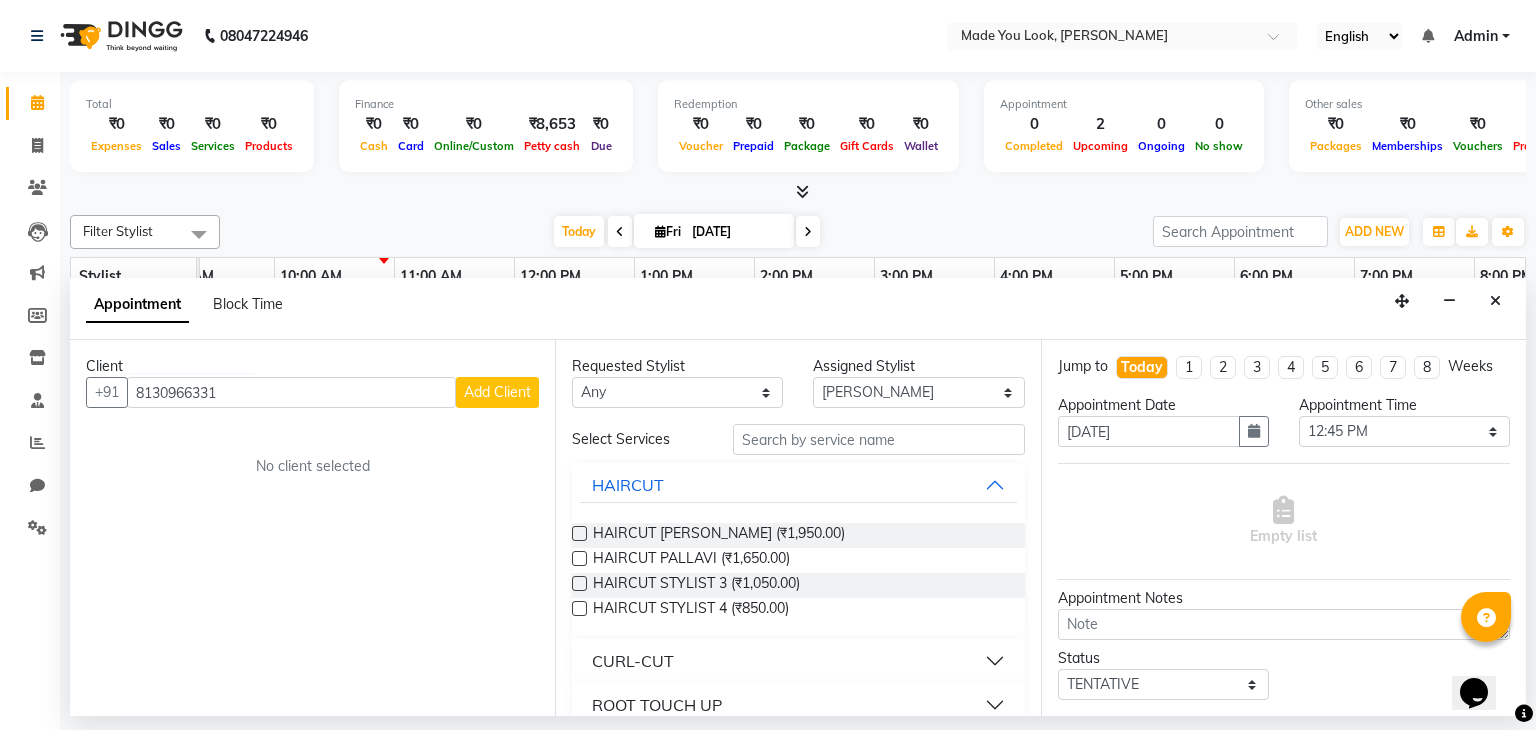 click on "Add Client" at bounding box center [497, 392] 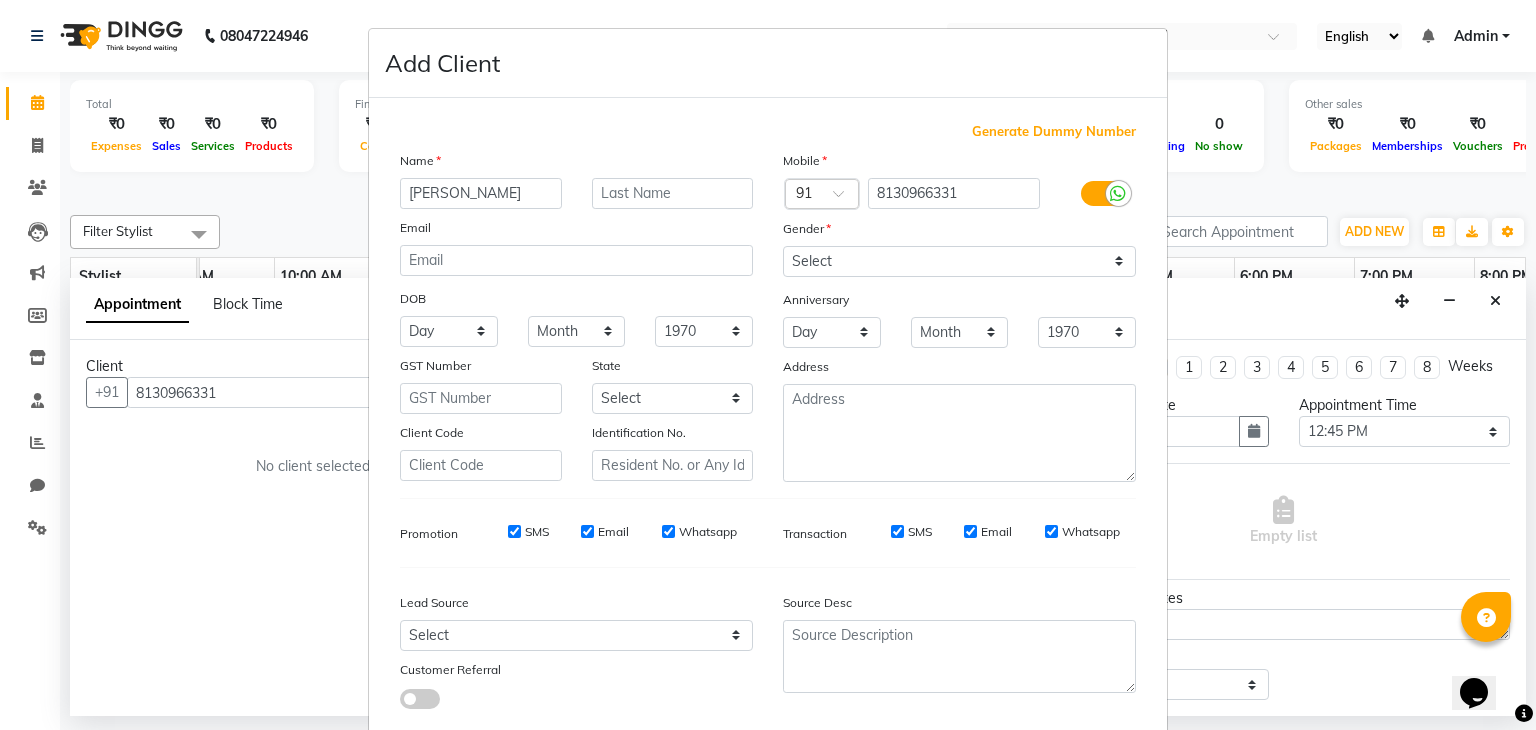 type on "RANJINI" 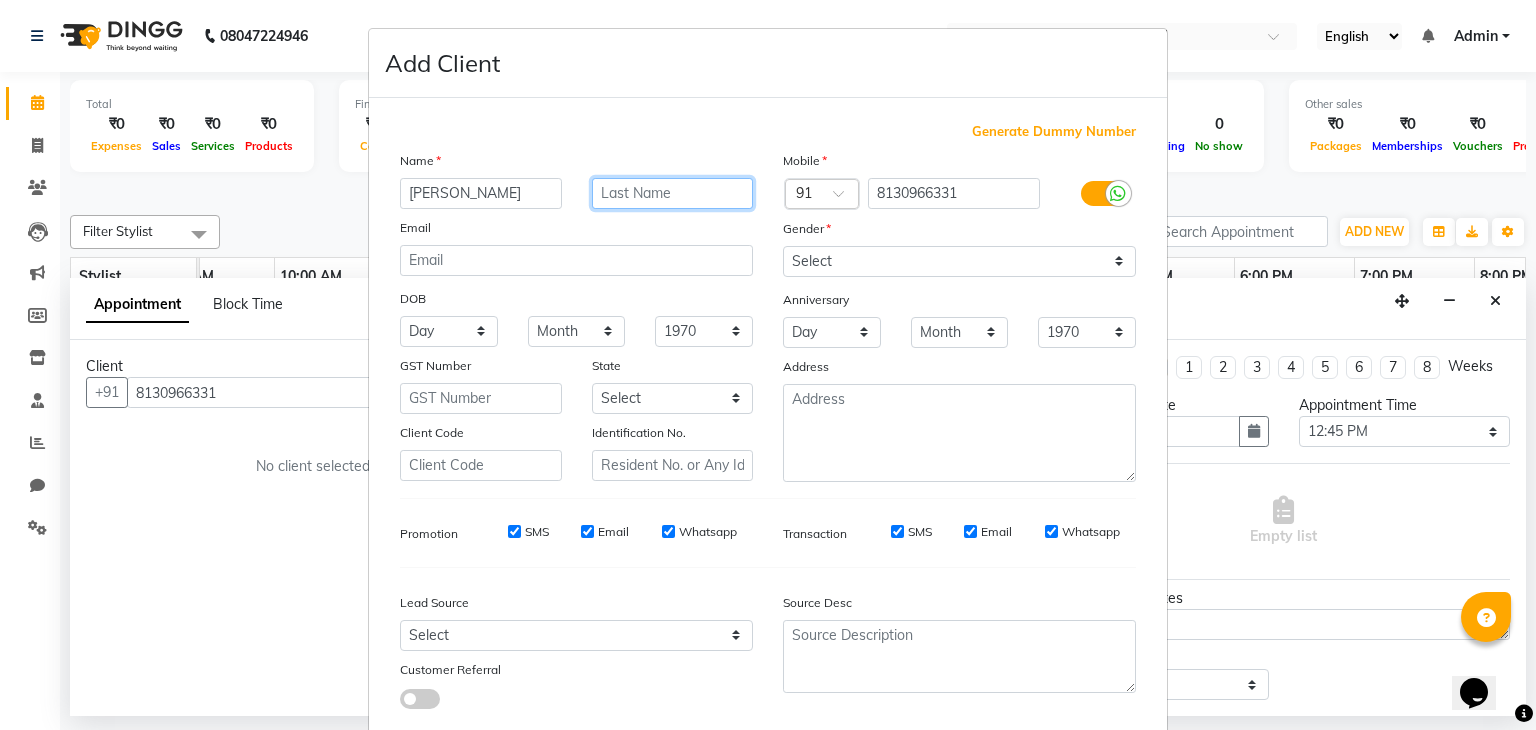 click at bounding box center (673, 193) 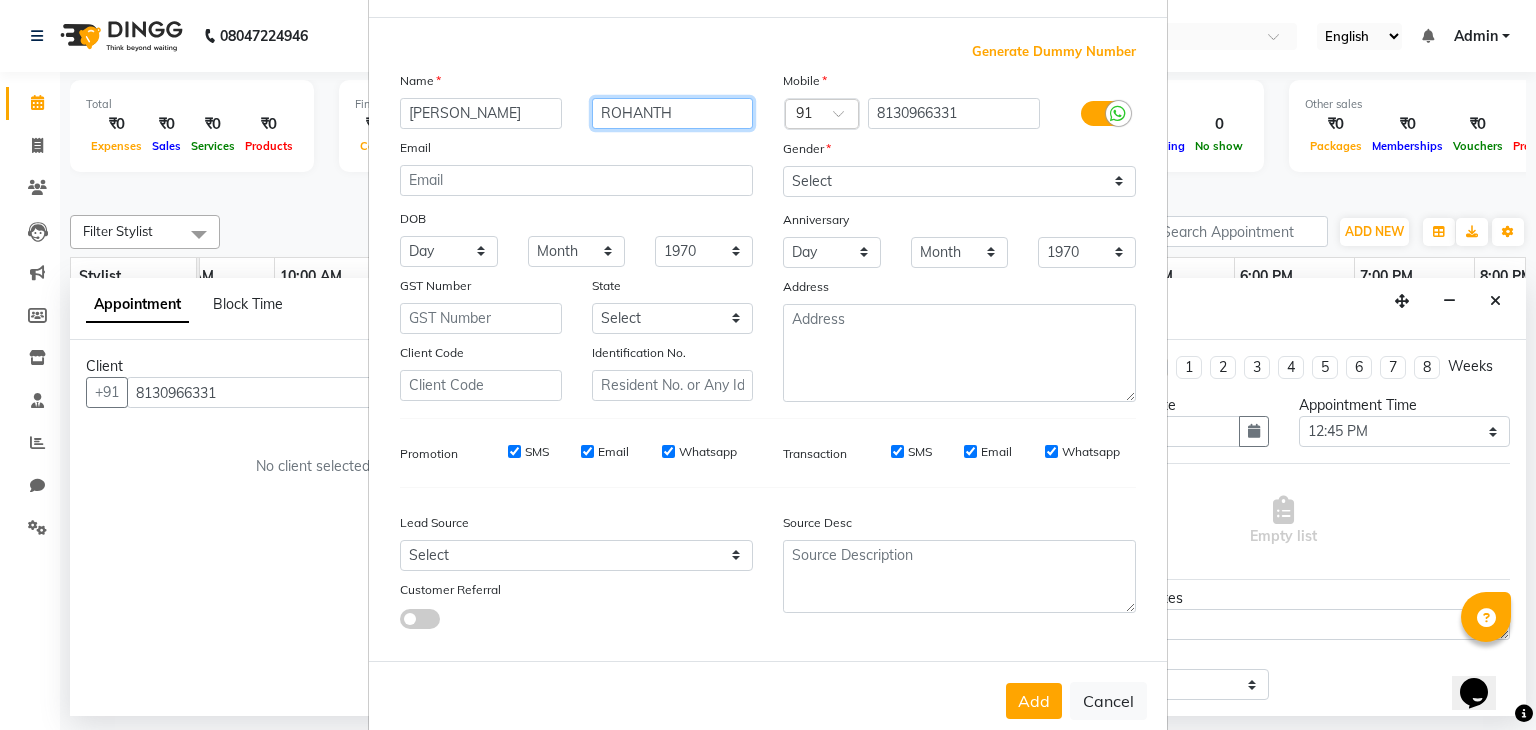 scroll, scrollTop: 102, scrollLeft: 0, axis: vertical 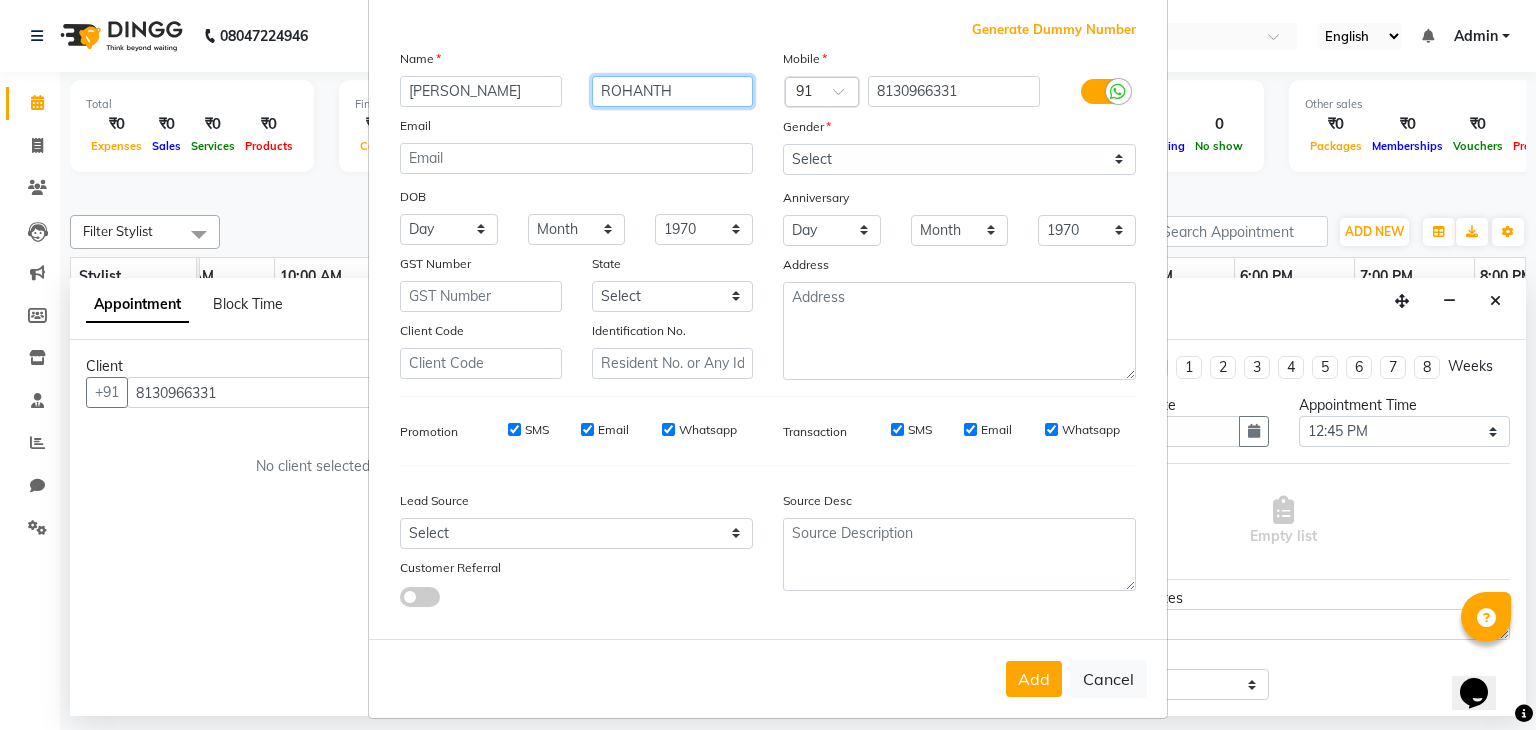 type on "ROHANTH" 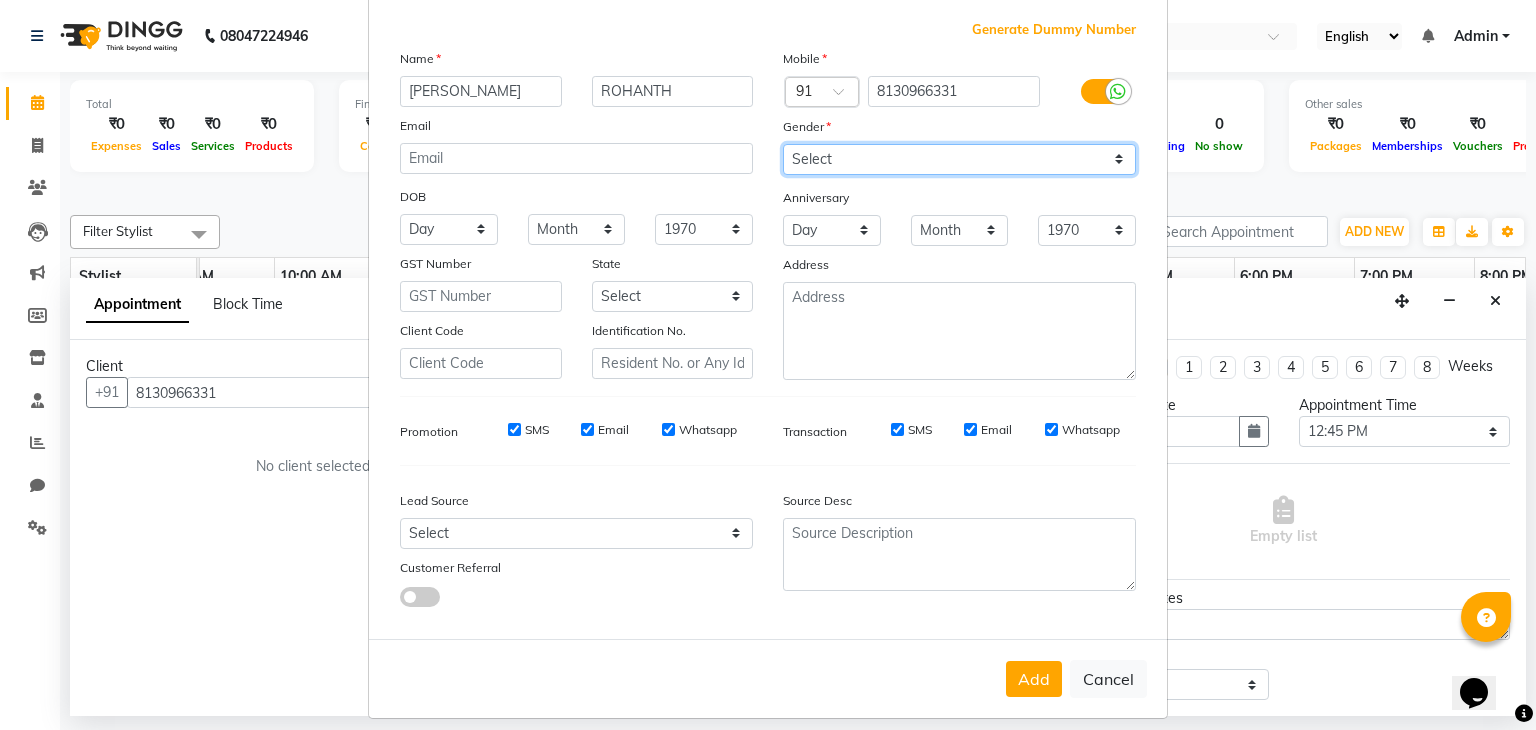 click on "Select [DEMOGRAPHIC_DATA] [DEMOGRAPHIC_DATA] Other Prefer Not To Say" at bounding box center (959, 159) 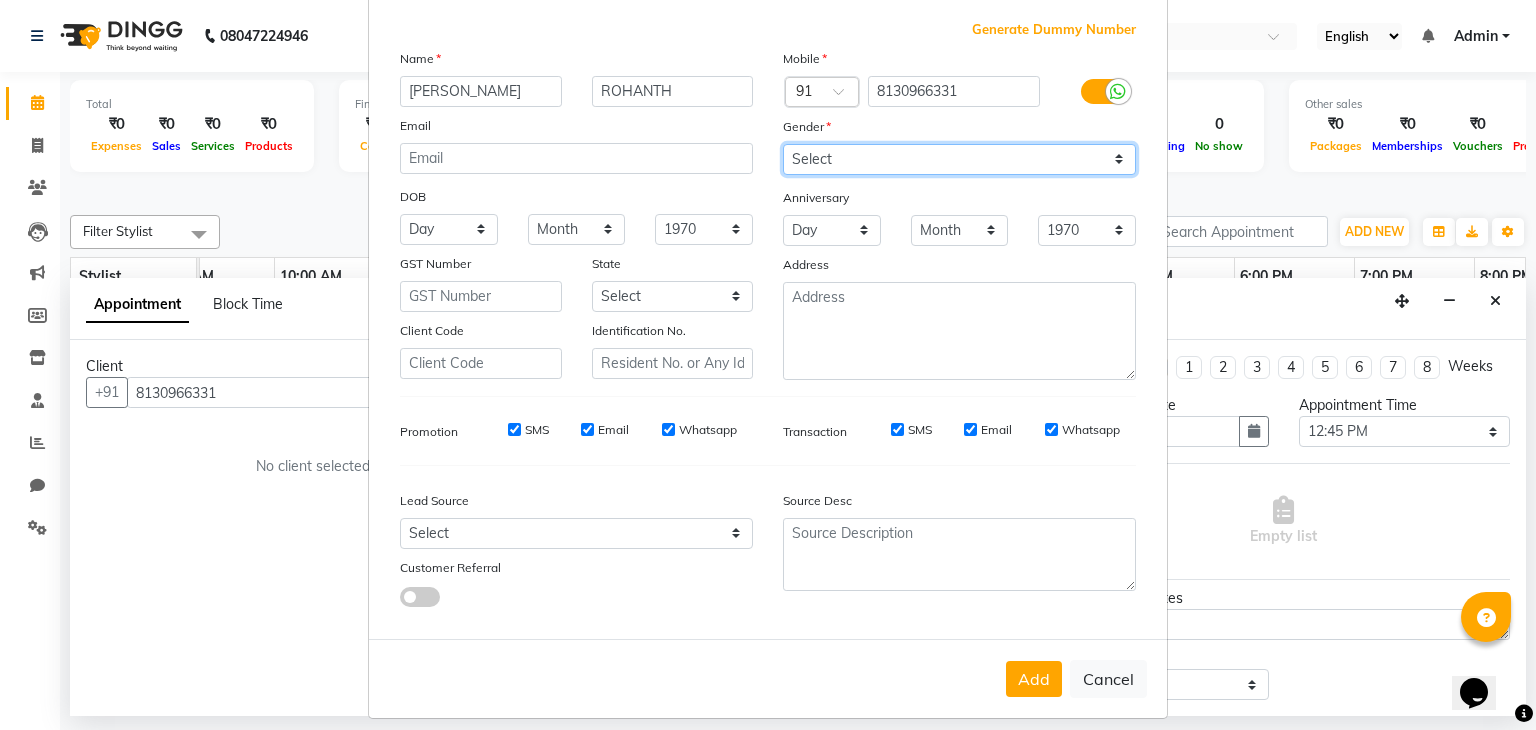select on "[DEMOGRAPHIC_DATA]" 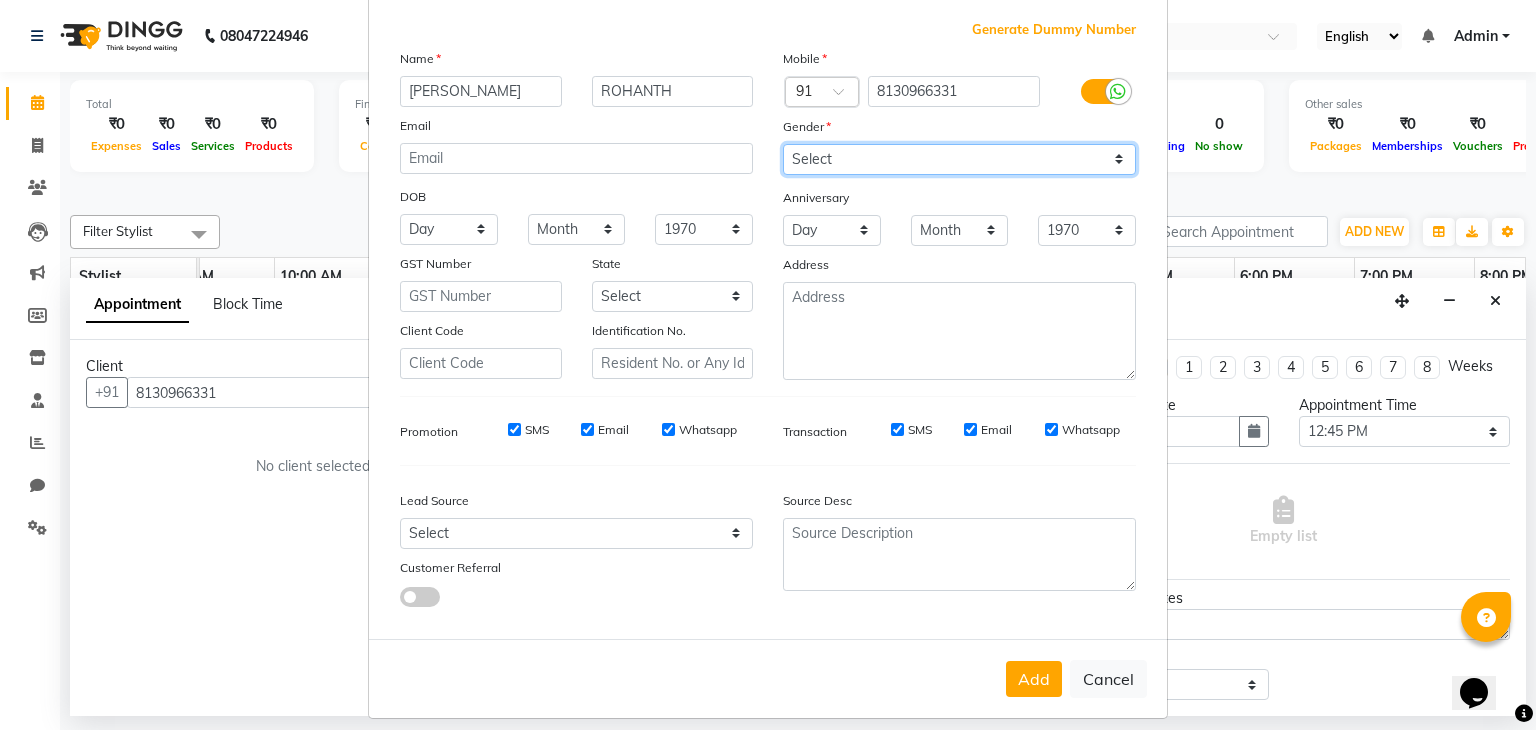 click on "Select [DEMOGRAPHIC_DATA] [DEMOGRAPHIC_DATA] Other Prefer Not To Say" at bounding box center [959, 159] 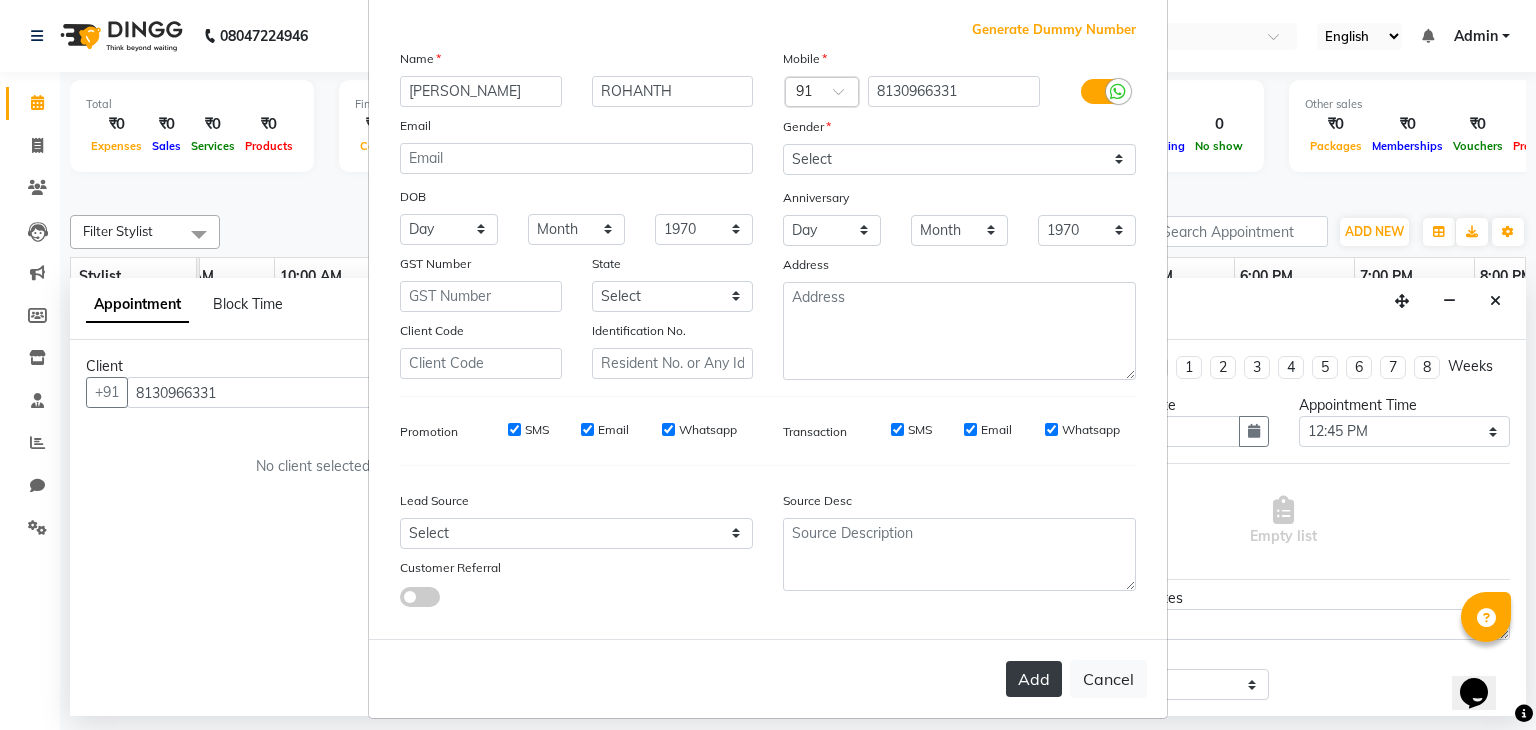 click on "Add" at bounding box center [1034, 679] 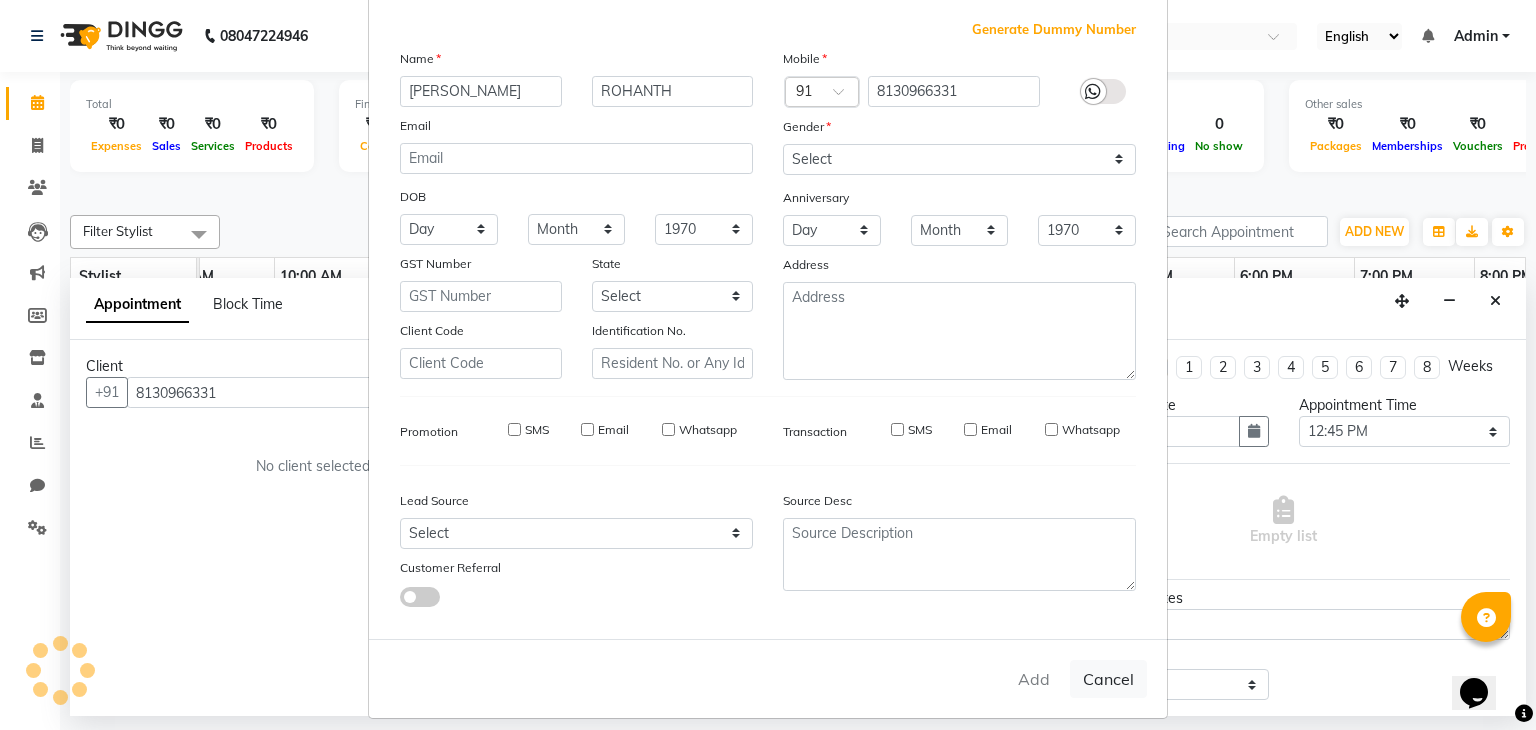 type 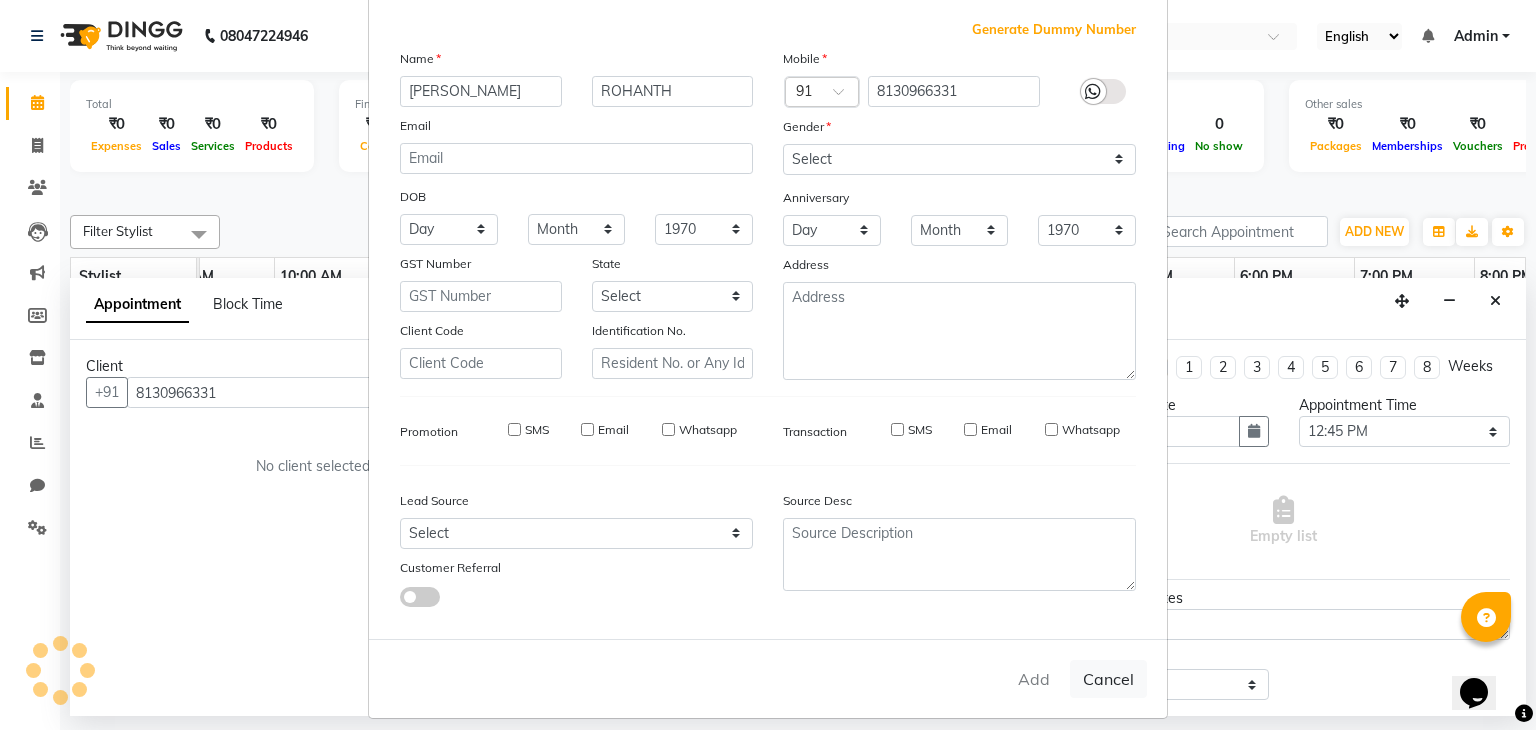 type 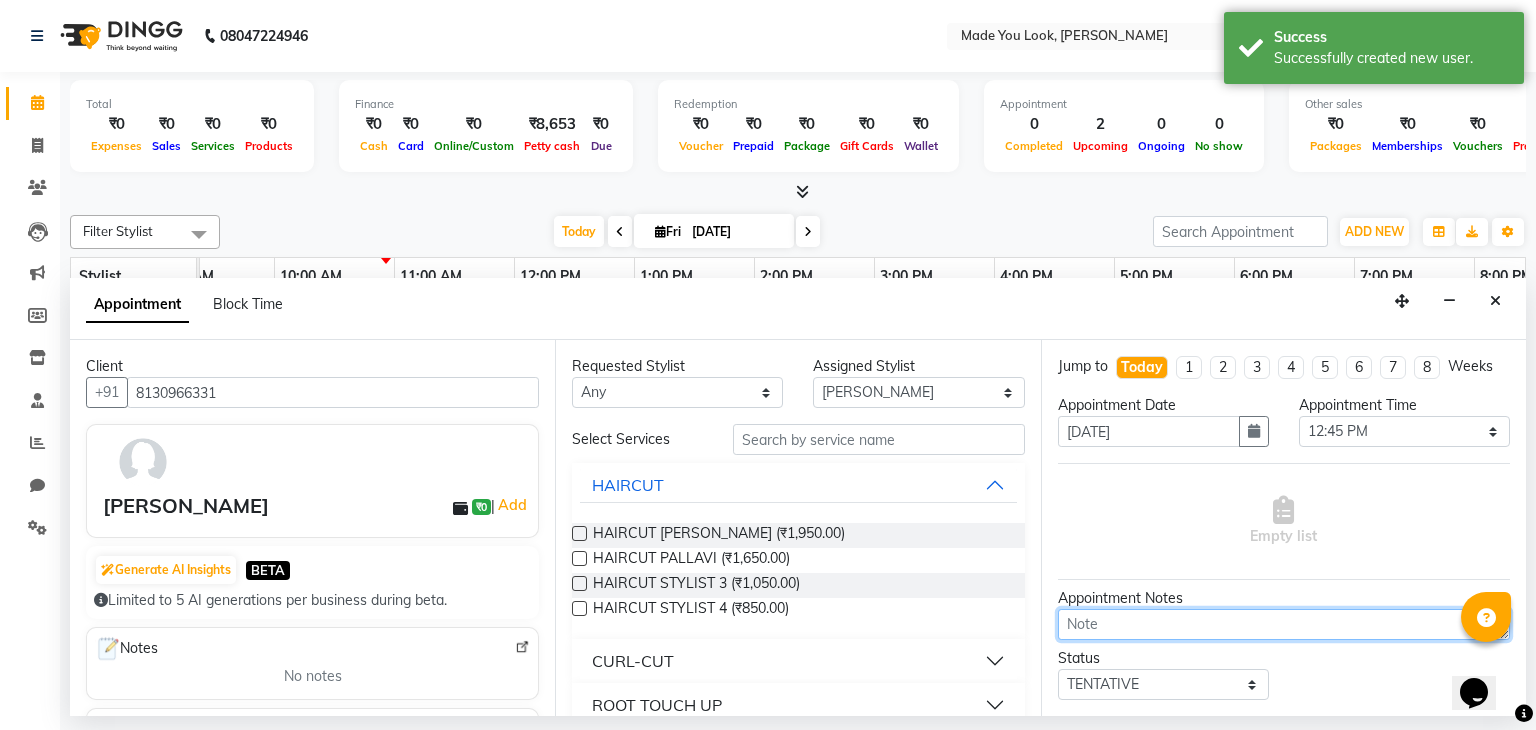 click at bounding box center (1284, 624) 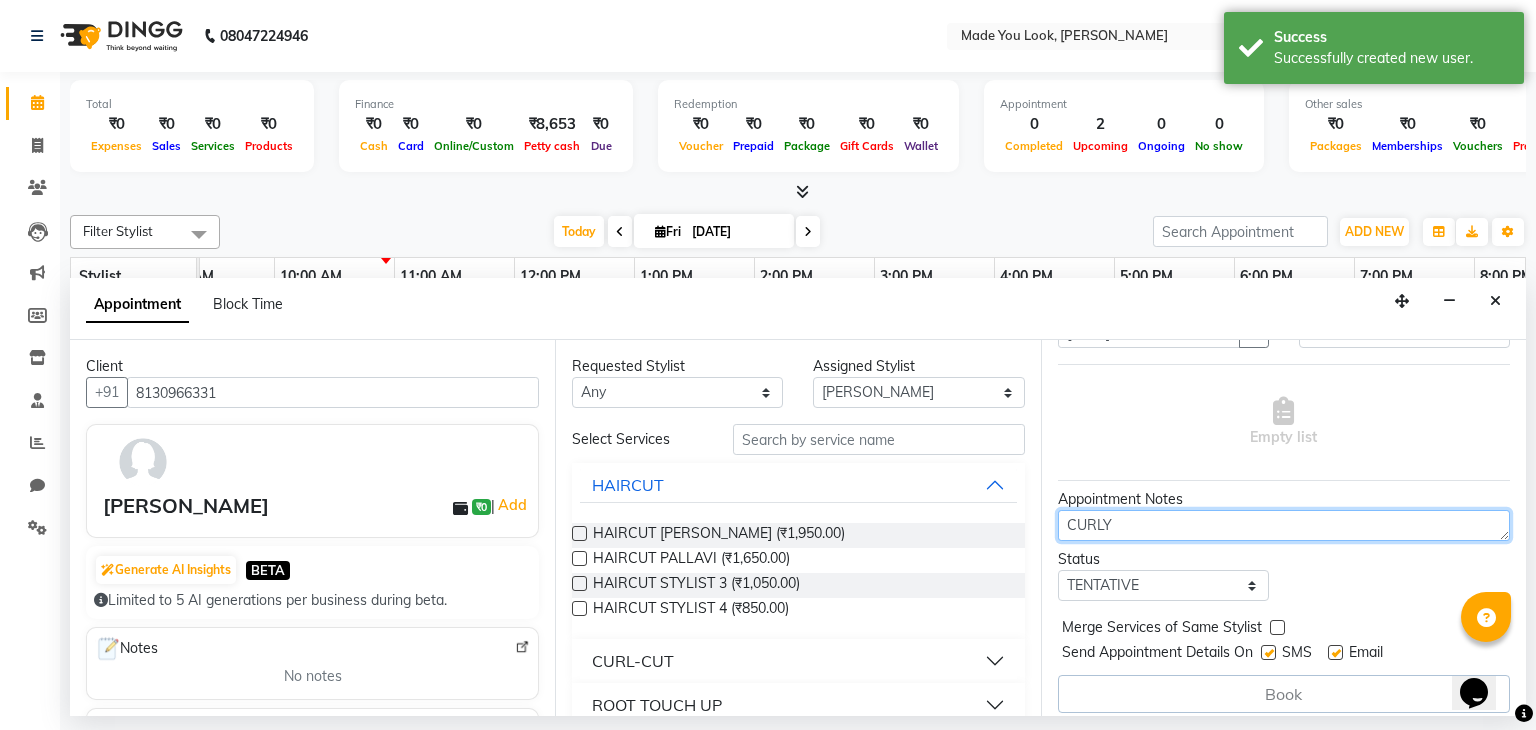 scroll, scrollTop: 100, scrollLeft: 0, axis: vertical 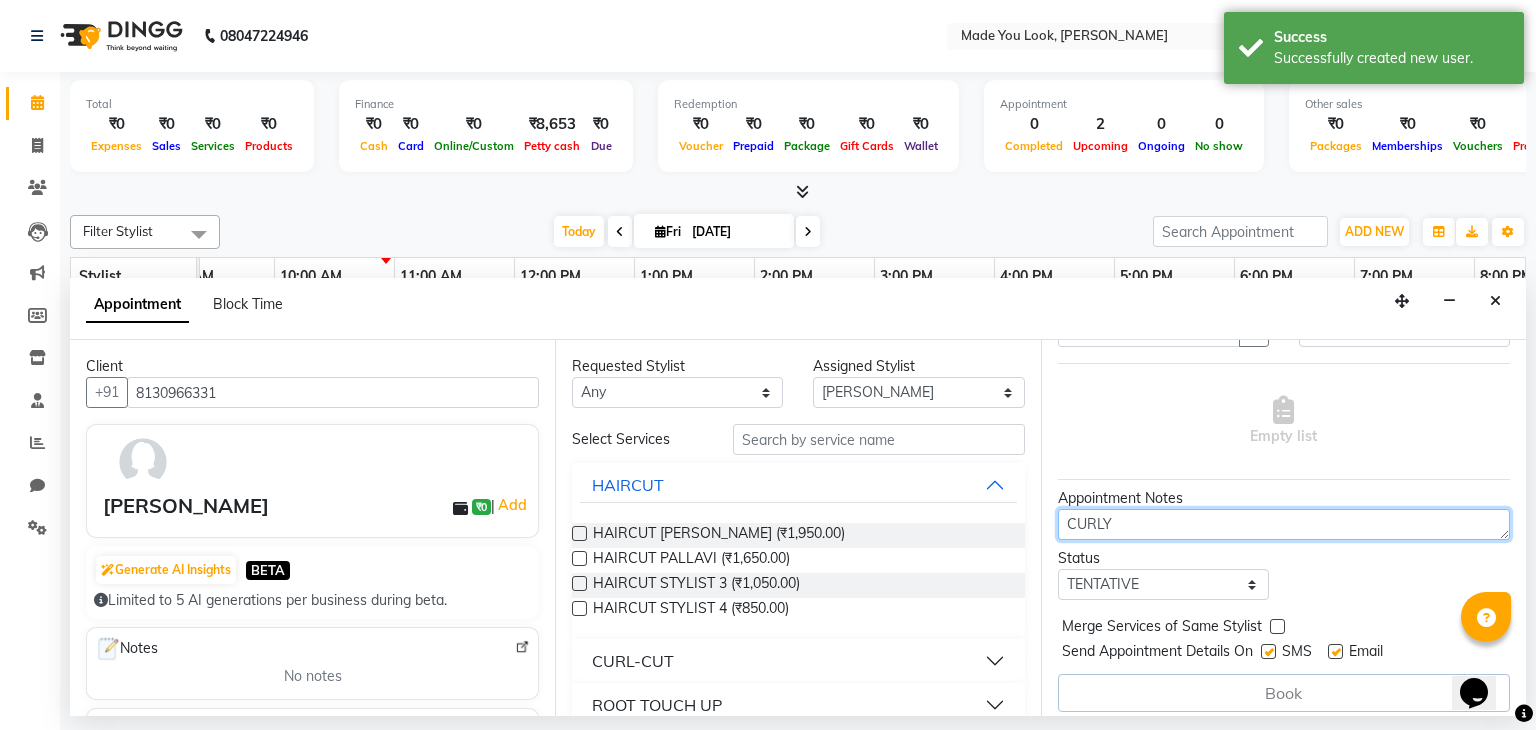 type on "CURLY" 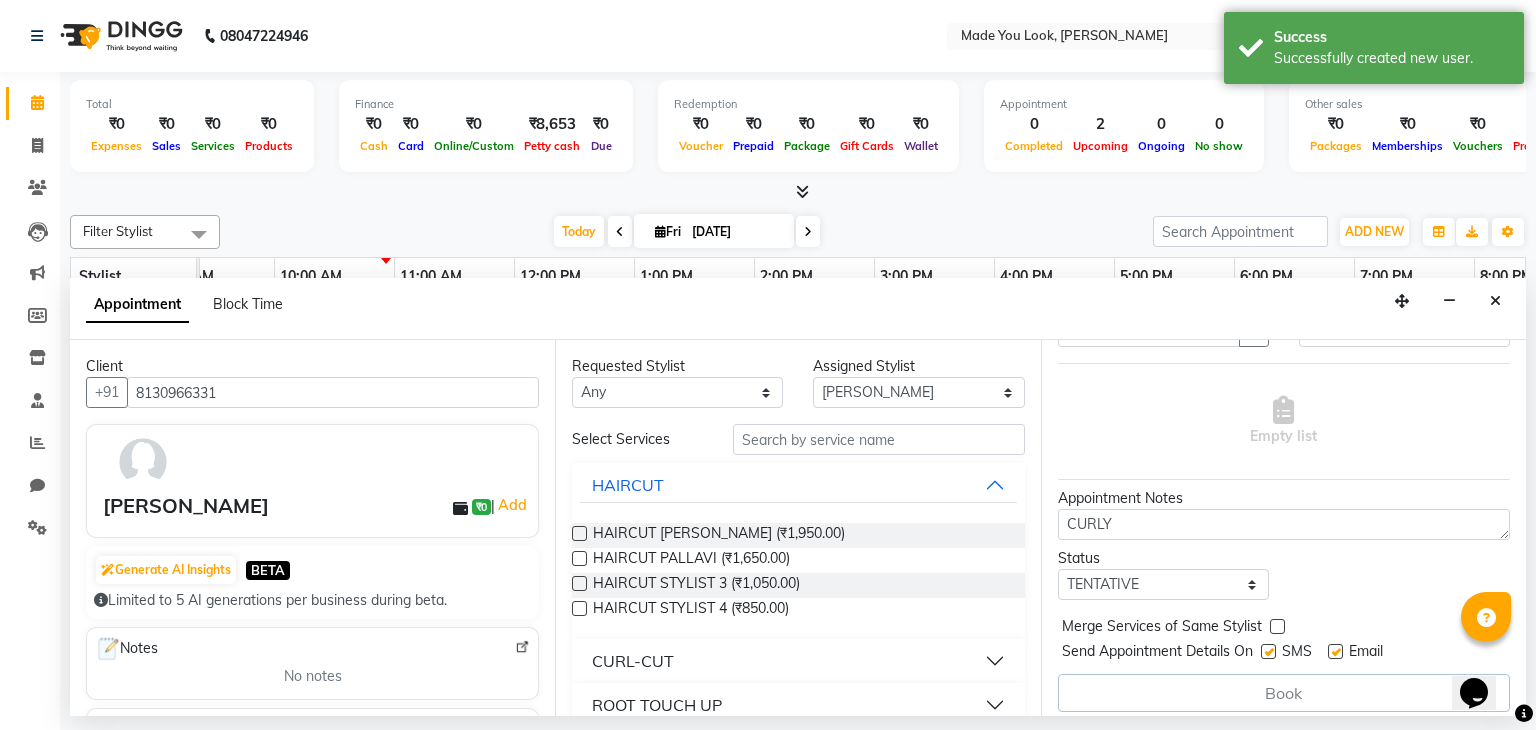 click on "CURL-CUT" at bounding box center (798, 661) 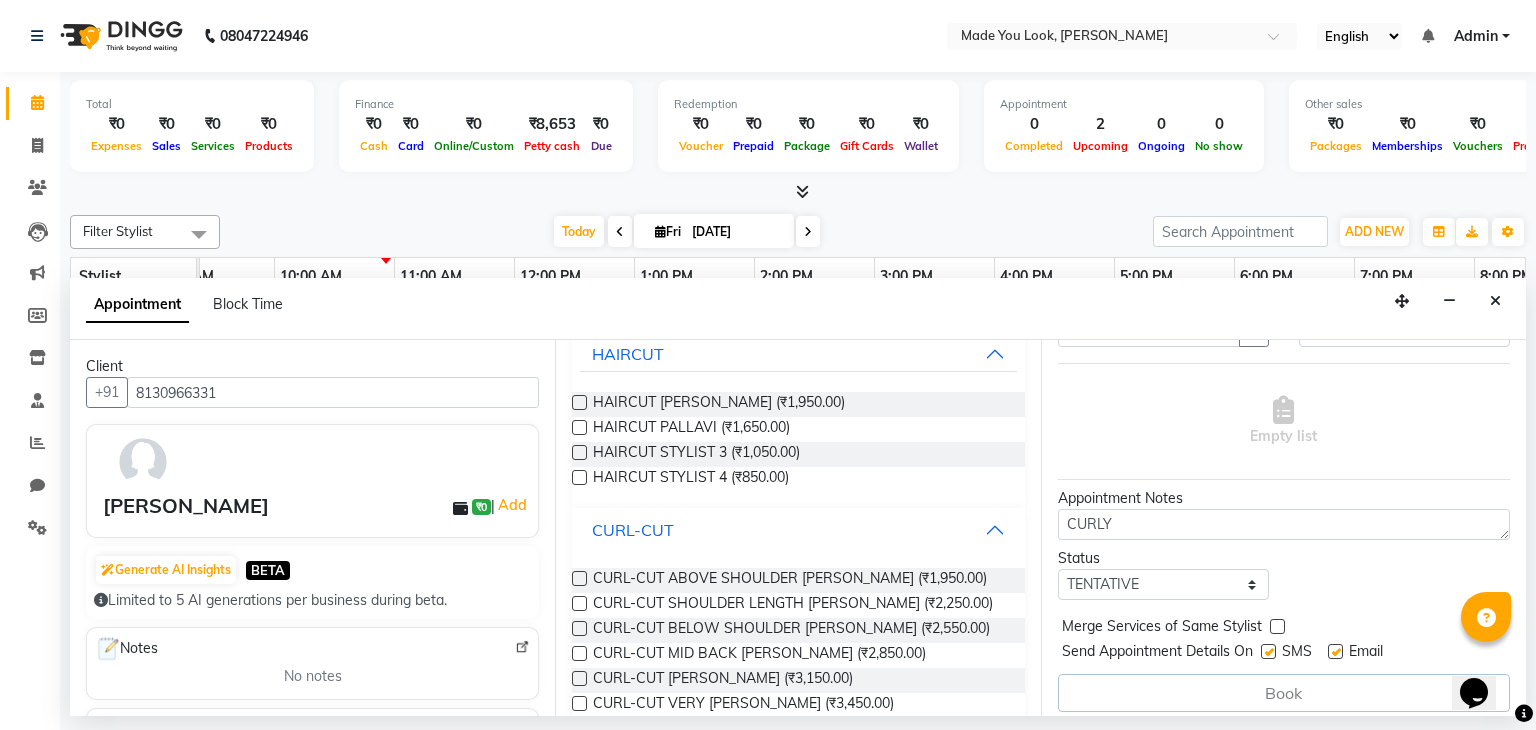 scroll, scrollTop: 132, scrollLeft: 0, axis: vertical 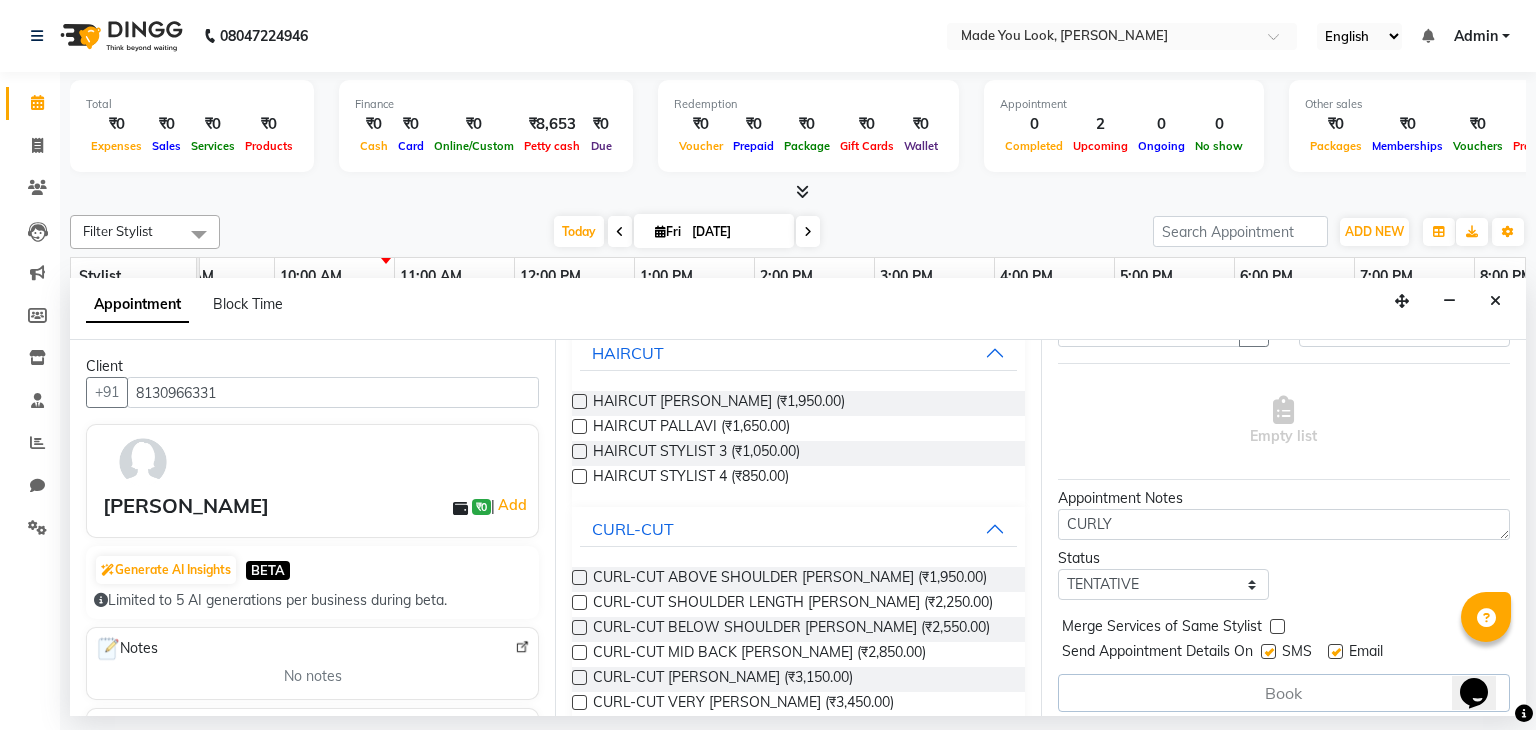 click at bounding box center [578, 581] 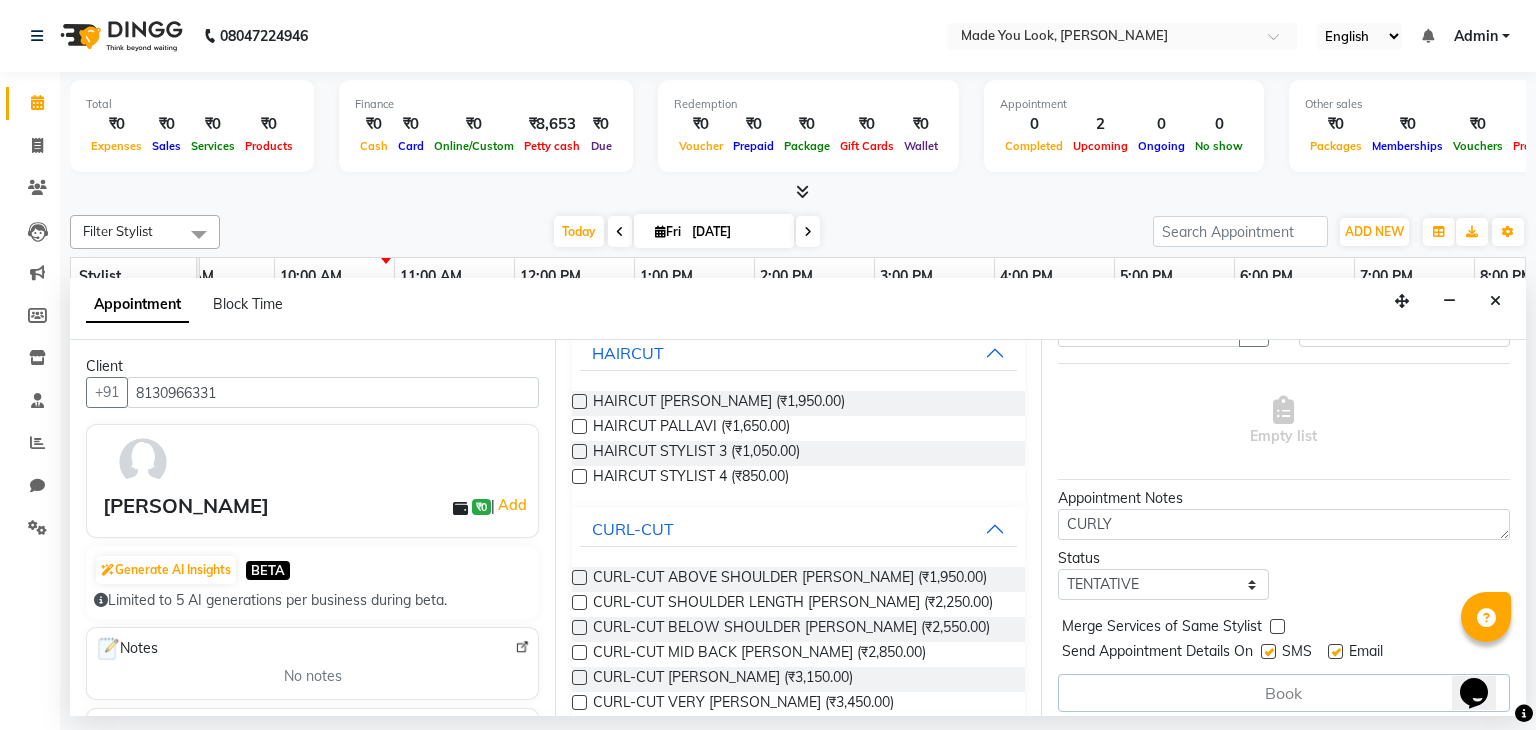 click at bounding box center (579, 577) 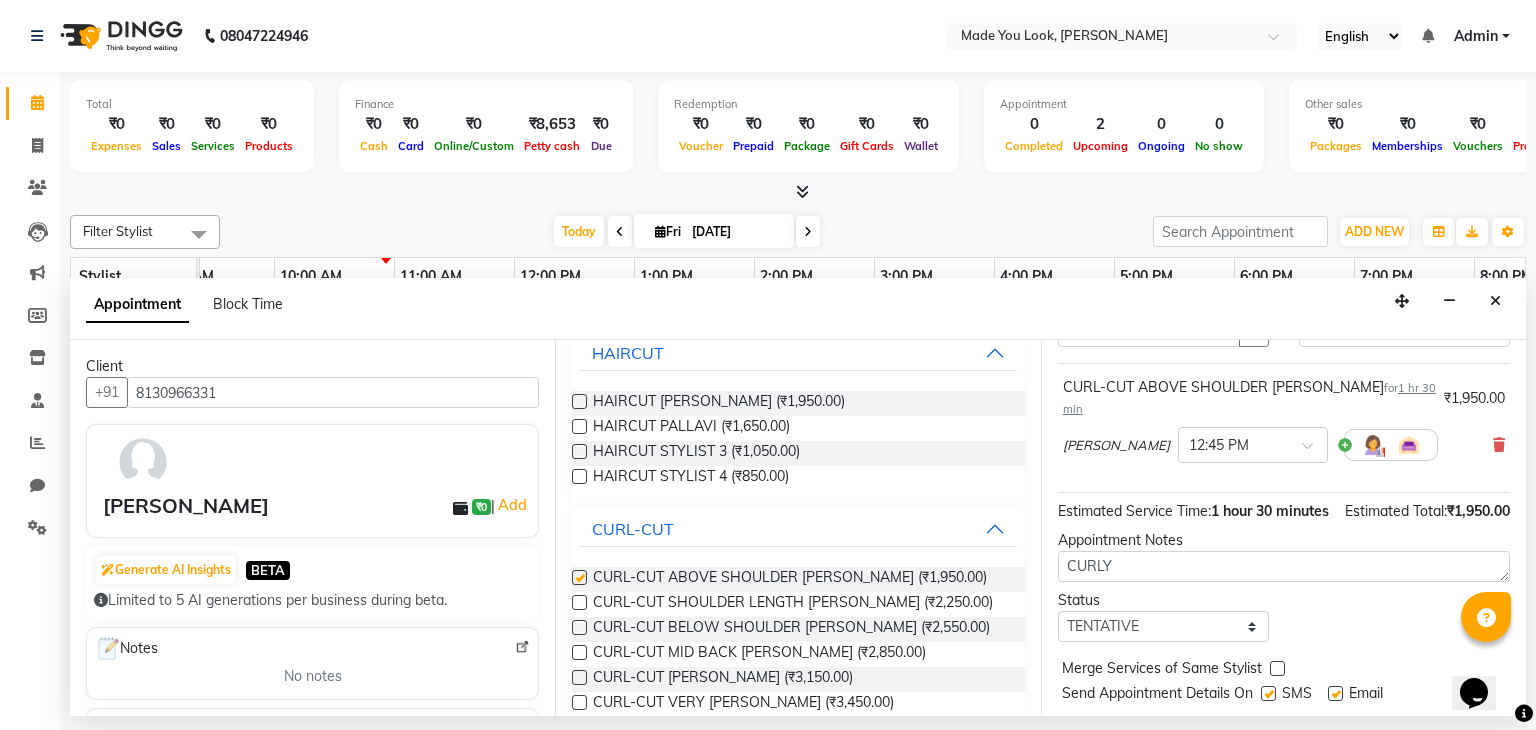 checkbox on "false" 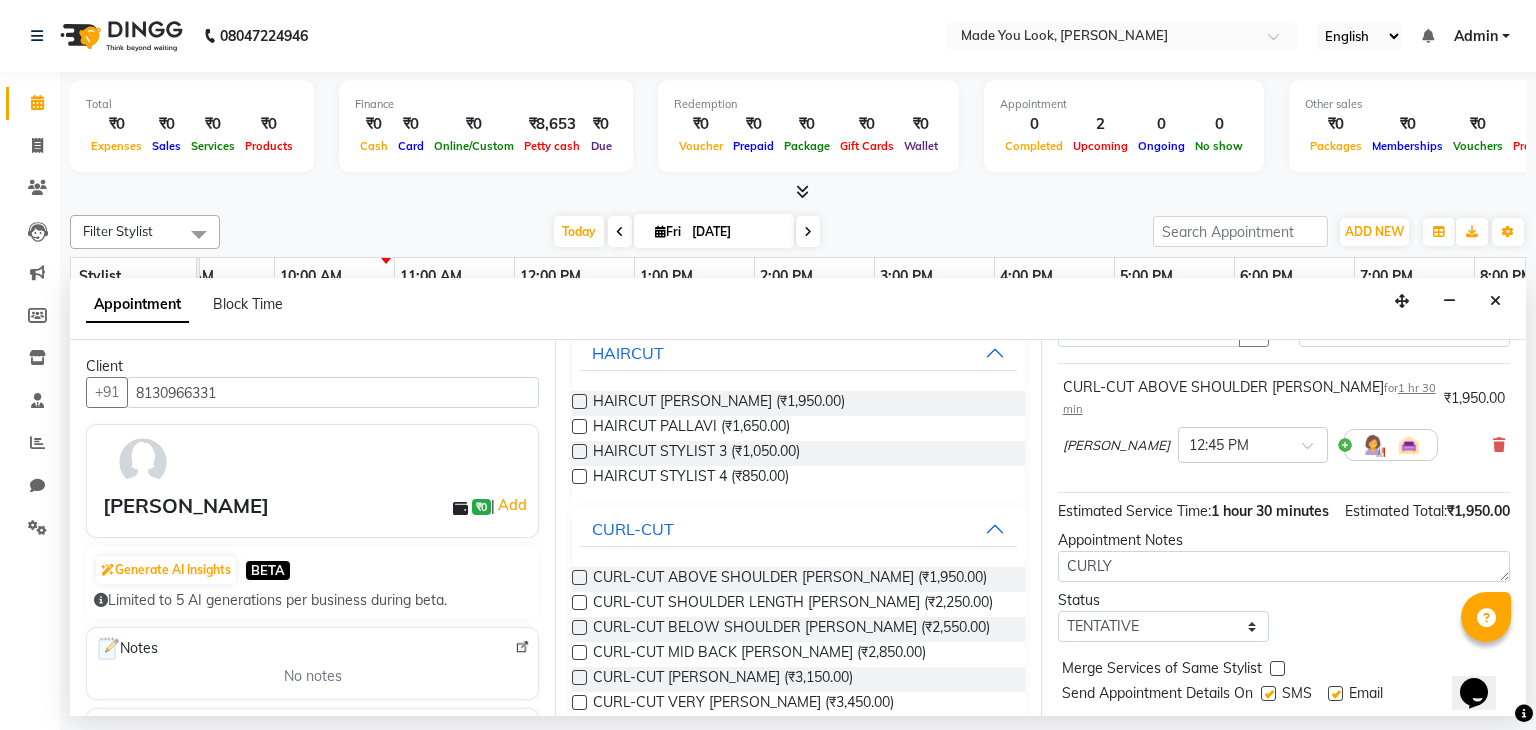 scroll, scrollTop: 151, scrollLeft: 0, axis: vertical 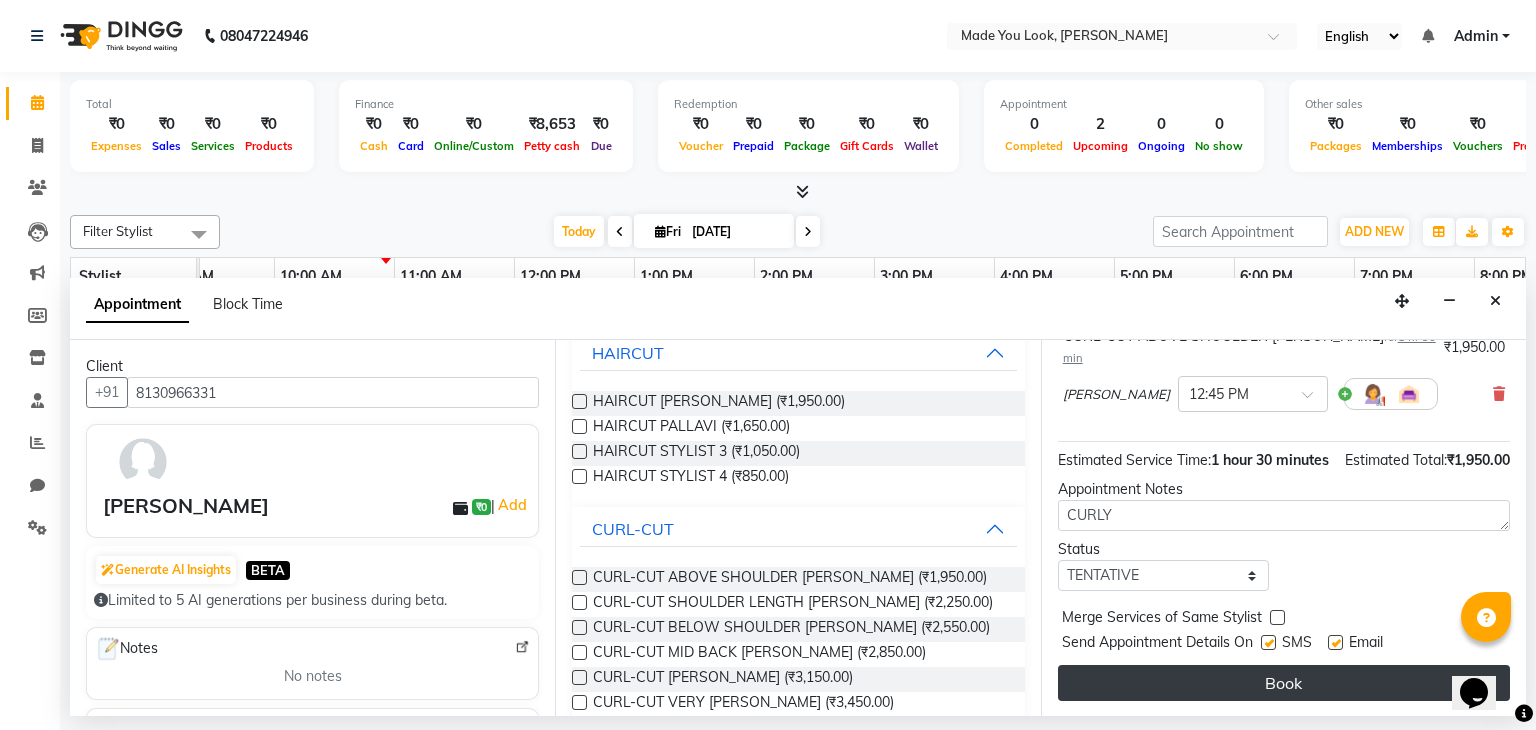 click on "Book" at bounding box center [1284, 683] 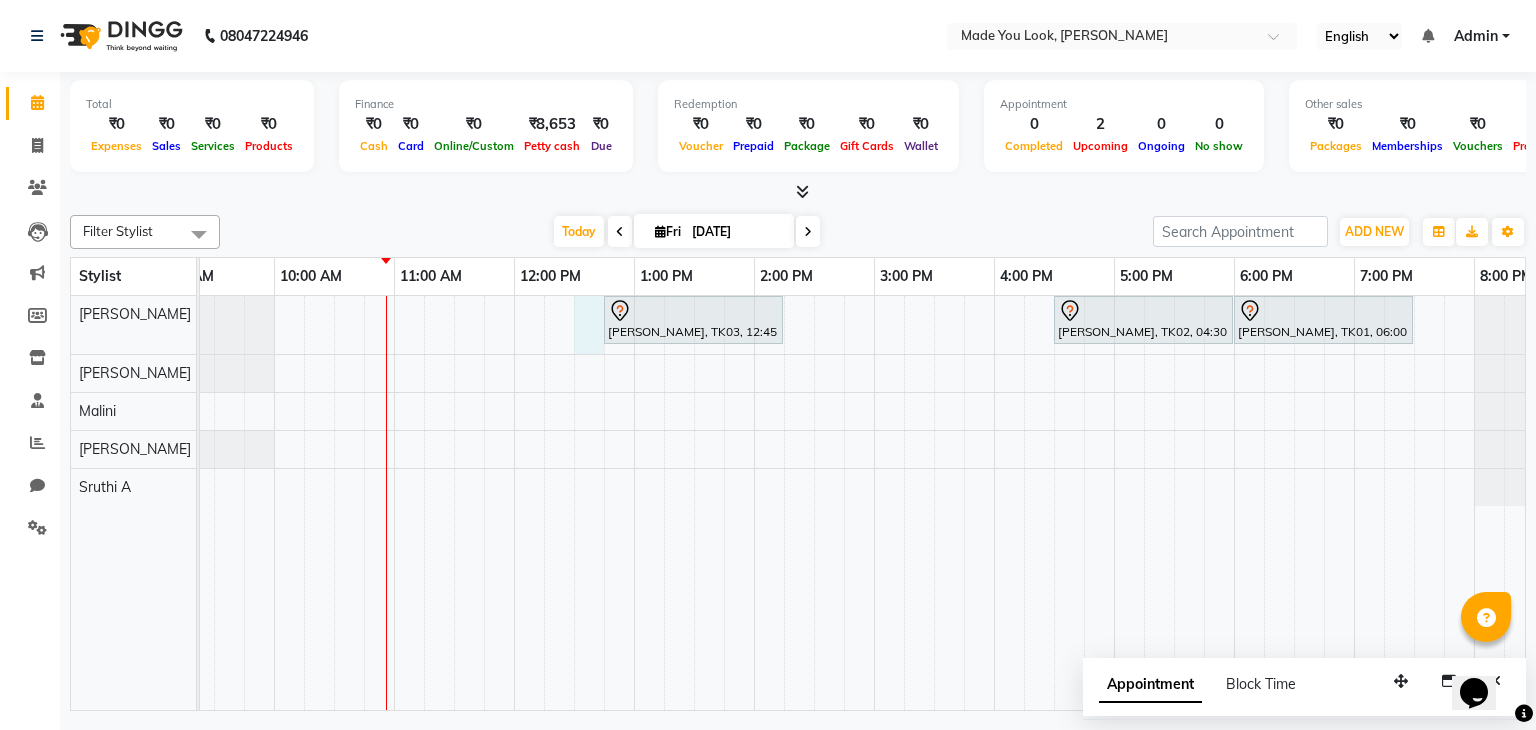 click on "RANJINI ROHANTH, TK03, 12:45 PM-02:15 PM, CURL-CUT ABOVE SHOULDER PRANAV             pooja harinath, TK02, 04:30 PM-06:00 PM, CURL-CUT ABOVE SHOULDER PRANAV             rupal, TK01, 06:00 PM-07:30 PM, CURL-CUT ABOVE SHOULDER PRANAV" at bounding box center [814, 503] 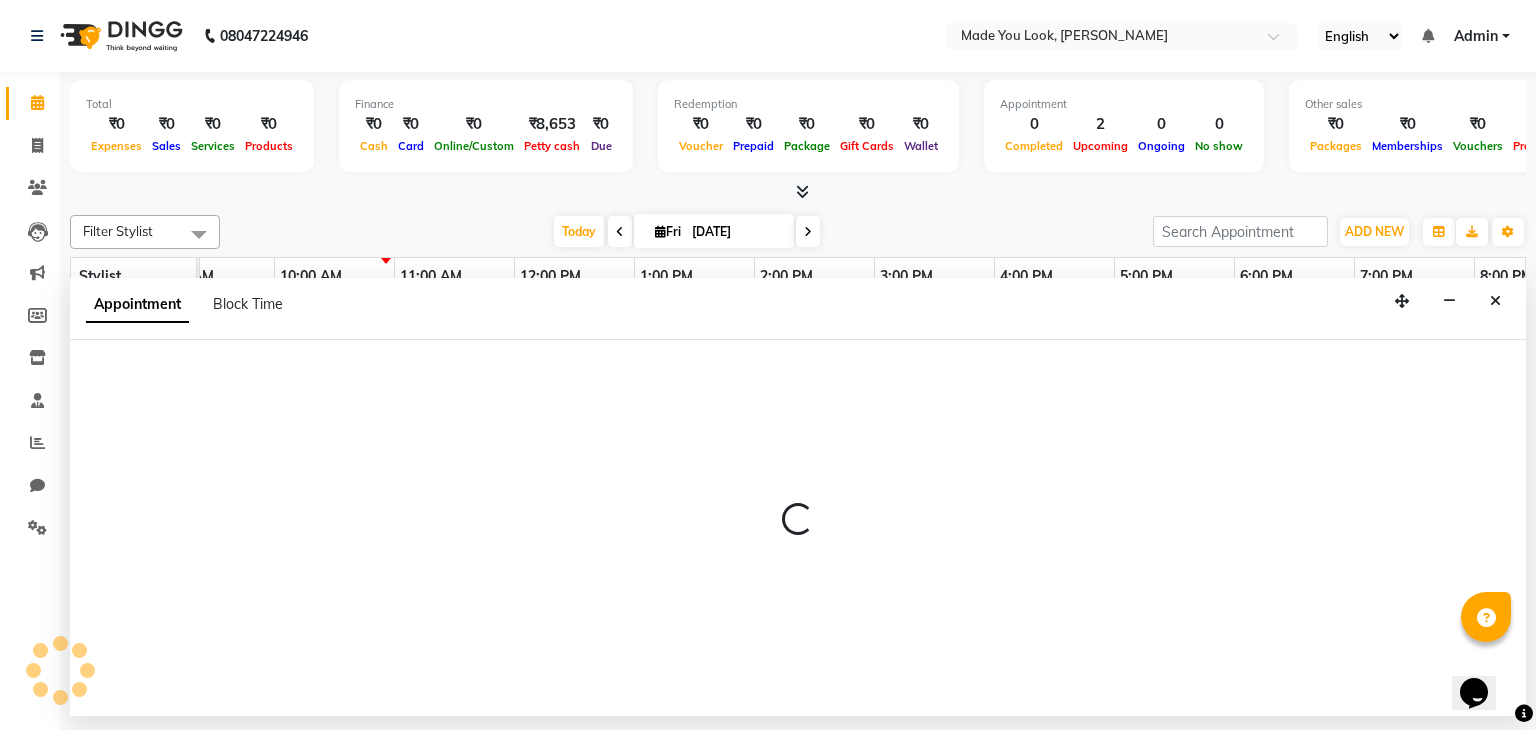 select on "83312" 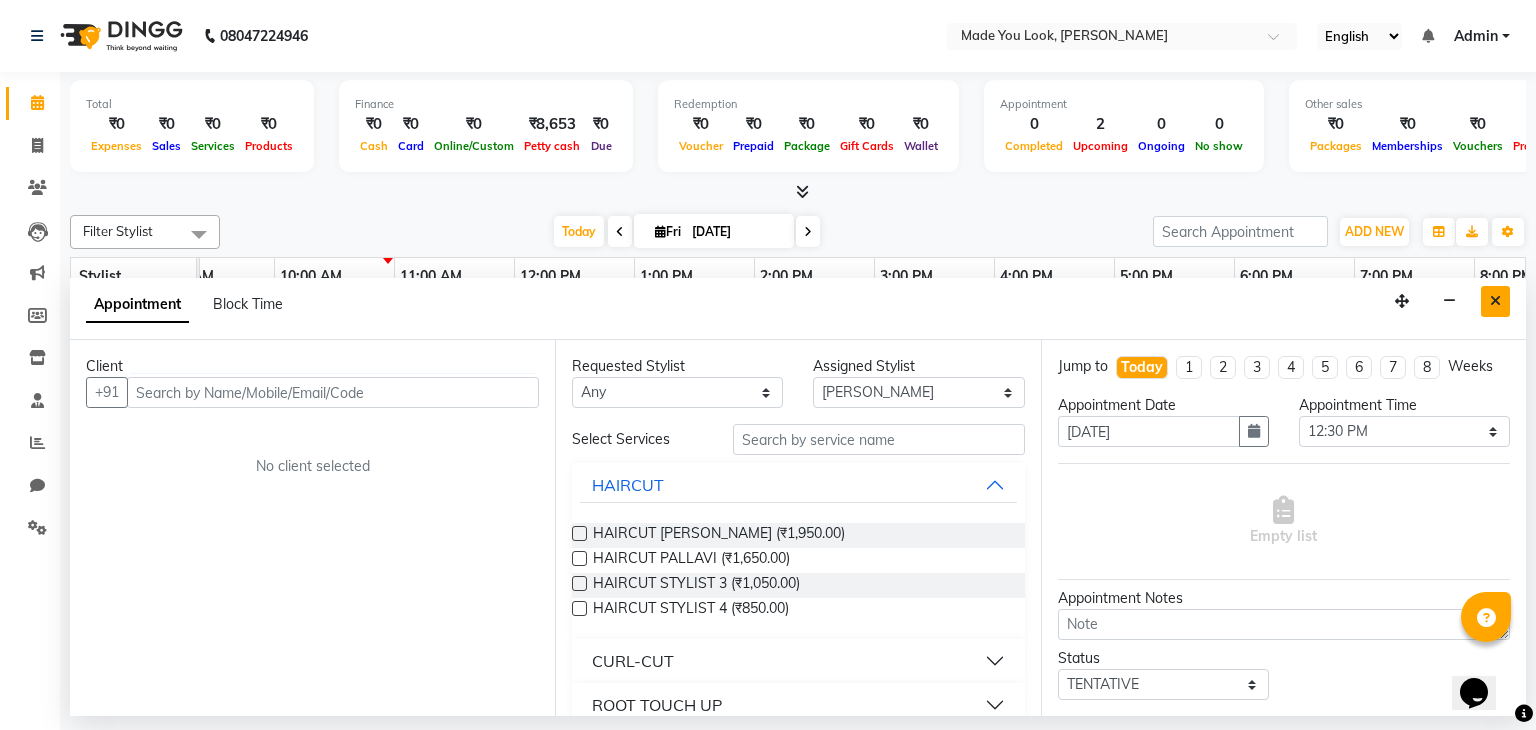 click at bounding box center (1495, 301) 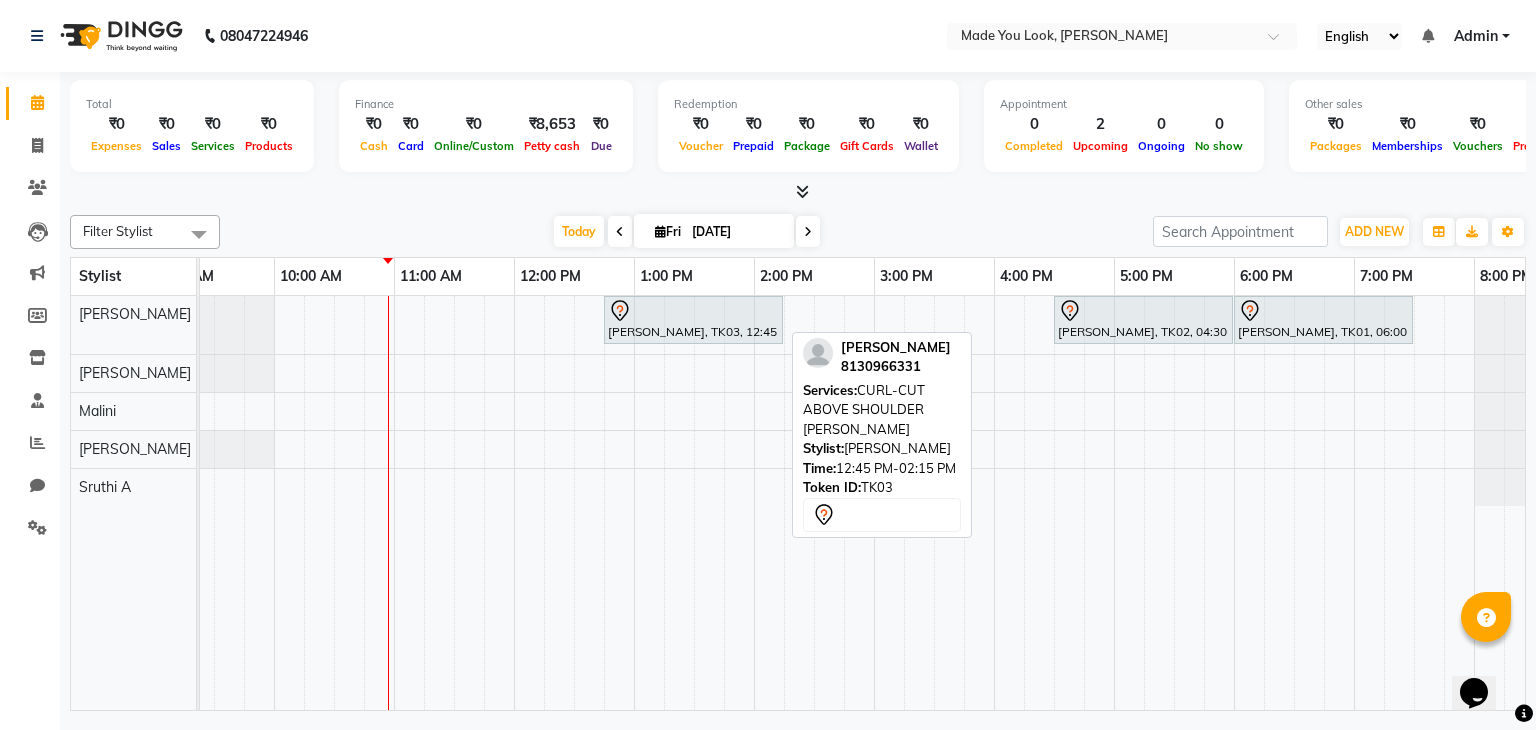click at bounding box center (693, 311) 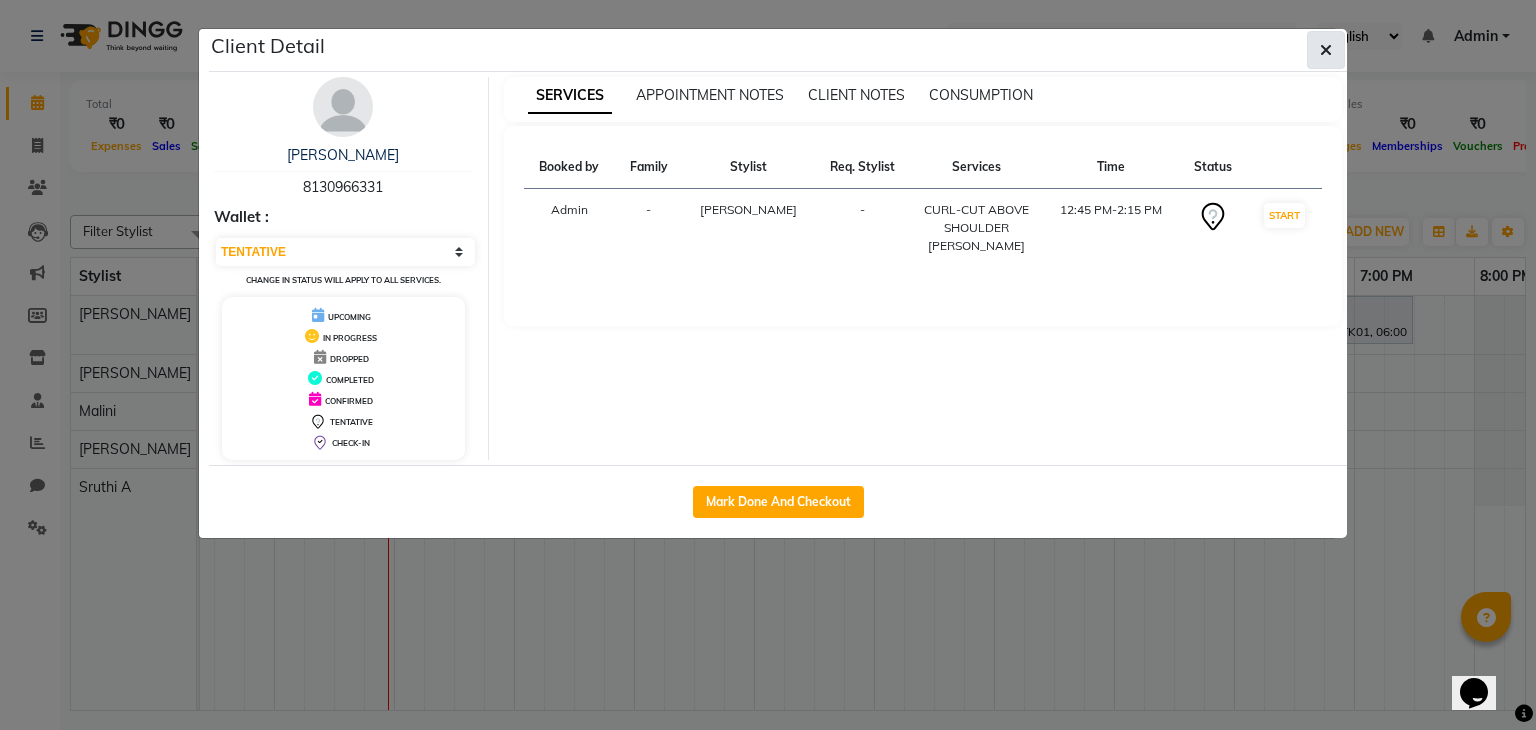 click 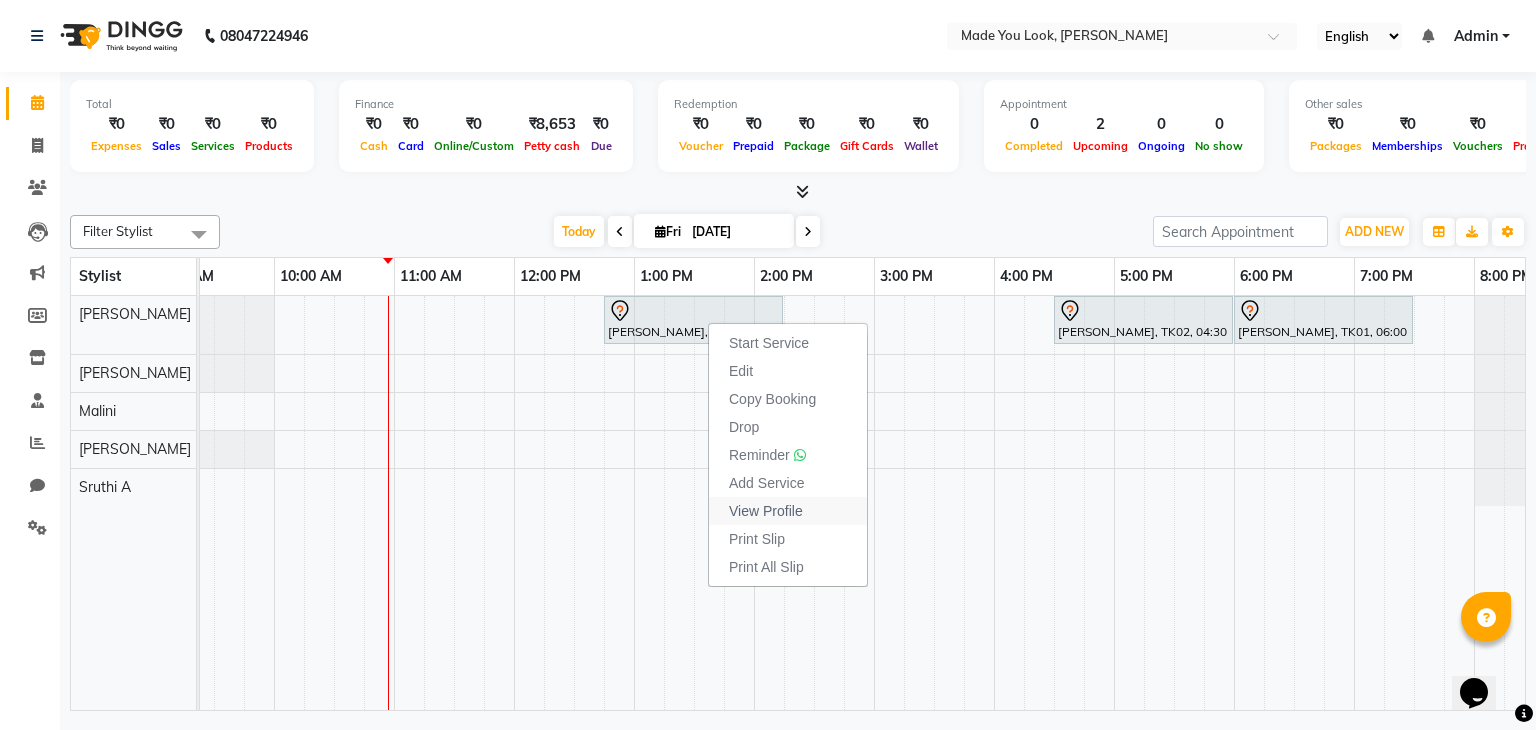 click on "View Profile" at bounding box center (766, 511) 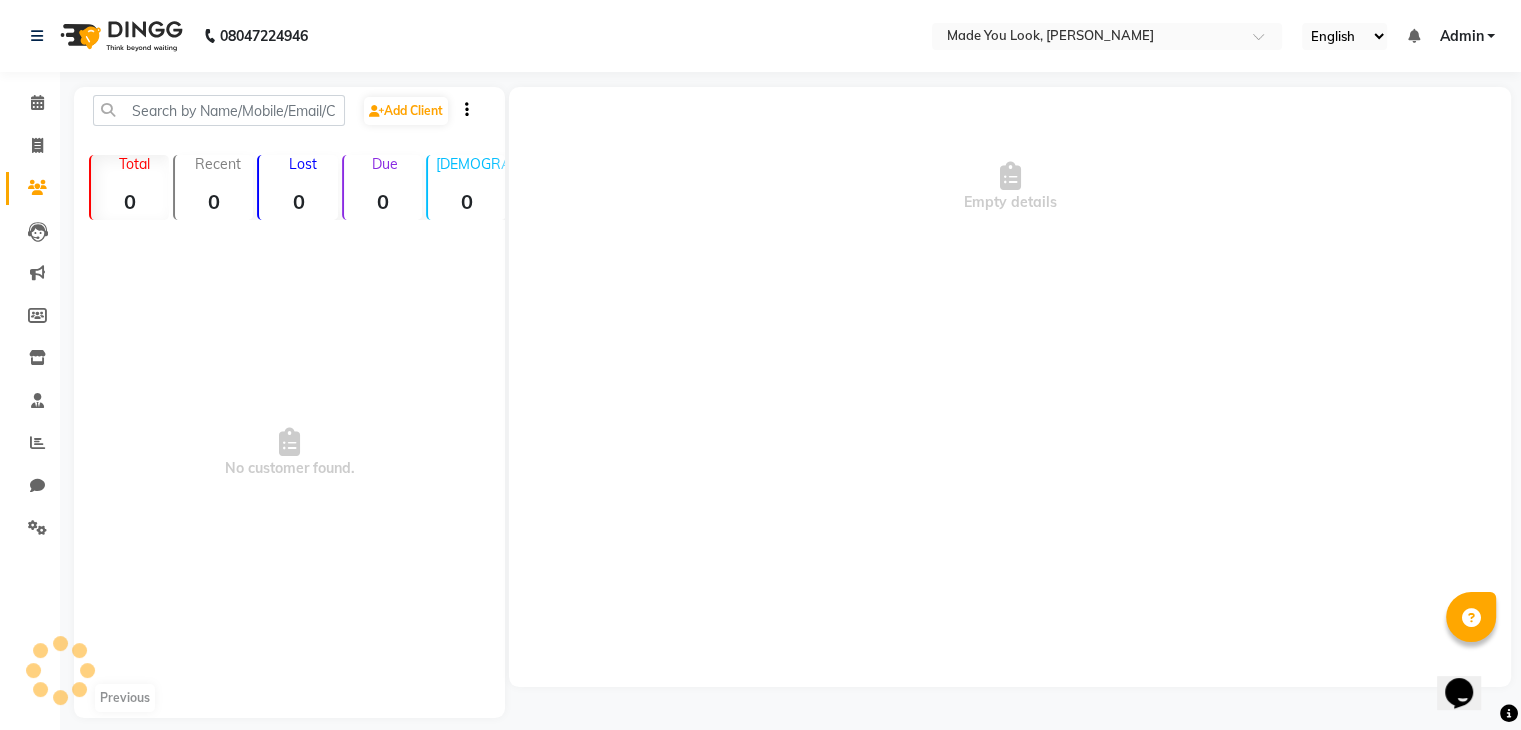 click on "Empty details" 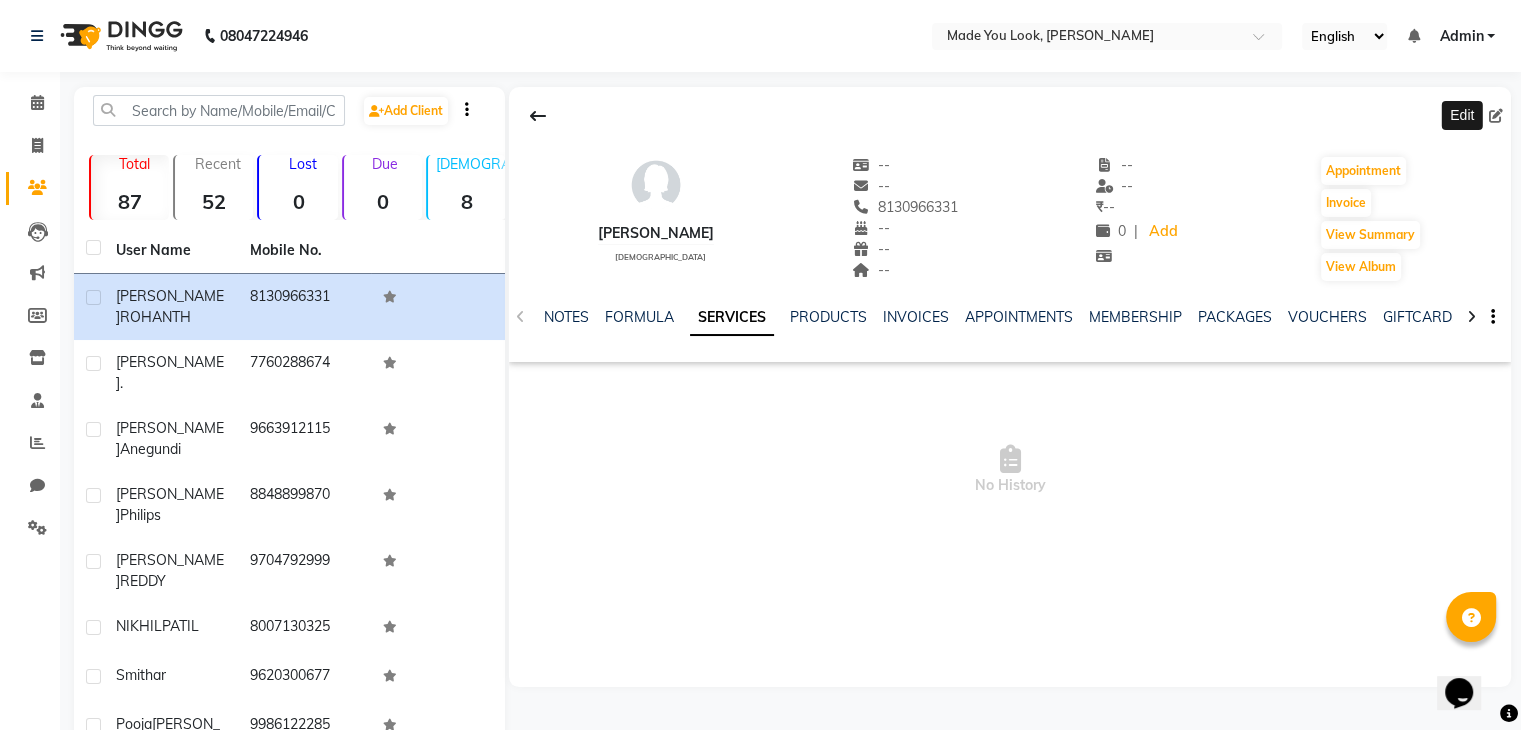 click 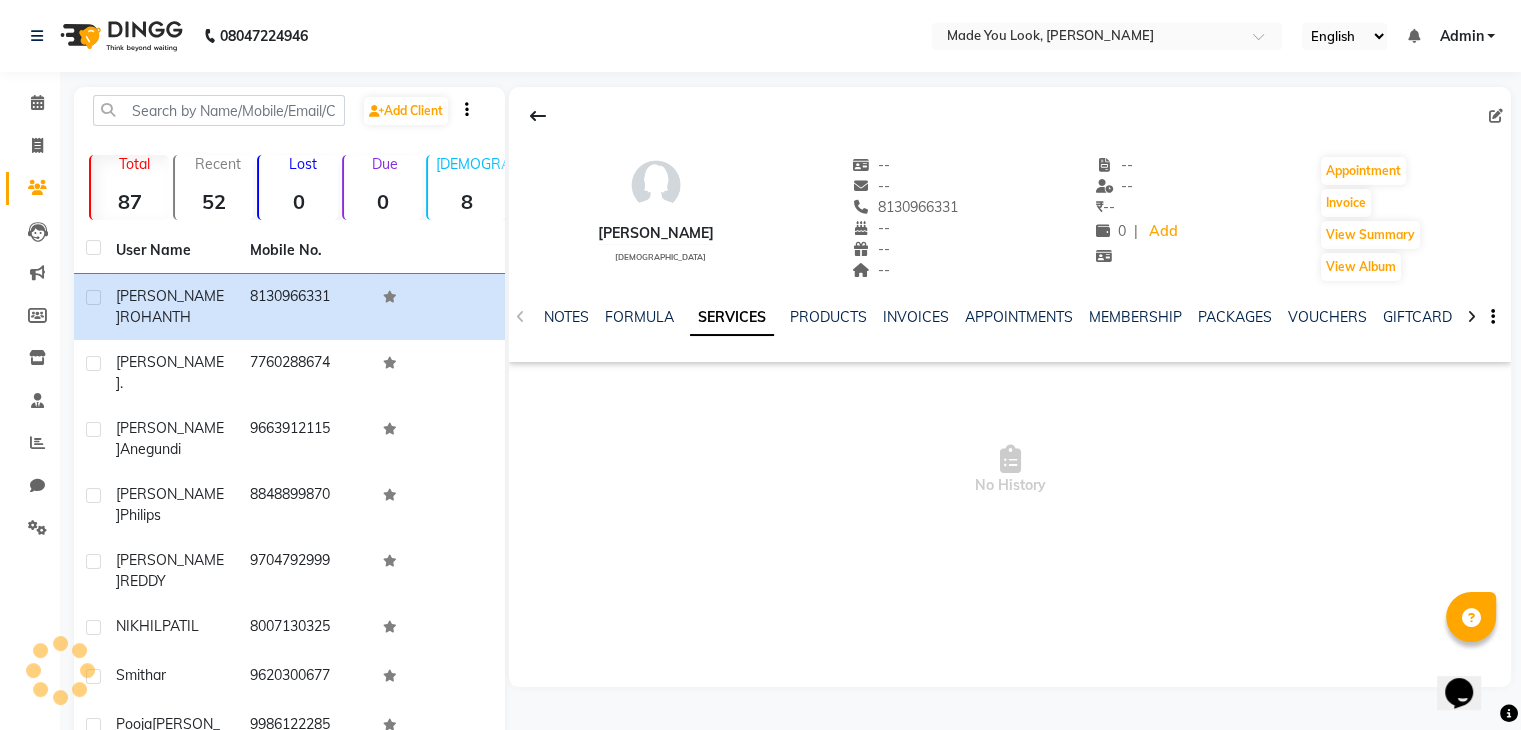 select on "[DEMOGRAPHIC_DATA]" 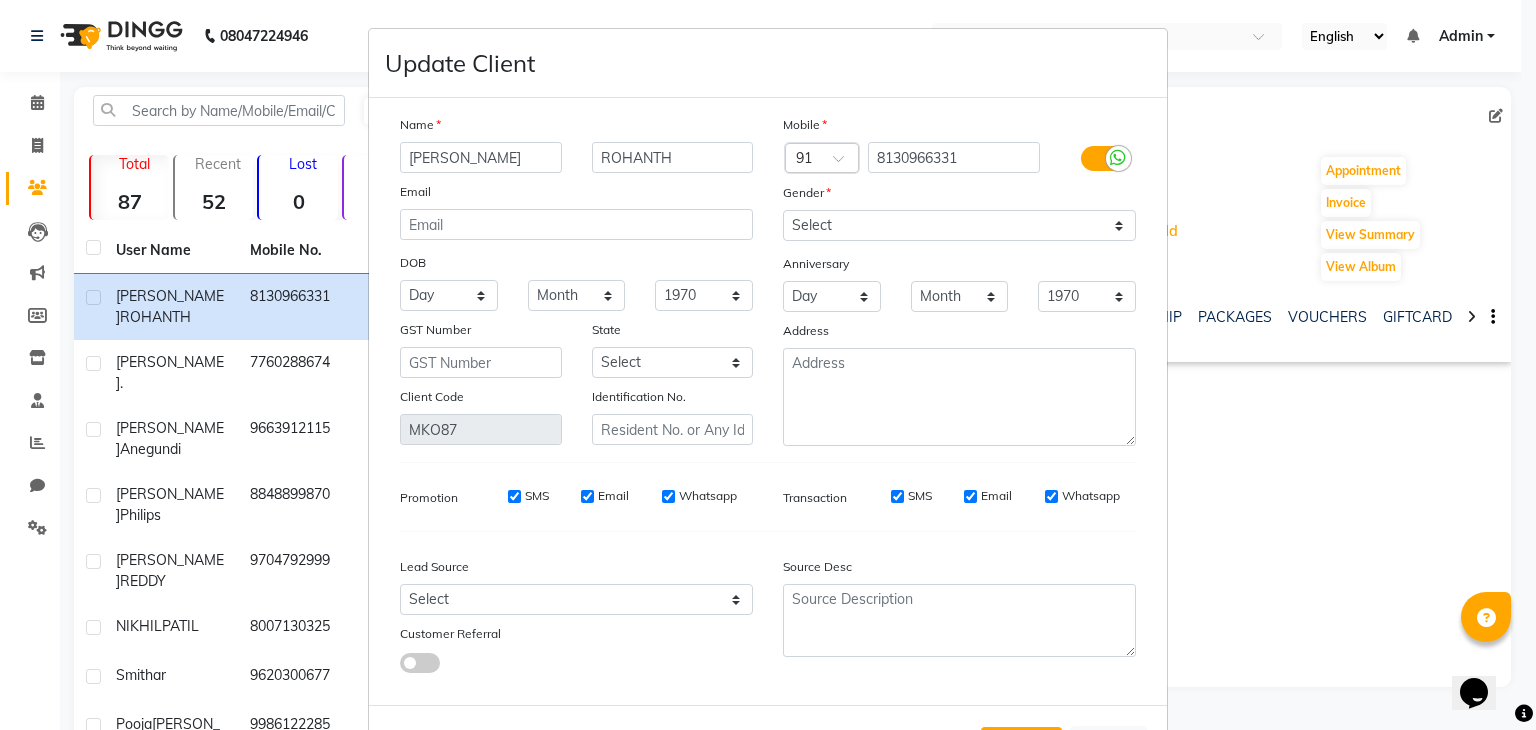 type on "[PERSON_NAME]" 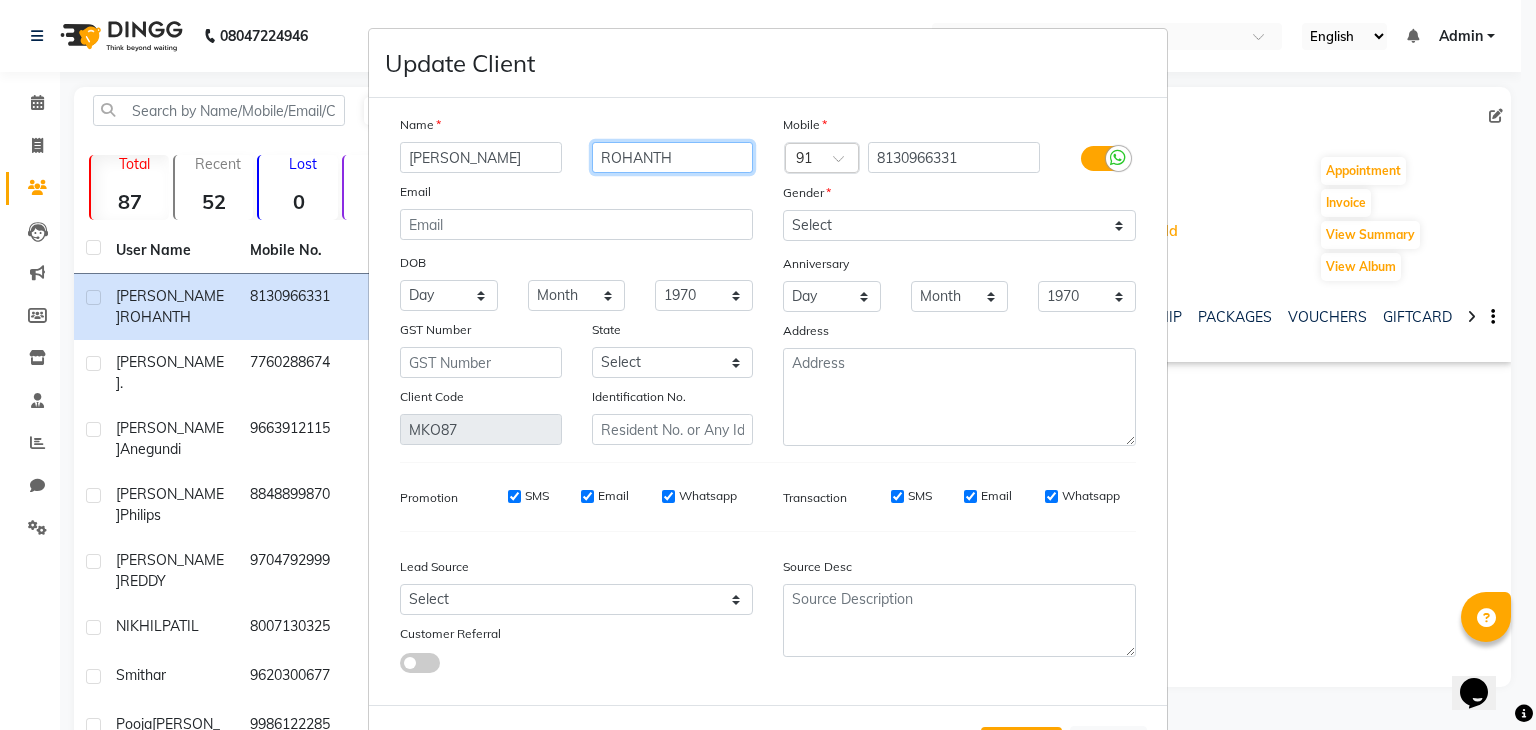 click on "ROHANTH" at bounding box center [673, 157] 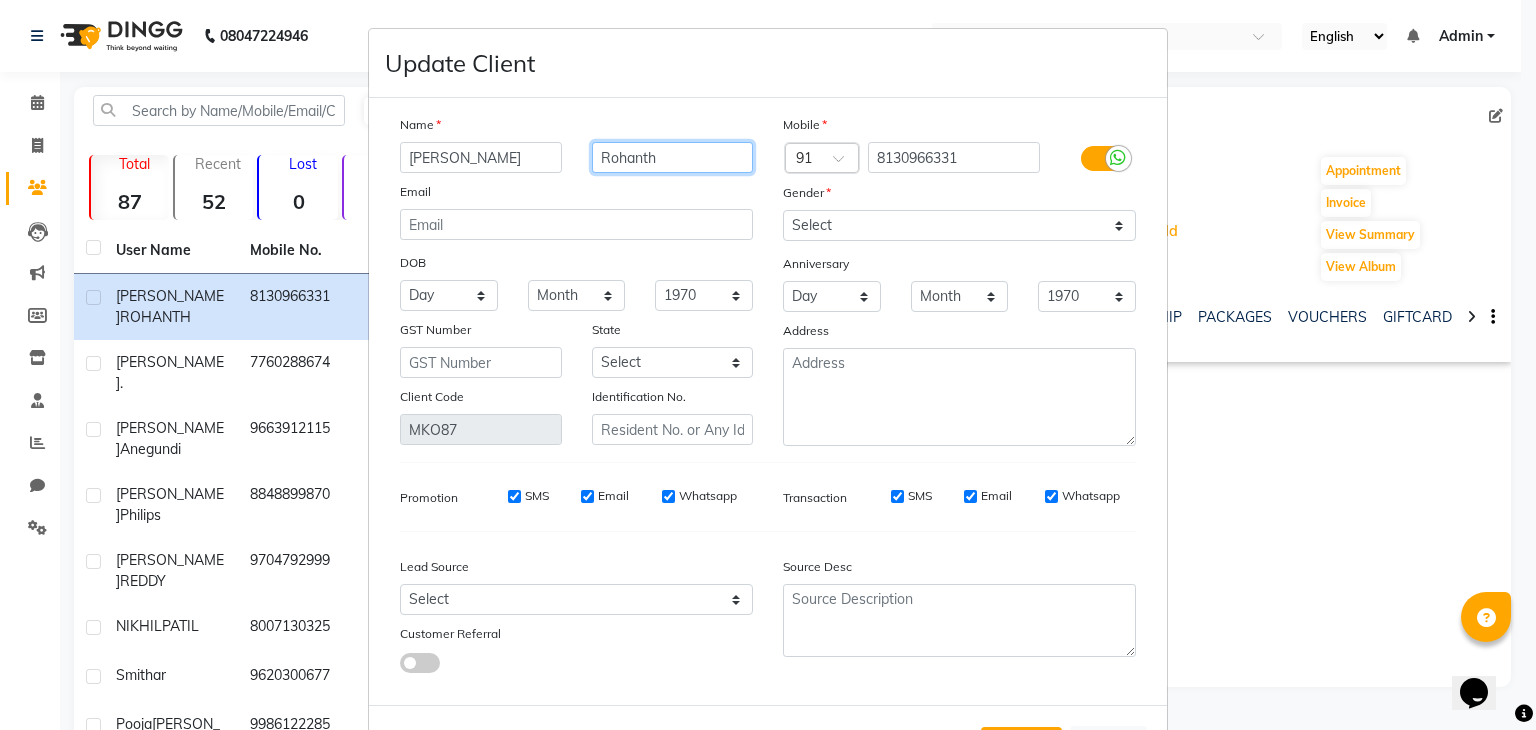 scroll, scrollTop: 92, scrollLeft: 0, axis: vertical 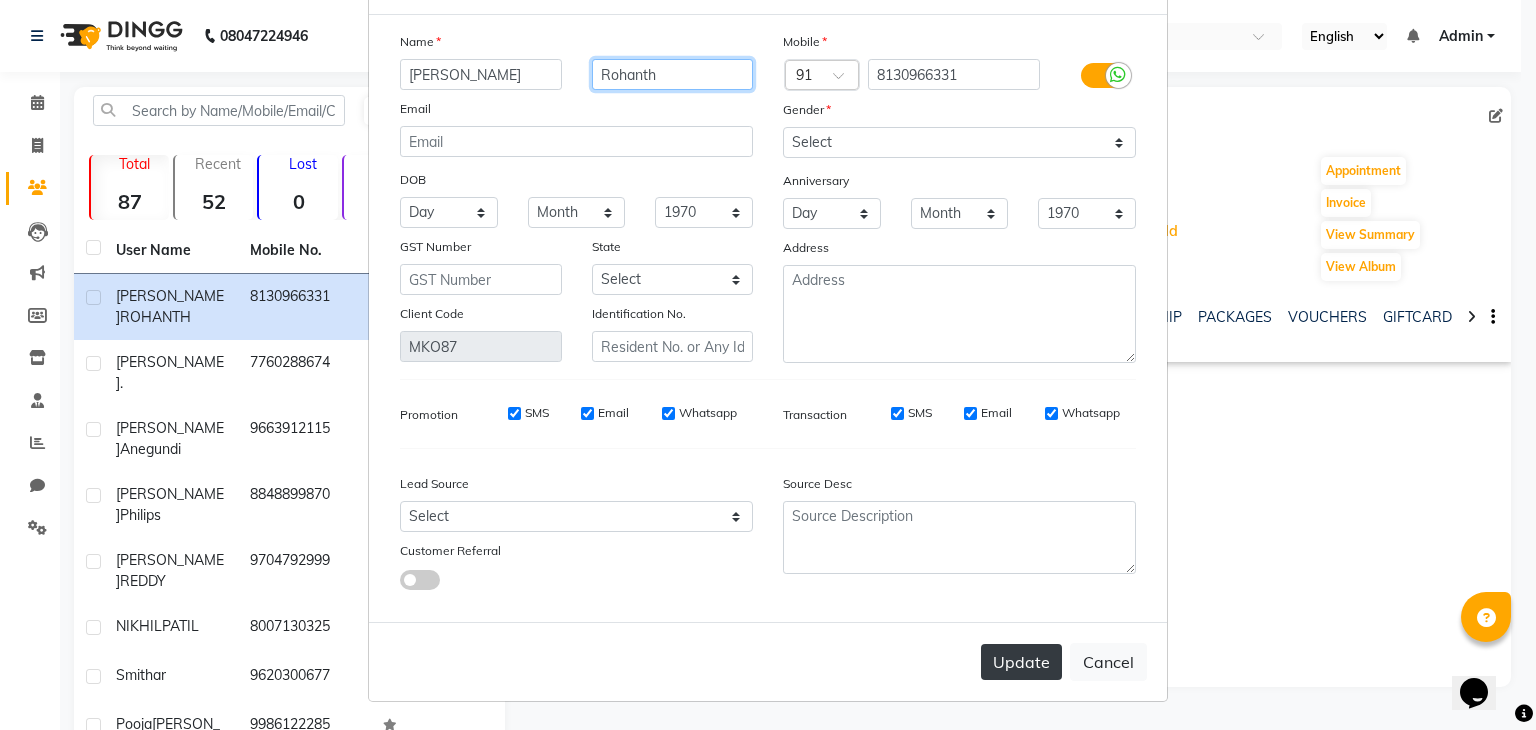 type on "Rohanth" 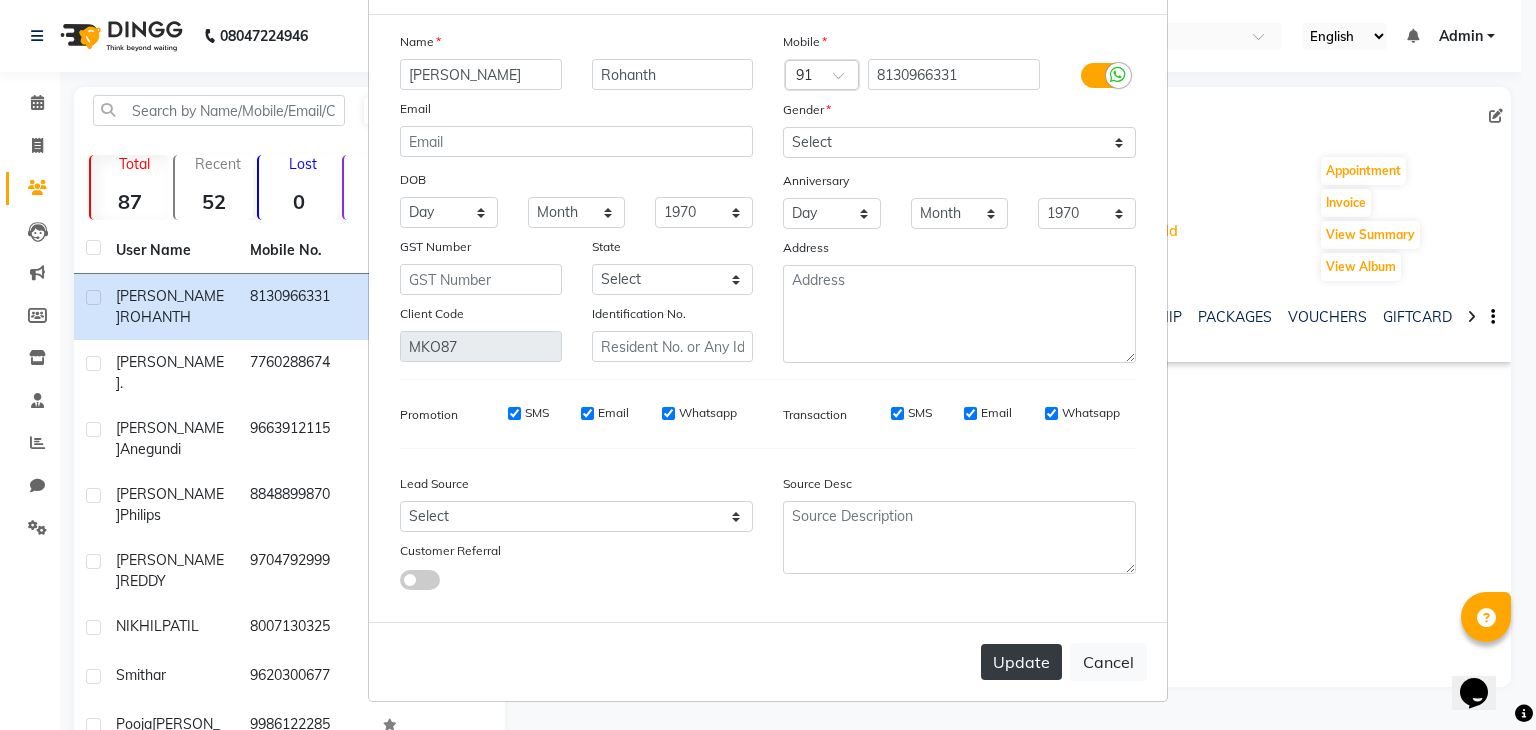 click on "Update" at bounding box center (1021, 662) 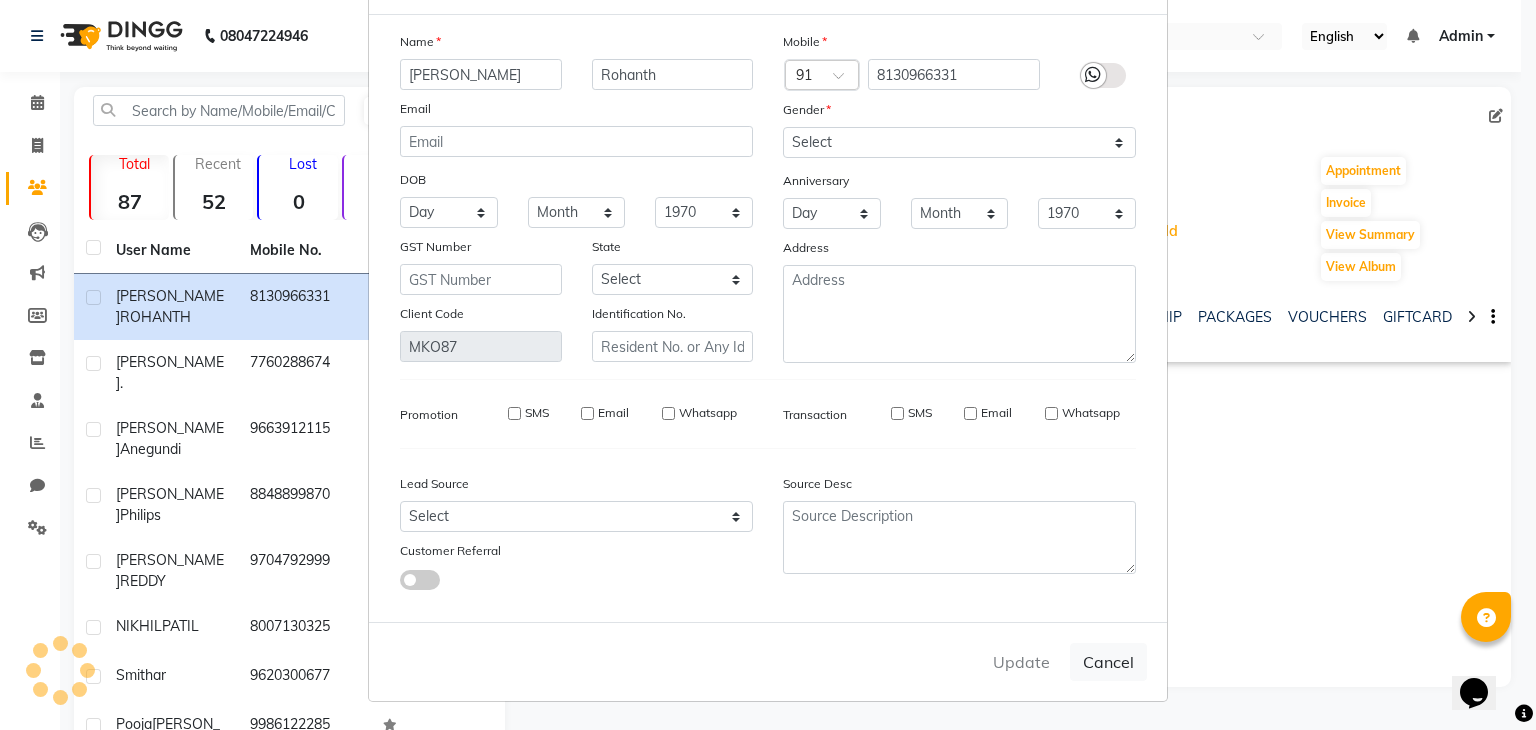 type 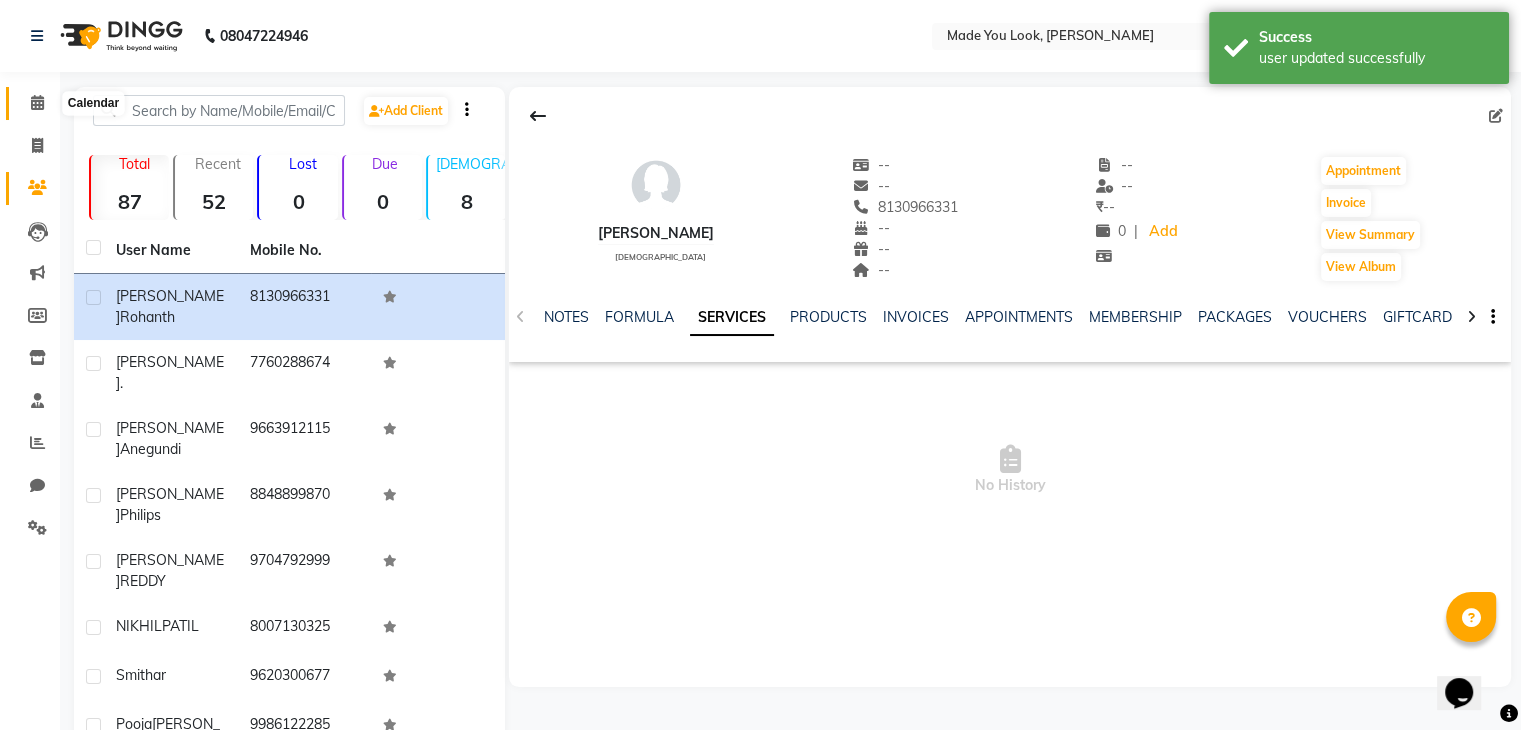 click 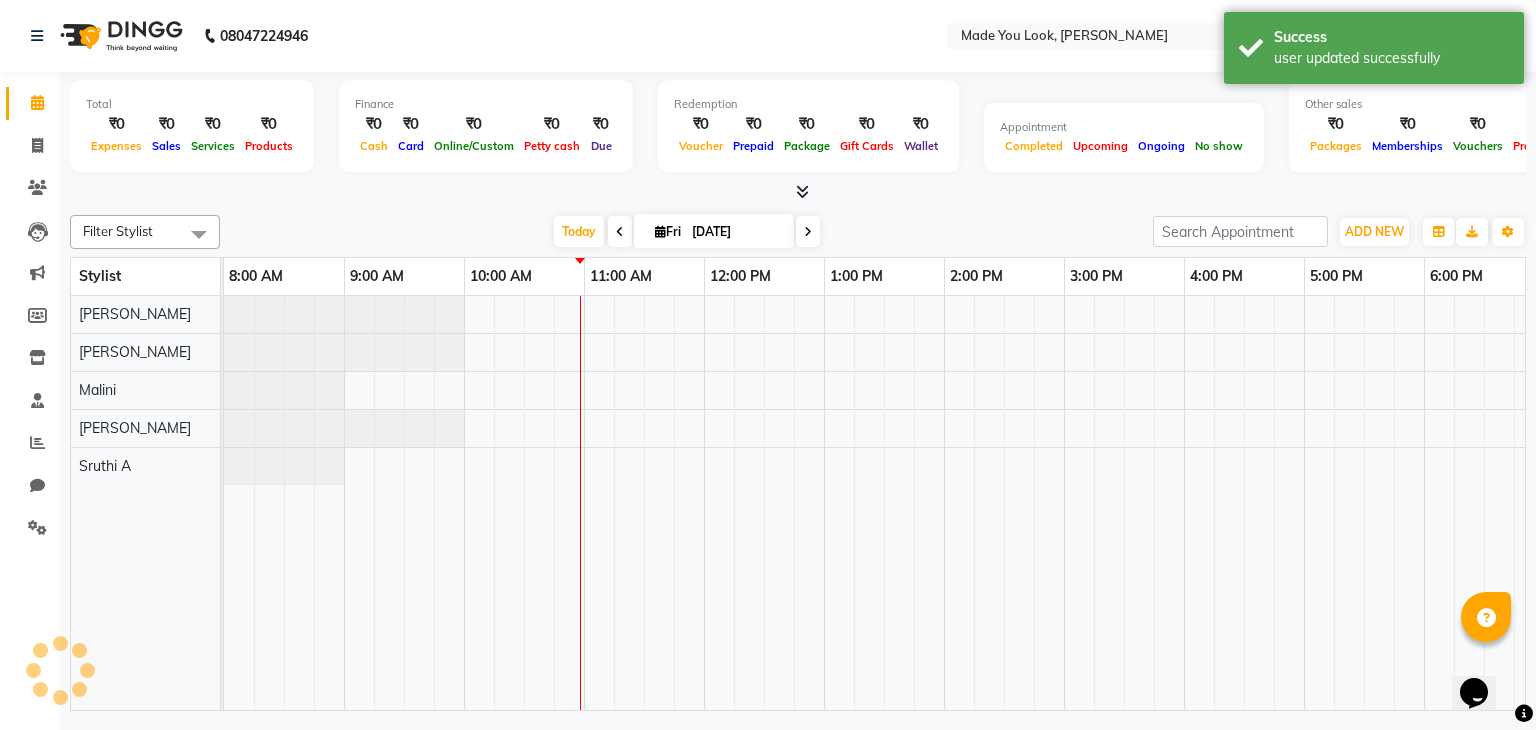 scroll, scrollTop: 0, scrollLeft: 0, axis: both 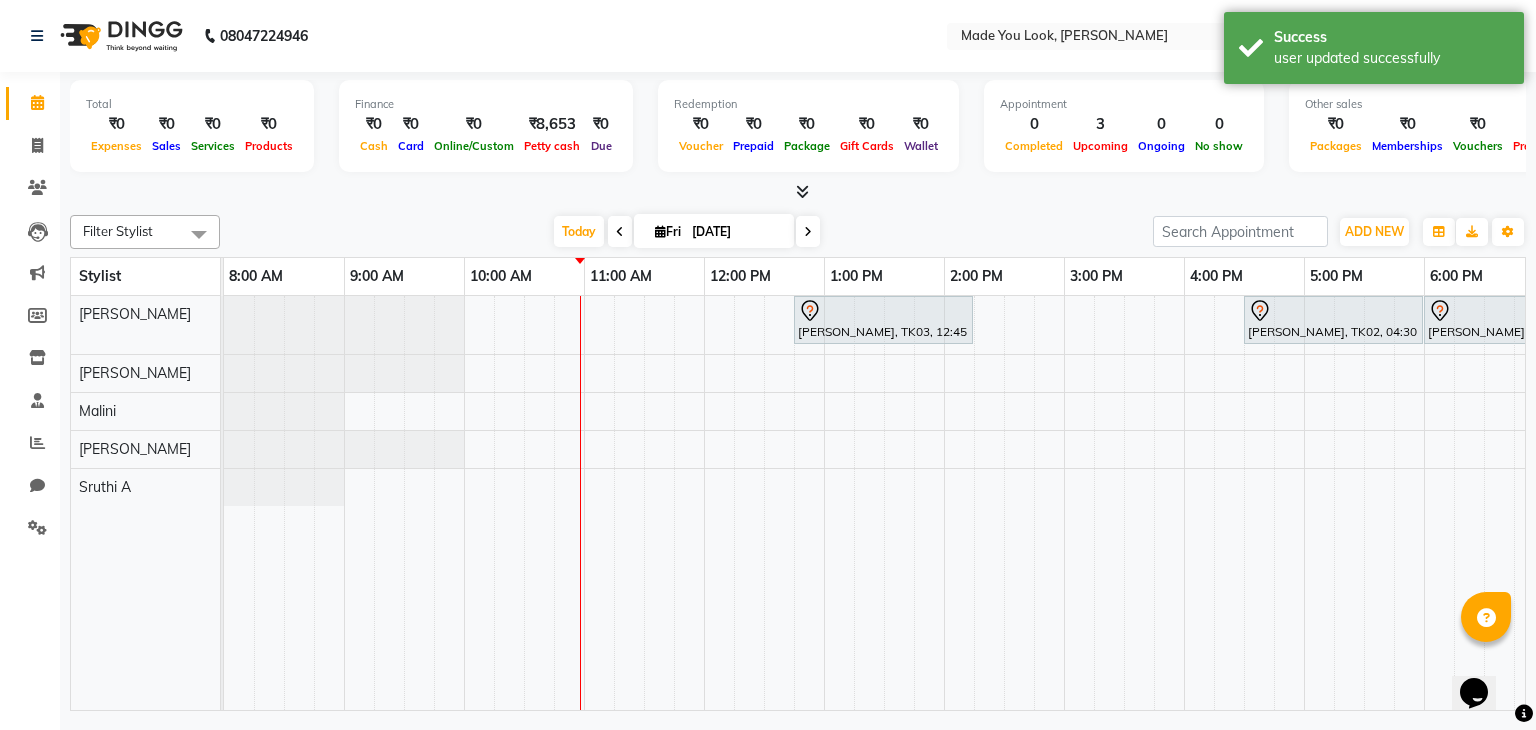 click at bounding box center (808, 231) 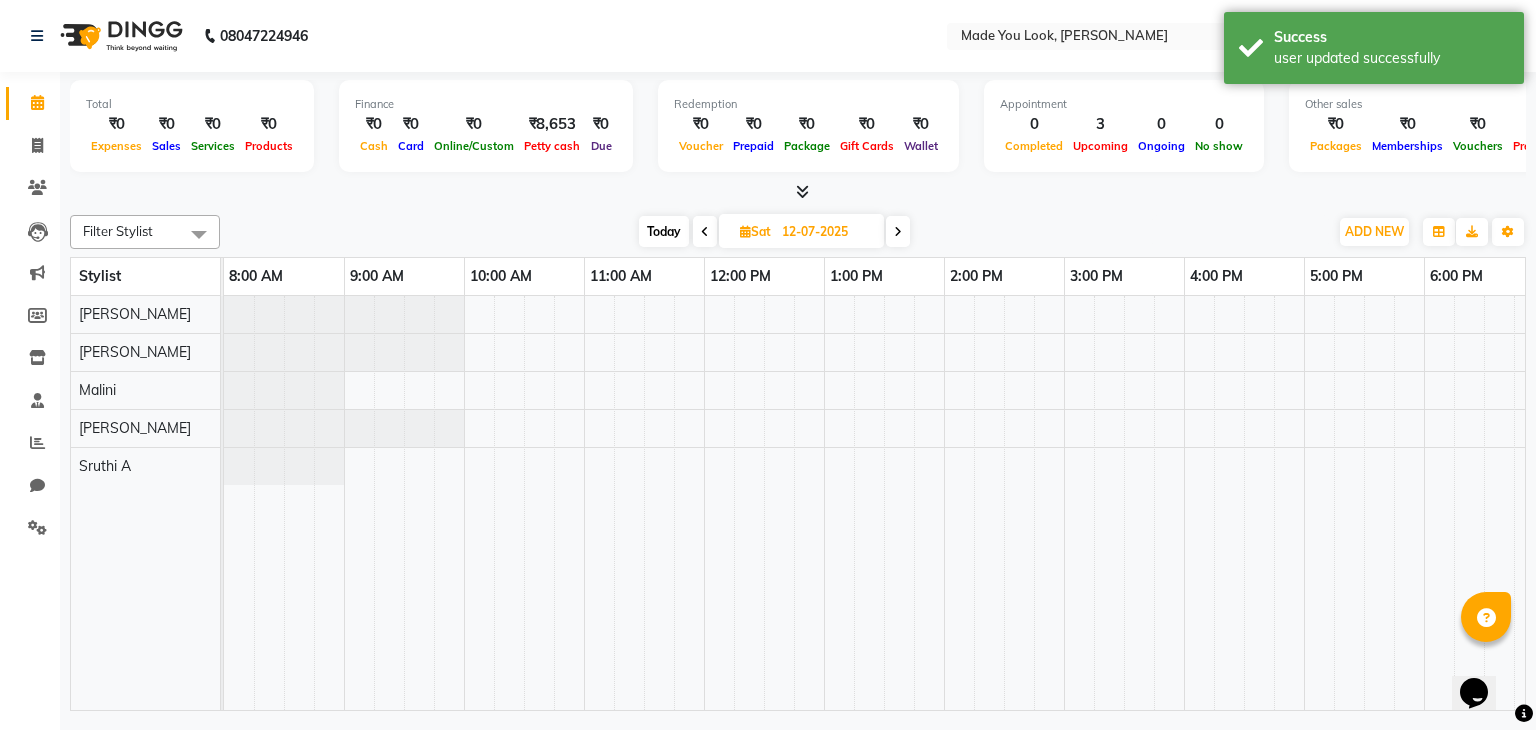 scroll, scrollTop: 0, scrollLeft: 240, axis: horizontal 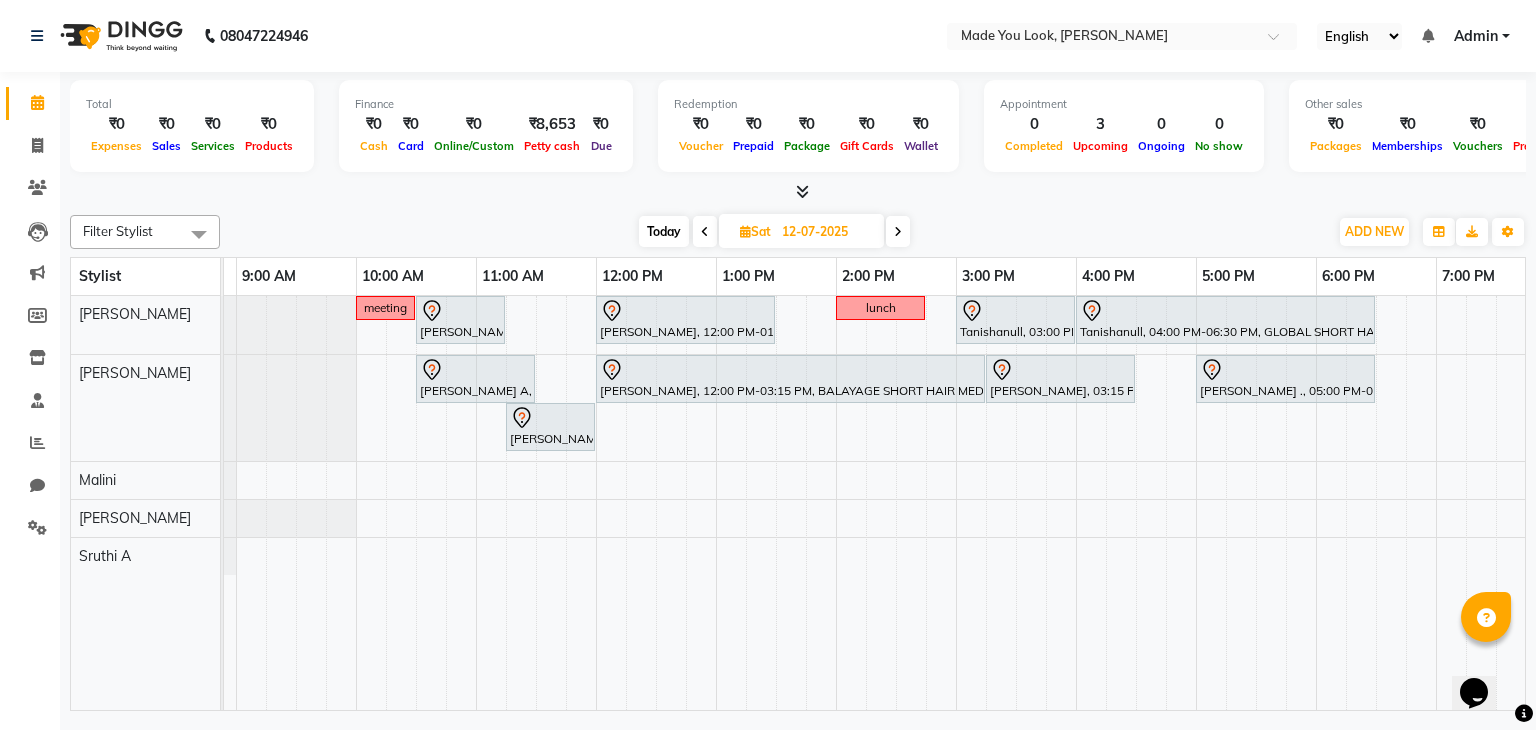 click at bounding box center (898, 232) 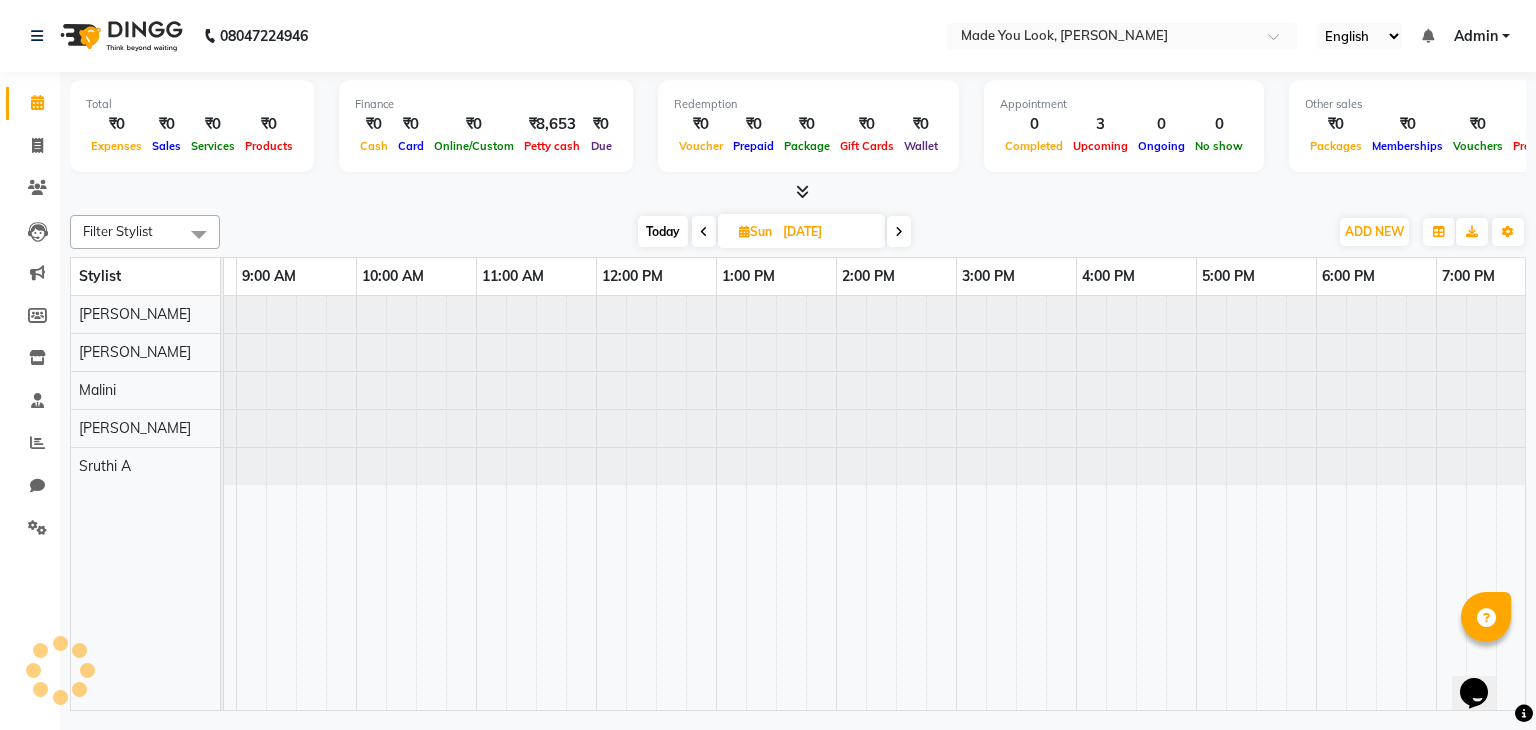 scroll, scrollTop: 0, scrollLeft: 0, axis: both 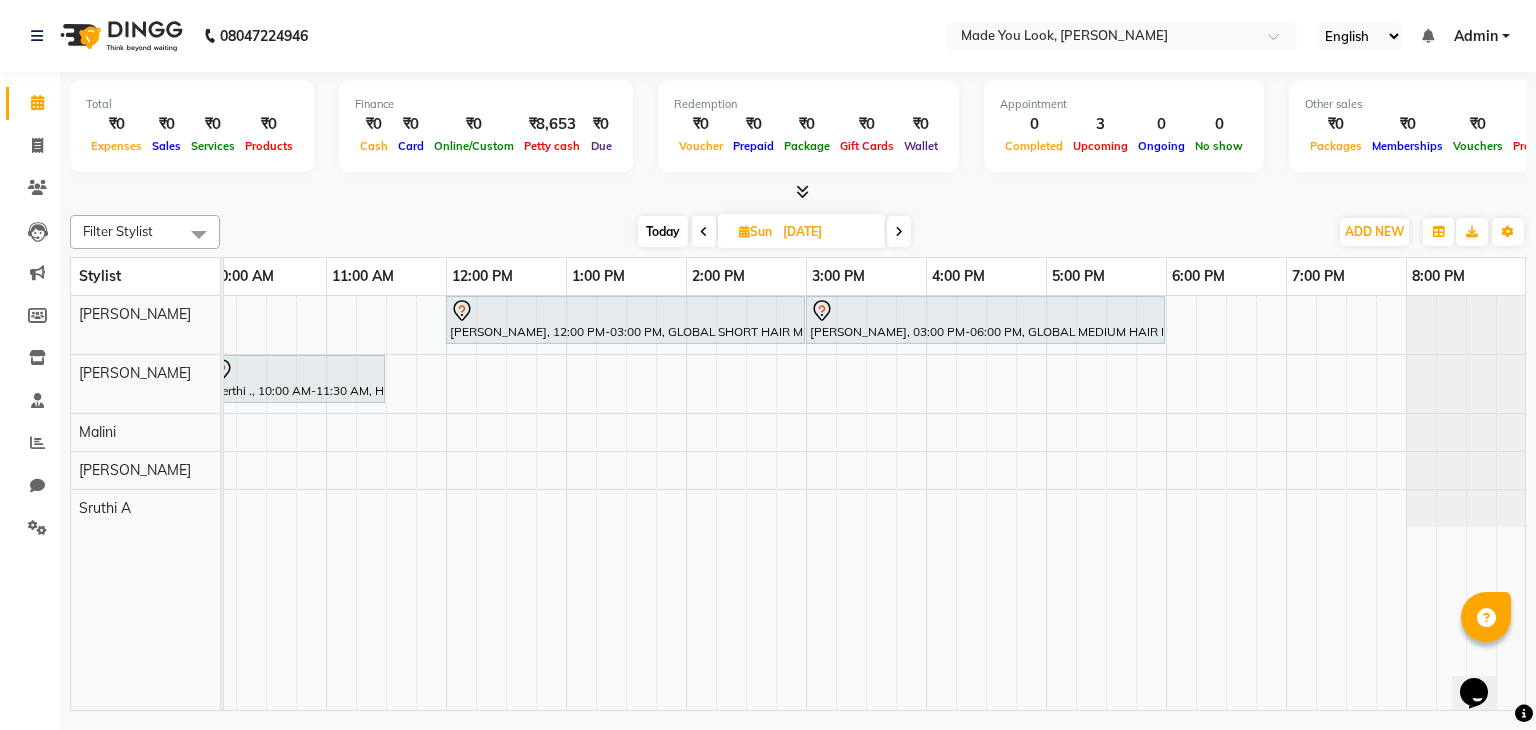 click at bounding box center (704, 232) 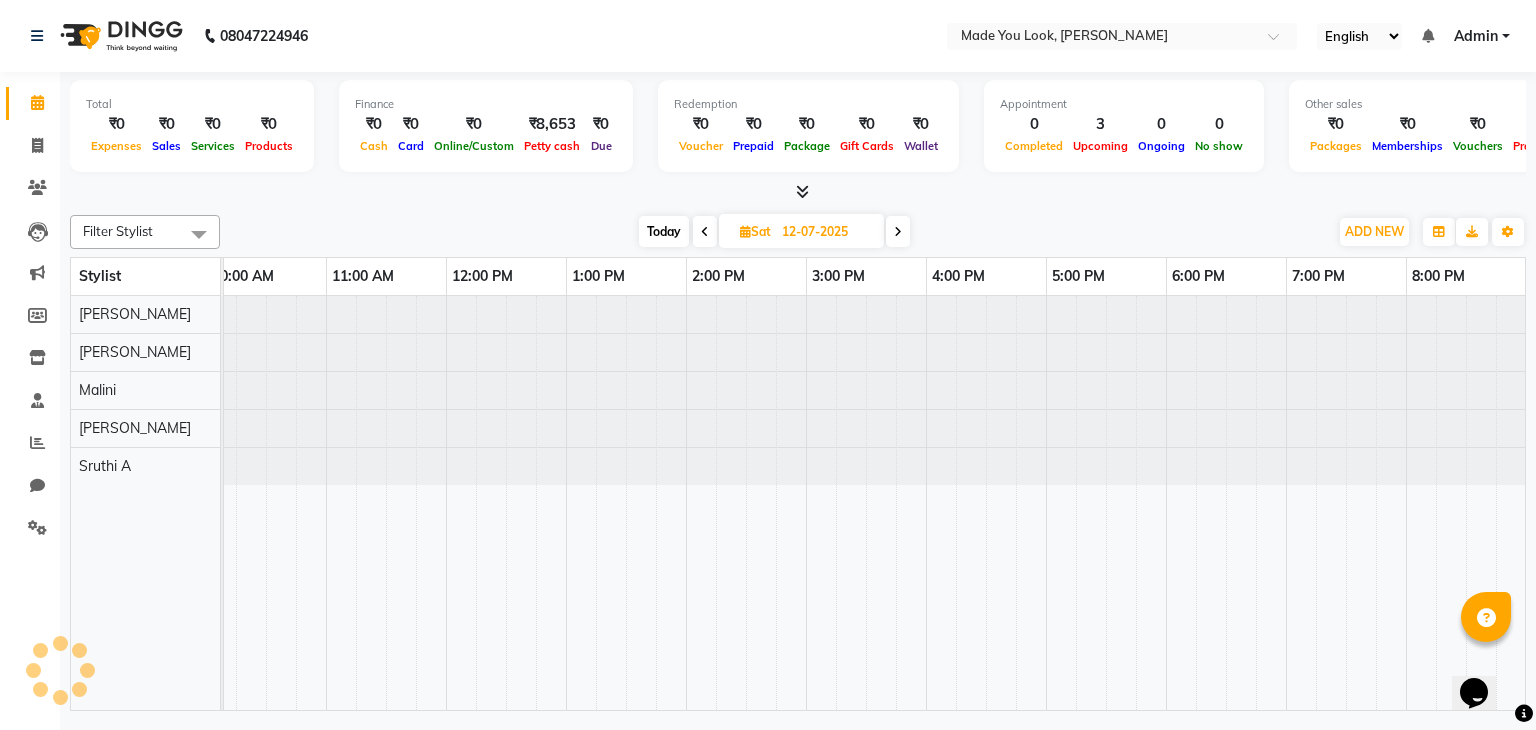 scroll, scrollTop: 0, scrollLeft: 0, axis: both 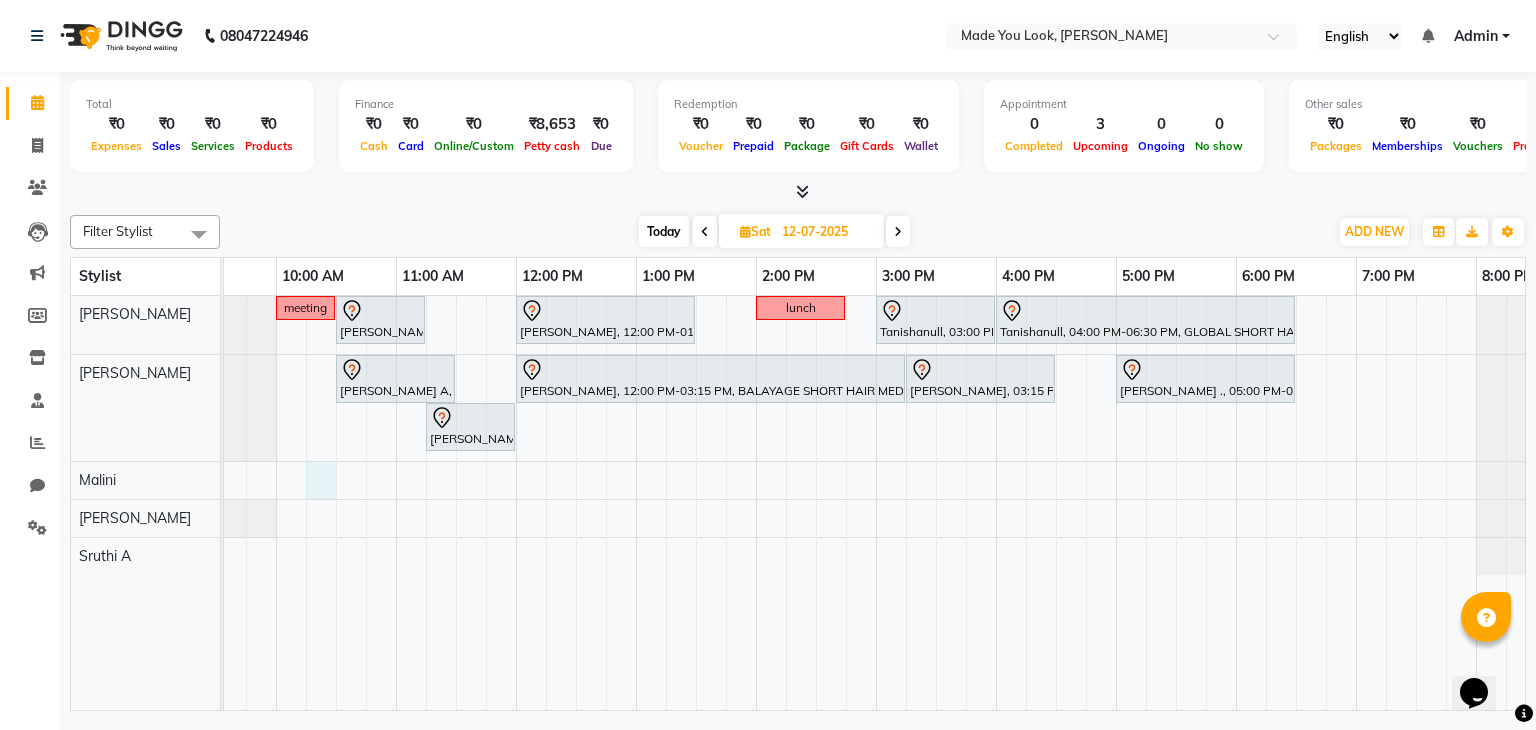 click on "meeting              anushkha ashok, 10:30 AM-11:15 AM, HAIRCUT PRANAV             NIKHIL PATIL, 12:00 PM-01:30 PM, HAIRCUT PRANAV  lunch              Tanishanull, 03:00 PM-04:00 PM, HAIRCUT PRANAV             Tanishanull, 04:00 PM-06:30 PM, GLOBAL SHORT HAIR LOW             Karnika A, 10:30 AM-11:30 AM, CURL-CUT SHOULDER LENGTH PALLAVI             sowmiya srinivas, 12:00 PM-03:15 PM, BALAYAGE SHORT HAIR MEDIUM             varsha gupta, 03:15 PM-04:30 PM, HAIRCUT PALLAVI             ankita ., 05:00 PM-06:30 PM, CURL-CUT ABOVE SHOULDER PALLAVI             sowmiya srinivas, 11:15 AM-12:00 PM, HAIRCUT PALLAVI" at bounding box center (816, 503) 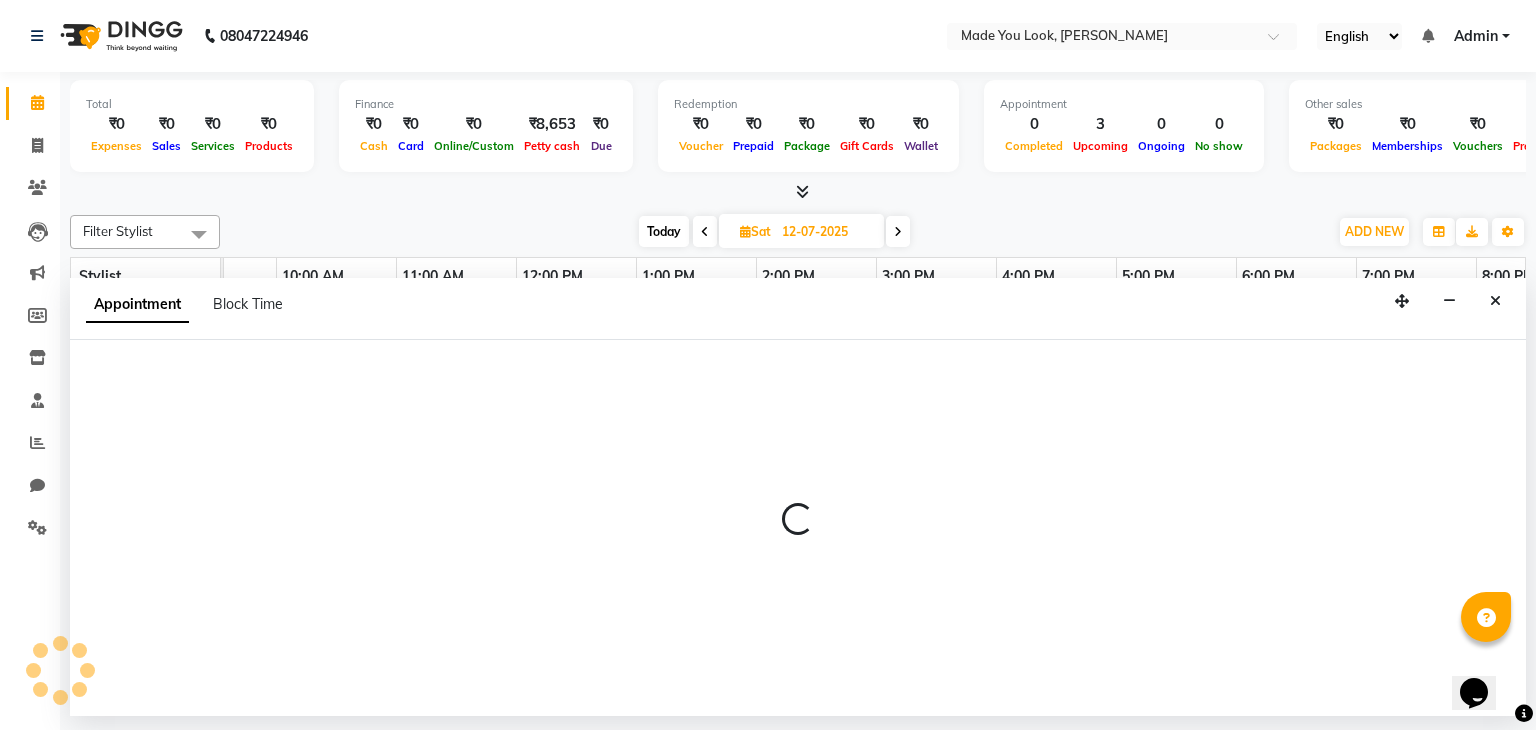 select on "84242" 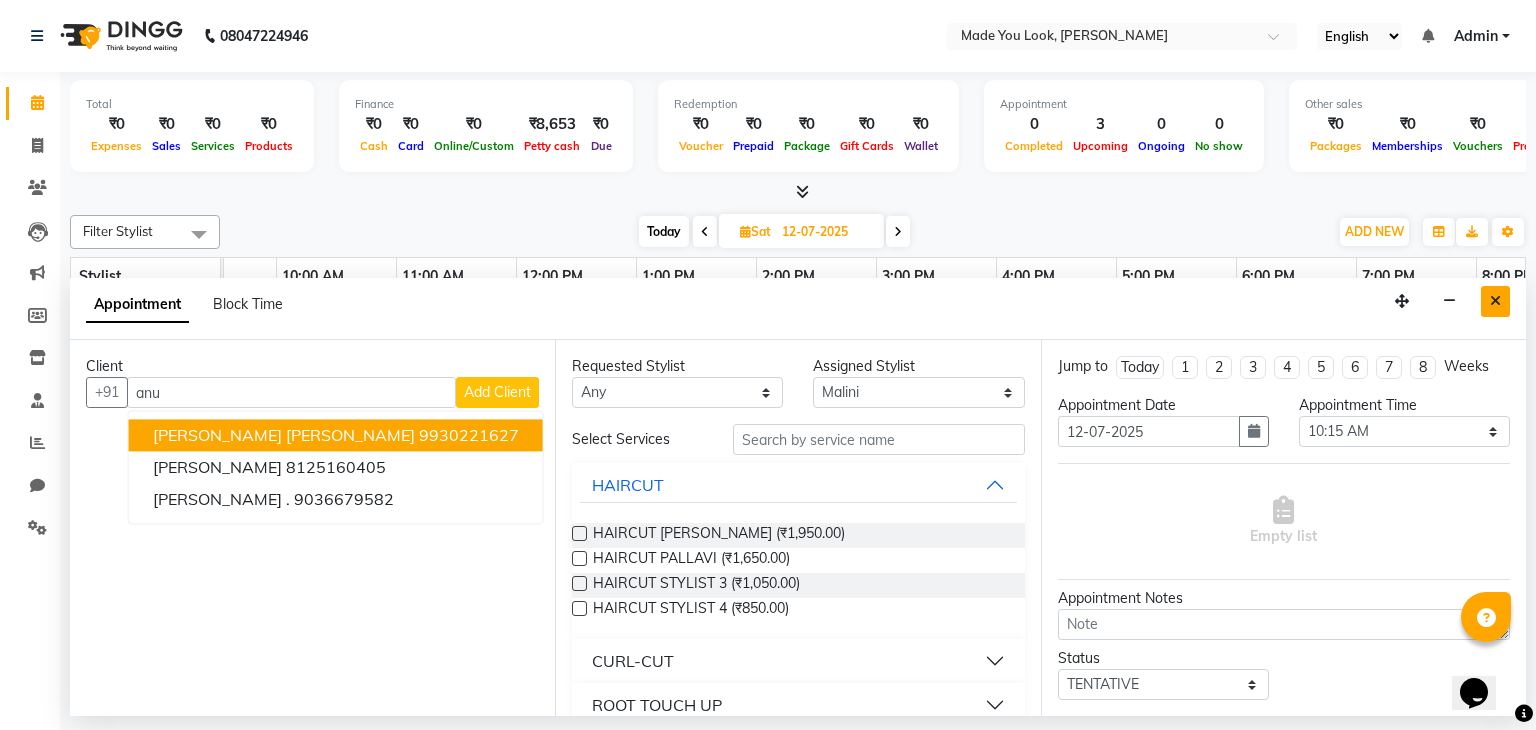 type on "anu" 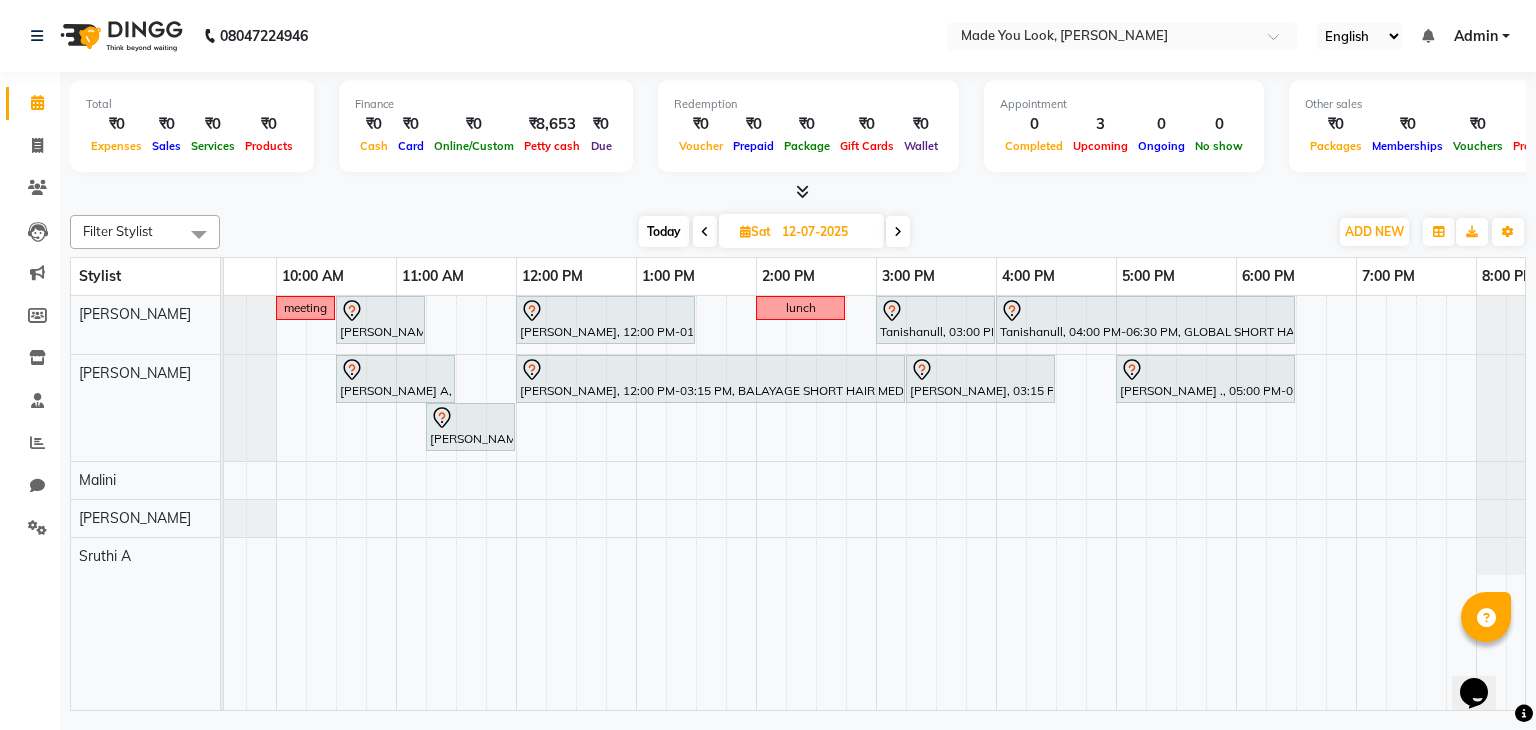 click at bounding box center [898, 231] 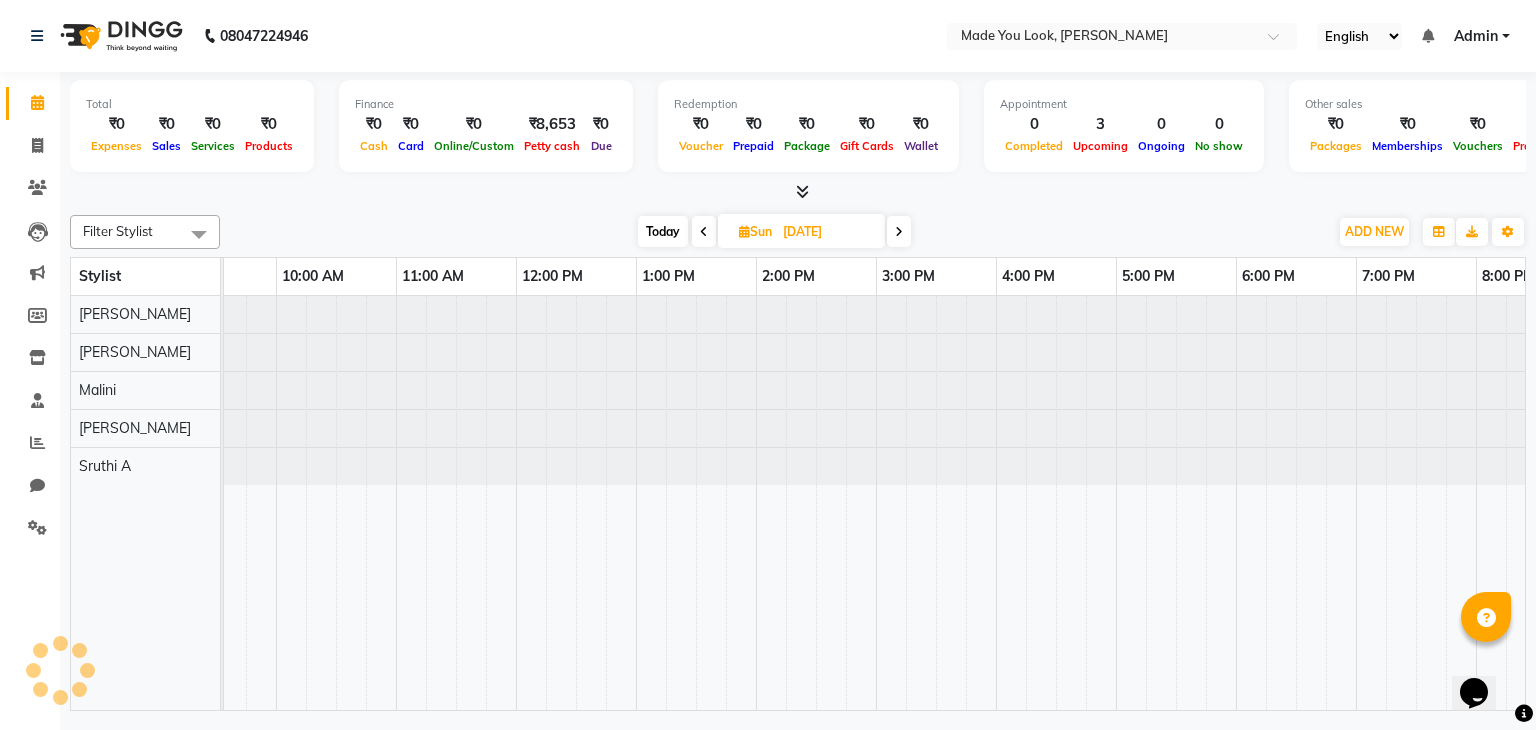 scroll, scrollTop: 0, scrollLeft: 0, axis: both 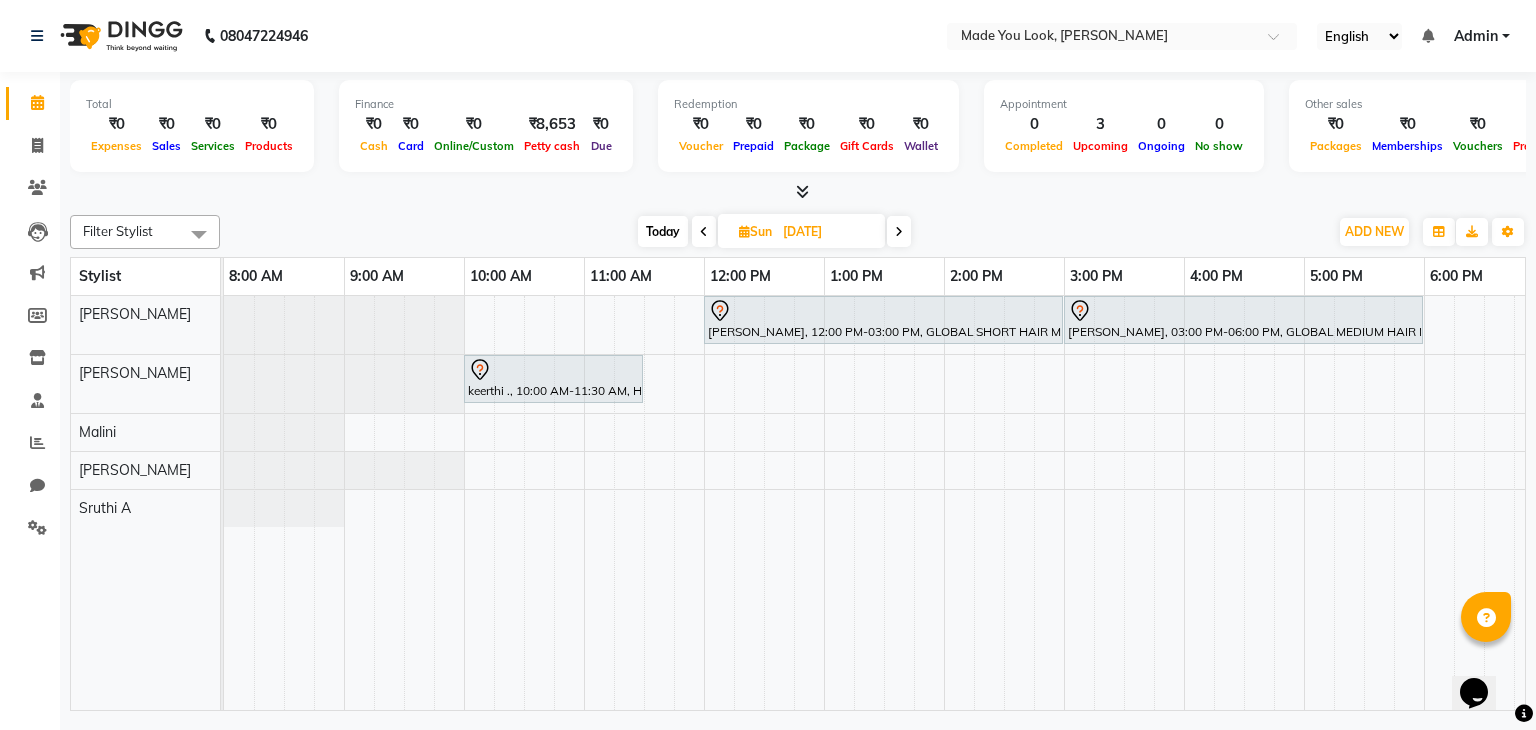 click on "Today" at bounding box center (663, 231) 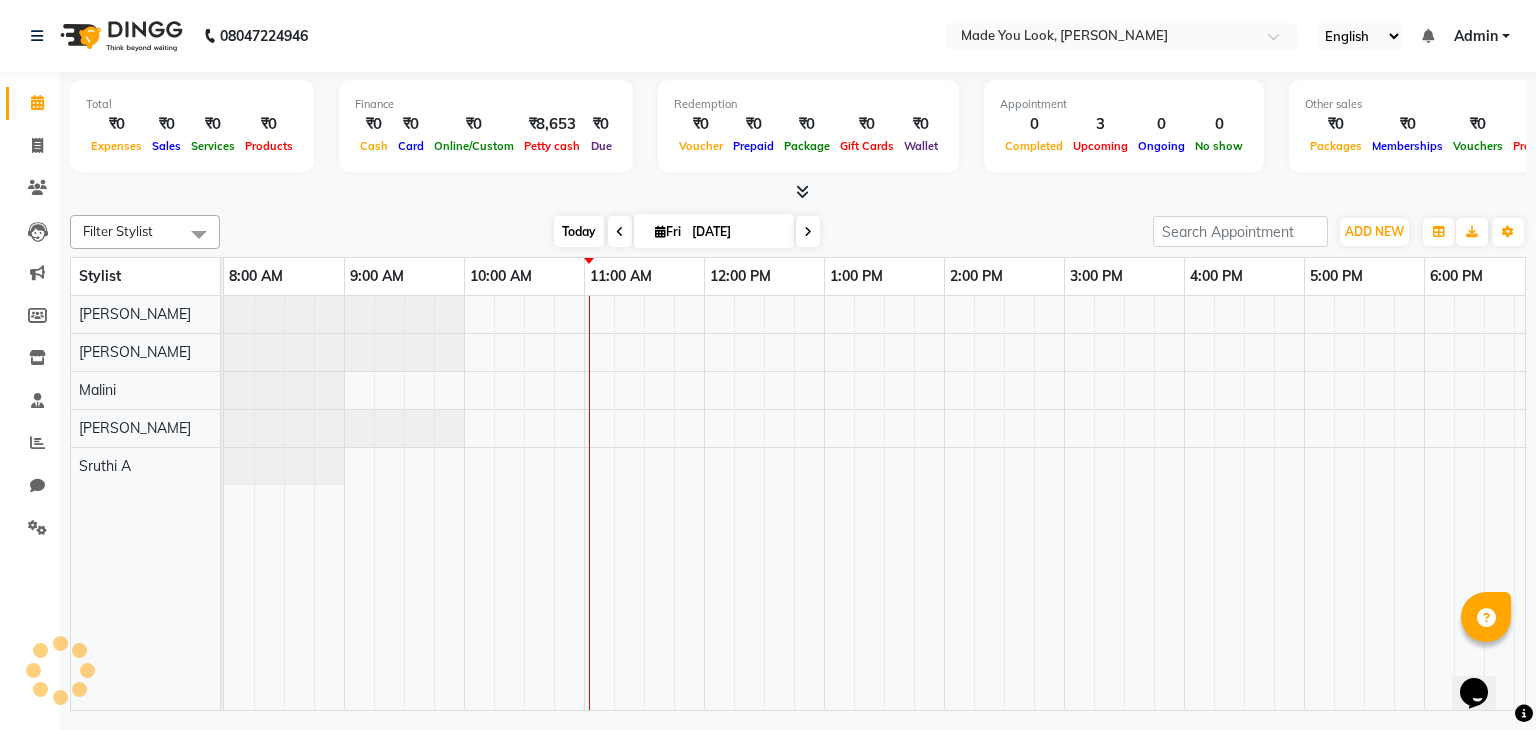 scroll, scrollTop: 0, scrollLeft: 258, axis: horizontal 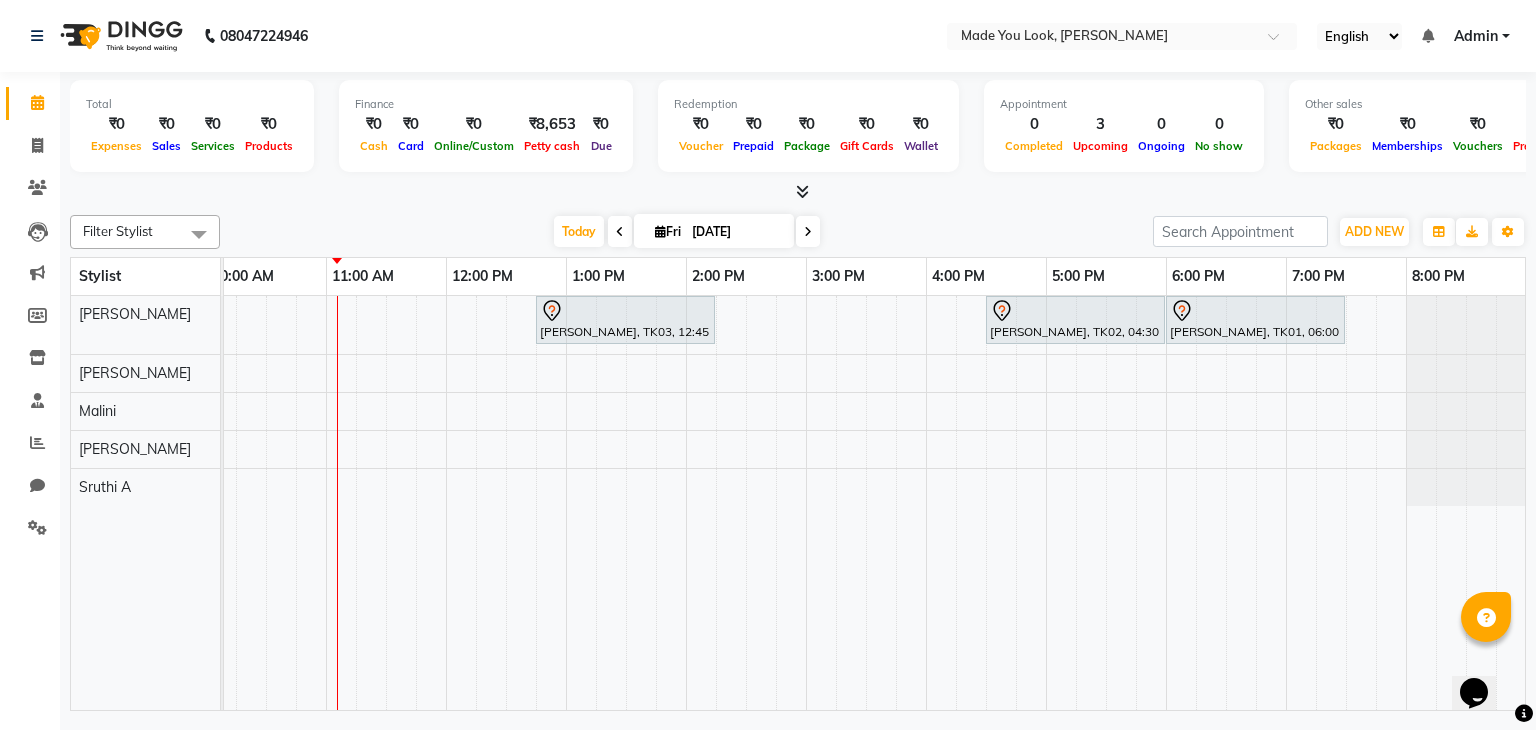 click at bounding box center [620, 231] 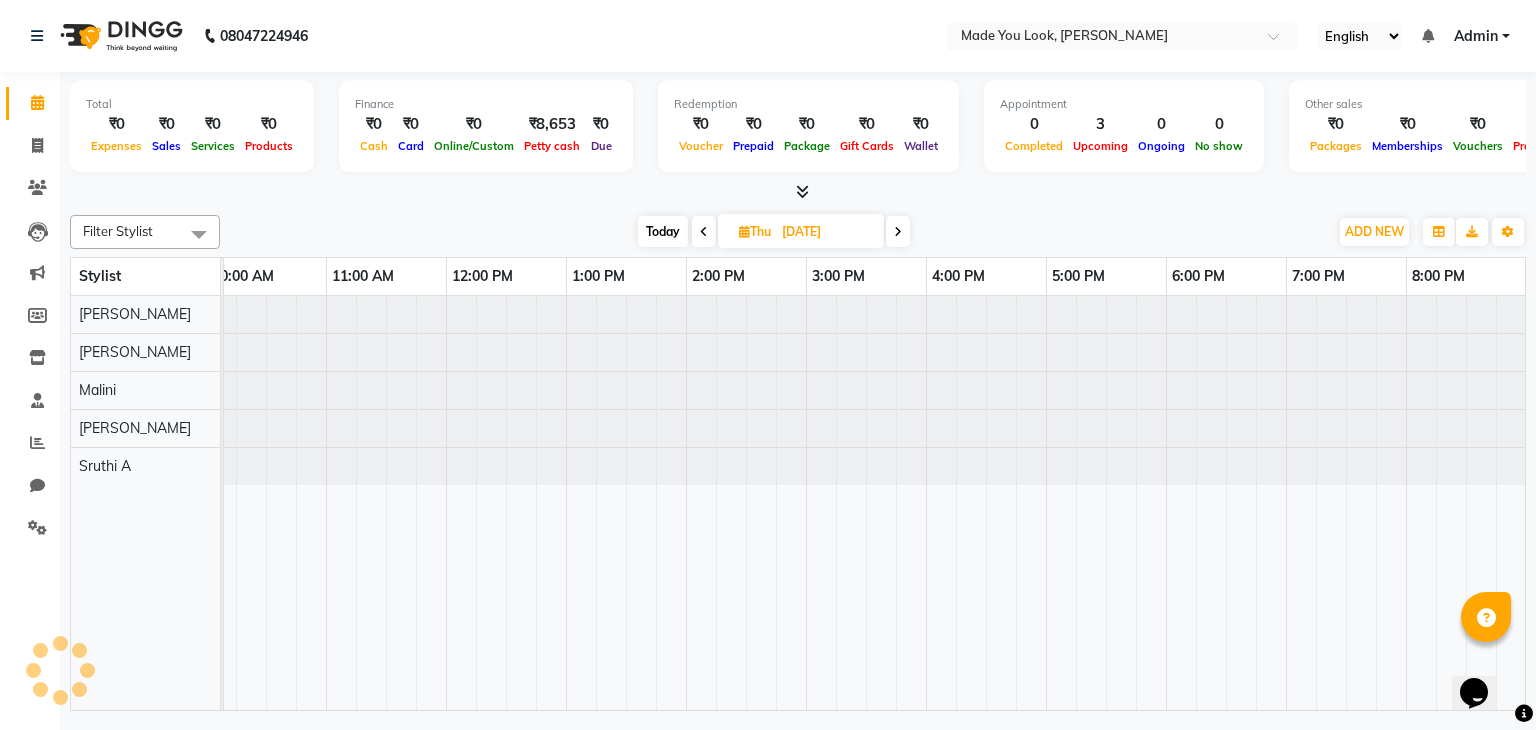 scroll, scrollTop: 0, scrollLeft: 0, axis: both 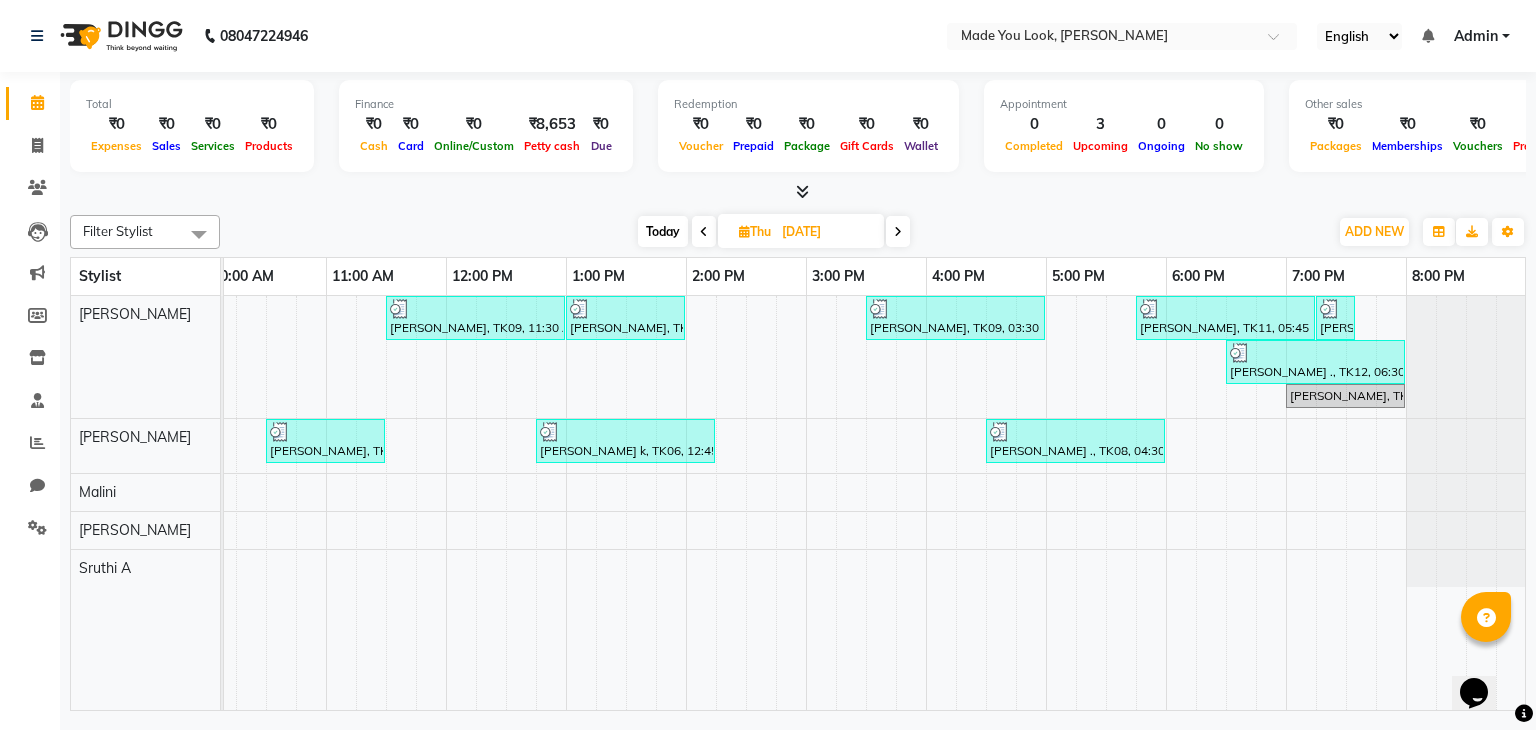 click at bounding box center [898, 231] 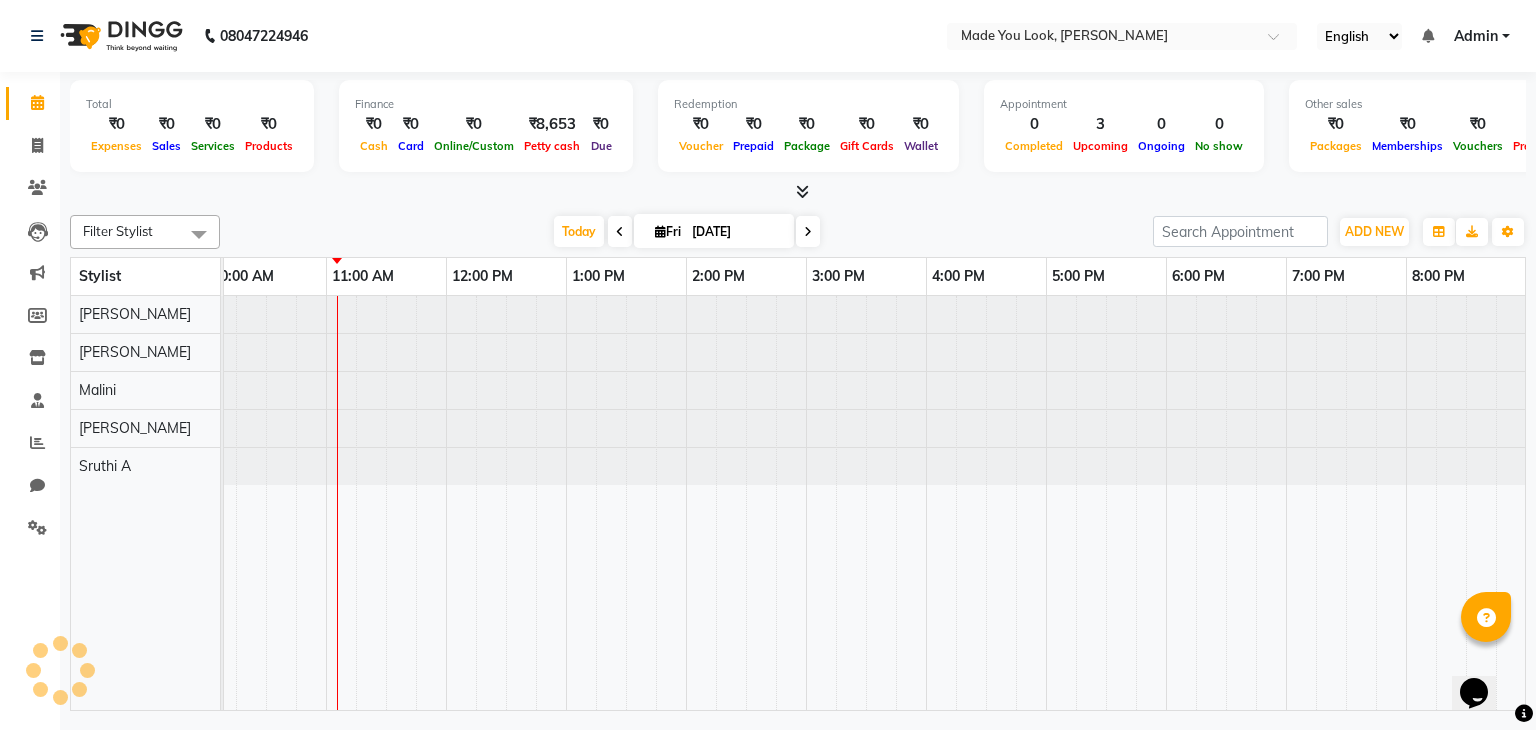 scroll, scrollTop: 0, scrollLeft: 258, axis: horizontal 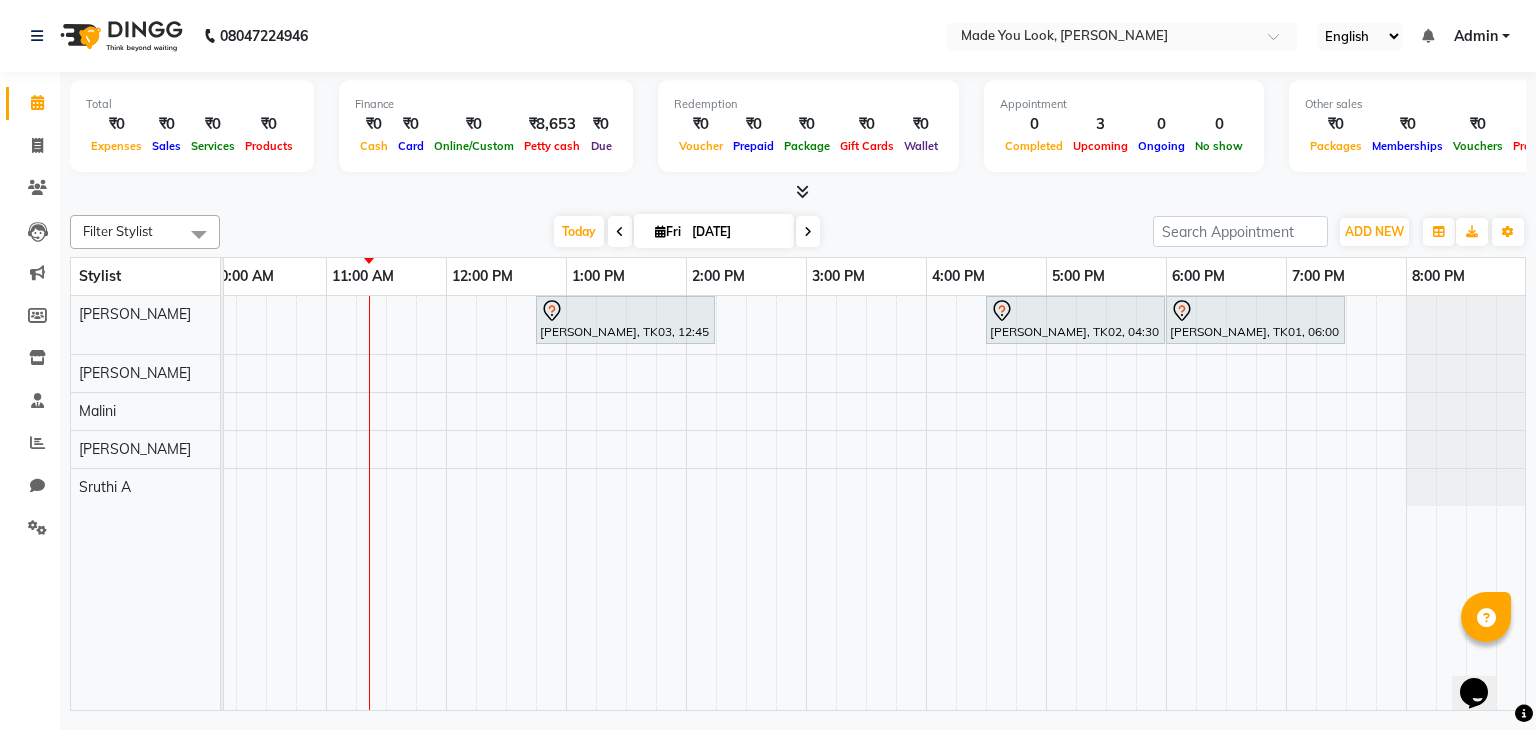 click at bounding box center [808, 232] 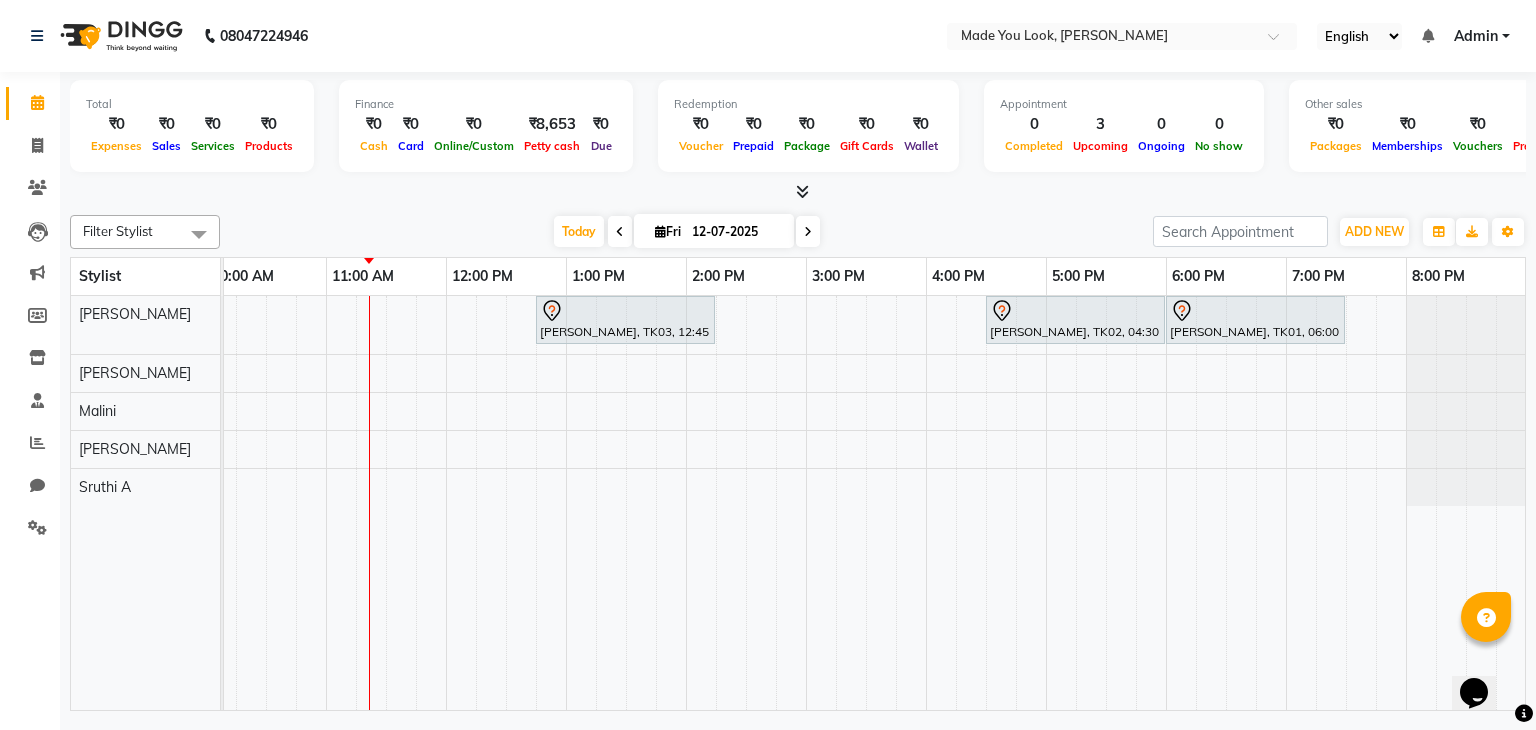 scroll, scrollTop: 0, scrollLeft: 0, axis: both 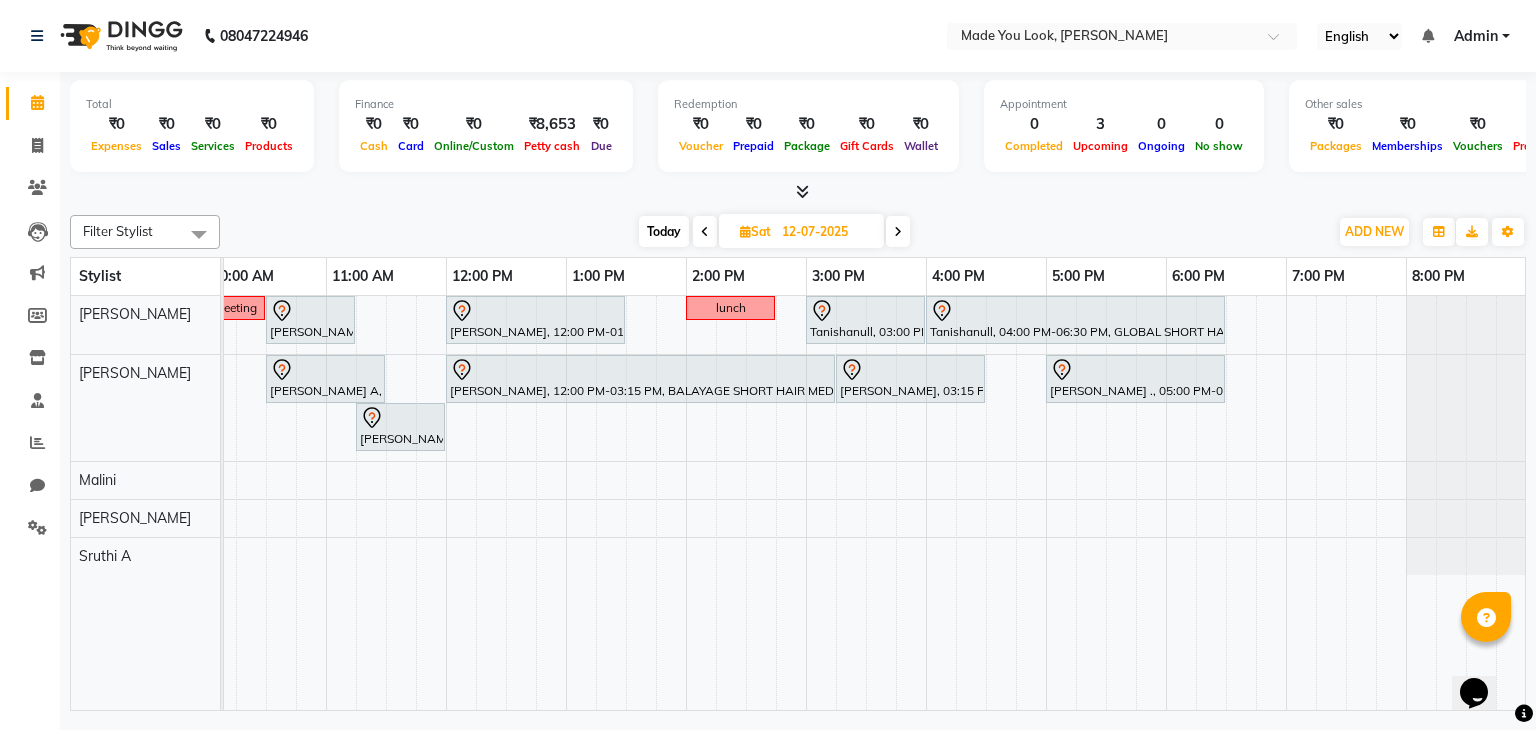click at bounding box center (898, 232) 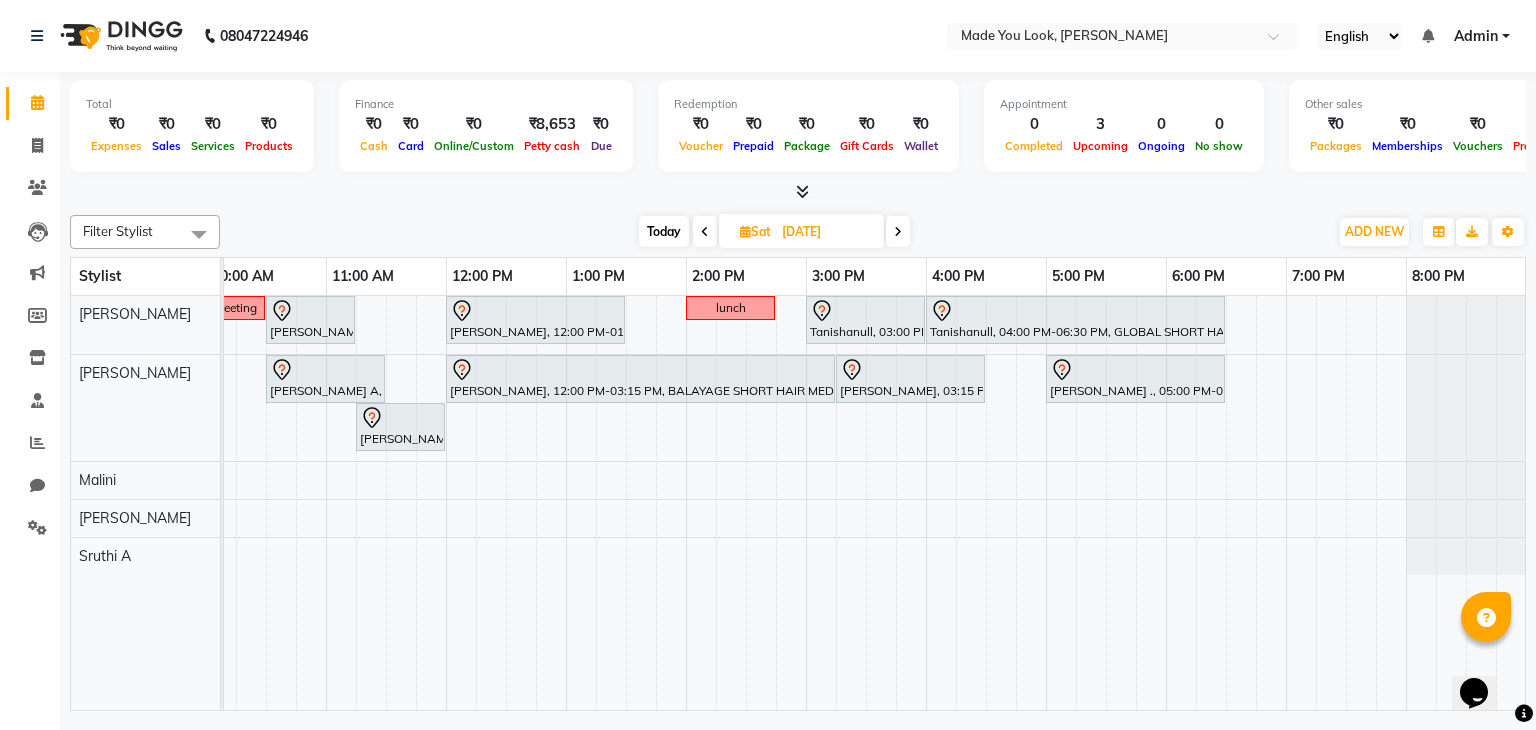 scroll, scrollTop: 0, scrollLeft: 0, axis: both 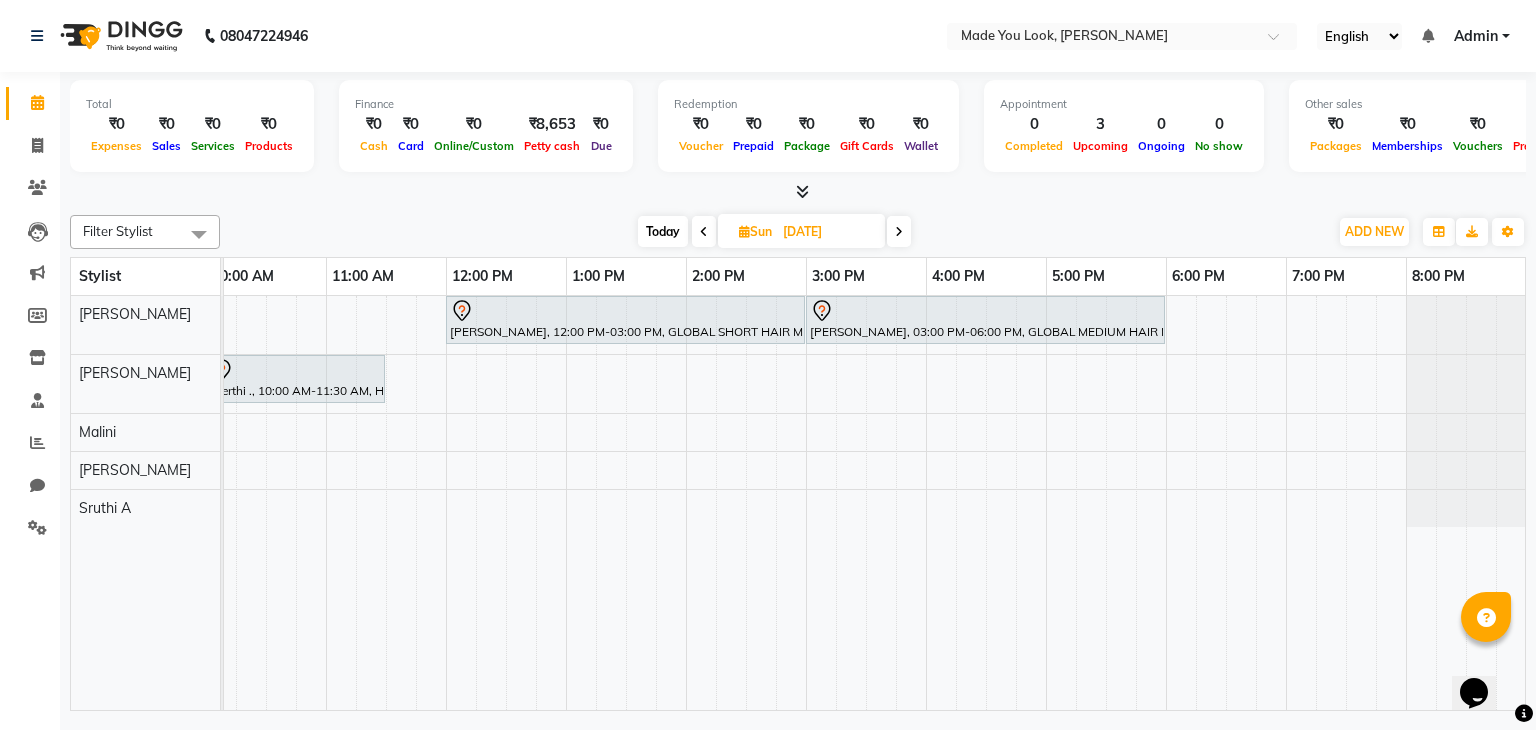 click at bounding box center (899, 232) 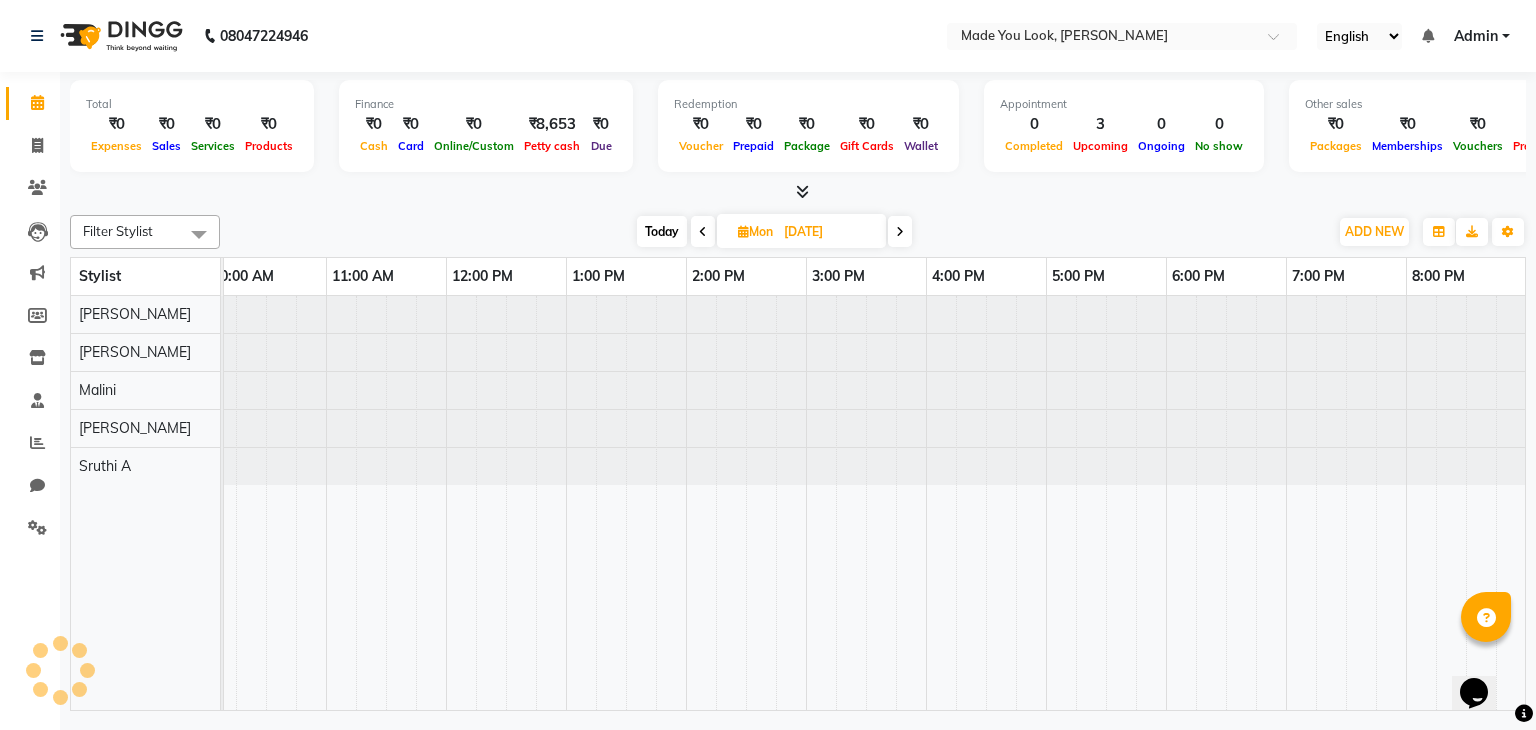 scroll, scrollTop: 0, scrollLeft: 258, axis: horizontal 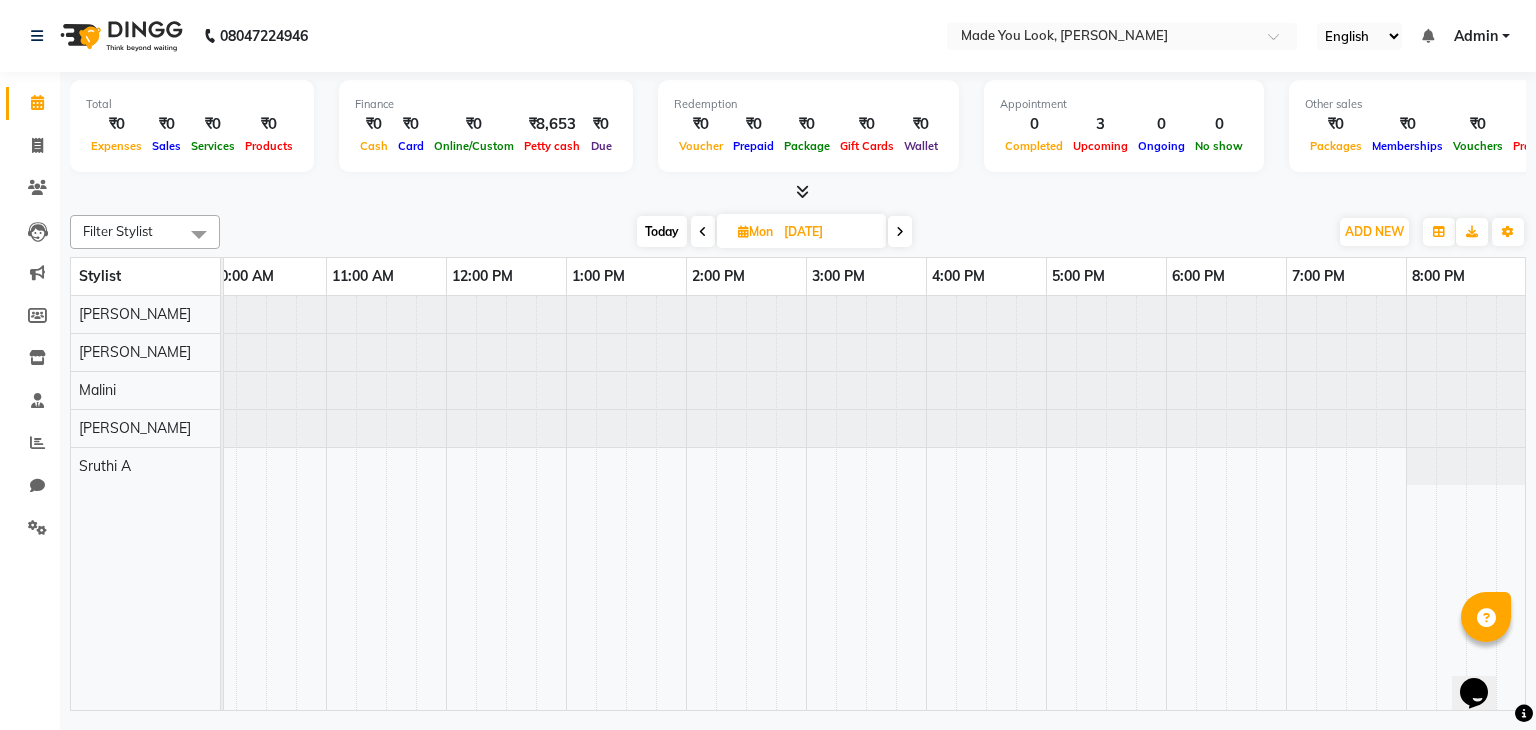 click on "[DATE]" at bounding box center [828, 232] 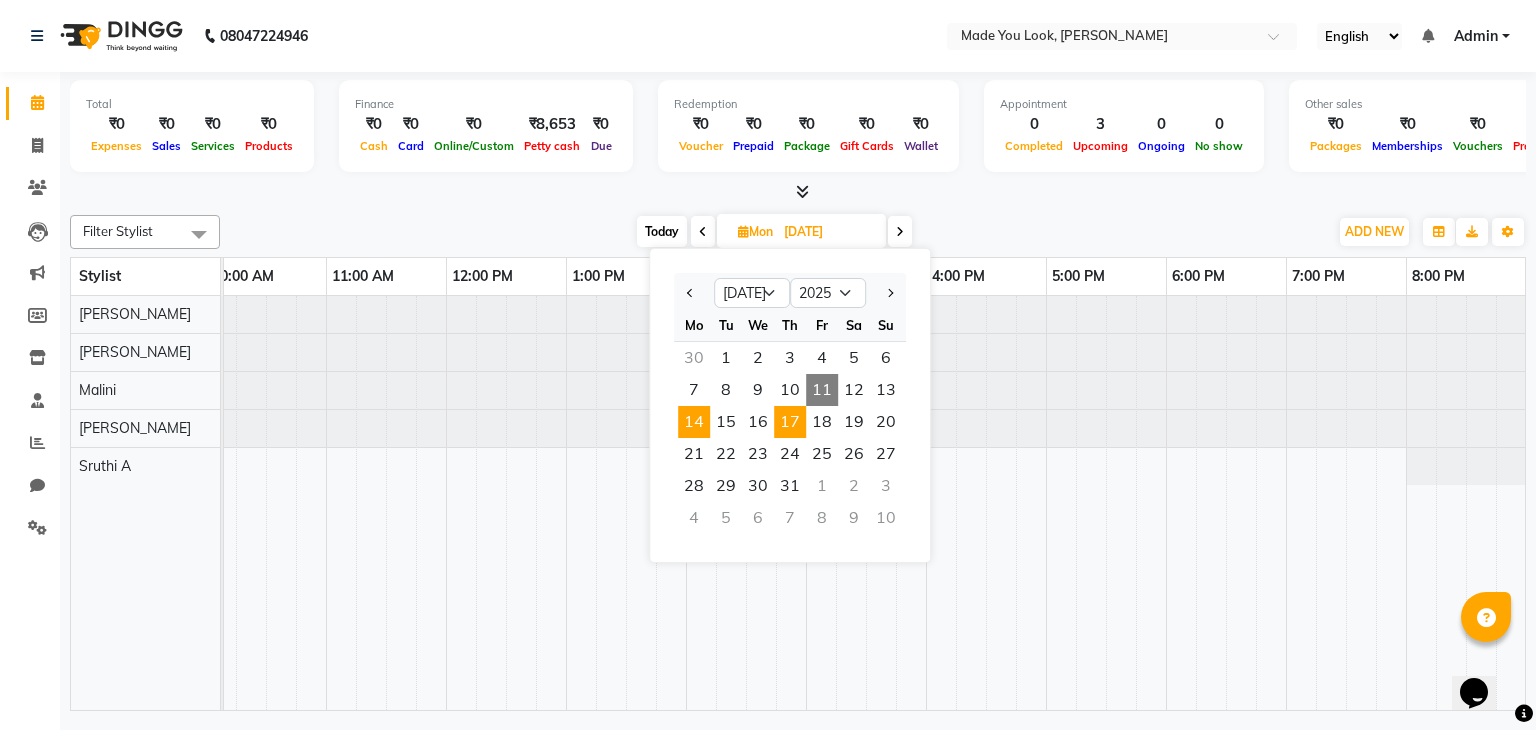 click on "17" at bounding box center (790, 422) 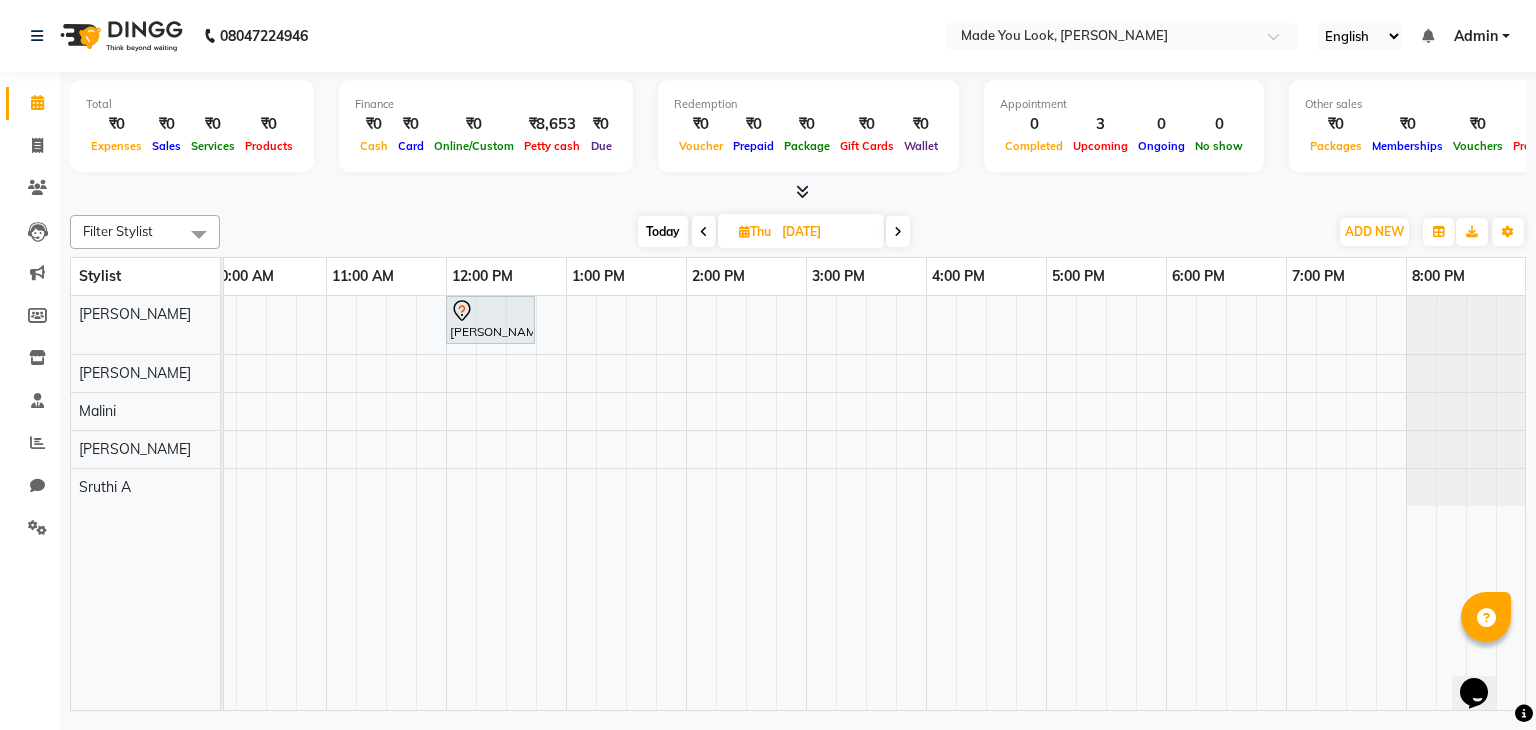 click on "latha mahesh, 12:00 PM-12:45 PM, HAIRCUT PRANAV" at bounding box center (746, 503) 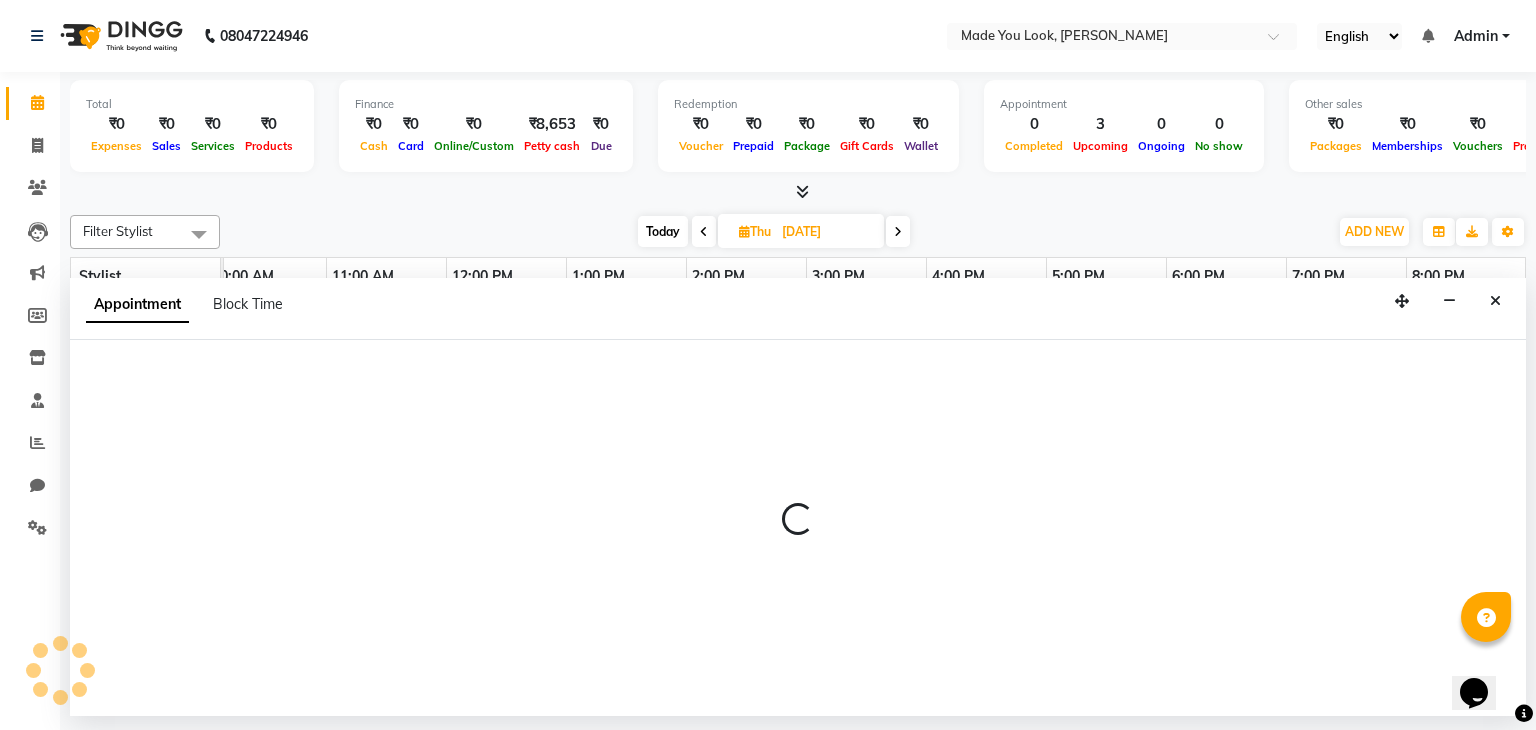 select on "83313" 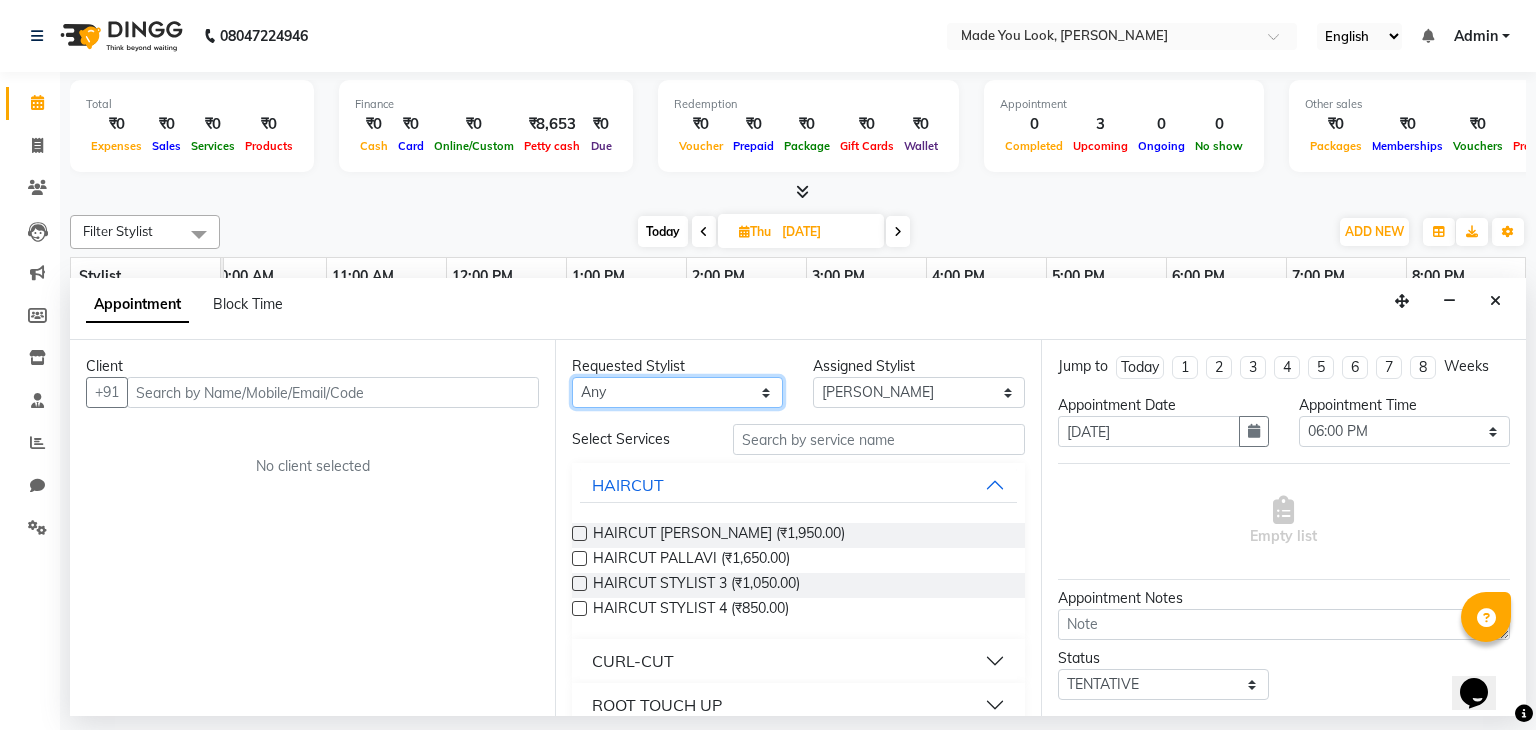 click on "Any Malini pallavi Doijode Pavithra Devi Pranav Nataraju  Sruthi A" at bounding box center [677, 392] 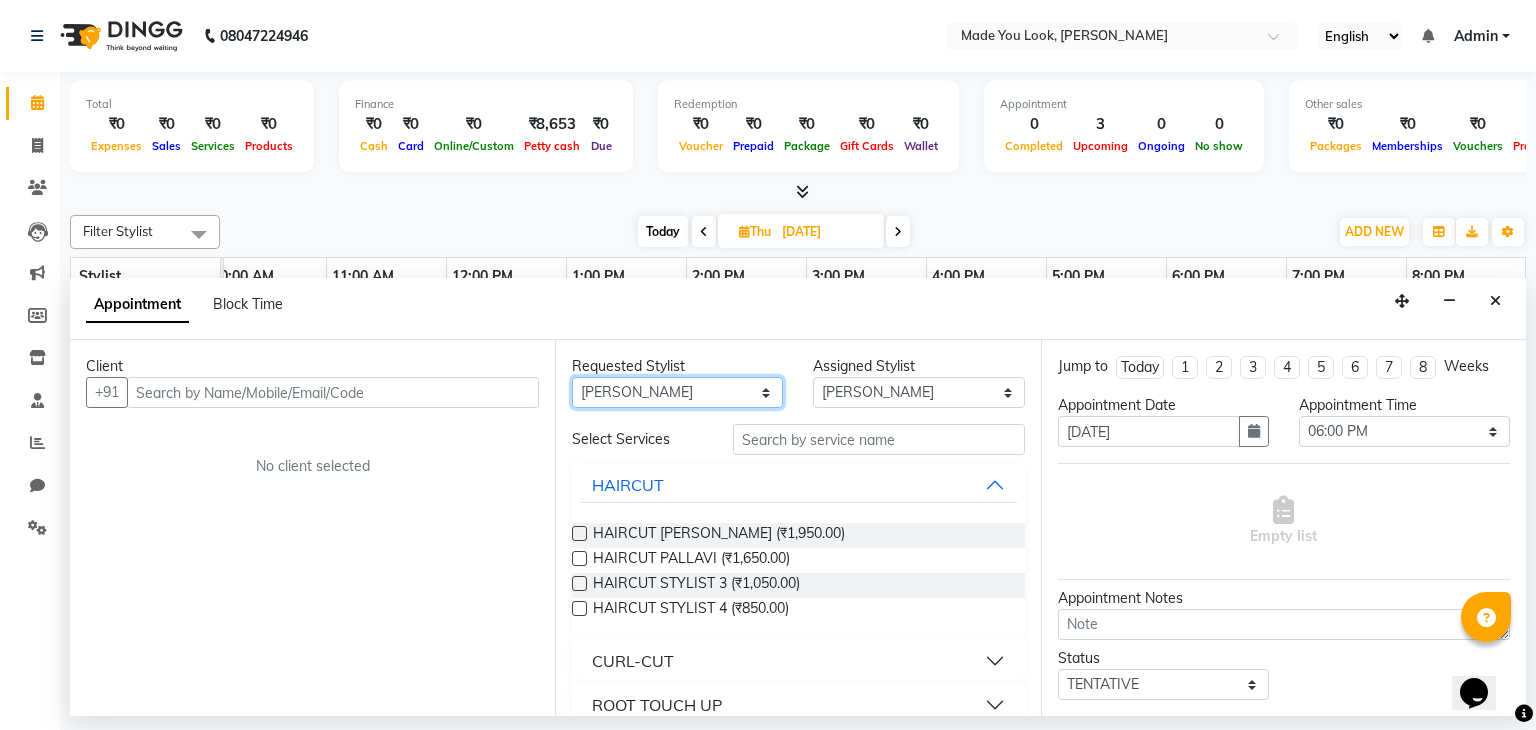 click on "Any Malini pallavi Doijode Pavithra Devi Pranav Nataraju  Sruthi A" at bounding box center [677, 392] 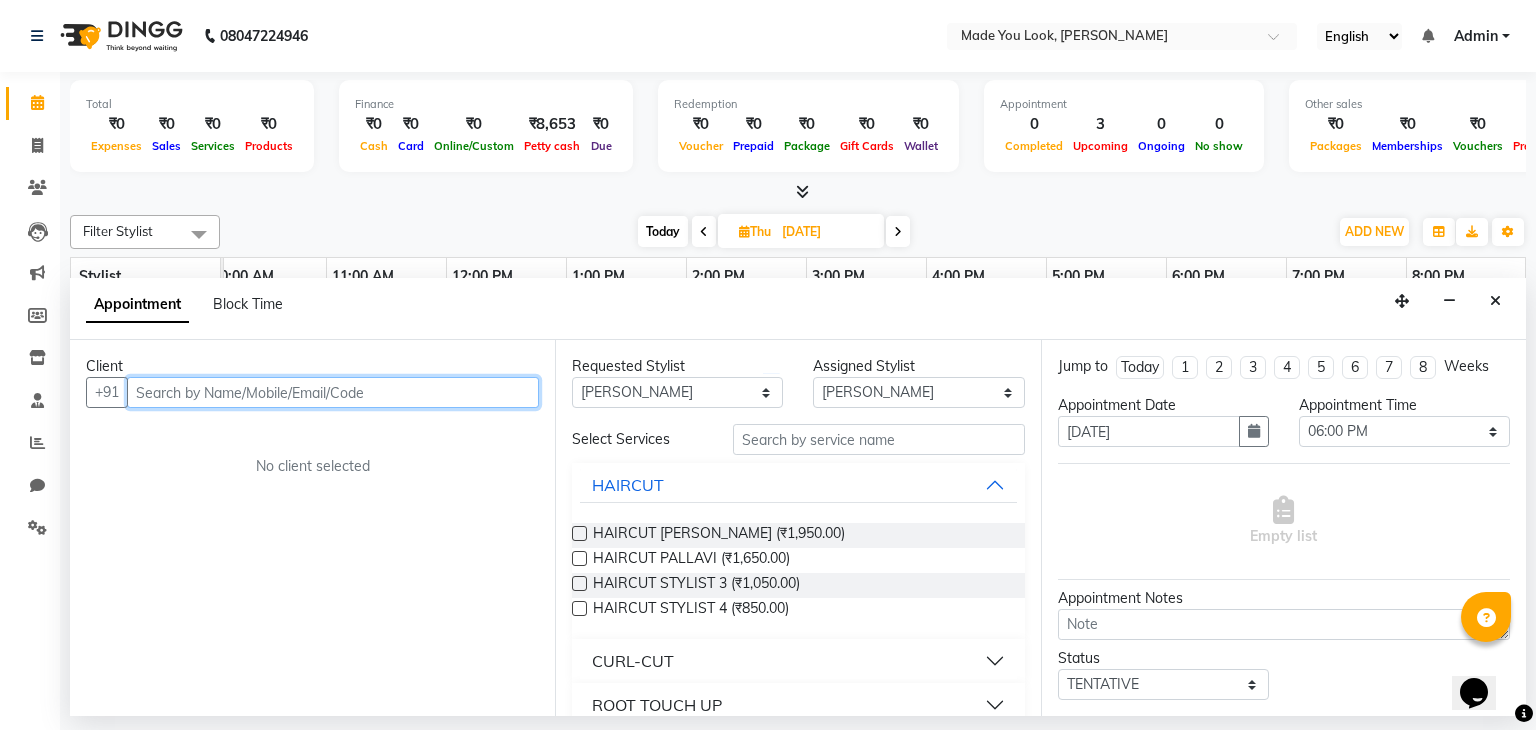 click at bounding box center (333, 392) 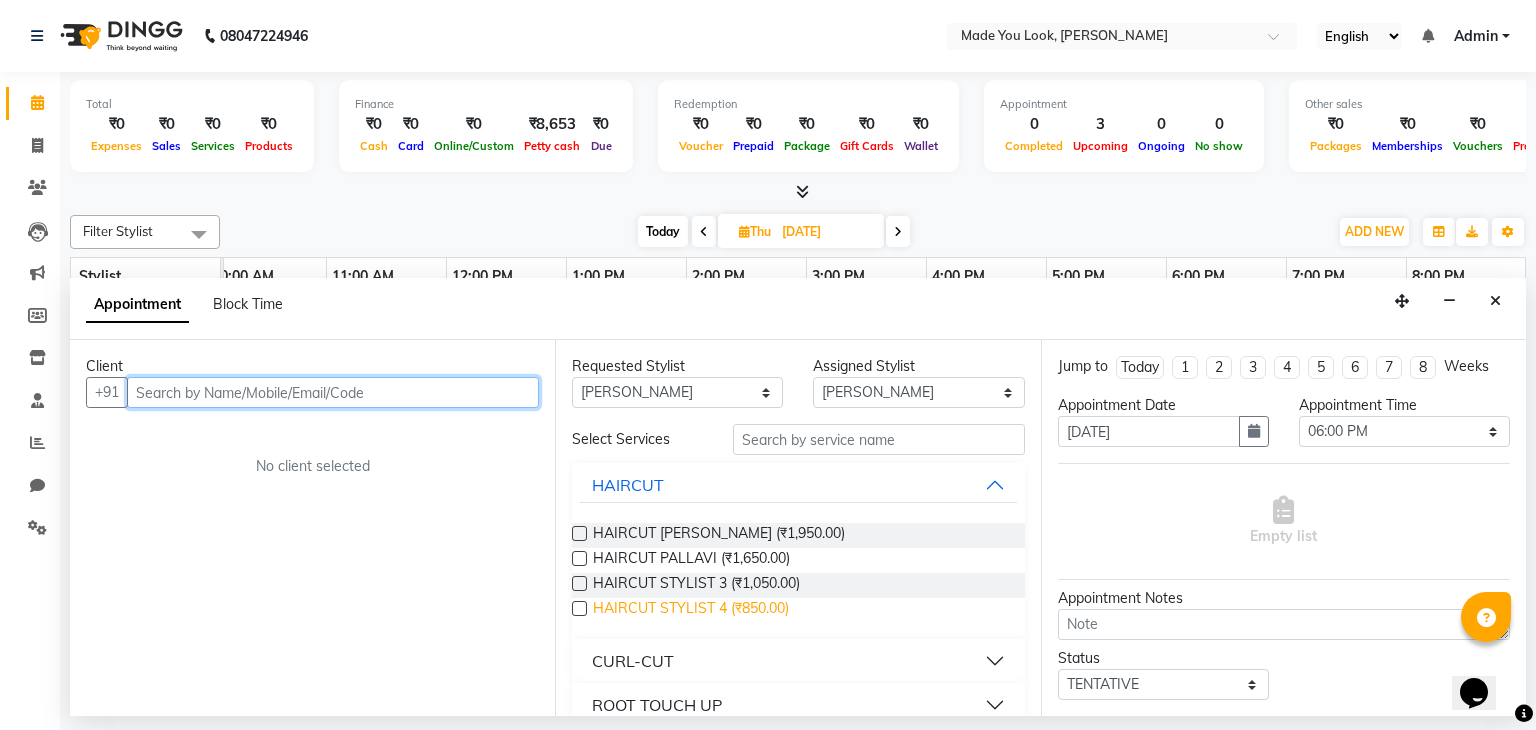 scroll, scrollTop: 86, scrollLeft: 0, axis: vertical 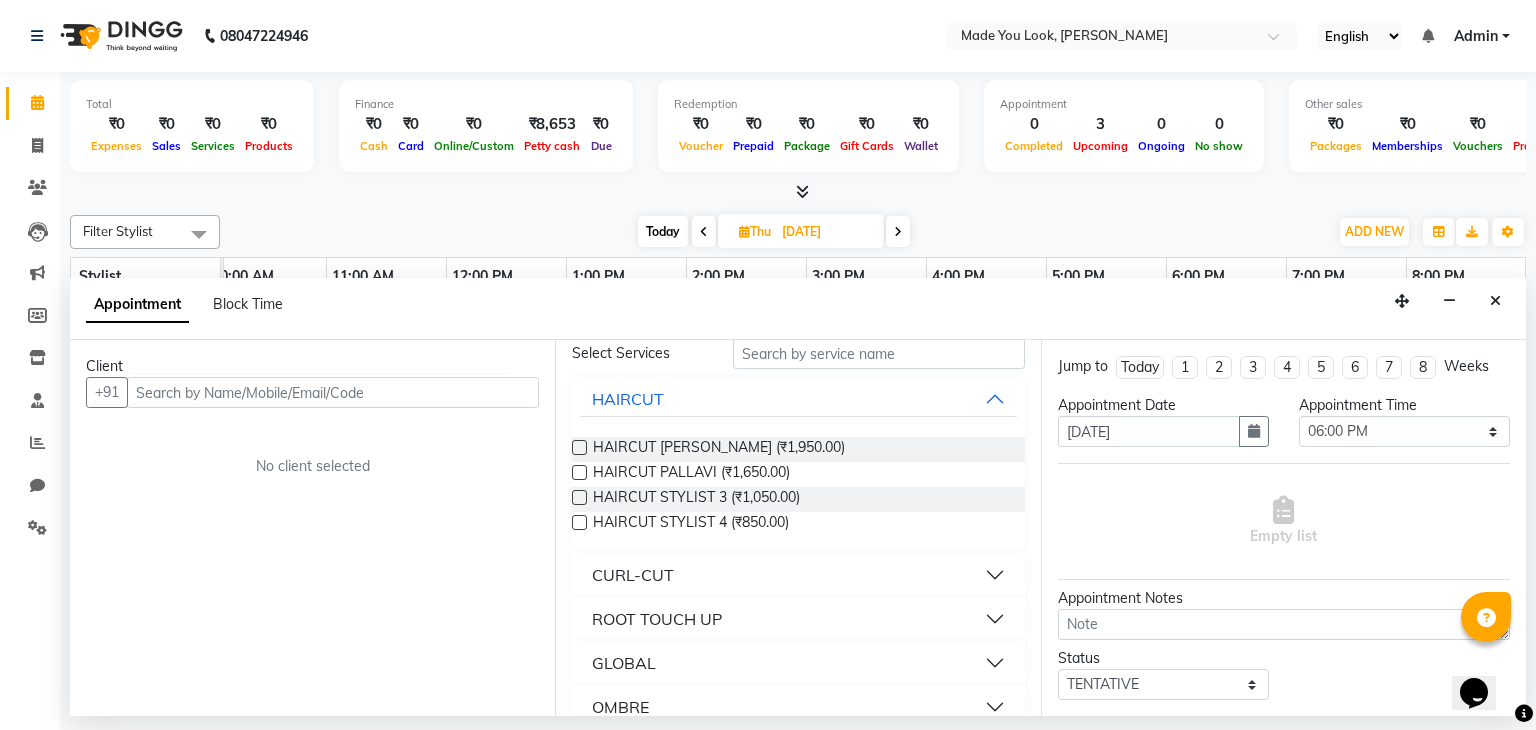 click on "CURL-CUT" at bounding box center (798, 575) 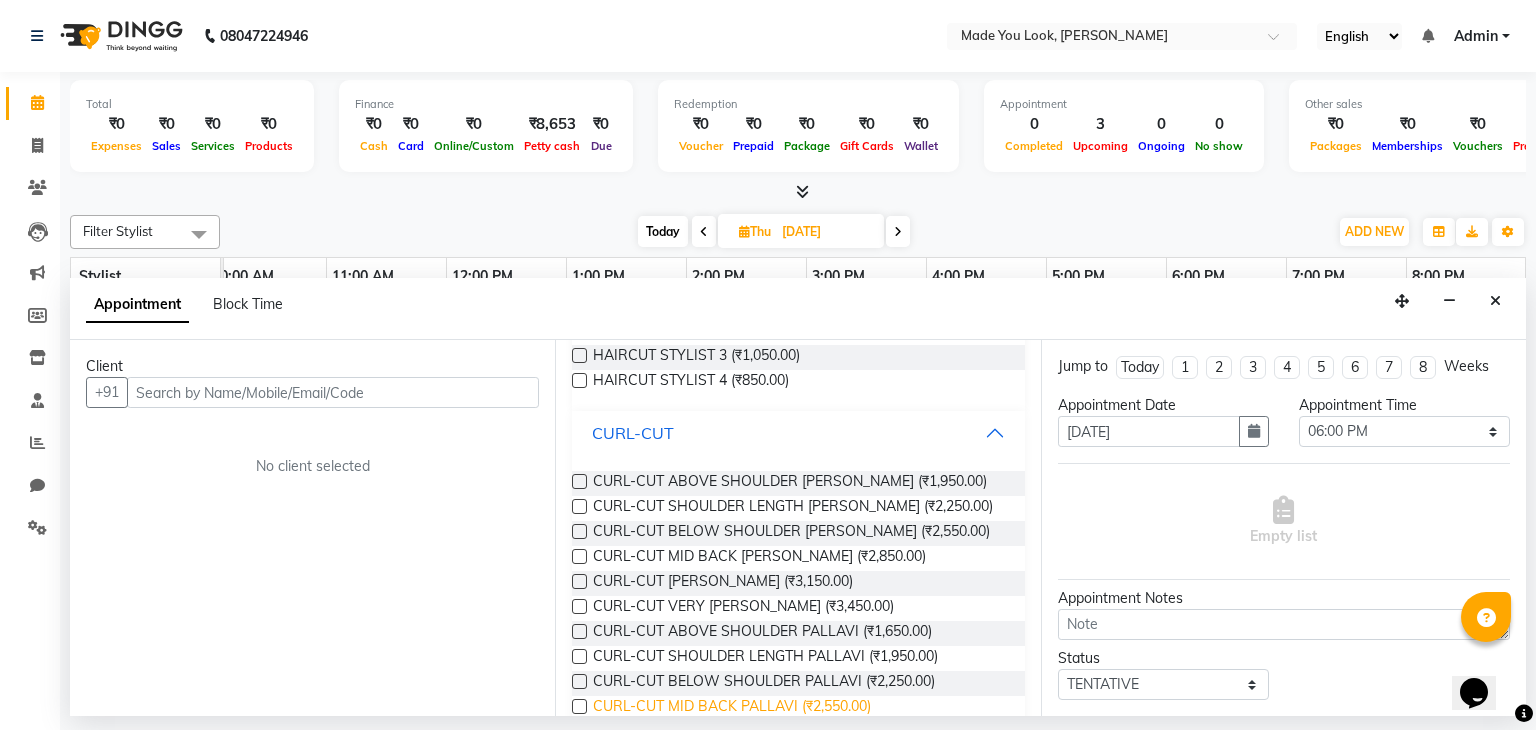 scroll, scrollTop: 0, scrollLeft: 0, axis: both 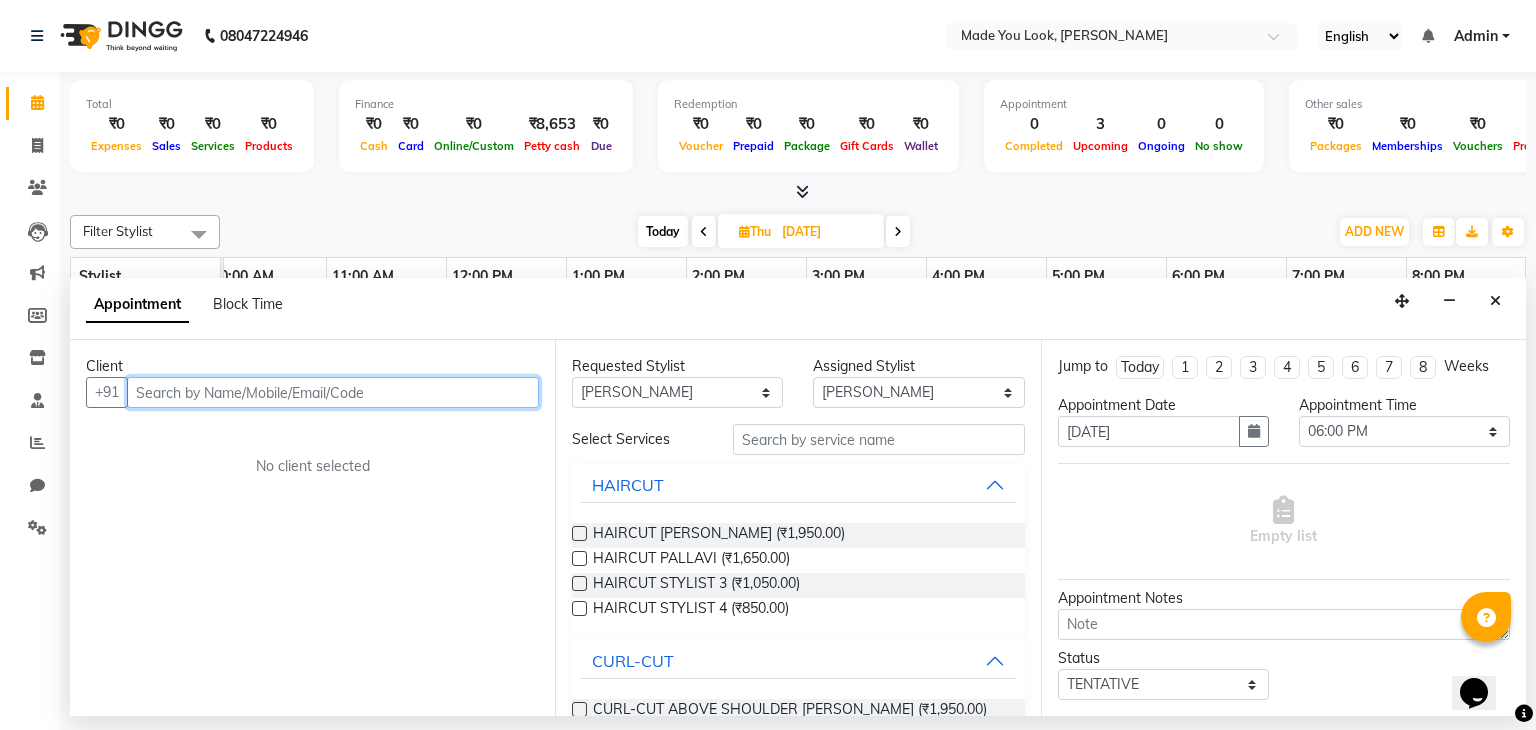 click at bounding box center (333, 392) 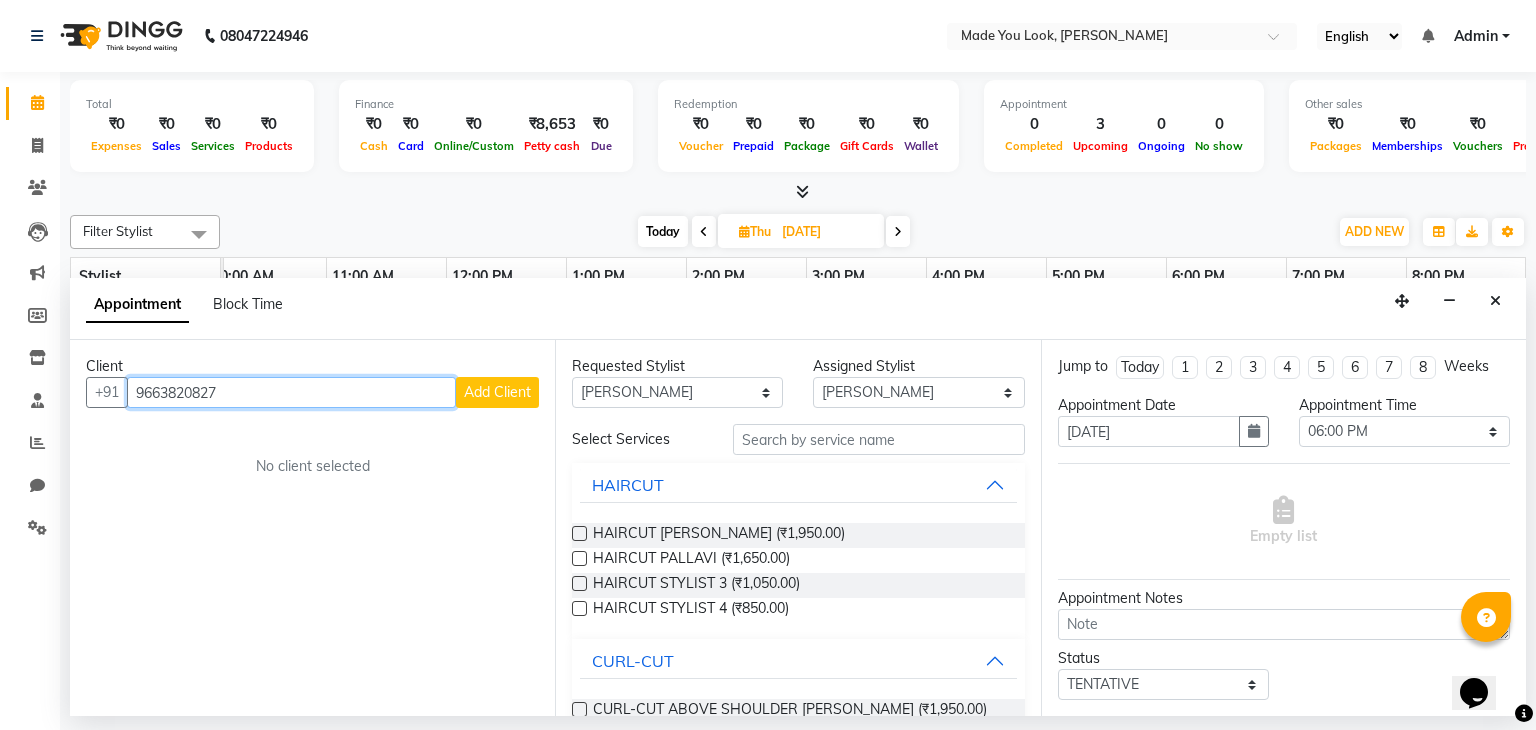 type on "9663820827" 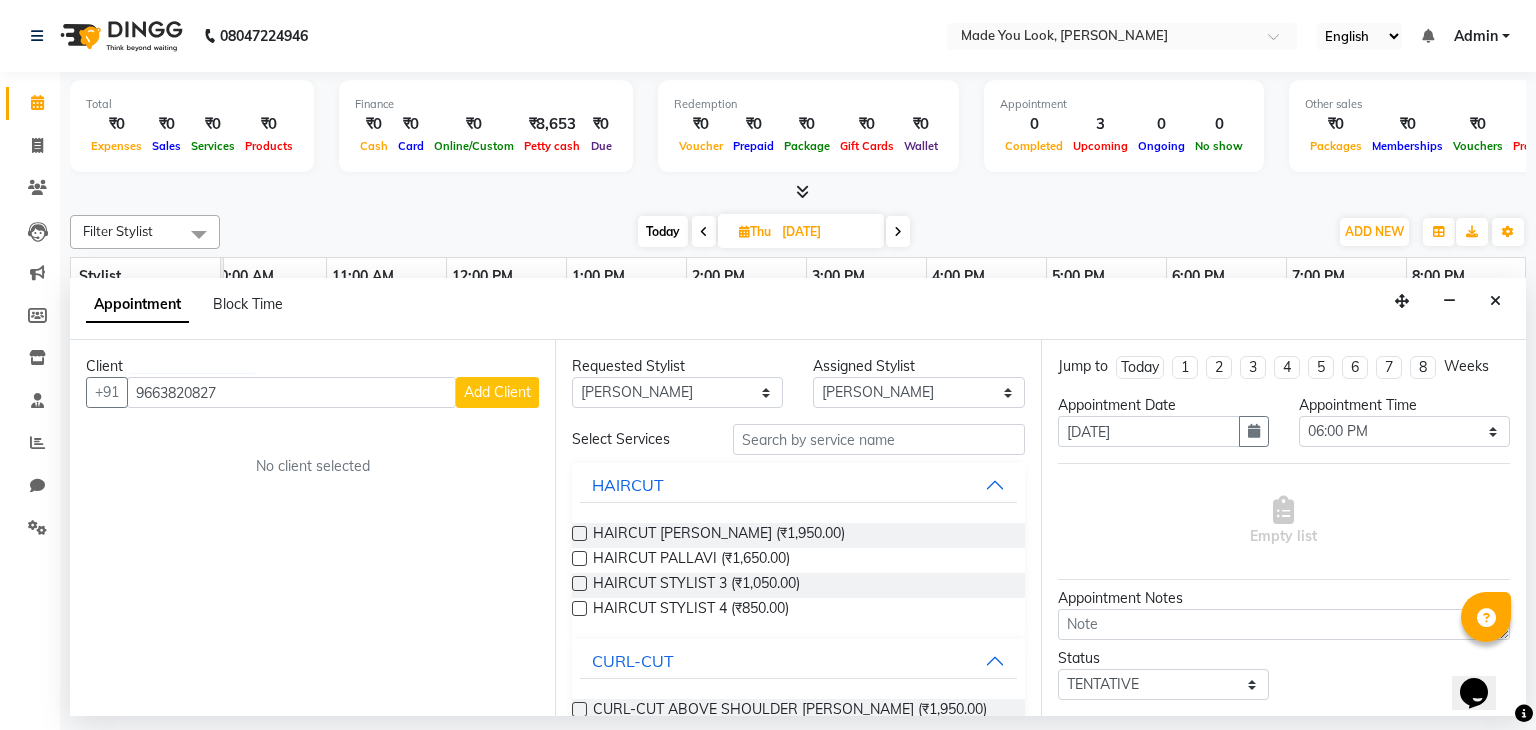 click on "Add Client" at bounding box center (497, 392) 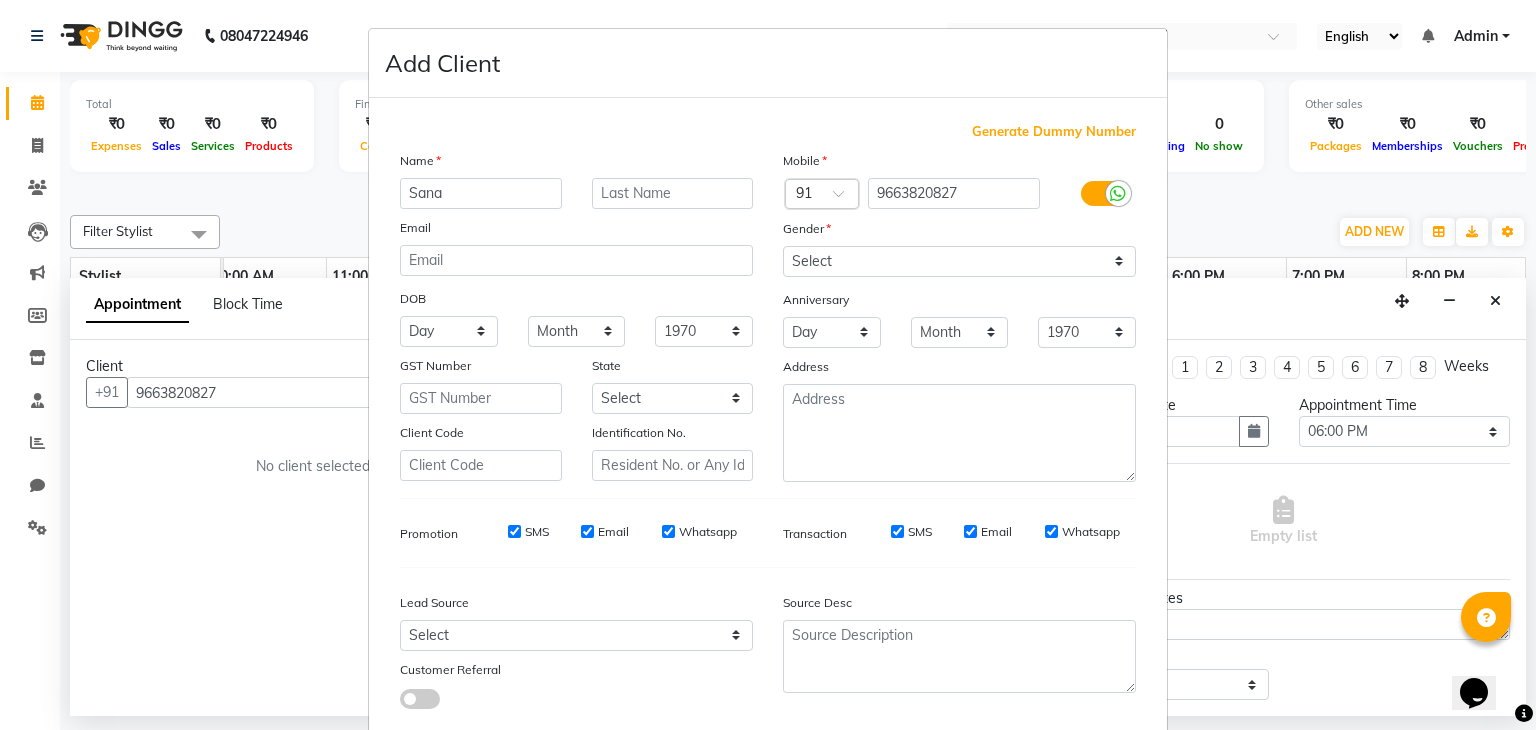type on "Sana" 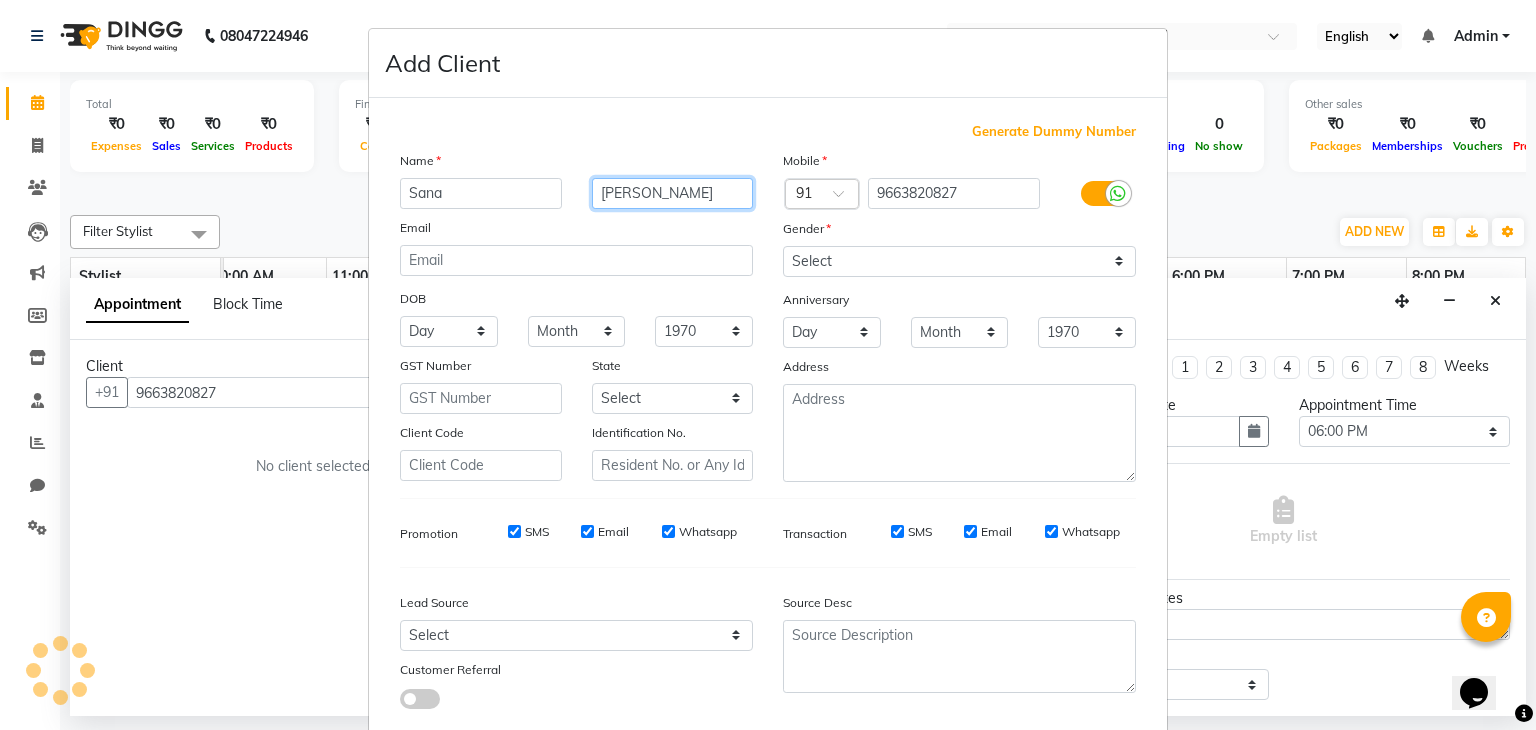 type on "[PERSON_NAME]" 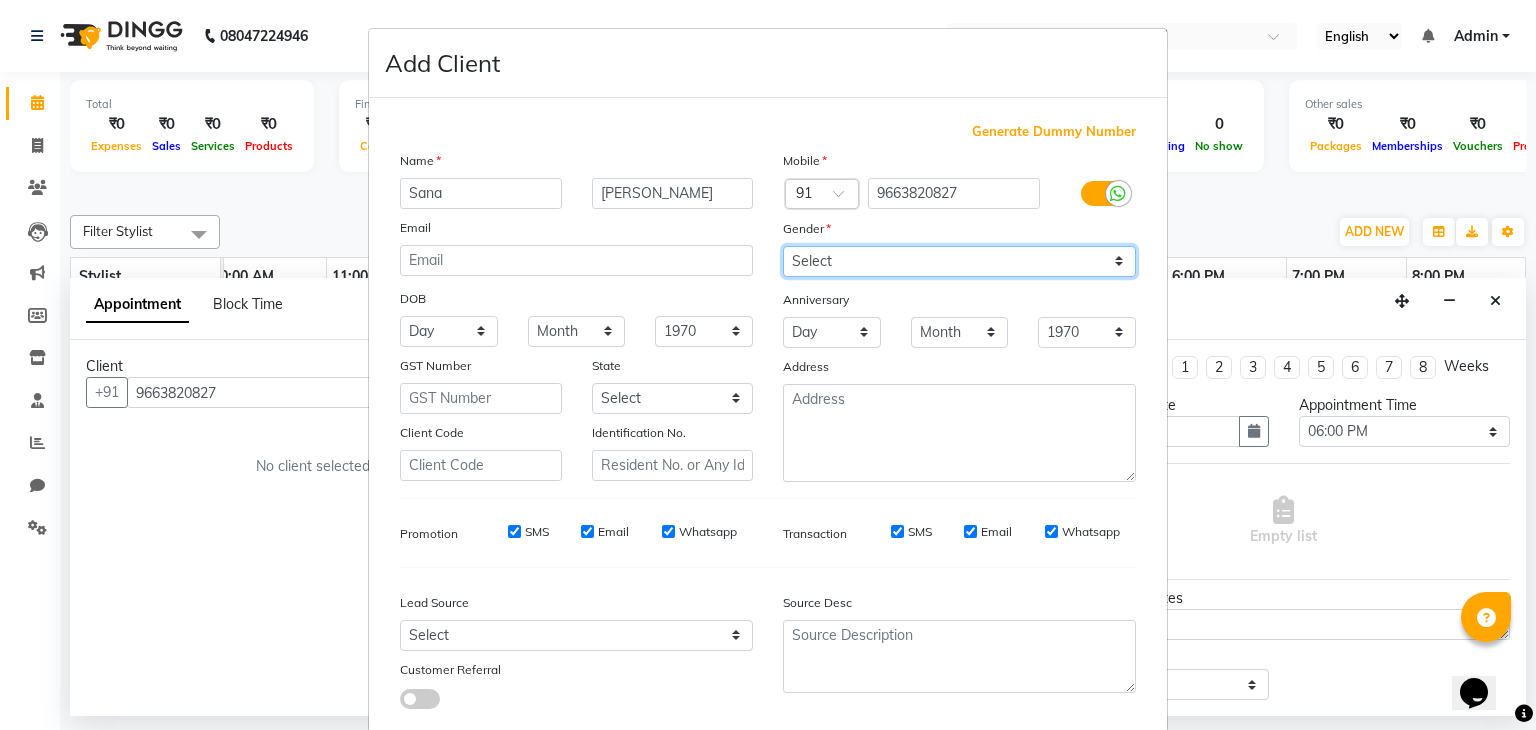 click on "Select [DEMOGRAPHIC_DATA] [DEMOGRAPHIC_DATA] Other Prefer Not To Say" at bounding box center [959, 261] 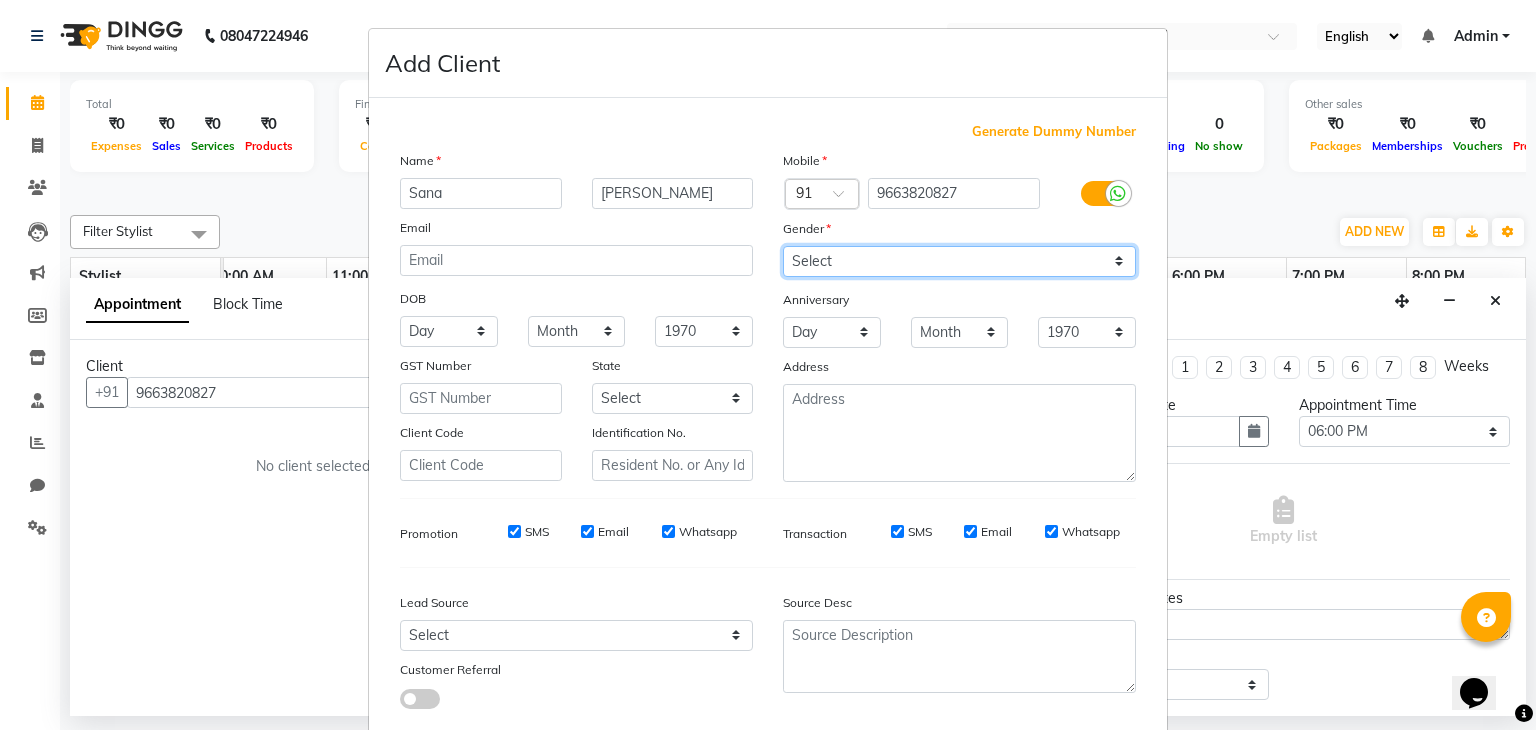 scroll, scrollTop: 127, scrollLeft: 0, axis: vertical 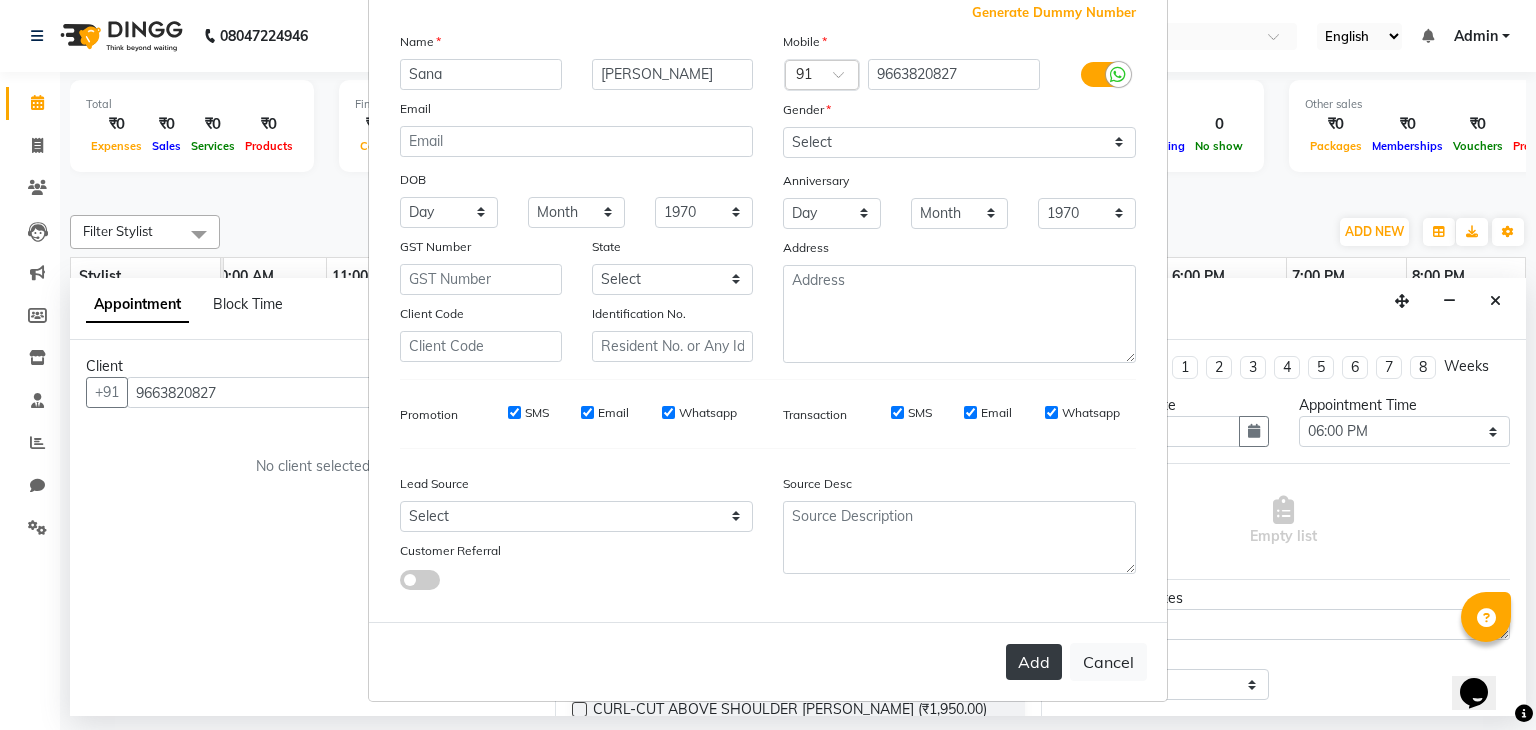 click on "Add" at bounding box center [1034, 662] 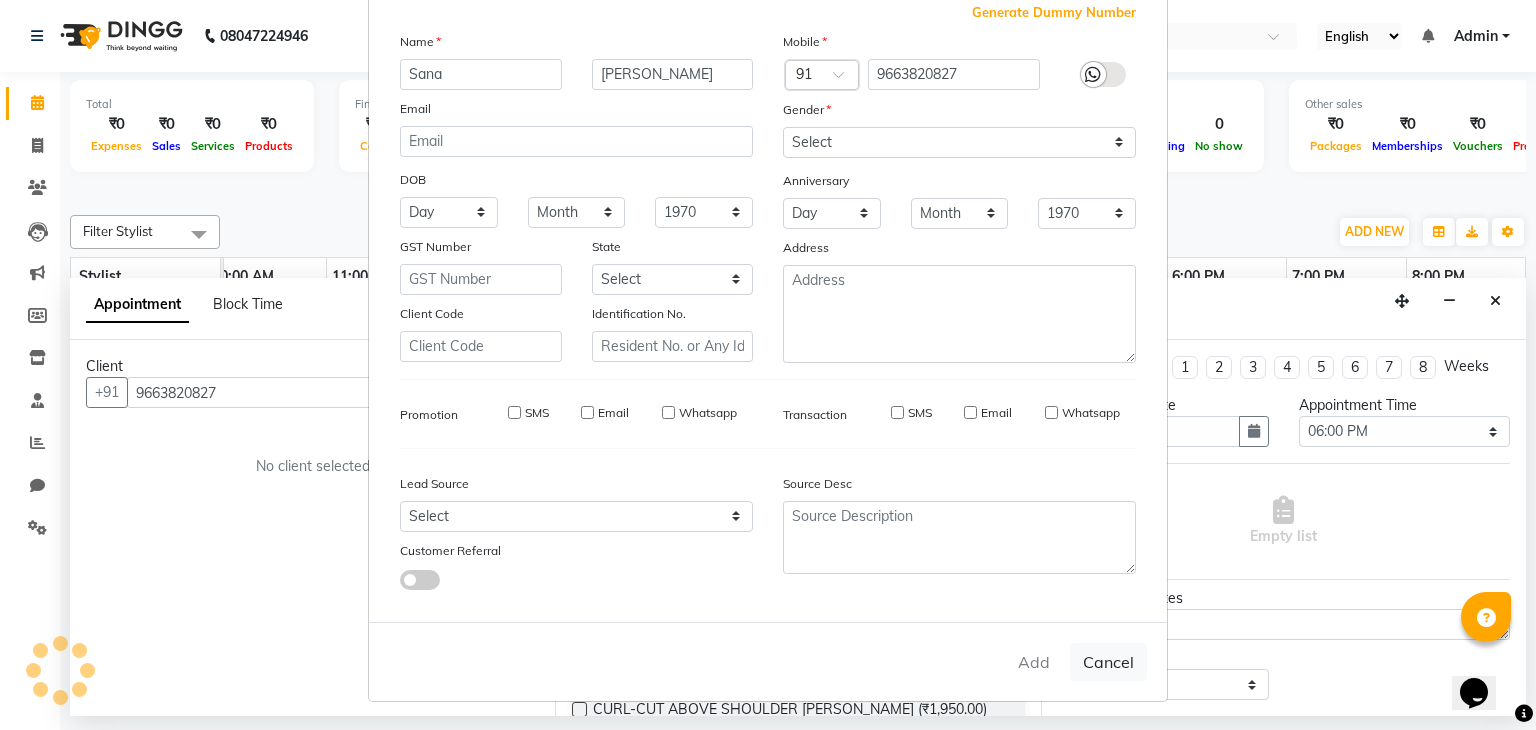 type 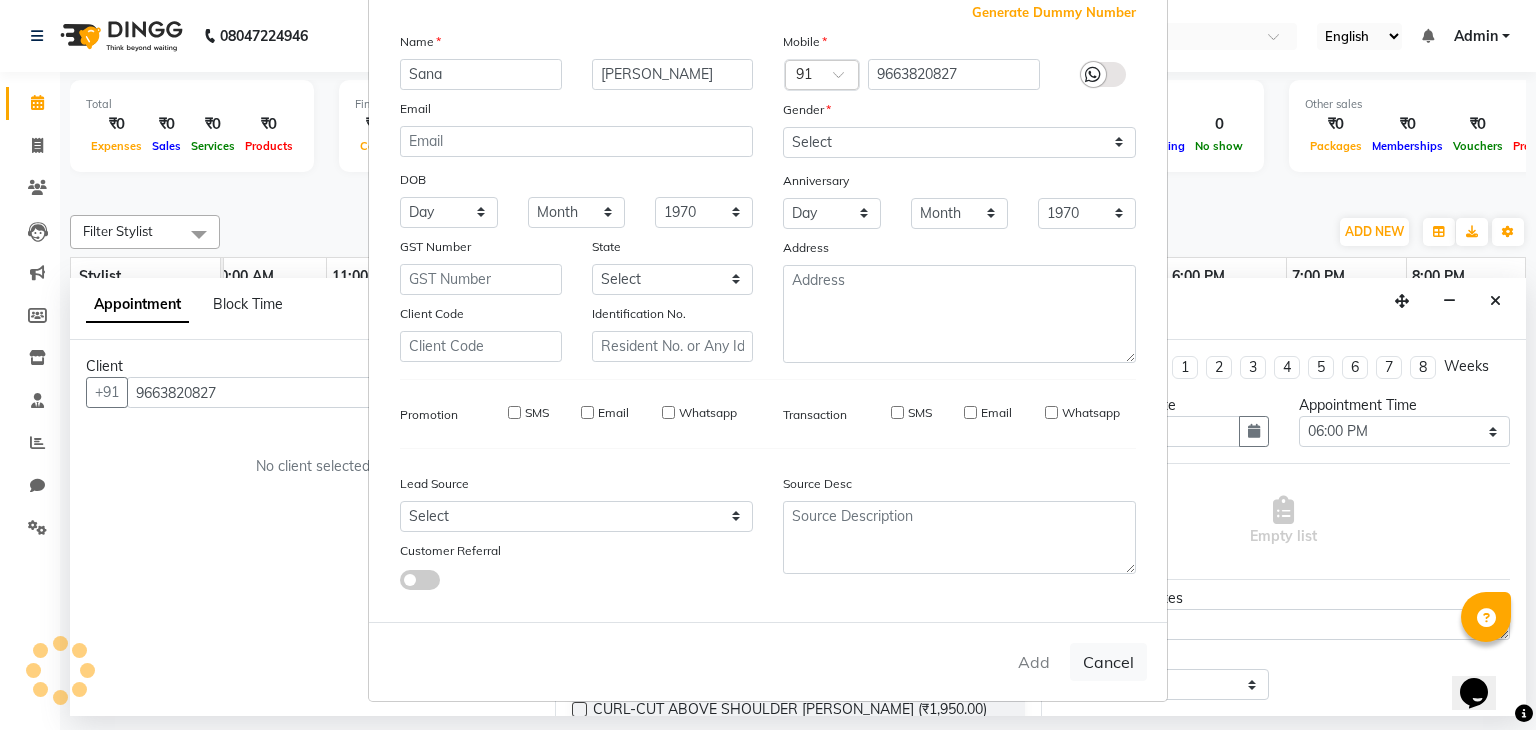 type 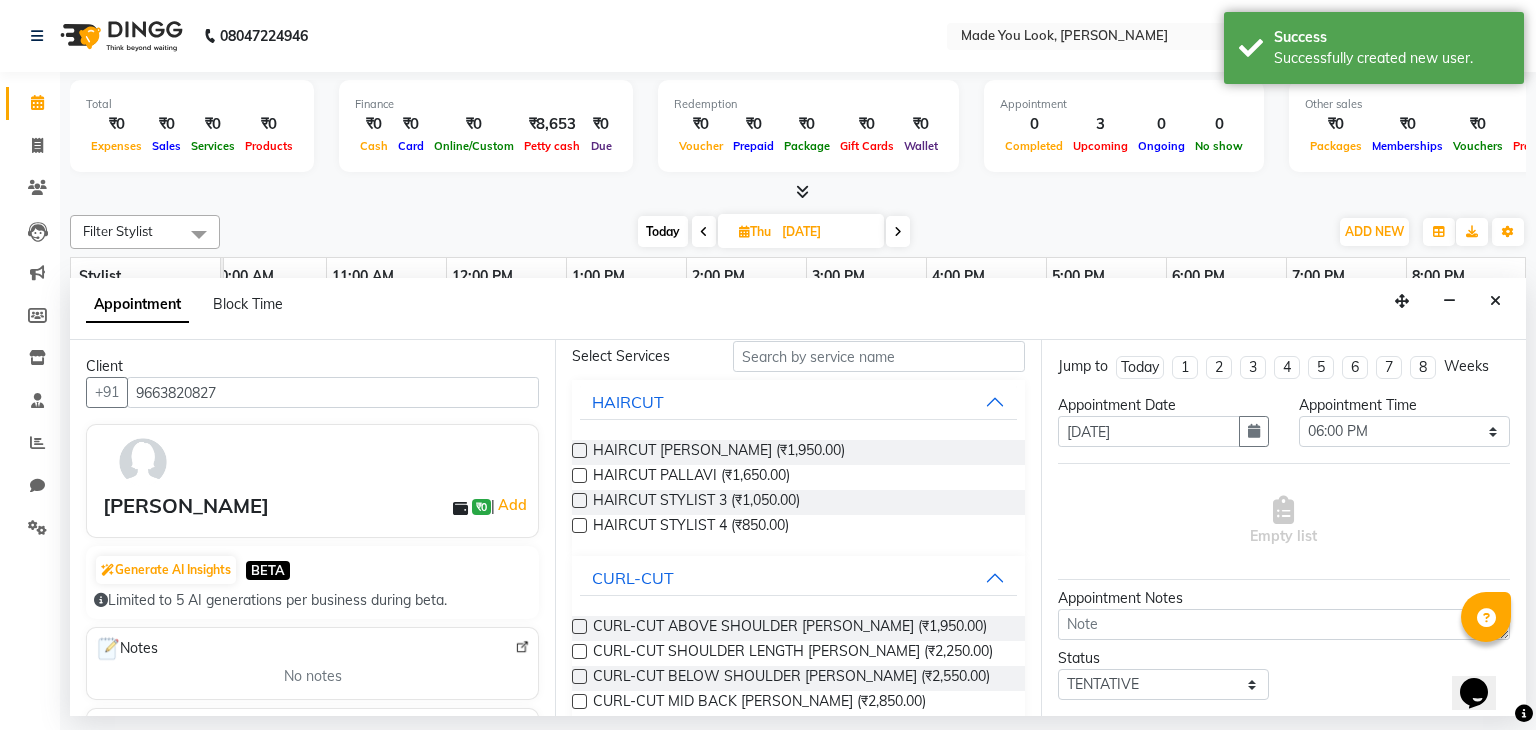 scroll, scrollTop: 0, scrollLeft: 0, axis: both 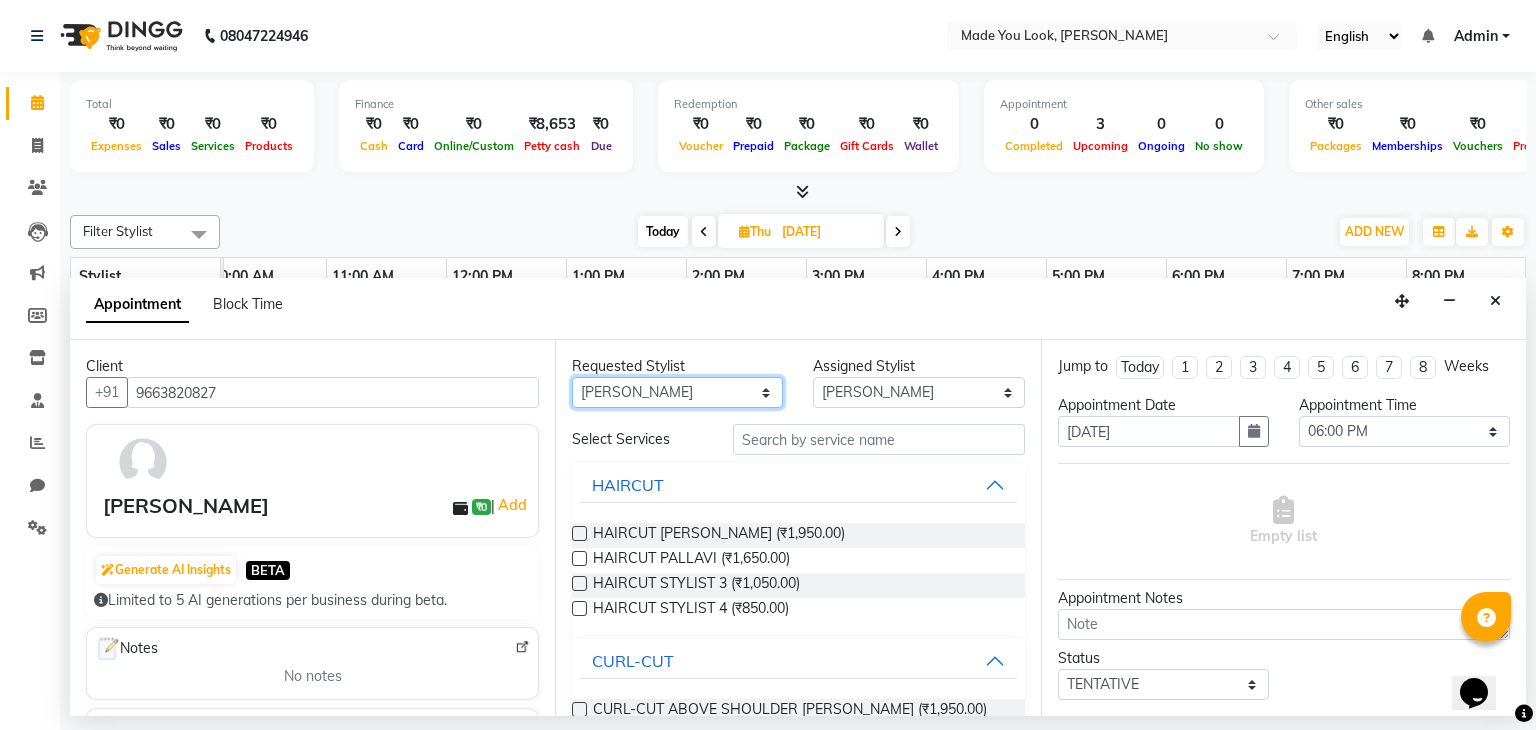 click on "Any Malini pallavi Doijode Pavithra Devi Pranav Nataraju  Sruthi A" at bounding box center [677, 392] 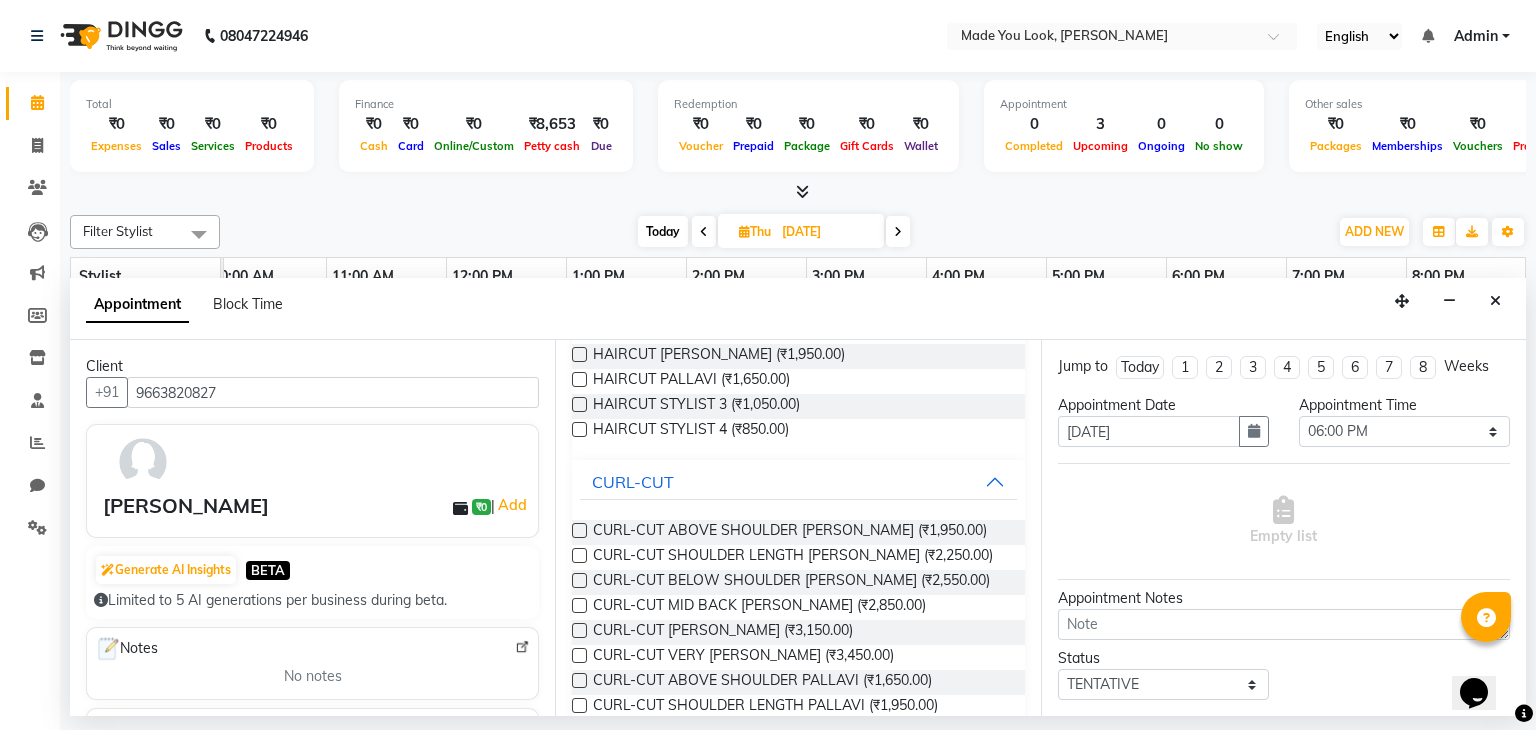 scroll, scrollTop: 0, scrollLeft: 0, axis: both 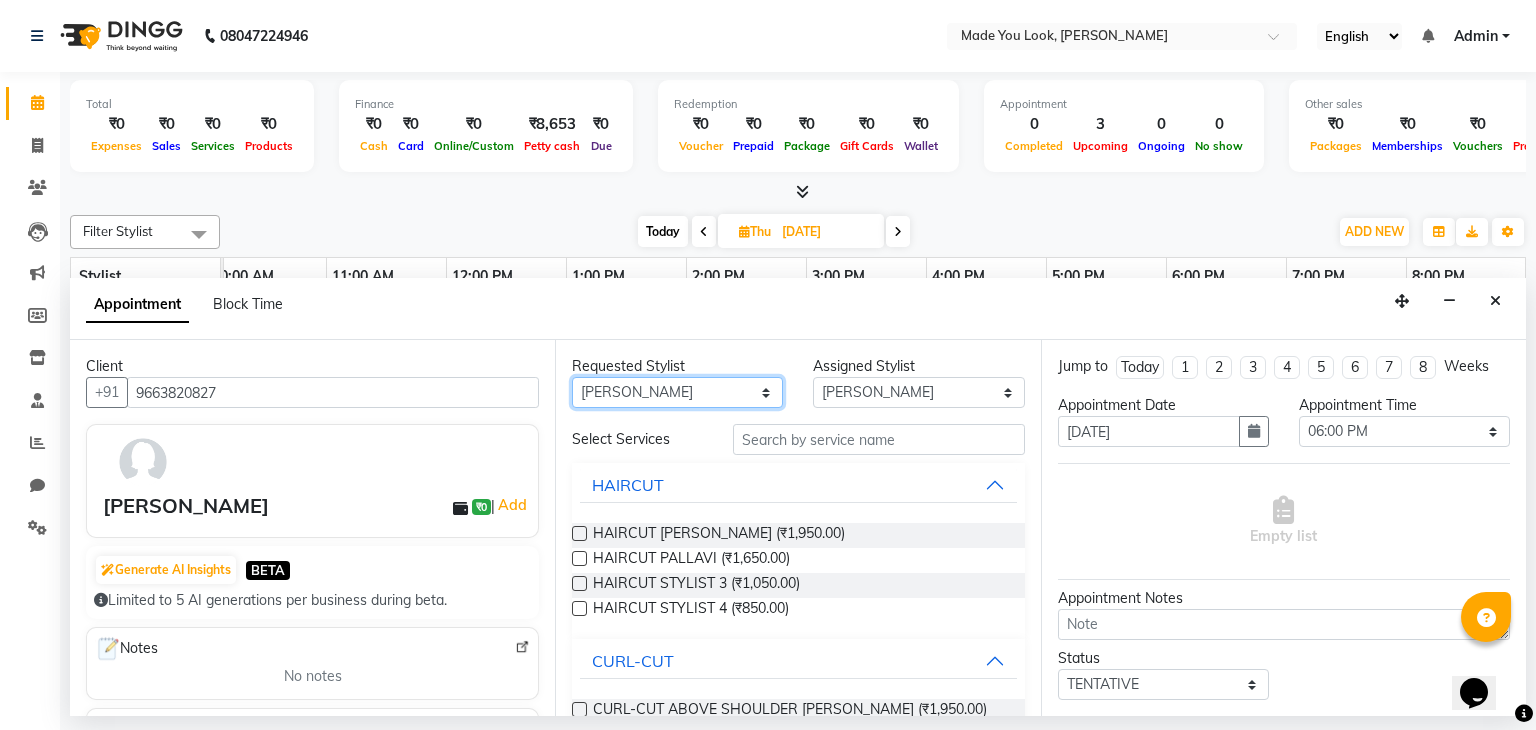 click on "Any Malini pallavi Doijode Pavithra Devi Pranav Nataraju  Sruthi A" at bounding box center [677, 392] 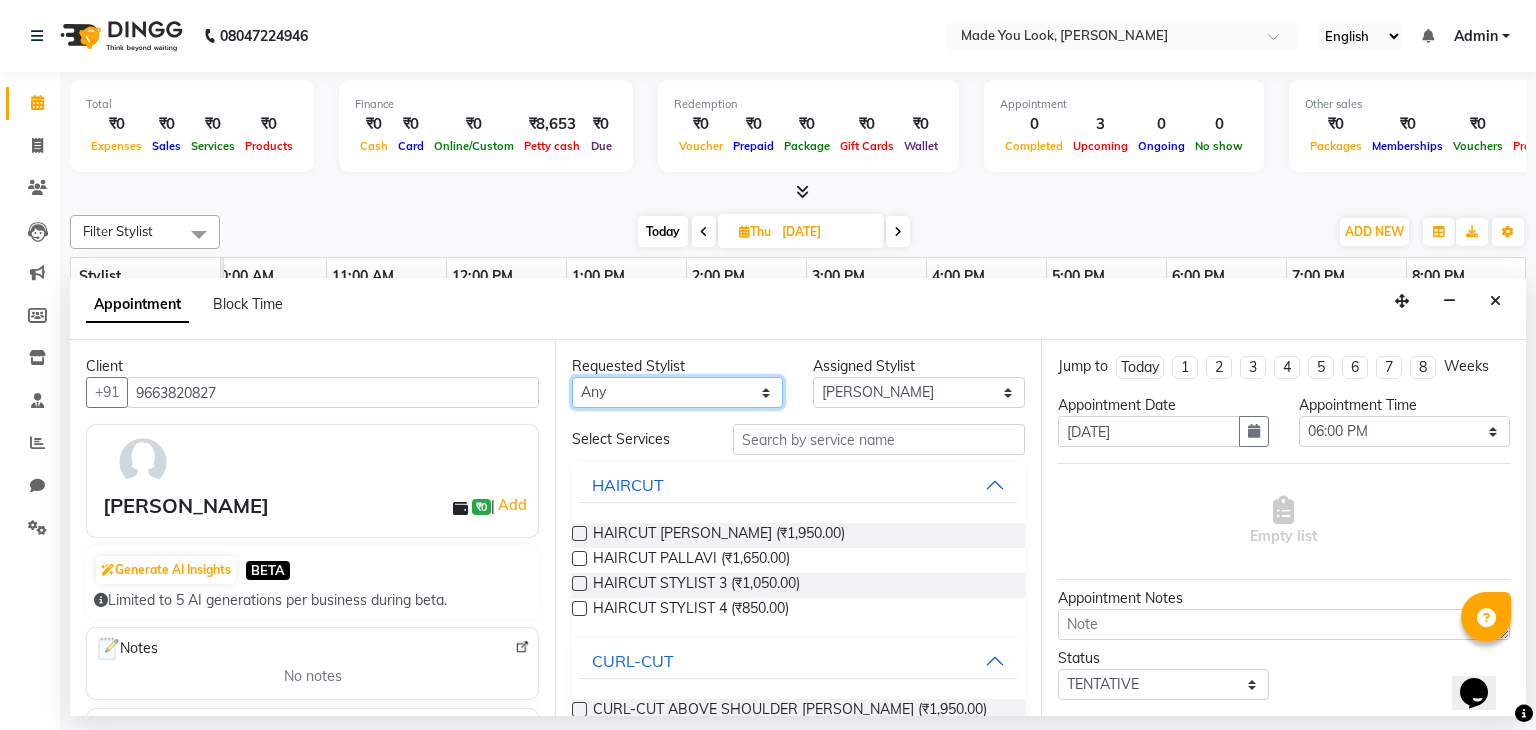 click on "Any Malini pallavi Doijode Pavithra Devi Pranav Nataraju  Sruthi A" at bounding box center (677, 392) 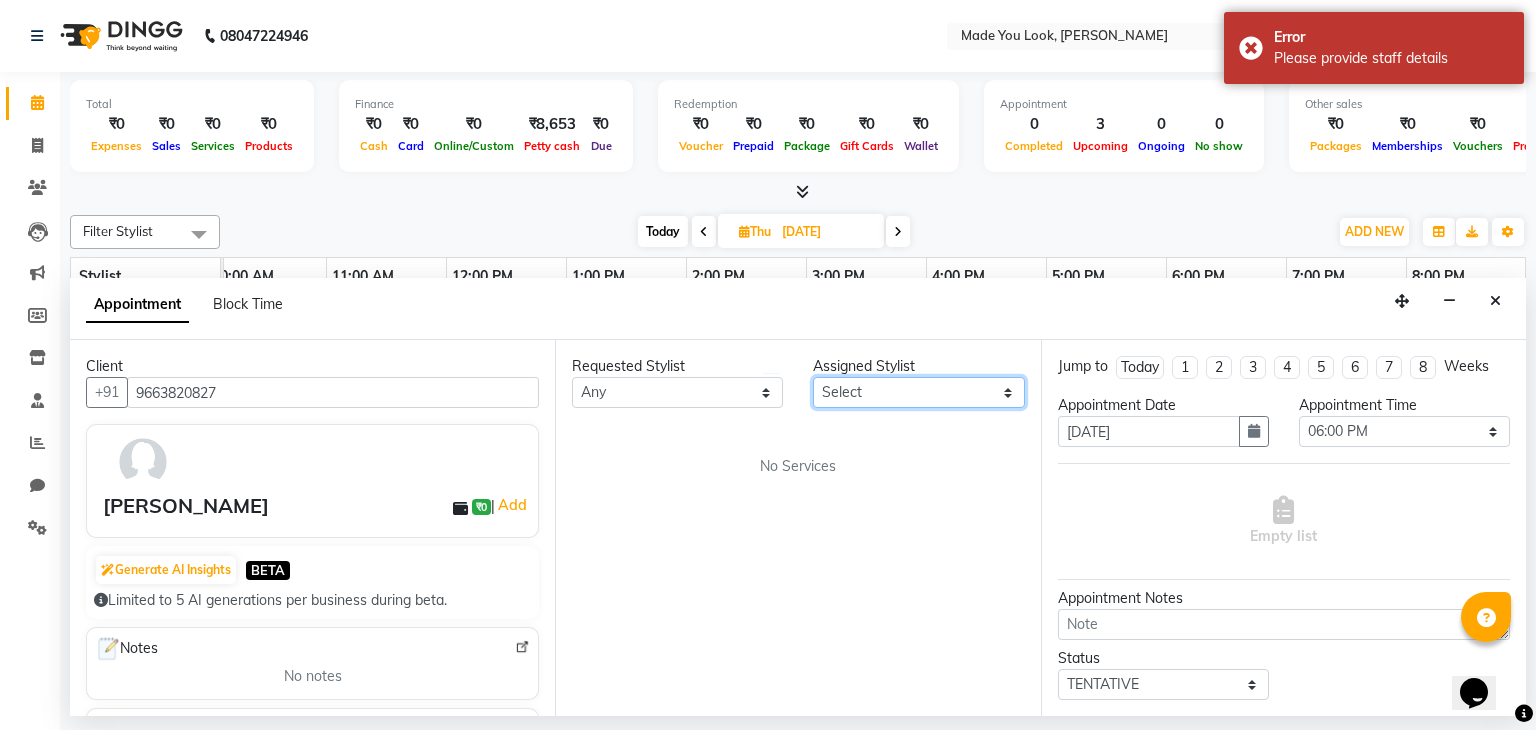 click on "Select Malini pallavi Doijode Pavithra Devi Pranav Nataraju  Sruthi A" at bounding box center (918, 392) 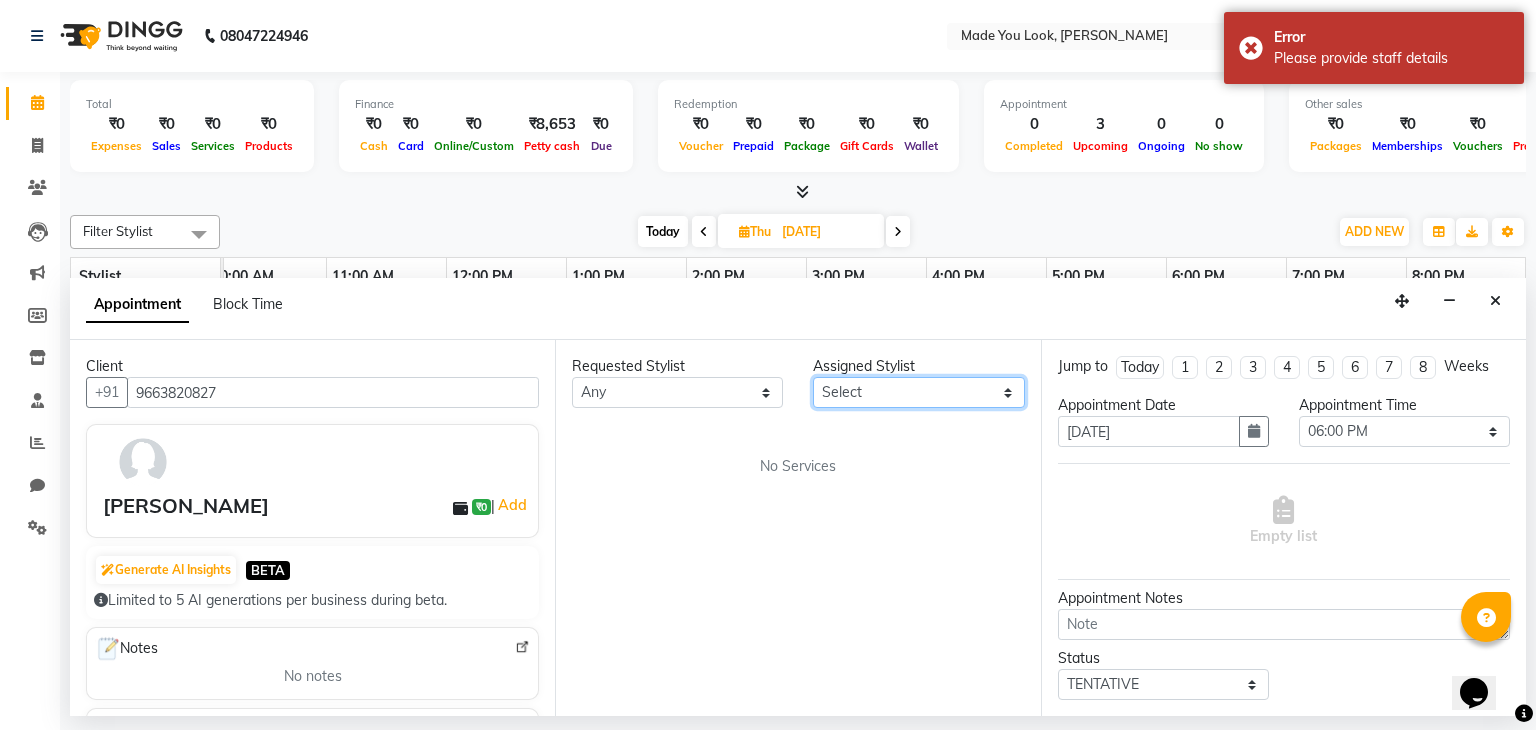 select on "83313" 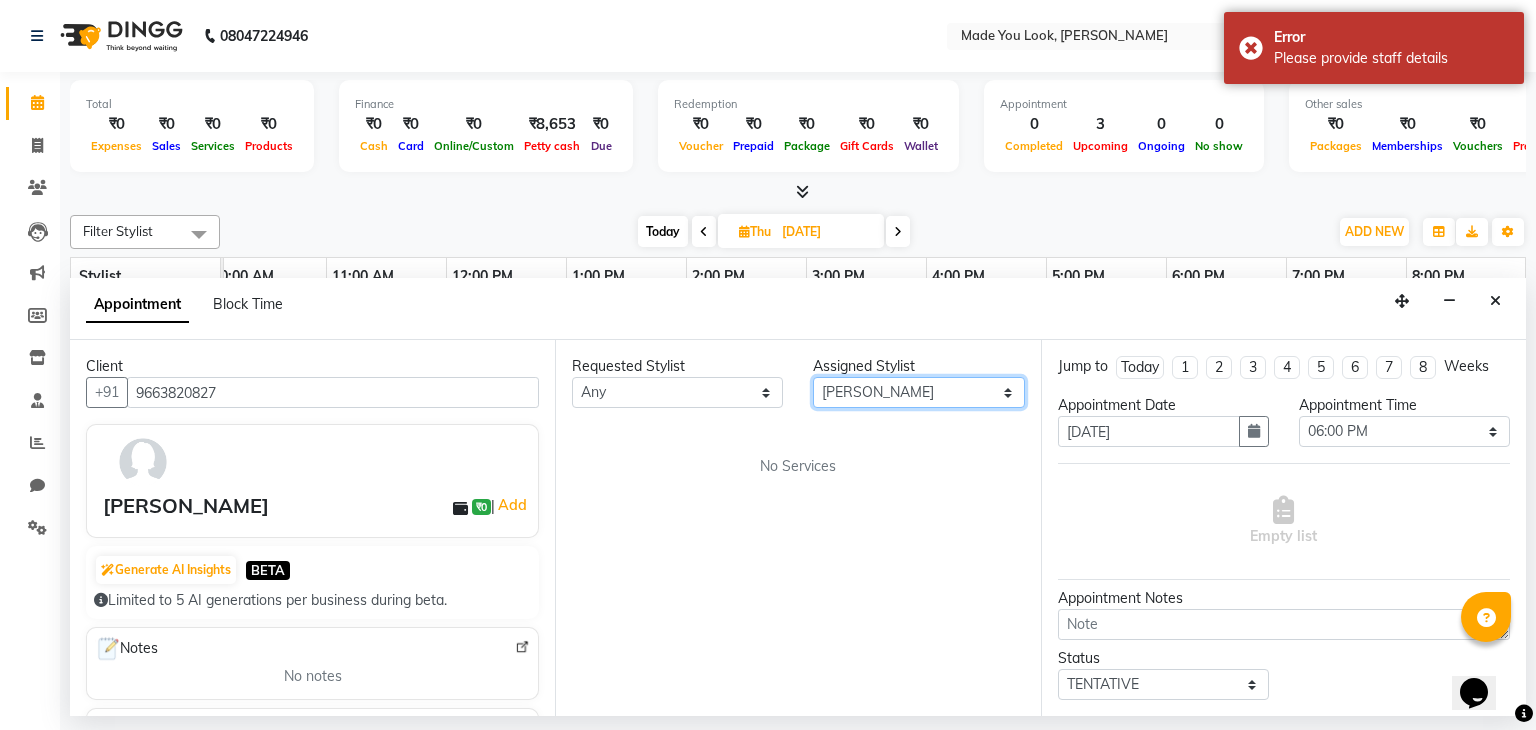 click on "Select Malini pallavi Doijode Pavithra Devi Pranav Nataraju  Sruthi A" at bounding box center [918, 392] 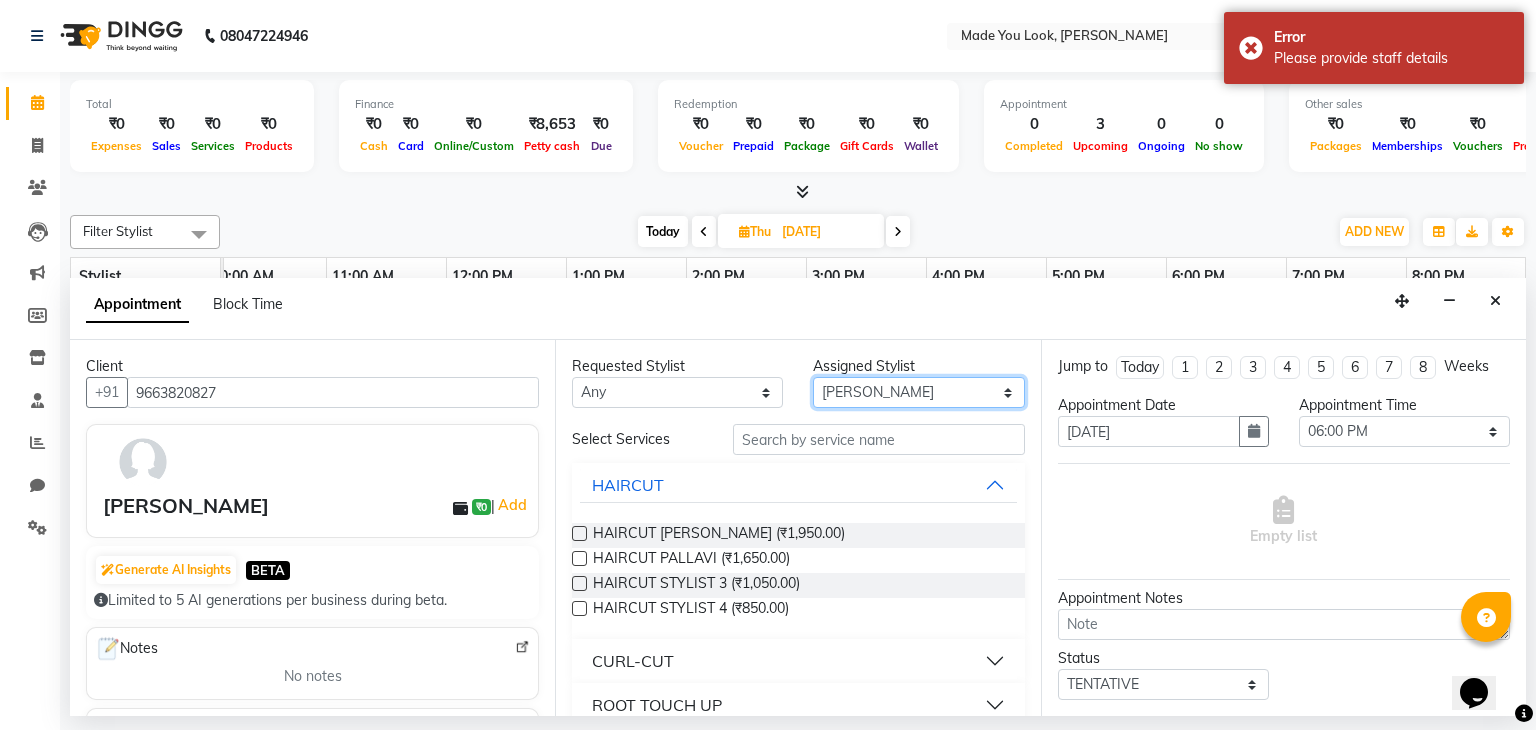 scroll, scrollTop: 70, scrollLeft: 0, axis: vertical 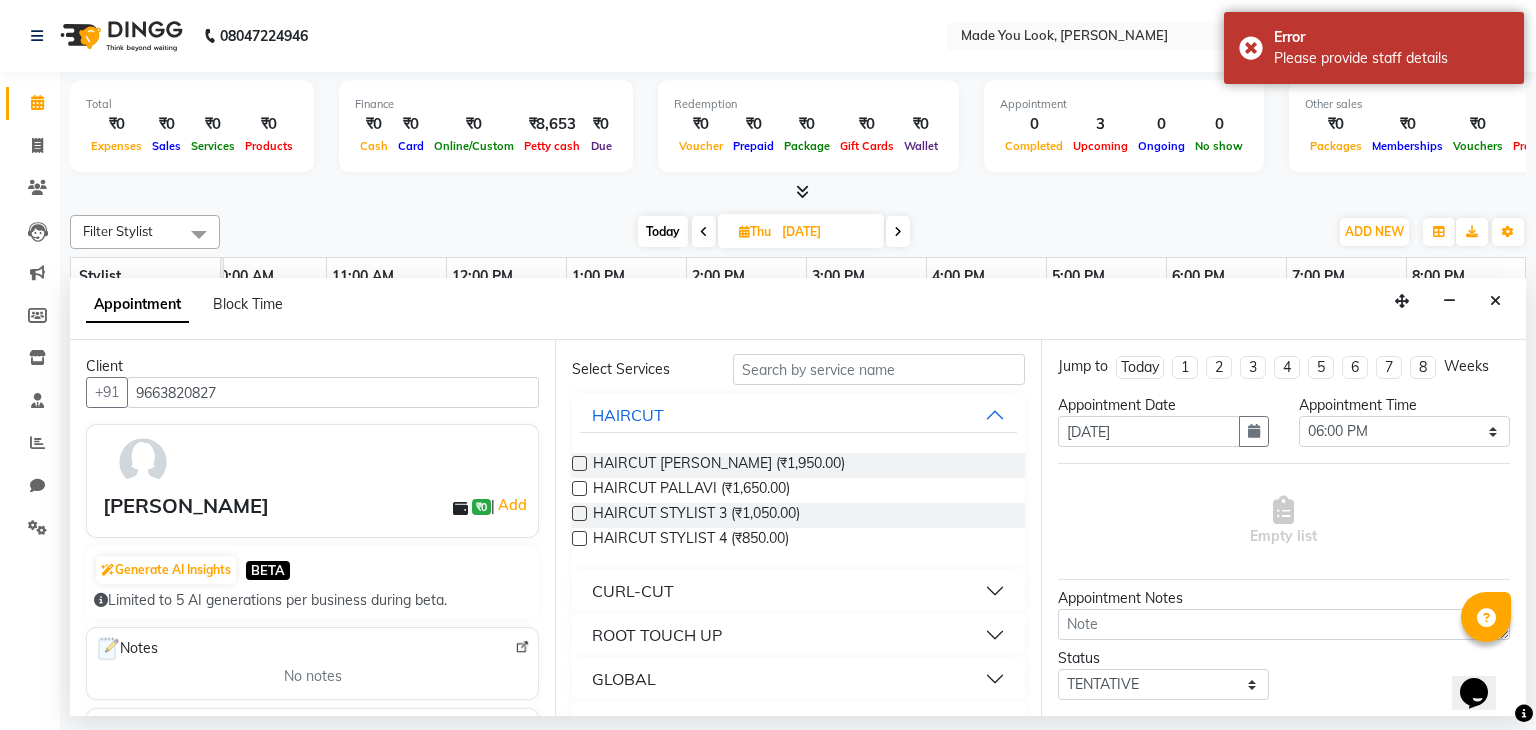 click on "CURL-CUT" at bounding box center [798, 591] 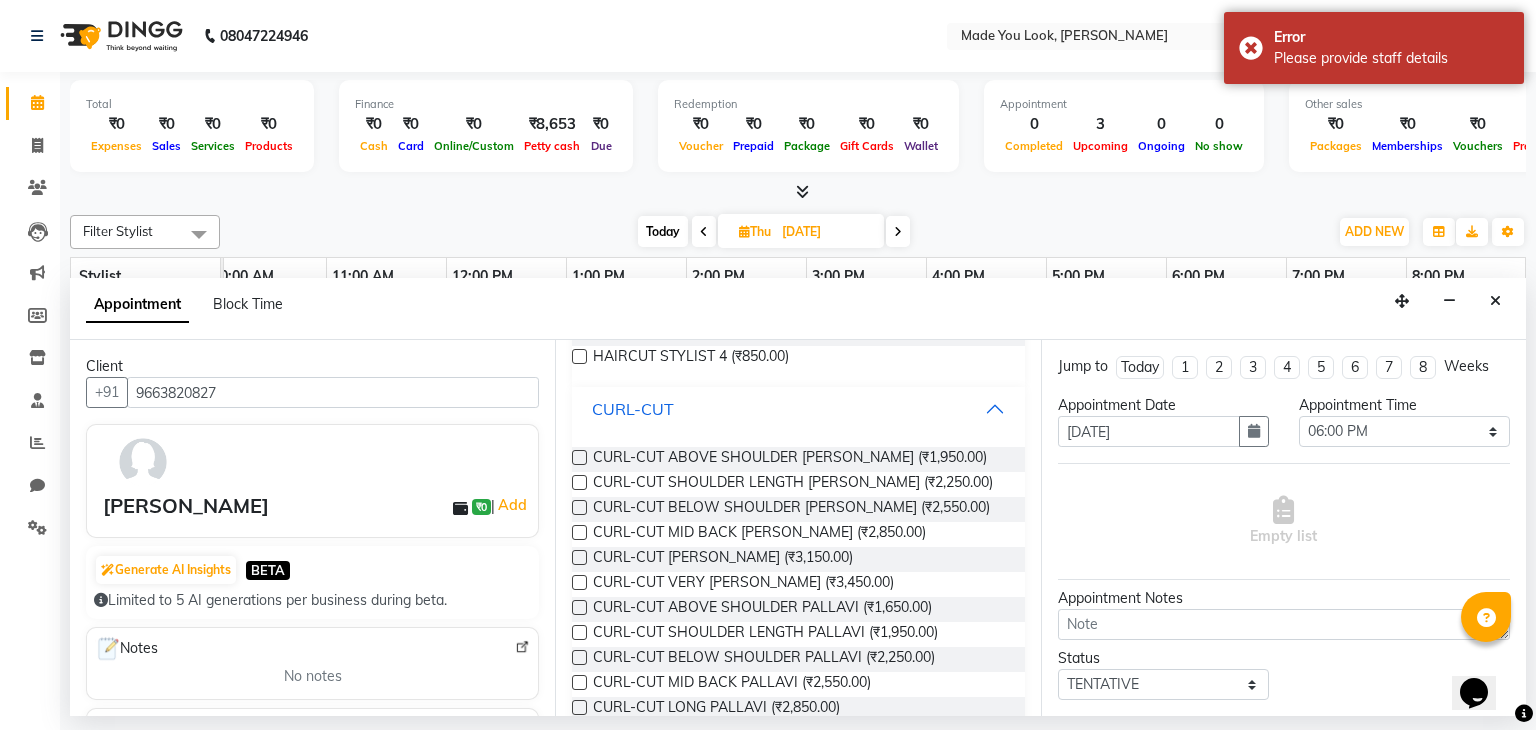 scroll, scrollTop: 251, scrollLeft: 0, axis: vertical 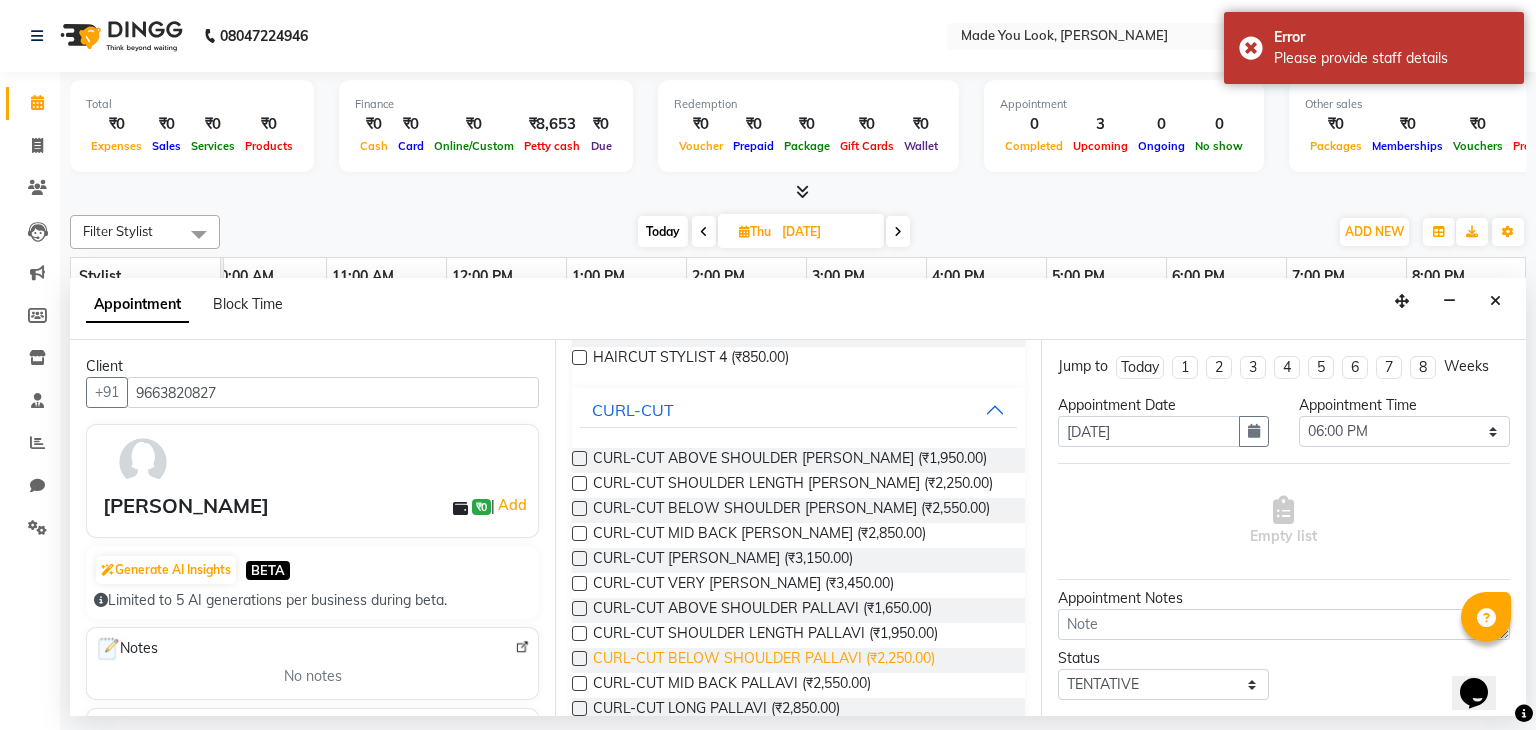 click on "CURL-CUT BELOW SHOULDER PALLAVI (₹2,250.00)" at bounding box center [764, 660] 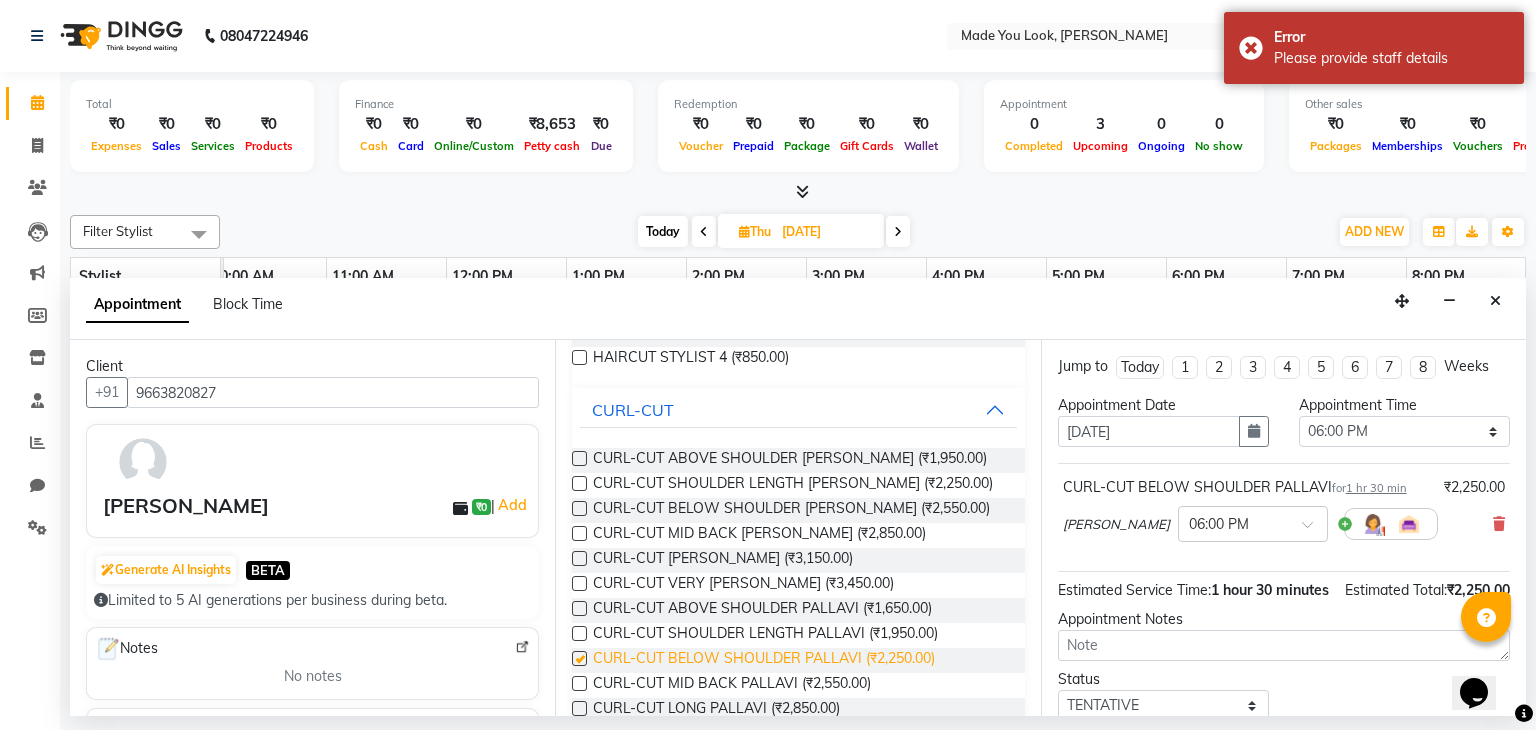 checkbox on "false" 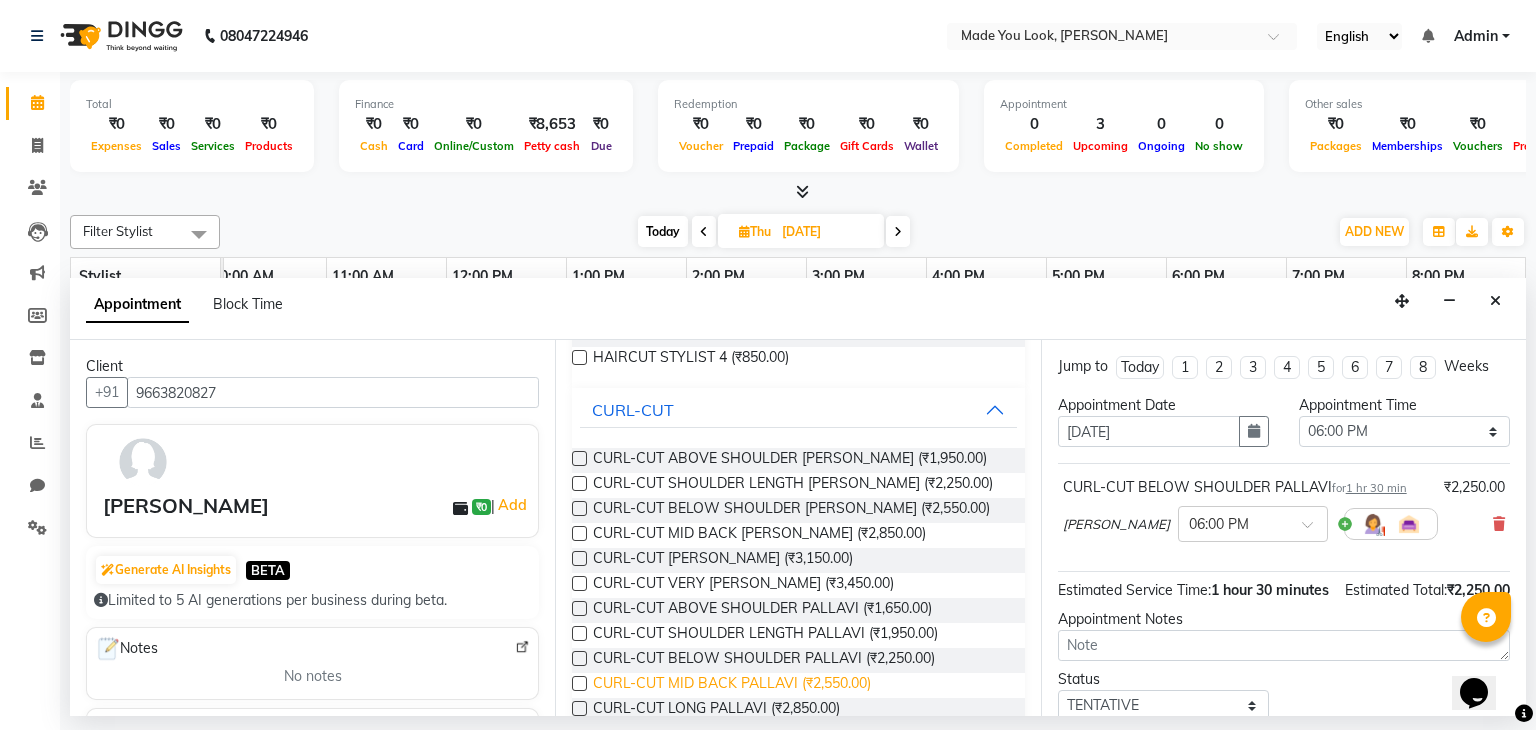 click on "CURL-CUT MID BACK PALLAVI (₹2,550.00)" at bounding box center [732, 685] 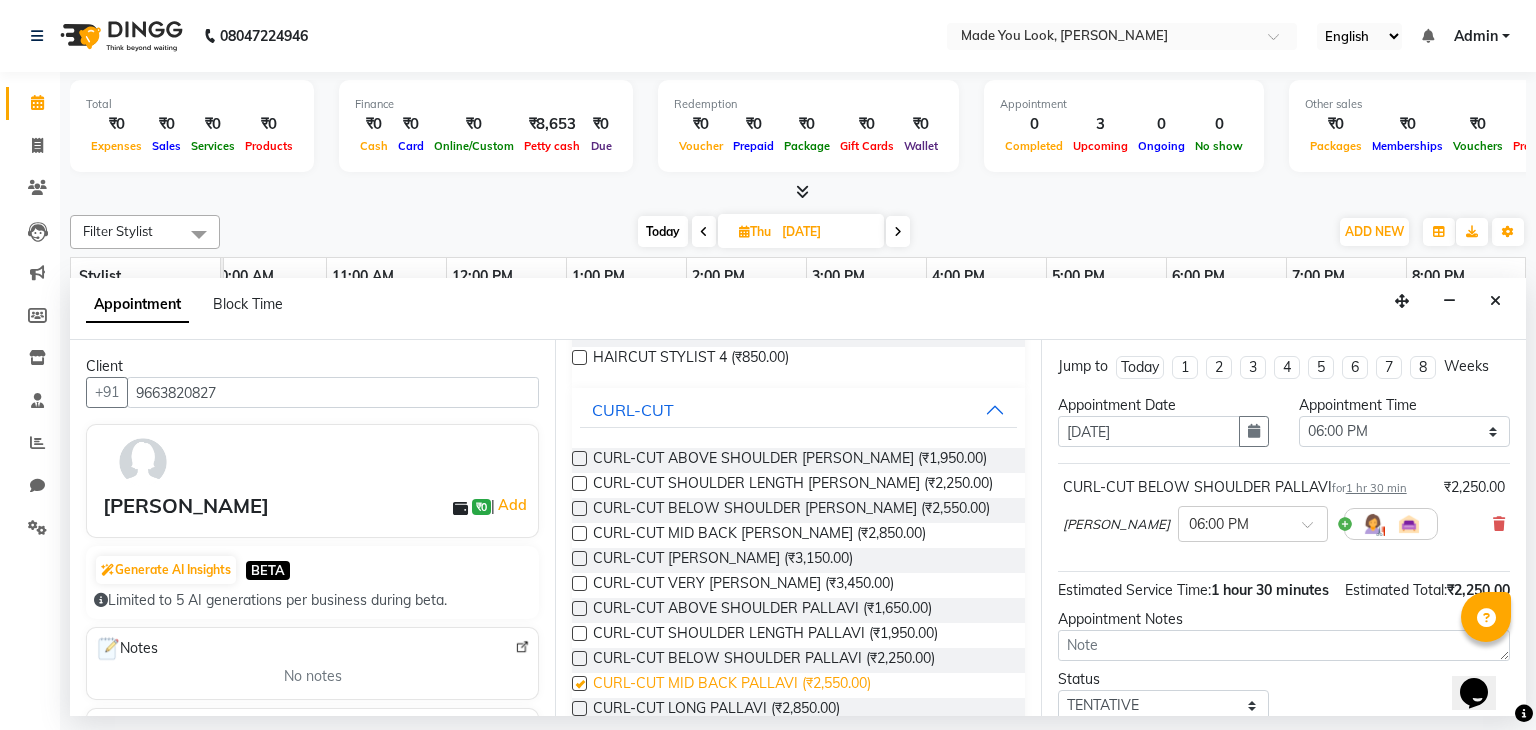 checkbox on "false" 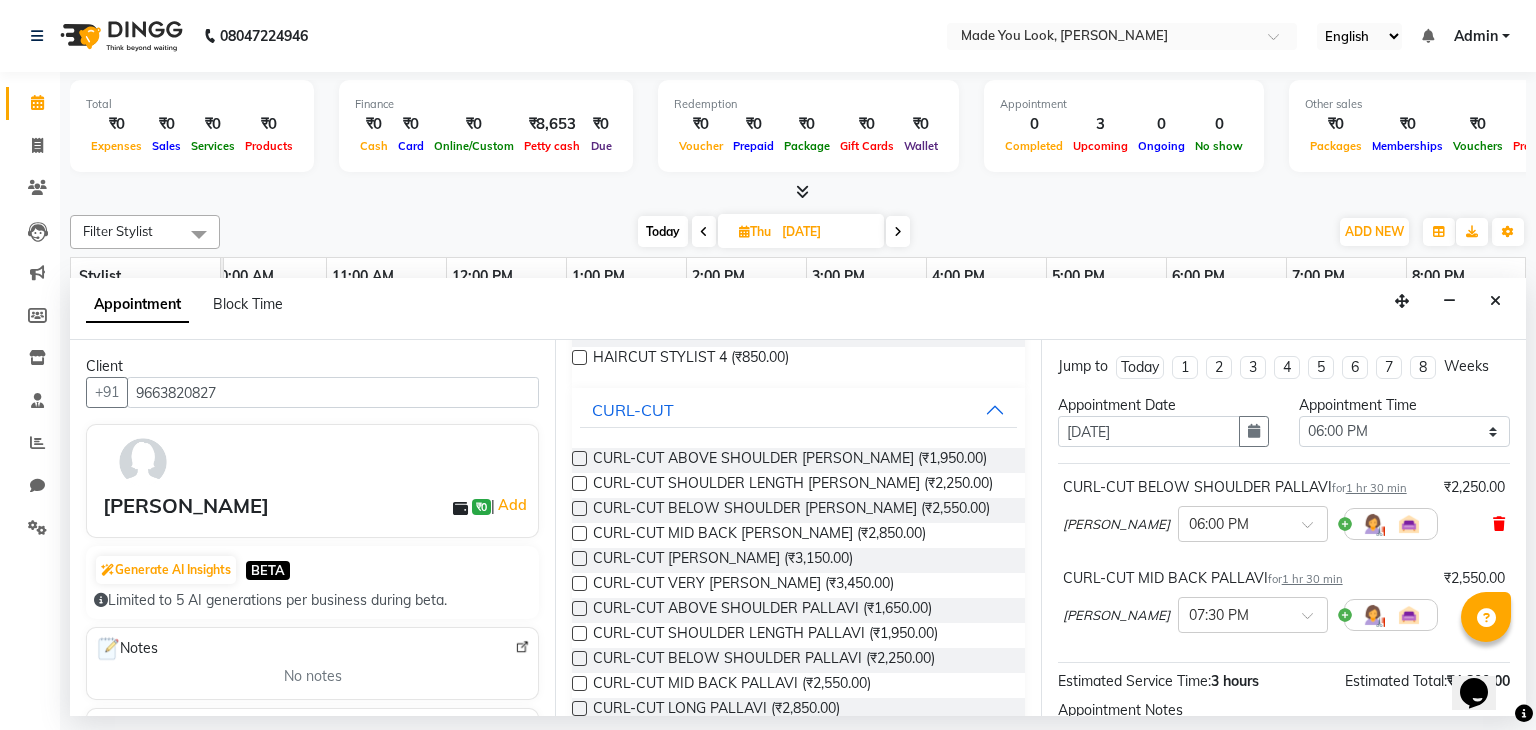 click at bounding box center [1499, 524] 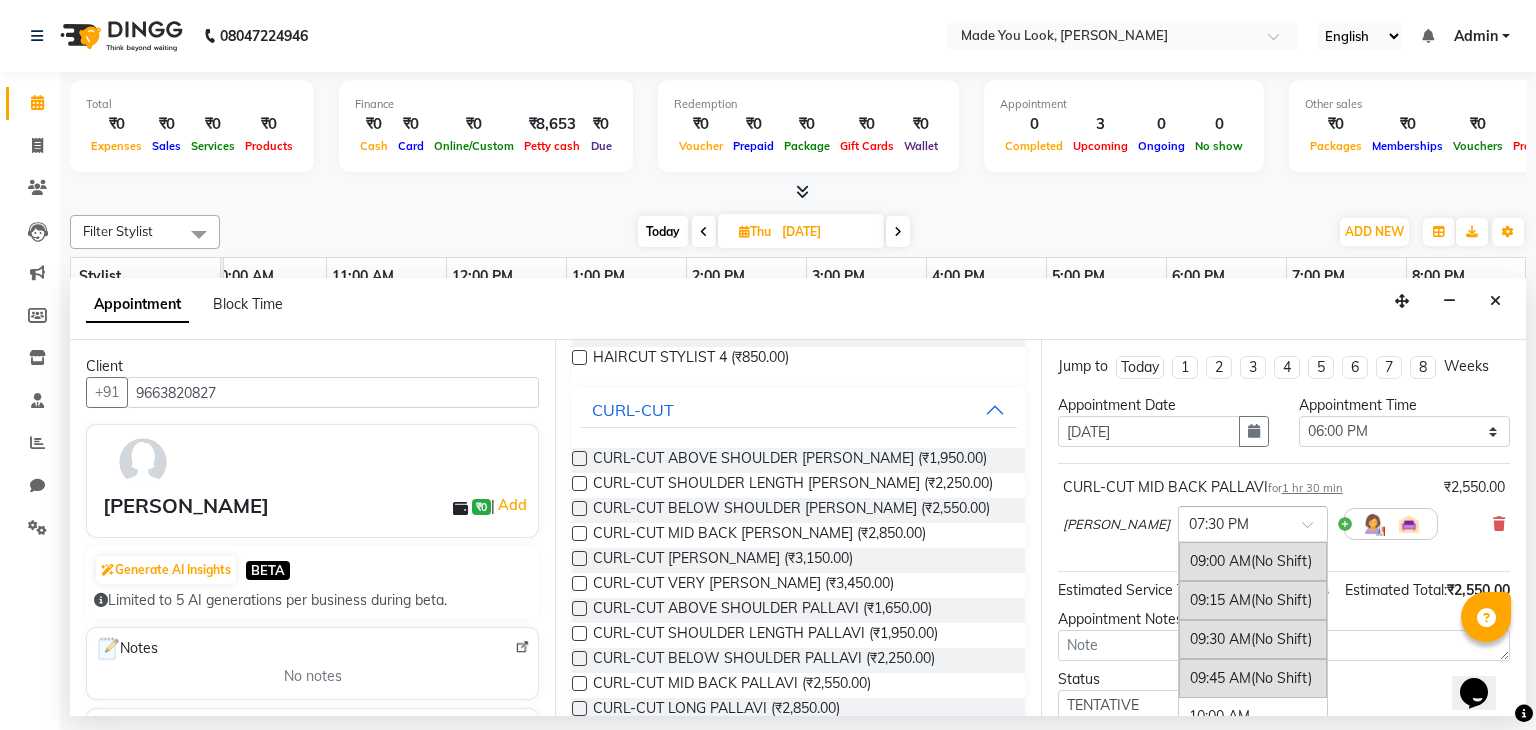 click at bounding box center (1233, 522) 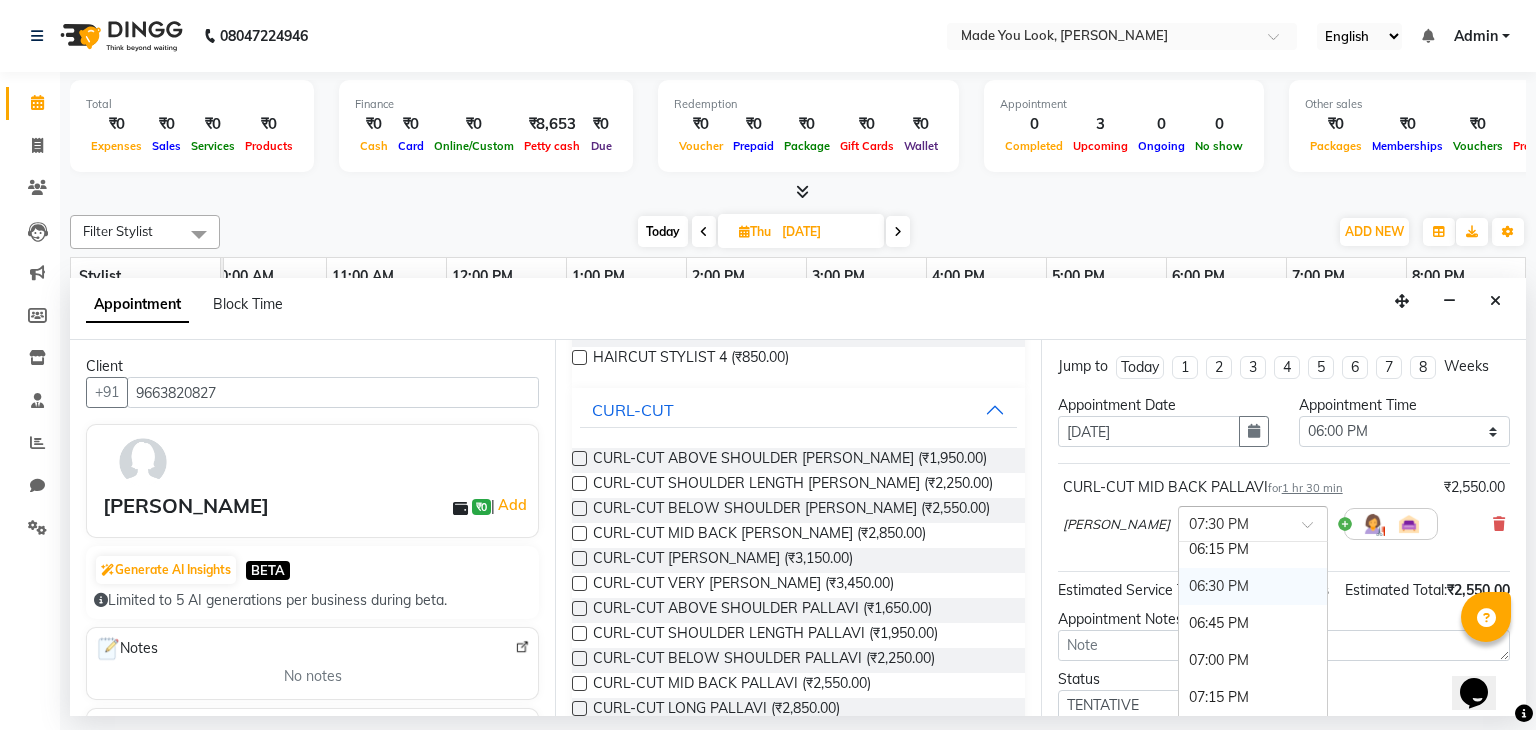 scroll, scrollTop: 1352, scrollLeft: 0, axis: vertical 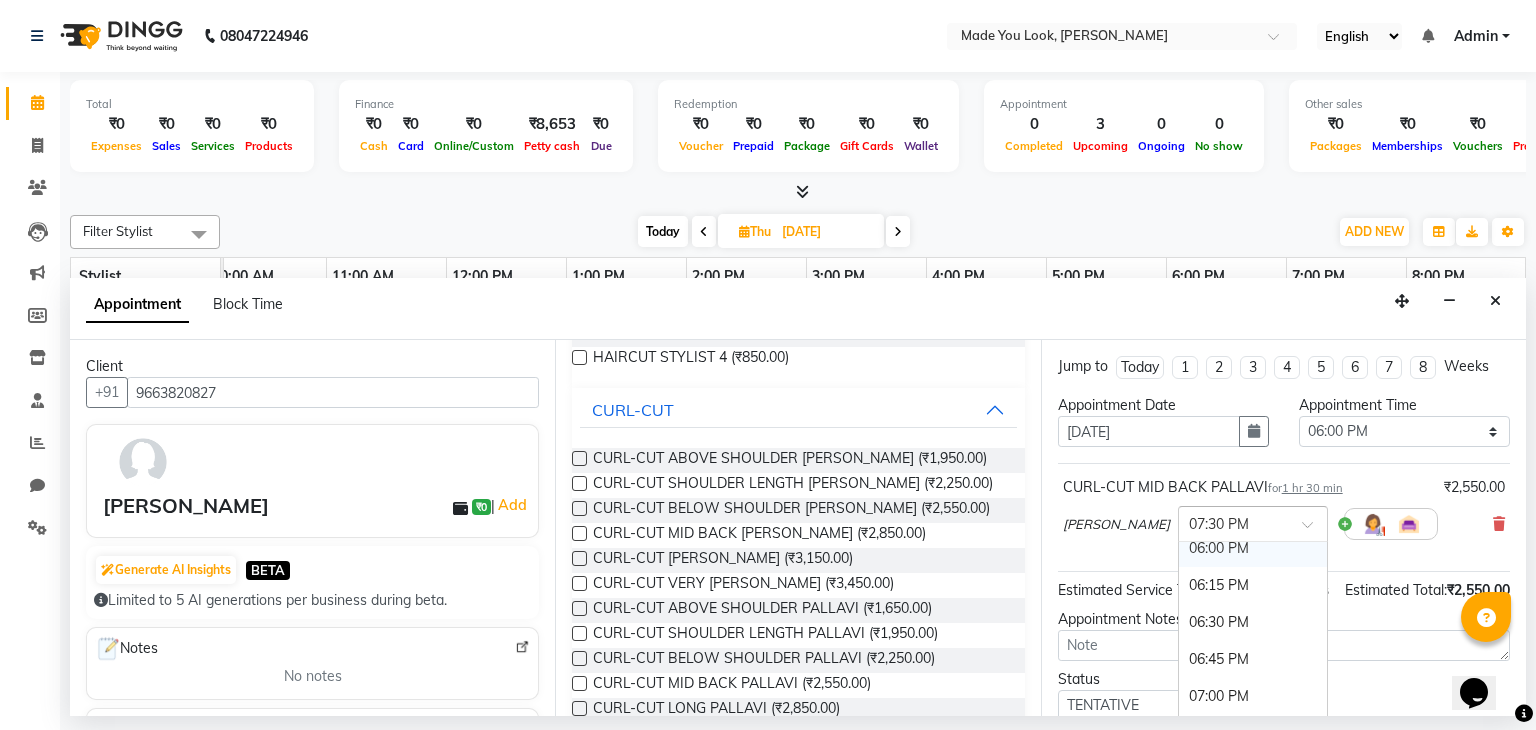 click on "06:00 PM" at bounding box center [1253, 548] 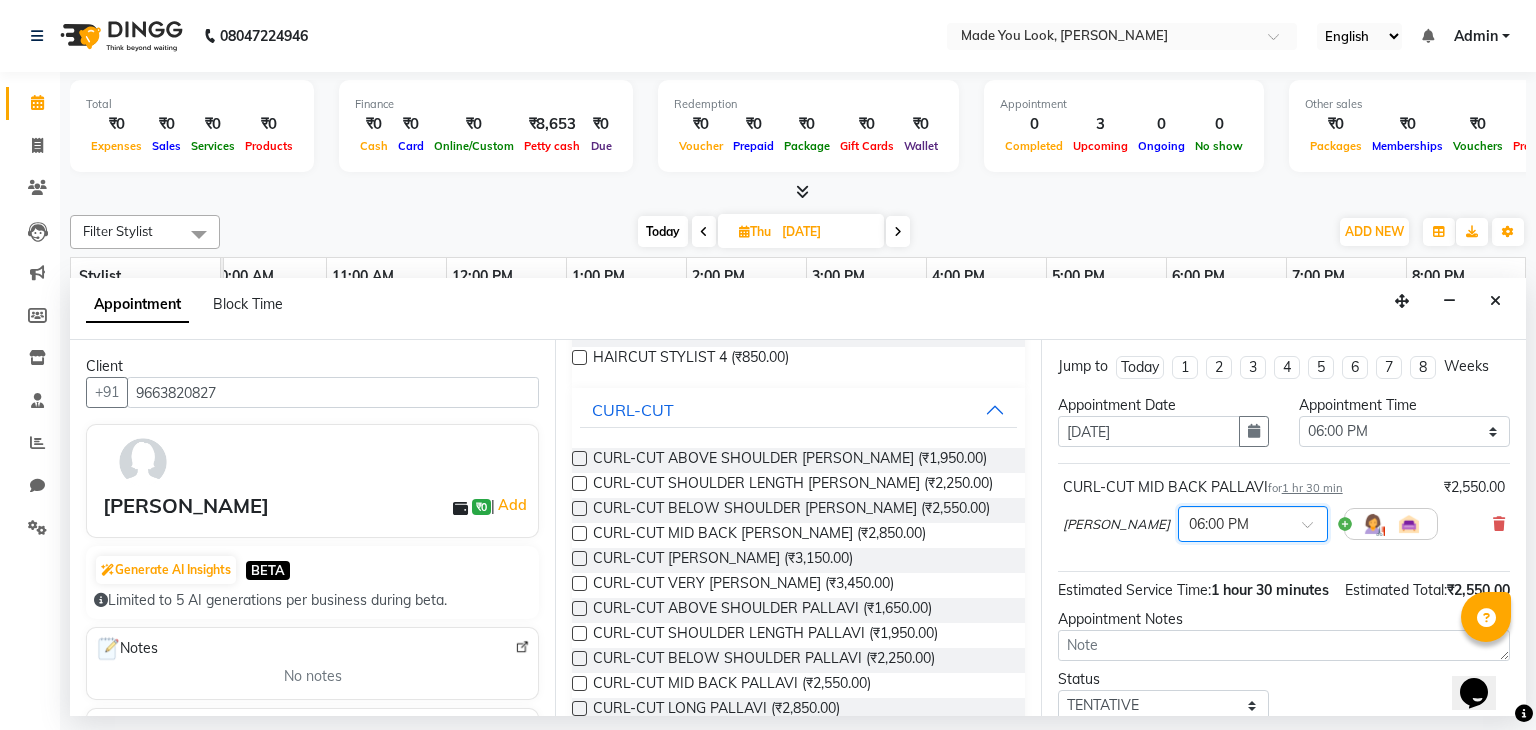 scroll, scrollTop: 151, scrollLeft: 0, axis: vertical 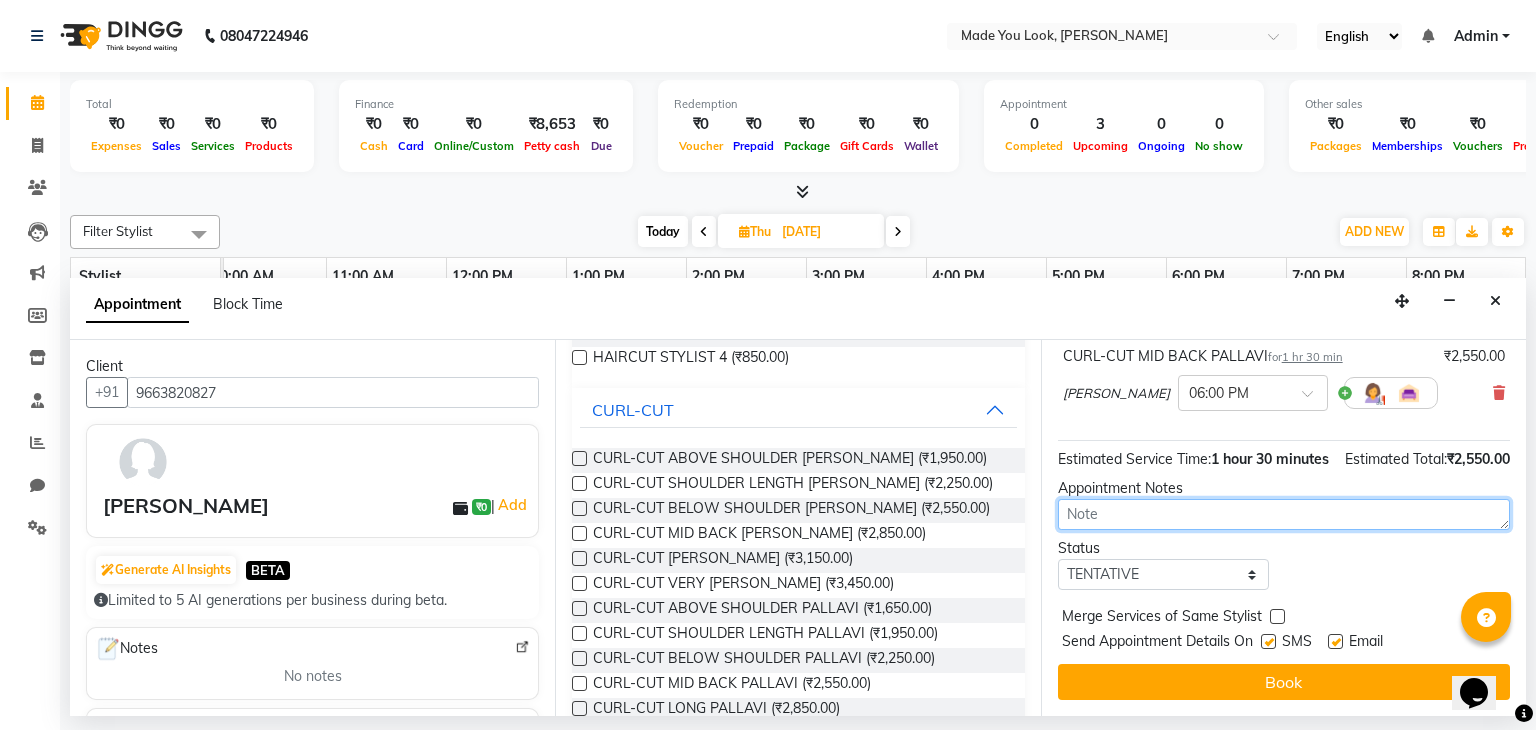 click at bounding box center [1284, 514] 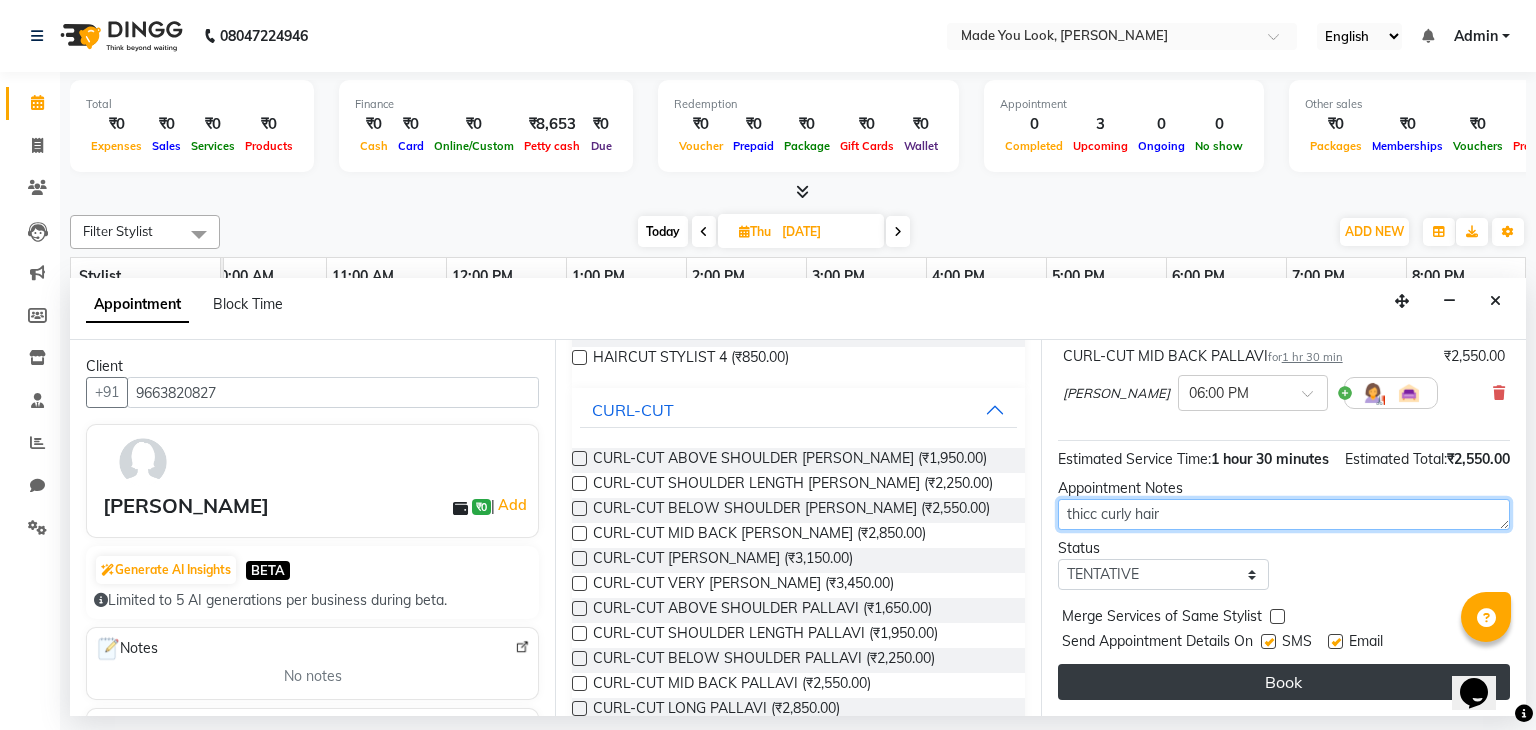 type on "thicc curly hair" 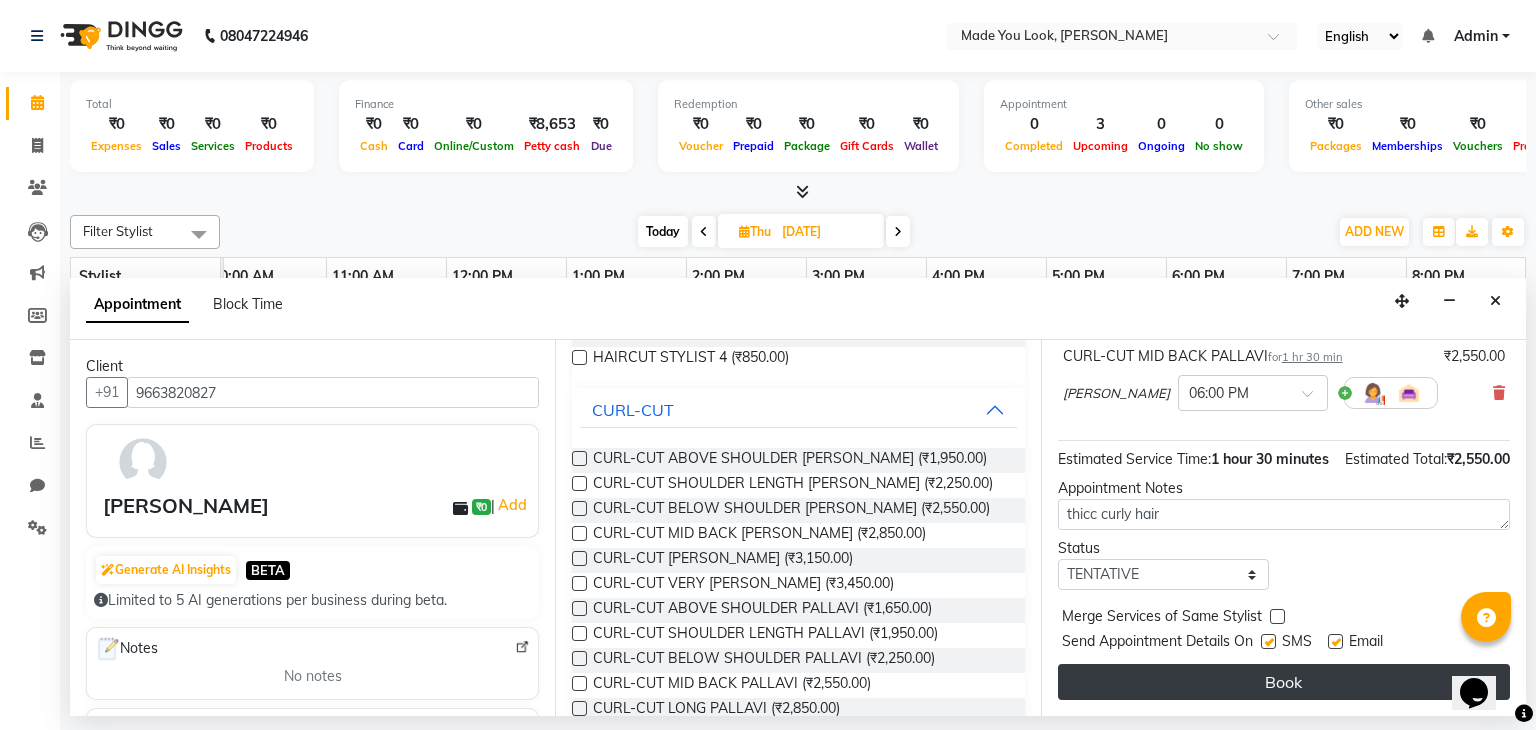 click on "Book" at bounding box center [1284, 682] 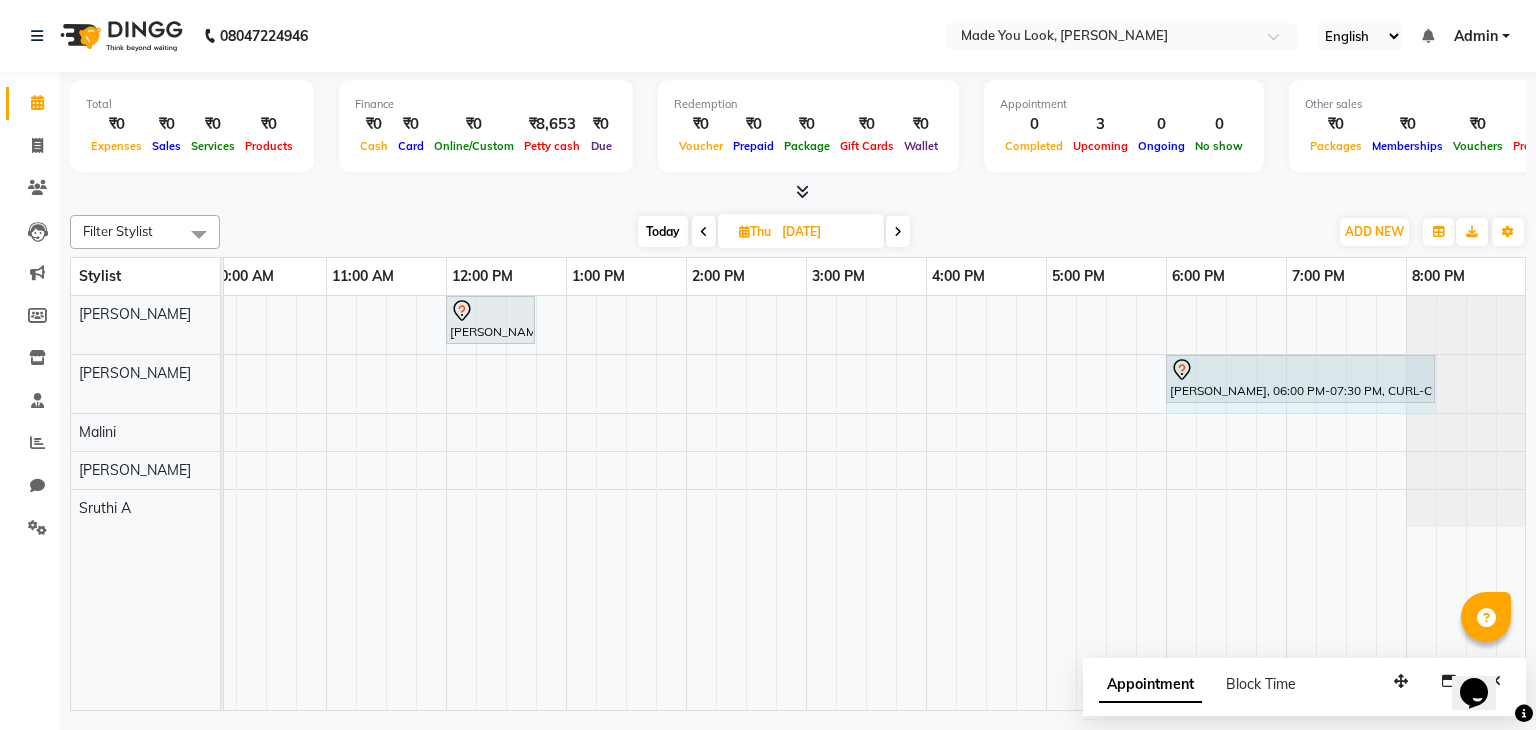 drag, startPoint x: 1340, startPoint y: 381, endPoint x: 1409, endPoint y: 387, distance: 69.260376 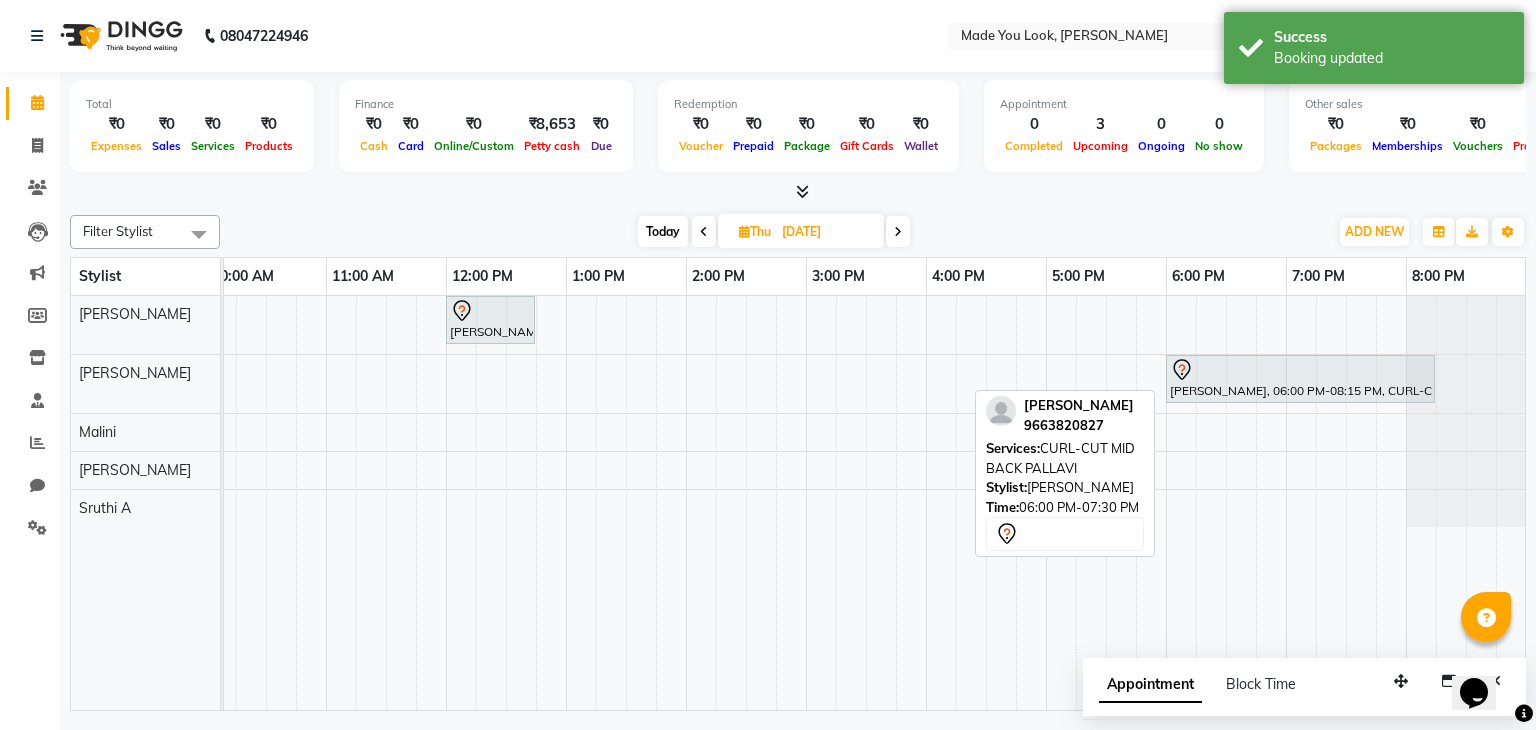 drag, startPoint x: 1409, startPoint y: 387, endPoint x: 1383, endPoint y: 378, distance: 27.513634 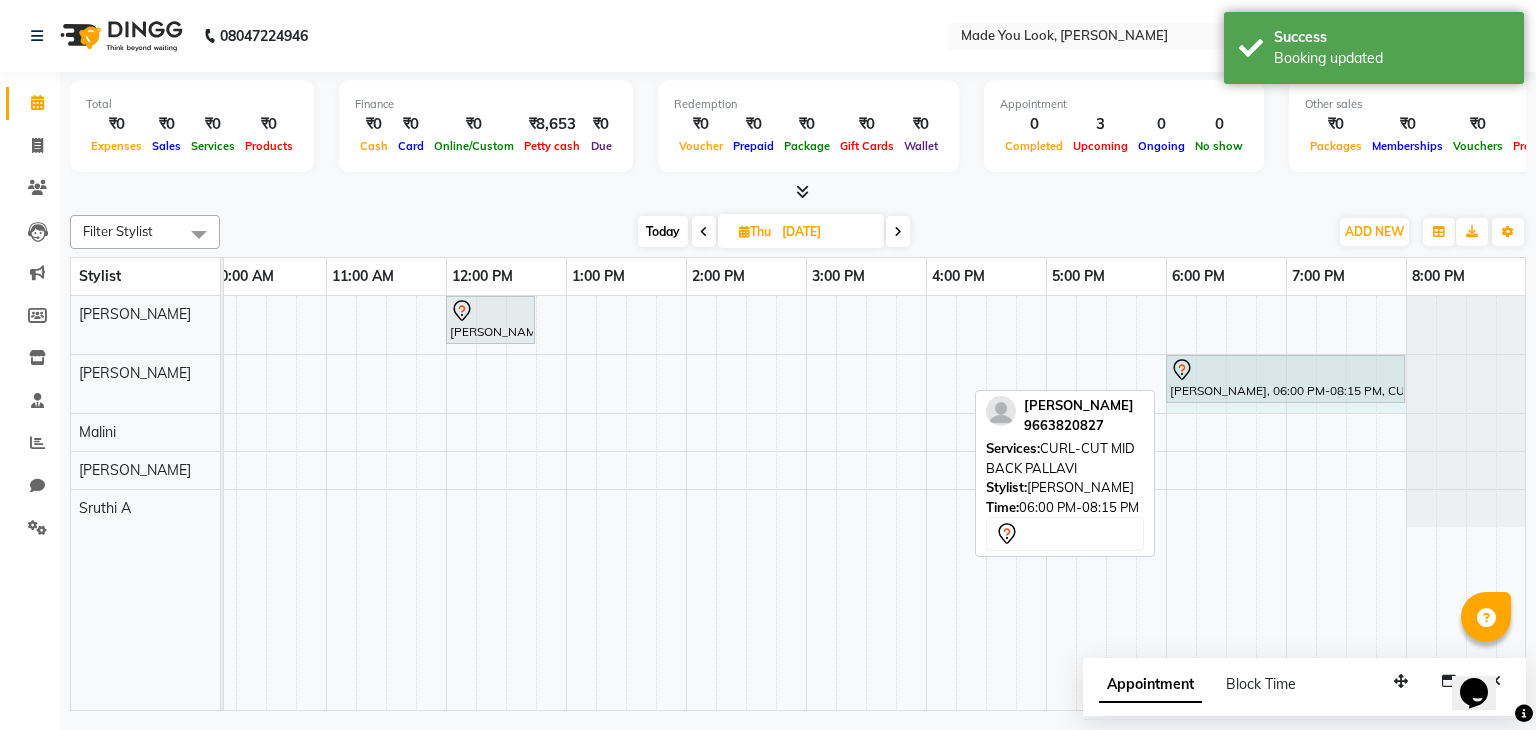 drag, startPoint x: 1430, startPoint y: 373, endPoint x: 1401, endPoint y: 372, distance: 29.017237 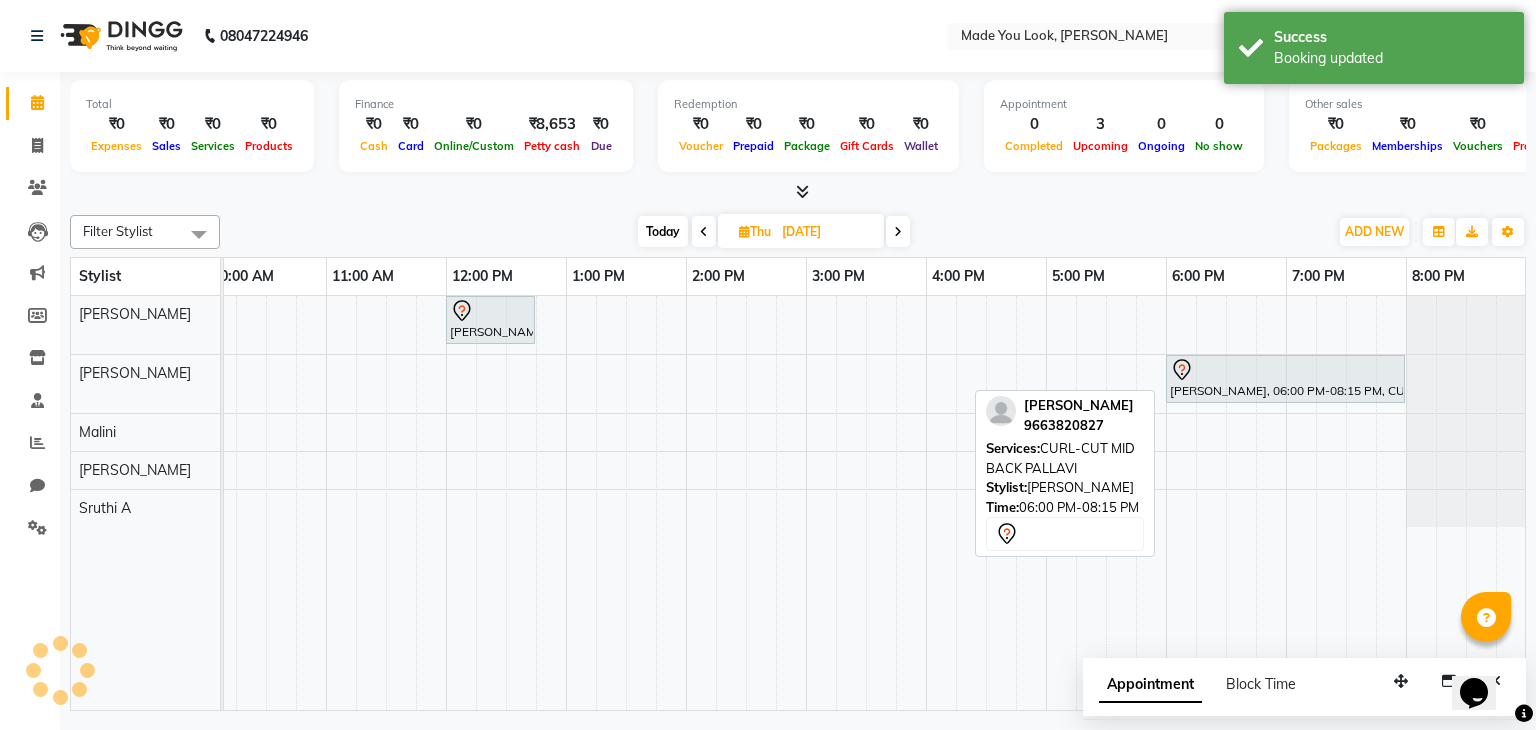 click on "Sana Ali khan, 06:00 PM-08:15 PM, CURL-CUT MID BACK PALLAVI" at bounding box center (1285, 379) 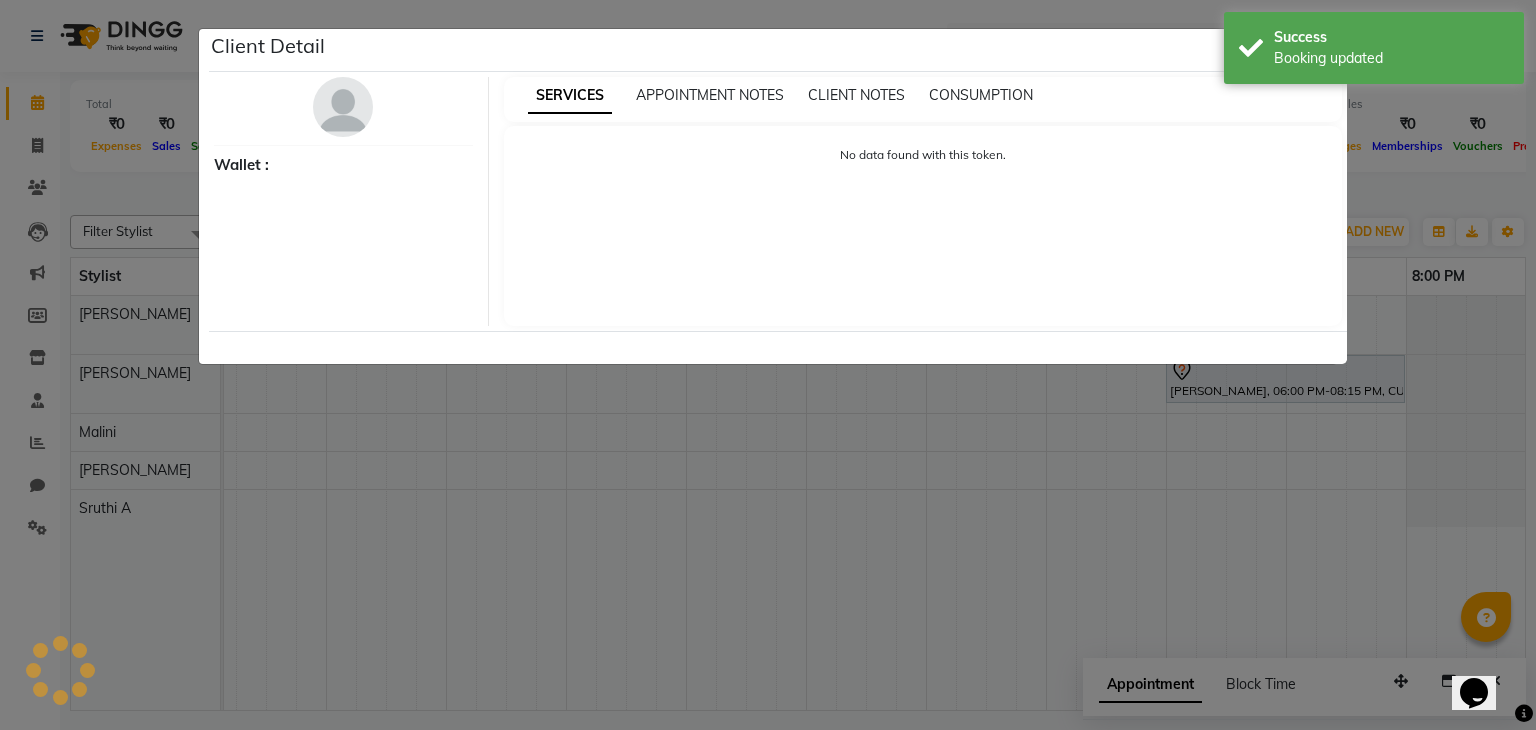 select on "7" 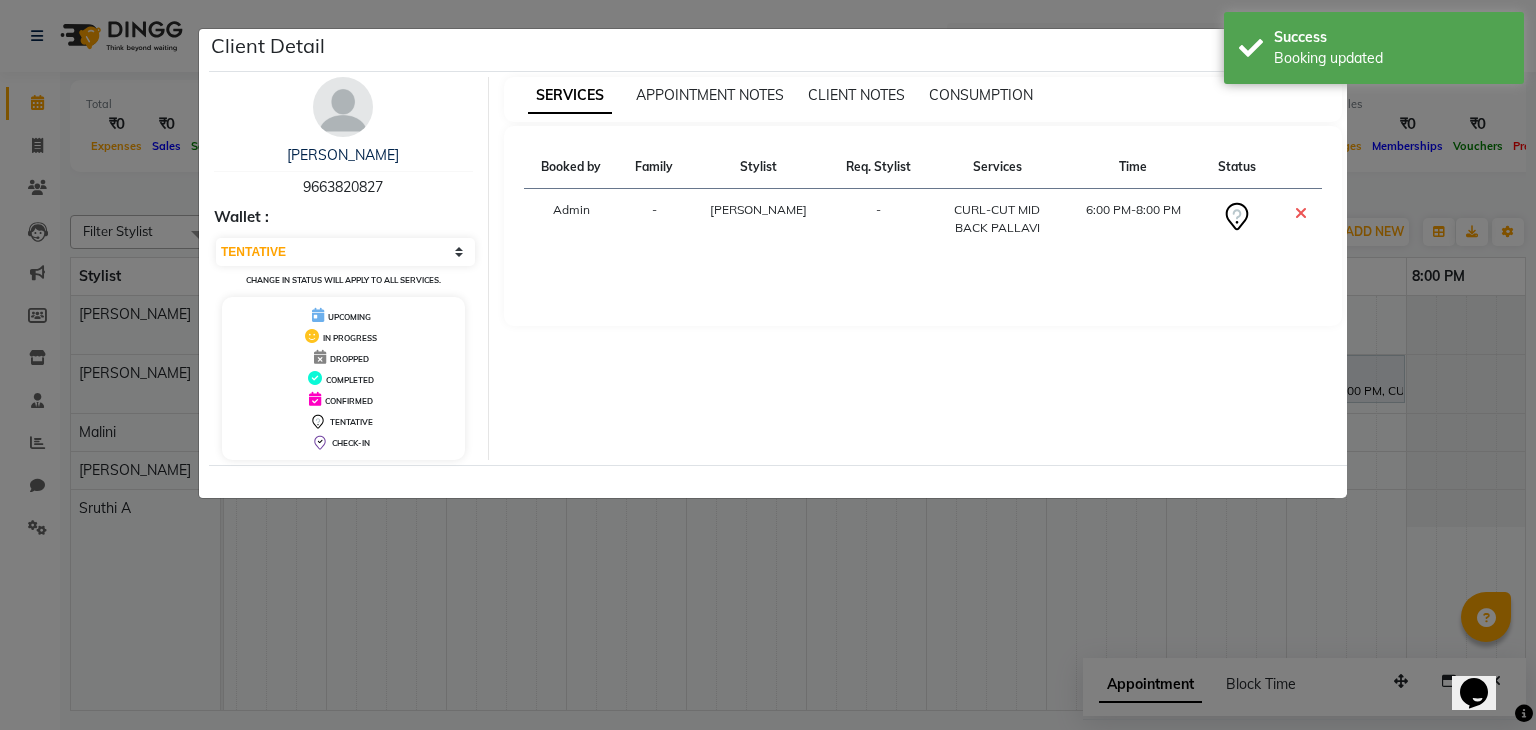 click on "Client Detail" 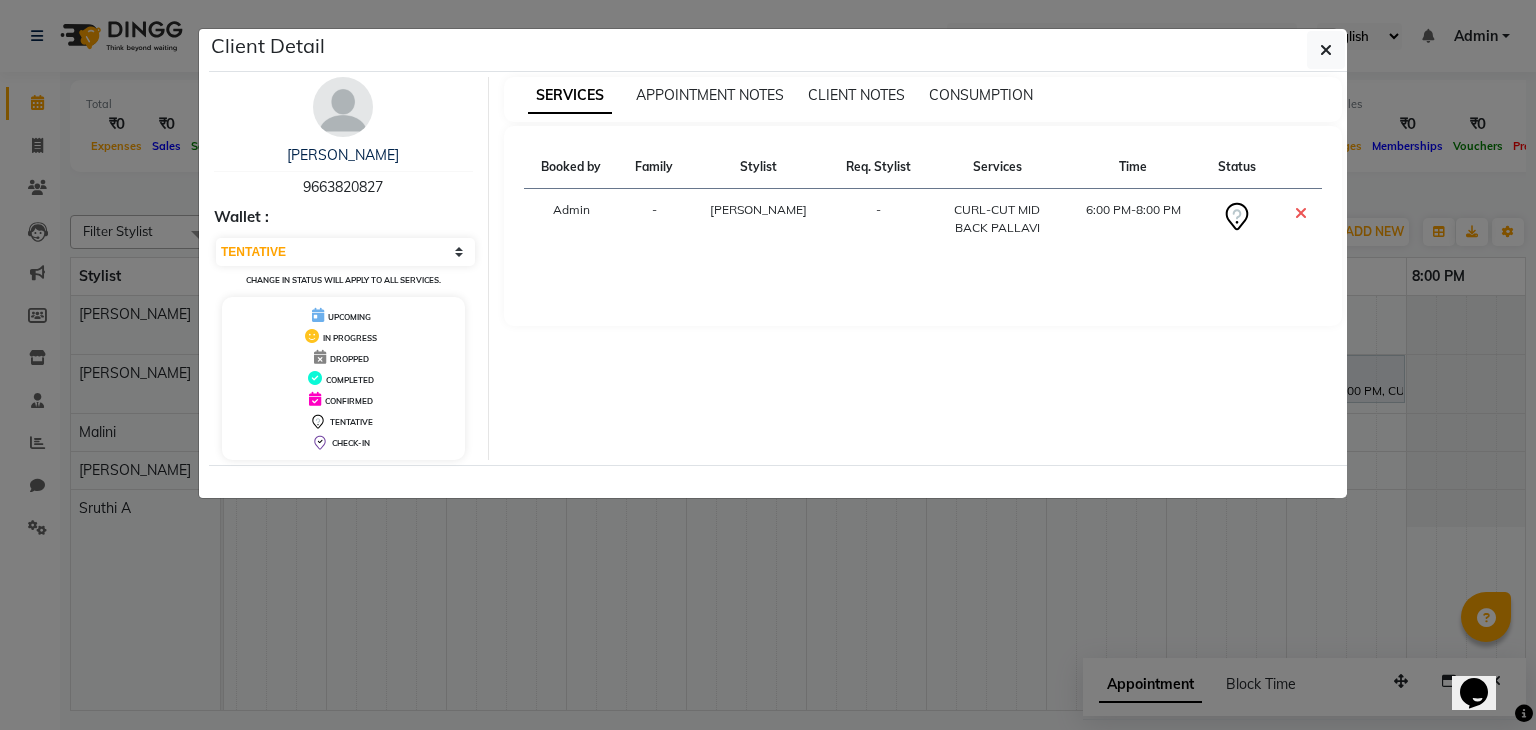 click on "Client Detail  Sana Ali khan   9663820827 Wallet : Select CONFIRMED TENTATIVE Change in status will apply to all services. UPCOMING IN PROGRESS DROPPED COMPLETED CONFIRMED TENTATIVE CHECK-IN SERVICES APPOINTMENT NOTES CLIENT NOTES CONSUMPTION Booked by Family Stylist Req. Stylist Services Time Status  Admin  - pallavi Doijode -  CURL-CUT MID BACK PALLAVI   6:00 PM-8:00 PM" 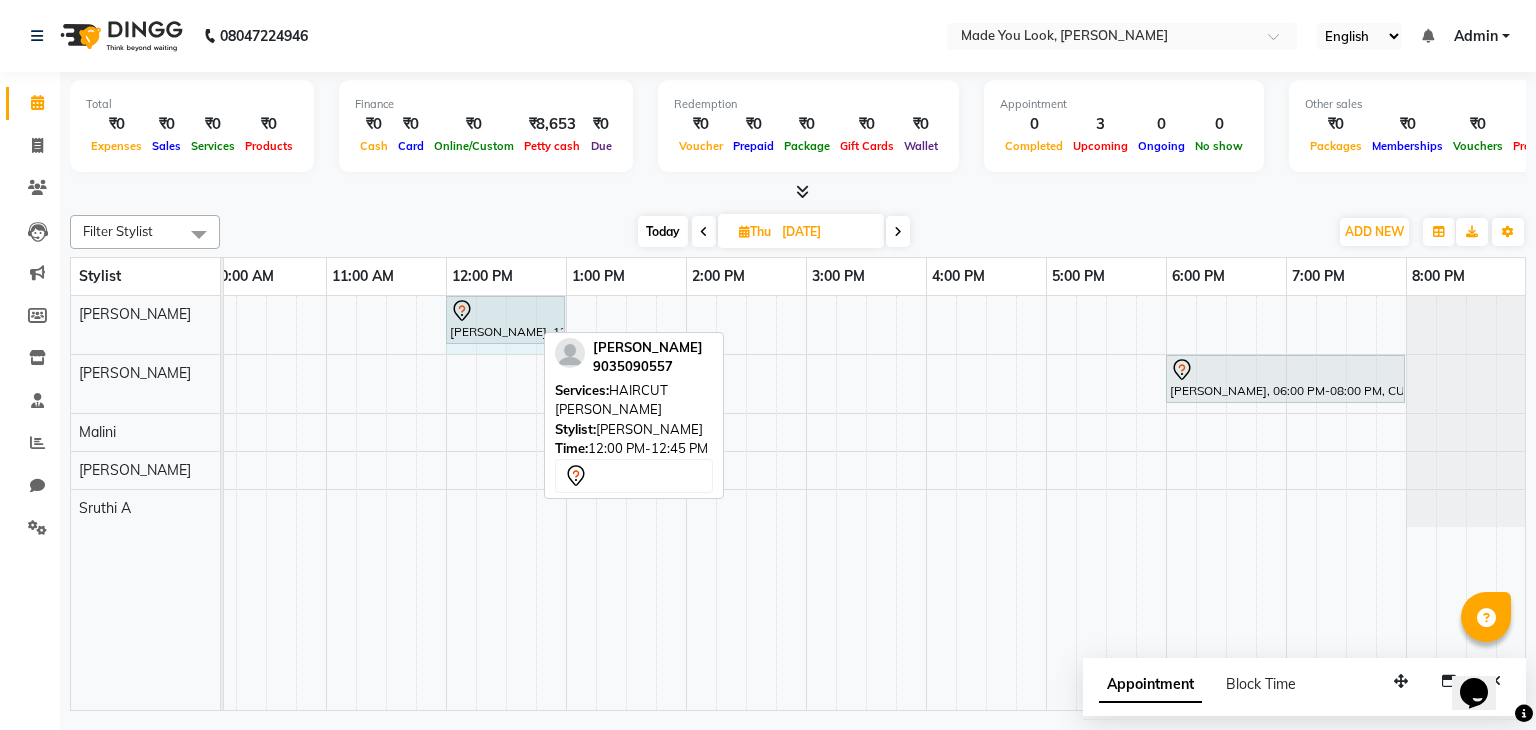 drag, startPoint x: 529, startPoint y: 317, endPoint x: 545, endPoint y: 318, distance: 16.03122 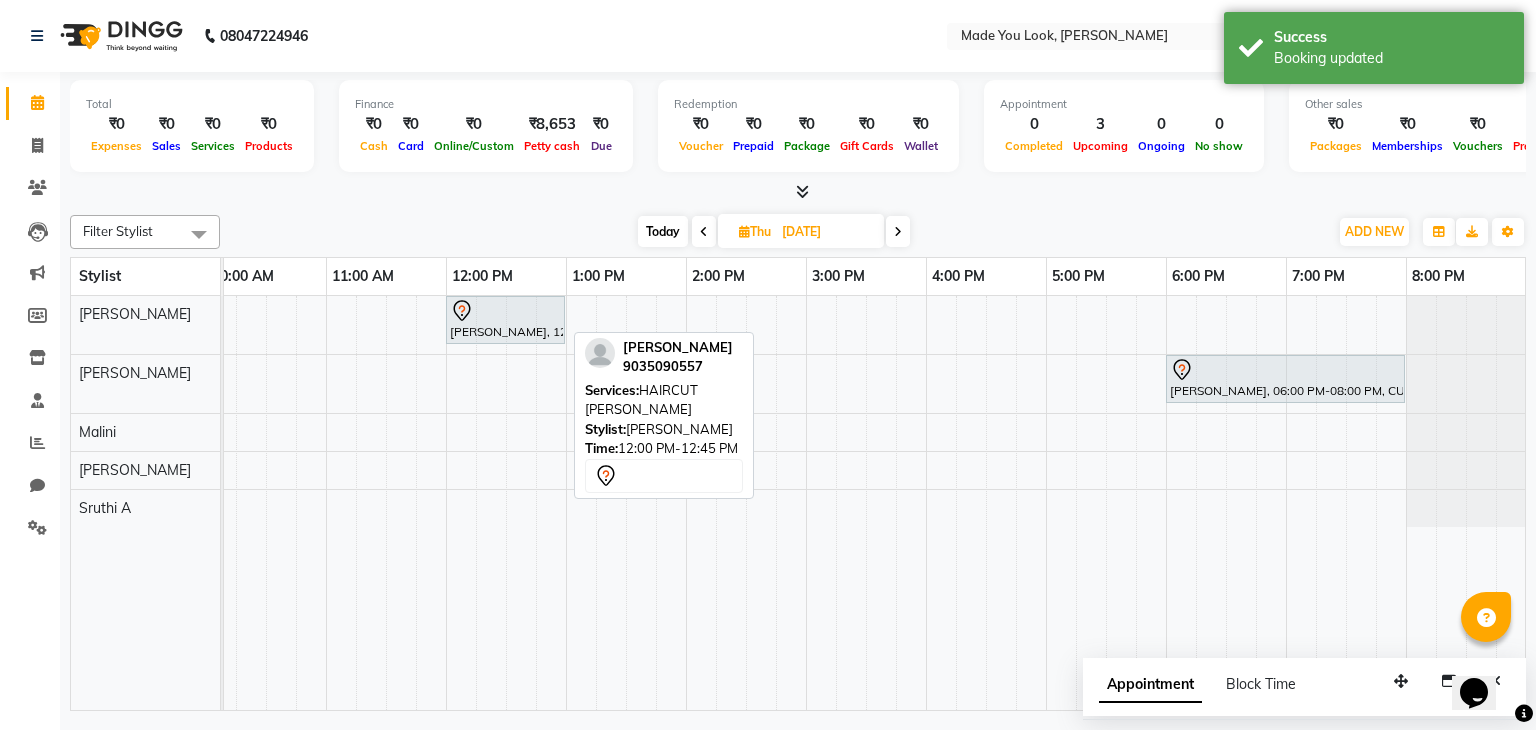 click at bounding box center [505, 311] 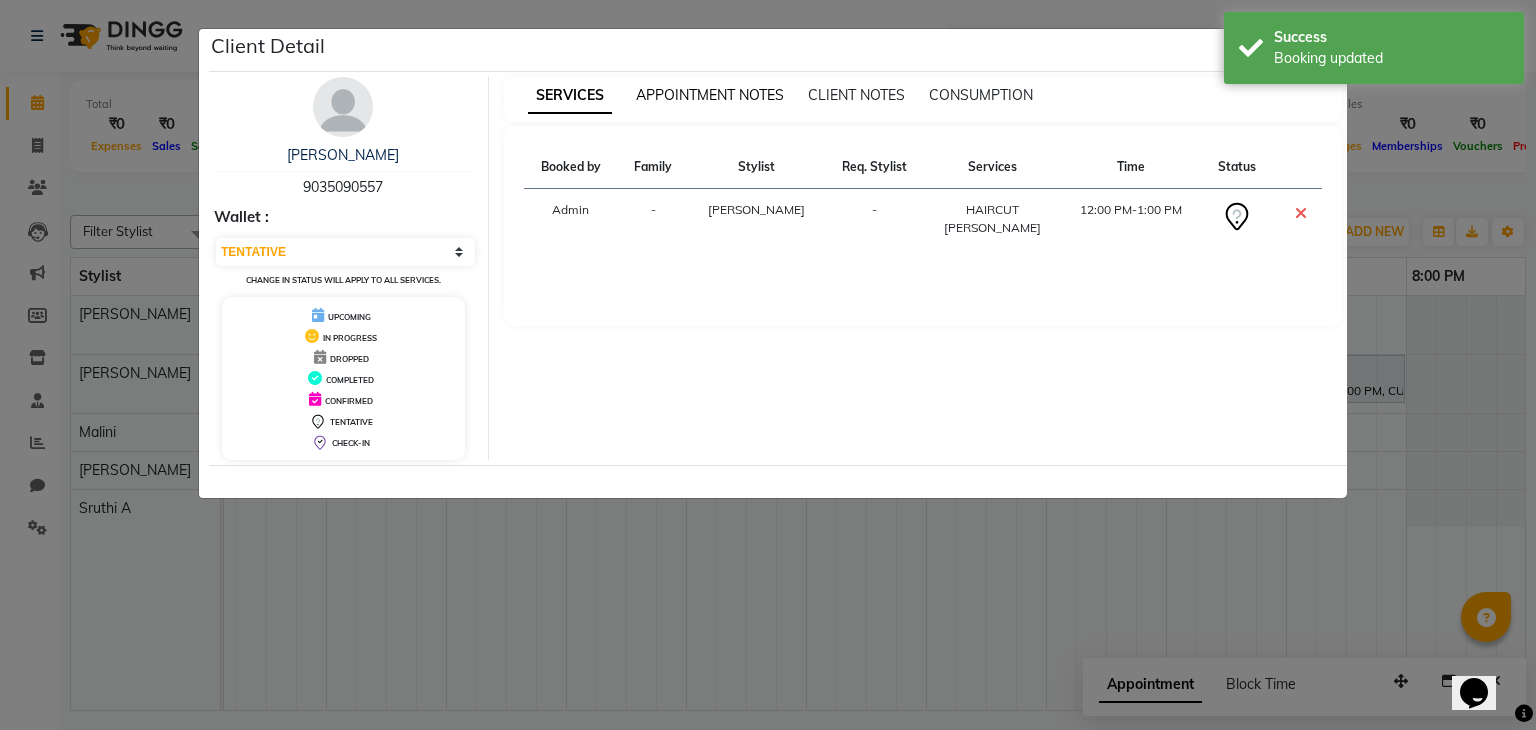 click on "APPOINTMENT NOTES" at bounding box center [710, 95] 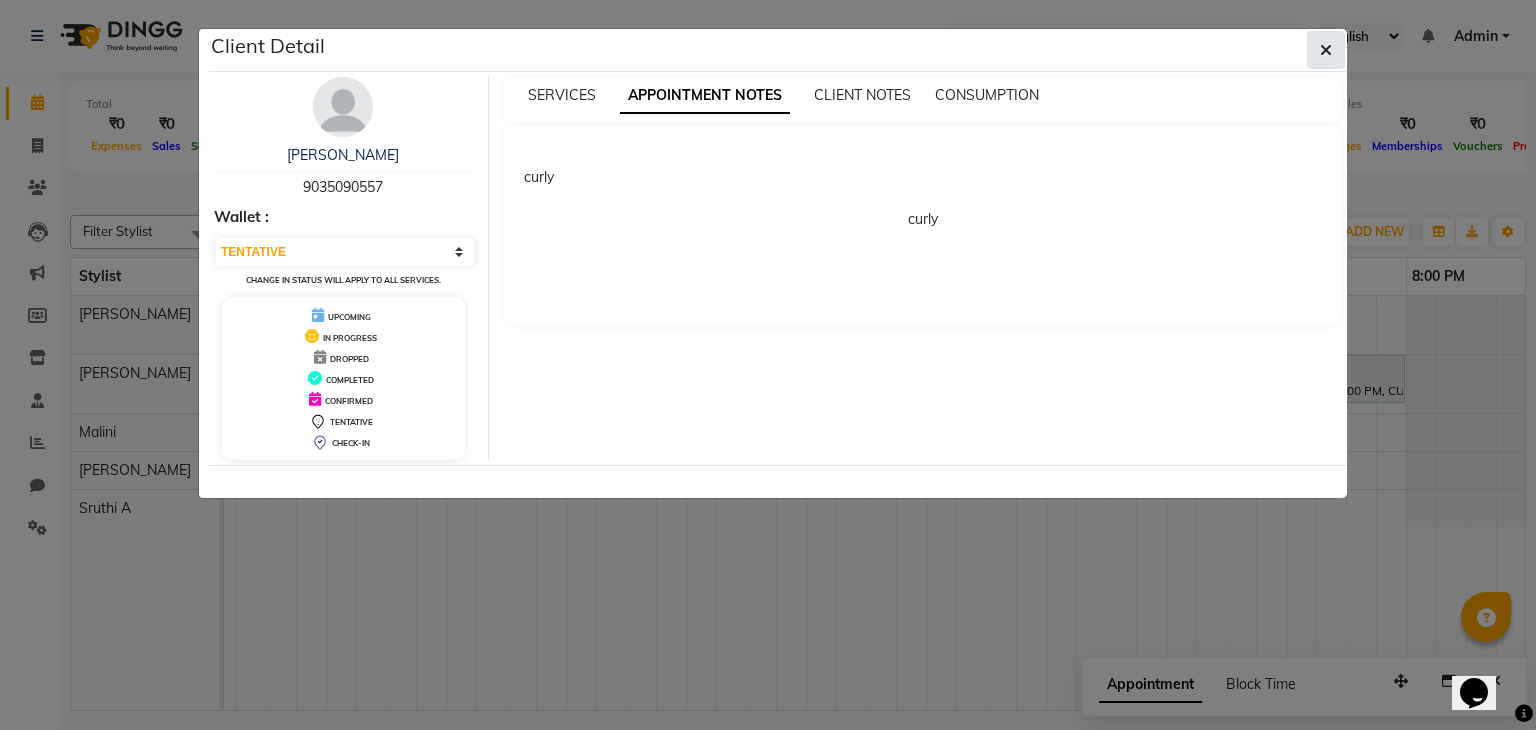 click 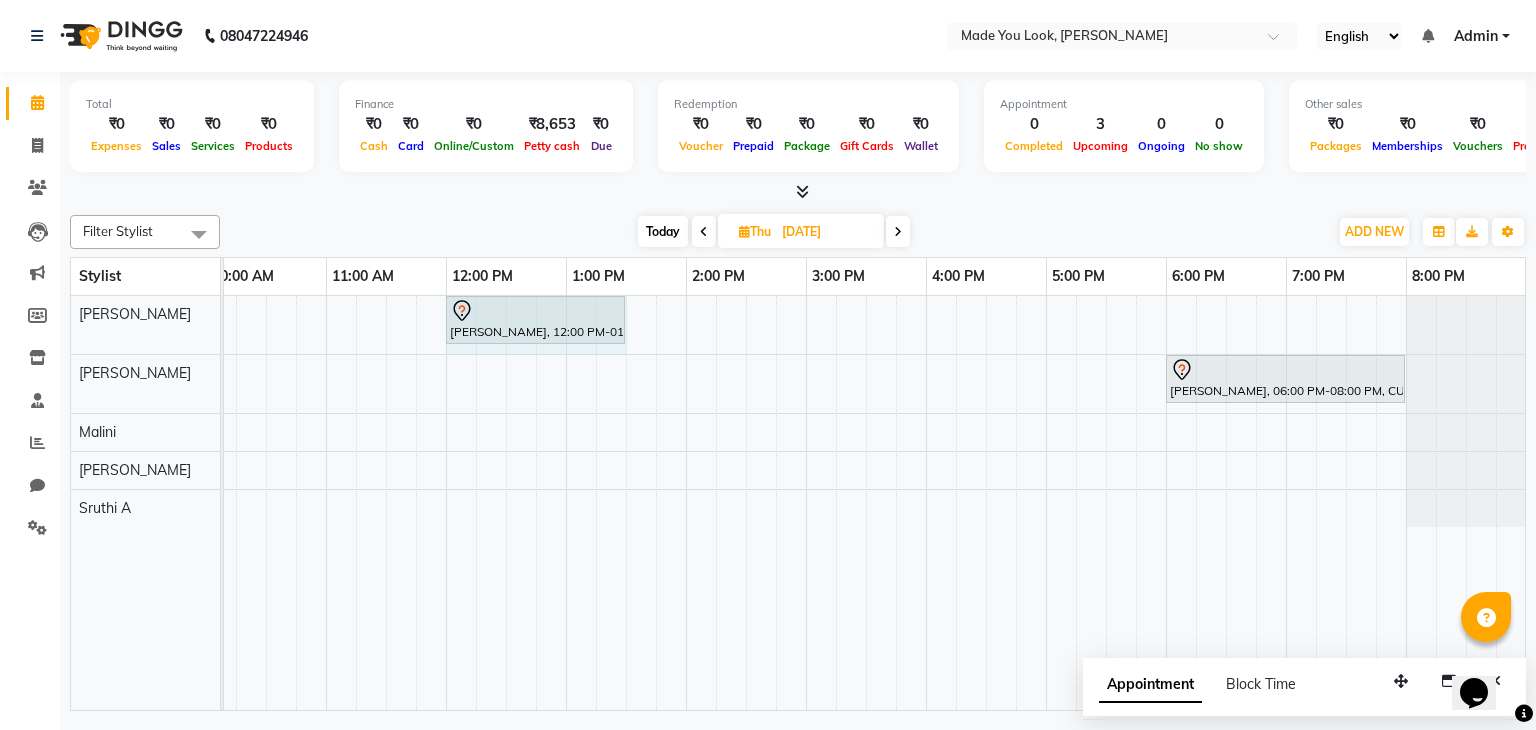 drag, startPoint x: 565, startPoint y: 316, endPoint x: 599, endPoint y: 325, distance: 35.17101 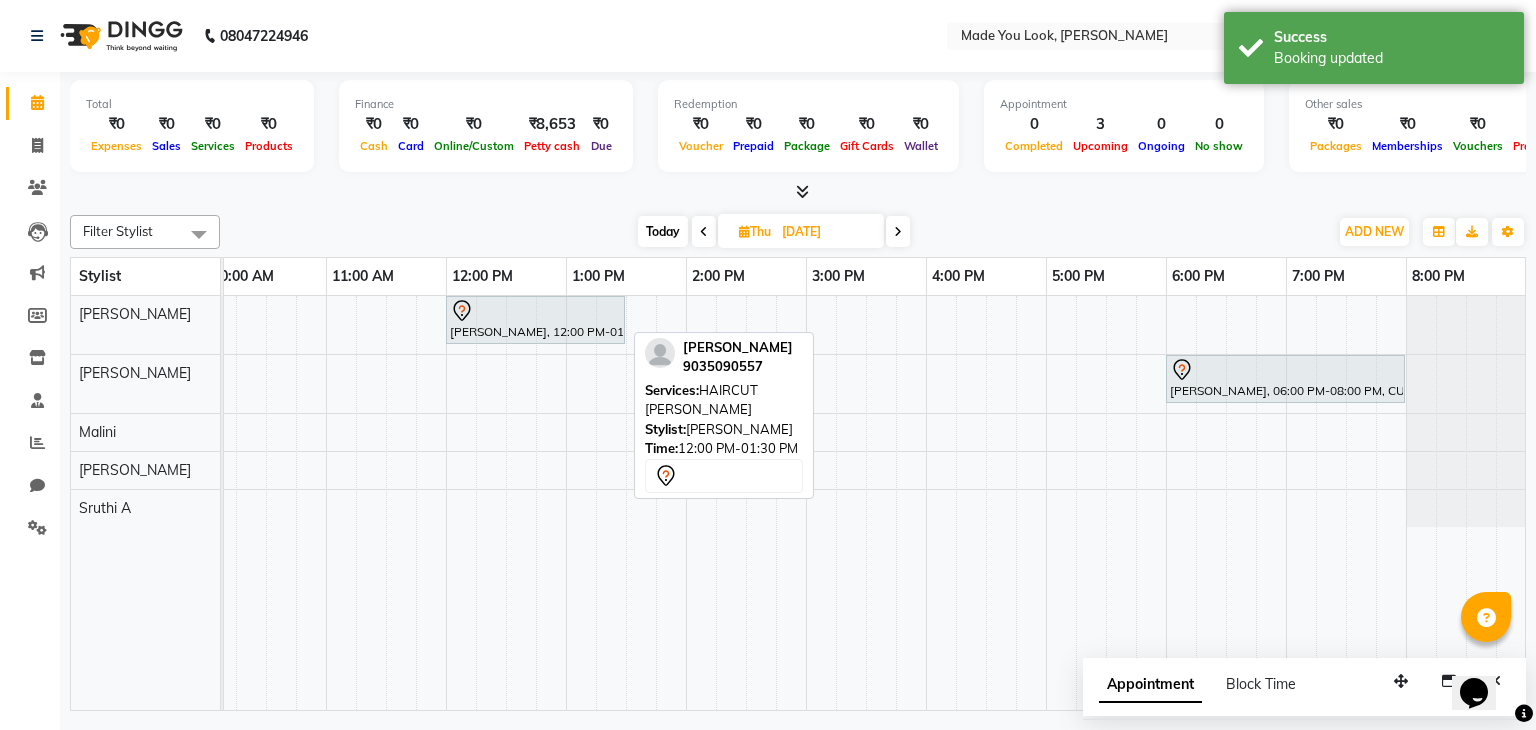 click on "latha mahesh, 12:00 PM-01:30 PM, HAIRCUT PRANAV" at bounding box center [535, 320] 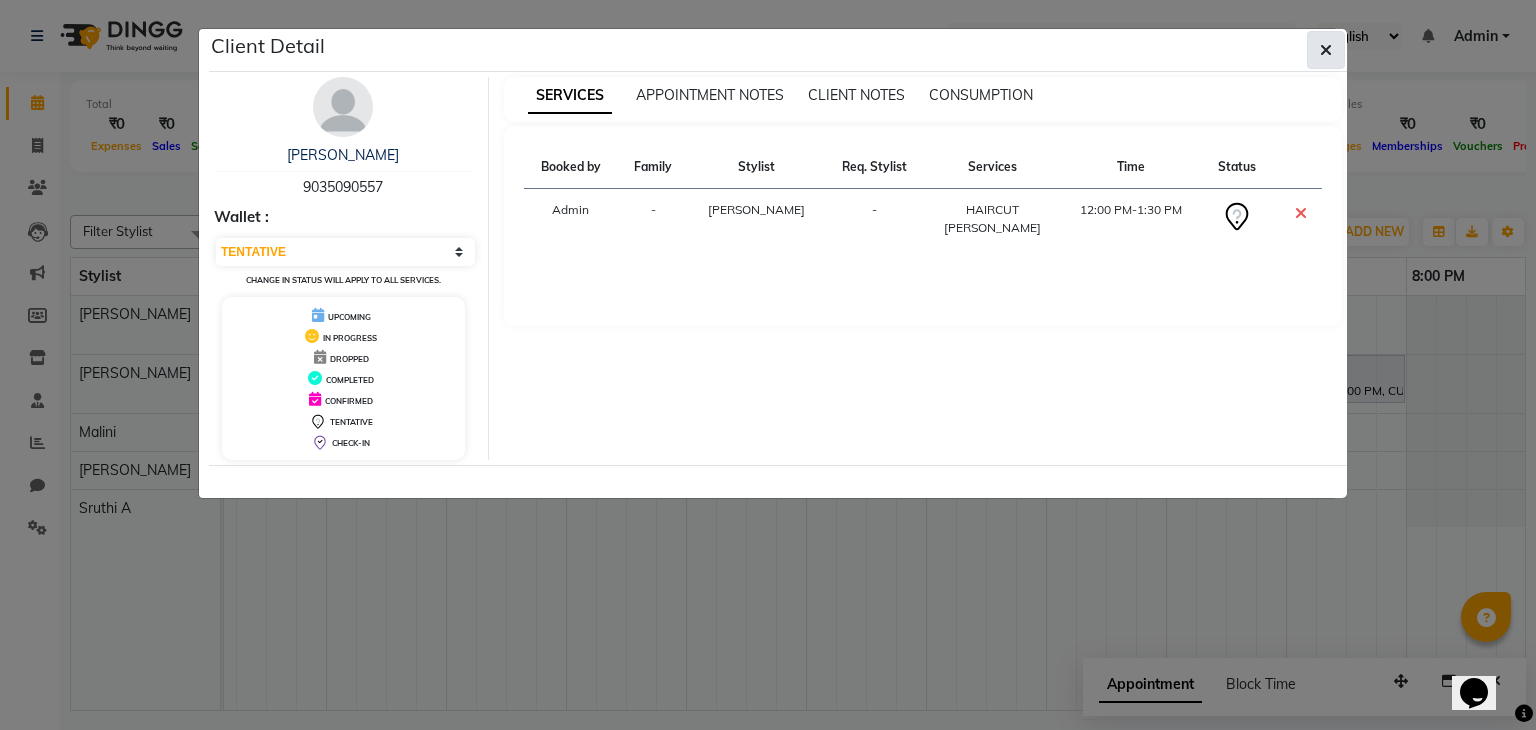 click 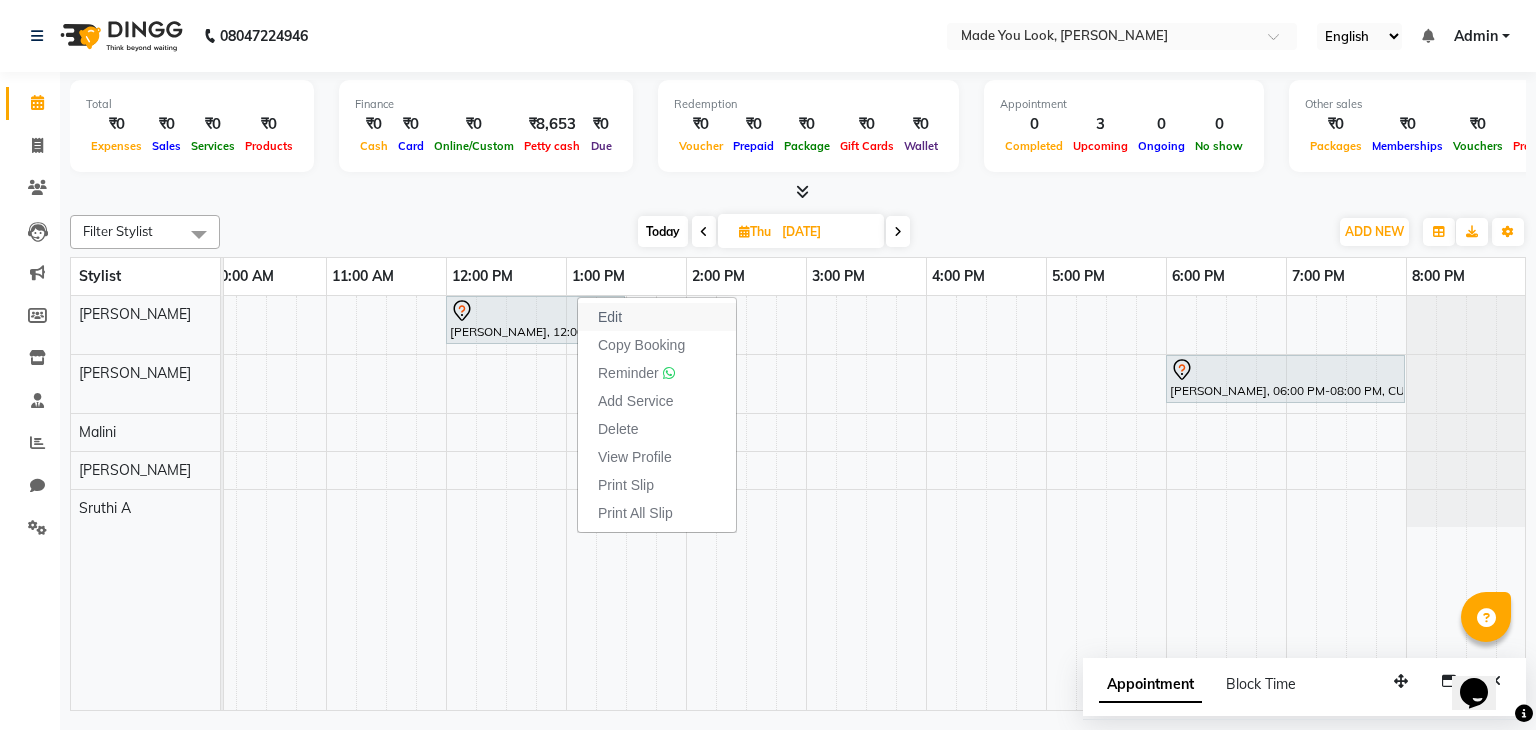 click on "Edit" at bounding box center [657, 317] 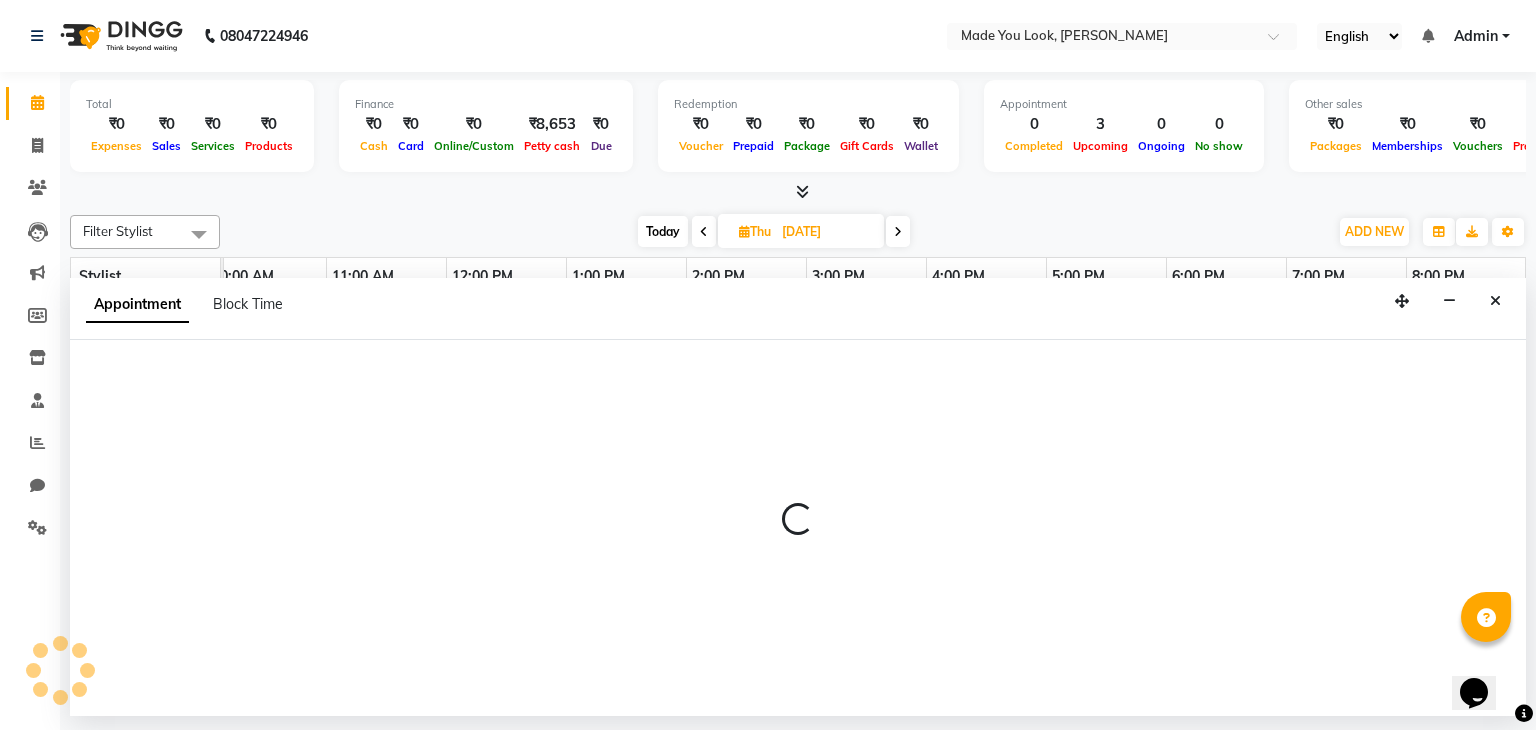 select on "tentative" 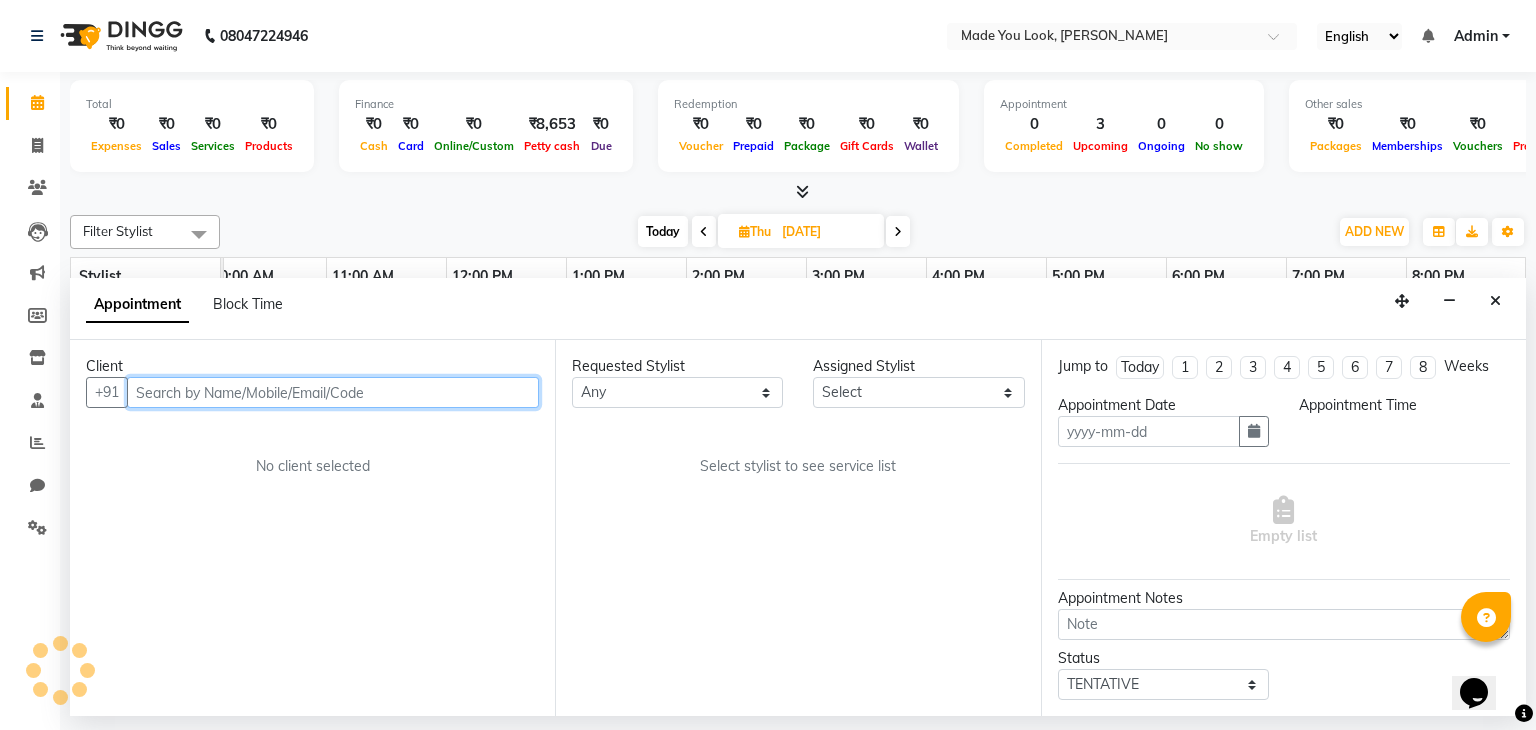 type on "[DATE]" 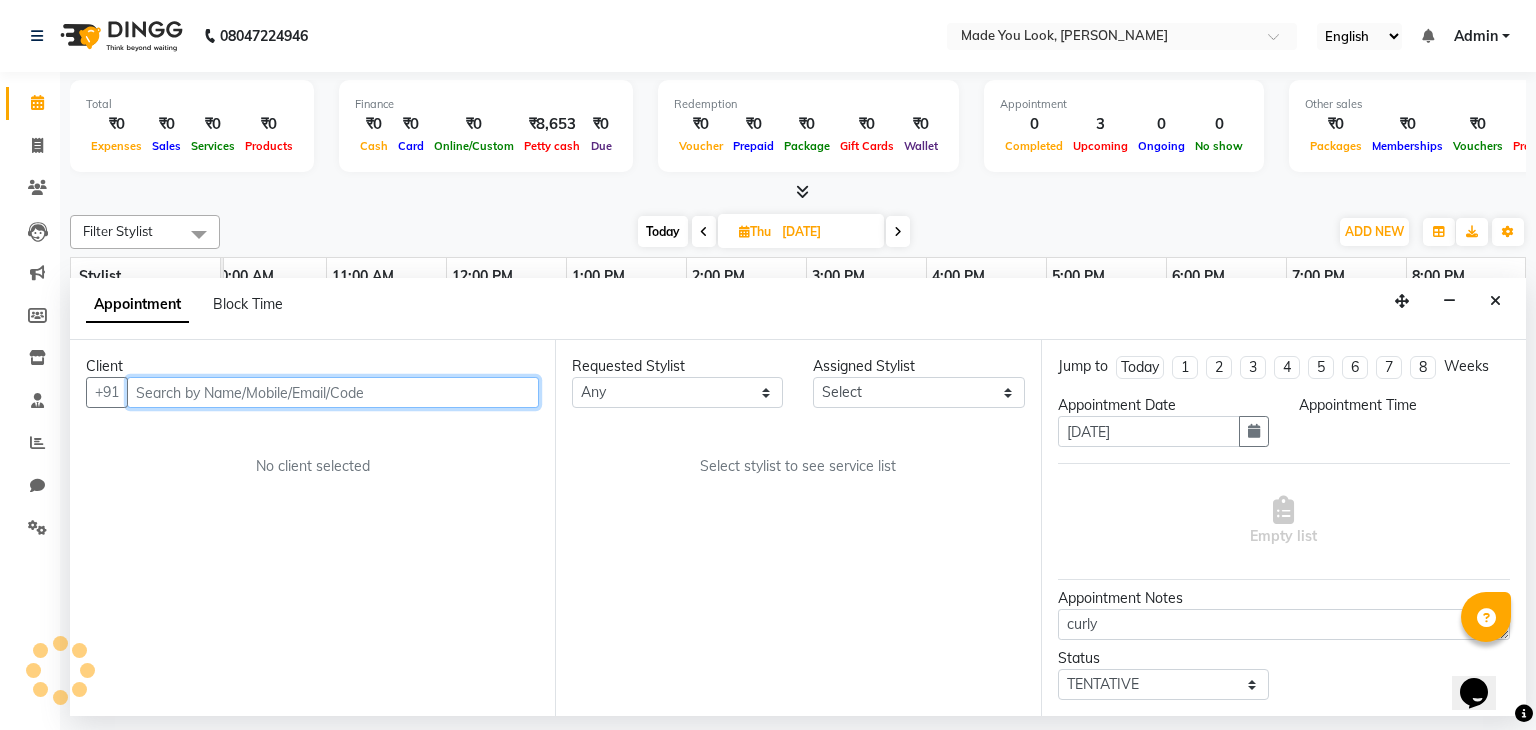 select on "720" 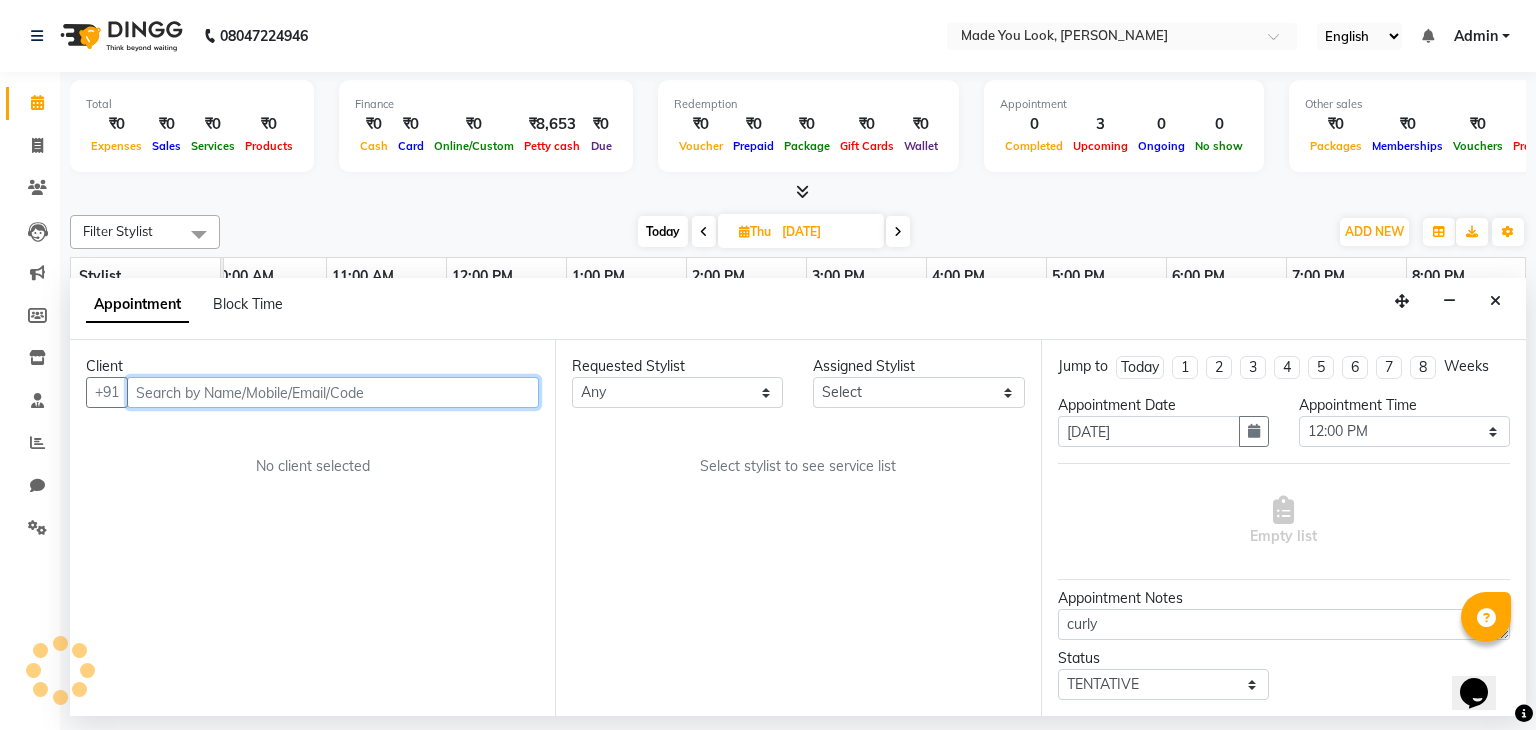 scroll, scrollTop: 0, scrollLeft: 258, axis: horizontal 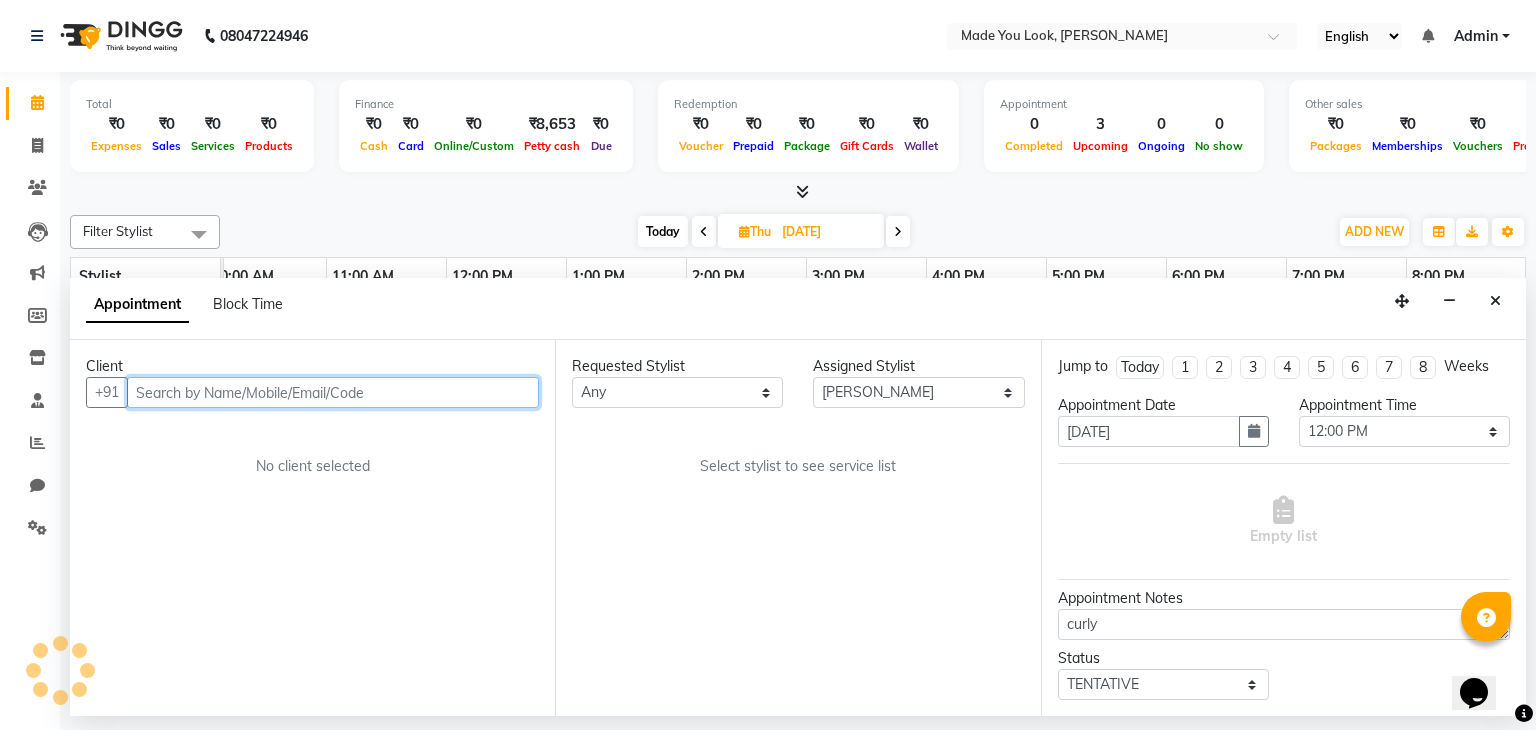 select on "4108" 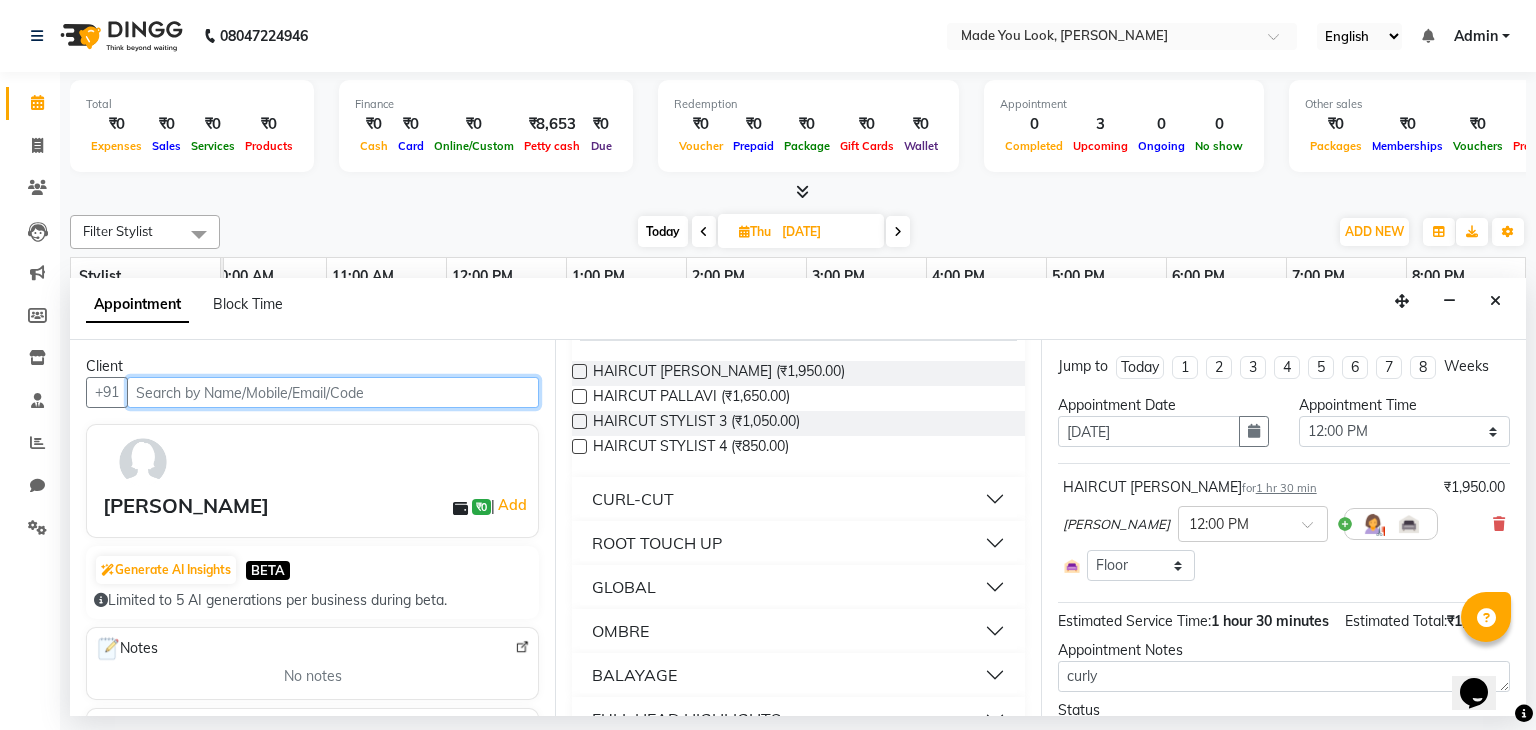 scroll, scrollTop: 170, scrollLeft: 0, axis: vertical 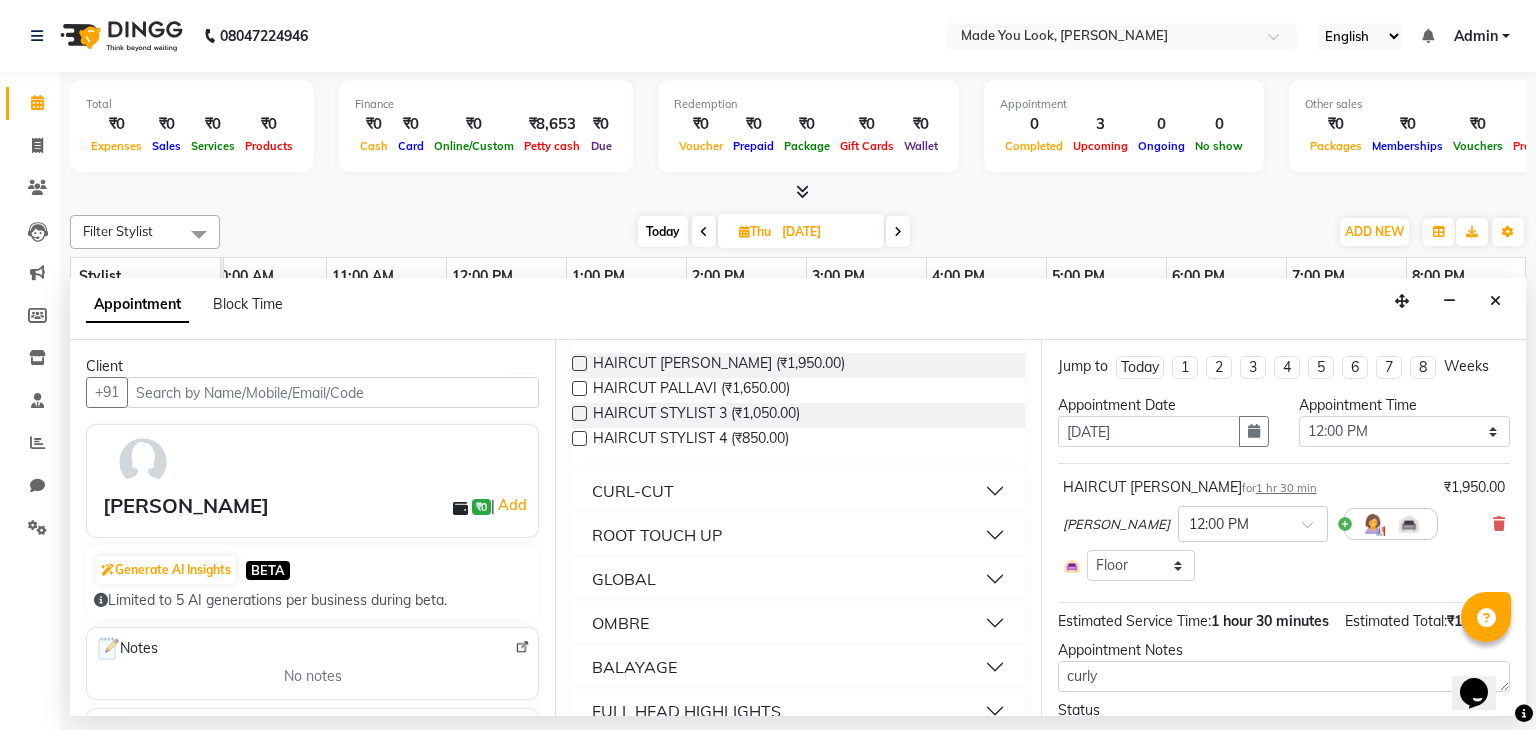click on "CURL-CUT" at bounding box center (798, 491) 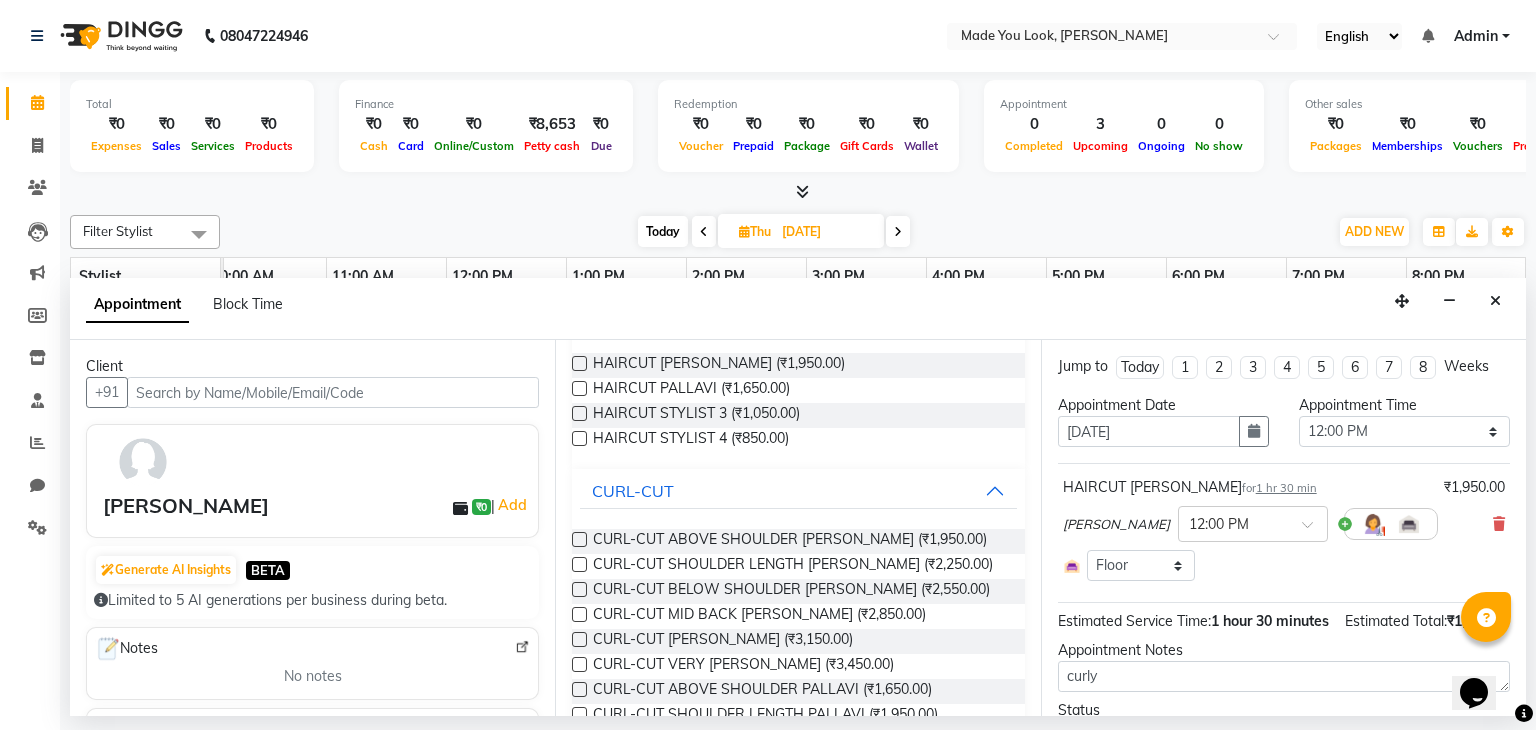 click at bounding box center (579, 539) 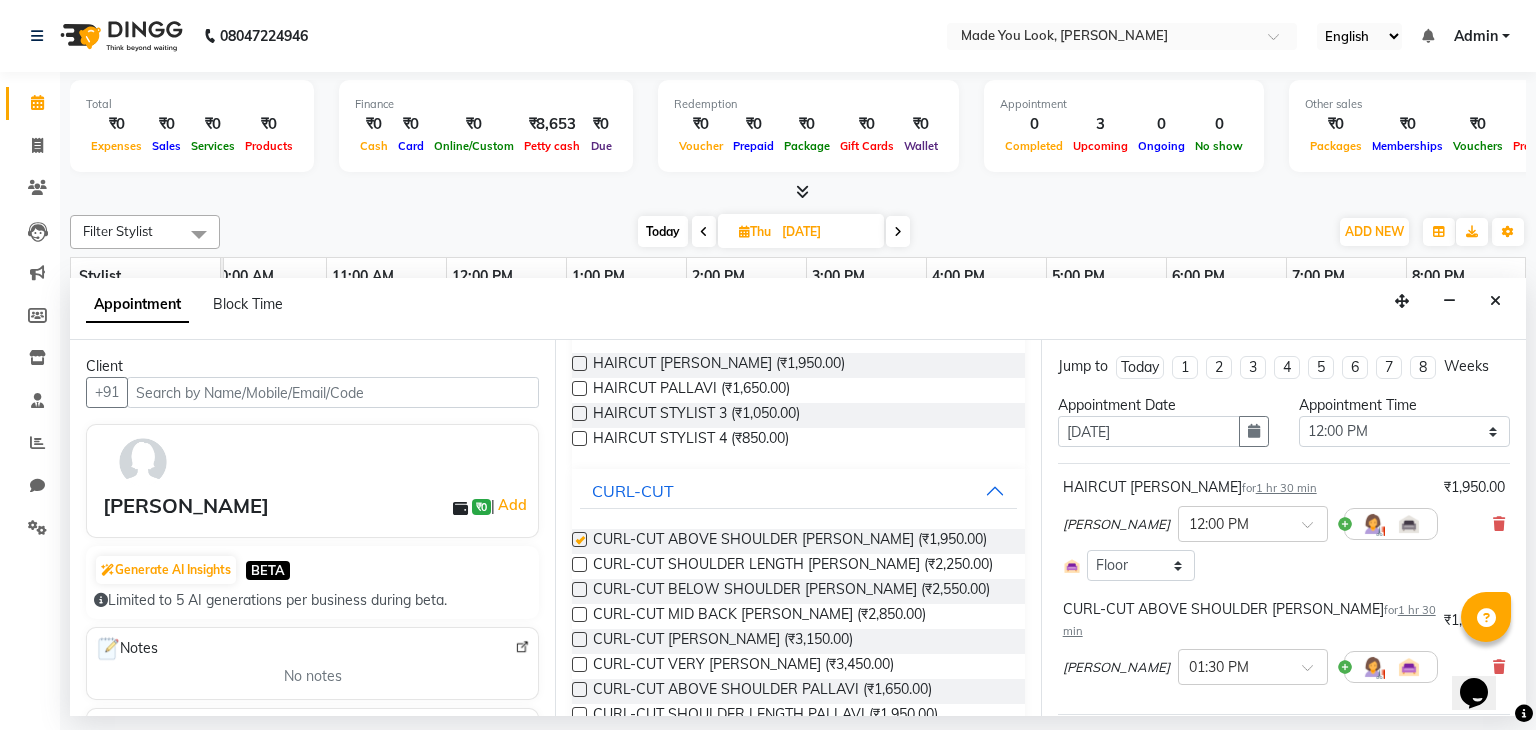 checkbox on "false" 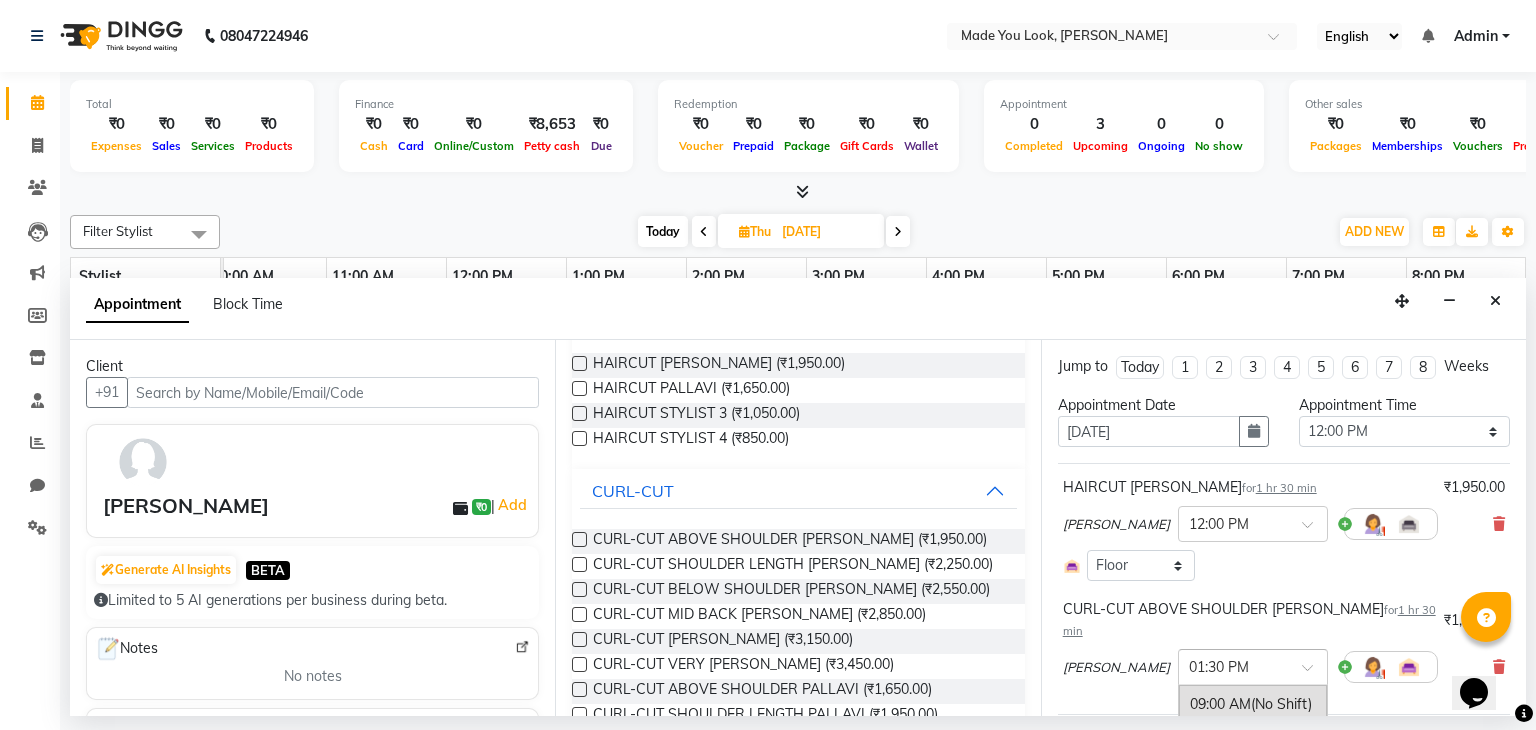 scroll, scrollTop: 672, scrollLeft: 0, axis: vertical 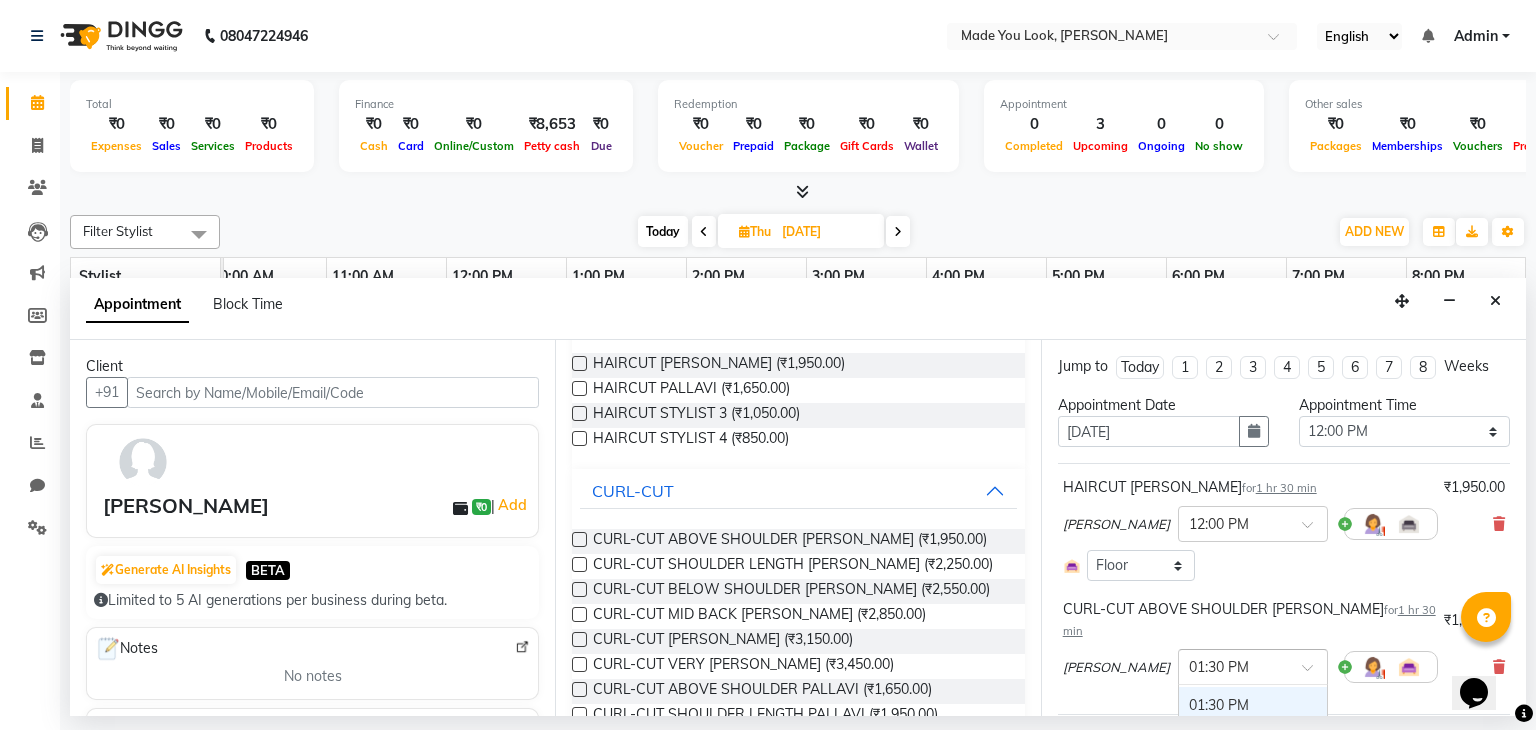 click at bounding box center [1253, 665] 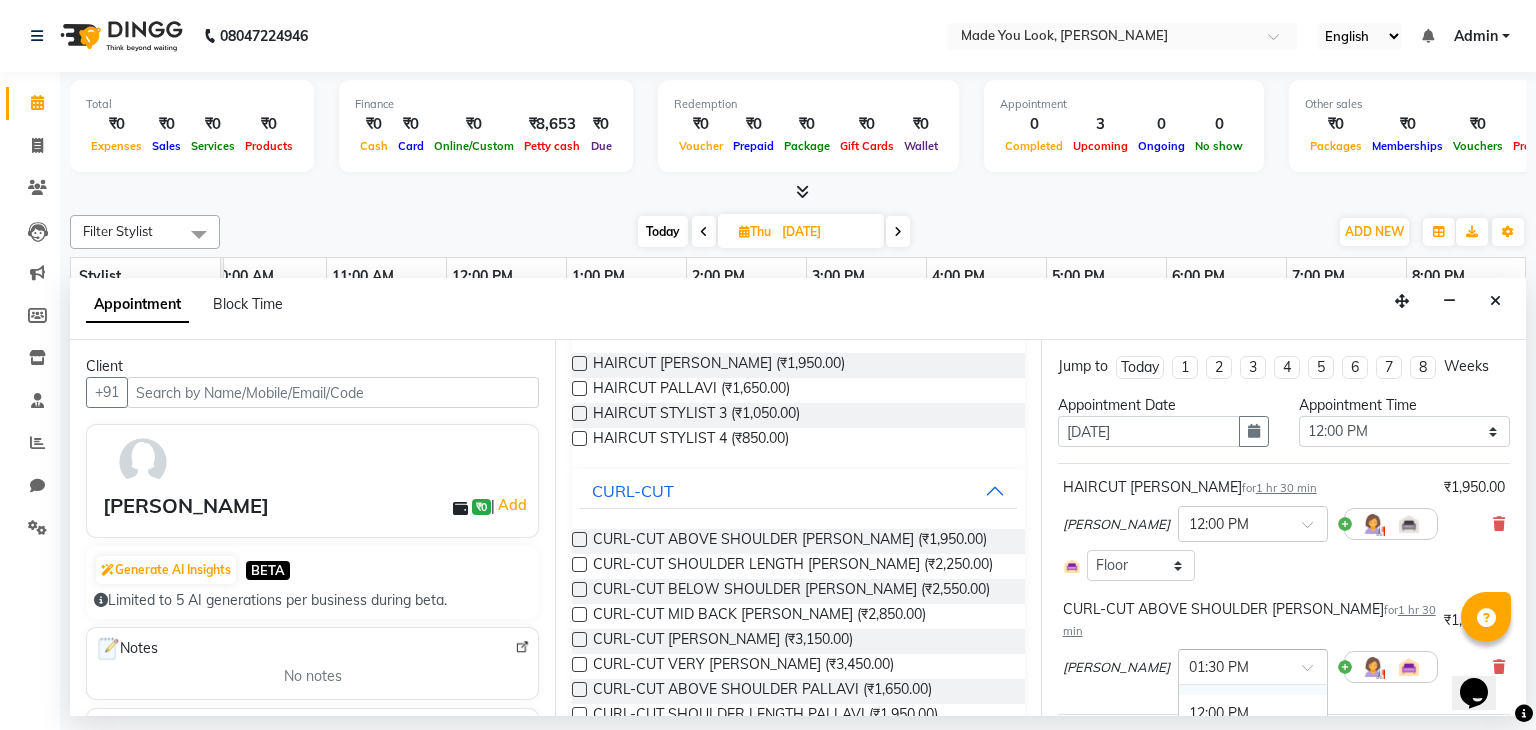 scroll, scrollTop: 446, scrollLeft: 0, axis: vertical 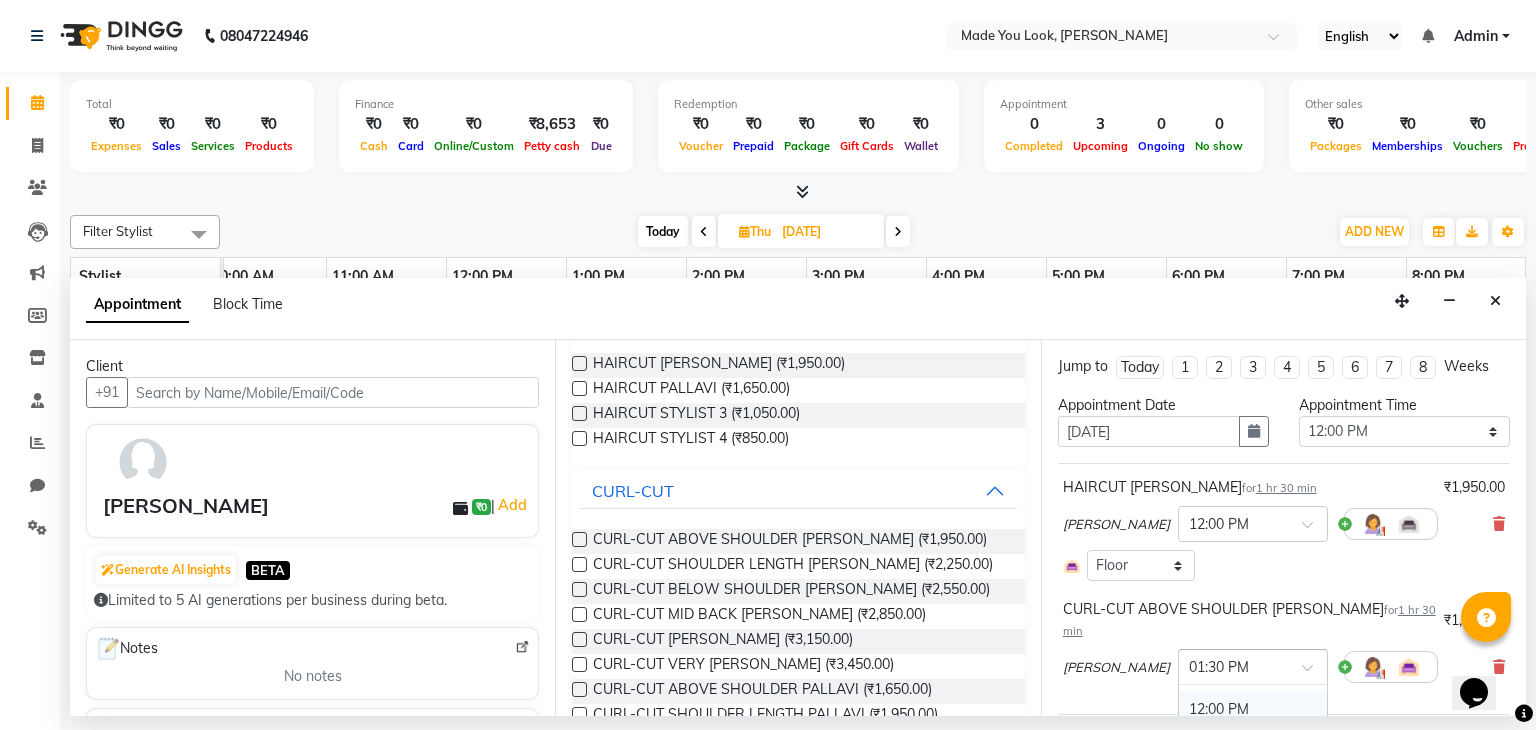 click on "12:00 PM" at bounding box center [1253, 709] 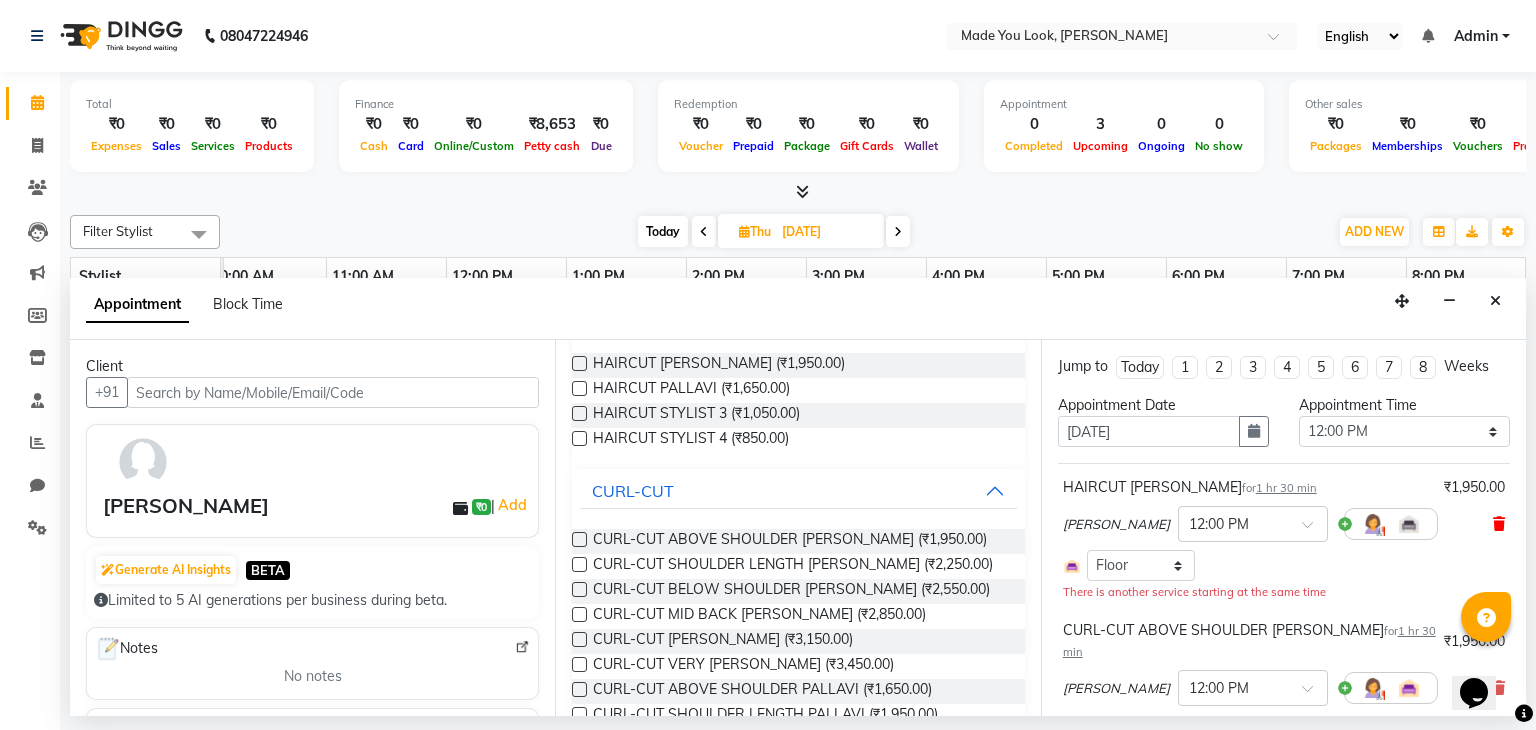 click at bounding box center [1499, 524] 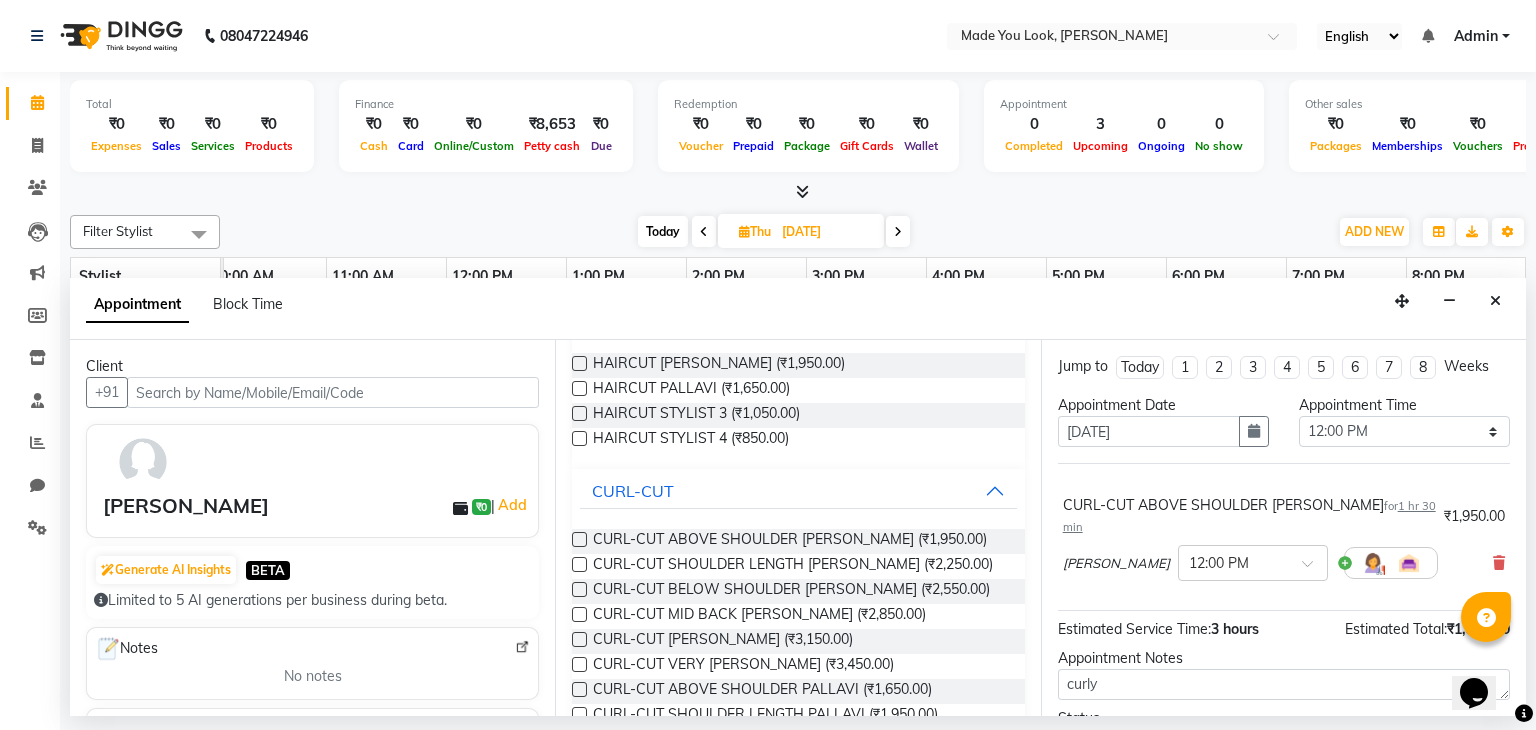 scroll, scrollTop: 90, scrollLeft: 0, axis: vertical 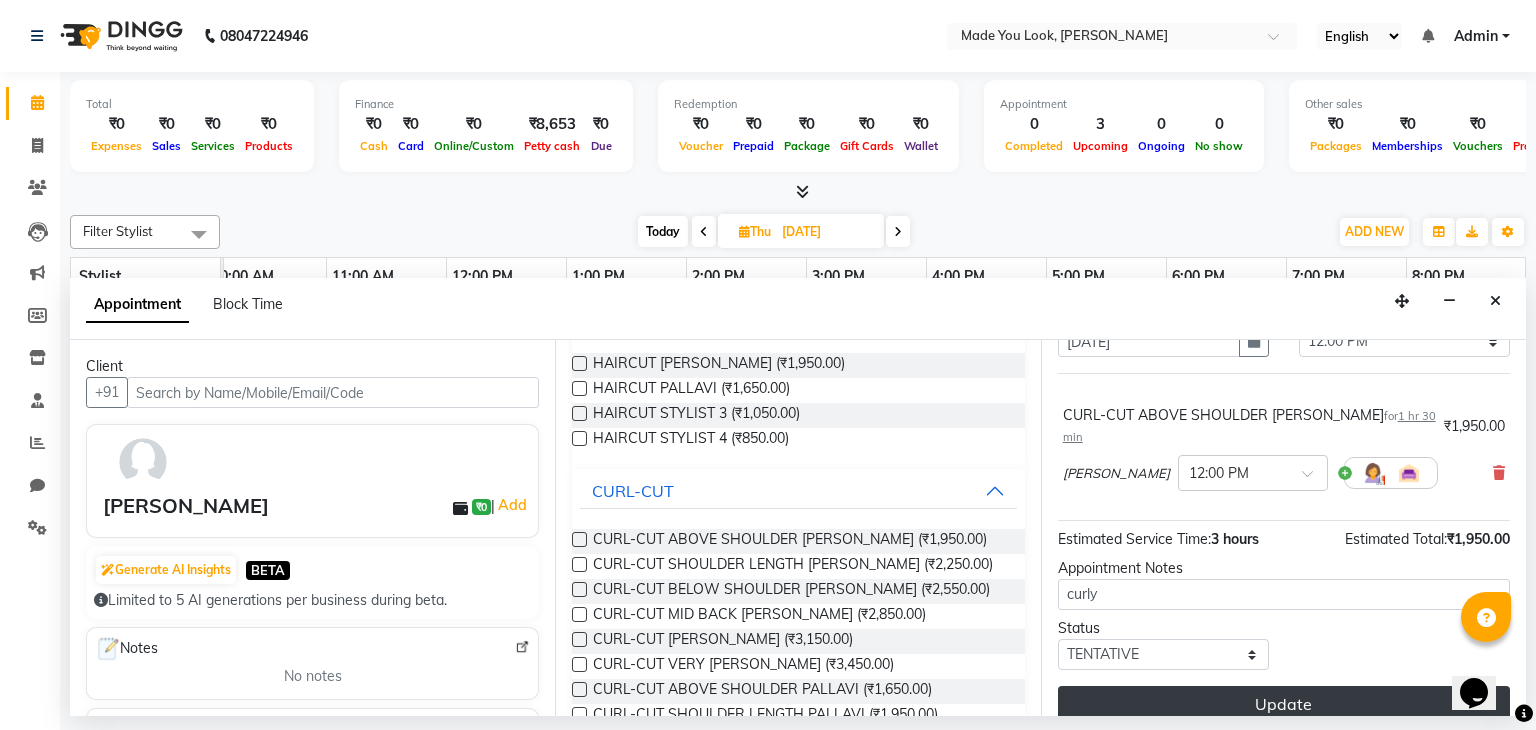 click on "Update" at bounding box center (1284, 704) 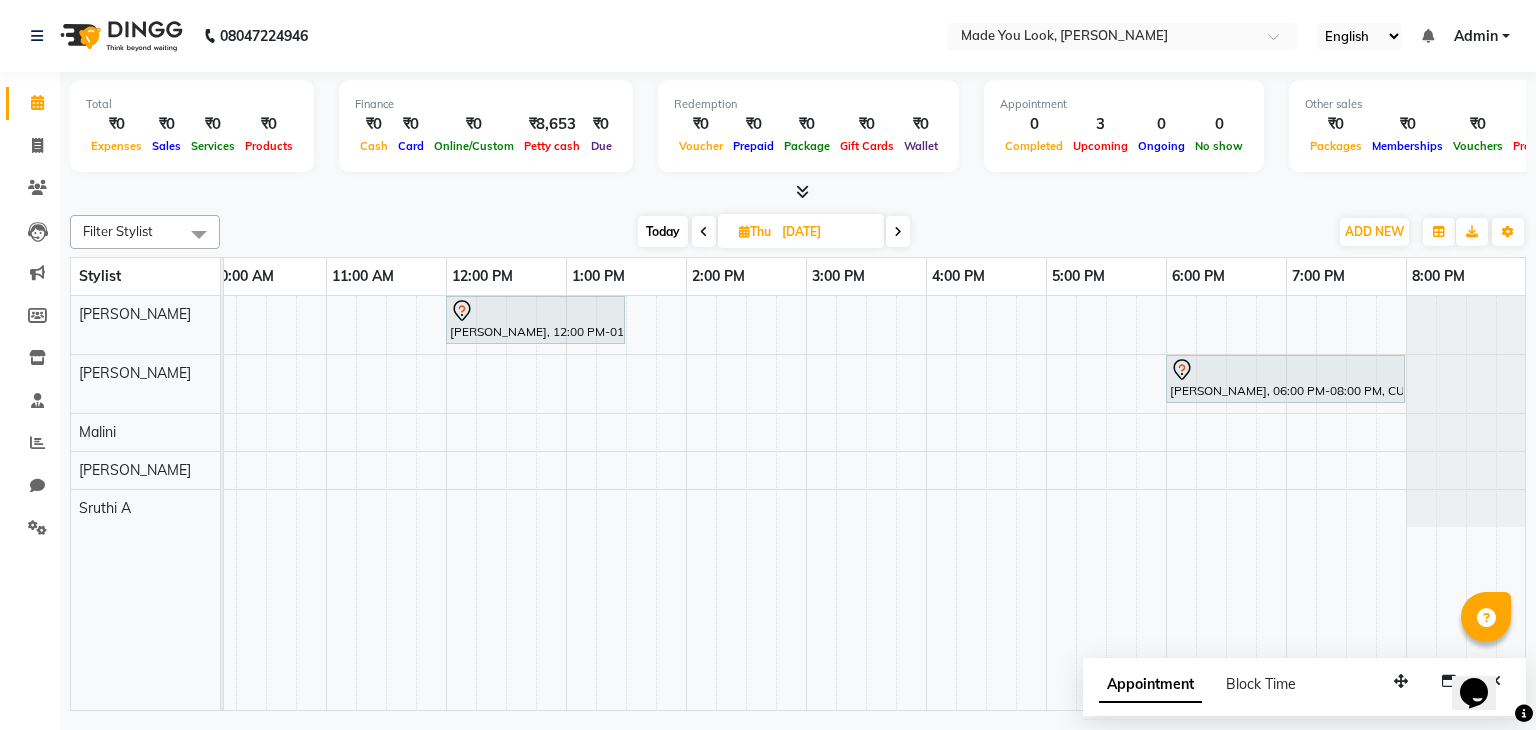 click on "[DATE]" at bounding box center [826, 232] 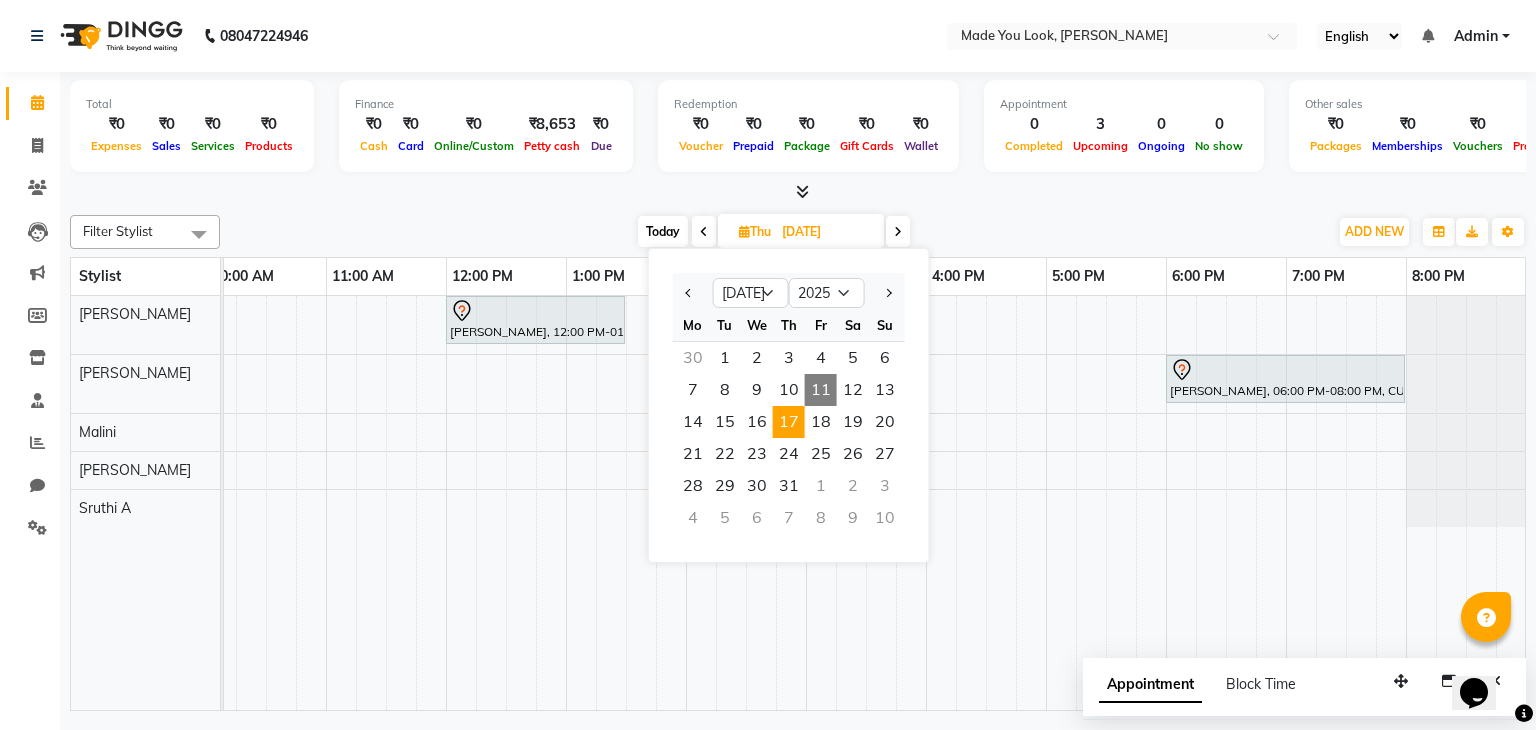 click on "11" at bounding box center (821, 390) 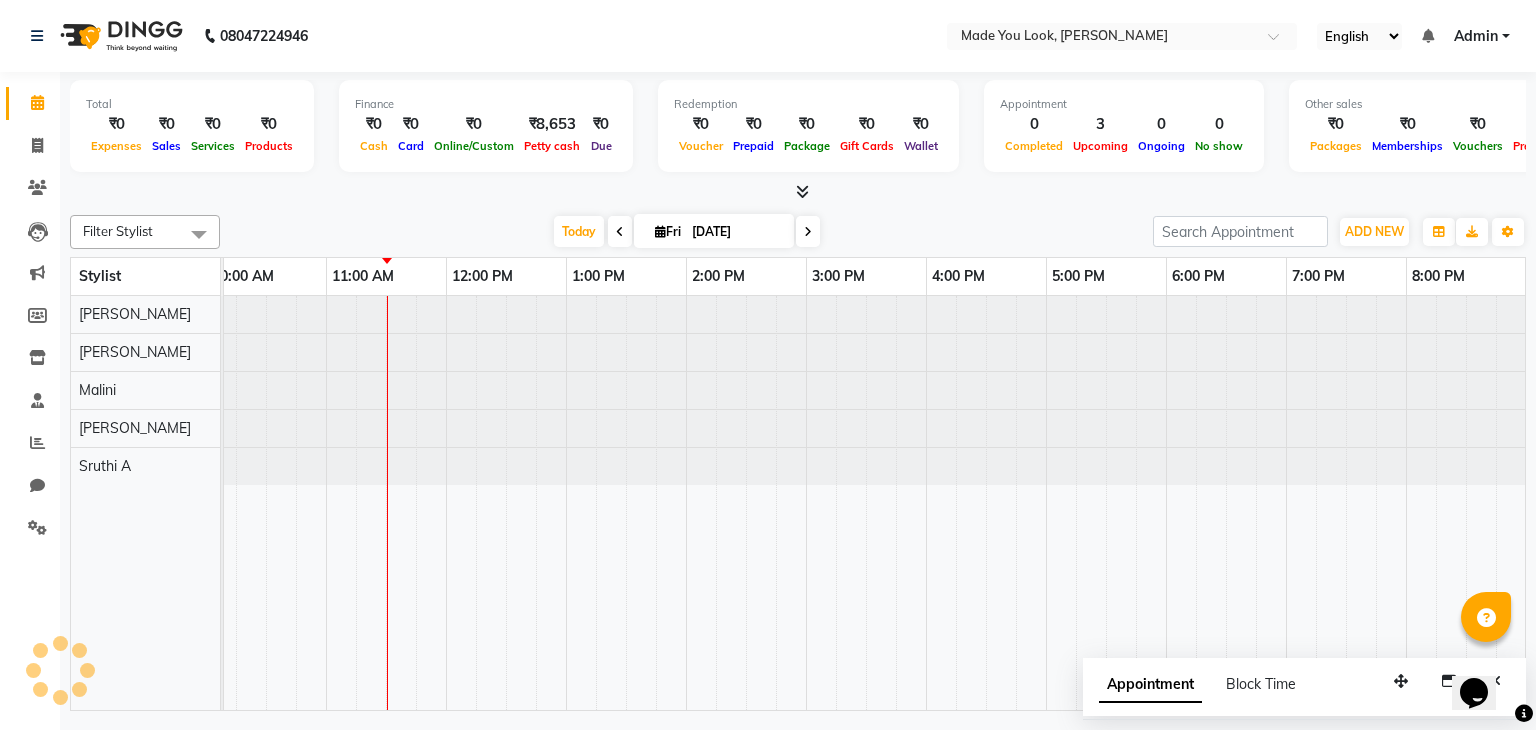 scroll, scrollTop: 0, scrollLeft: 0, axis: both 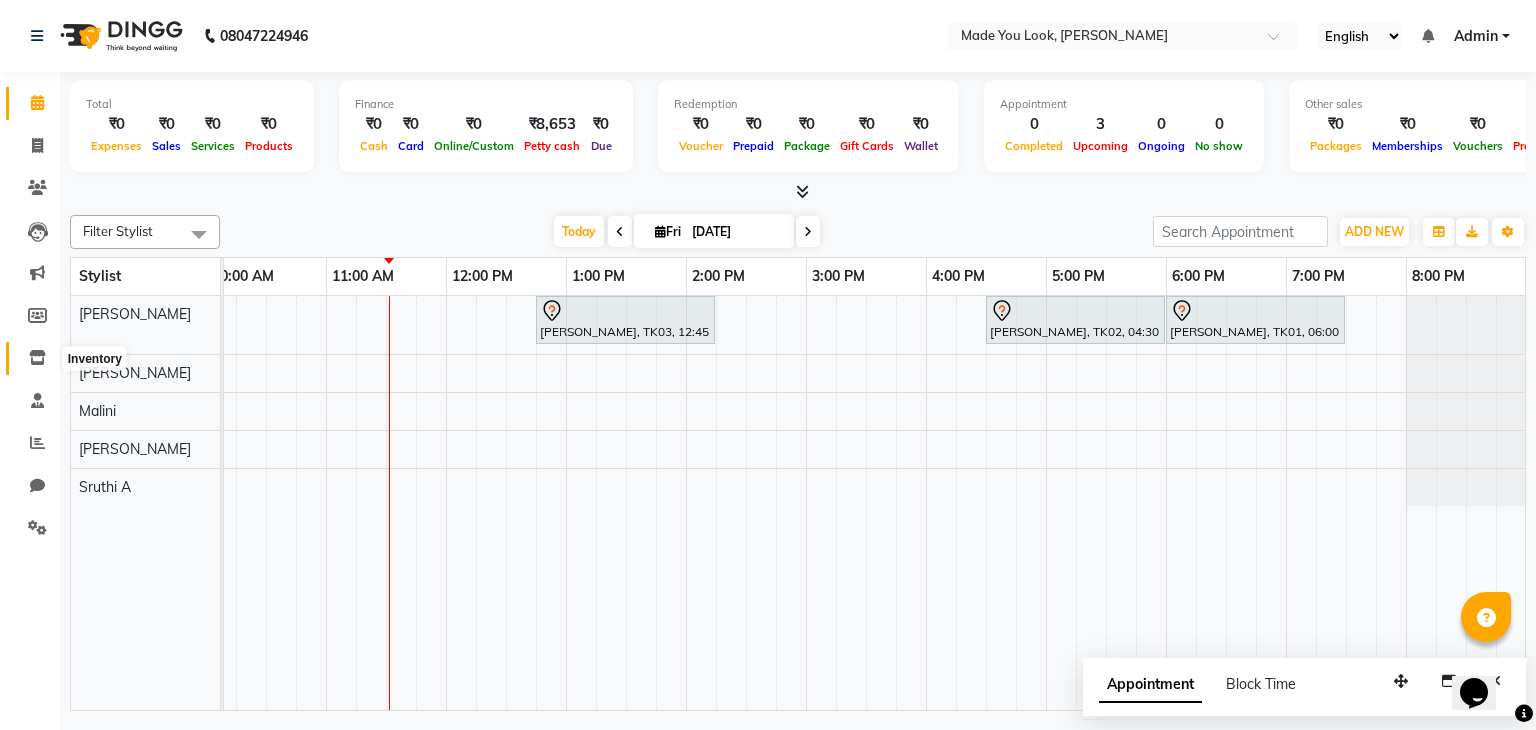 click 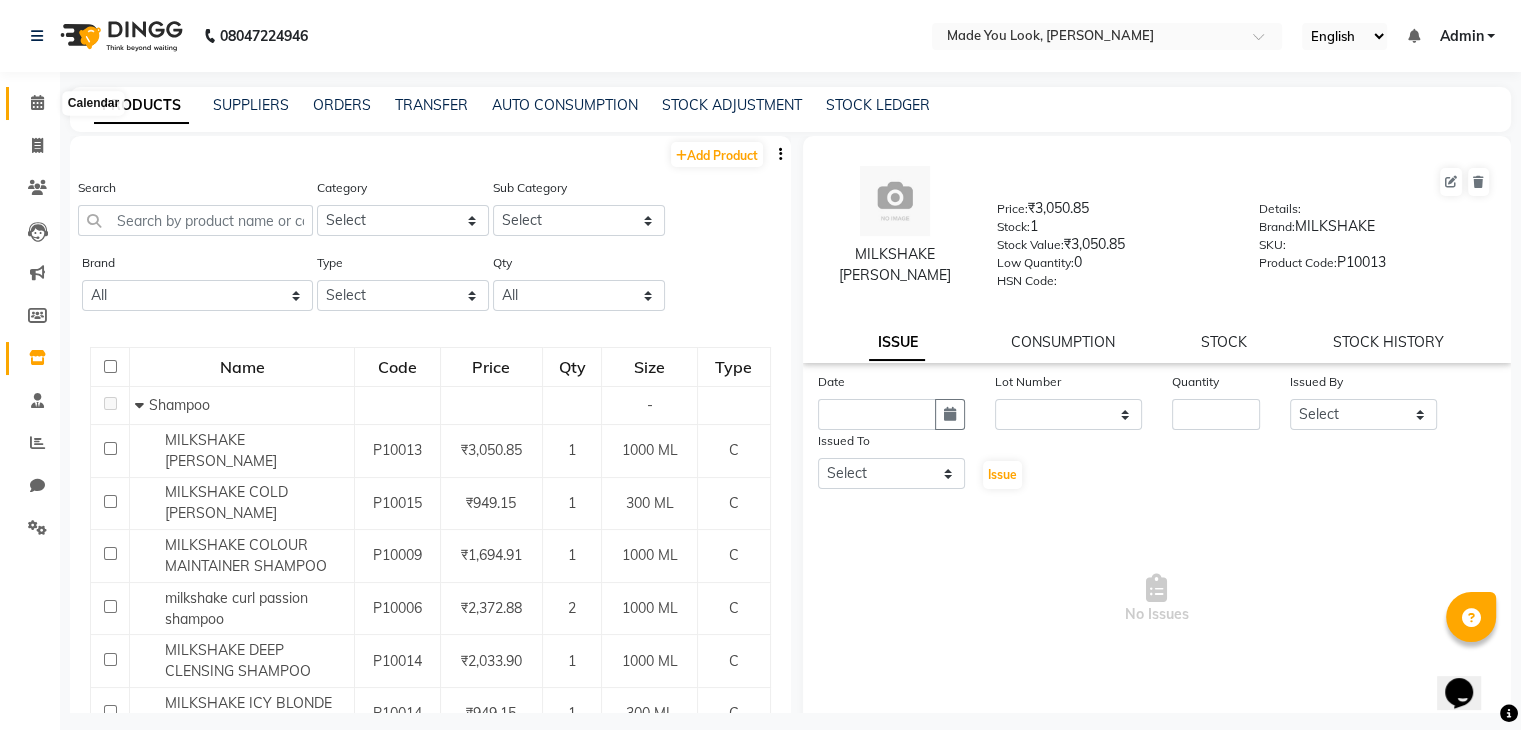 click 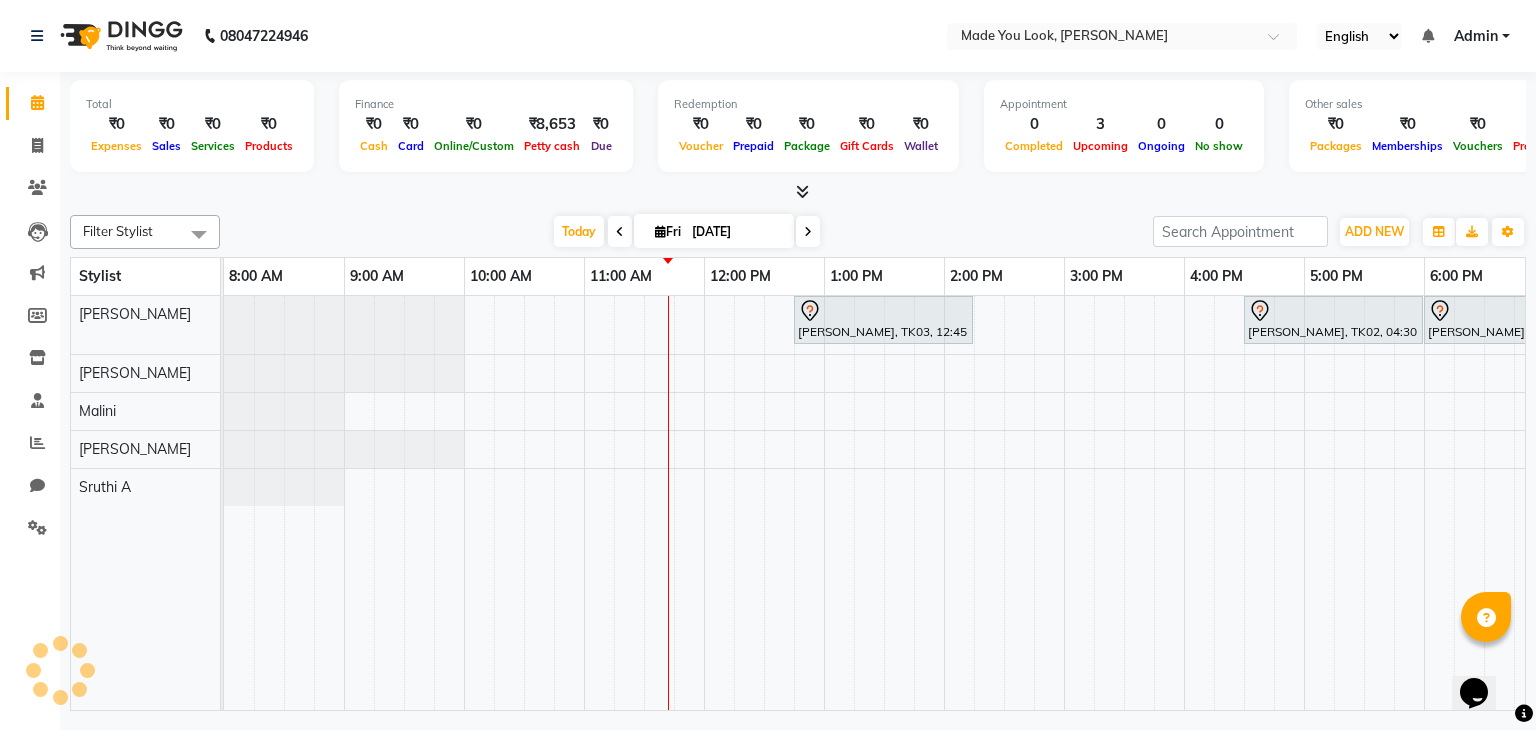 scroll, scrollTop: 0, scrollLeft: 0, axis: both 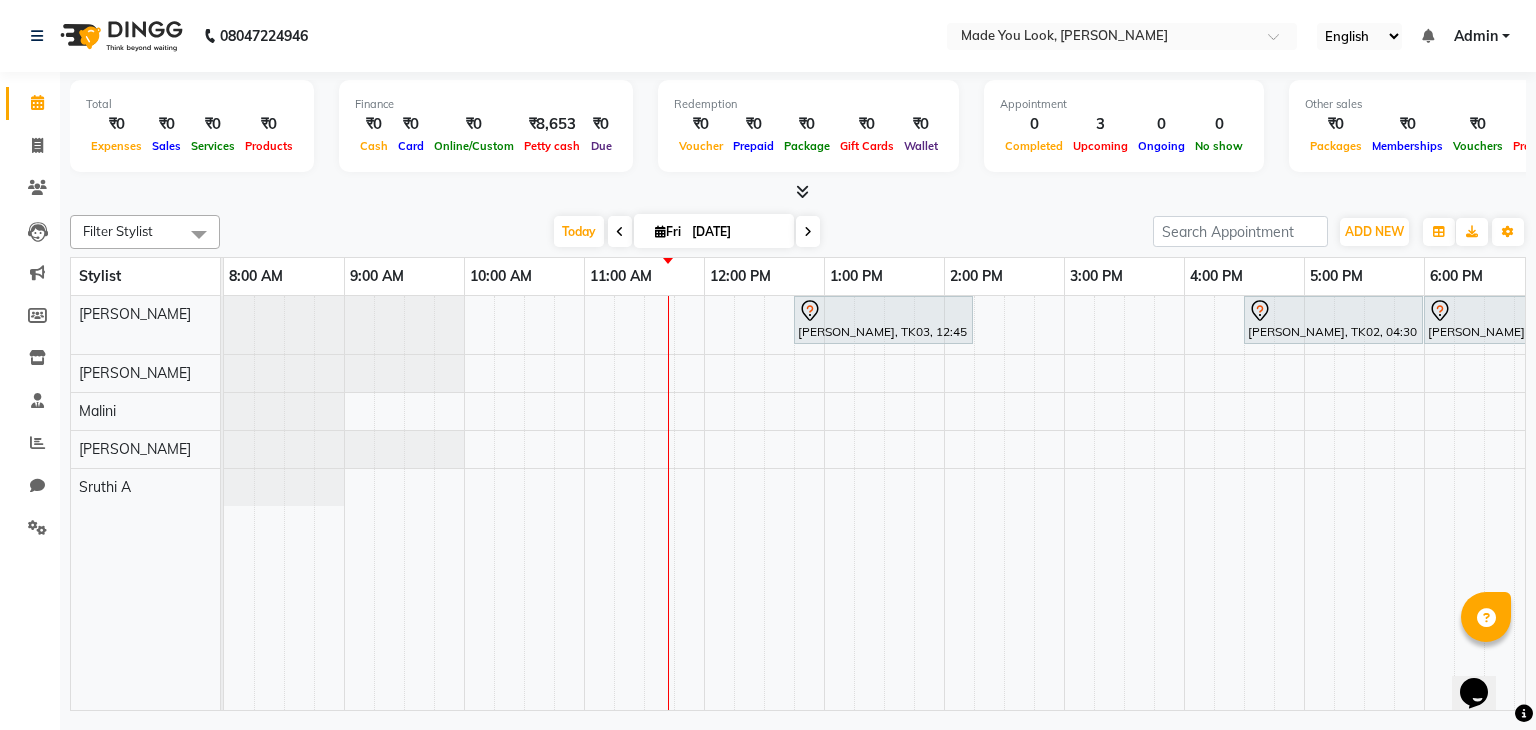 click on "Fri" at bounding box center (668, 231) 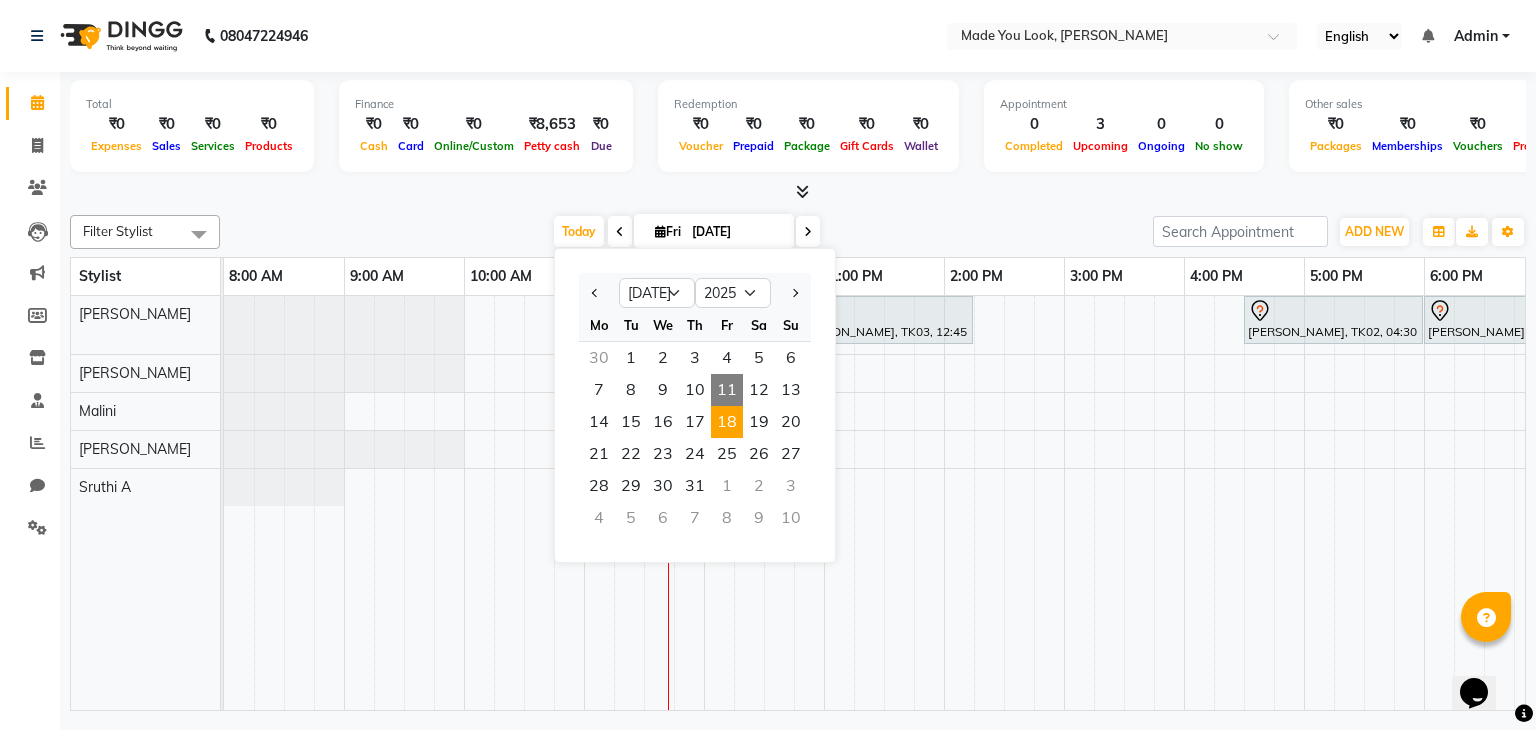 click on "18" at bounding box center [727, 422] 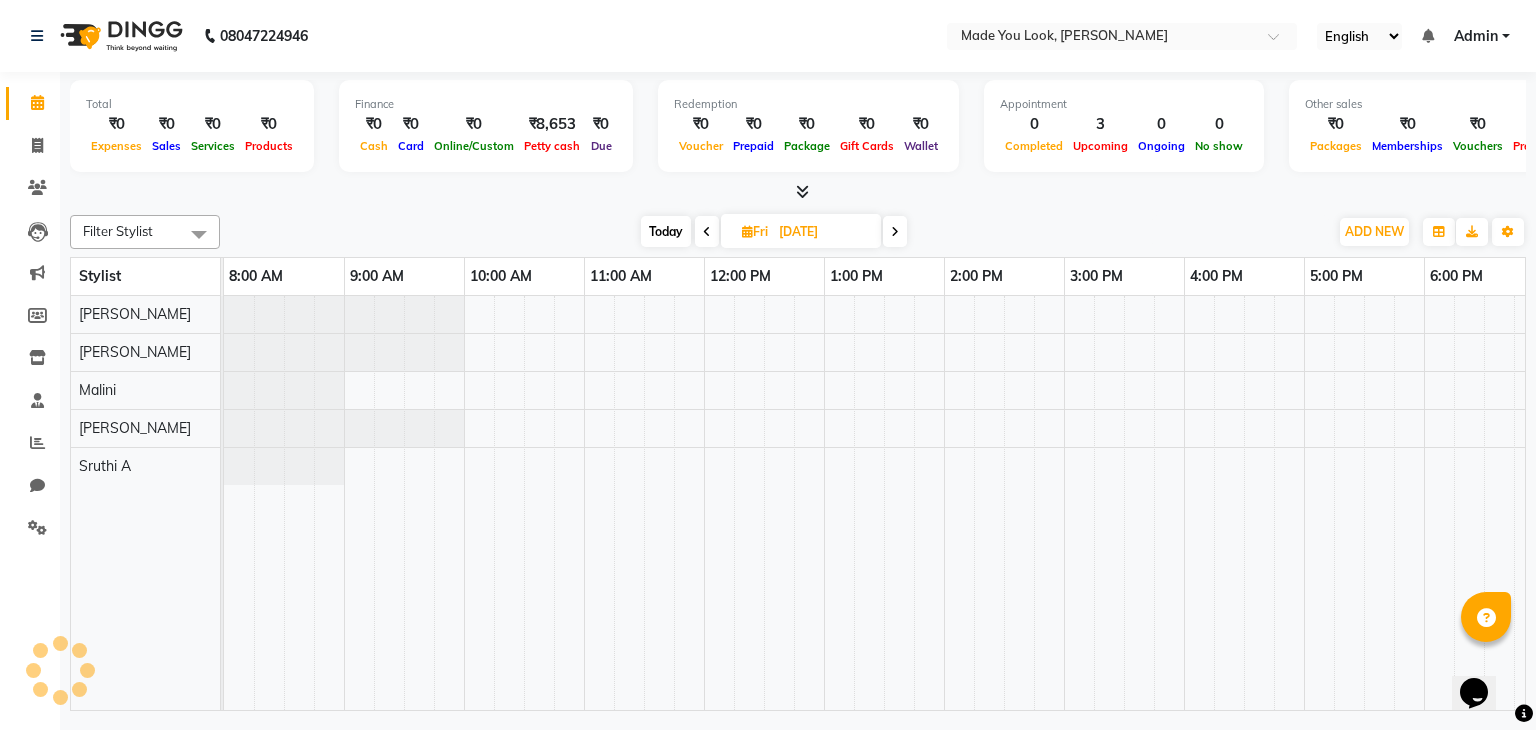 scroll, scrollTop: 0, scrollLeft: 258, axis: horizontal 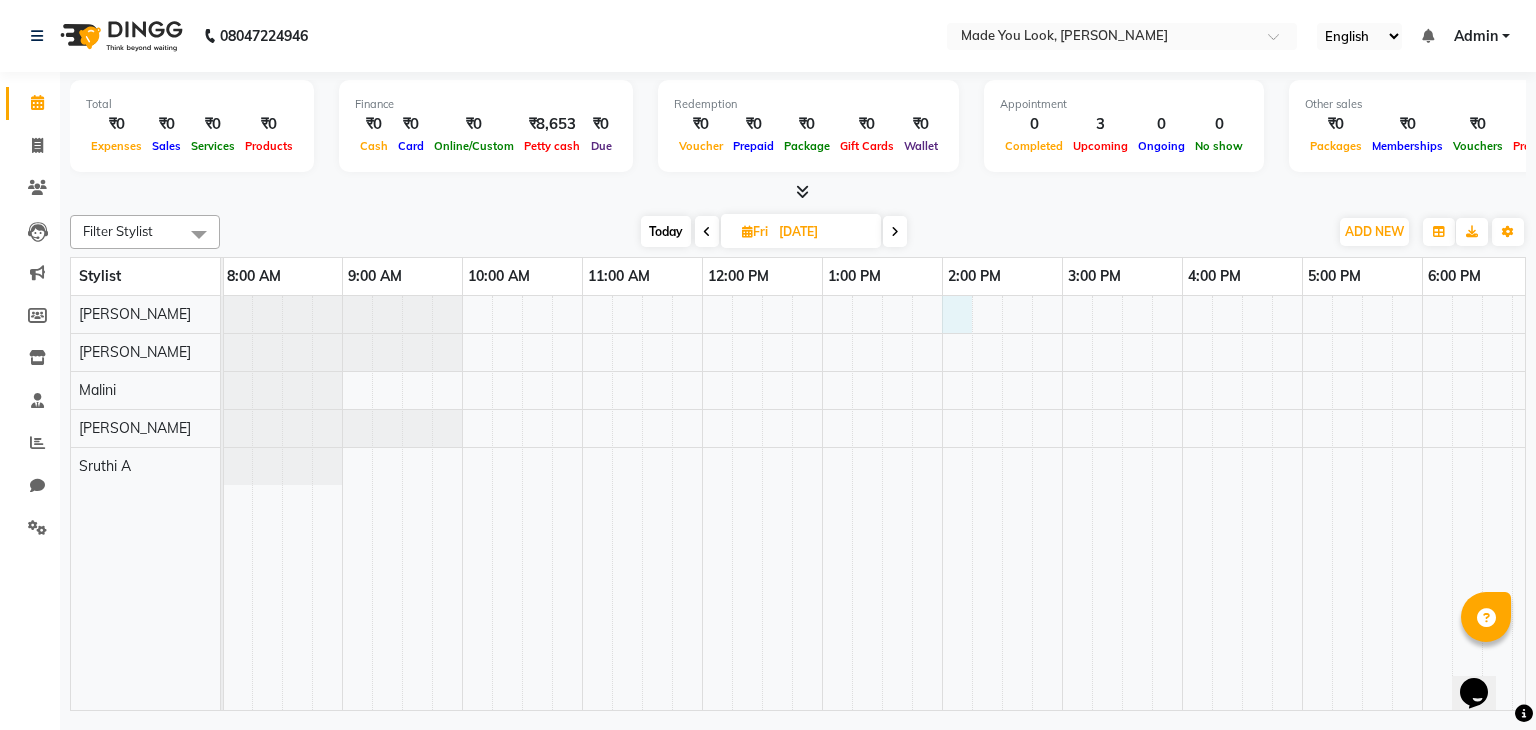 click at bounding box center (1002, 503) 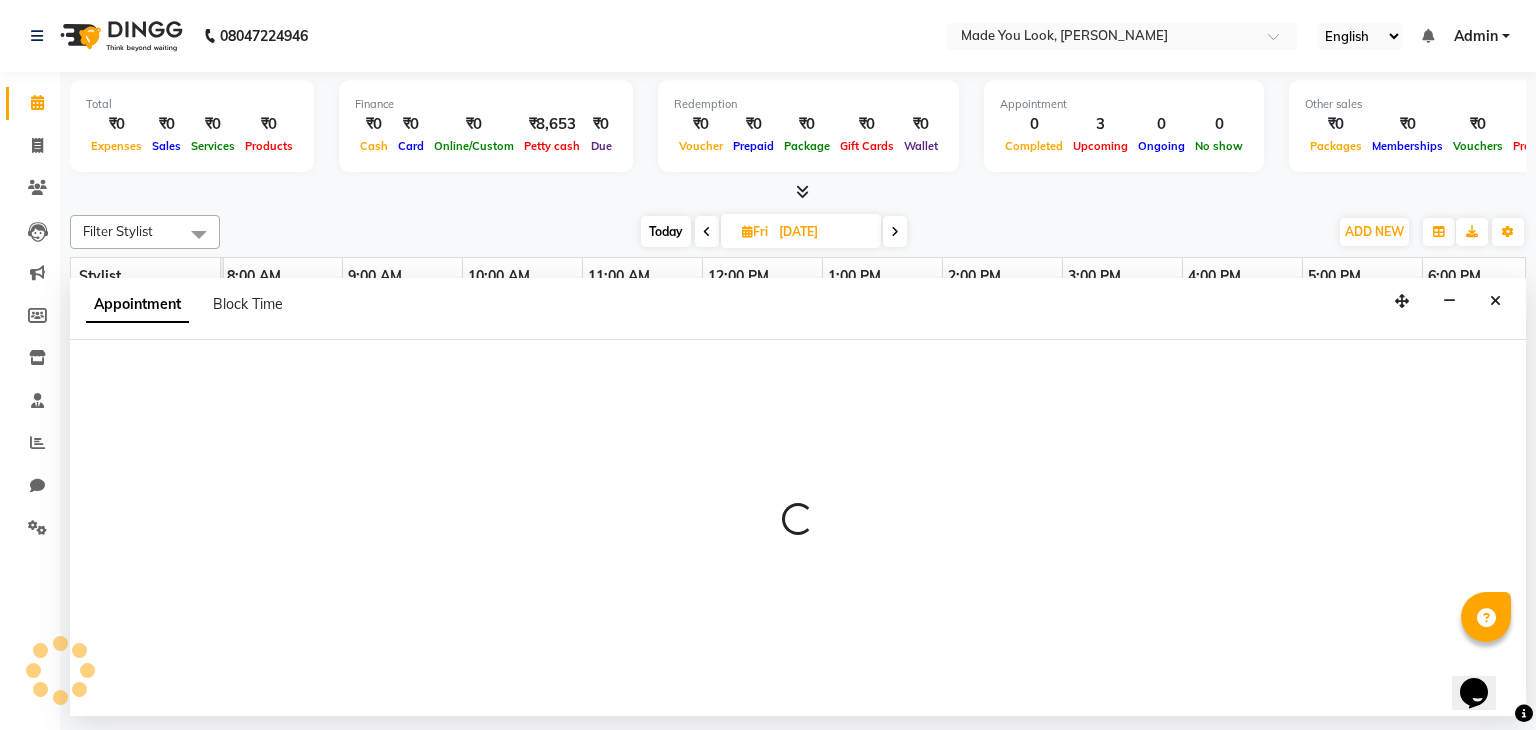 select on "83312" 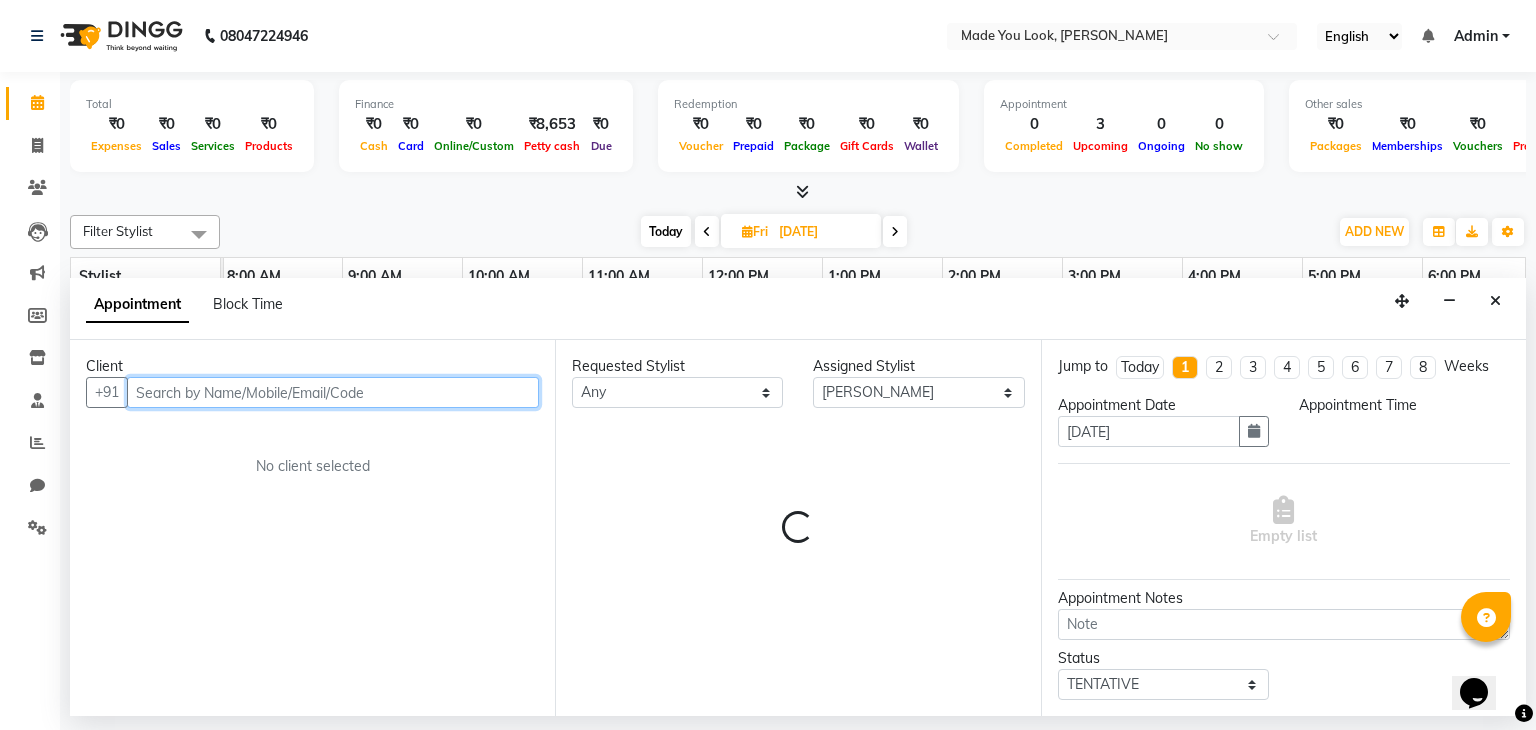 select on "840" 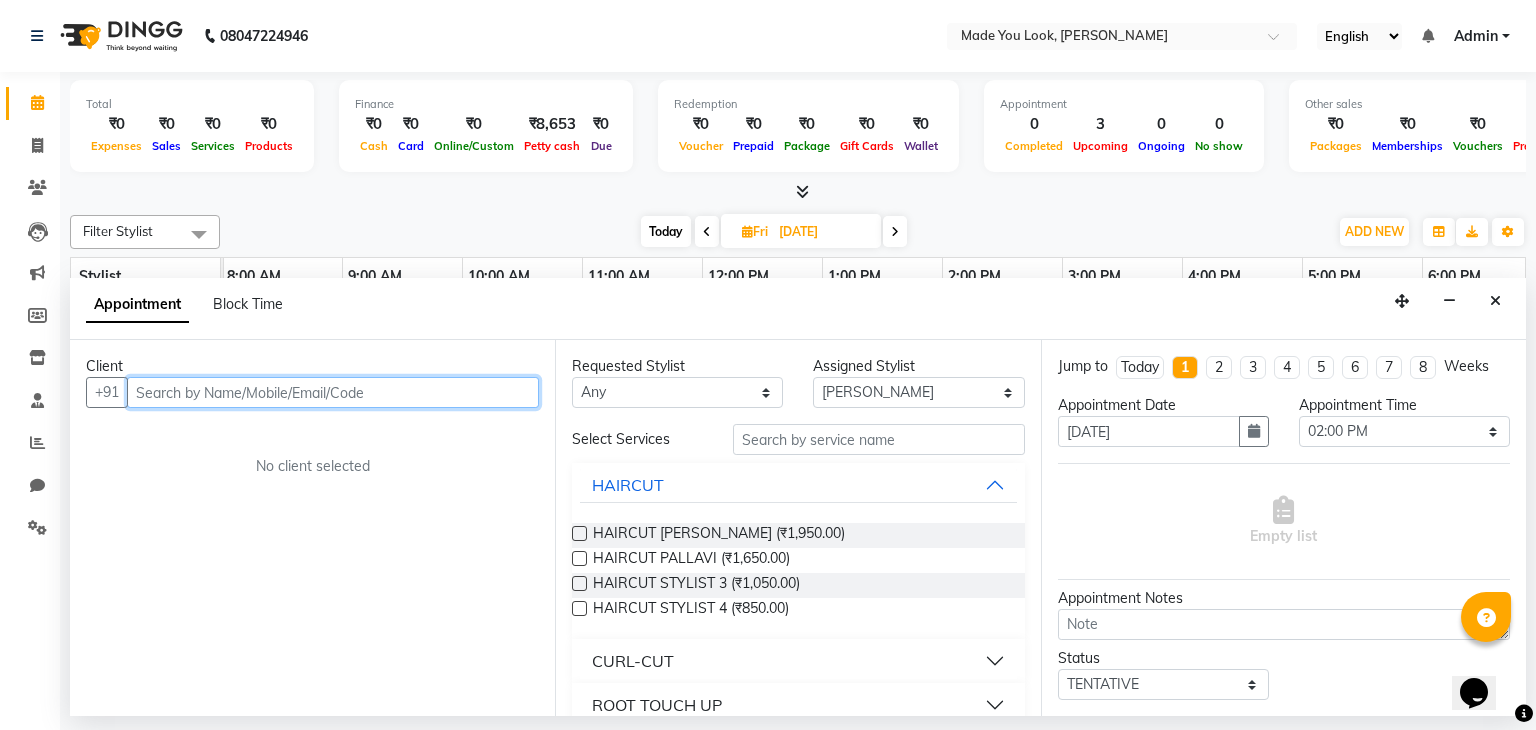 click at bounding box center (333, 392) 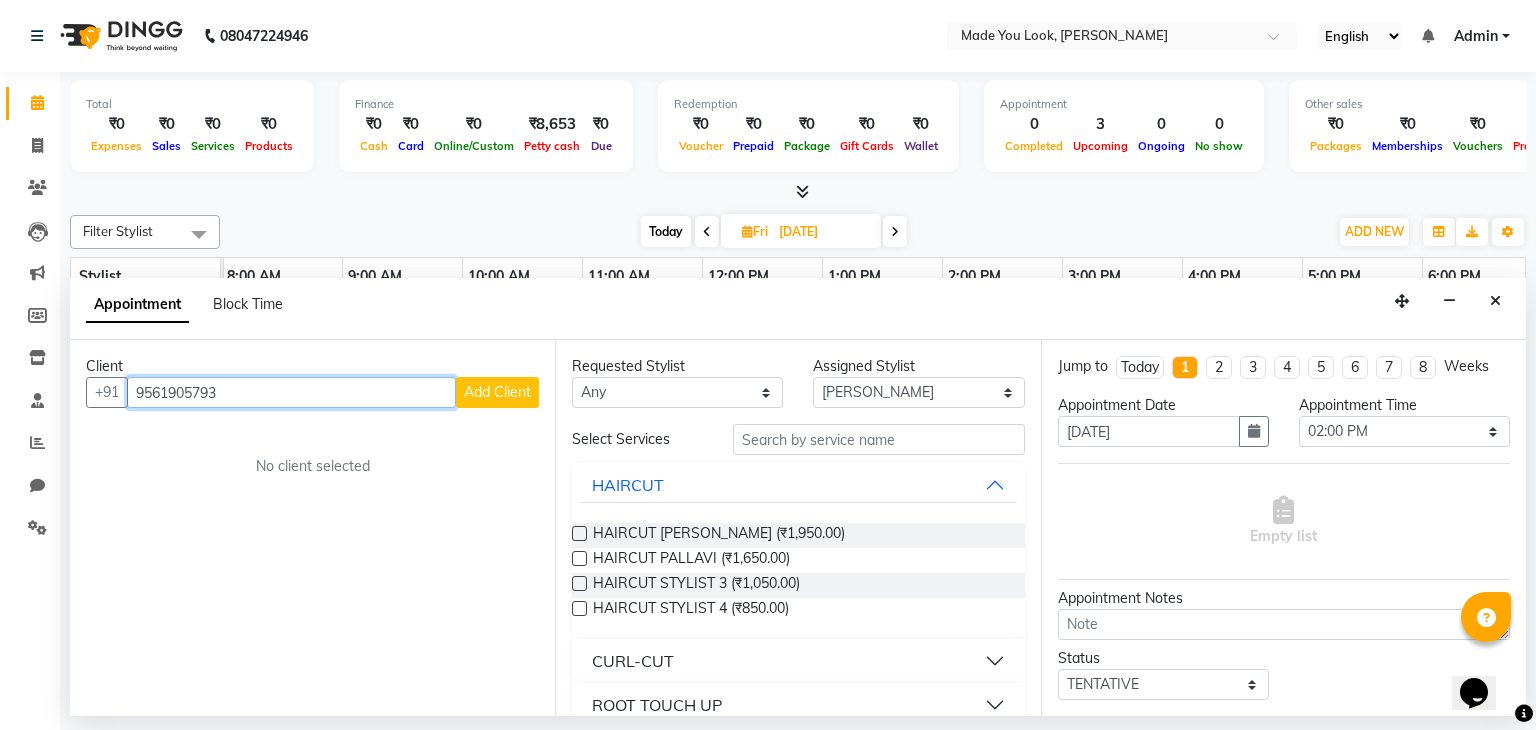 type on "9561905793" 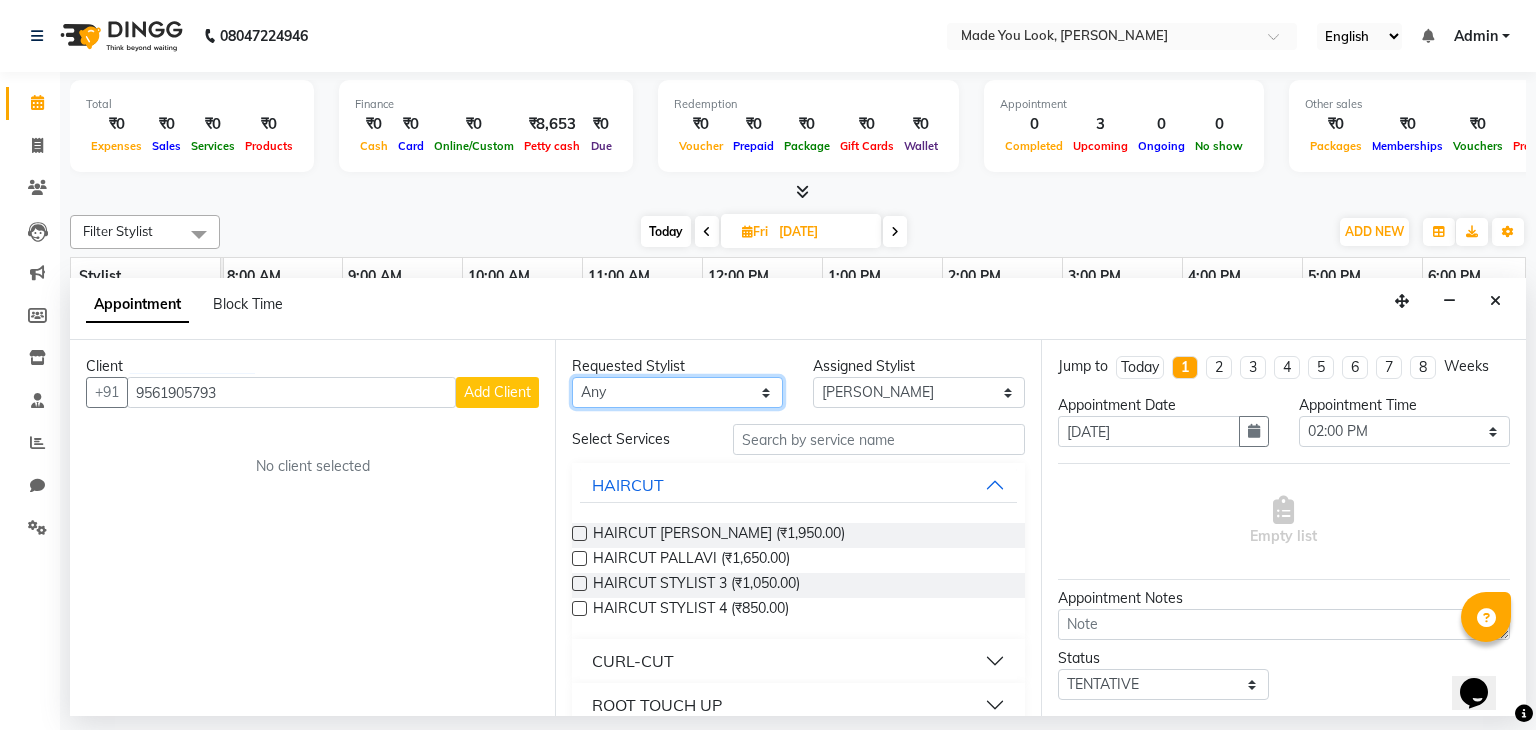 click on "Any Malini pallavi Doijode Pavithra Devi Pranav Nataraju  Sruthi A" at bounding box center (677, 392) 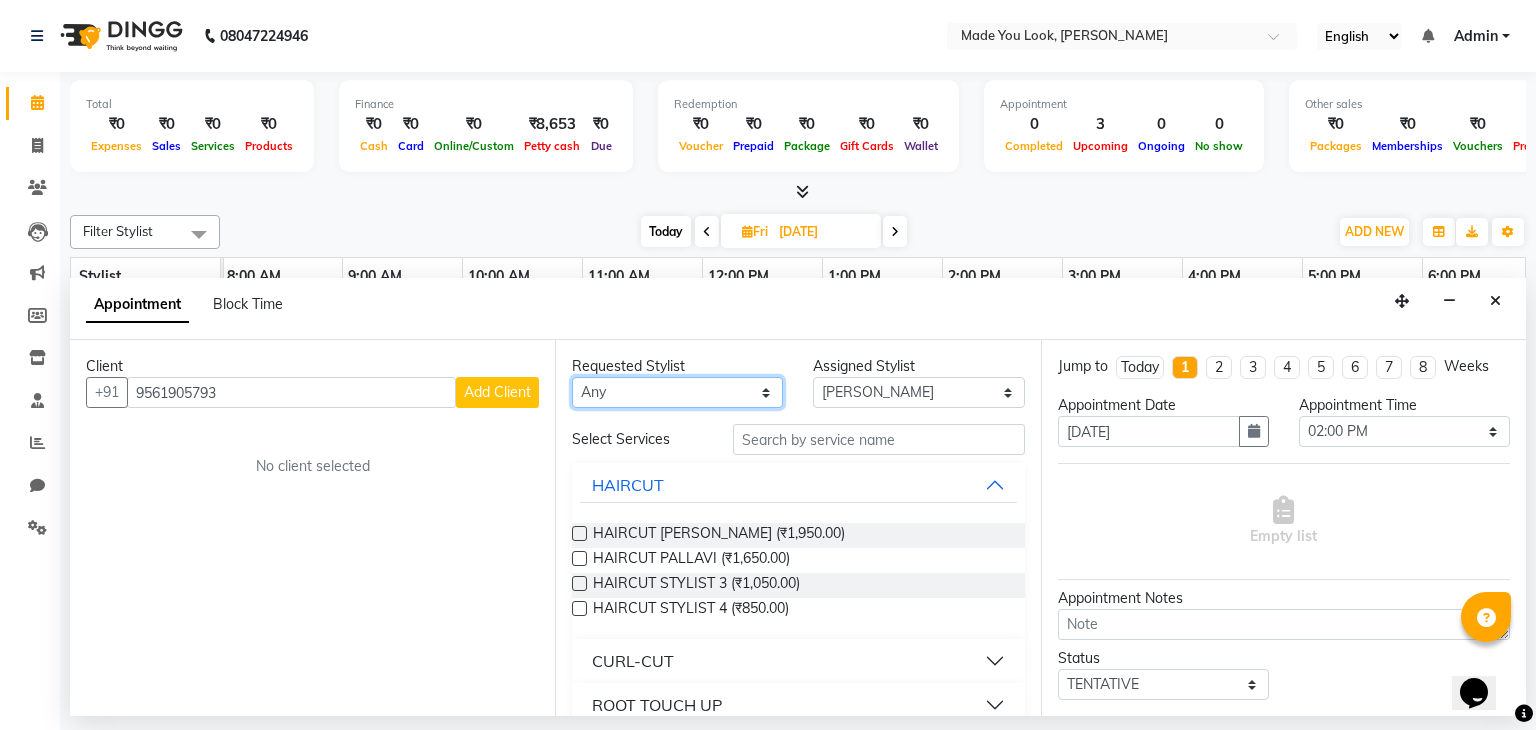 select on "83313" 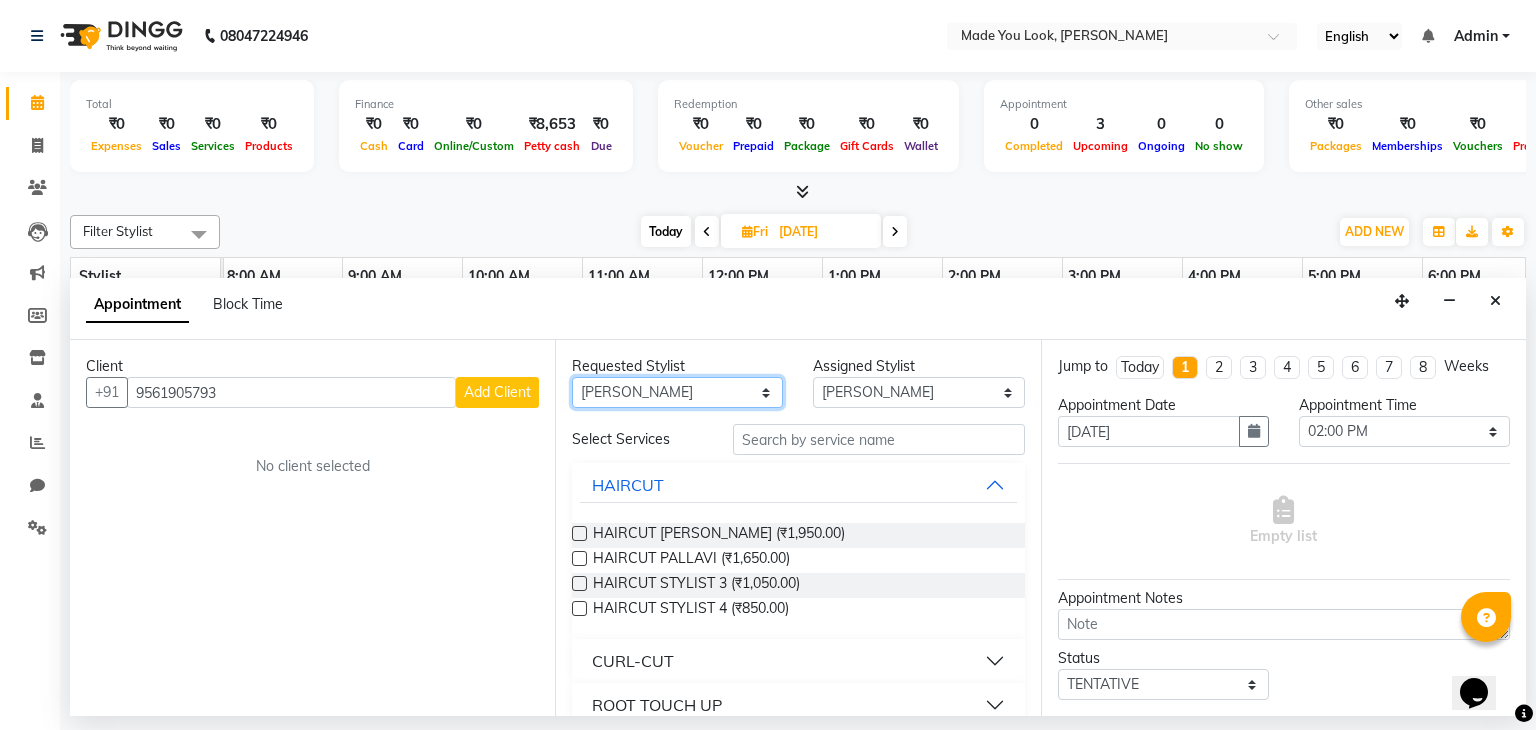 click on "Any Malini pallavi Doijode Pavithra Devi Pranav Nataraju  Sruthi A" at bounding box center [677, 392] 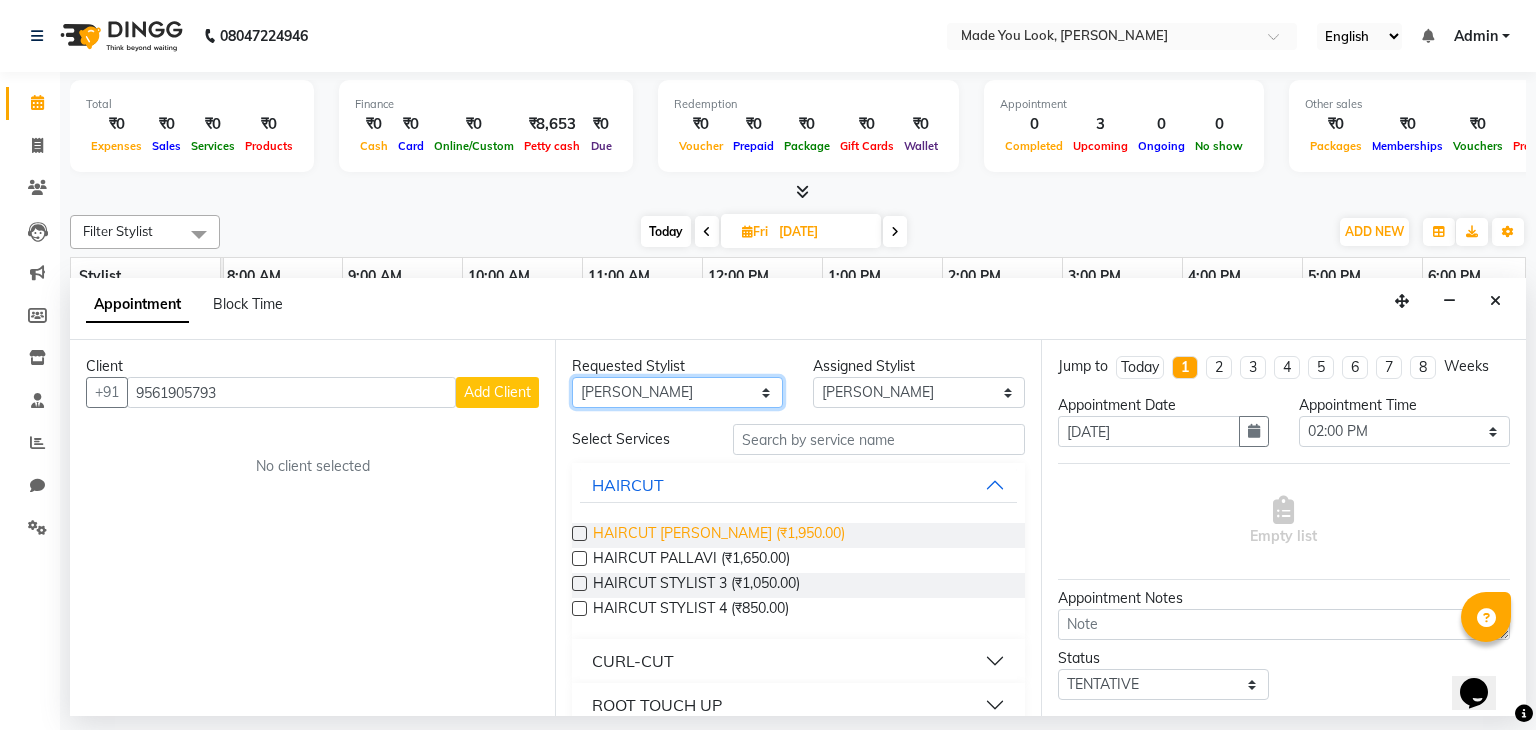 scroll, scrollTop: 22, scrollLeft: 0, axis: vertical 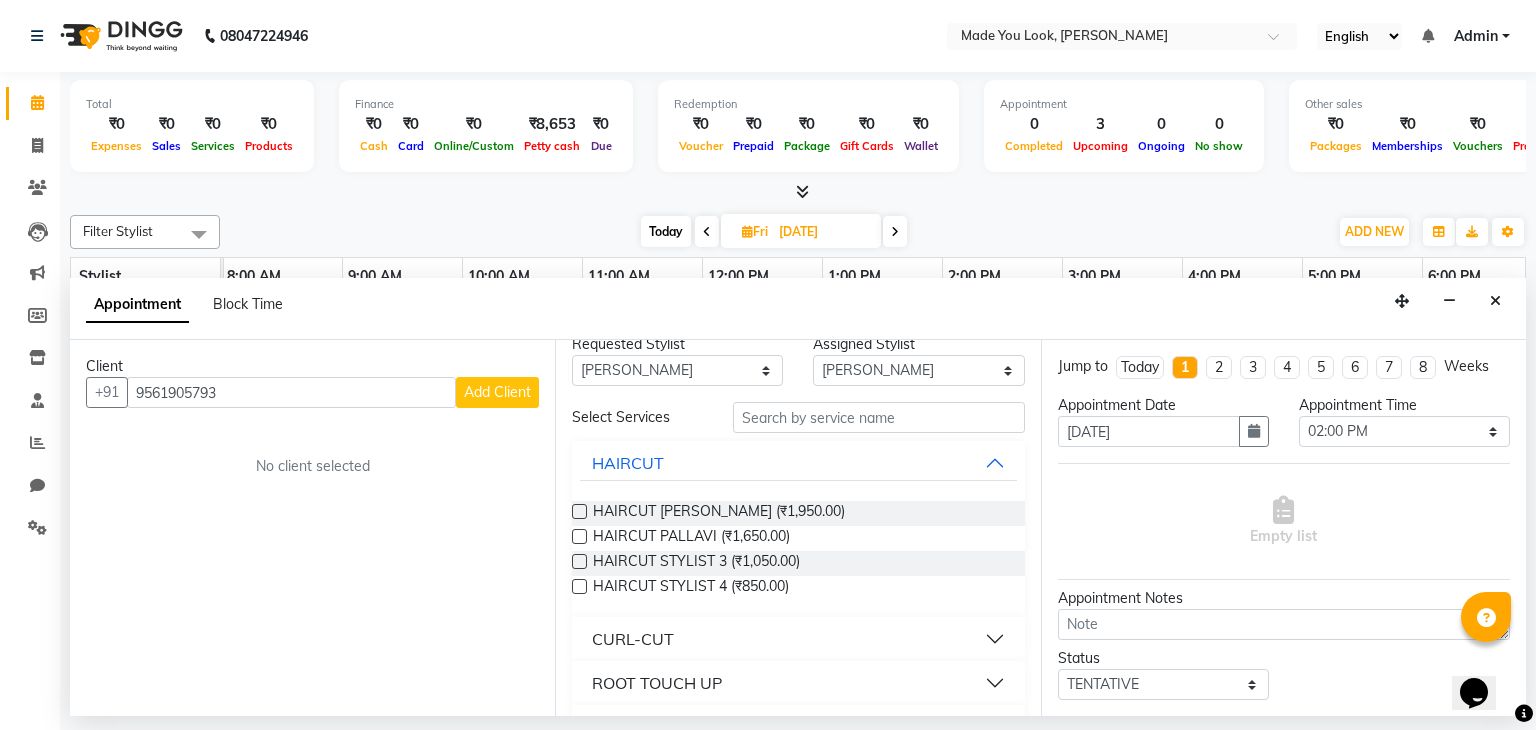 click on "CURL-CUT" at bounding box center (633, 639) 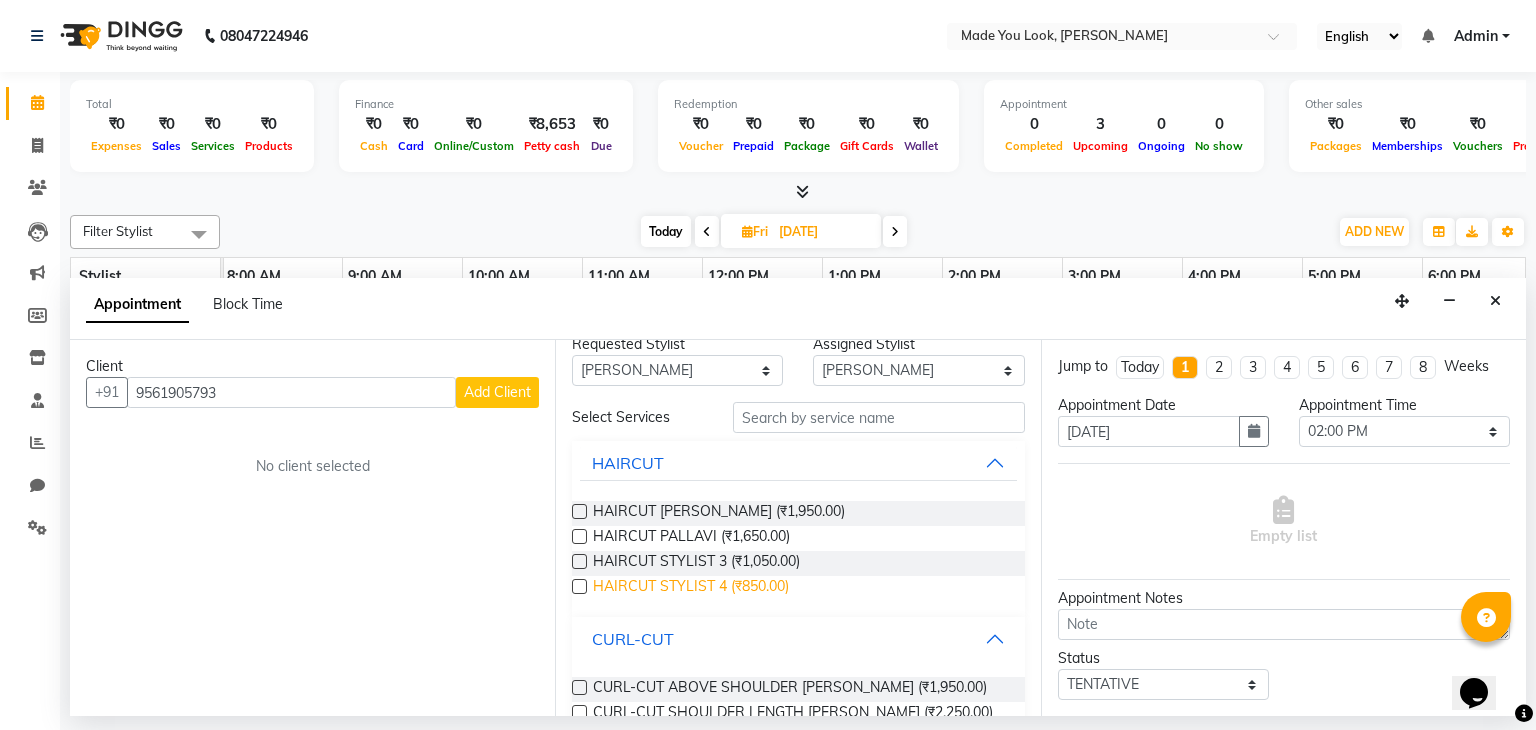 scroll, scrollTop: 190, scrollLeft: 0, axis: vertical 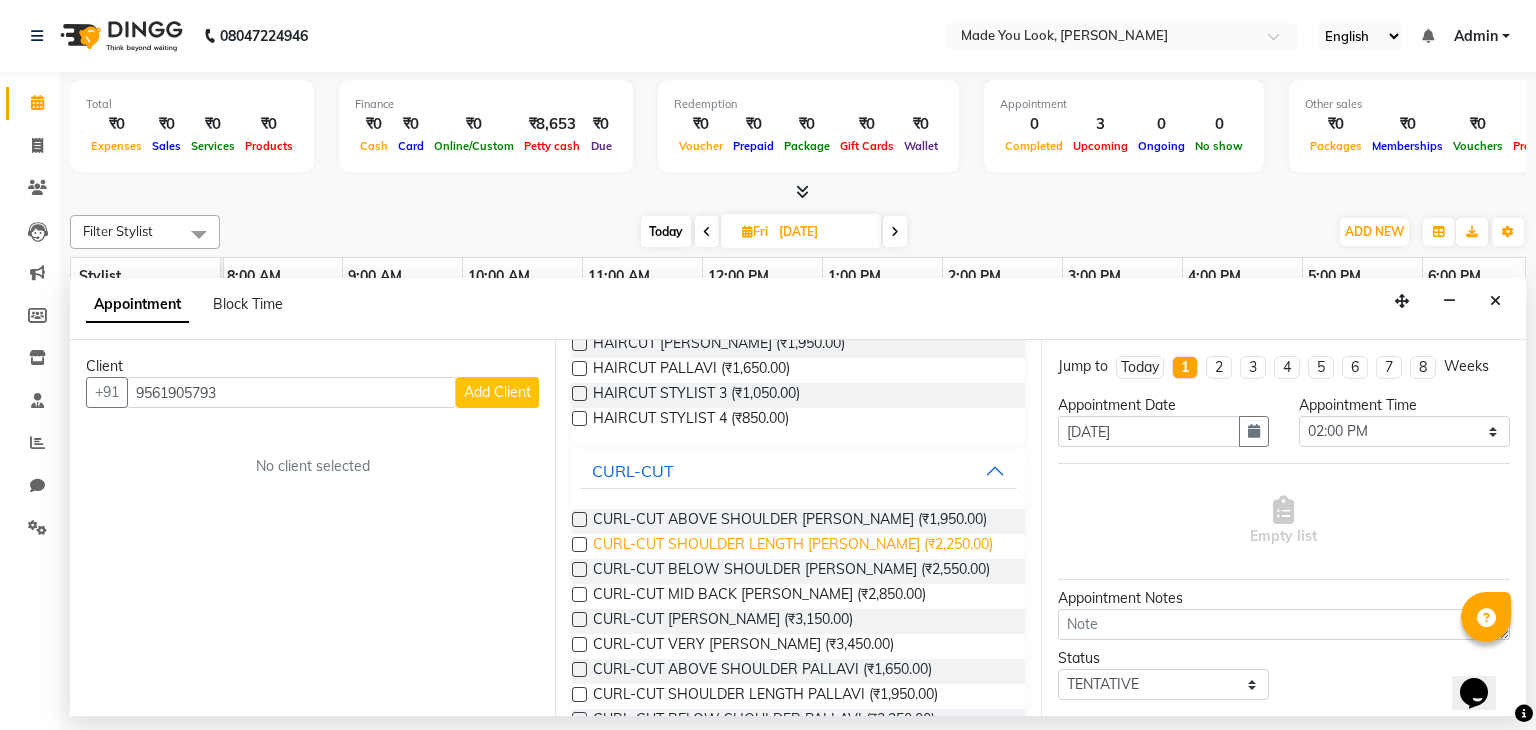 click on "CURL-CUT SHOULDER LENGTH [PERSON_NAME] (₹2,250.00)" at bounding box center [793, 546] 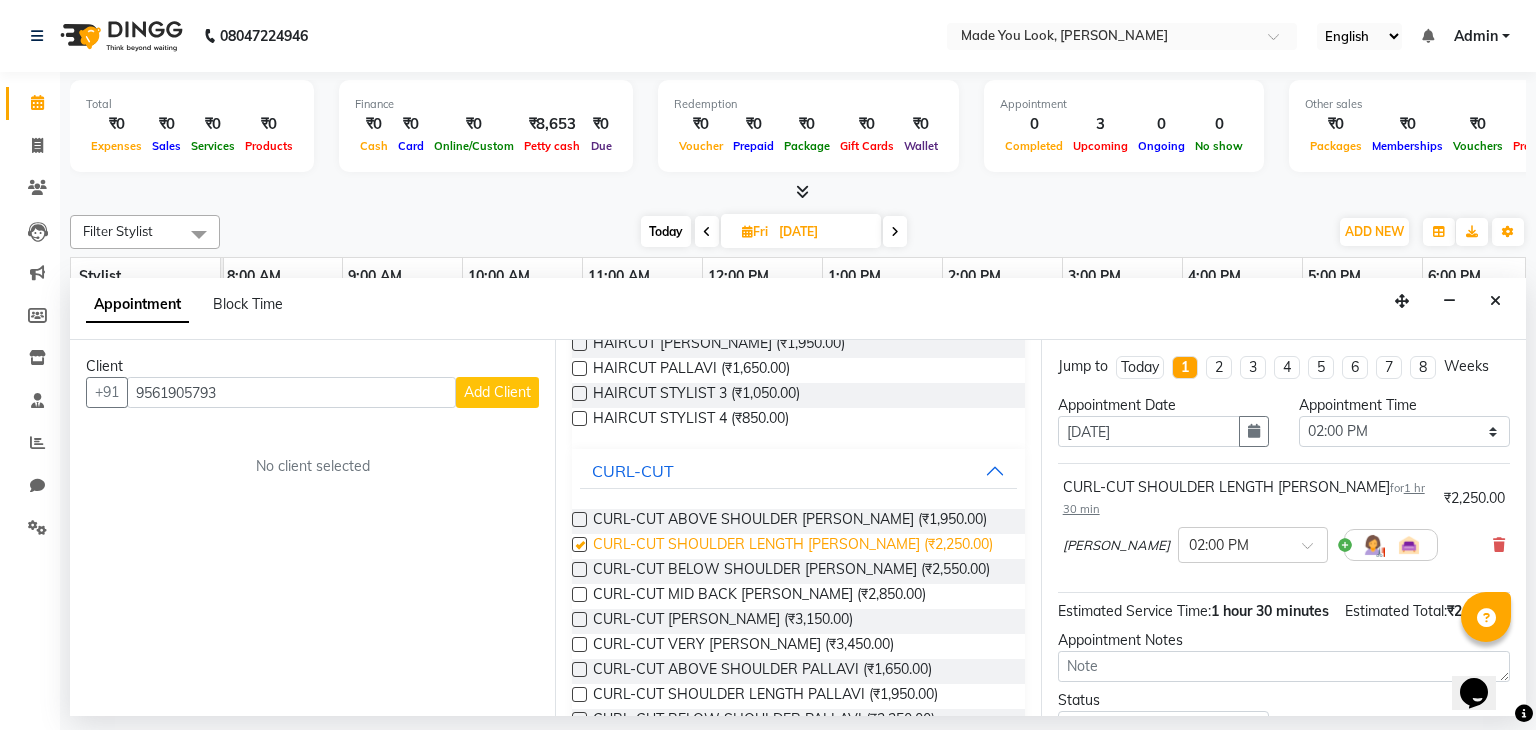 checkbox on "false" 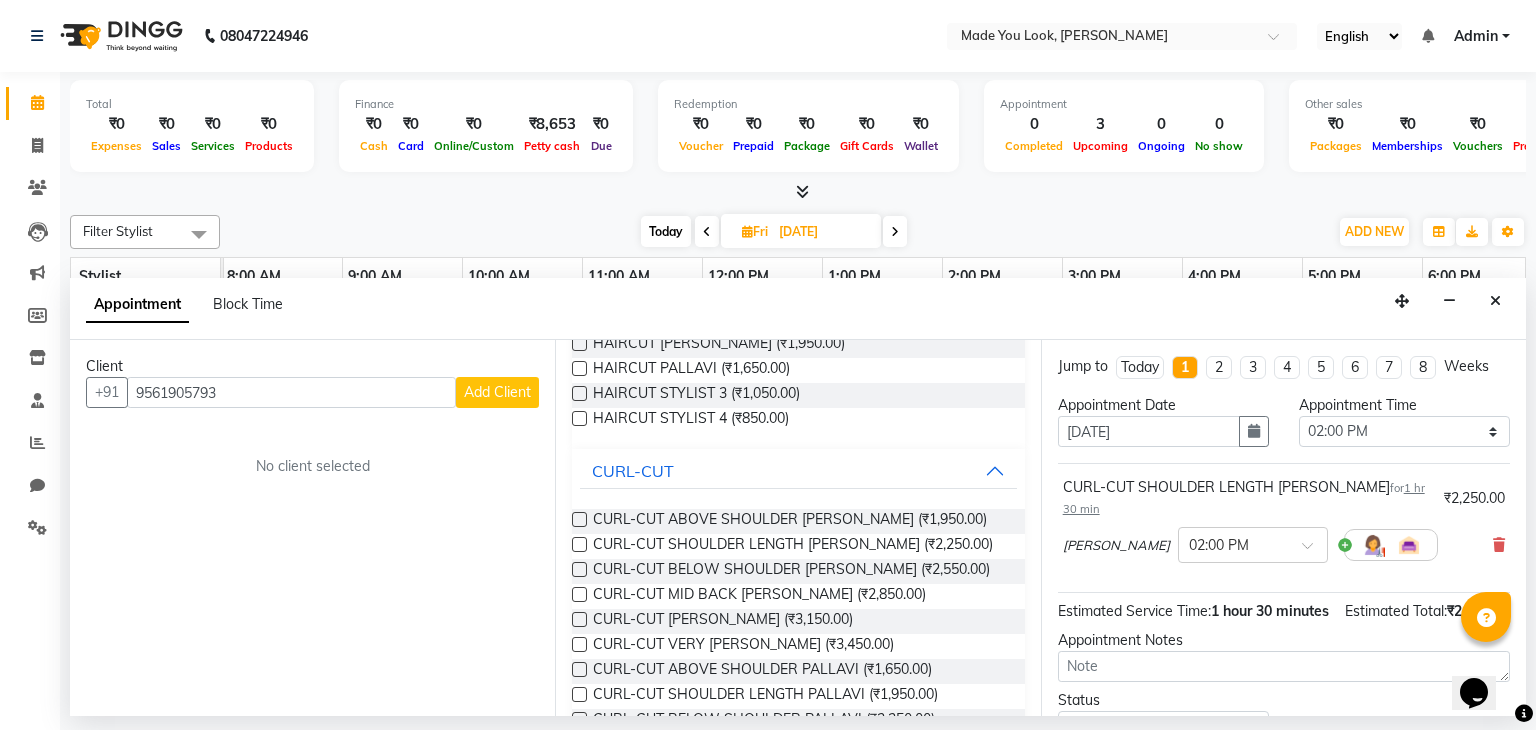 scroll, scrollTop: 120, scrollLeft: 0, axis: vertical 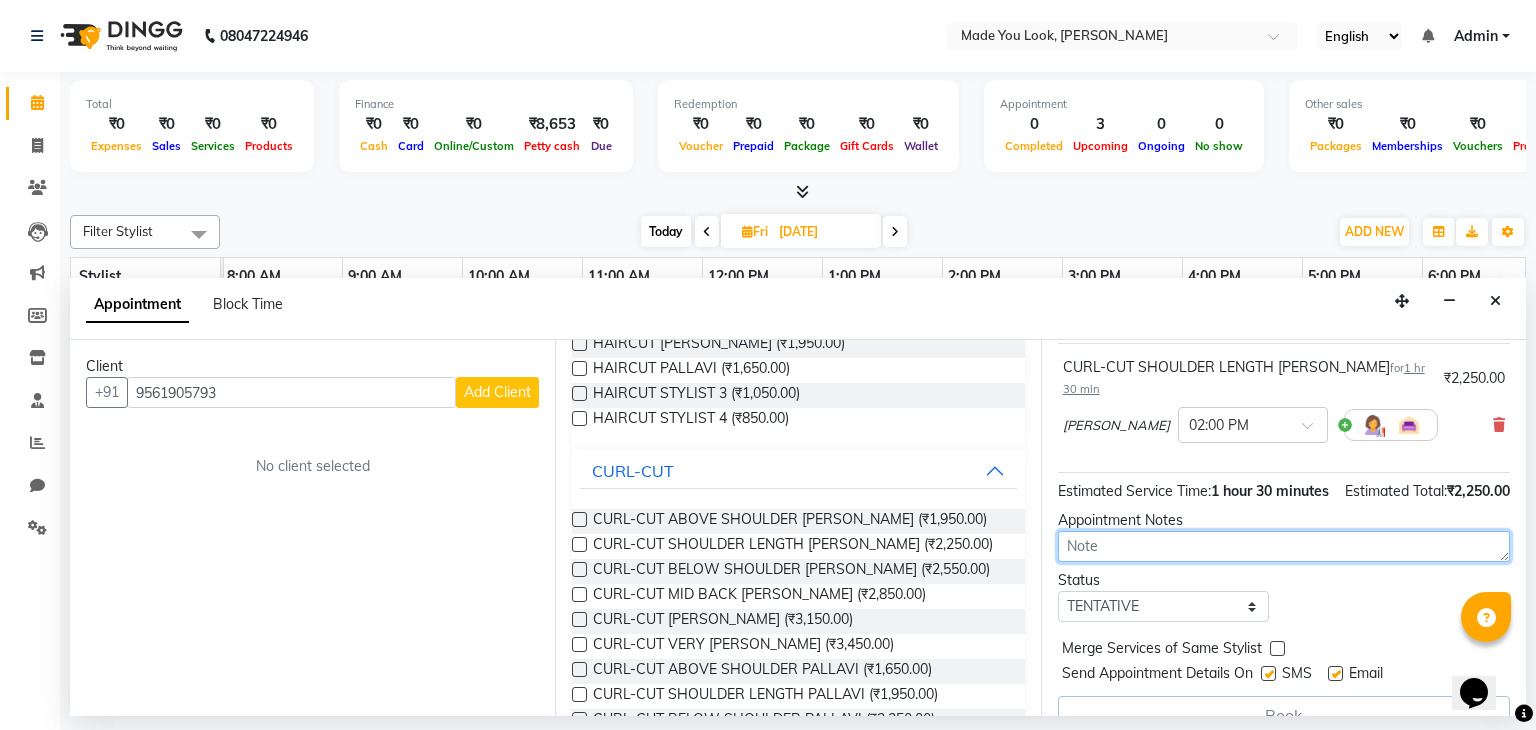 click at bounding box center (1284, 546) 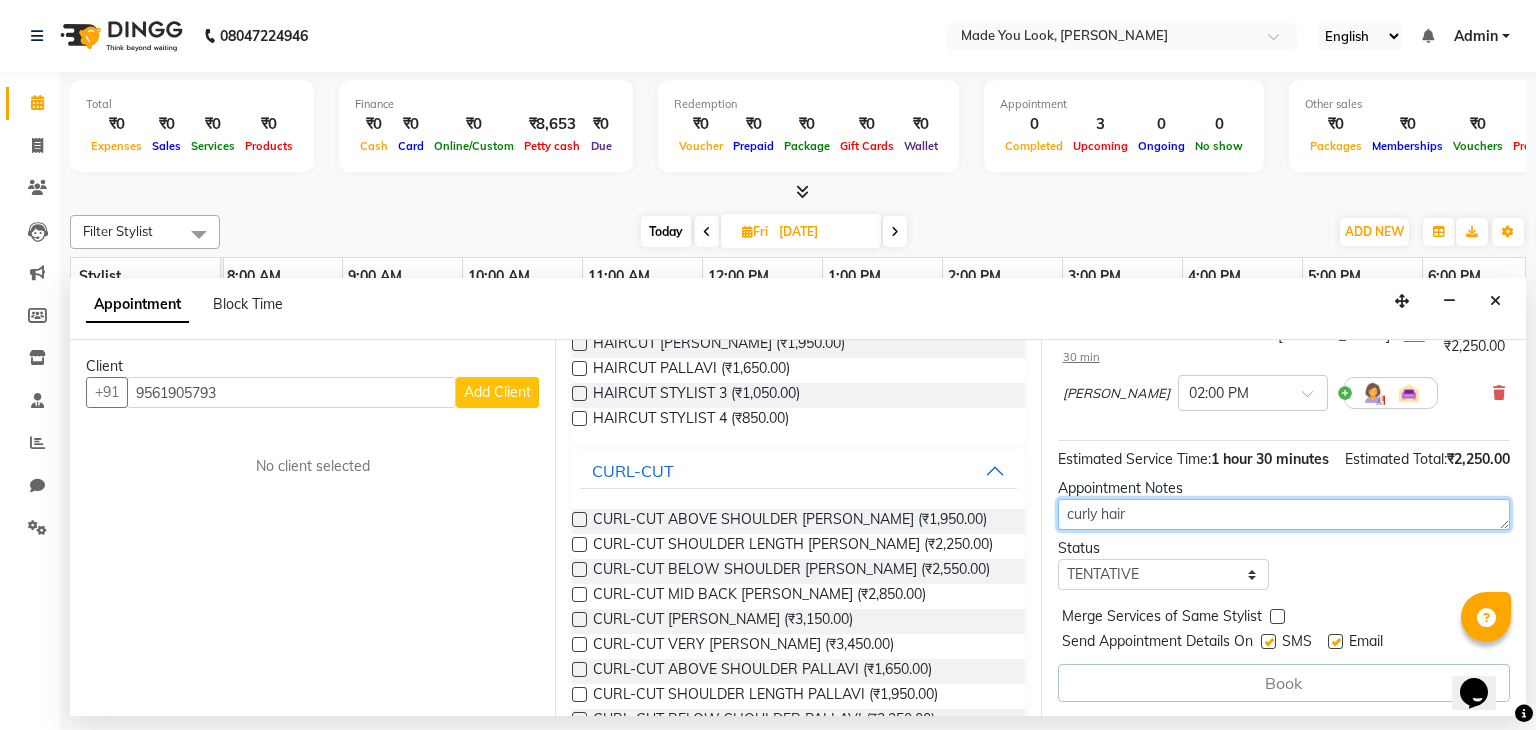 scroll, scrollTop: 64, scrollLeft: 0, axis: vertical 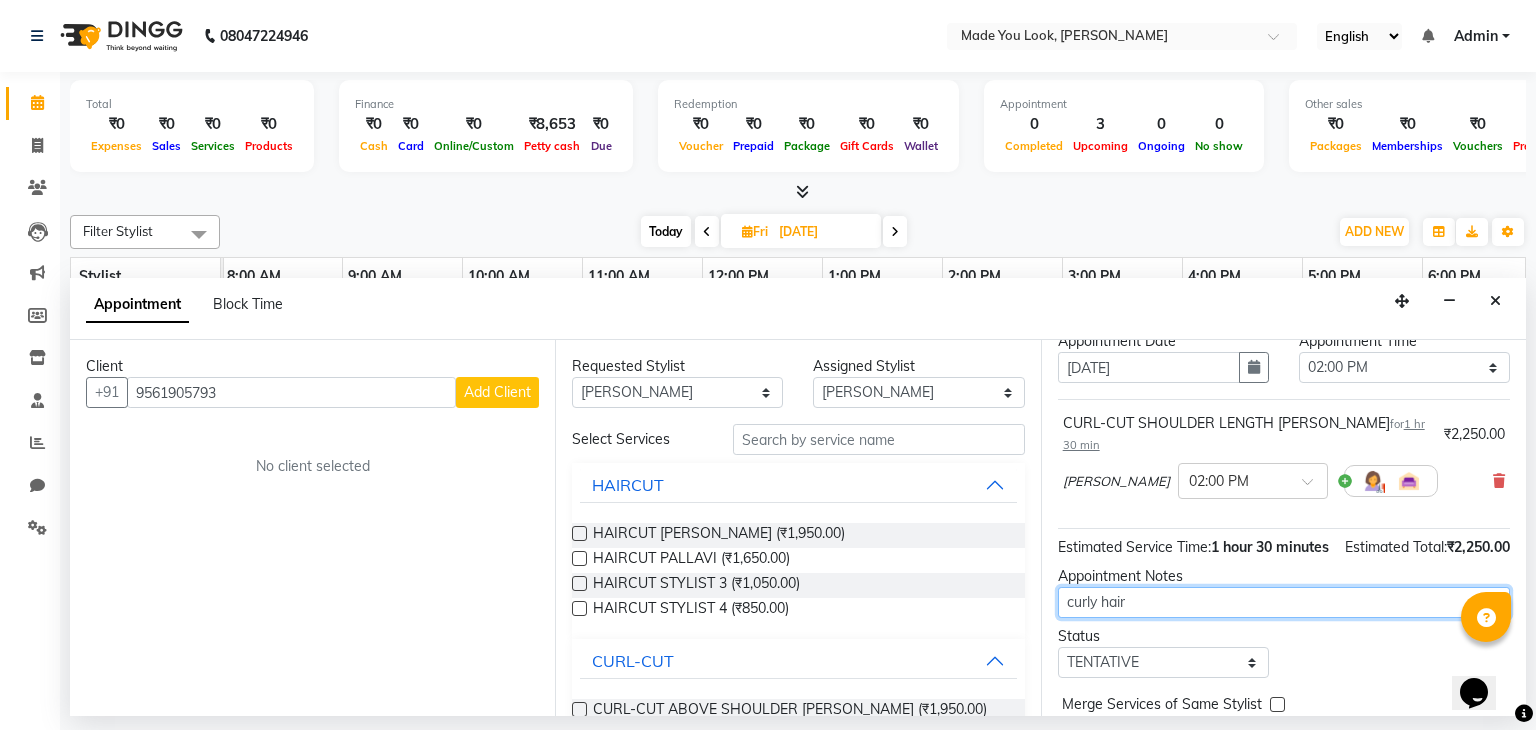 type on "curly hair" 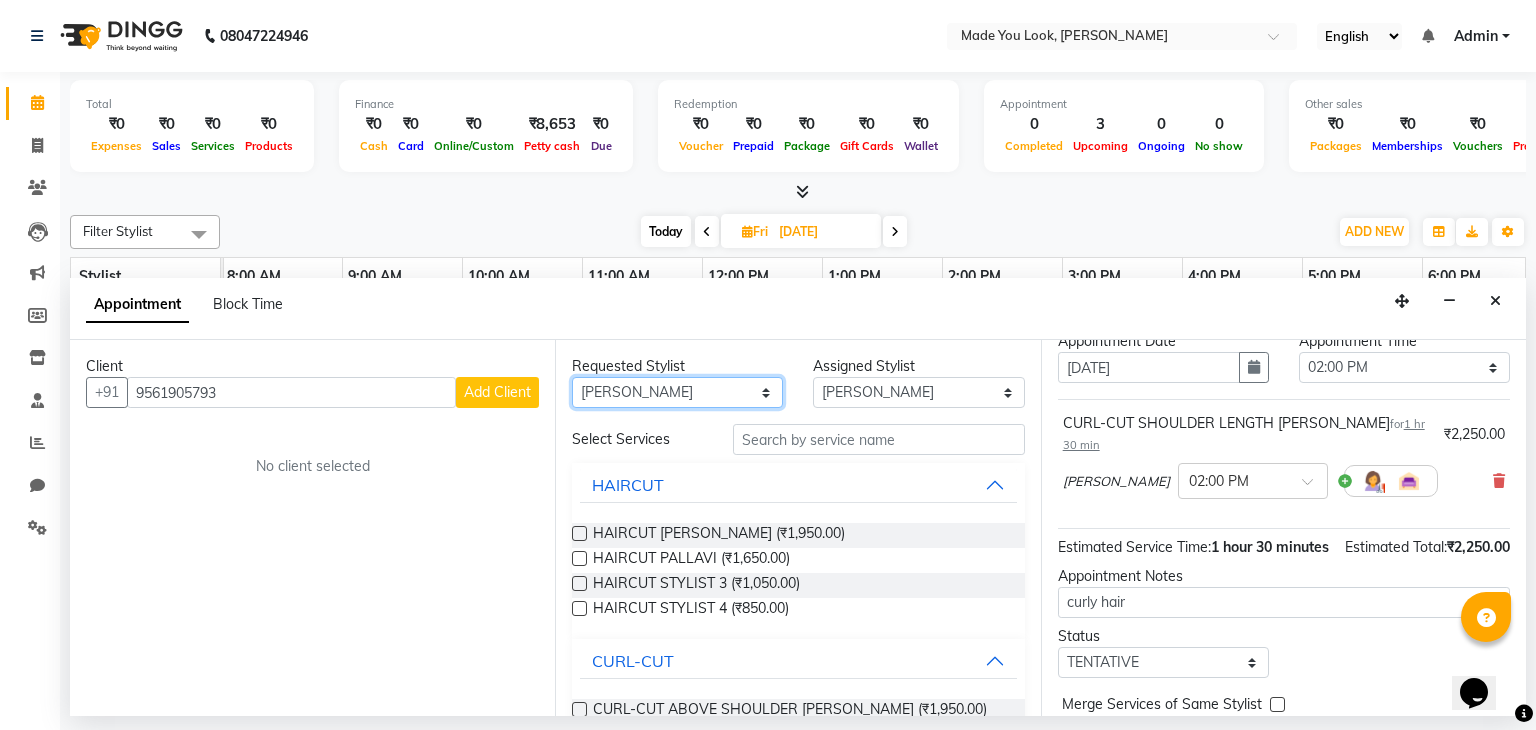 click on "Any Malini pallavi Doijode Pavithra Devi Pranav Nataraju  Sruthi A" at bounding box center [677, 392] 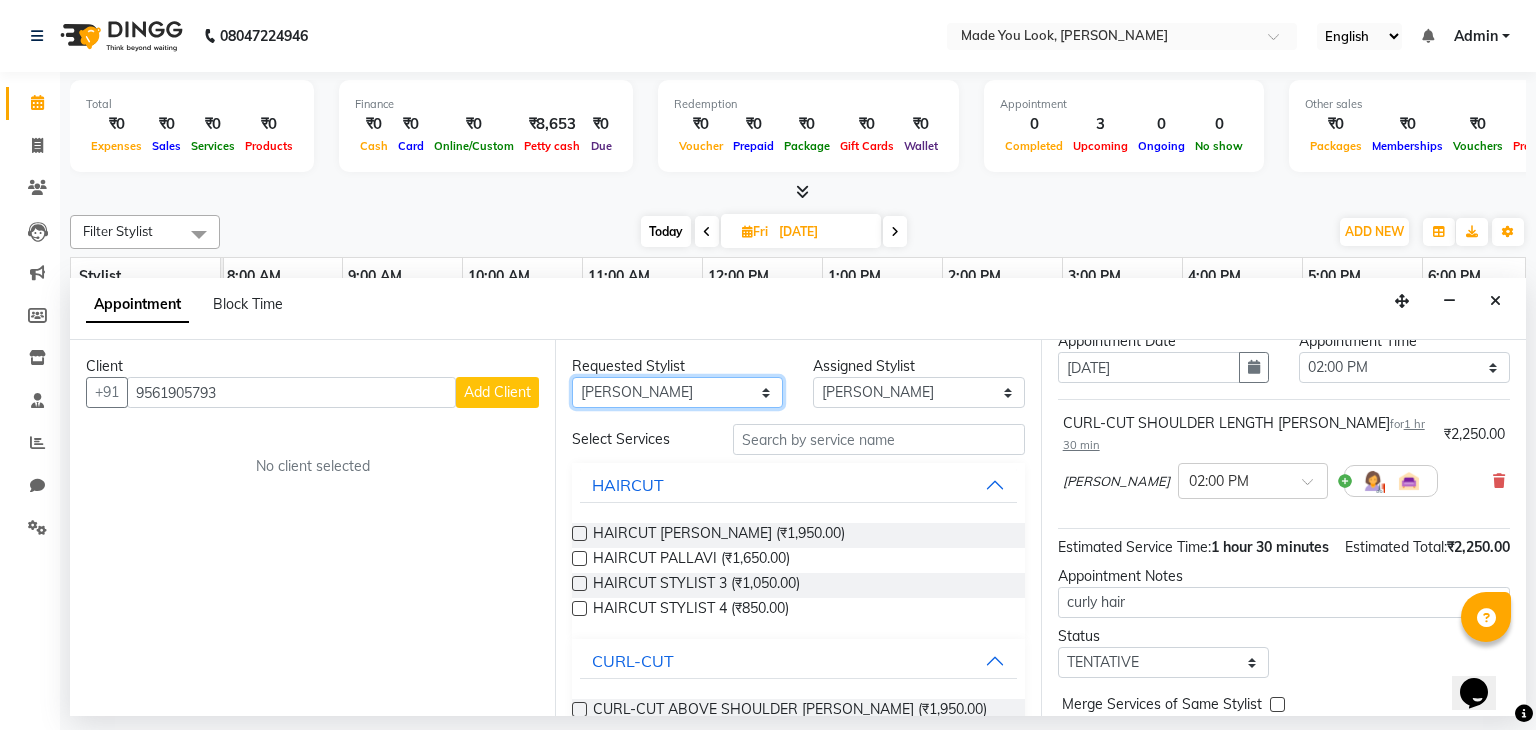 select on "83312" 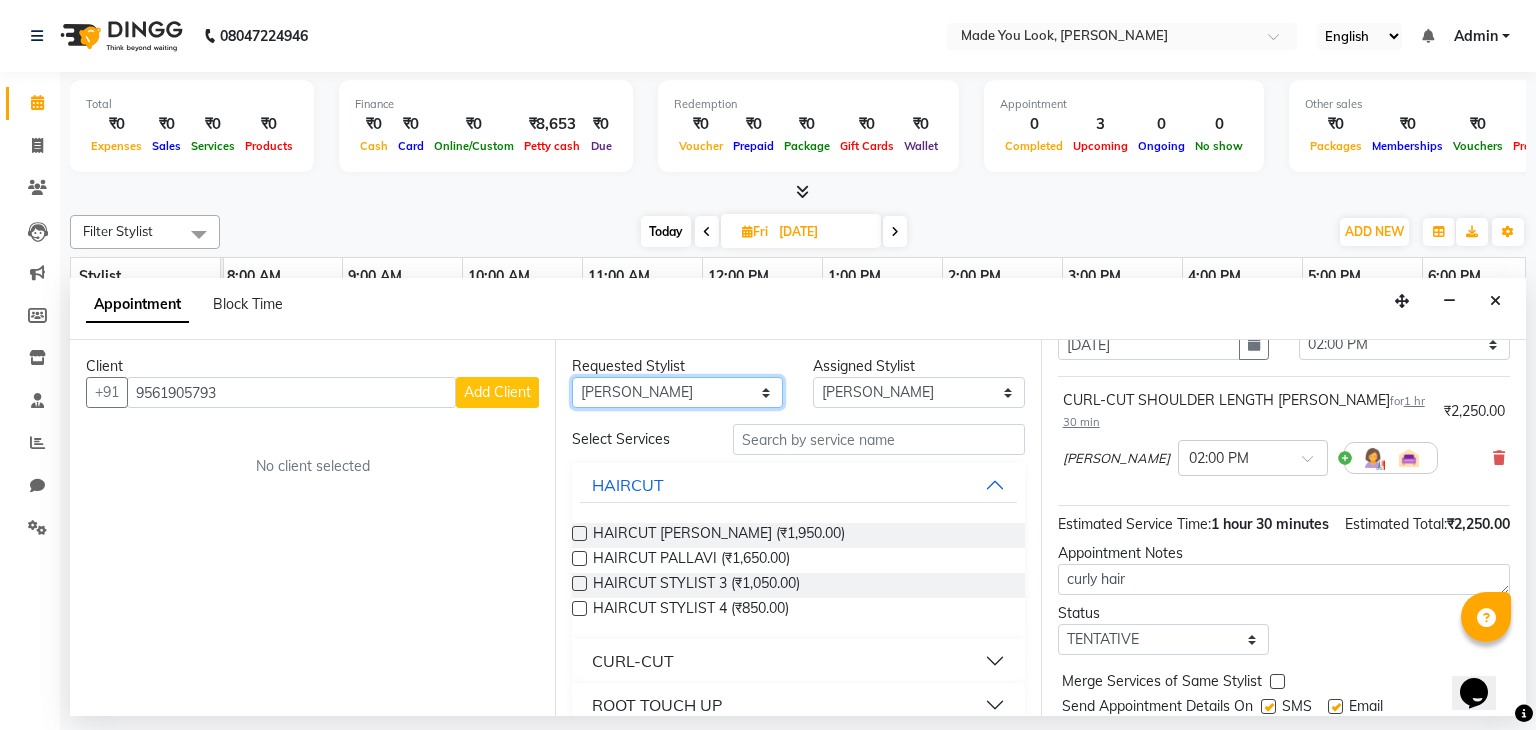scroll, scrollTop: 152, scrollLeft: 0, axis: vertical 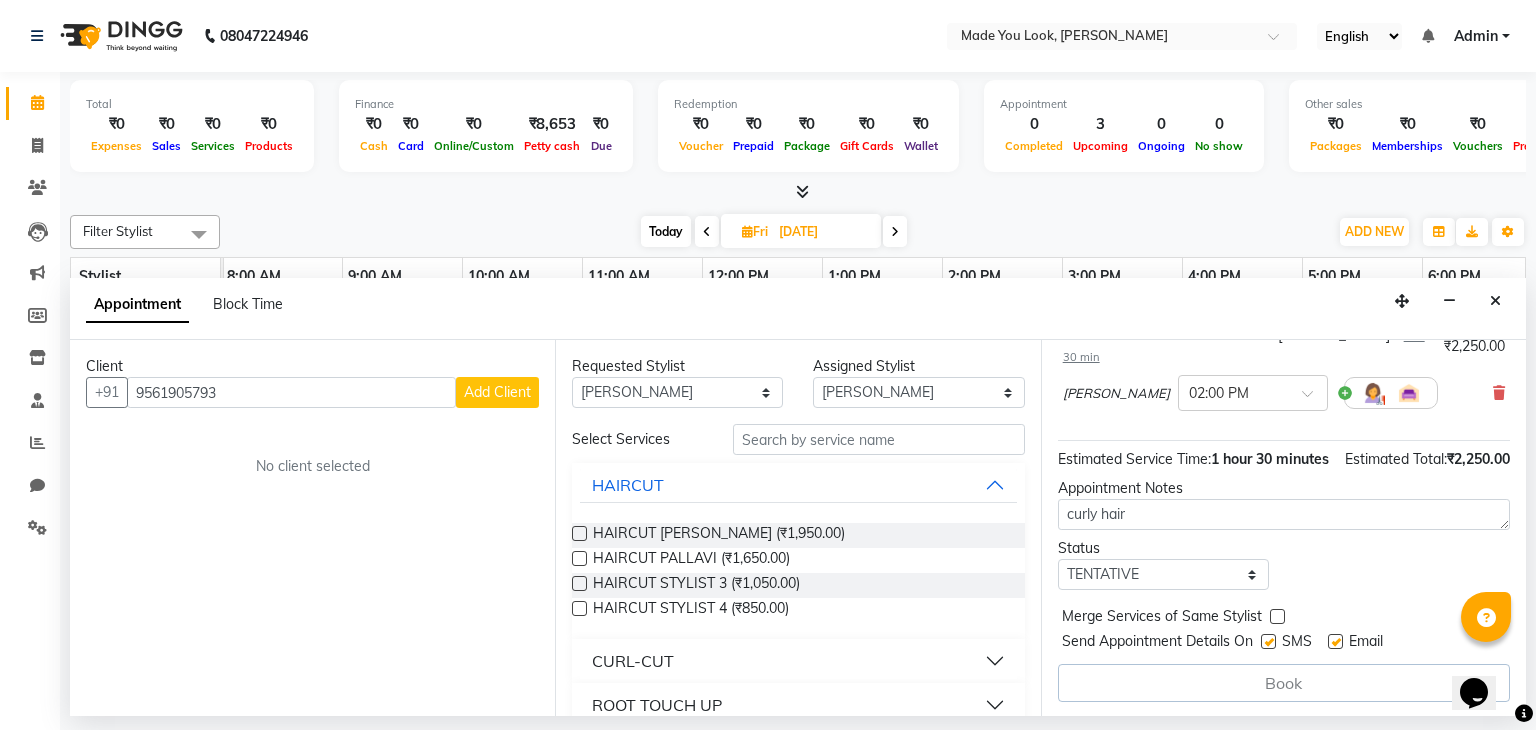 click on "Add Client" at bounding box center [497, 392] 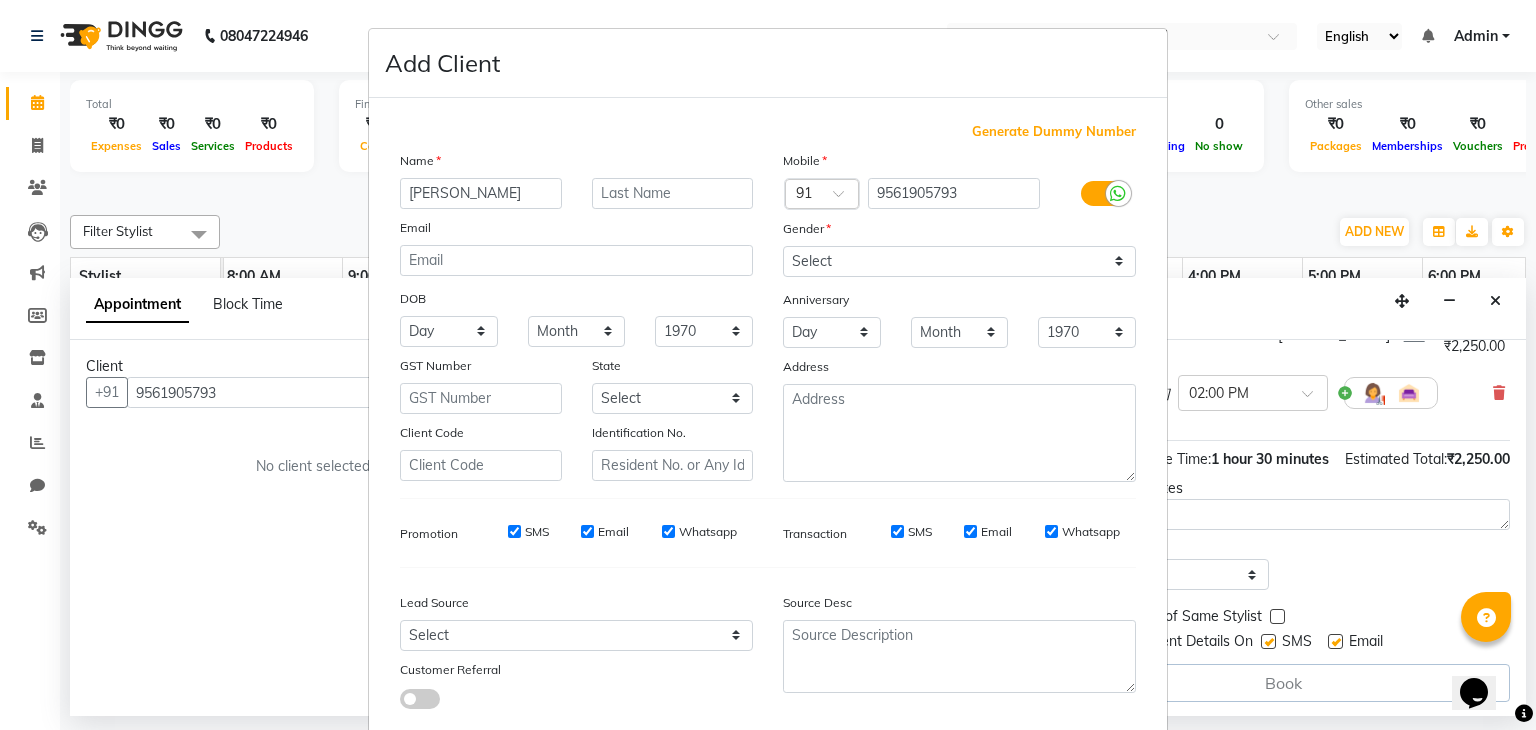 type on "[PERSON_NAME]" 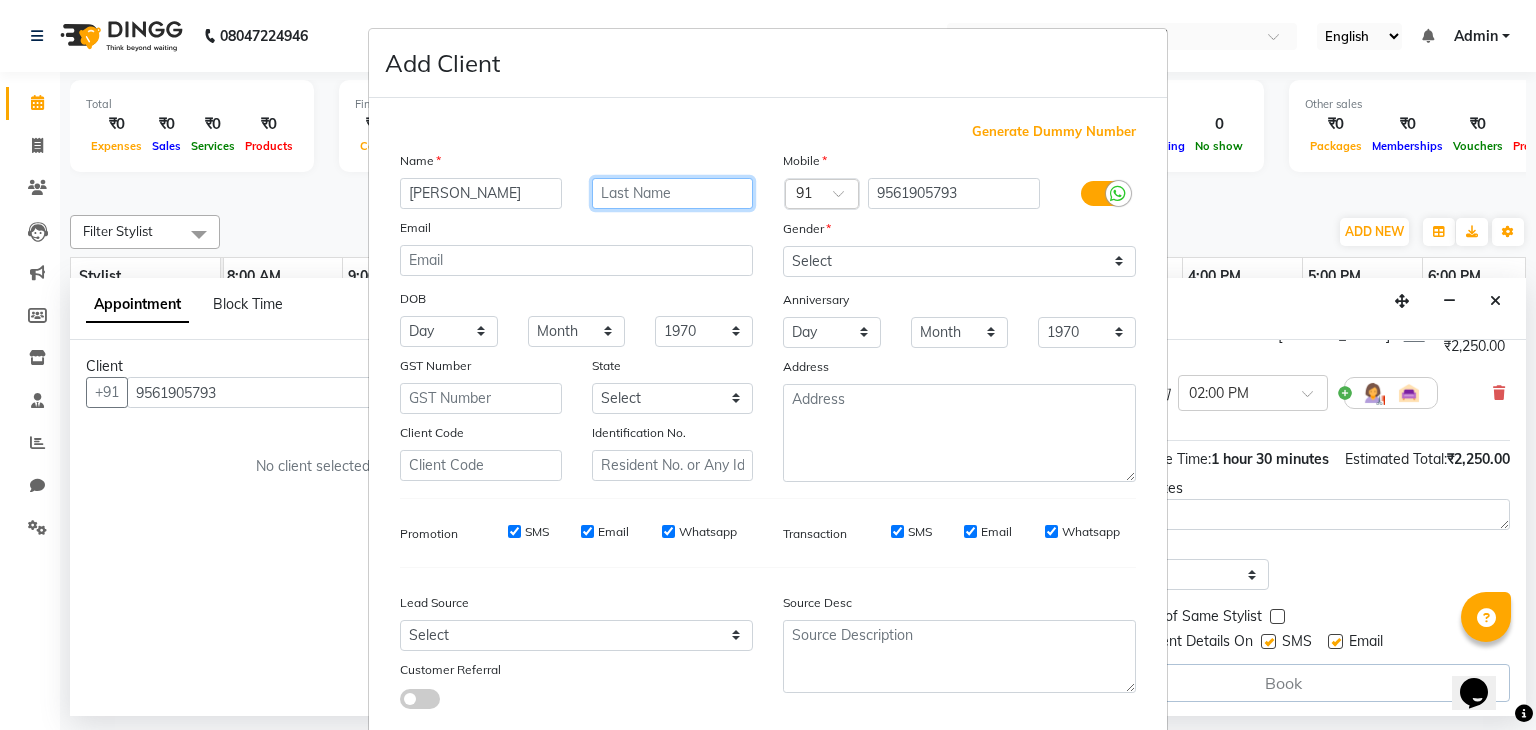 click at bounding box center [673, 193] 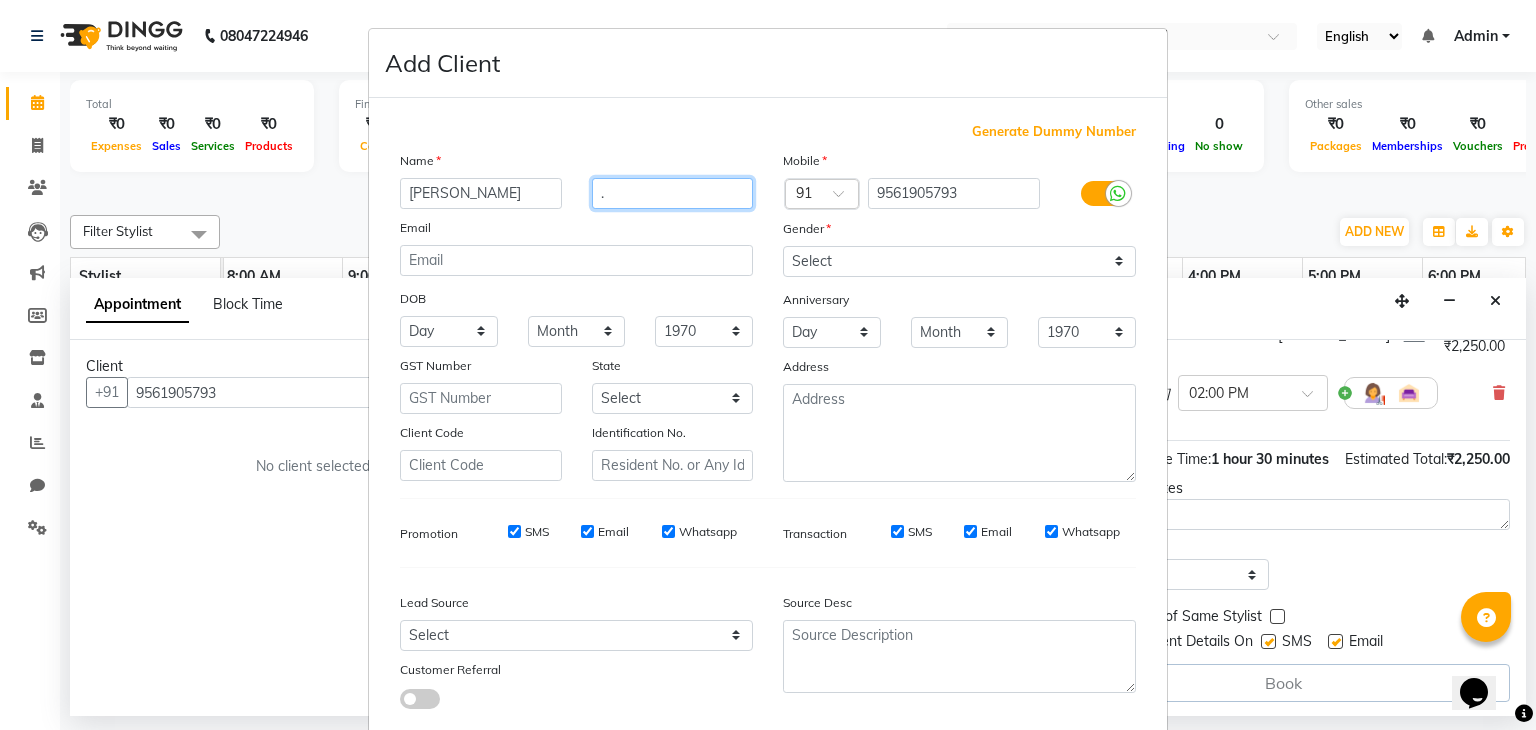 type on "." 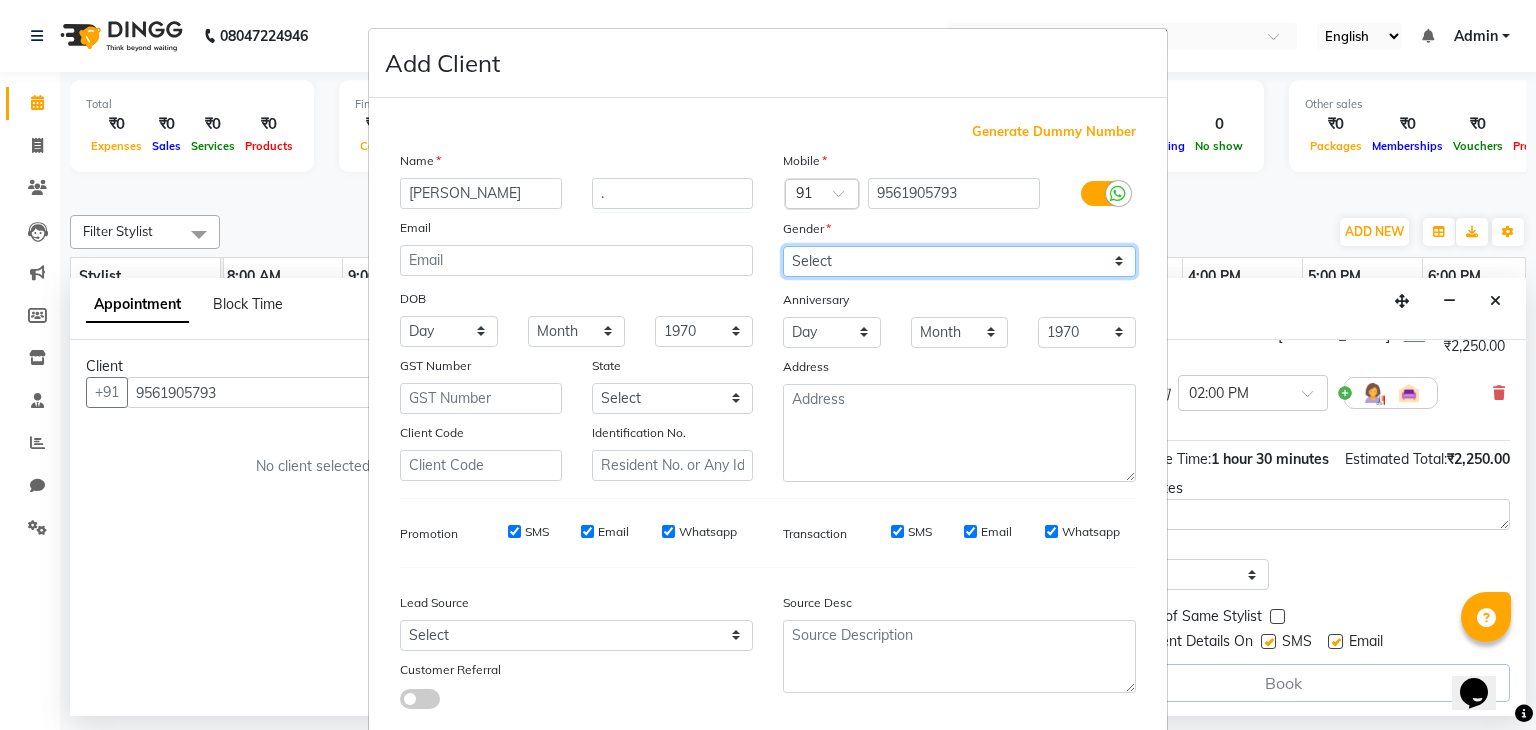 click on "Select [DEMOGRAPHIC_DATA] [DEMOGRAPHIC_DATA] Other Prefer Not To Say" at bounding box center [959, 261] 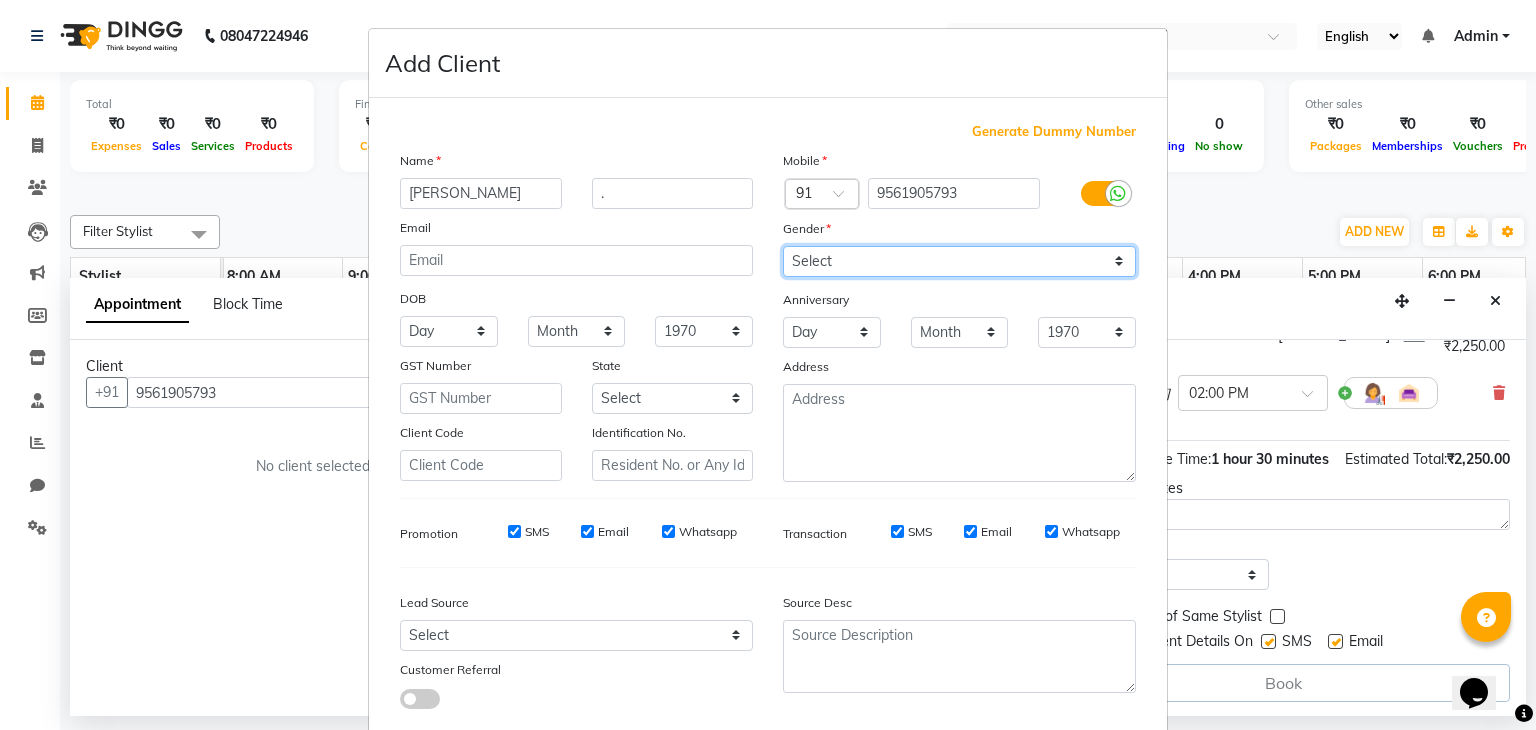 select on "[DEMOGRAPHIC_DATA]" 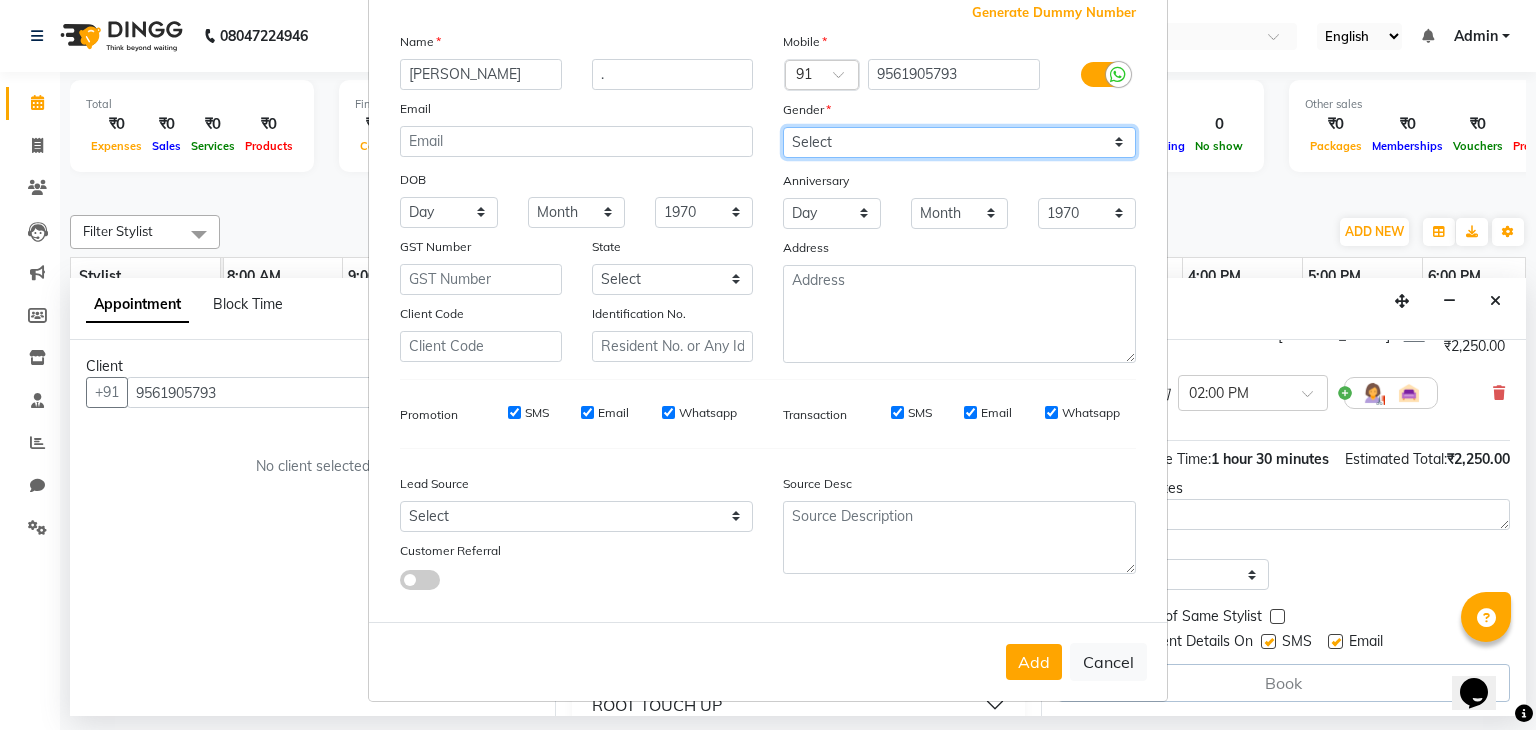 scroll, scrollTop: 126, scrollLeft: 0, axis: vertical 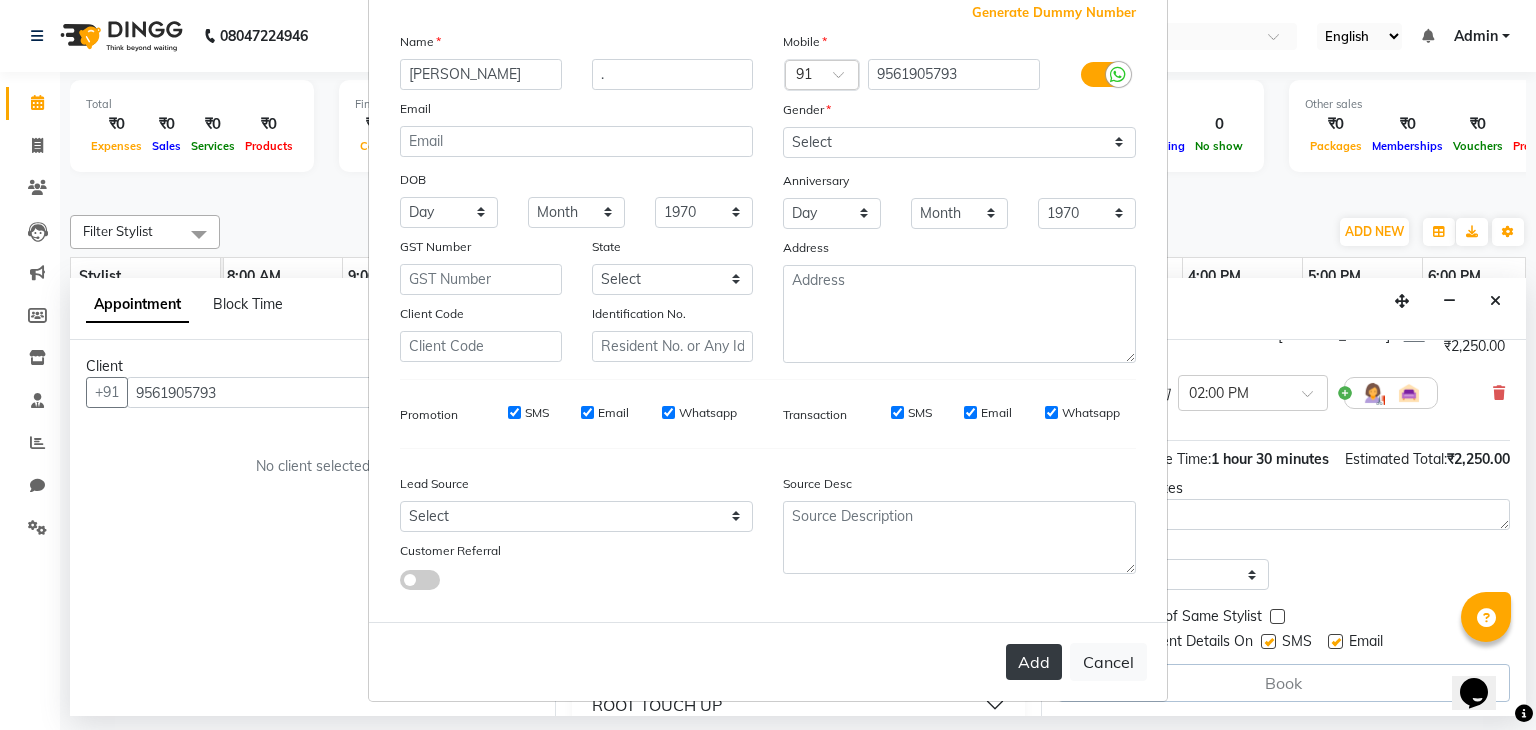 click on "Add" at bounding box center [1034, 662] 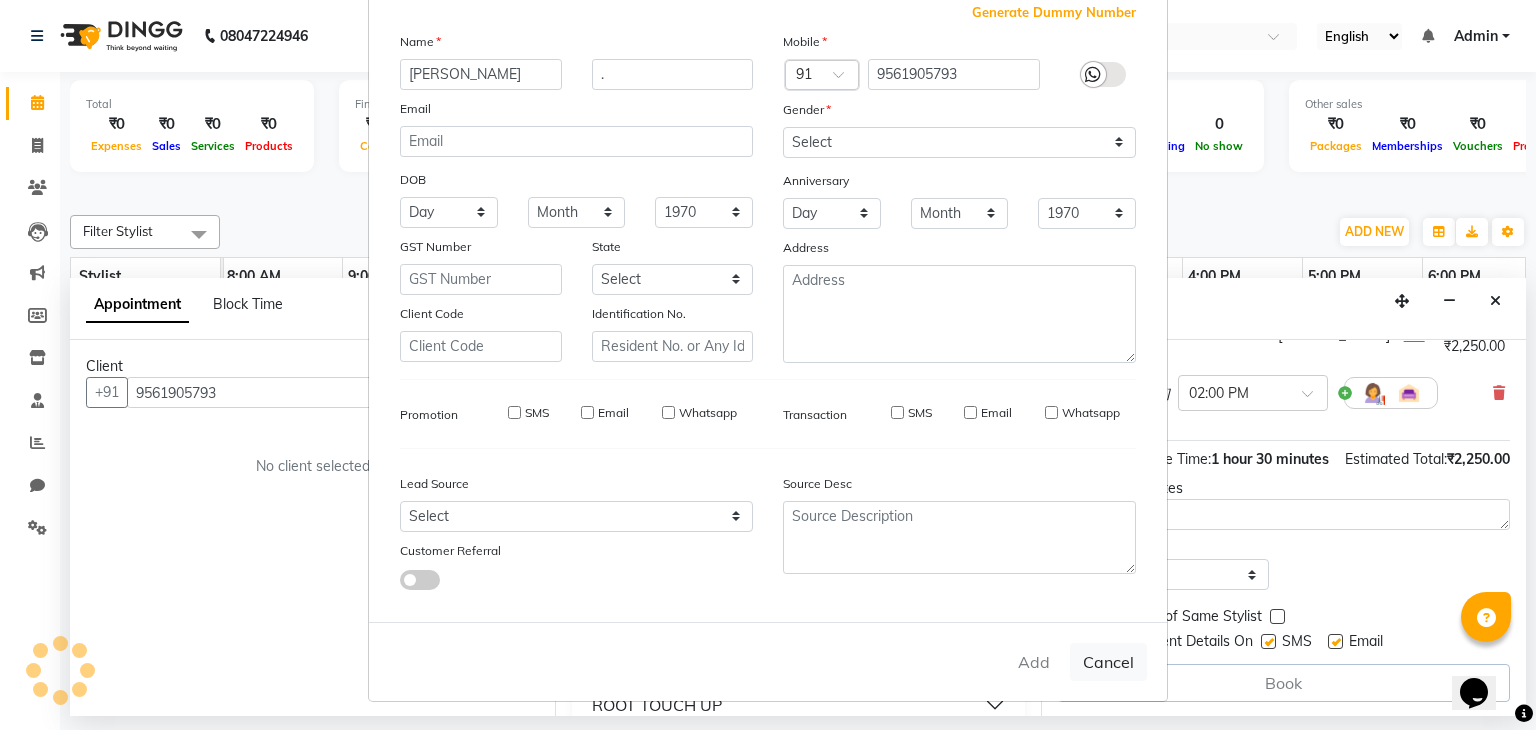 type 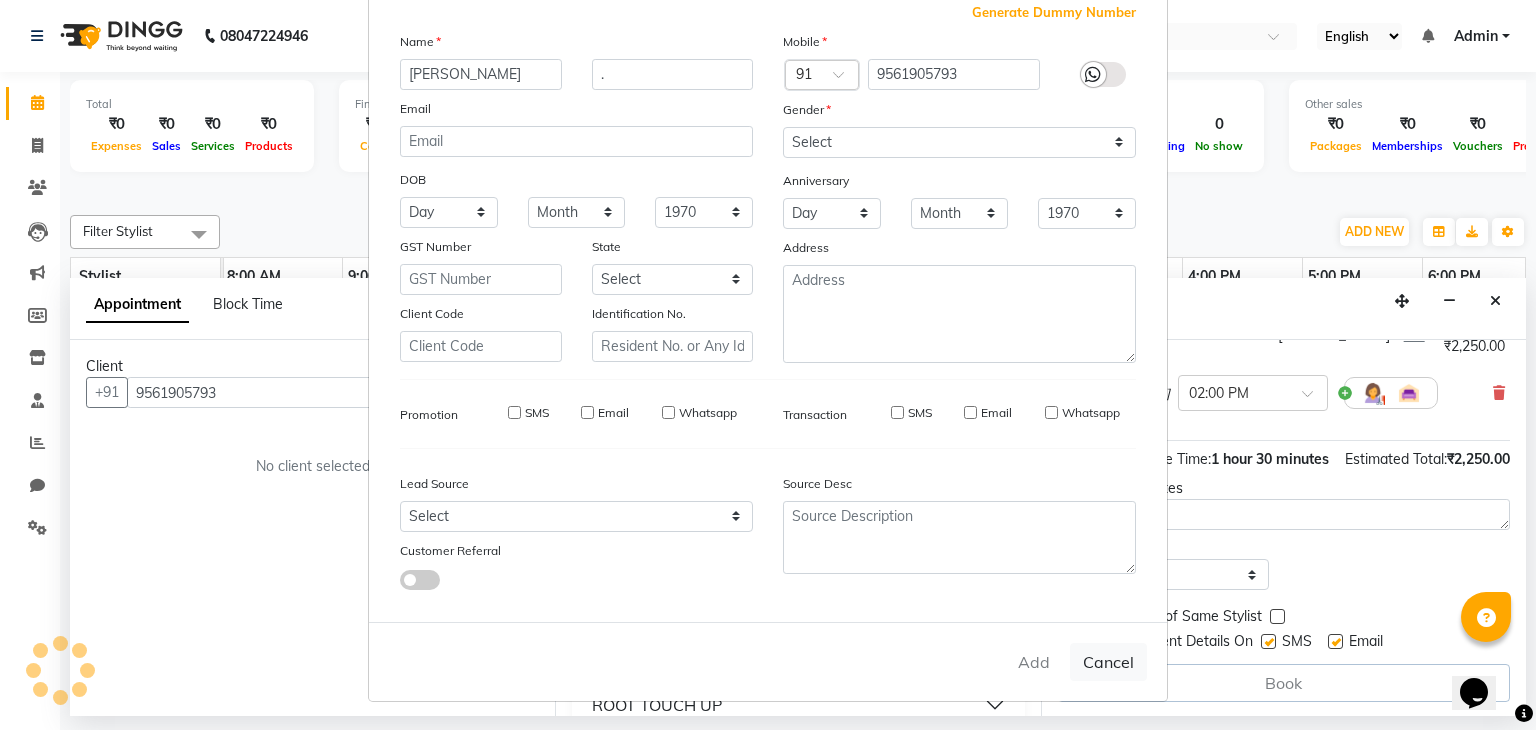 type 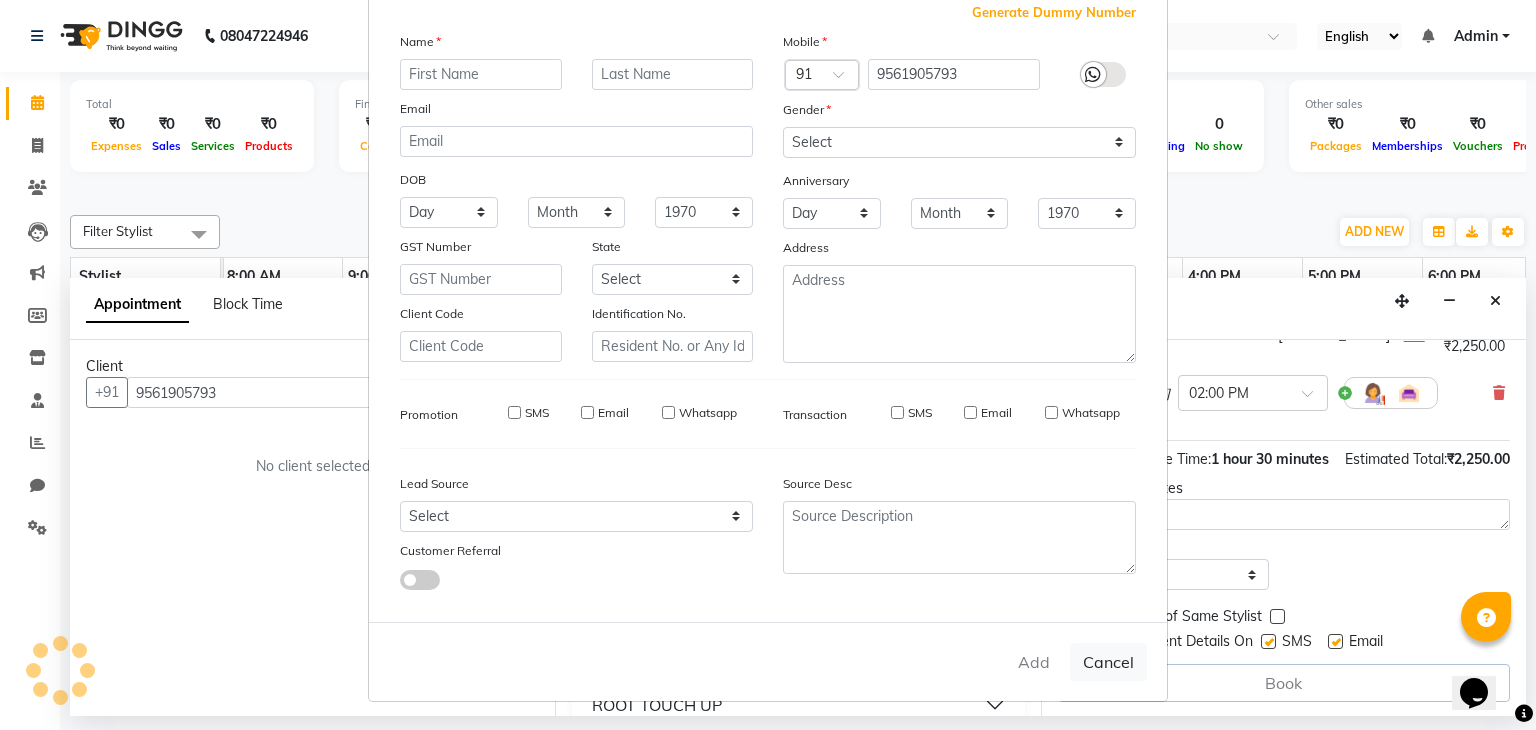 select 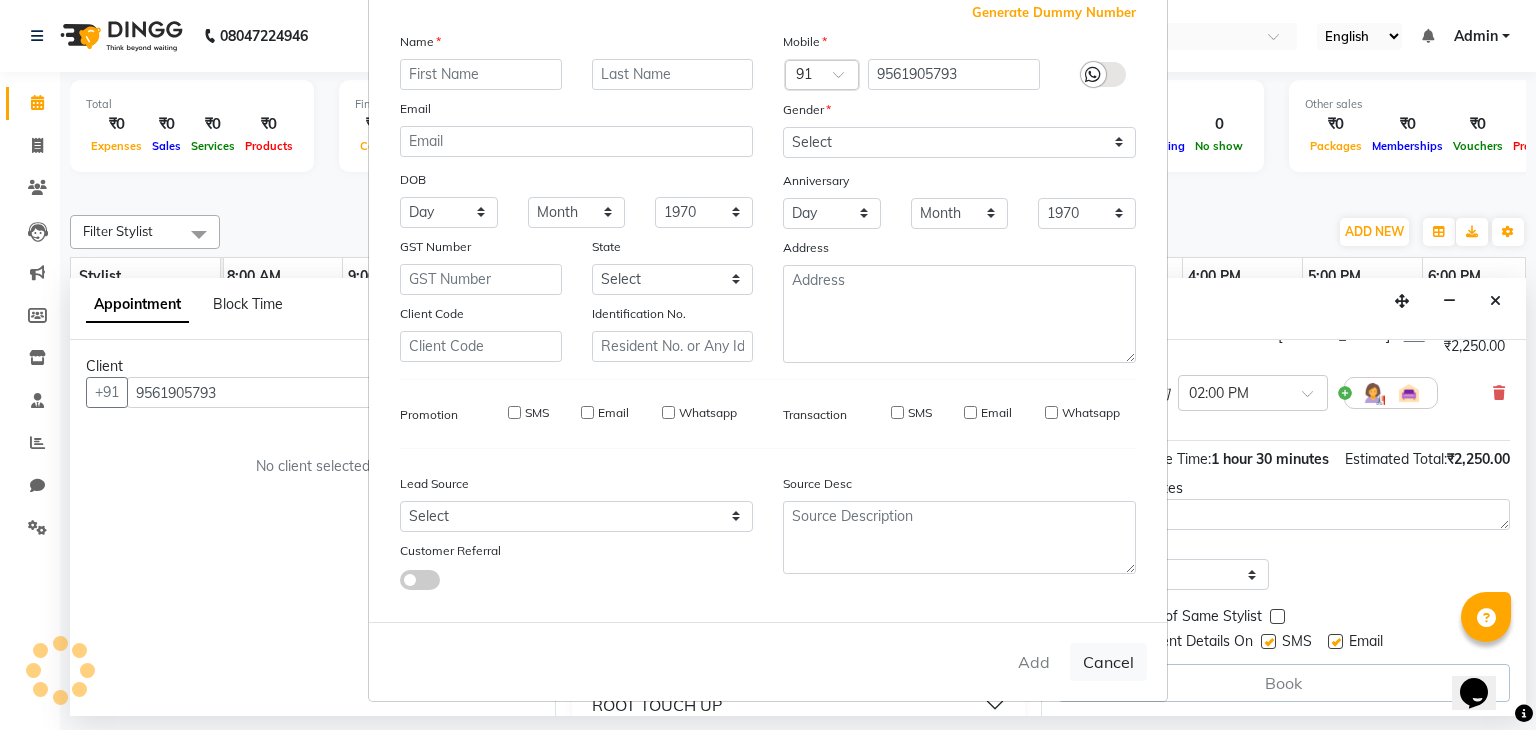 type 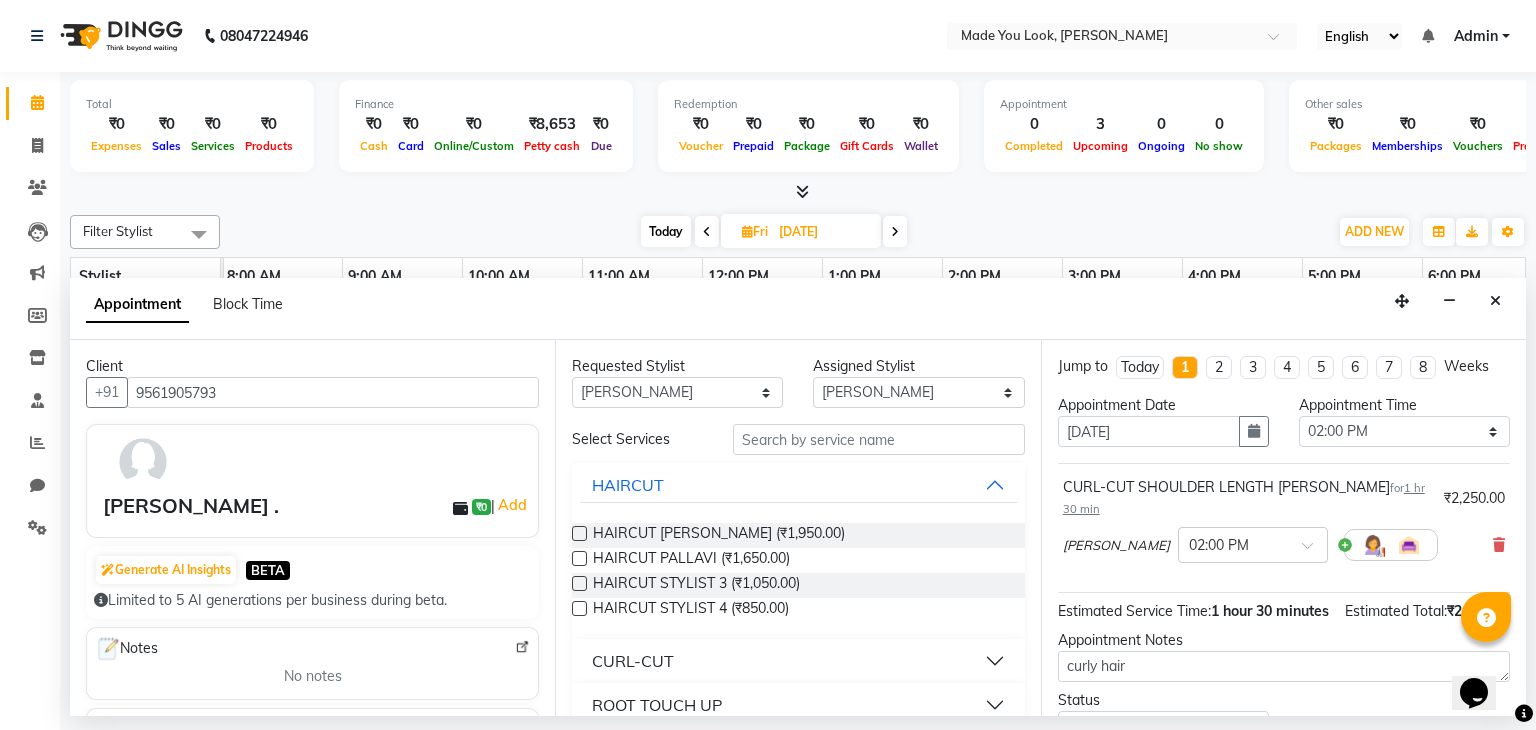 scroll, scrollTop: 151, scrollLeft: 0, axis: vertical 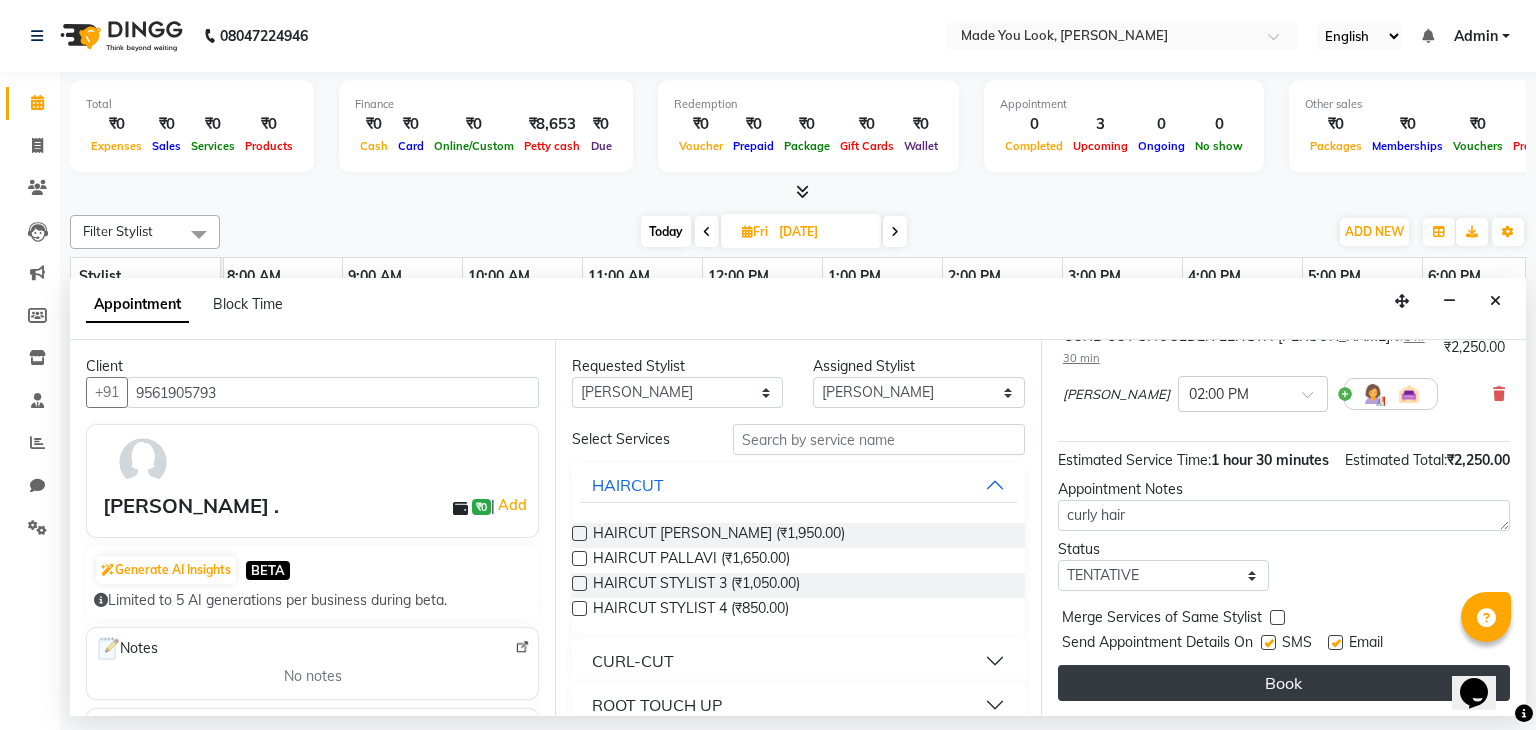 click on "Book" at bounding box center (1284, 683) 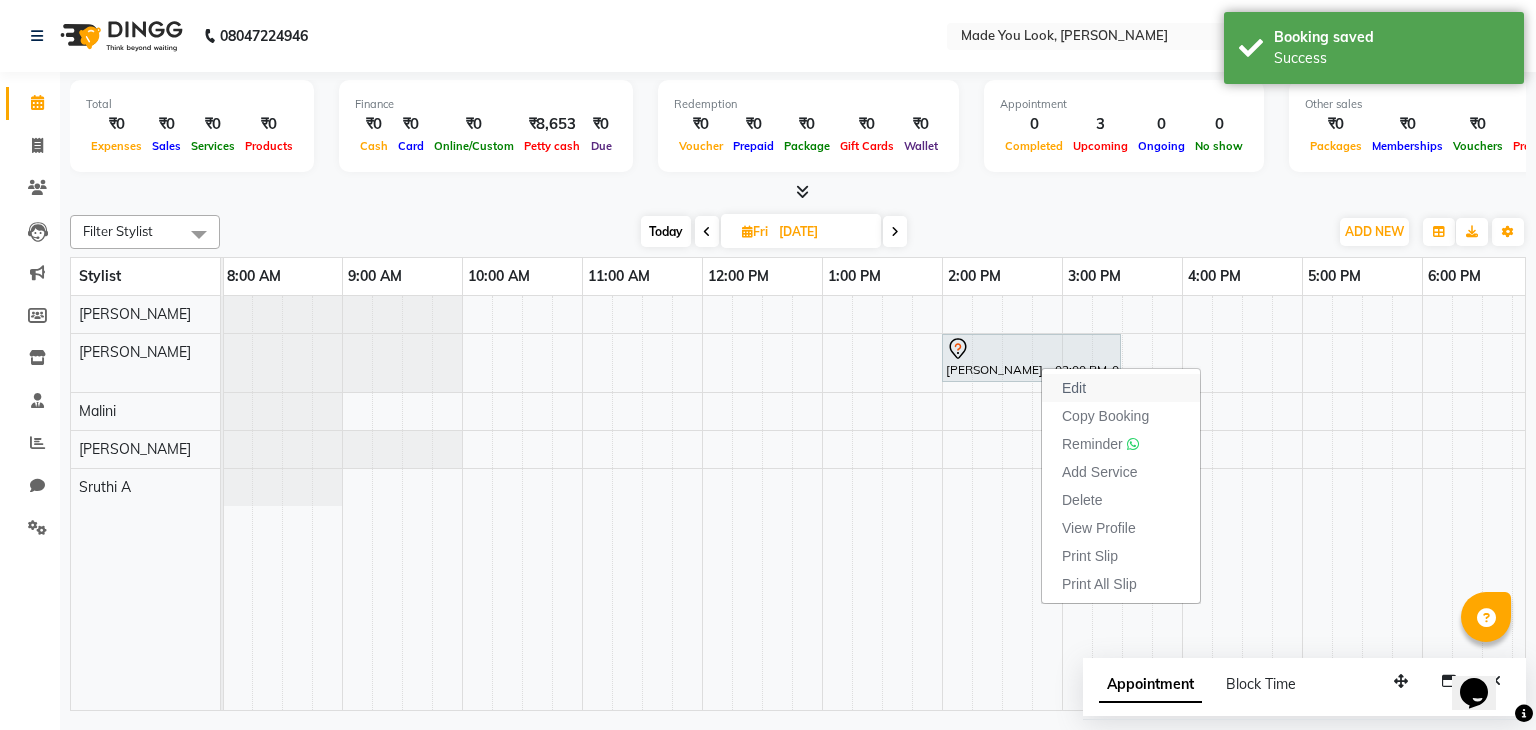 click on "Edit" at bounding box center [1074, 388] 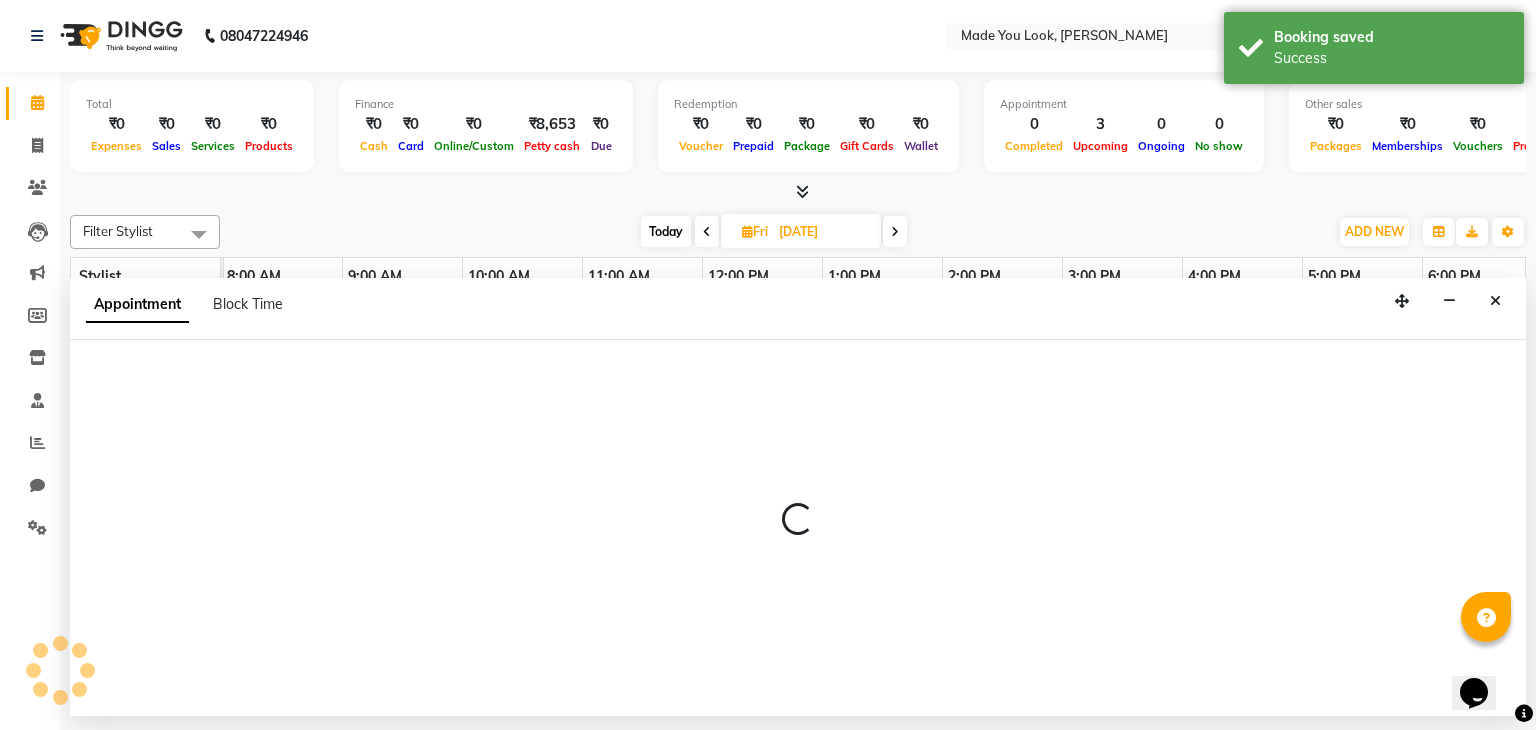 select on "tentative" 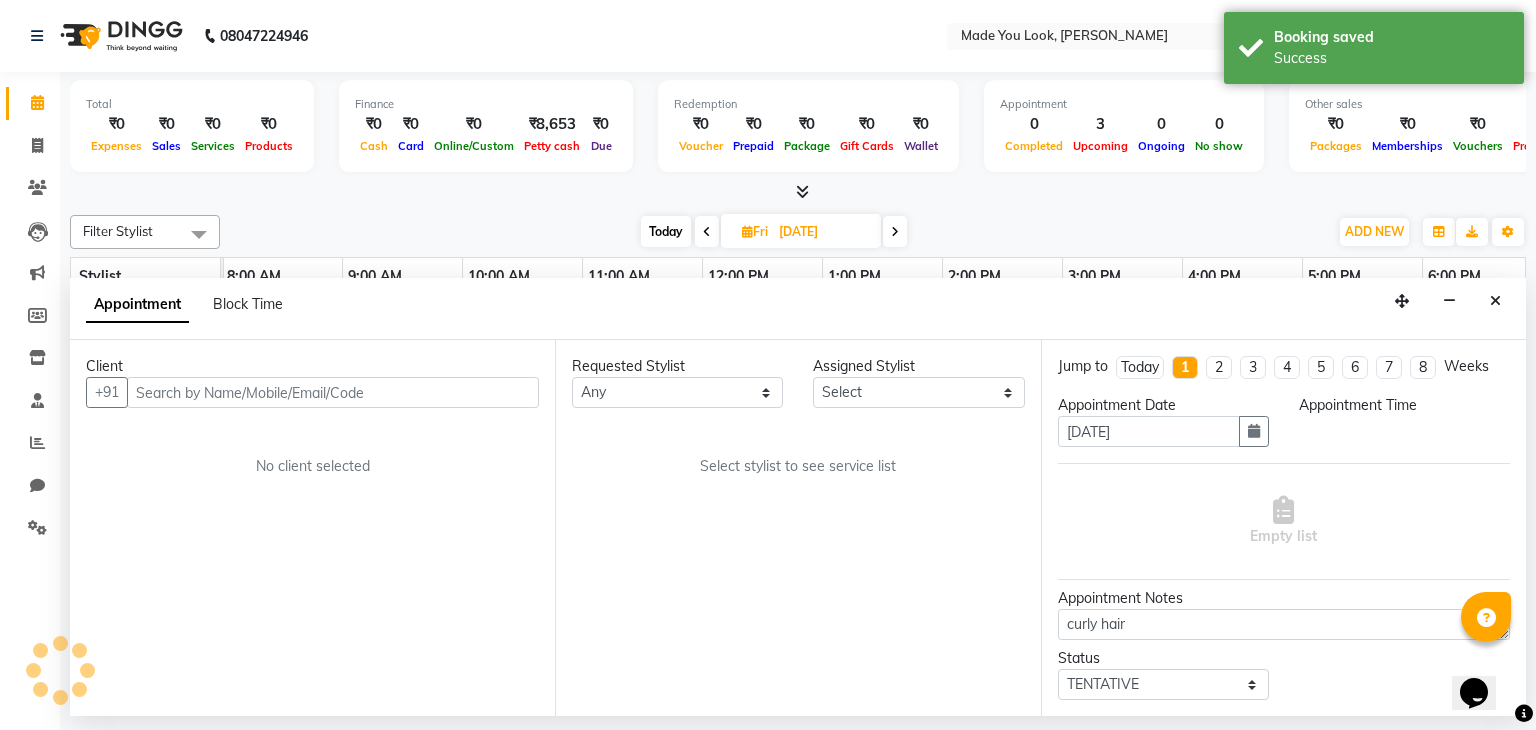 scroll, scrollTop: 0, scrollLeft: 0, axis: both 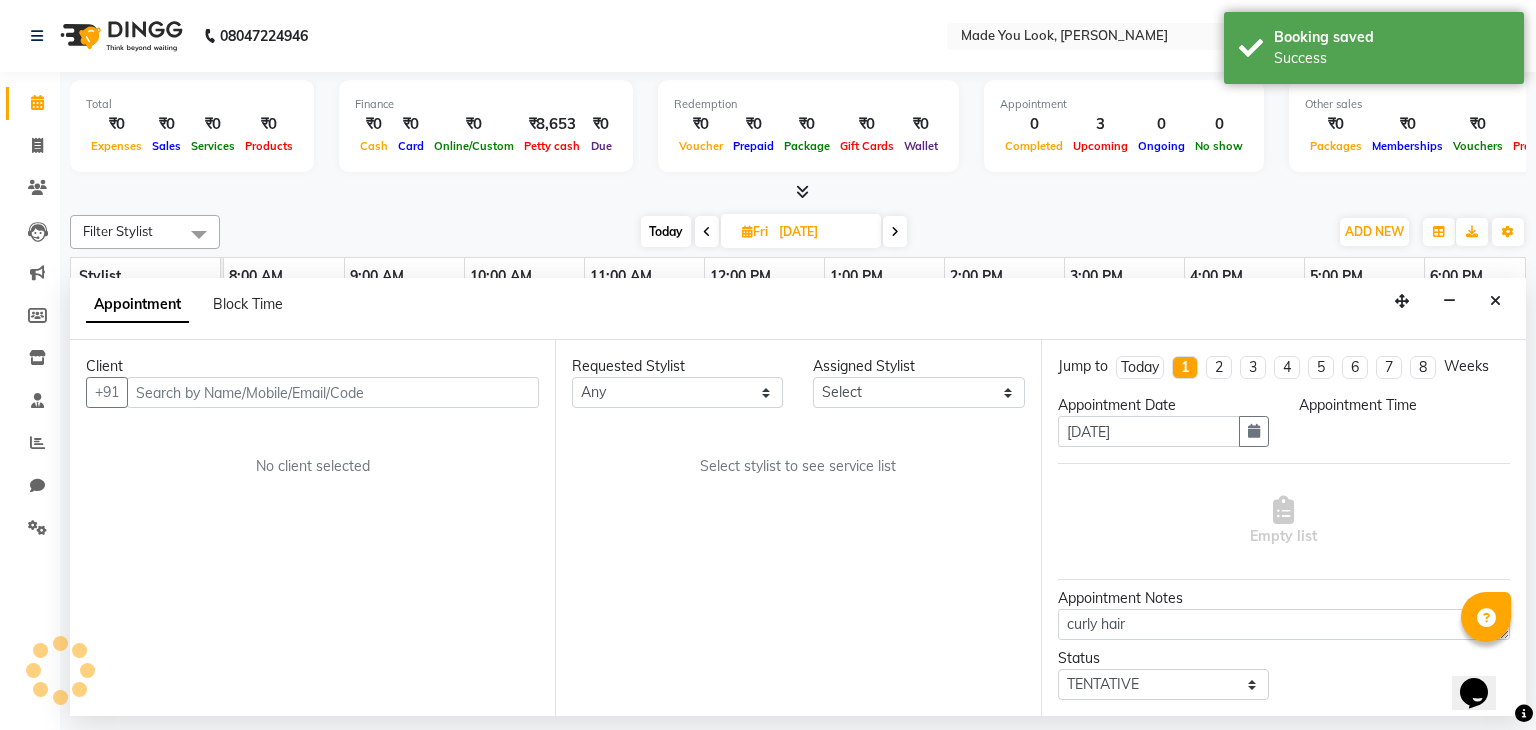 select on "83313" 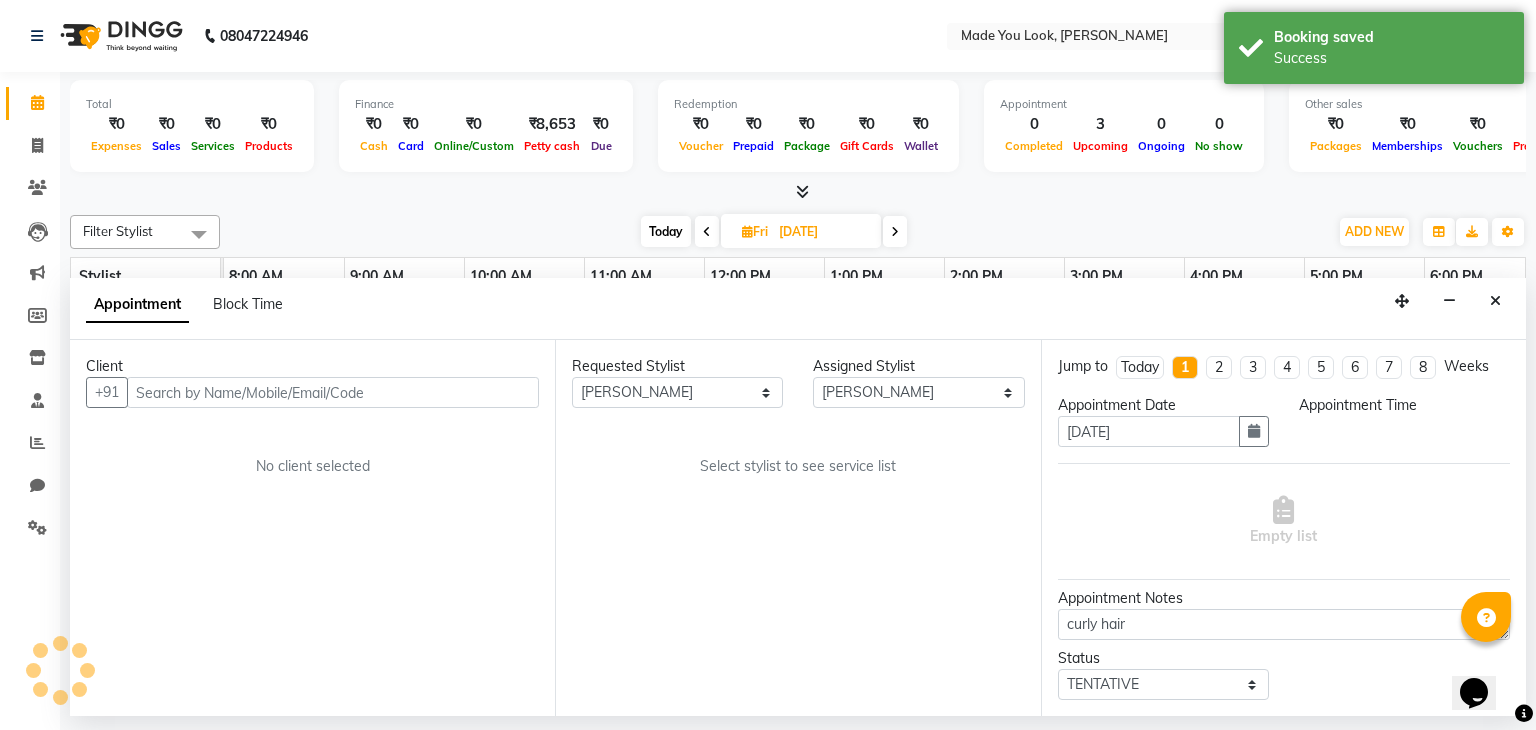 select on "840" 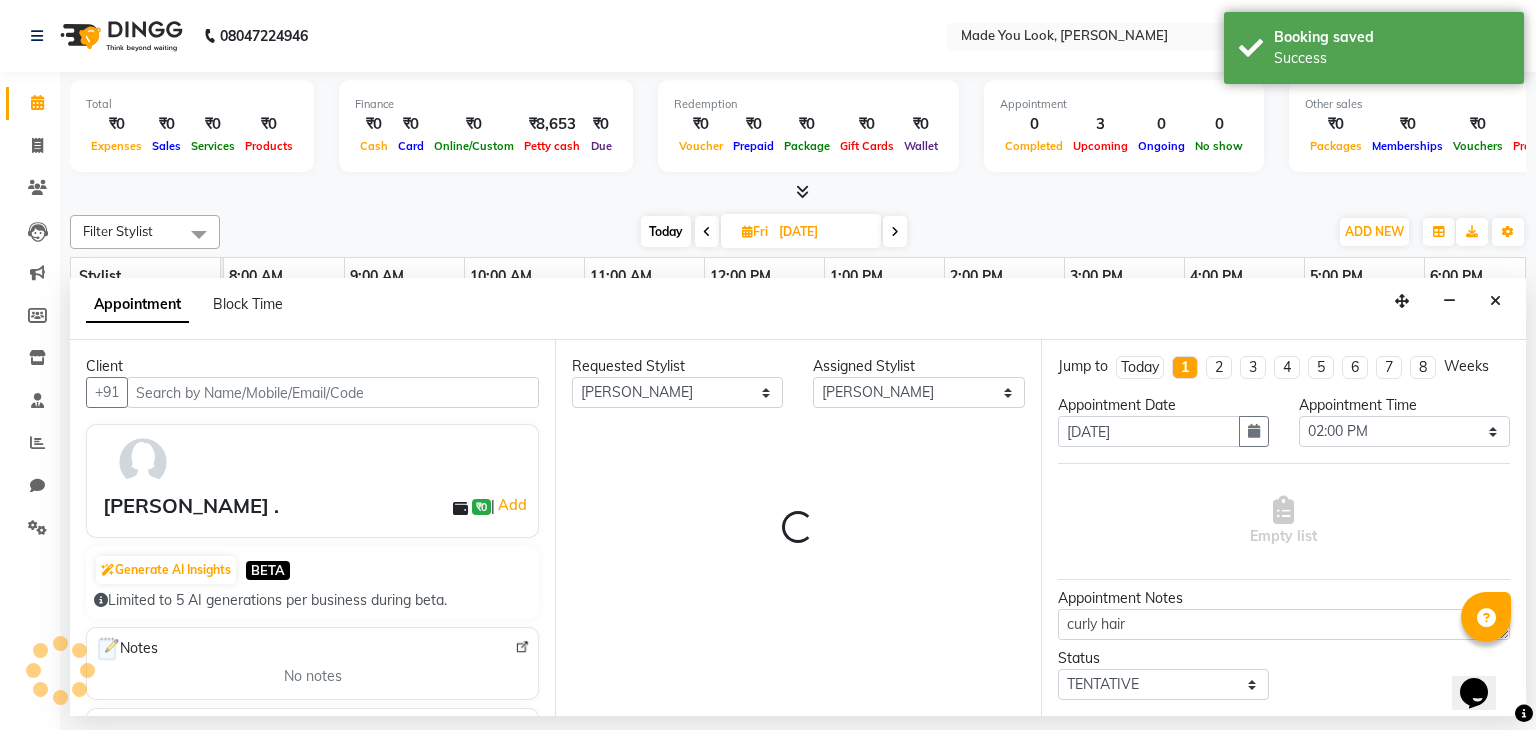 scroll, scrollTop: 0, scrollLeft: 258, axis: horizontal 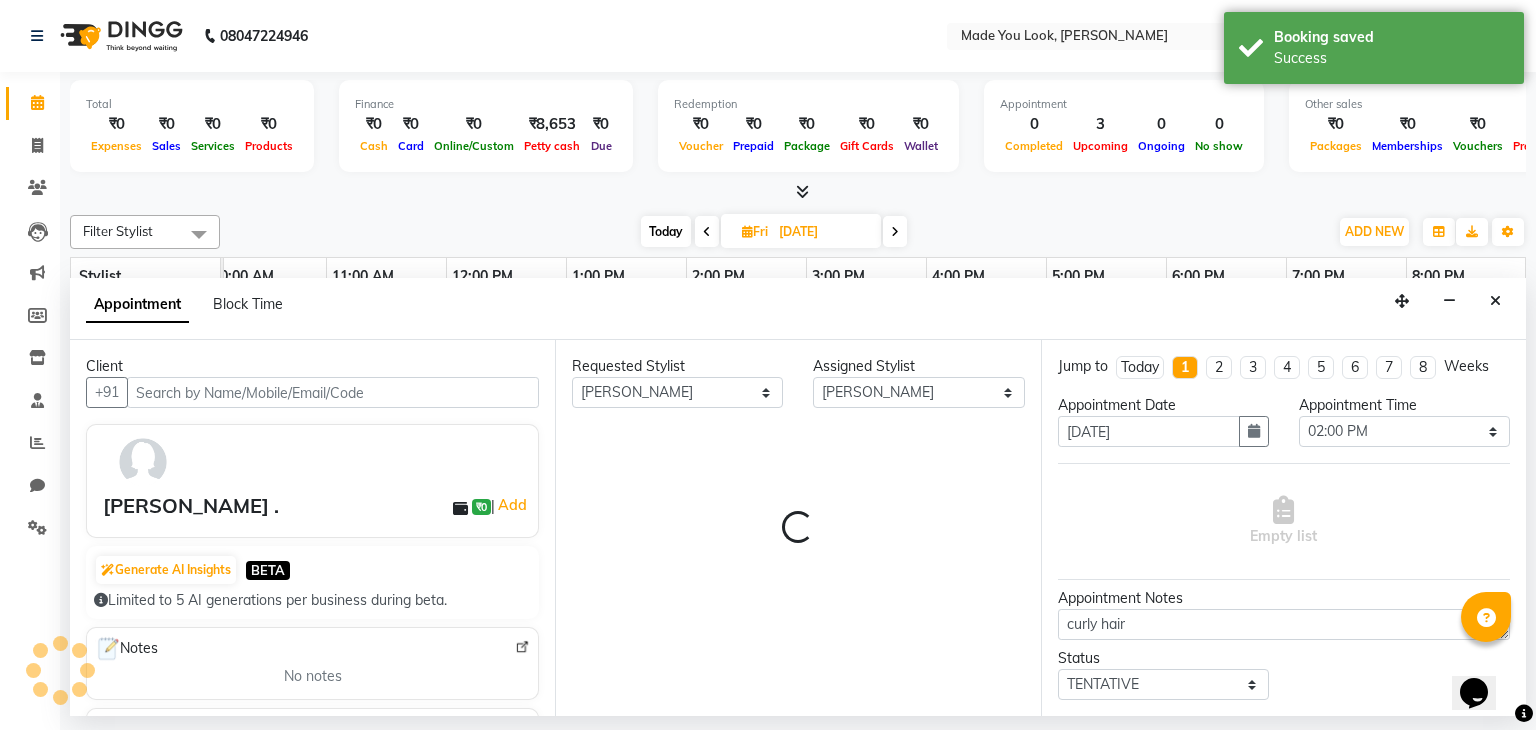 select on "4108" 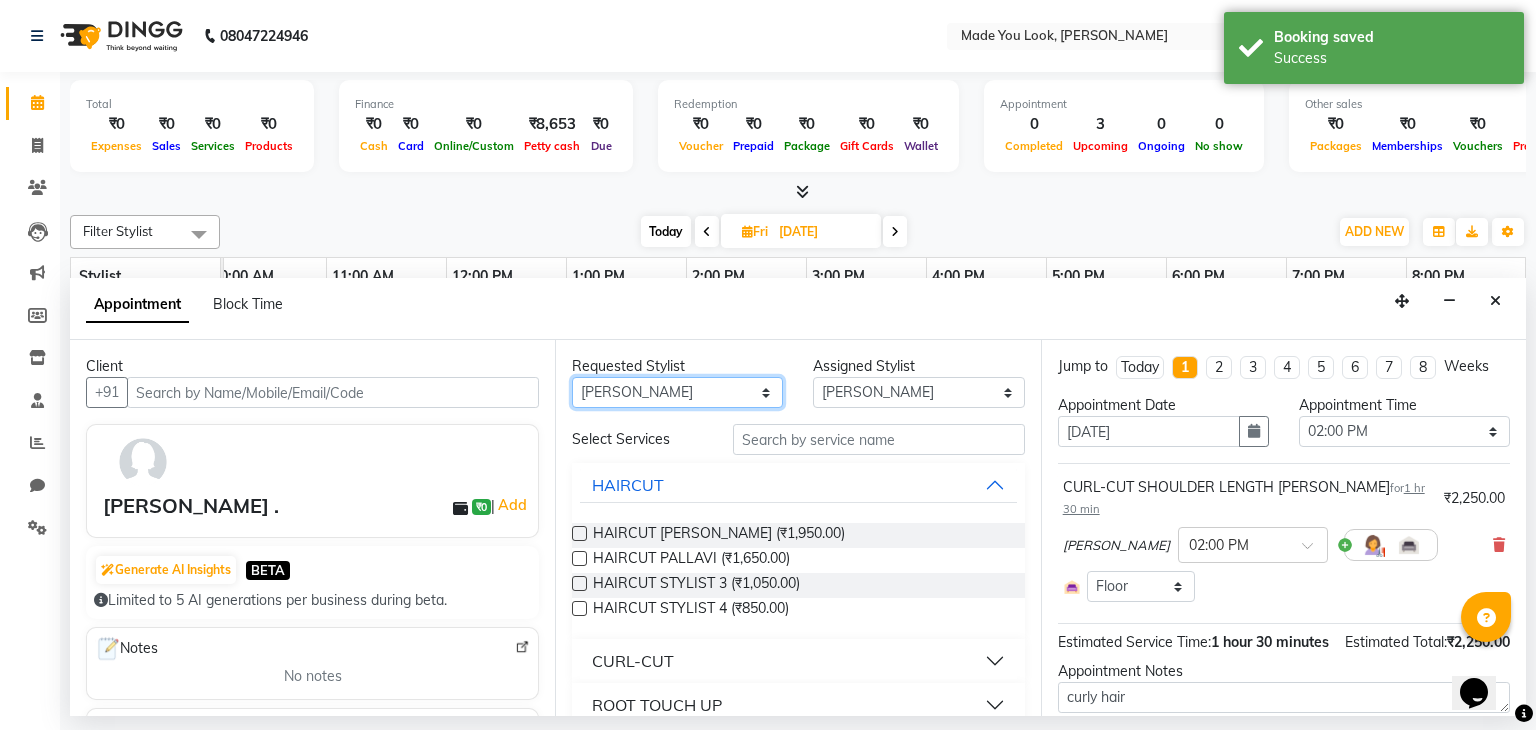 click on "Any Malini pallavi Doijode Pavithra Devi Pranav Nataraju  Sruthi A" at bounding box center (677, 392) 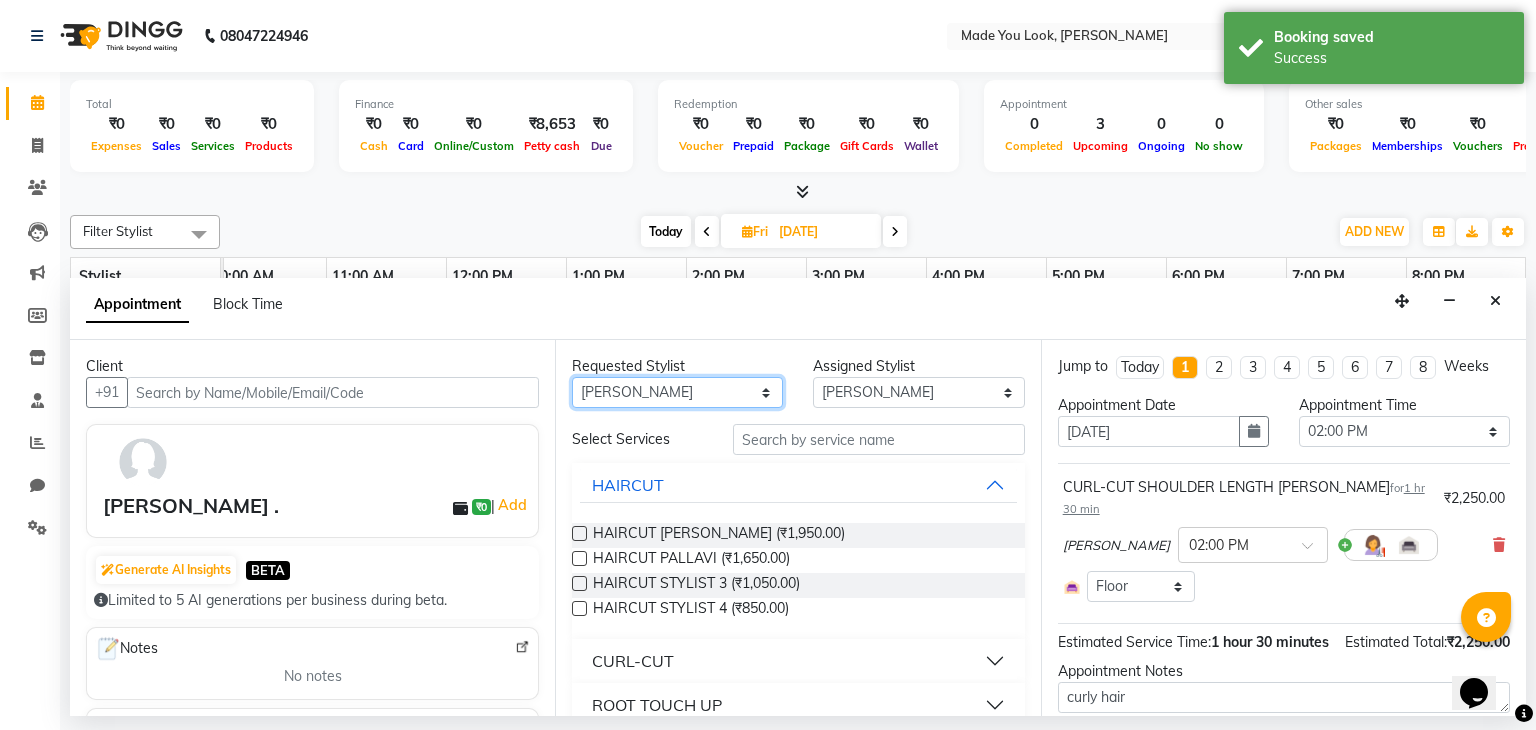 select on "83312" 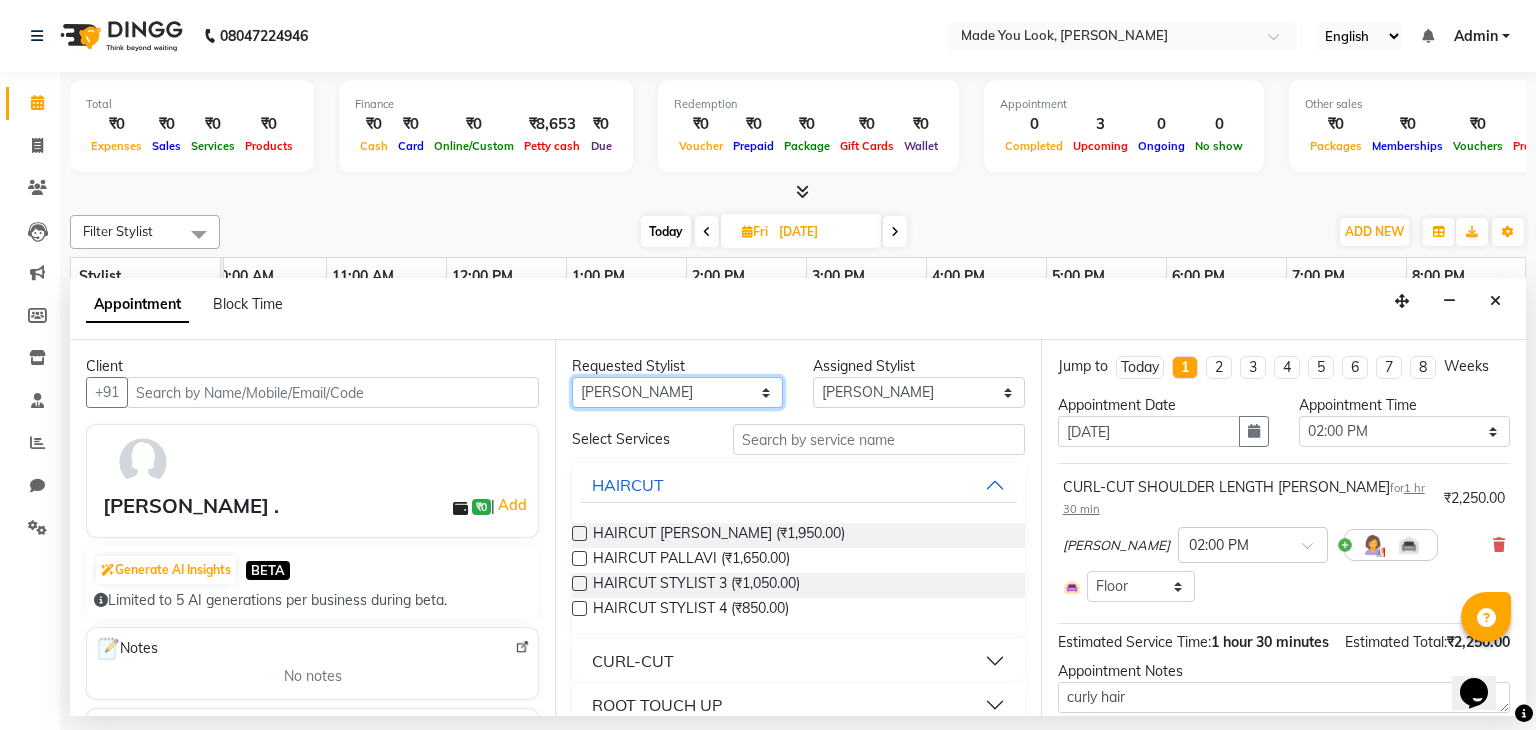 scroll, scrollTop: 124, scrollLeft: 0, axis: vertical 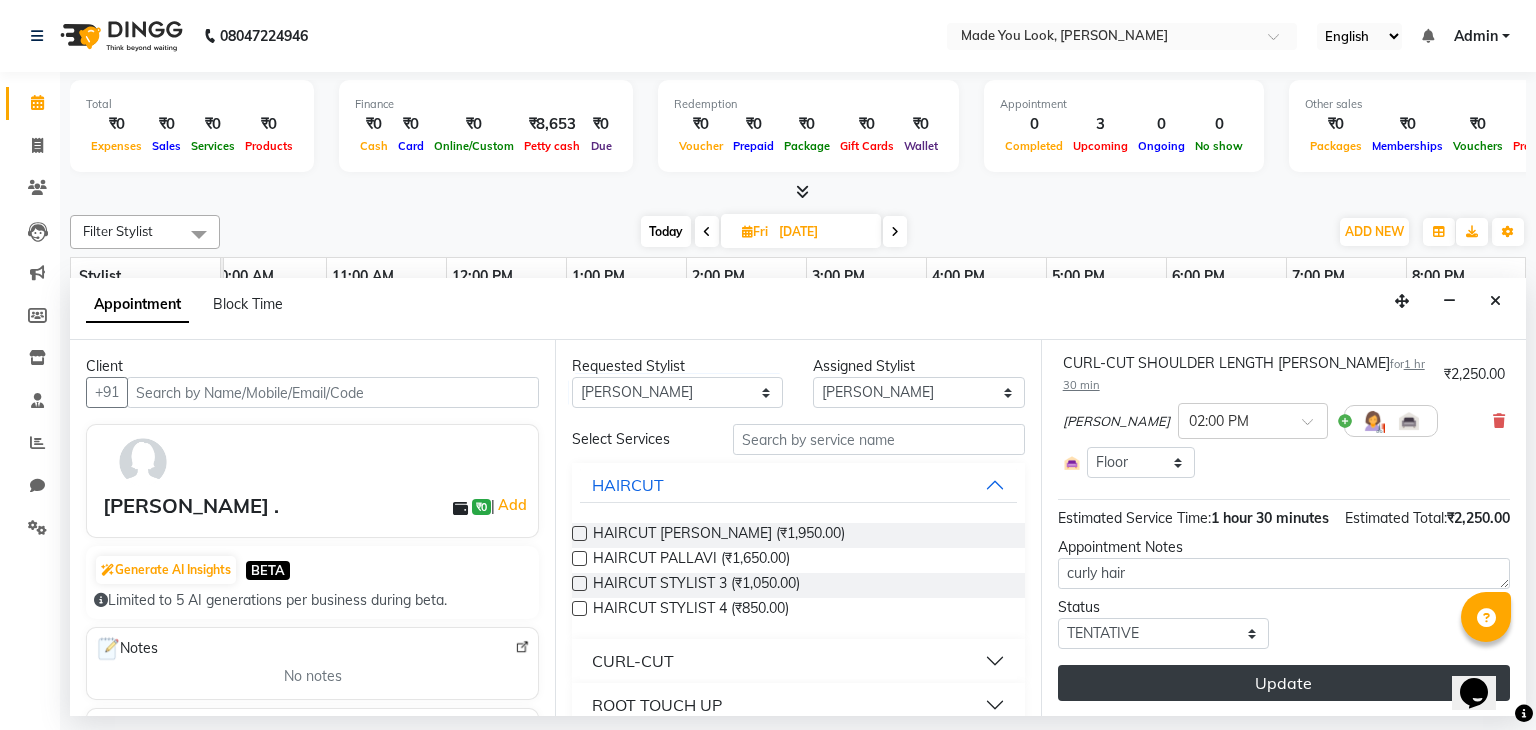 click on "Update" at bounding box center (1284, 683) 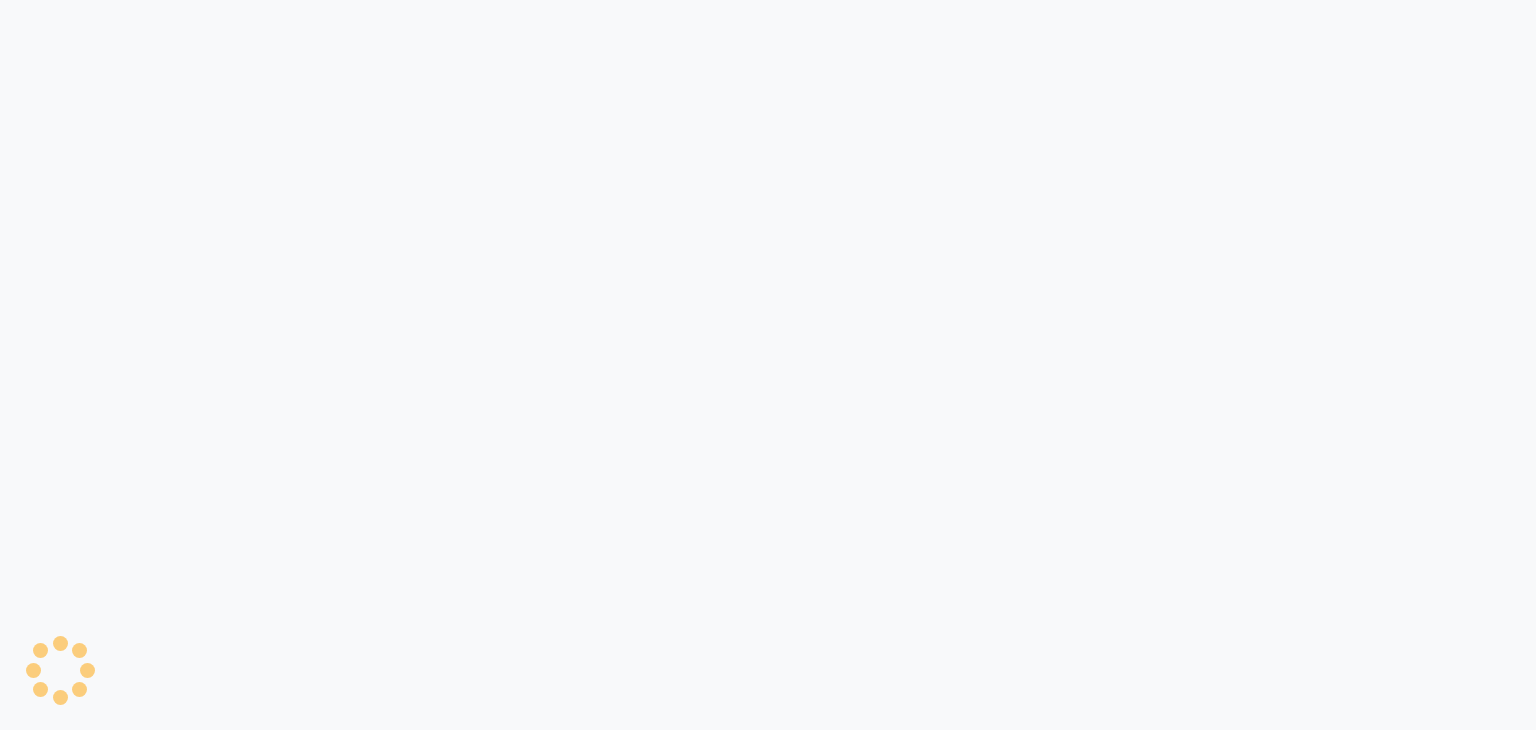 scroll, scrollTop: 0, scrollLeft: 0, axis: both 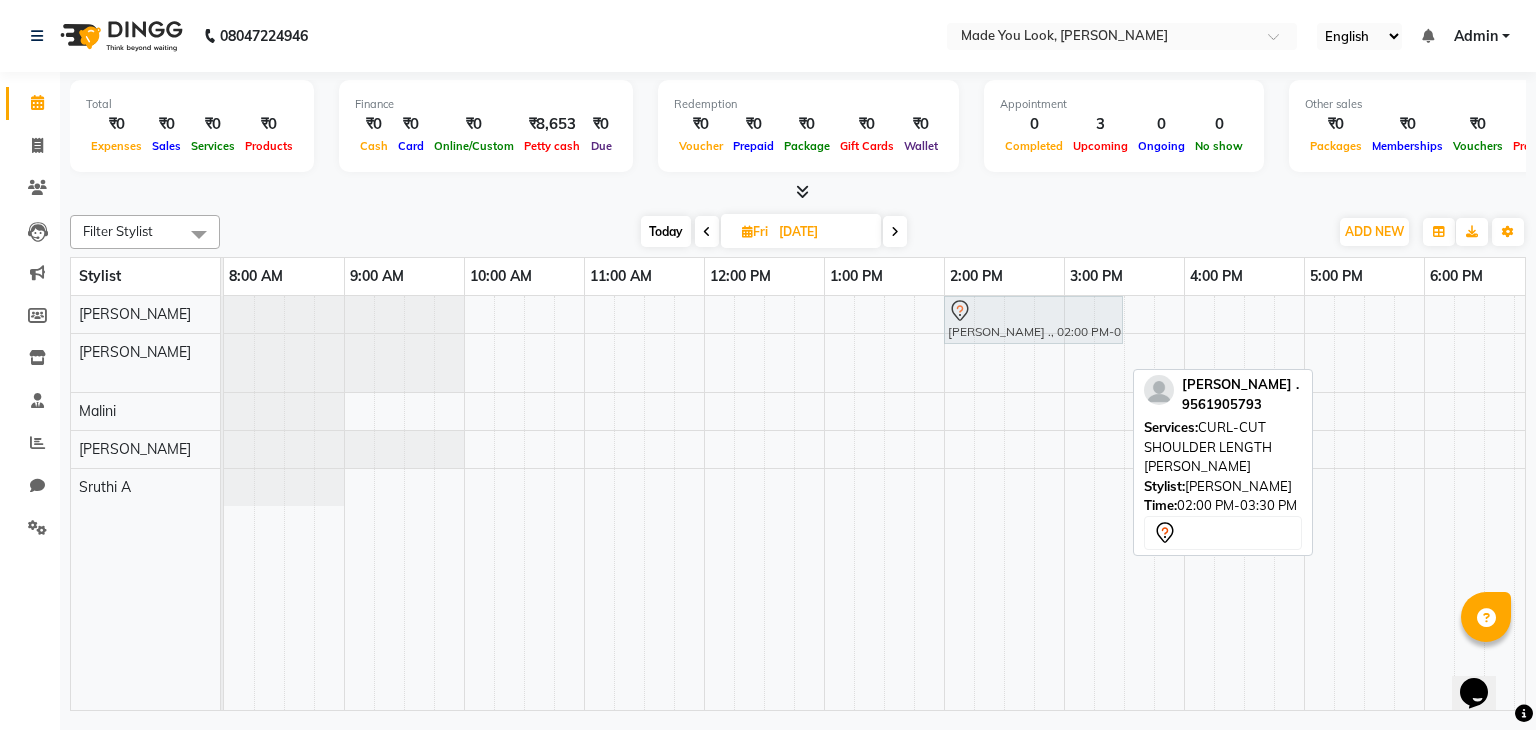 drag, startPoint x: 999, startPoint y: 341, endPoint x: 997, endPoint y: 311, distance: 30.066593 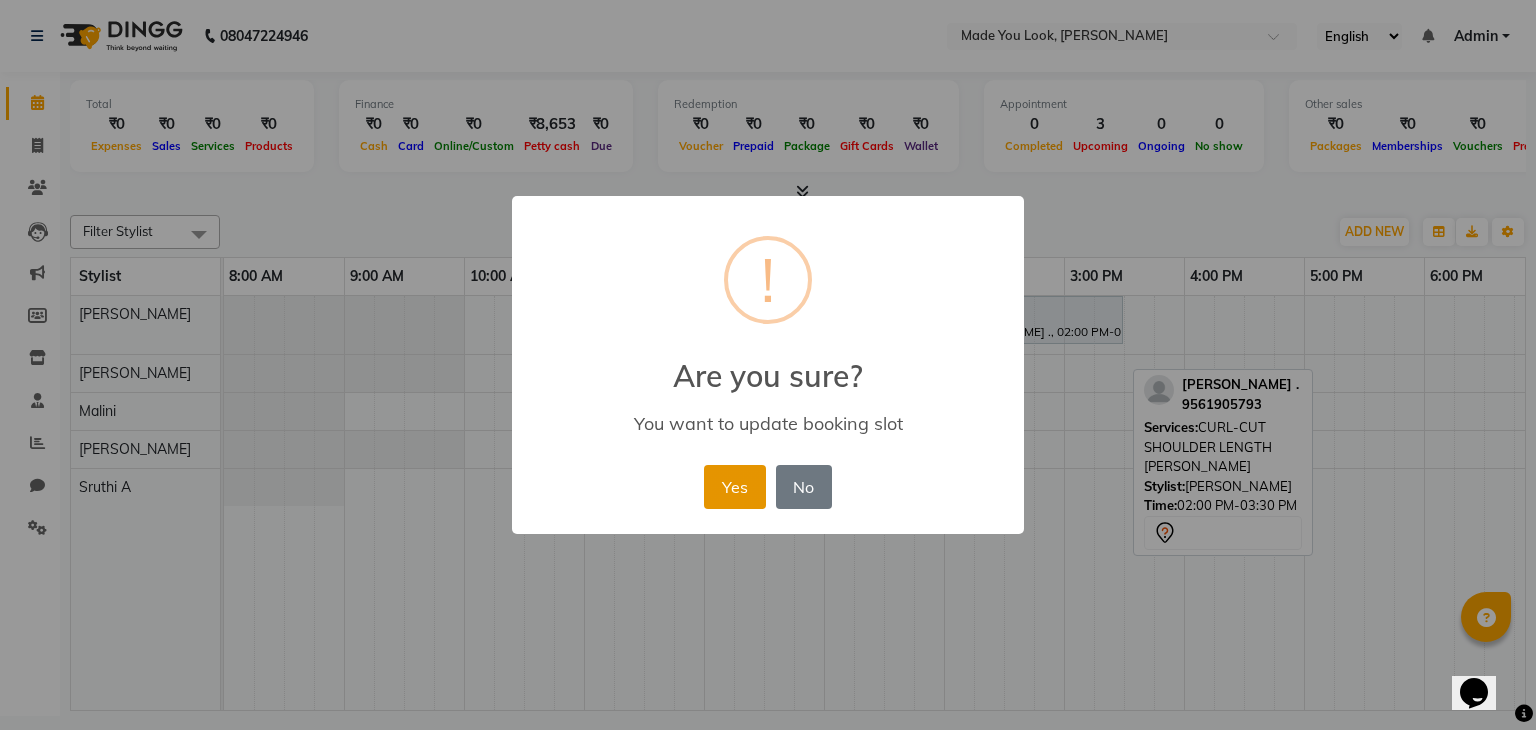 click on "Yes" at bounding box center [734, 487] 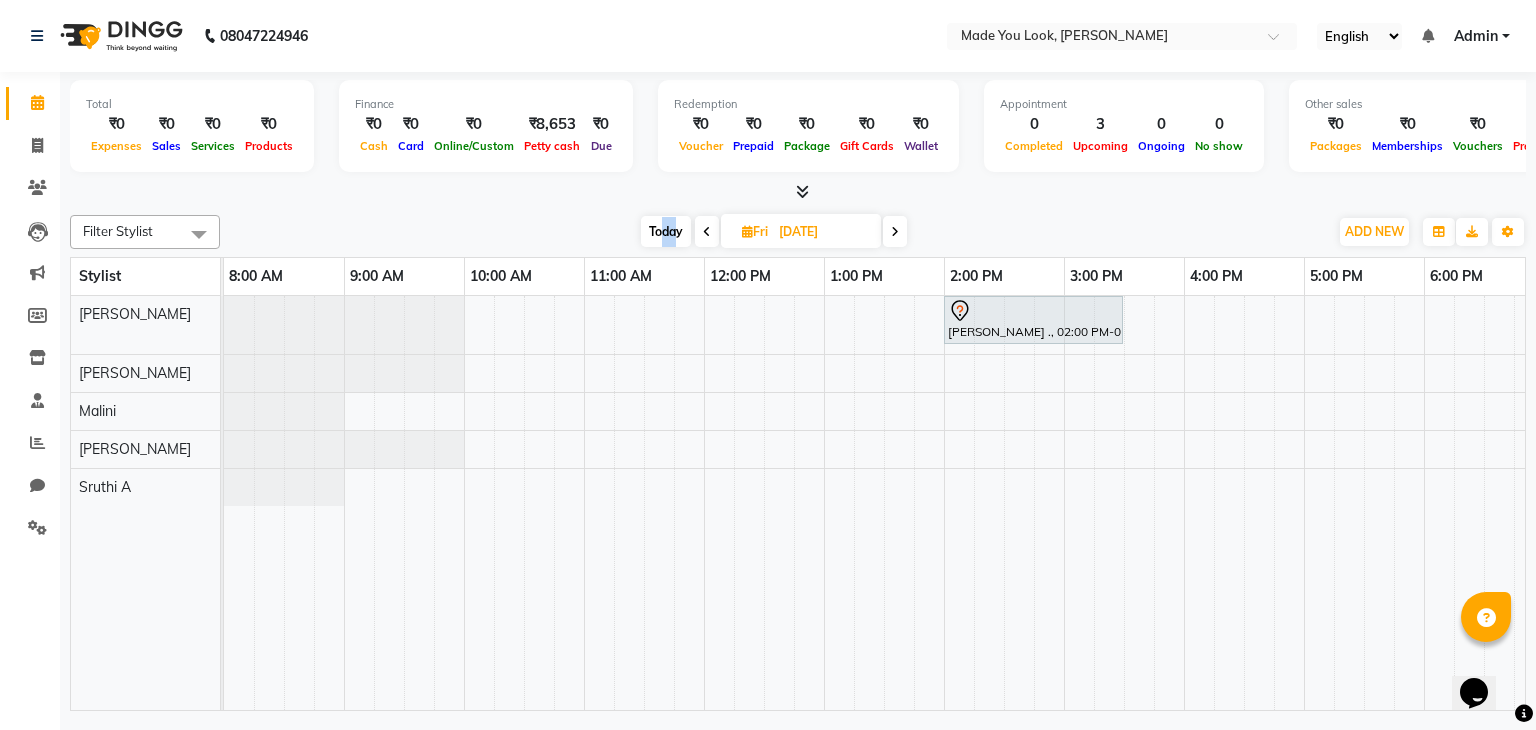 click on "Today" at bounding box center (666, 231) 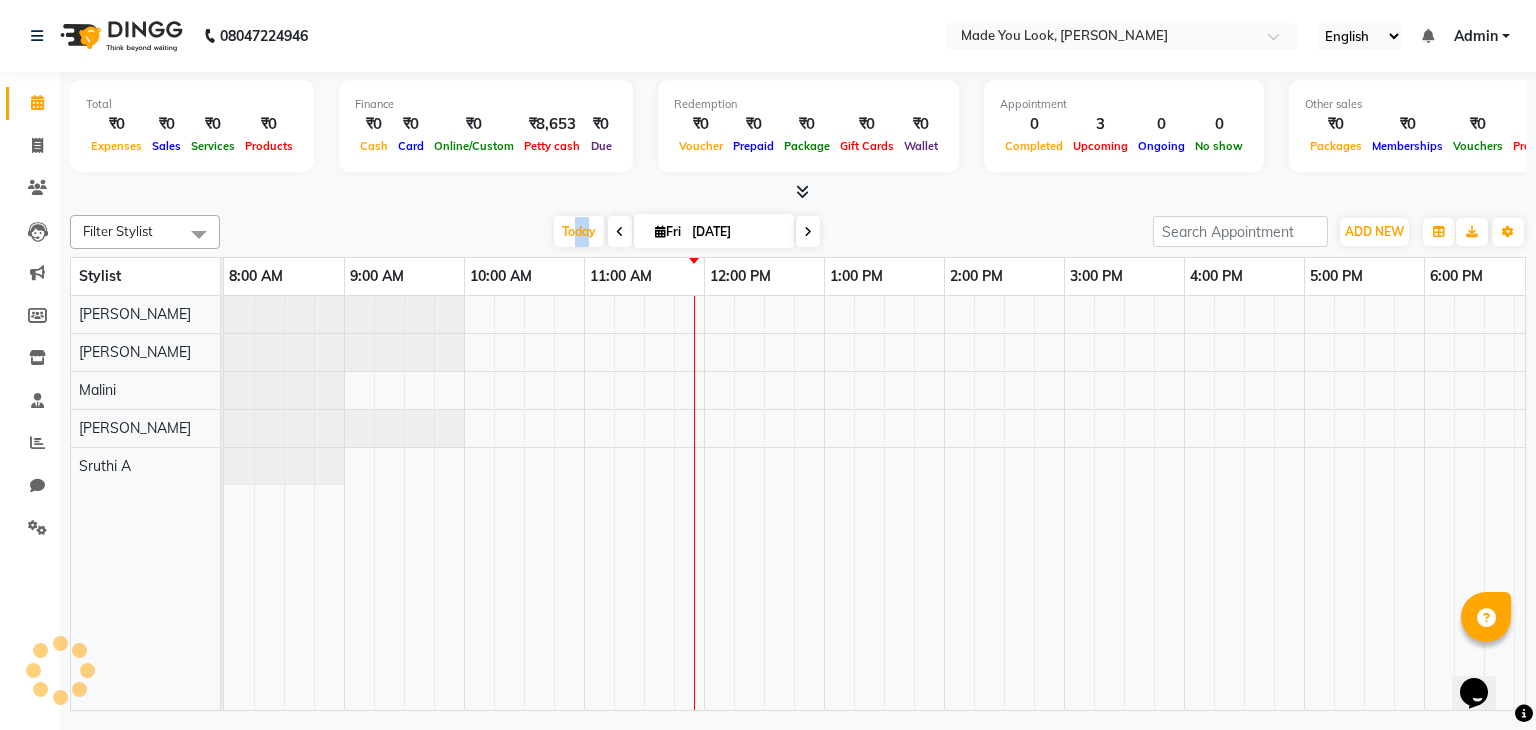 scroll, scrollTop: 0, scrollLeft: 258, axis: horizontal 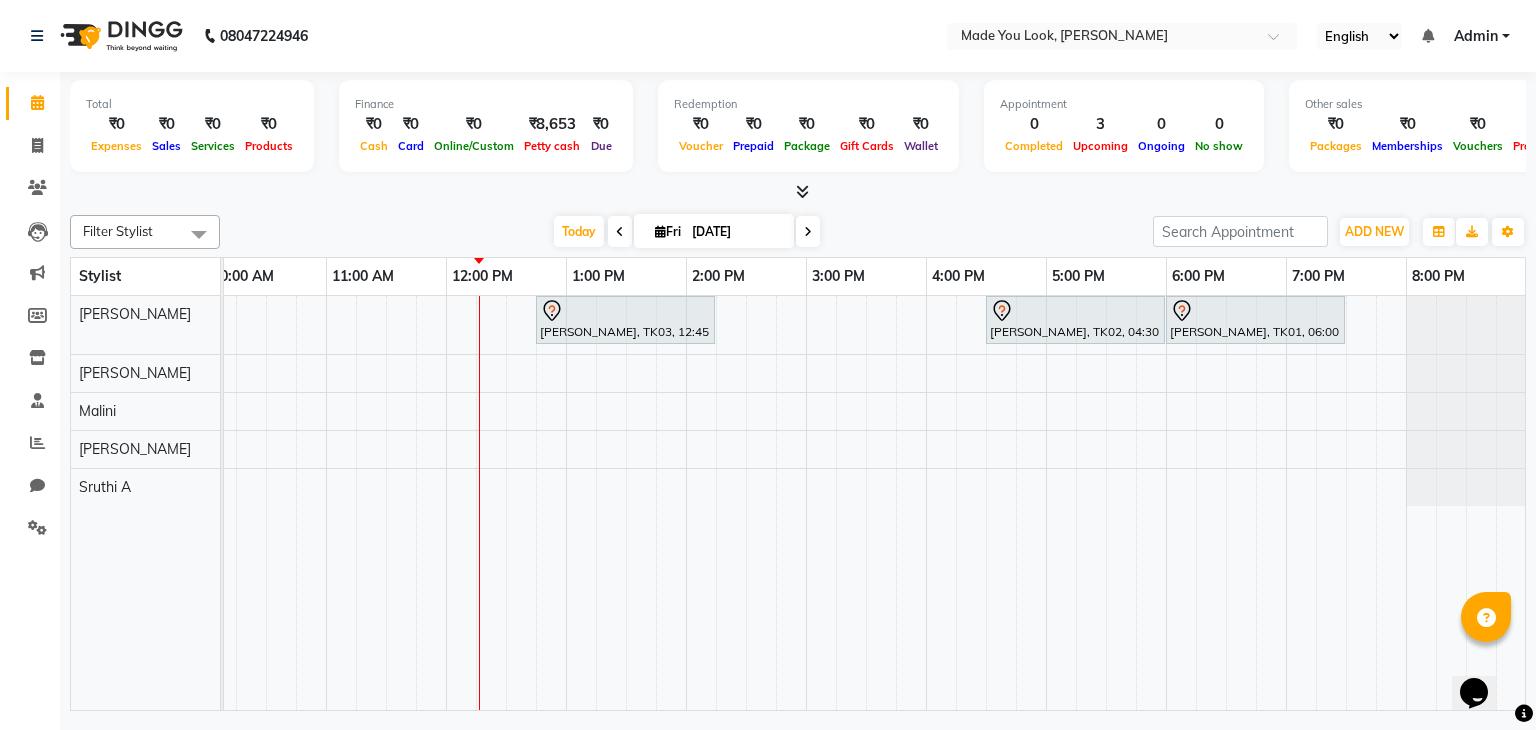 click on "[DATE]  [DATE]" at bounding box center [686, 232] 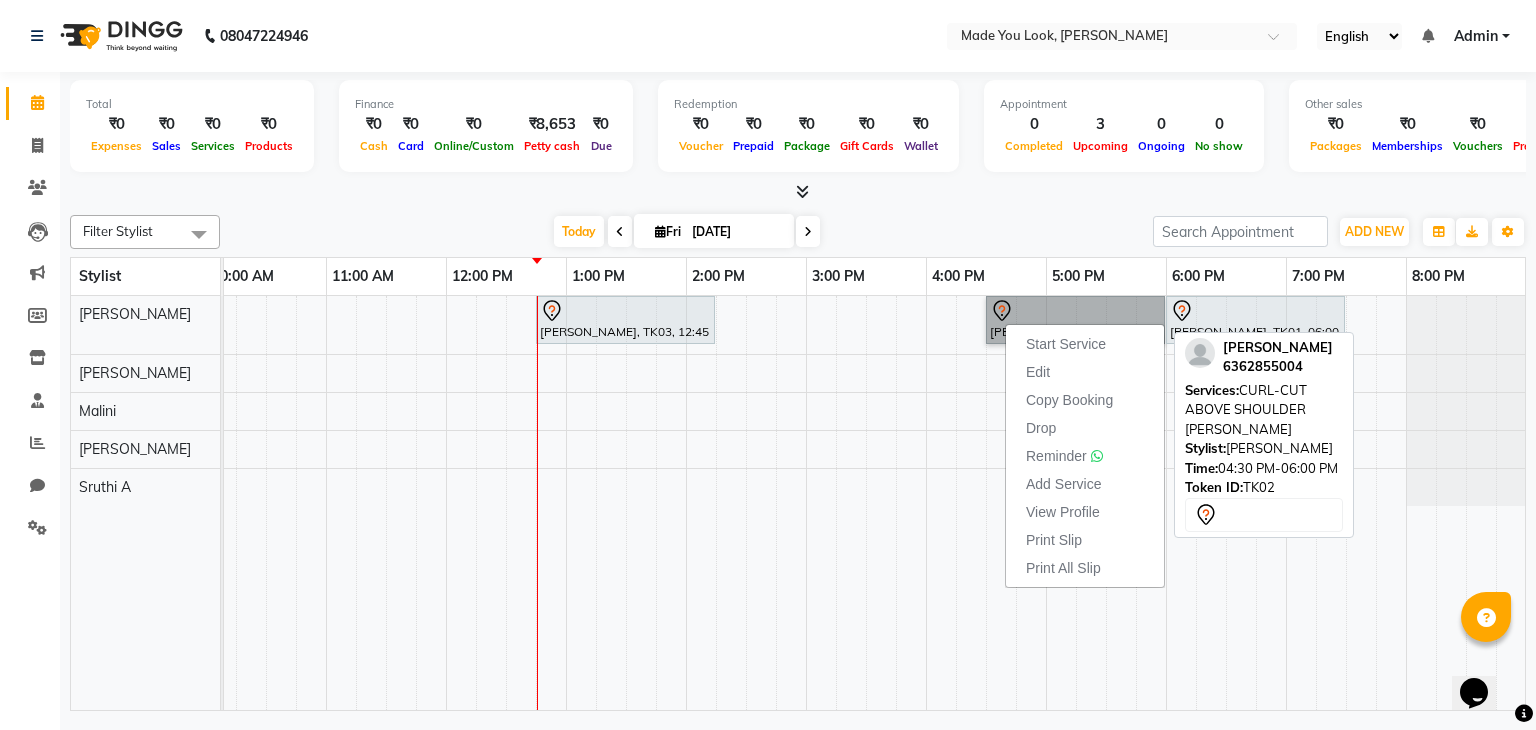 click on "[PERSON_NAME], TK02, 04:30 PM-06:00 PM, CURL-CUT ABOVE SHOULDER [PERSON_NAME]" at bounding box center [1075, 320] 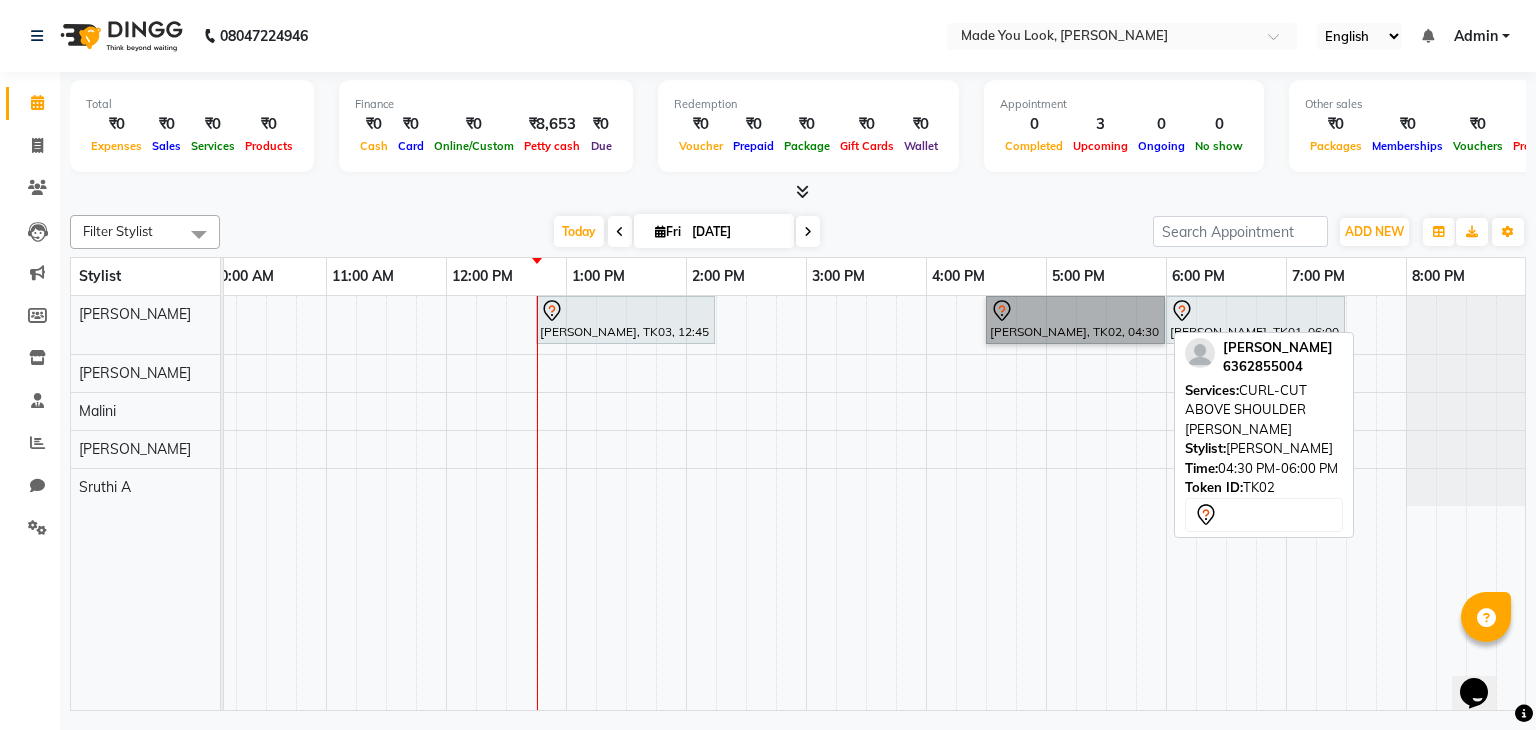 click on "[PERSON_NAME], TK02, 04:30 PM-06:00 PM, CURL-CUT ABOVE SHOULDER [PERSON_NAME]" at bounding box center [1075, 320] 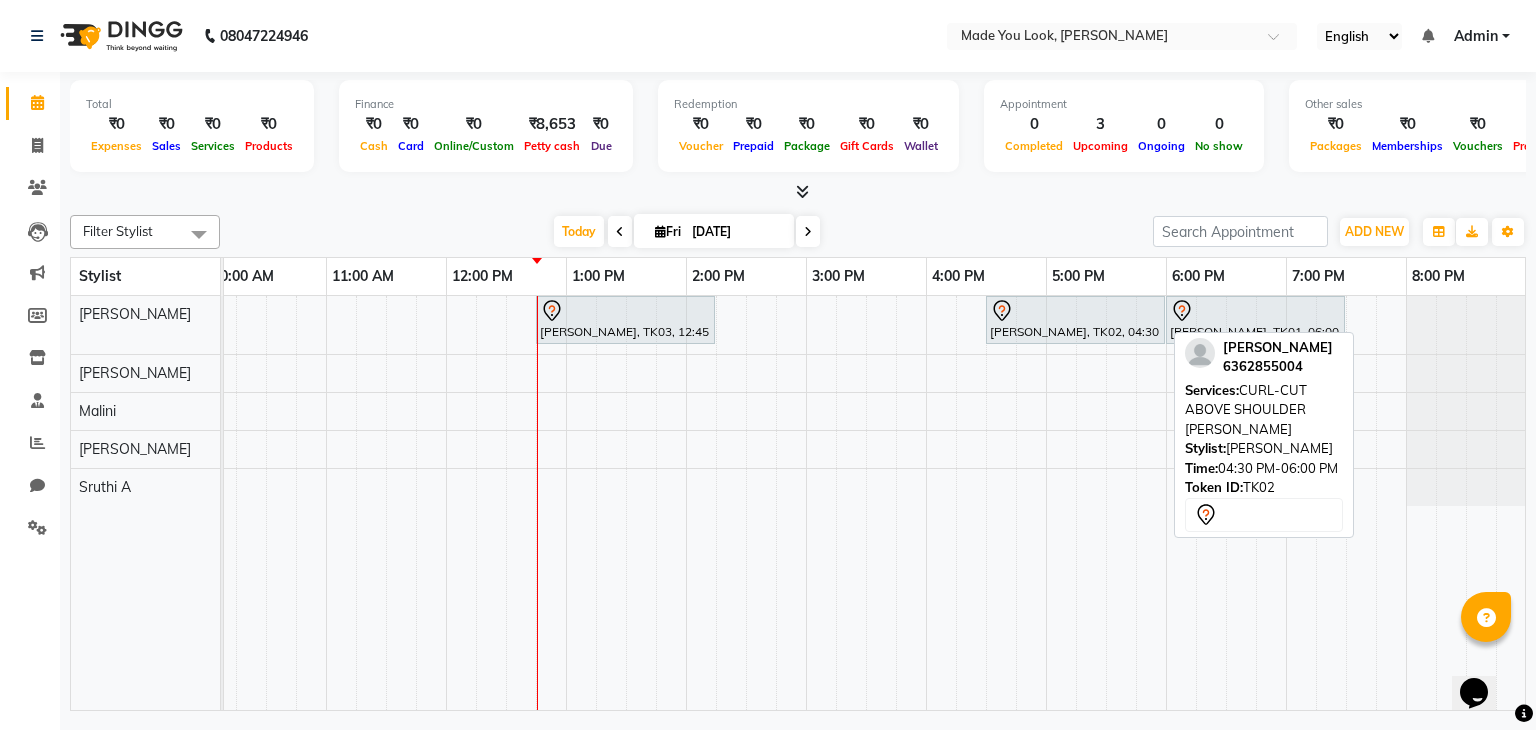select on "7" 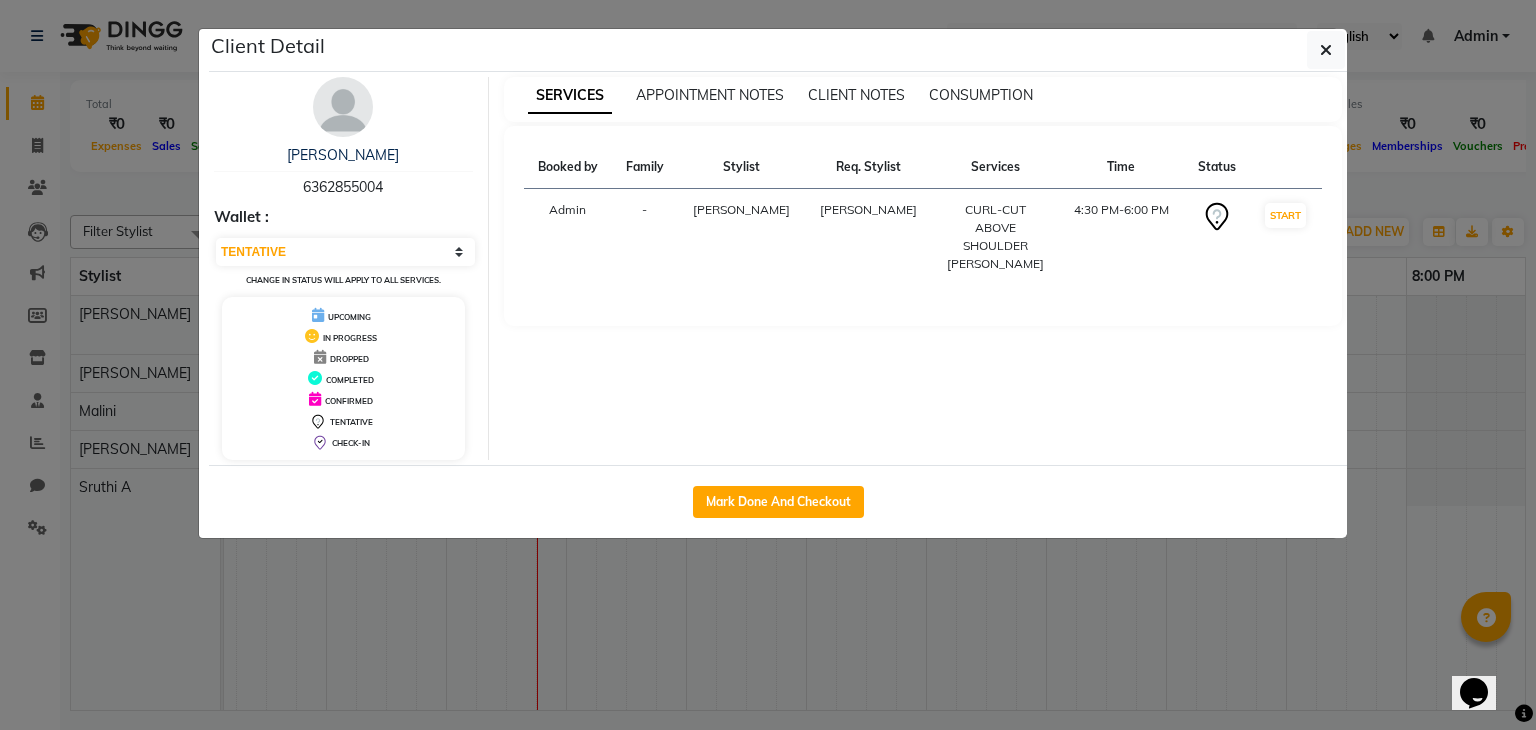 type 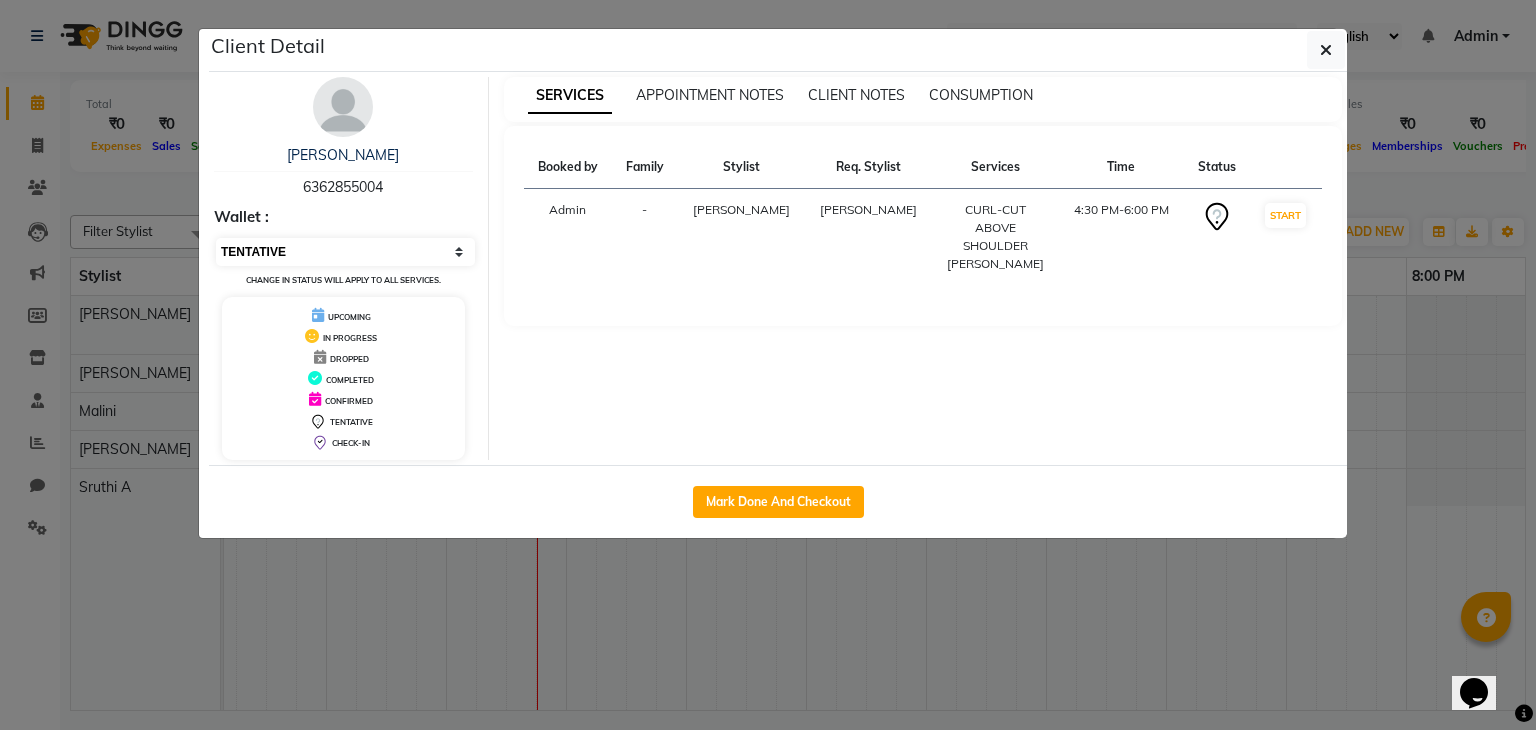 click on "Select IN SERVICE CONFIRMED TENTATIVE CHECK IN MARK DONE DROPPED UPCOMING" at bounding box center [345, 252] 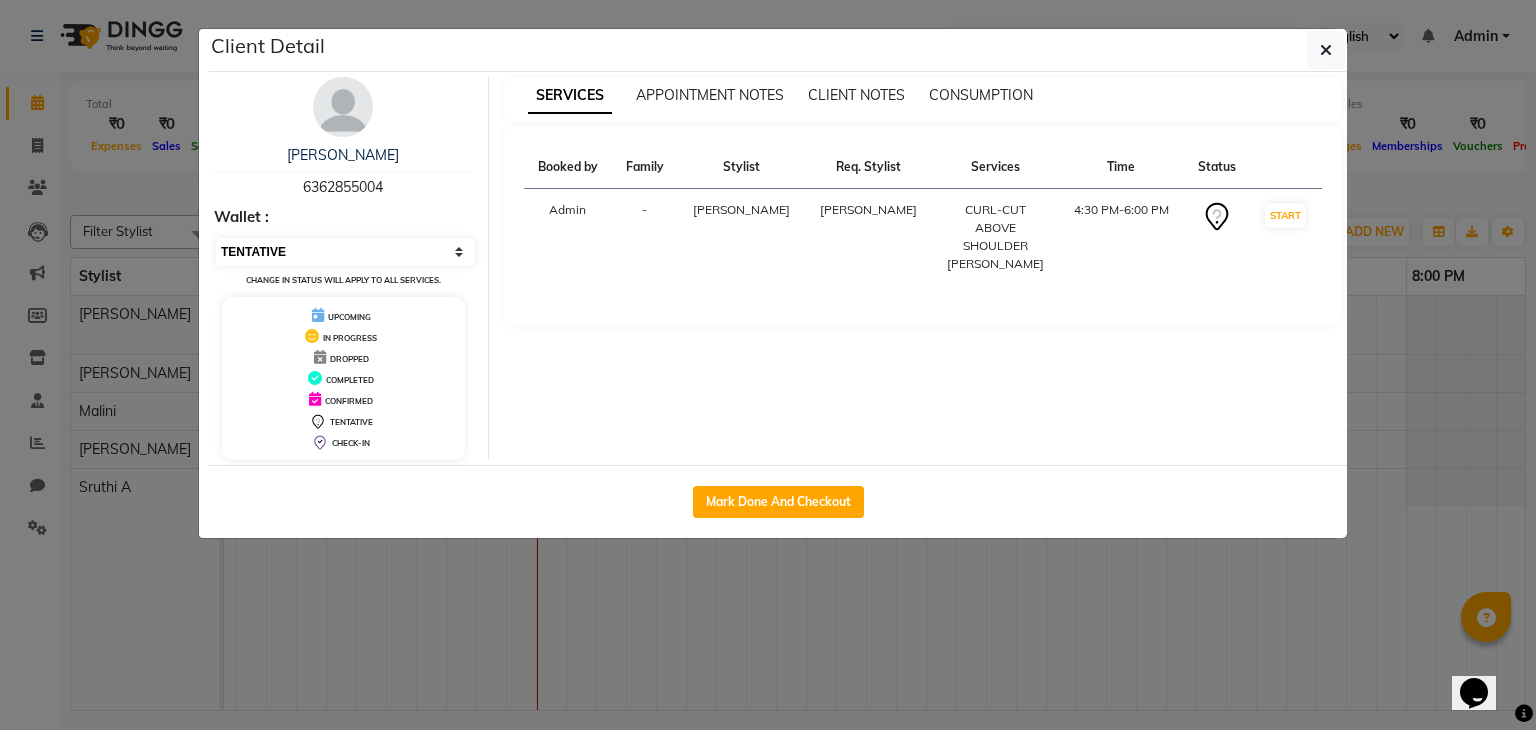 select on "6" 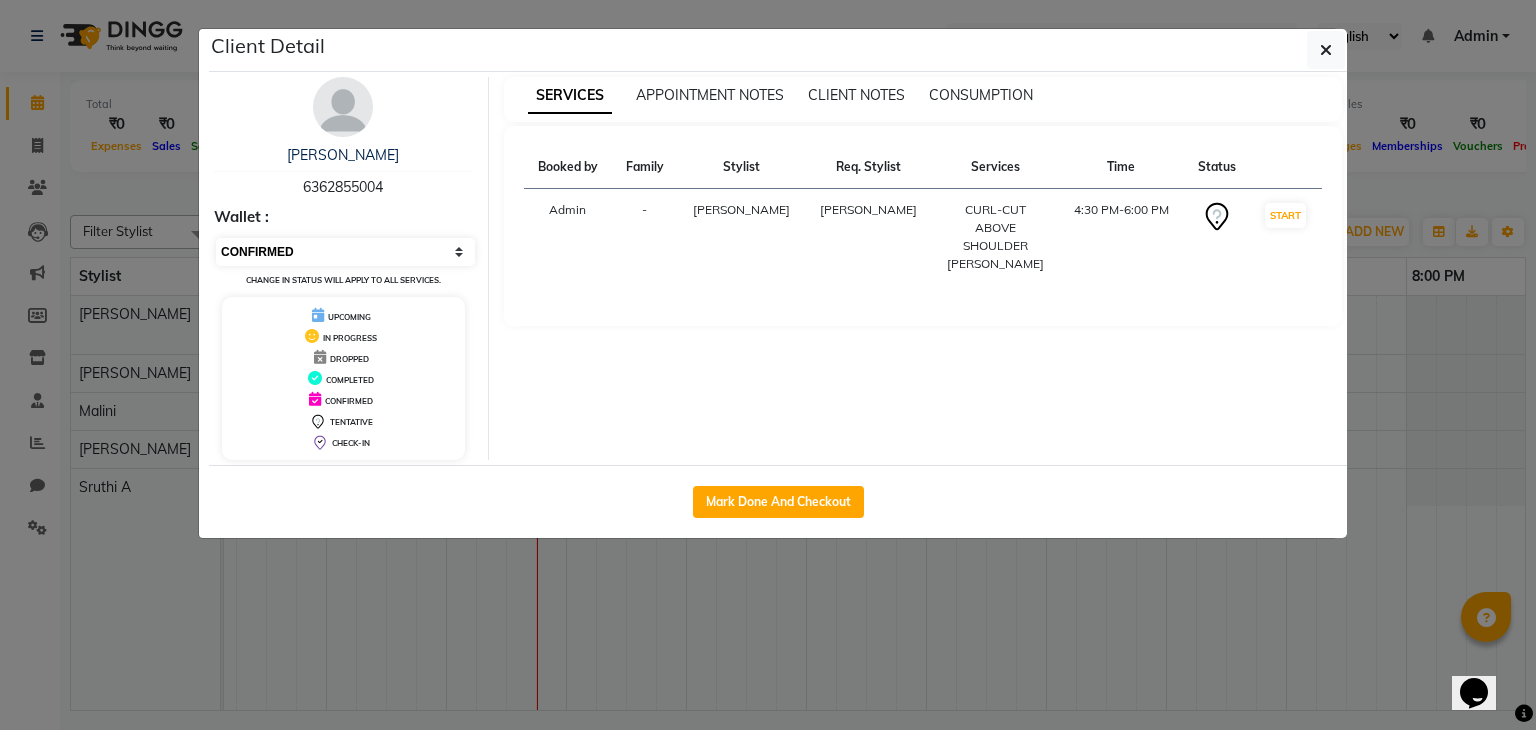 click on "Select IN SERVICE CONFIRMED TENTATIVE CHECK IN MARK DONE DROPPED UPCOMING" at bounding box center (345, 252) 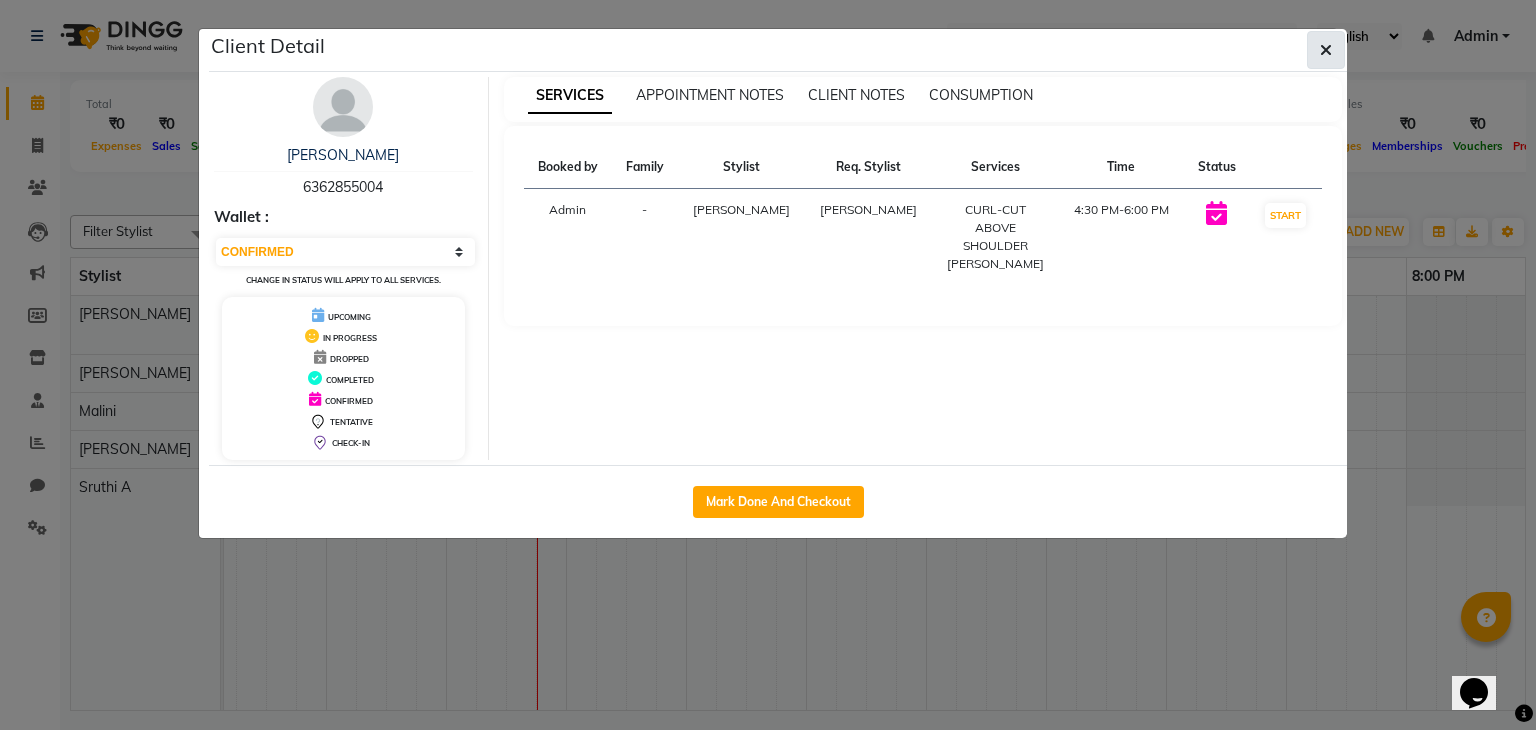 click 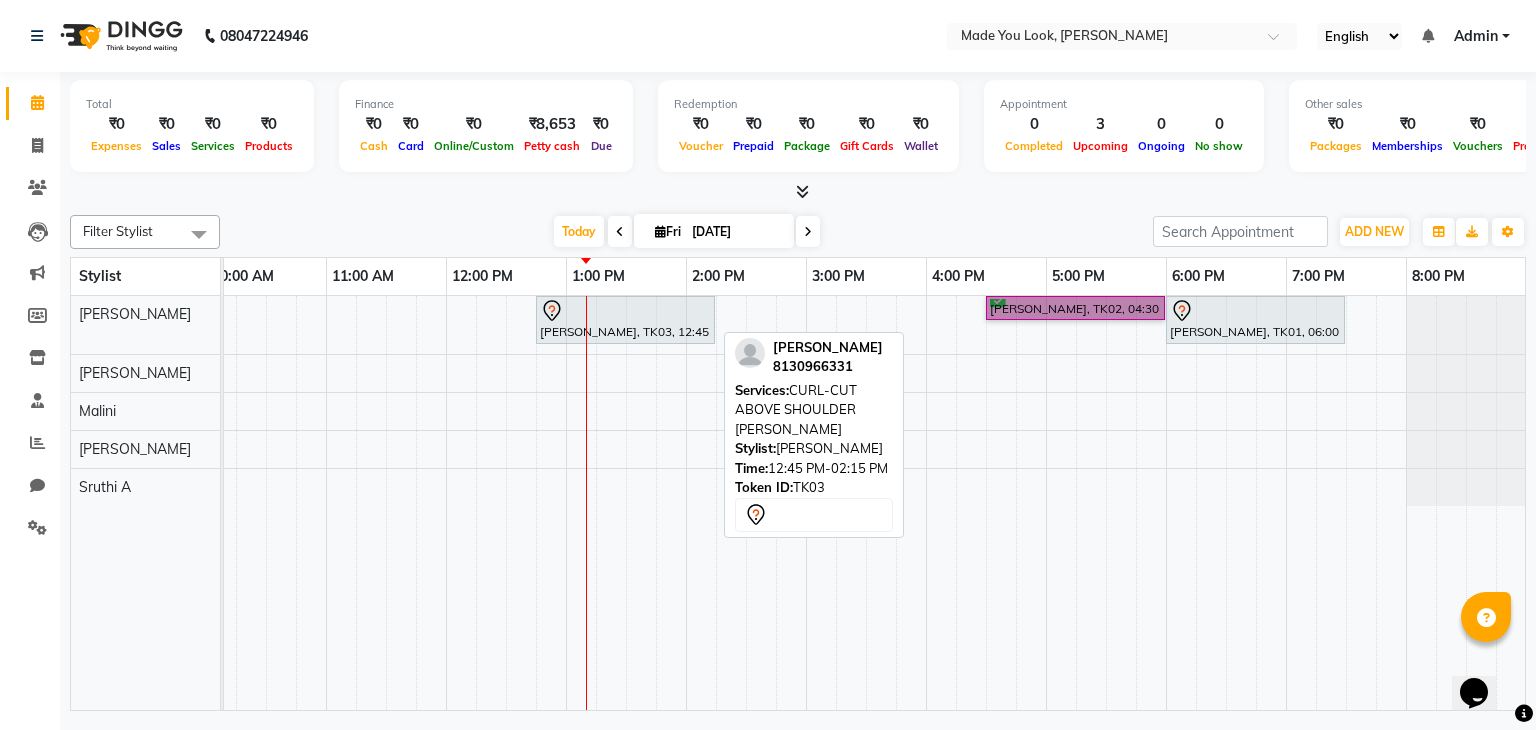 click at bounding box center (625, 311) 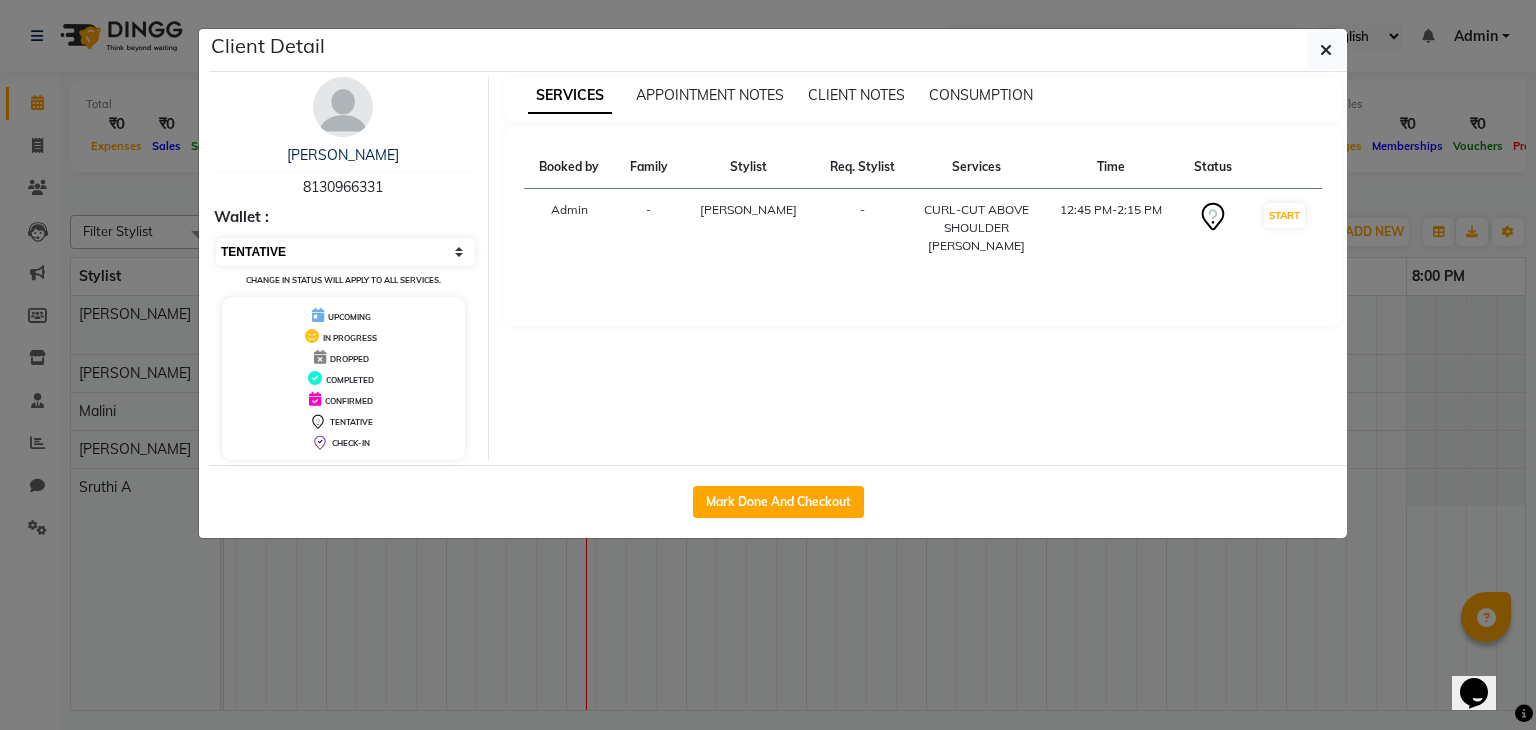 click on "Select IN SERVICE CONFIRMED TENTATIVE CHECK IN MARK DONE DROPPED UPCOMING" at bounding box center (345, 252) 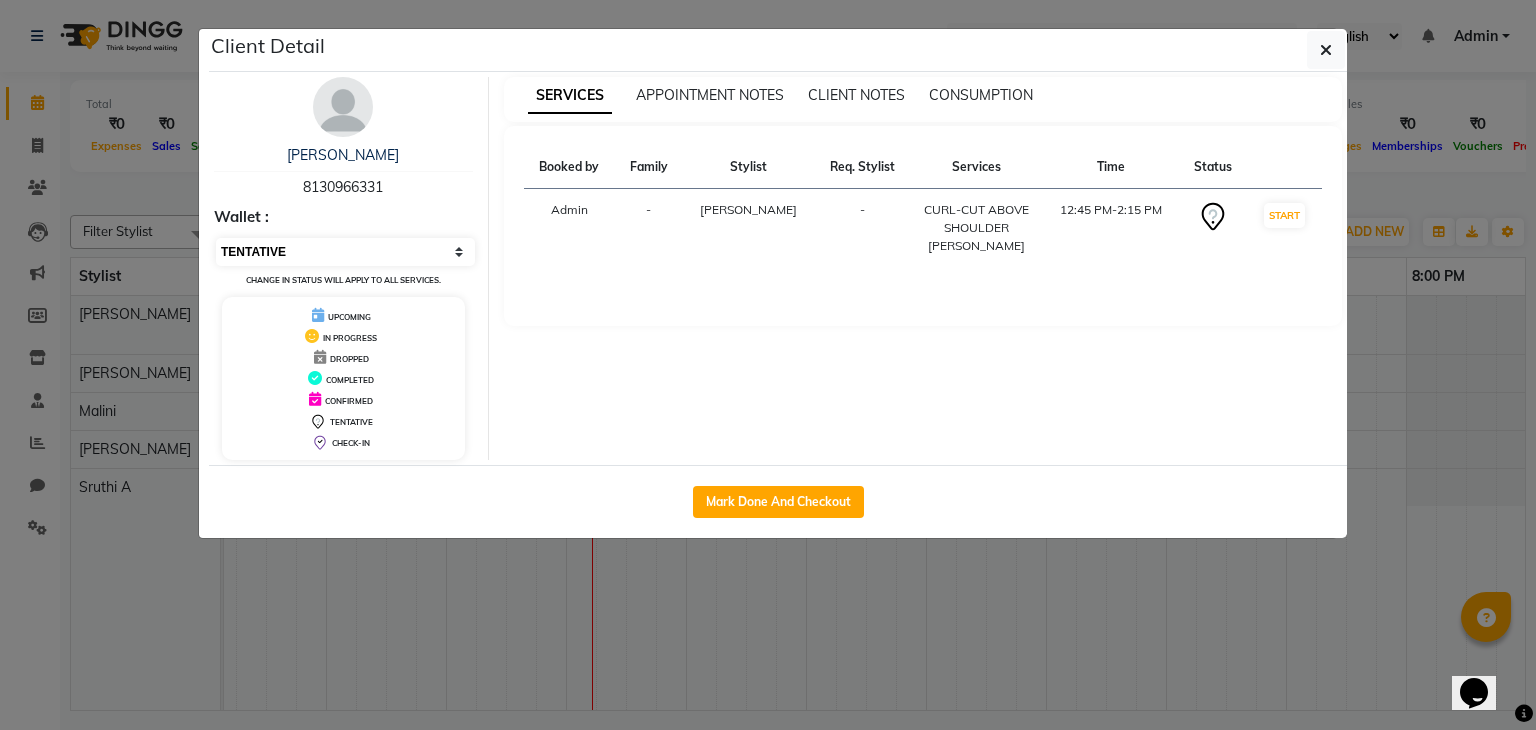 click on "Select IN SERVICE CONFIRMED TENTATIVE CHECK IN MARK DONE DROPPED UPCOMING" at bounding box center [345, 252] 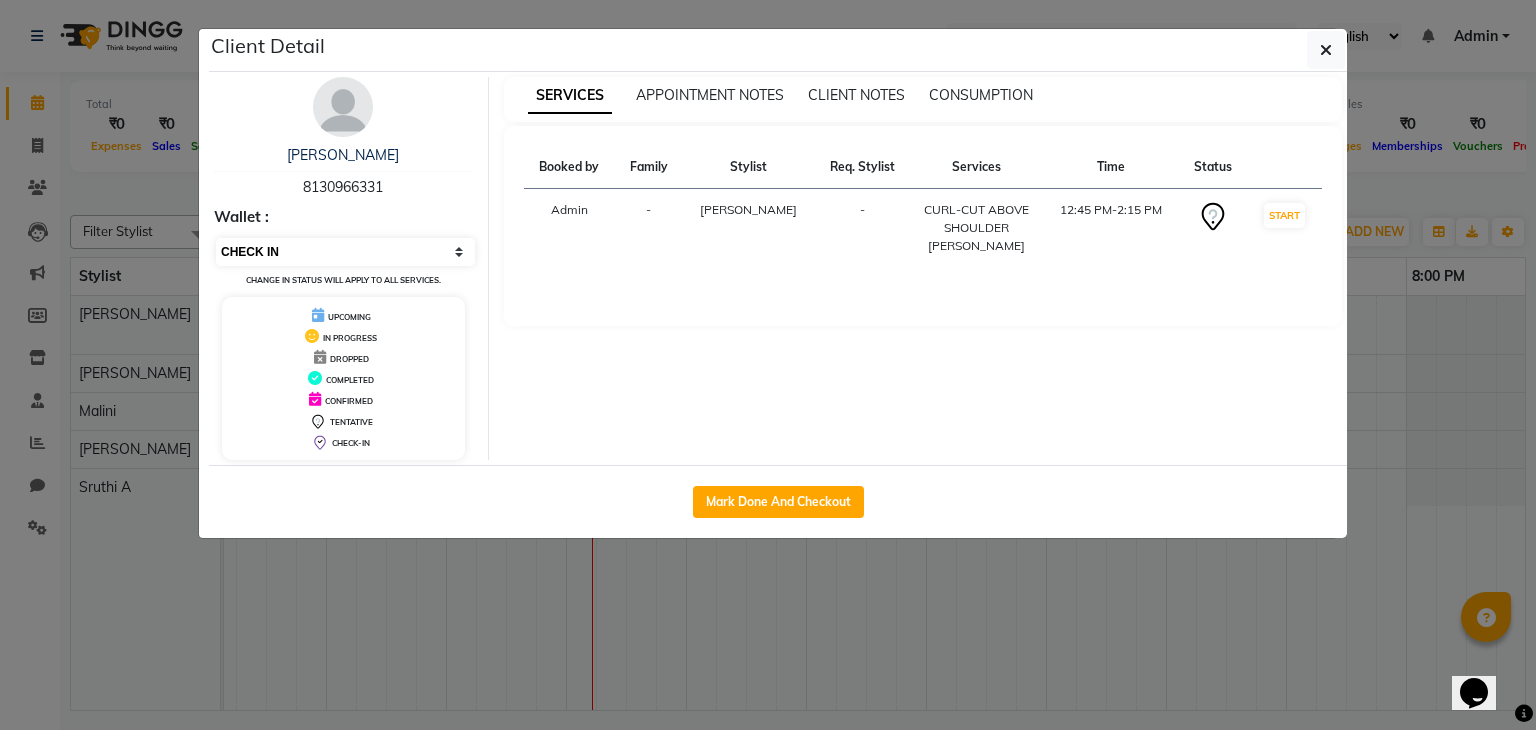 click on "Select IN SERVICE CONFIRMED TENTATIVE CHECK IN MARK DONE DROPPED UPCOMING" at bounding box center (345, 252) 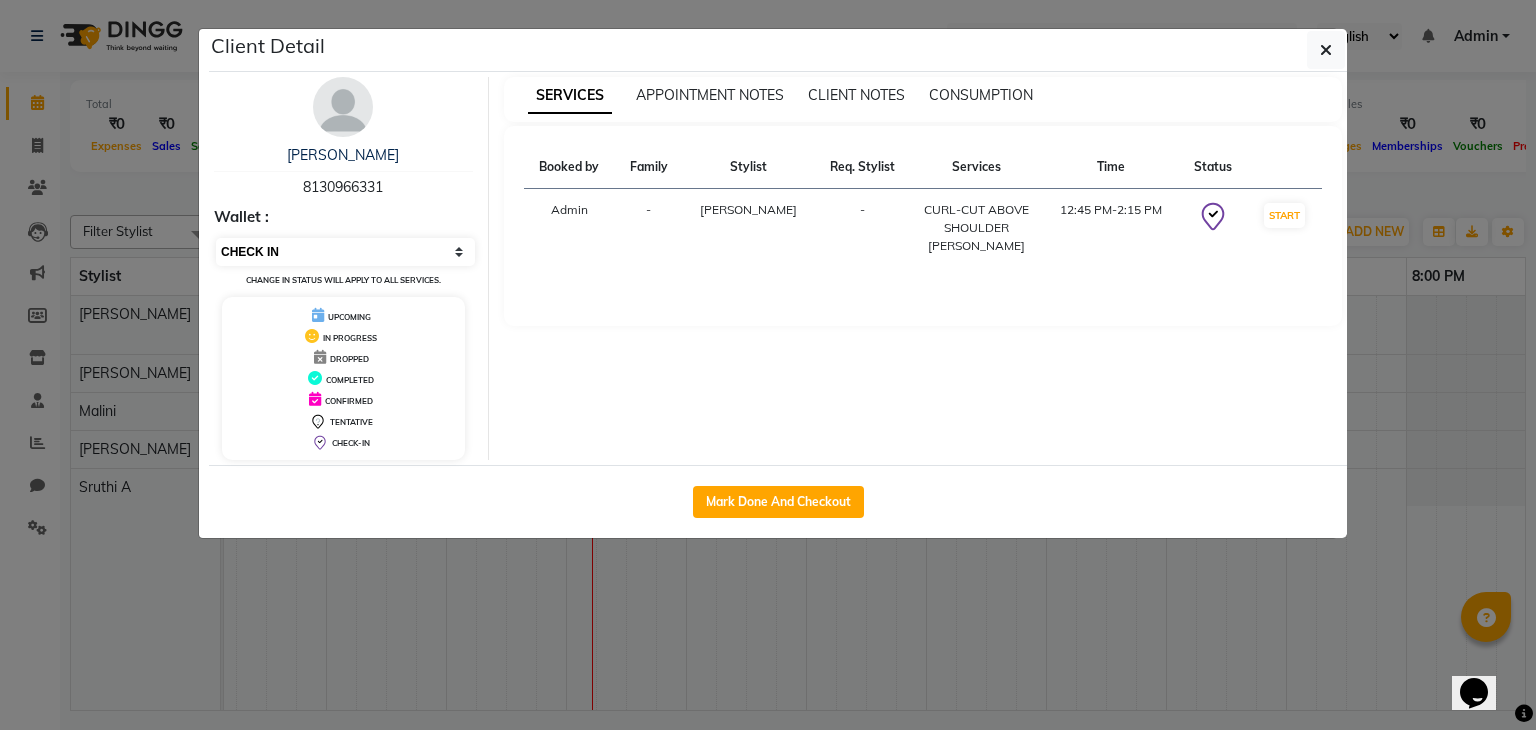 click on "Select IN SERVICE CONFIRMED TENTATIVE CHECK IN MARK DONE DROPPED UPCOMING" at bounding box center (345, 252) 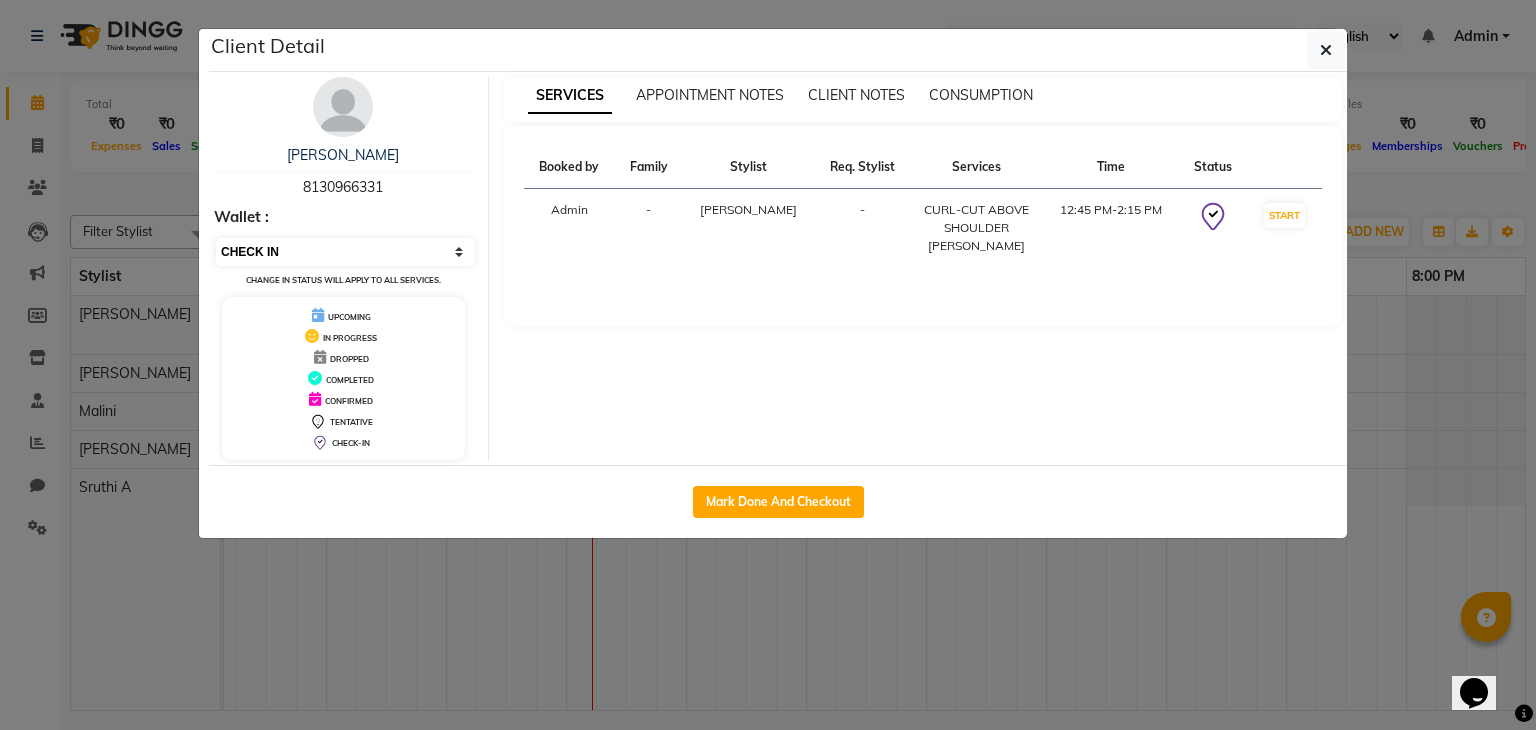 select on "6" 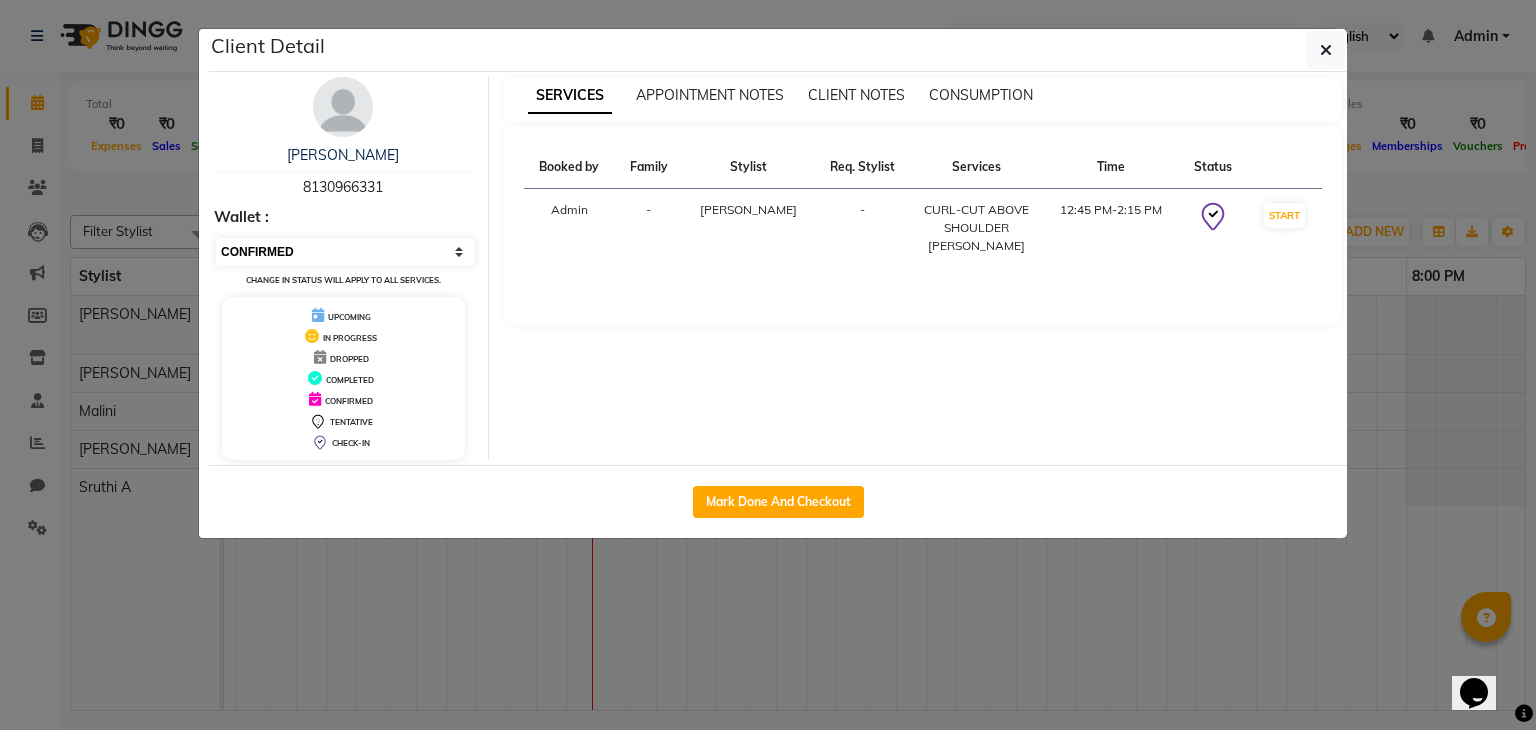 click on "Select IN SERVICE CONFIRMED TENTATIVE CHECK IN MARK DONE DROPPED UPCOMING" at bounding box center [345, 252] 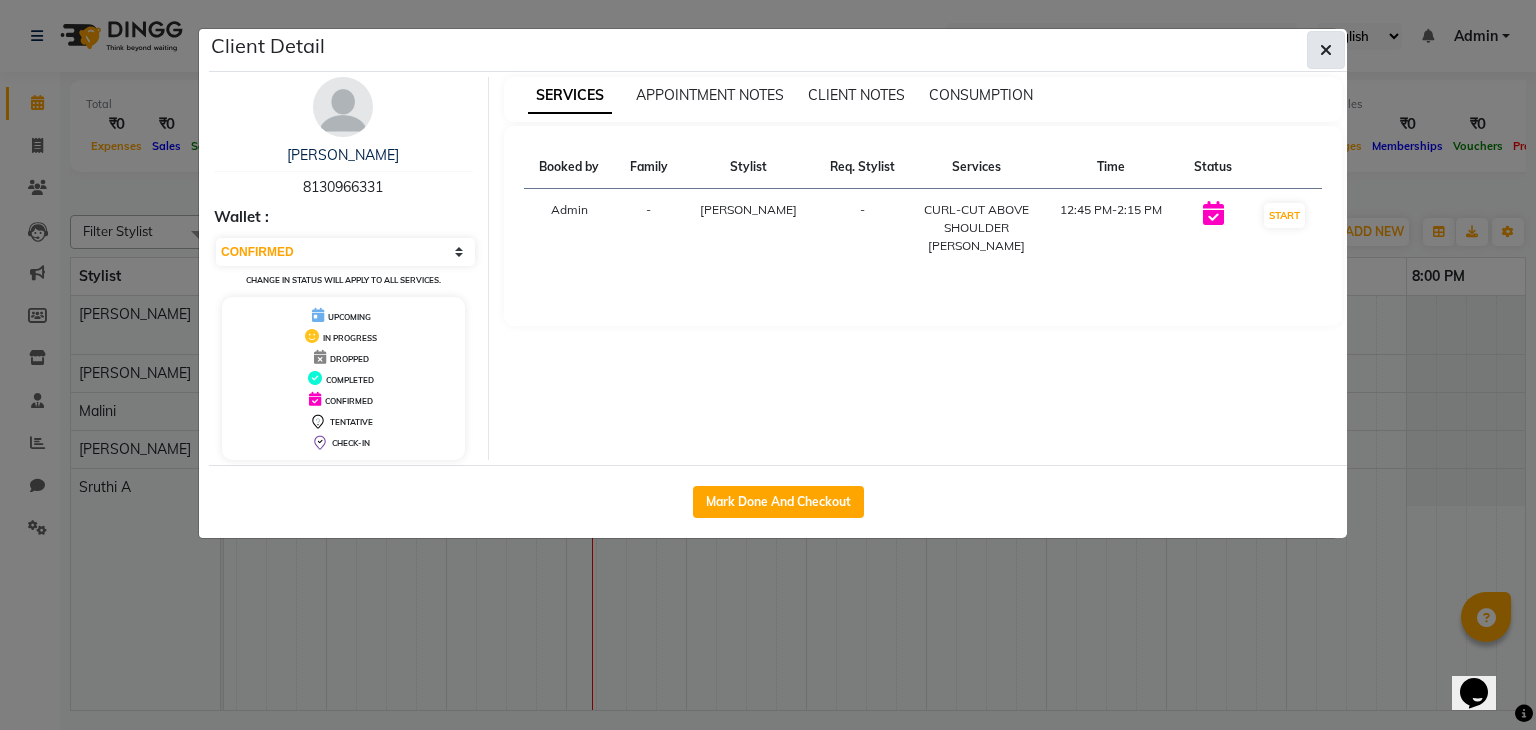 click 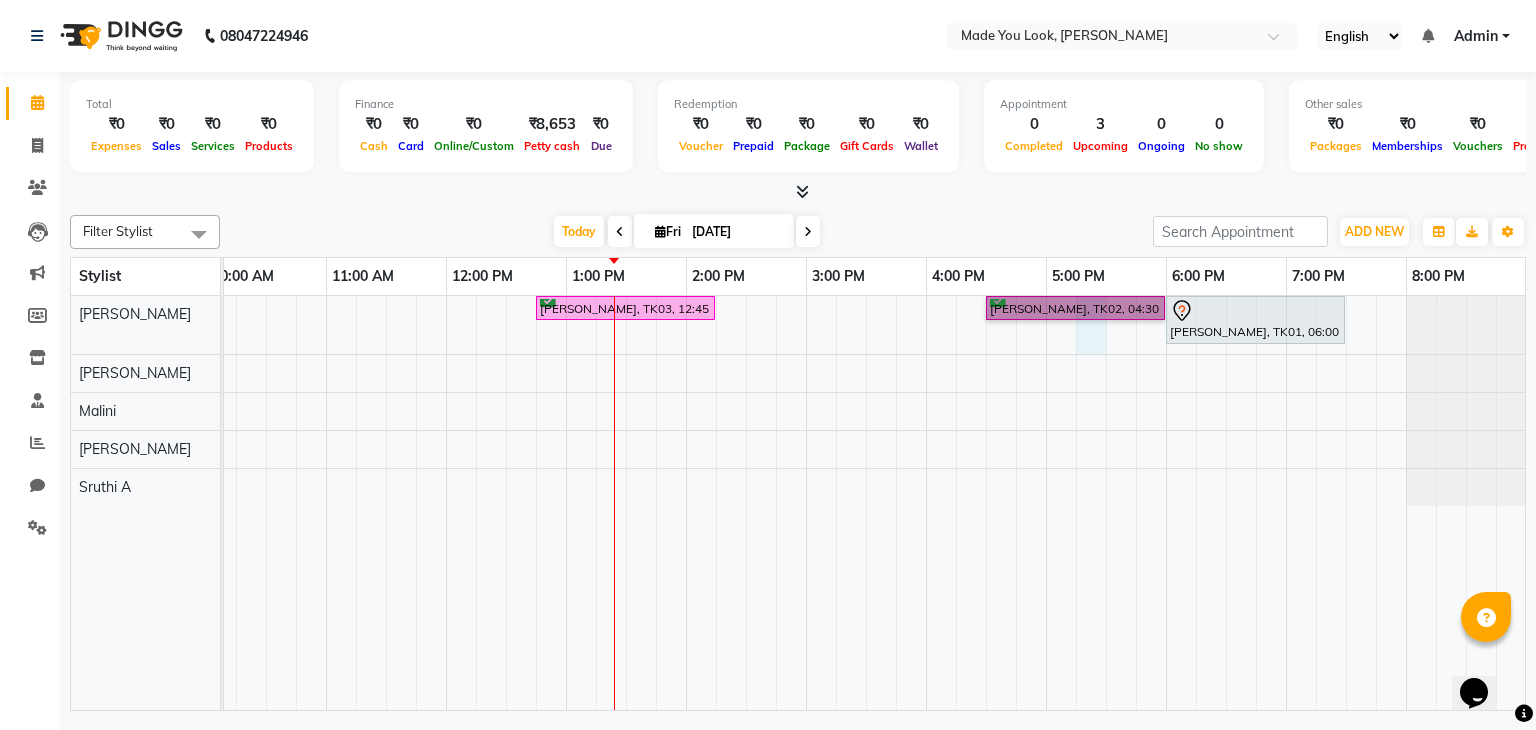 click on "[PERSON_NAME], TK03, 12:45 PM-02:15 PM, CURL-CUT ABOVE SHOULDER [PERSON_NAME]     pooja [PERSON_NAME], TK02, 04:30 PM-06:00 PM, CURL-CUT ABOVE SHOULDER [PERSON_NAME], TK01, 06:00 PM-07:30 PM, CURL-CUT ABOVE SHOULDER [PERSON_NAME]" at bounding box center [746, 503] 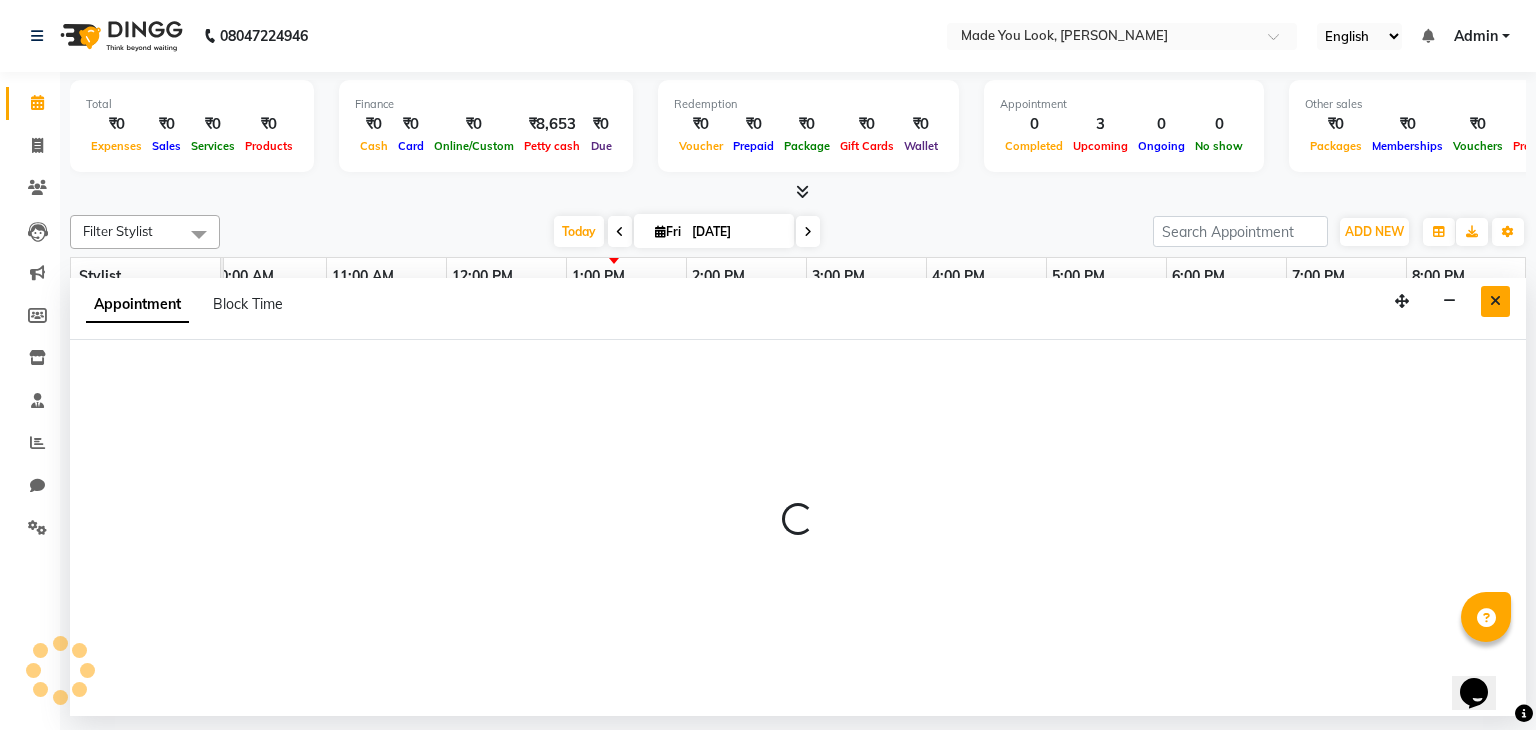 select on "83312" 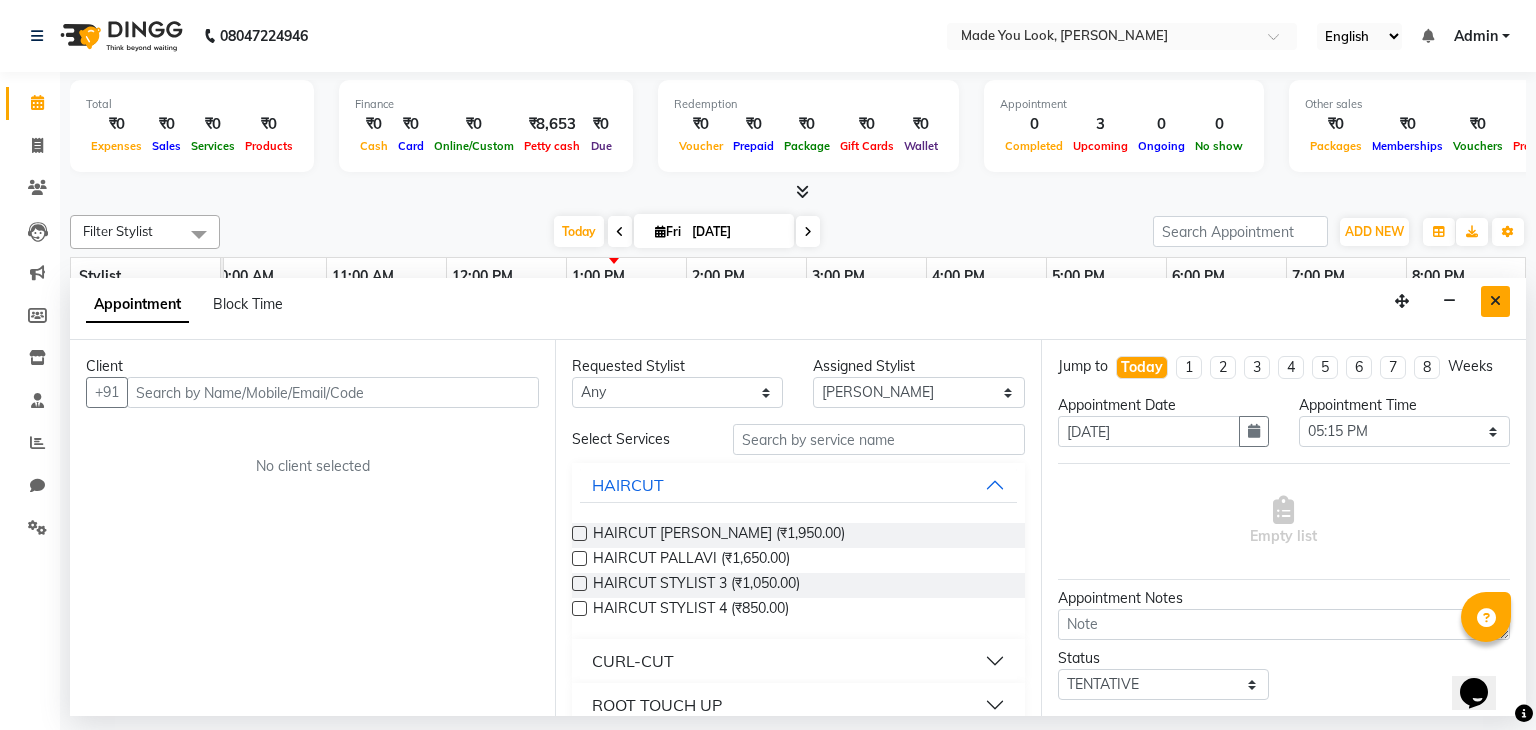 click at bounding box center [1495, 301] 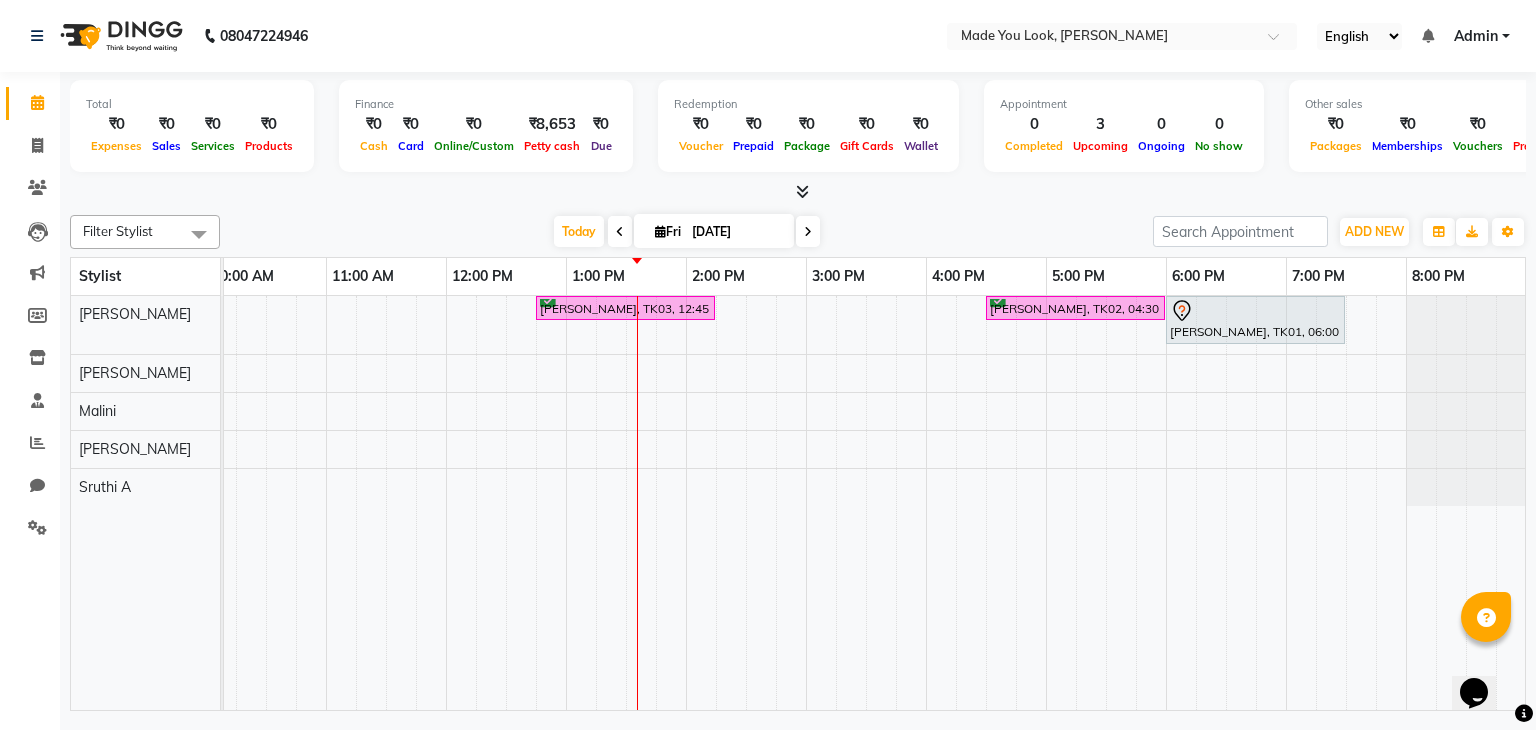 scroll, scrollTop: 0, scrollLeft: 249, axis: horizontal 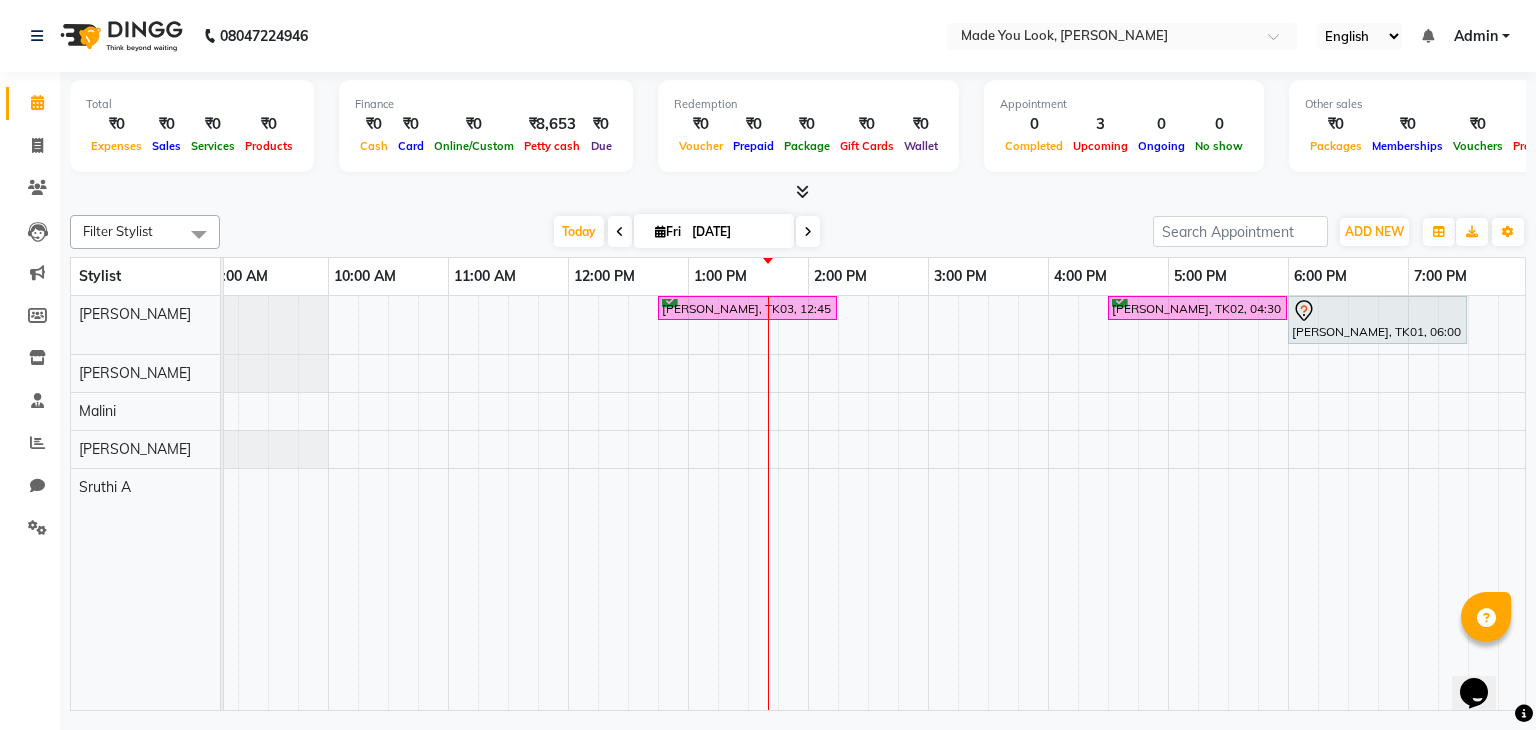 click at bounding box center [660, 231] 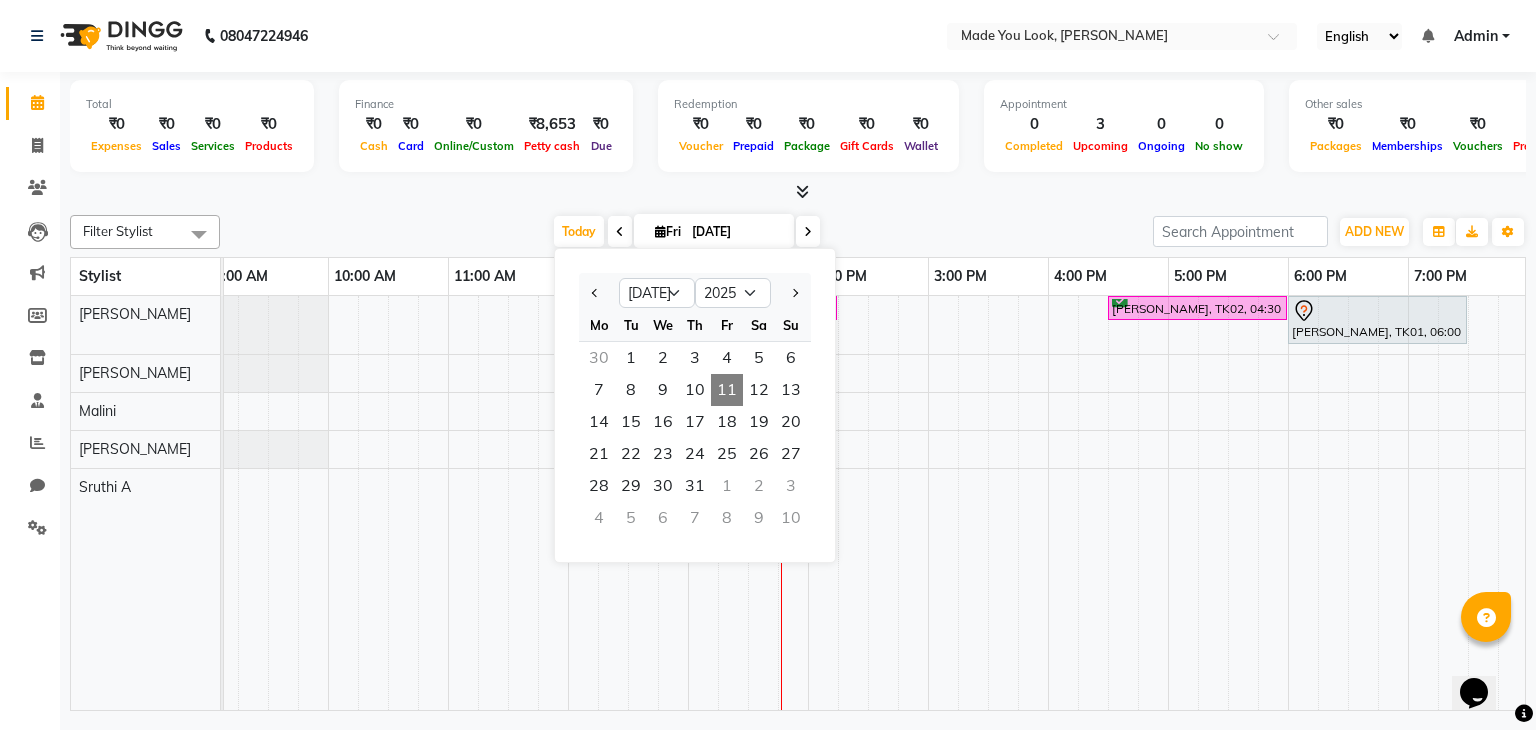 click on "Filter Stylist Select All Malini pallavi [PERSON_NAME] Devi [PERSON_NAME]  [PERSON_NAME] A [DATE]  [DATE] Jan Feb Mar Apr May Jun [DATE] Aug Sep Oct Nov [DATE] 2016 2017 2018 2019 2020 2021 2022 2023 2024 2025 2026 2027 2028 2029 2030 2031 2032 2033 2034 2035 Mo Tu We Th Fr Sa Su  30   1   2   3   4   5   6   7   8   9   10   11   12   13   14   15   16   17   18   19   20   21   22   23   24   25   26   27   28   29   30   31   1   2   3   4   5   6   7   8   9   10  Toggle Dropdown Add Appointment Add Invoice Add Expense Add Attendance Add Client Add Transaction Toggle Dropdown Add Appointment Add Invoice Add Expense Add Attendance Add Client ADD NEW Toggle Dropdown Add Appointment Add Invoice Add Expense Add Attendance Add Client Add Transaction Filter Stylist Select All Malini pallavi [PERSON_NAME] Devi [PERSON_NAME]  [PERSON_NAME] A Group By  Staff View   Room View  View as Vertical  Vertical - Week View  Horizontal  Horizontal - Week View  List  Toggle Dropdown Calendar Settings Manage Tags  Zoom 100%" 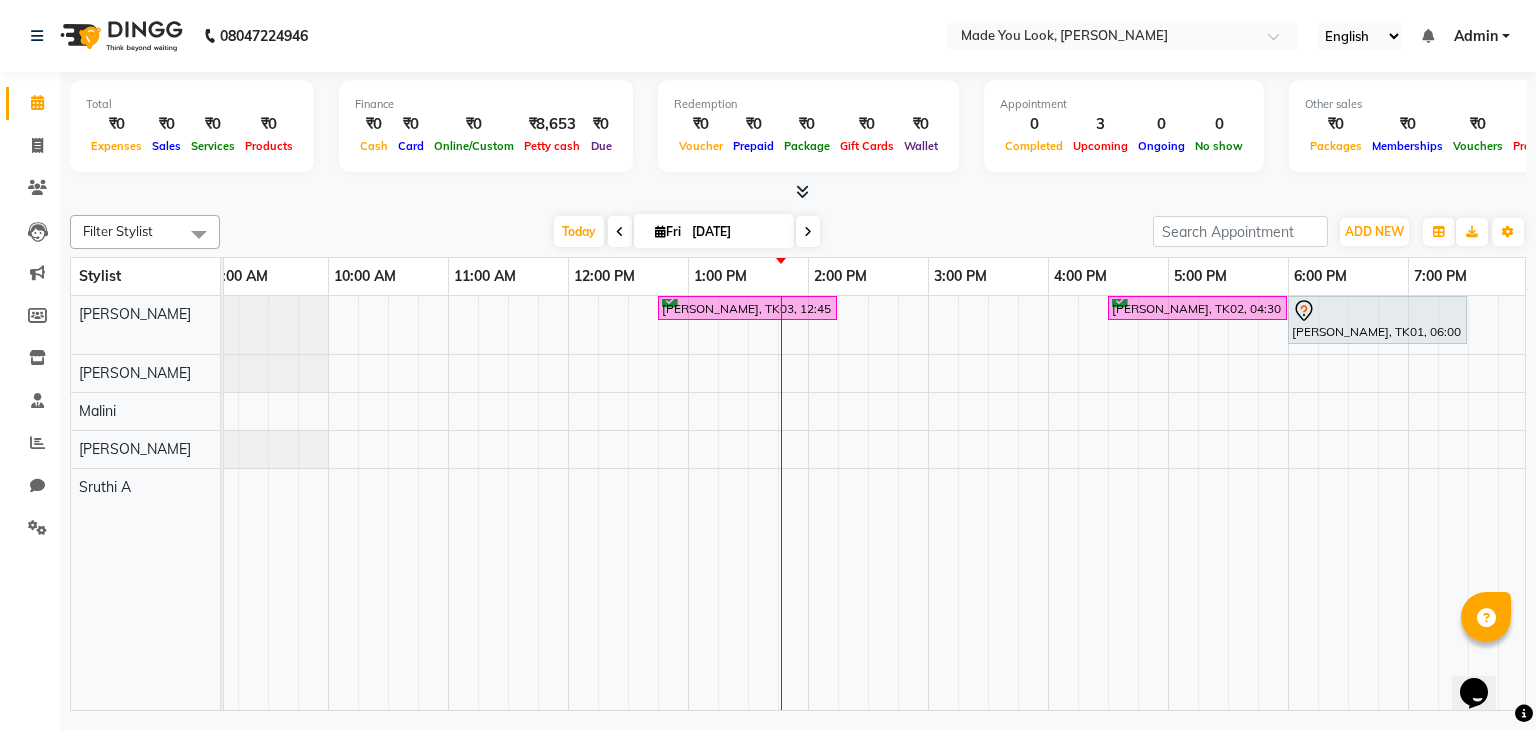 click at bounding box center [808, 232] 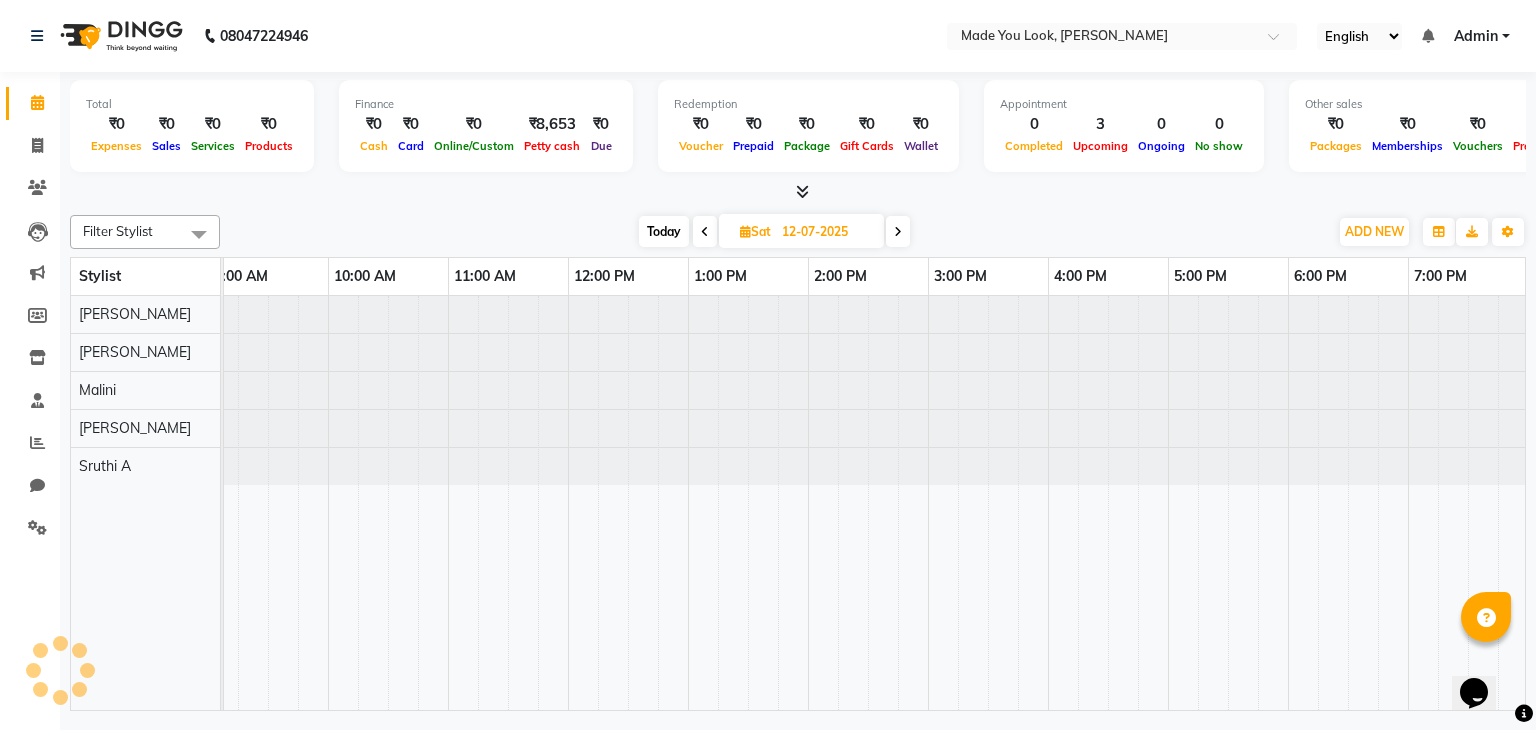 scroll, scrollTop: 0, scrollLeft: 0, axis: both 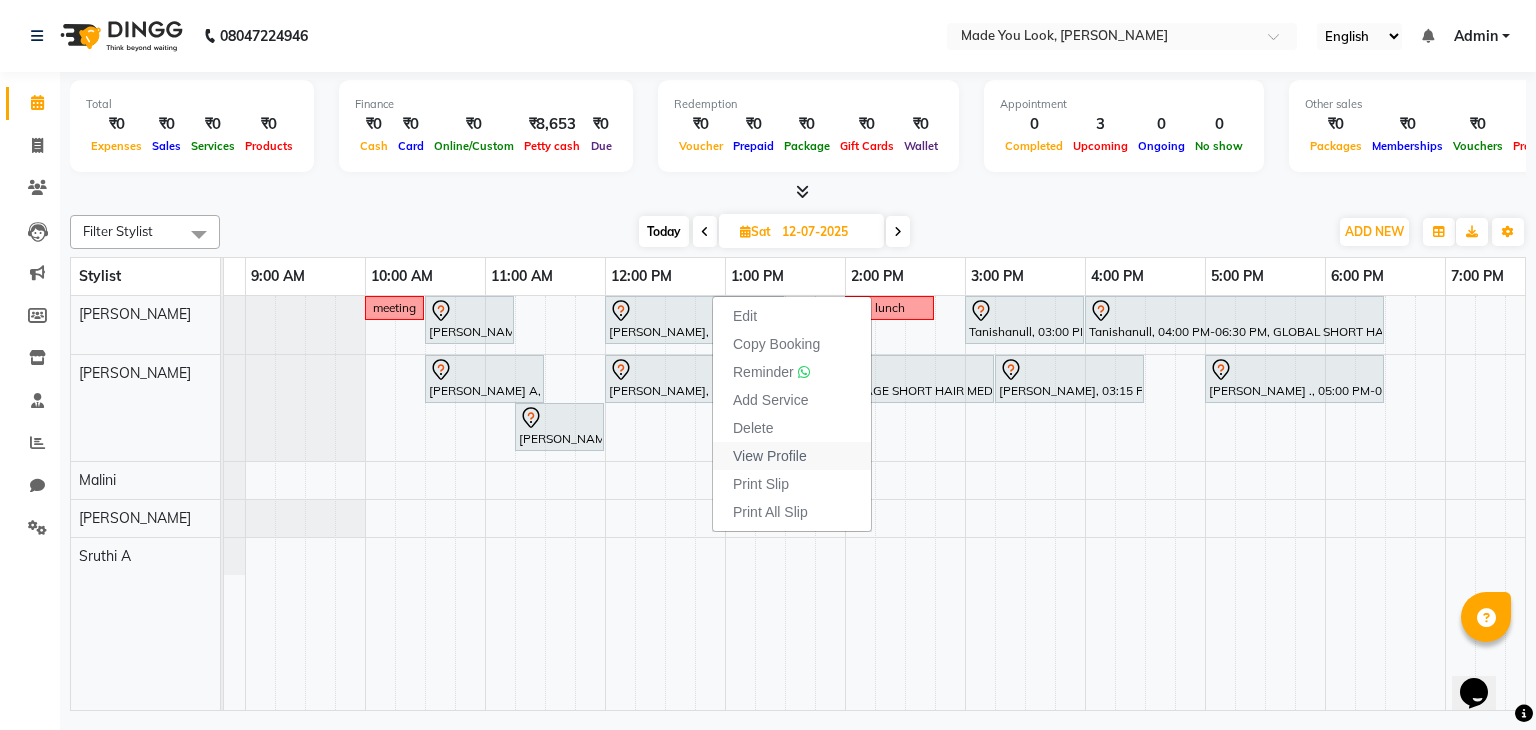click on "View Profile" at bounding box center [770, 456] 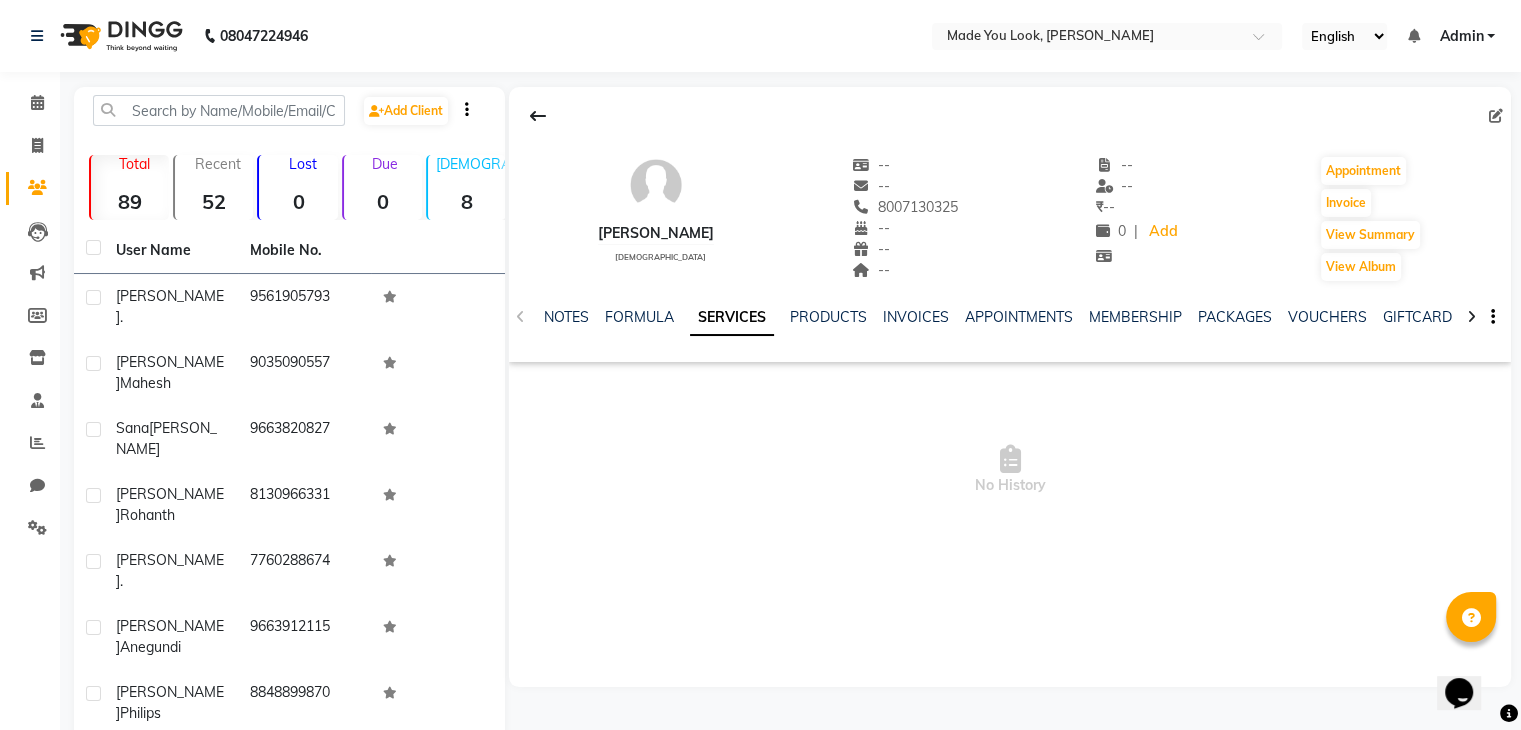 click 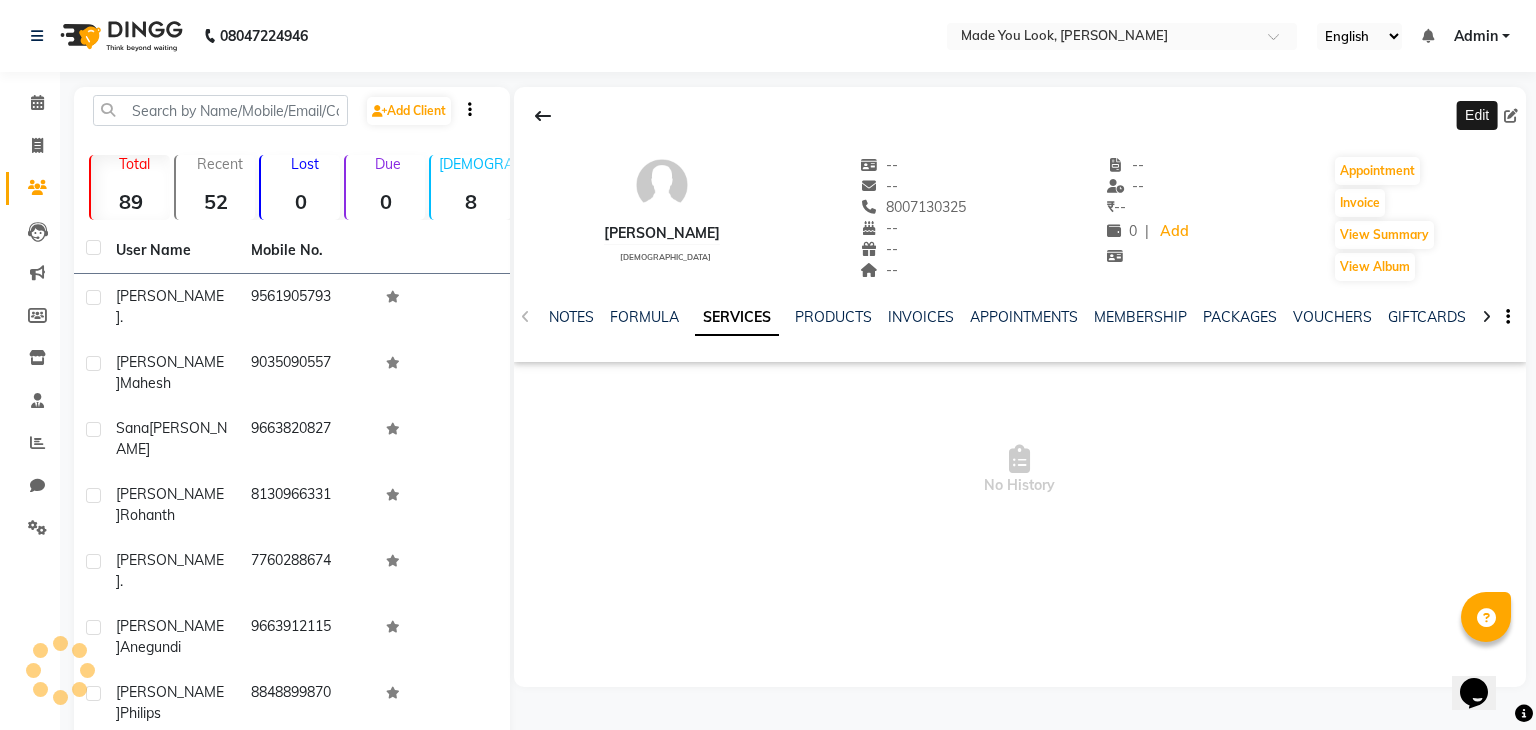 select on "[DEMOGRAPHIC_DATA]" 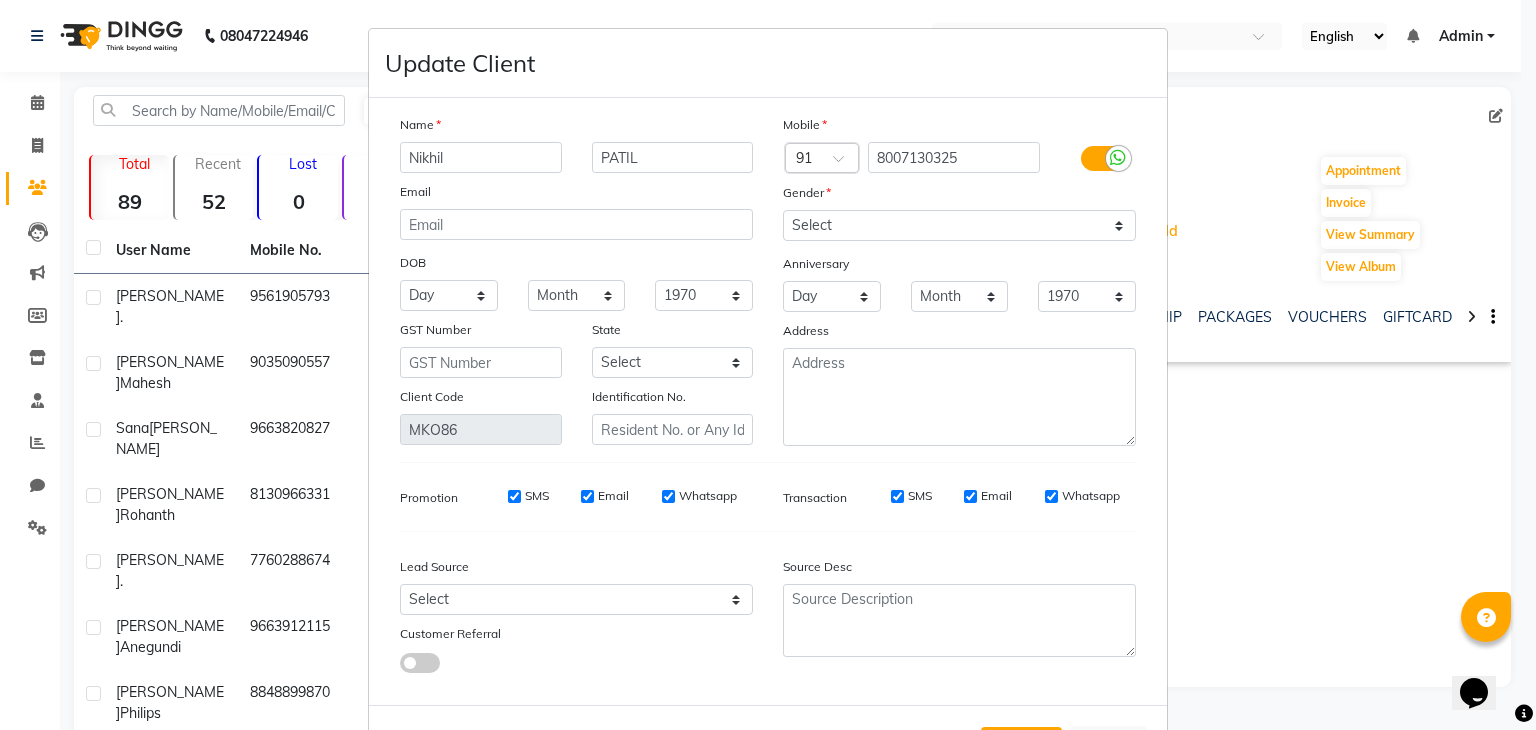 type on "Nikhil" 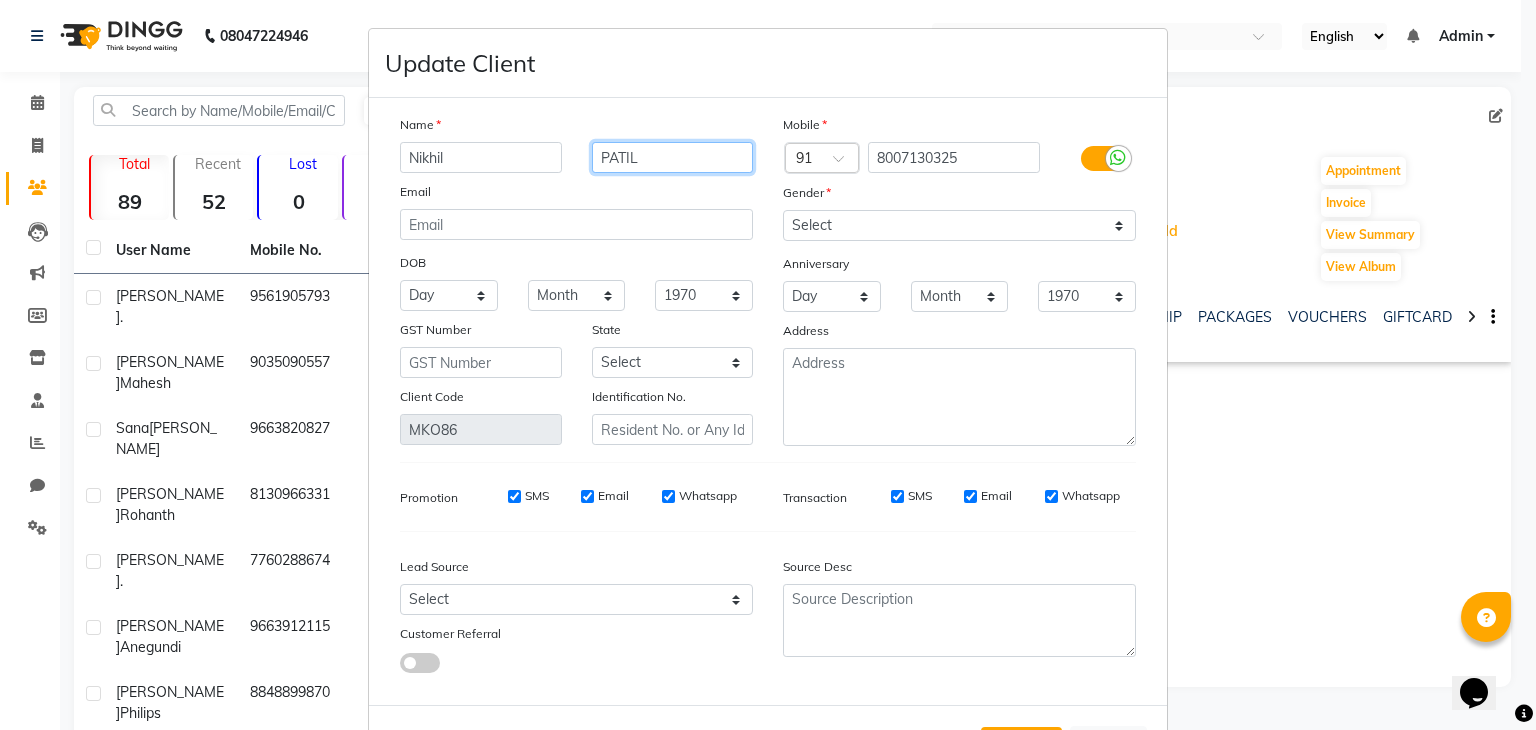 click on "PATIL" at bounding box center (673, 157) 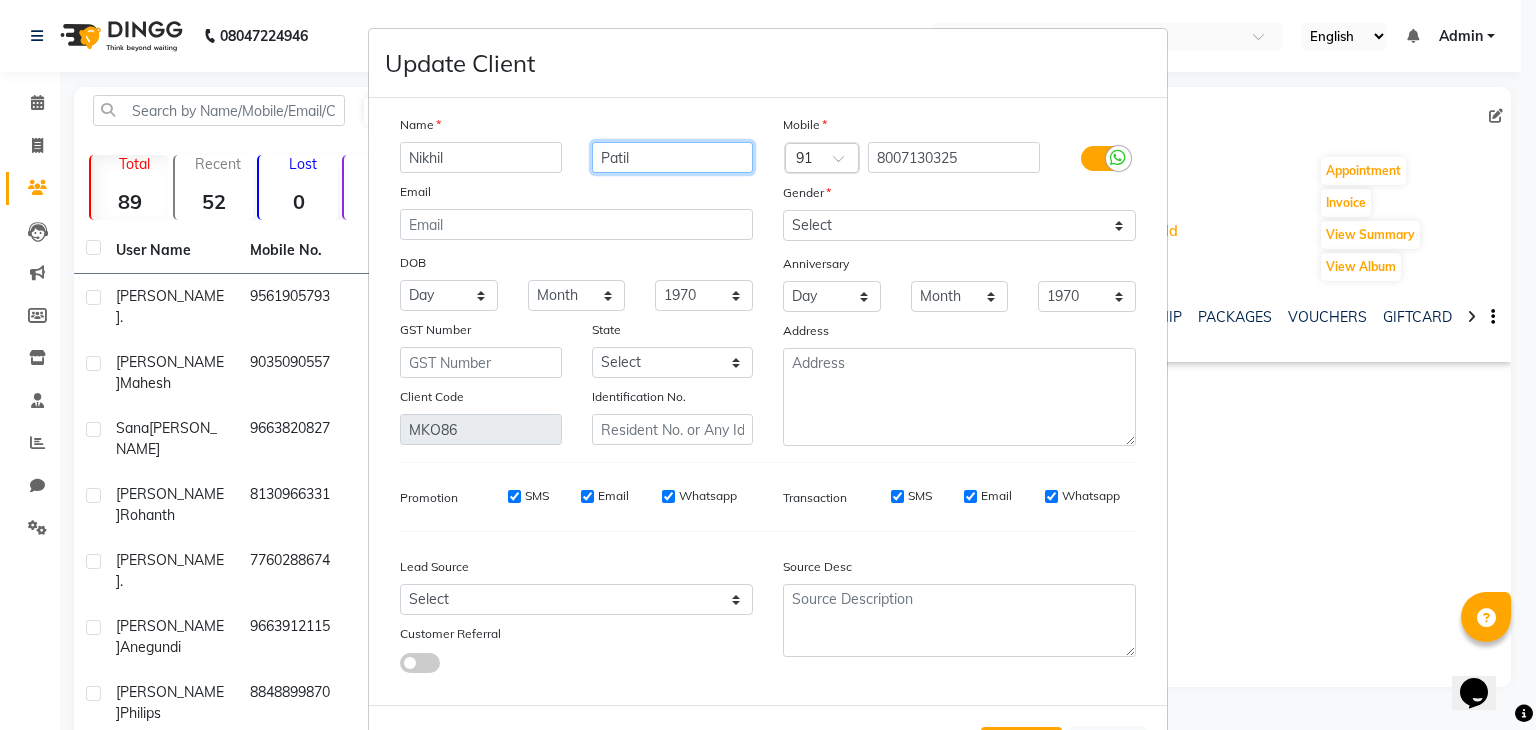 scroll, scrollTop: 92, scrollLeft: 0, axis: vertical 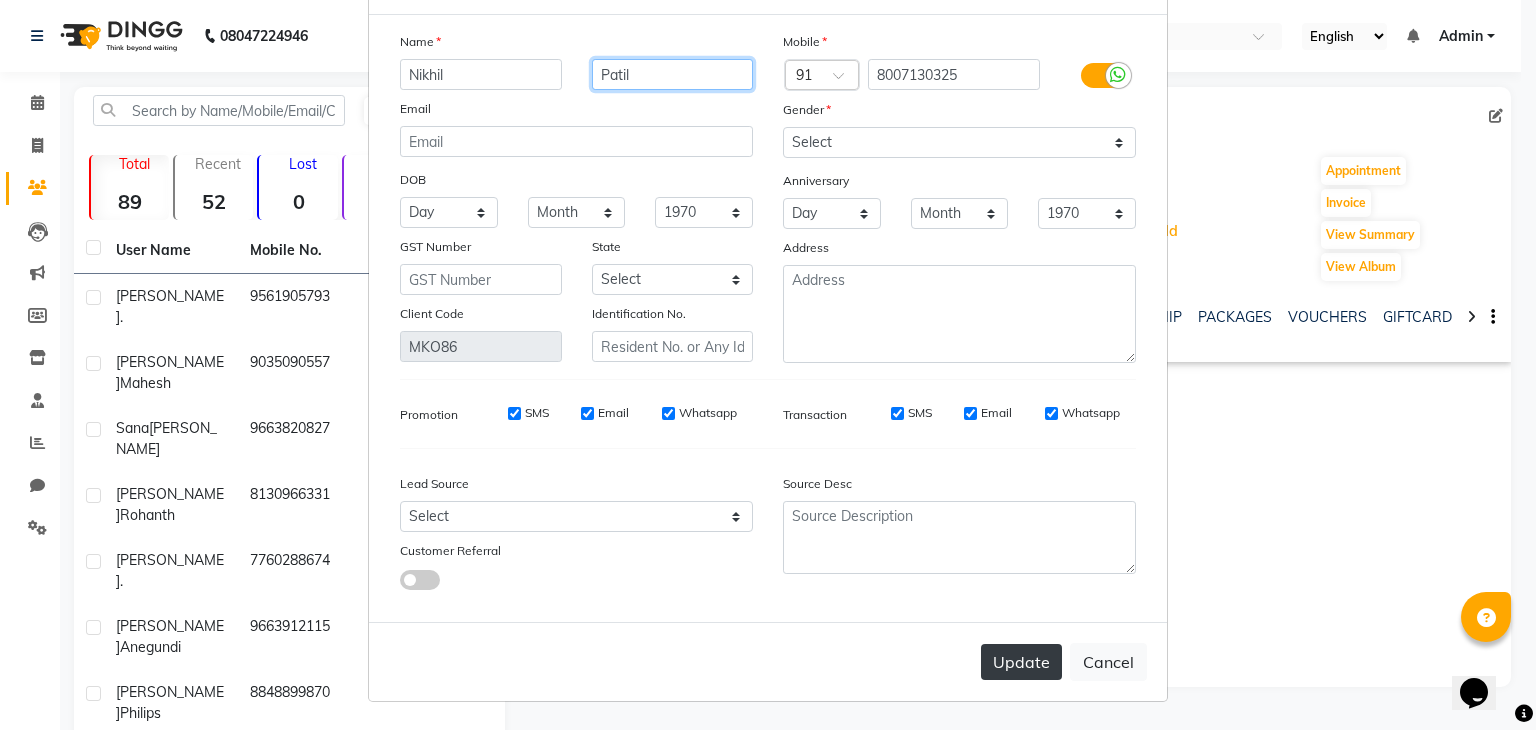 type on "Patil" 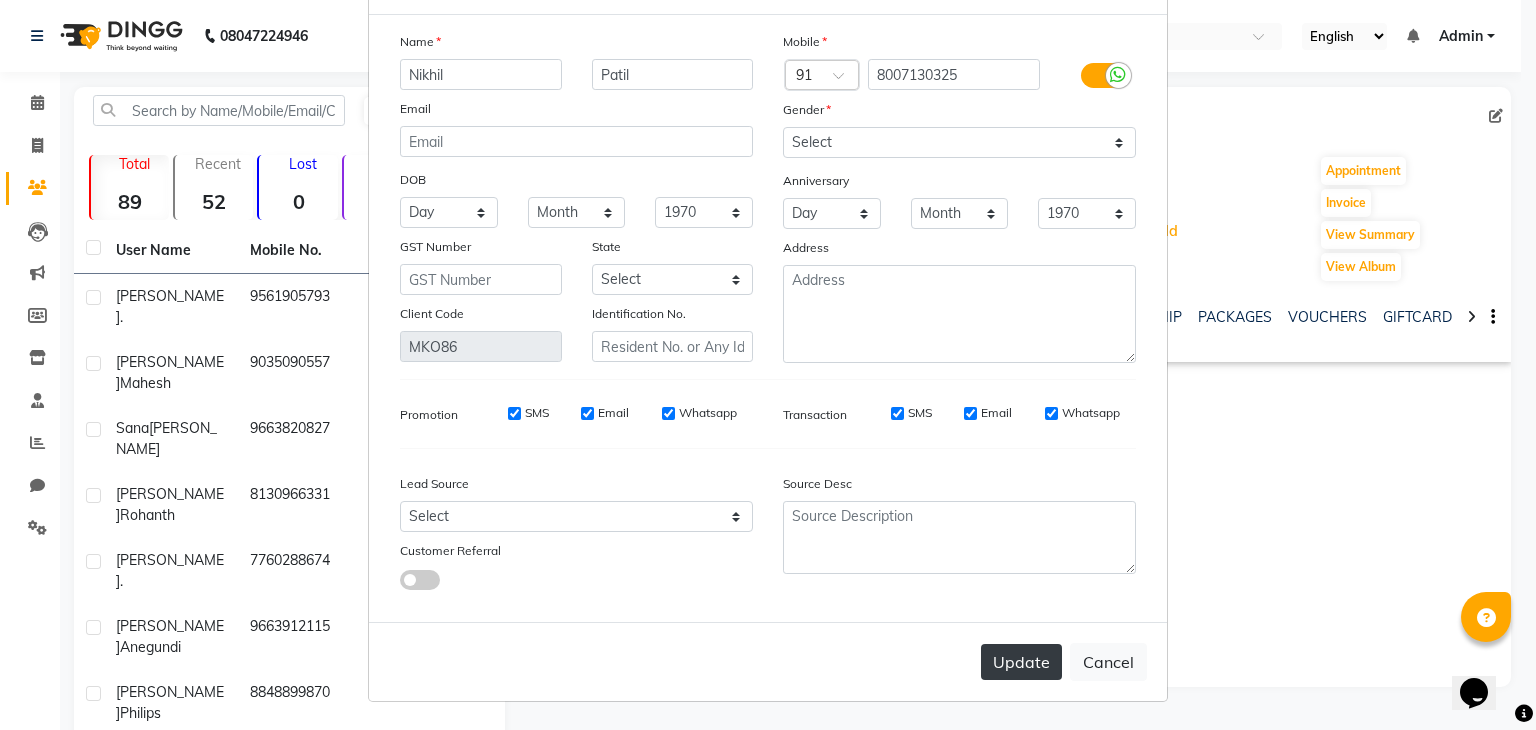 click on "Update" at bounding box center [1021, 662] 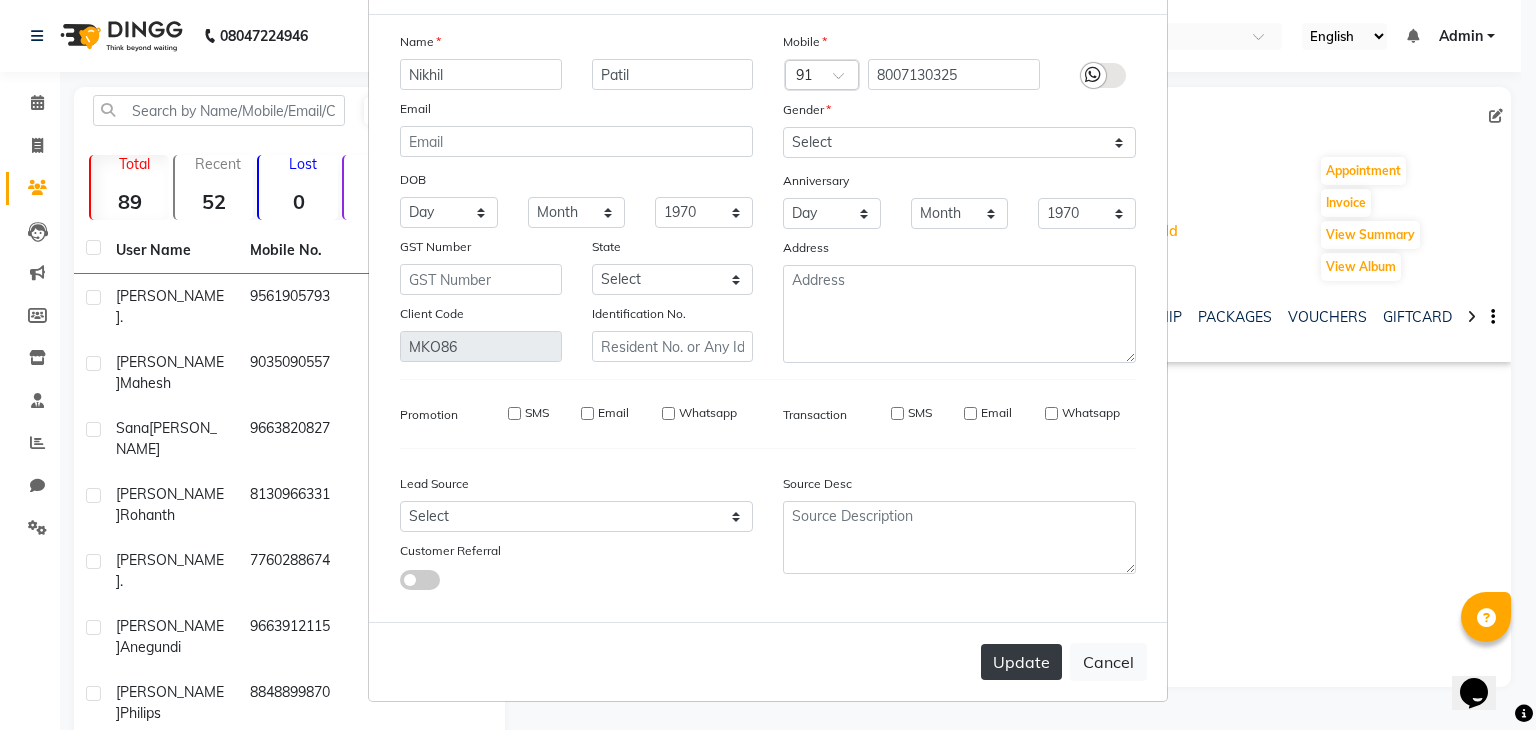 type 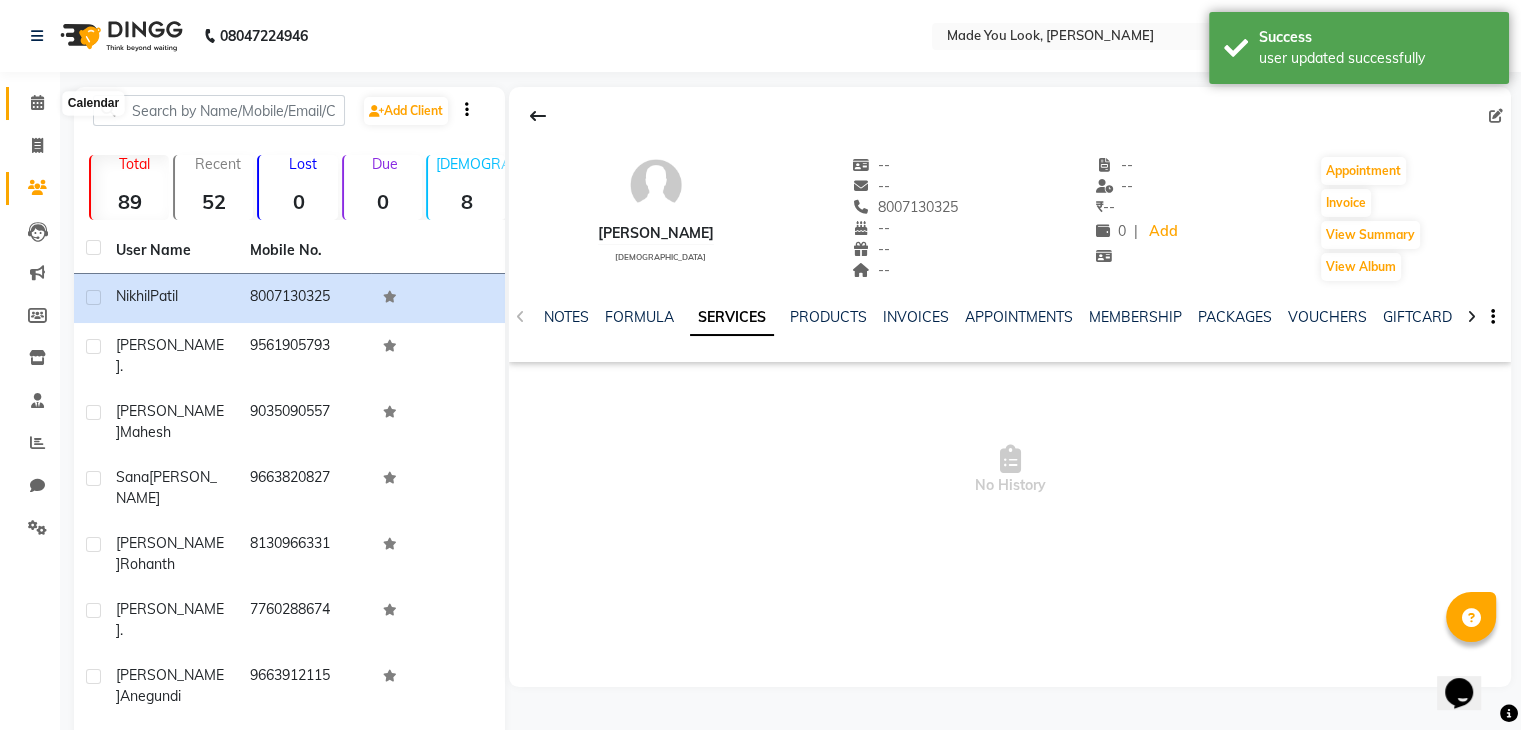 click 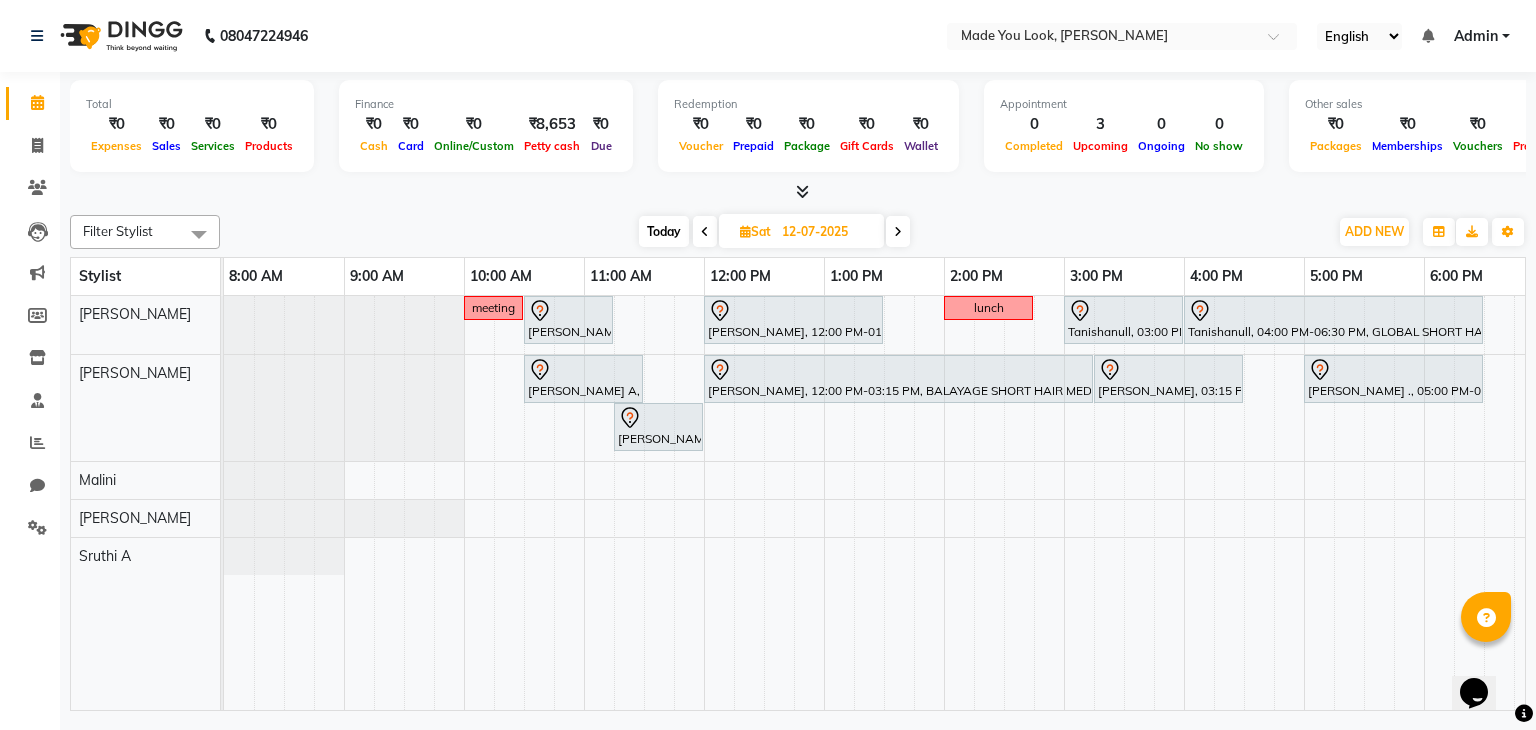 click at bounding box center (705, 232) 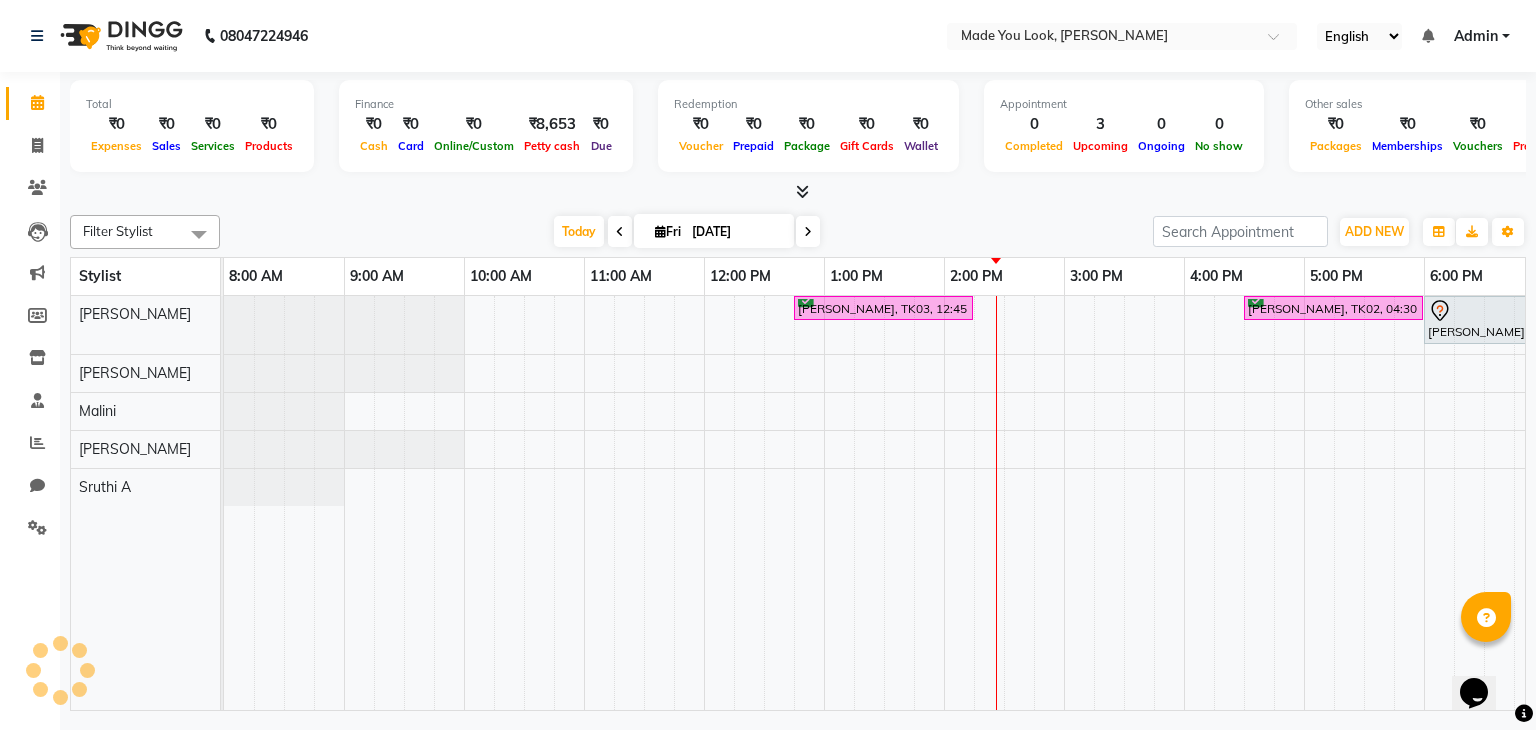 scroll, scrollTop: 0, scrollLeft: 258, axis: horizontal 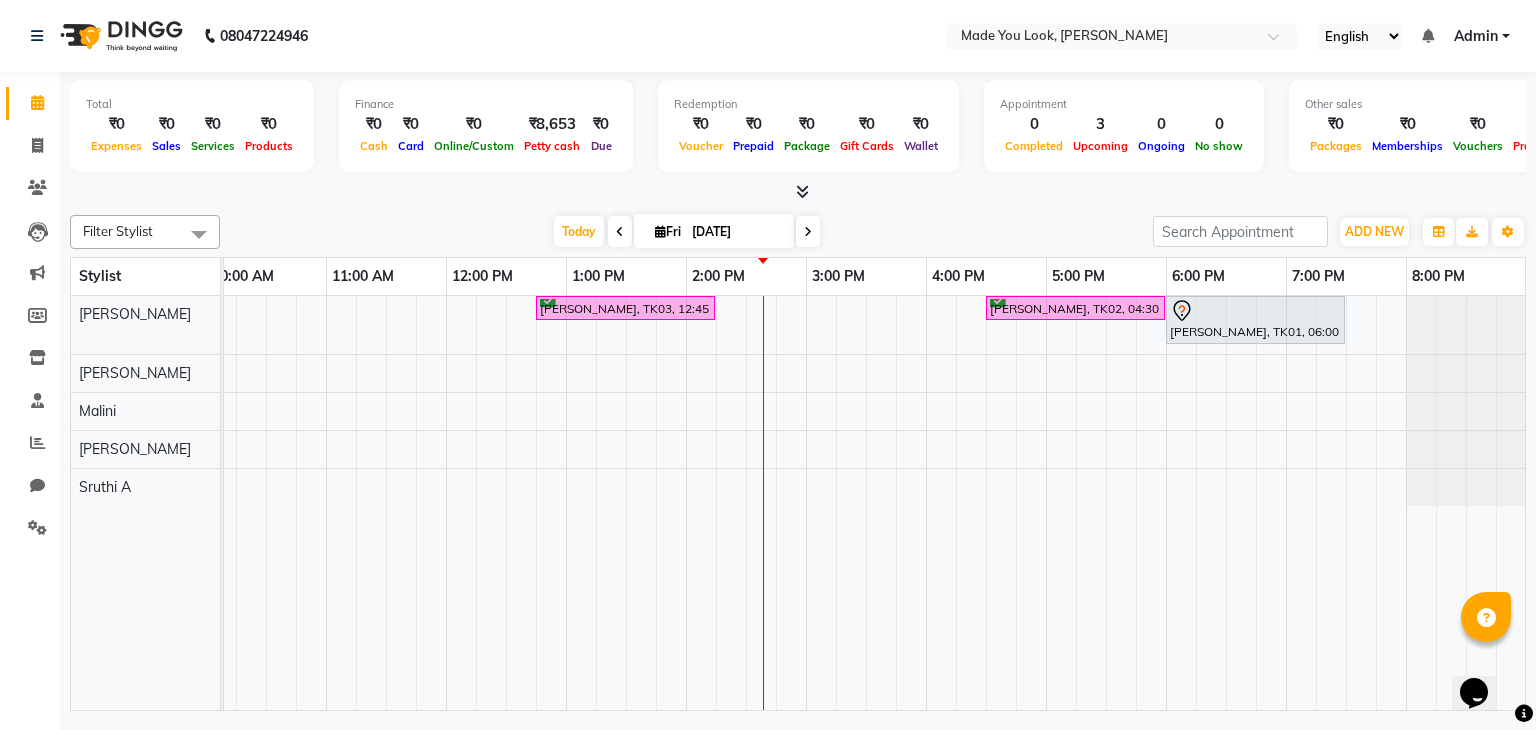 click at bounding box center (808, 232) 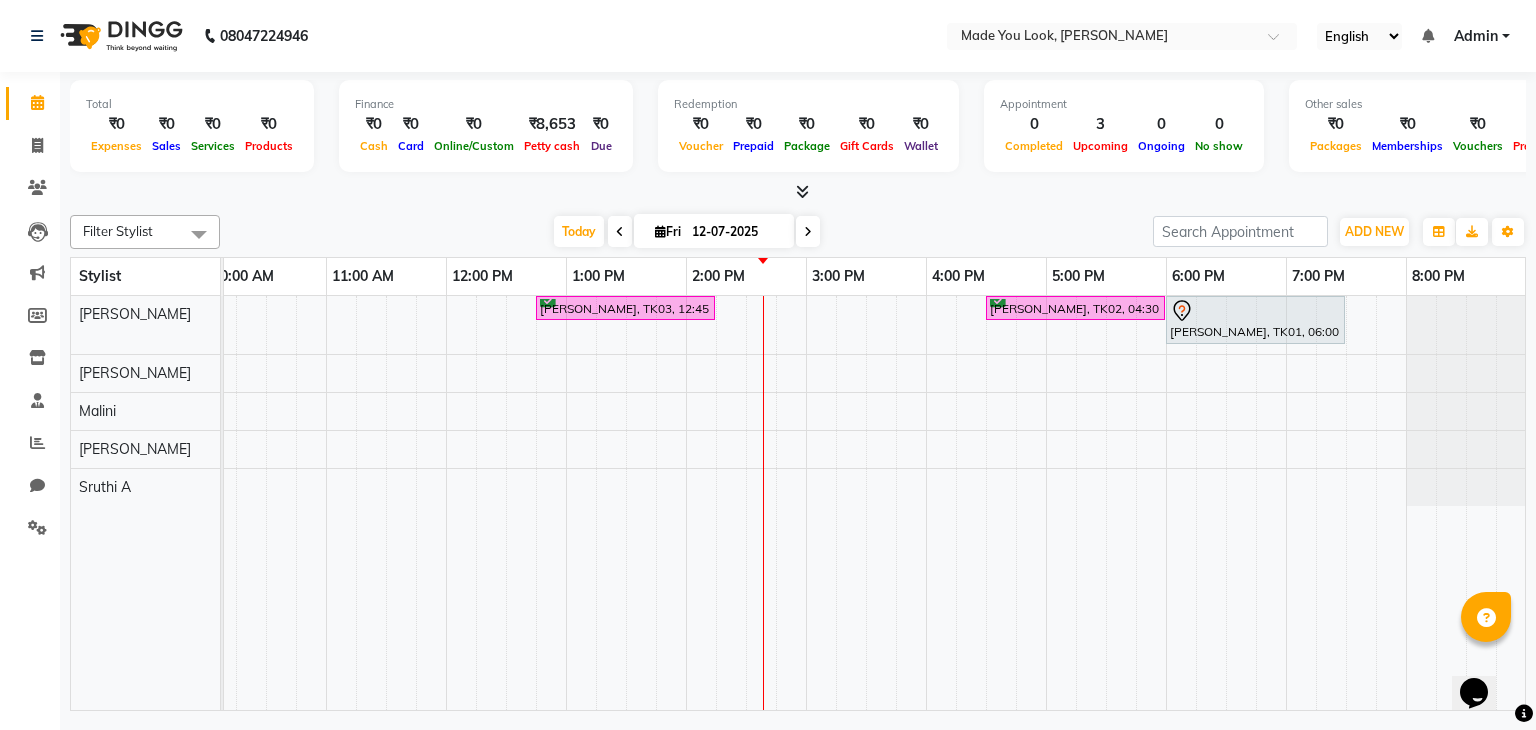scroll, scrollTop: 0, scrollLeft: 0, axis: both 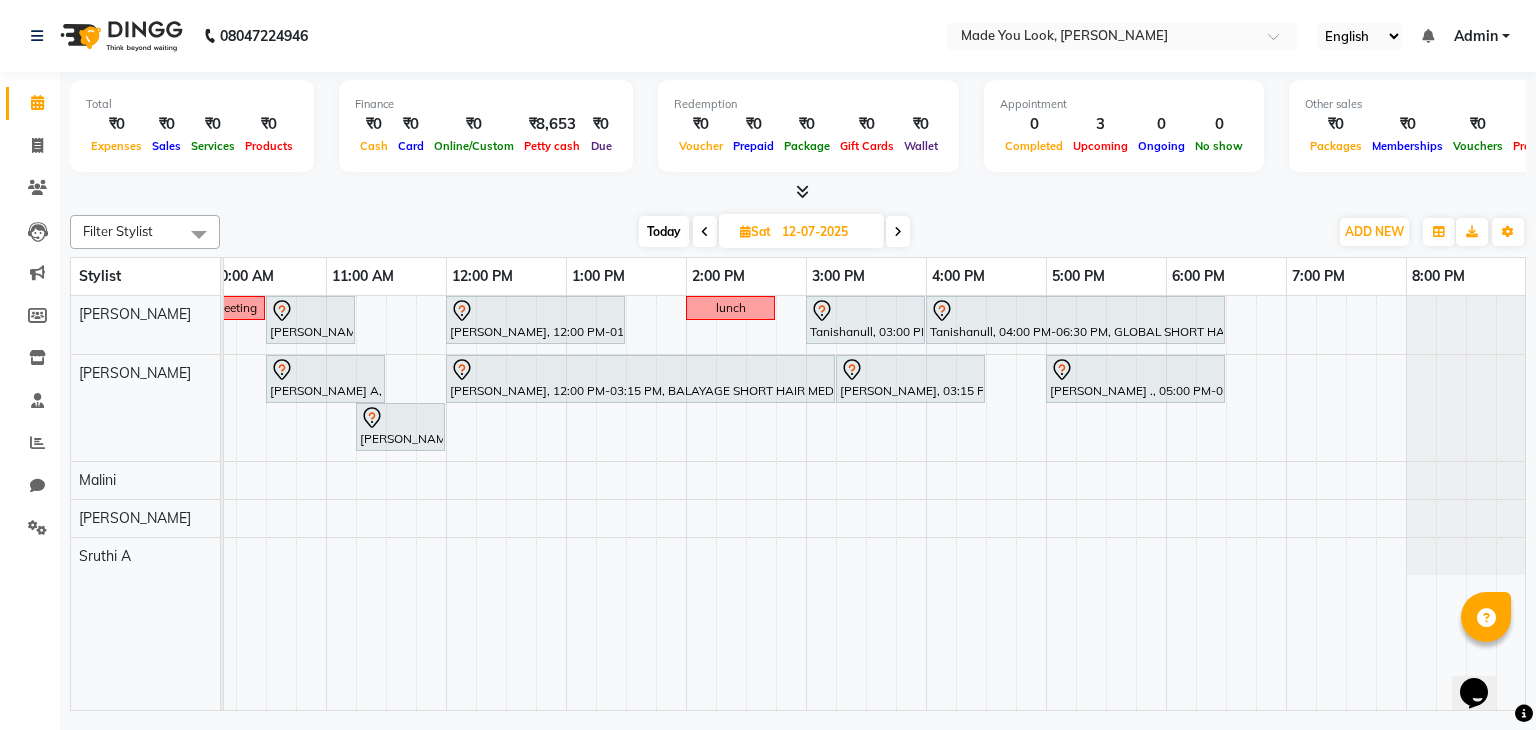 click at bounding box center (898, 232) 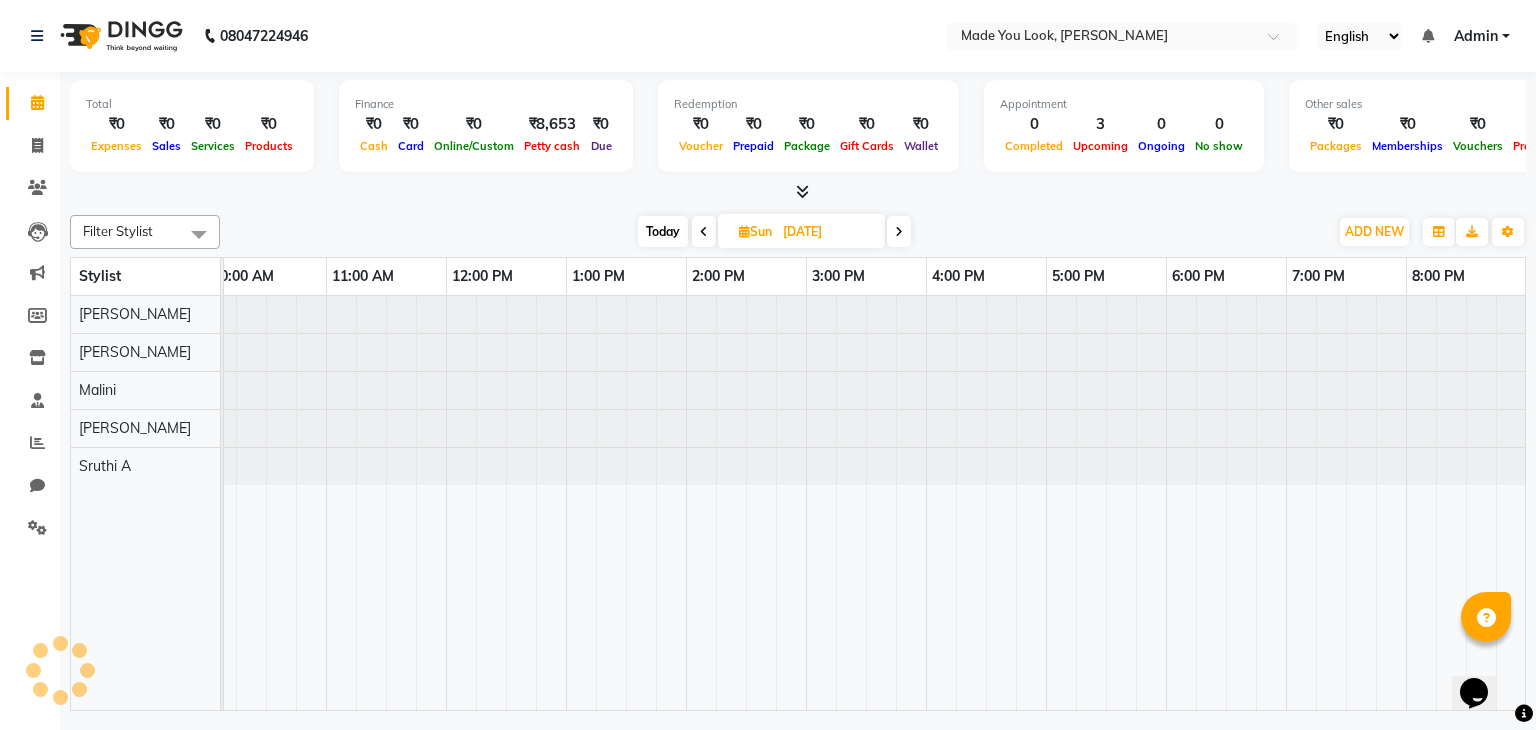 scroll, scrollTop: 0, scrollLeft: 258, axis: horizontal 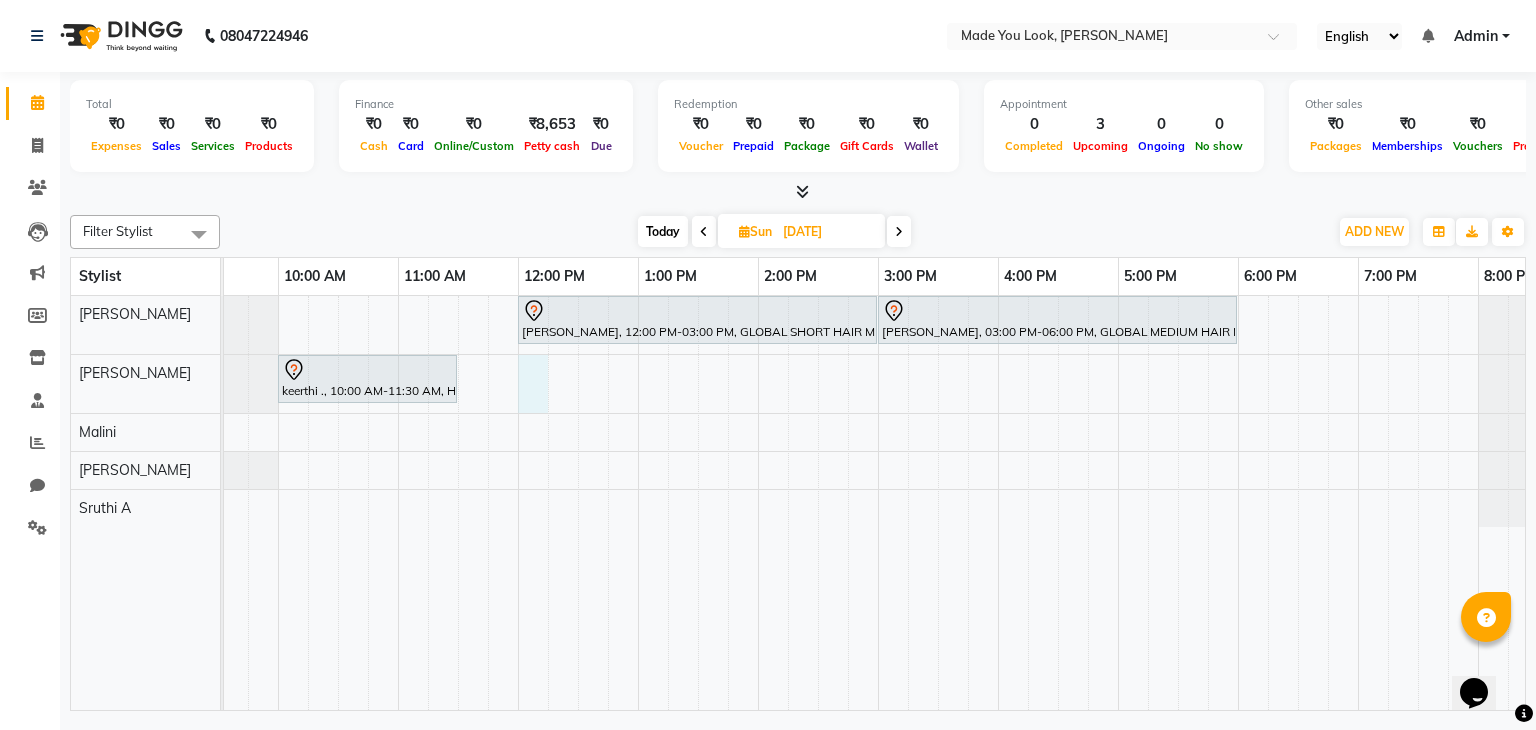 click on "[PERSON_NAME], 12:00 PM-03:00 PM, GLOBAL SHORT HAIR MEDIUM             Pooja [PERSON_NAME], 03:00 PM-06:00 PM, GLOBAL MEDIUM HAIR MEDIUM             keerthi ., 10:00 AM-11:30 AM, HAIRCUT PALLAVI" at bounding box center [818, 503] 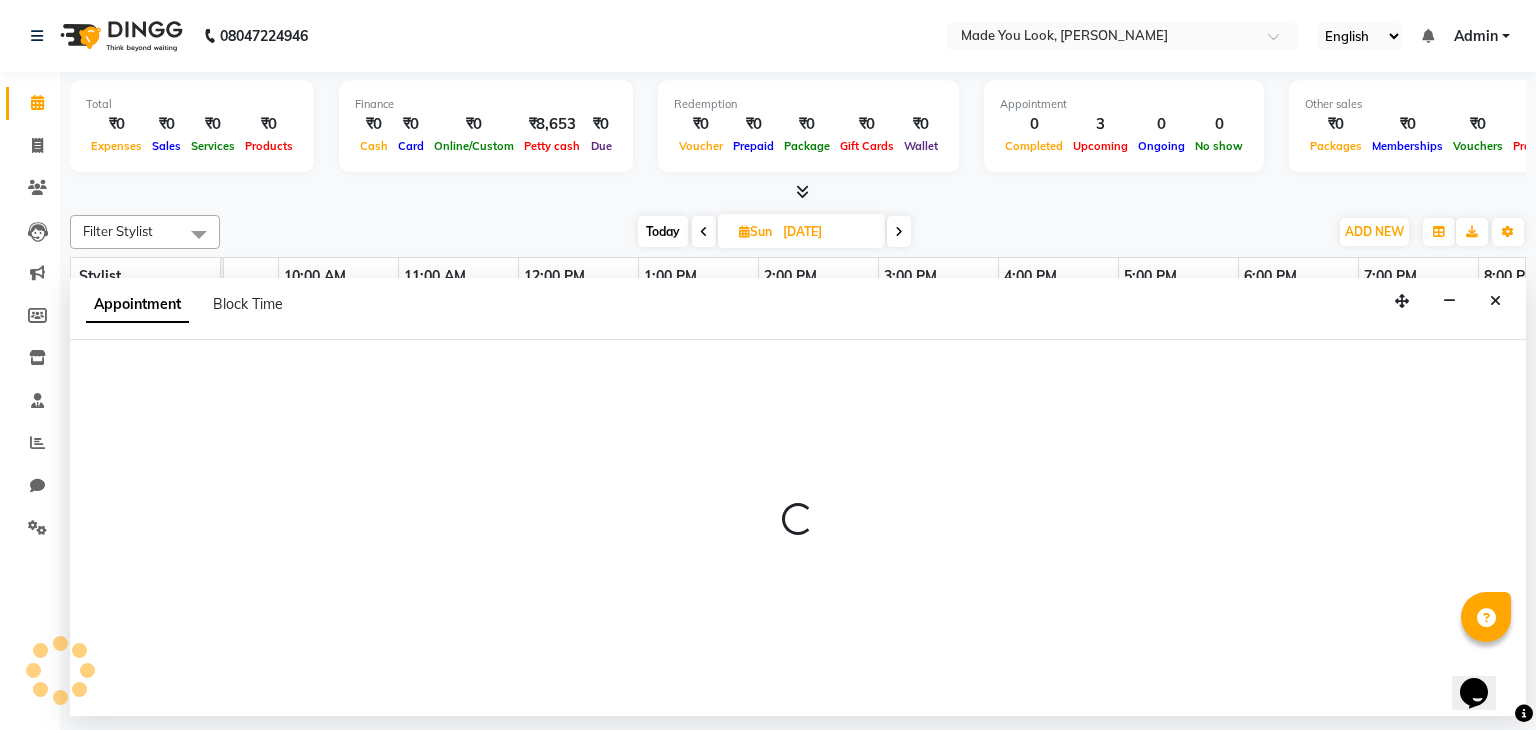 select on "83313" 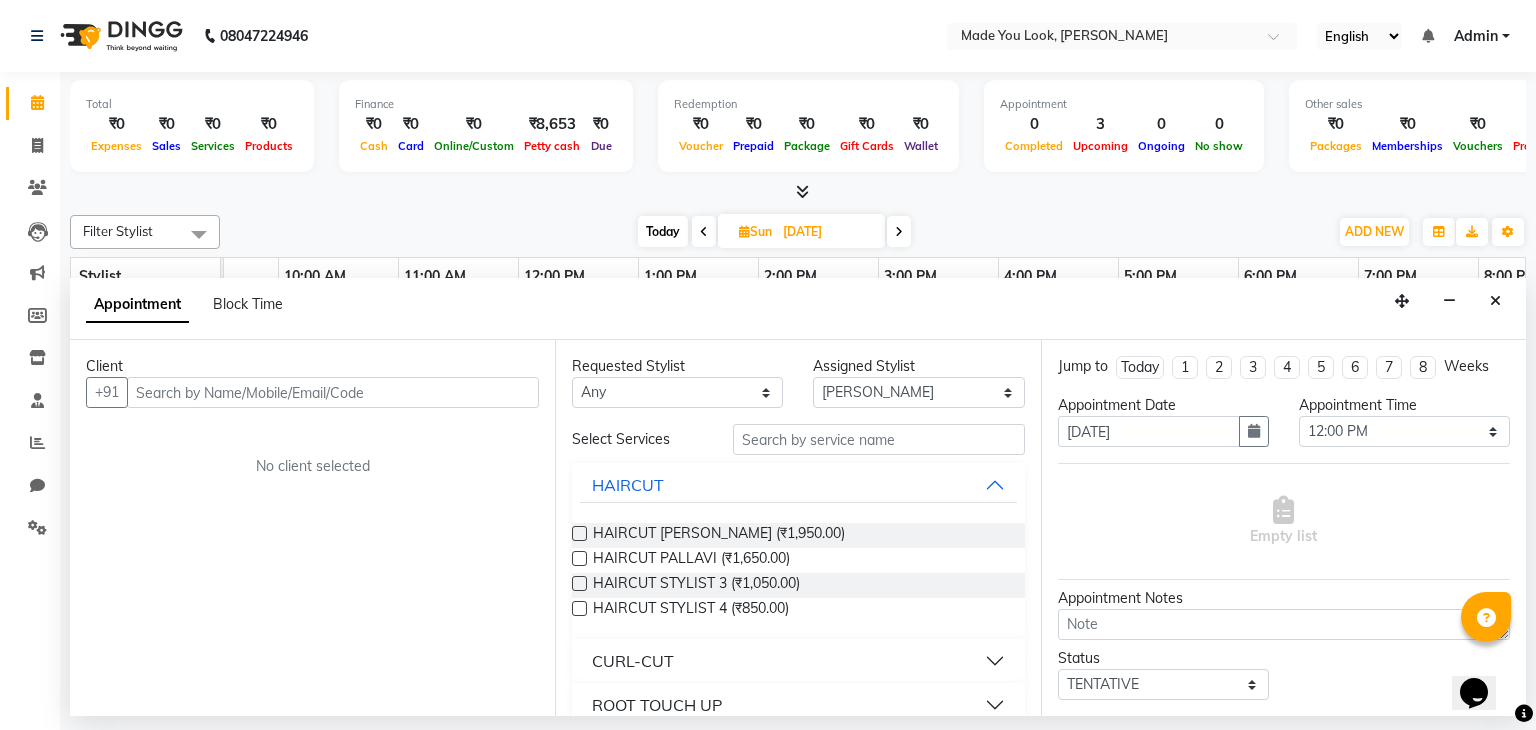 click at bounding box center (333, 392) 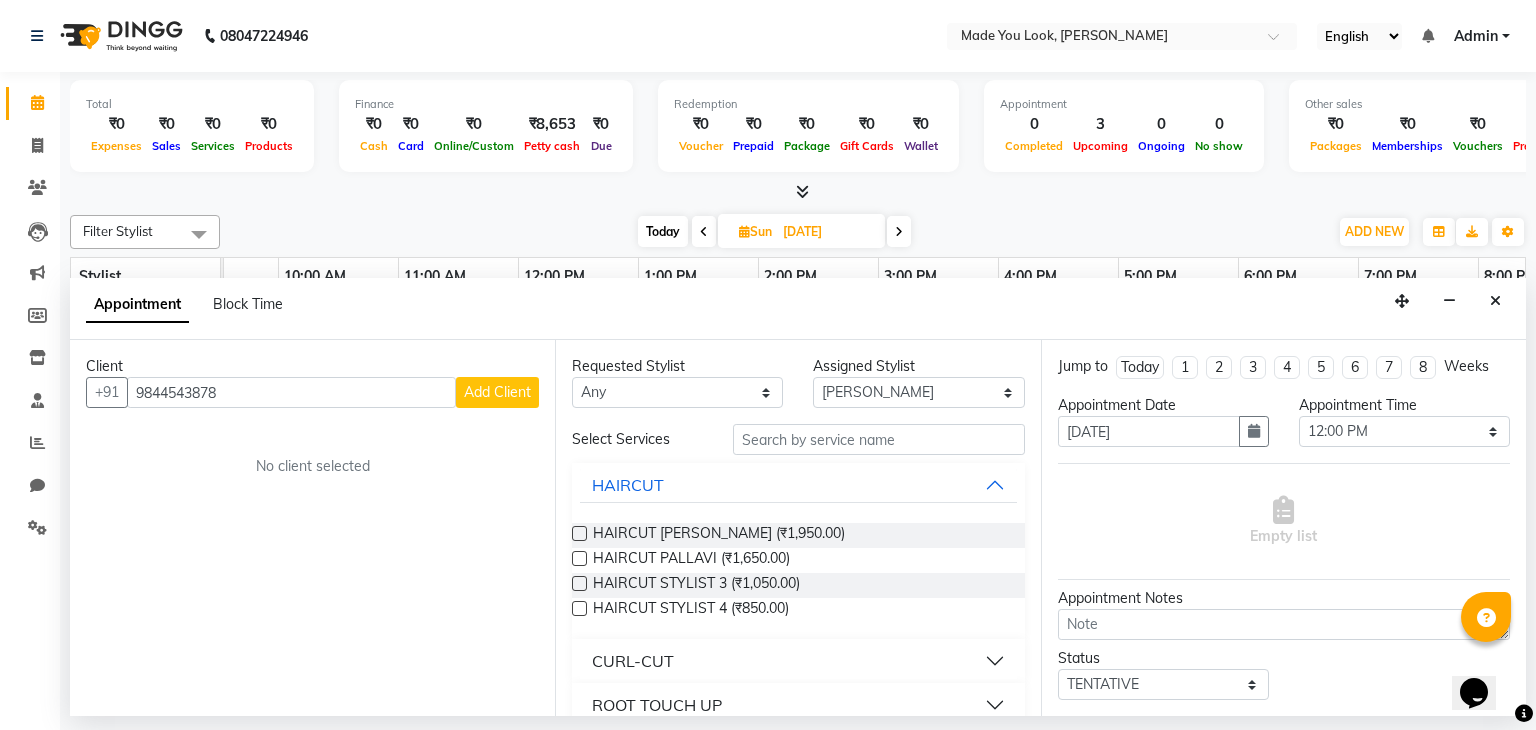 type on "9844543878" 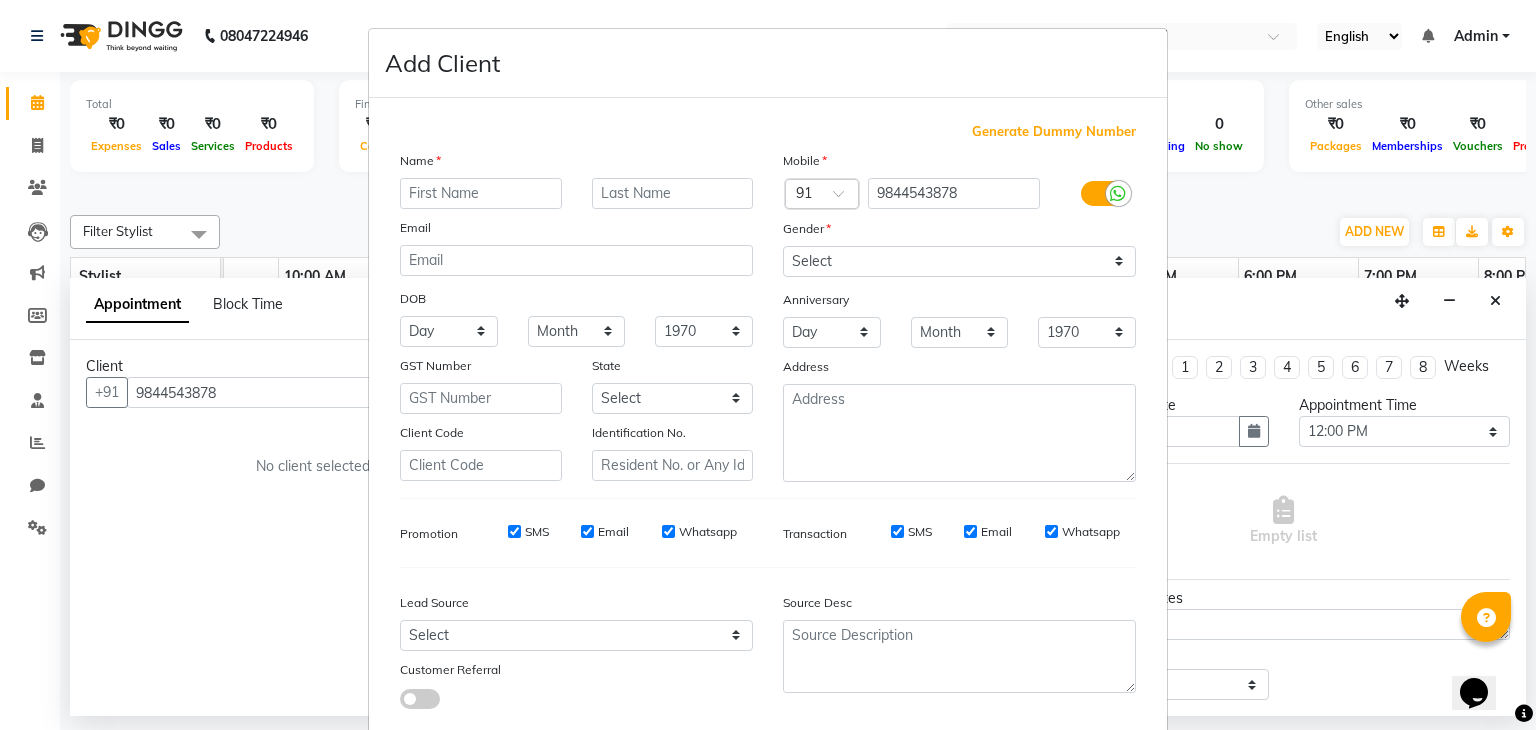 click at bounding box center [481, 193] 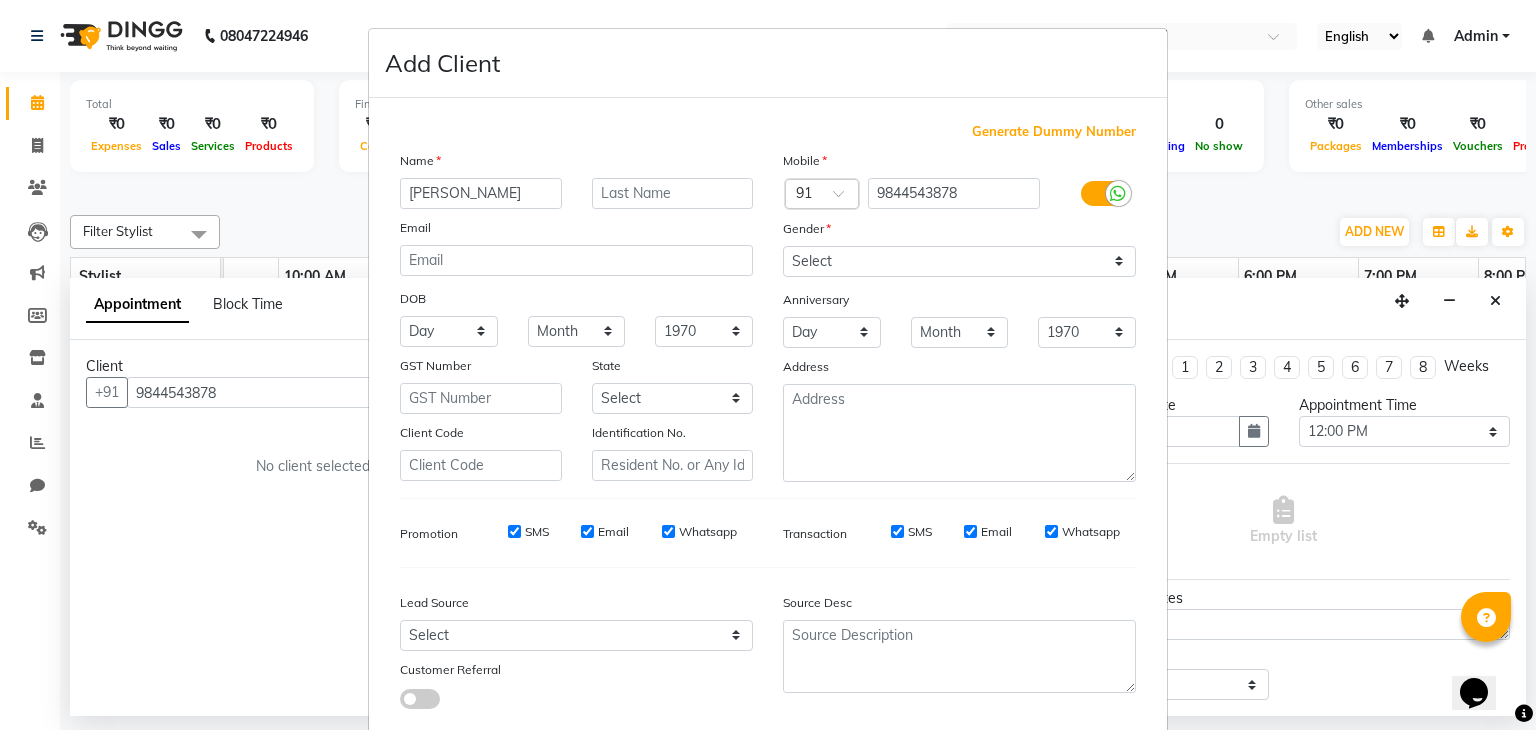 type on "[PERSON_NAME]" 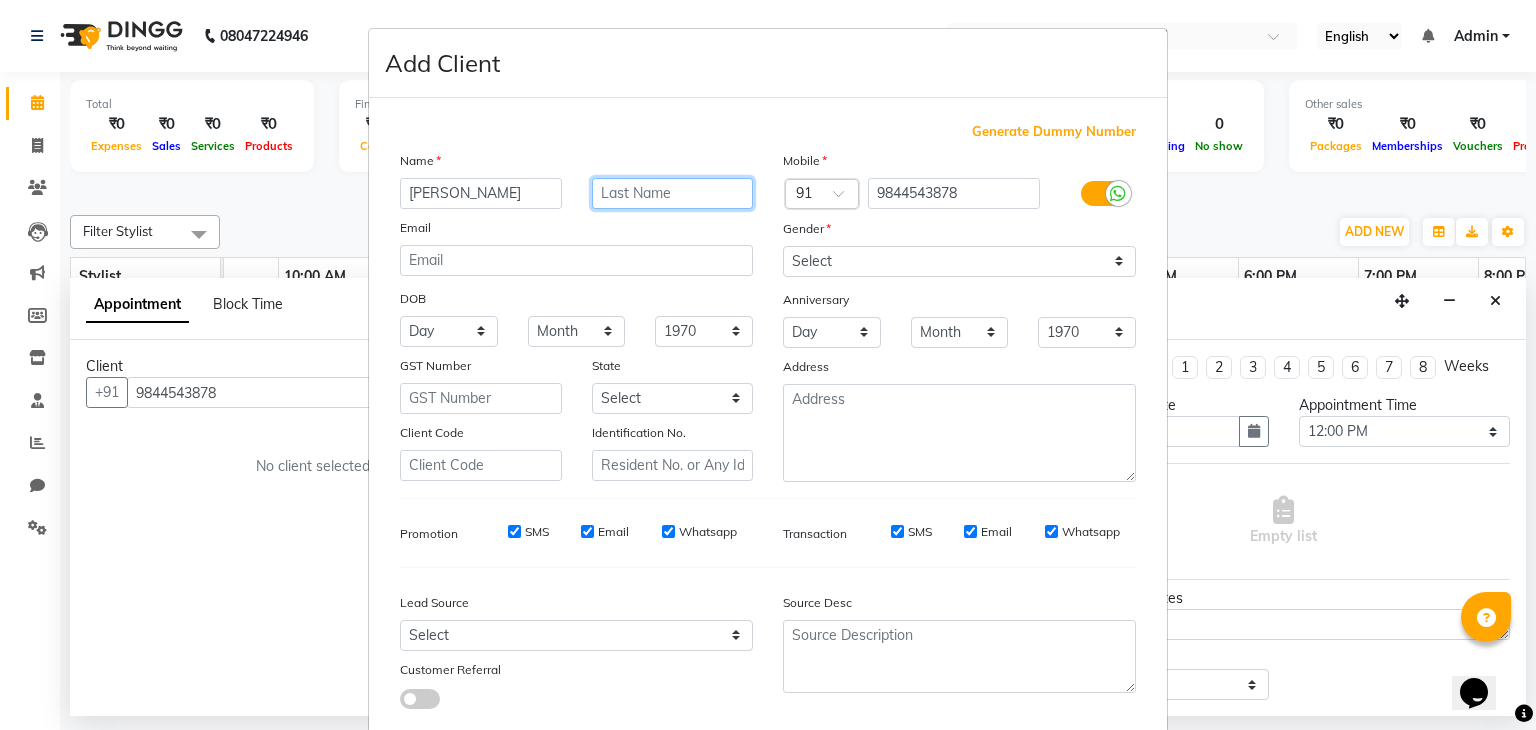 click at bounding box center [673, 193] 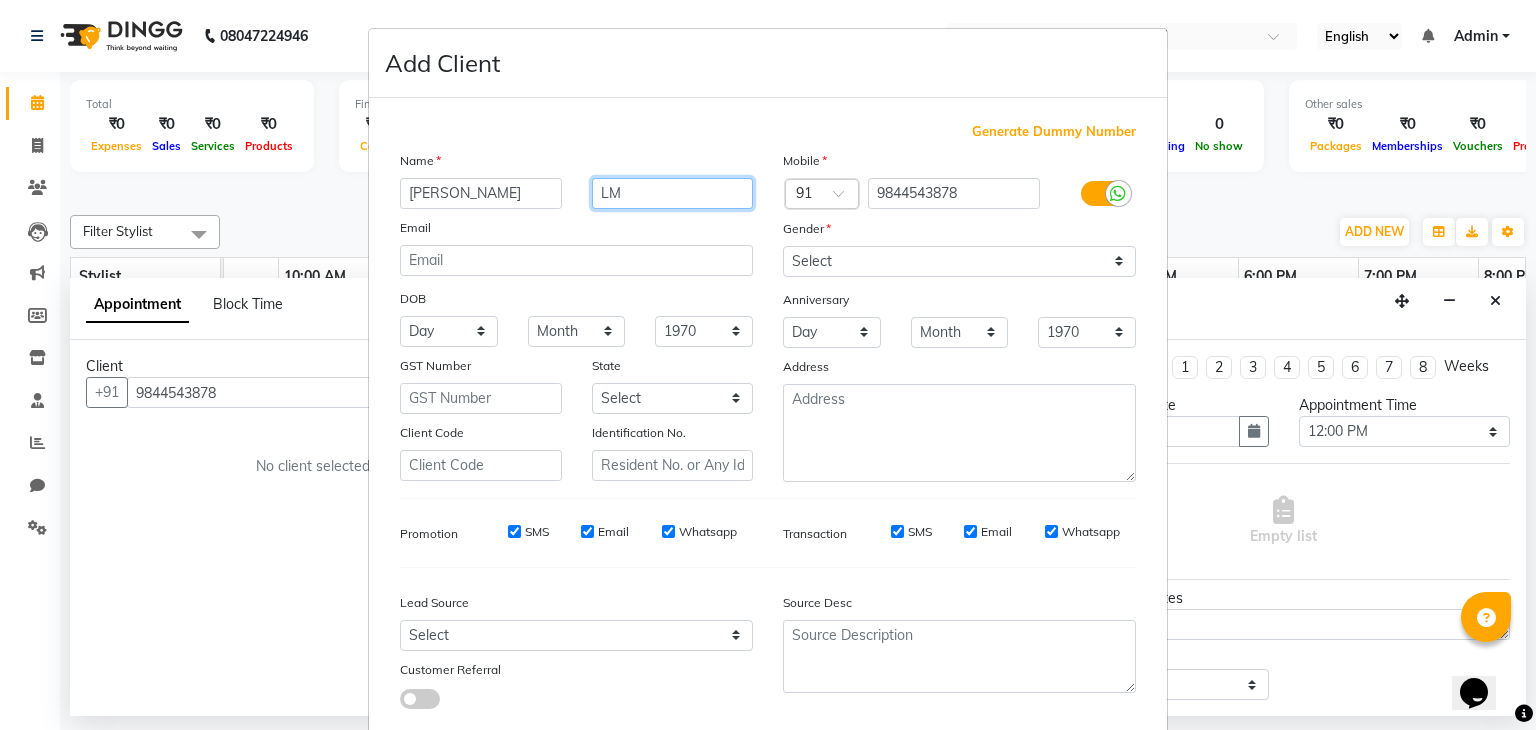 type on "LM" 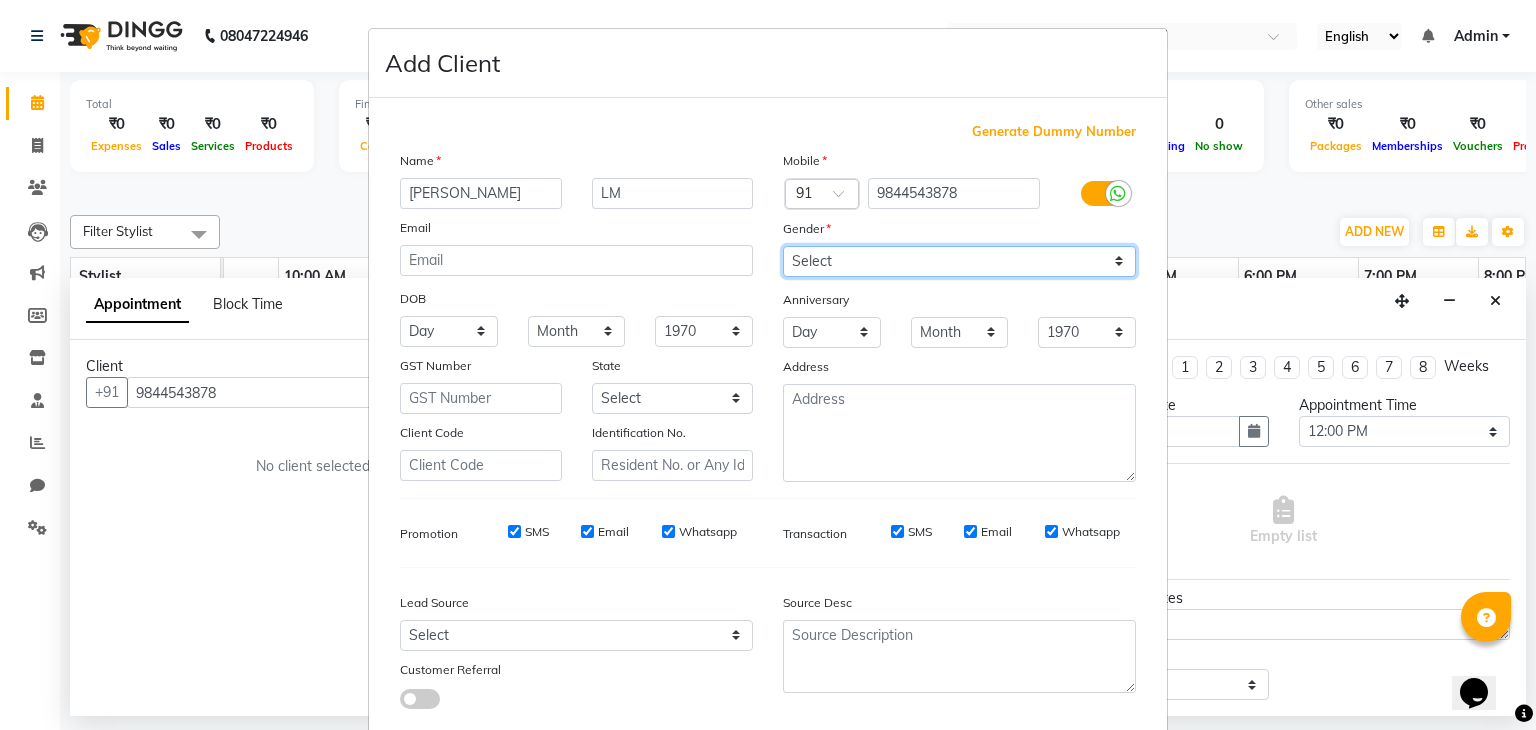 click on "Select [DEMOGRAPHIC_DATA] [DEMOGRAPHIC_DATA] Other Prefer Not To Say" at bounding box center (959, 261) 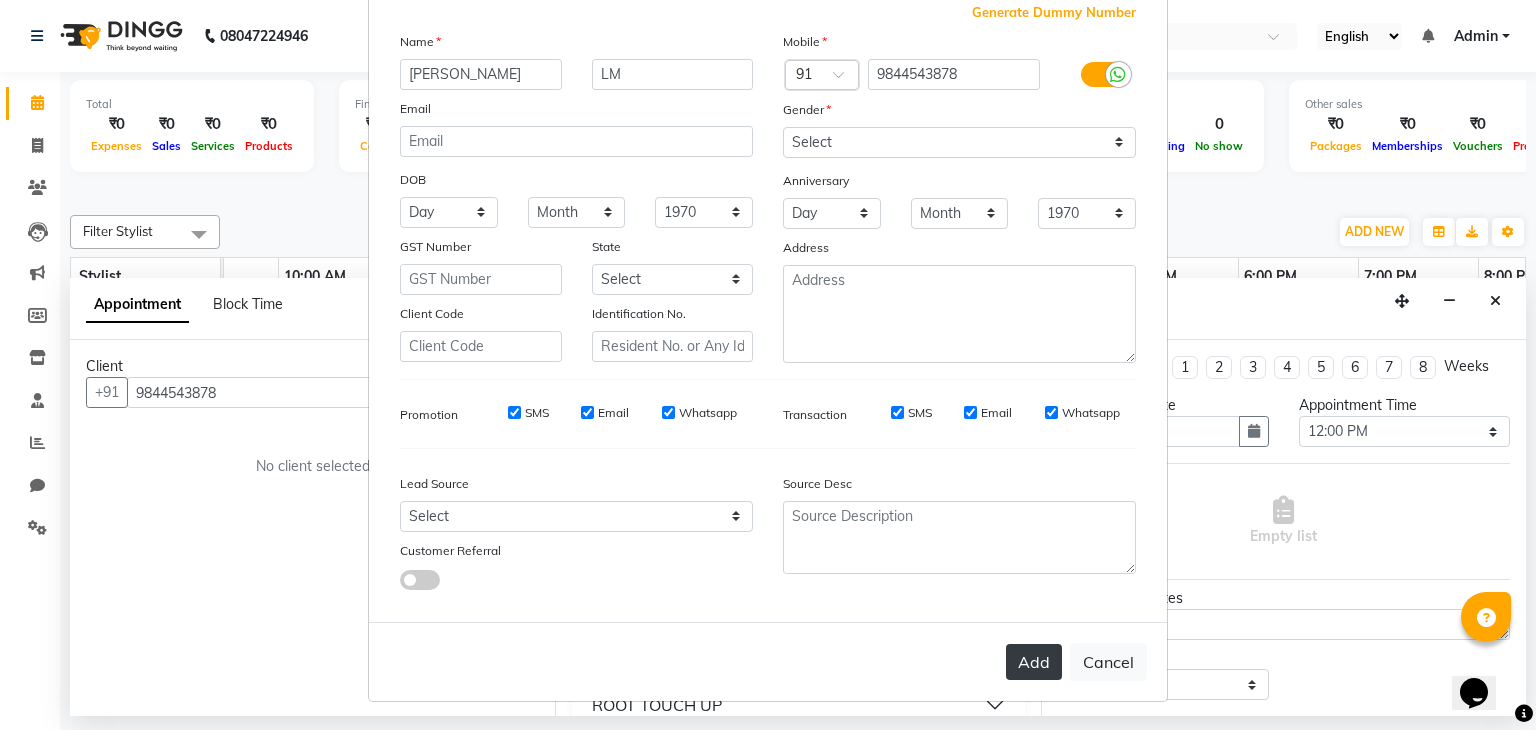 click on "Add" at bounding box center [1034, 662] 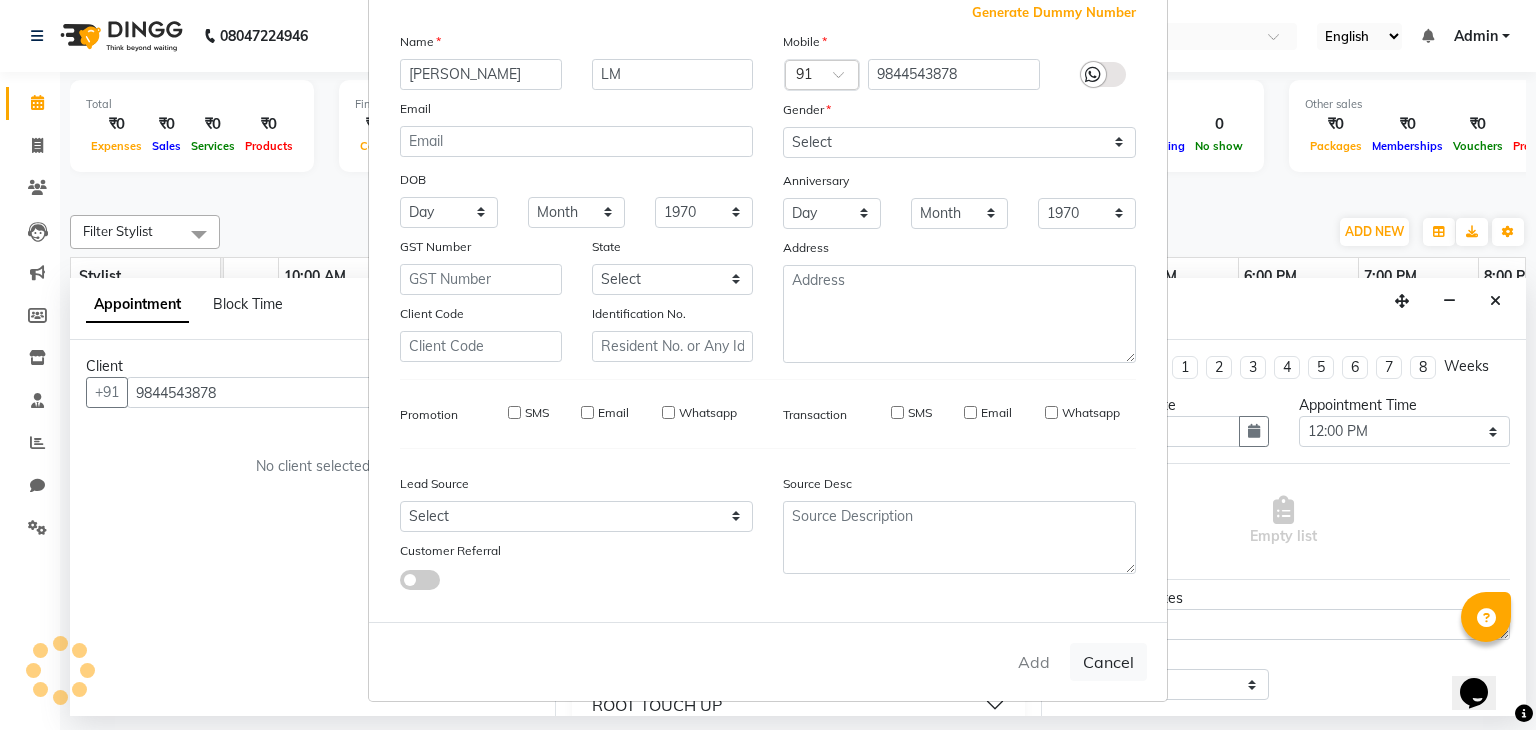 type 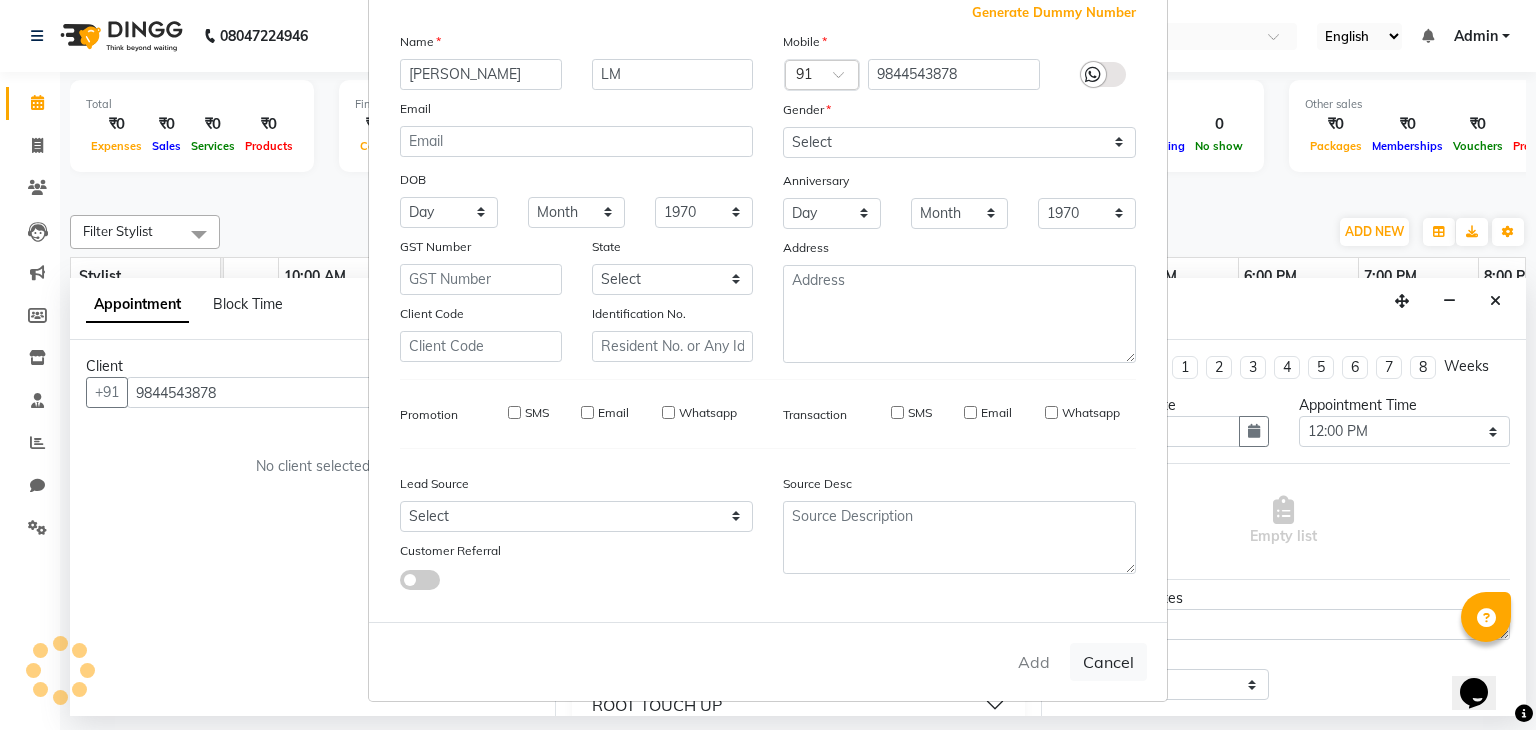 type 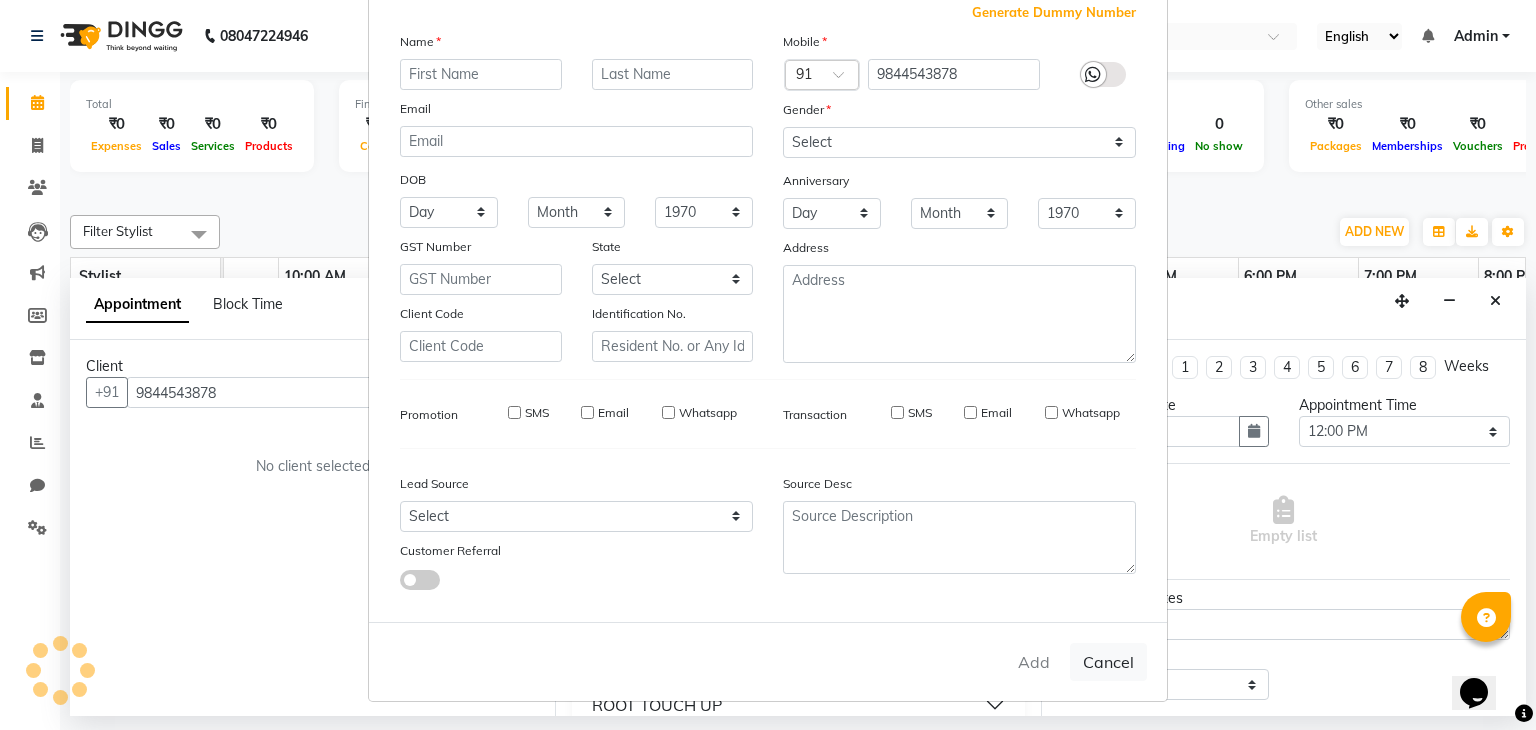 select 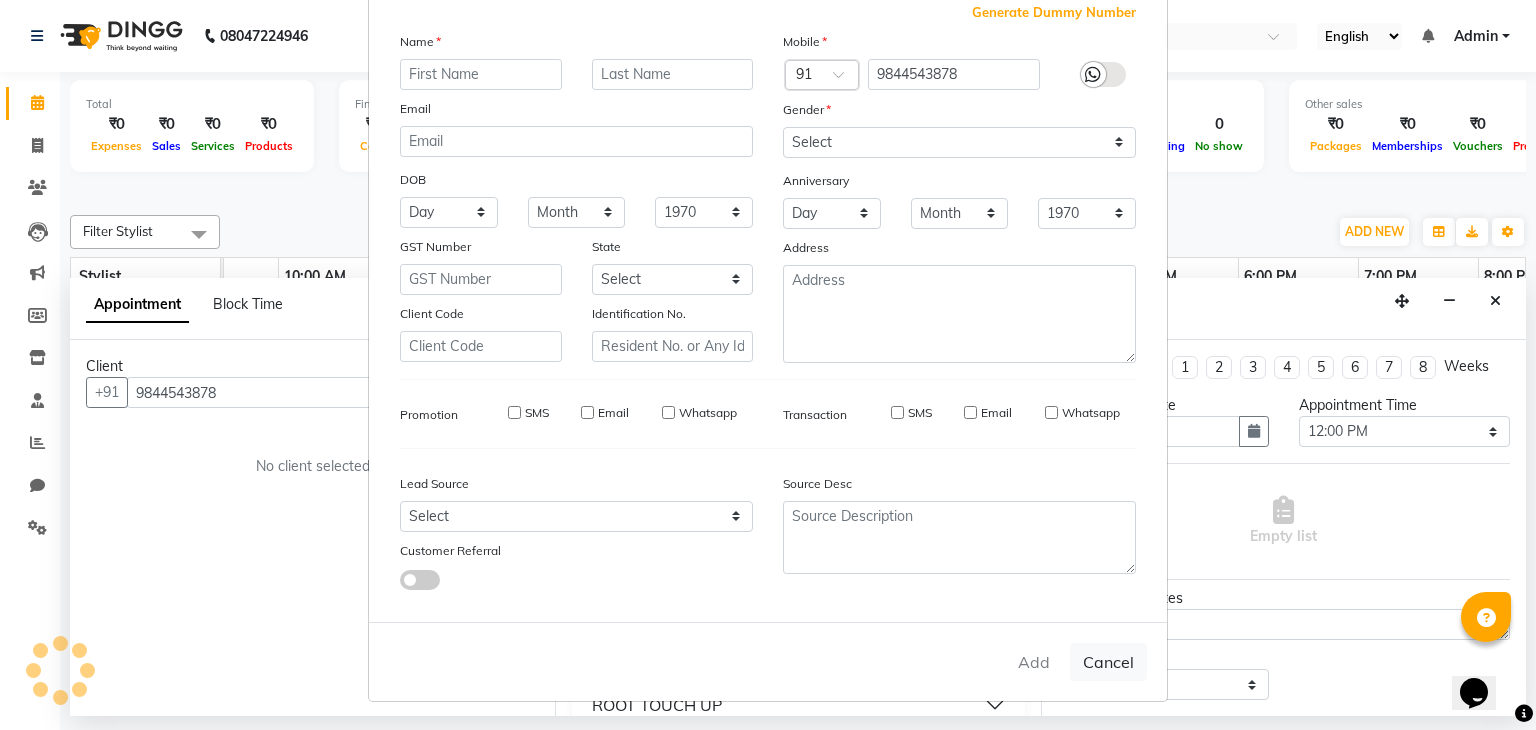 select 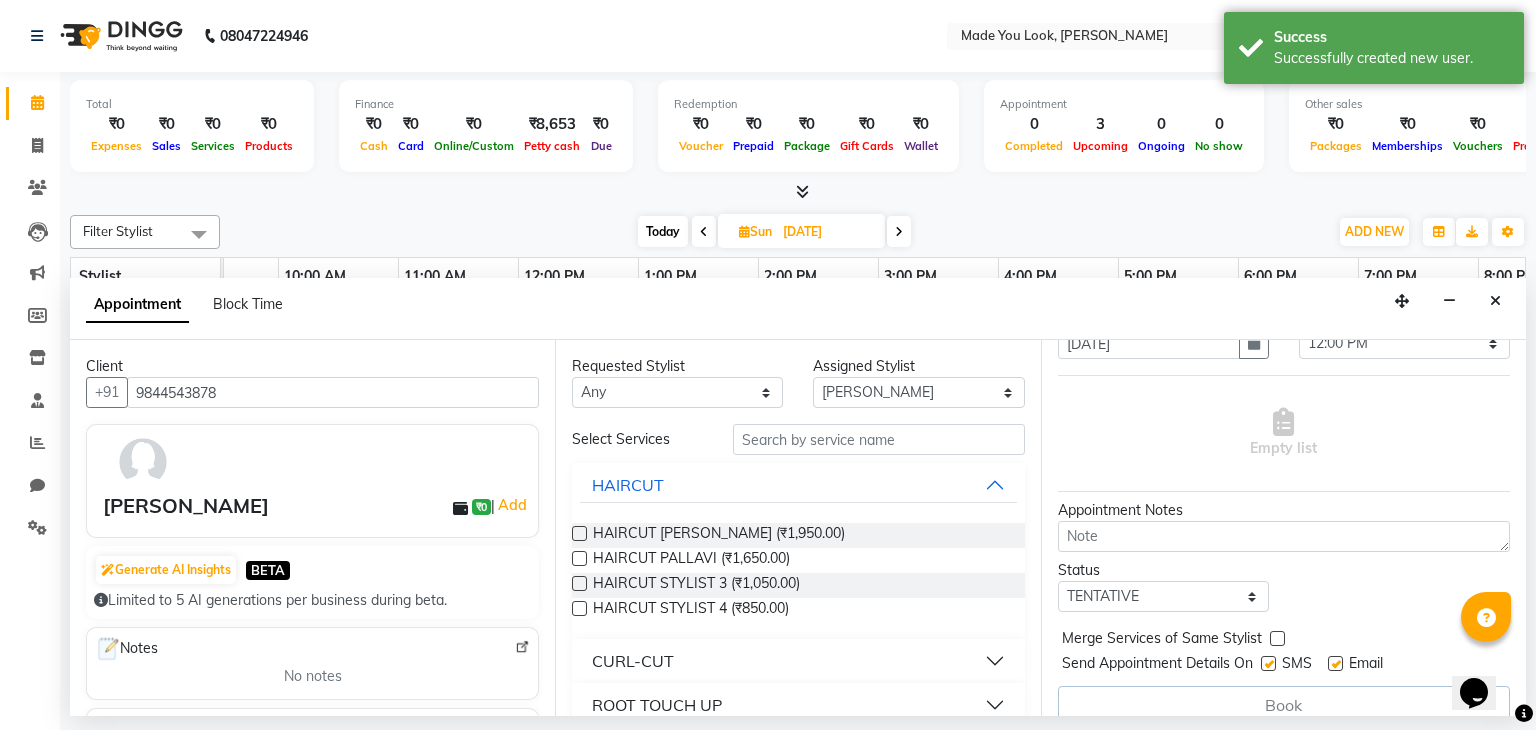 scroll, scrollTop: 109, scrollLeft: 0, axis: vertical 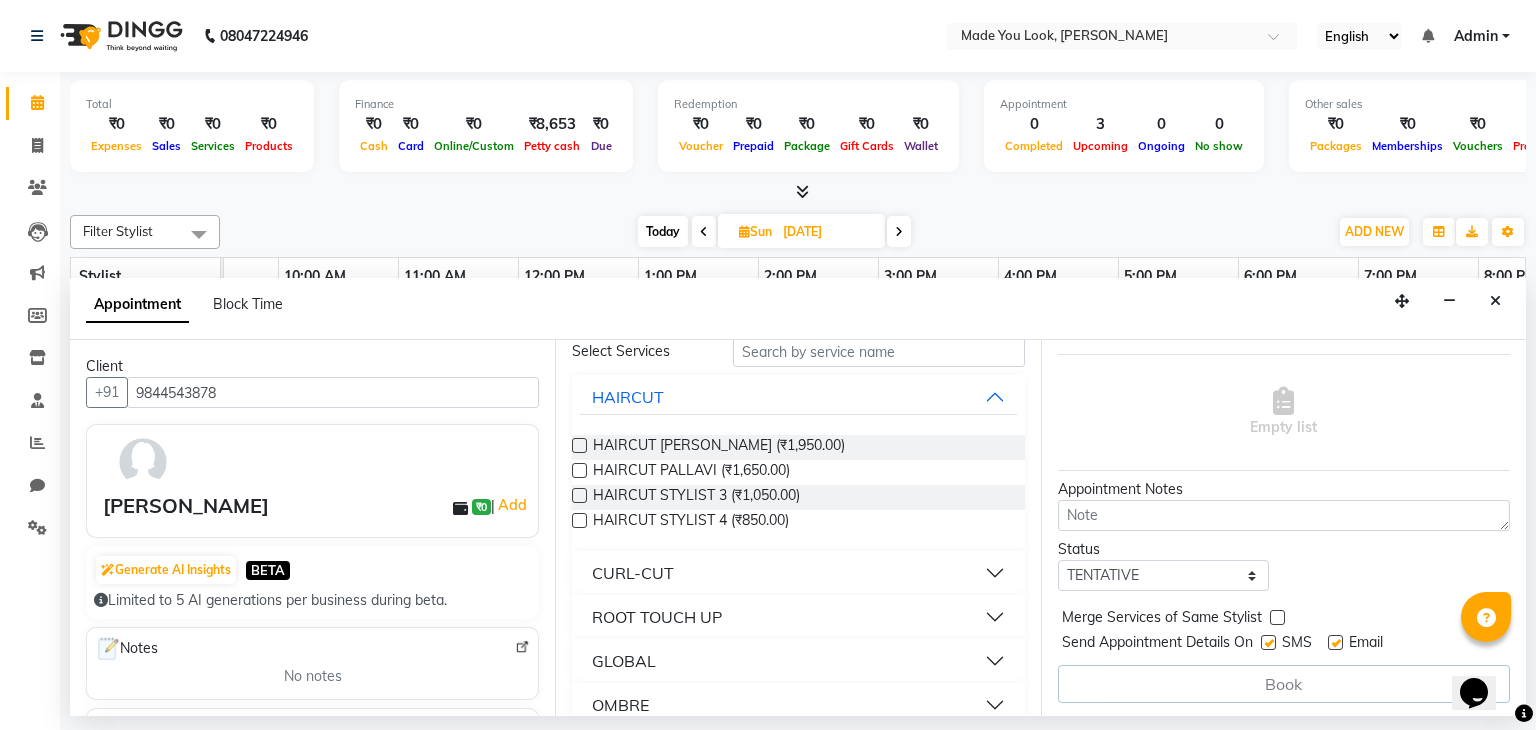 click on "CURL-CUT" at bounding box center (798, 573) 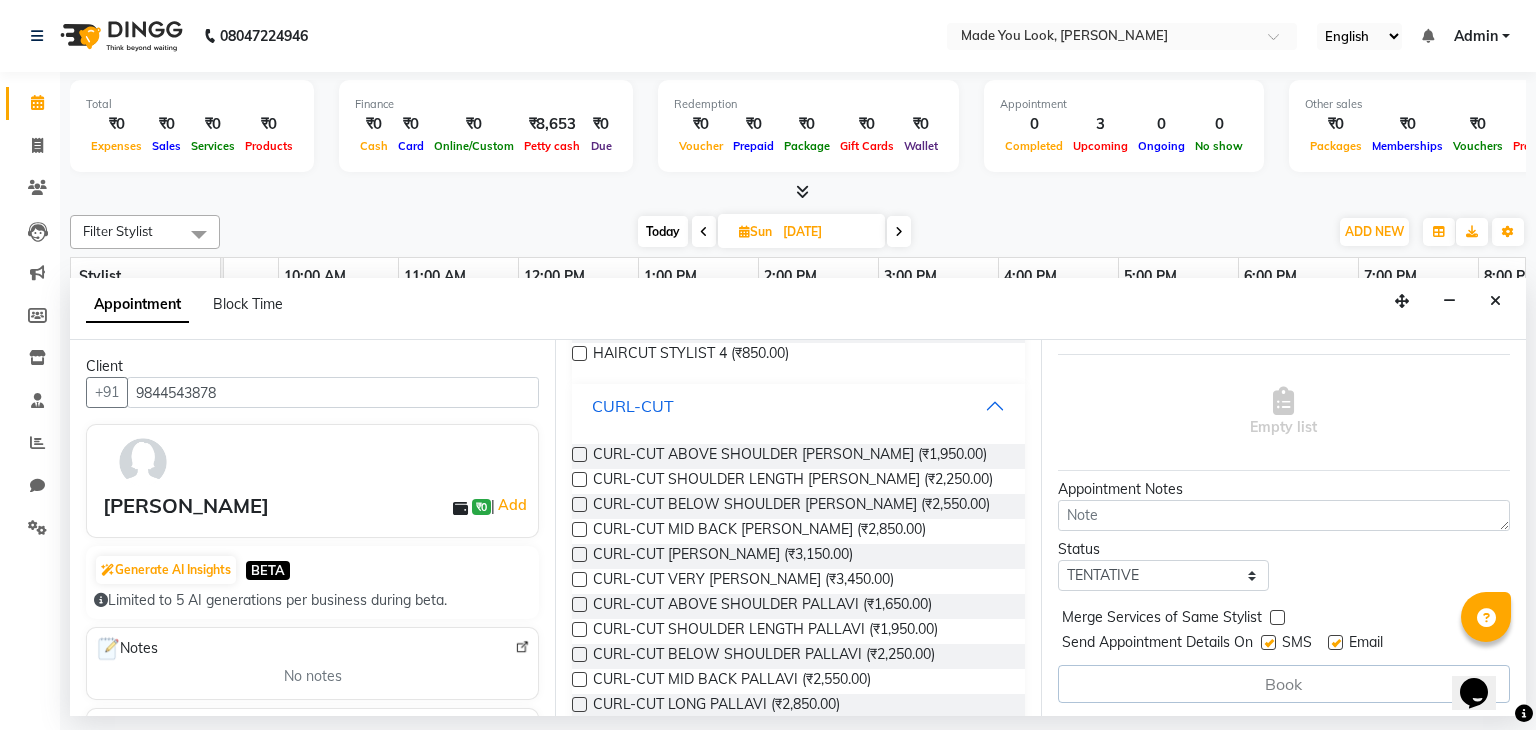 scroll, scrollTop: 256, scrollLeft: 0, axis: vertical 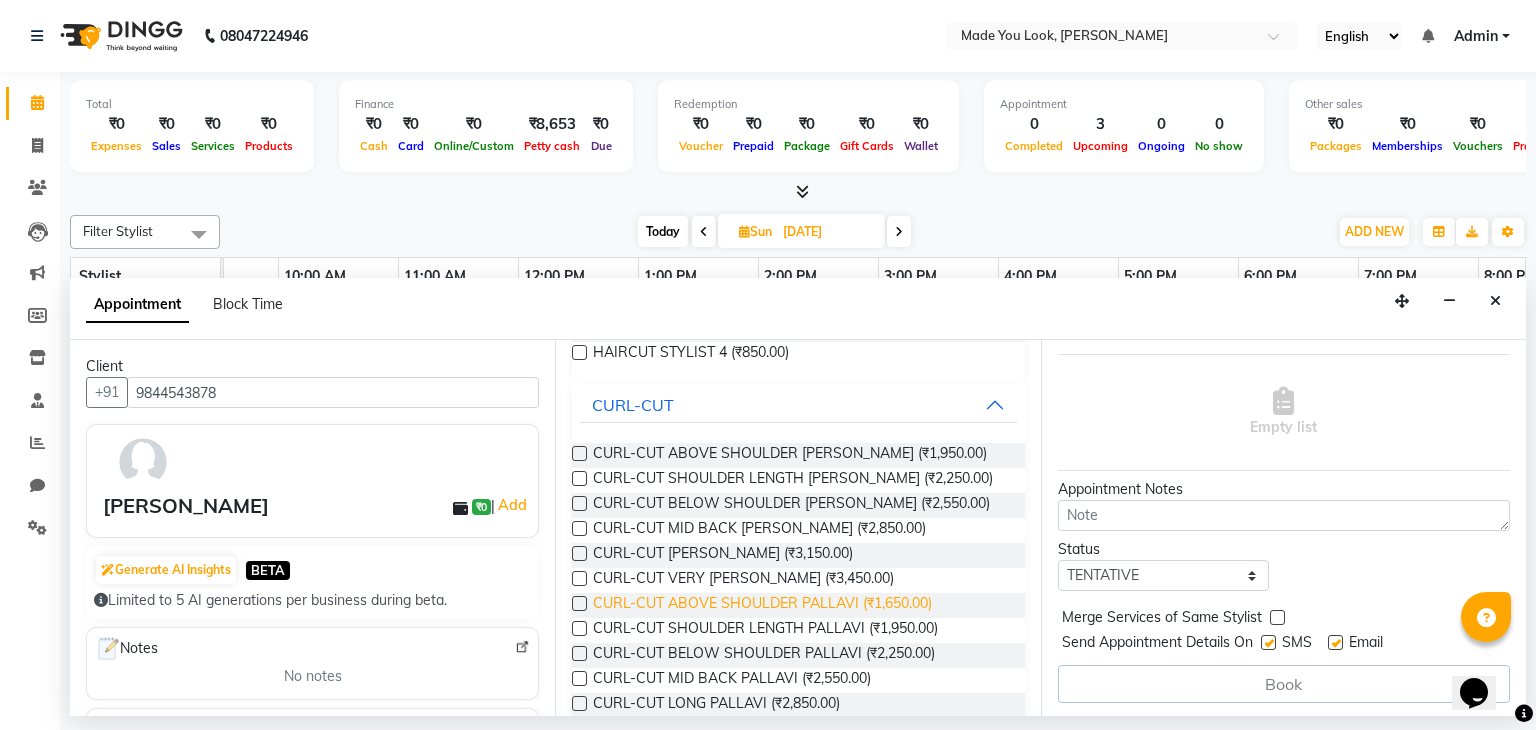 click on "CURL-CUT ABOVE SHOULDER PALLAVI (₹1,650.00)" at bounding box center [762, 605] 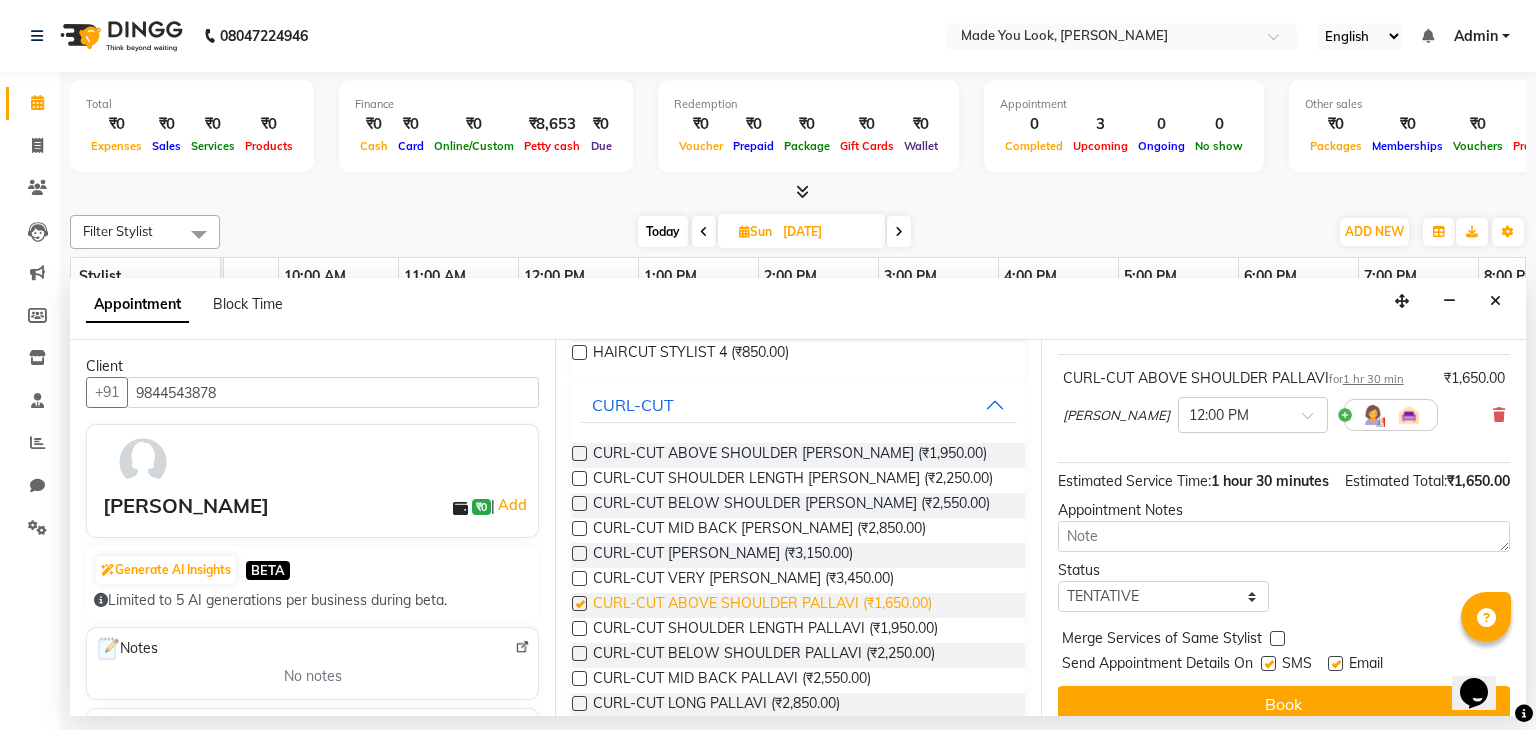 checkbox on "false" 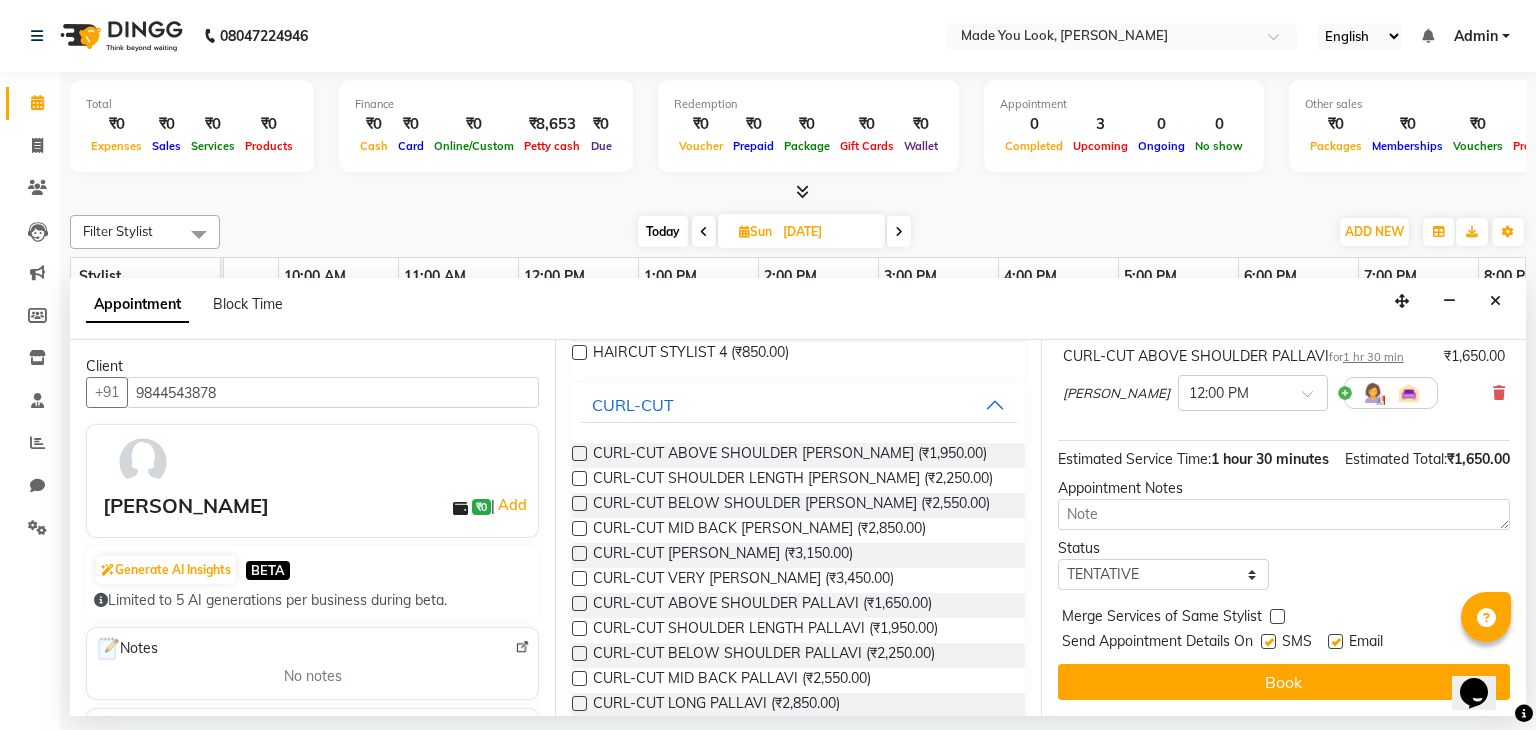 scroll, scrollTop: 151, scrollLeft: 0, axis: vertical 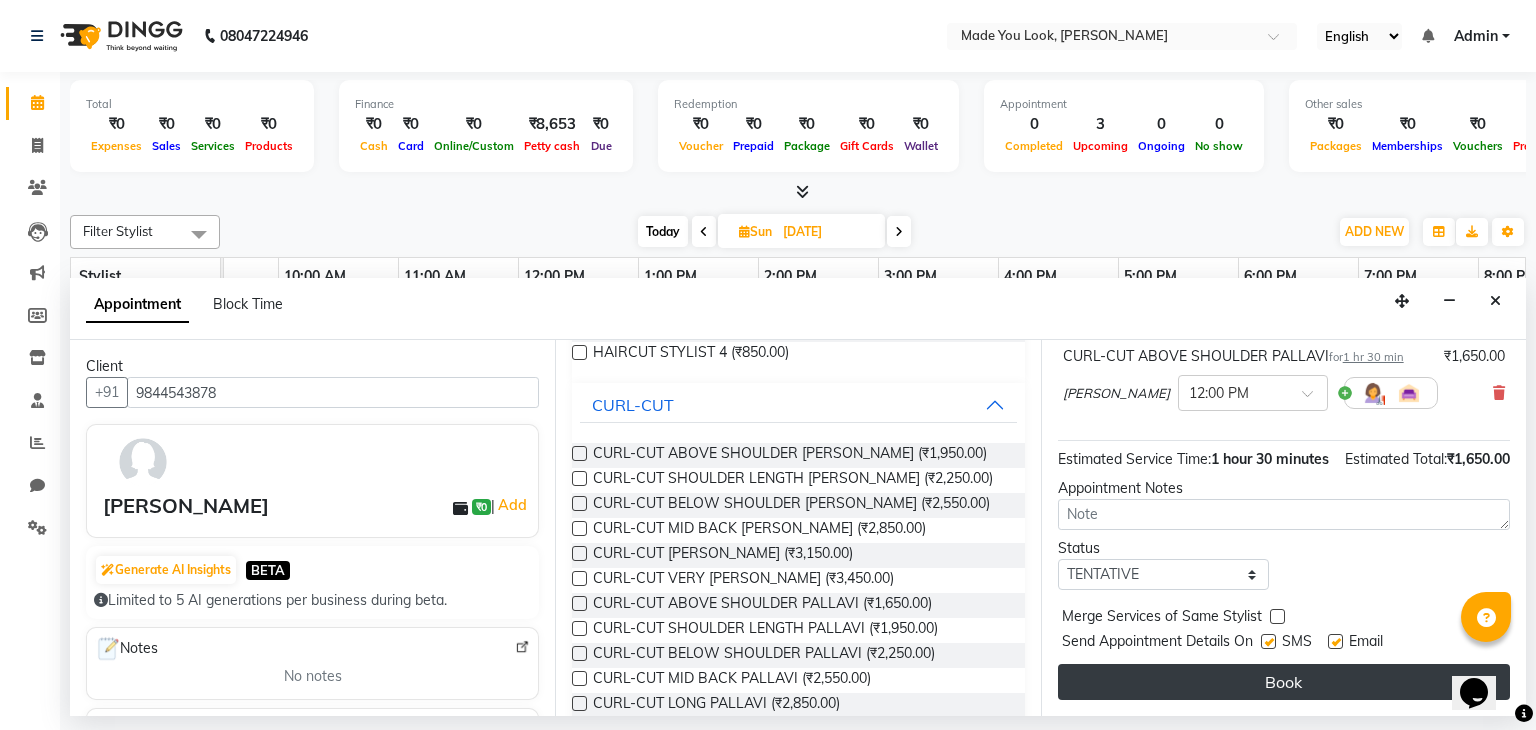 click on "Book" at bounding box center (1284, 682) 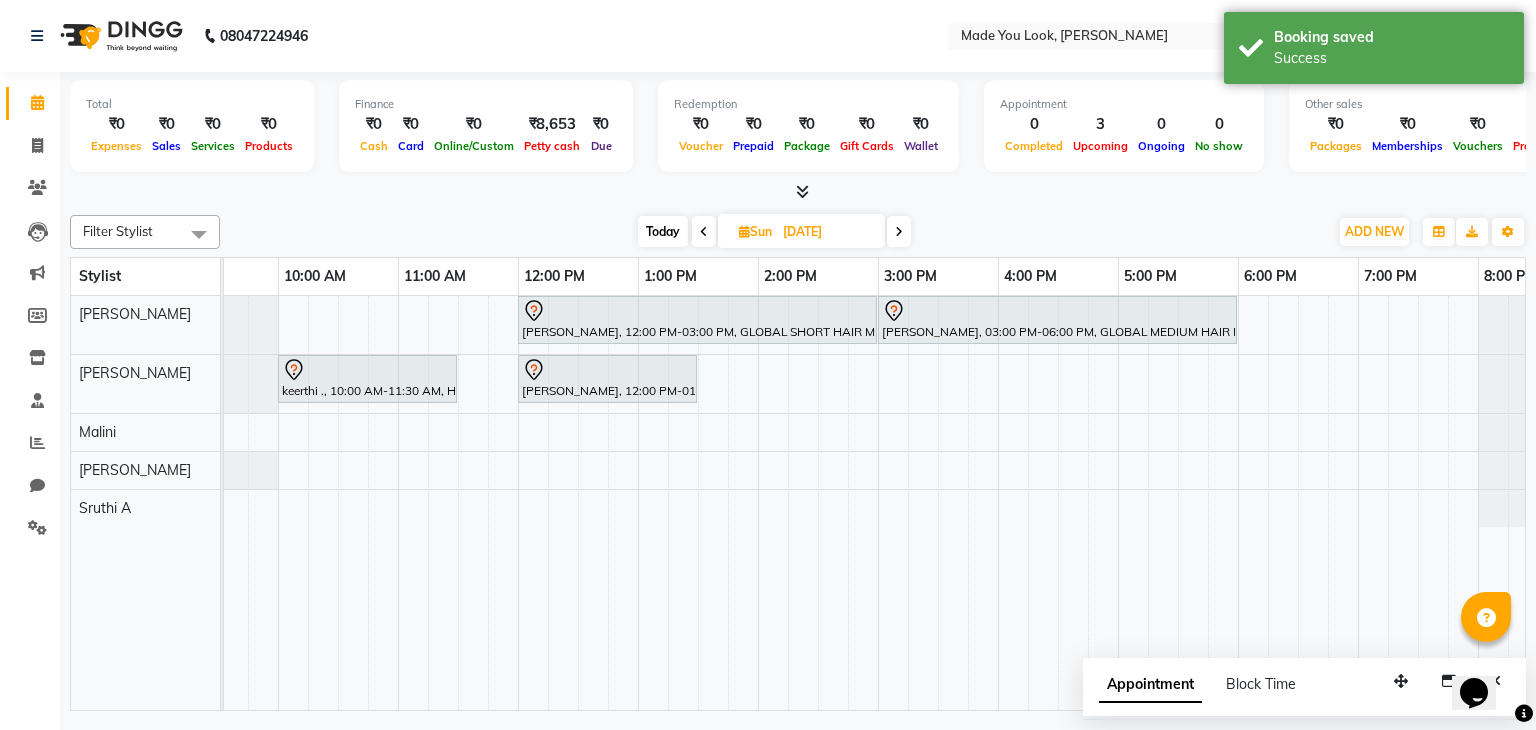 click on "Today" at bounding box center (663, 231) 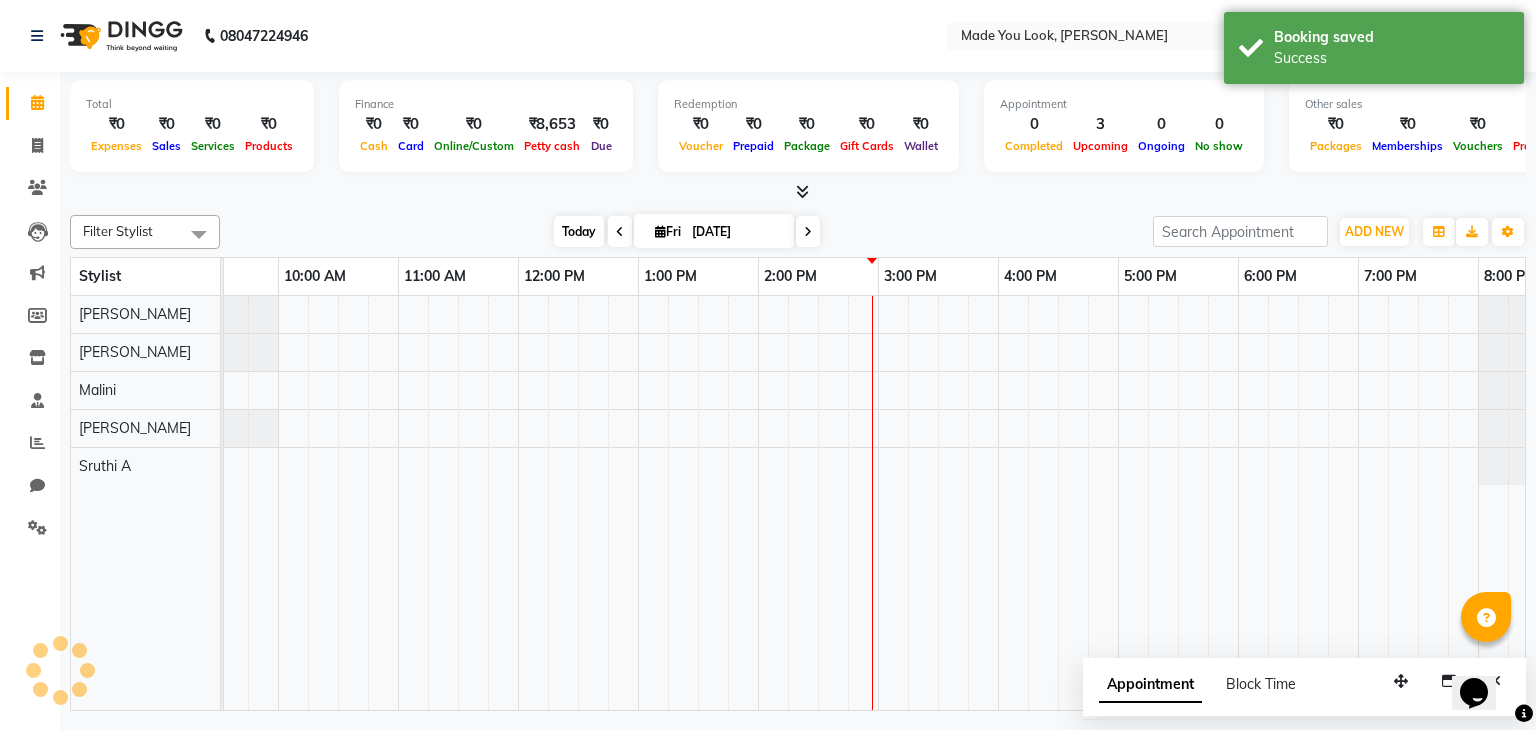 scroll, scrollTop: 0, scrollLeft: 258, axis: horizontal 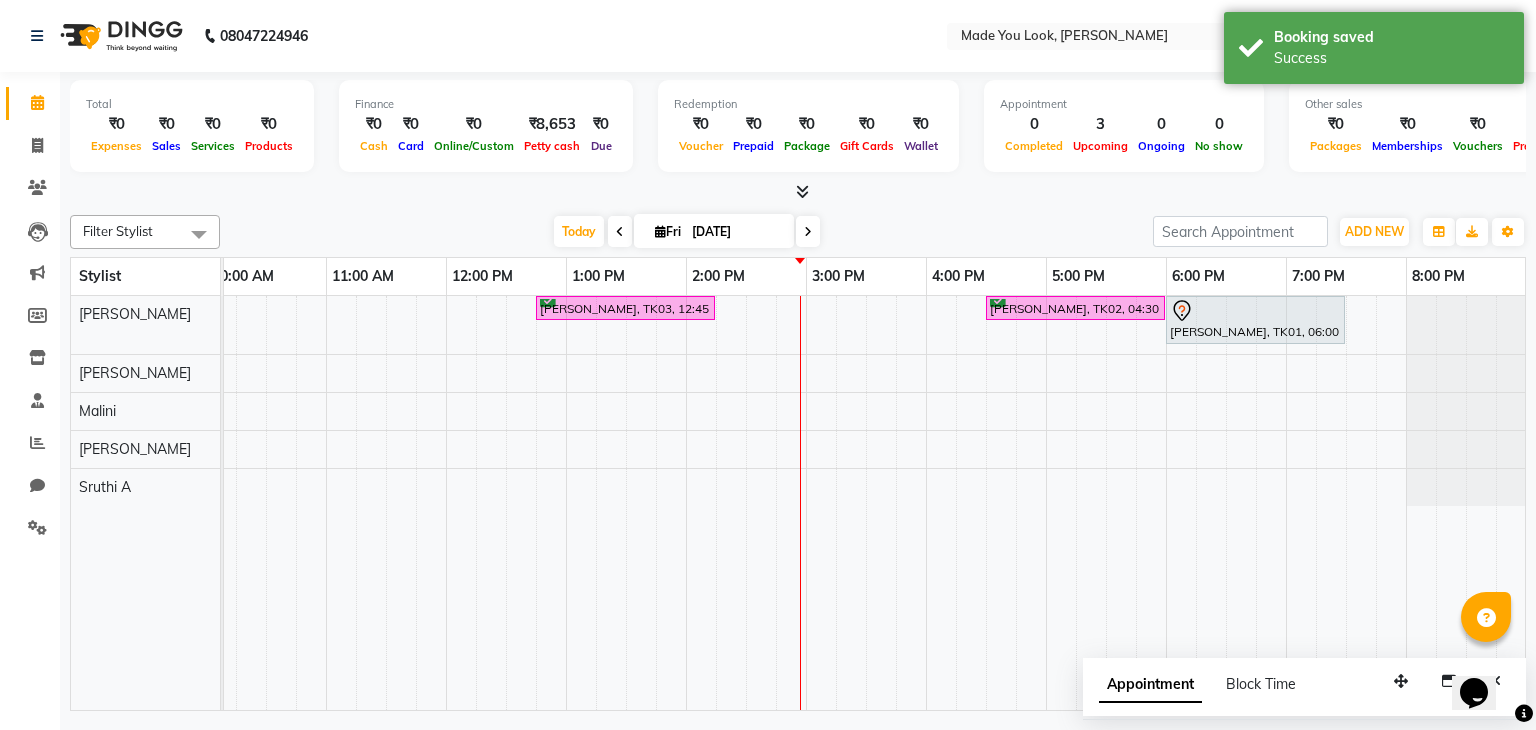 click on "Fri" at bounding box center (668, 231) 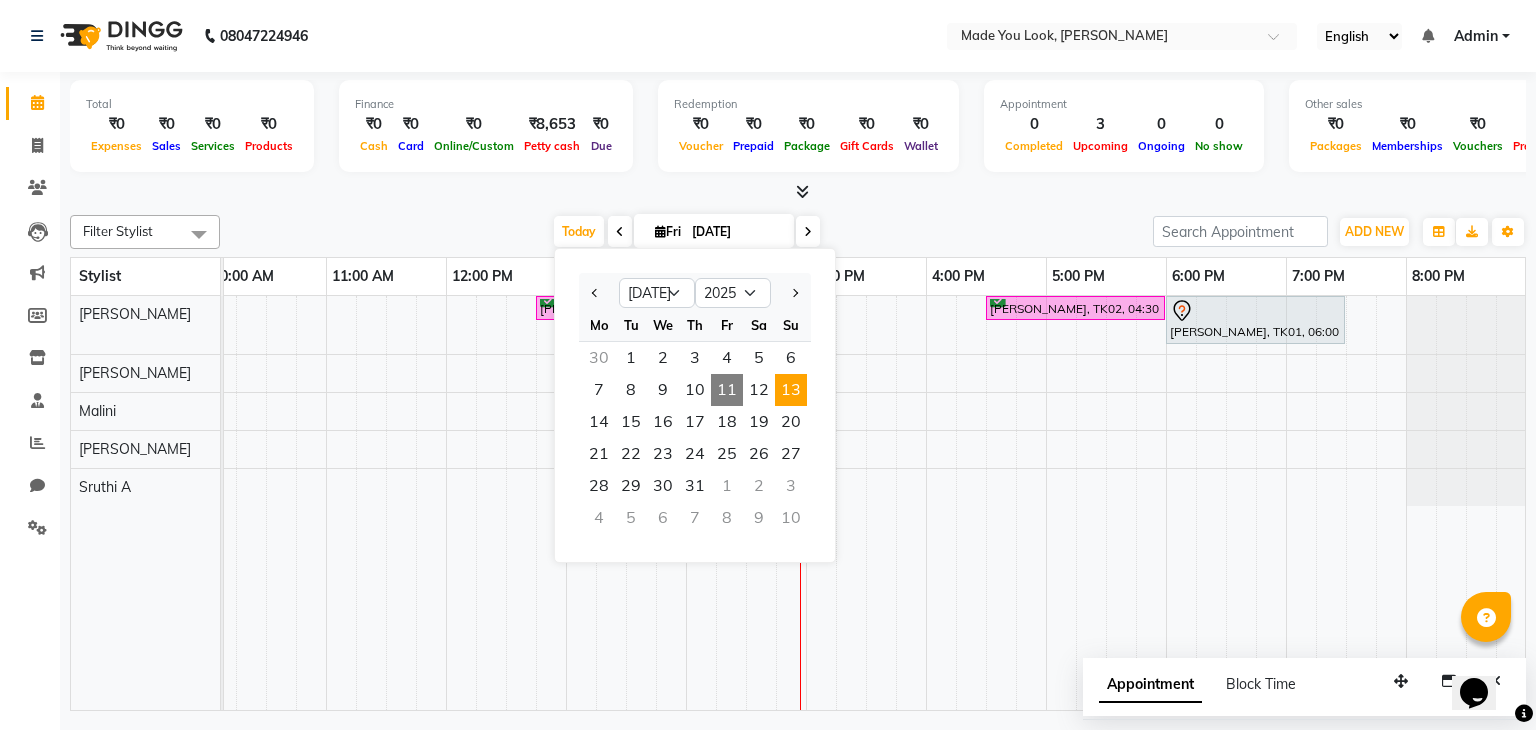 click on "13" at bounding box center (791, 390) 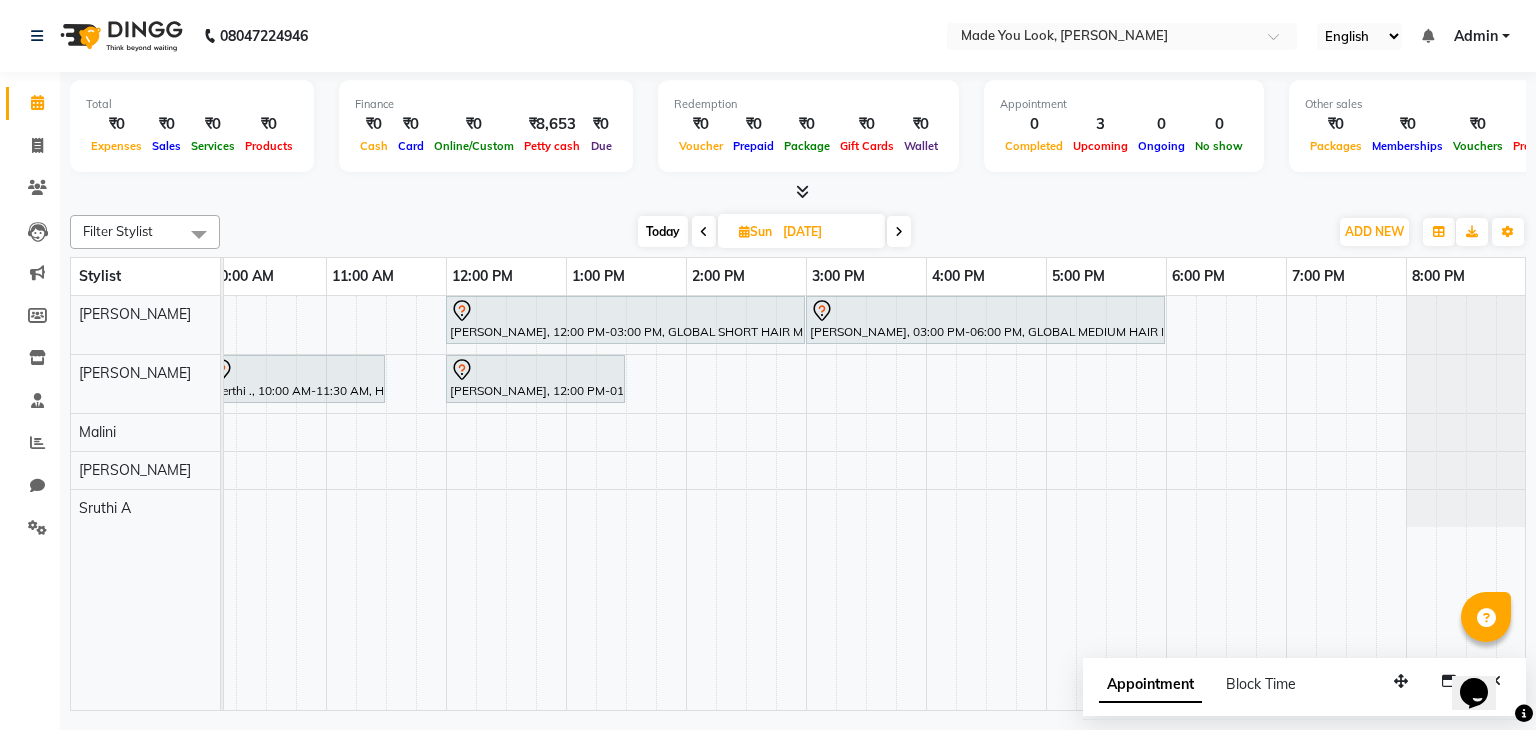 scroll, scrollTop: 0, scrollLeft: 118, axis: horizontal 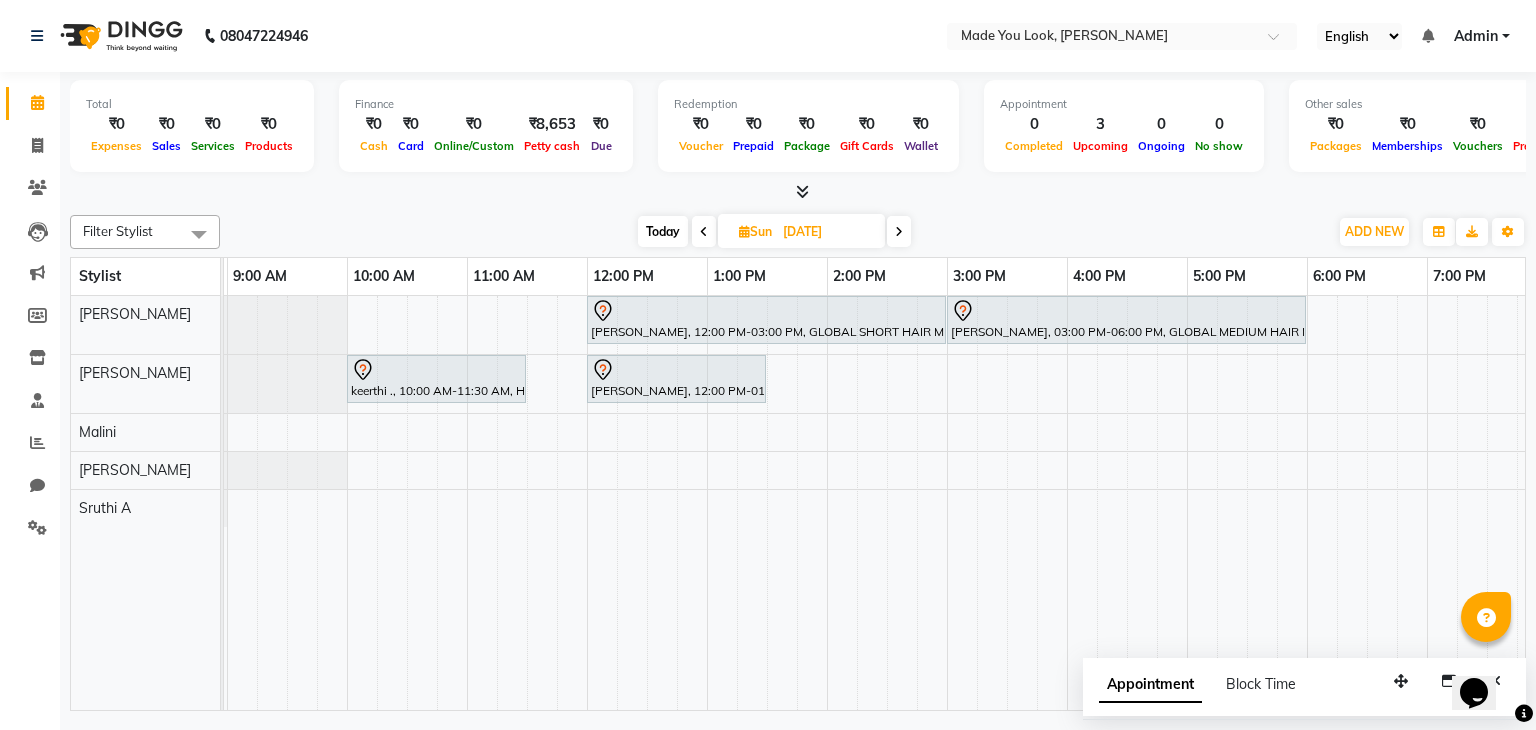click on "Today" at bounding box center (663, 231) 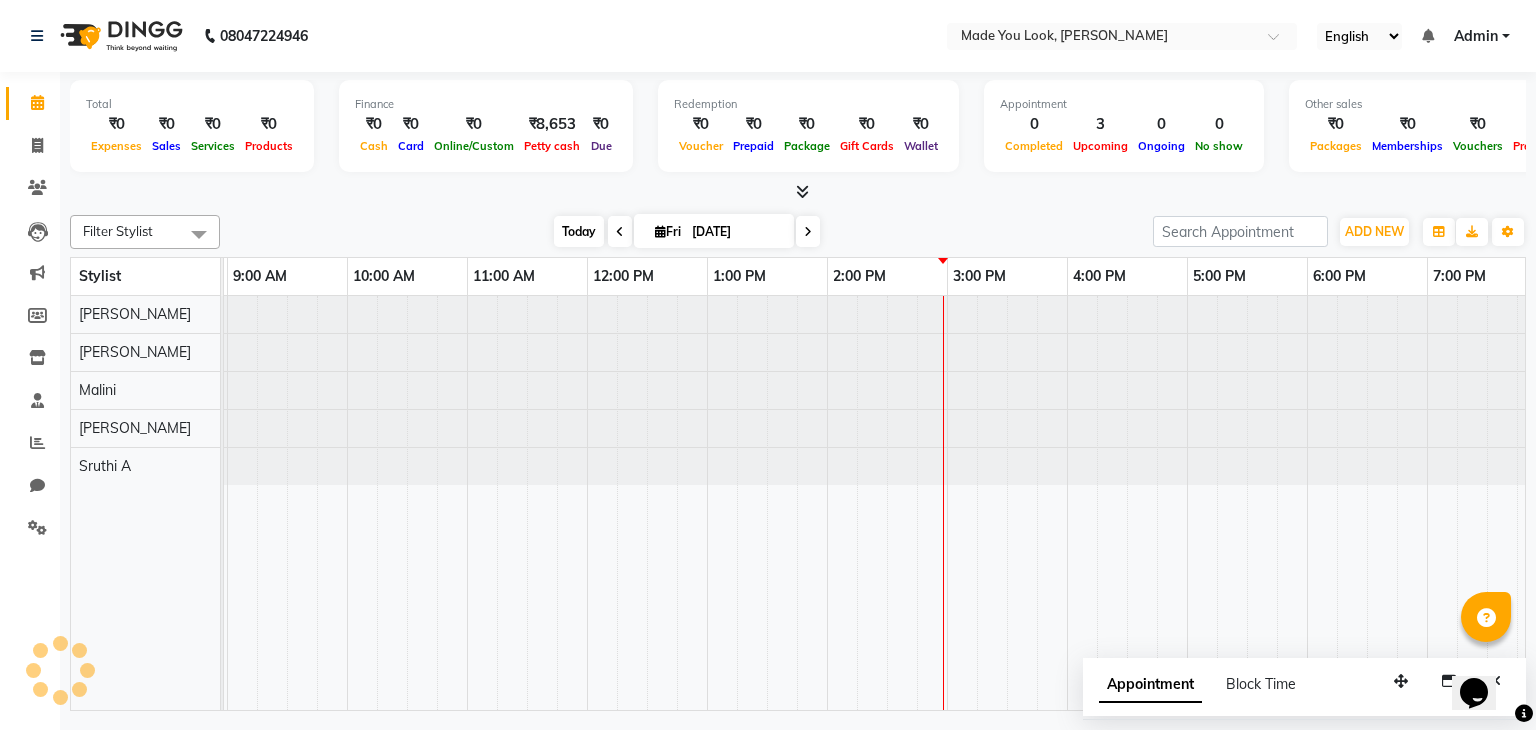 scroll, scrollTop: 0, scrollLeft: 258, axis: horizontal 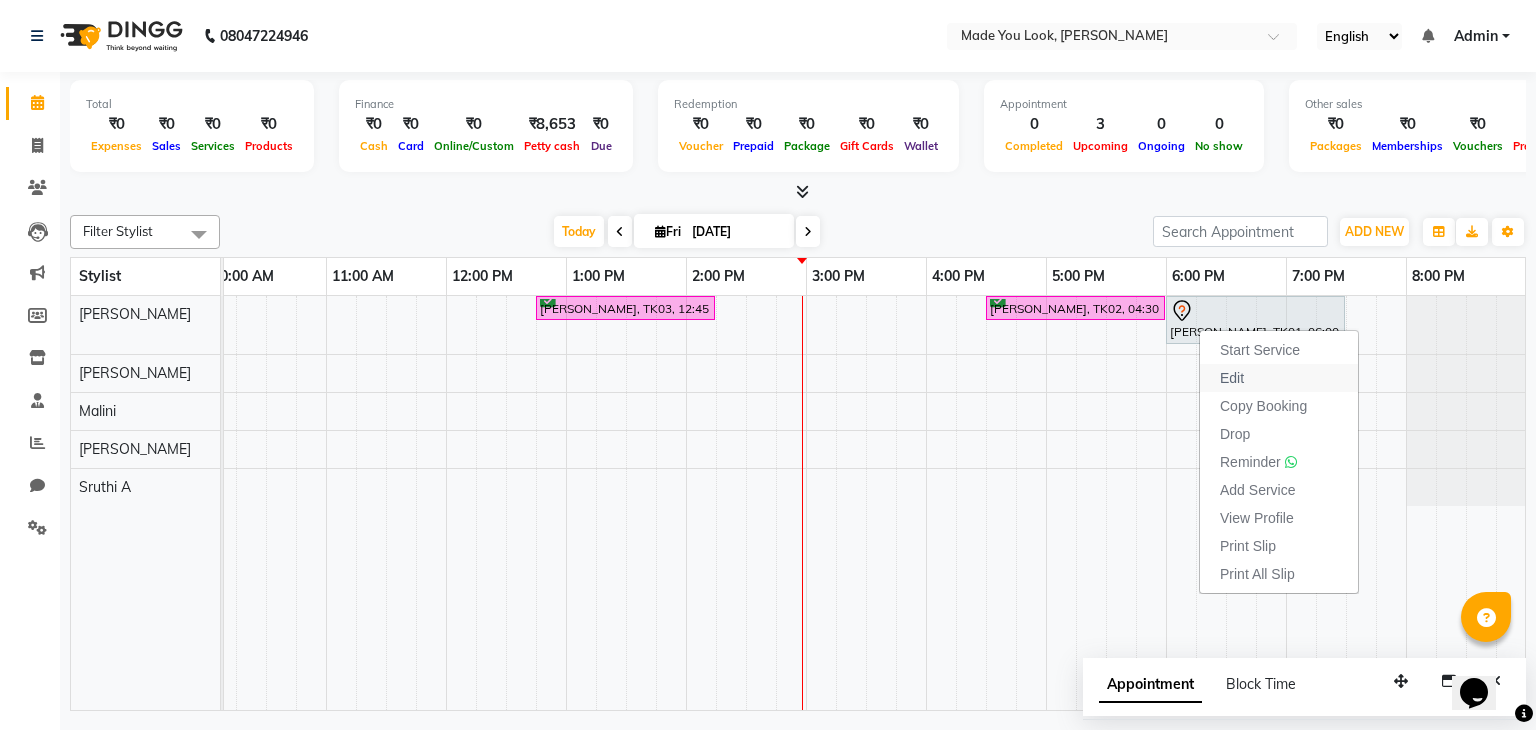 click on "Edit" at bounding box center [1232, 378] 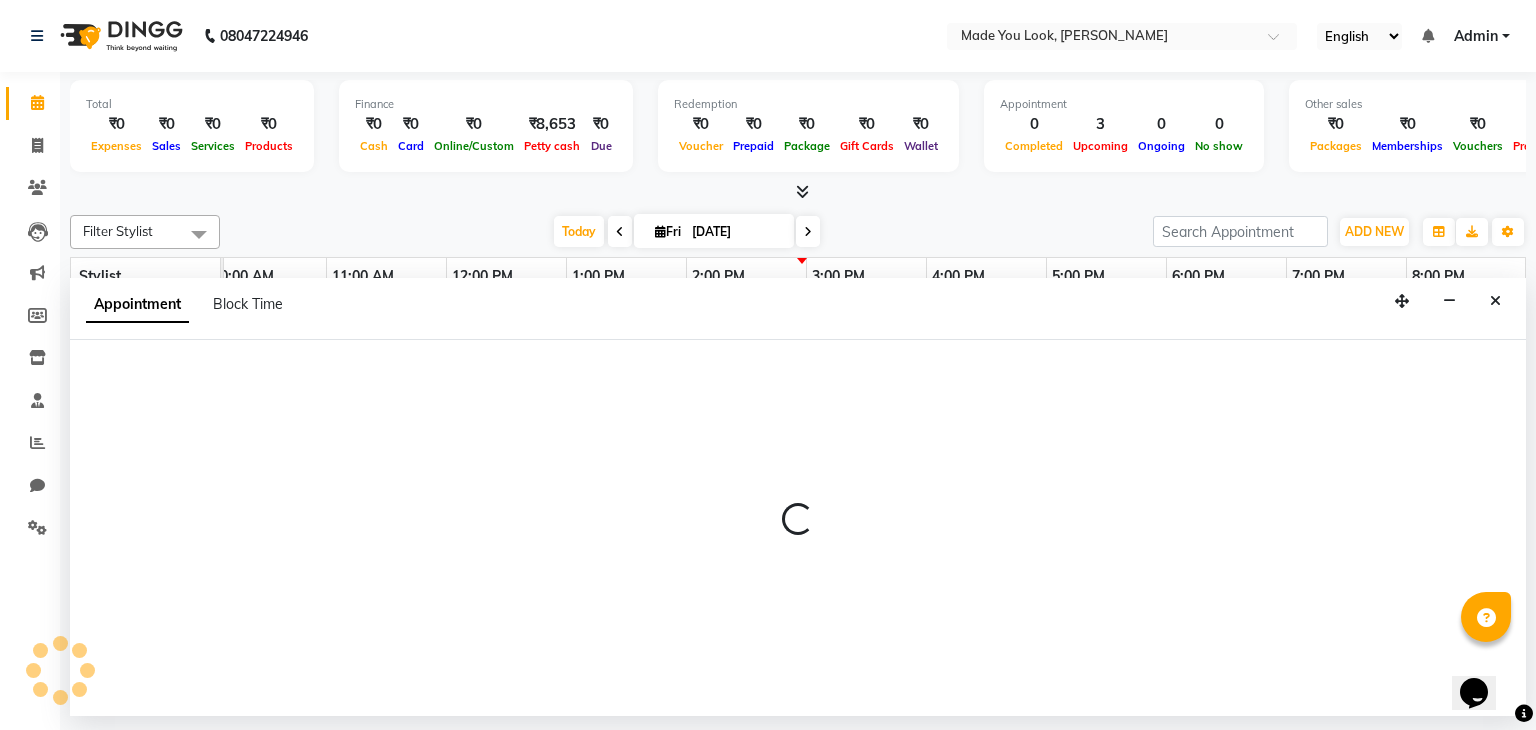 select on "1080" 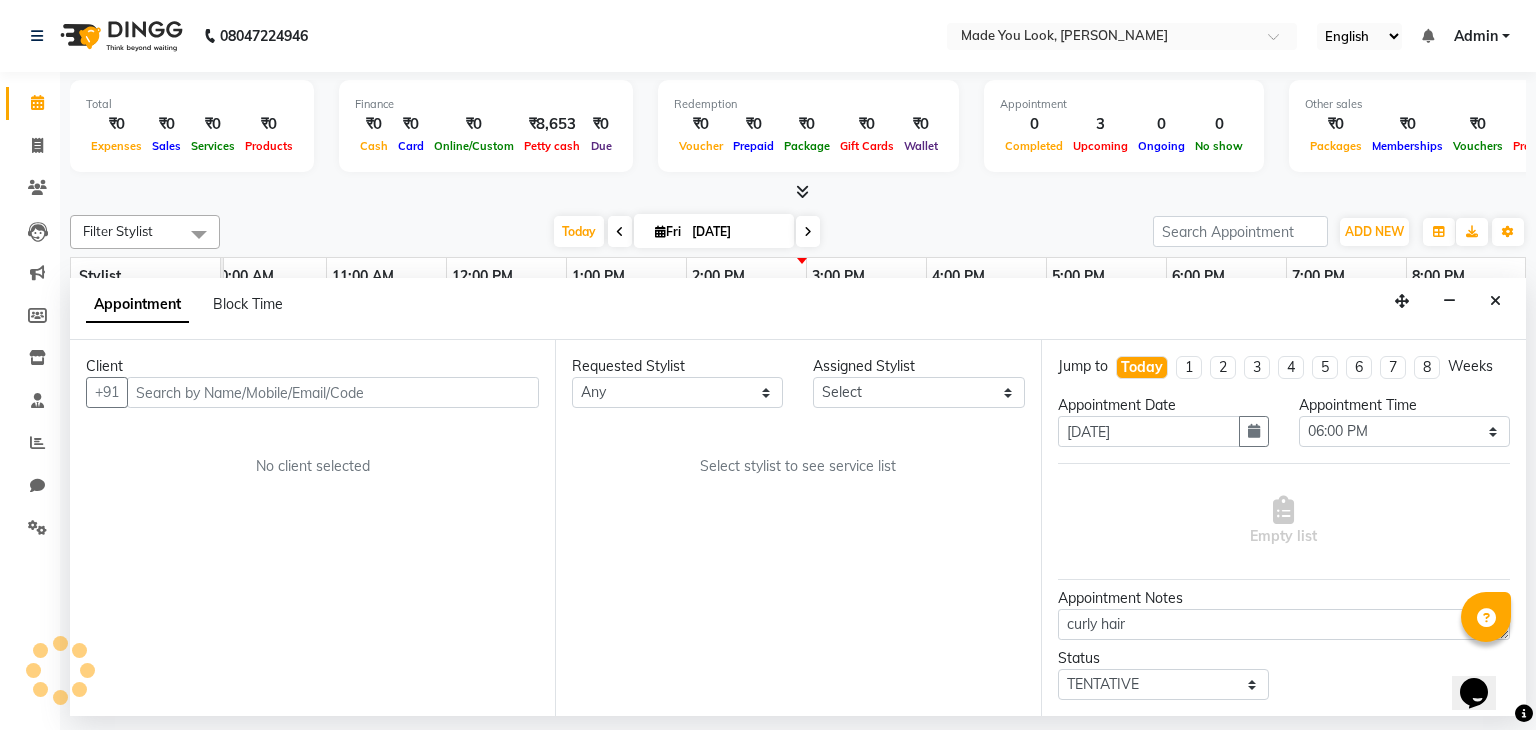 scroll, scrollTop: 0, scrollLeft: 258, axis: horizontal 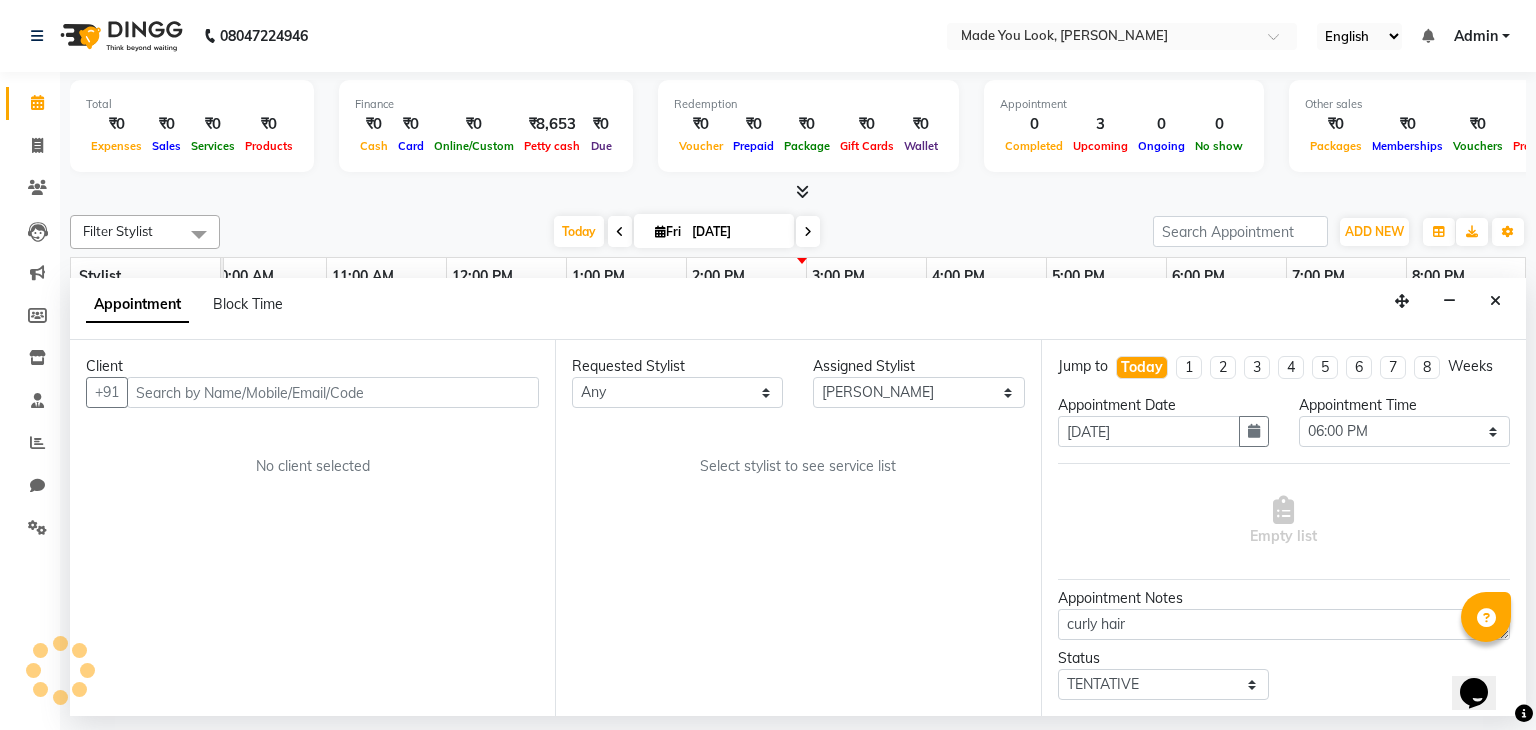 select on "4108" 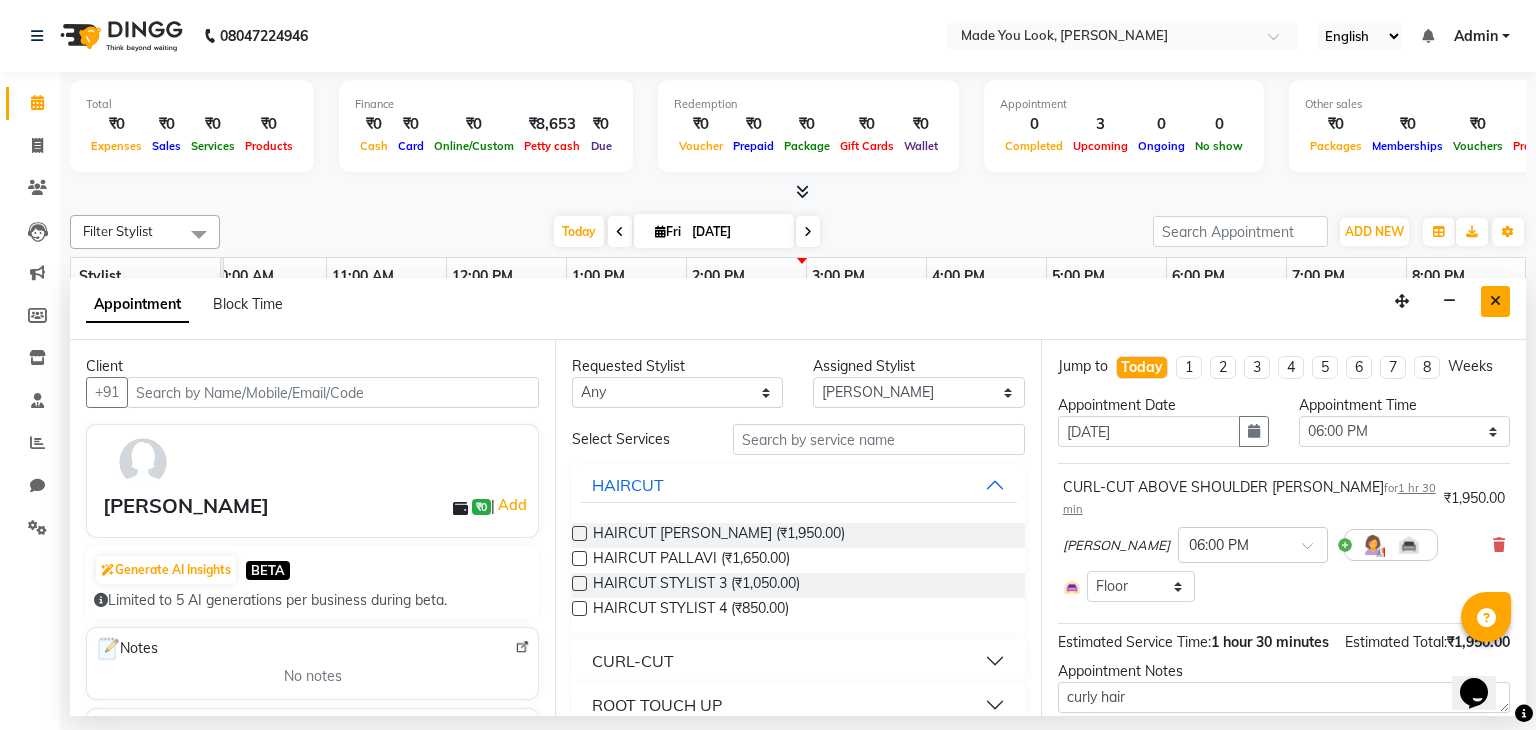 click at bounding box center (1495, 301) 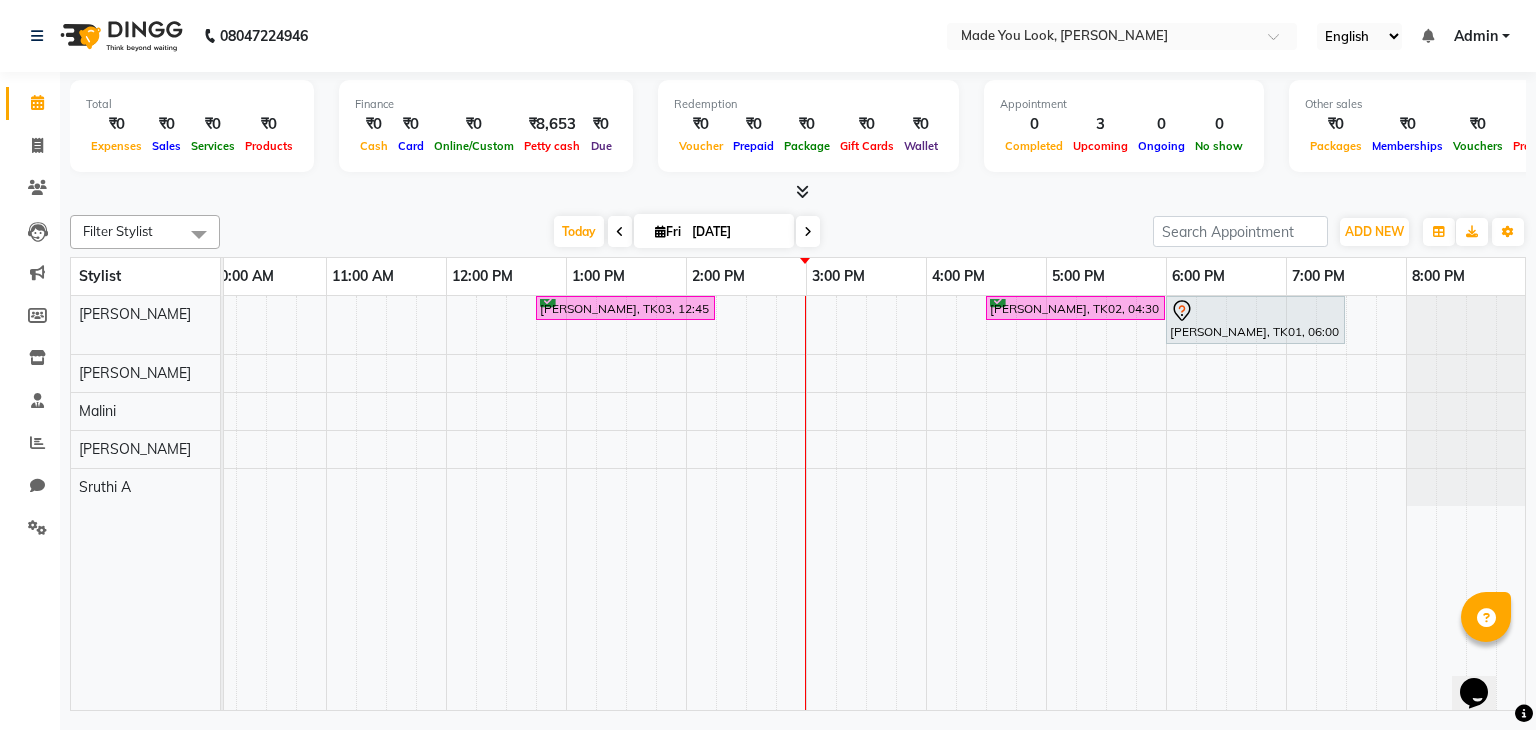 click at bounding box center [660, 231] 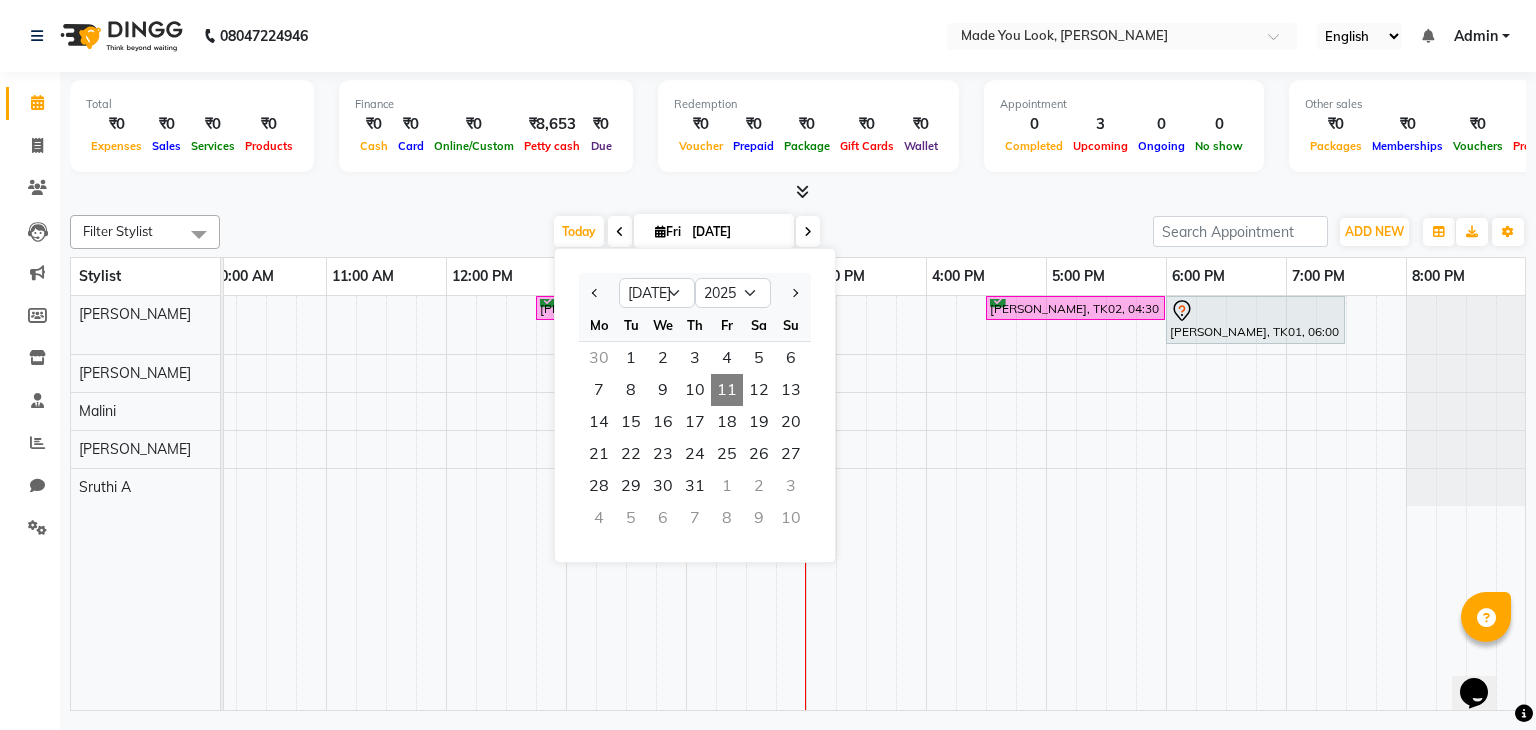 click at bounding box center [798, 192] 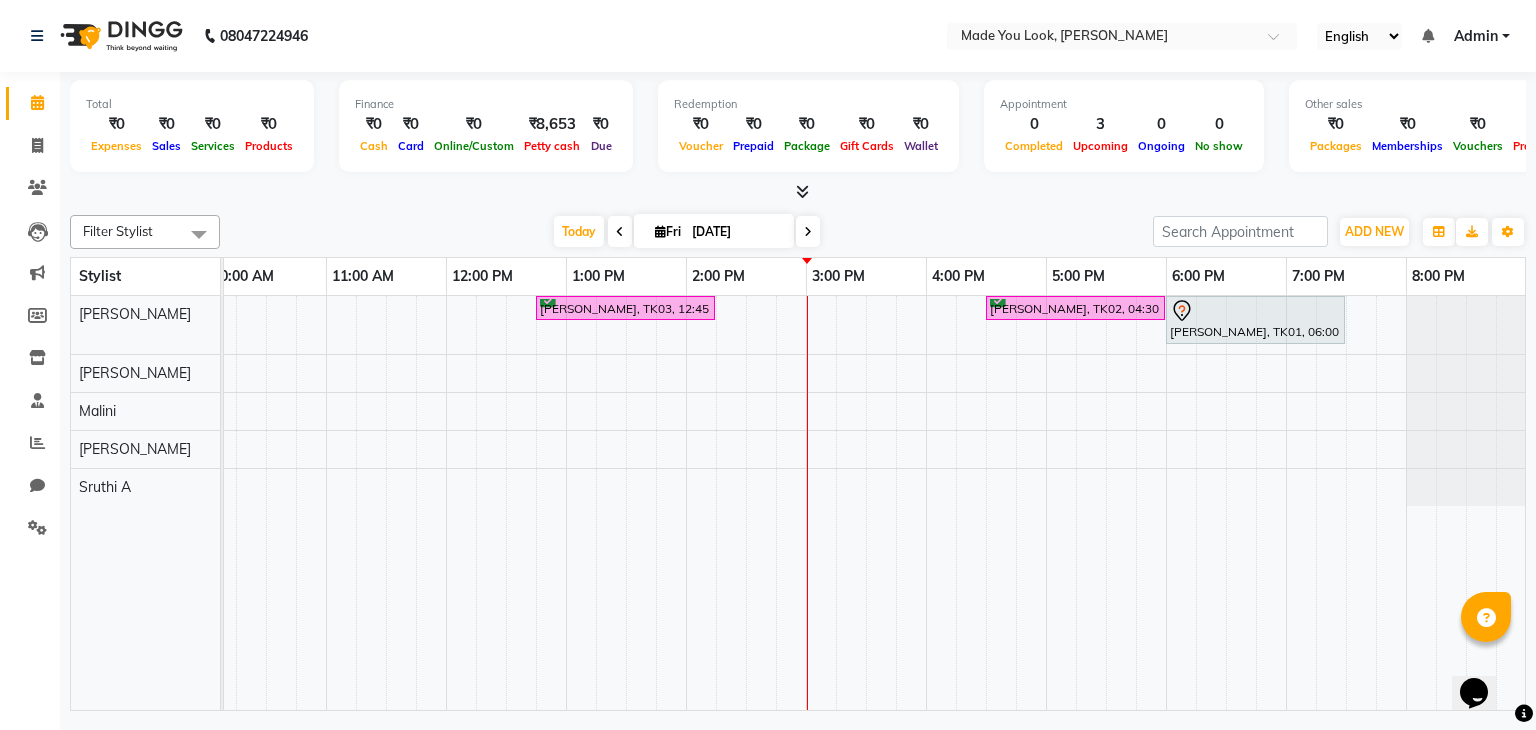 click on "[DATE]" at bounding box center [714, 231] 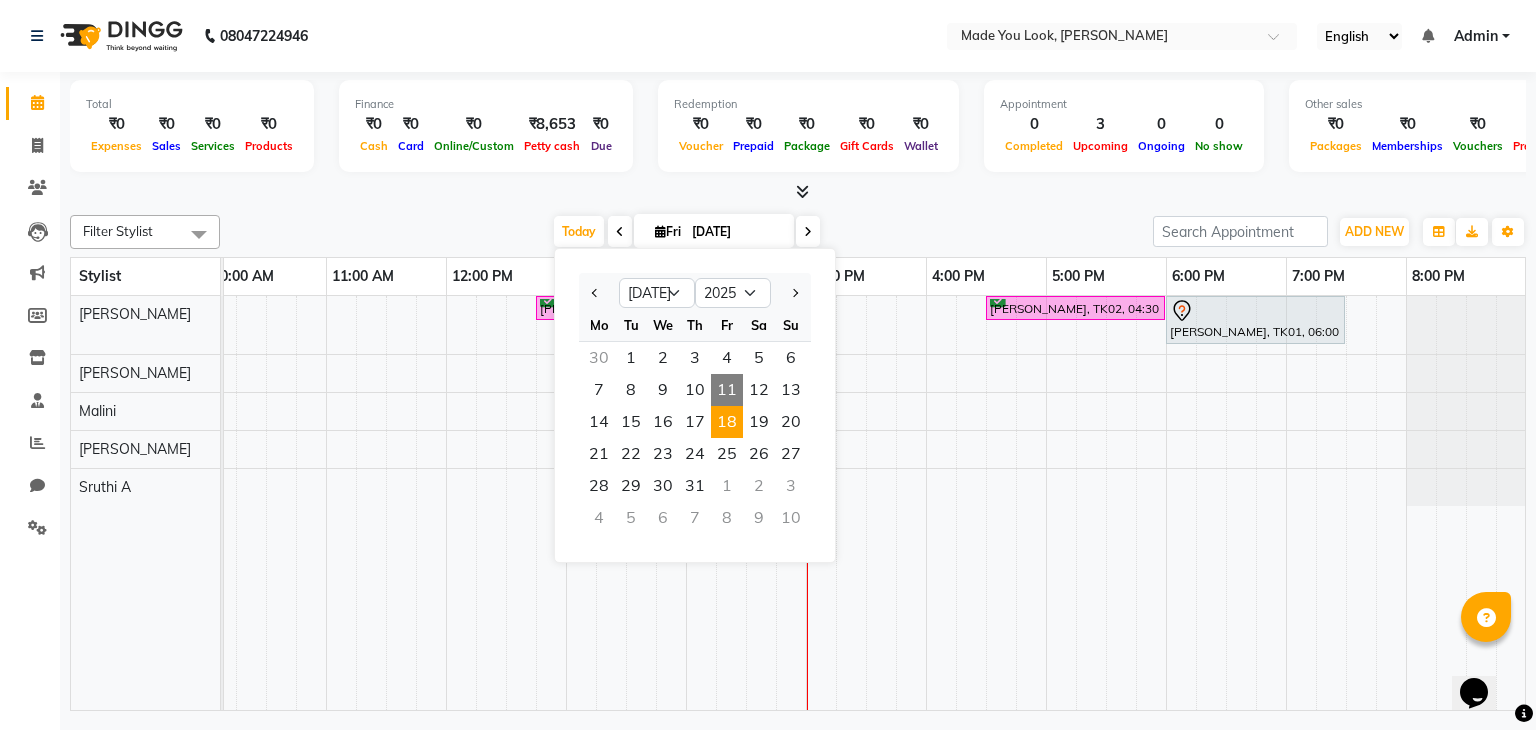 click on "18" at bounding box center (727, 422) 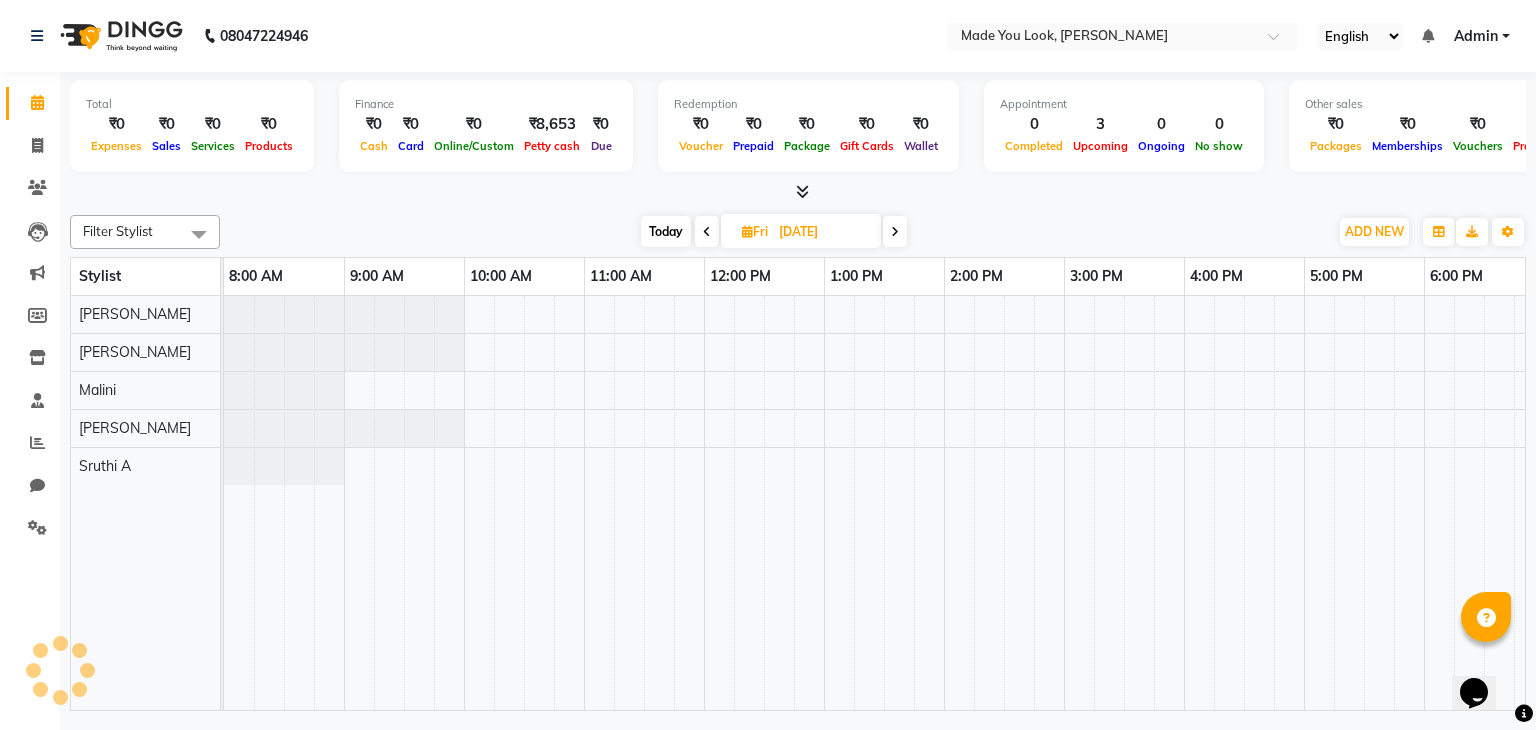 scroll, scrollTop: 0, scrollLeft: 258, axis: horizontal 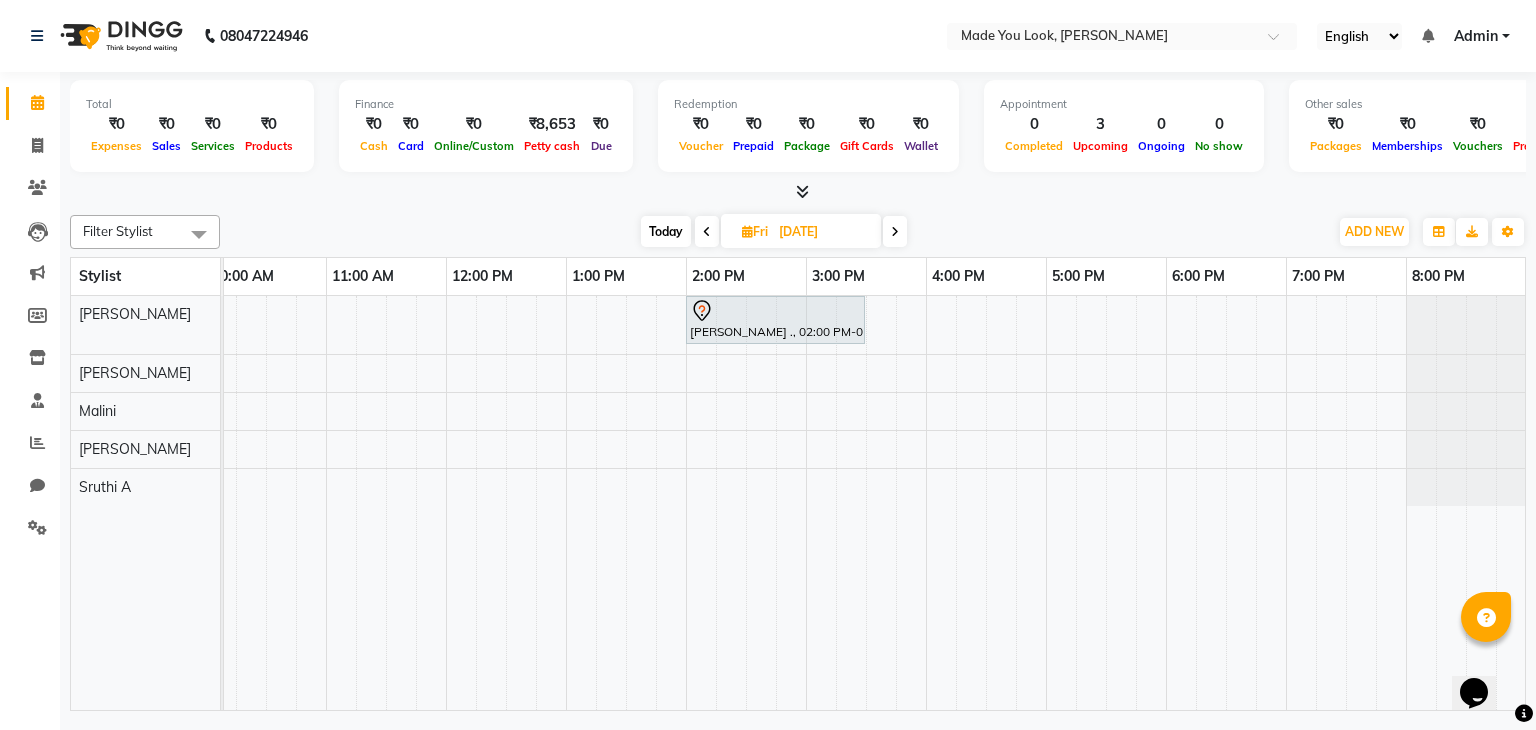 click at bounding box center [707, 231] 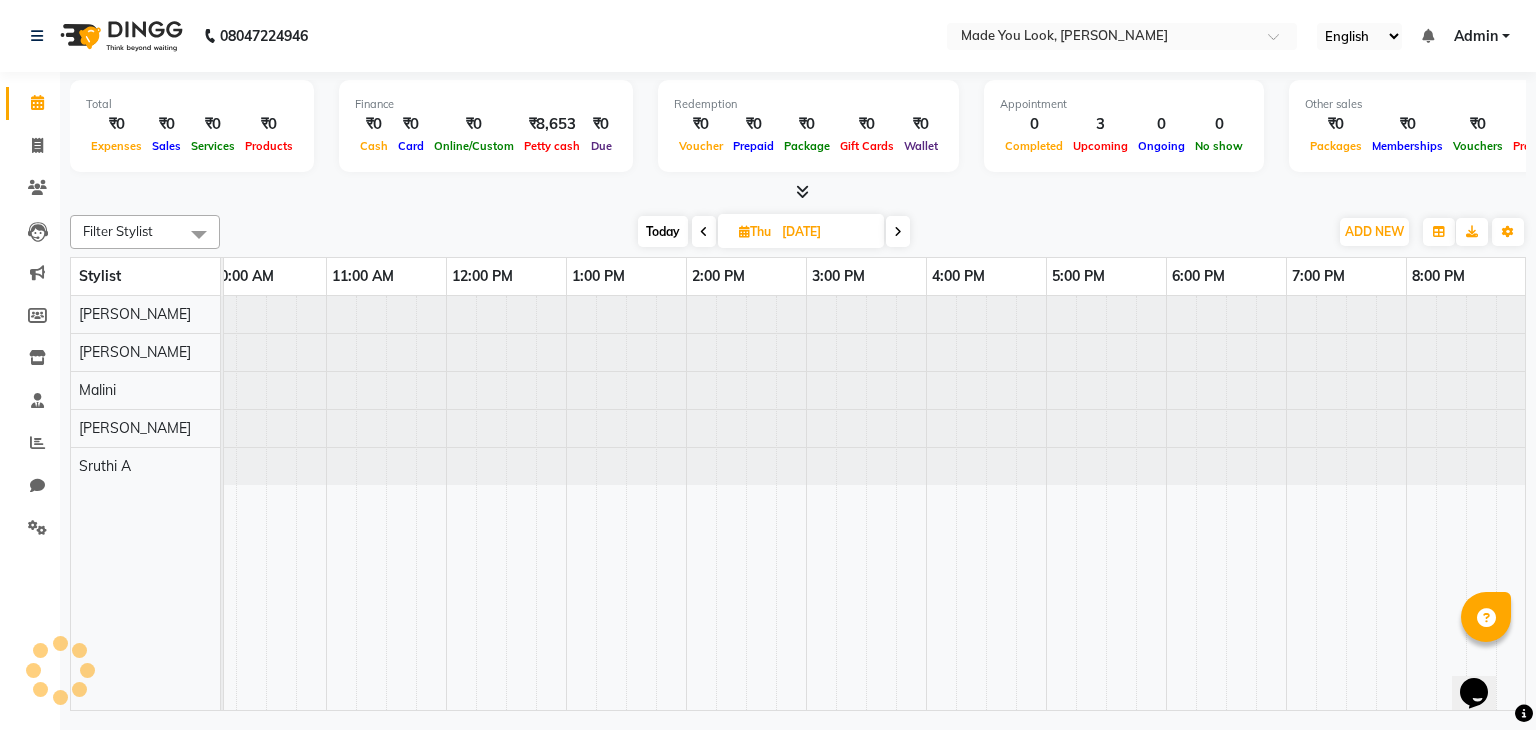 scroll, scrollTop: 0, scrollLeft: 258, axis: horizontal 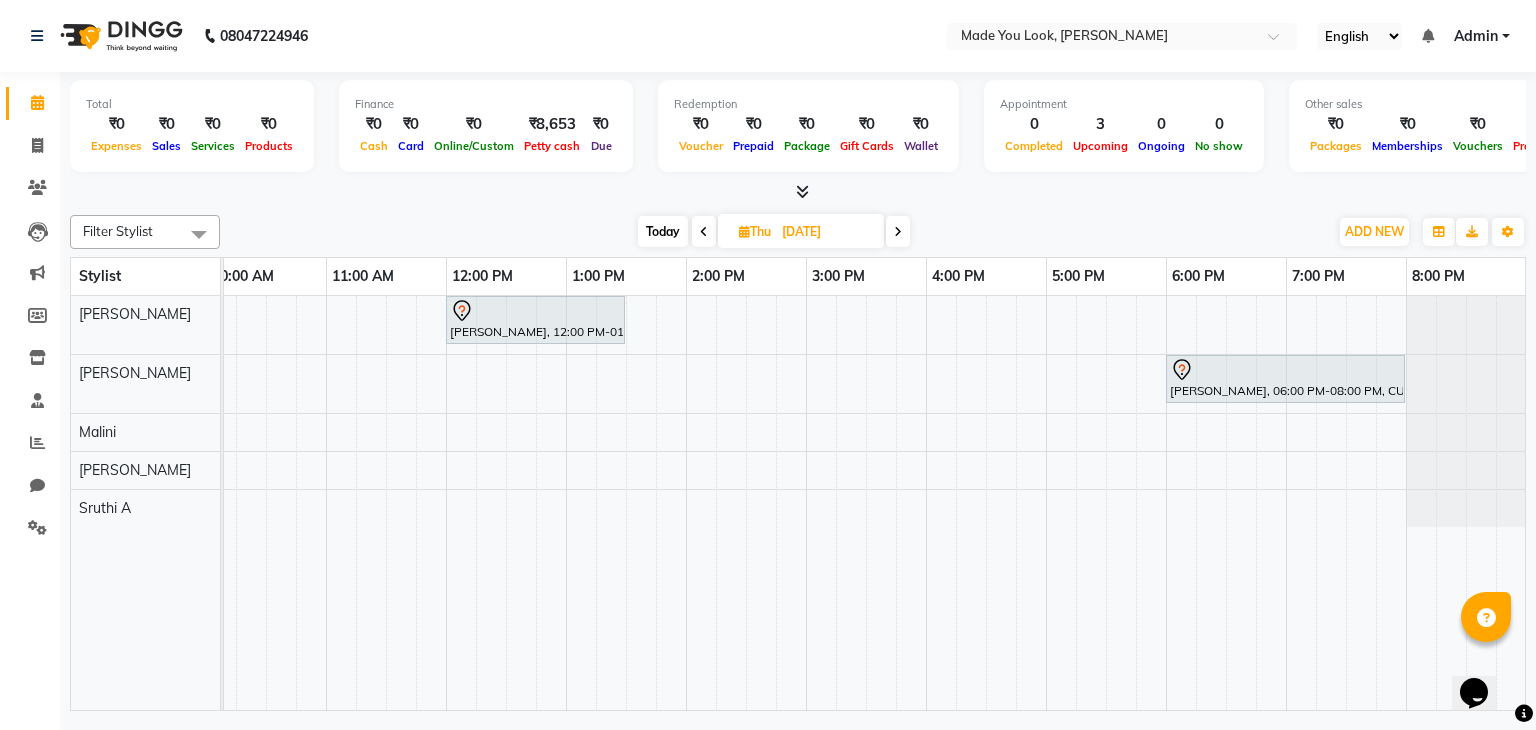 click at bounding box center (704, 231) 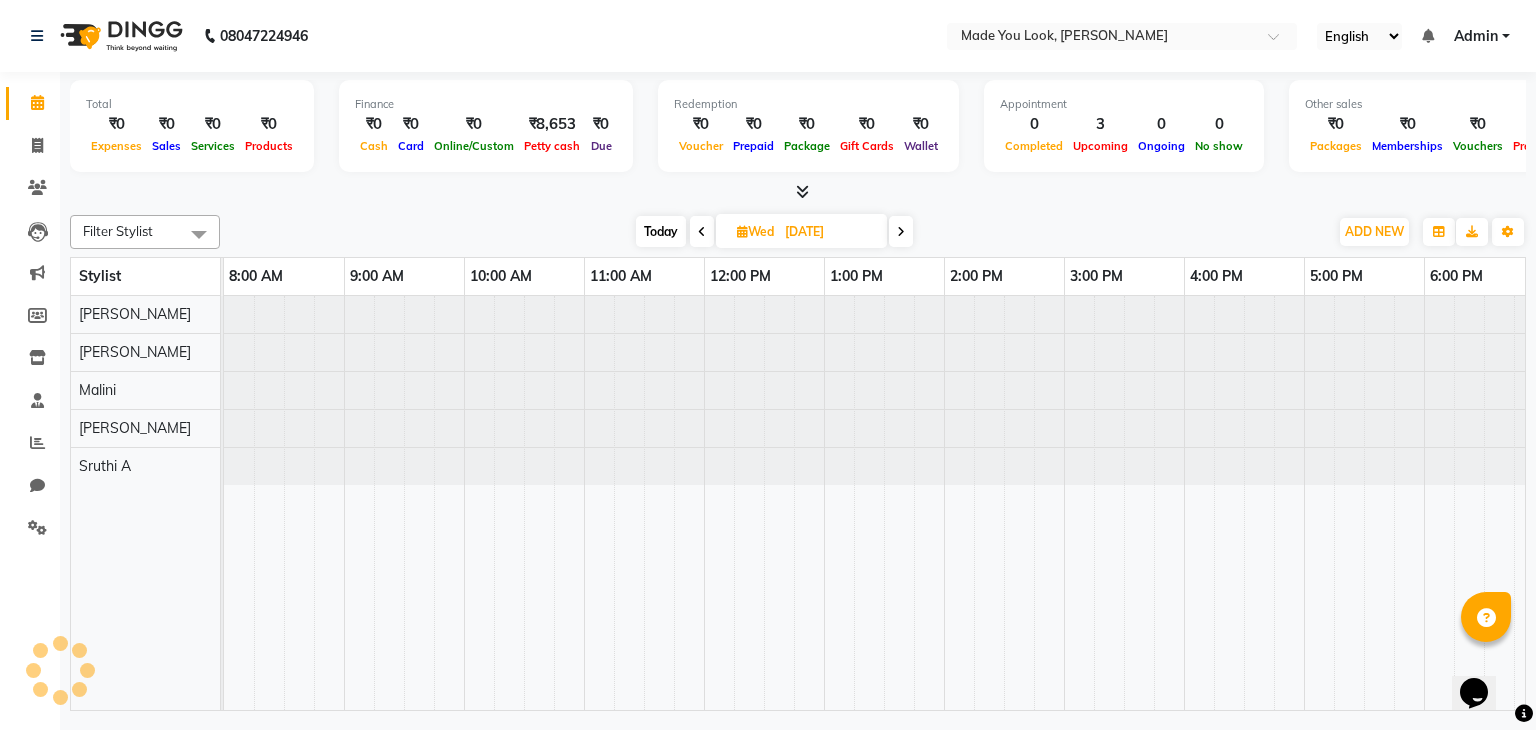 scroll, scrollTop: 0, scrollLeft: 258, axis: horizontal 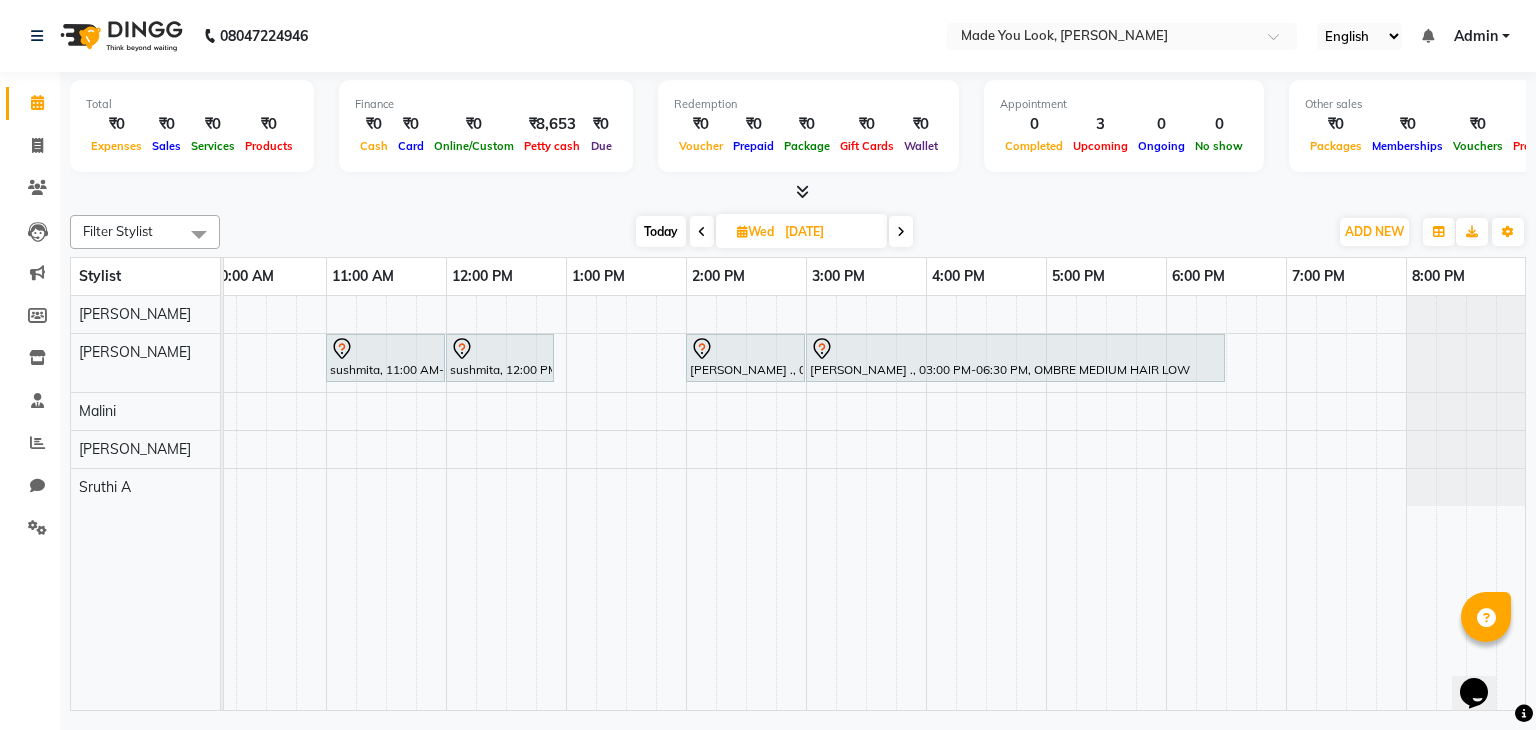 click at bounding box center [901, 231] 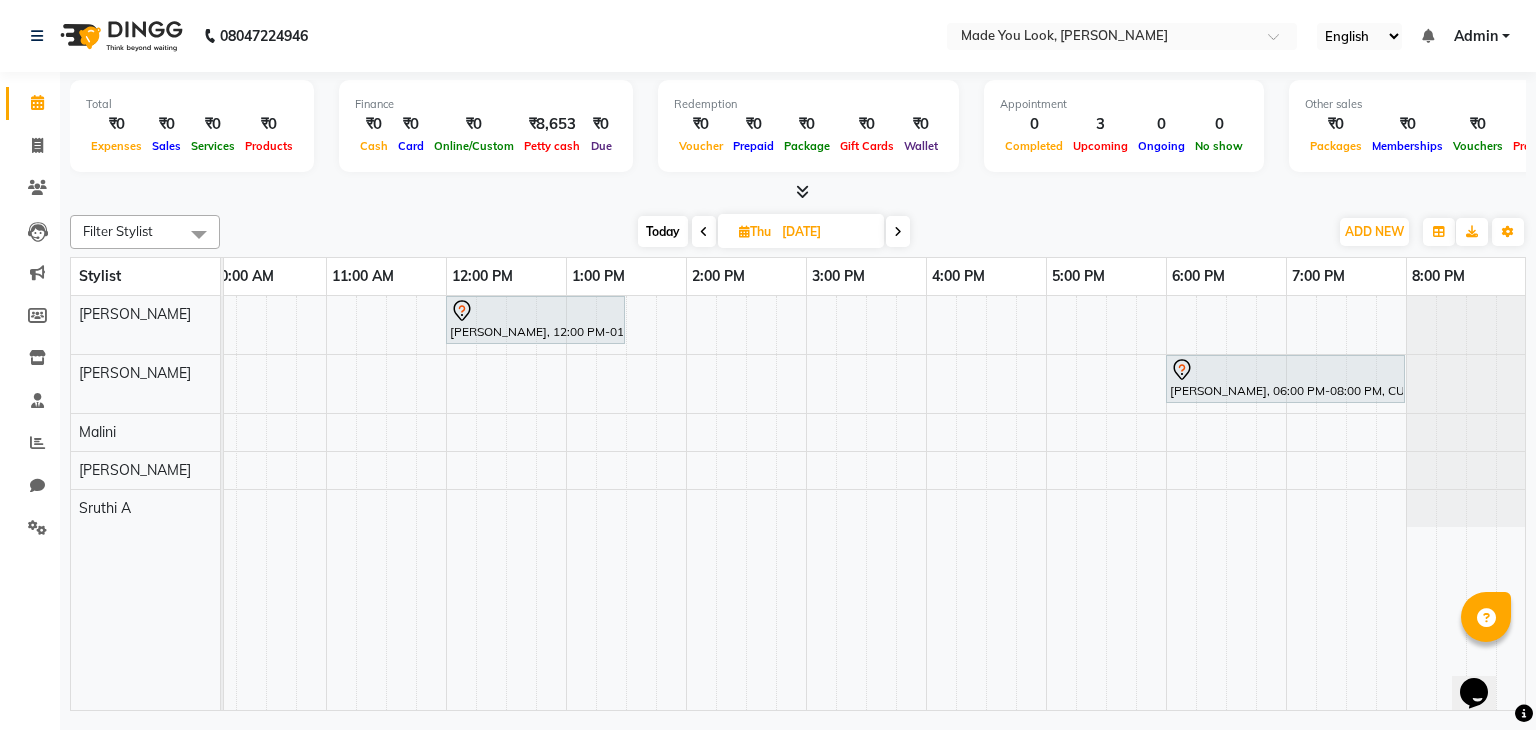 click at bounding box center (898, 231) 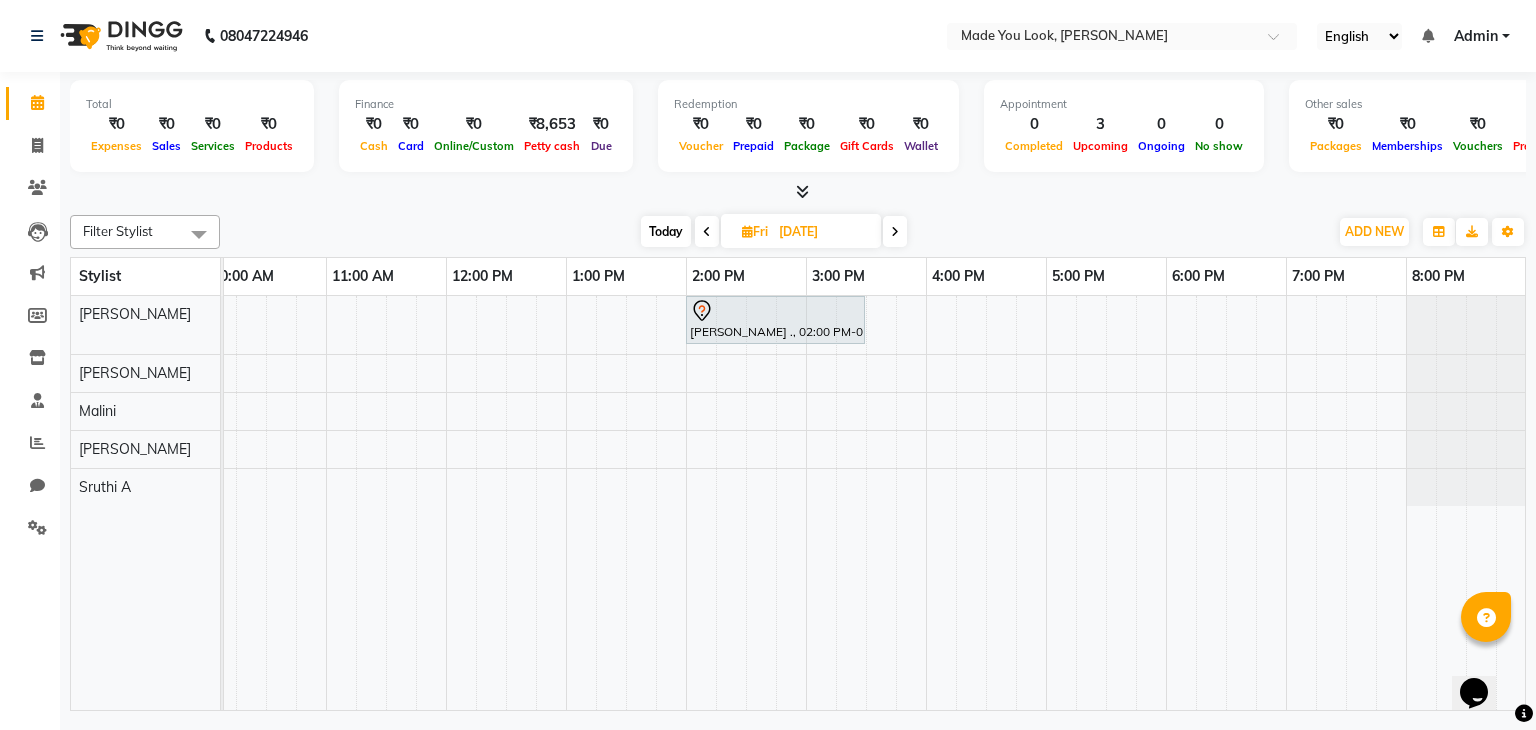 click at bounding box center (895, 231) 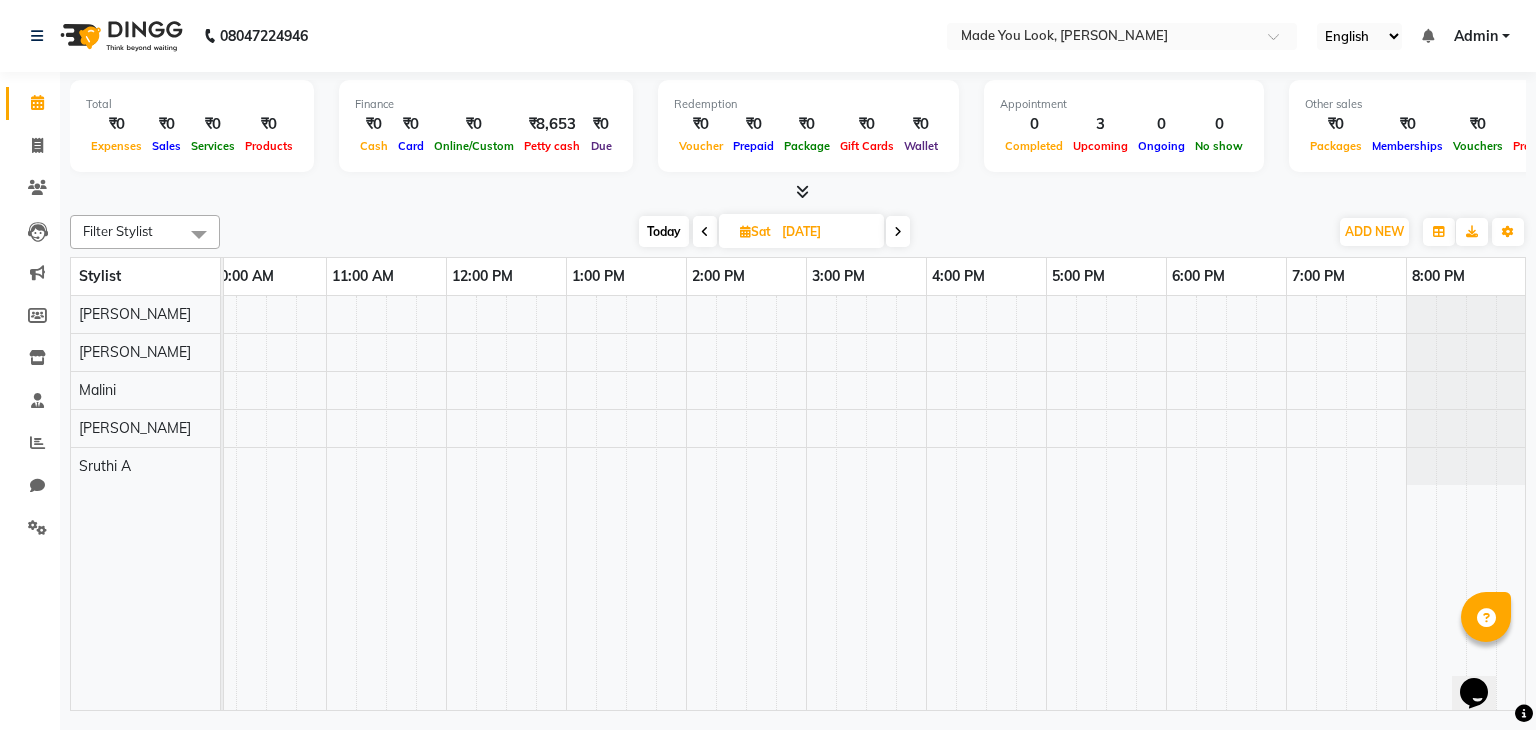 click on "Today" at bounding box center [664, 231] 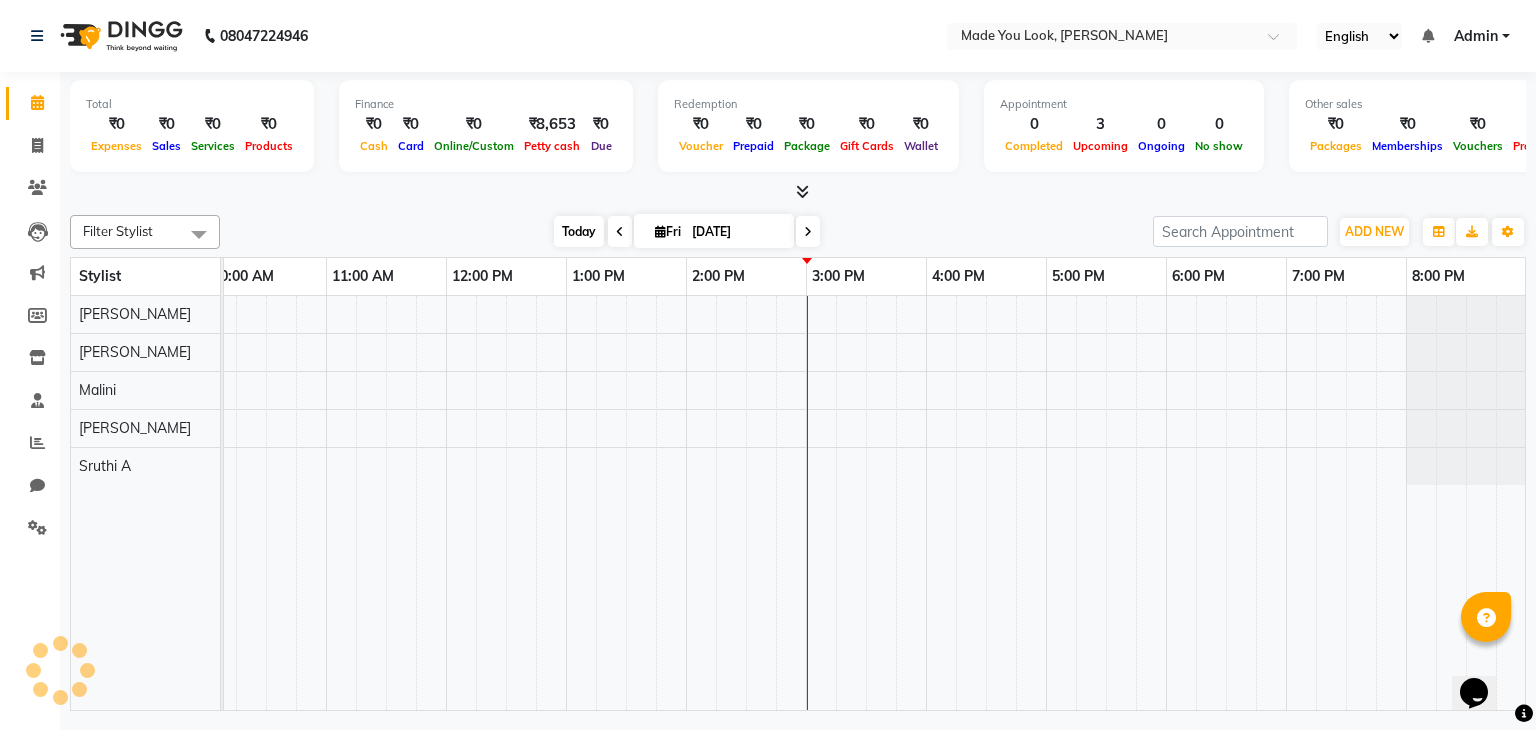 scroll, scrollTop: 0, scrollLeft: 258, axis: horizontal 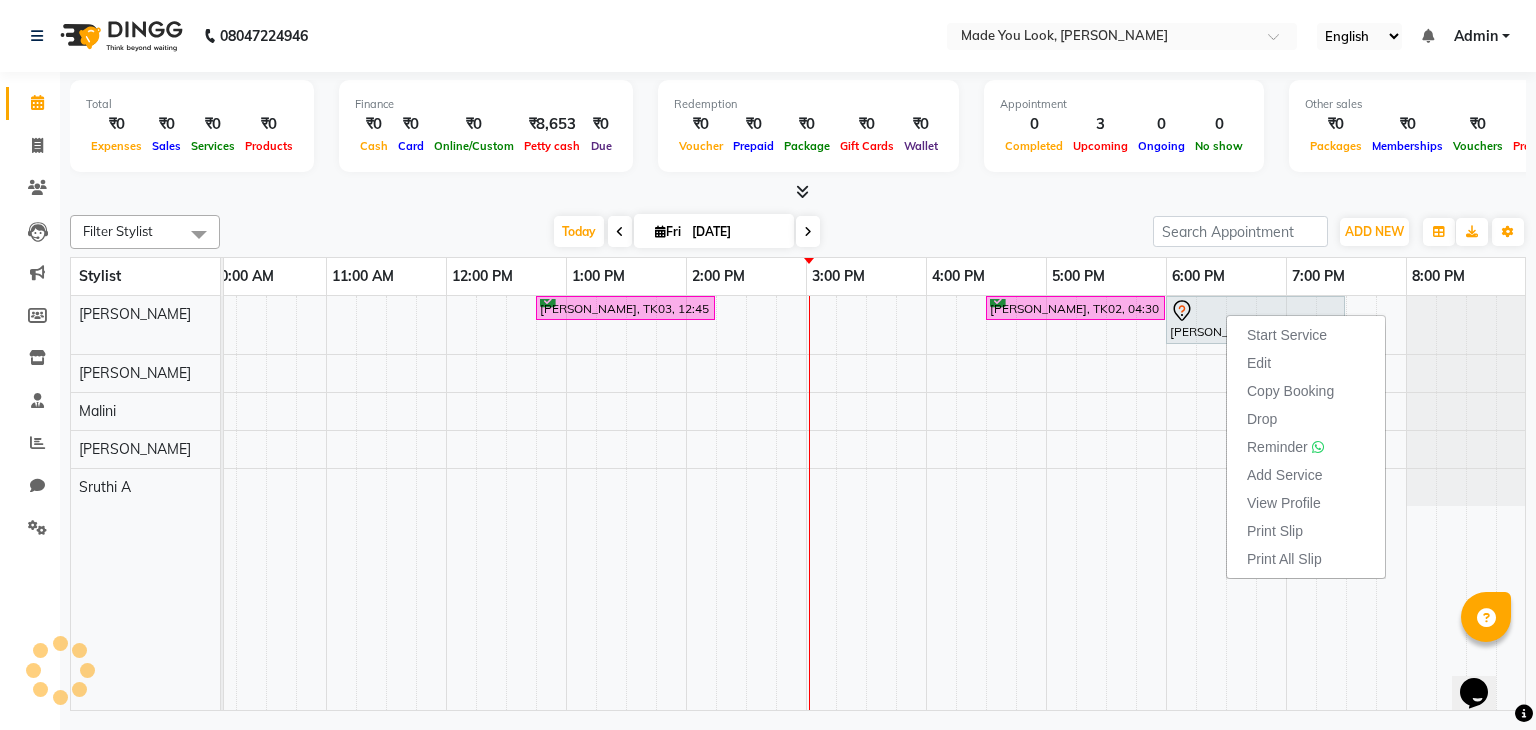 click on "[DATE]" at bounding box center (714, 231) 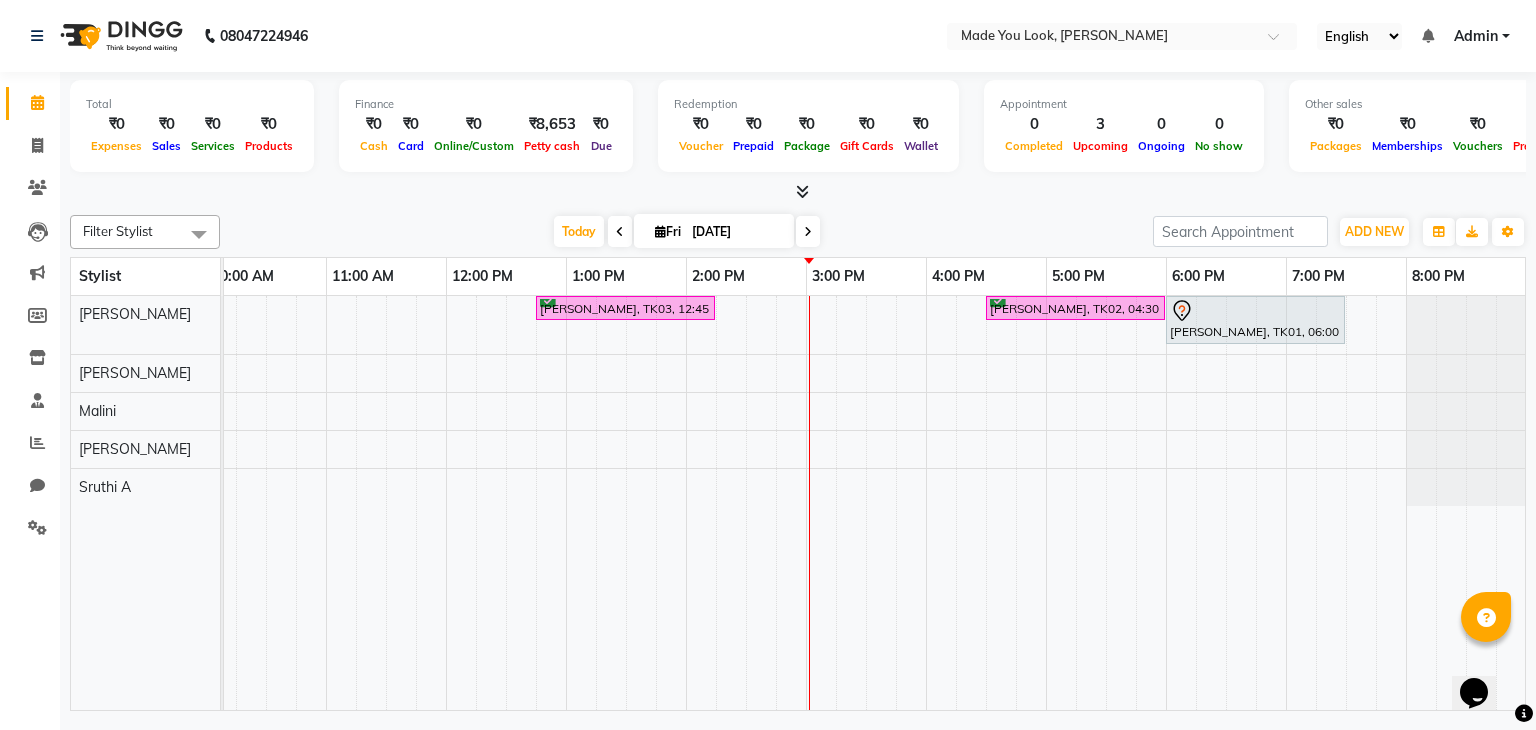 click at bounding box center (660, 231) 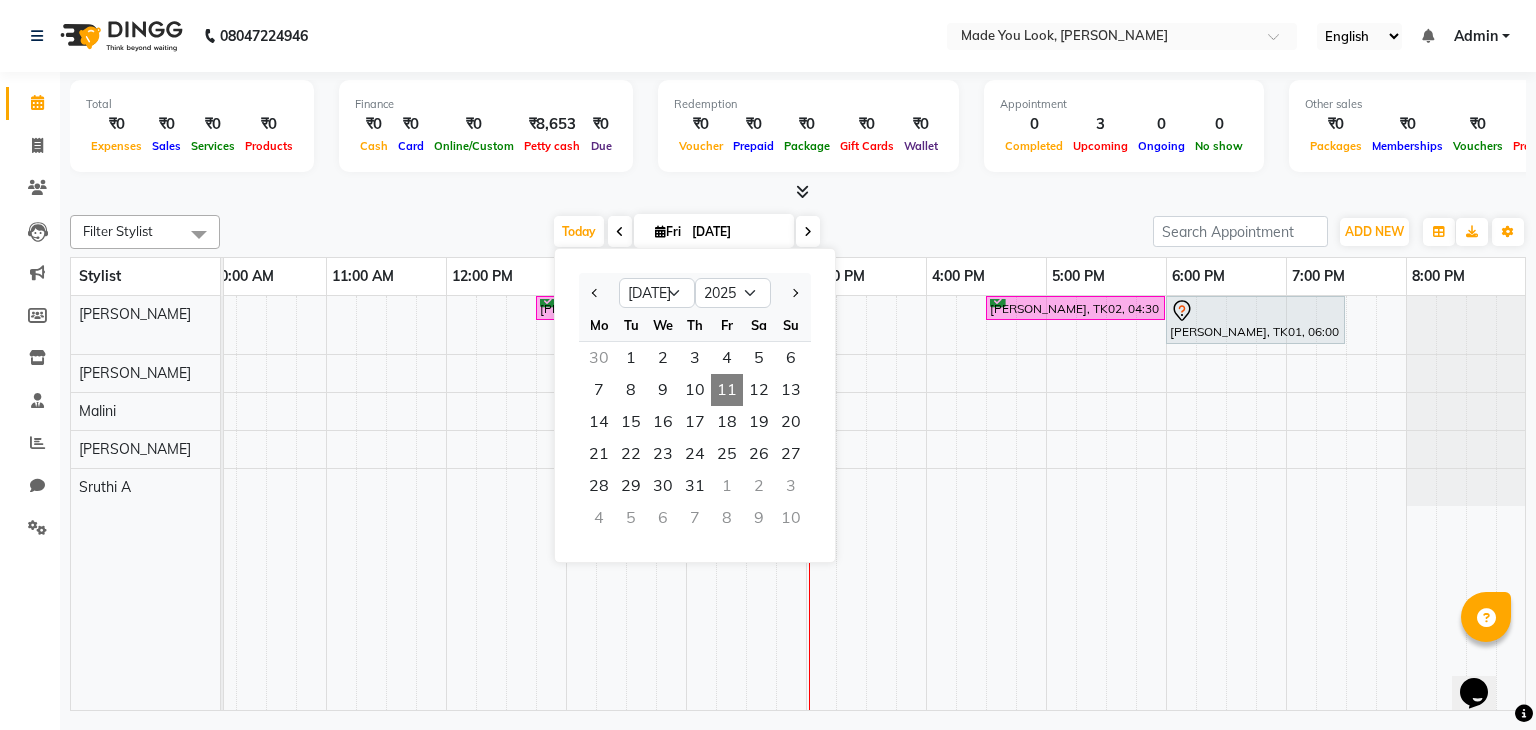 click on "Appointment  0 Completed 3 Upcoming 0 Ongoing 0 No show" at bounding box center (1124, 126) 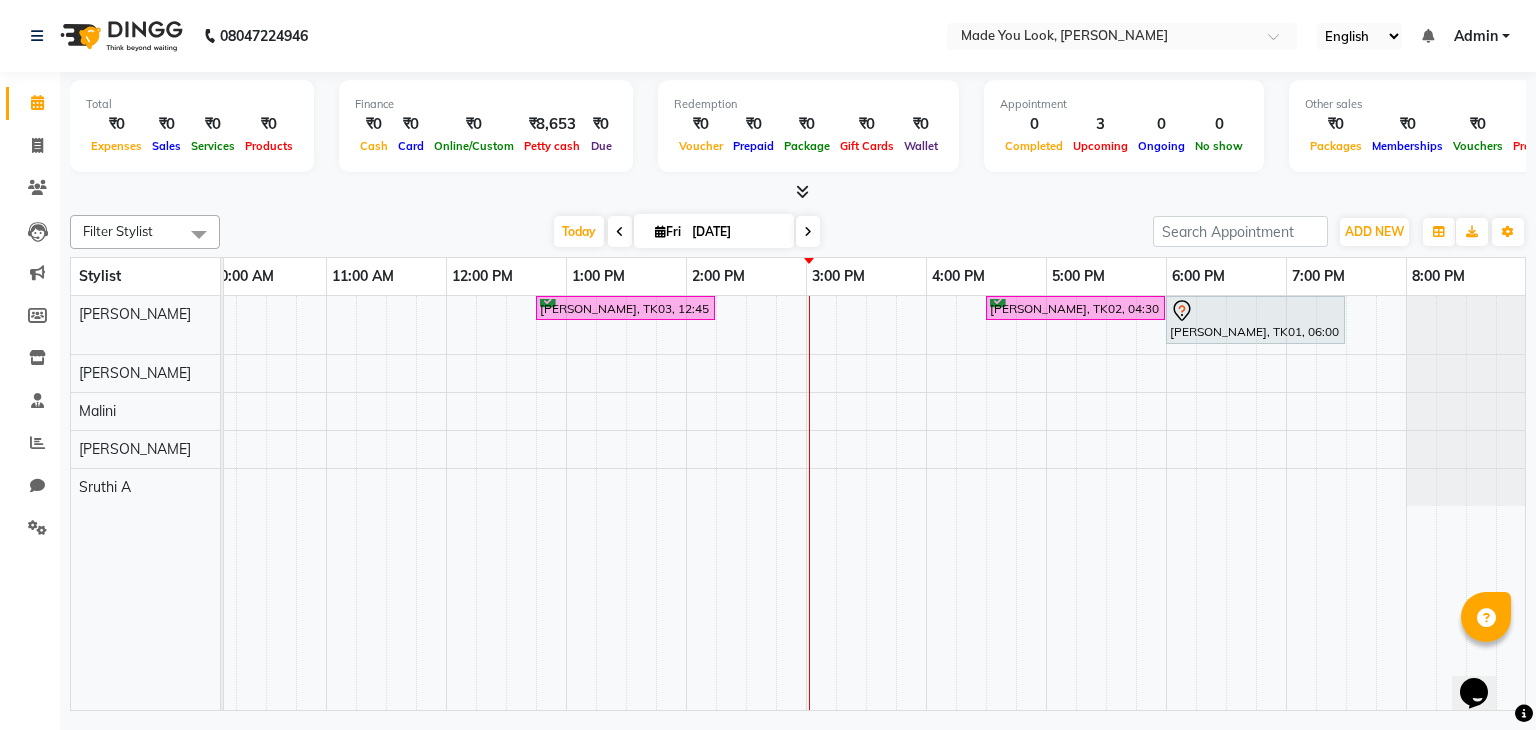 click at bounding box center (798, 192) 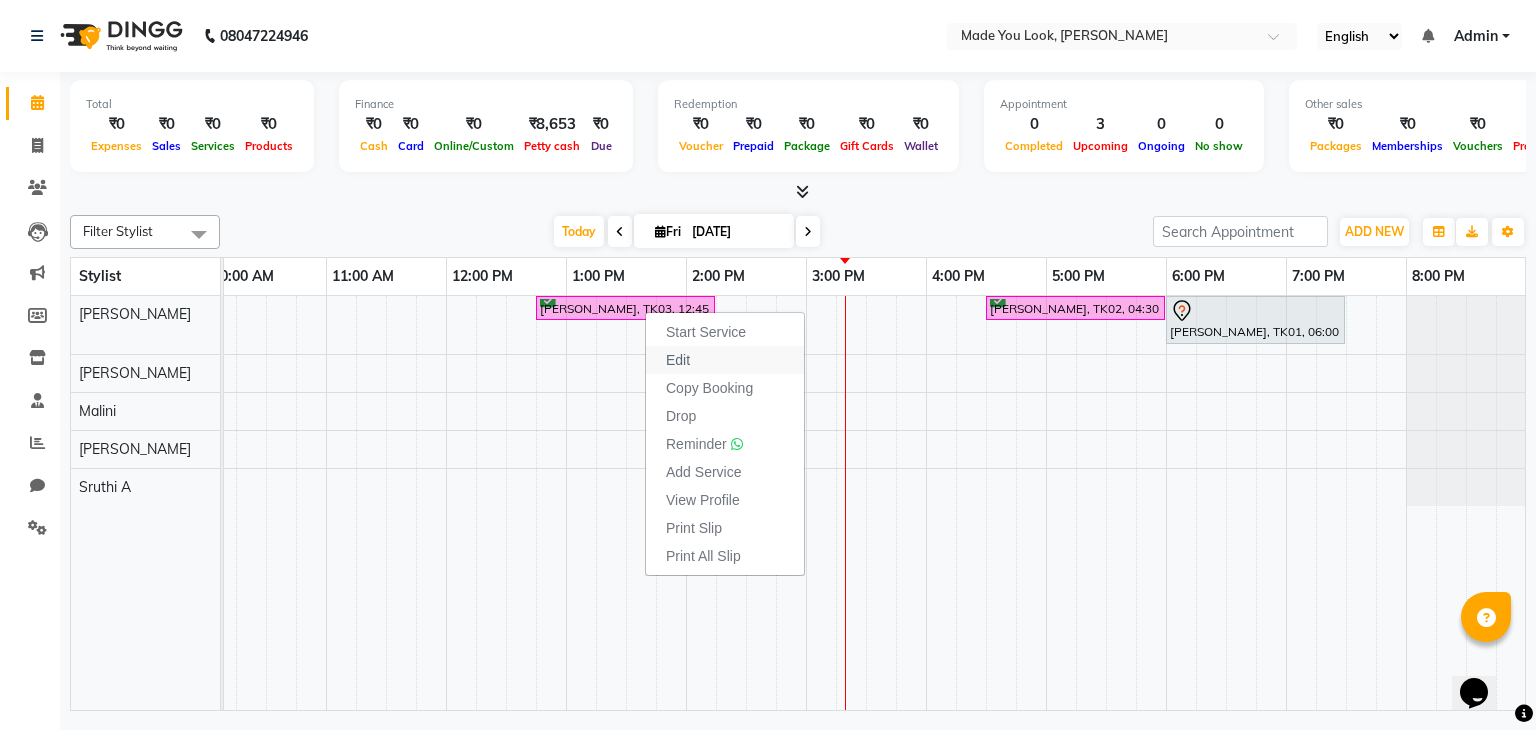 click on "Edit" at bounding box center [678, 360] 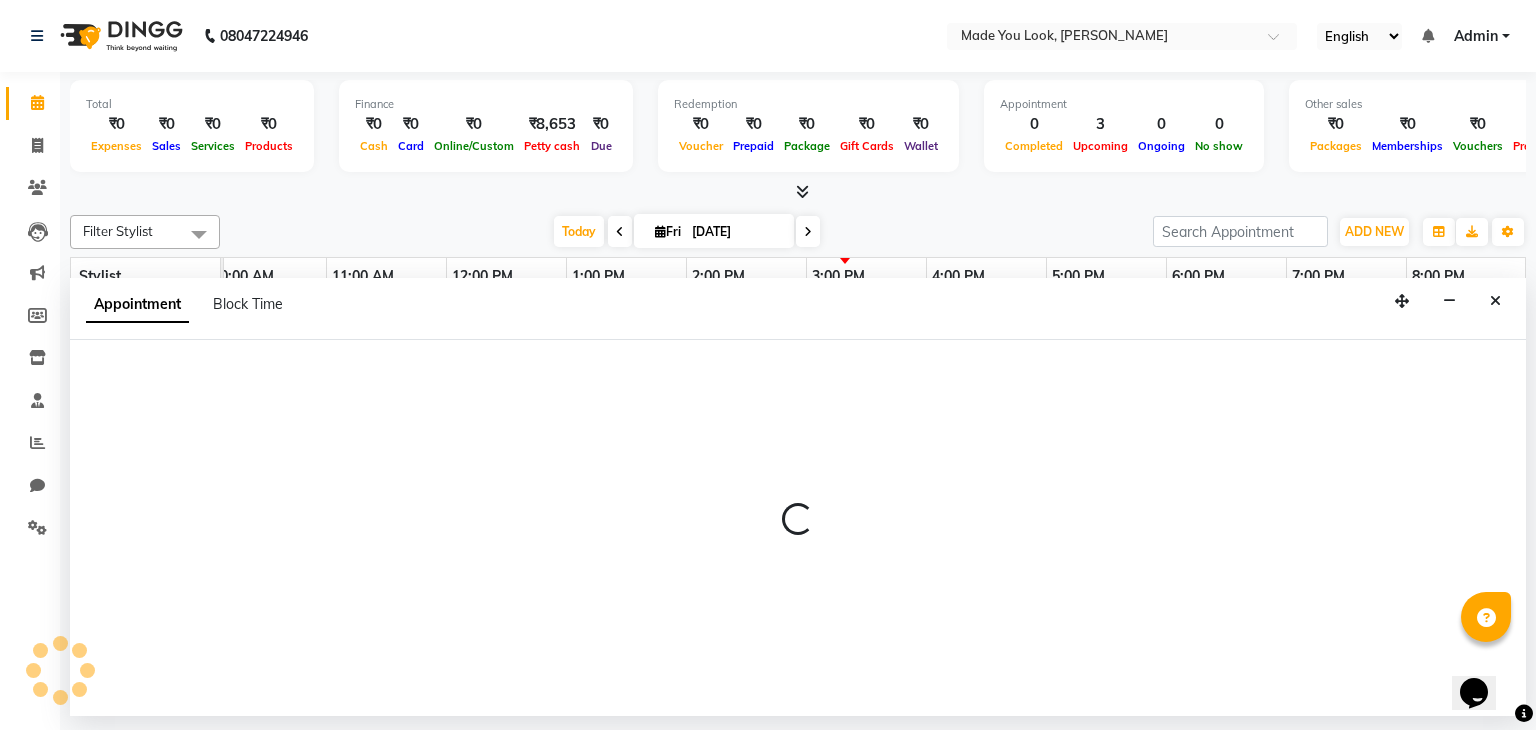 select on "tentative" 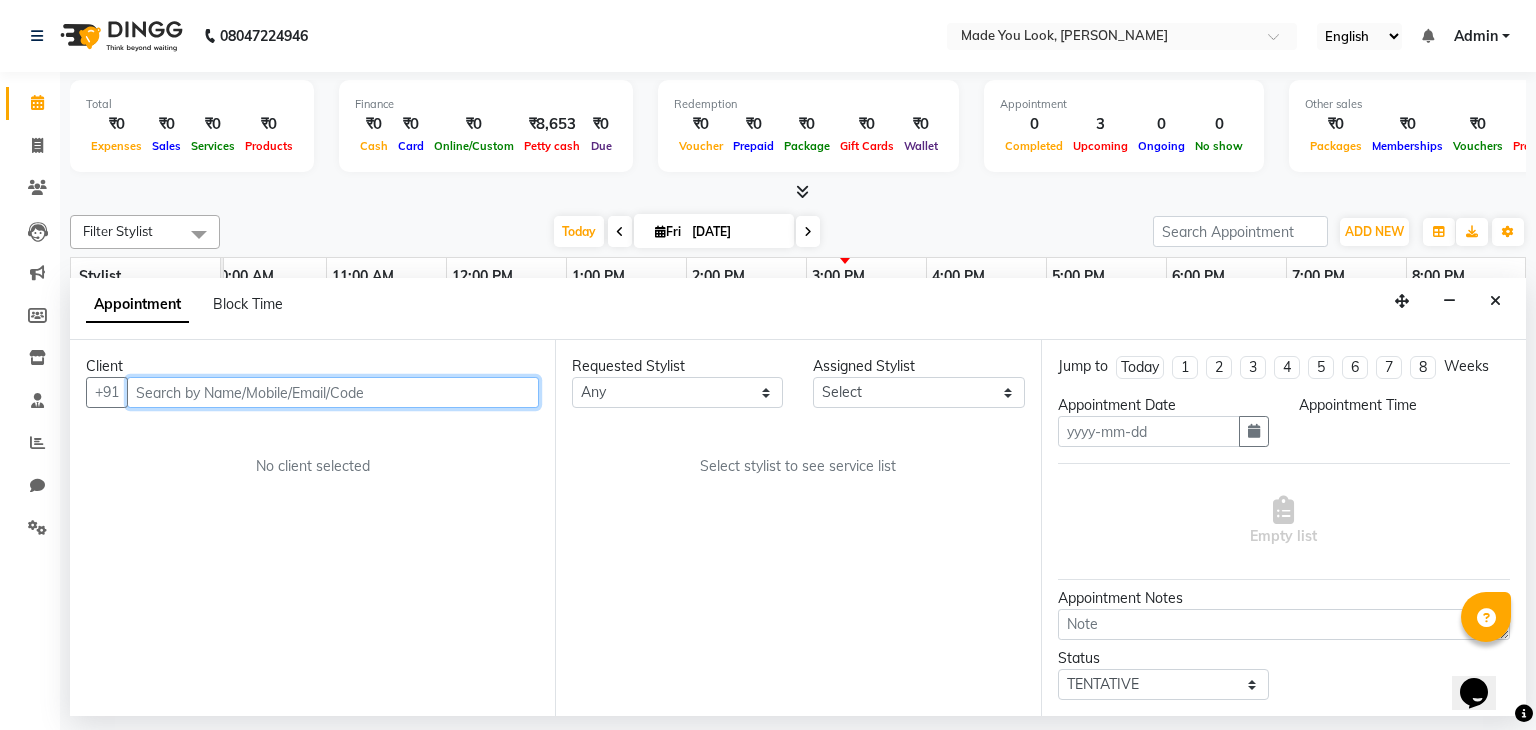 type on "[DATE]" 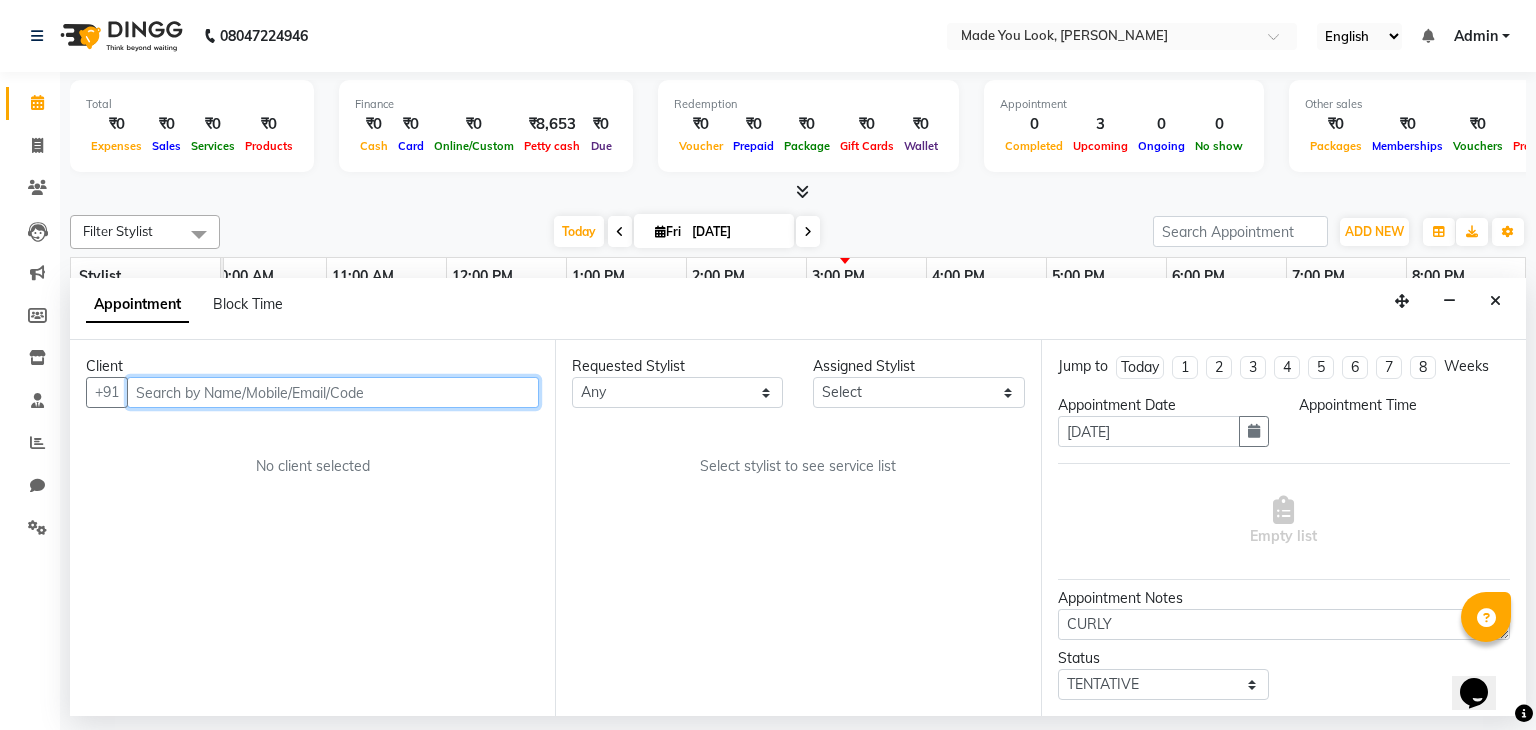 select on "83312" 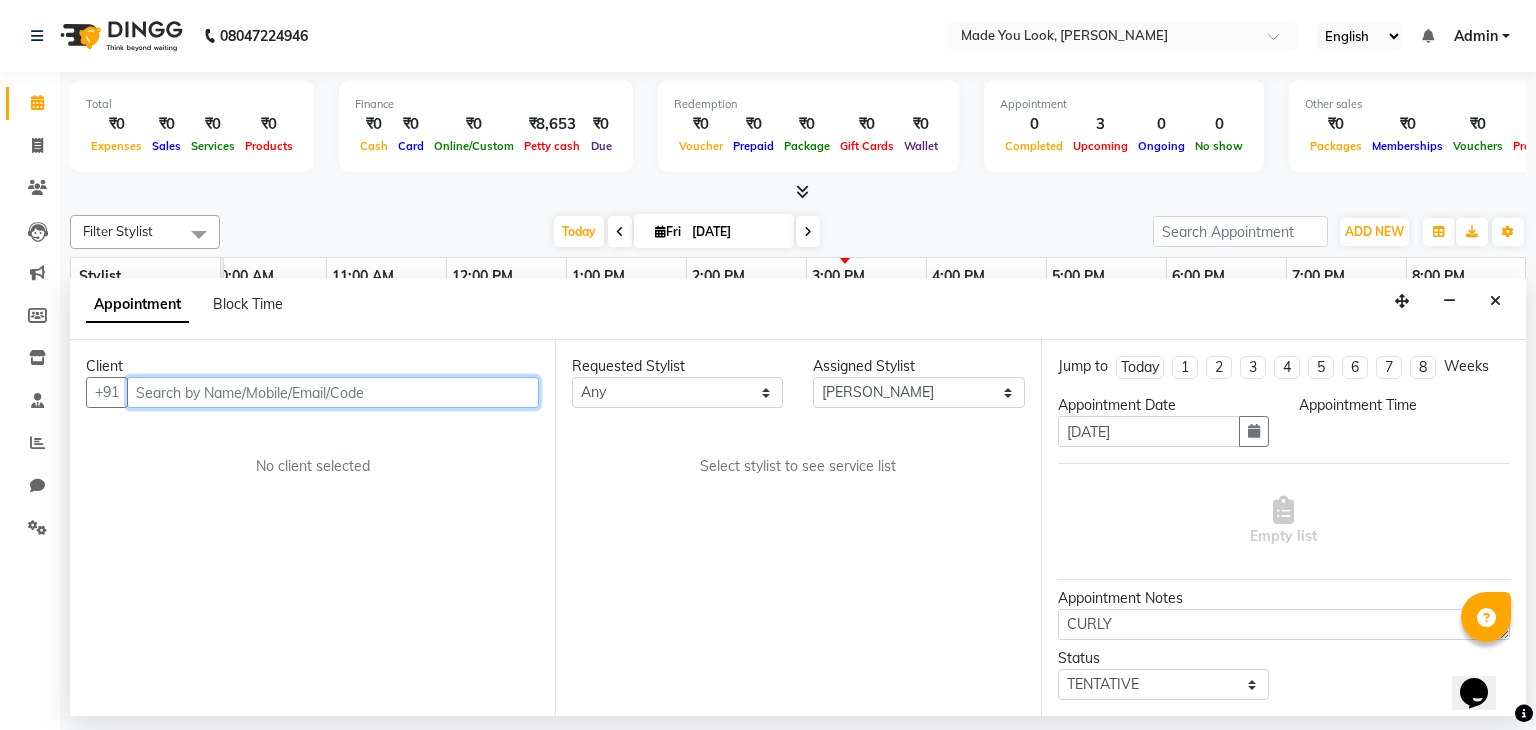 scroll, scrollTop: 0, scrollLeft: 258, axis: horizontal 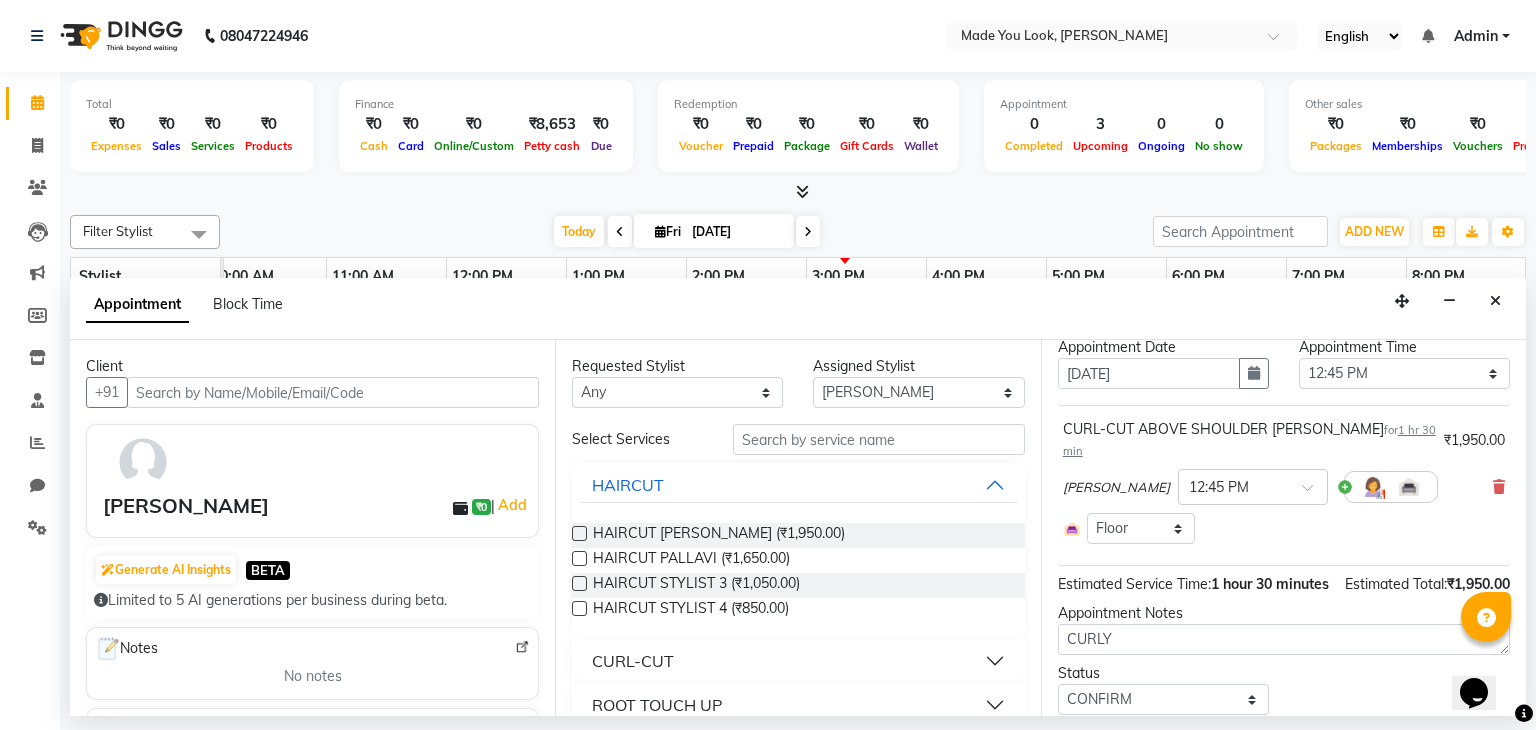 click on "CURL-CUT" at bounding box center [798, 661] 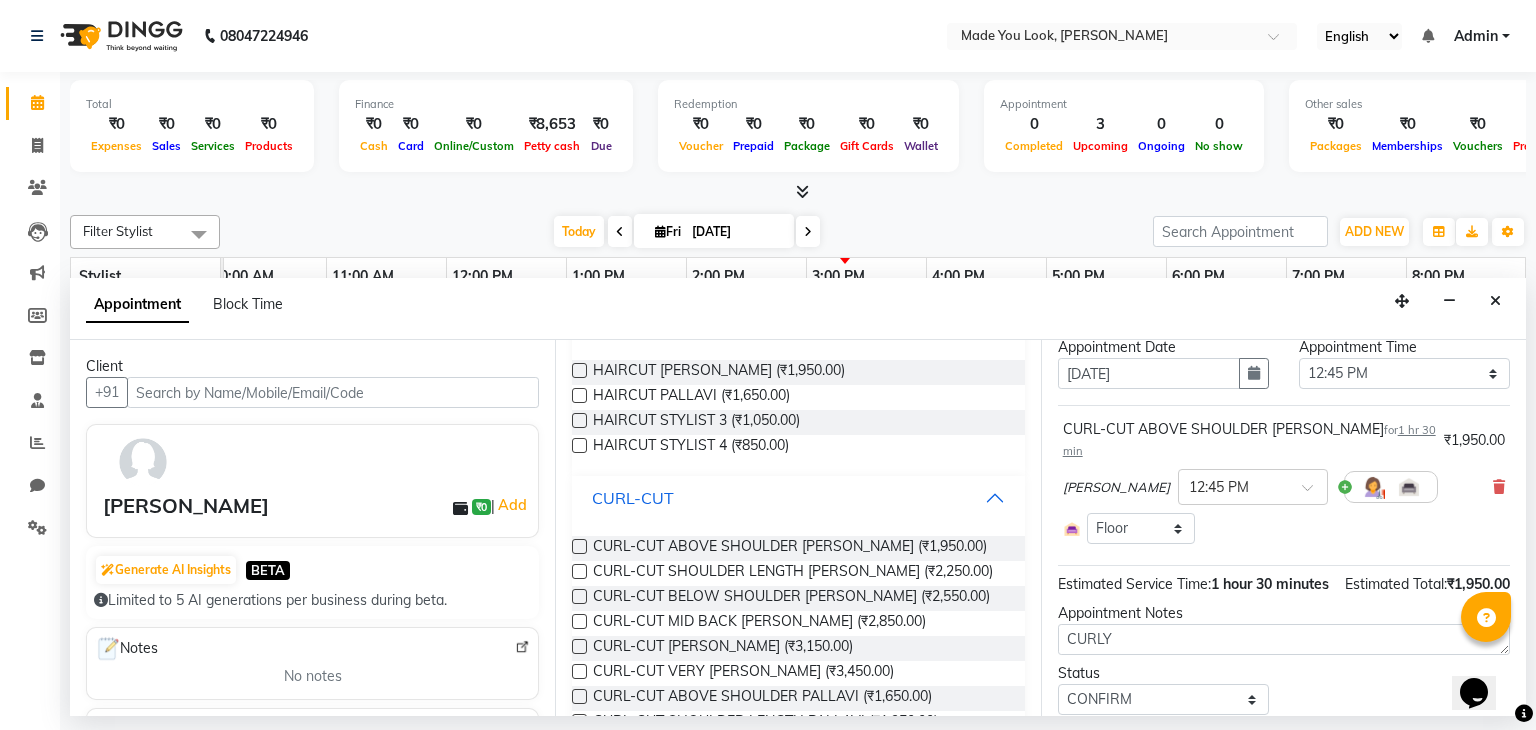 scroll, scrollTop: 174, scrollLeft: 0, axis: vertical 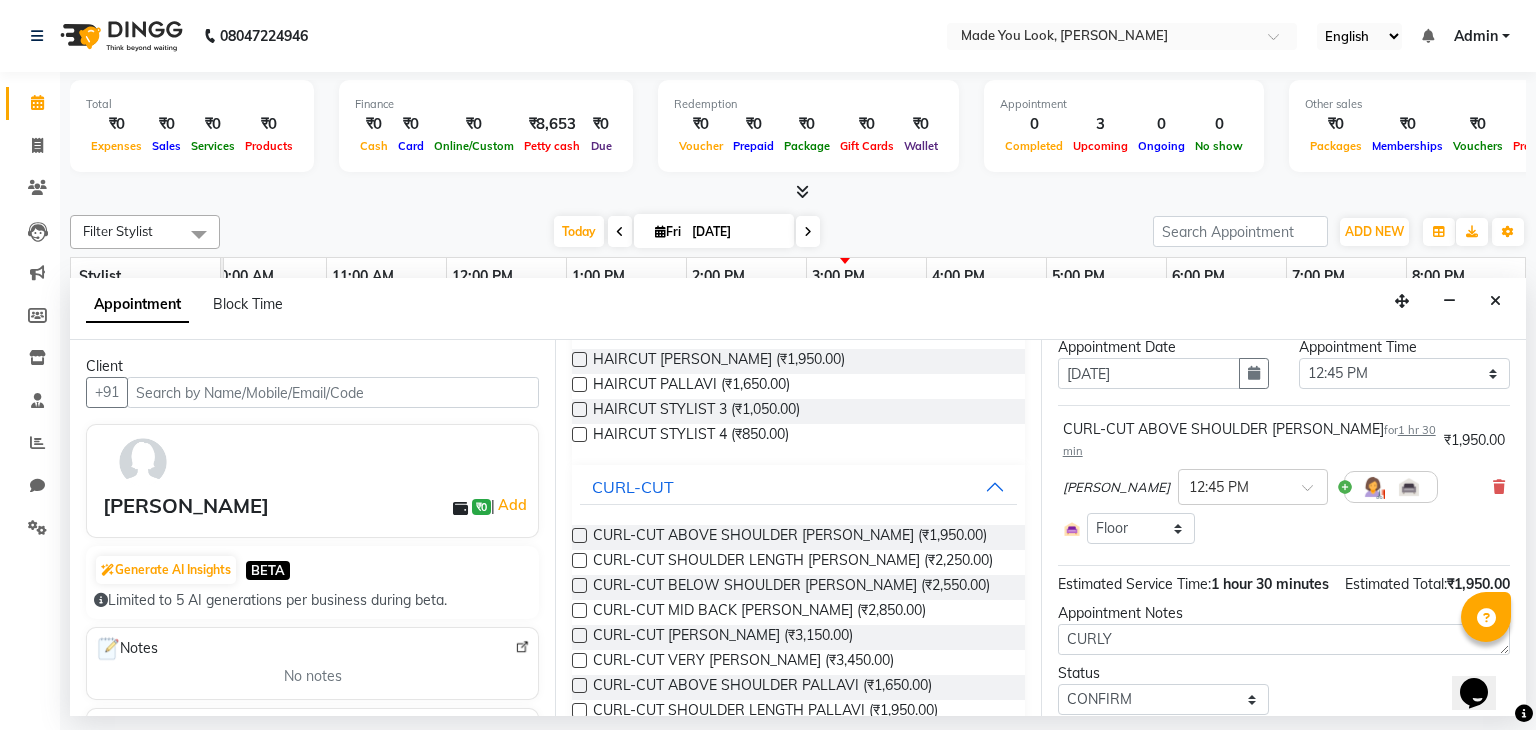 click at bounding box center (579, 585) 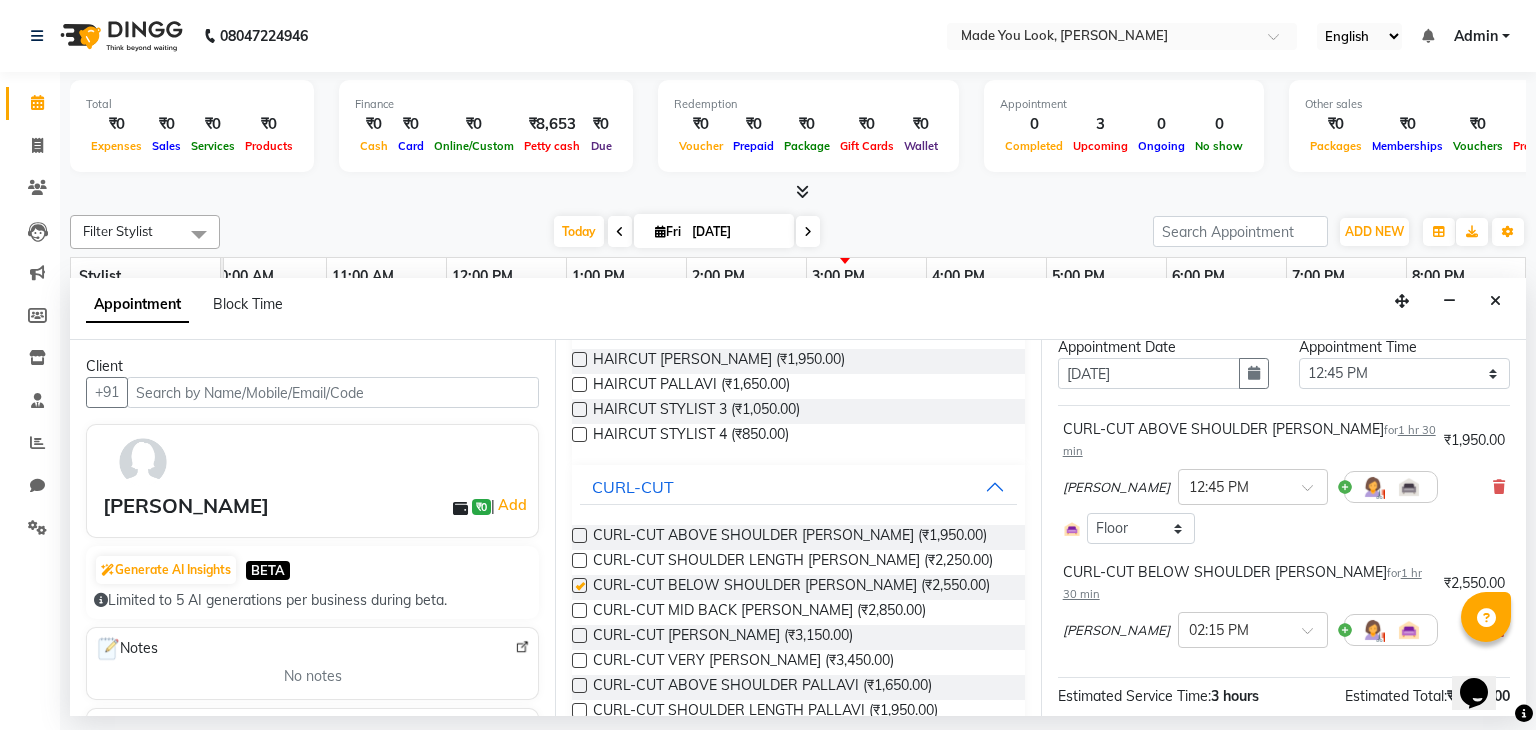 checkbox on "false" 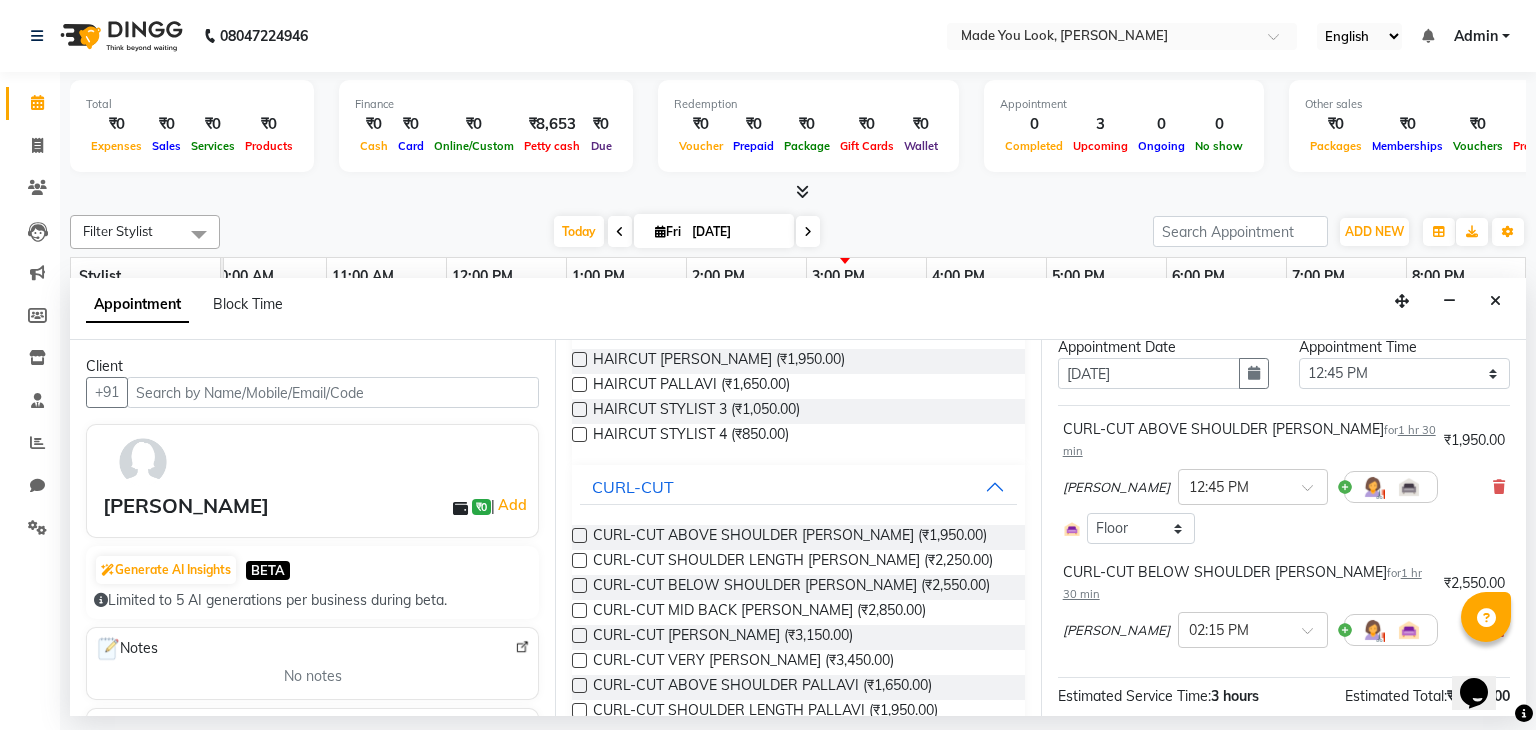 scroll, scrollTop: 42, scrollLeft: 0, axis: vertical 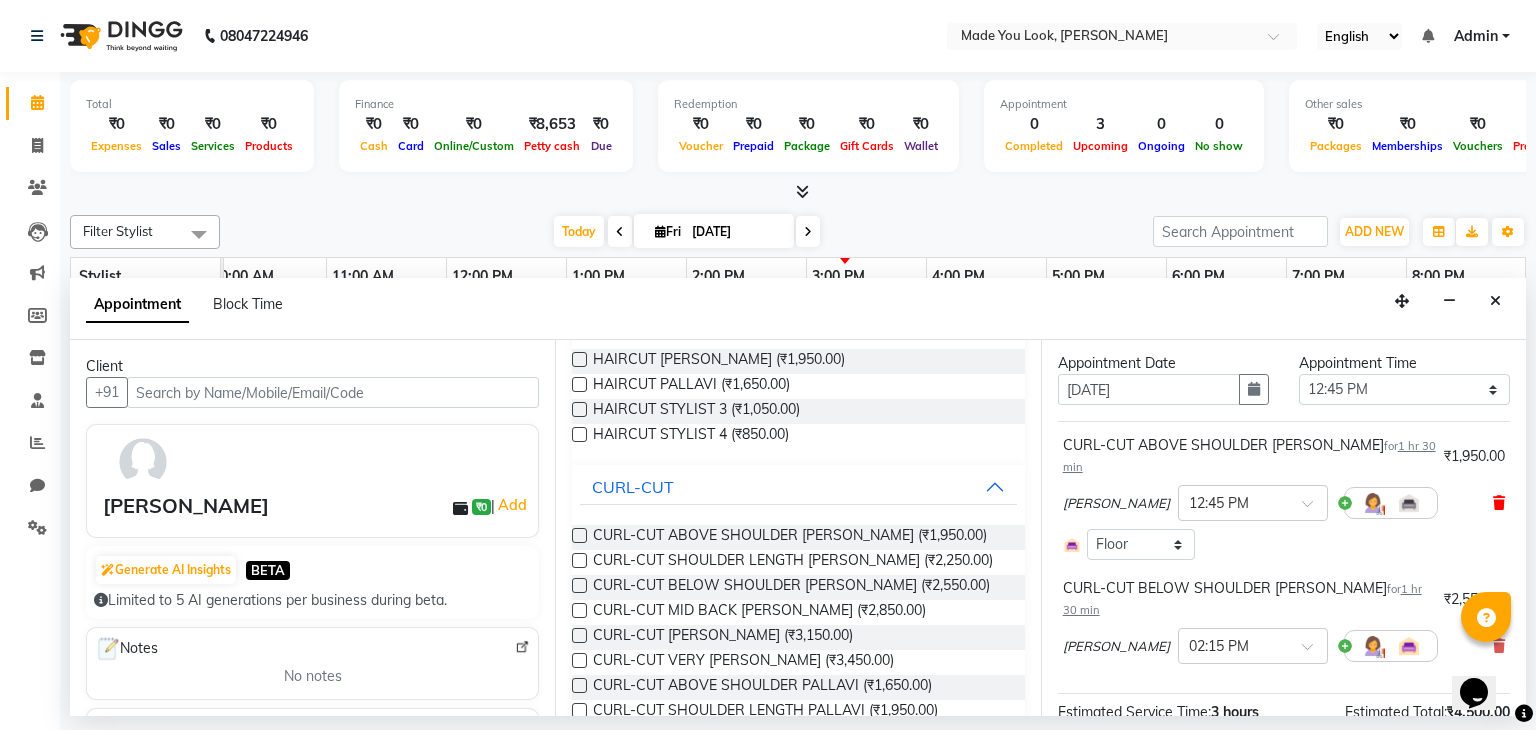 click at bounding box center [1499, 503] 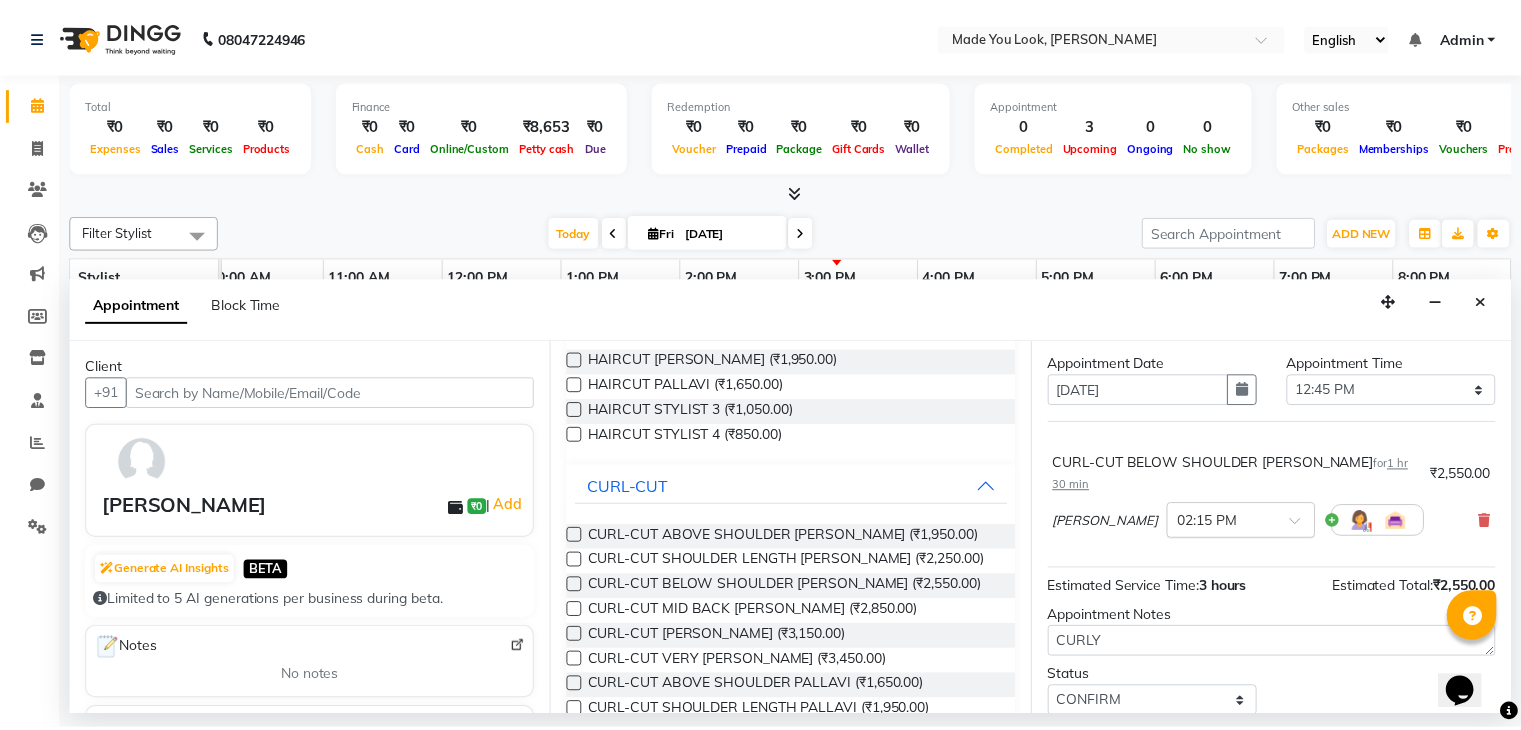 scroll, scrollTop: 90, scrollLeft: 0, axis: vertical 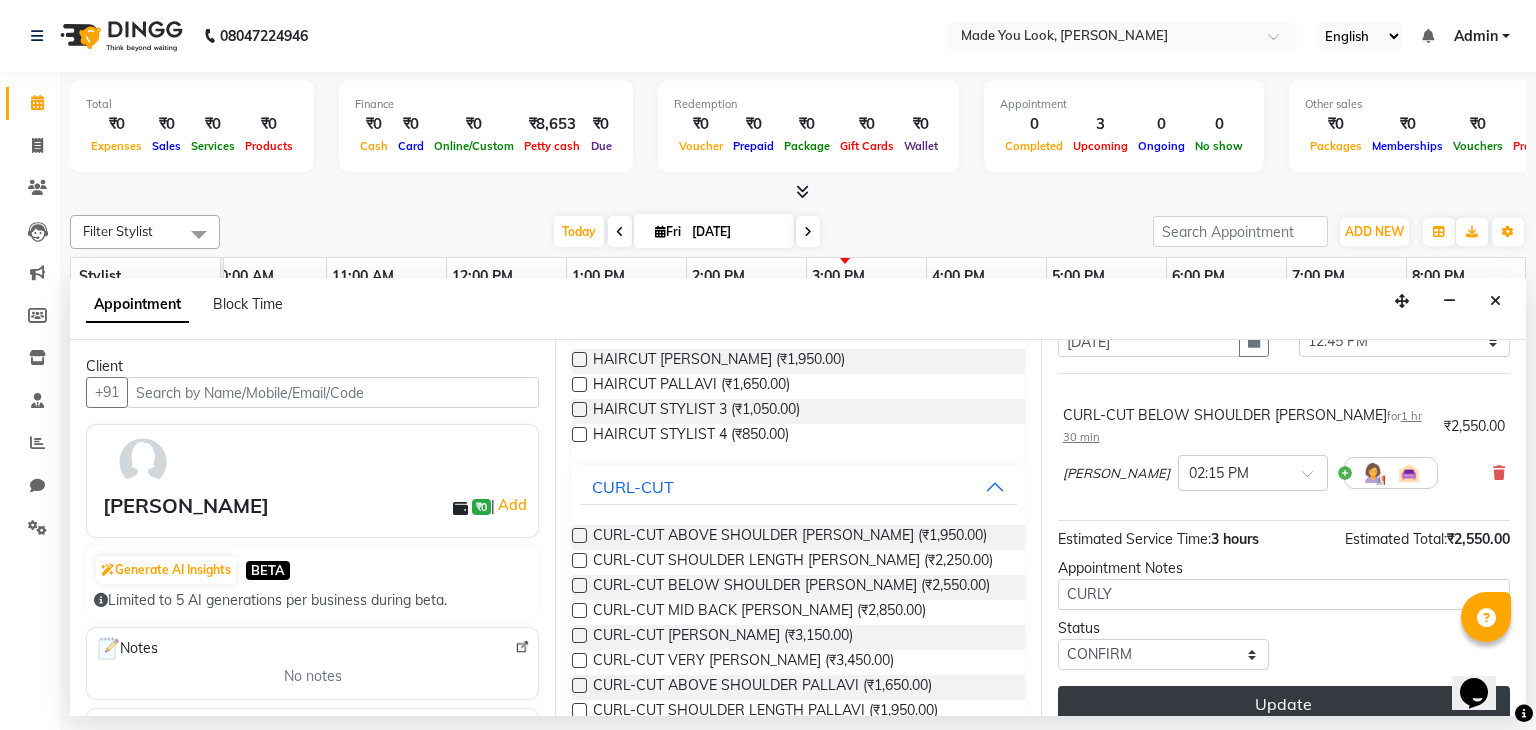 click on "Update" at bounding box center (1284, 704) 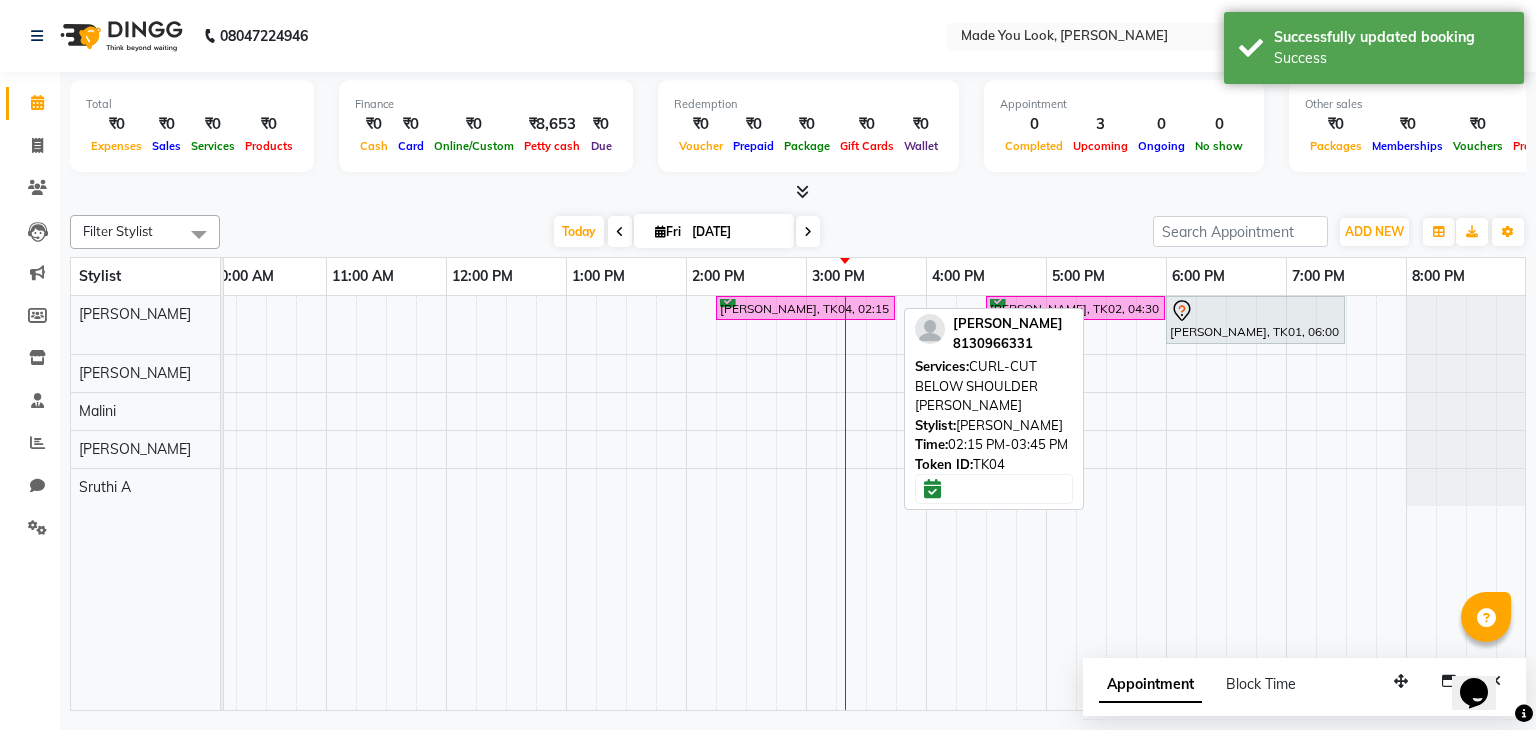 click on "[PERSON_NAME], TK04, 02:15 PM-03:45 PM, CURL-CUT BELOW SHOULDER [PERSON_NAME]" at bounding box center [805, 308] 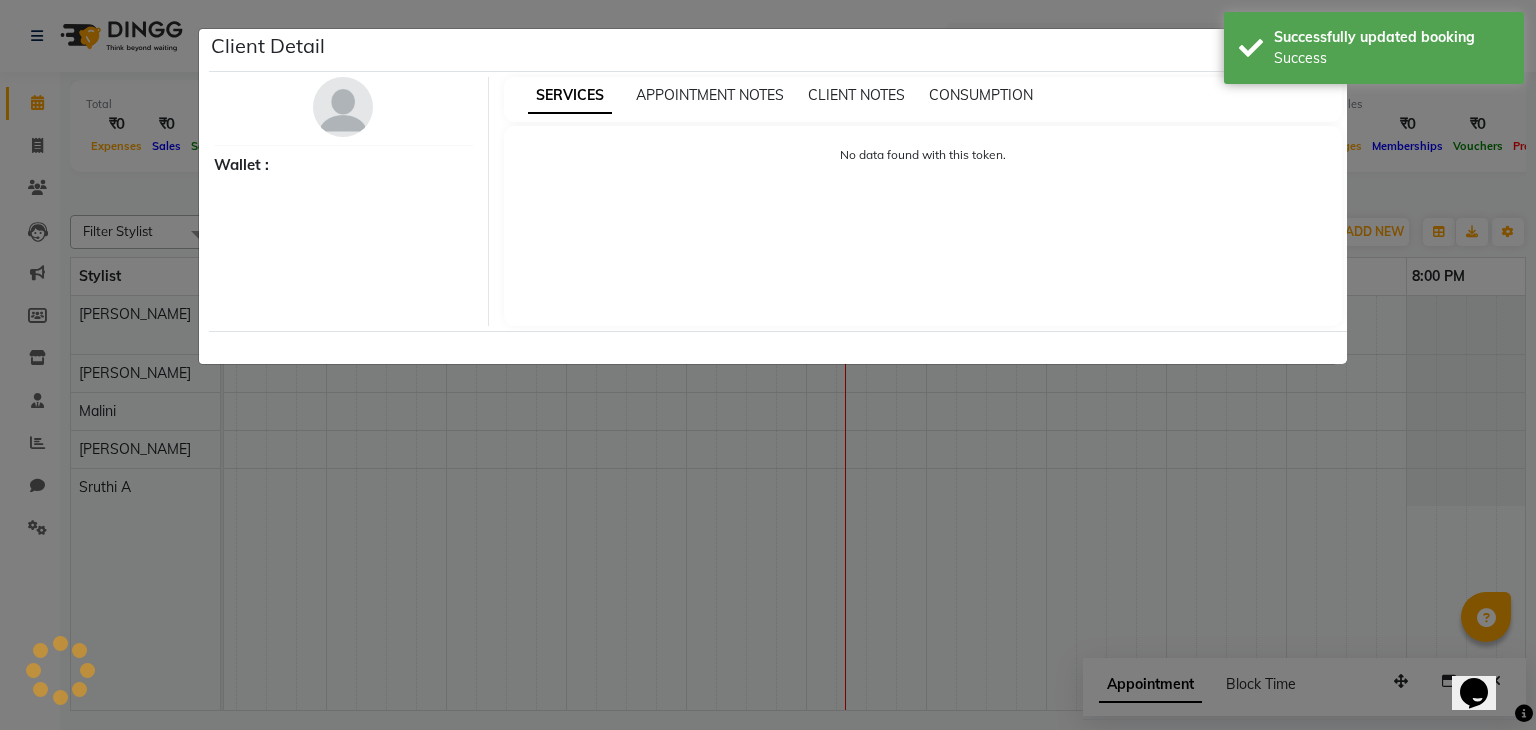 select on "6" 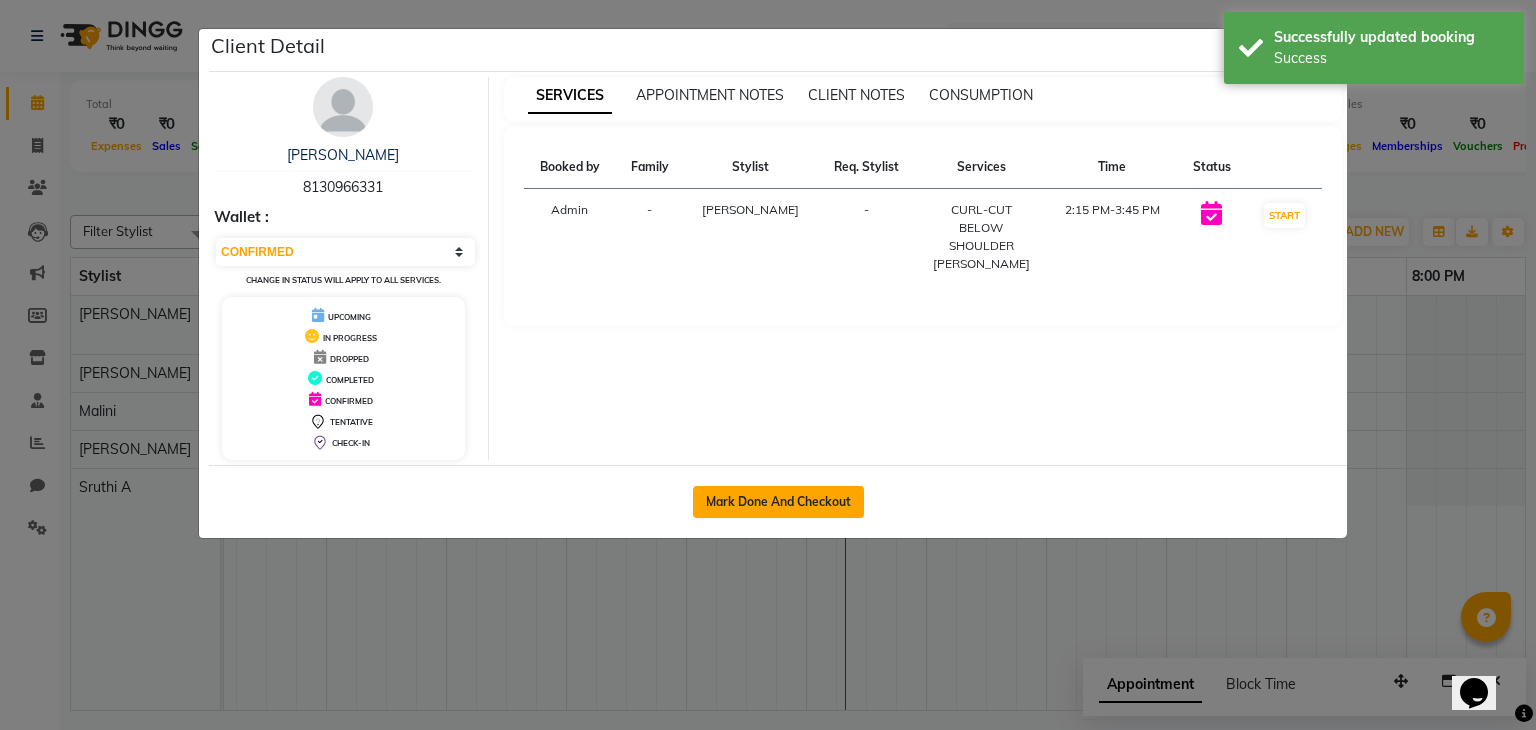 click on "Mark Done And Checkout" 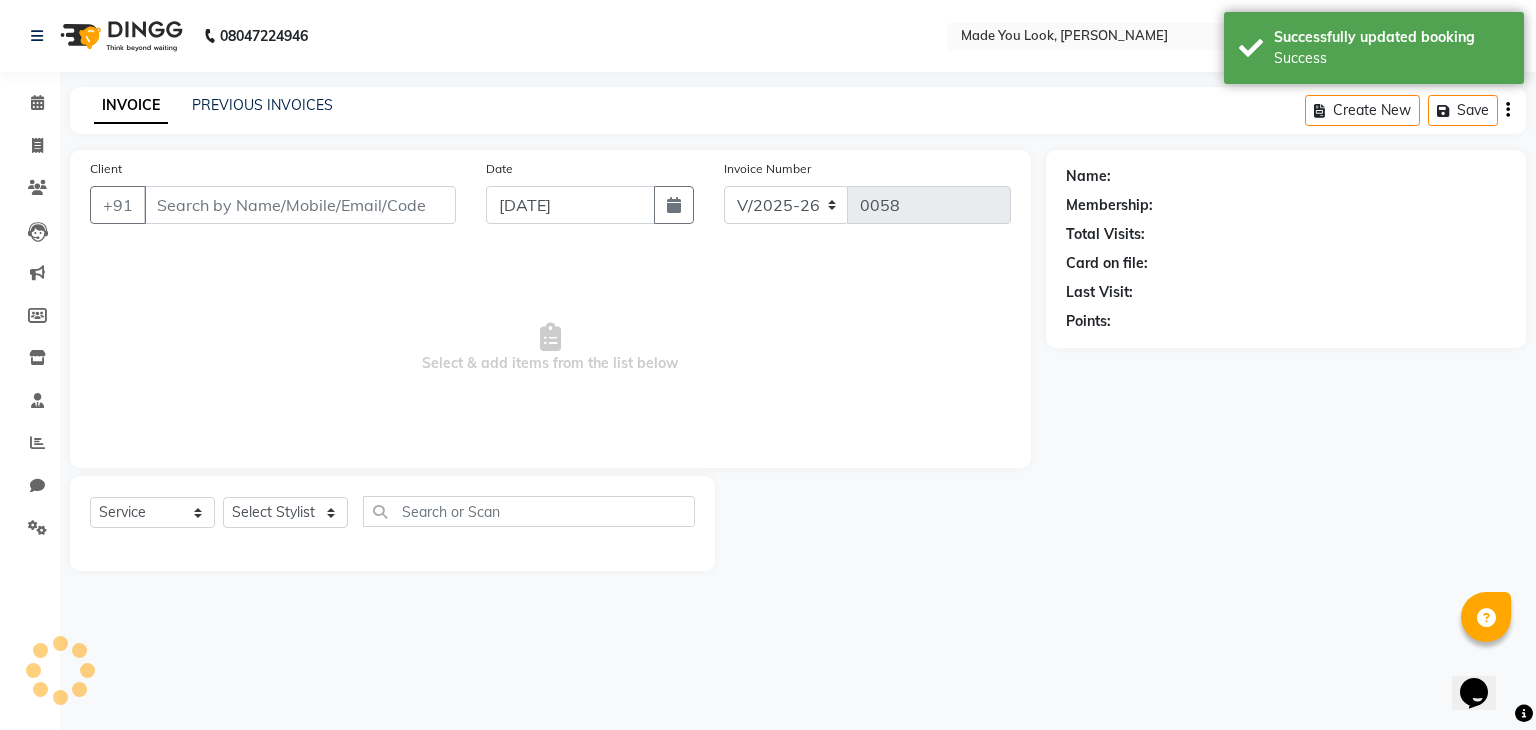 select on "3" 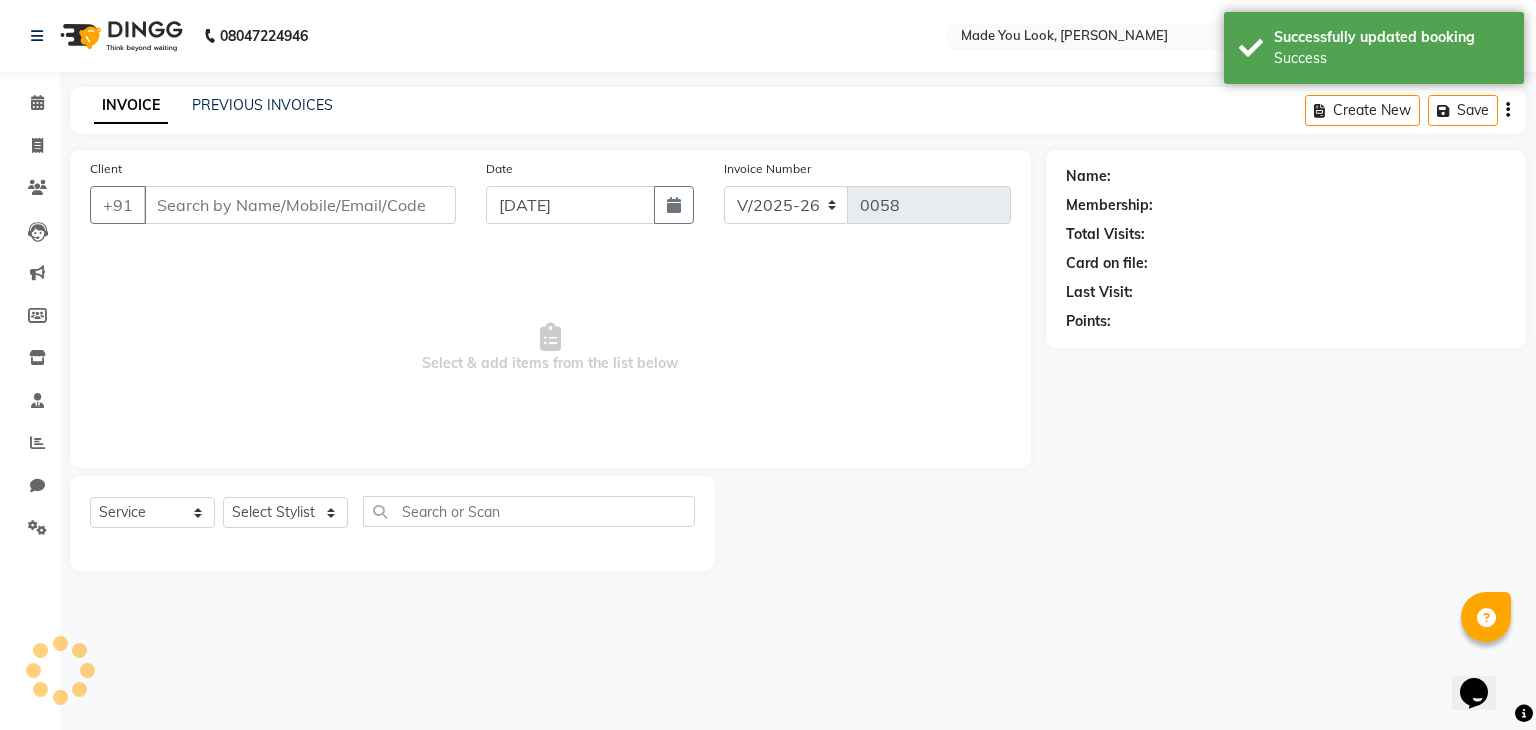 type on "8130966331" 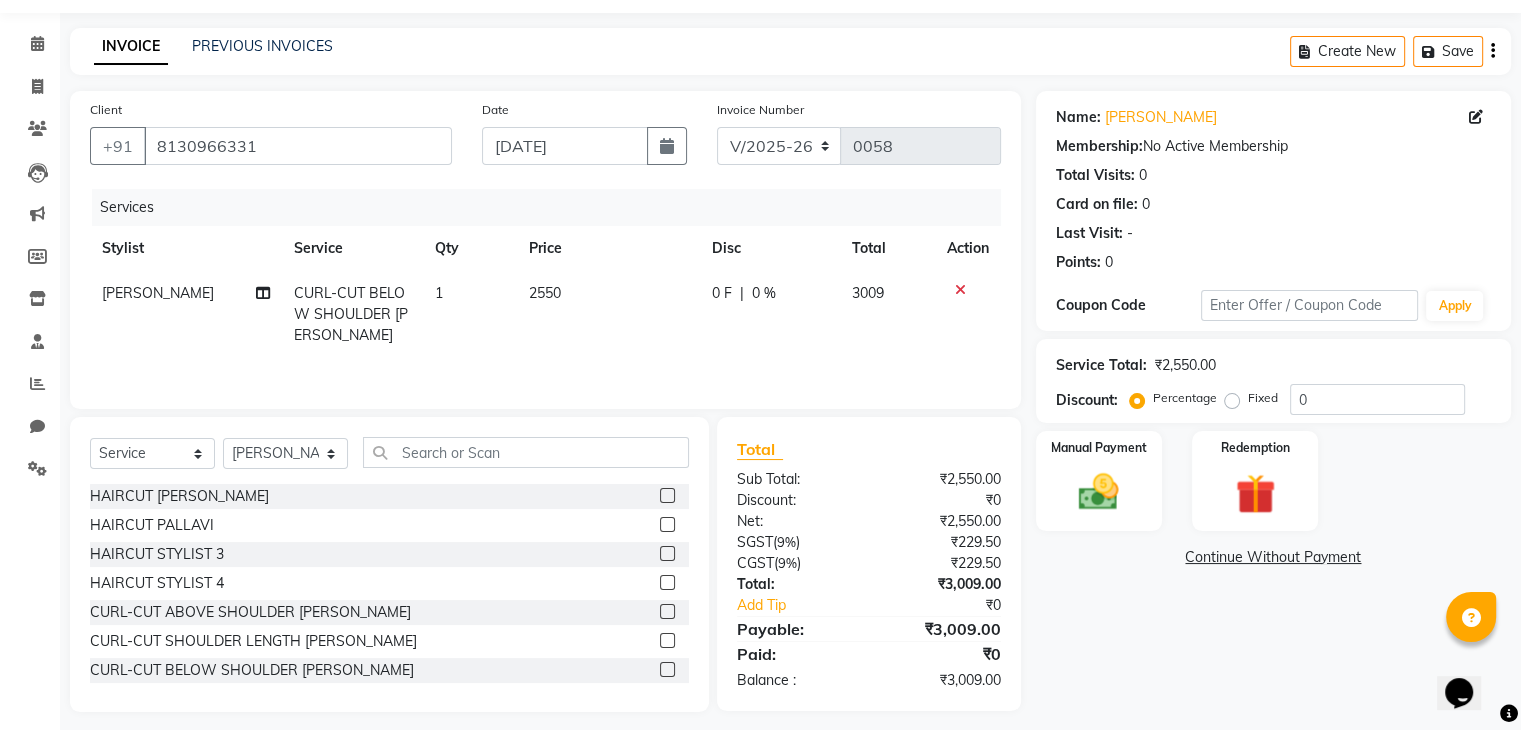 scroll, scrollTop: 72, scrollLeft: 0, axis: vertical 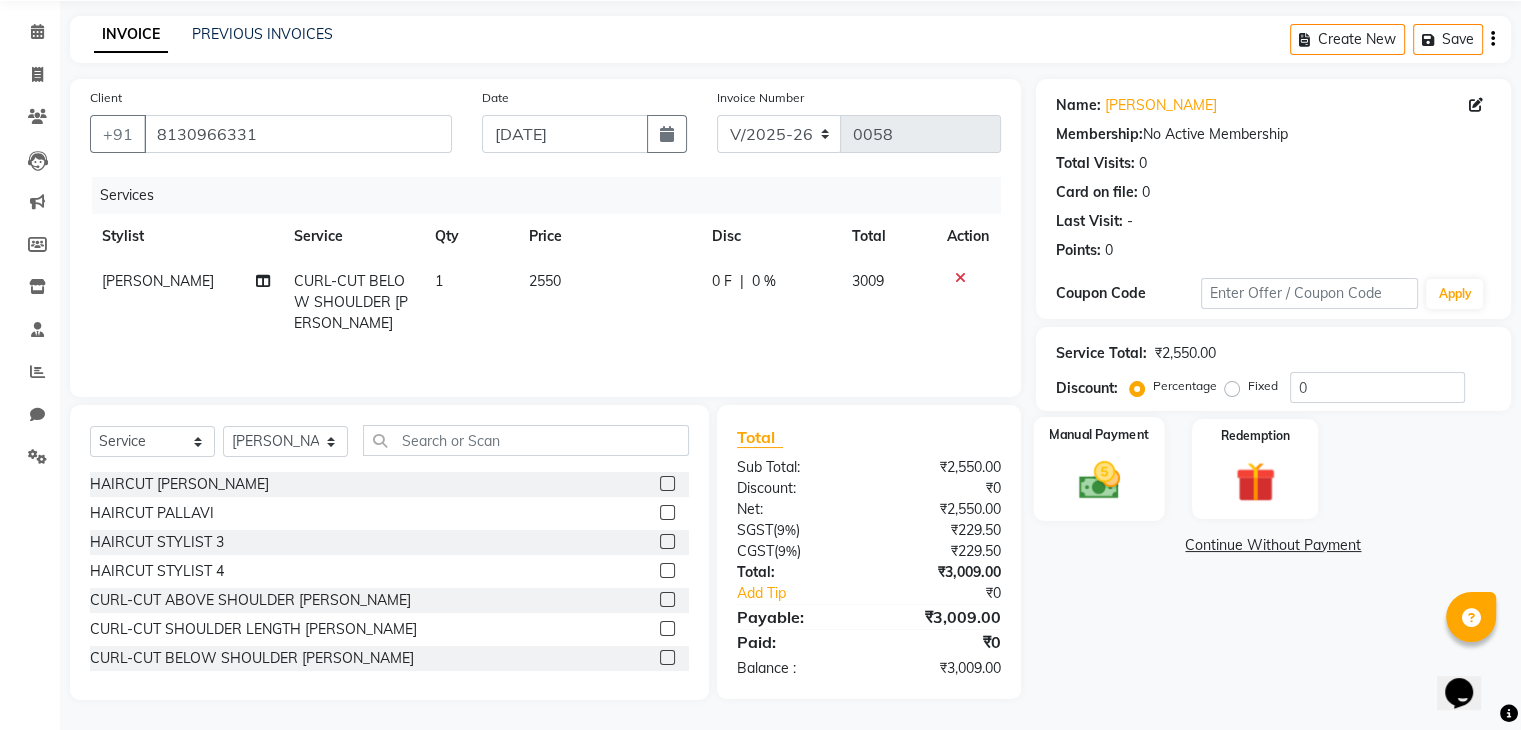 click on "Manual Payment" 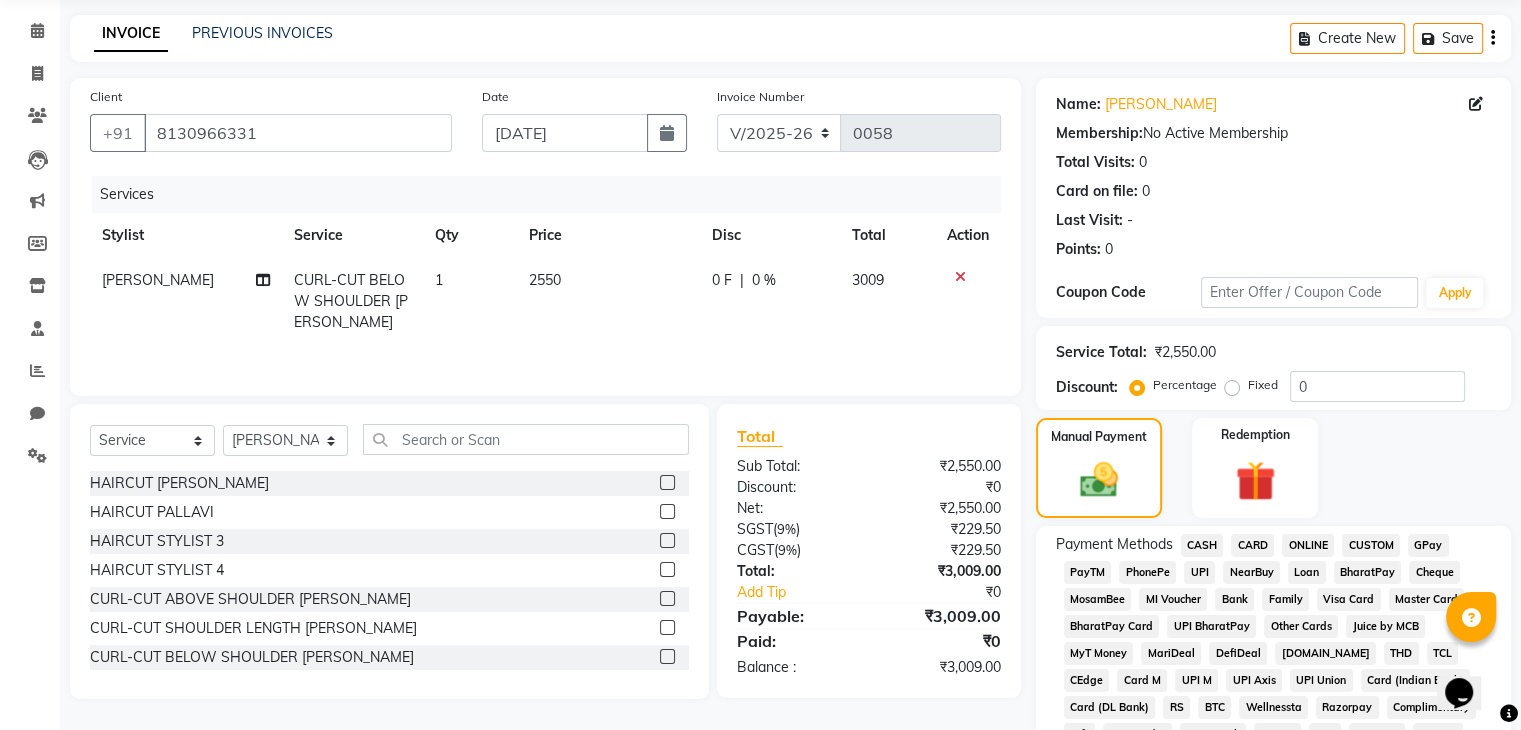 click on "CARD" 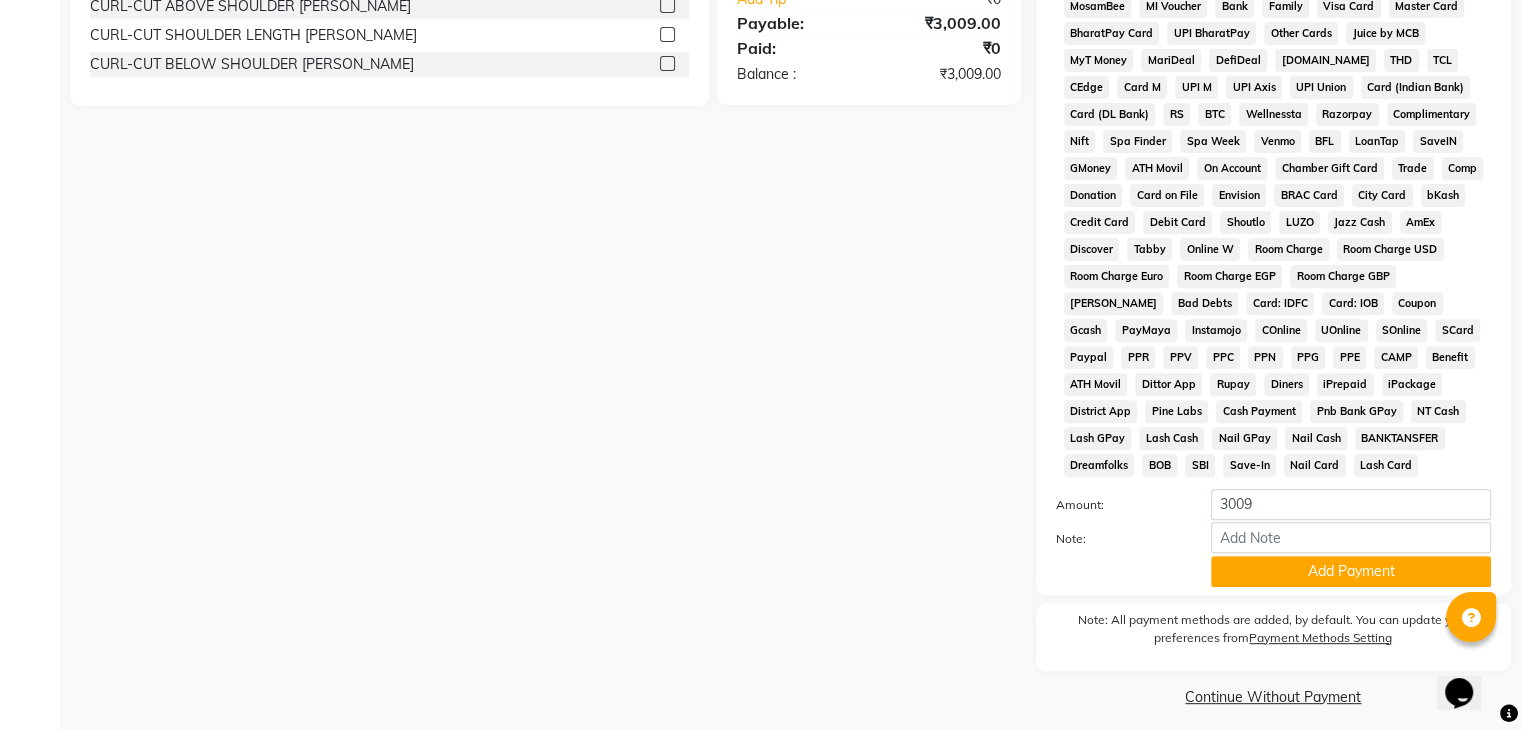 scroll, scrollTop: 668, scrollLeft: 0, axis: vertical 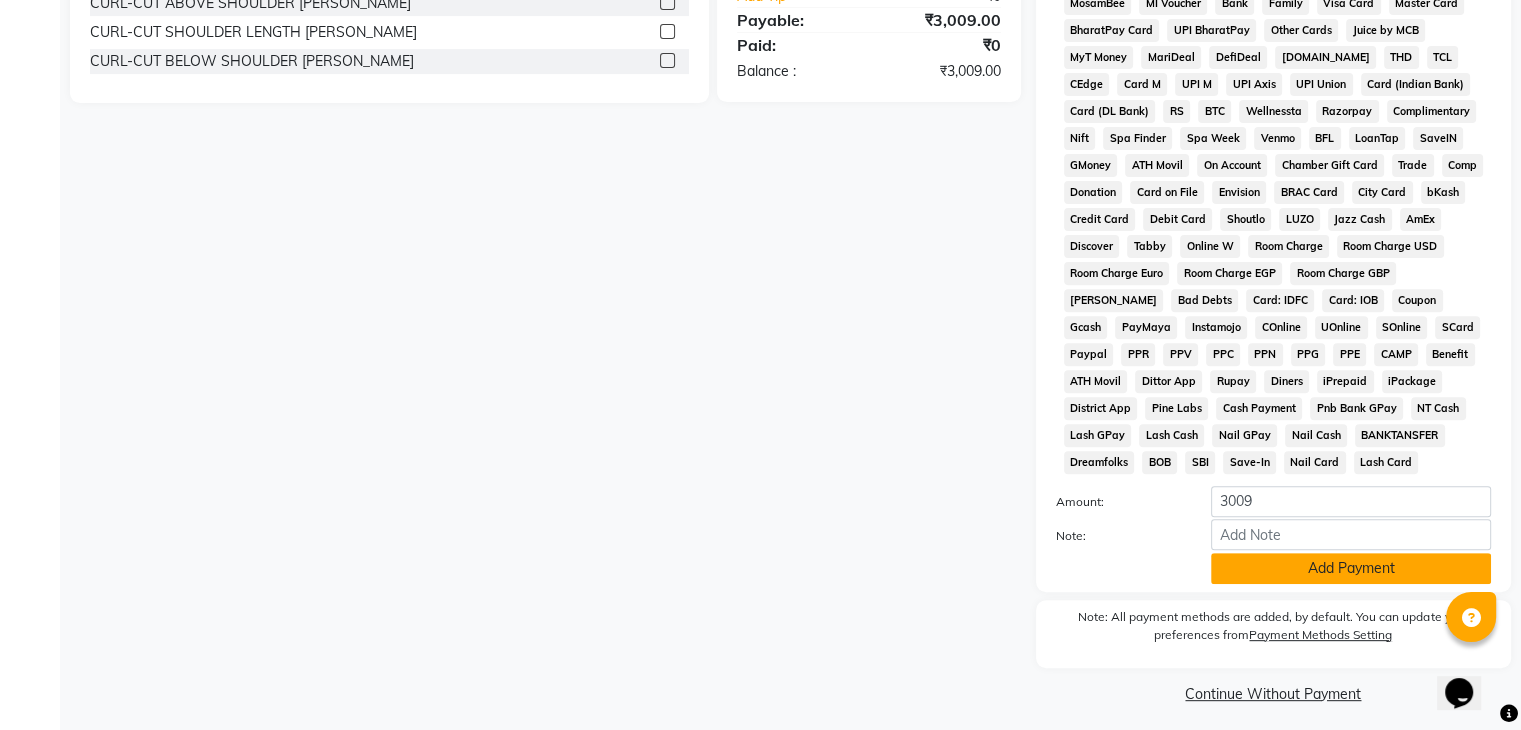 click on "Add Payment" 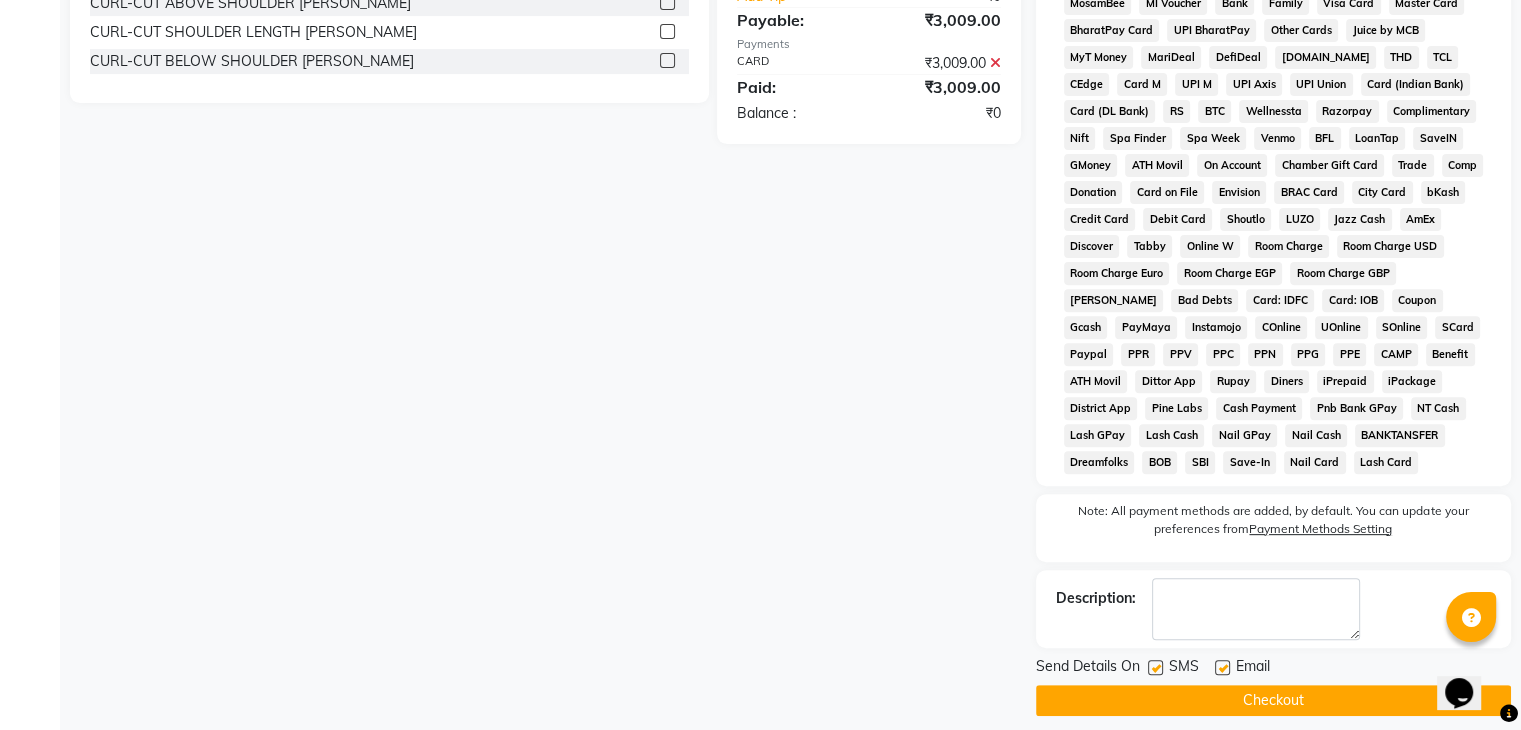 scroll, scrollTop: 699, scrollLeft: 0, axis: vertical 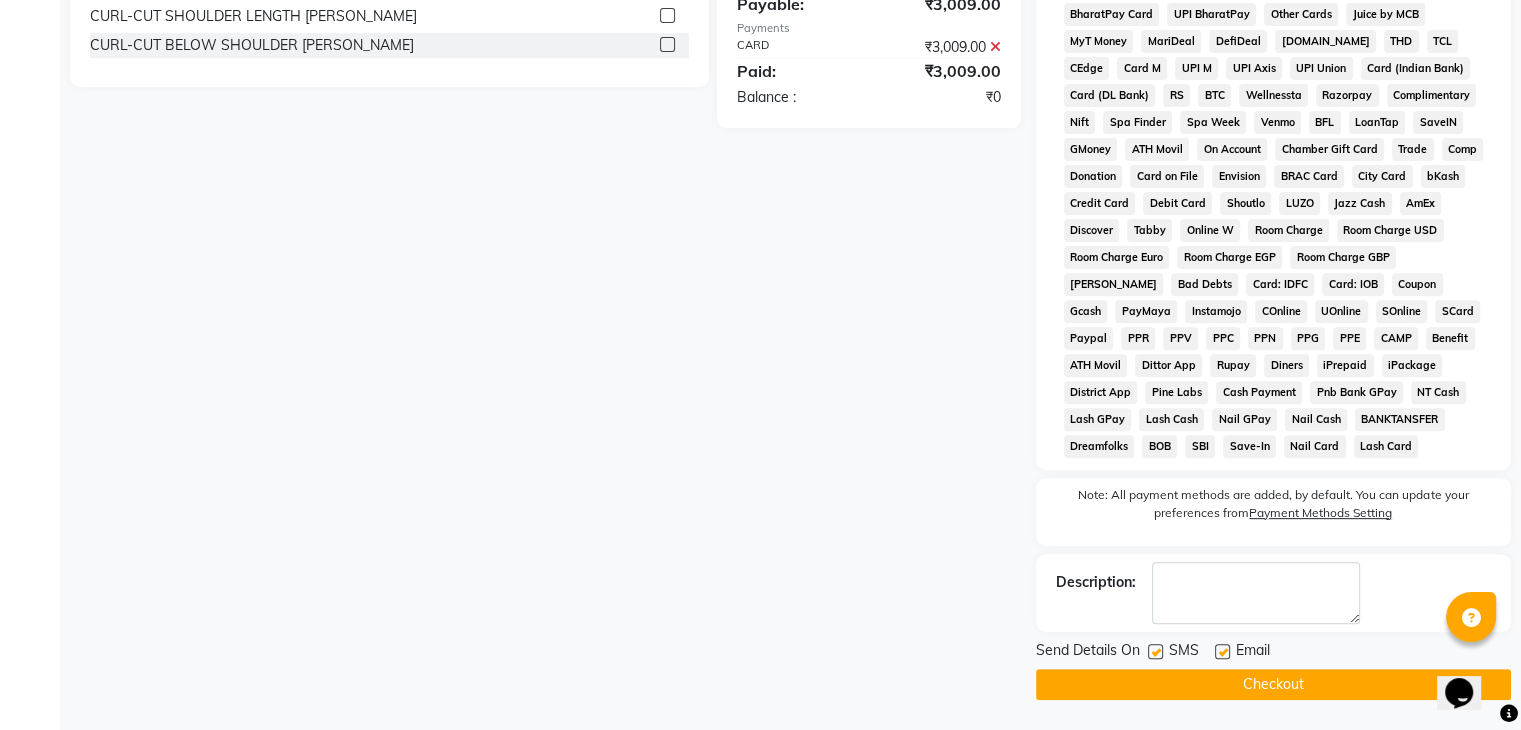 click on "Checkout" 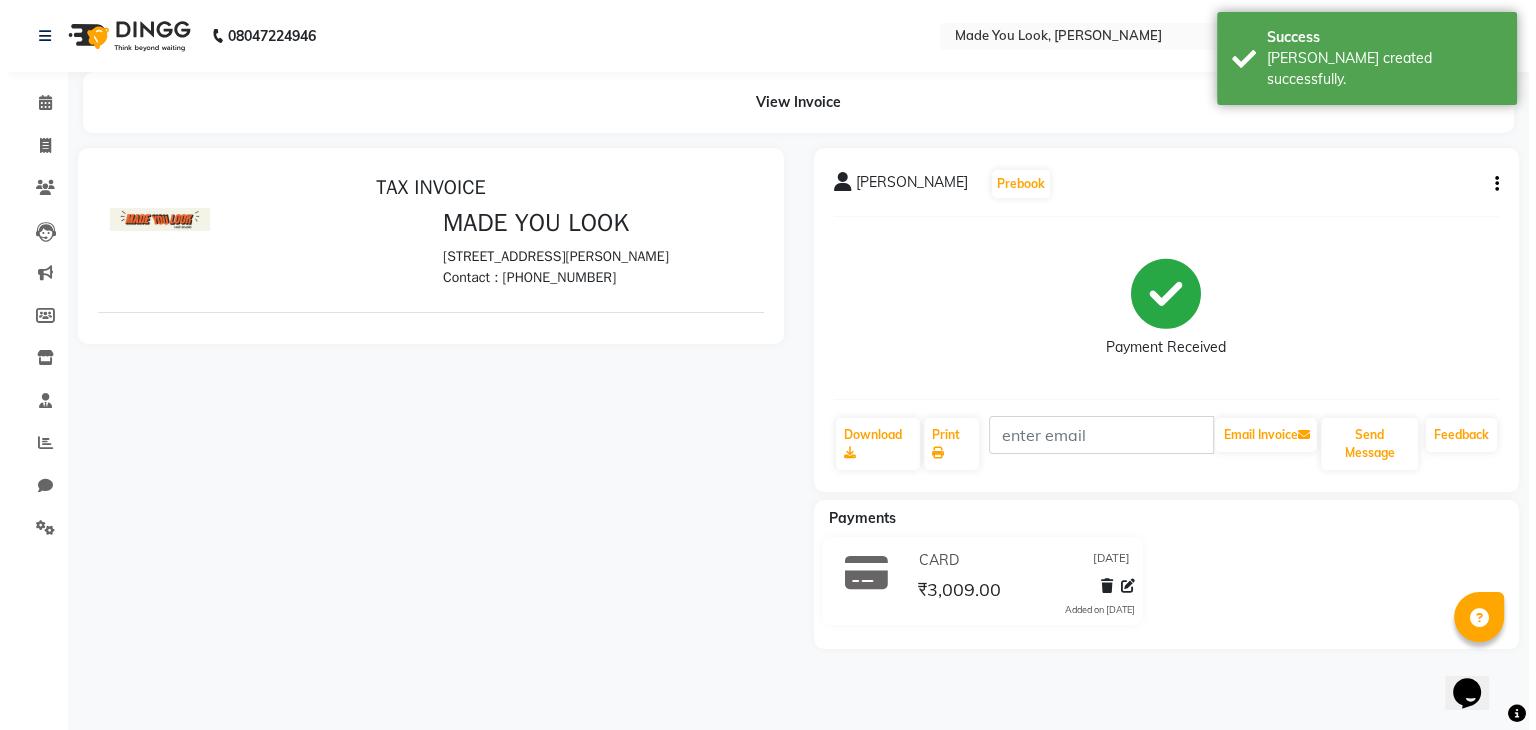 scroll, scrollTop: 0, scrollLeft: 0, axis: both 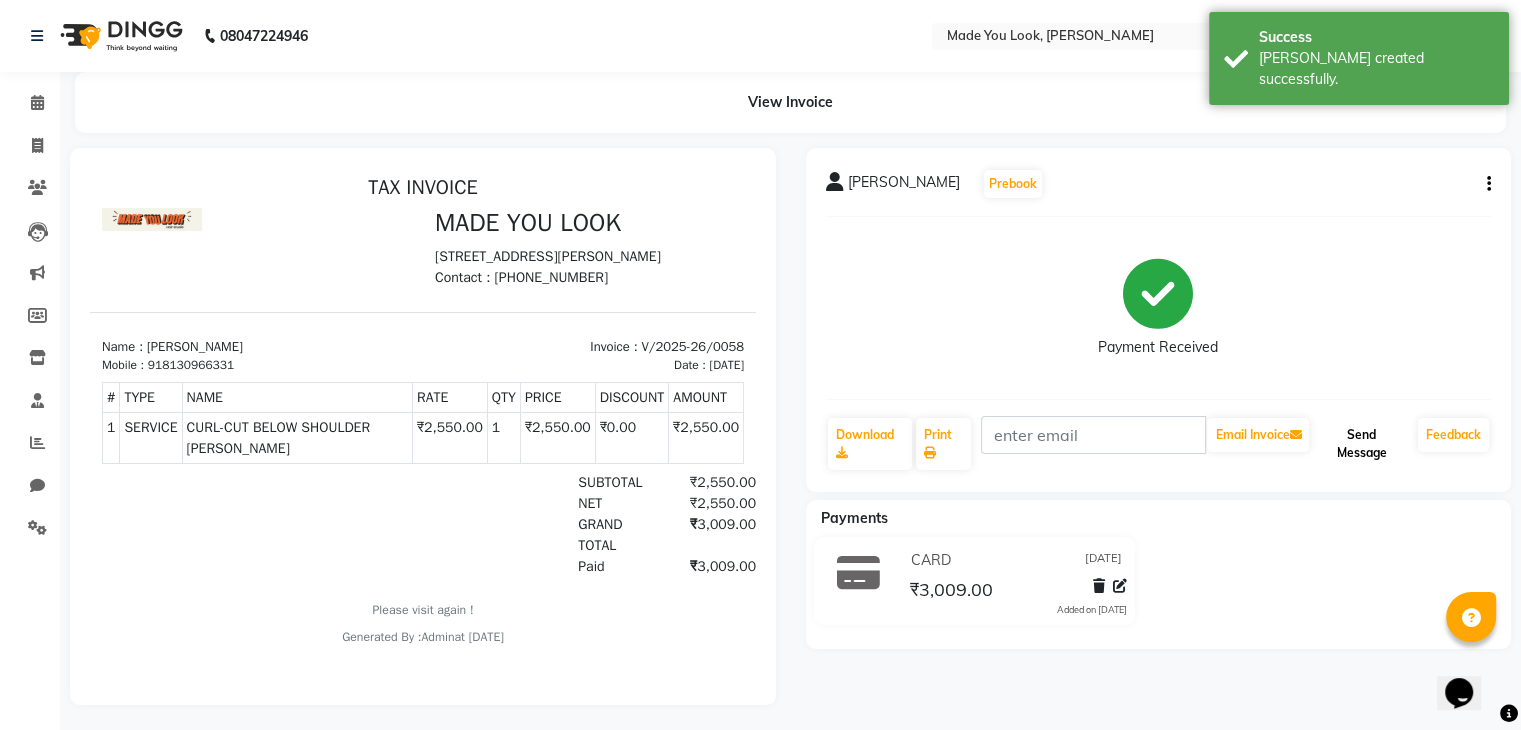 click on "Send Message" 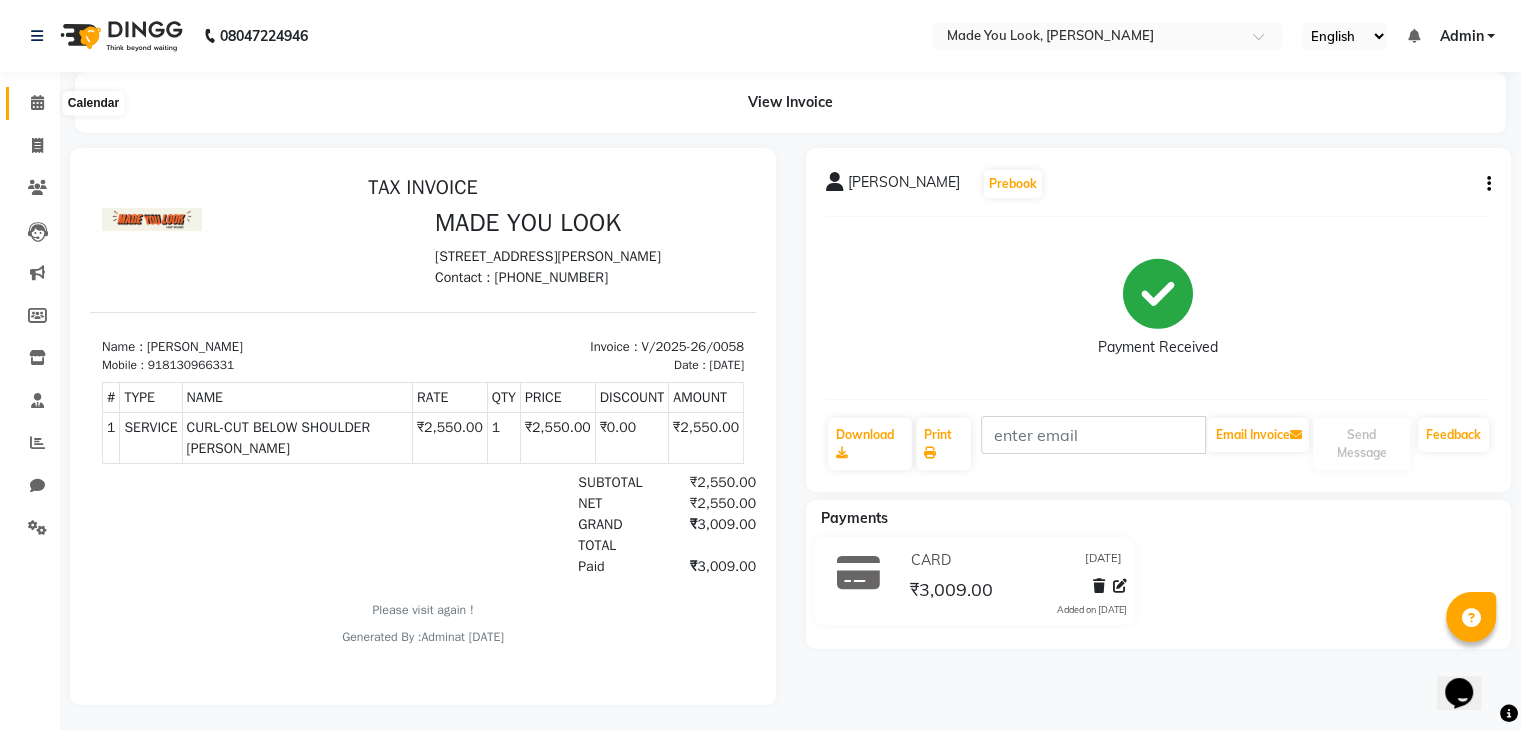 click 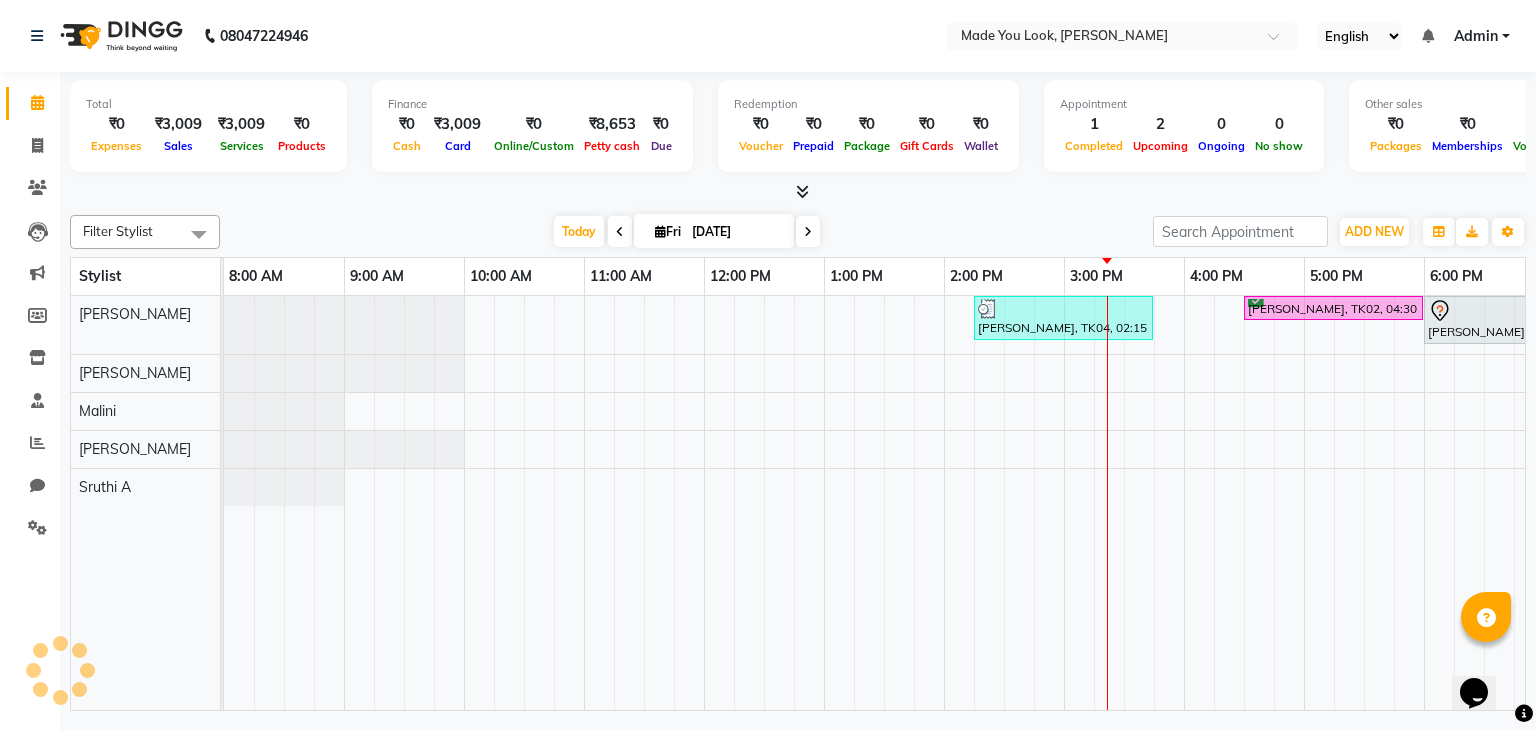scroll, scrollTop: 0, scrollLeft: 258, axis: horizontal 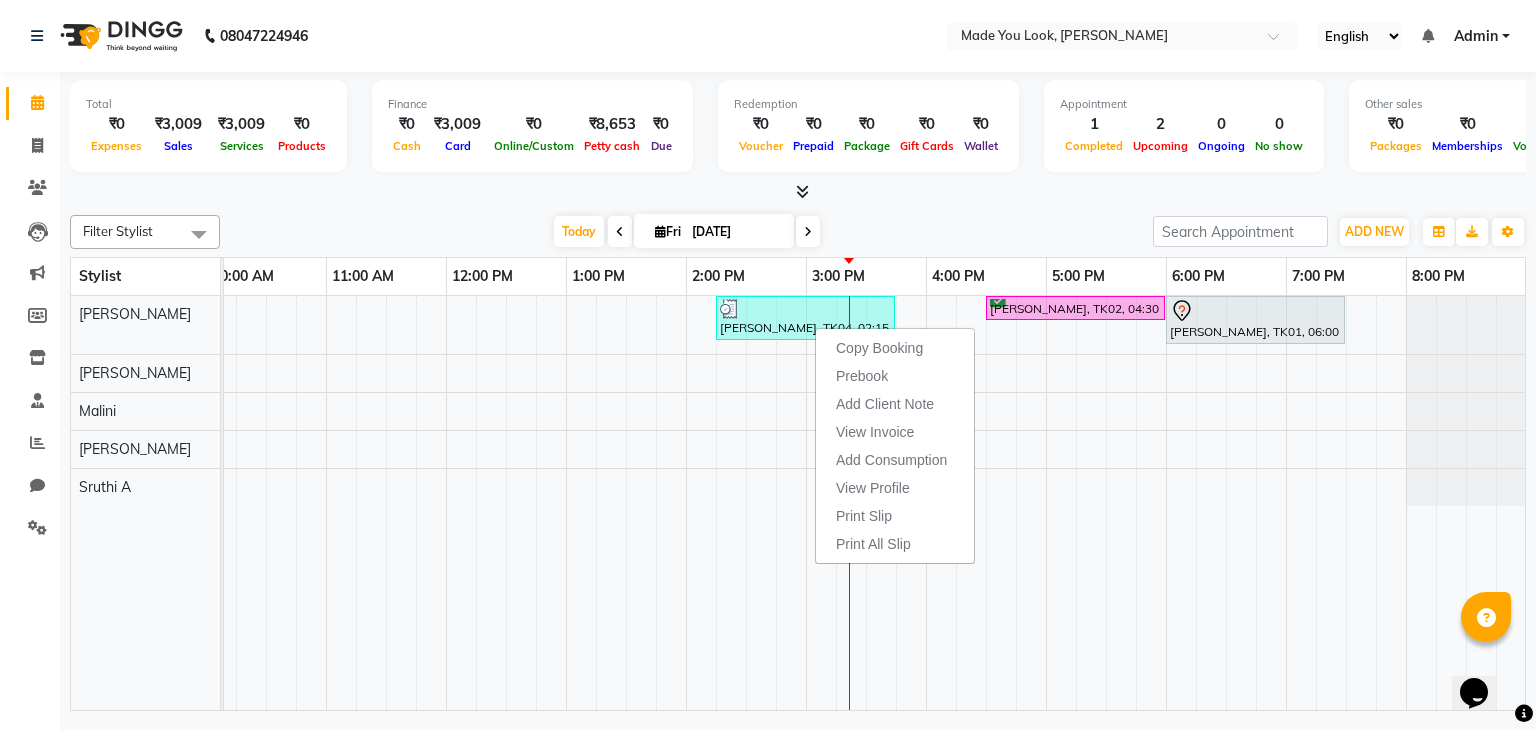 click on "Filter Stylist Select All Malini pallavi [PERSON_NAME] Devi [PERSON_NAME]  [PERSON_NAME] A [DATE]  [DATE] Toggle Dropdown Add Appointment Add Invoice Add Expense Add Attendance Add Client Add Transaction Toggle Dropdown Add Appointment Add Invoice Add Expense Add Attendance Add Client ADD NEW Toggle Dropdown Add Appointment Add Invoice Add Expense Add Attendance Add Client Add Transaction Filter Stylist Select All Malini pallavi [PERSON_NAME] Devi [PERSON_NAME]  [PERSON_NAME] A Group By  Staff View   Room View  View as Vertical  Vertical - Week View  Horizontal  Horizontal - Week View  List  Toggle Dropdown Calendar Settings Manage Tags   Arrange Stylists   Reset Stylists  Full Screen Appointment Form Zoom 100% Stylist 8:00 AM 9:00 AM 10:00 AM 11:00 AM 12:00 PM 1:00 PM 2:00 PM 3:00 PM 4:00 PM 5:00 PM 6:00 PM 7:00 PM 8:00 PM [PERSON_NAME]  [PERSON_NAME] [PERSON_NAME] Devi [PERSON_NAME] A     [PERSON_NAME], TK04, 02:15 PM-03:45 PM, CURL-CUT BELOW SHOULDER [PERSON_NAME]" 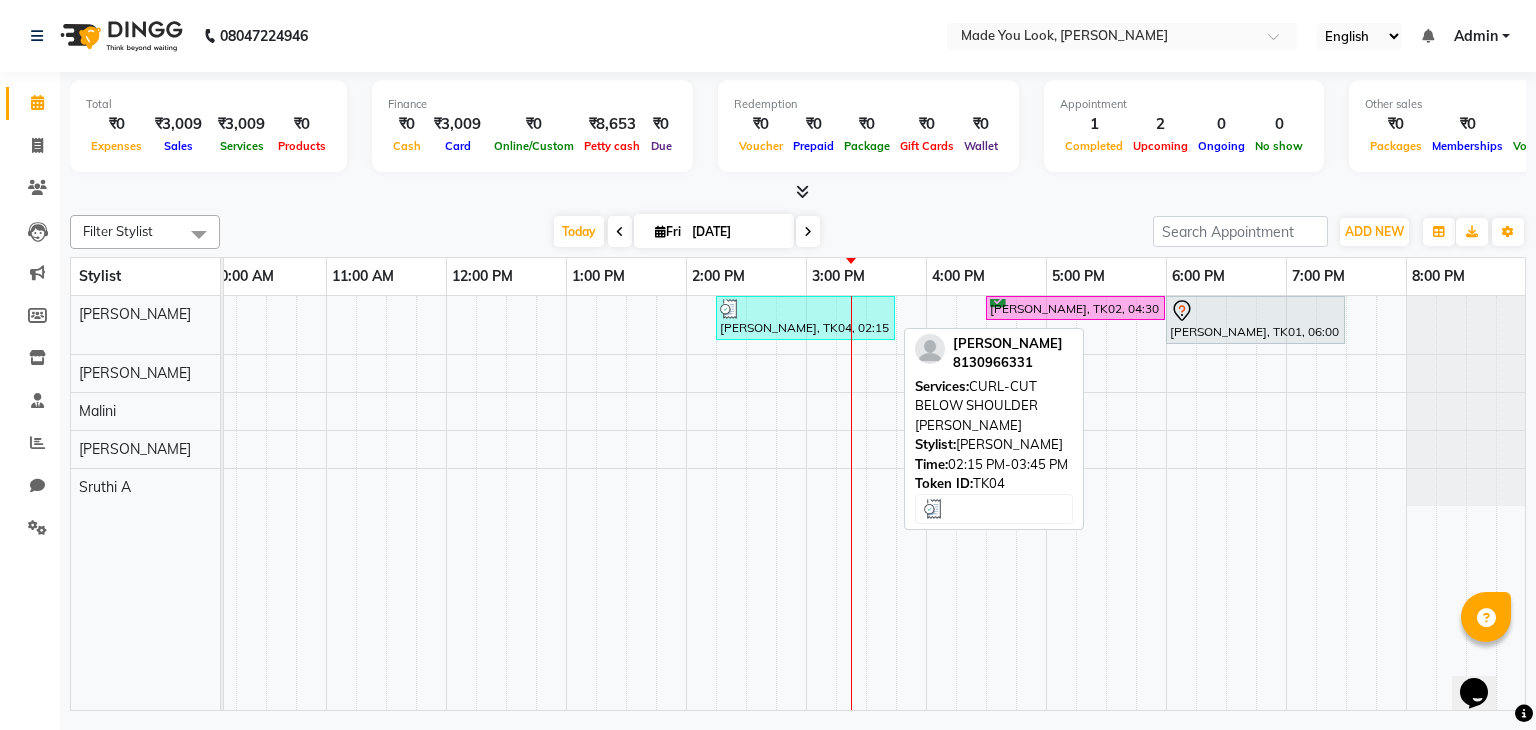 click on "[PERSON_NAME], TK04, 02:15 PM-03:45 PM, CURL-CUT BELOW SHOULDER [PERSON_NAME]" at bounding box center [805, 318] 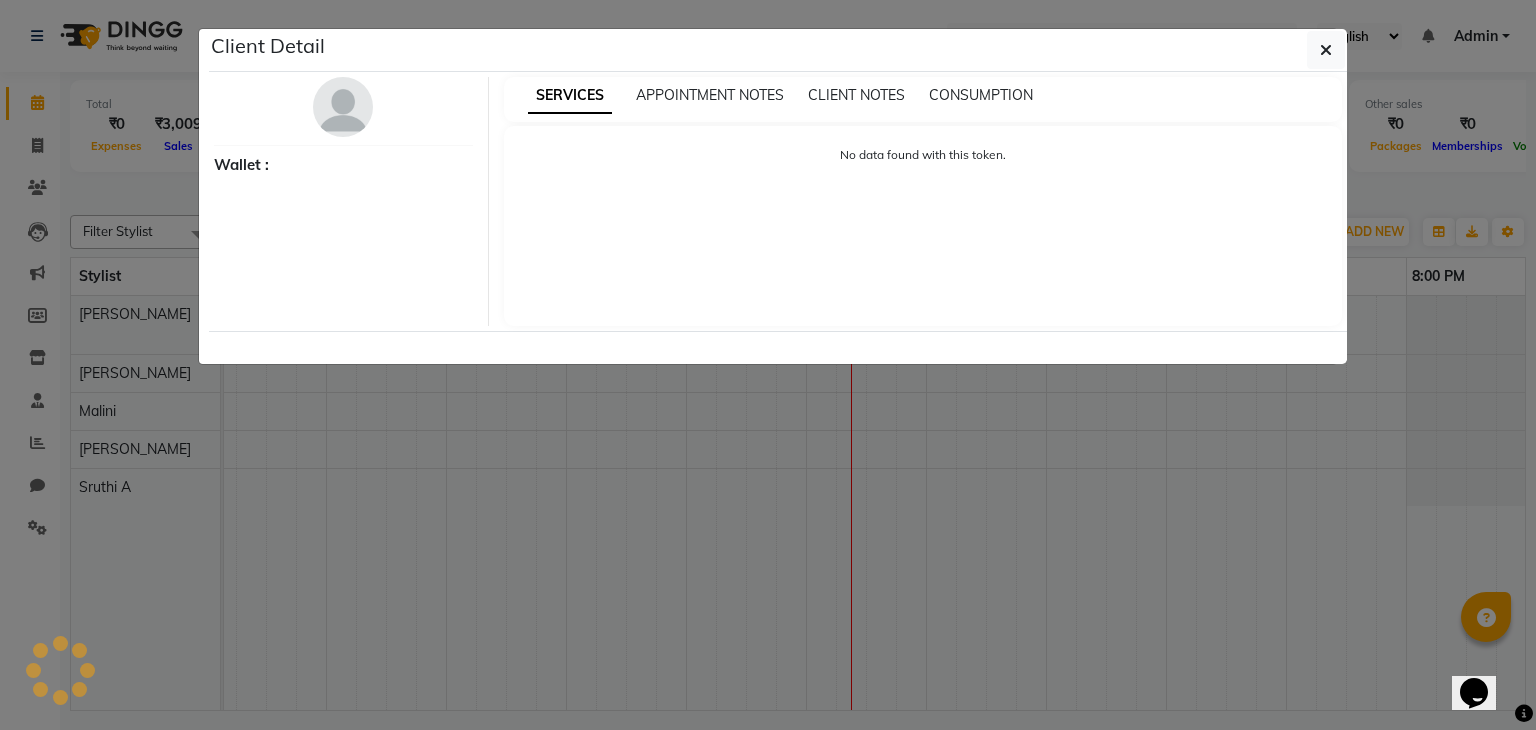 select on "3" 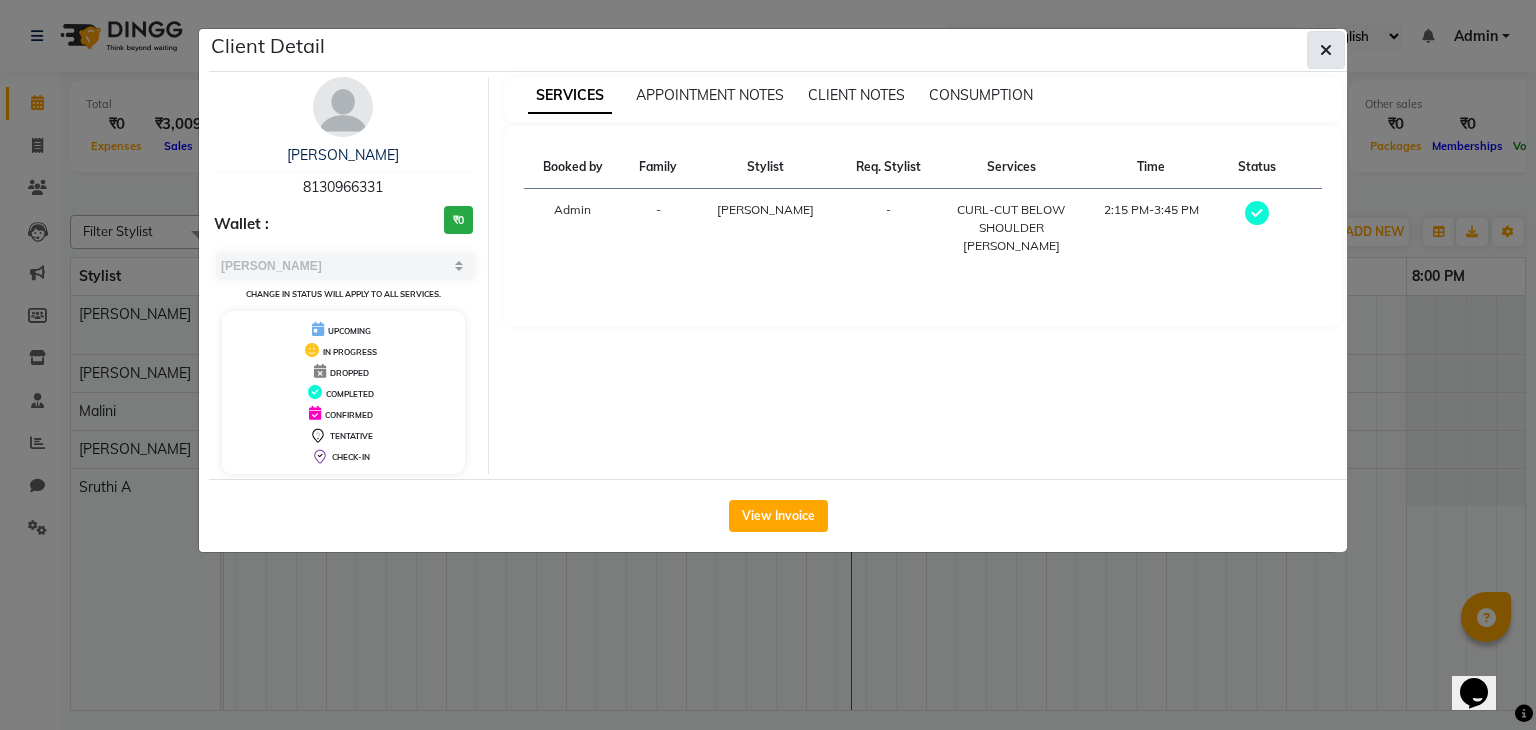 click 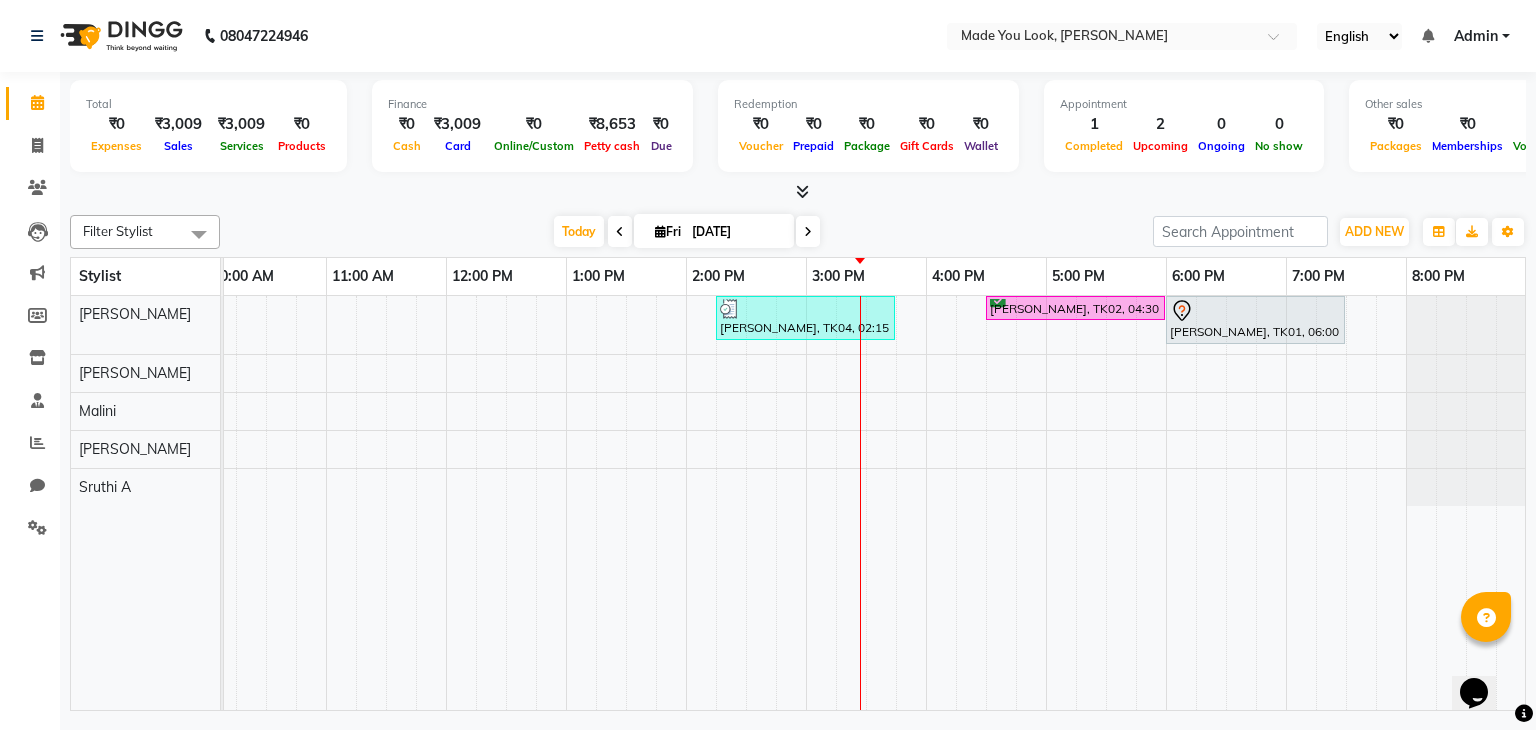 click at bounding box center [808, 231] 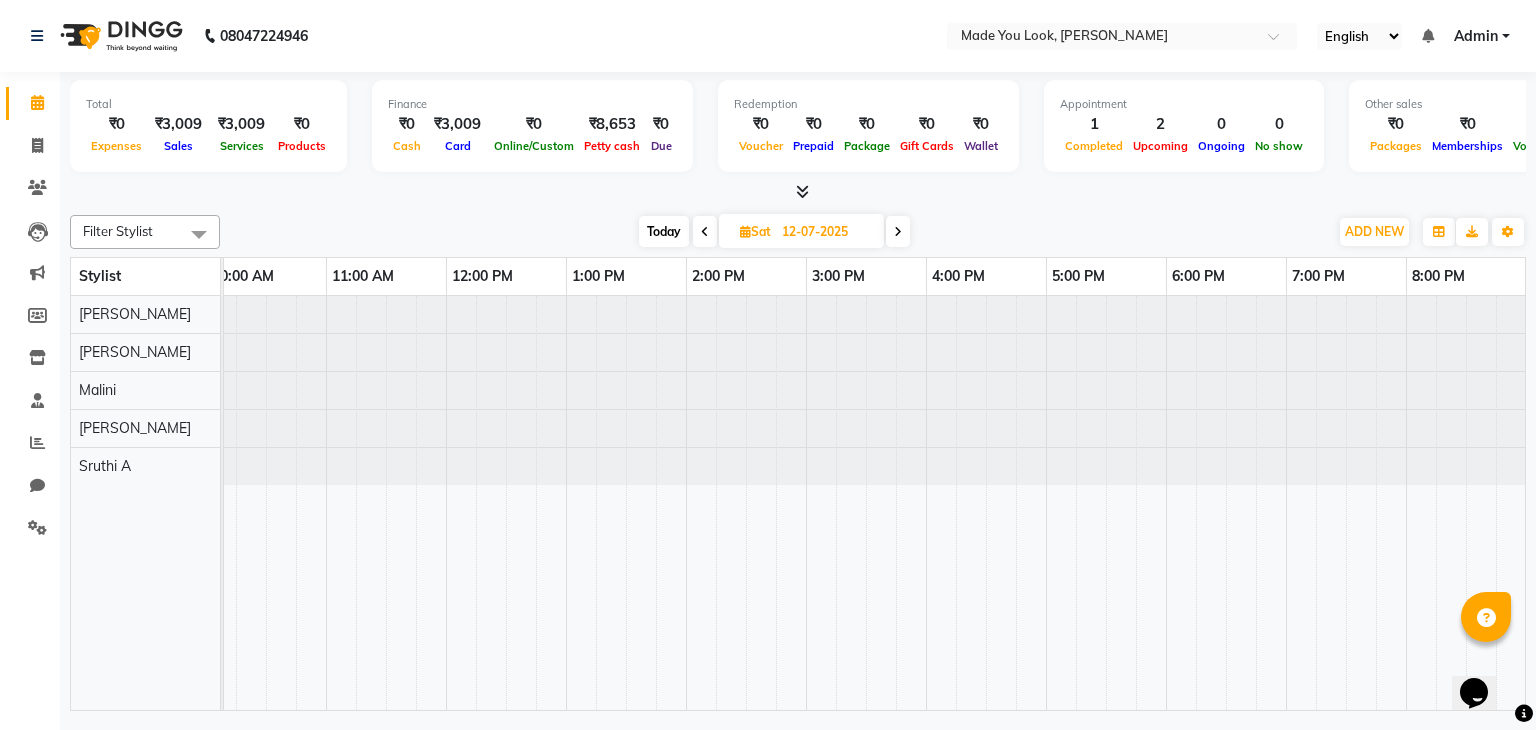 scroll, scrollTop: 0, scrollLeft: 258, axis: horizontal 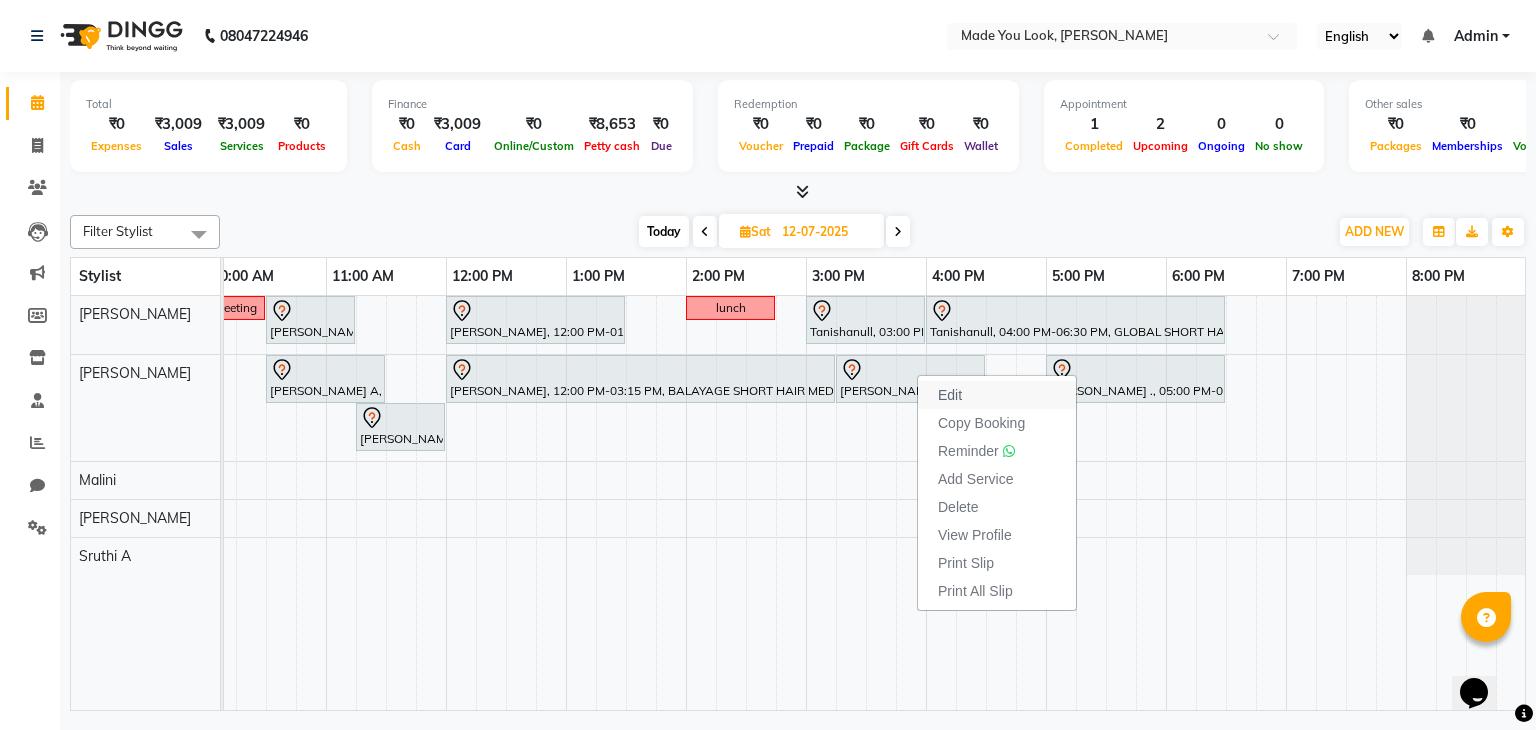 click on "Edit" at bounding box center [950, 395] 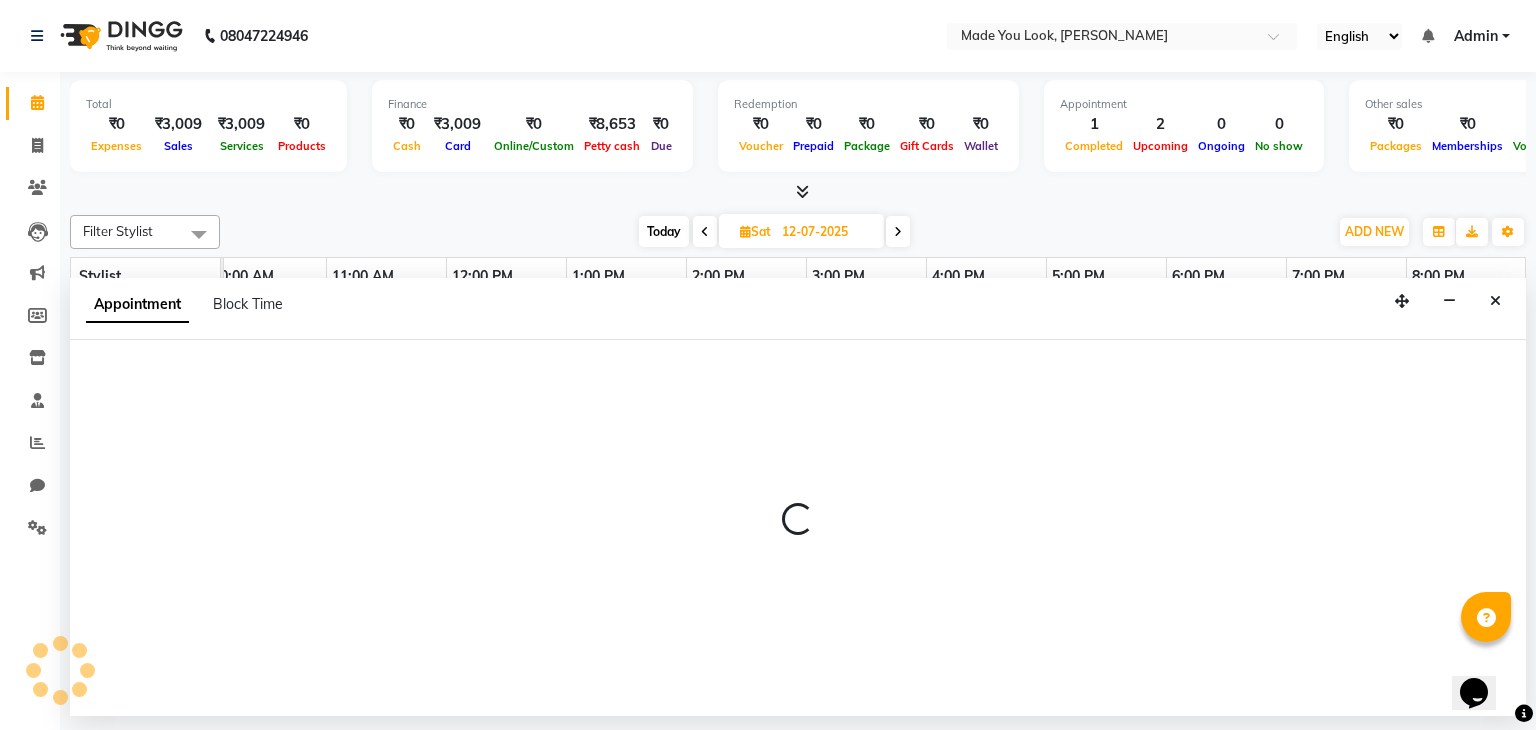 select on "tentative" 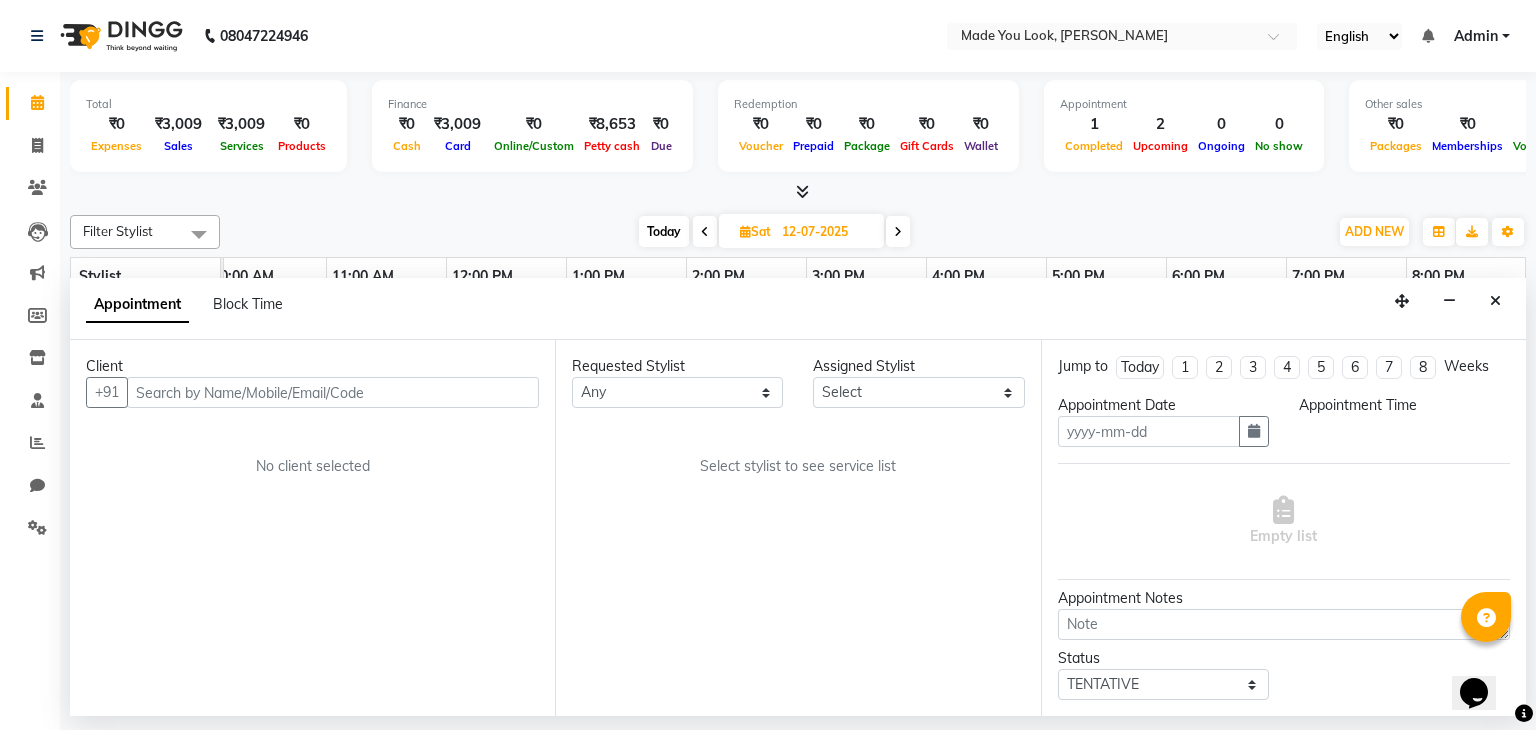 type on "12-07-2025" 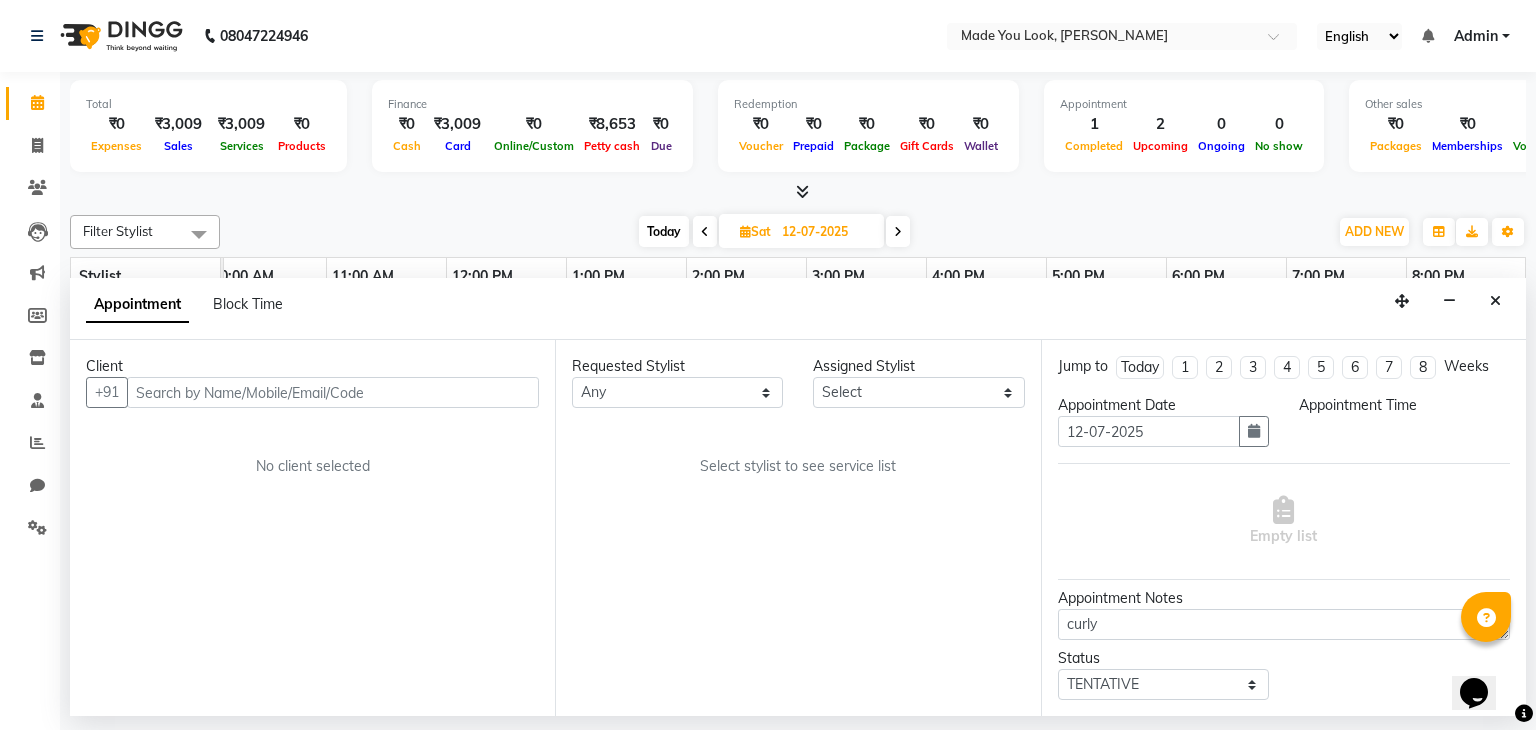 scroll, scrollTop: 0, scrollLeft: 0, axis: both 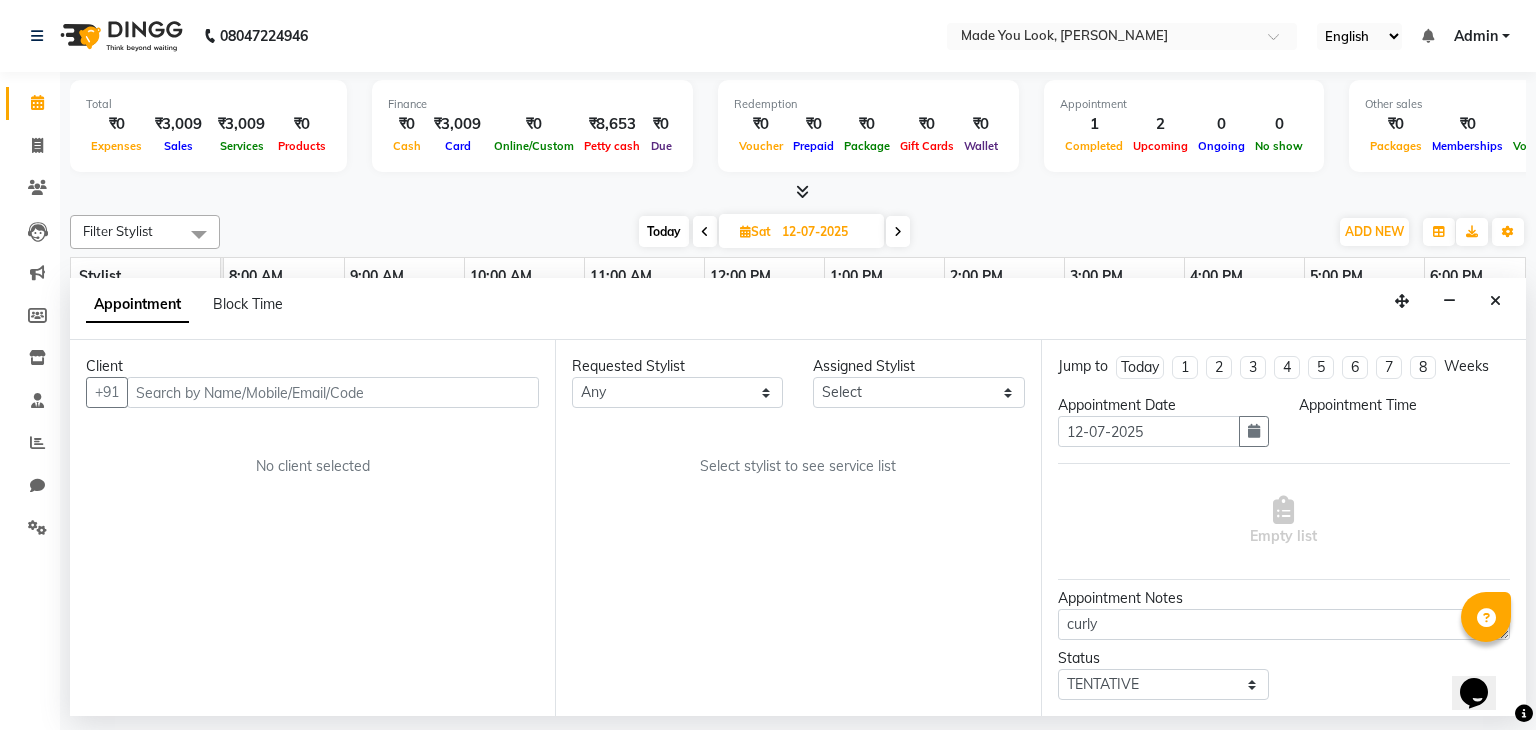 select on "83313" 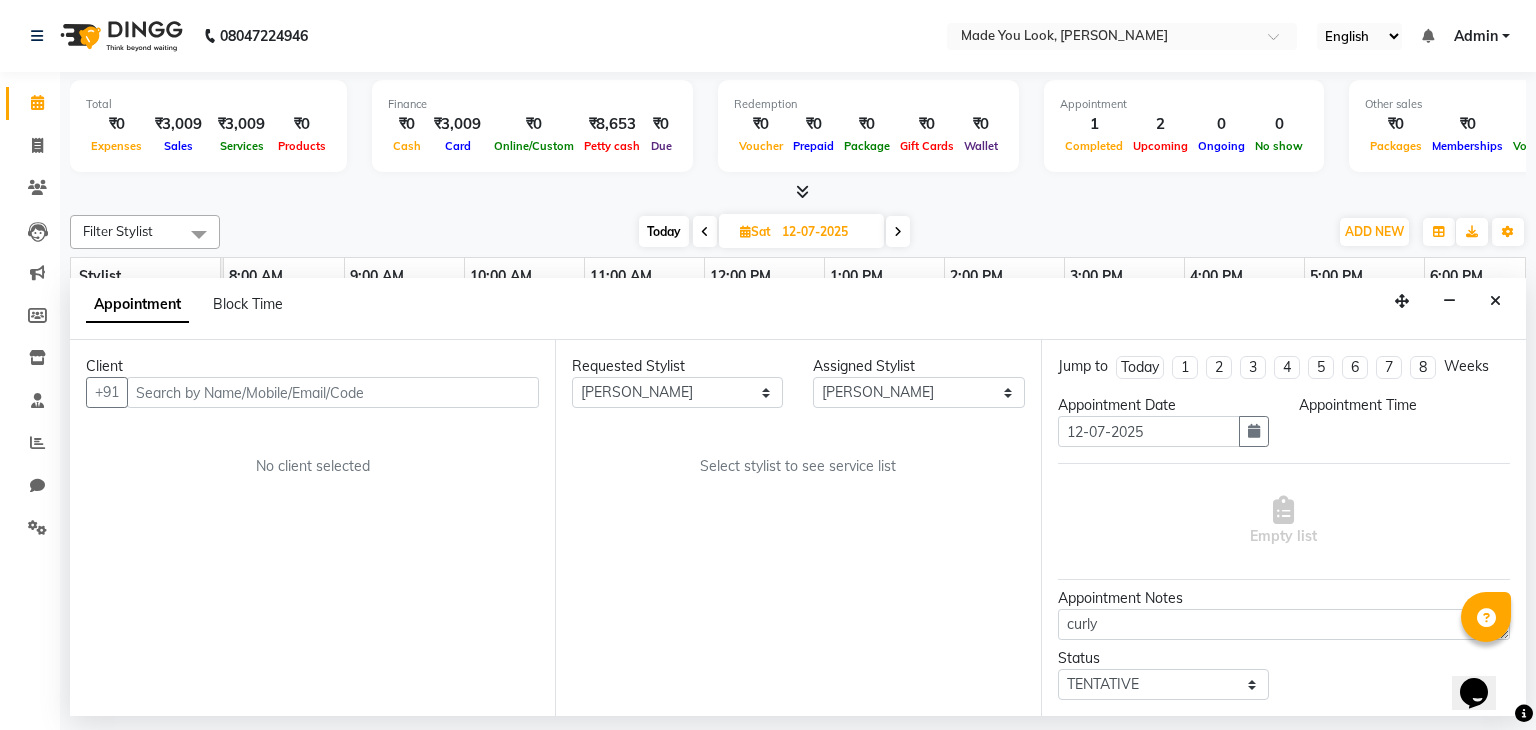select on "915" 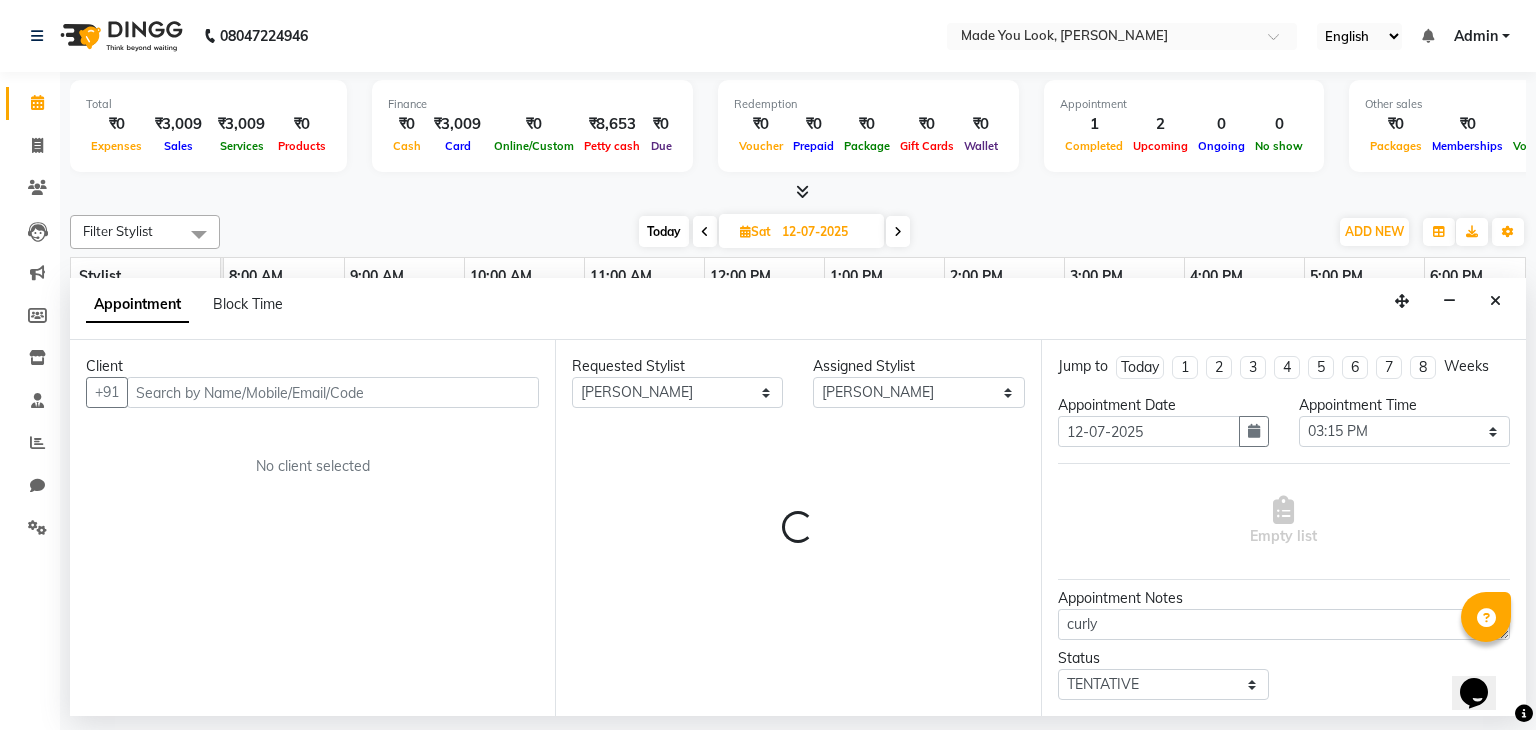 scroll, scrollTop: 0, scrollLeft: 258, axis: horizontal 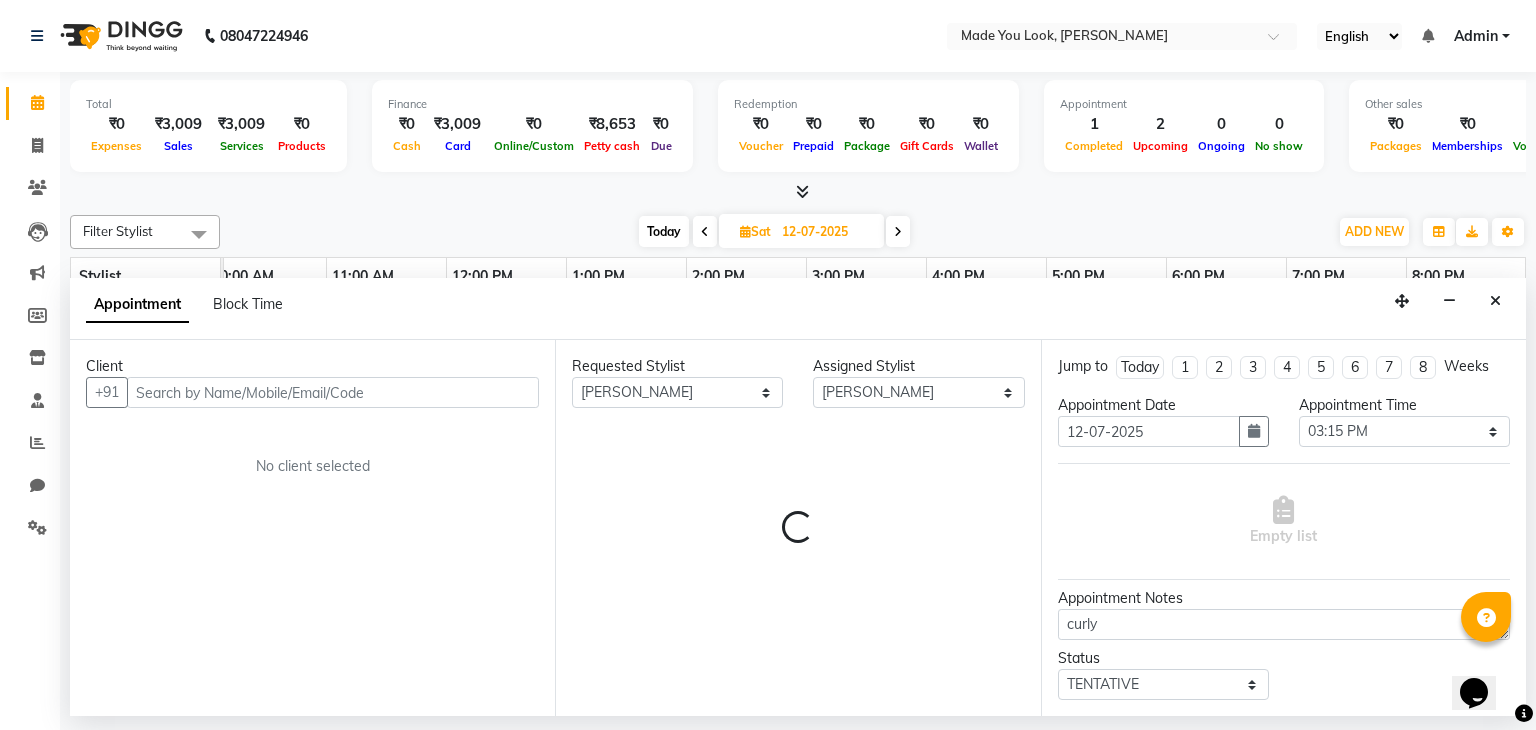 select on "4108" 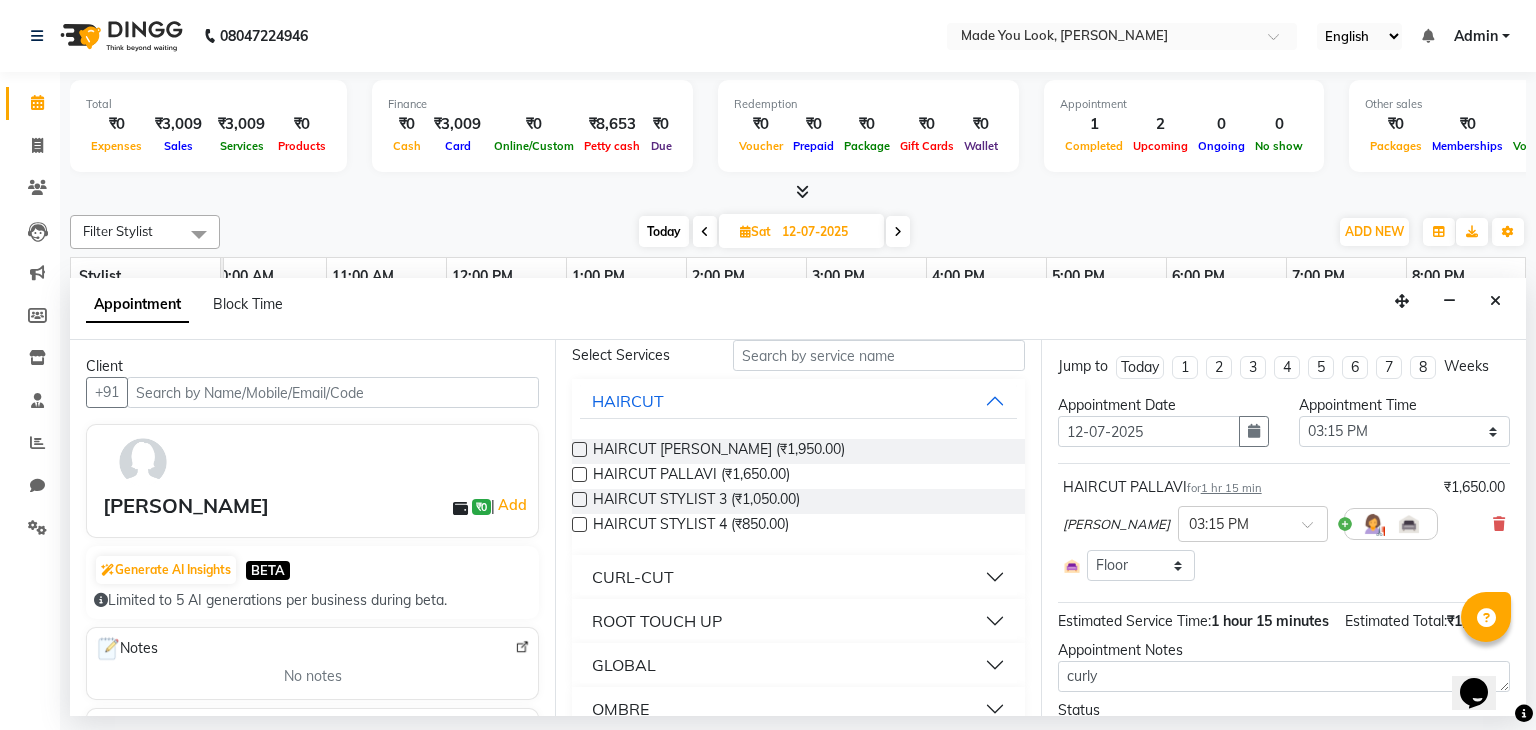 scroll, scrollTop: 88, scrollLeft: 0, axis: vertical 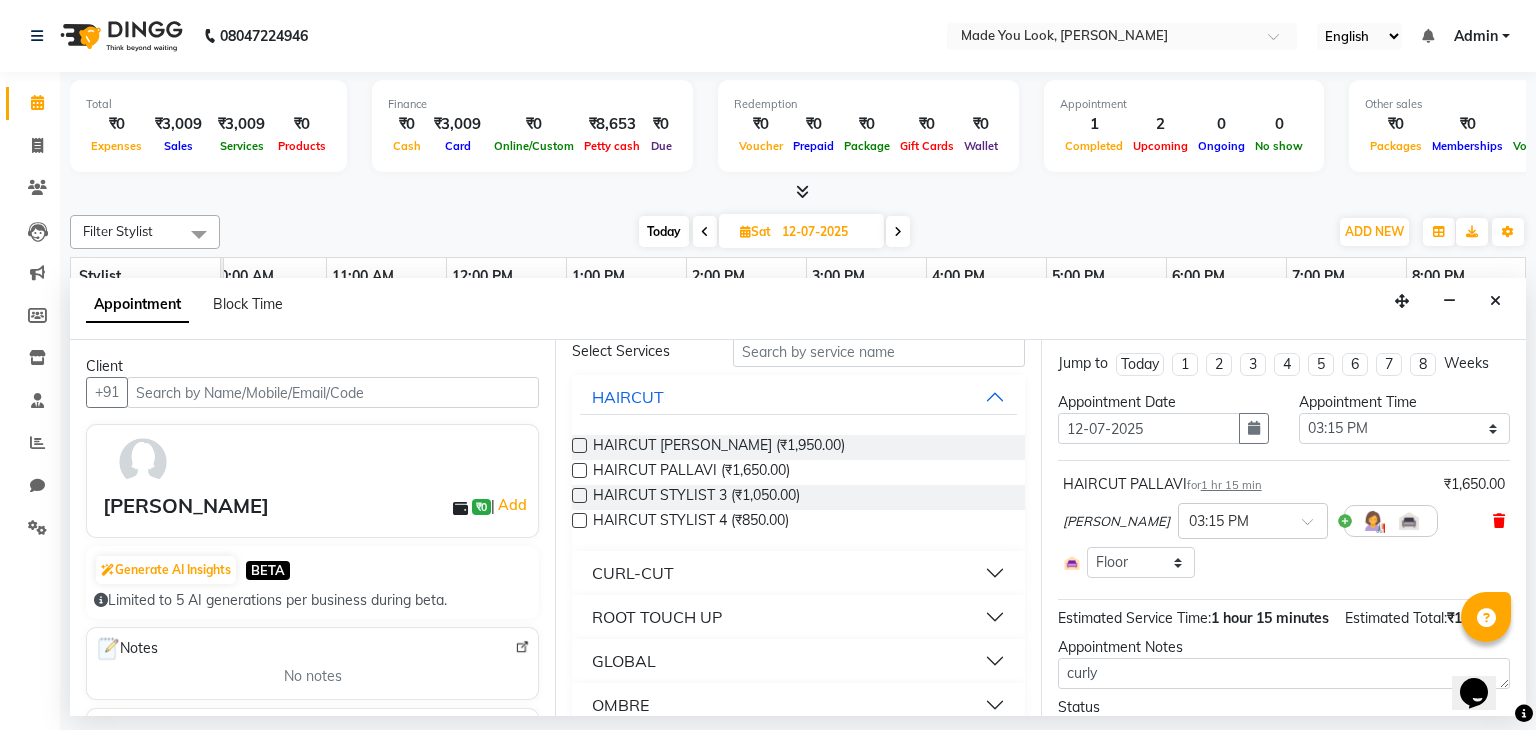 click at bounding box center [1499, 521] 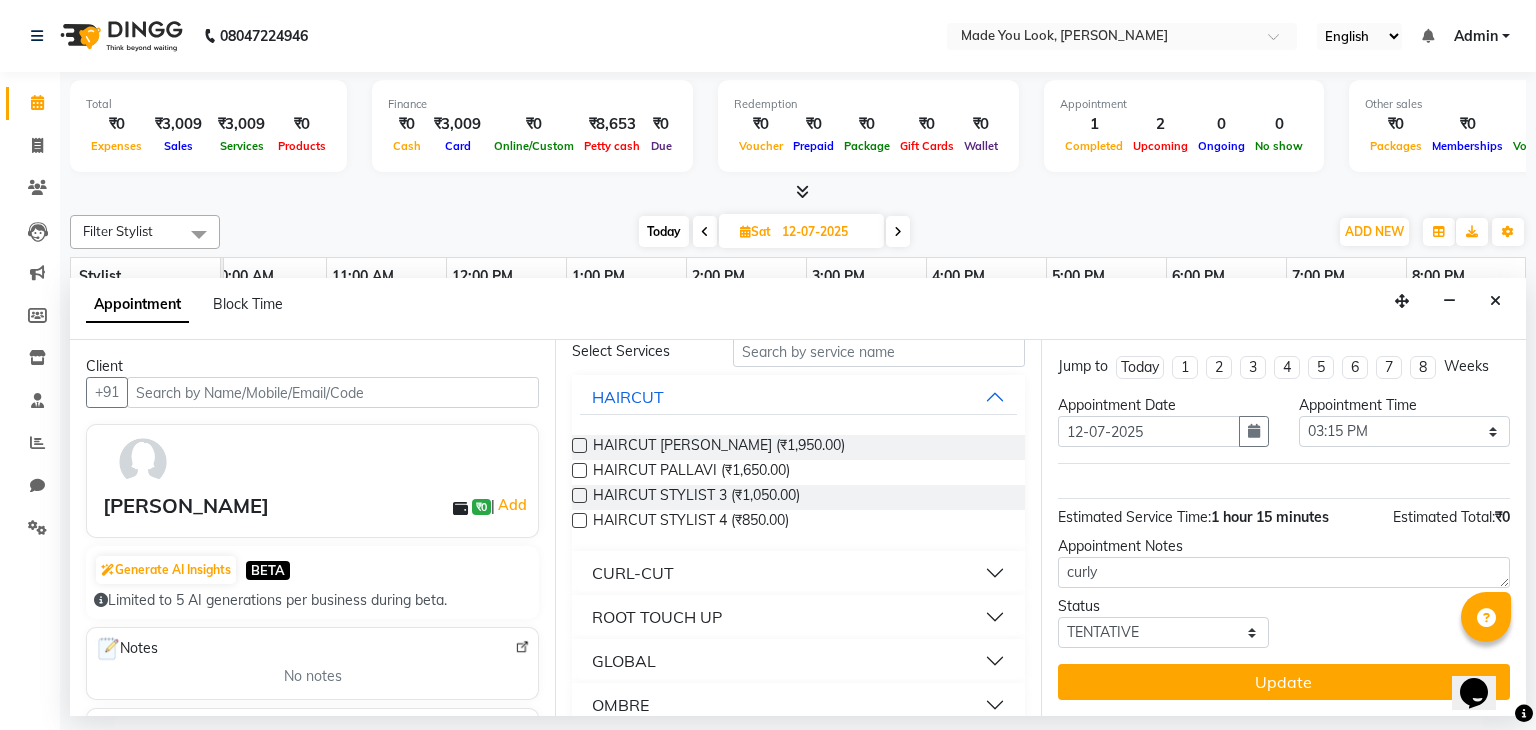scroll, scrollTop: 0, scrollLeft: 0, axis: both 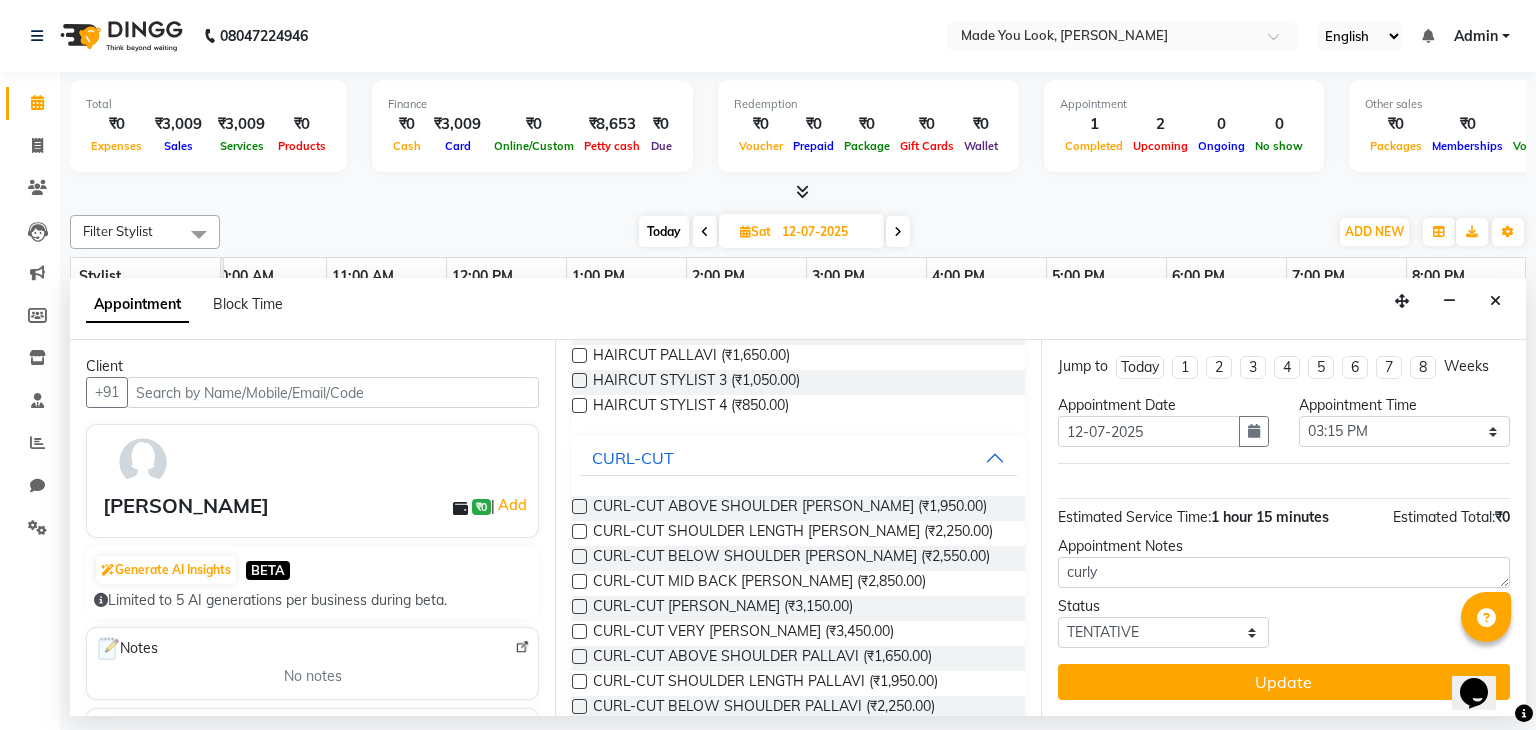 click on "CURL-CUT ABOVE SHOULDER PALLAVI (₹1,650.00)" at bounding box center [798, 658] 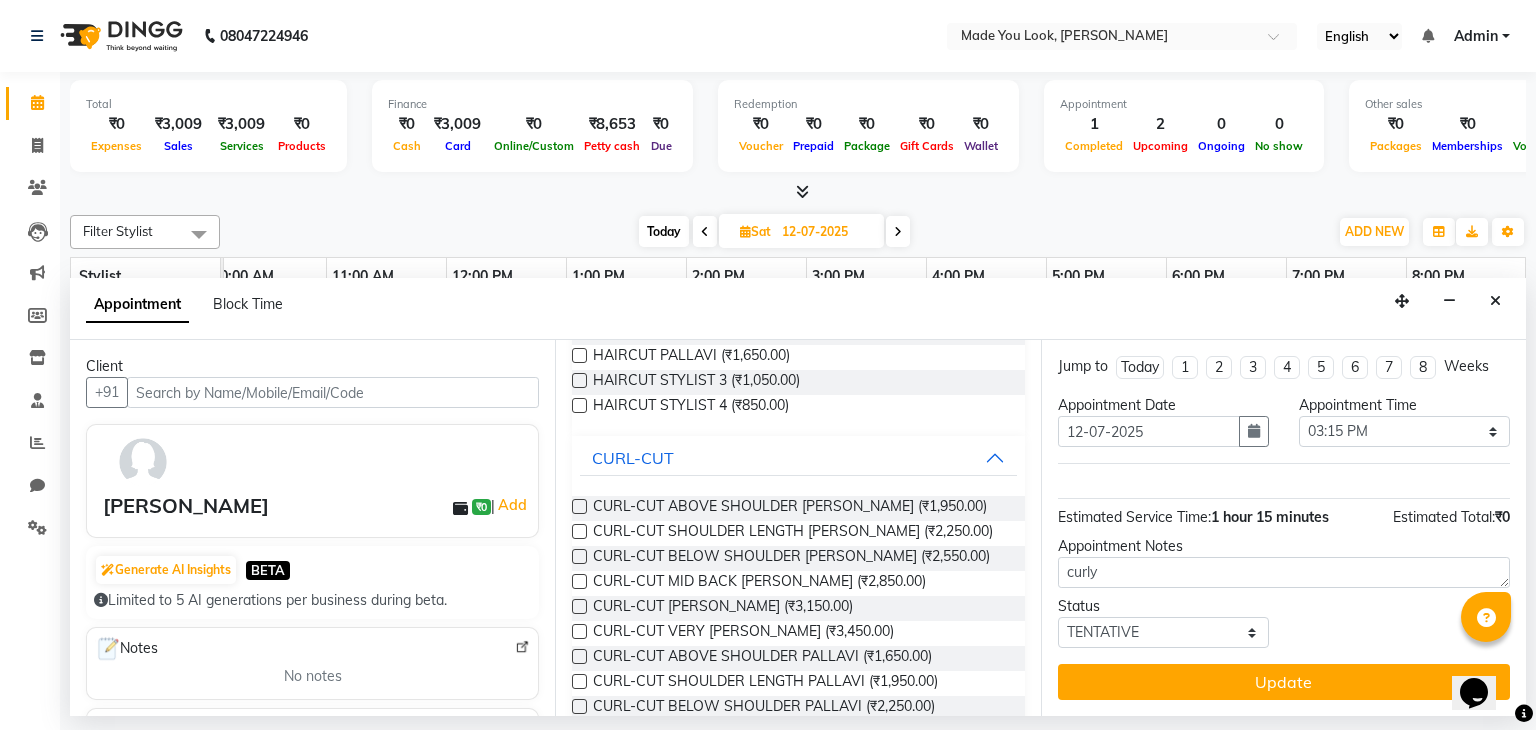 click at bounding box center (579, 656) 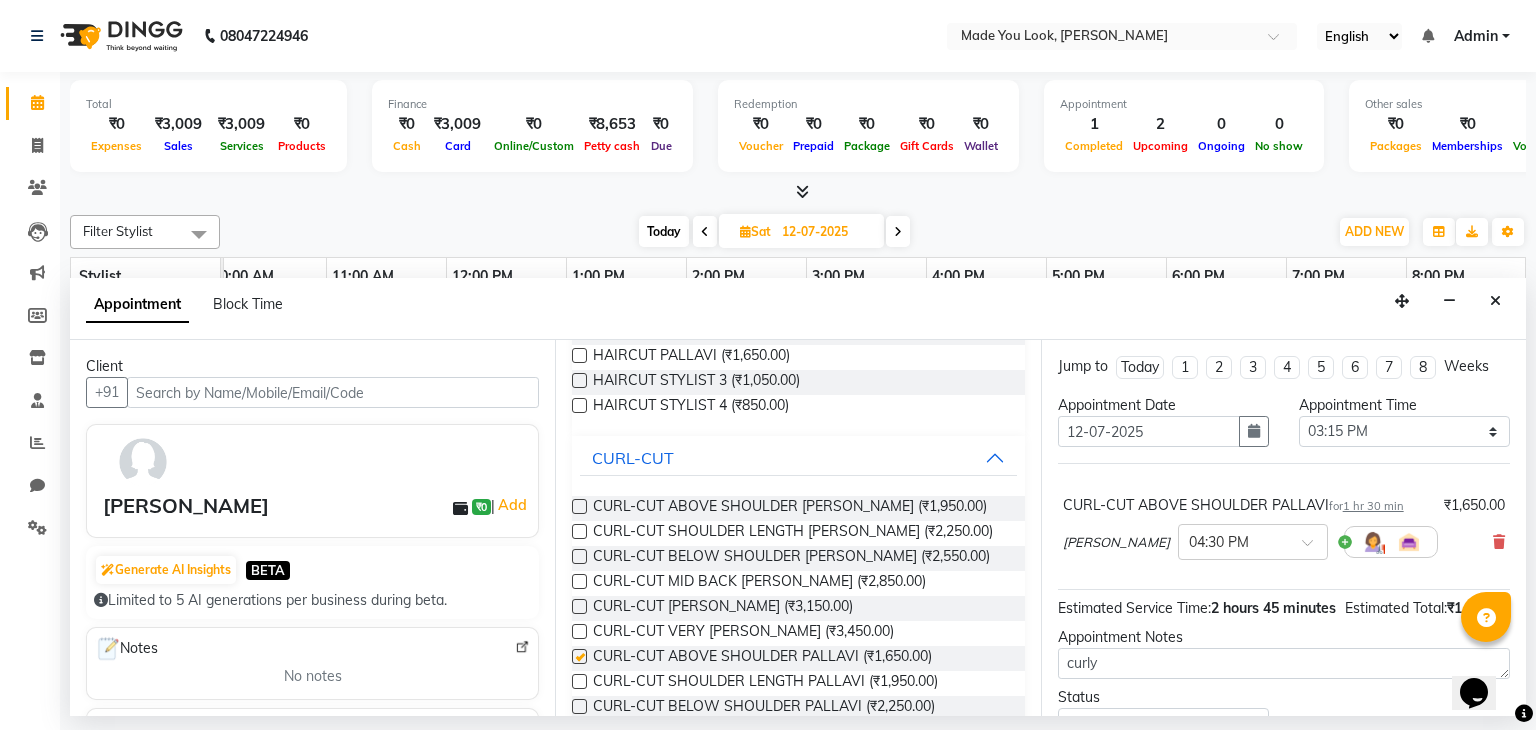 checkbox on "false" 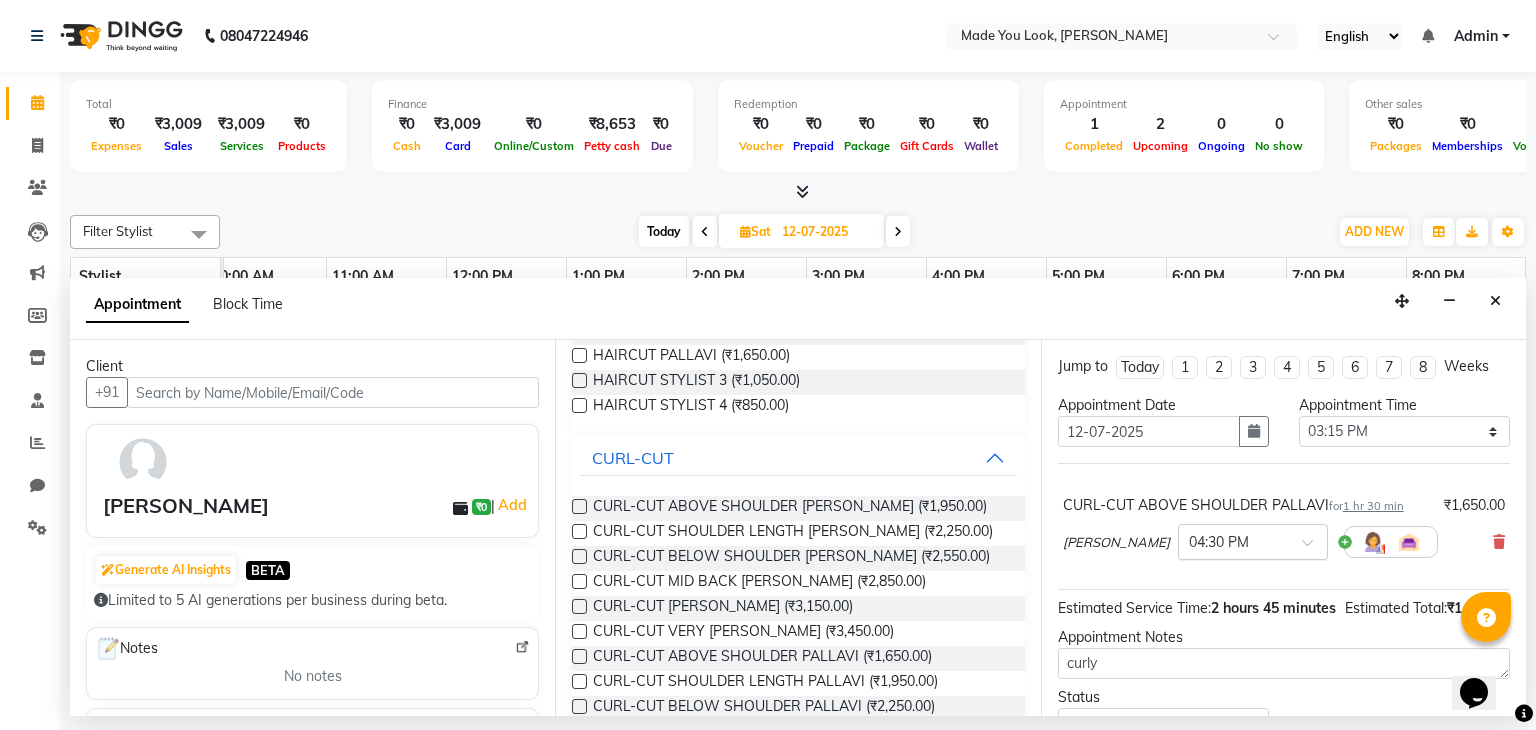 scroll, scrollTop: 111, scrollLeft: 0, axis: vertical 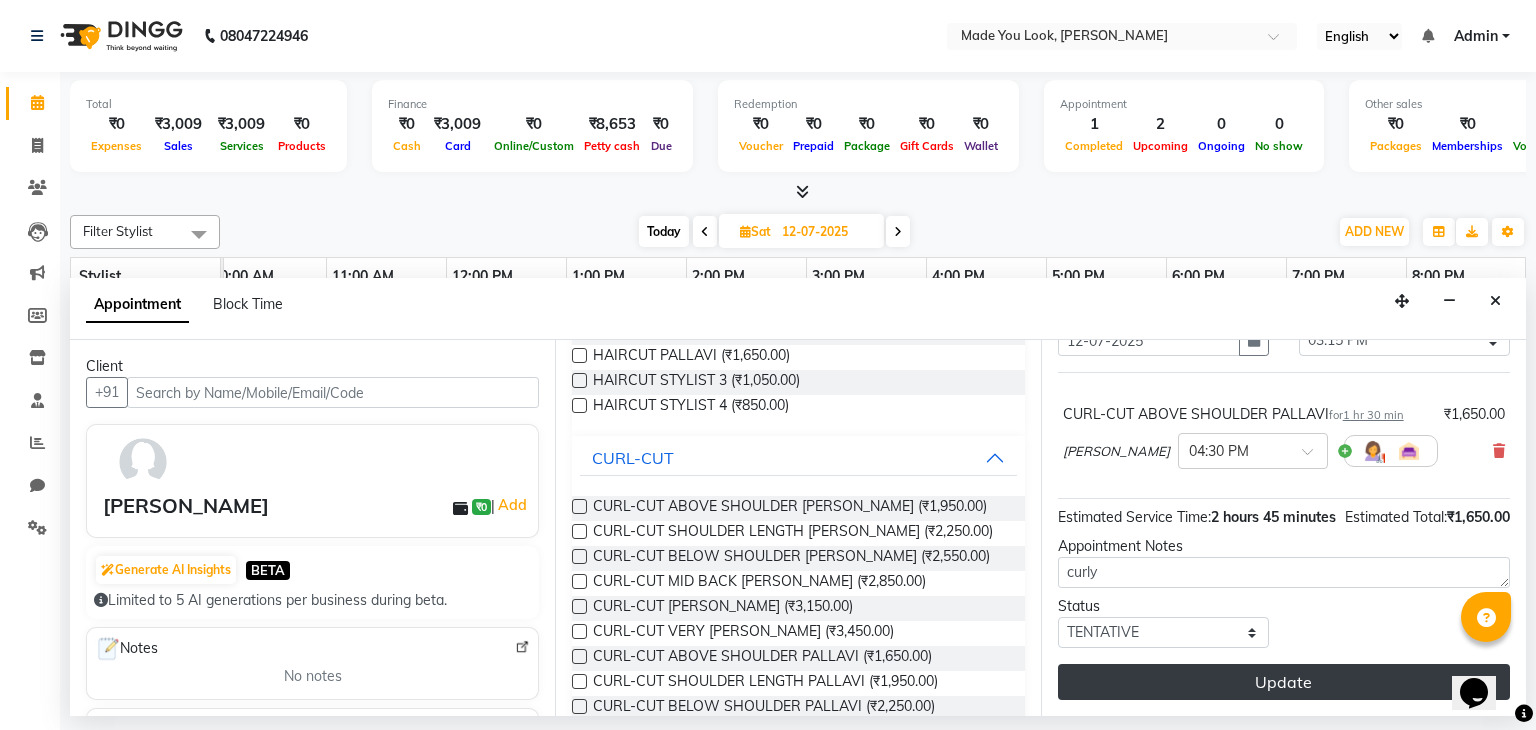 click on "Update" at bounding box center [1284, 682] 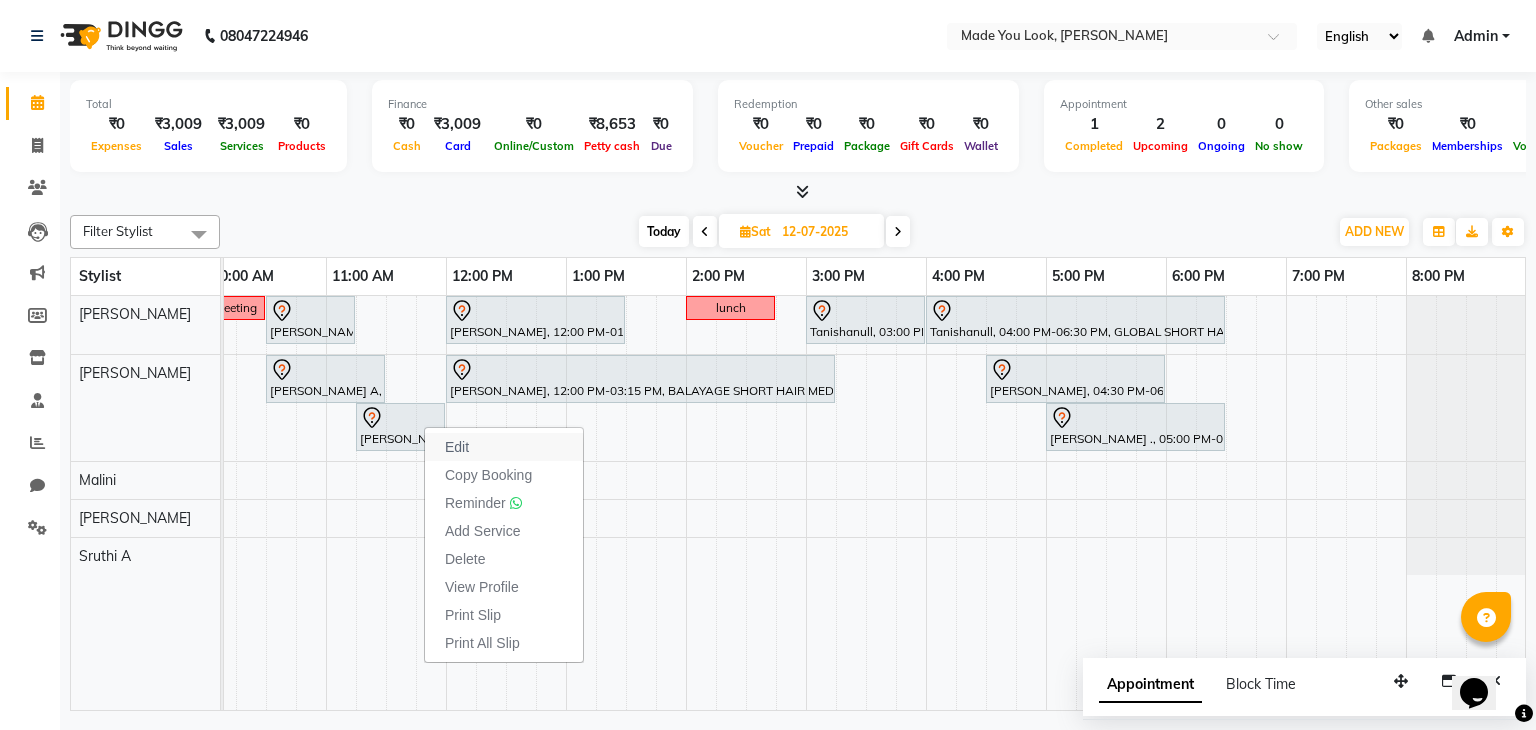 click on "Edit" at bounding box center (457, 447) 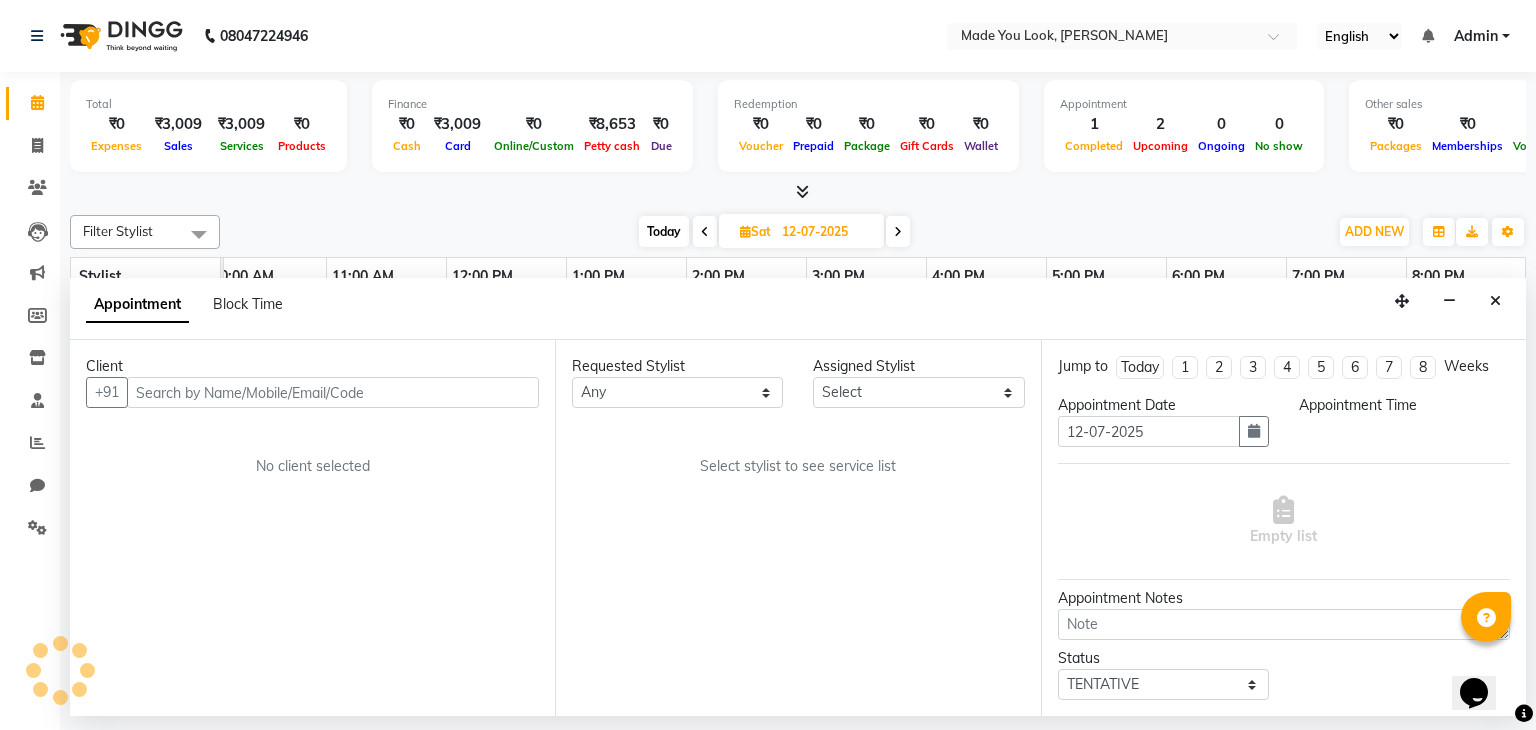 scroll, scrollTop: 0, scrollLeft: 258, axis: horizontal 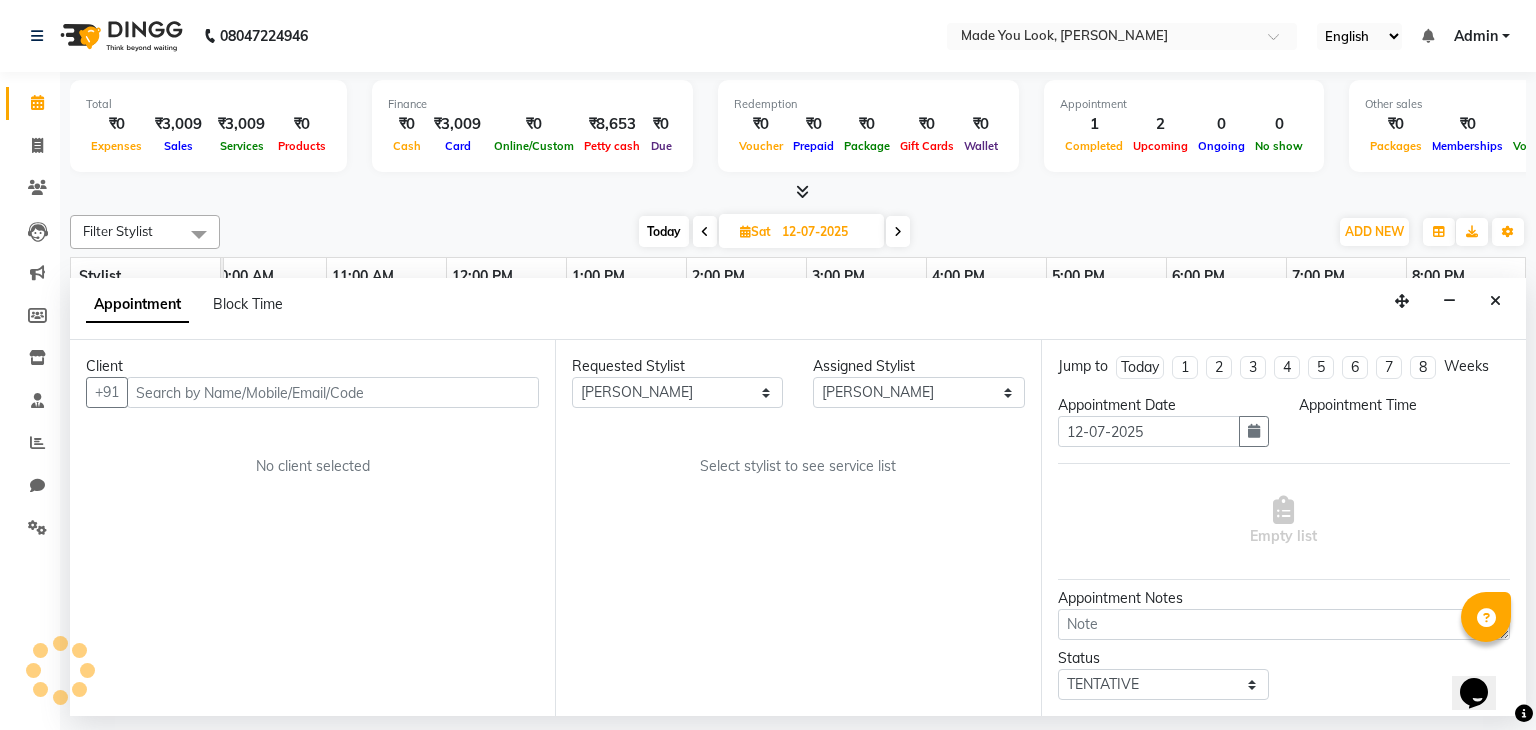 select on "675" 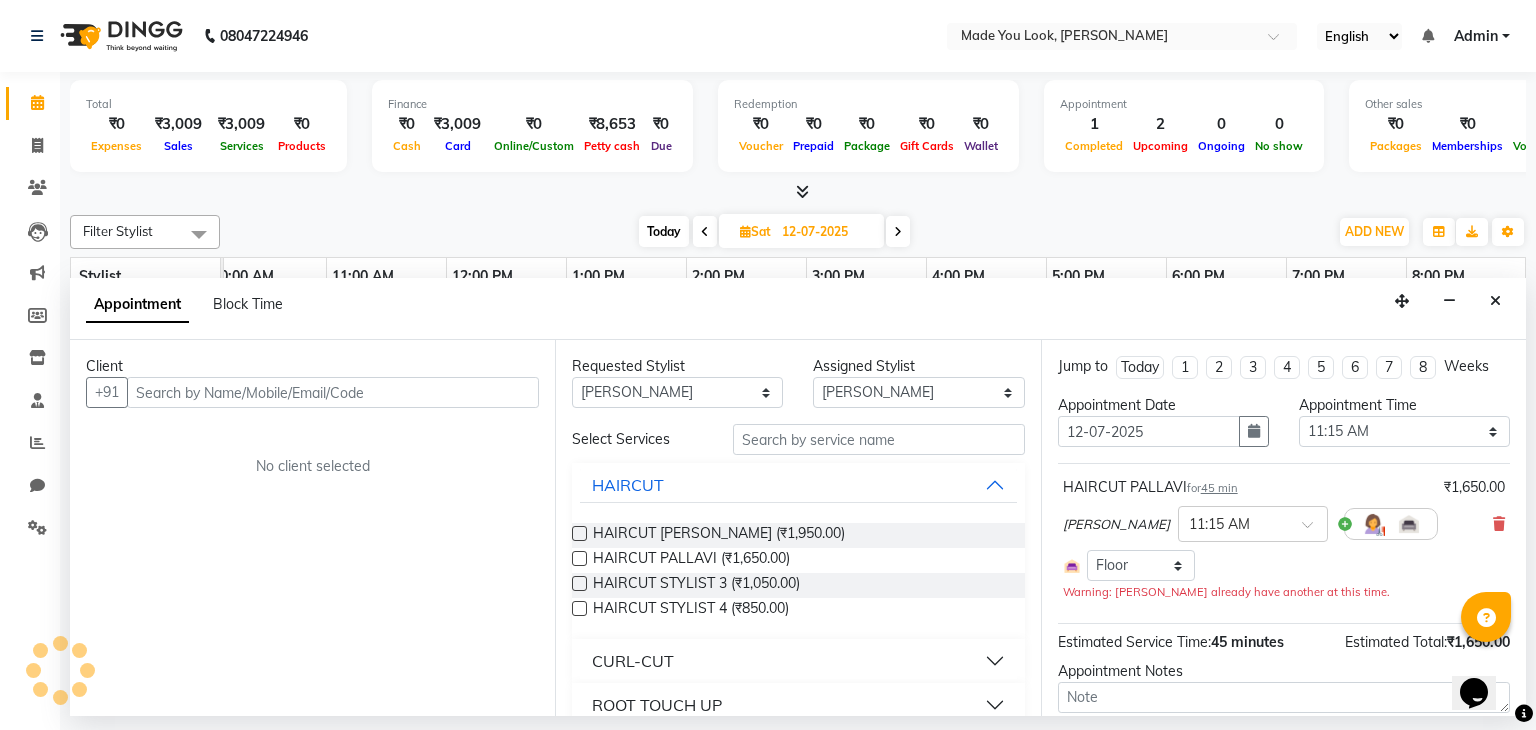 scroll, scrollTop: 96, scrollLeft: 0, axis: vertical 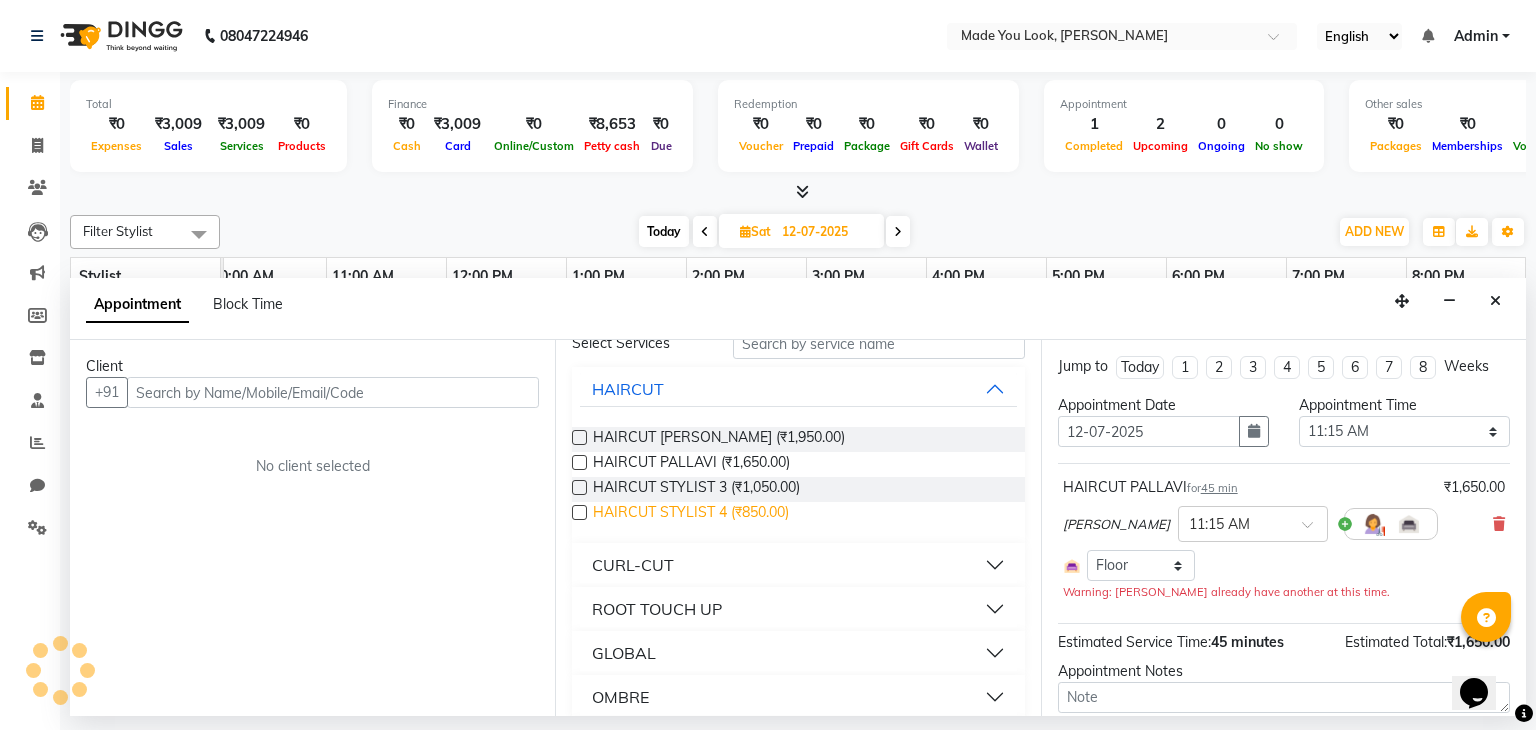select on "4108" 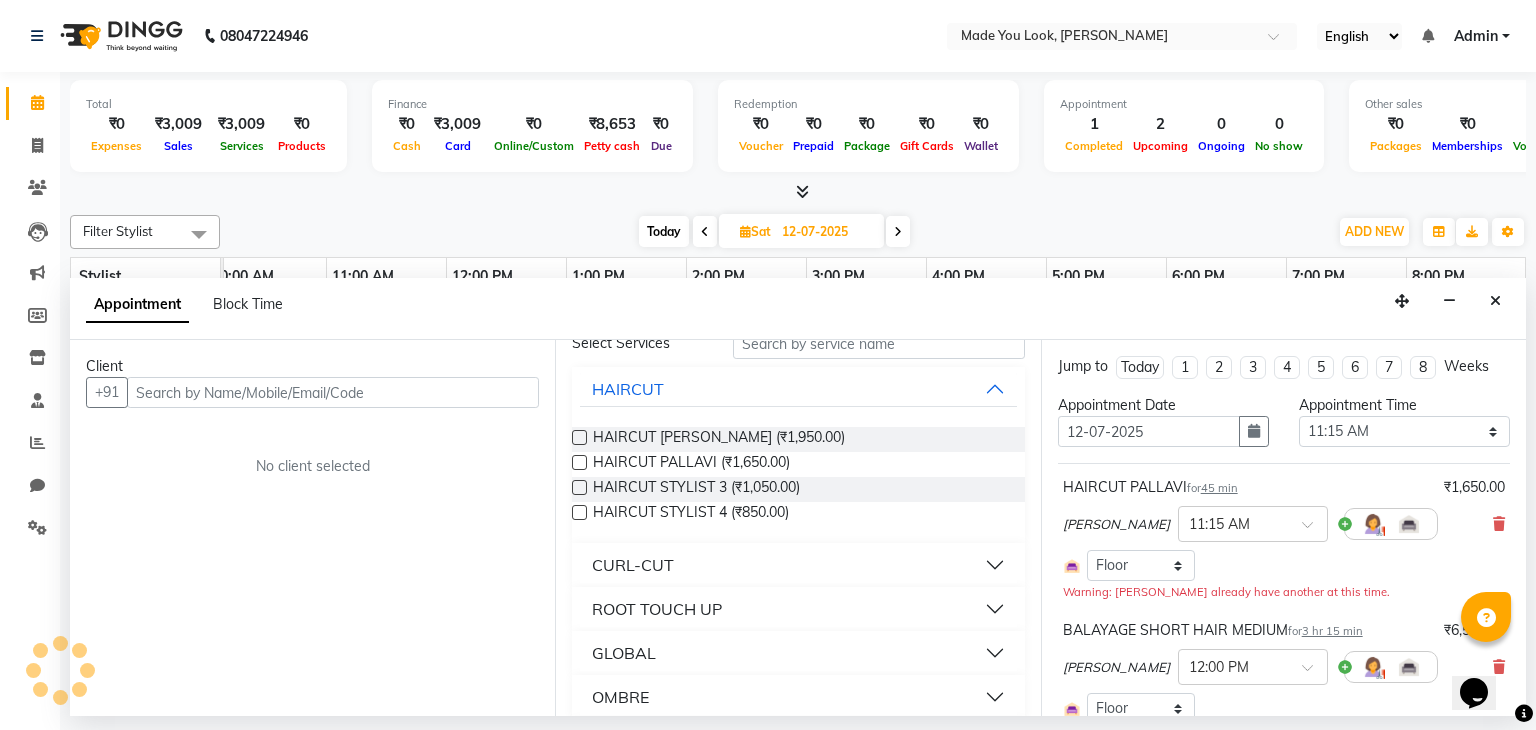 click on "CURL-CUT" at bounding box center [798, 565] 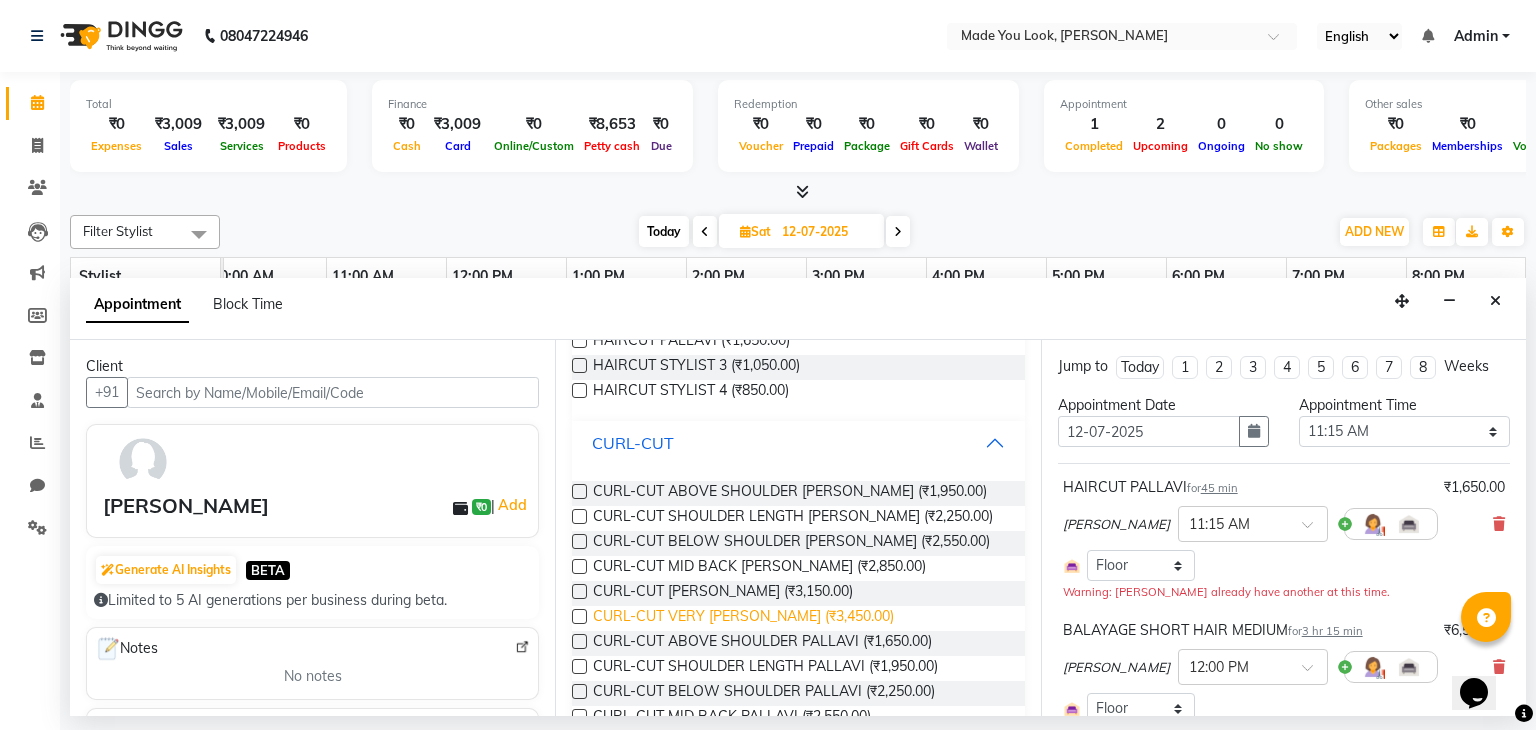 scroll, scrollTop: 219, scrollLeft: 0, axis: vertical 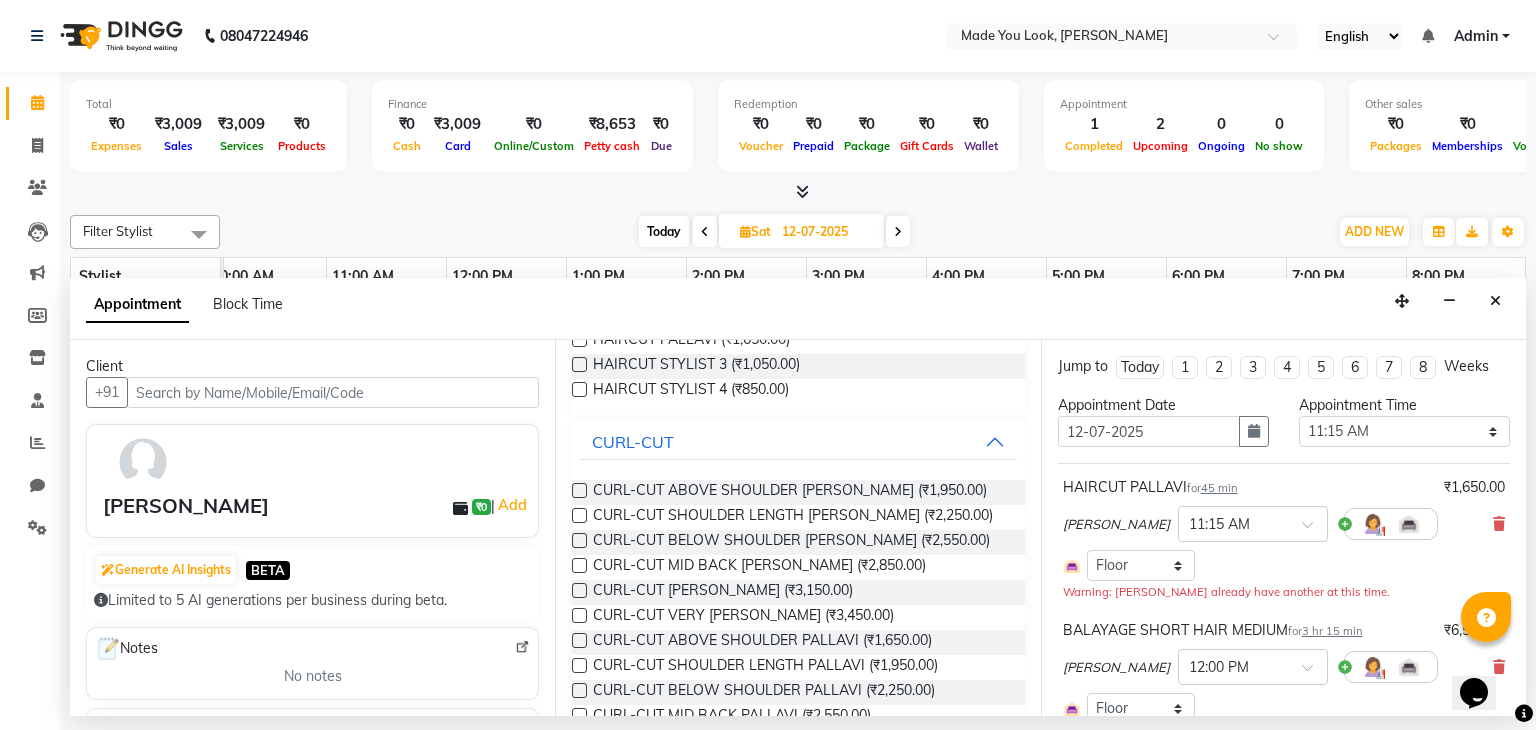 click on "CURL-CUT ABOVE SHOULDER PALLAVI (₹1,650.00)" at bounding box center [798, 642] 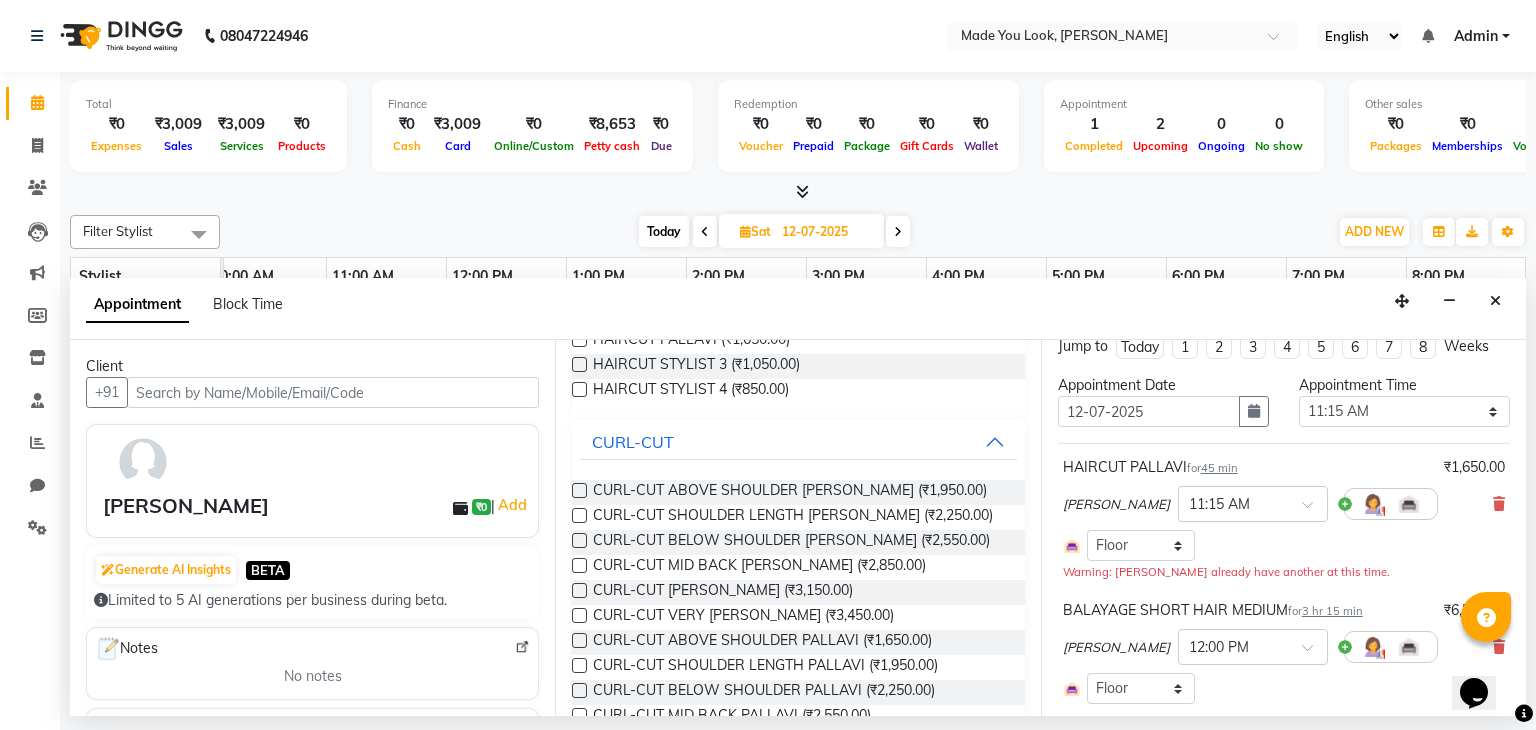 scroll, scrollTop: 20, scrollLeft: 0, axis: vertical 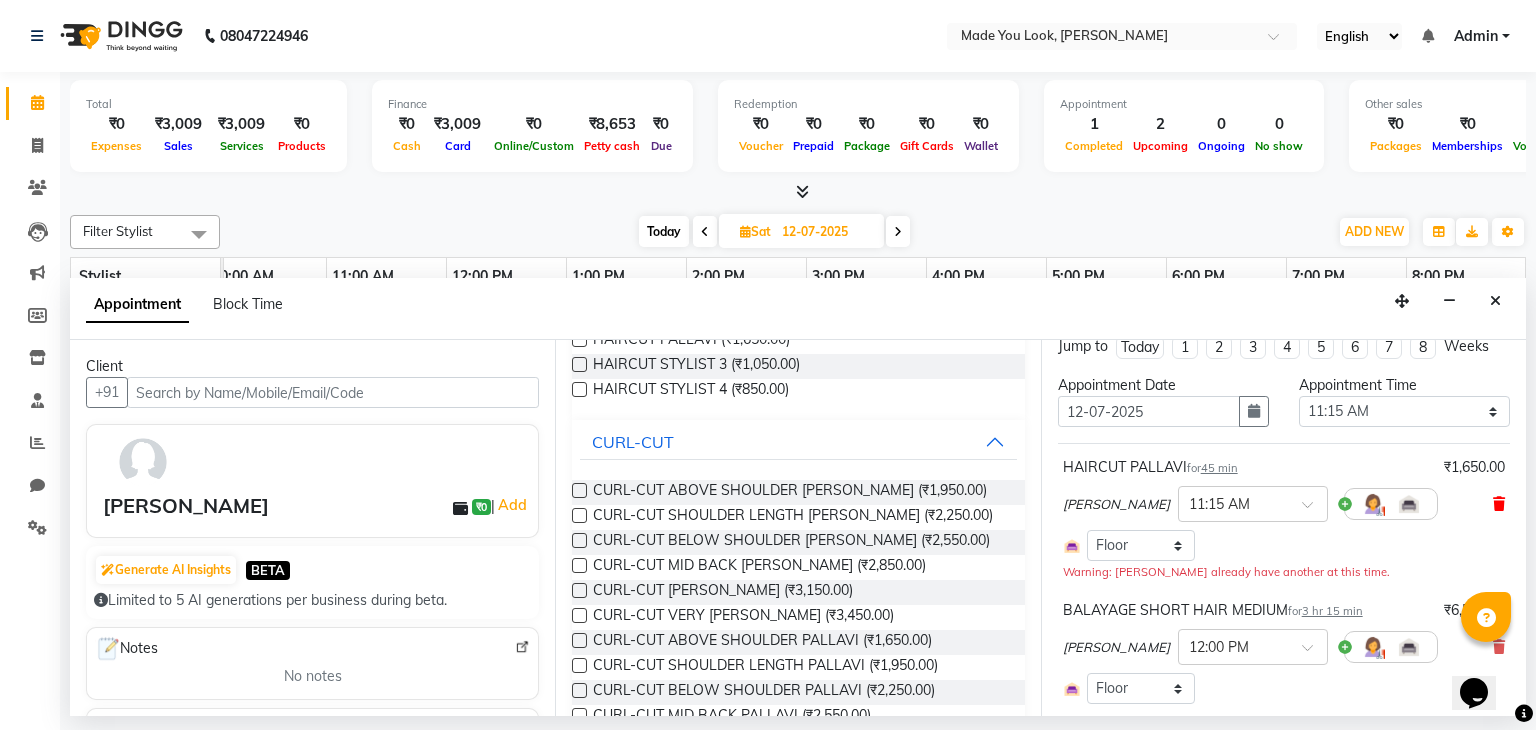 click at bounding box center (1499, 504) 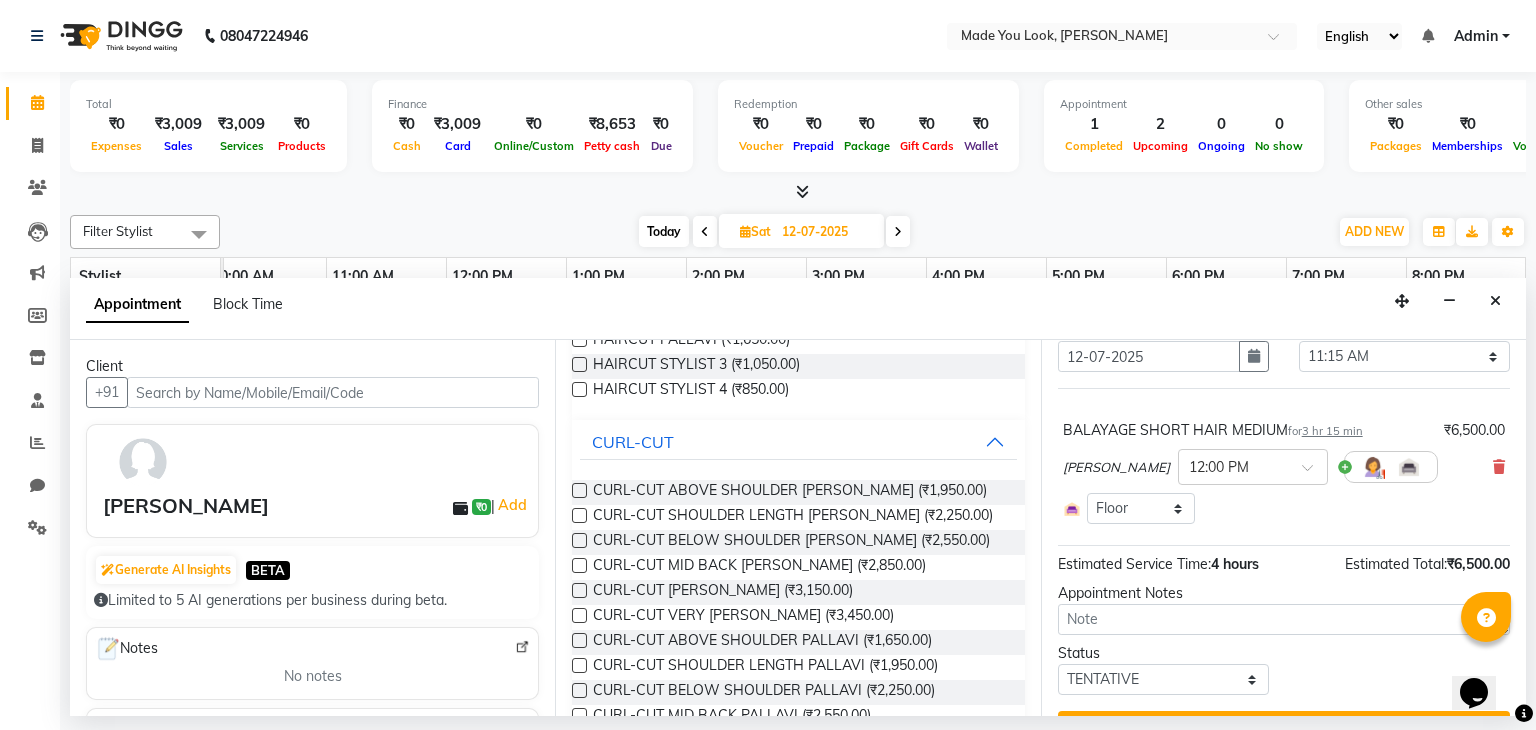 scroll, scrollTop: 76, scrollLeft: 0, axis: vertical 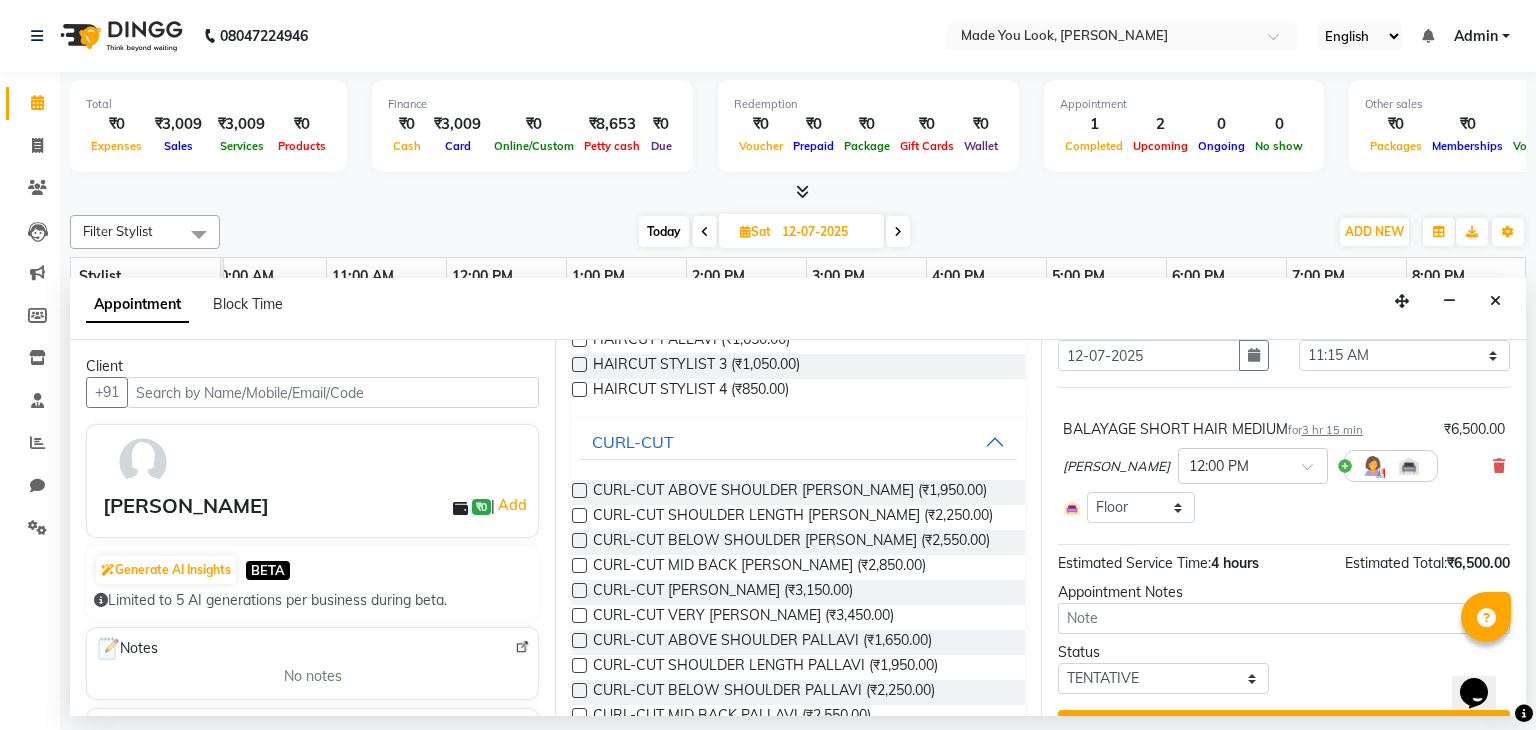 click at bounding box center [579, 640] 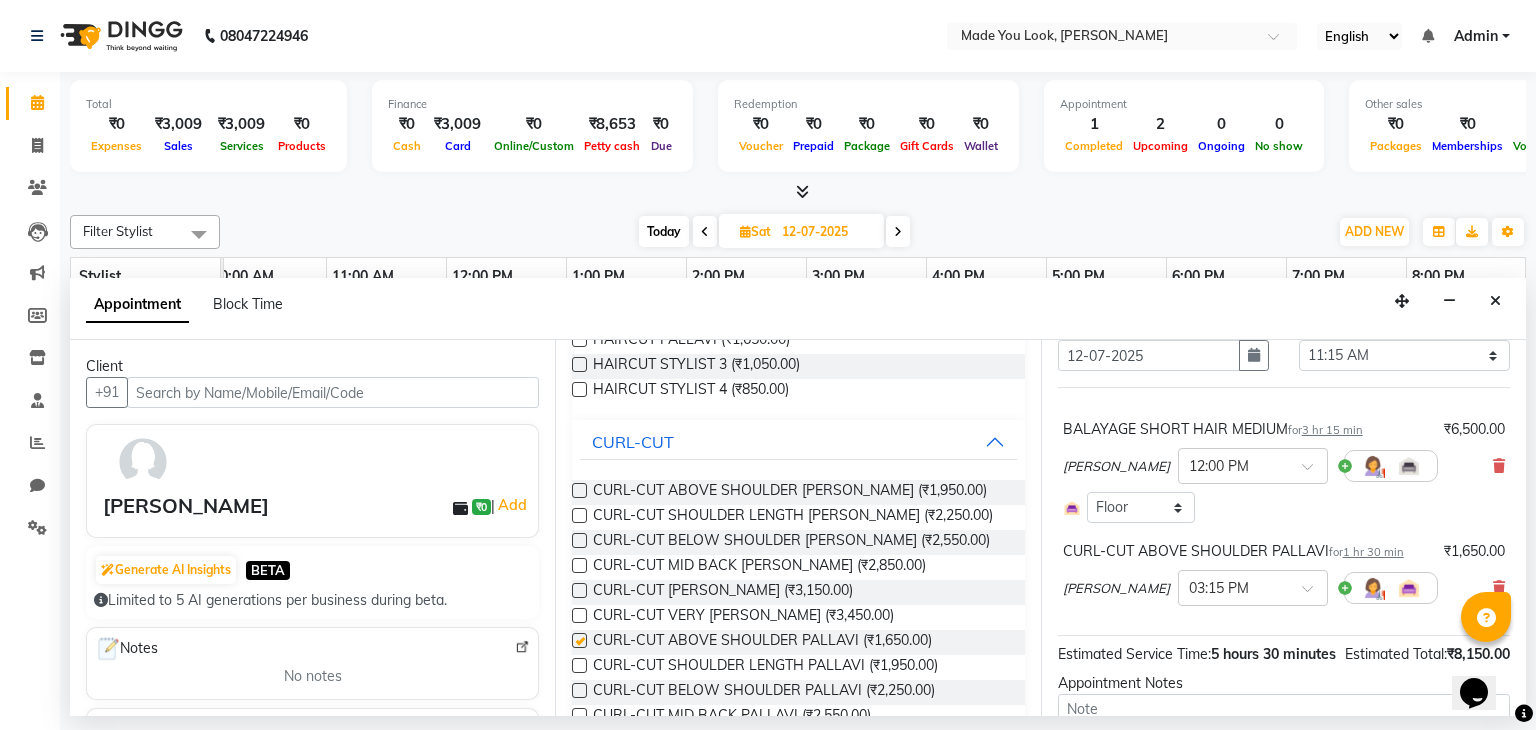 checkbox on "false" 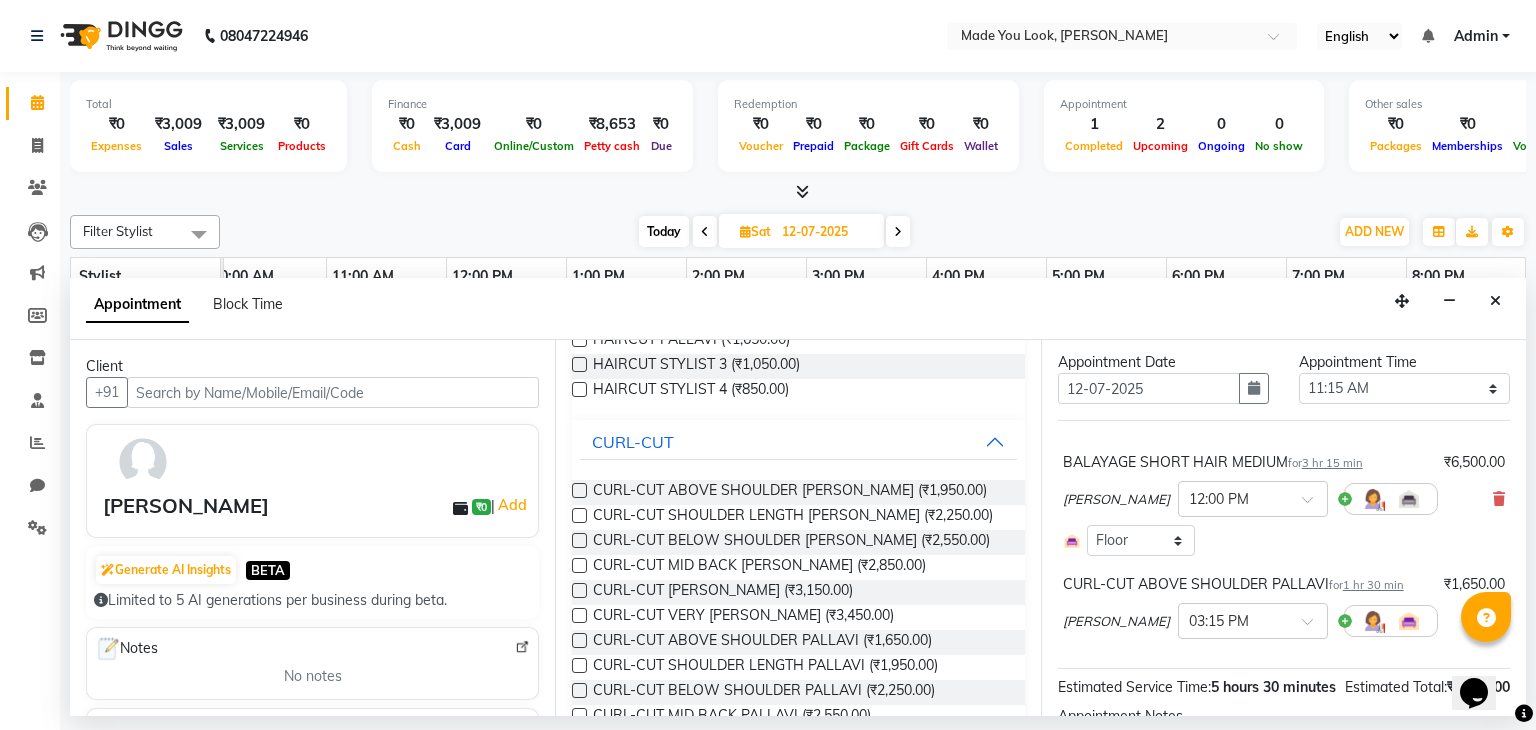 scroll, scrollTop: 44, scrollLeft: 0, axis: vertical 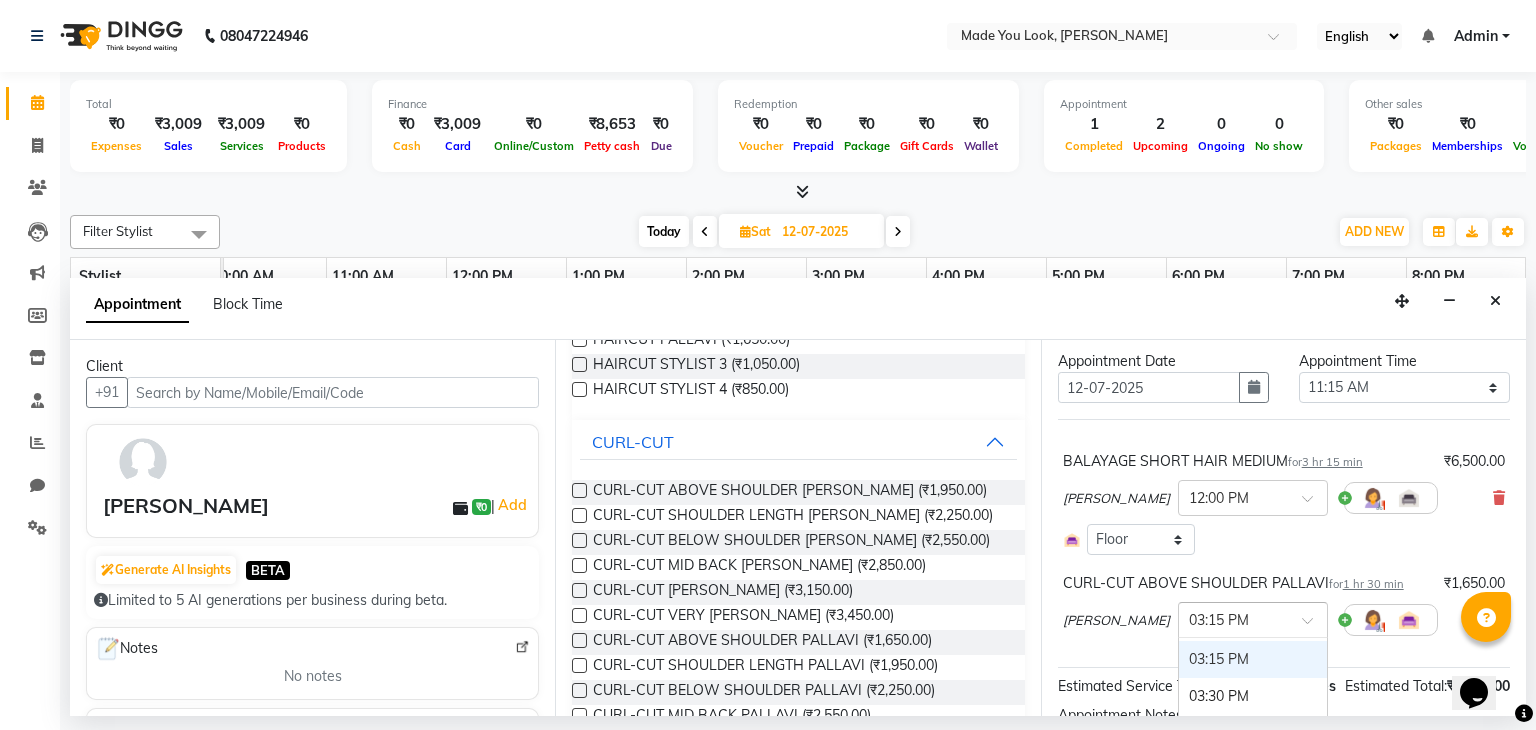 click at bounding box center [1314, 626] 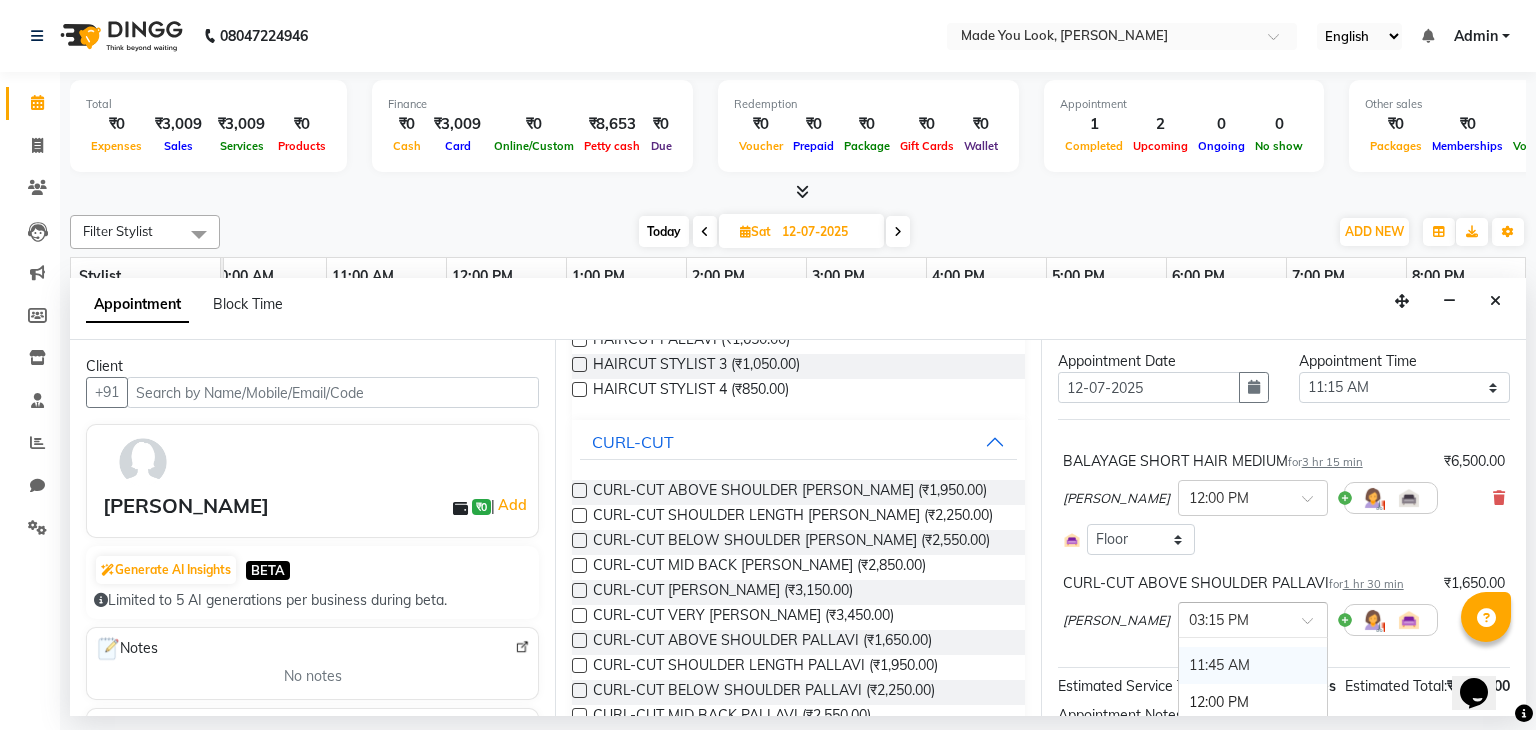 scroll, scrollTop: 415, scrollLeft: 0, axis: vertical 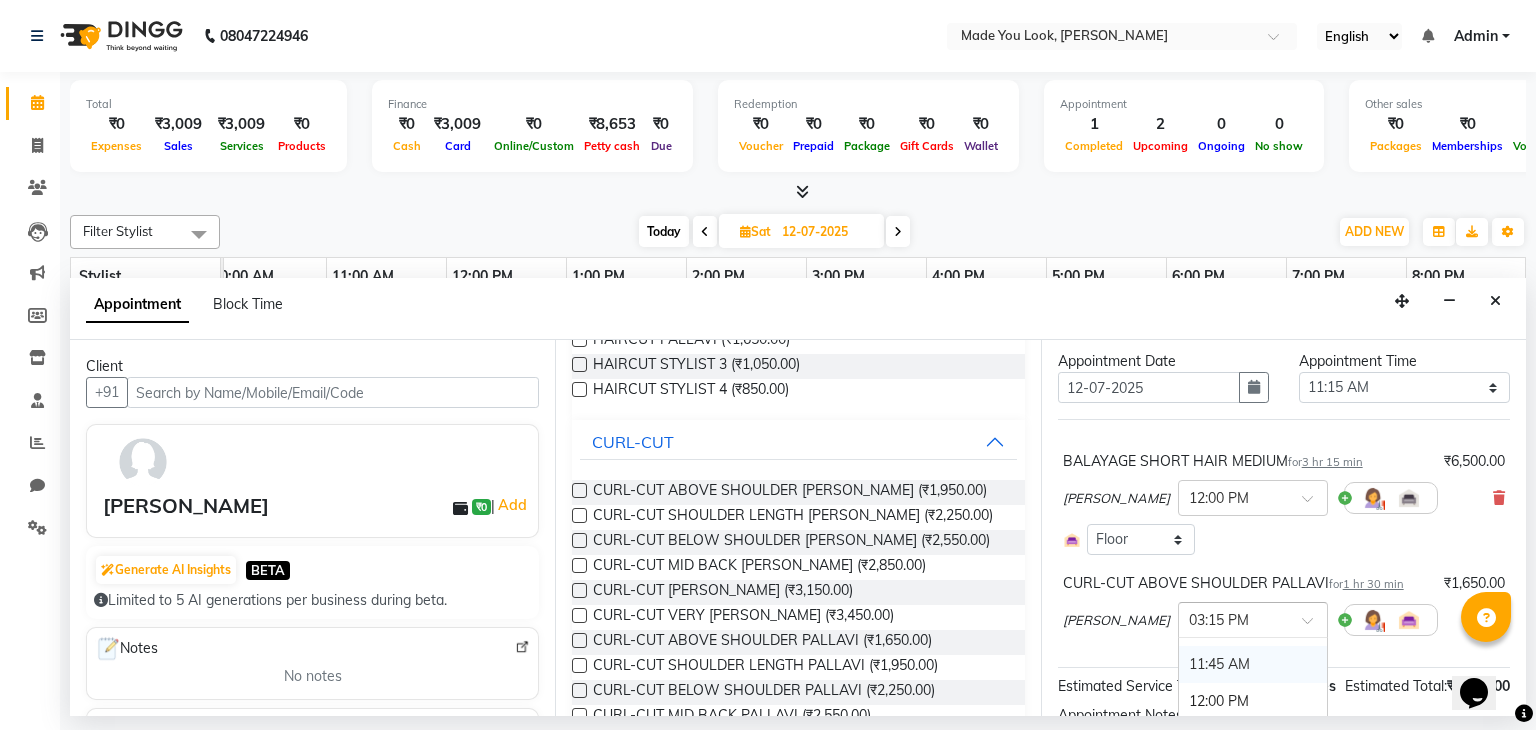 click on "11:45 AM" at bounding box center [1253, 664] 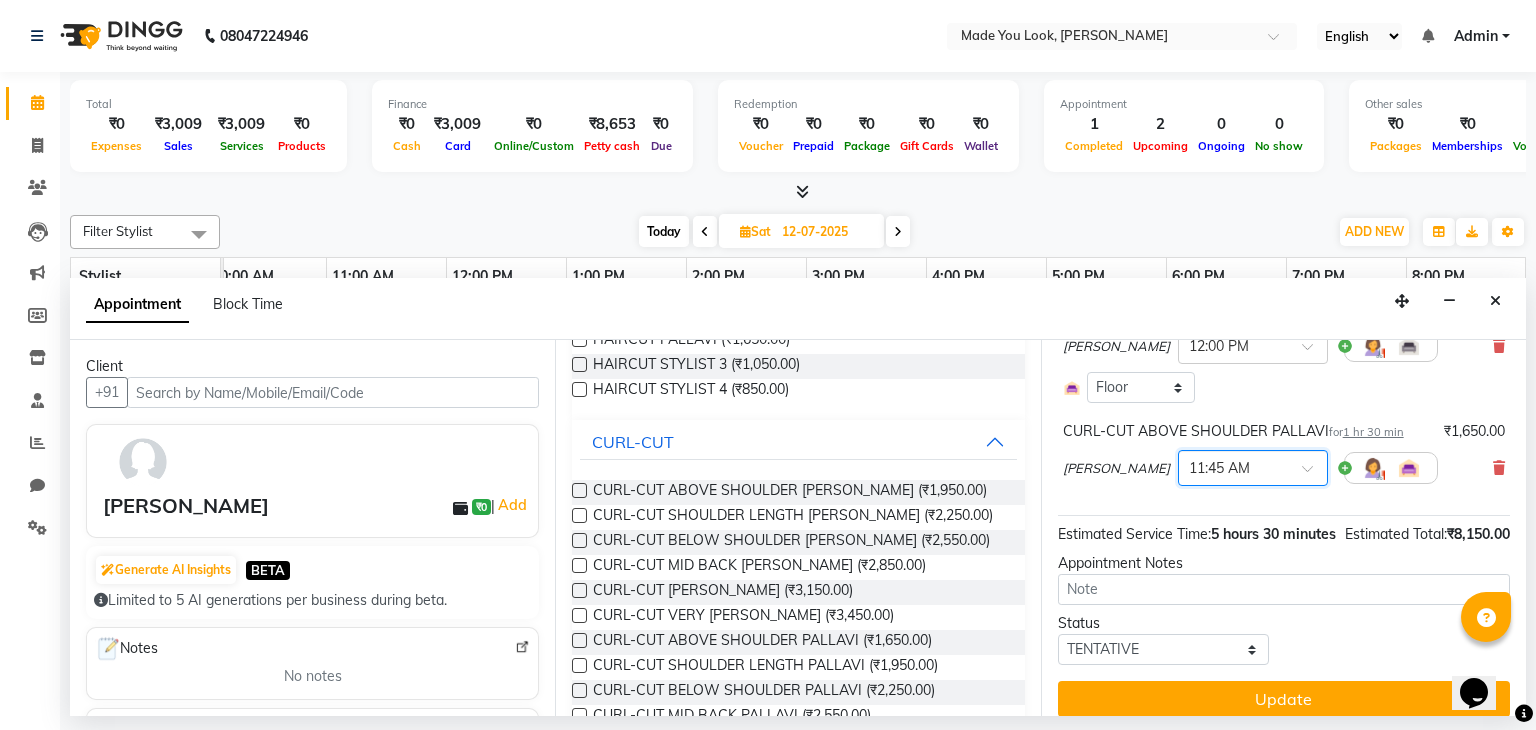 scroll, scrollTop: 232, scrollLeft: 0, axis: vertical 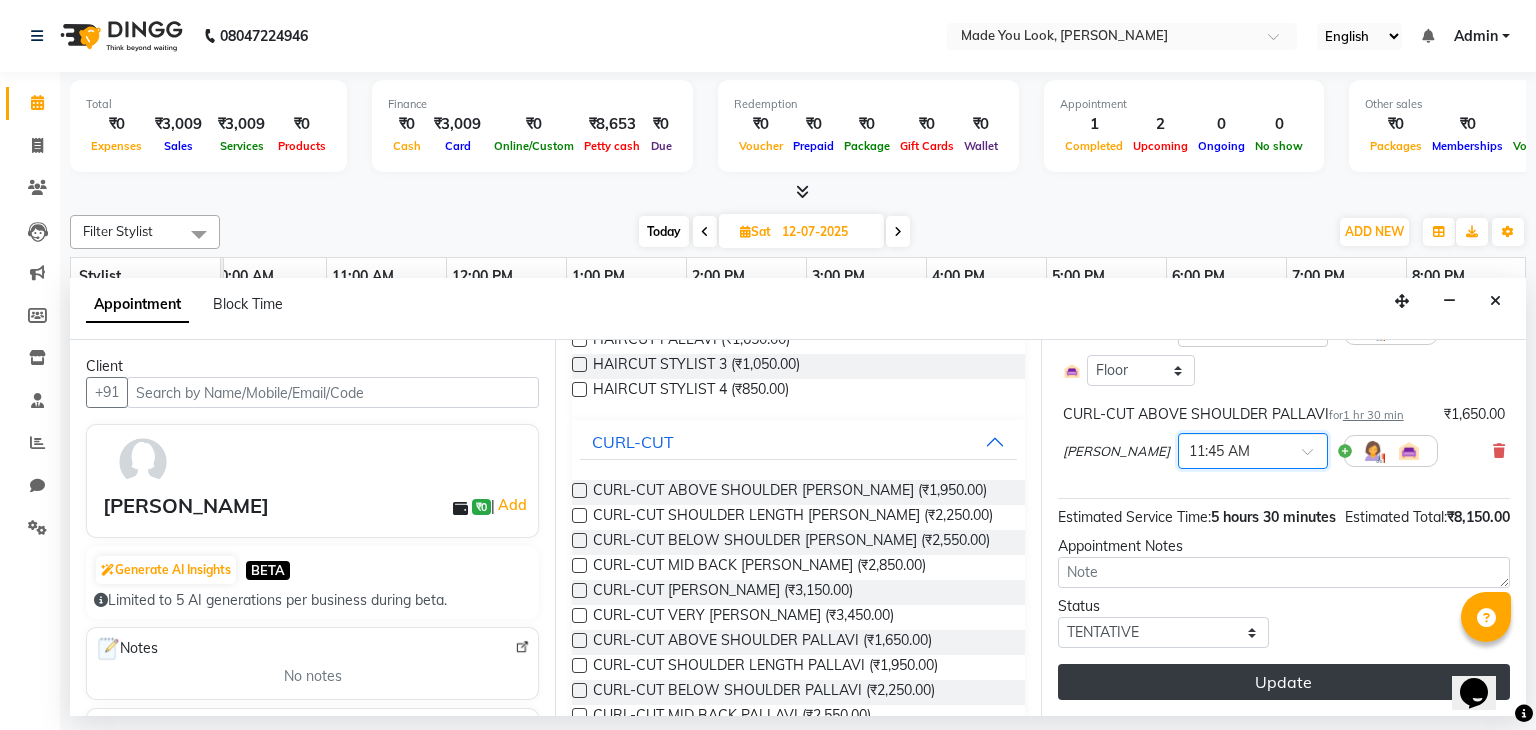 click on "Update" at bounding box center (1284, 682) 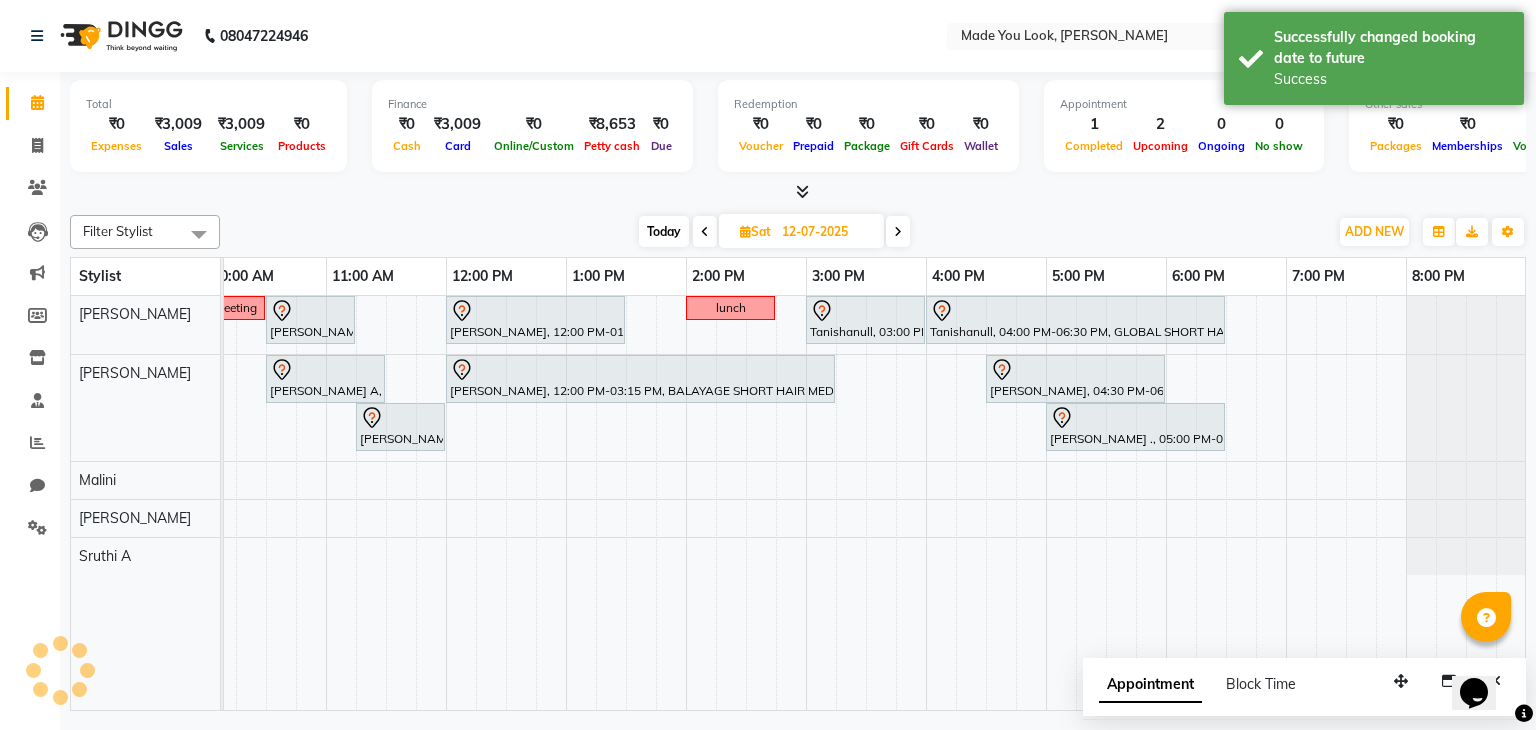click on "Filter Stylist Select All Malini pallavi [PERSON_NAME] Devi [PERSON_NAME]  [PERSON_NAME] A [DATE]  [DATE] Toggle Dropdown Add Appointment Add Invoice Add Expense Add Attendance Add Client Add Transaction Toggle Dropdown Add Appointment Add Invoice Add Expense Add Attendance Add Client ADD NEW Toggle Dropdown Add Appointment Add Invoice Add Expense Add Attendance Add Client Add Transaction Filter Stylist Select All Malini pallavi [PERSON_NAME] Devi [PERSON_NAME]  [PERSON_NAME] A Group By  Staff View   Room View  View as Vertical  Vertical - Week View  Horizontal  Horizontal - Week View  List  Toggle Dropdown Calendar Settings Manage Tags   Arrange Stylists   Reset Stylists  Full Screen Appointment Form Zoom 100%" at bounding box center [798, 232] 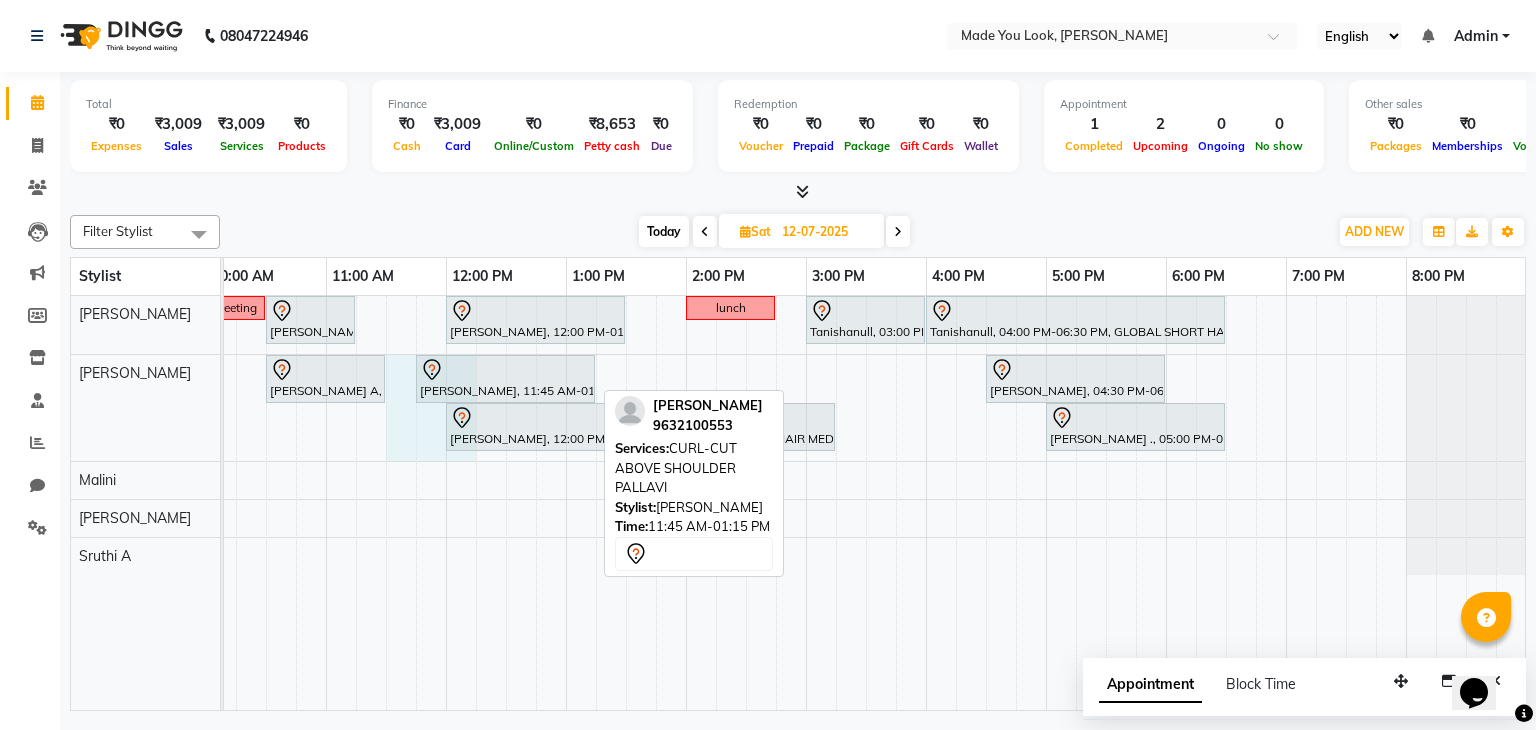 drag, startPoint x: 412, startPoint y: 367, endPoint x: 459, endPoint y: 367, distance: 47 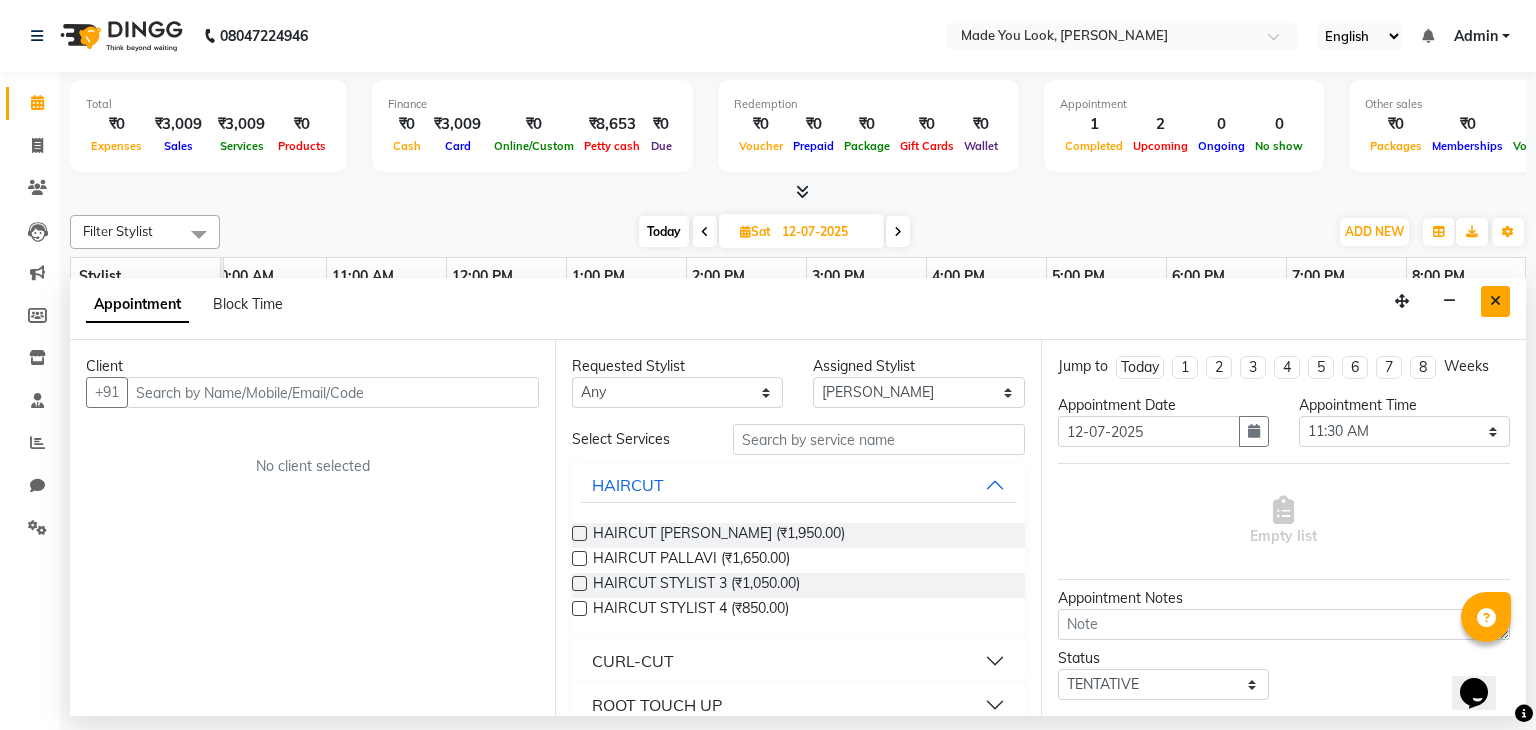 click at bounding box center [1495, 301] 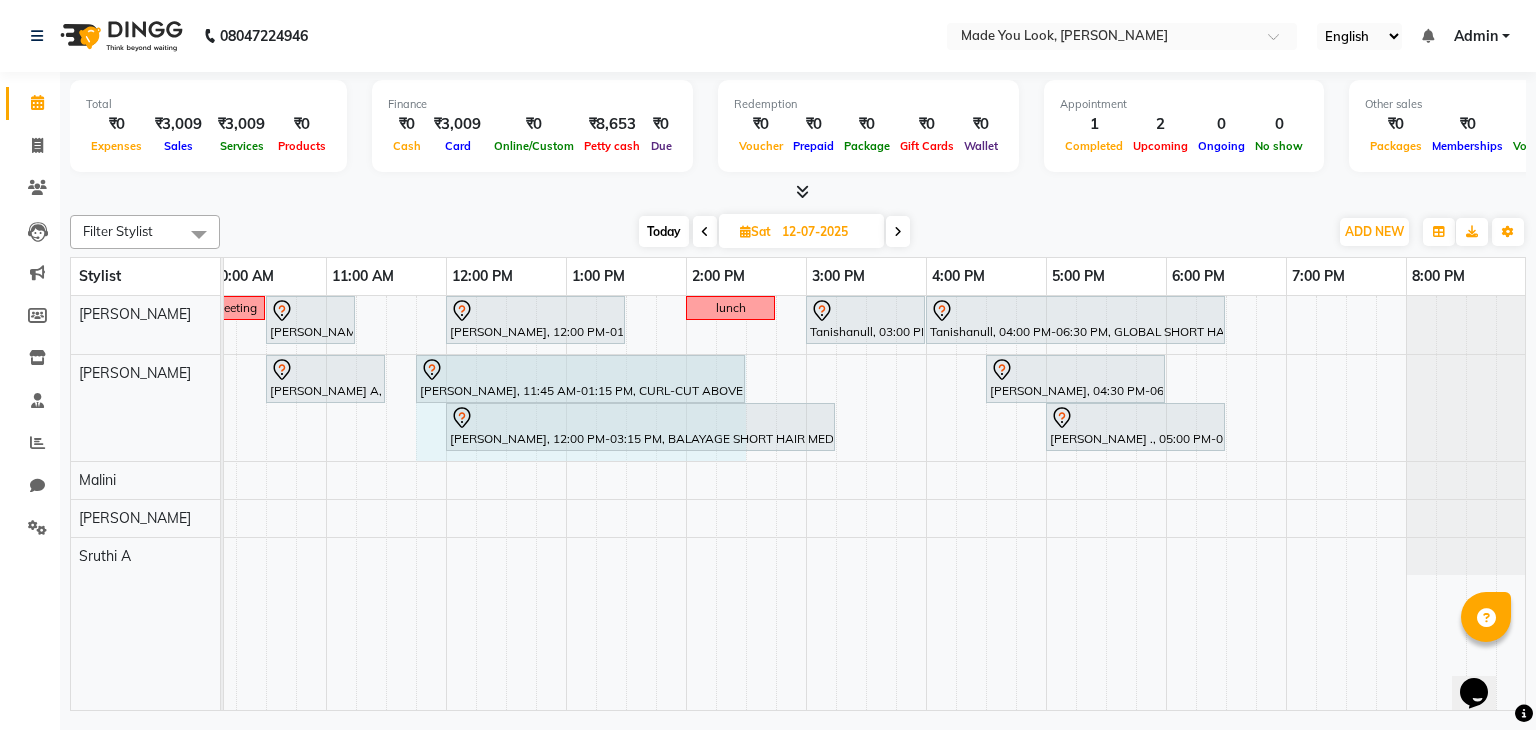 drag, startPoint x: 592, startPoint y: 369, endPoint x: 688, endPoint y: 372, distance: 96.04687 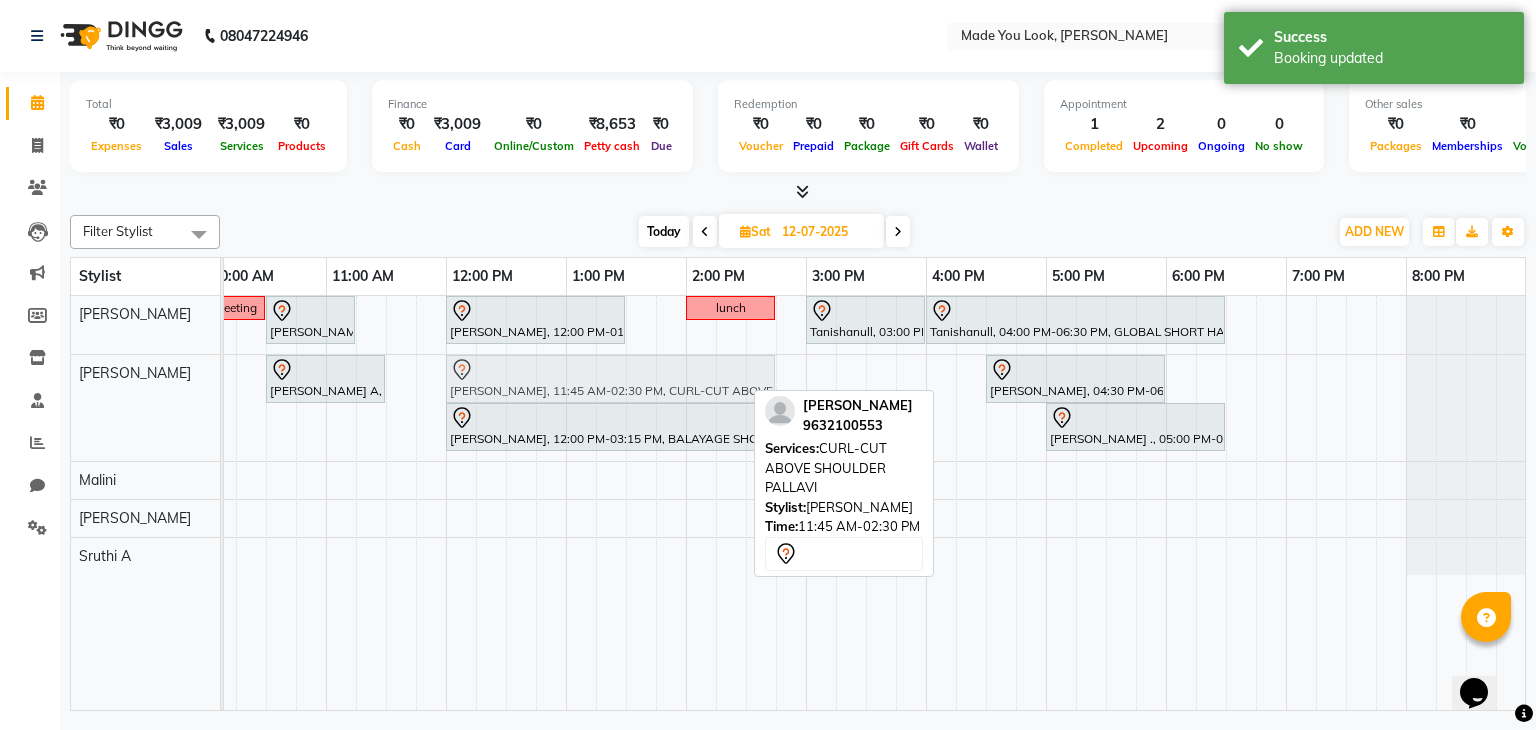 drag, startPoint x: 415, startPoint y: 366, endPoint x: 455, endPoint y: 376, distance: 41.231056 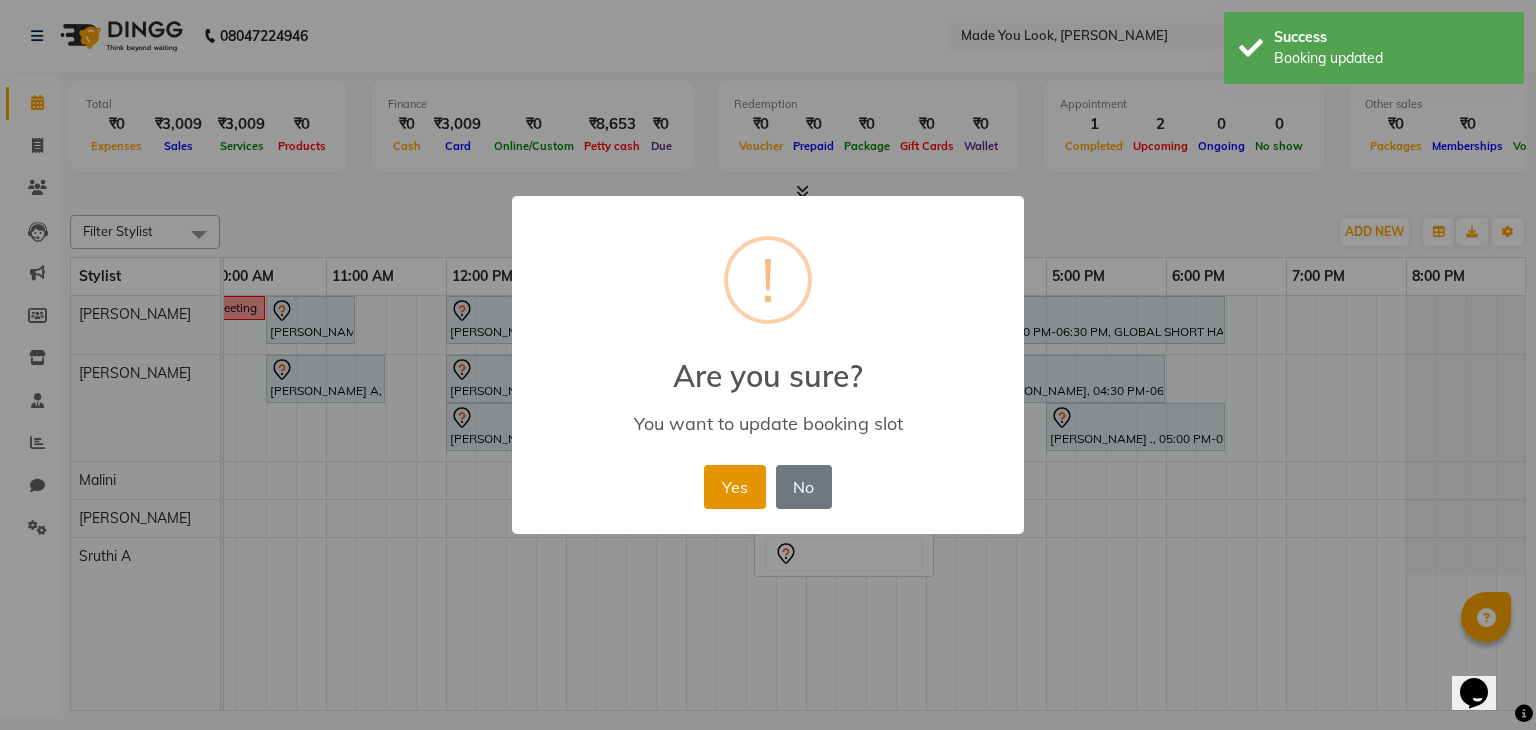 click on "Yes" at bounding box center (734, 487) 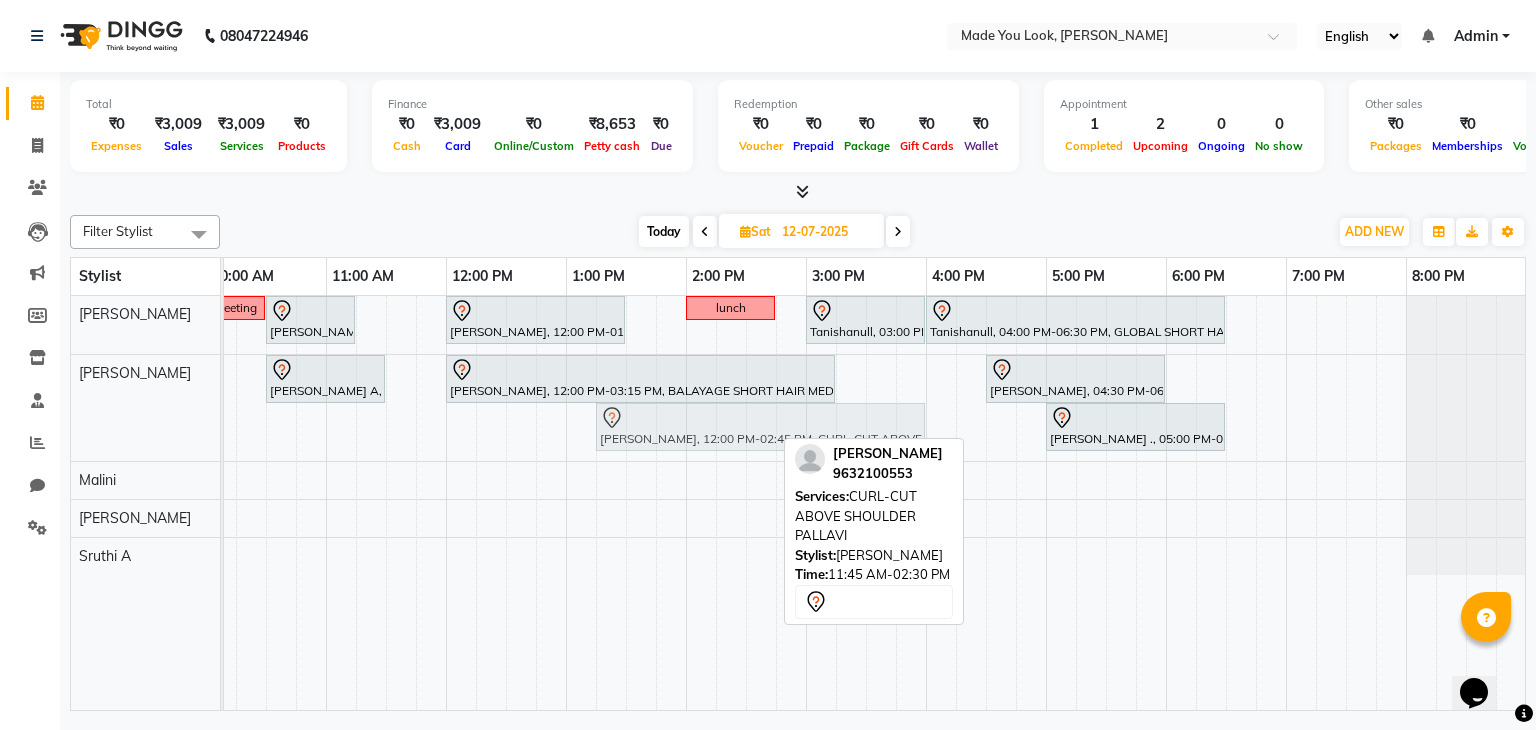 drag, startPoint x: 448, startPoint y: 417, endPoint x: 601, endPoint y: 434, distance: 153.94154 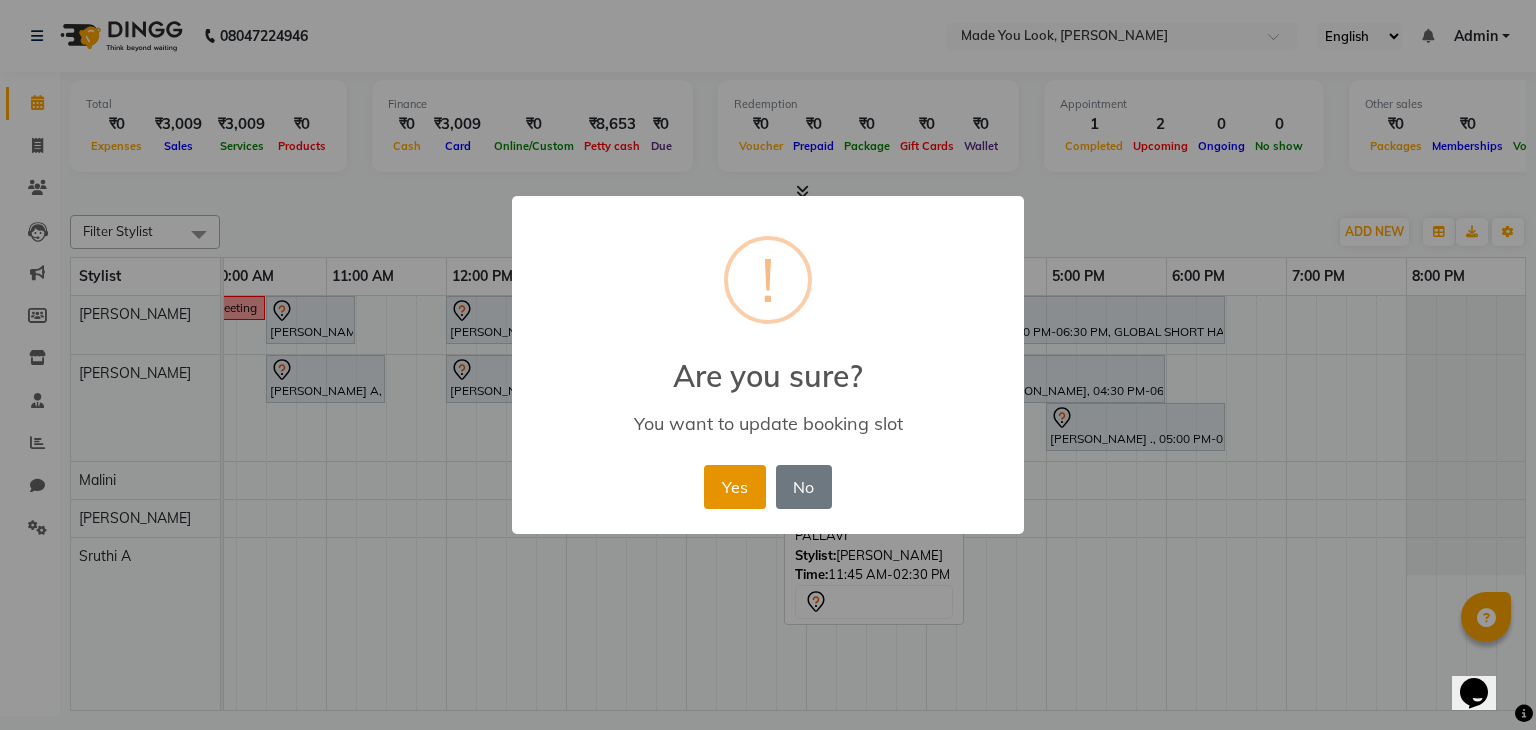 click on "Yes" at bounding box center [734, 487] 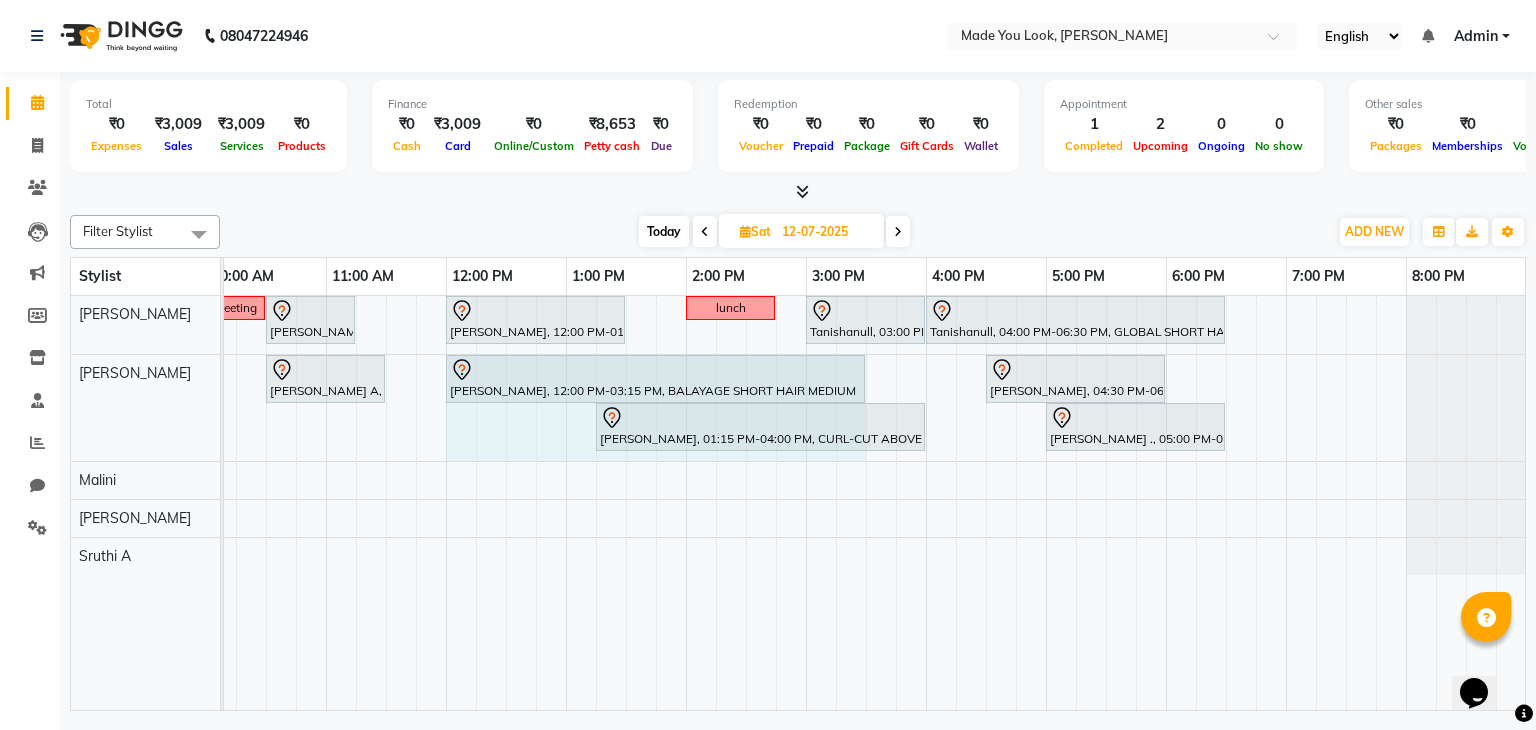 drag, startPoint x: 832, startPoint y: 374, endPoint x: 863, endPoint y: 365, distance: 32.280025 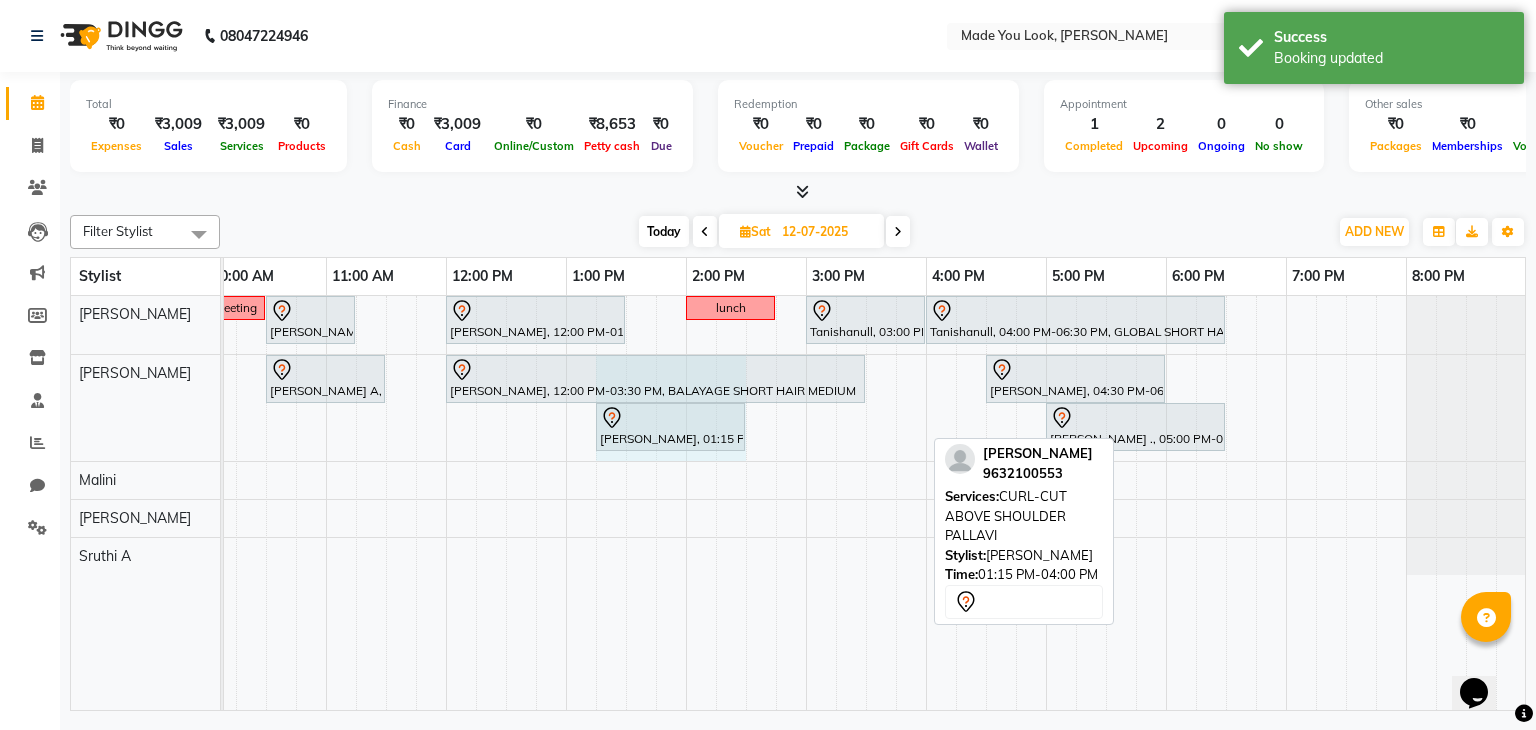 drag, startPoint x: 922, startPoint y: 417, endPoint x: 741, endPoint y: 415, distance: 181.01105 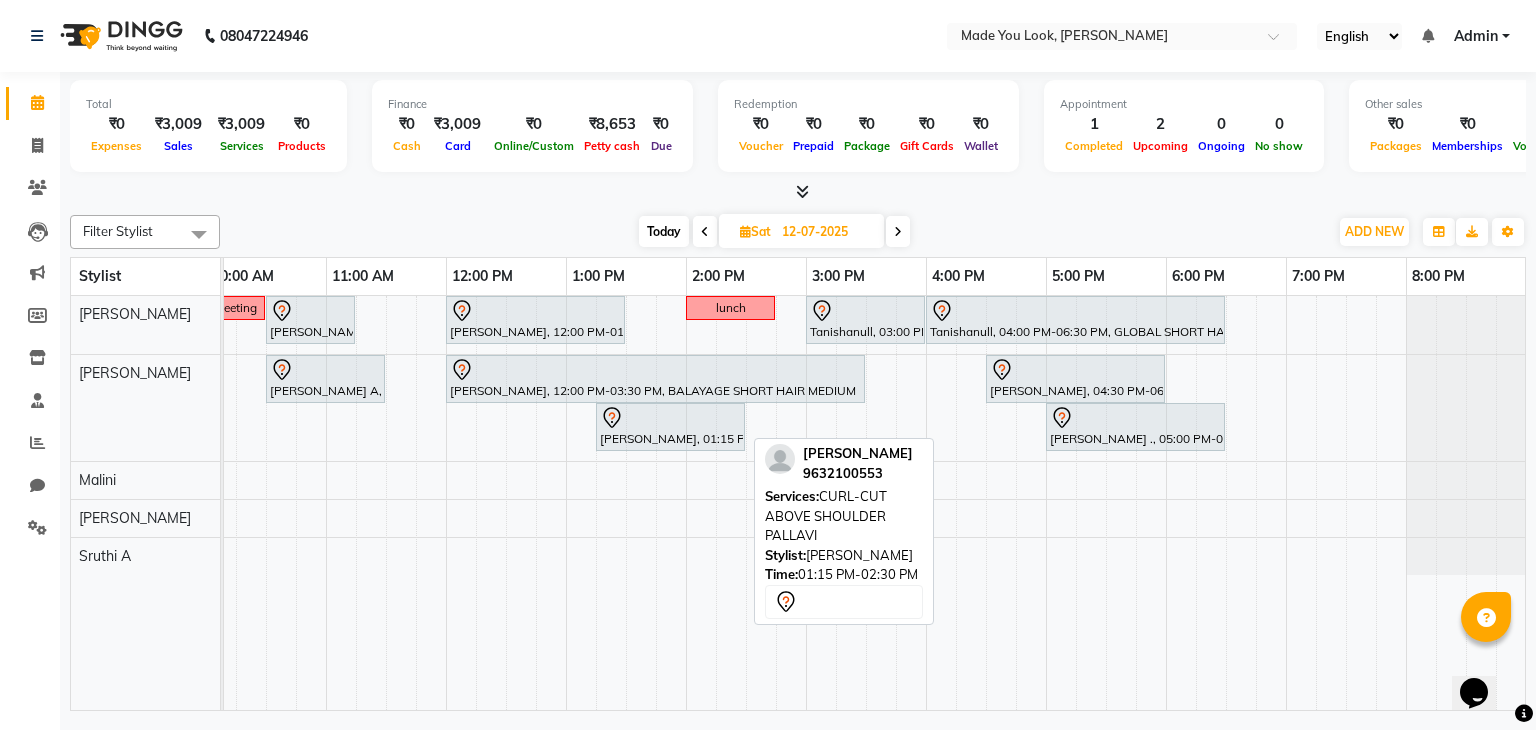 click on "[PERSON_NAME], 01:15 PM-02:30 PM, CURL-CUT ABOVE SHOULDER PALLAVI" at bounding box center (670, 427) 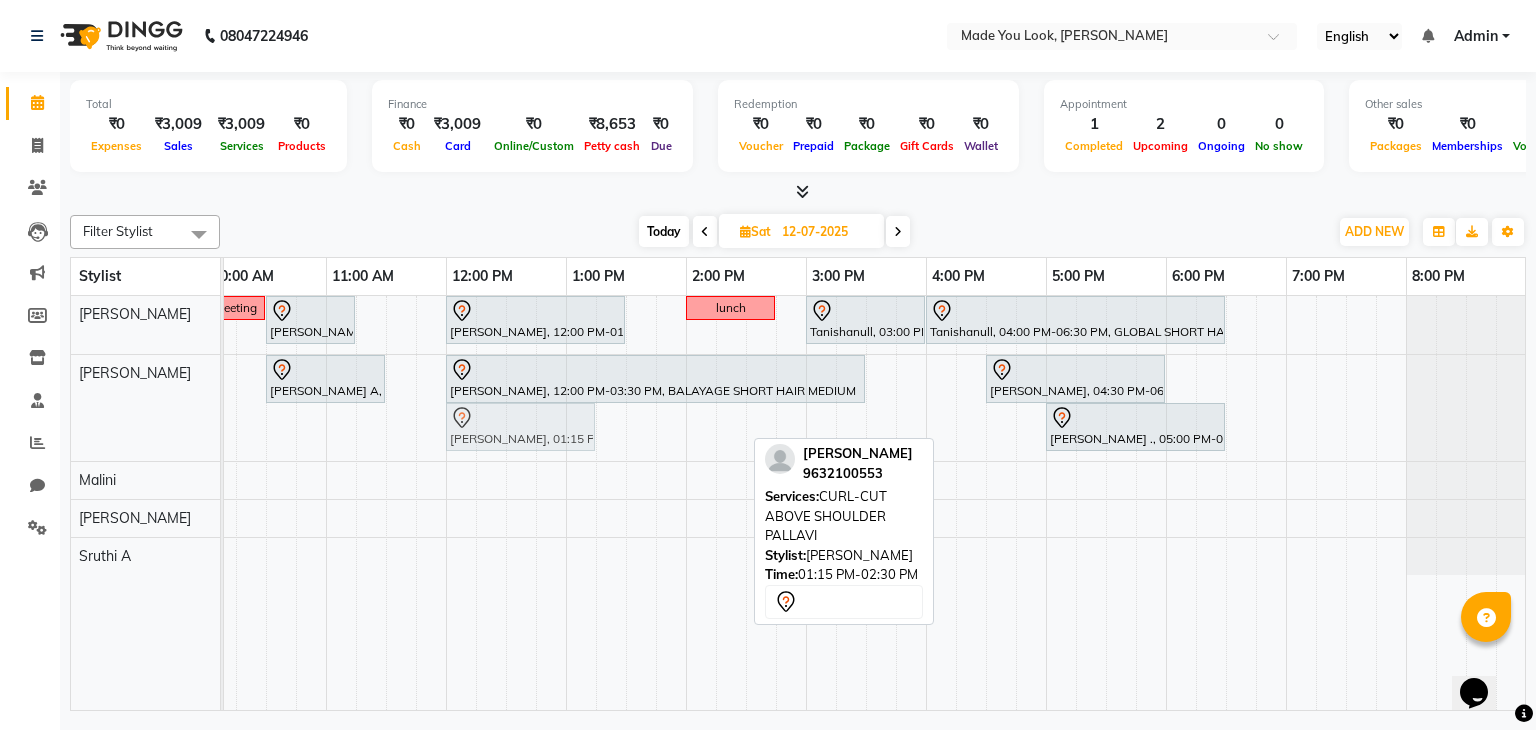 drag, startPoint x: 608, startPoint y: 413, endPoint x: 463, endPoint y: 393, distance: 146.37282 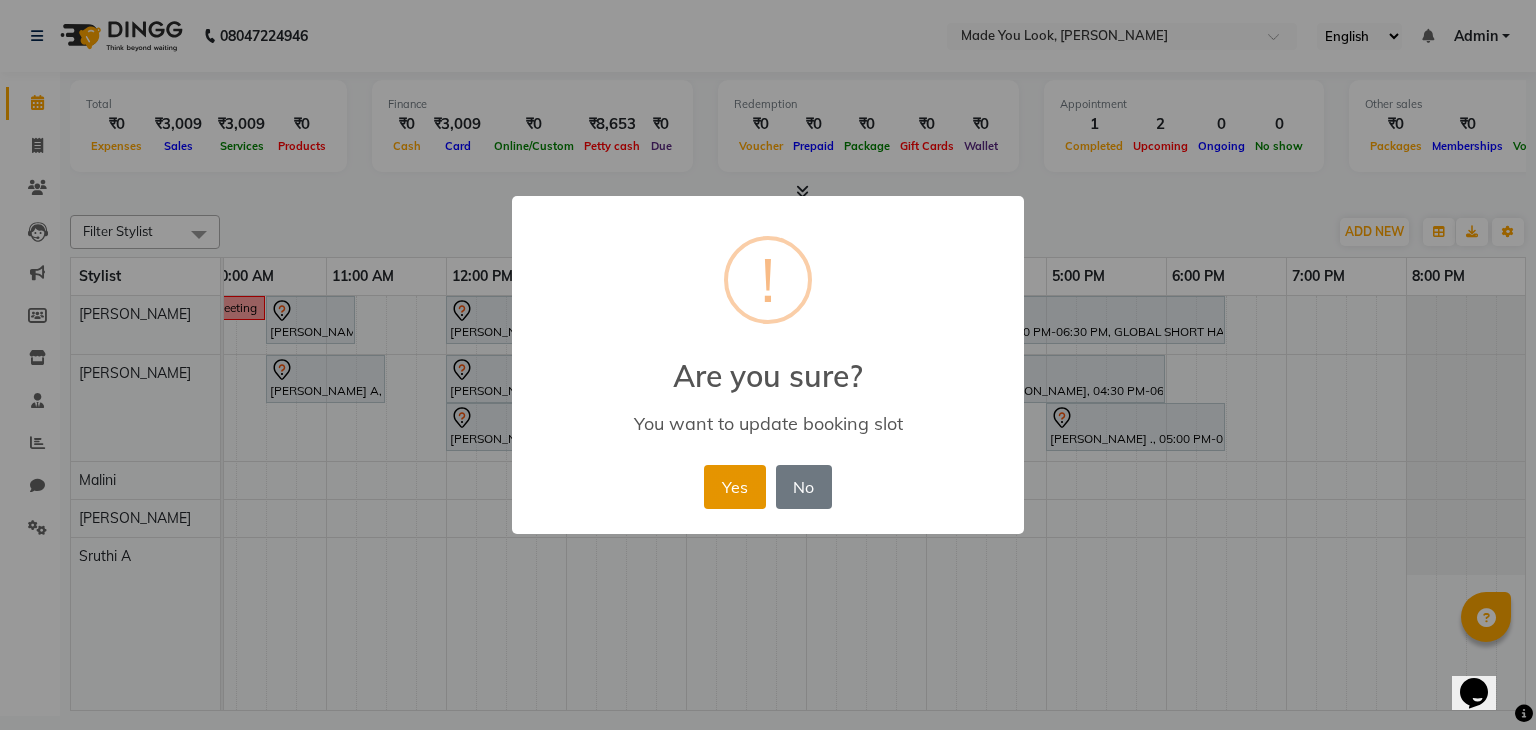 click on "Yes" at bounding box center [734, 487] 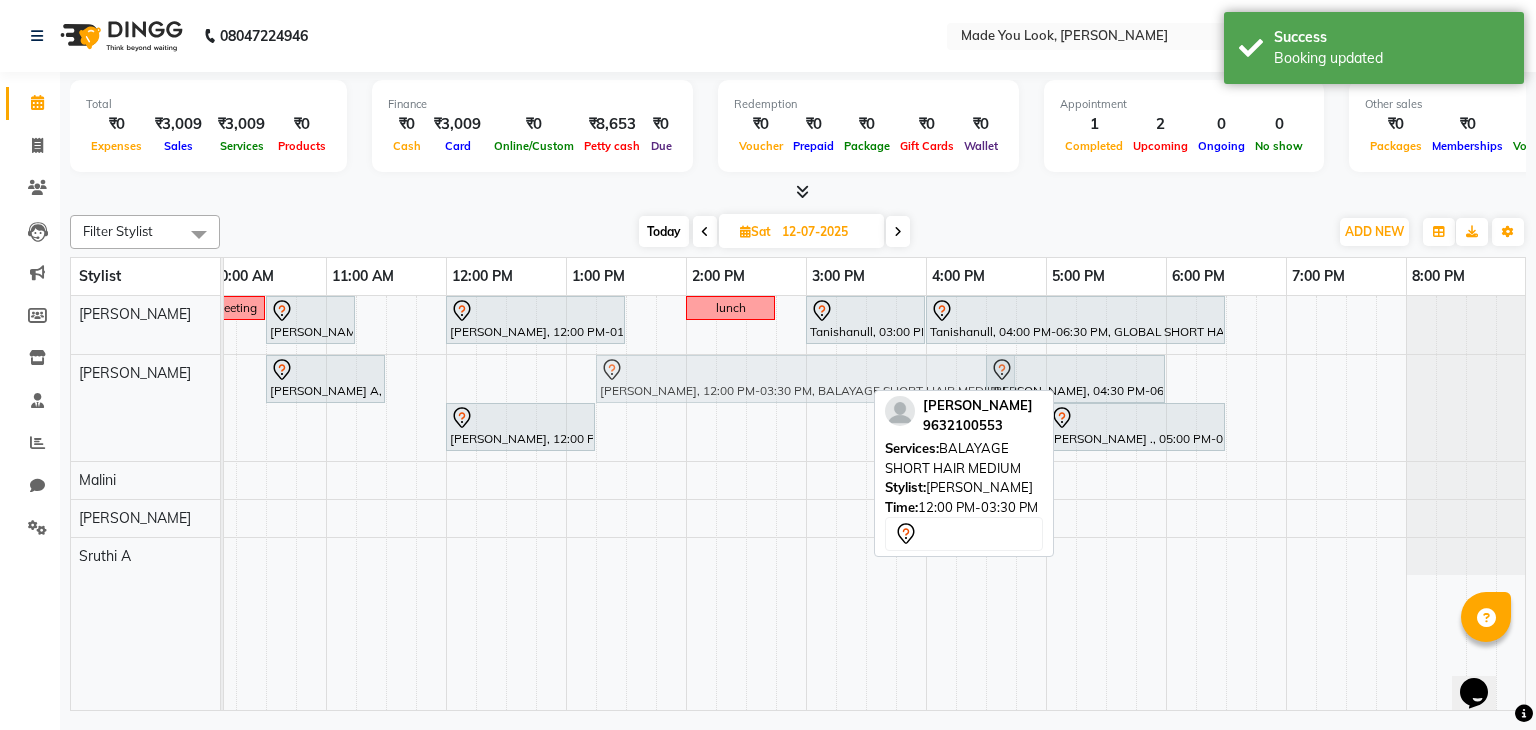 drag, startPoint x: 445, startPoint y: 364, endPoint x: 604, endPoint y: 389, distance: 160.95341 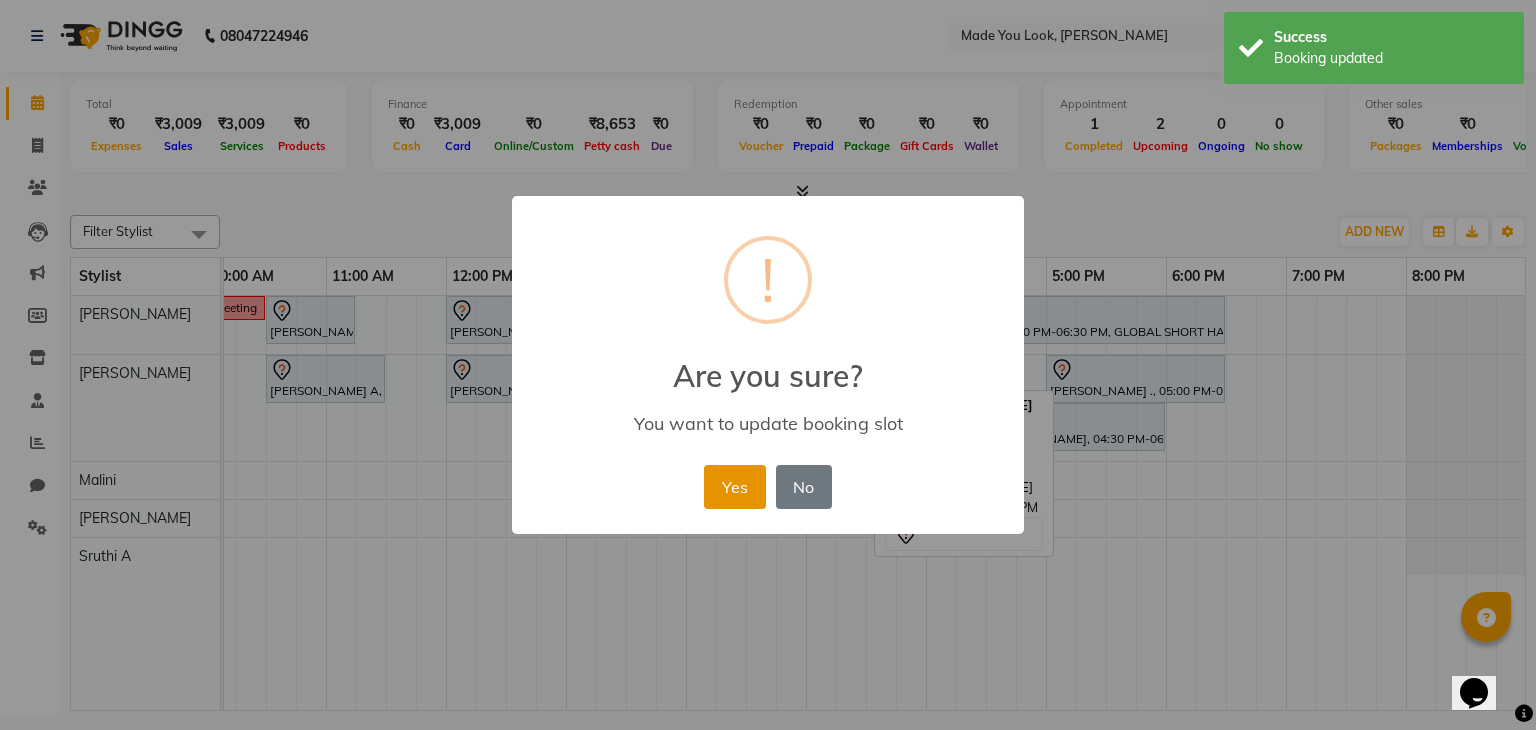 click on "Yes" at bounding box center (734, 487) 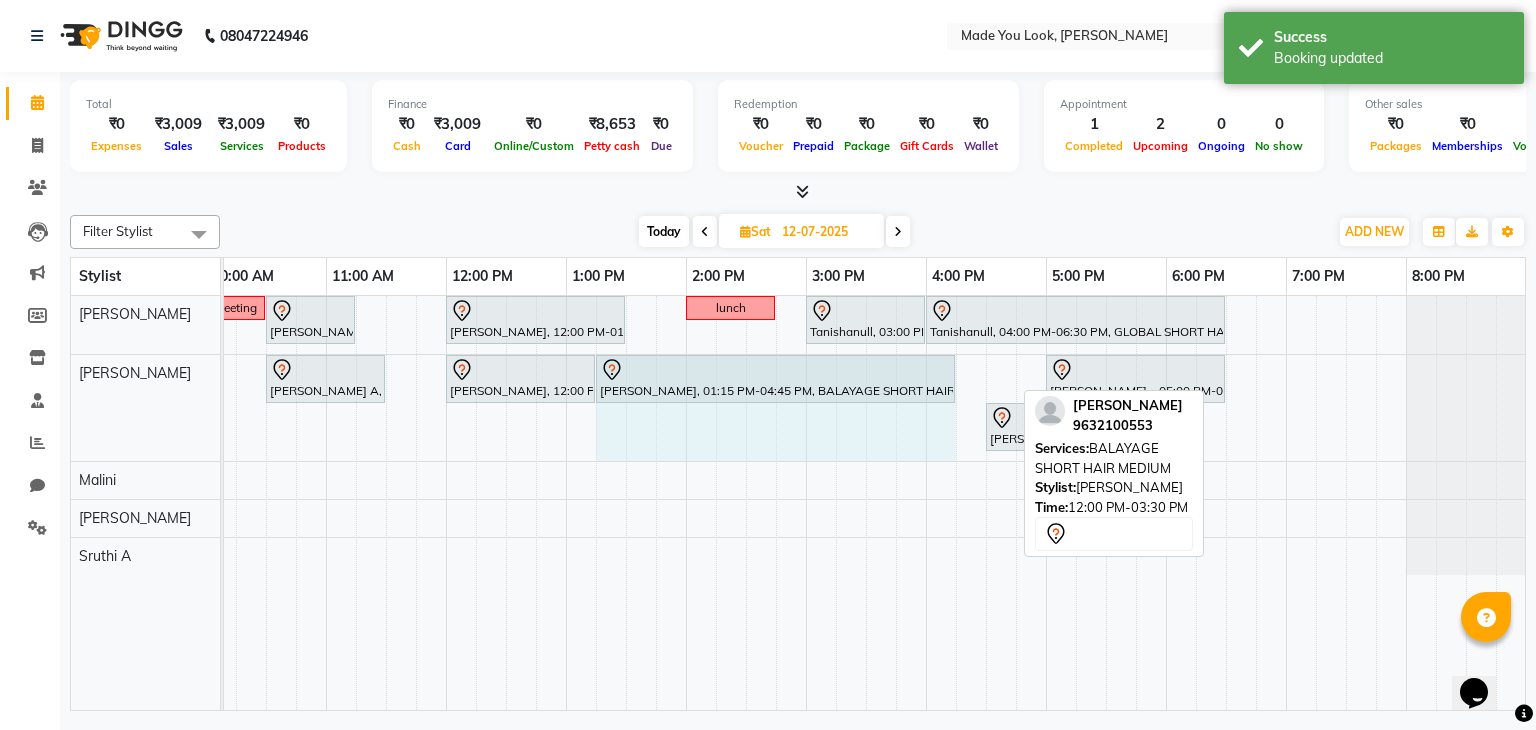 drag, startPoint x: 1009, startPoint y: 370, endPoint x: 938, endPoint y: 369, distance: 71.00704 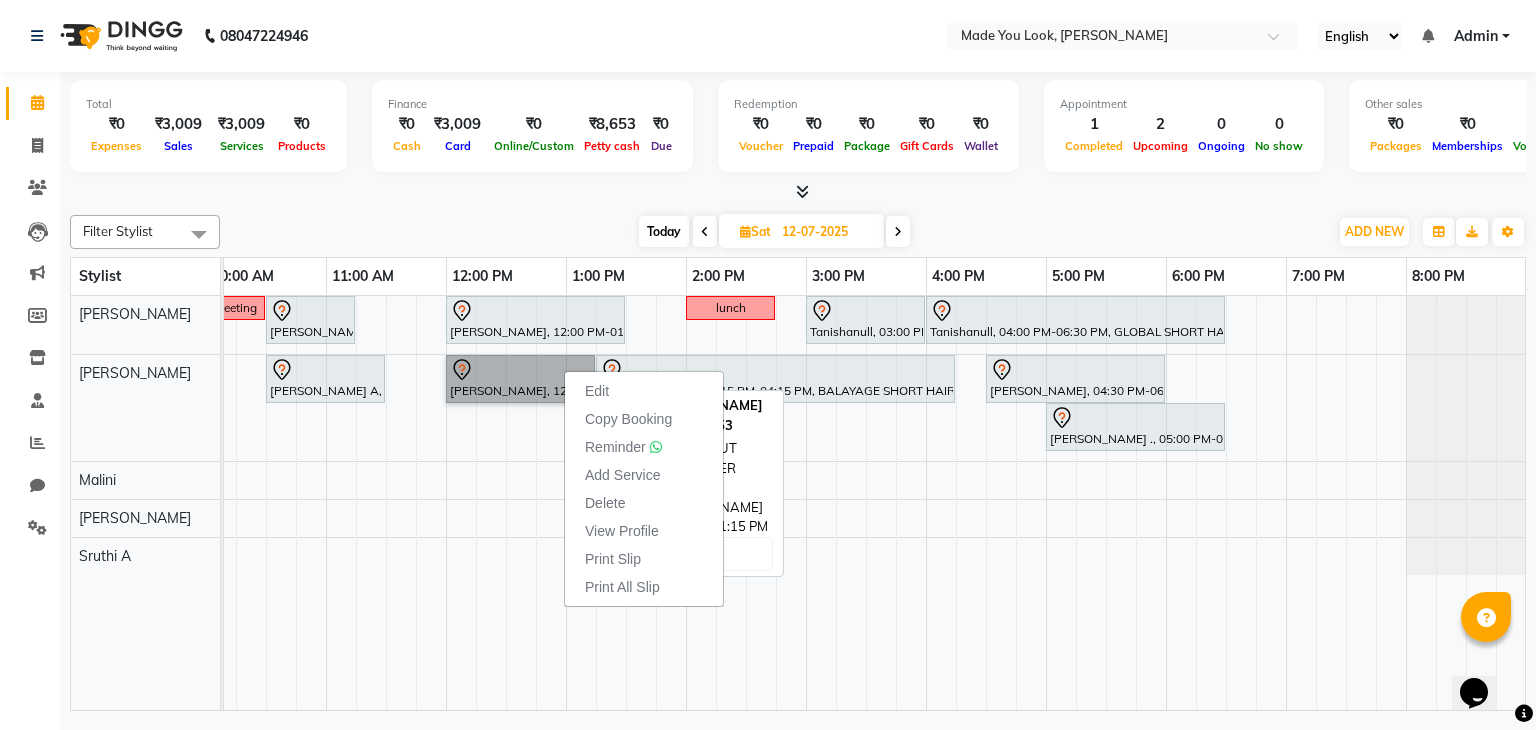 click on "[PERSON_NAME], 12:00 PM-01:15 PM, CURL-CUT ABOVE SHOULDER PALLAVI" at bounding box center (520, 379) 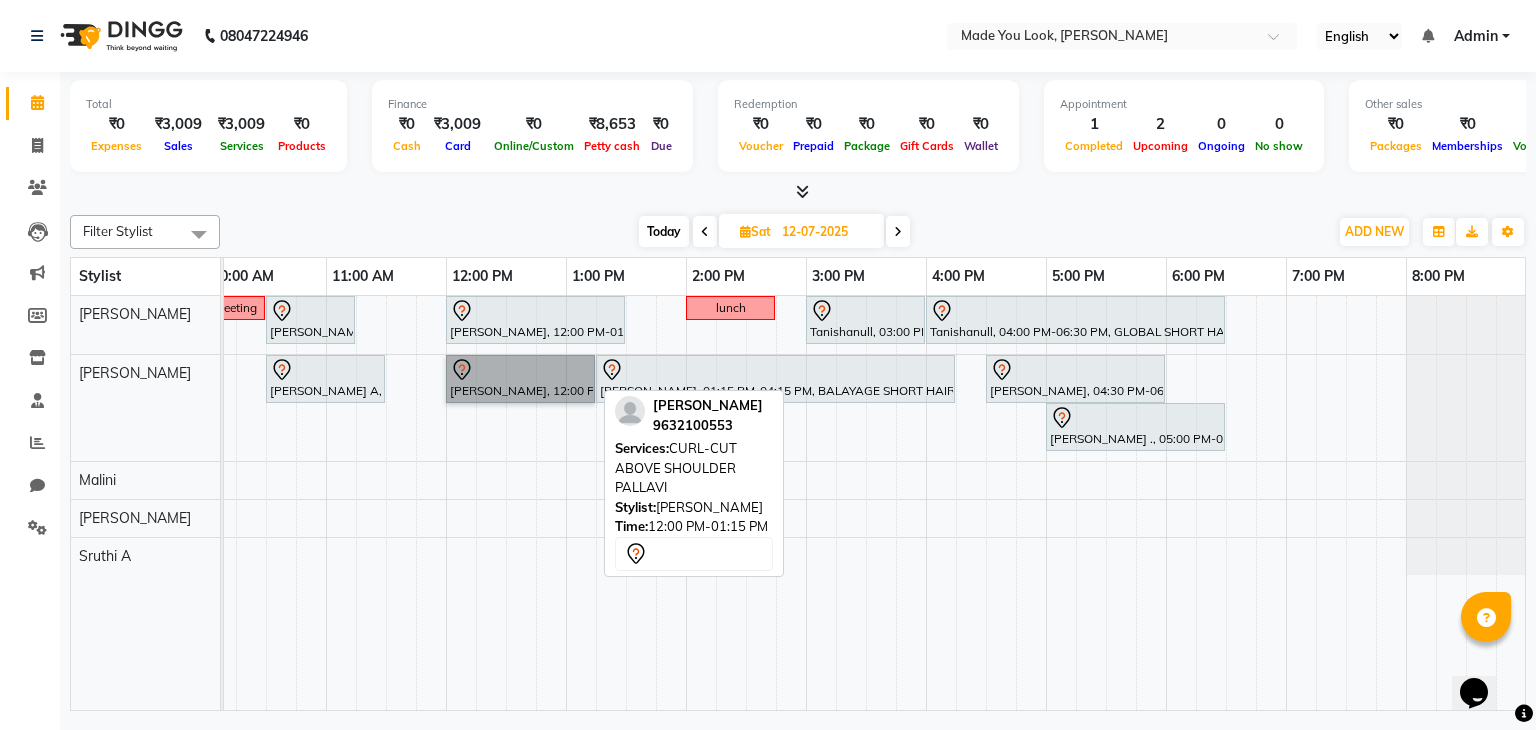 click on "[PERSON_NAME], 12:00 PM-01:15 PM, CURL-CUT ABOVE SHOULDER PALLAVI" at bounding box center (520, 379) 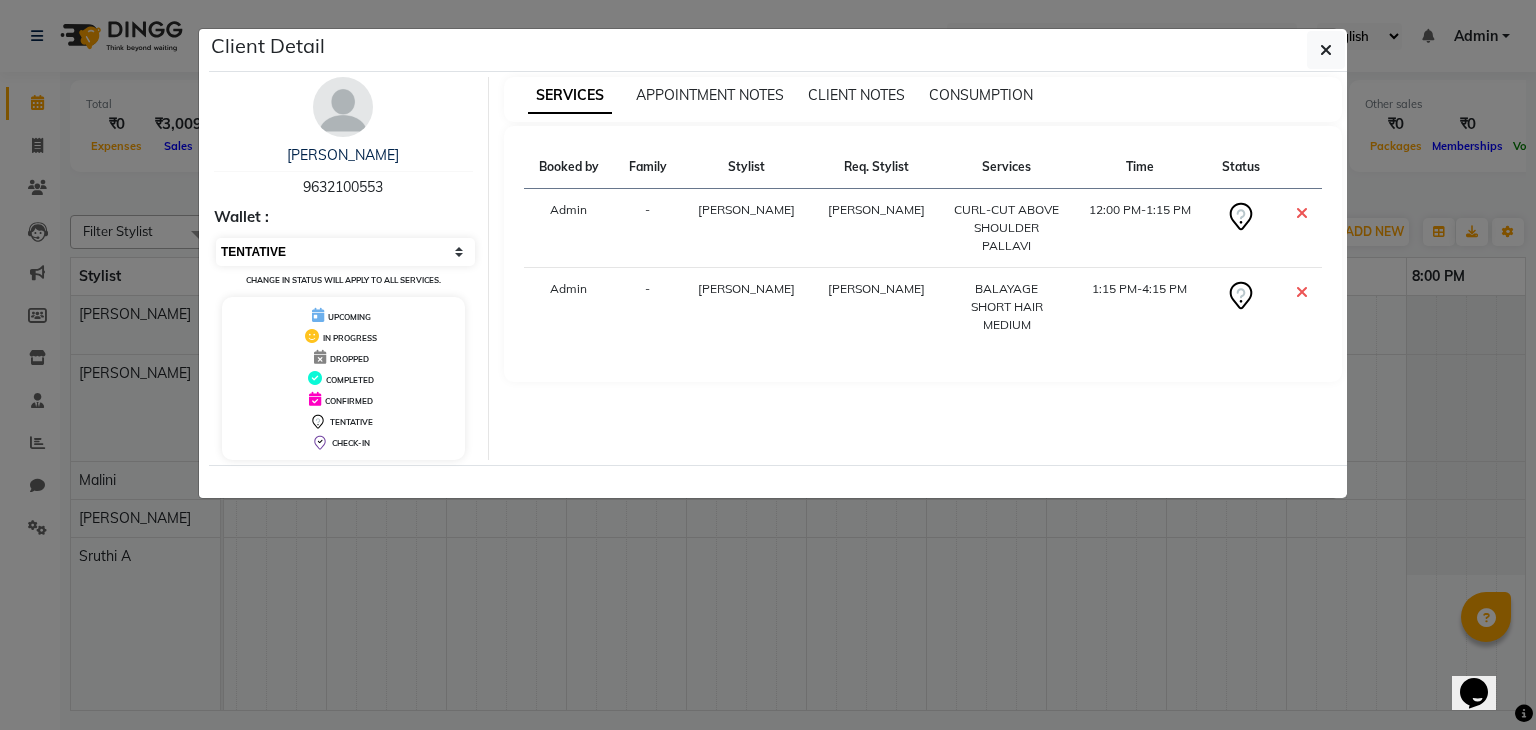 click on "Select CONFIRMED TENTATIVE" at bounding box center [345, 252] 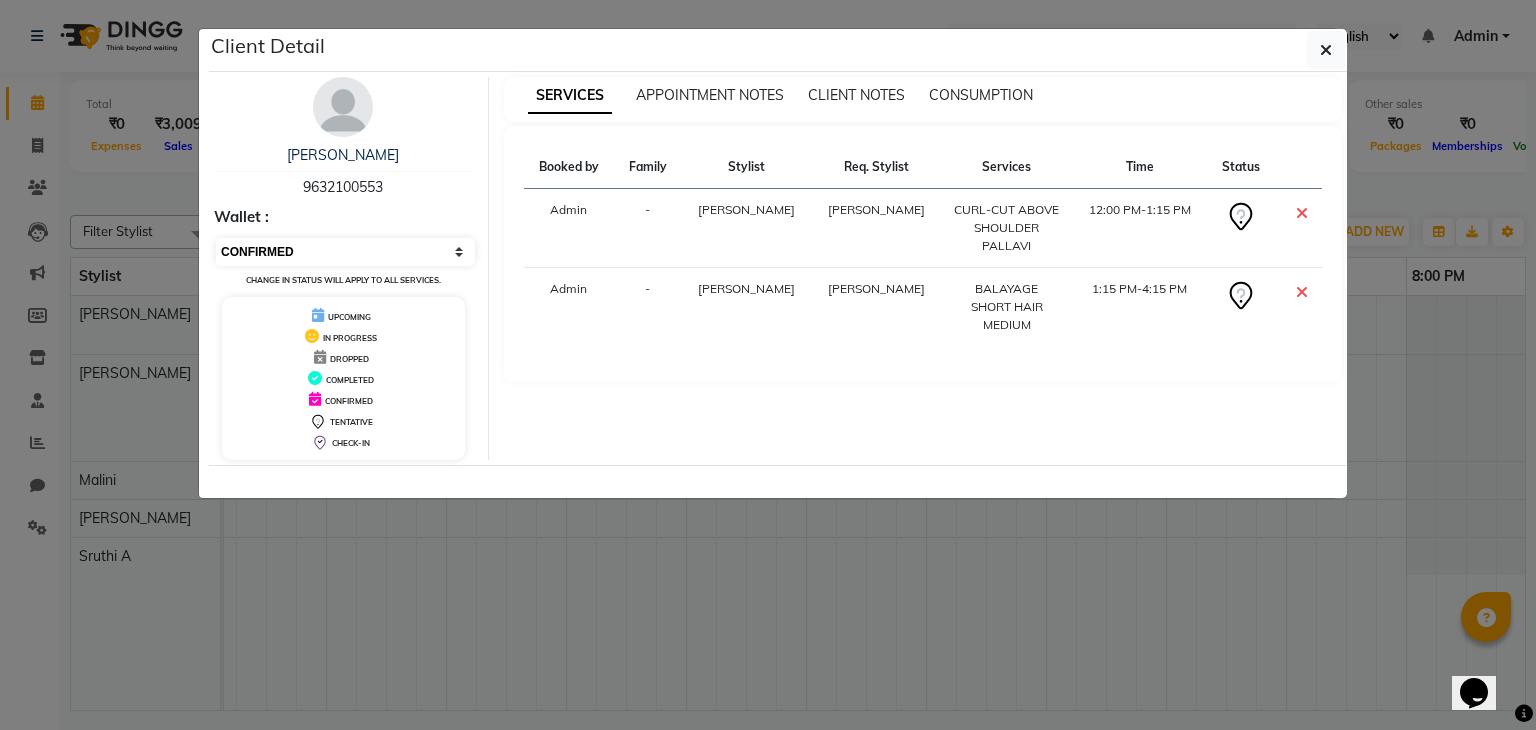 click on "Select CONFIRMED TENTATIVE" at bounding box center (345, 252) 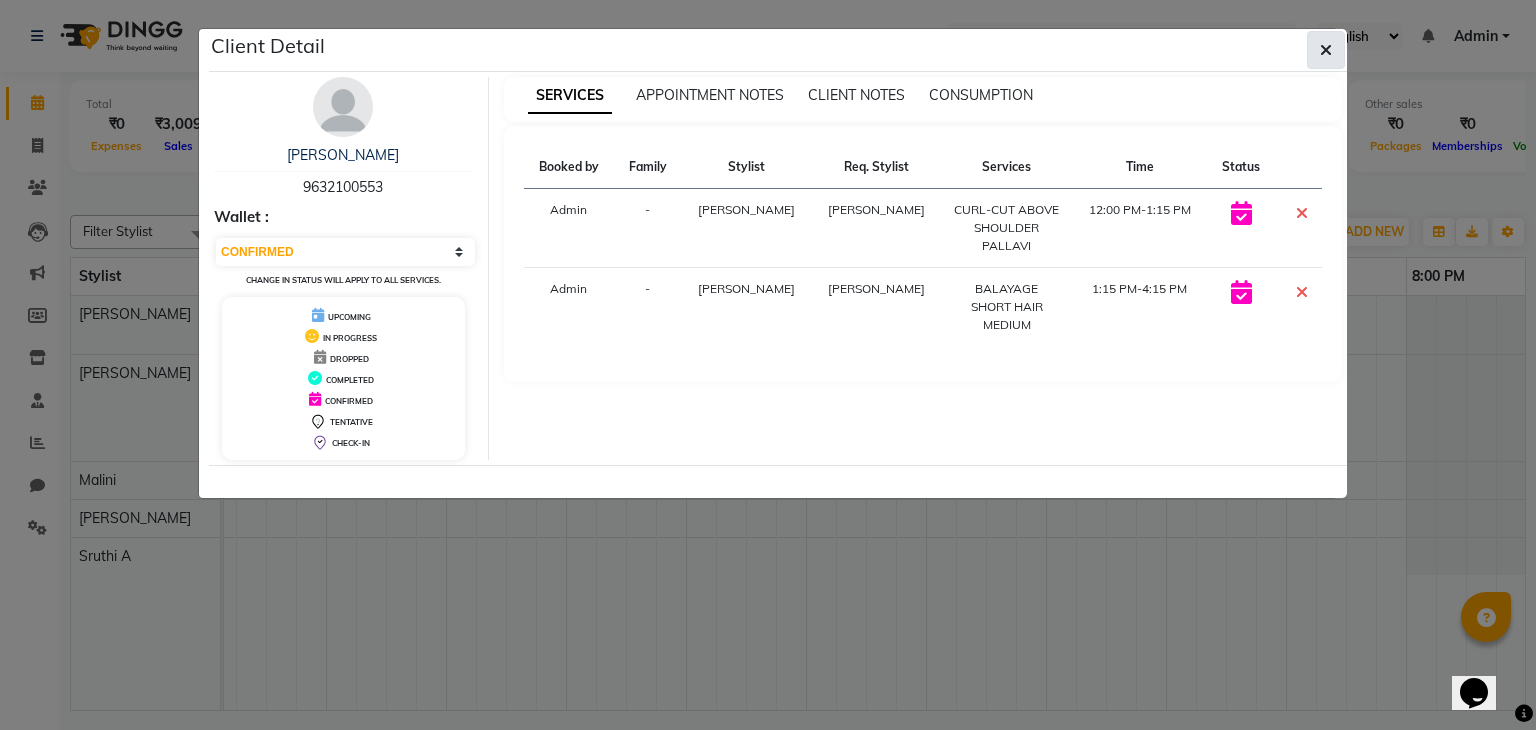 click 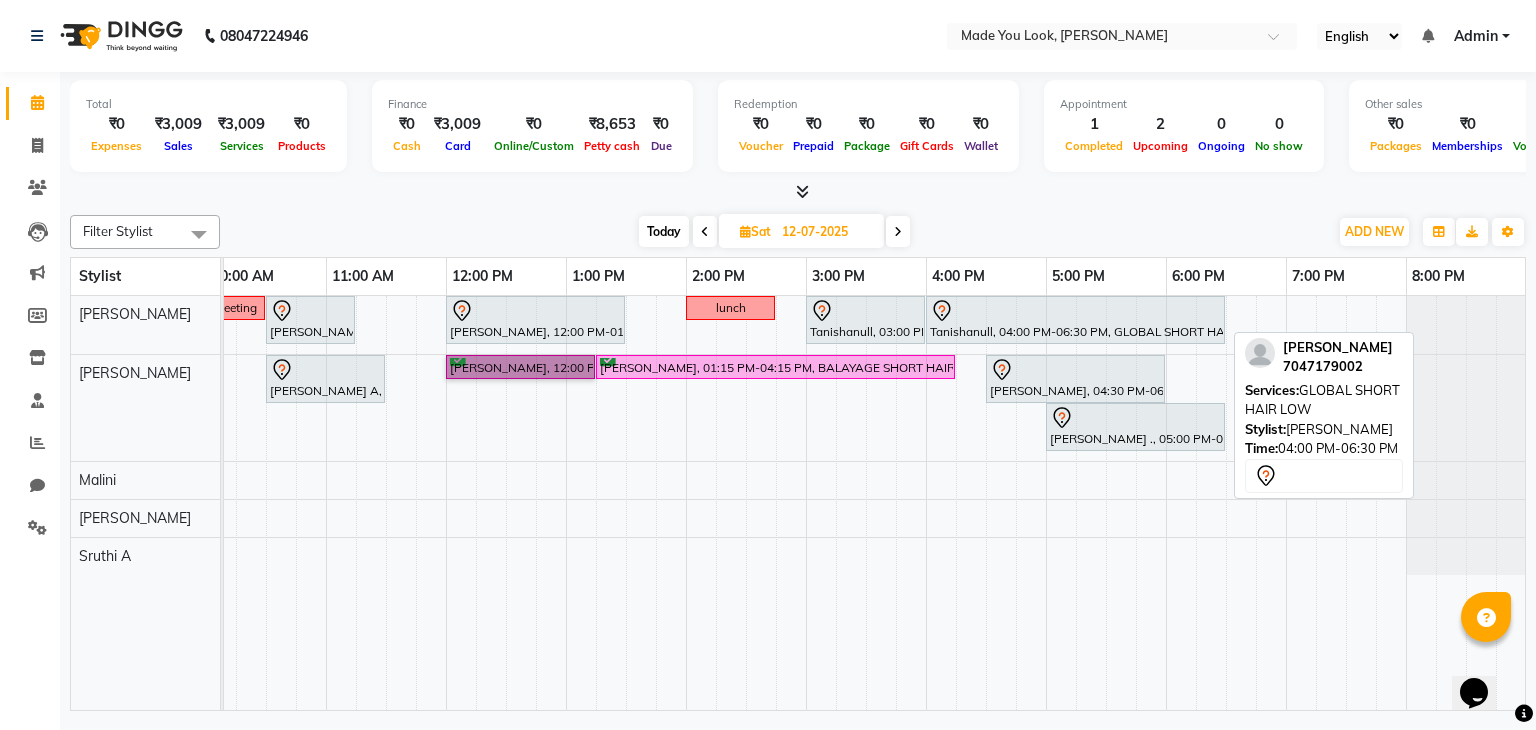 click at bounding box center (1075, 311) 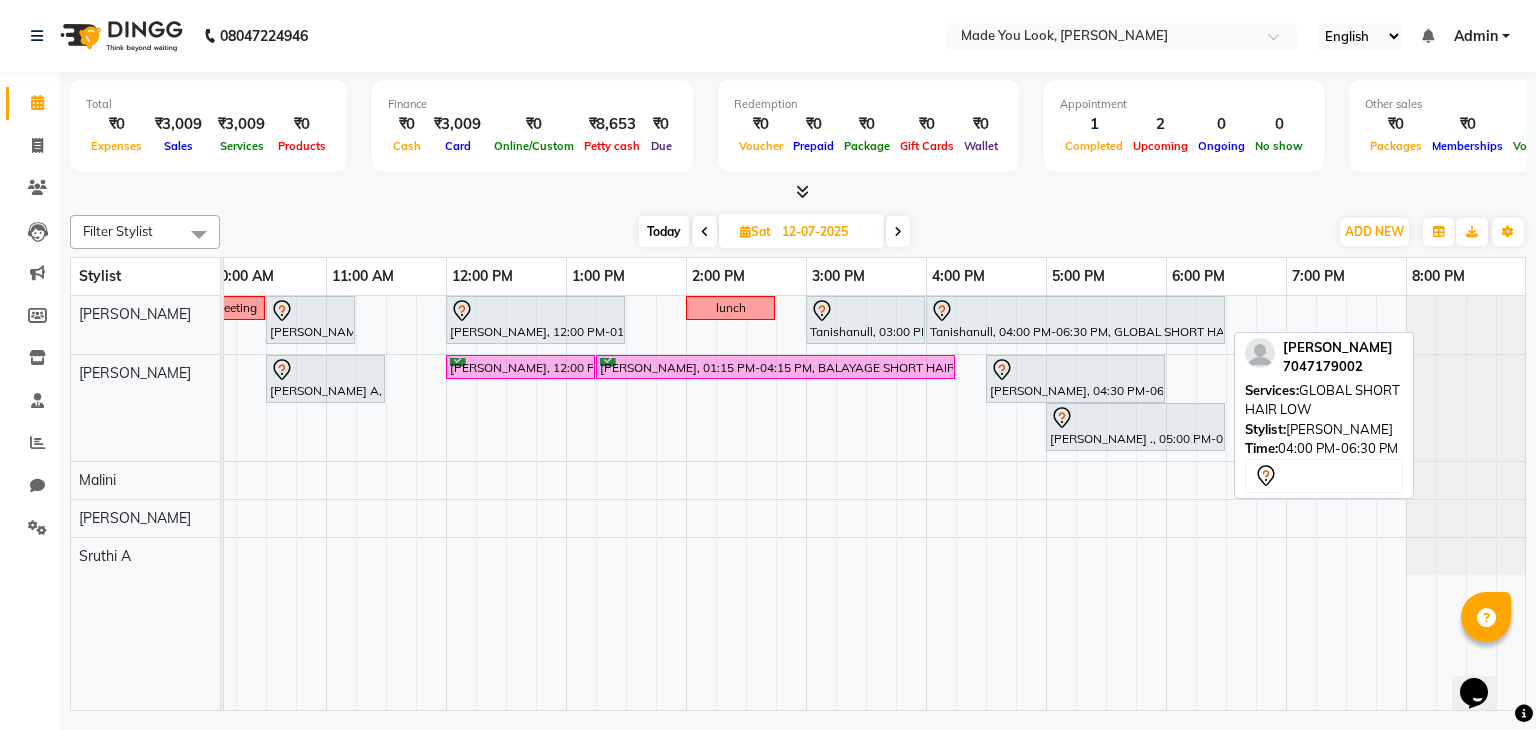 select on "7" 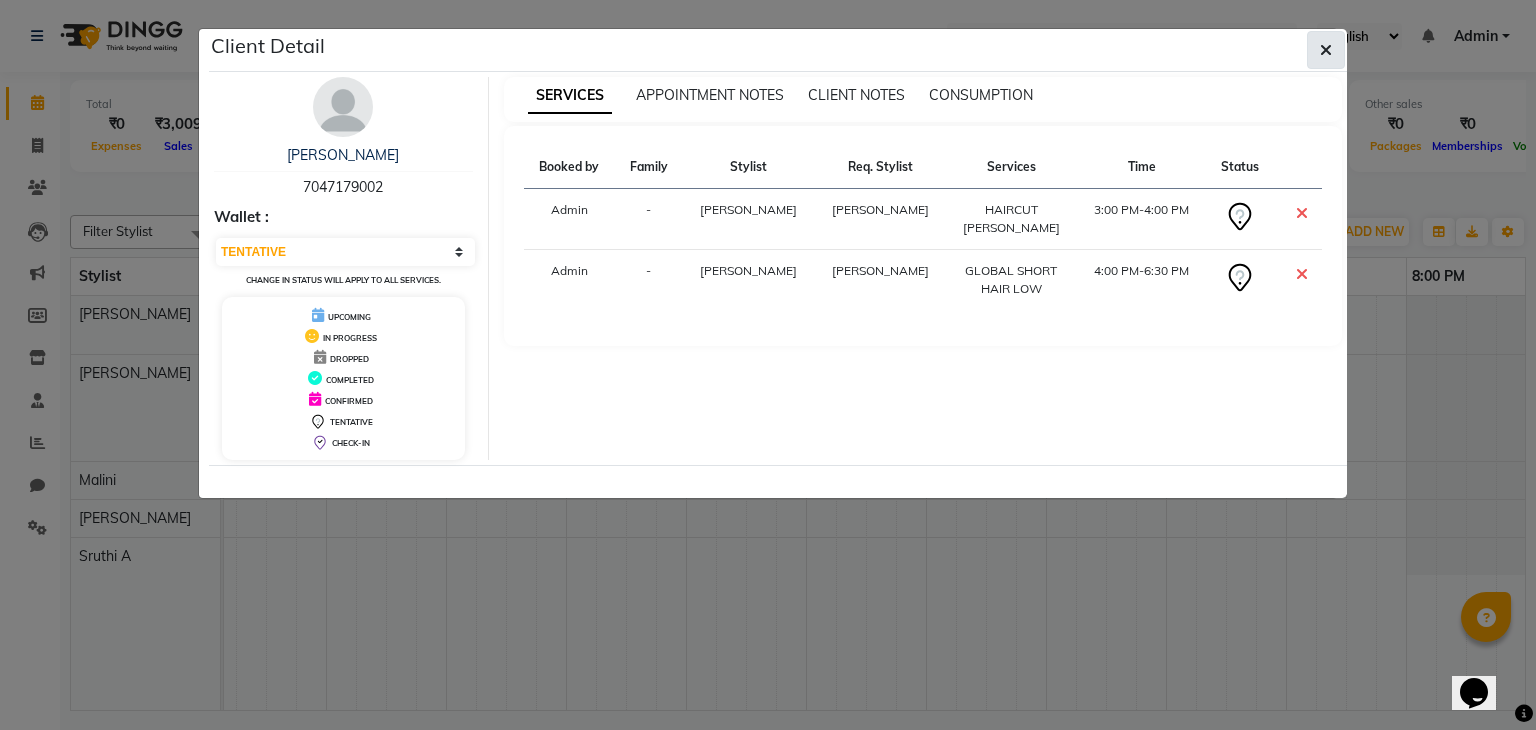 click 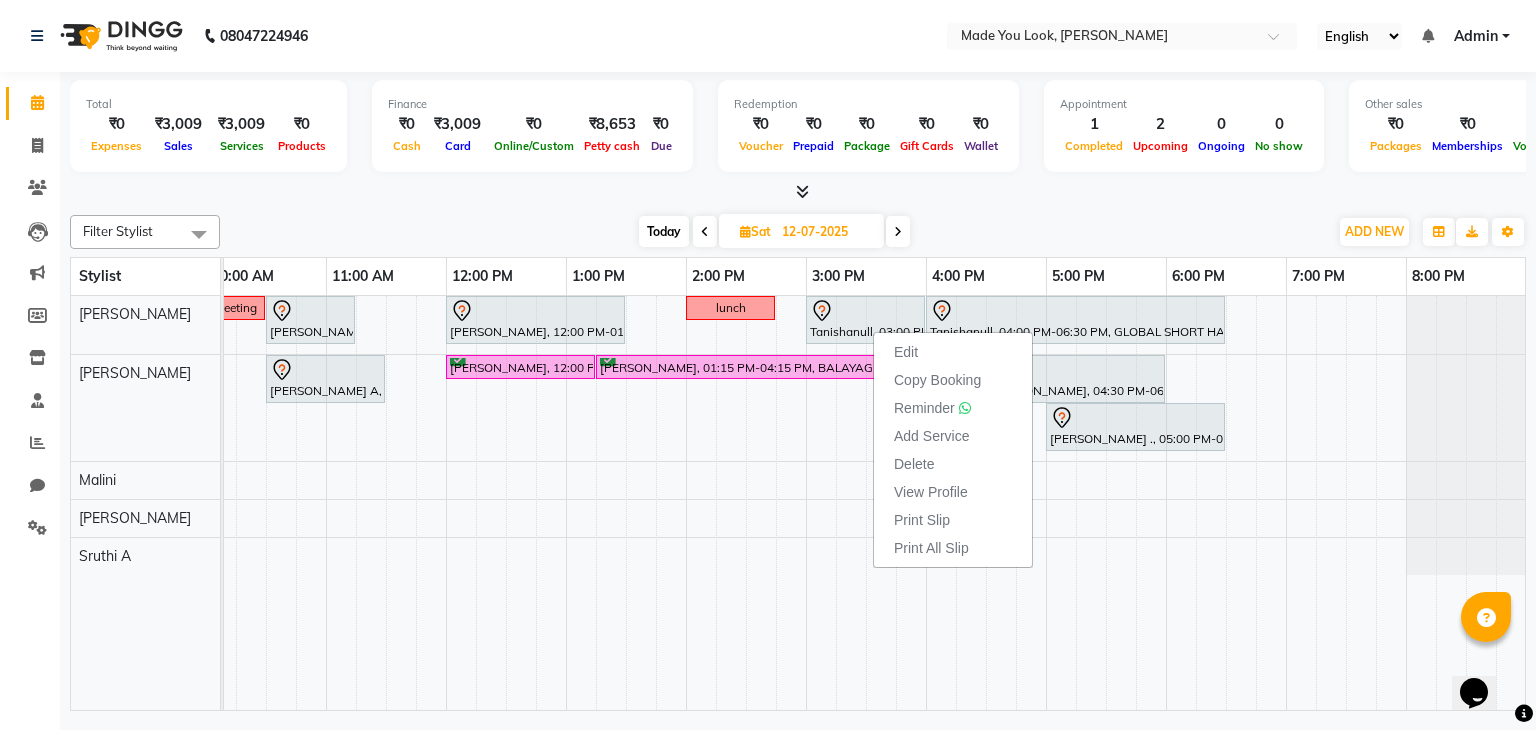 click on "[DATE]  [DATE]" at bounding box center (774, 232) 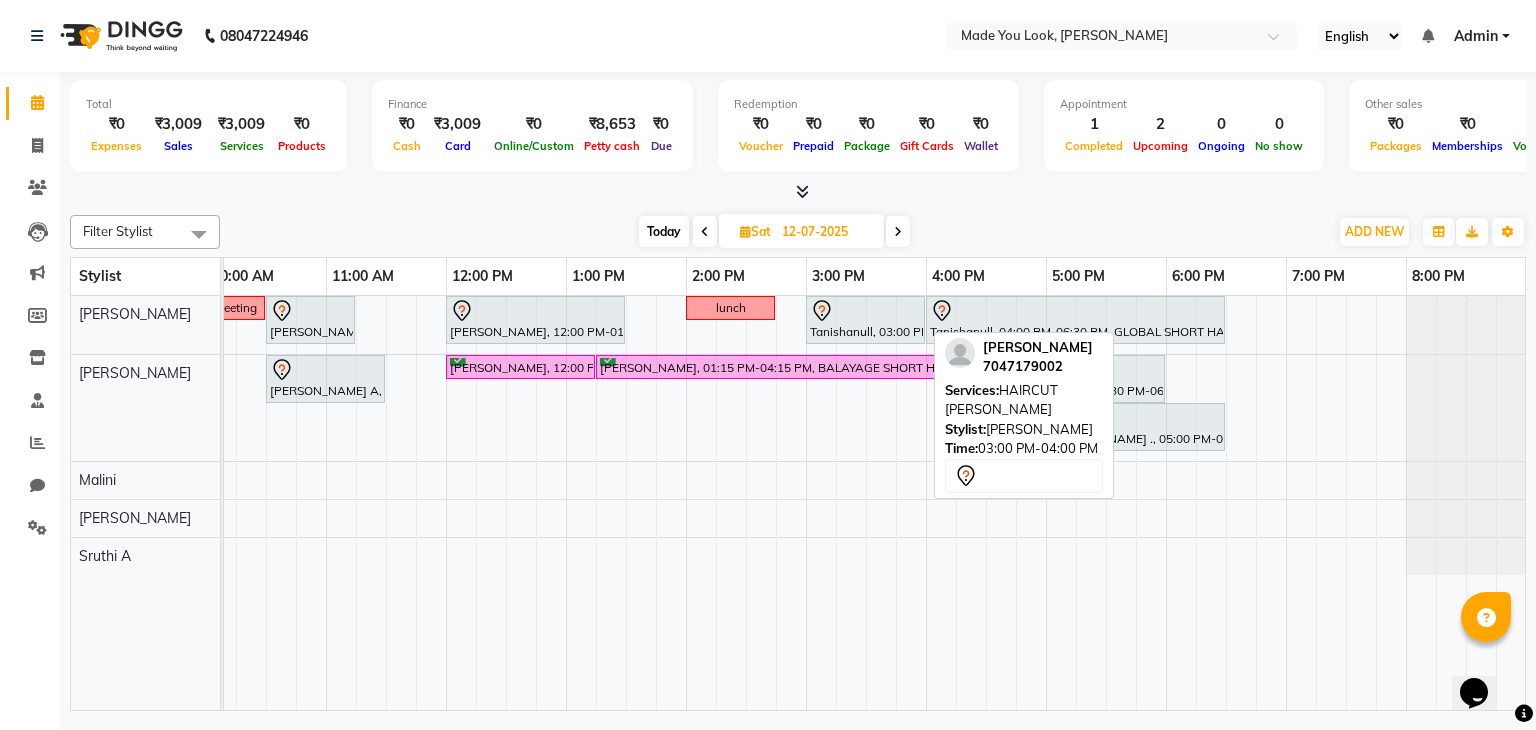 click at bounding box center [865, 311] 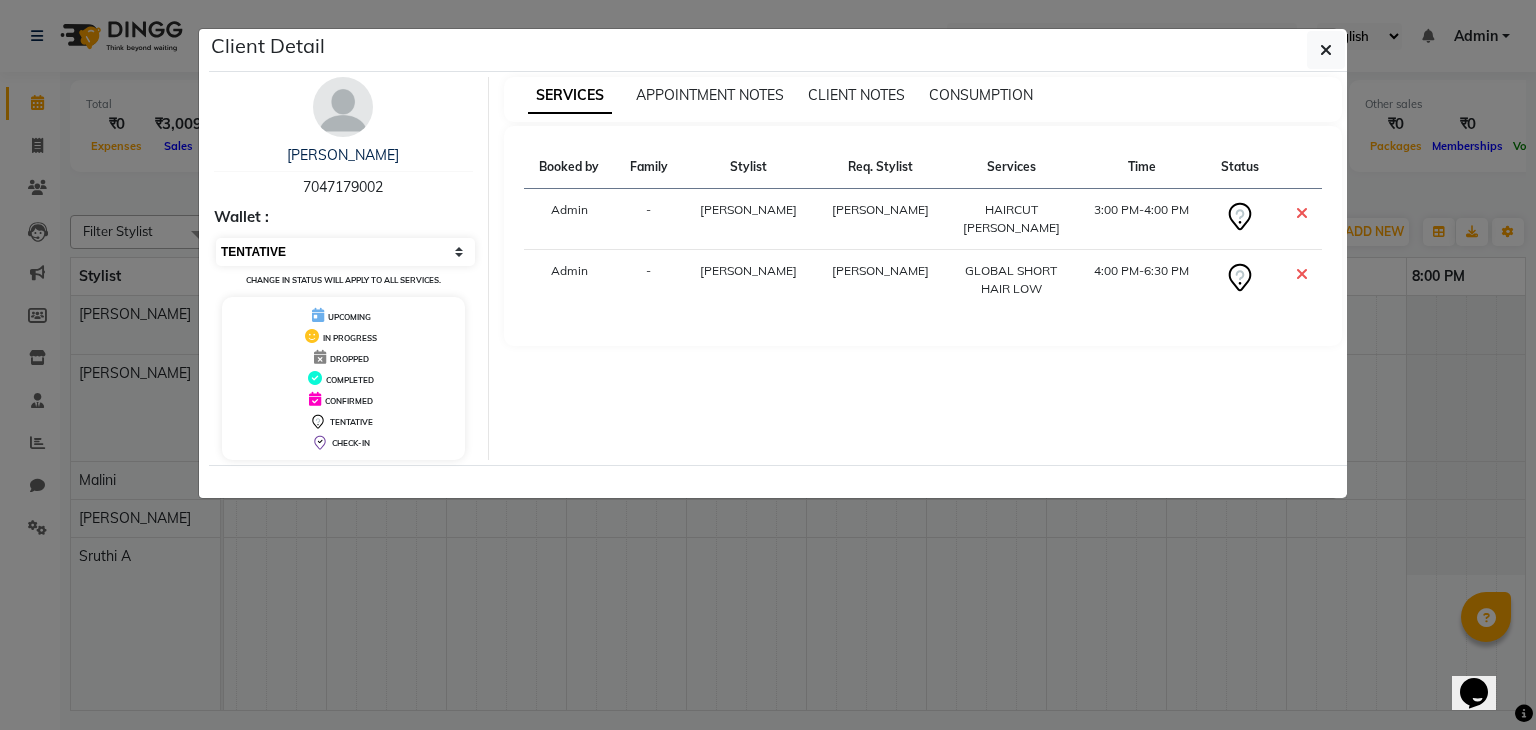 click on "Select CONFIRMED TENTATIVE" at bounding box center (345, 252) 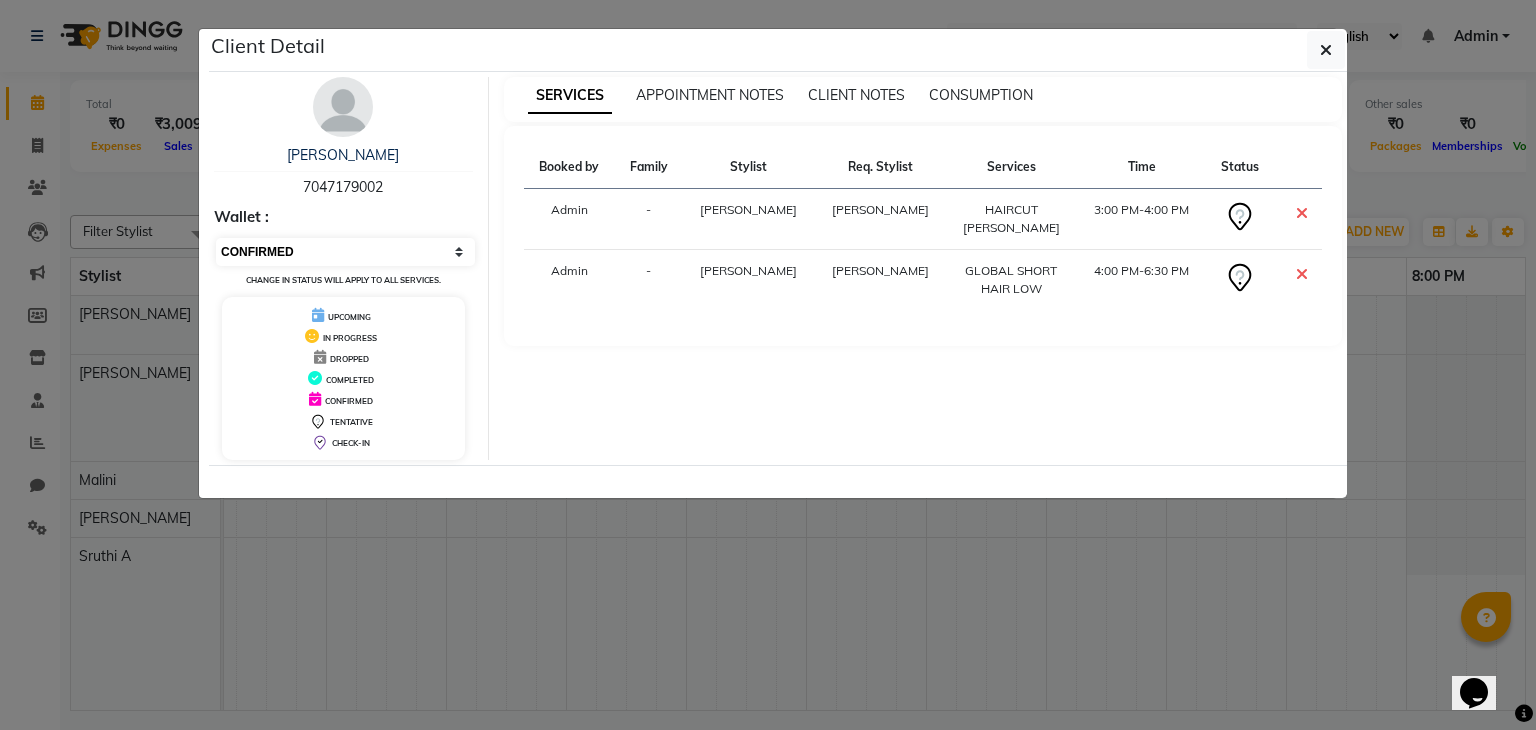 click on "Select CONFIRMED TENTATIVE" at bounding box center (345, 252) 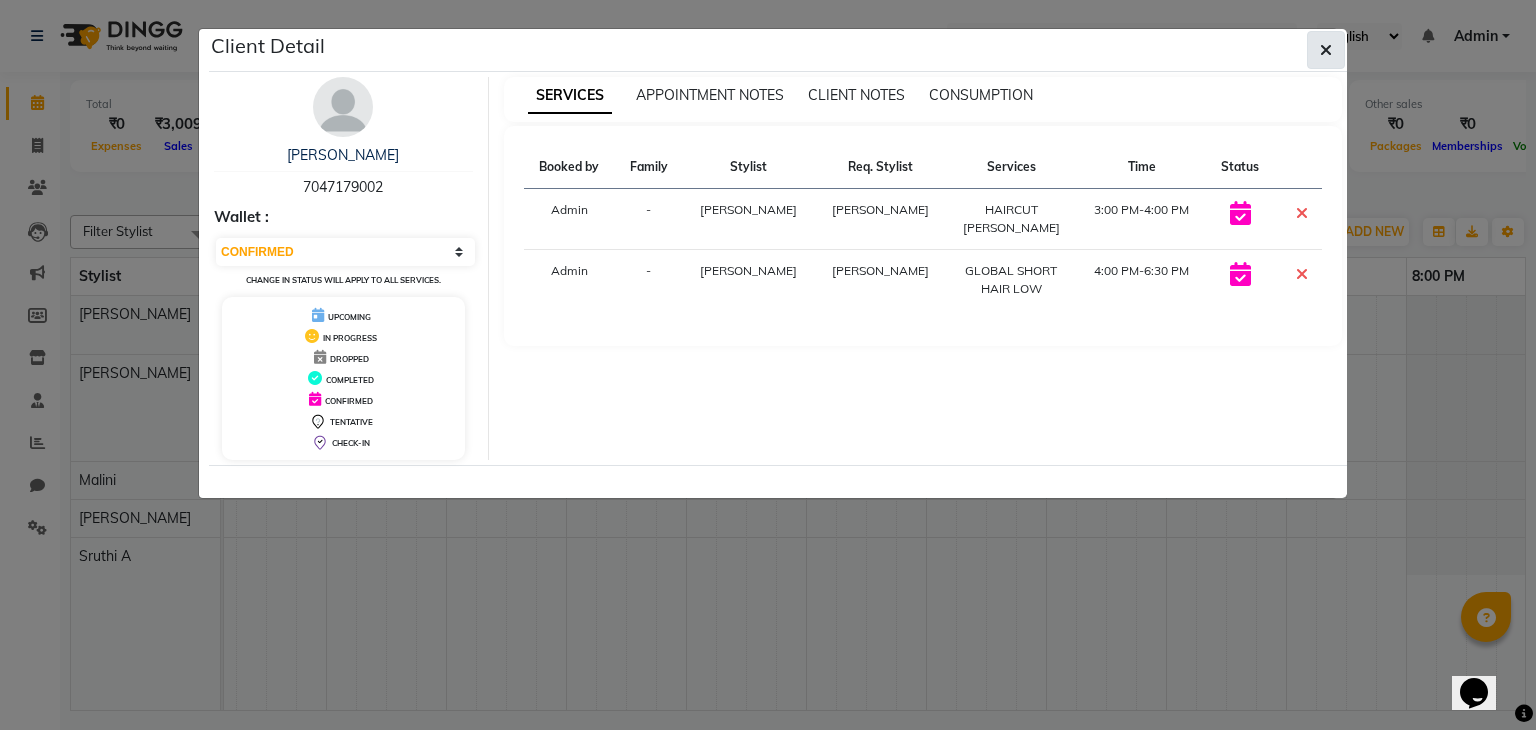 click 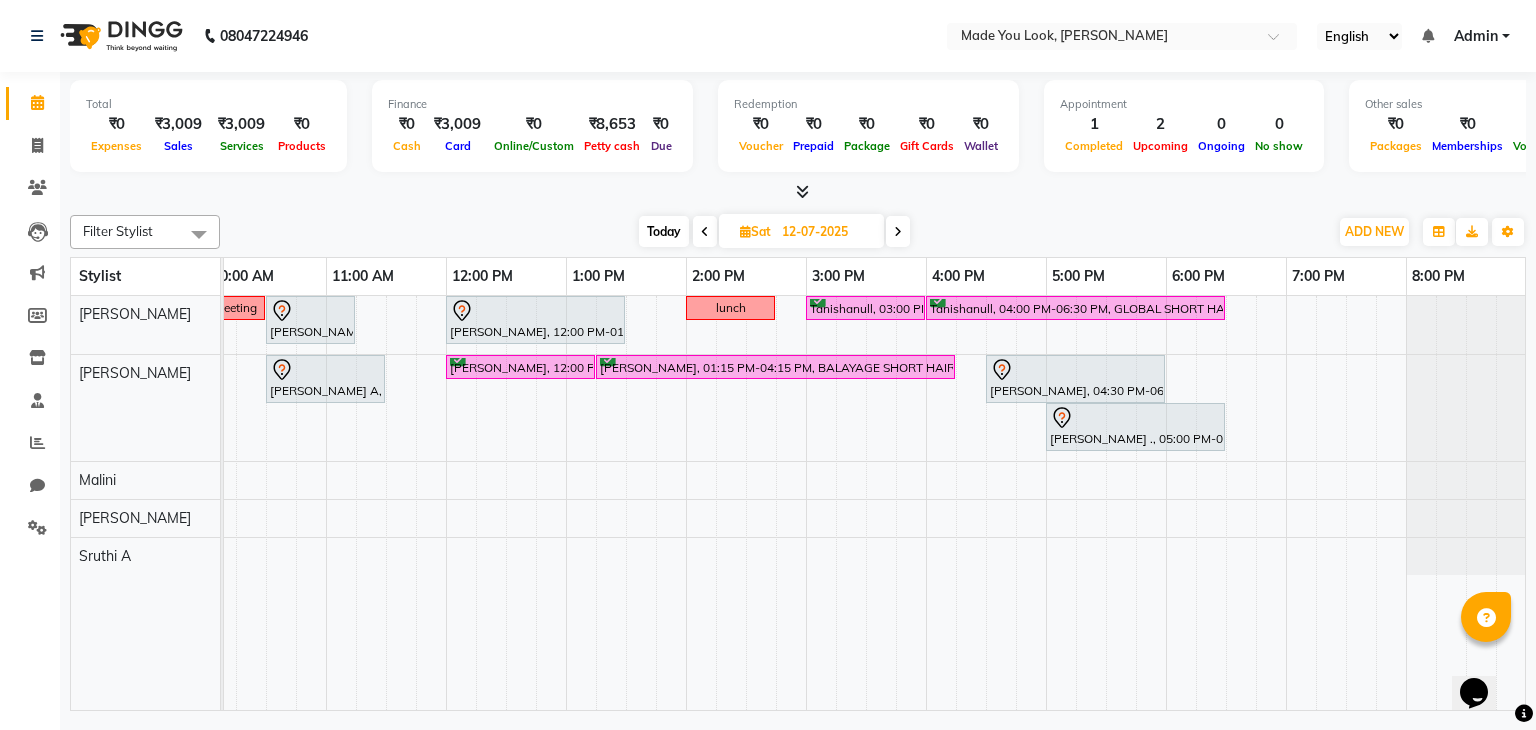 scroll, scrollTop: 0, scrollLeft: 199, axis: horizontal 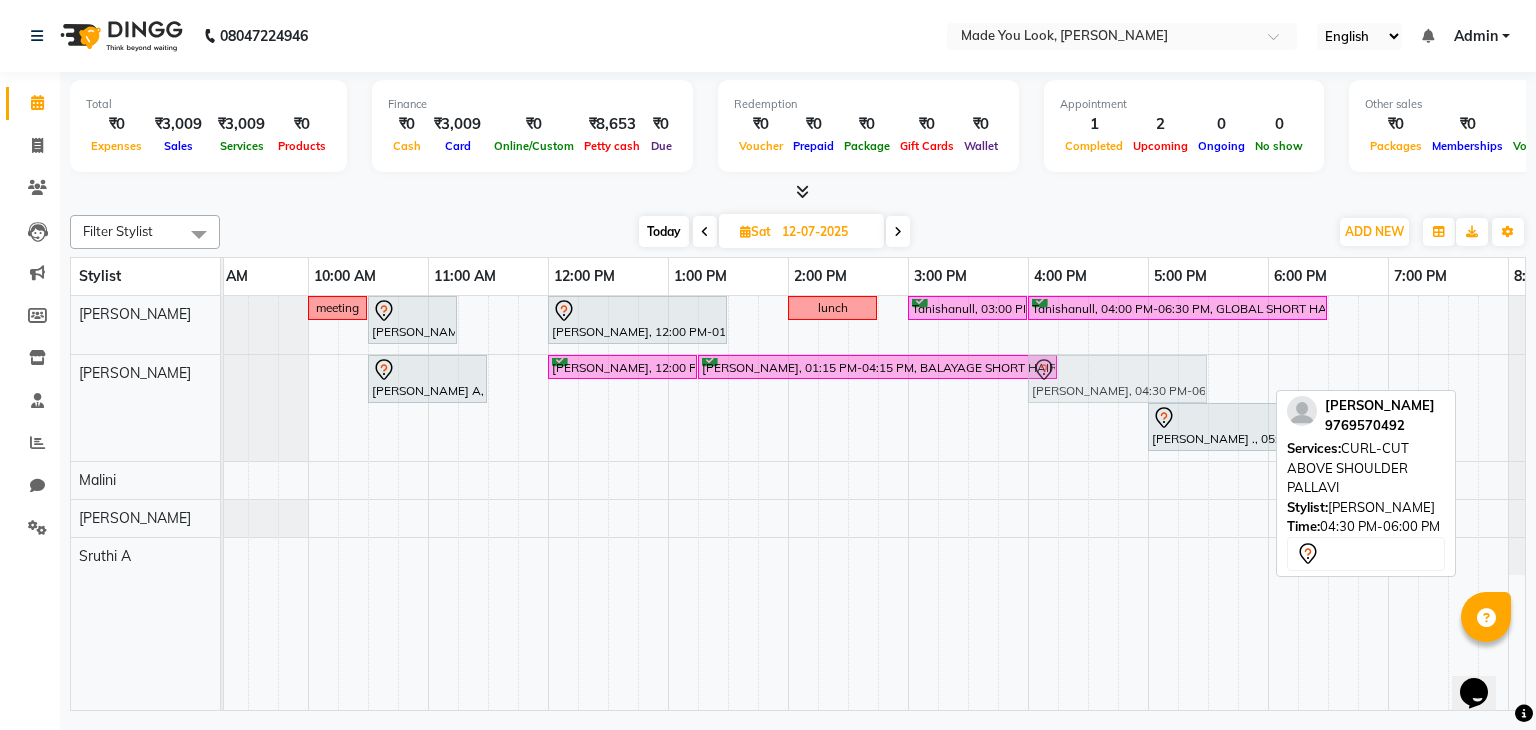 drag, startPoint x: 1090, startPoint y: 369, endPoint x: 1040, endPoint y: 435, distance: 82.800964 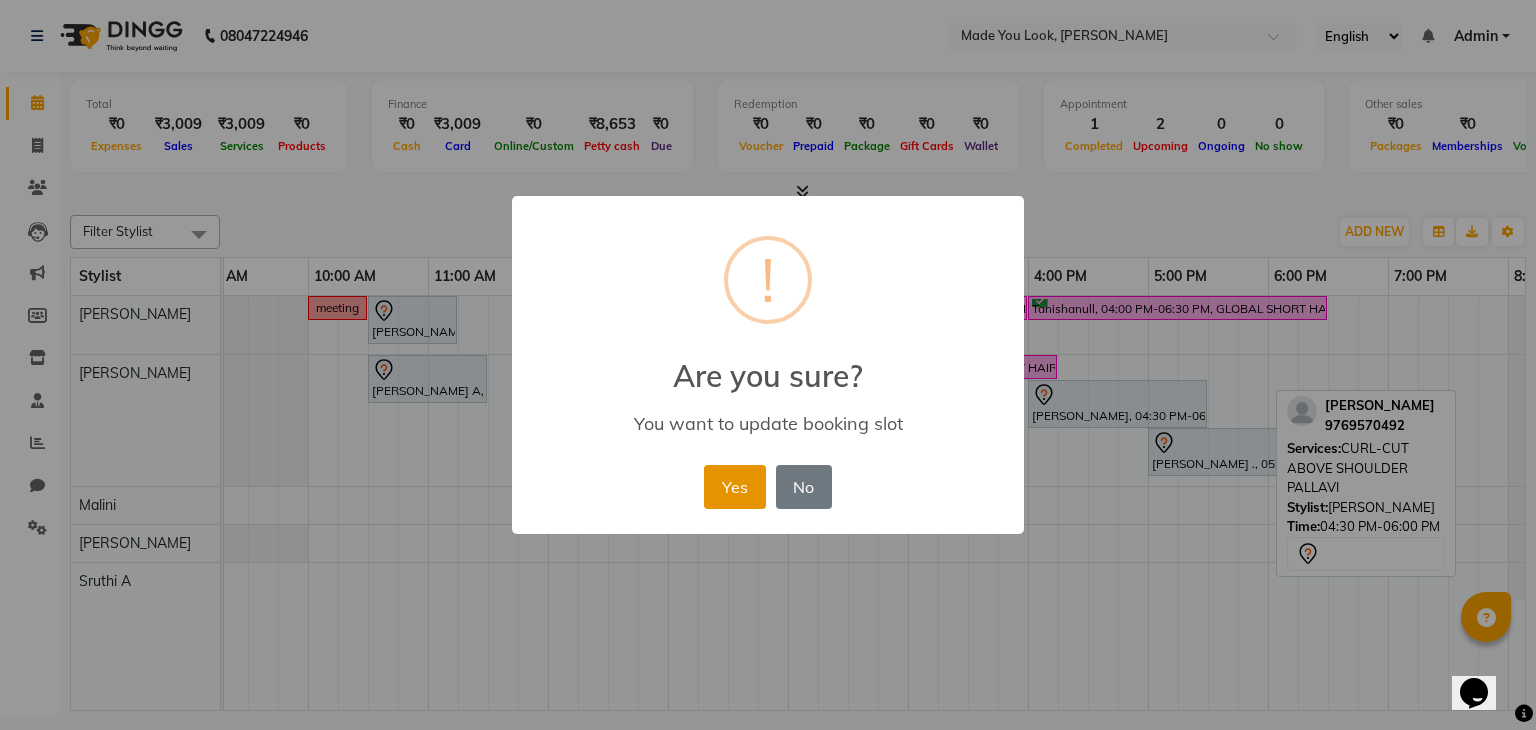 click on "Yes" at bounding box center [734, 487] 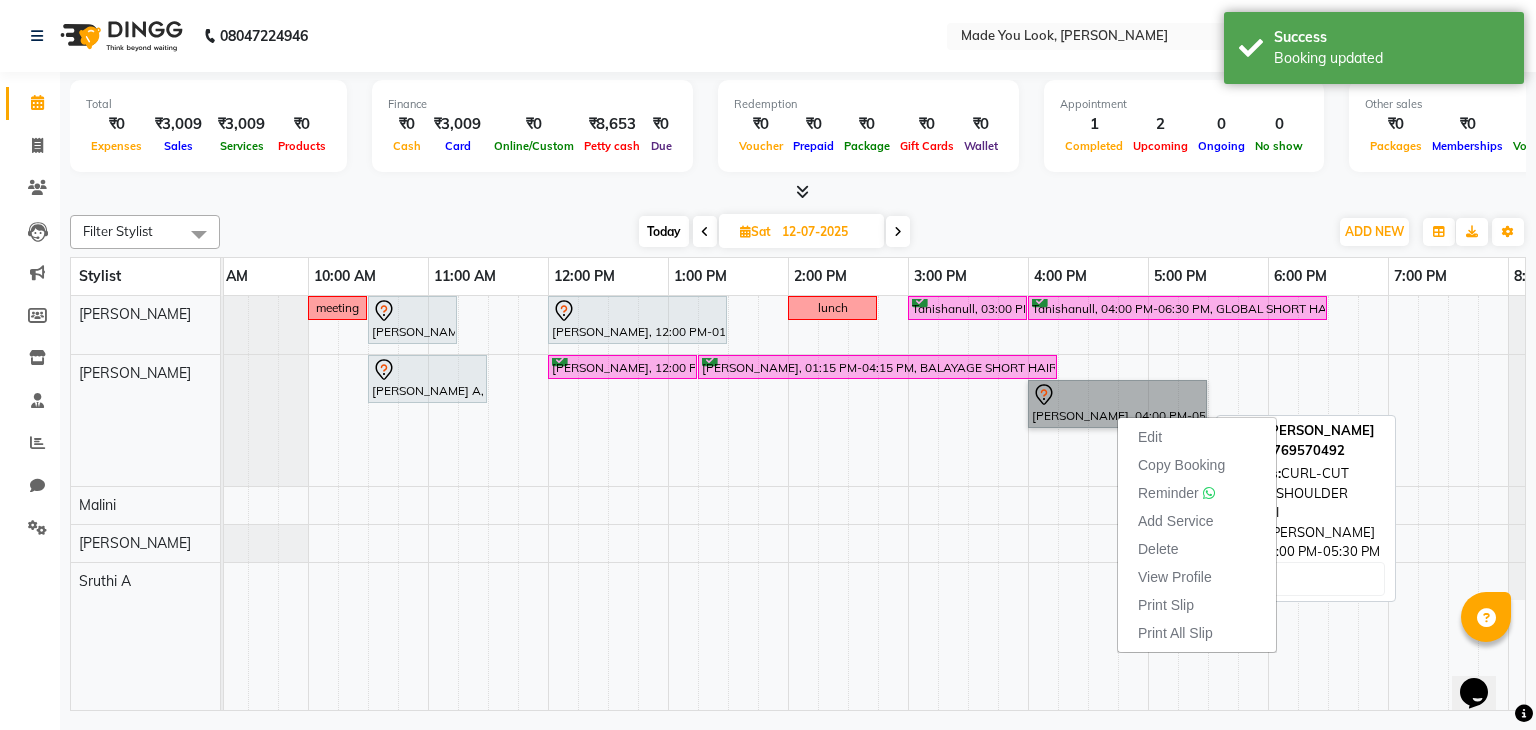 click on "[PERSON_NAME], 04:00 PM-05:30 PM, CURL-CUT ABOVE SHOULDER PALLAVI" at bounding box center (1117, 404) 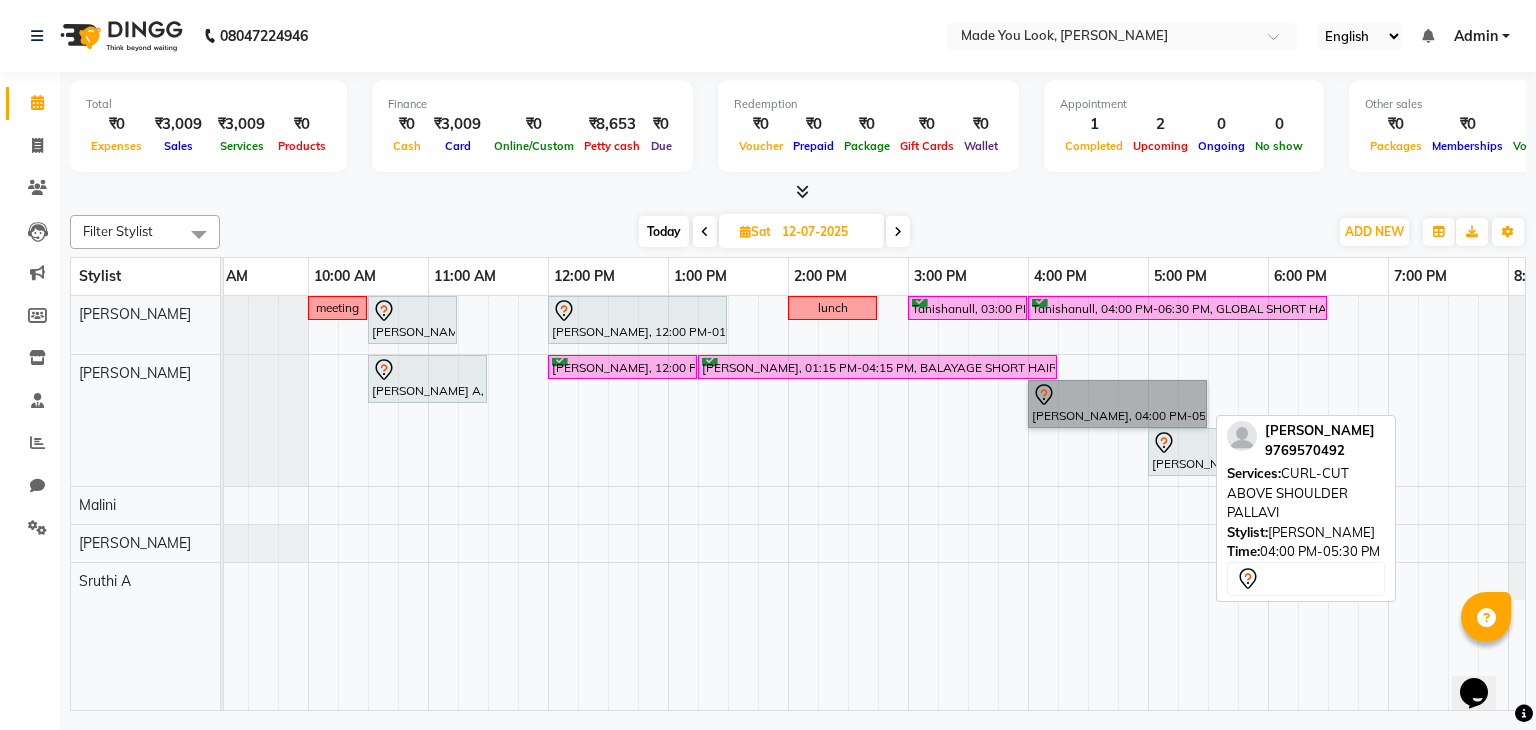 click on "[PERSON_NAME], 04:00 PM-05:30 PM, CURL-CUT ABOVE SHOULDER PALLAVI" at bounding box center (1117, 404) 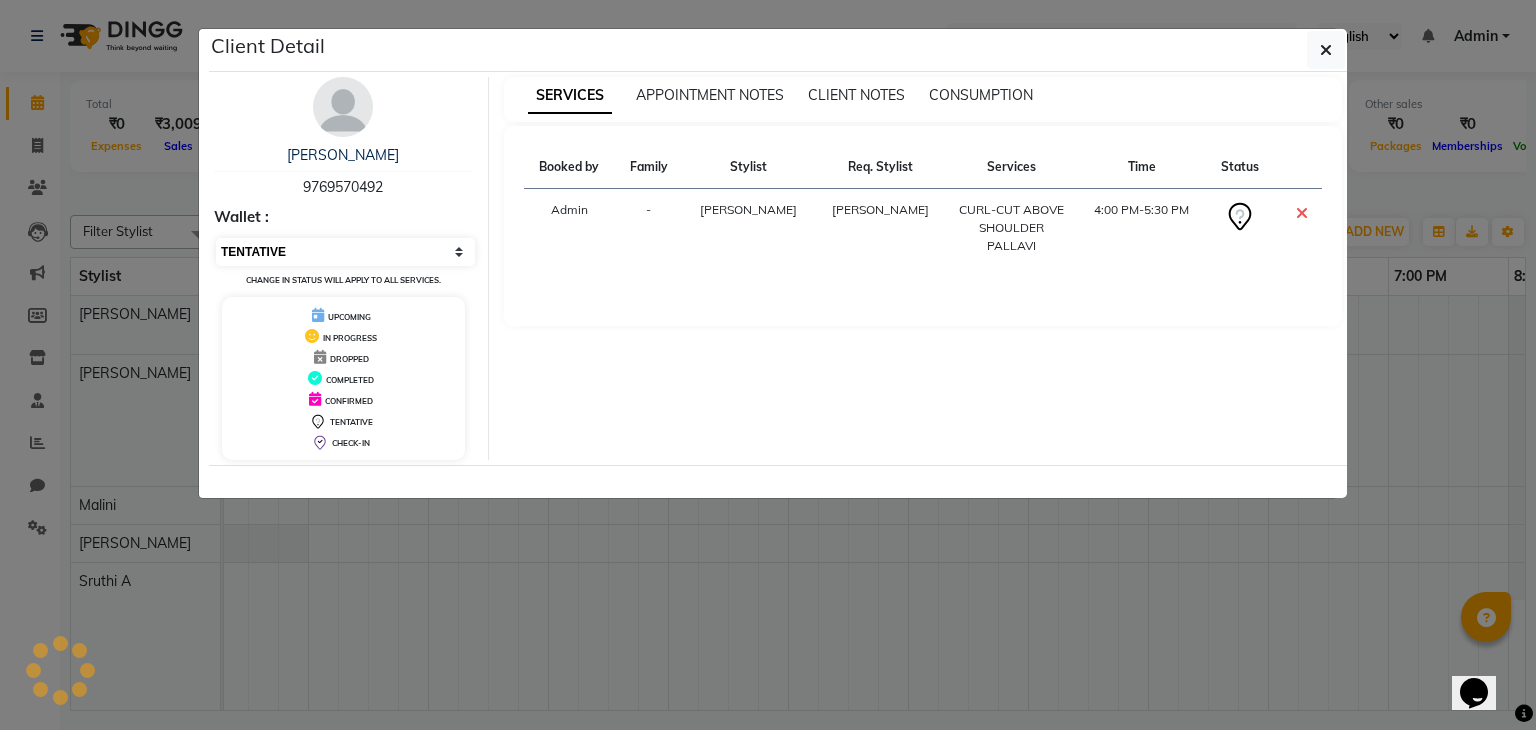 click on "Select CONFIRMED TENTATIVE" at bounding box center [345, 252] 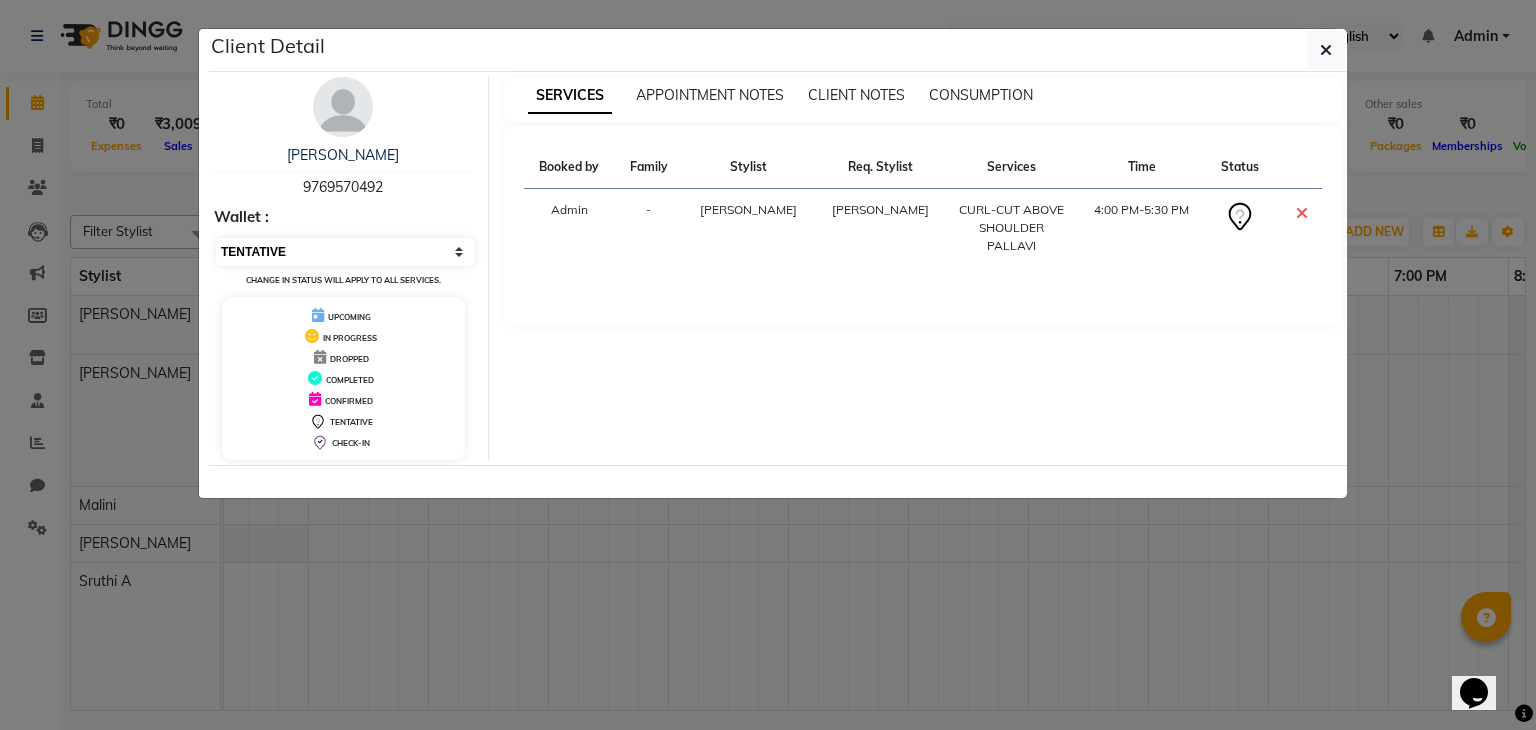 select on "6" 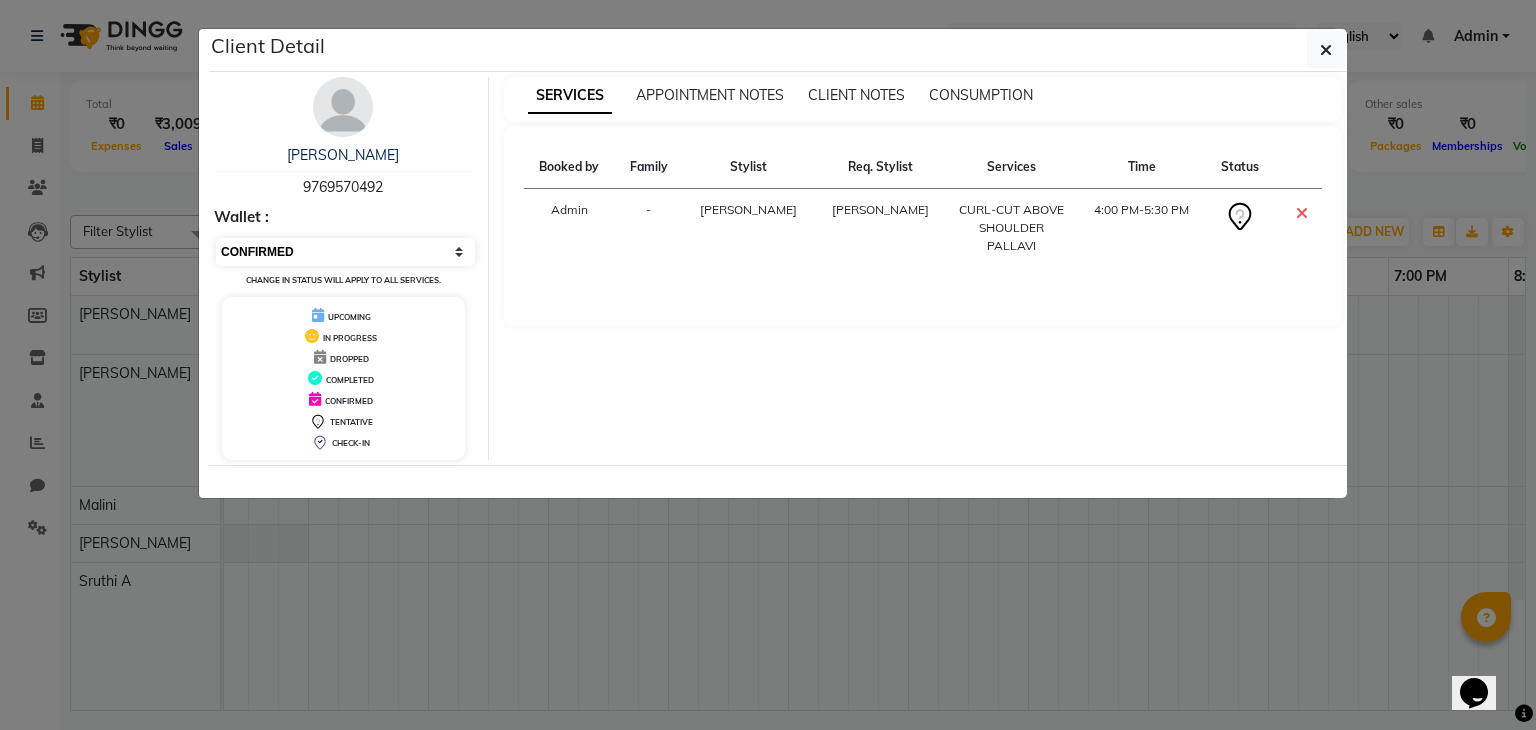 click on "Select CONFIRMED TENTATIVE" at bounding box center [345, 252] 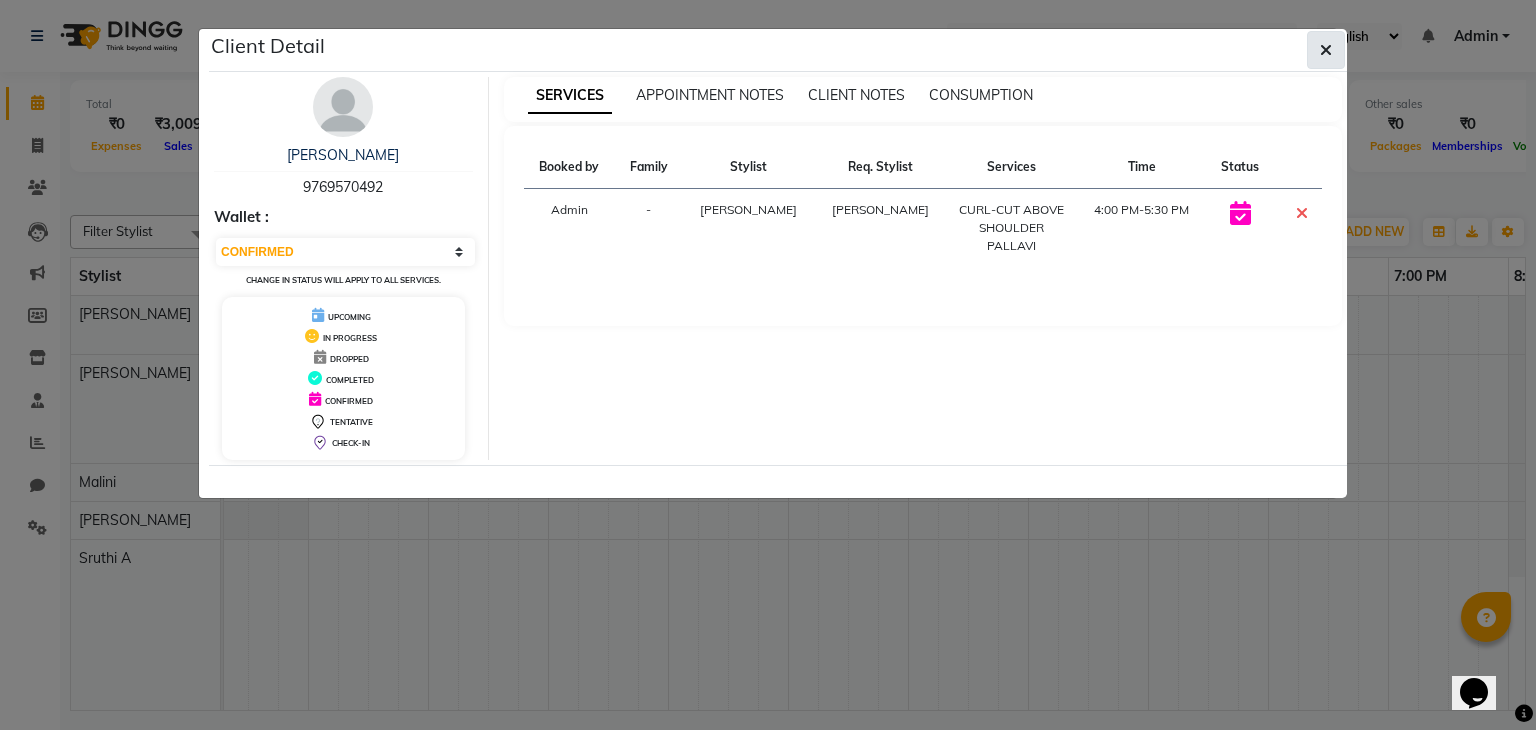 click 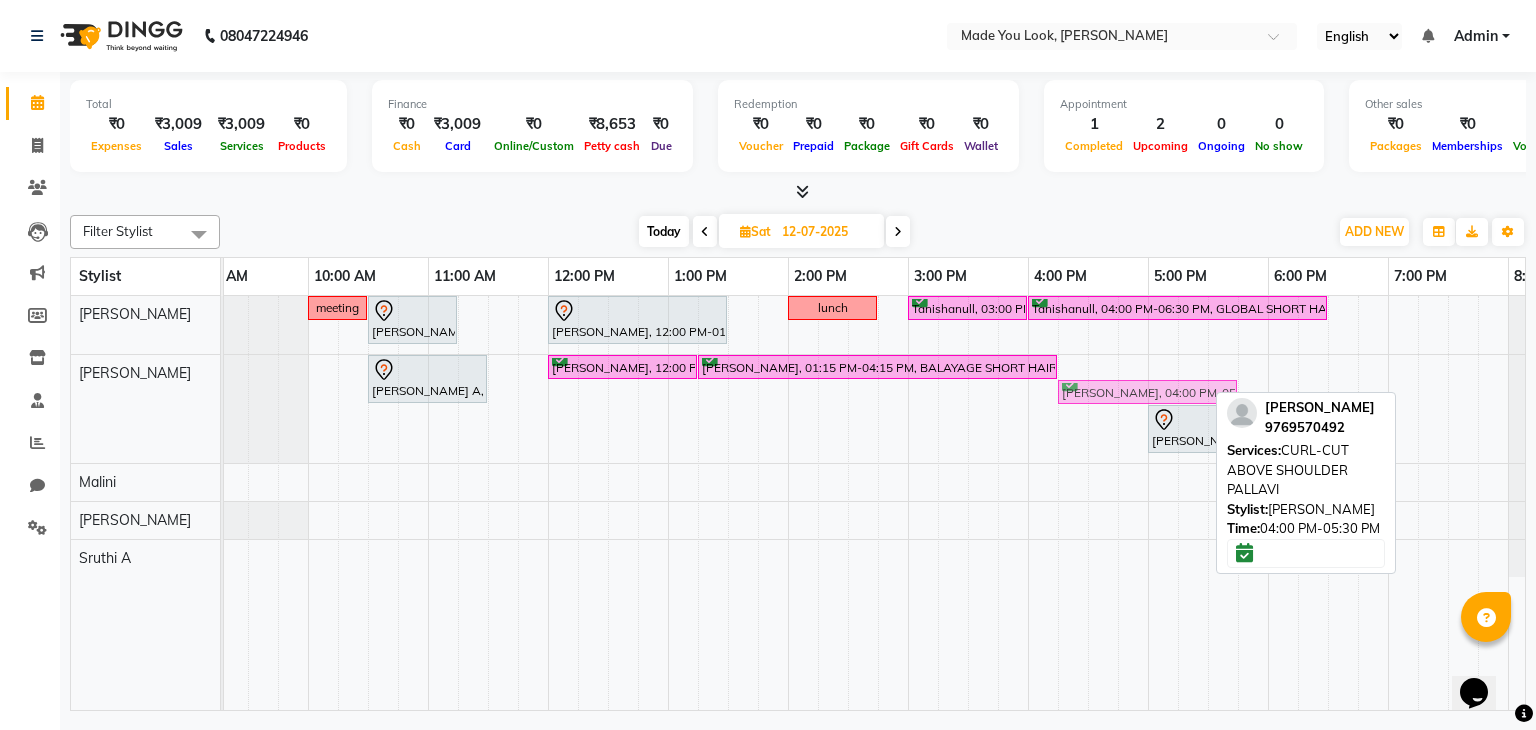 drag, startPoint x: 1036, startPoint y: 381, endPoint x: 1072, endPoint y: 388, distance: 36.67424 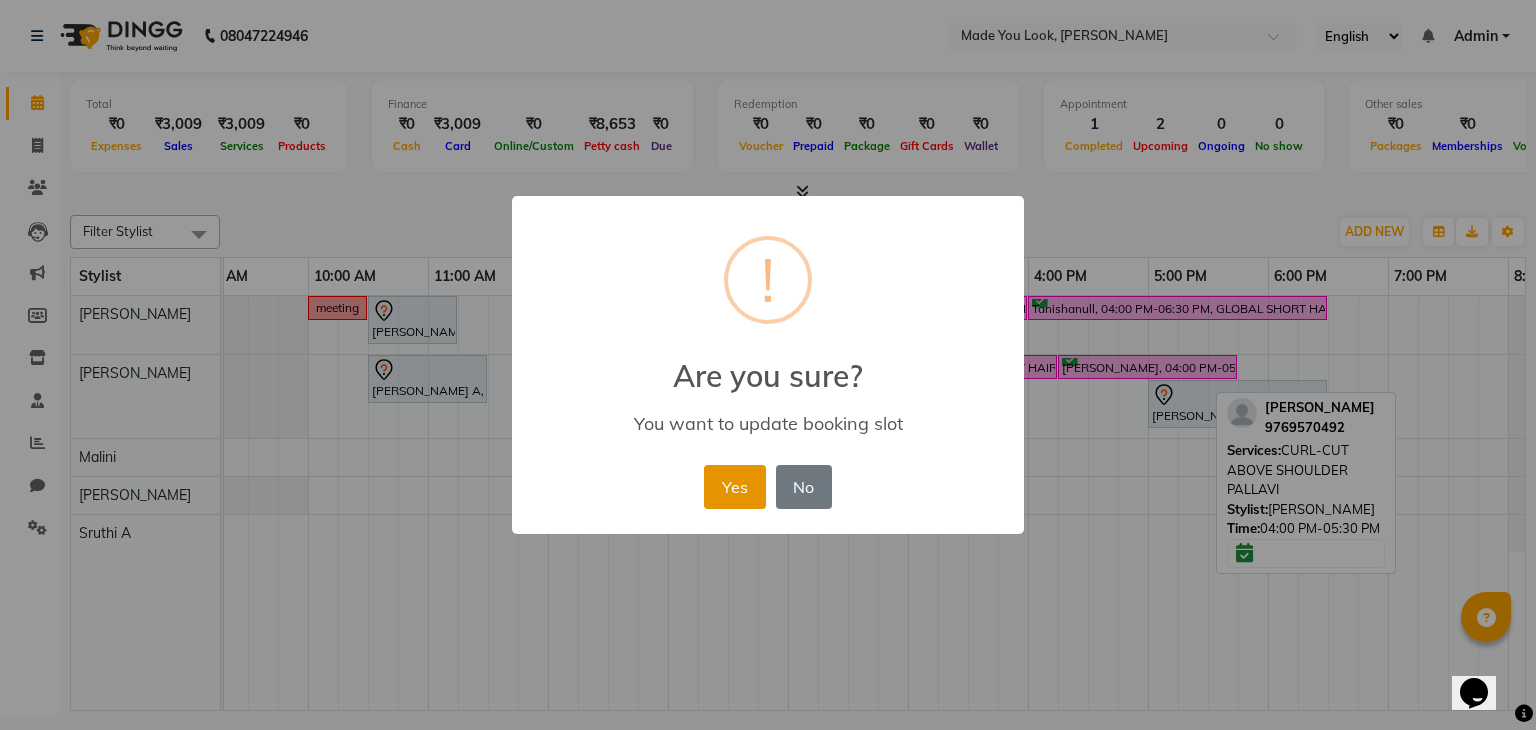 click on "Yes" at bounding box center [734, 487] 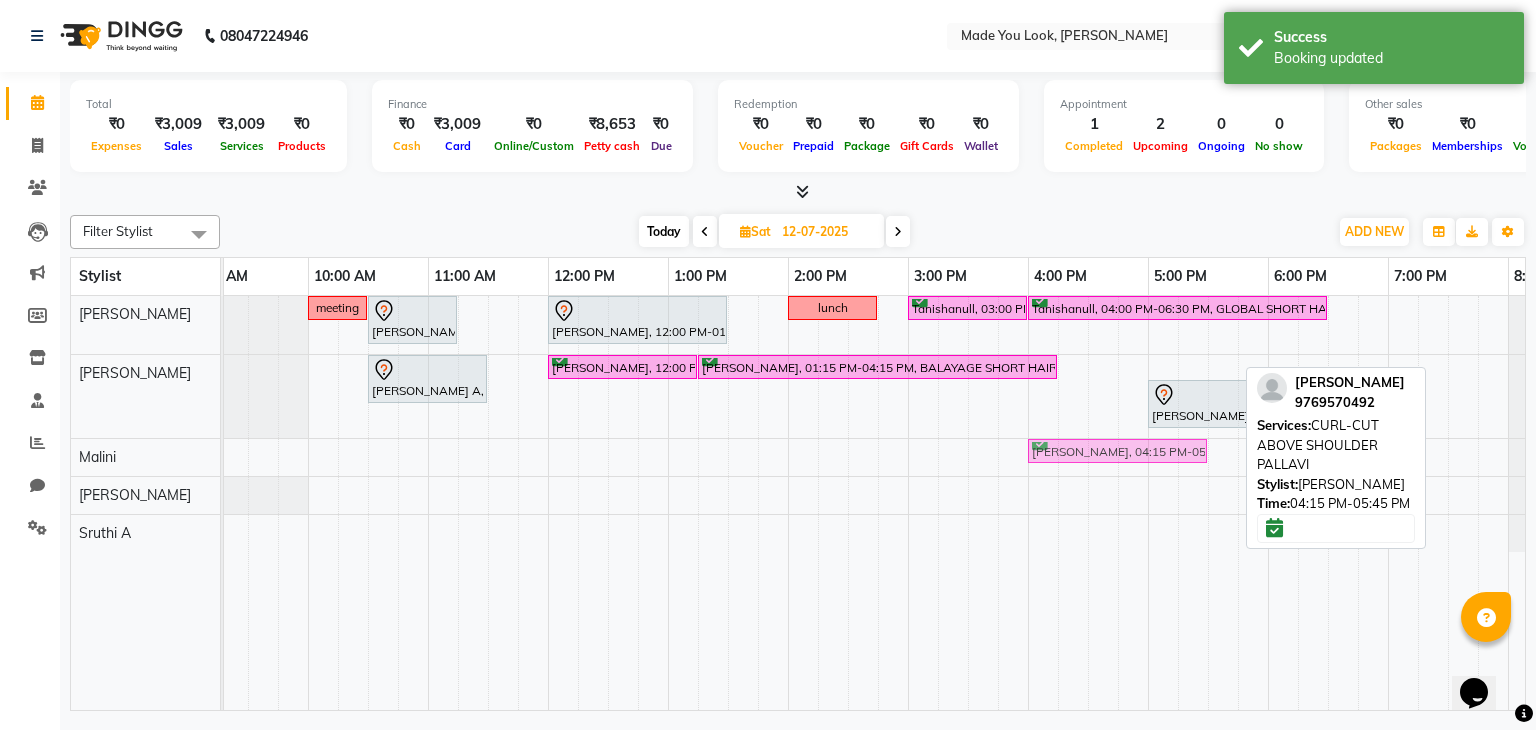 drag, startPoint x: 1109, startPoint y: 355, endPoint x: 1070, endPoint y: 427, distance: 81.88406 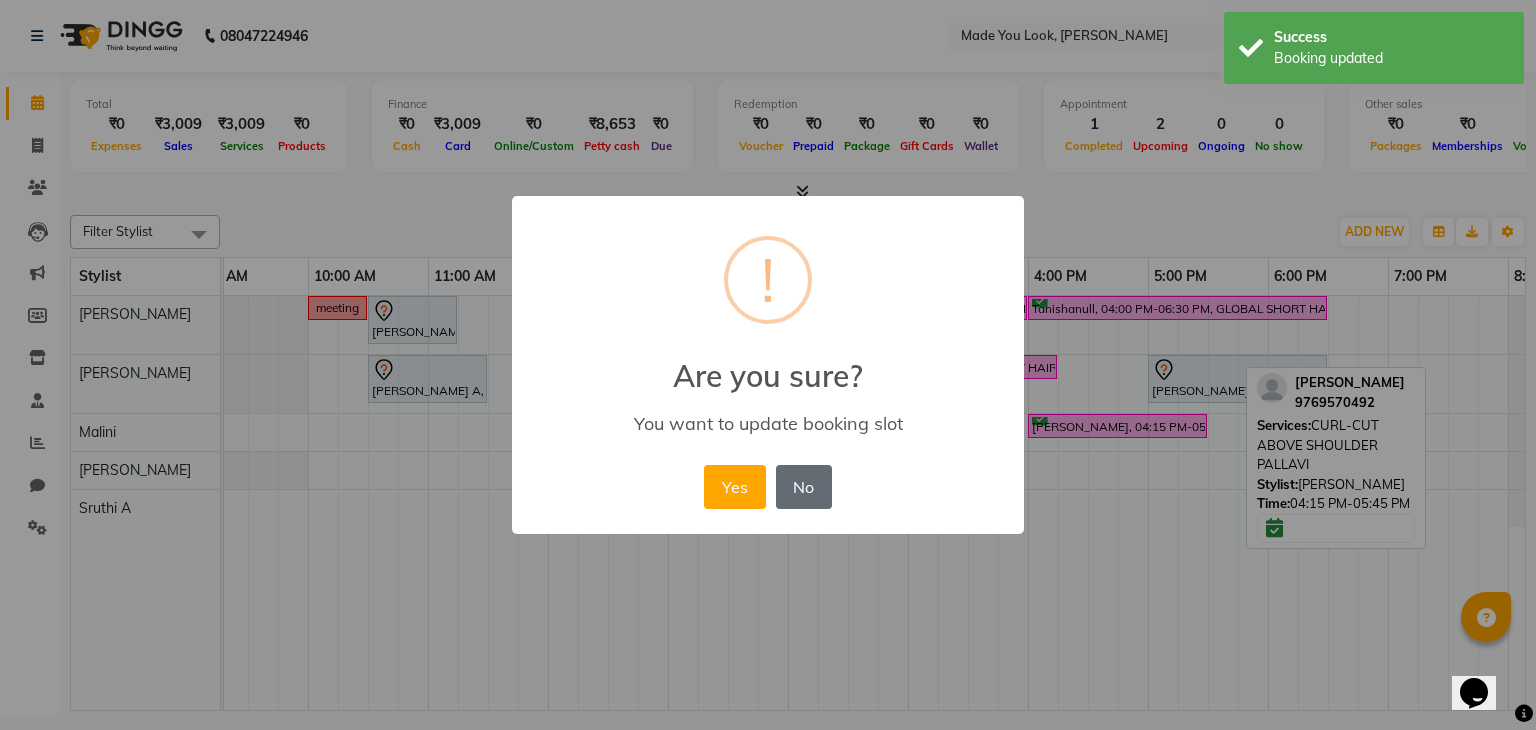 click on "No" at bounding box center (804, 487) 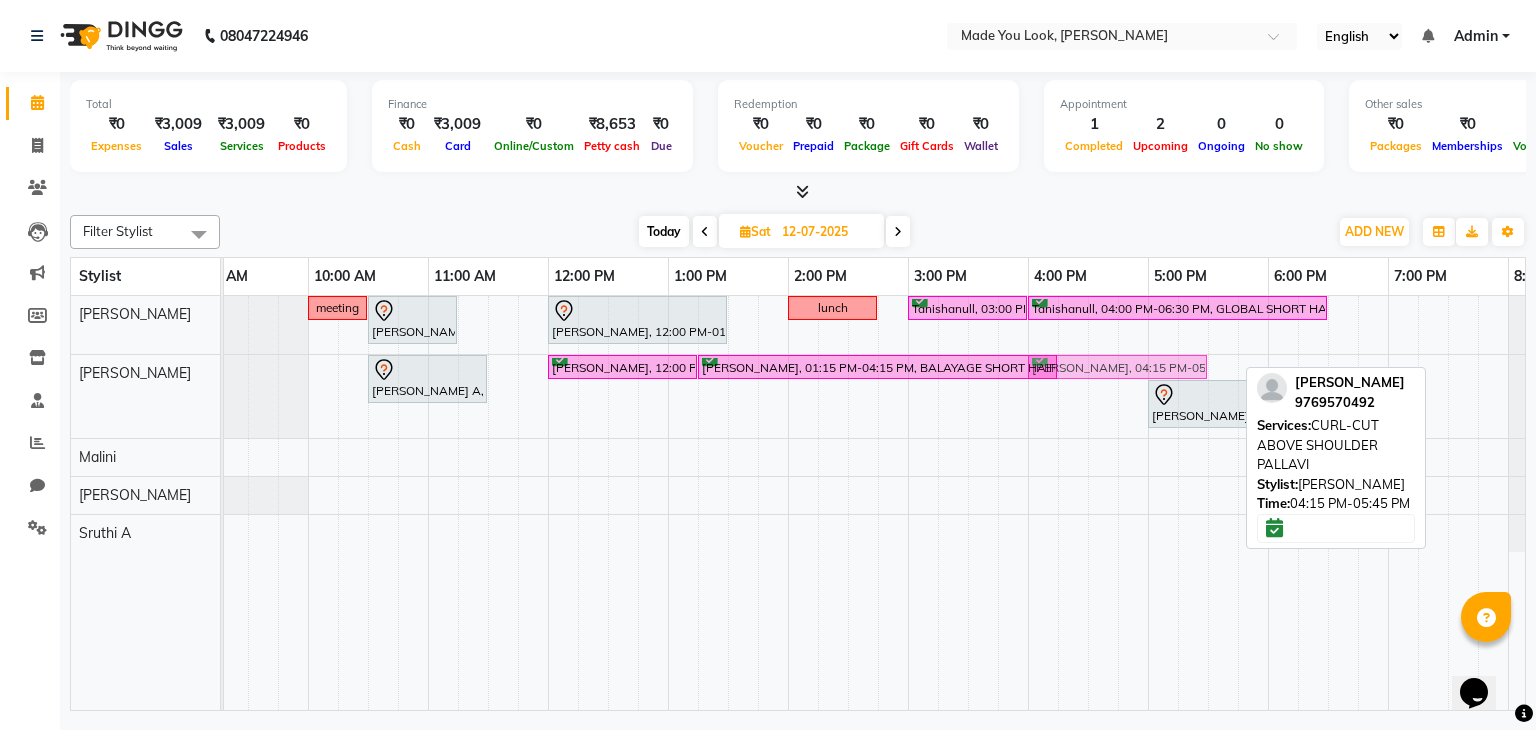 drag, startPoint x: 1114, startPoint y: 368, endPoint x: 1069, endPoint y: 410, distance: 61.554855 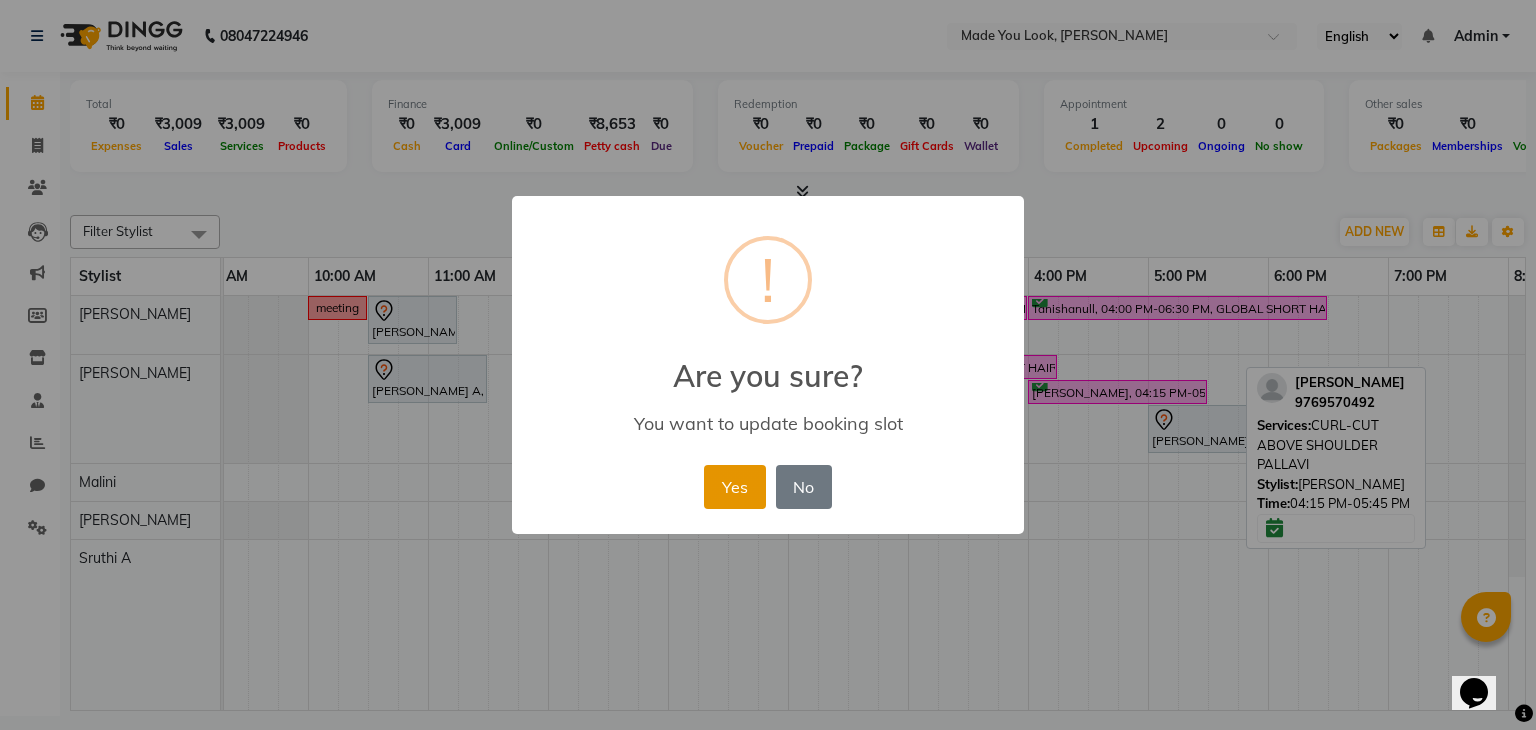 click on "Yes" at bounding box center [734, 487] 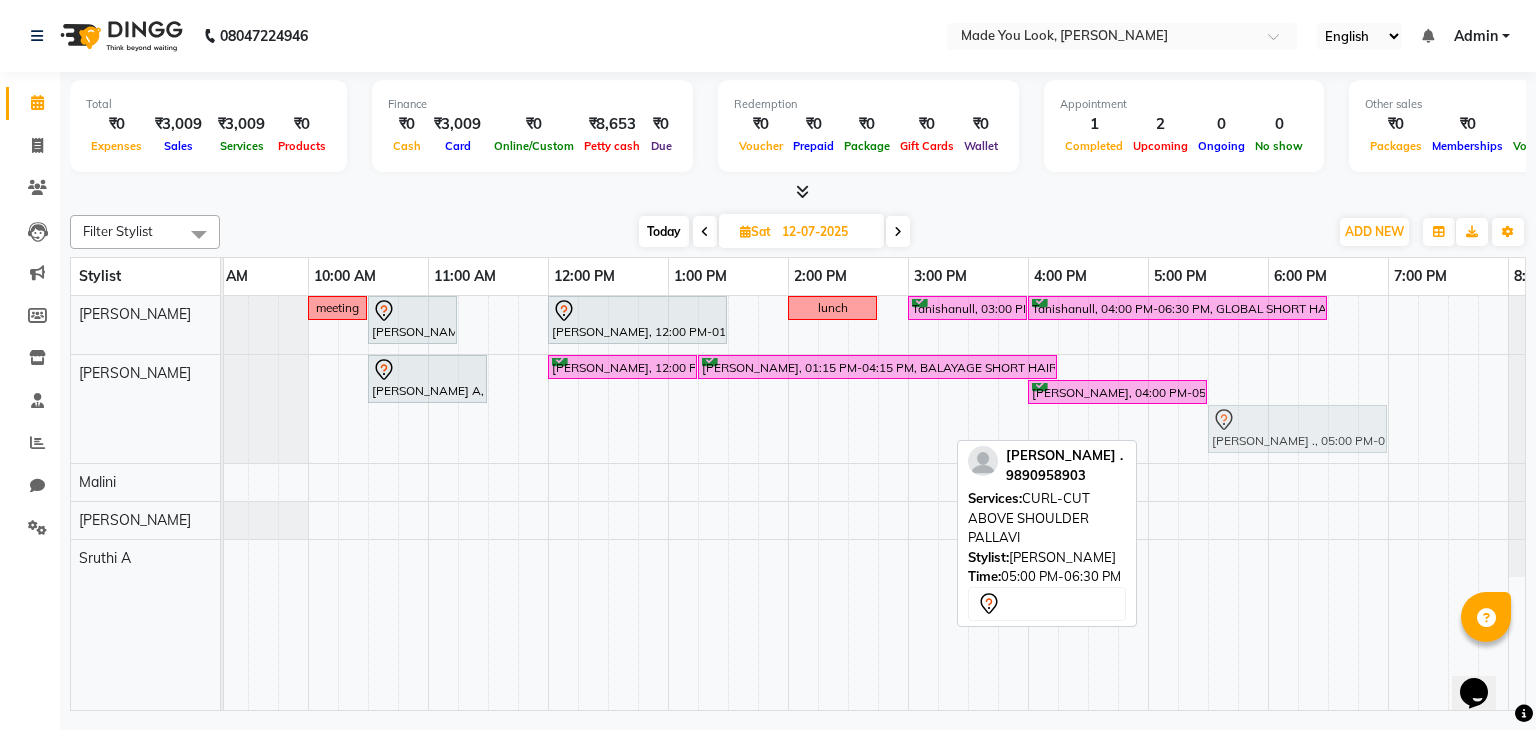 drag, startPoint x: 1212, startPoint y: 433, endPoint x: 1262, endPoint y: 413, distance: 53.851646 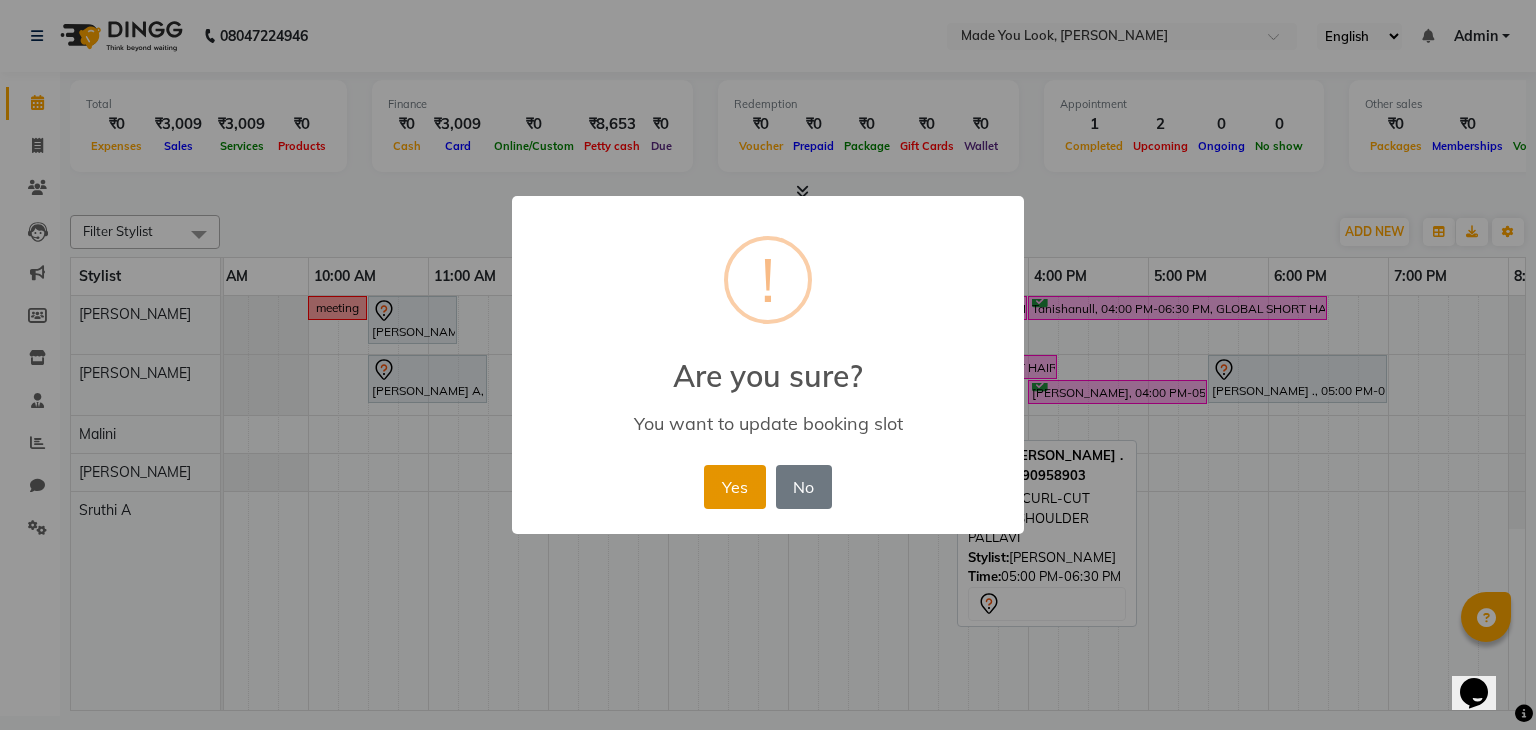 click on "Yes" at bounding box center (734, 487) 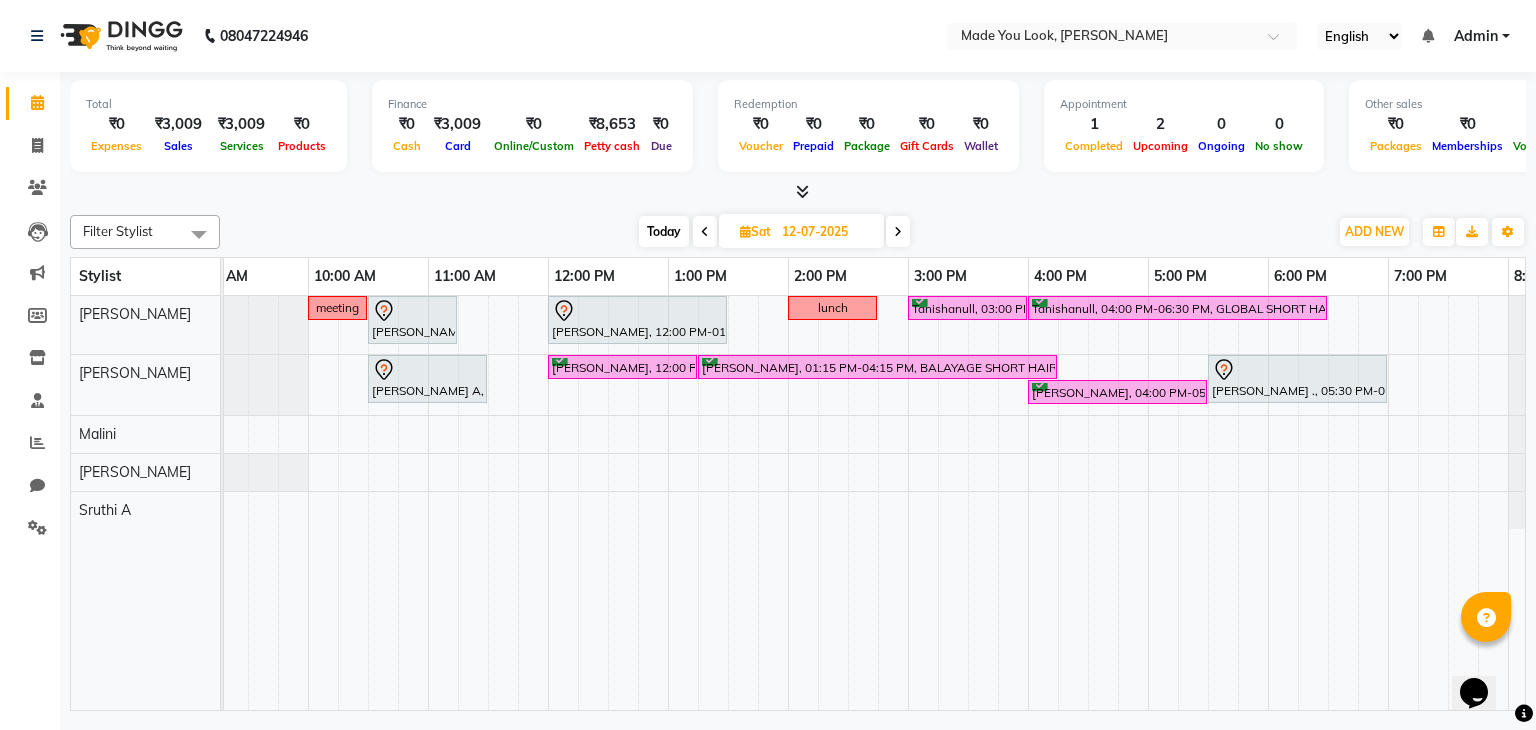 click on "Today" at bounding box center [664, 231] 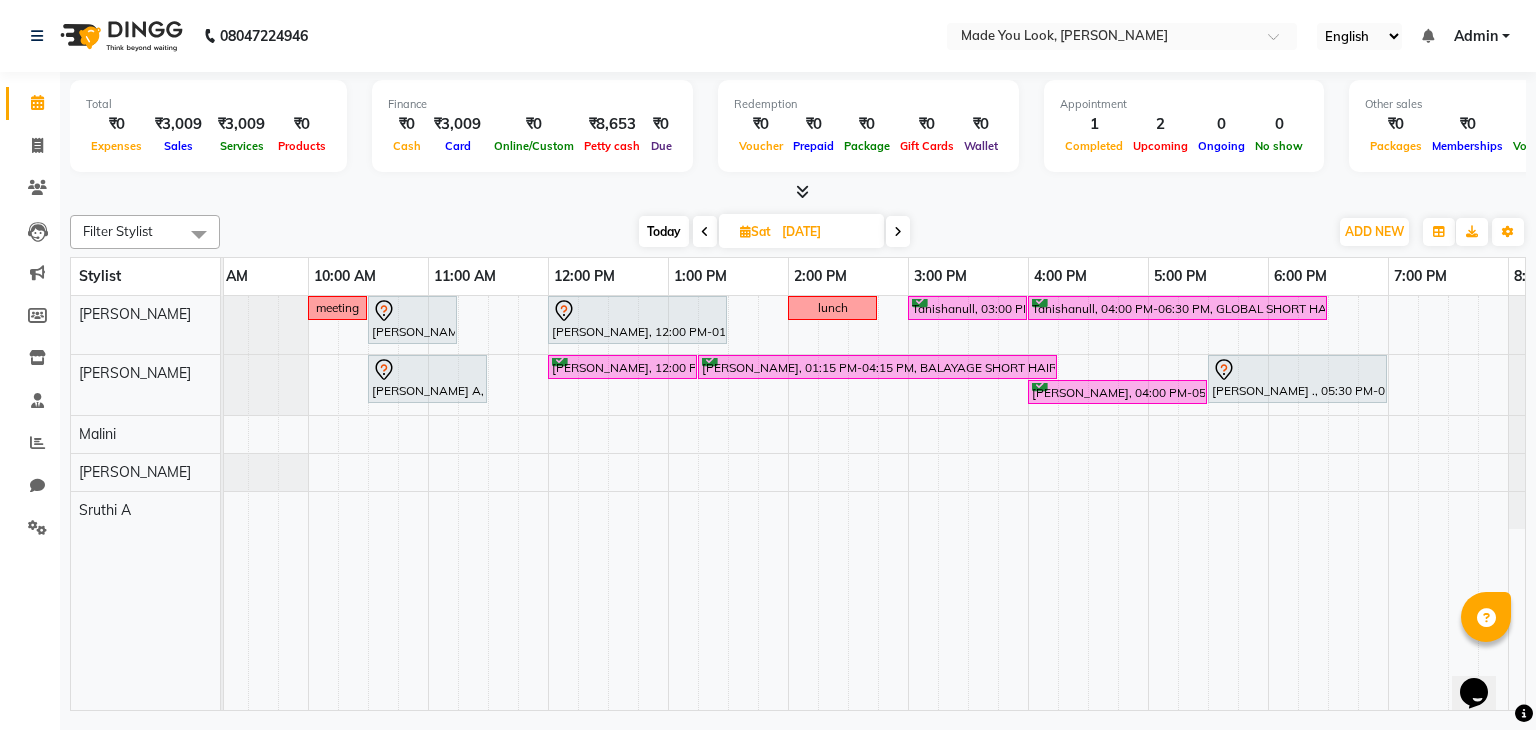 scroll, scrollTop: 0, scrollLeft: 258, axis: horizontal 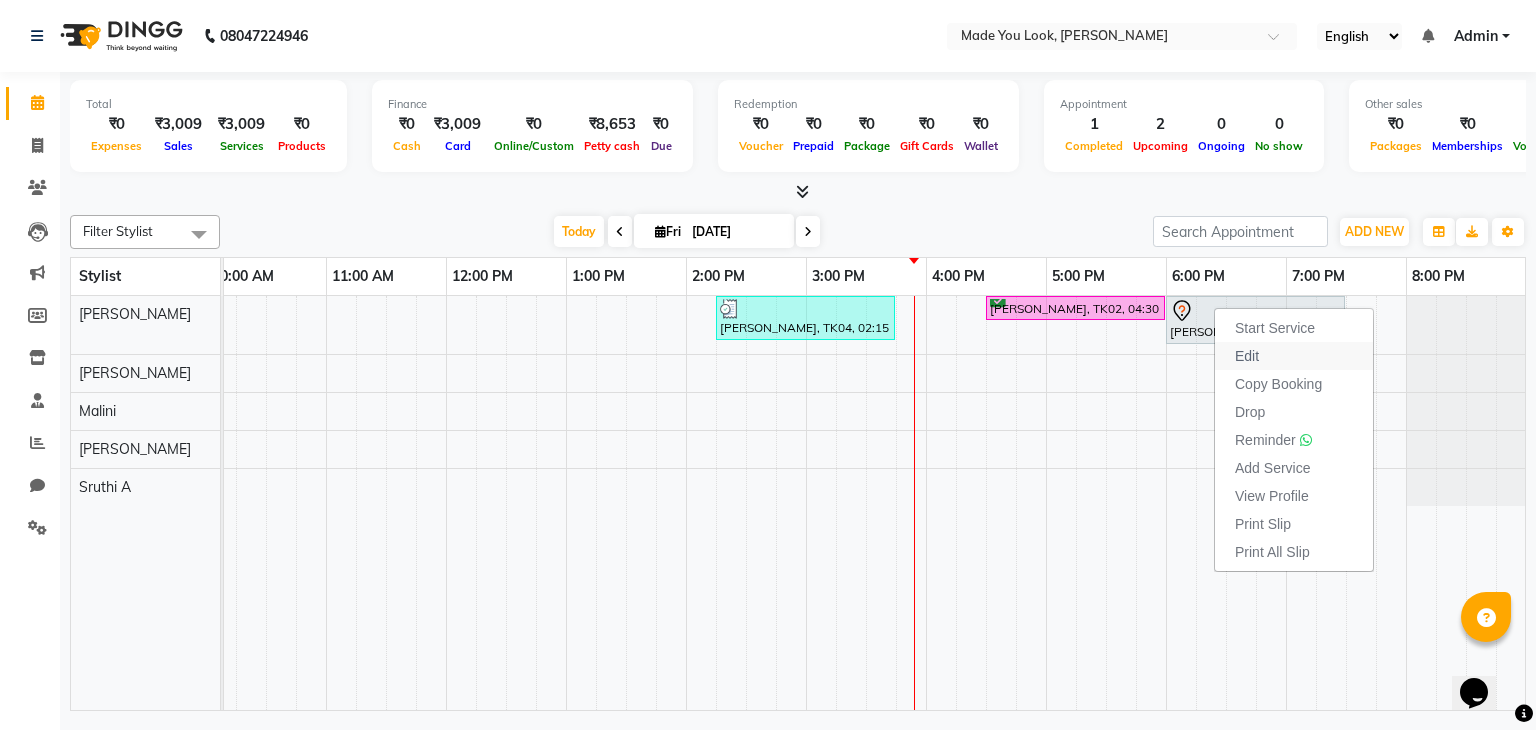 click on "Edit" at bounding box center (1247, 356) 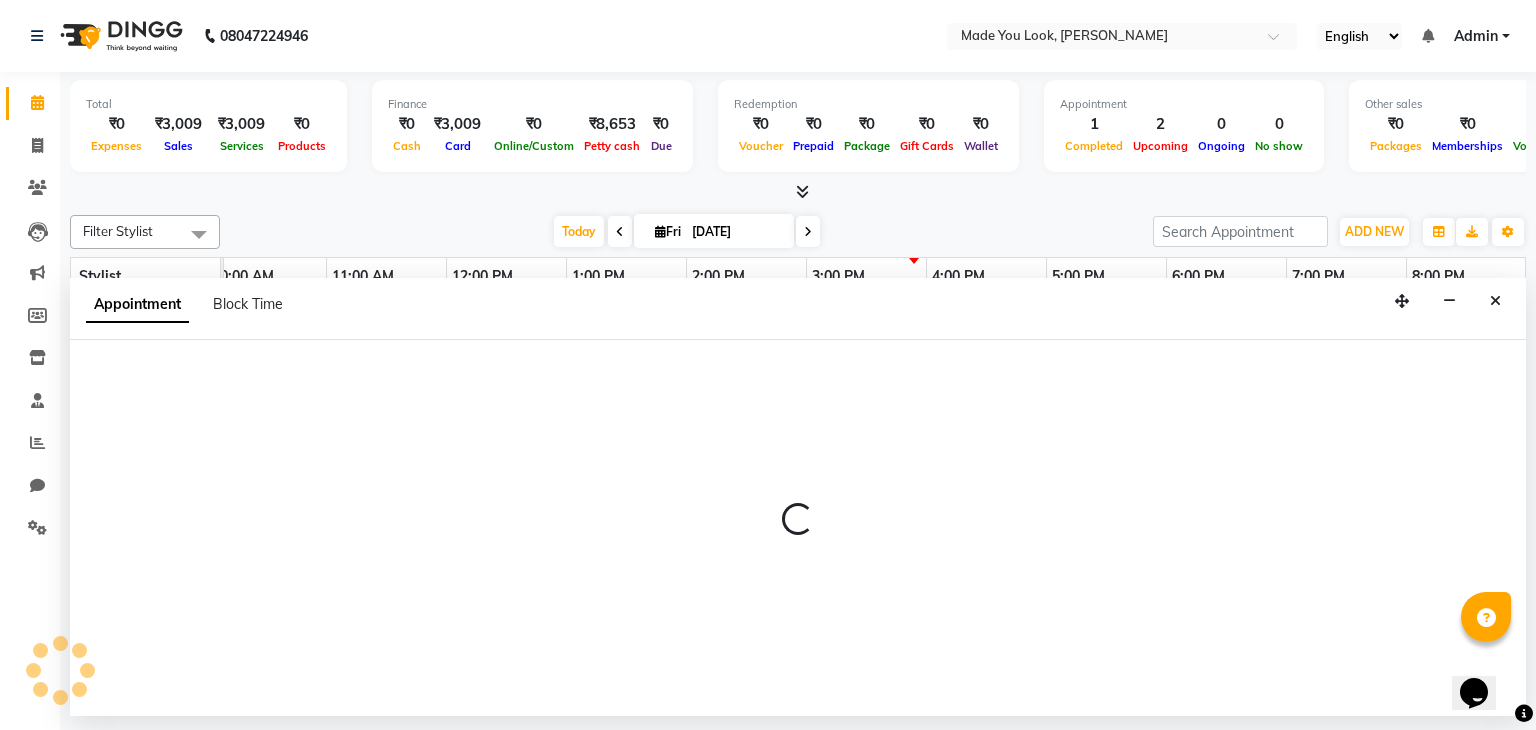 select on "tentative" 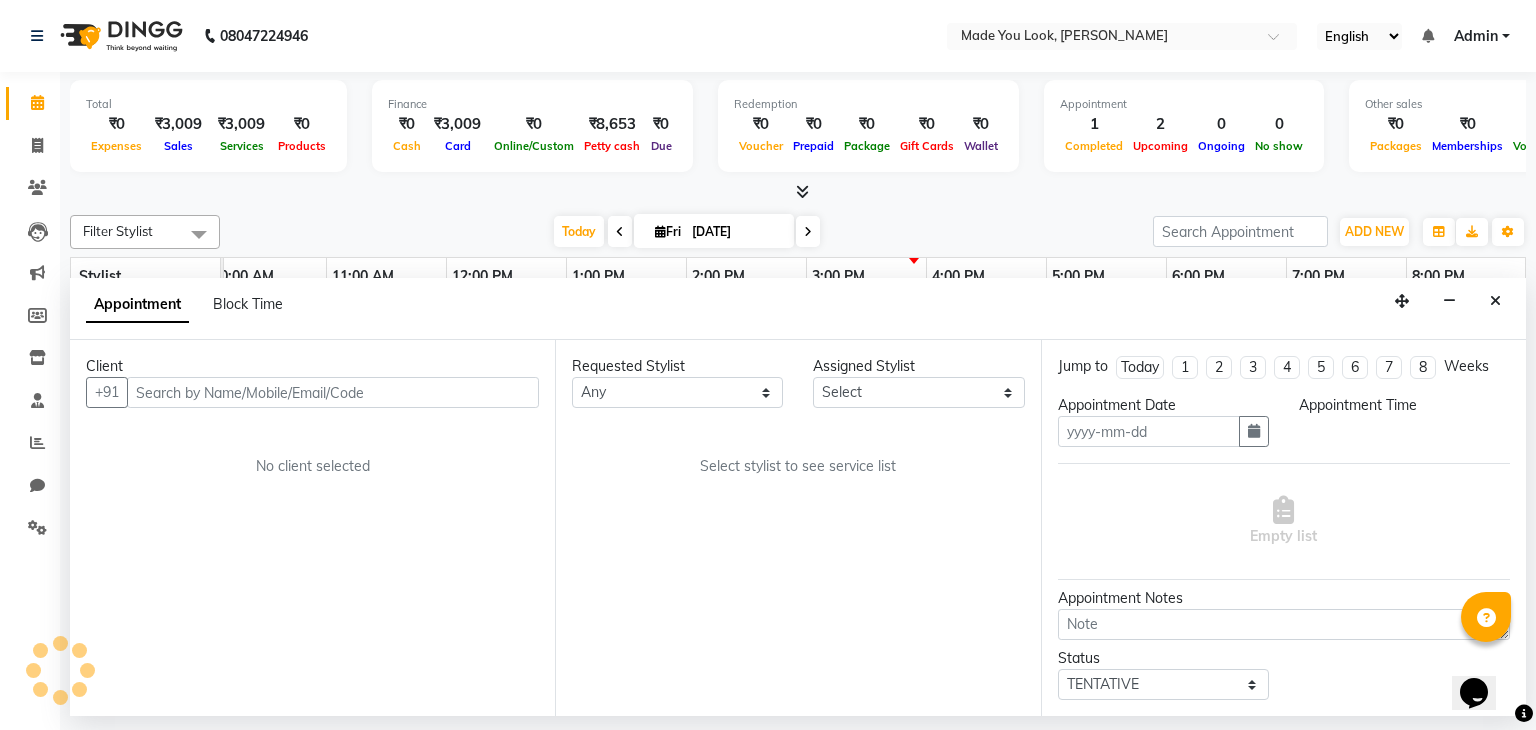 type on "[DATE]" 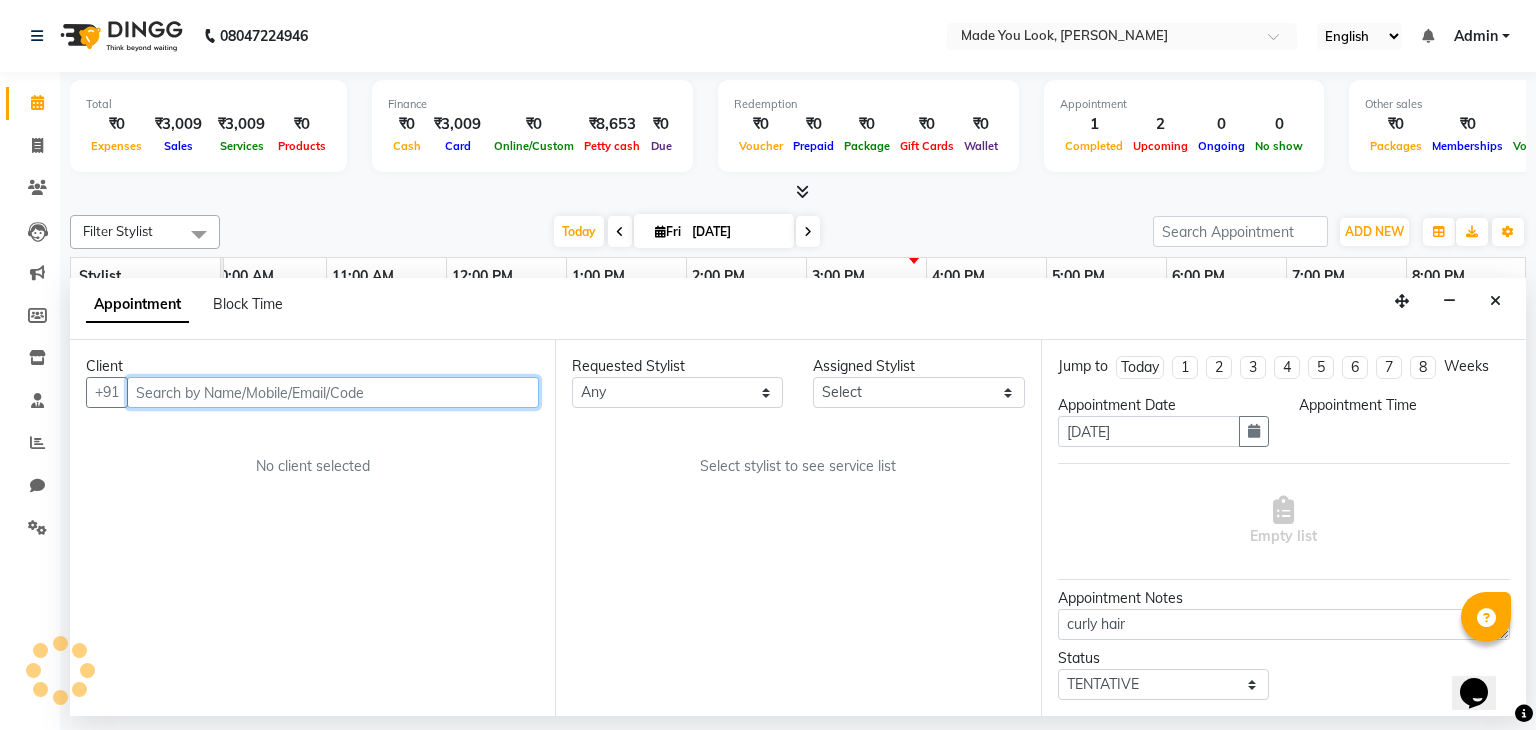 scroll, scrollTop: 0, scrollLeft: 258, axis: horizontal 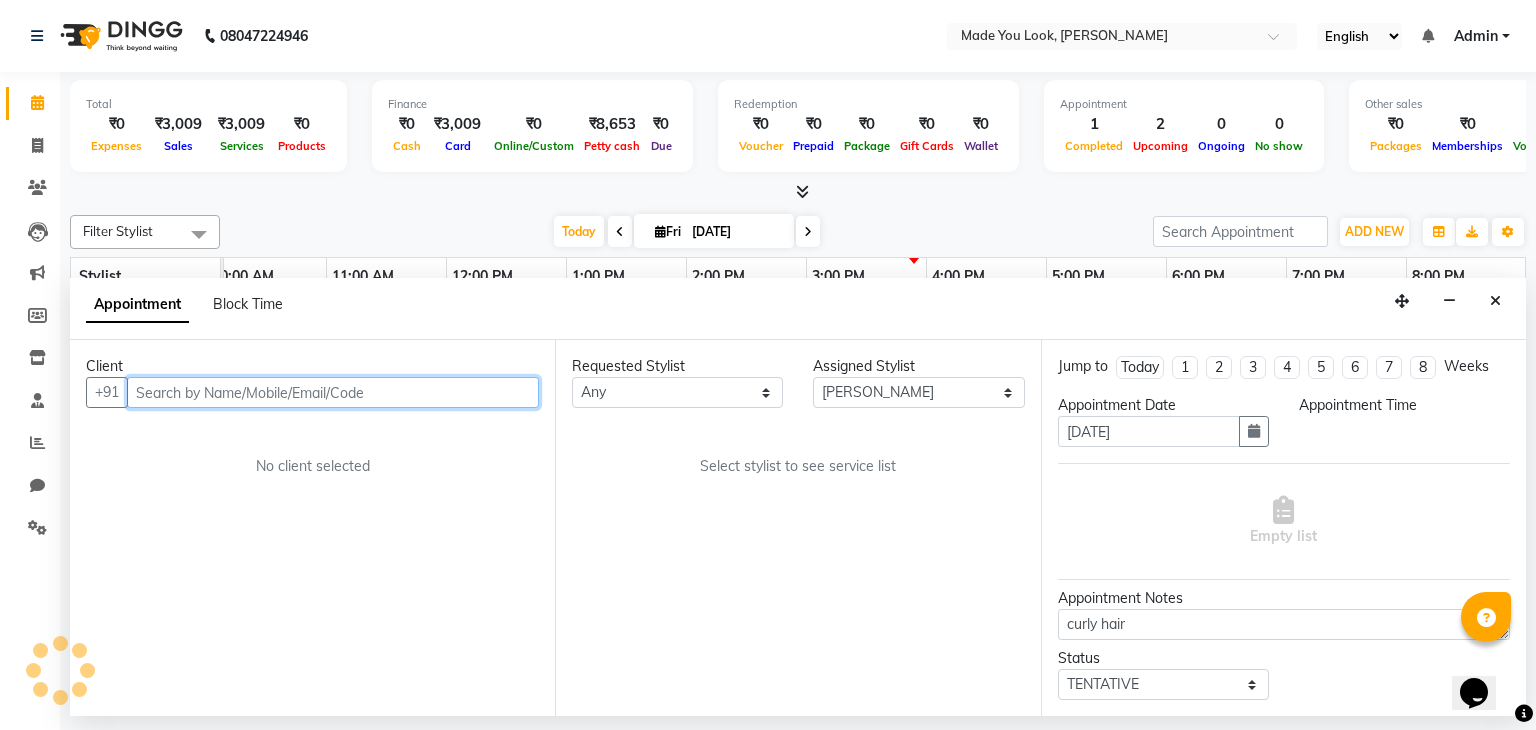 select on "1080" 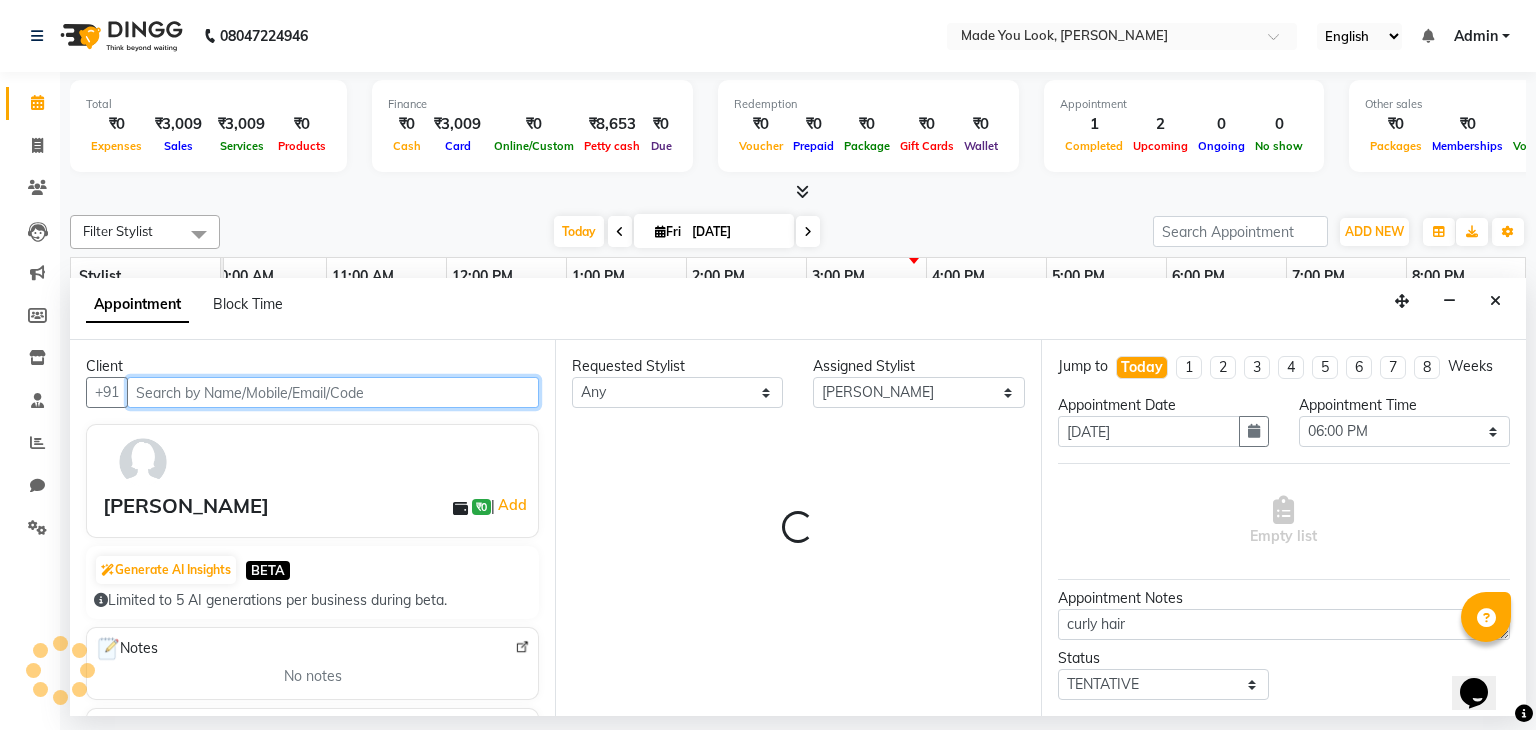 scroll, scrollTop: 0, scrollLeft: 258, axis: horizontal 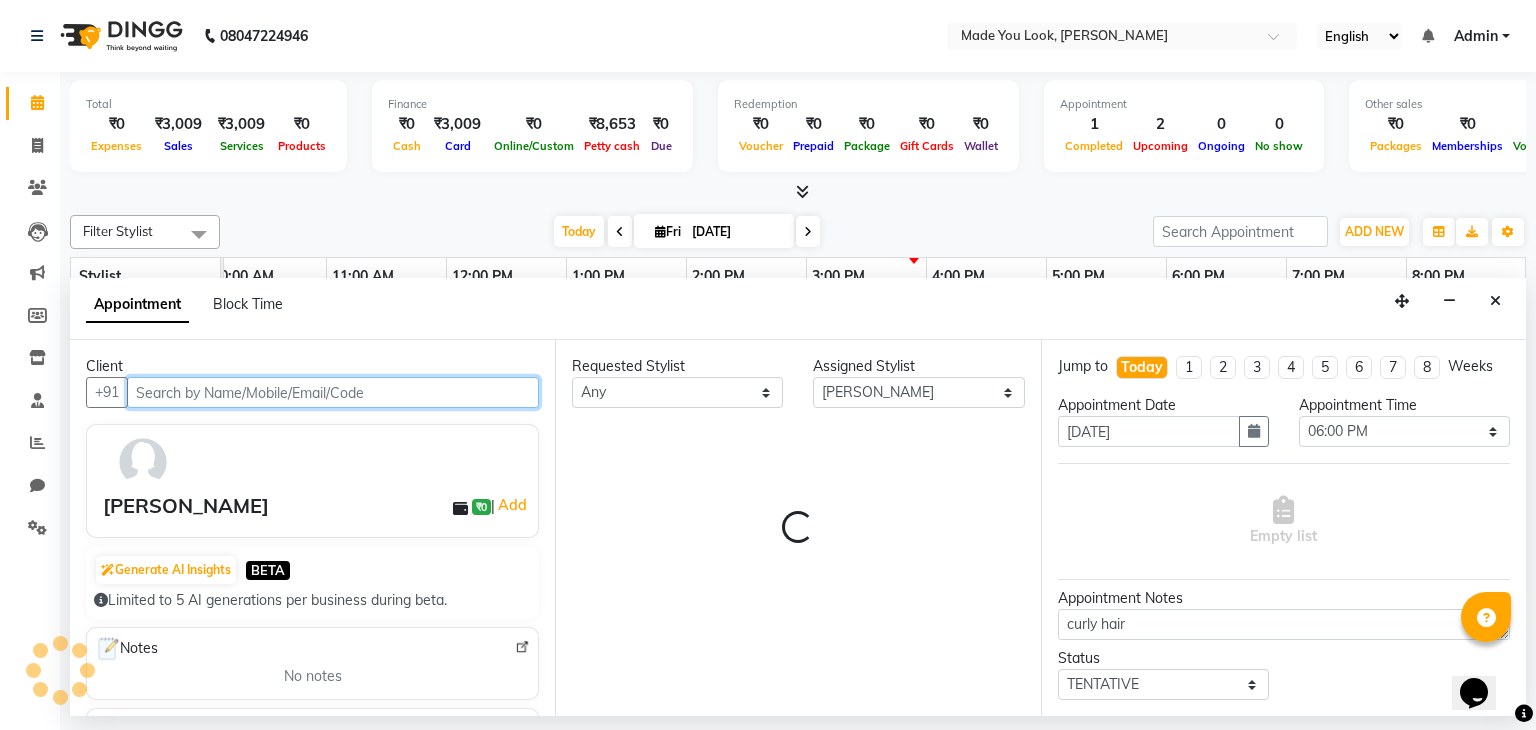 select on "4108" 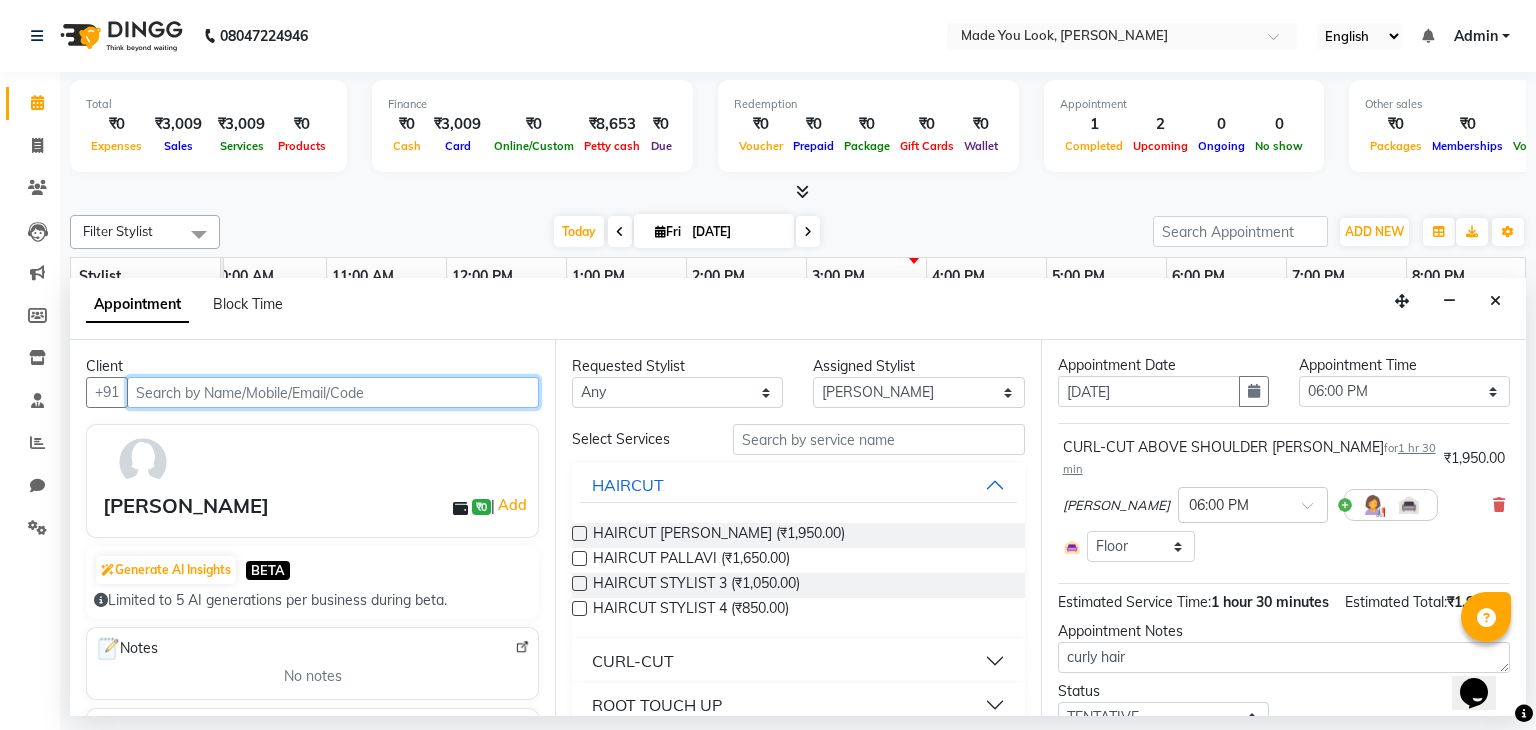 scroll, scrollTop: 40, scrollLeft: 0, axis: vertical 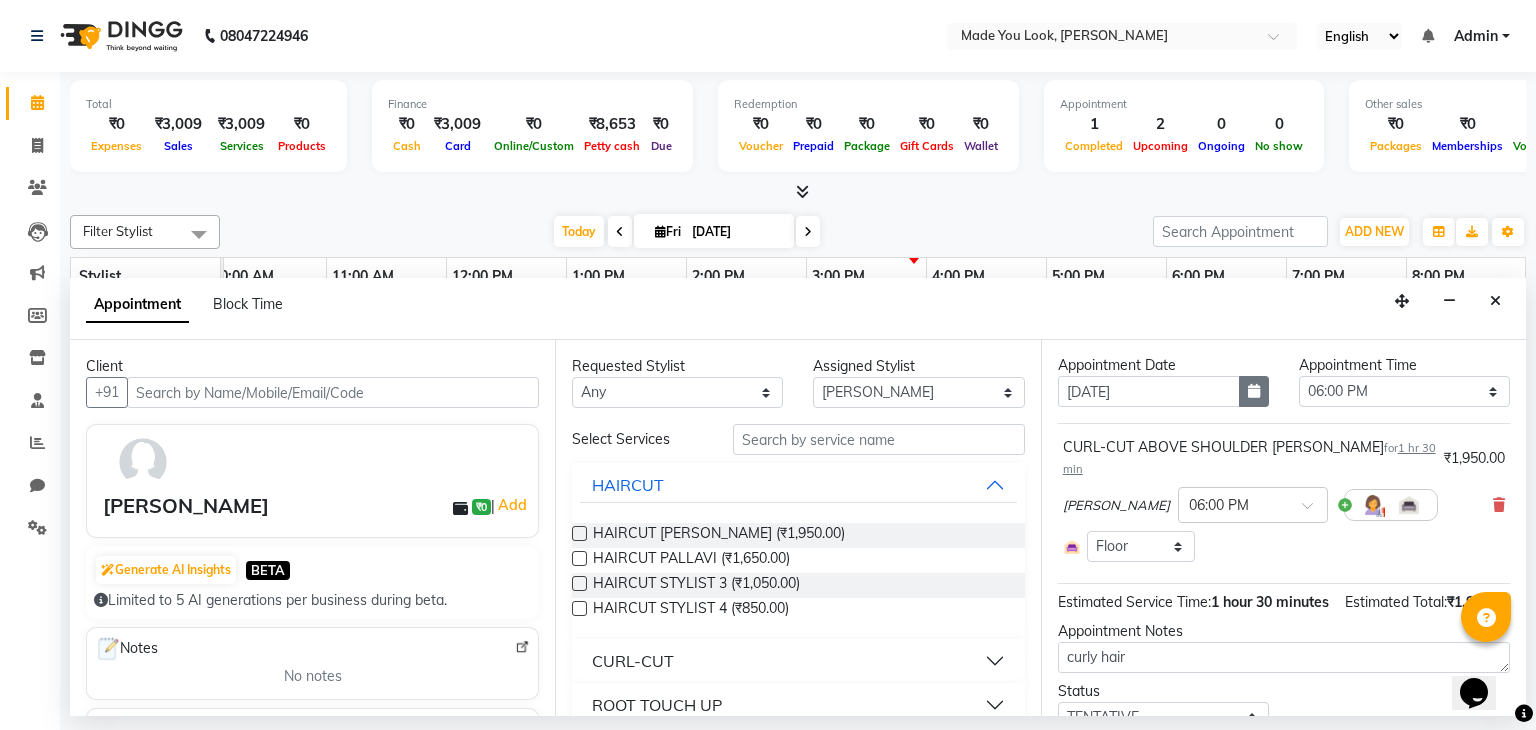 click at bounding box center (1254, 391) 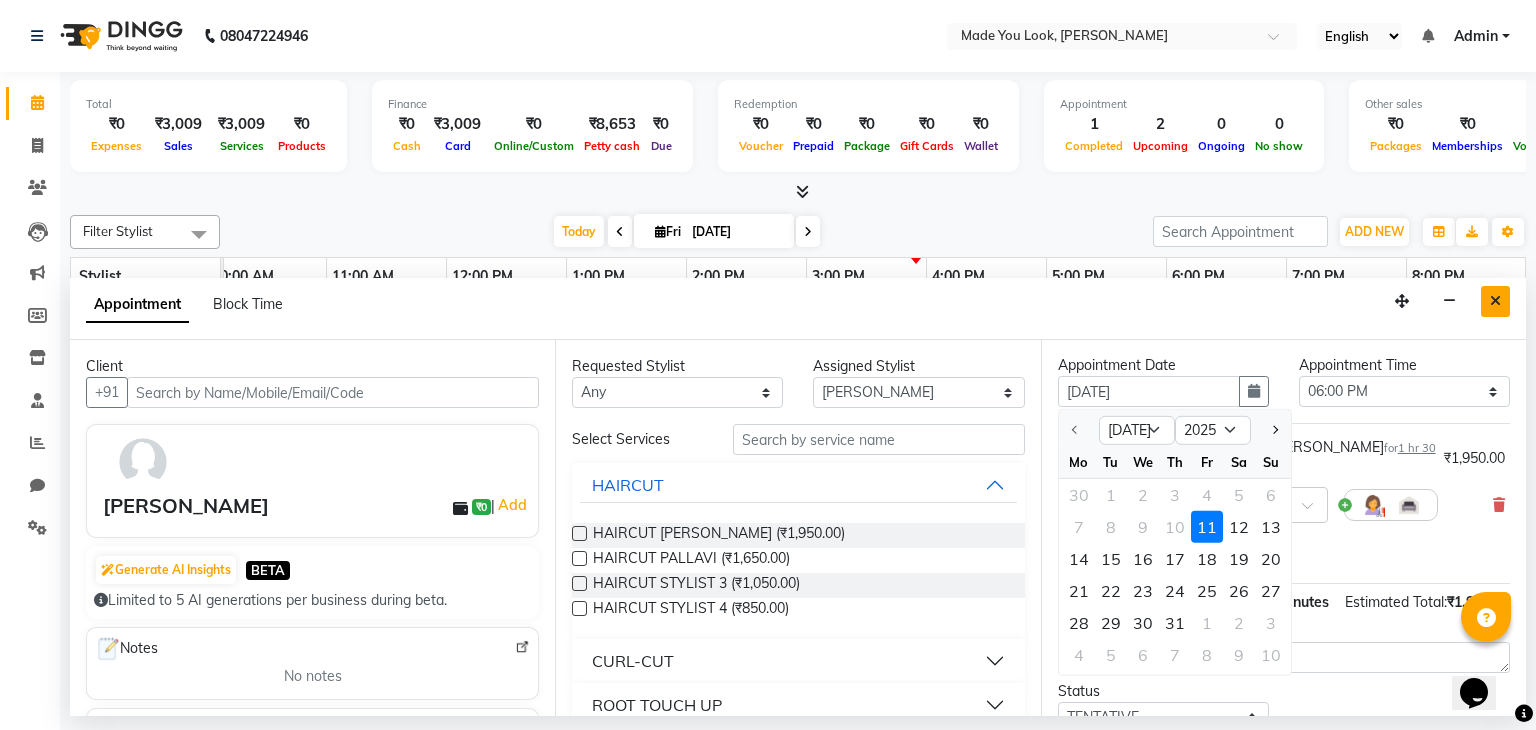 click at bounding box center (1495, 301) 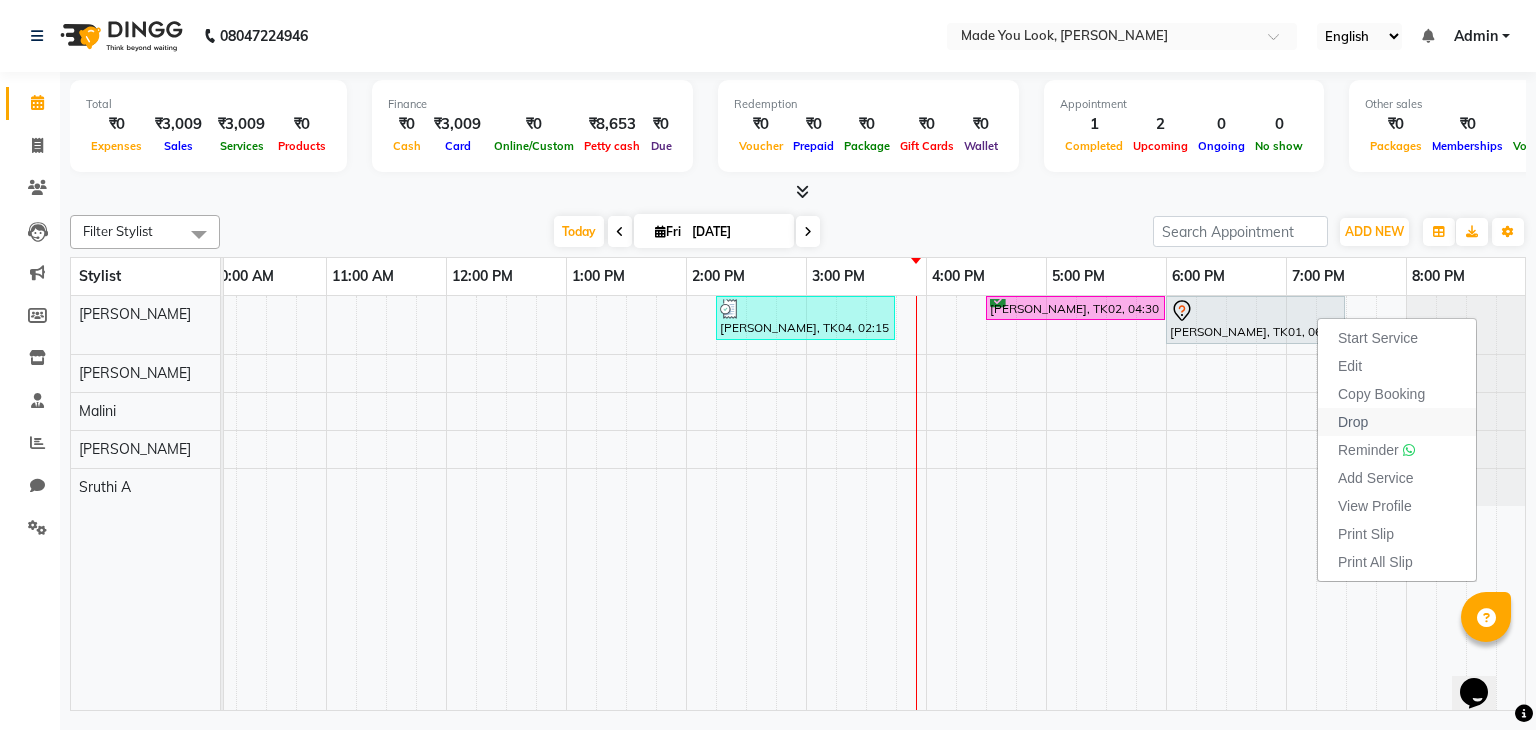 click on "Drop" at bounding box center [1353, 422] 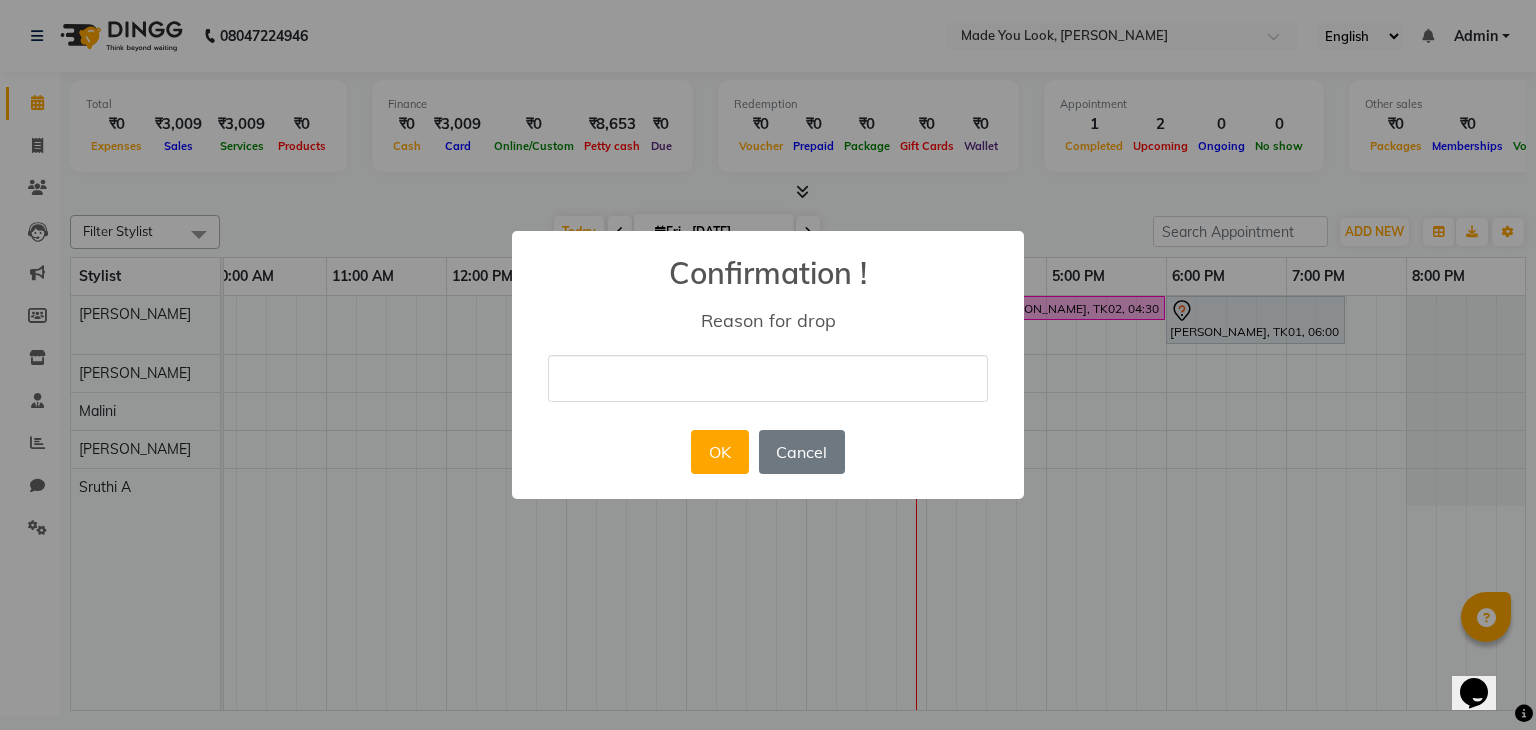 click at bounding box center (768, 378) 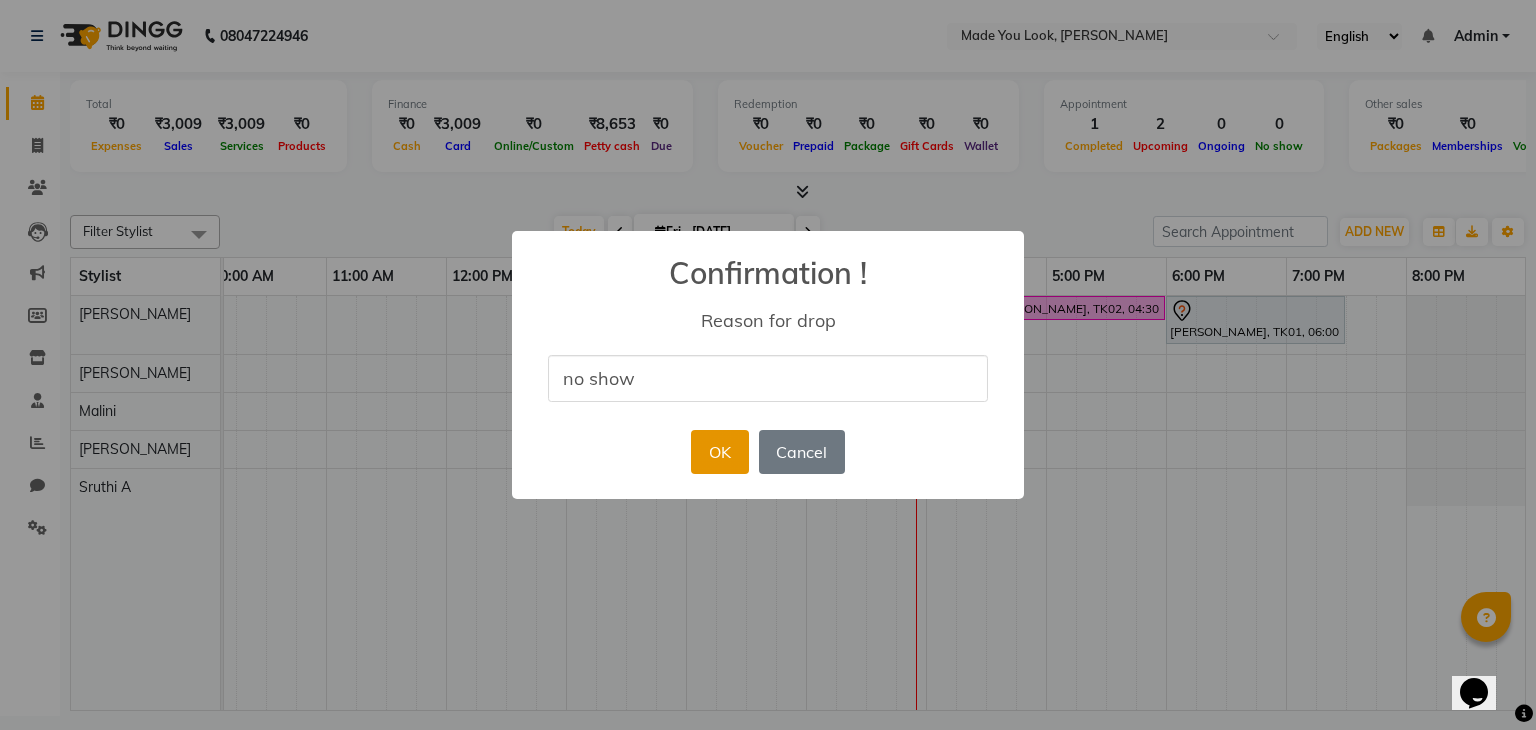 click on "OK" at bounding box center [719, 452] 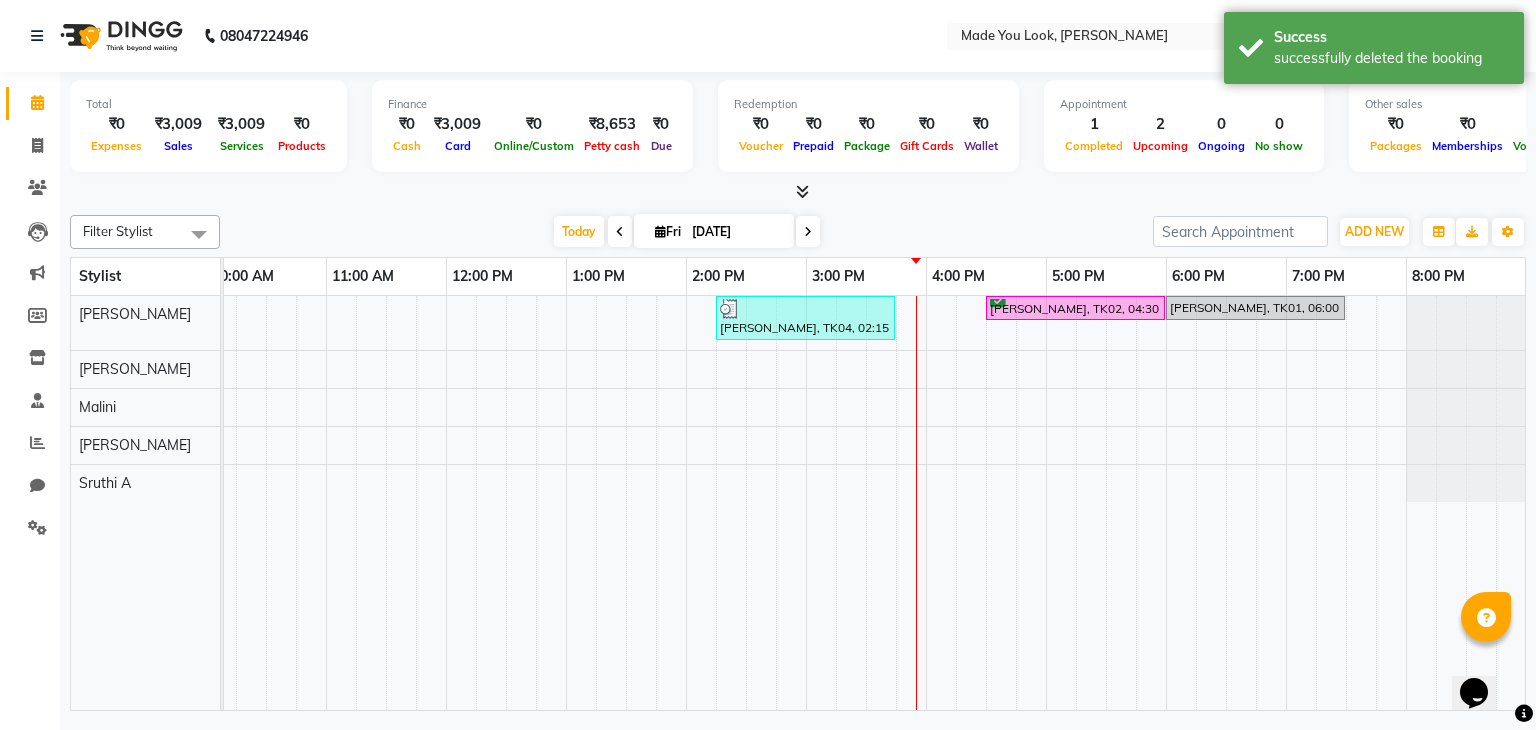 click on "[DATE]  [DATE]" at bounding box center (686, 232) 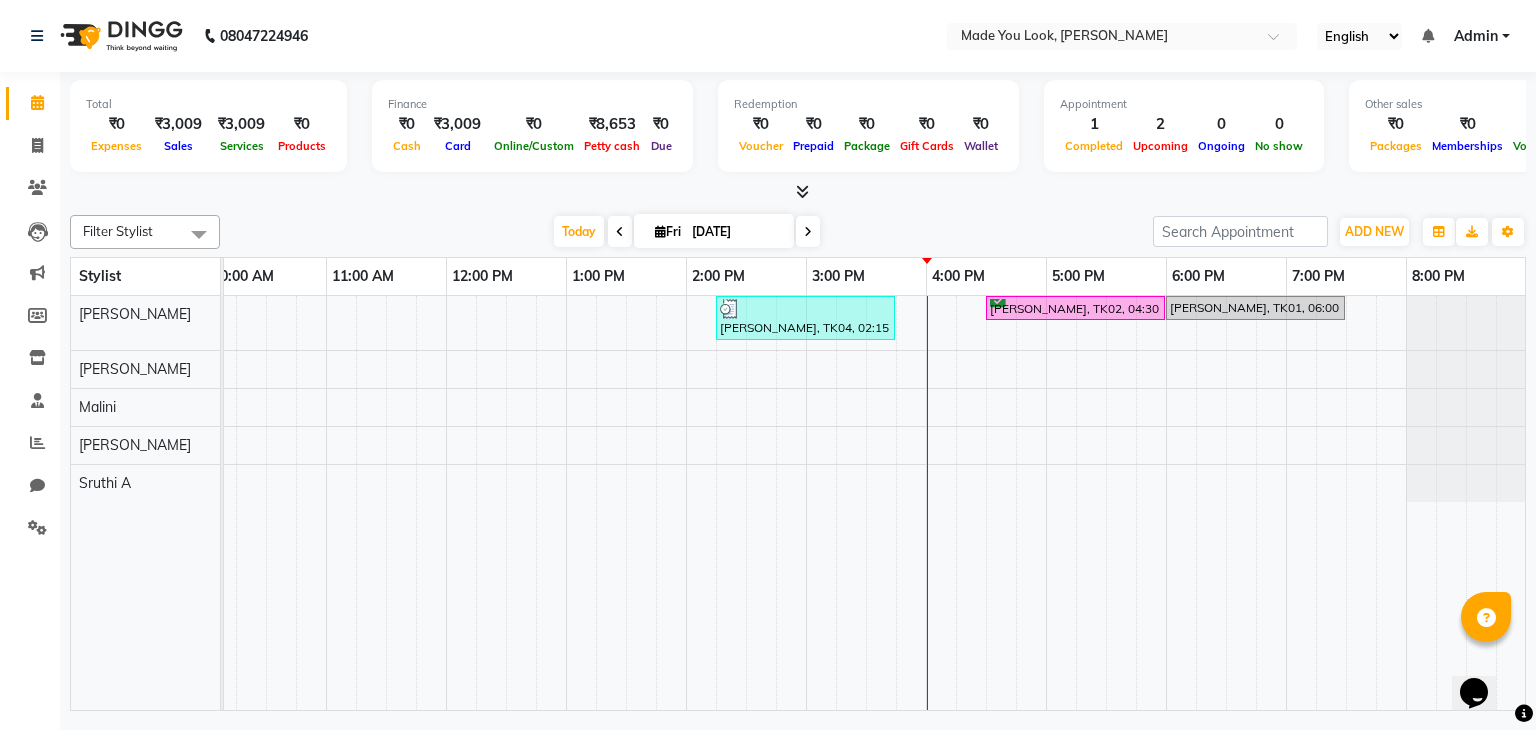 click at bounding box center (808, 231) 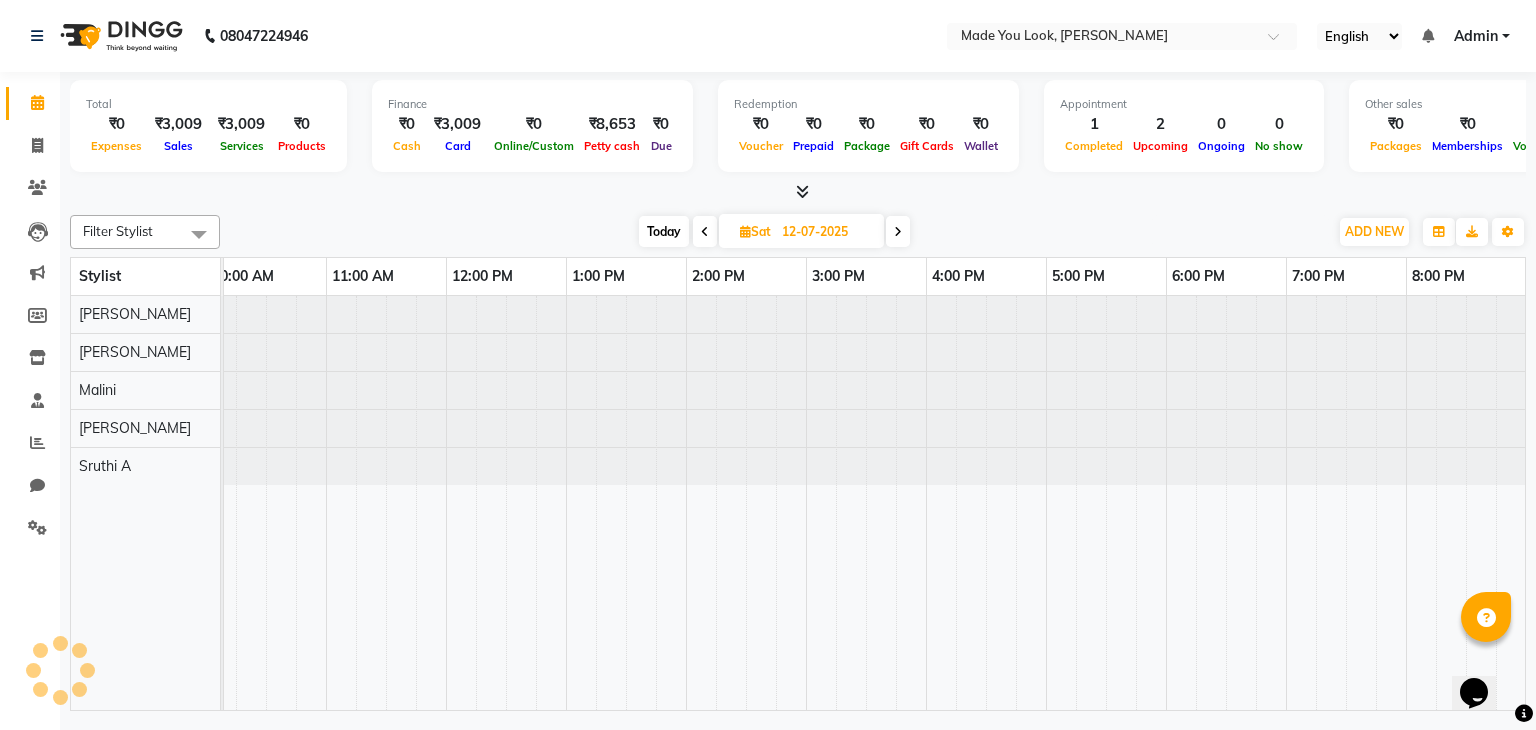scroll, scrollTop: 0, scrollLeft: 258, axis: horizontal 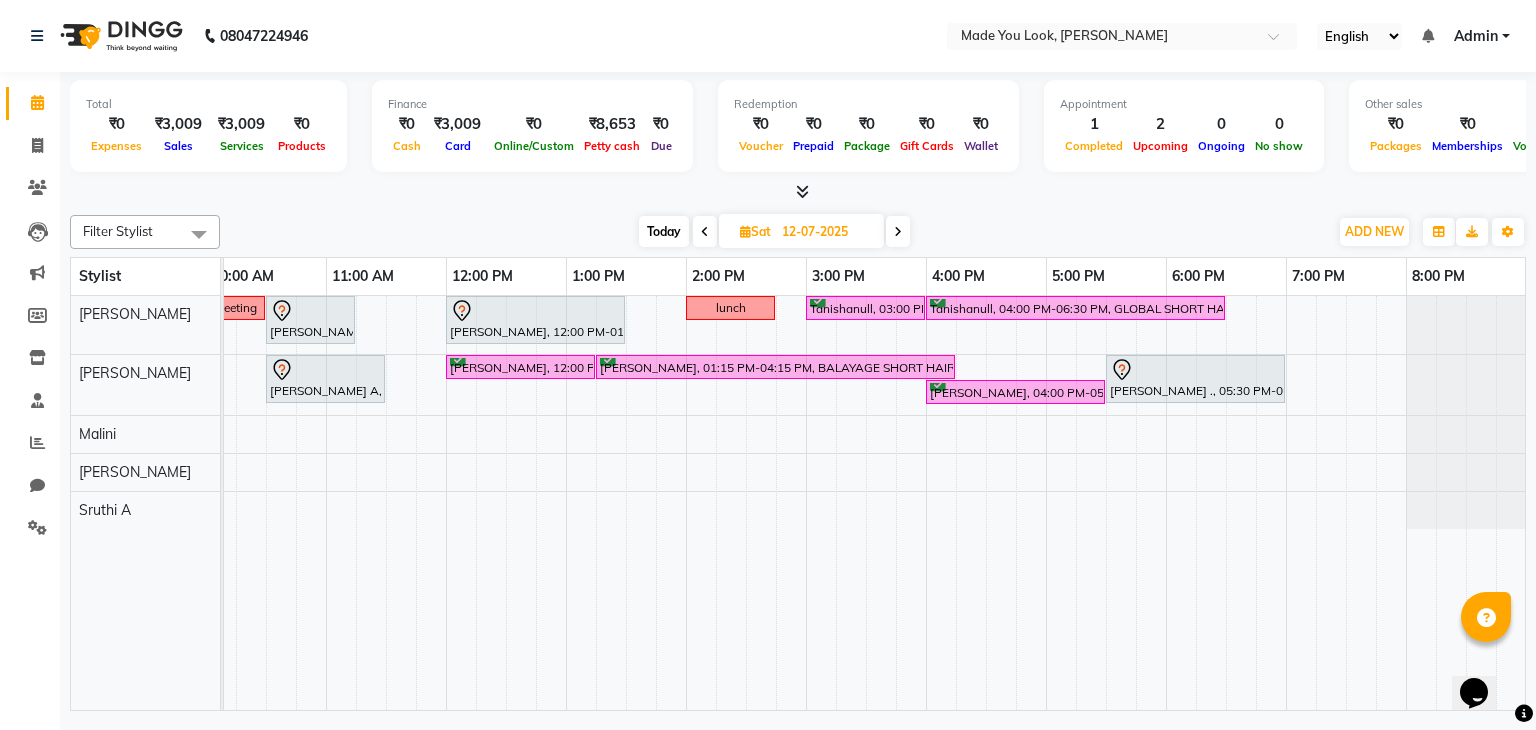 click on "Filter Stylist Select All Malini pallavi [PERSON_NAME] Devi [PERSON_NAME]  [PERSON_NAME] A [DATE]  [DATE] Toggle Dropdown Add Appointment Add Invoice Add Expense Add Attendance Add Client Add Transaction Toggle Dropdown Add Appointment Add Invoice Add Expense Add Attendance Add Client ADD NEW Toggle Dropdown Add Appointment Add Invoice Add Expense Add Attendance Add Client Add Transaction Filter Stylist Select All Malini pallavi [PERSON_NAME] Devi [PERSON_NAME]  [PERSON_NAME] A Group By  Staff View   Room View  View as Vertical  Vertical - Week View  Horizontal  Horizontal - Week View  List  Toggle Dropdown Calendar Settings Manage Tags   Arrange Stylists   Reset Stylists  Full Screen Appointment Form Zoom 100% Stylist 8:00 AM 9:00 AM 10:00 AM 11:00 AM 12:00 PM 1:00 PM 2:00 PM 3:00 PM 4:00 PM 5:00 PM 6:00 PM 7:00 PM 8:00 PM [PERSON_NAME]  [PERSON_NAME] [PERSON_NAME] Devi [PERSON_NAME] A  meeting              [PERSON_NAME] [PERSON_NAME], 10:30 AM-11:15 AM, HAIRCUT [PERSON_NAME]              lunch" 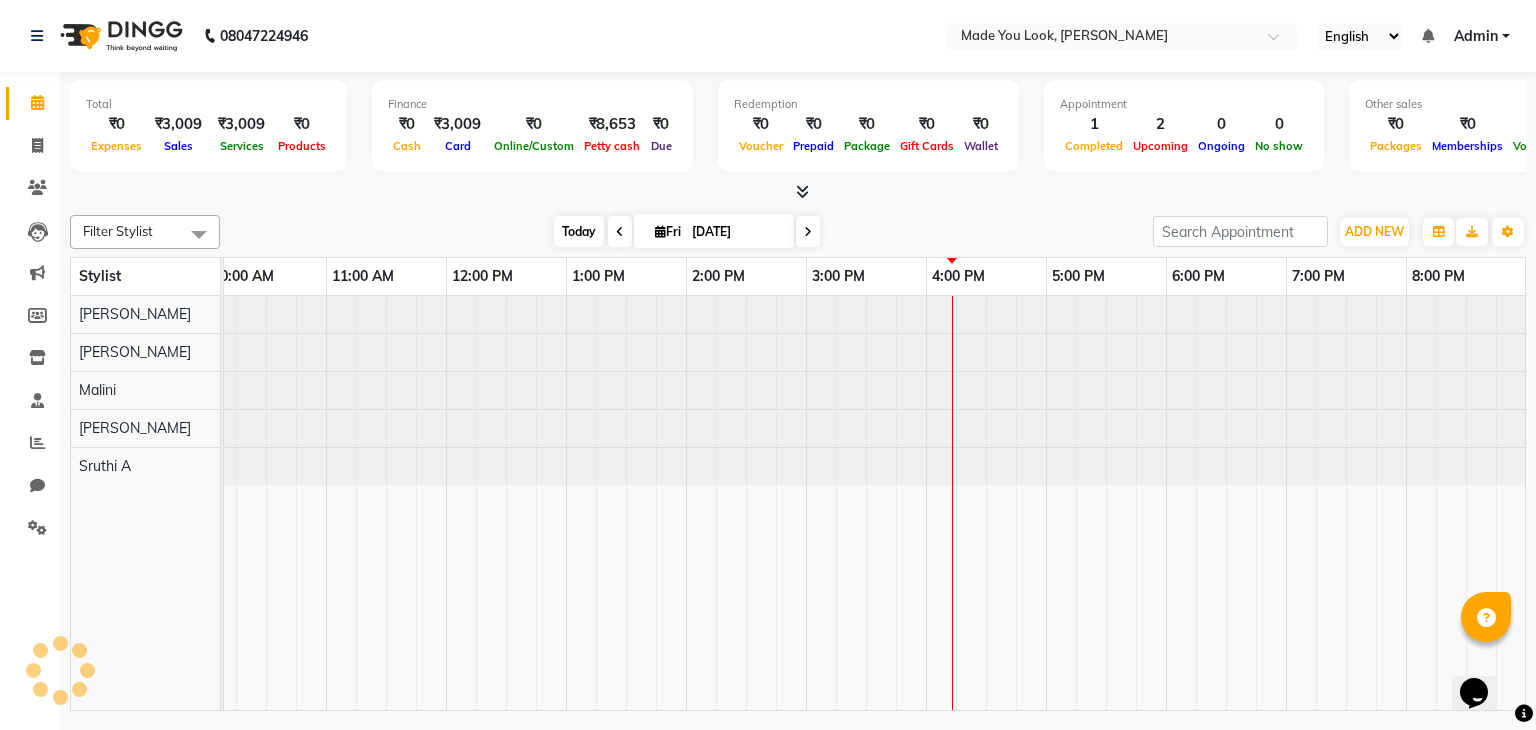 scroll, scrollTop: 0, scrollLeft: 258, axis: horizontal 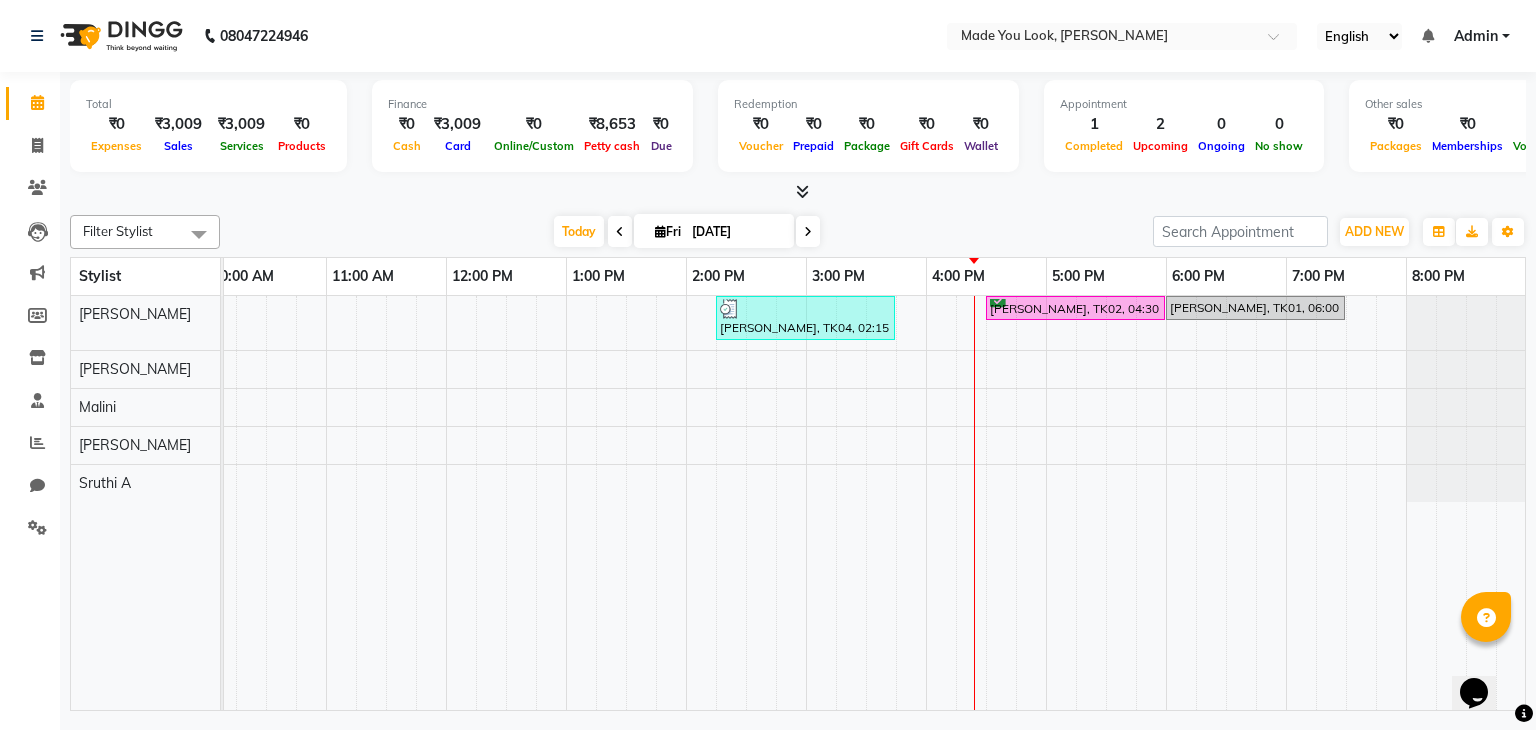 click at bounding box center (808, 231) 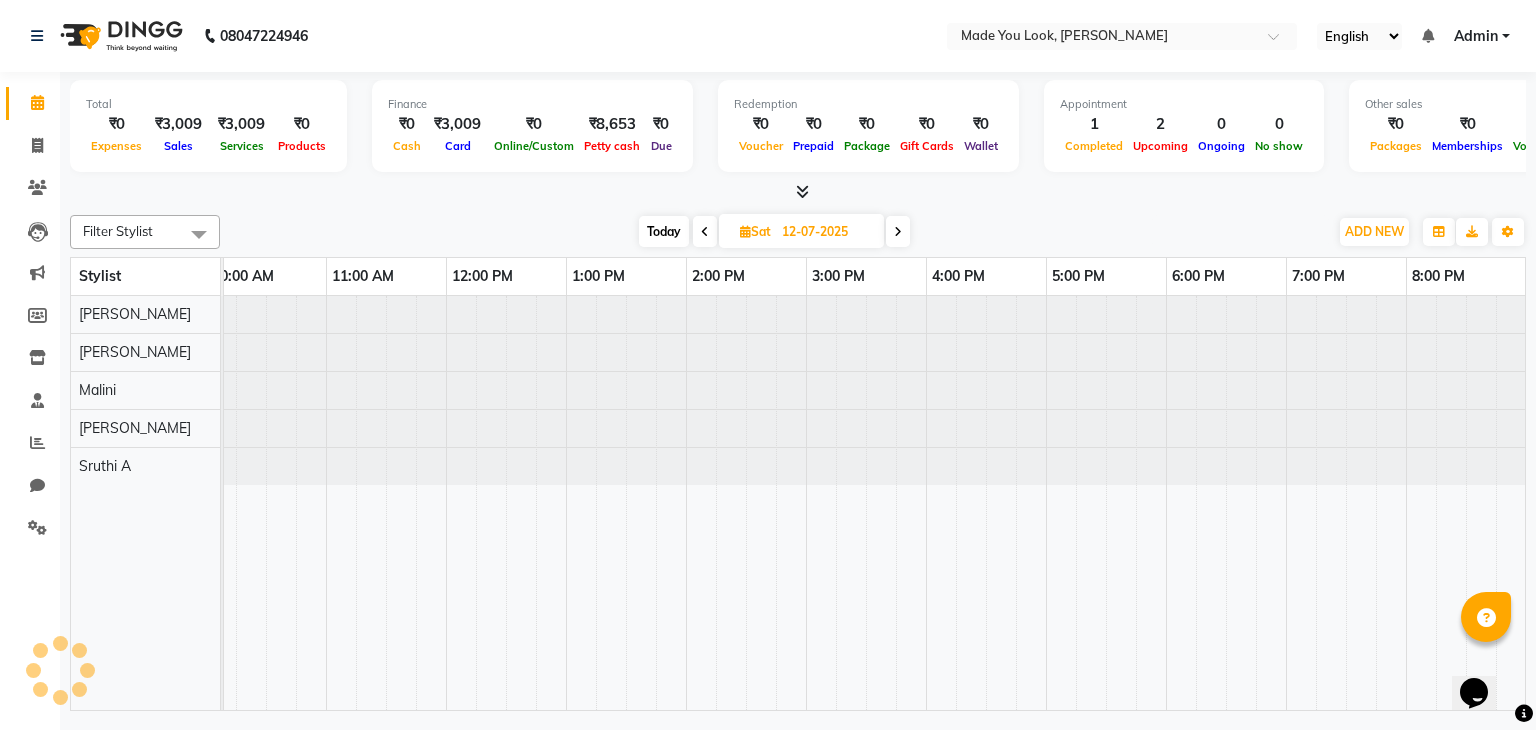 scroll, scrollTop: 0, scrollLeft: 258, axis: horizontal 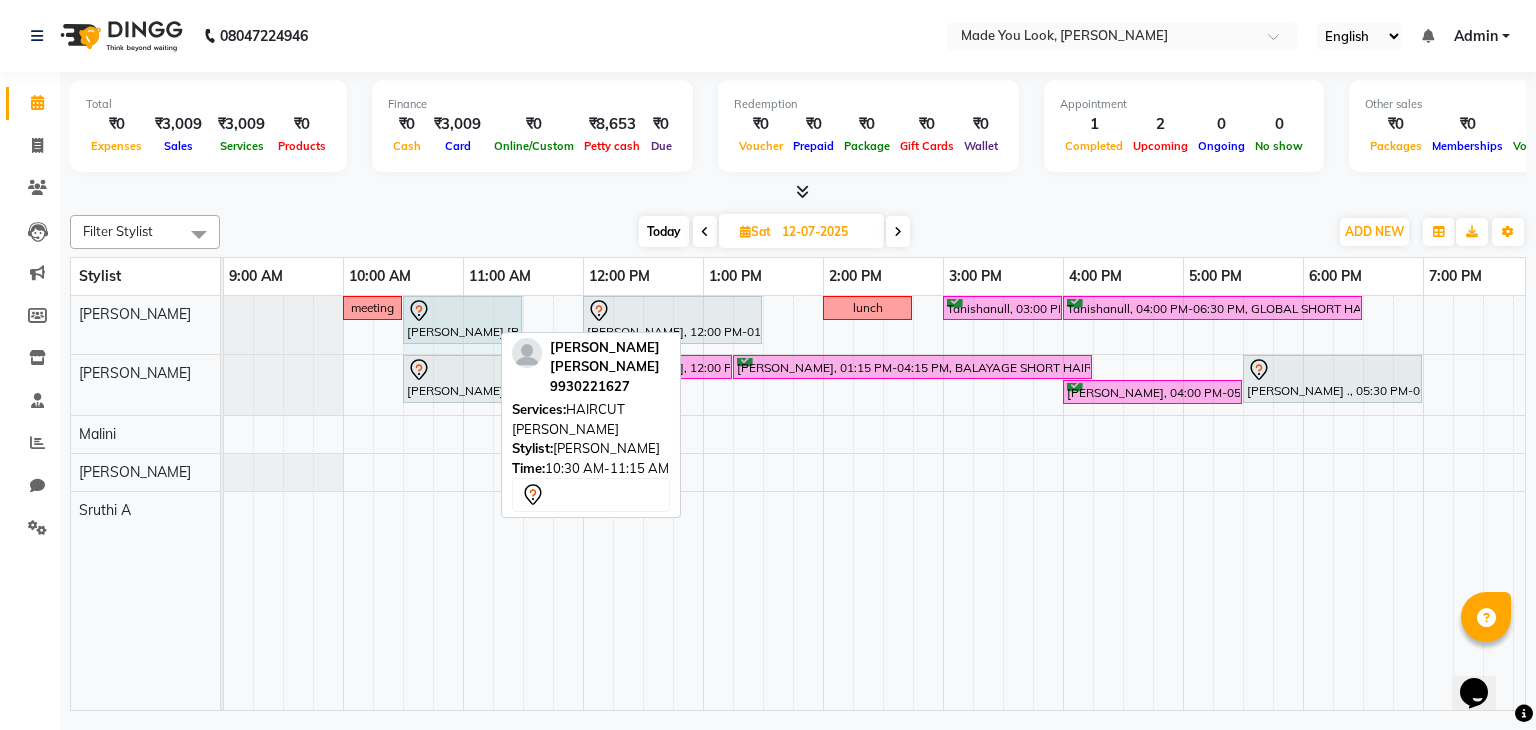 drag, startPoint x: 488, startPoint y: 321, endPoint x: 516, endPoint y: 315, distance: 28.635643 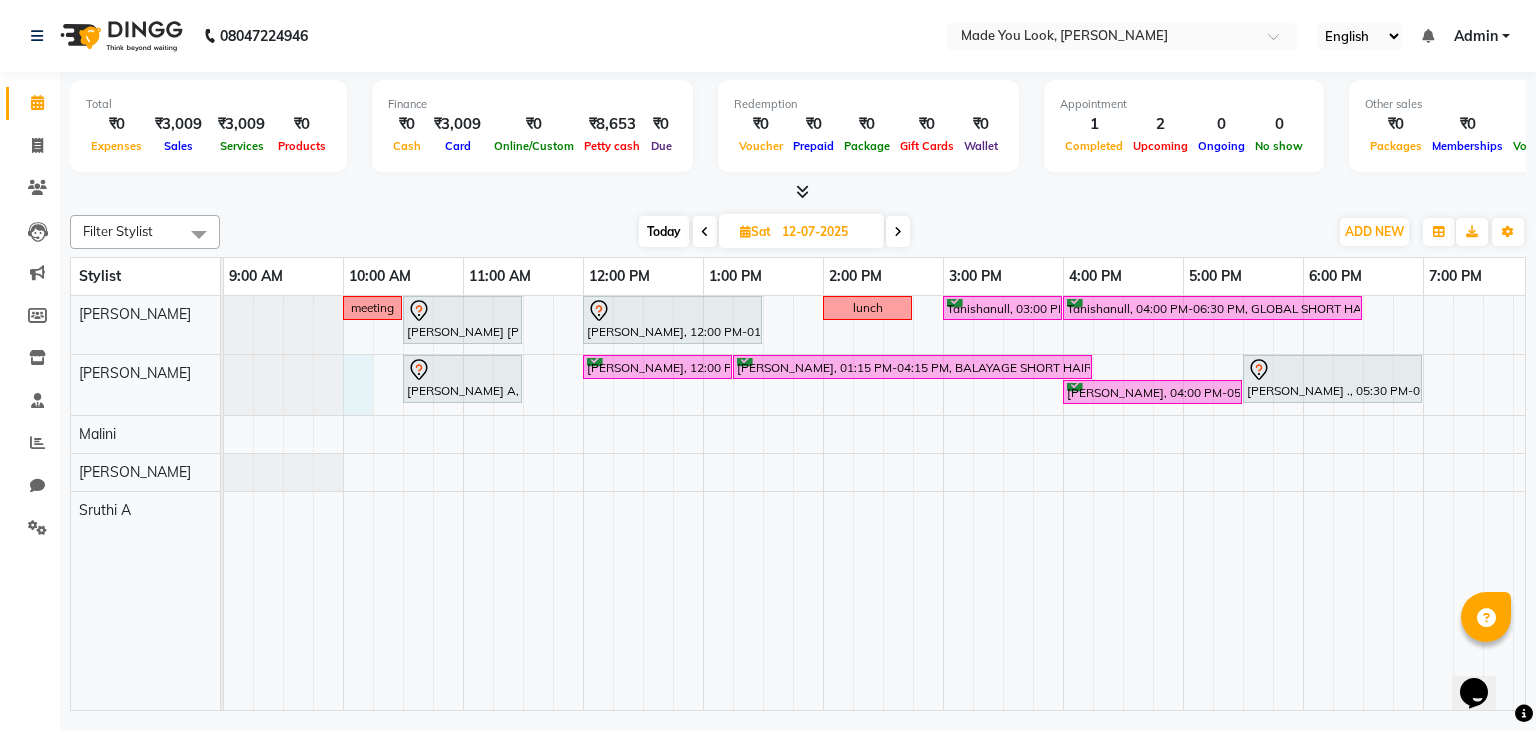 click on "meeting              [PERSON_NAME] [PERSON_NAME], 10:30 AM-11:30 AM, HAIRCUT [PERSON_NAME]             [PERSON_NAME], 12:00 PM-01:30 PM, HAIRCUT [PERSON_NAME]  lunch      Tanishanull, 03:00 PM-04:00 PM, HAIRCUT [PERSON_NAME]     Tanishanull, 04:00 PM-06:30 PM, GLOBAL SHORT HAIR LOW             [PERSON_NAME] A, 10:30 AM-11:30 AM, CURL-CUT SHOULDER LENGTH PALLAVI     [PERSON_NAME], 12:00 PM-01:15 PM, CURL-CUT ABOVE SHOULDER PALLAVI     [PERSON_NAME], 01:15 PM-04:15 PM, BALAYAGE SHORT HAIR MEDIUM             [PERSON_NAME] ., 05:30 PM-07:00 PM, CURL-CUT ABOVE SHOULDER PALLAVI     [PERSON_NAME], 04:00 PM-05:30 PM, CURL-CUT ABOVE SHOULDER PALLAVI" at bounding box center (883, 503) 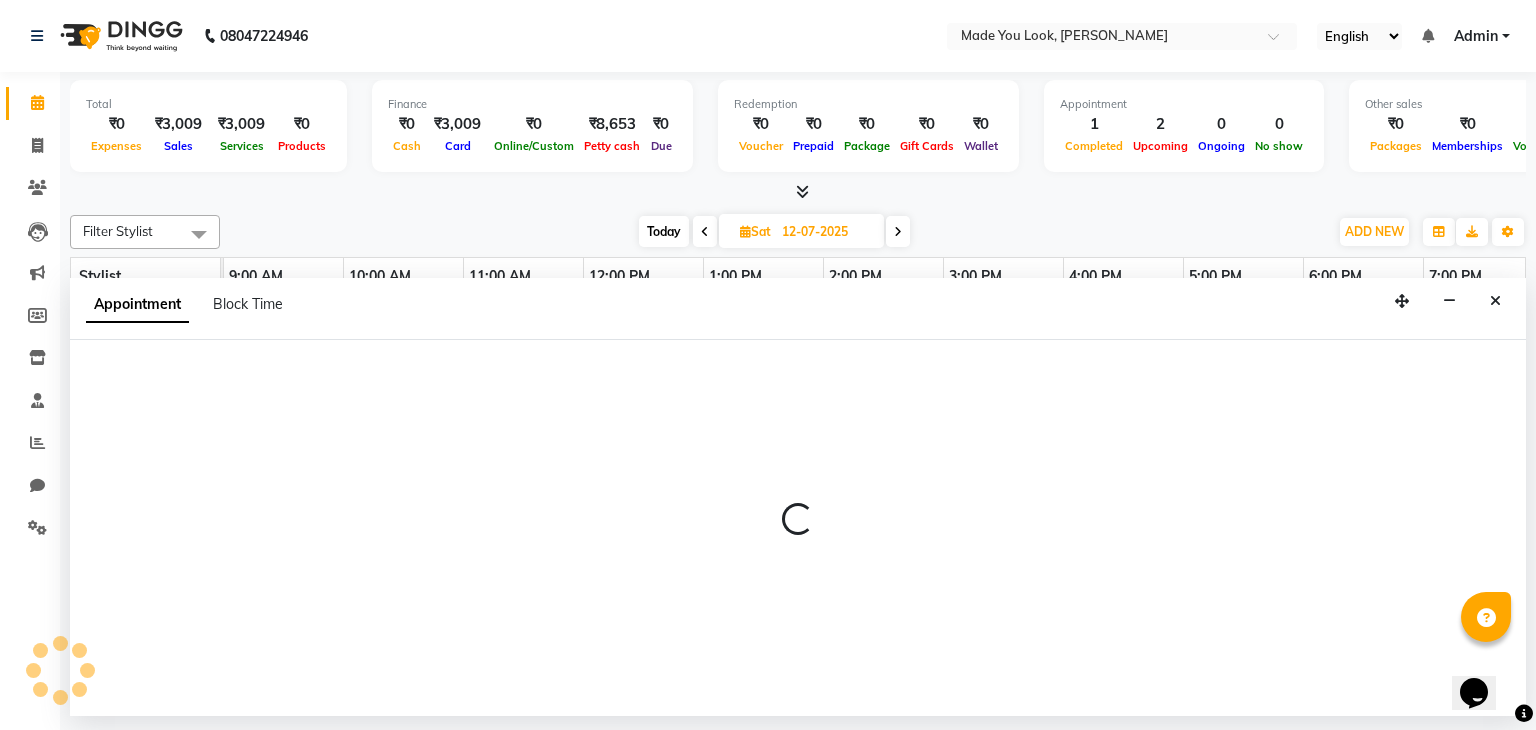 select on "83313" 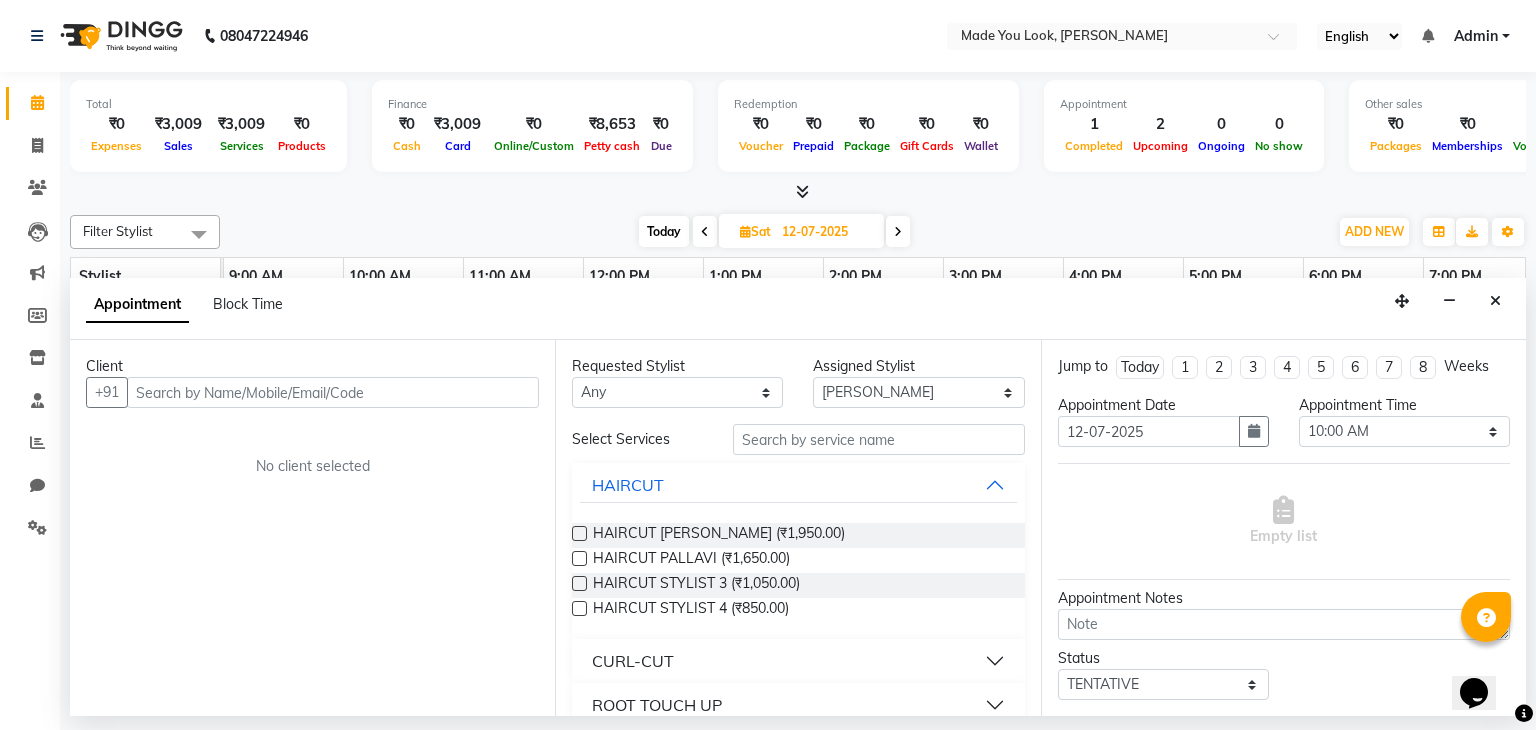 click on "Block Time" at bounding box center [248, 304] 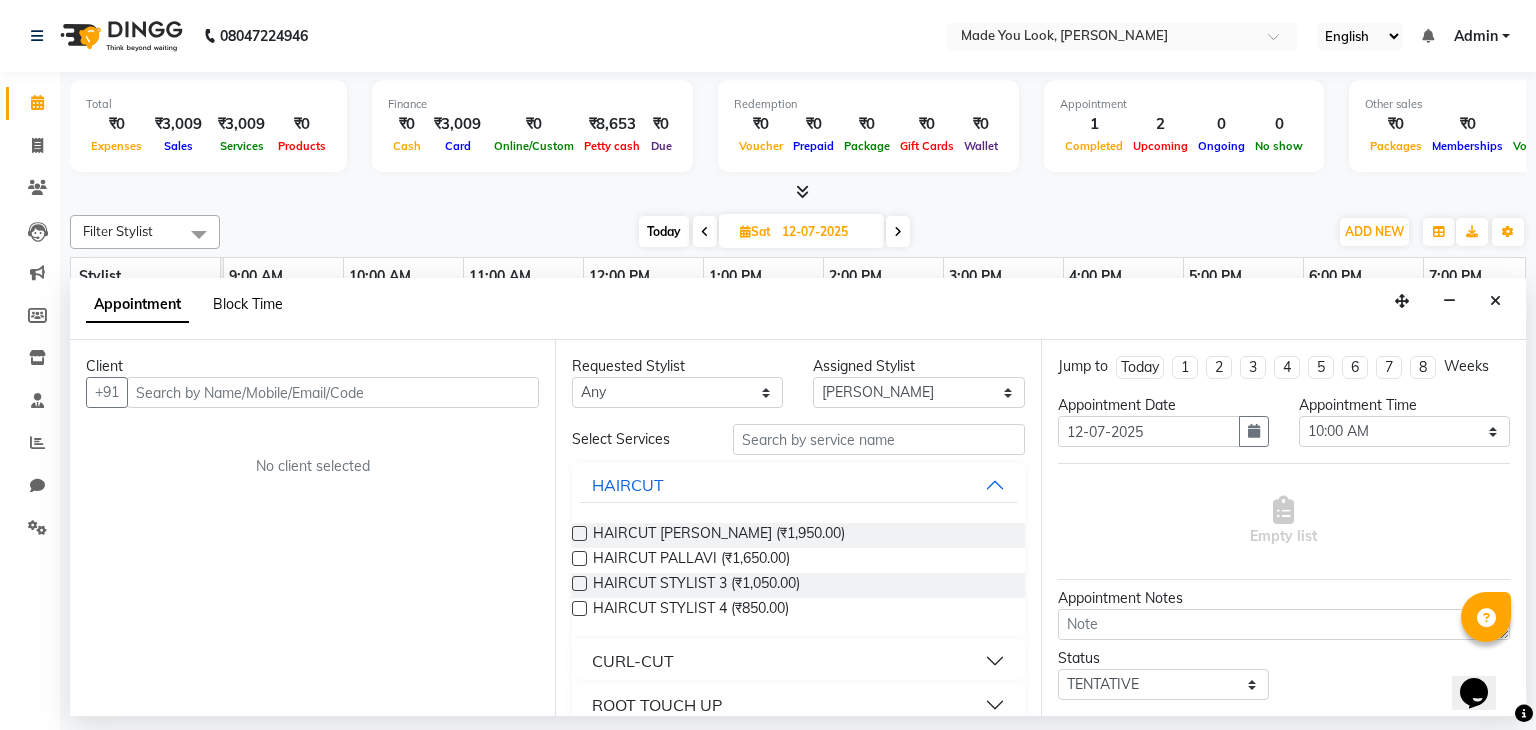 click on "Block Time" at bounding box center (248, 304) 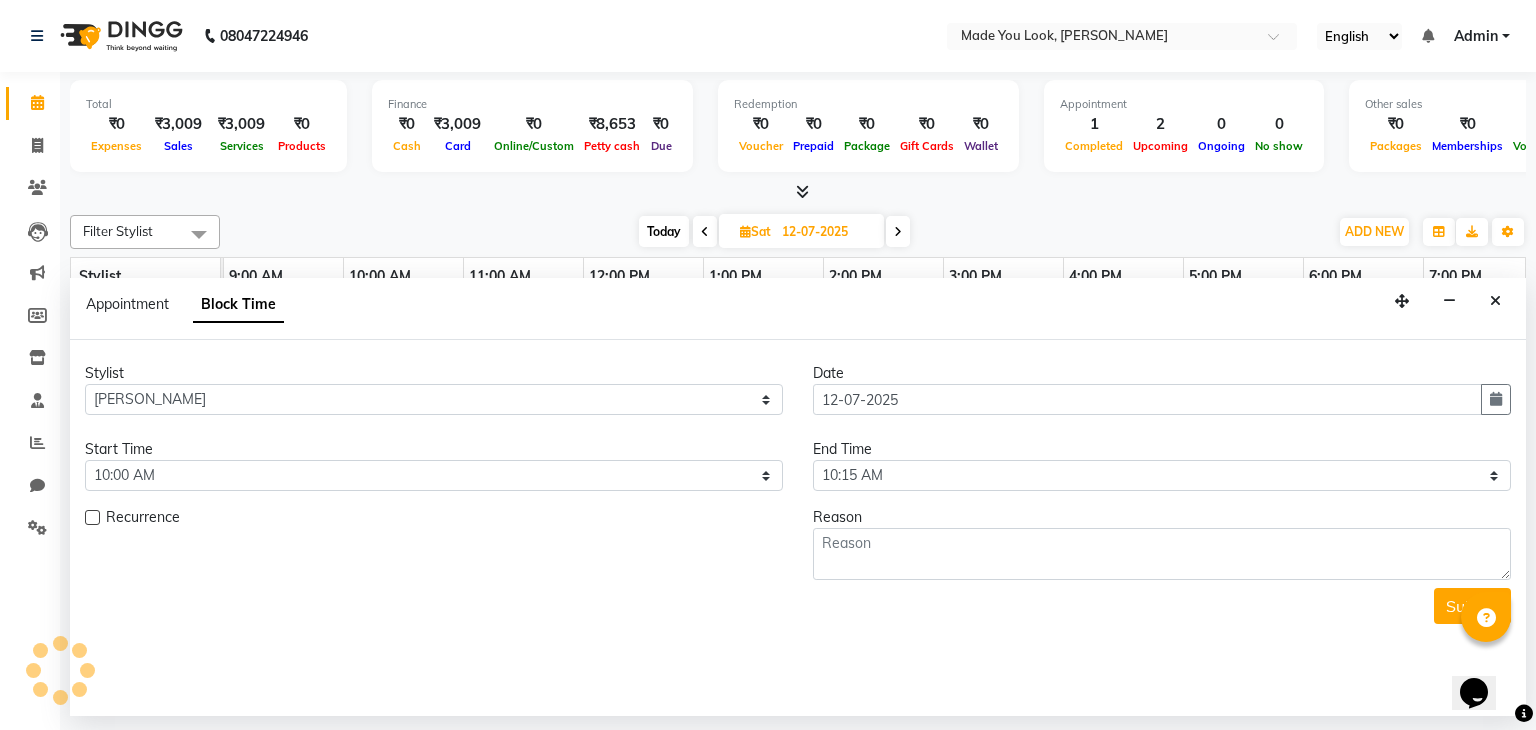 scroll, scrollTop: 0, scrollLeft: 258, axis: horizontal 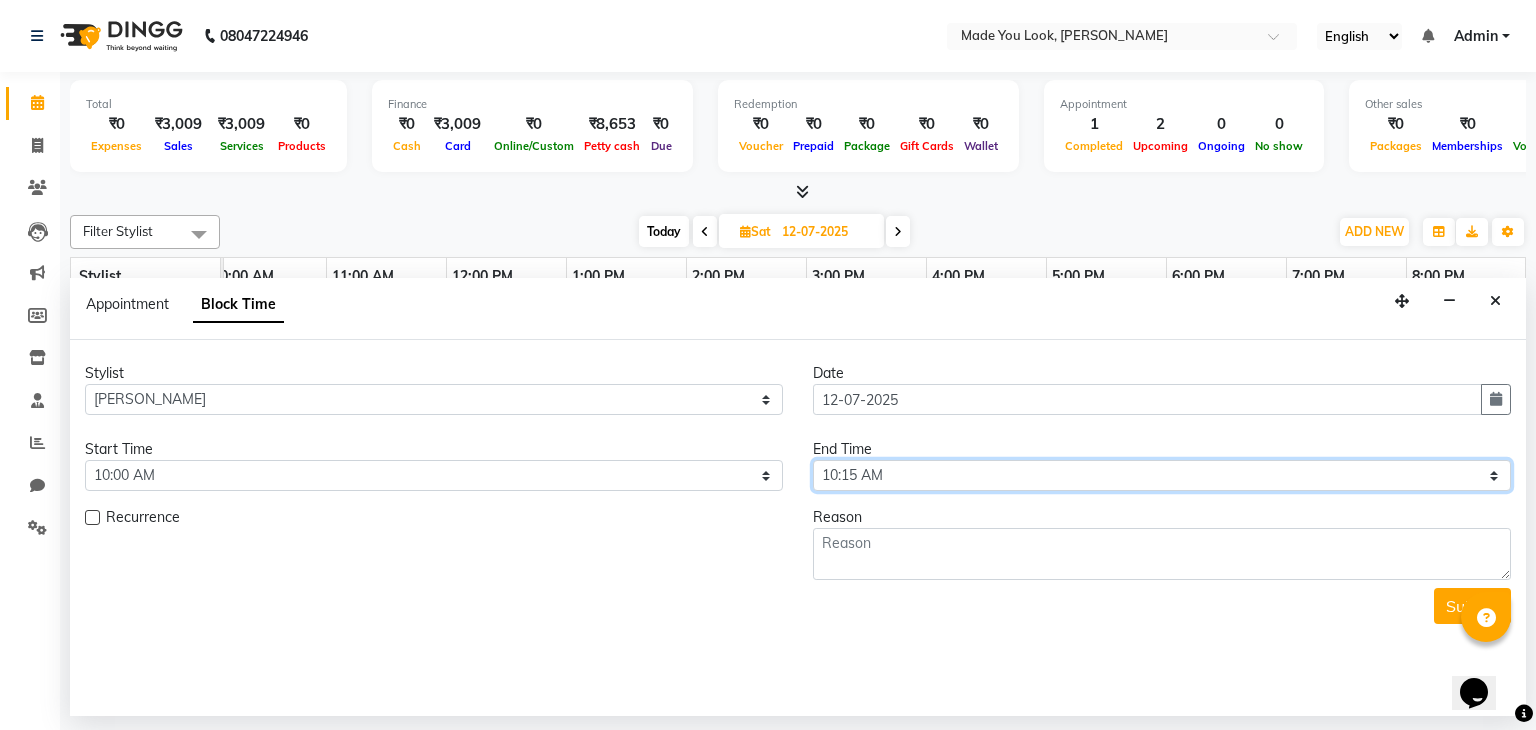click on "Select 09:00 AM 09:15 AM 09:30 AM 09:45 AM 10:00 AM 10:15 AM 10:30 AM 10:45 AM 11:00 AM 11:15 AM 11:30 AM 11:45 AM 12:00 PM 12:15 PM 12:30 PM 12:45 PM 01:00 PM 01:15 PM 01:30 PM 01:45 PM 02:00 PM 02:15 PM 02:30 PM 02:45 PM 03:00 PM 03:15 PM 03:30 PM 03:45 PM 04:00 PM 04:15 PM 04:30 PM 04:45 PM 05:00 PM 05:15 PM 05:30 PM 05:45 PM 06:00 PM 06:15 PM 06:30 PM 06:45 PM 07:00 PM 07:15 PM 07:30 PM 07:45 PM 08:00 PM" at bounding box center [1162, 475] 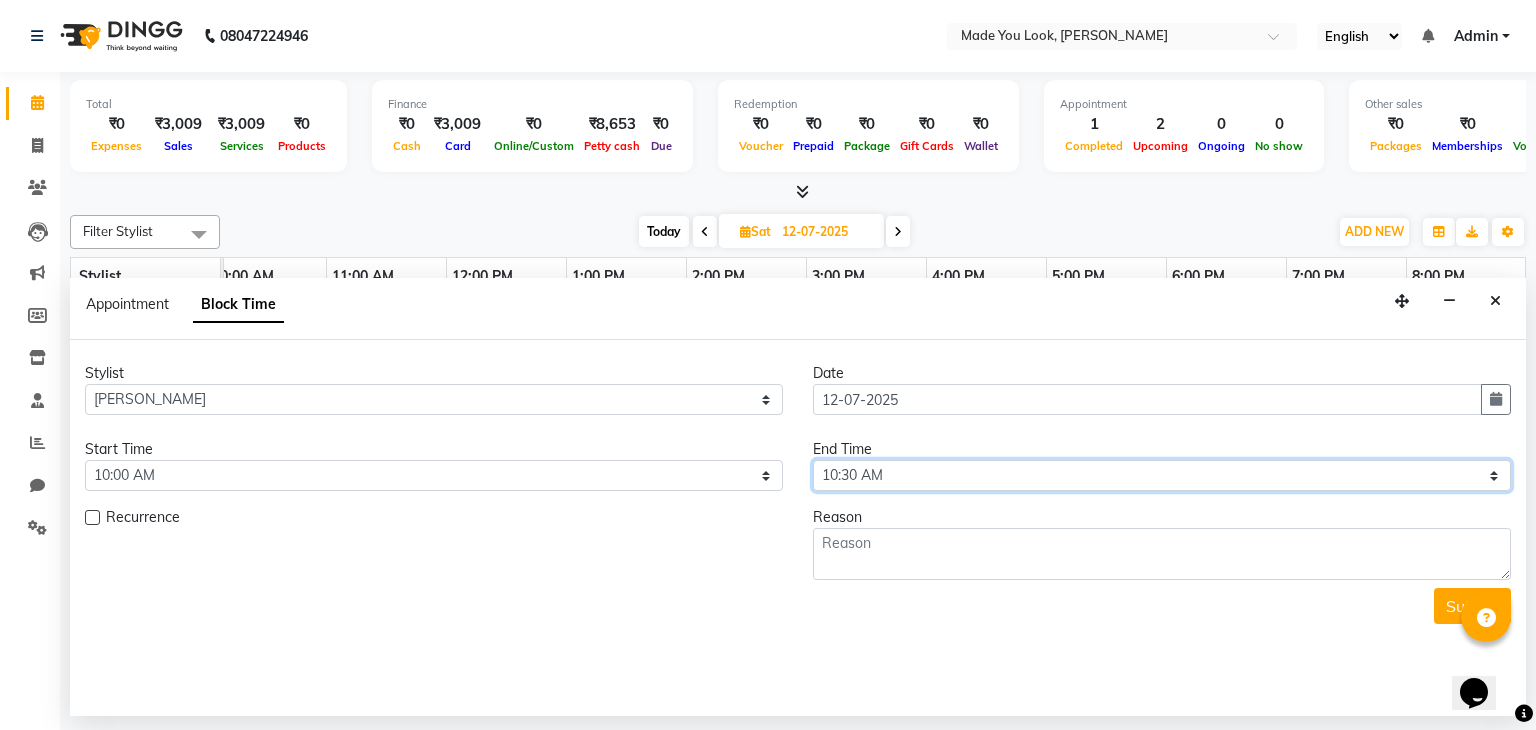 click on "Select 09:00 AM 09:15 AM 09:30 AM 09:45 AM 10:00 AM 10:15 AM 10:30 AM 10:45 AM 11:00 AM 11:15 AM 11:30 AM 11:45 AM 12:00 PM 12:15 PM 12:30 PM 12:45 PM 01:00 PM 01:15 PM 01:30 PM 01:45 PM 02:00 PM 02:15 PM 02:30 PM 02:45 PM 03:00 PM 03:15 PM 03:30 PM 03:45 PM 04:00 PM 04:15 PM 04:30 PM 04:45 PM 05:00 PM 05:15 PM 05:30 PM 05:45 PM 06:00 PM 06:15 PM 06:30 PM 06:45 PM 07:00 PM 07:15 PM 07:30 PM 07:45 PM 08:00 PM" at bounding box center (1162, 475) 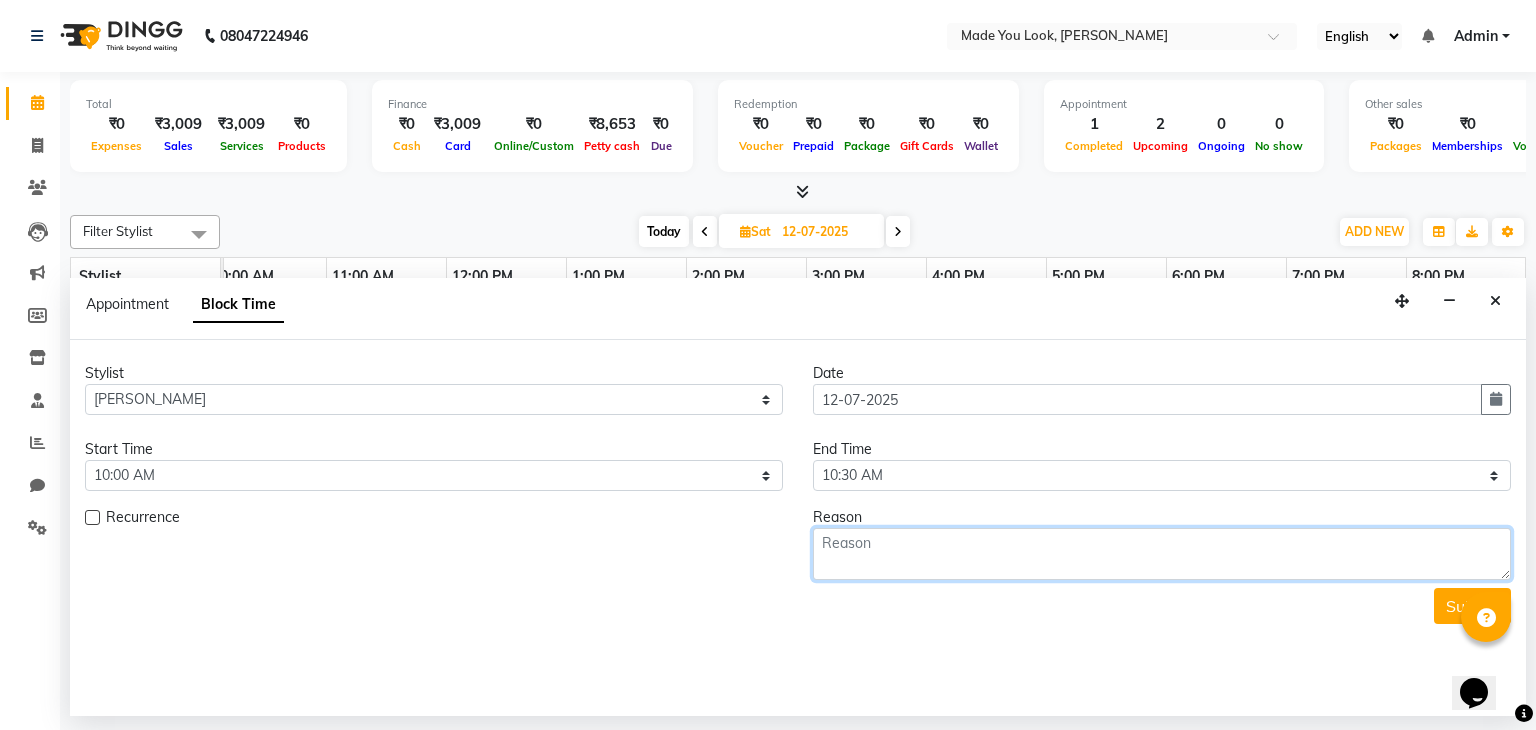 click at bounding box center [1162, 554] 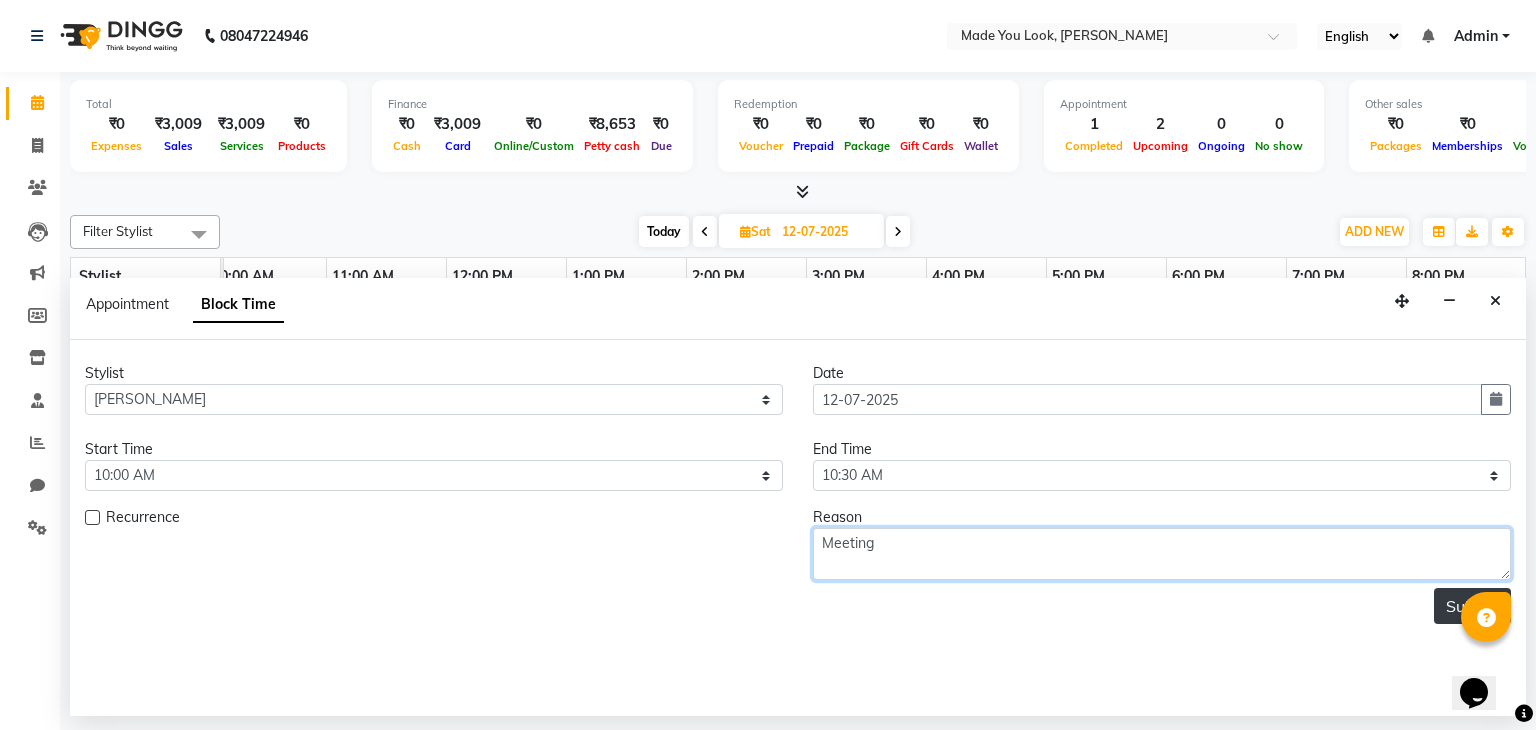 type on "Meeting" 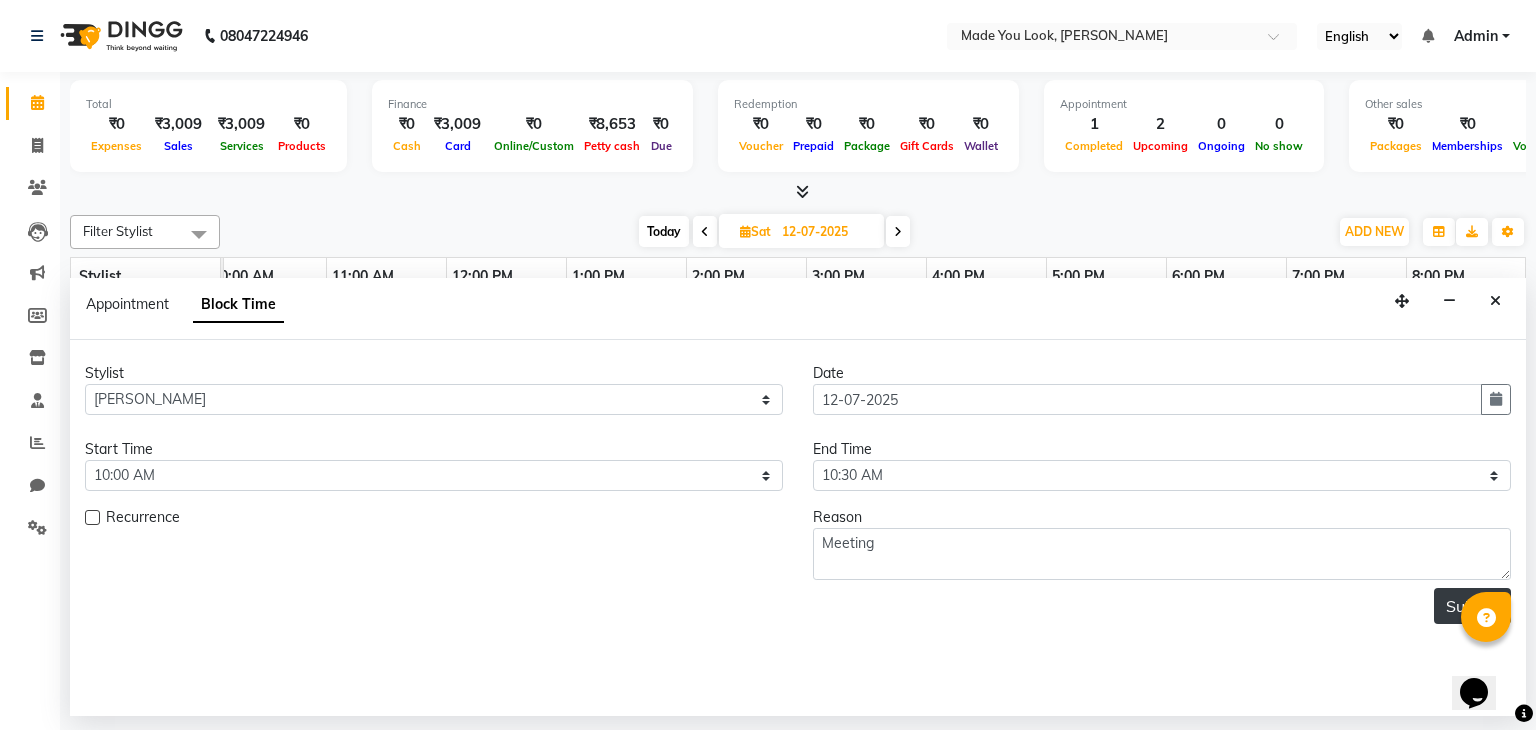 click on "Submit" at bounding box center [1472, 606] 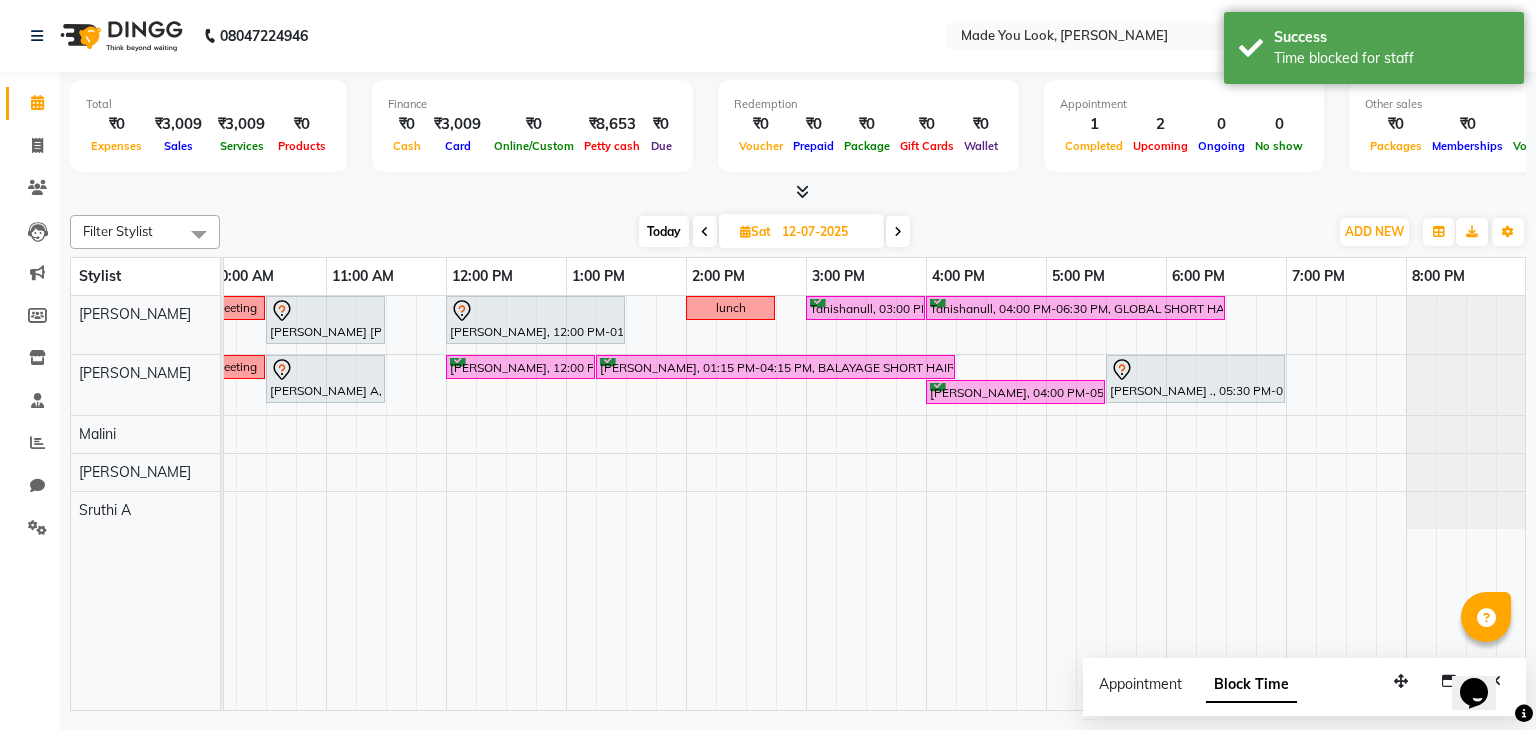 scroll, scrollTop: 0, scrollLeft: 105, axis: horizontal 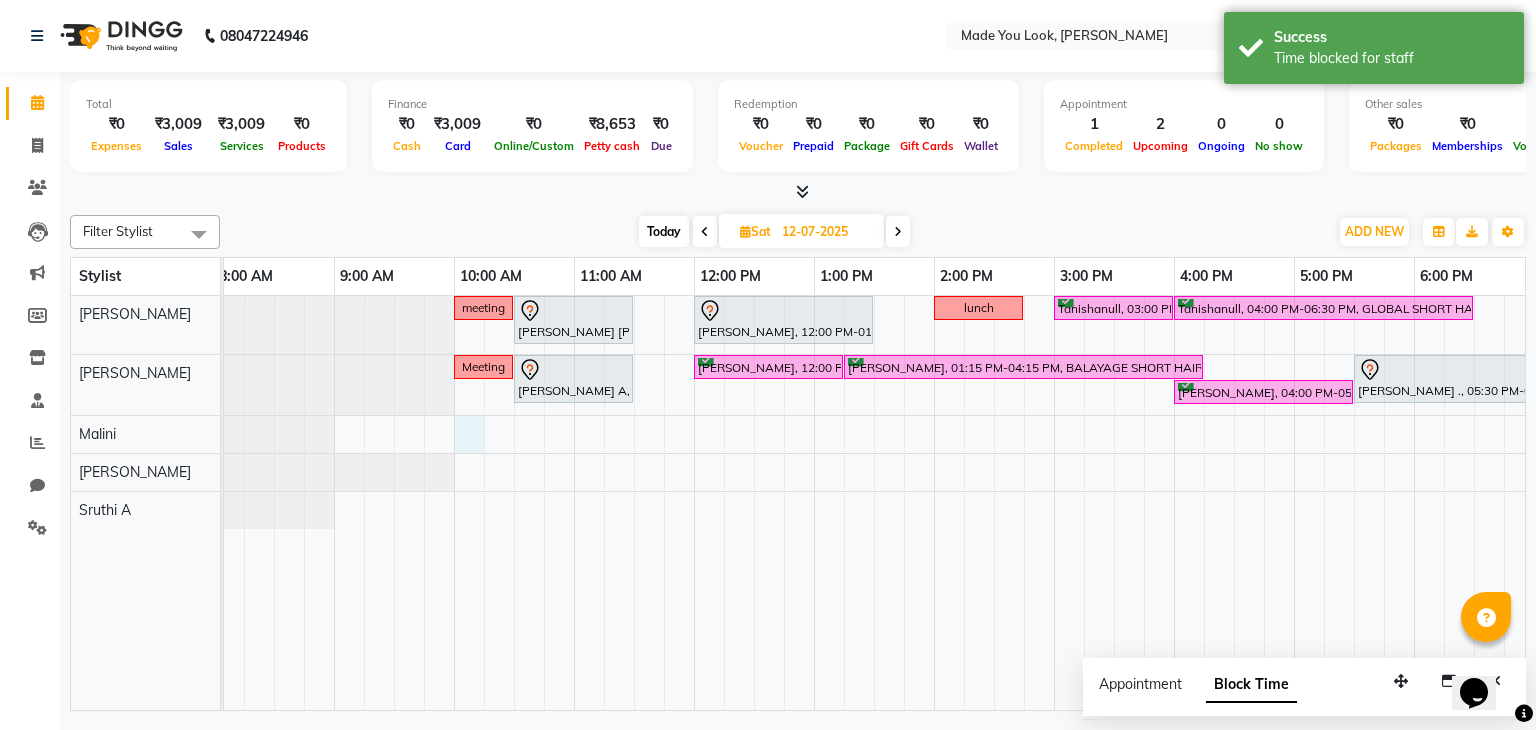 click on "meeting              [PERSON_NAME] [PERSON_NAME], 10:30 AM-11:30 AM, HAIRCUT [PERSON_NAME]             [PERSON_NAME], 12:00 PM-01:30 PM, HAIRCUT [PERSON_NAME]  lunch      Tanishanull, 03:00 PM-04:00 PM, HAIRCUT [PERSON_NAME]     Tanishanull, 04:00 PM-06:30 PM, GLOBAL SHORT HAIR LOW  Meeting              [PERSON_NAME] A, 10:30 AM-11:30 AM, CURL-CUT SHOULDER LENGTH PALLAVI     [PERSON_NAME], 12:00 PM-01:15 PM, CURL-CUT ABOVE SHOULDER PALLAVI     [PERSON_NAME], 01:15 PM-04:15 PM, BALAYAGE SHORT HAIR MEDIUM             [PERSON_NAME] ., 05:30 PM-07:00 PM, CURL-CUT ABOVE SHOULDER PALLAVI     [PERSON_NAME], 04:00 PM-05:30 PM, CURL-CUT ABOVE SHOULDER PALLAVI" at bounding box center [994, 503] 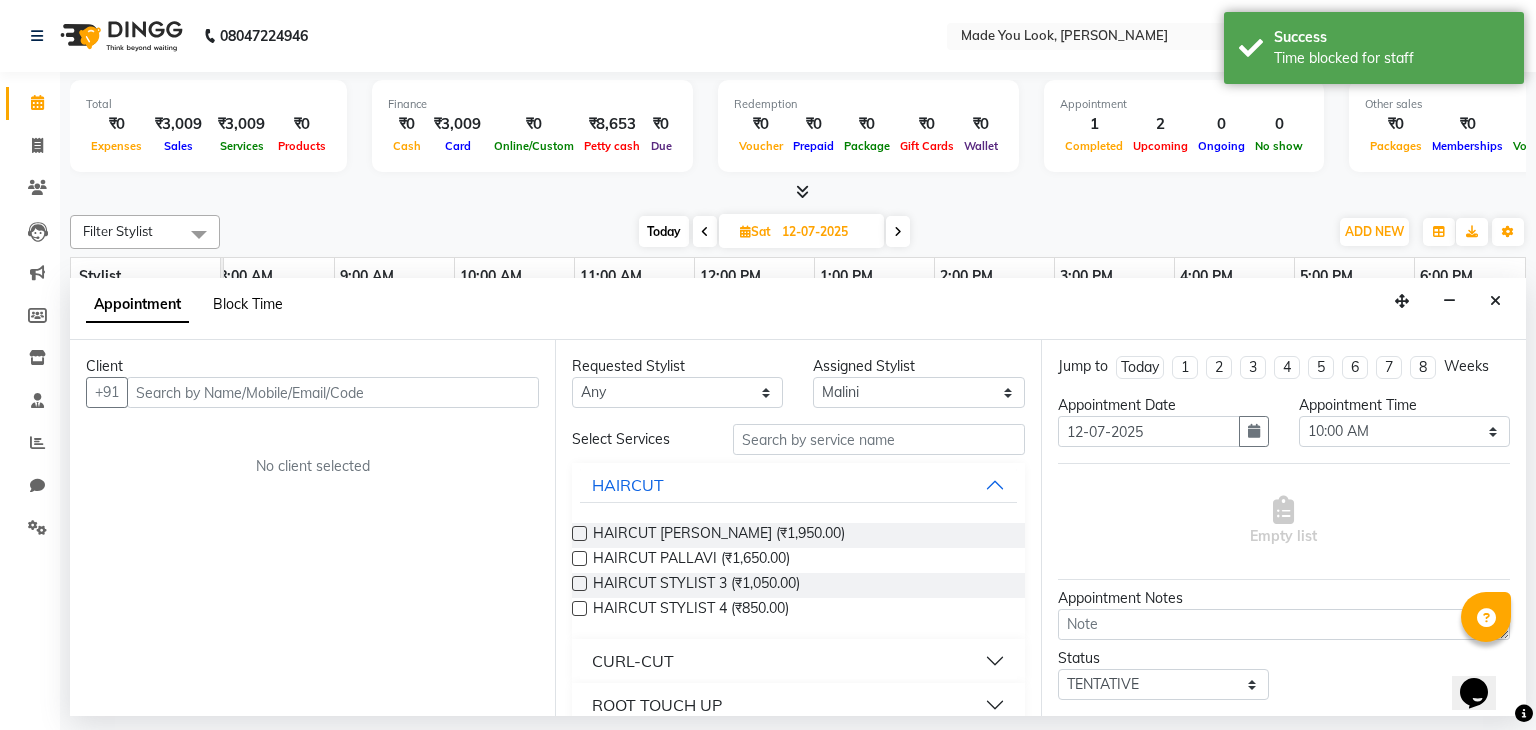 click on "Block Time" at bounding box center [248, 304] 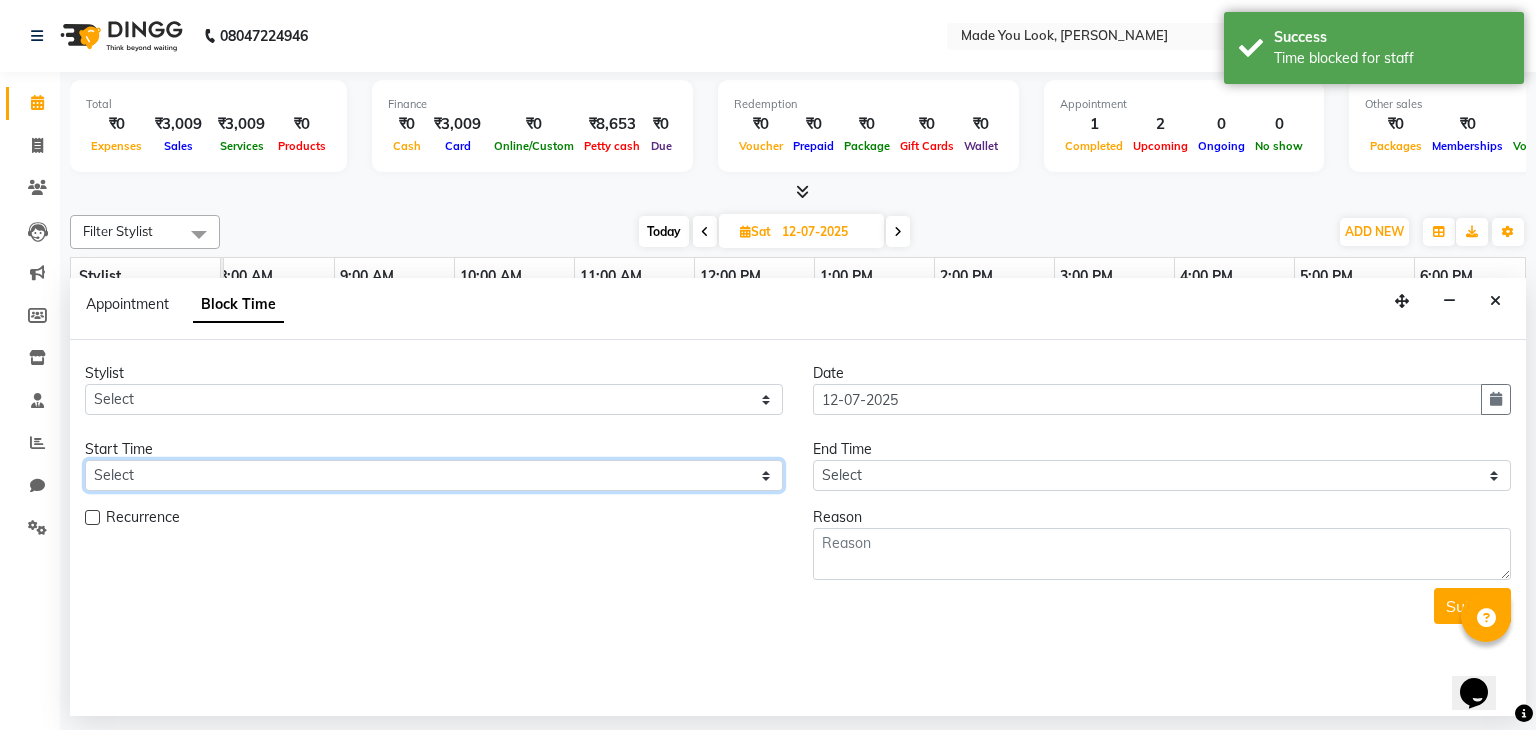click on "Select" at bounding box center (434, 475) 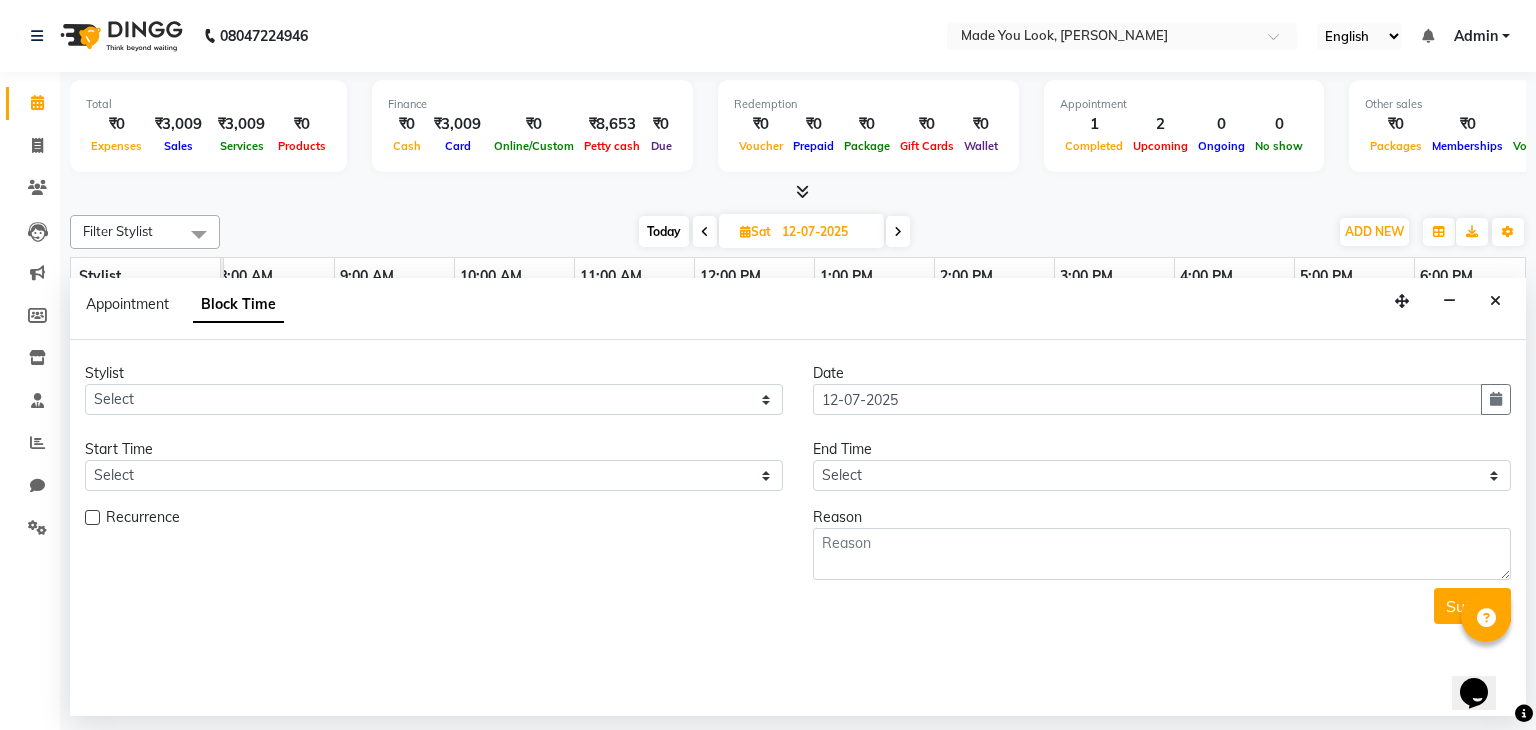 click on "Stylist Select [PERSON_NAME] [PERSON_NAME] Devi [PERSON_NAME]  [PERSON_NAME] A Date [DATE] Start Time Select End Time Select Recurrence Reason  Submit" at bounding box center (798, 528) 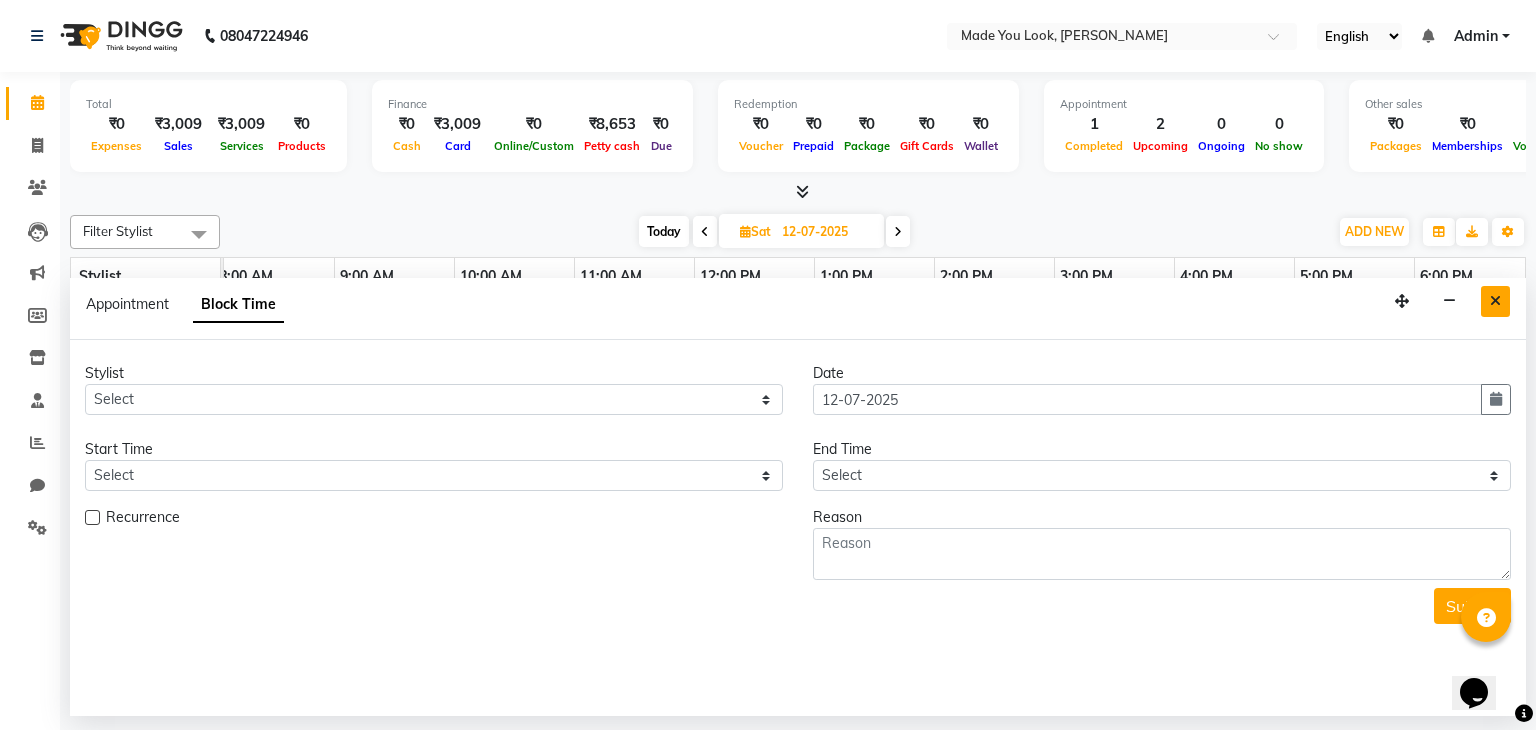 click at bounding box center [1495, 301] 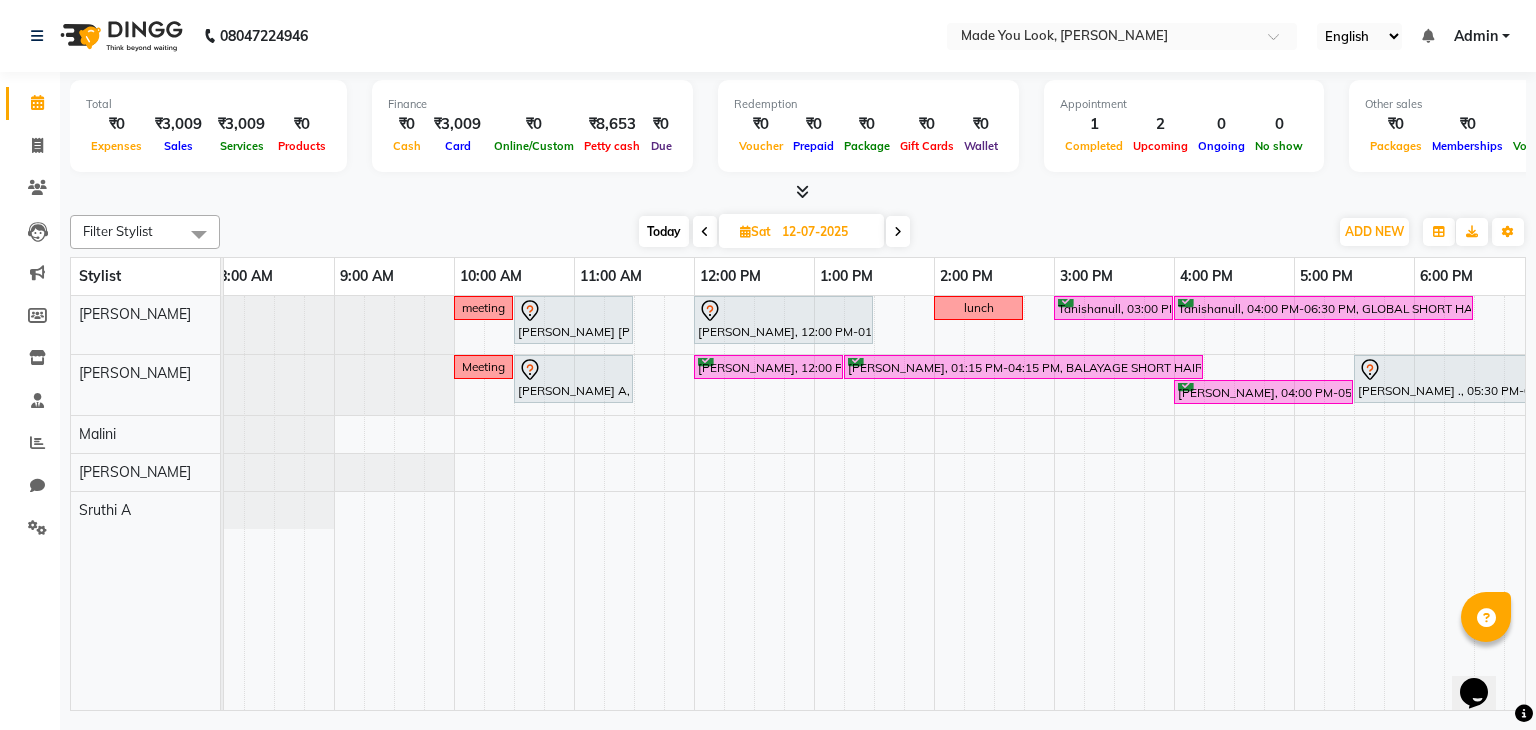 click on "meeting              [PERSON_NAME] [PERSON_NAME], 10:30 AM-11:30 AM, HAIRCUT [PERSON_NAME]             [PERSON_NAME], 12:00 PM-01:30 PM, HAIRCUT [PERSON_NAME]  lunch      Tanishanull, 03:00 PM-04:00 PM, HAIRCUT [PERSON_NAME]     Tanishanull, 04:00 PM-06:30 PM, GLOBAL SHORT HAIR LOW  Meeting              [PERSON_NAME] A, 10:30 AM-11:30 AM, CURL-CUT SHOULDER LENGTH PALLAVI     [PERSON_NAME], 12:00 PM-01:15 PM, CURL-CUT ABOVE SHOULDER PALLAVI     [PERSON_NAME], 01:15 PM-04:15 PM, BALAYAGE SHORT HAIR MEDIUM             [PERSON_NAME] ., 05:30 PM-07:00 PM, CURL-CUT ABOVE SHOULDER PALLAVI     [PERSON_NAME], 04:00 PM-05:30 PM, CURL-CUT ABOVE SHOULDER PALLAVI" at bounding box center (994, 503) 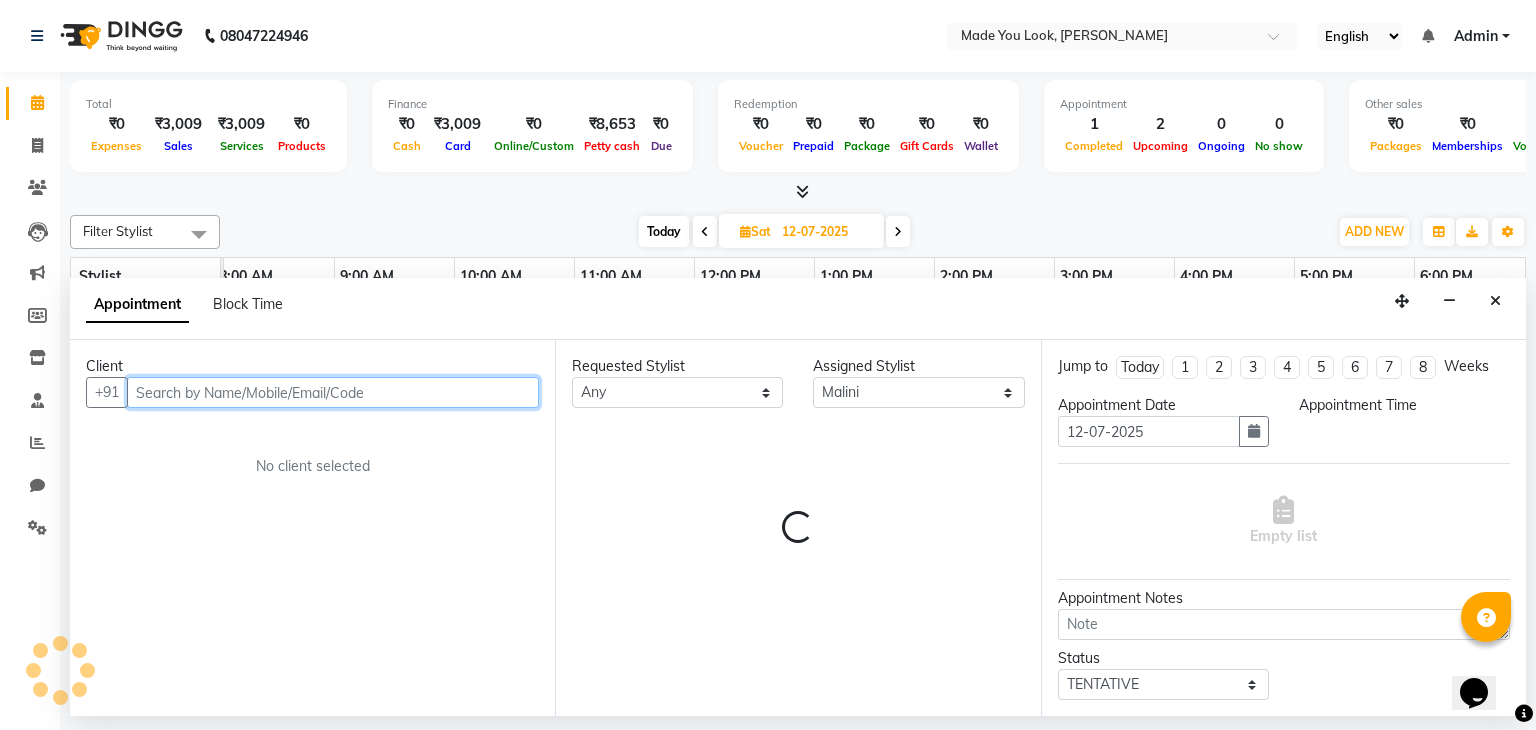 select on "600" 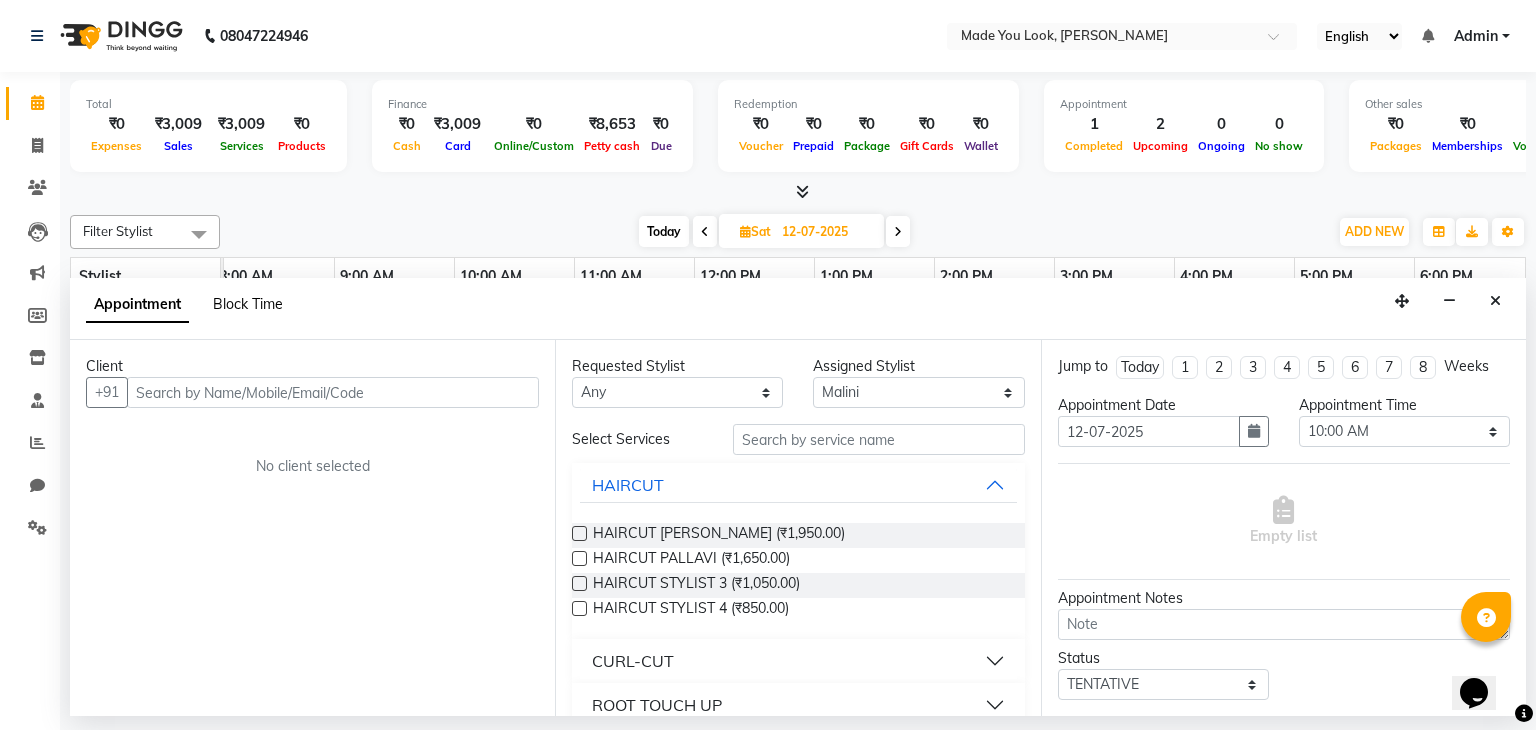 click on "Block Time" at bounding box center [248, 304] 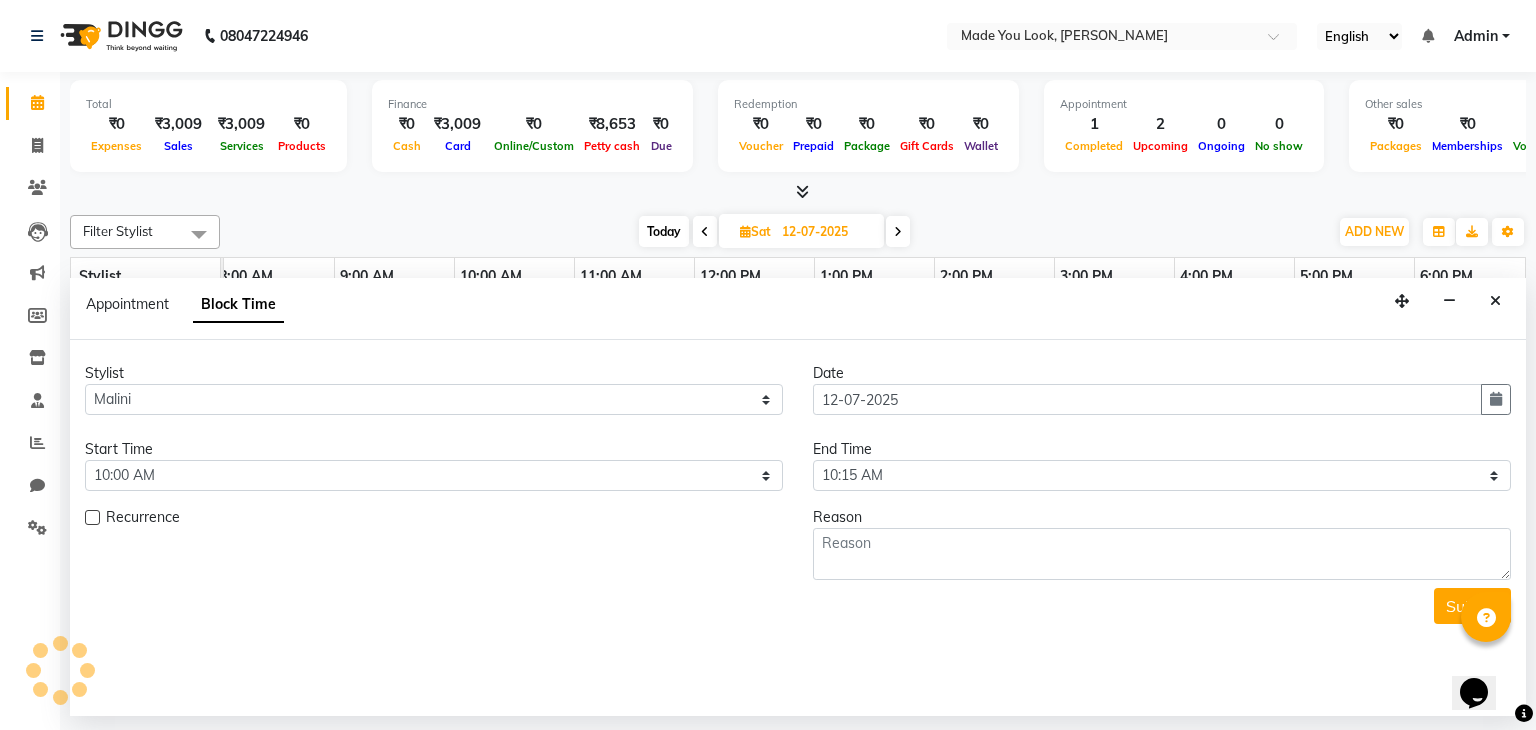 scroll, scrollTop: 0, scrollLeft: 258, axis: horizontal 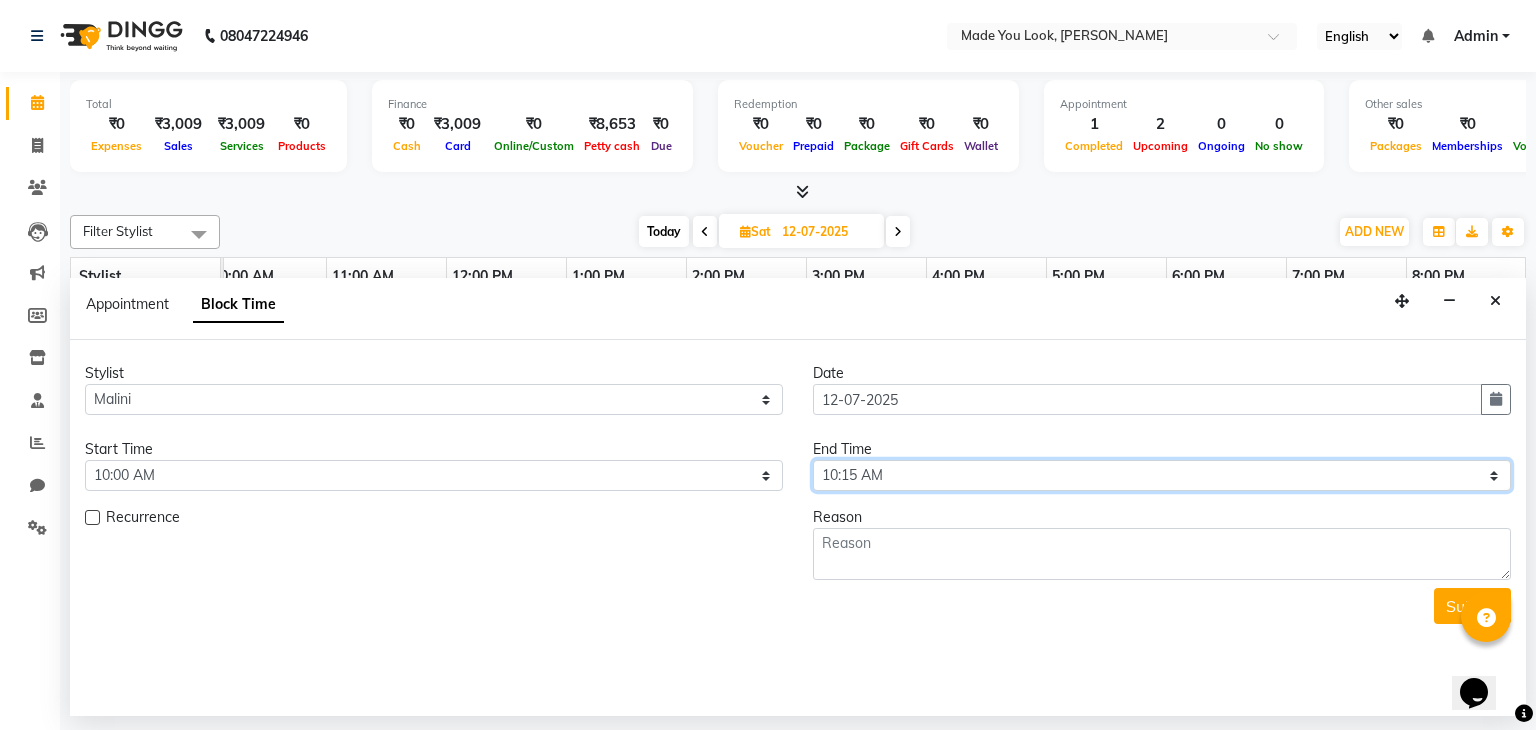 click on "Select 09:00 AM 09:15 AM 09:30 AM 09:45 AM 10:00 AM 10:15 AM 10:30 AM 10:45 AM 11:00 AM 11:15 AM 11:30 AM 11:45 AM 12:00 PM 12:15 PM 12:30 PM 12:45 PM 01:00 PM 01:15 PM 01:30 PM 01:45 PM 02:00 PM 02:15 PM 02:30 PM 02:45 PM 03:00 PM 03:15 PM 03:30 PM 03:45 PM 04:00 PM 04:15 PM 04:30 PM 04:45 PM 05:00 PM 05:15 PM 05:30 PM 05:45 PM 06:00 PM 06:15 PM 06:30 PM 06:45 PM 07:00 PM 07:15 PM 07:30 PM 07:45 PM 08:00 PM" at bounding box center (1162, 475) 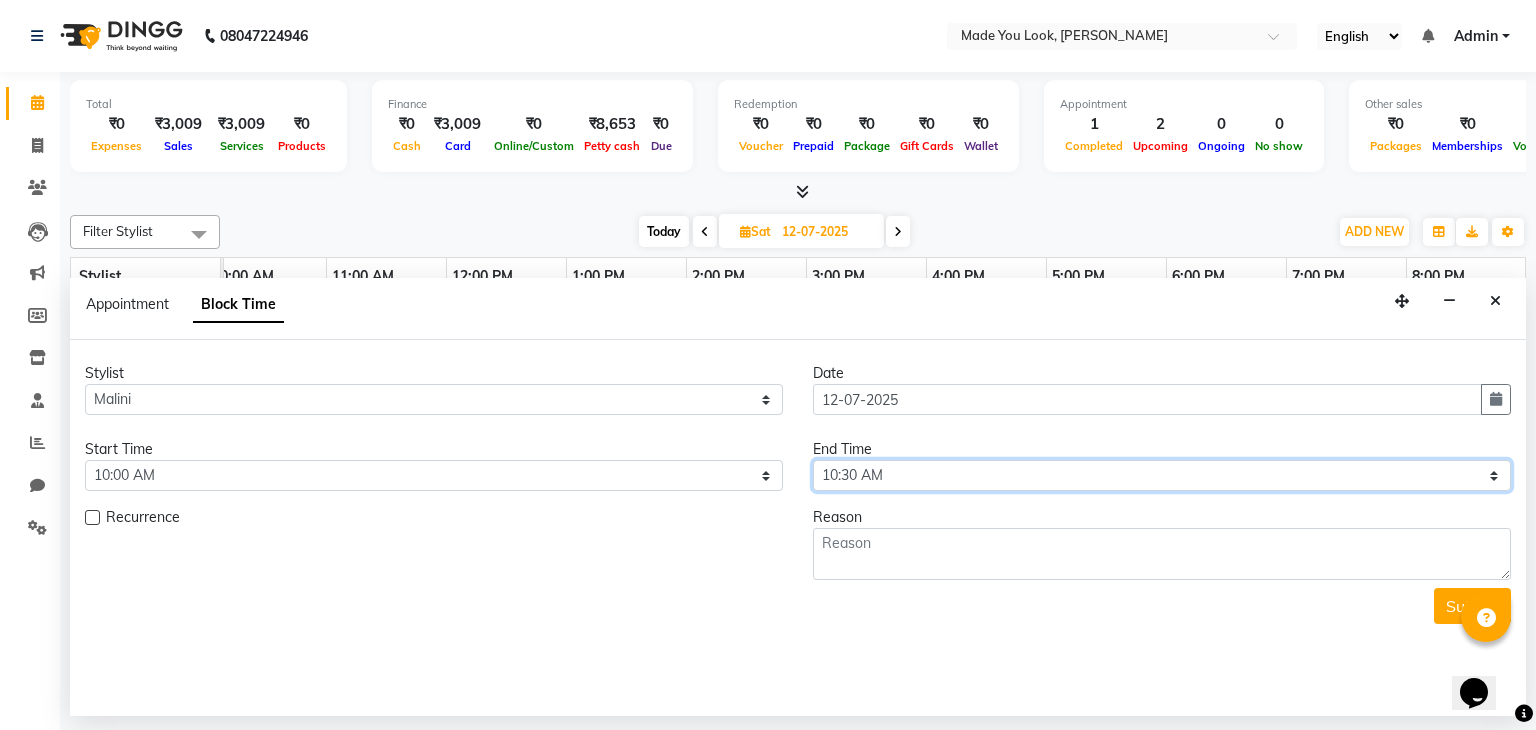 click on "Select 09:00 AM 09:15 AM 09:30 AM 09:45 AM 10:00 AM 10:15 AM 10:30 AM 10:45 AM 11:00 AM 11:15 AM 11:30 AM 11:45 AM 12:00 PM 12:15 PM 12:30 PM 12:45 PM 01:00 PM 01:15 PM 01:30 PM 01:45 PM 02:00 PM 02:15 PM 02:30 PM 02:45 PM 03:00 PM 03:15 PM 03:30 PM 03:45 PM 04:00 PM 04:15 PM 04:30 PM 04:45 PM 05:00 PM 05:15 PM 05:30 PM 05:45 PM 06:00 PM 06:15 PM 06:30 PM 06:45 PM 07:00 PM 07:15 PM 07:30 PM 07:45 PM 08:00 PM" at bounding box center (1162, 475) 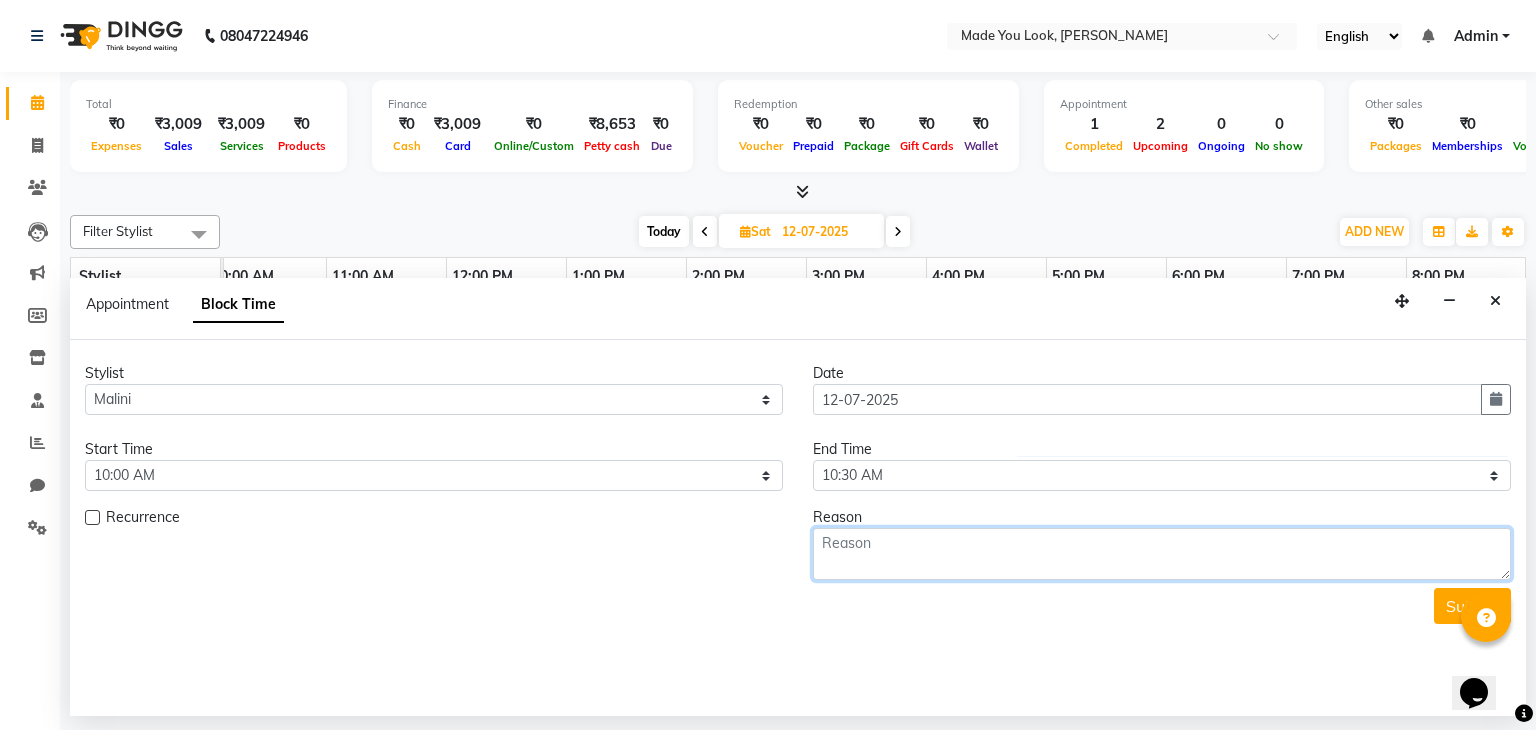 click at bounding box center [1162, 554] 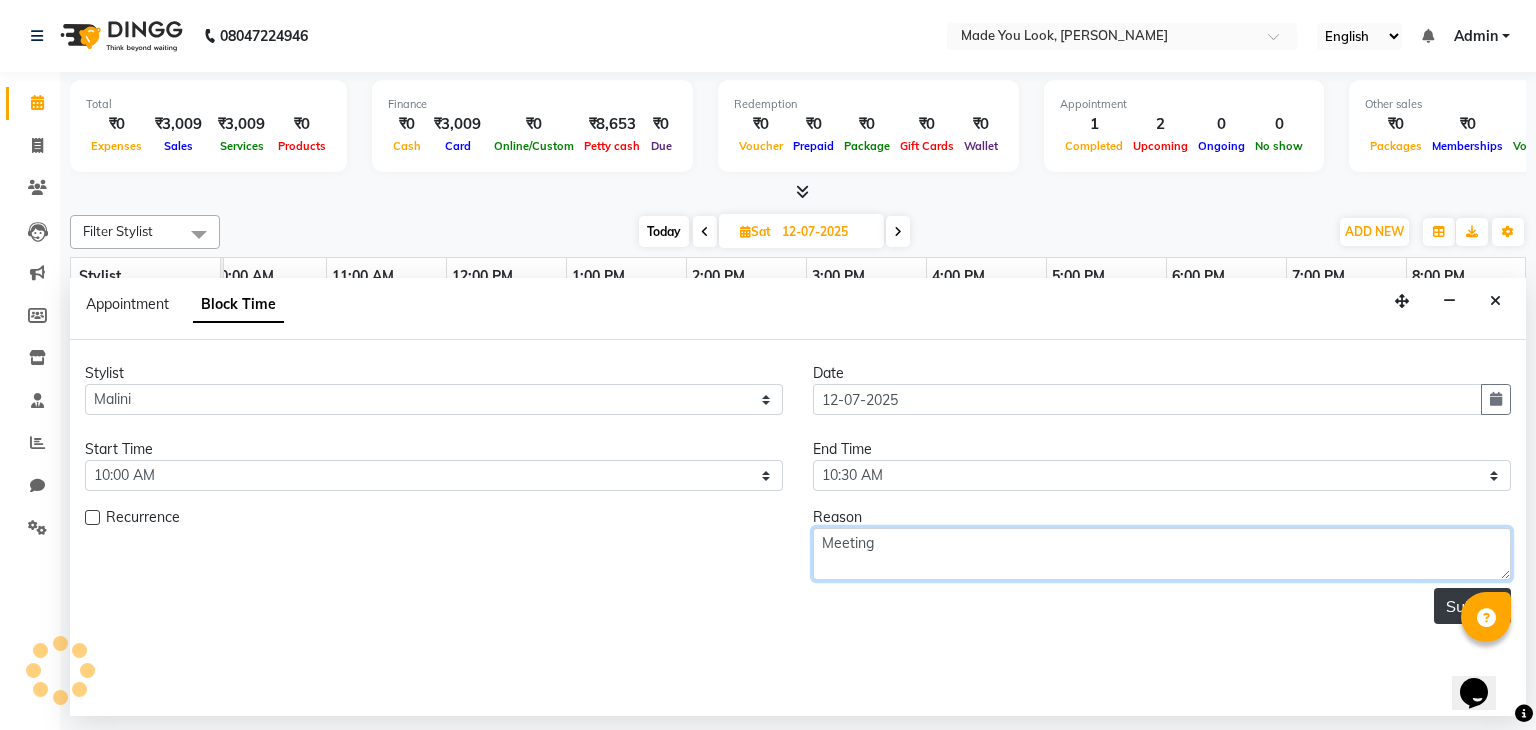 type on "Meeting" 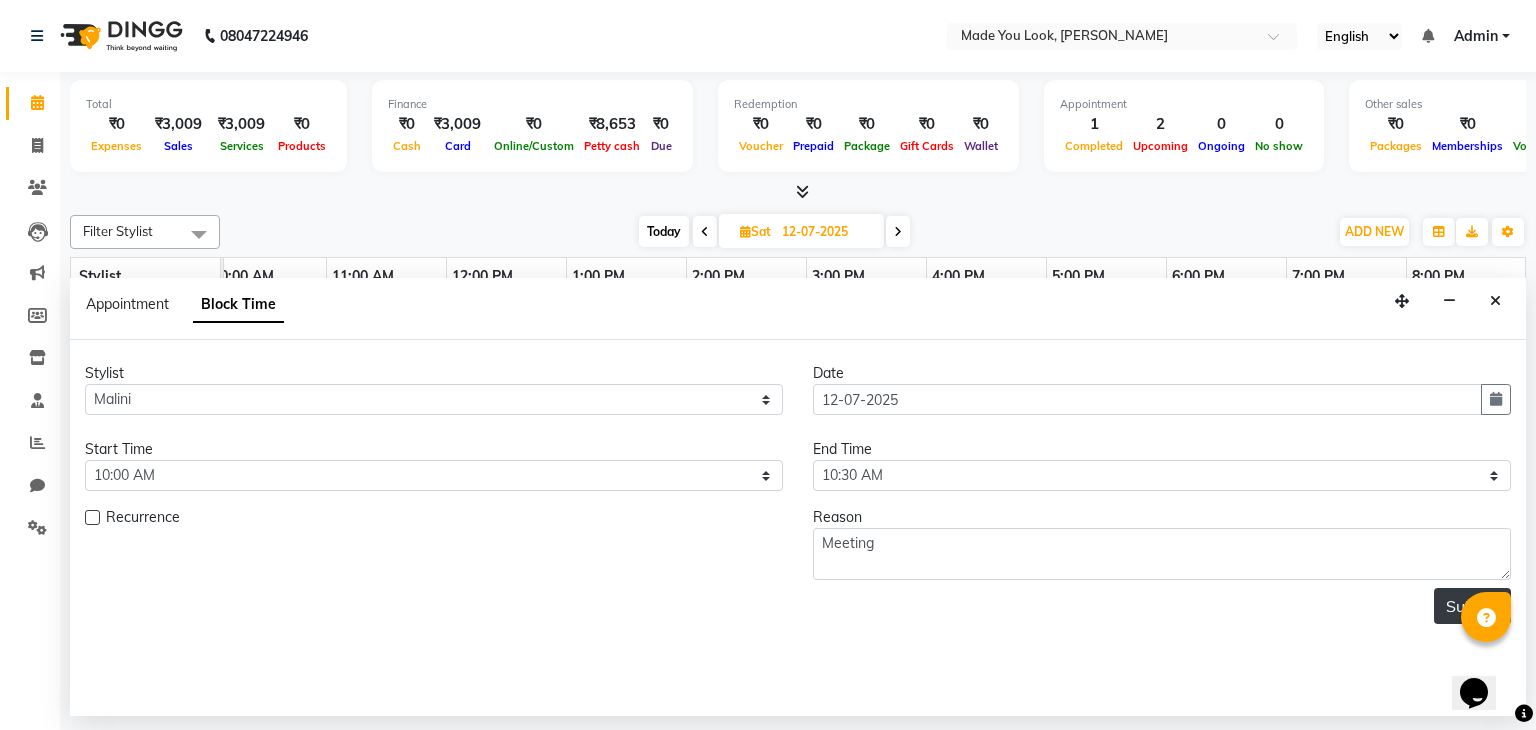 click on "Submit" at bounding box center (1472, 606) 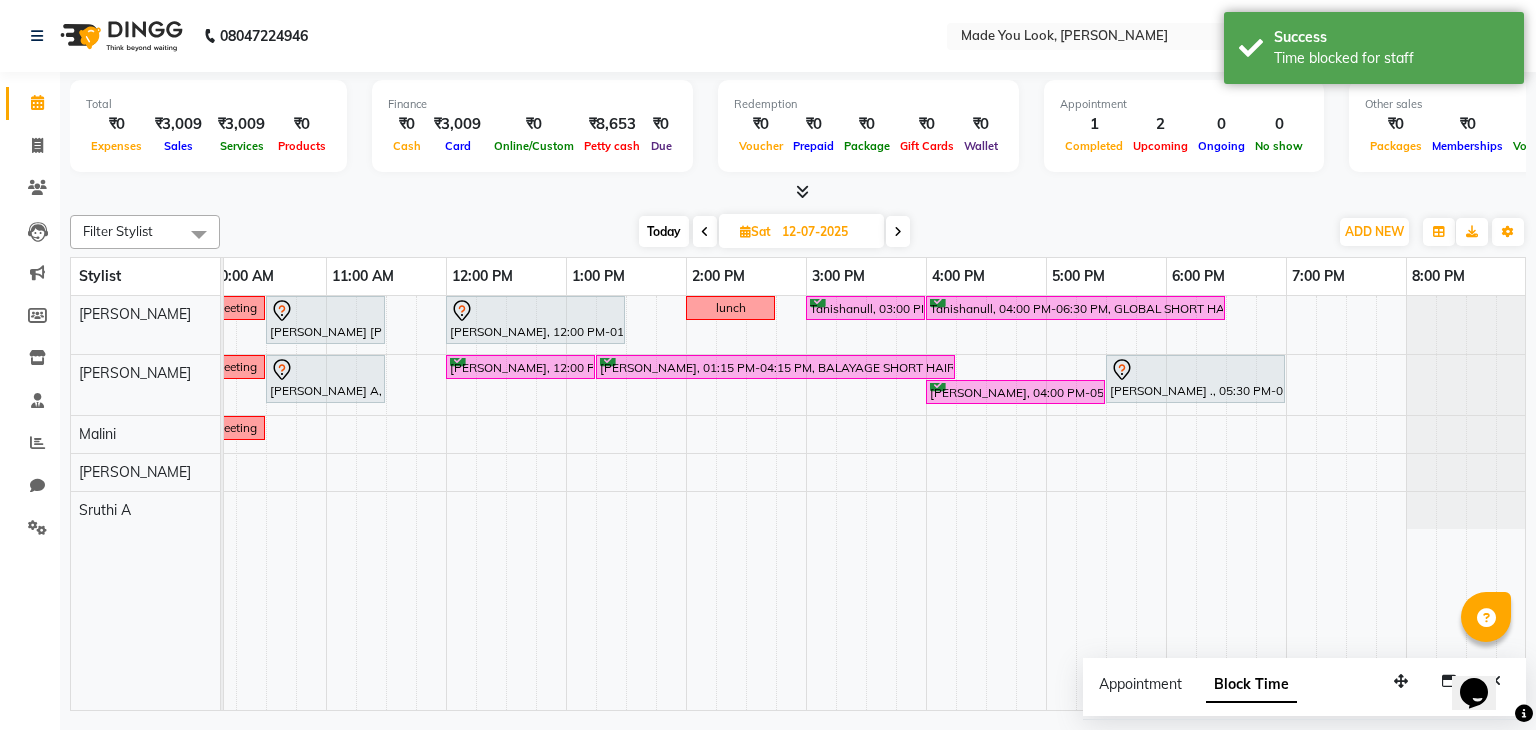scroll, scrollTop: 0, scrollLeft: 9, axis: horizontal 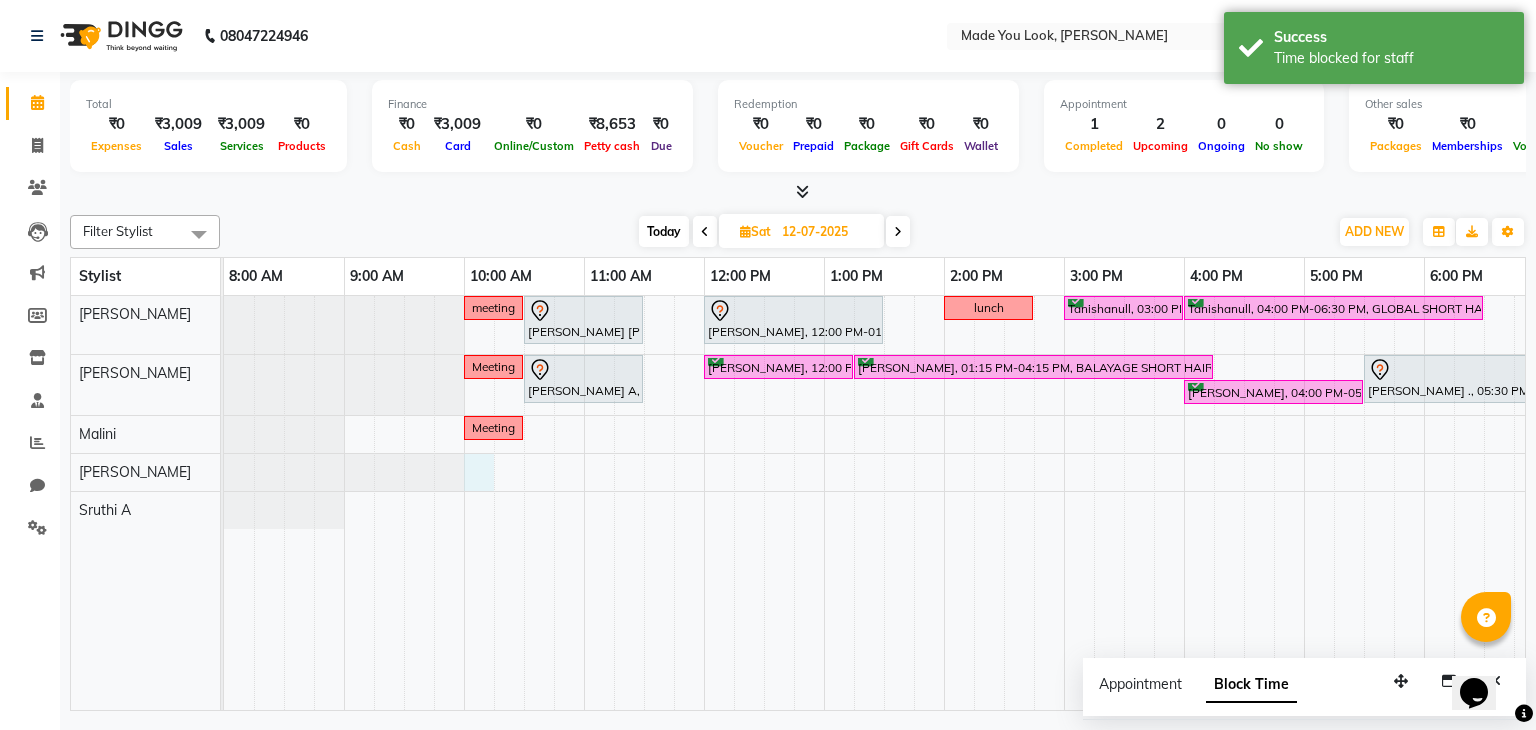 click on "meeting              [PERSON_NAME] [PERSON_NAME], 10:30 AM-11:30 AM, HAIRCUT [PERSON_NAME]             [PERSON_NAME], 12:00 PM-01:30 PM, HAIRCUT [PERSON_NAME]  lunch      Tanishanull, 03:00 PM-04:00 PM, HAIRCUT [PERSON_NAME]     Tanishanull, 04:00 PM-06:30 PM, GLOBAL SHORT HAIR LOW  Meeting              [PERSON_NAME] A, 10:30 AM-11:30 AM, CURL-CUT SHOULDER LENGTH PALLAVI     [PERSON_NAME], 12:00 PM-01:15 PM, CURL-CUT ABOVE SHOULDER PALLAVI     [PERSON_NAME], 01:15 PM-04:15 PM, BALAYAGE SHORT HAIR MEDIUM             [PERSON_NAME] ., 05:30 PM-07:00 PM, CURL-CUT ABOVE SHOULDER PALLAVI     [PERSON_NAME], 04:00 PM-05:30 PM, CURL-CUT ABOVE SHOULDER PALLAVI  Meeting" at bounding box center (1004, 503) 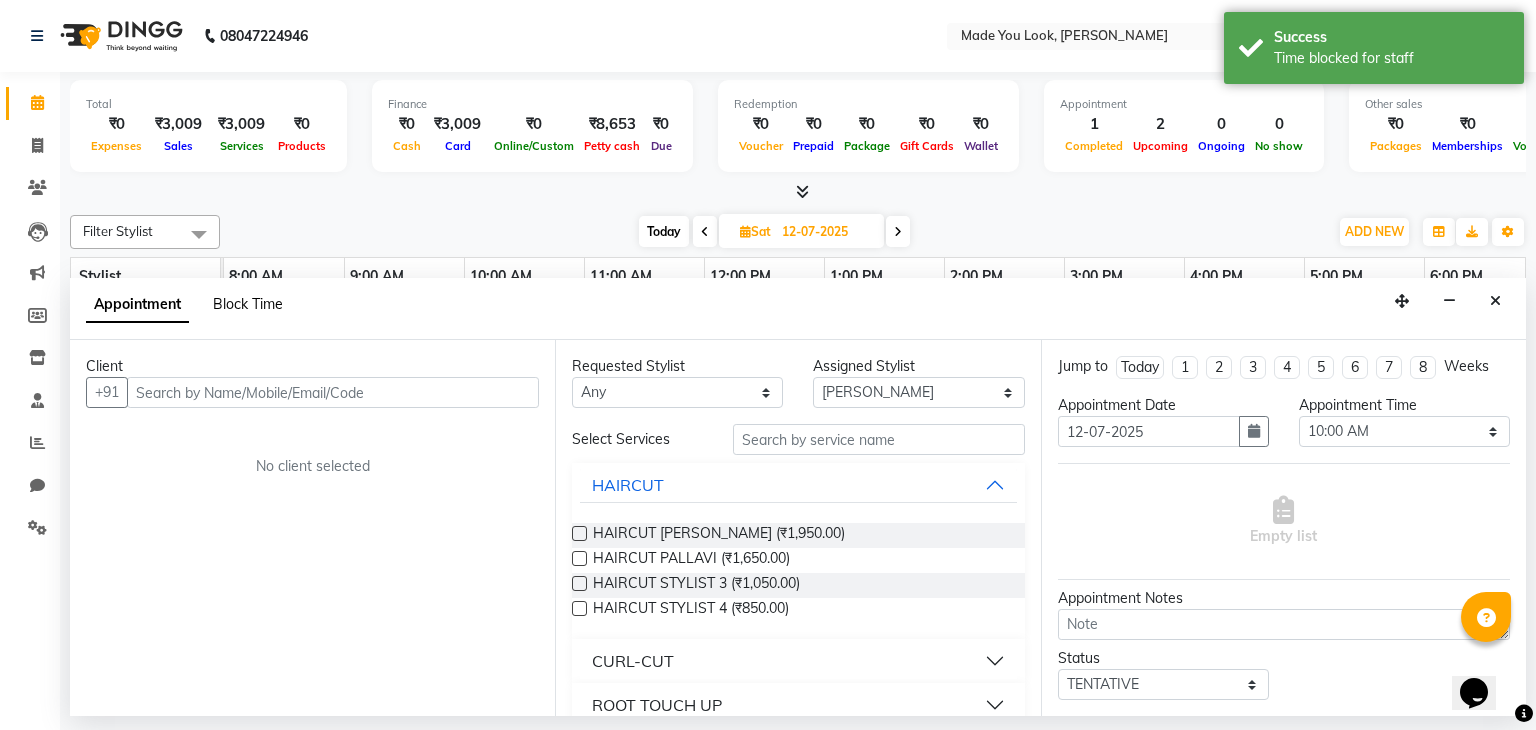 click on "Block Time" at bounding box center [248, 304] 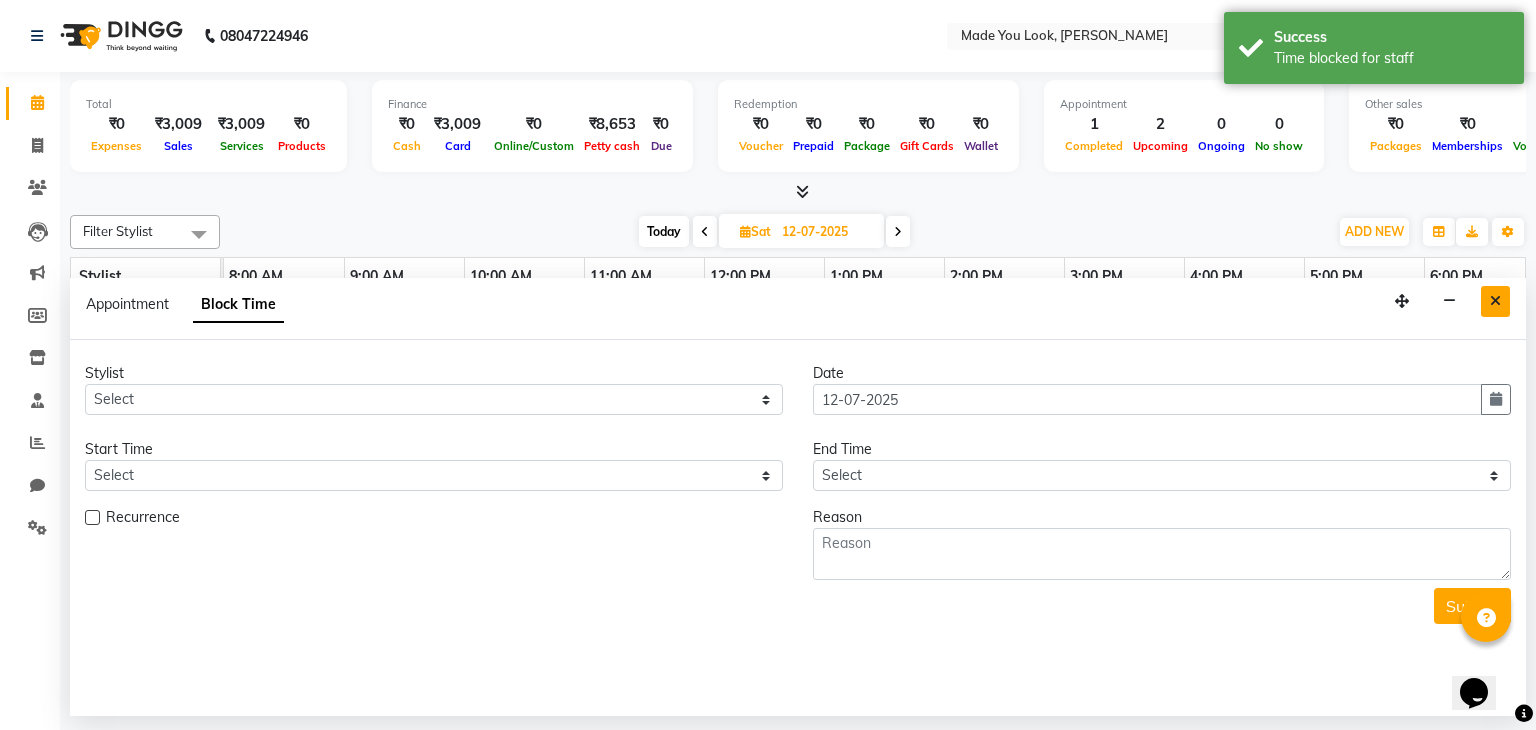 click at bounding box center (1495, 301) 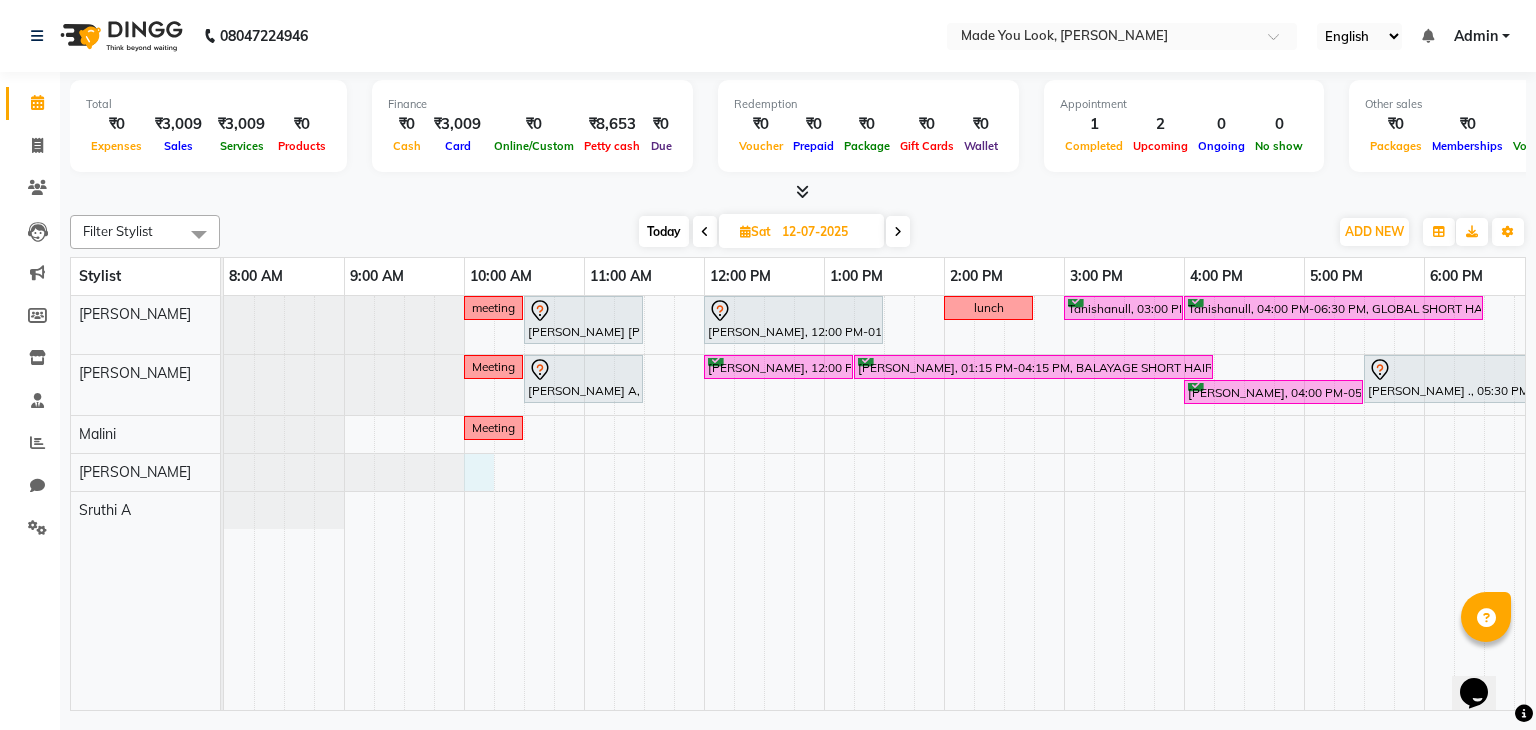 click on "meeting              [PERSON_NAME] [PERSON_NAME], 10:30 AM-11:30 AM, HAIRCUT [PERSON_NAME]             [PERSON_NAME], 12:00 PM-01:30 PM, HAIRCUT [PERSON_NAME]  lunch      Tanishanull, 03:00 PM-04:00 PM, HAIRCUT [PERSON_NAME]     Tanishanull, 04:00 PM-06:30 PM, GLOBAL SHORT HAIR LOW  Meeting              [PERSON_NAME] A, 10:30 AM-11:30 AM, CURL-CUT SHOULDER LENGTH PALLAVI     [PERSON_NAME], 12:00 PM-01:15 PM, CURL-CUT ABOVE SHOULDER PALLAVI     [PERSON_NAME], 01:15 PM-04:15 PM, BALAYAGE SHORT HAIR MEDIUM             [PERSON_NAME] ., 05:30 PM-07:00 PM, CURL-CUT ABOVE SHOULDER PALLAVI     [PERSON_NAME], 04:00 PM-05:30 PM, CURL-CUT ABOVE SHOULDER PALLAVI  Meeting" at bounding box center (1004, 503) 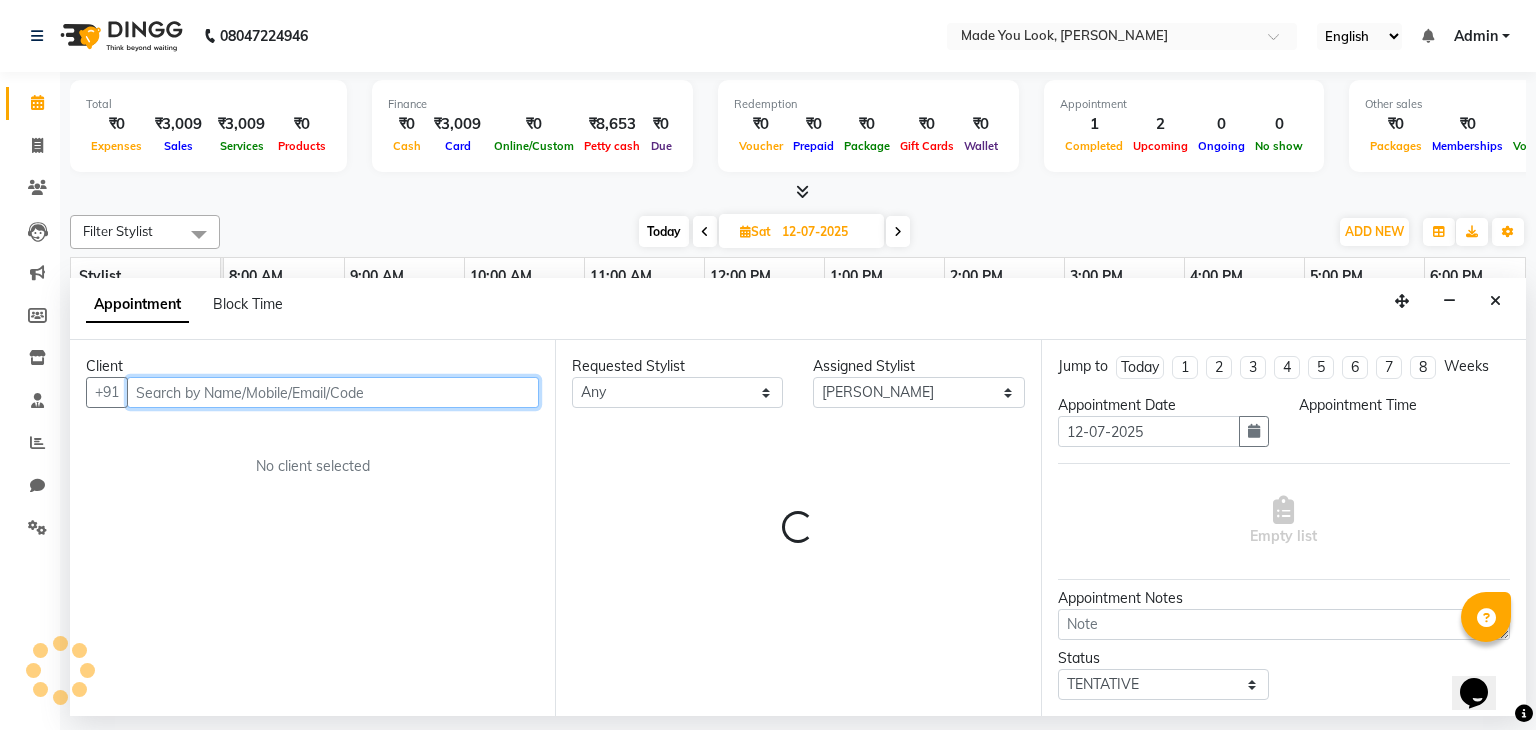 select on "600" 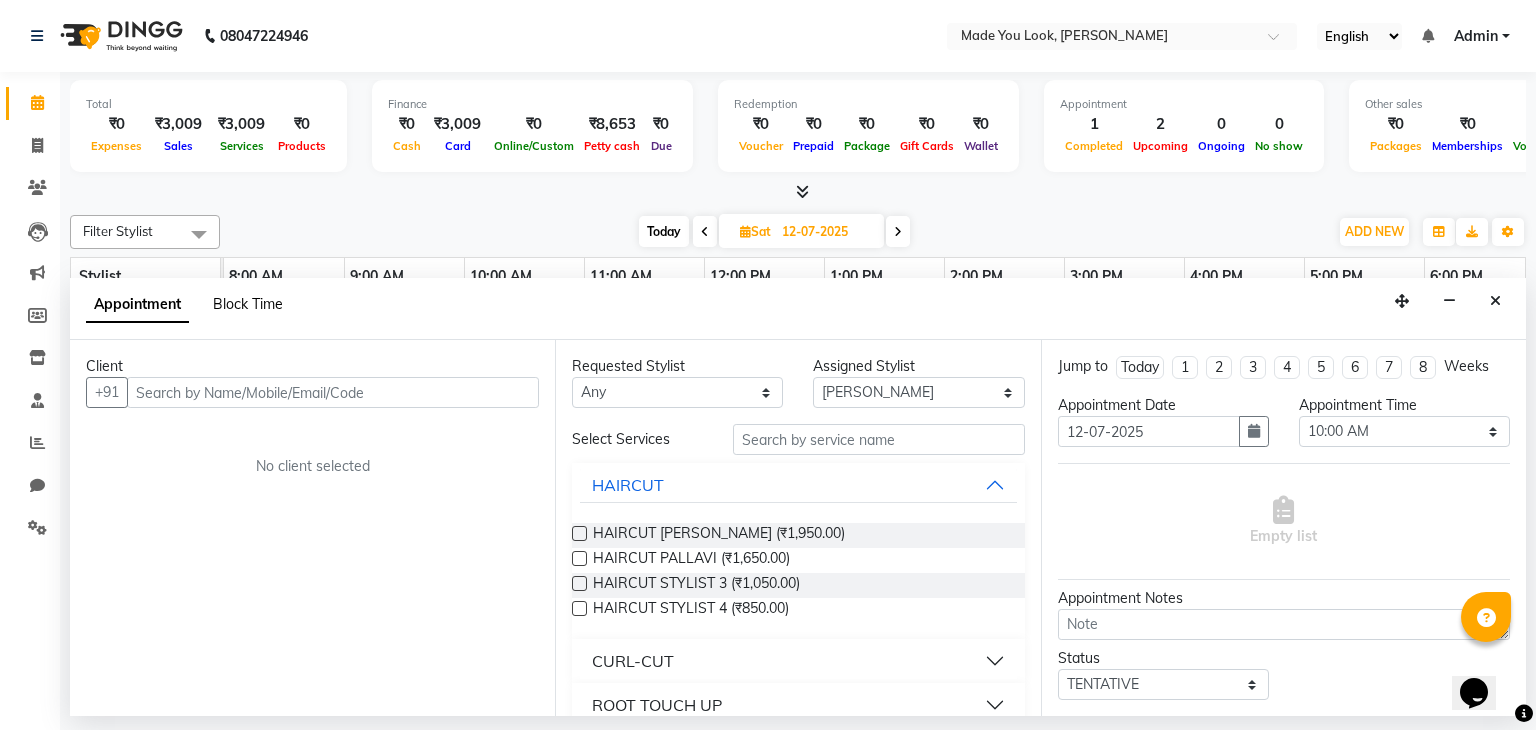 click on "Block Time" at bounding box center (248, 304) 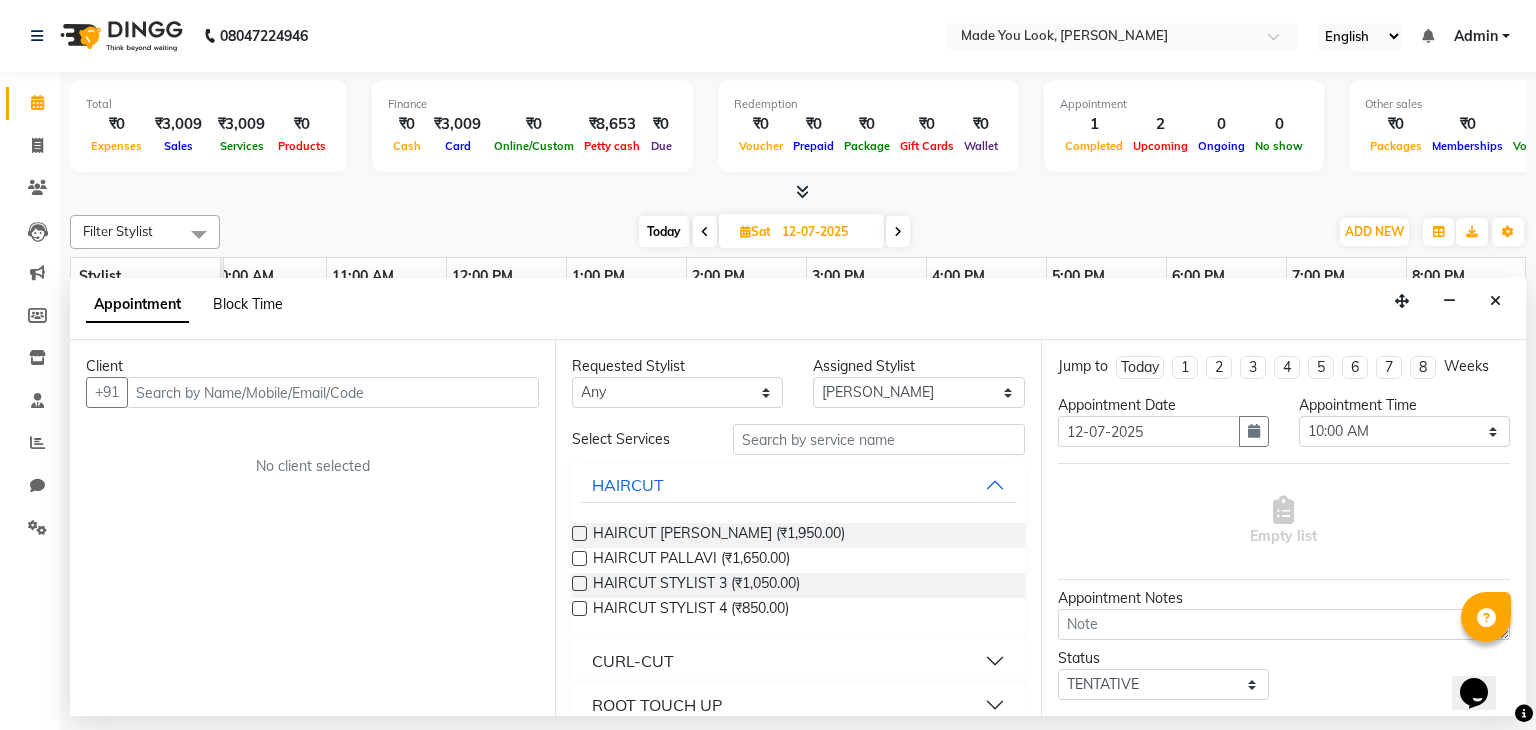 select on "84244" 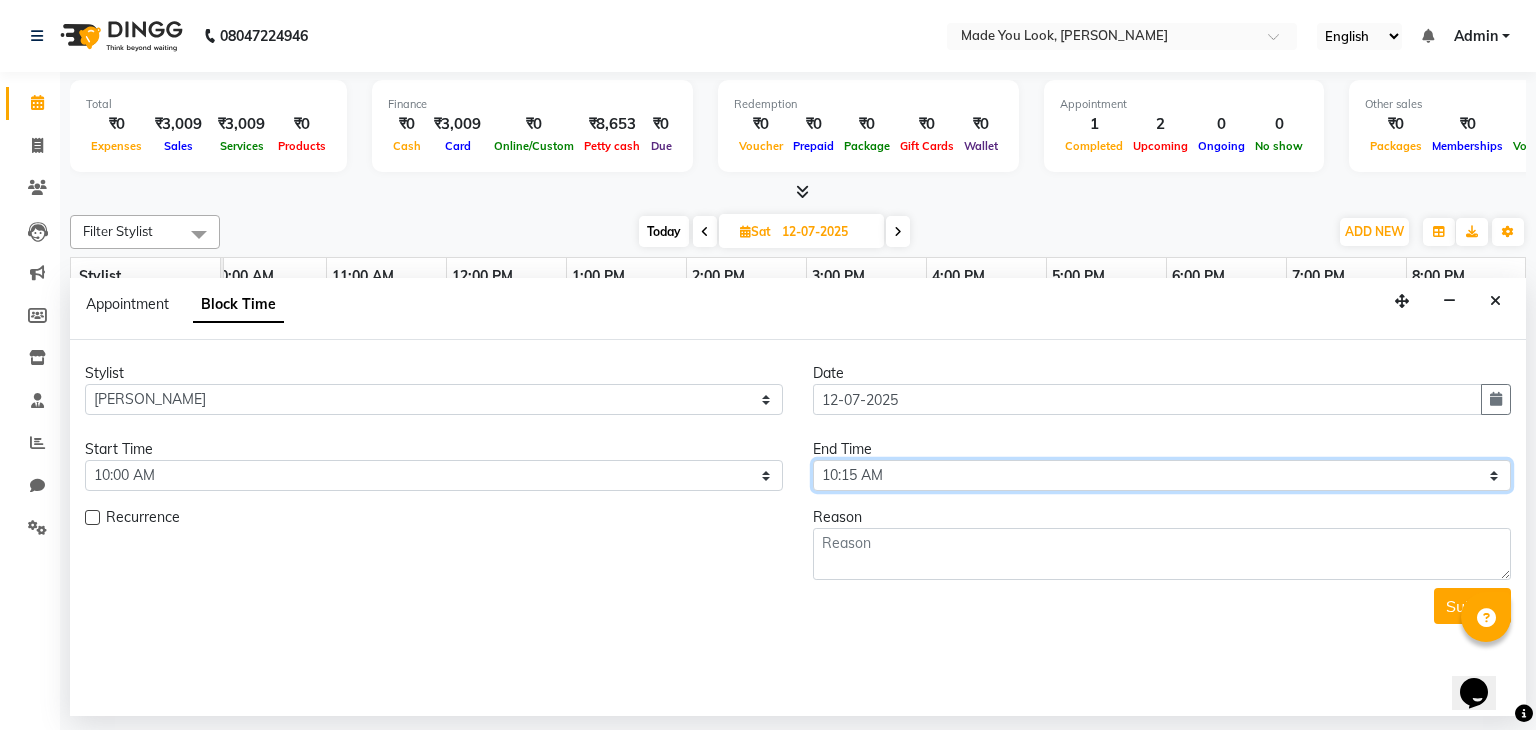 click on "Select 09:00 AM 09:15 AM 09:30 AM 09:45 AM 10:00 AM 10:15 AM 10:30 AM 10:45 AM 11:00 AM 11:15 AM 11:30 AM 11:45 AM 12:00 PM 12:15 PM 12:30 PM 12:45 PM 01:00 PM 01:15 PM 01:30 PM 01:45 PM 02:00 PM 02:15 PM 02:30 PM 02:45 PM 03:00 PM 03:15 PM 03:30 PM 03:45 PM 04:00 PM 04:15 PM 04:30 PM 04:45 PM 05:00 PM 05:15 PM 05:30 PM 05:45 PM 06:00 PM 06:15 PM 06:30 PM 06:45 PM 07:00 PM 07:15 PM 07:30 PM 07:45 PM 08:00 PM" at bounding box center [1162, 475] 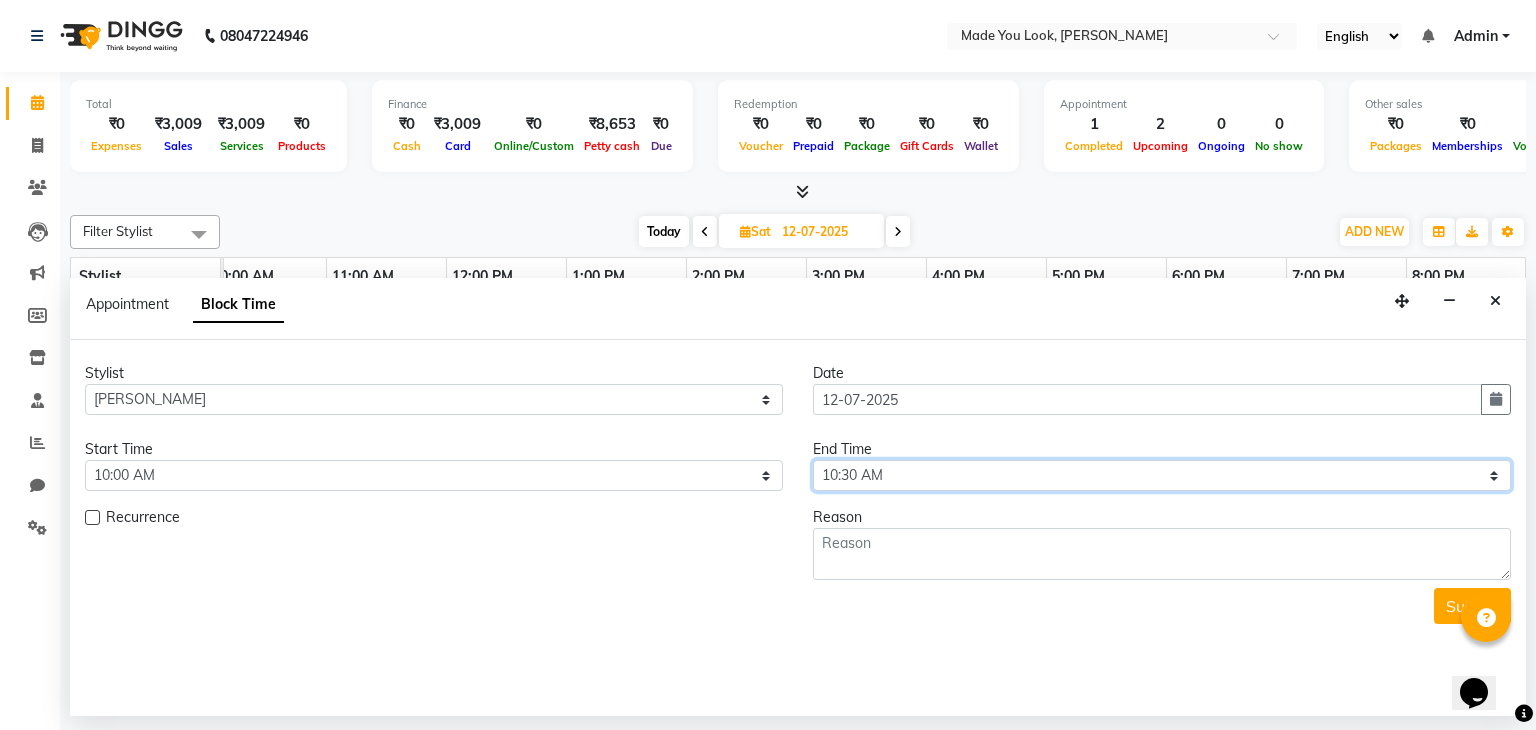 click on "Select 09:00 AM 09:15 AM 09:30 AM 09:45 AM 10:00 AM 10:15 AM 10:30 AM 10:45 AM 11:00 AM 11:15 AM 11:30 AM 11:45 AM 12:00 PM 12:15 PM 12:30 PM 12:45 PM 01:00 PM 01:15 PM 01:30 PM 01:45 PM 02:00 PM 02:15 PM 02:30 PM 02:45 PM 03:00 PM 03:15 PM 03:30 PM 03:45 PM 04:00 PM 04:15 PM 04:30 PM 04:45 PM 05:00 PM 05:15 PM 05:30 PM 05:45 PM 06:00 PM 06:15 PM 06:30 PM 06:45 PM 07:00 PM 07:15 PM 07:30 PM 07:45 PM 08:00 PM" at bounding box center (1162, 475) 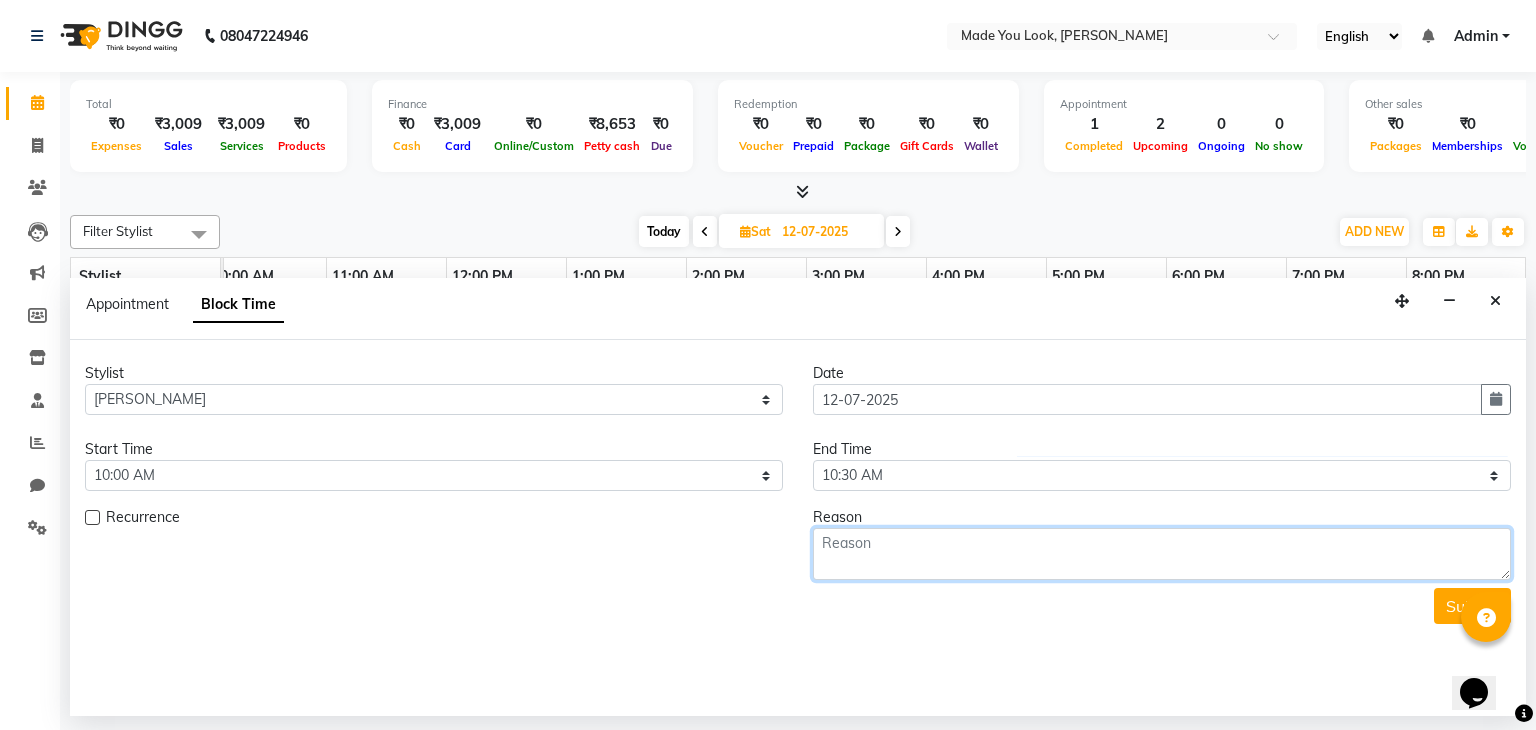 click at bounding box center [1162, 554] 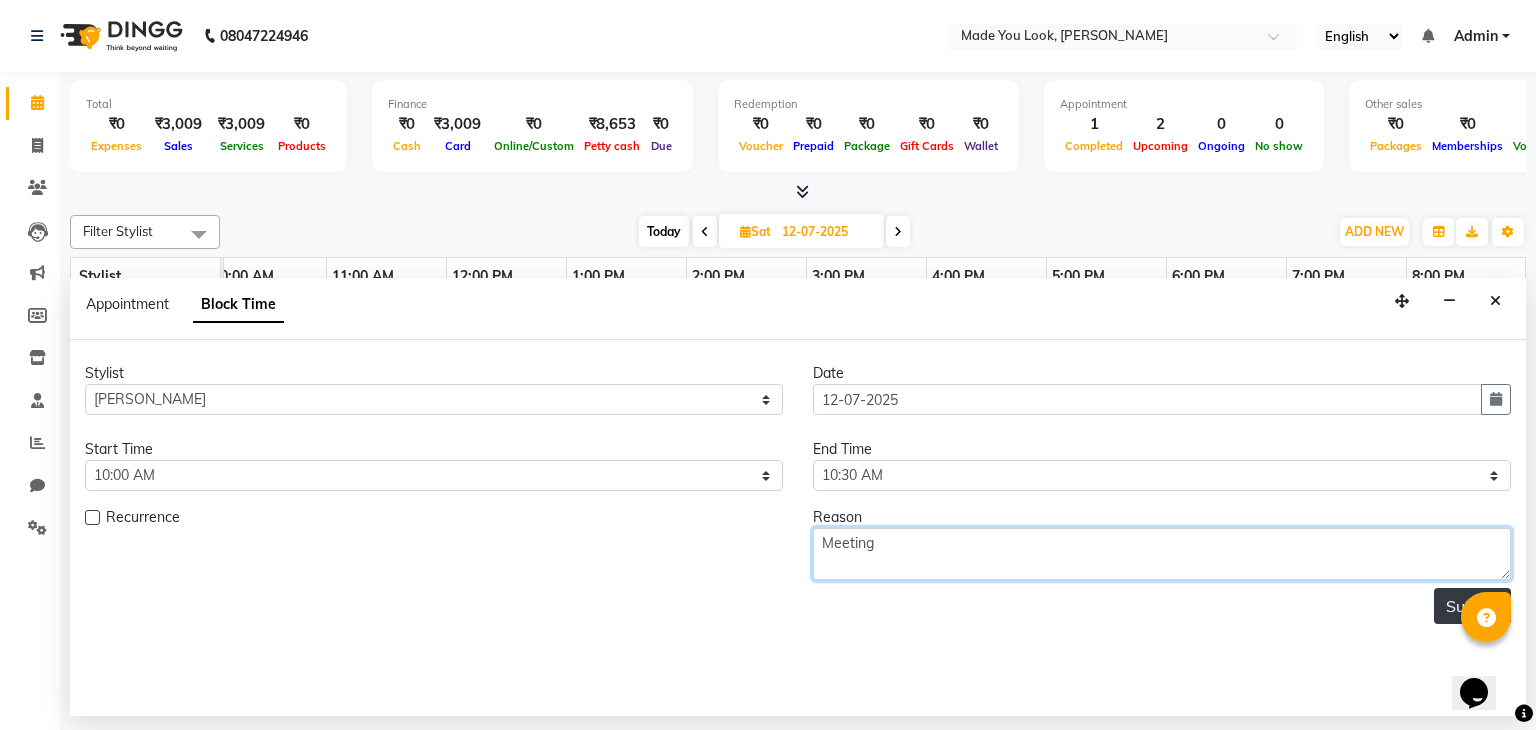 type on "Meeting" 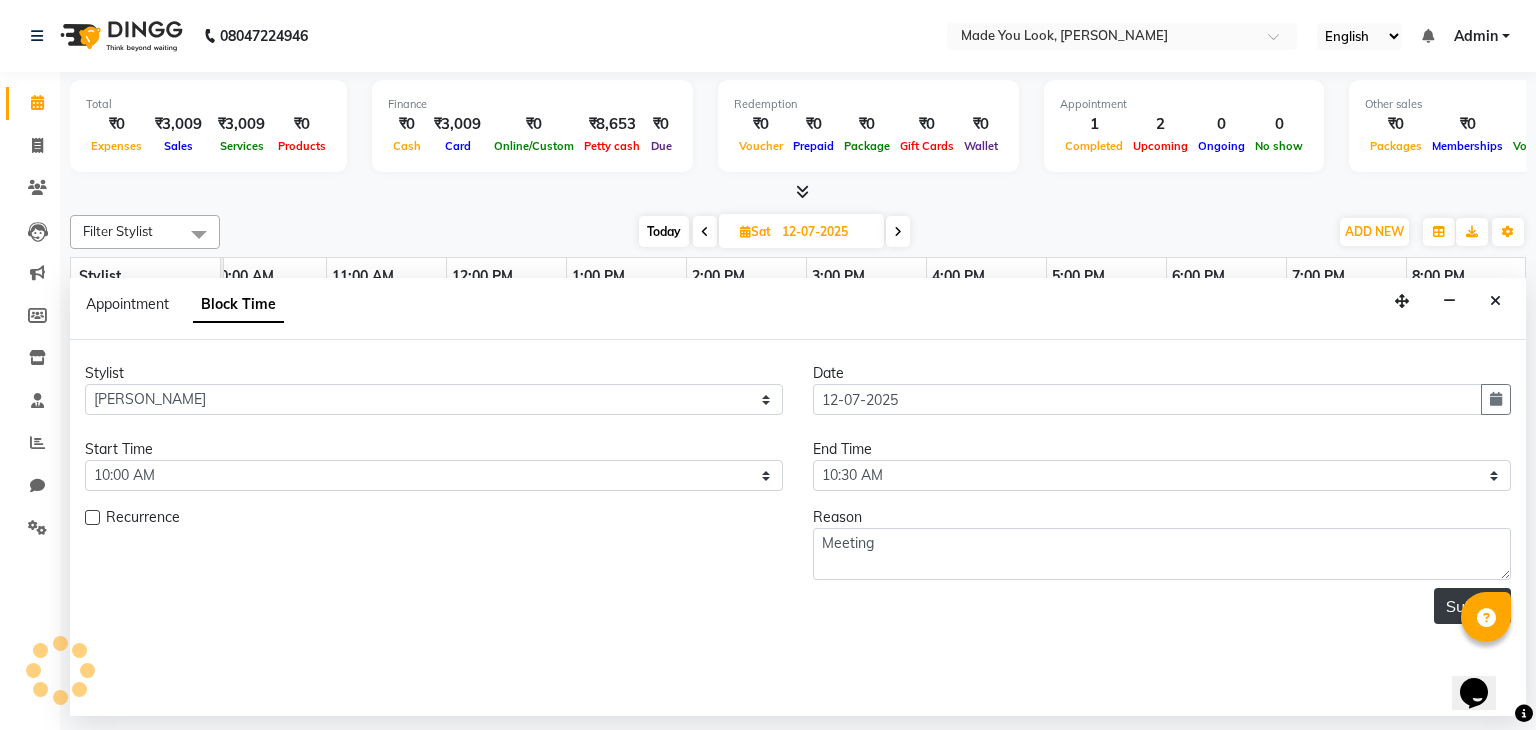 click on "Submit" at bounding box center (1472, 606) 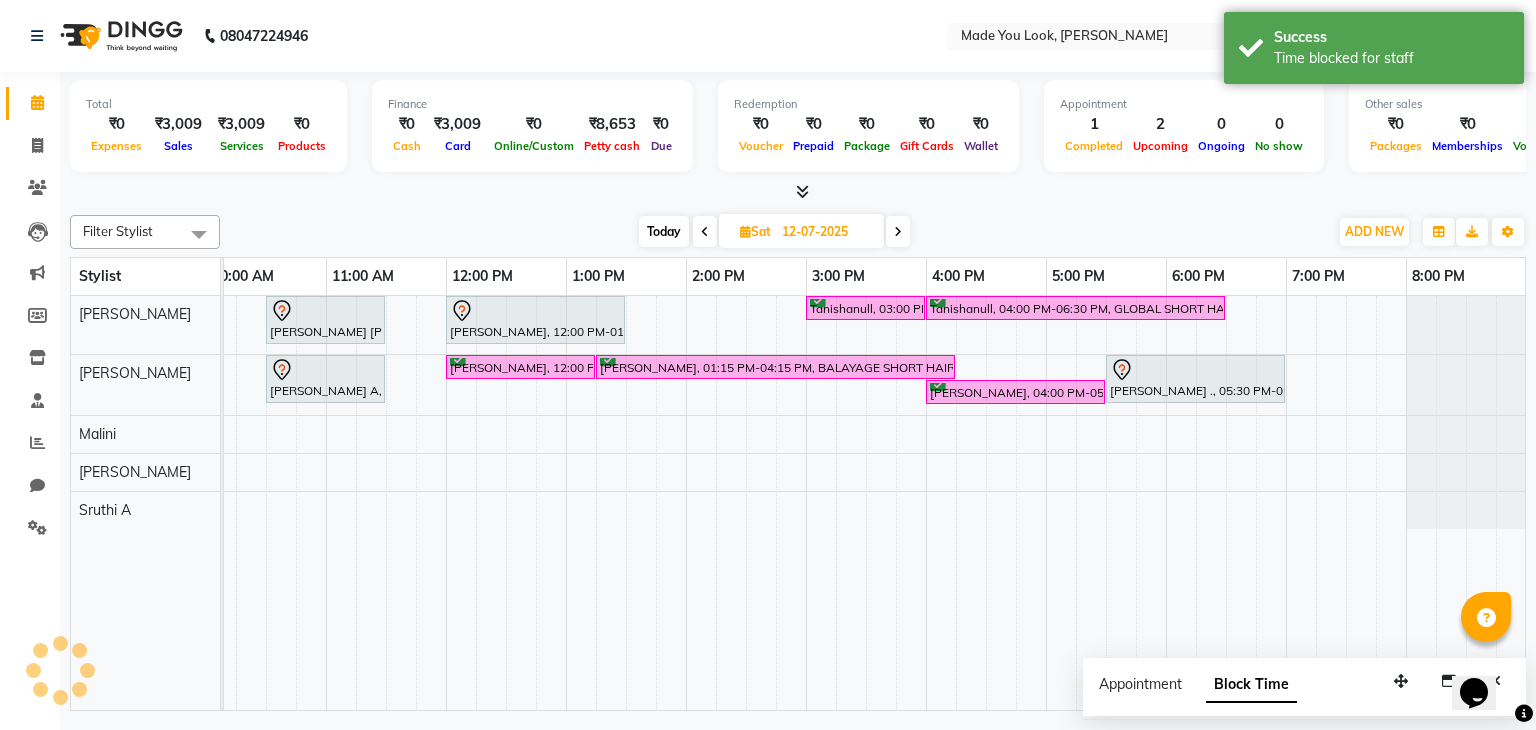 scroll, scrollTop: 0, scrollLeft: 81, axis: horizontal 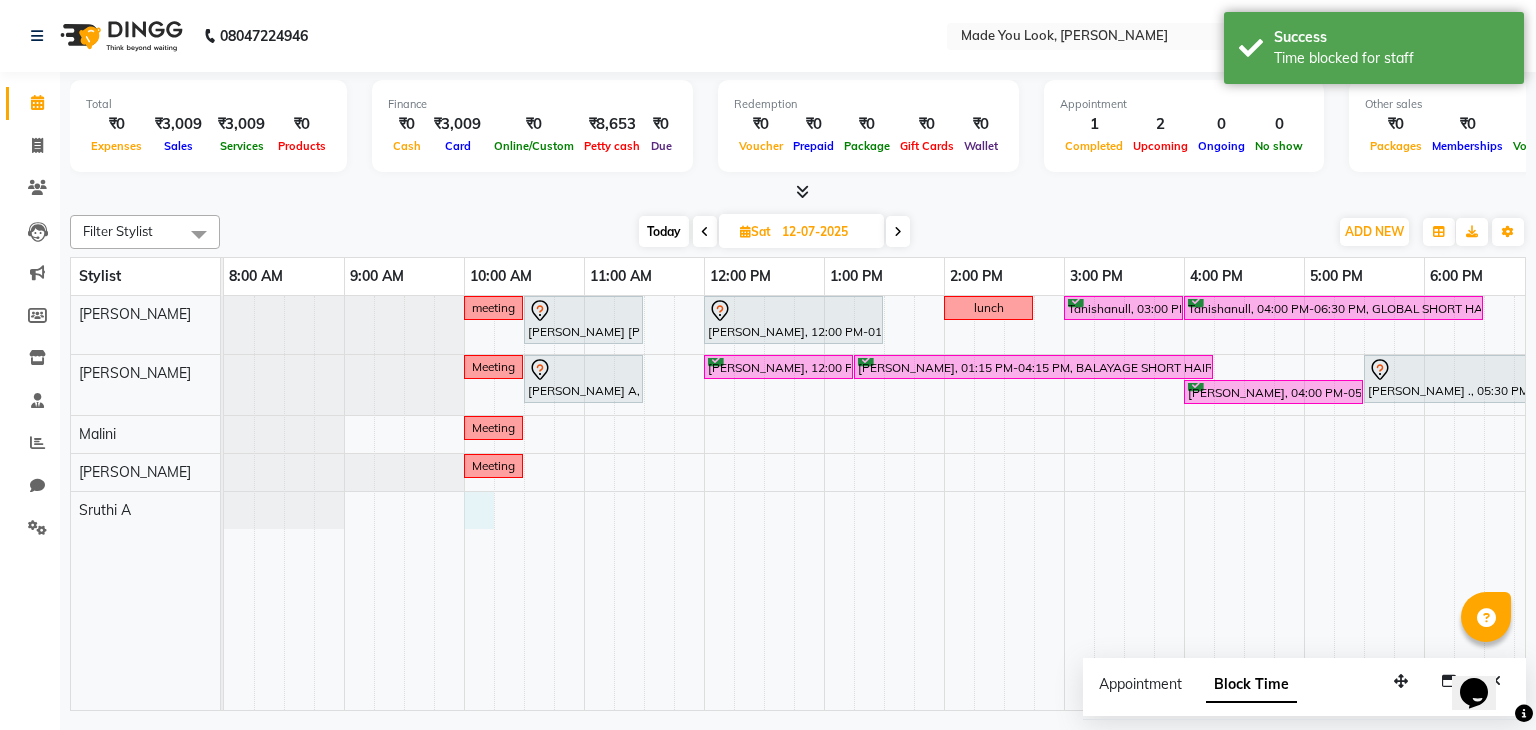 click on "meeting              [PERSON_NAME] [PERSON_NAME], 10:30 AM-11:30 AM, HAIRCUT [PERSON_NAME]             [PERSON_NAME], 12:00 PM-01:30 PM, HAIRCUT [PERSON_NAME]  lunch      Tanishanull, 03:00 PM-04:00 PM, HAIRCUT [PERSON_NAME]     Tanishanull, 04:00 PM-06:30 PM, GLOBAL SHORT HAIR LOW  Meeting              [PERSON_NAME] A, 10:30 AM-11:30 AM, CURL-CUT SHOULDER LENGTH PALLAVI     [PERSON_NAME], 12:00 PM-01:15 PM, CURL-CUT ABOVE SHOULDER PALLAVI     [PERSON_NAME], 01:15 PM-04:15 PM, BALAYAGE SHORT HAIR MEDIUM             [PERSON_NAME] ., 05:30 PM-07:00 PM, CURL-CUT ABOVE SHOULDER PALLAVI     [PERSON_NAME], 04:00 PM-05:30 PM, CURL-CUT ABOVE SHOULDER PALLAVI  Meeting   Meeting" at bounding box center [1004, 503] 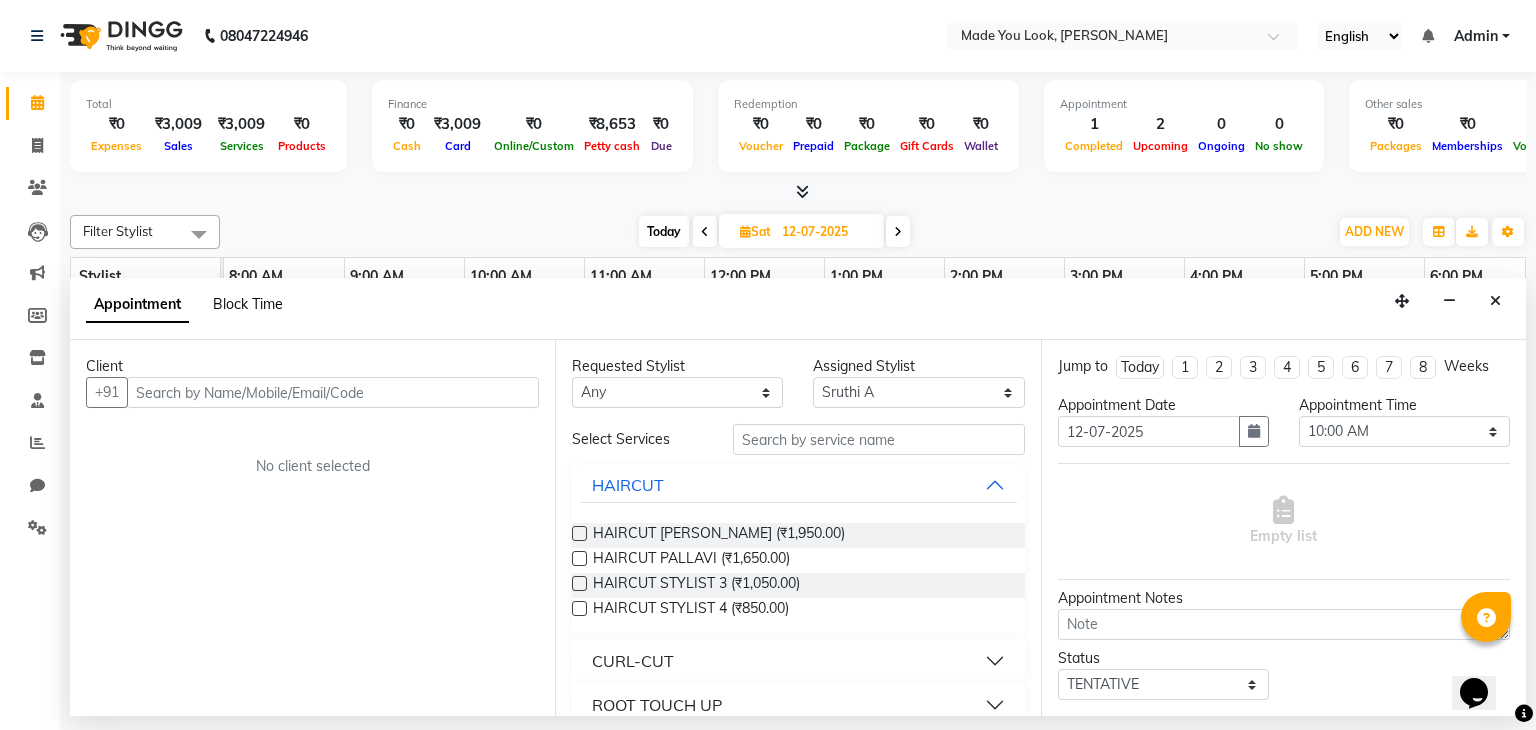 click on "Block Time" at bounding box center (248, 304) 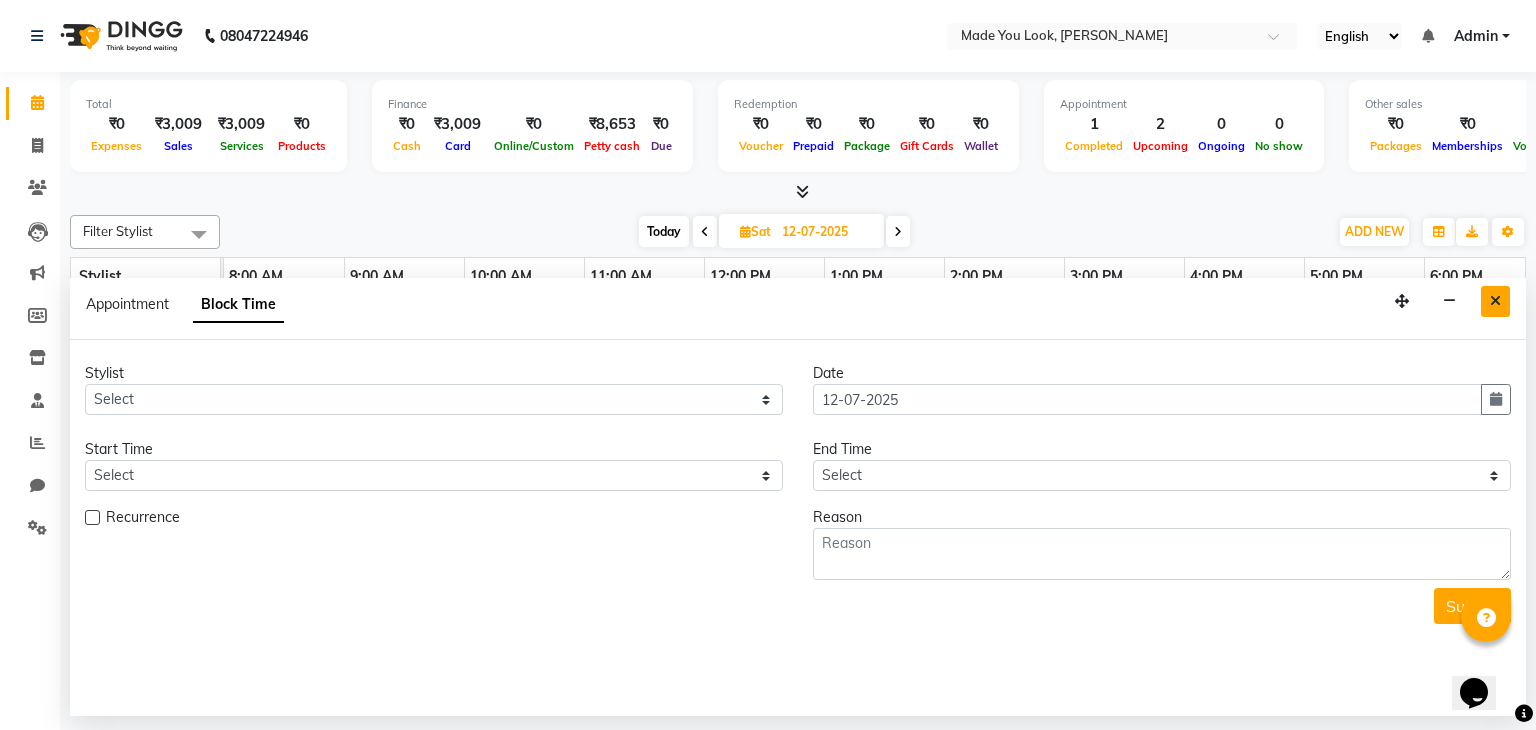 click at bounding box center (1495, 301) 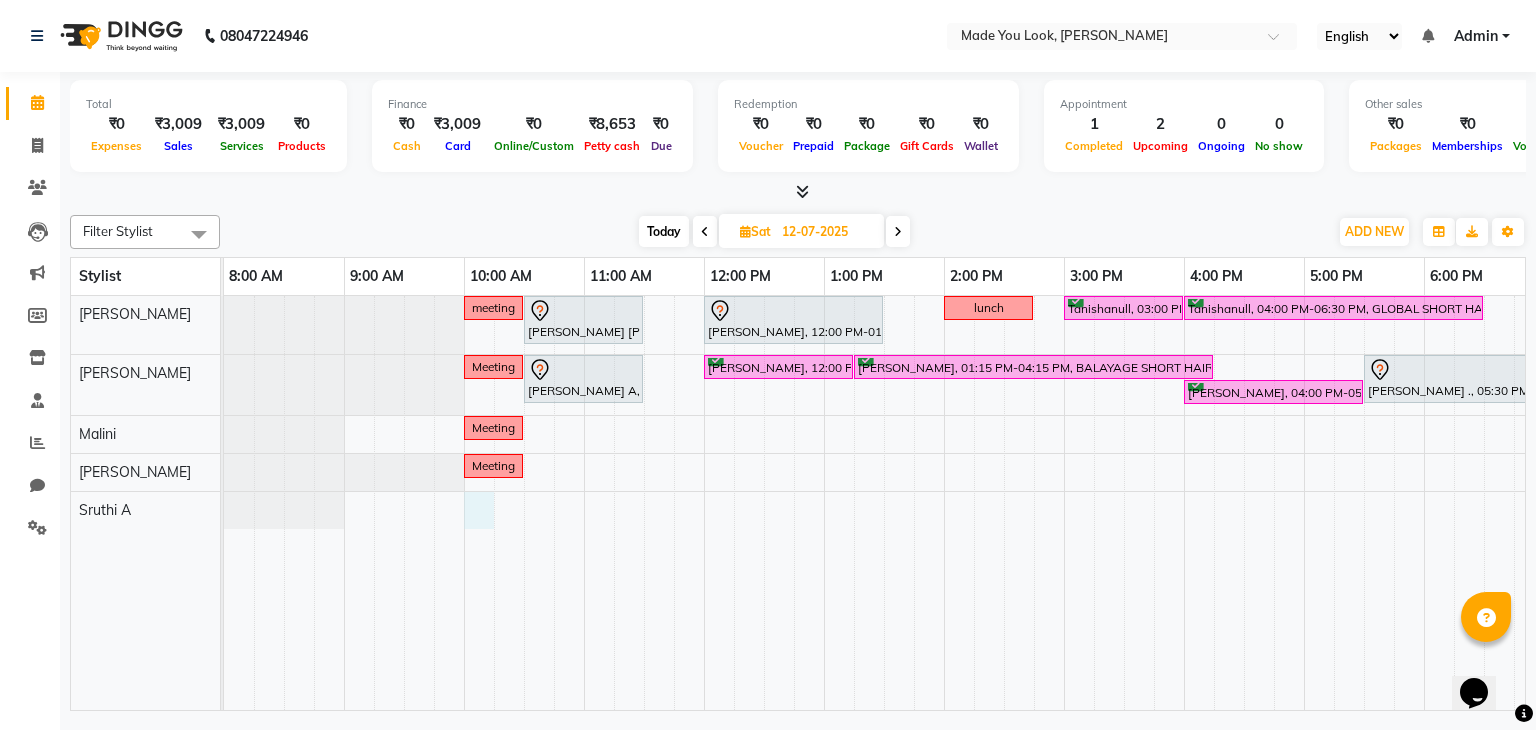 click on "meeting              [PERSON_NAME] [PERSON_NAME], 10:30 AM-11:30 AM, HAIRCUT [PERSON_NAME]             [PERSON_NAME], 12:00 PM-01:30 PM, HAIRCUT [PERSON_NAME]  lunch      Tanishanull, 03:00 PM-04:00 PM, HAIRCUT [PERSON_NAME]     Tanishanull, 04:00 PM-06:30 PM, GLOBAL SHORT HAIR LOW  Meeting              [PERSON_NAME] A, 10:30 AM-11:30 AM, CURL-CUT SHOULDER LENGTH PALLAVI     [PERSON_NAME], 12:00 PM-01:15 PM, CURL-CUT ABOVE SHOULDER PALLAVI     [PERSON_NAME], 01:15 PM-04:15 PM, BALAYAGE SHORT HAIR MEDIUM             [PERSON_NAME] ., 05:30 PM-07:00 PM, CURL-CUT ABOVE SHOULDER PALLAVI     [PERSON_NAME], 04:00 PM-05:30 PM, CURL-CUT ABOVE SHOULDER PALLAVI  Meeting   Meeting" at bounding box center (1004, 503) 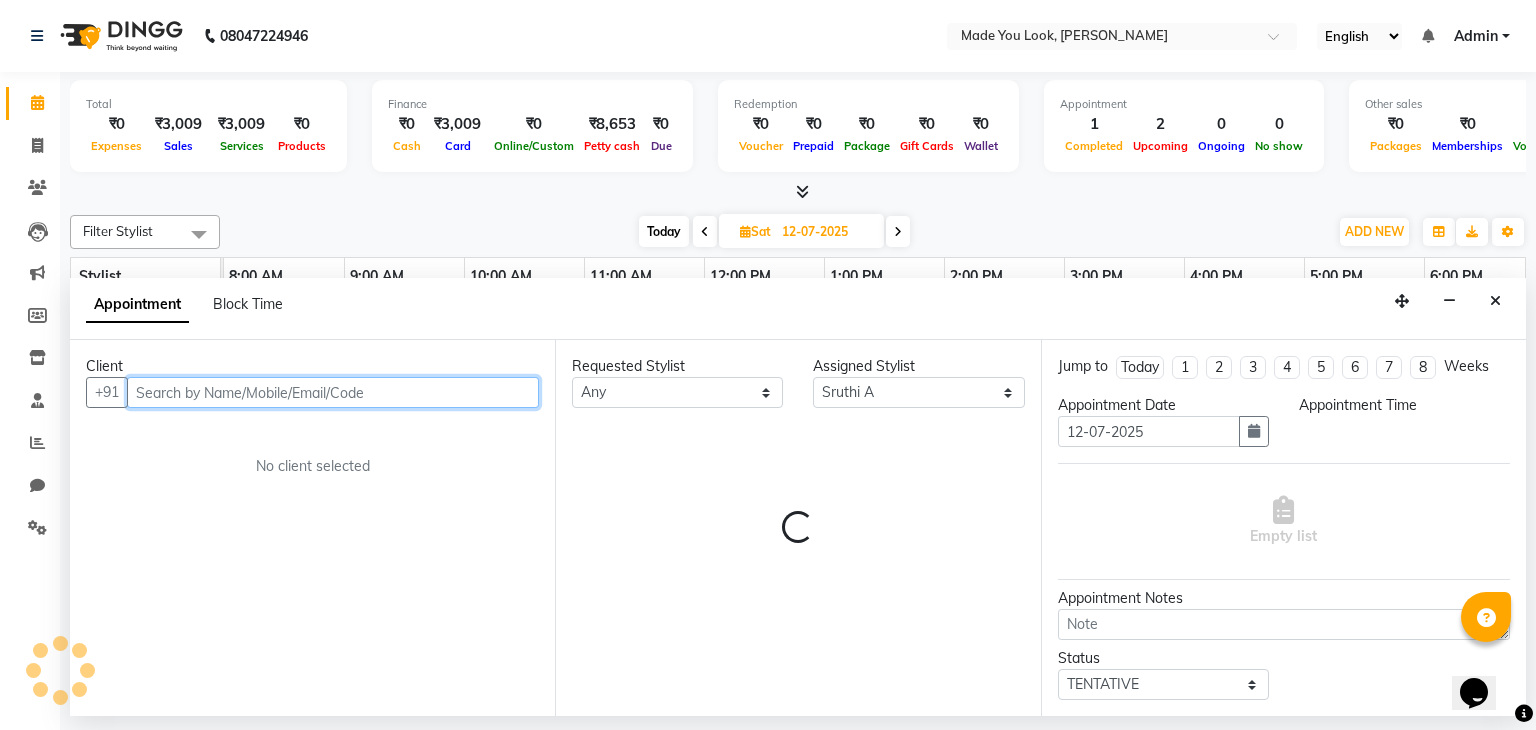 select on "600" 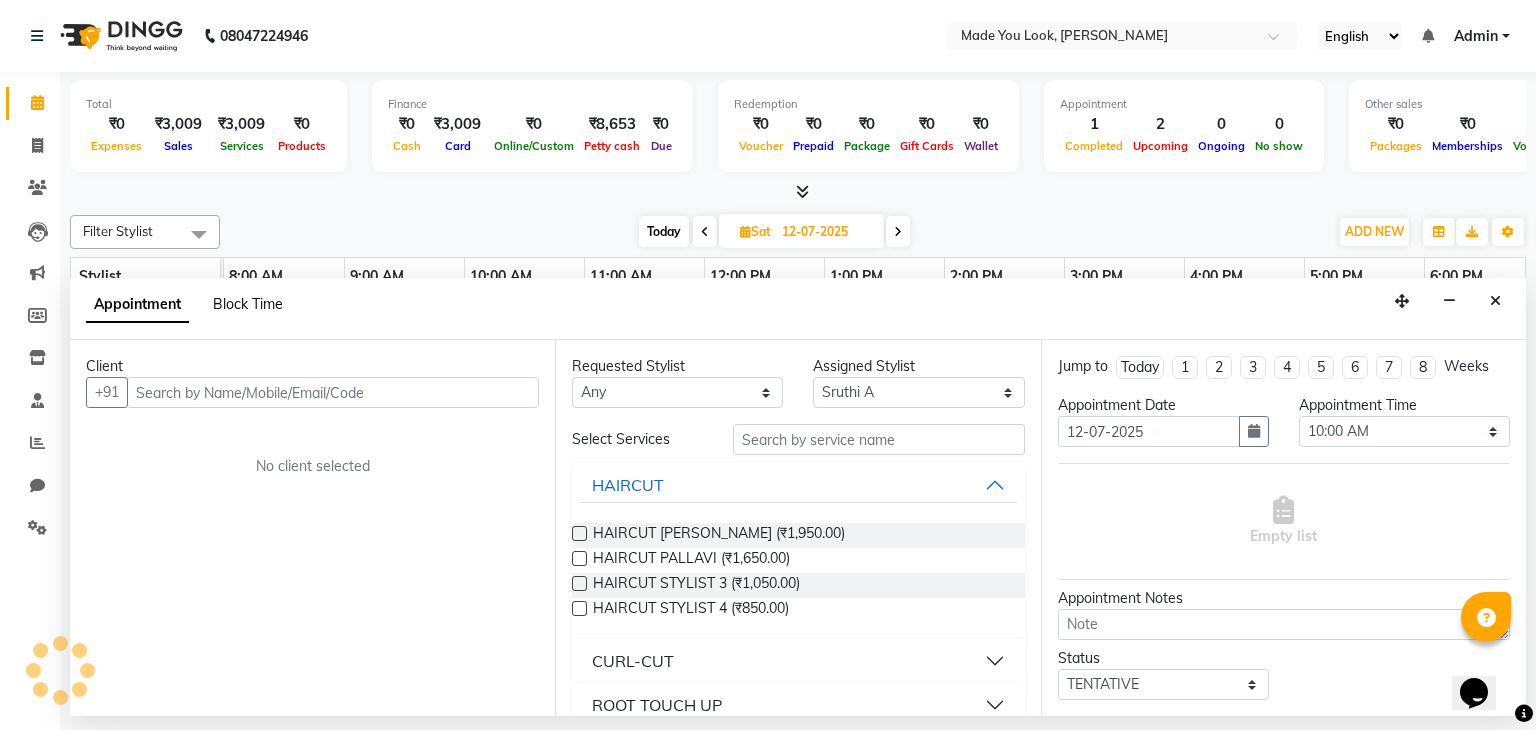 click on "Block Time" at bounding box center [248, 304] 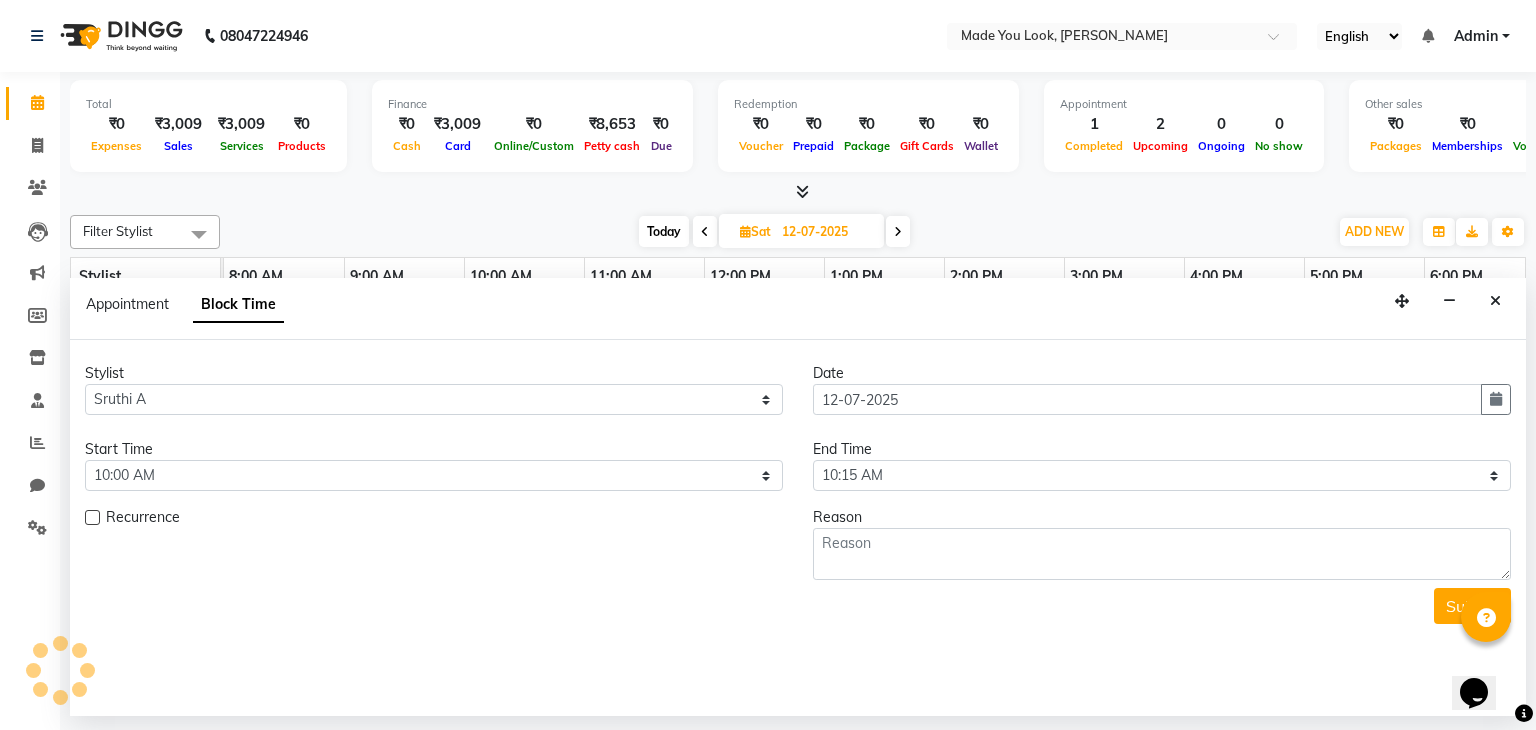 scroll, scrollTop: 0, scrollLeft: 258, axis: horizontal 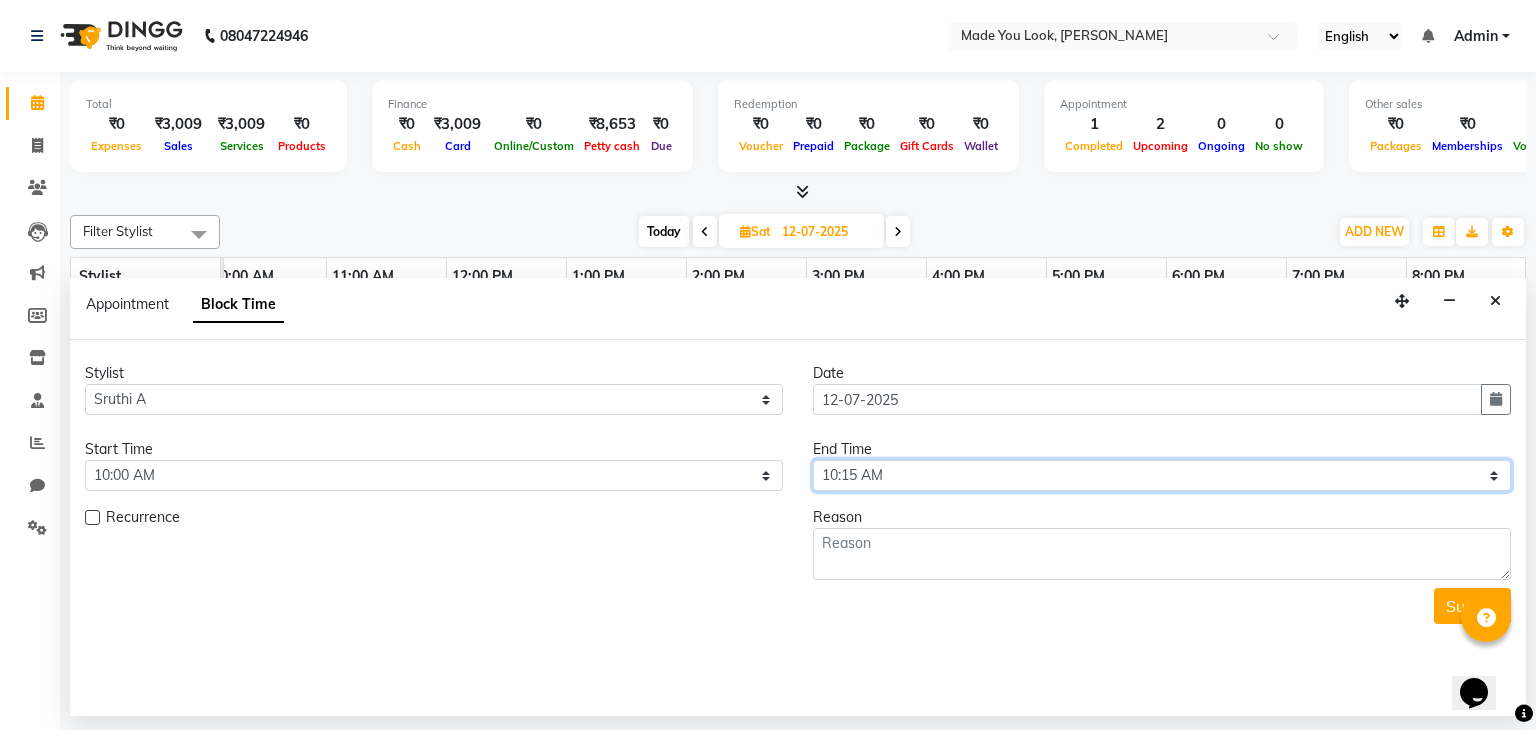 click on "Select 09:00 AM 09:15 AM 09:30 AM 09:45 AM 10:00 AM 10:15 AM 10:30 AM 10:45 AM 11:00 AM 11:15 AM 11:30 AM 11:45 AM 12:00 PM 12:15 PM 12:30 PM 12:45 PM 01:00 PM 01:15 PM 01:30 PM 01:45 PM 02:00 PM 02:15 PM 02:30 PM 02:45 PM 03:00 PM 03:15 PM 03:30 PM 03:45 PM 04:00 PM 04:15 PM 04:30 PM 04:45 PM 05:00 PM 05:15 PM 05:30 PM 05:45 PM 06:00 PM 06:15 PM 06:30 PM 06:45 PM 07:00 PM 07:15 PM 07:30 PM 07:45 PM 08:00 PM" at bounding box center [1162, 475] 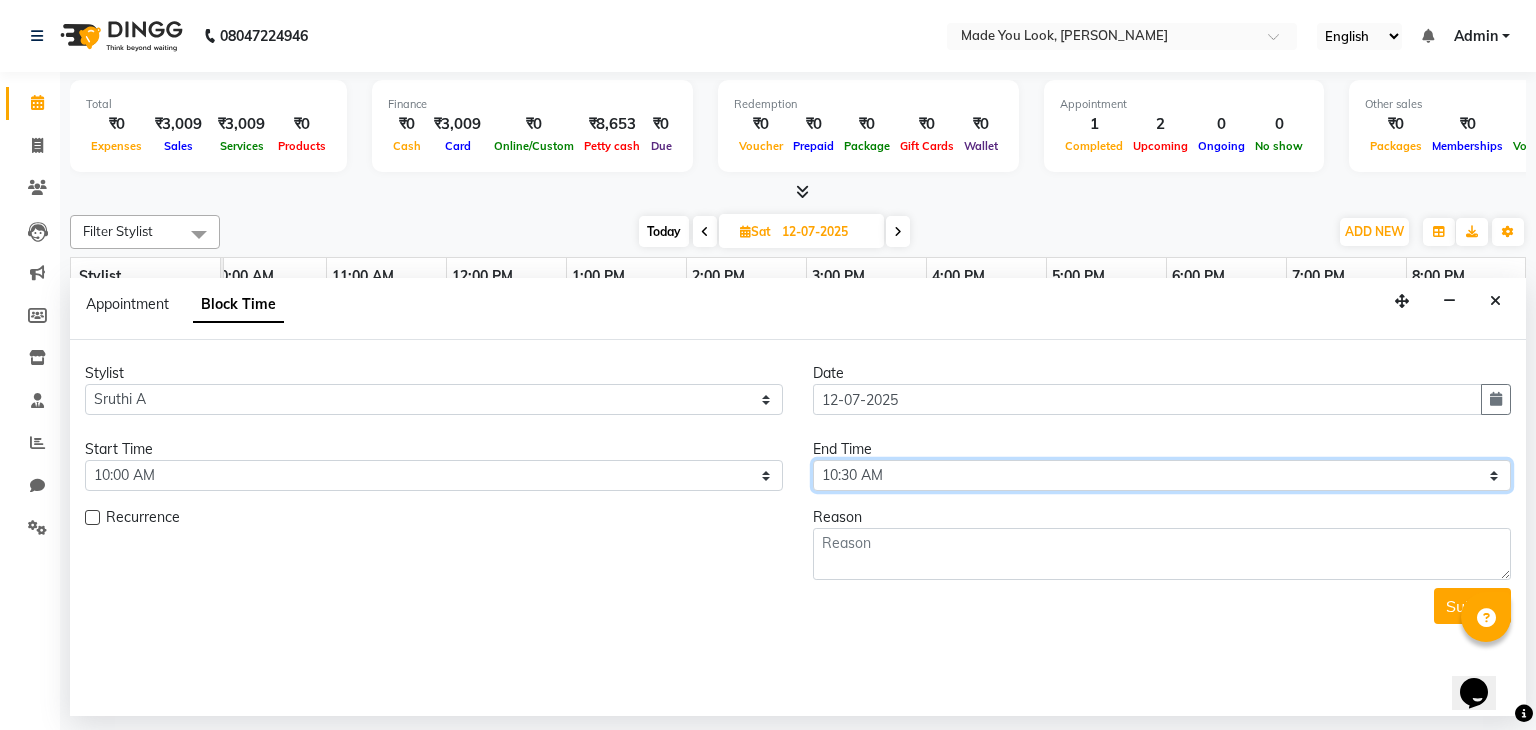 click on "Select 09:00 AM 09:15 AM 09:30 AM 09:45 AM 10:00 AM 10:15 AM 10:30 AM 10:45 AM 11:00 AM 11:15 AM 11:30 AM 11:45 AM 12:00 PM 12:15 PM 12:30 PM 12:45 PM 01:00 PM 01:15 PM 01:30 PM 01:45 PM 02:00 PM 02:15 PM 02:30 PM 02:45 PM 03:00 PM 03:15 PM 03:30 PM 03:45 PM 04:00 PM 04:15 PM 04:30 PM 04:45 PM 05:00 PM 05:15 PM 05:30 PM 05:45 PM 06:00 PM 06:15 PM 06:30 PM 06:45 PM 07:00 PM 07:15 PM 07:30 PM 07:45 PM 08:00 PM" at bounding box center (1162, 475) 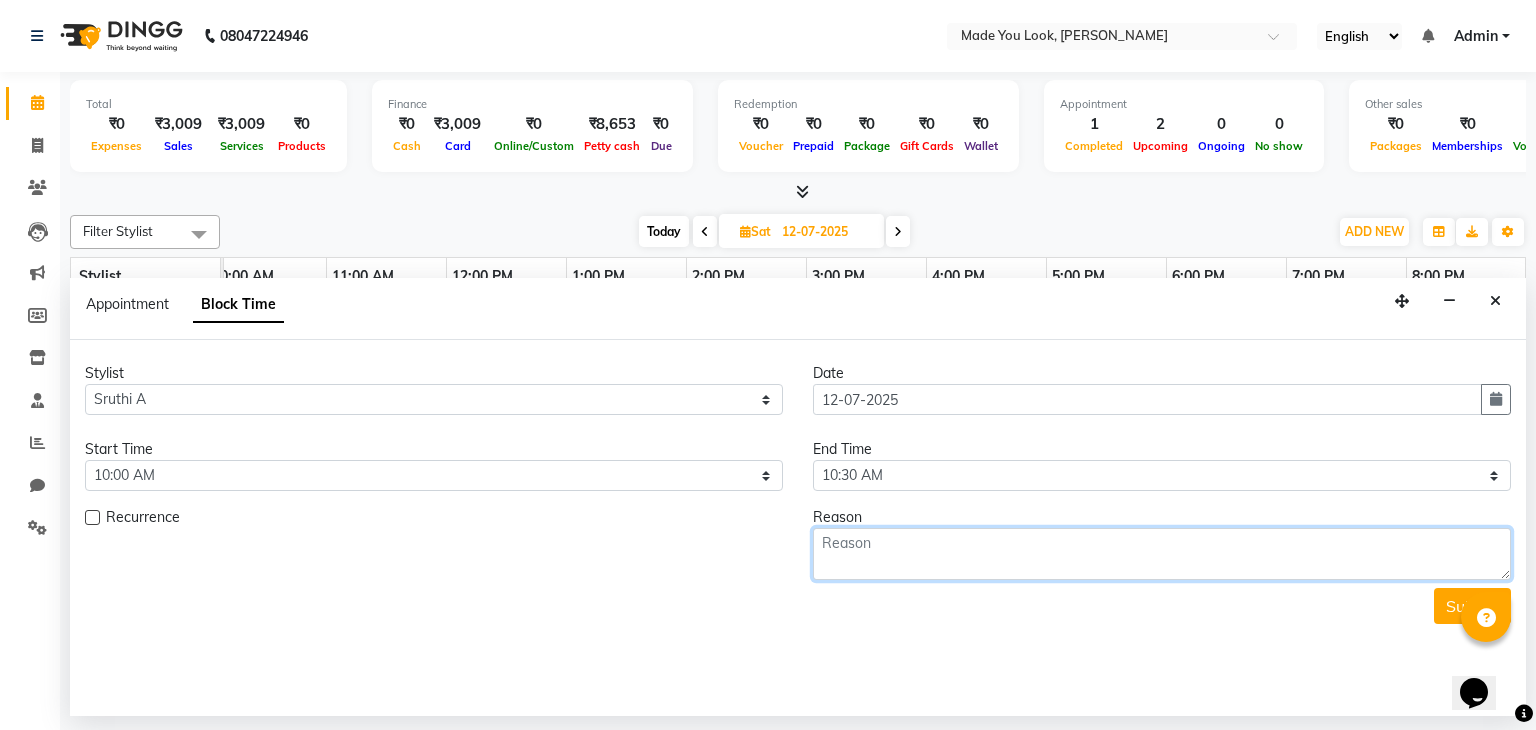 click at bounding box center [1162, 554] 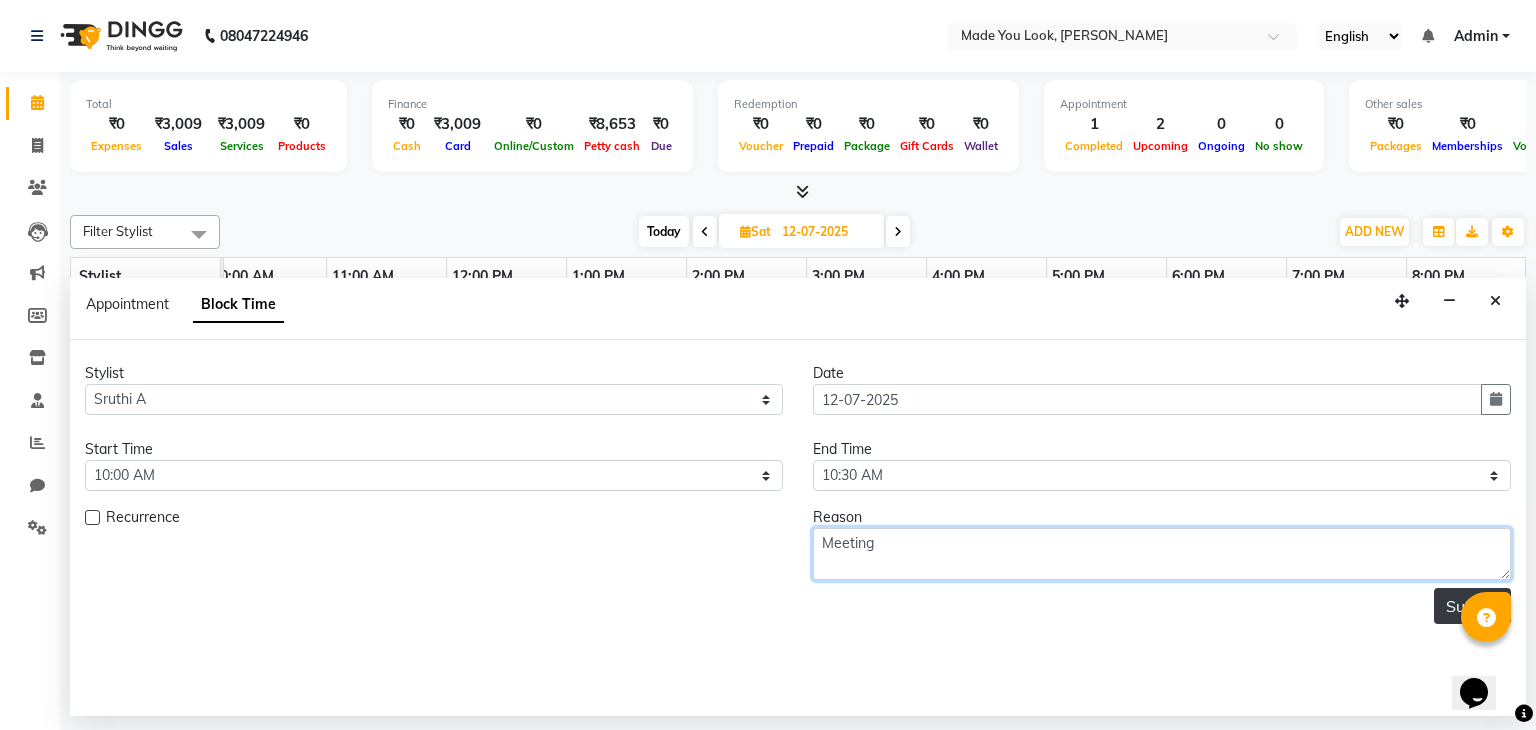 type on "Meeting" 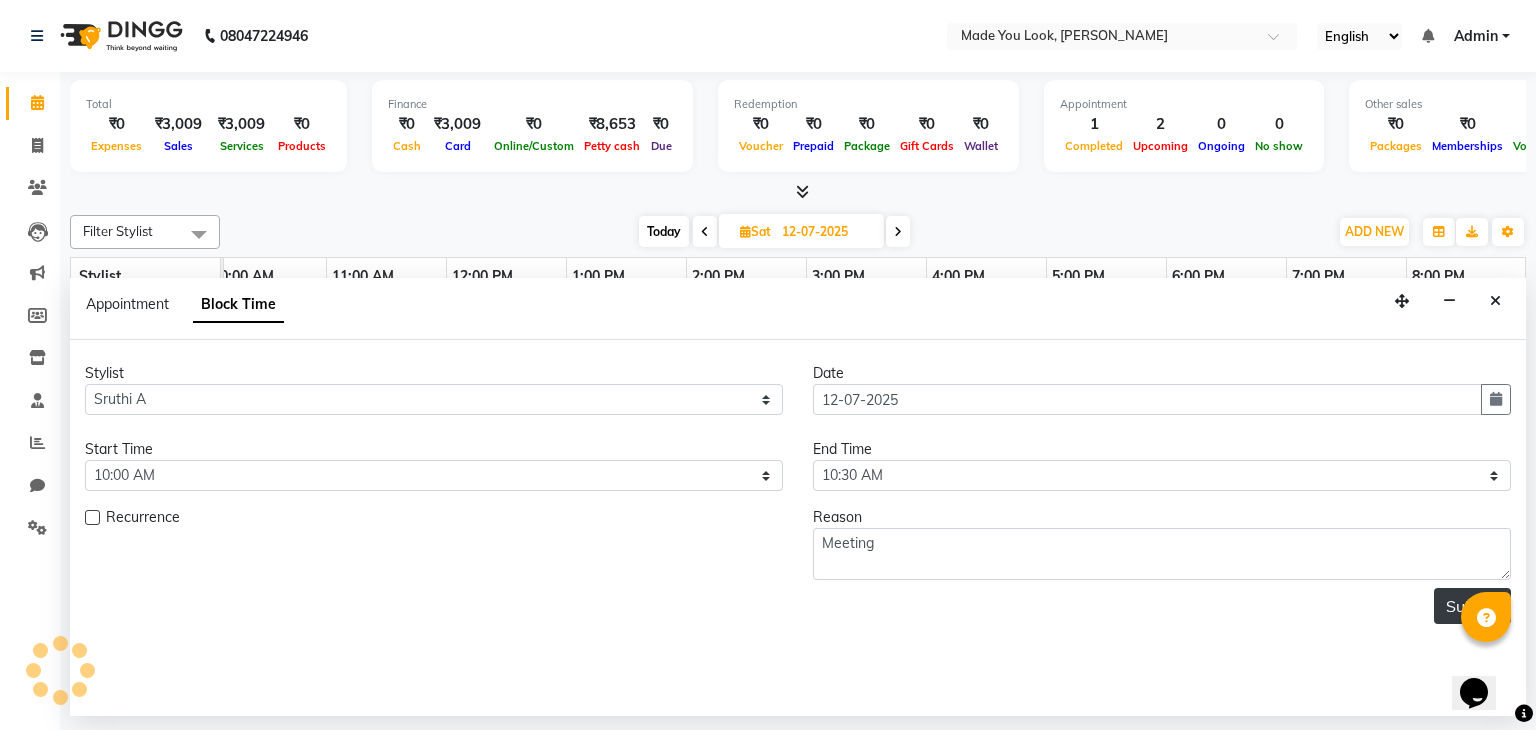 click on "Submit" at bounding box center (1472, 606) 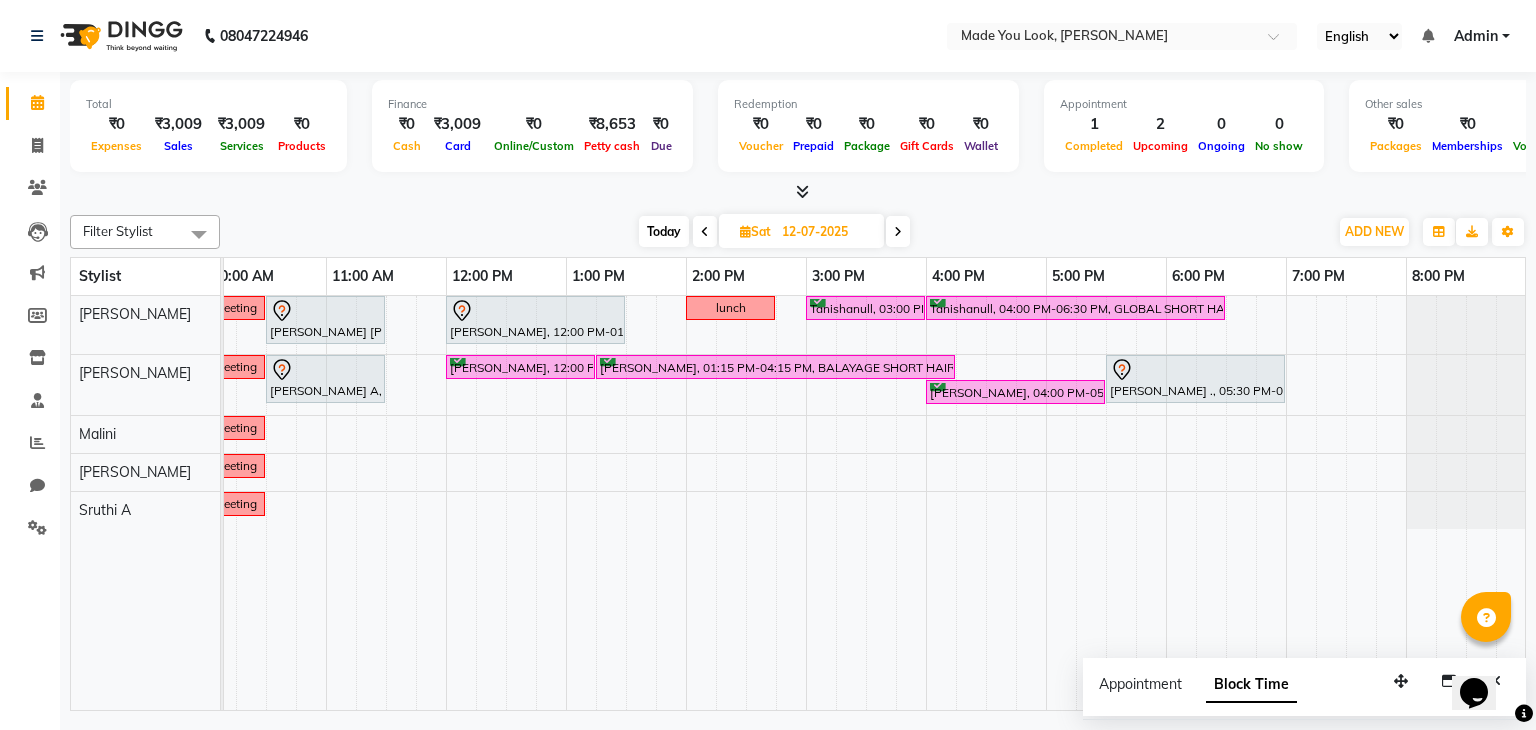 scroll, scrollTop: 0, scrollLeft: 21, axis: horizontal 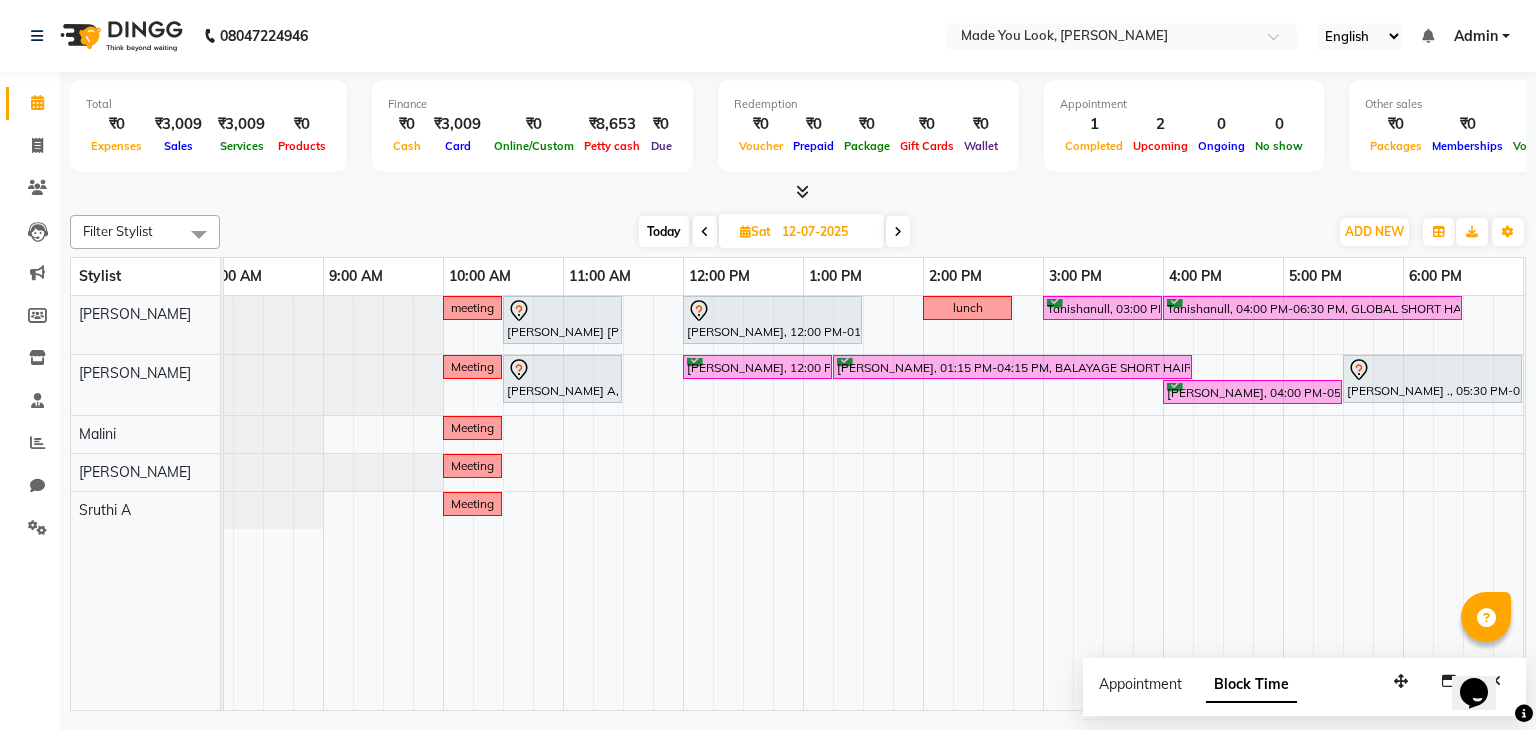 drag, startPoint x: 635, startPoint y: 693, endPoint x: 646, endPoint y: 695, distance: 11.18034 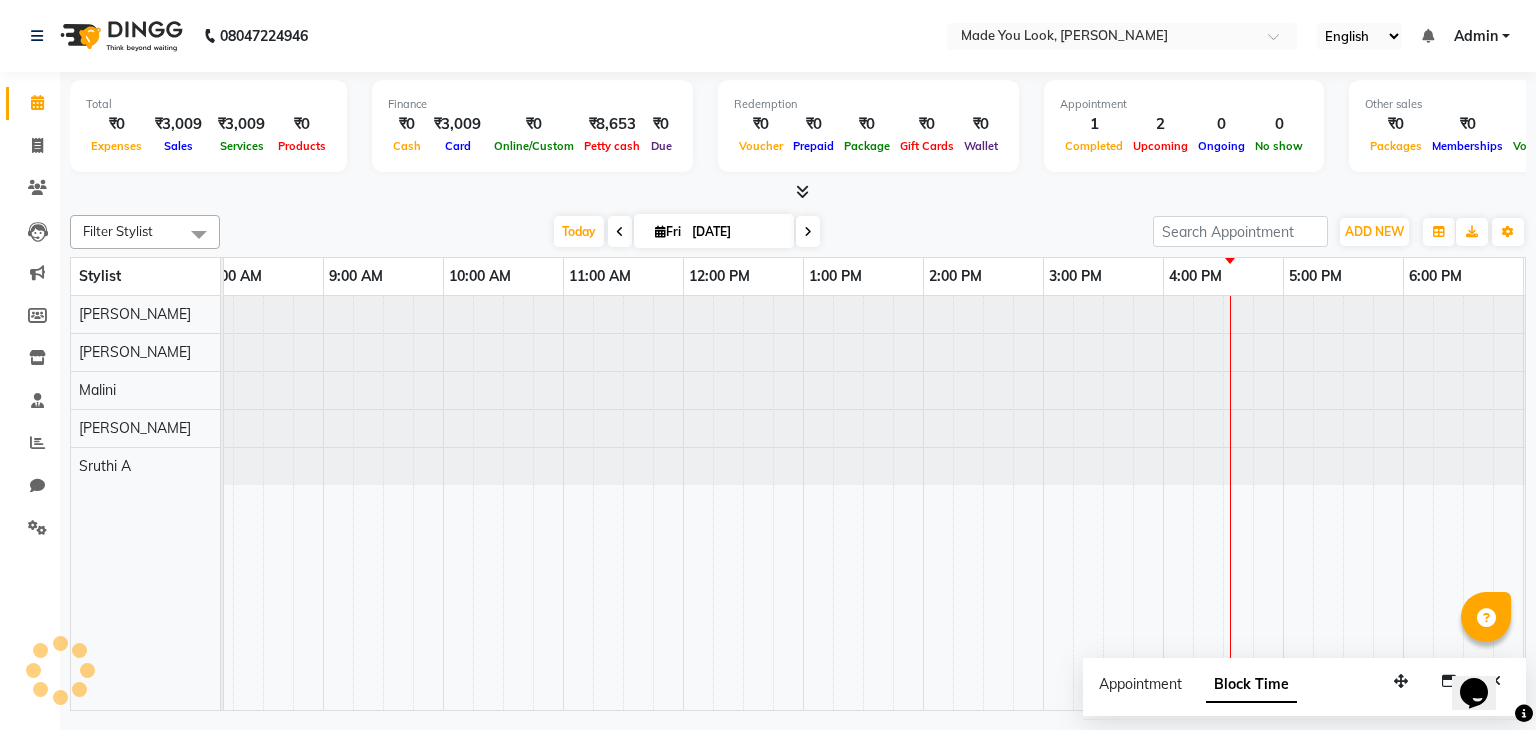 scroll, scrollTop: 0, scrollLeft: 258, axis: horizontal 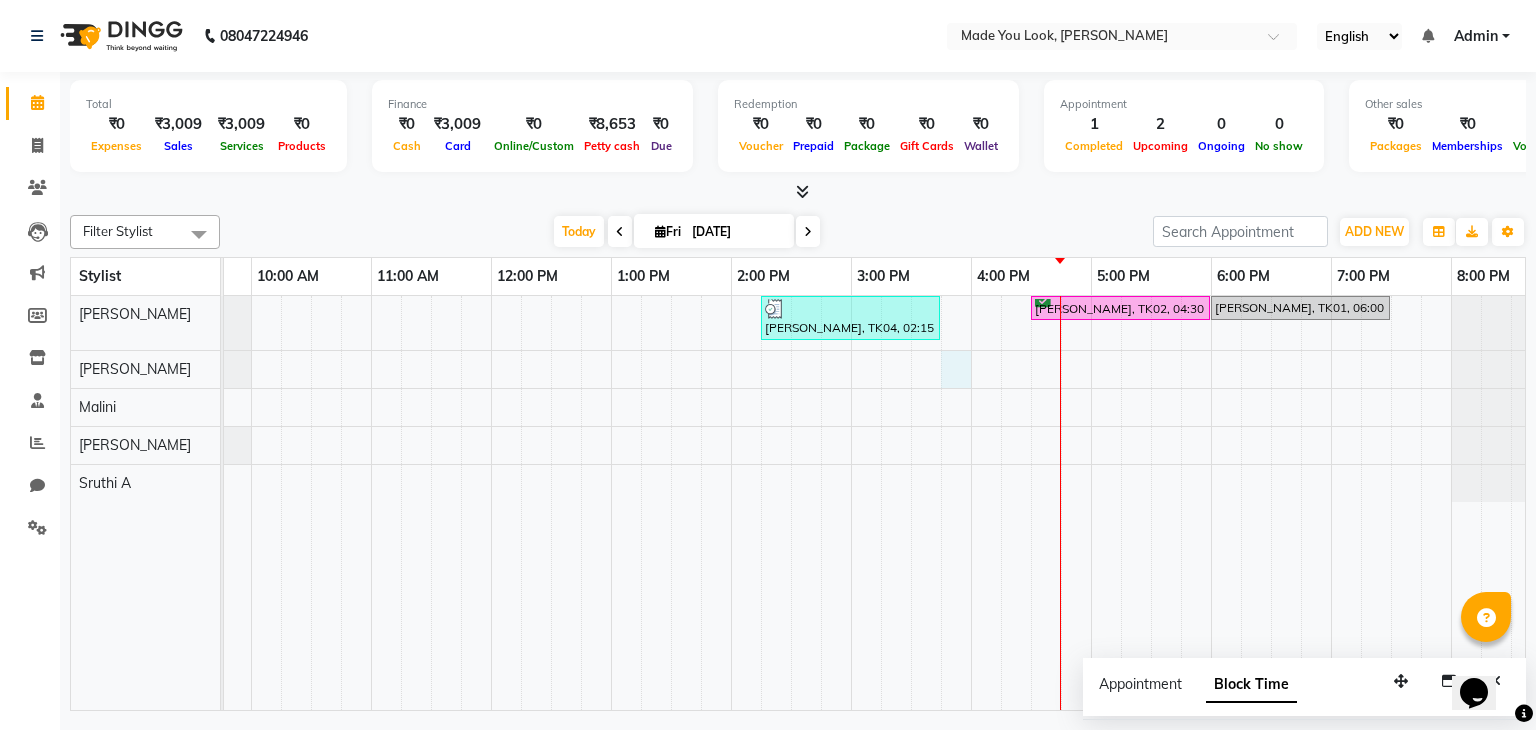 click on "[PERSON_NAME], TK04, 02:15 PM-03:45 PM, CURL-CUT BELOW SHOULDER [PERSON_NAME]     pooja [PERSON_NAME], TK02, 04:30 PM-06:00 PM, CURL-CUT ABOVE SHOULDER [PERSON_NAME], TK01, 06:00 PM-07:30 PM, CURL-CUT ABOVE SHOULDER [PERSON_NAME]" at bounding box center [791, 503] 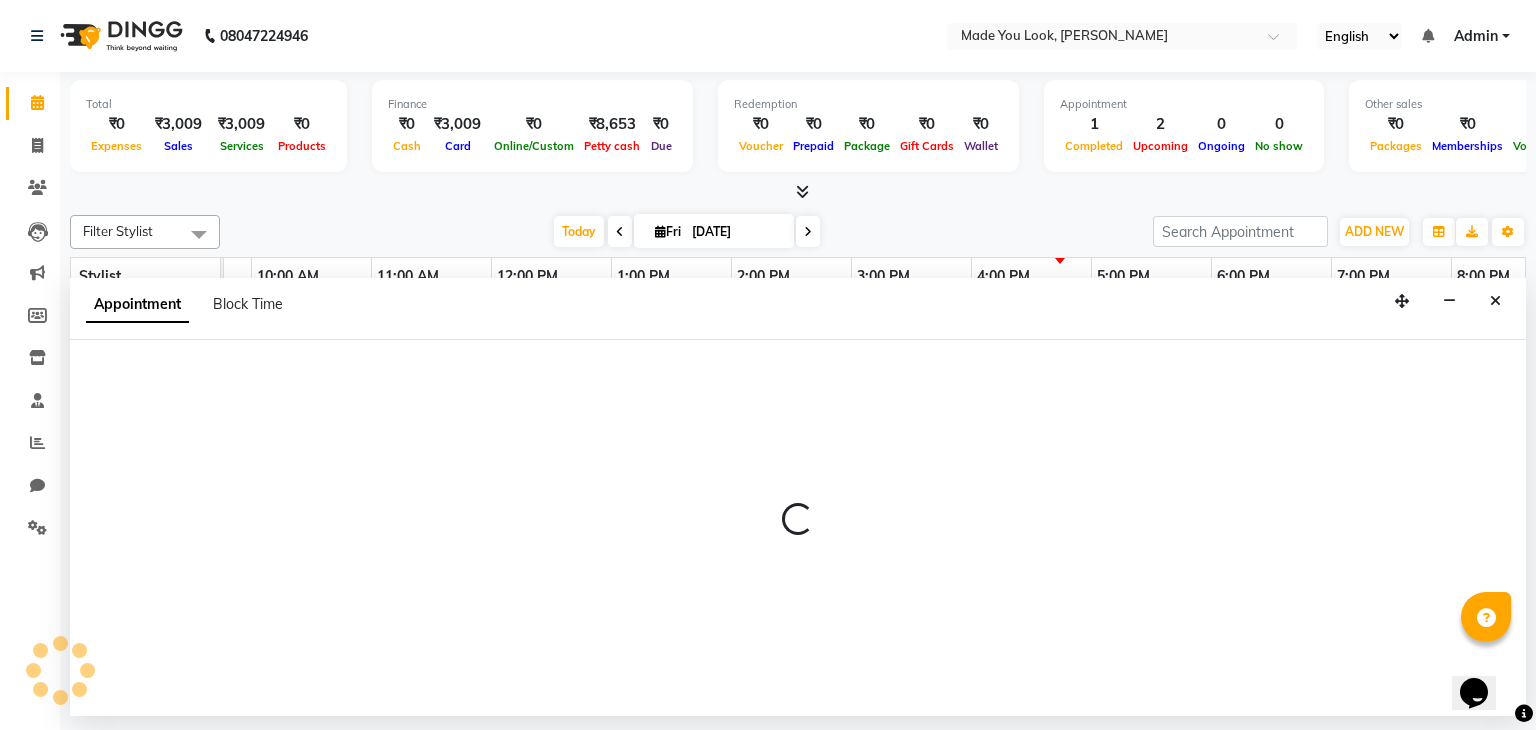 select on "83313" 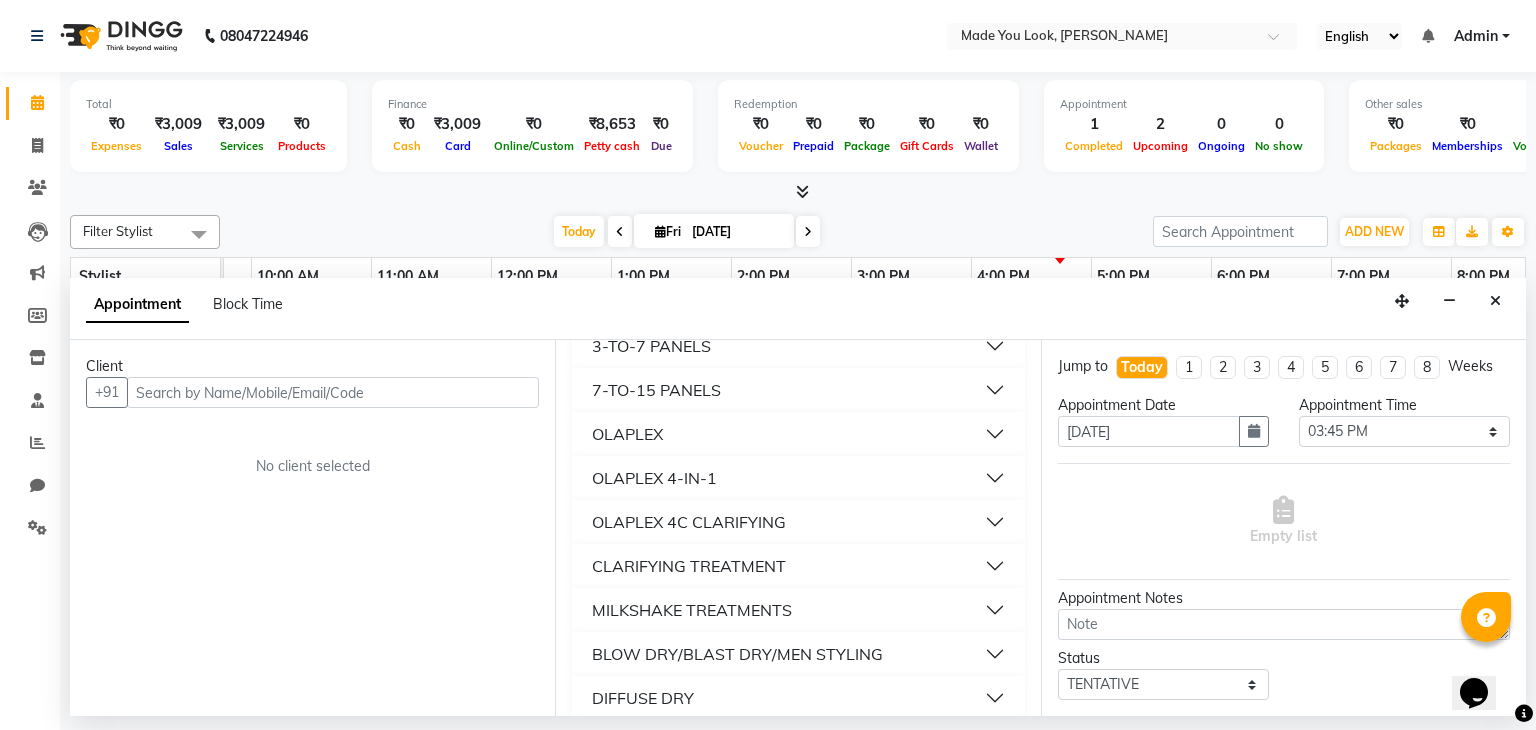 scroll, scrollTop: 918, scrollLeft: 0, axis: vertical 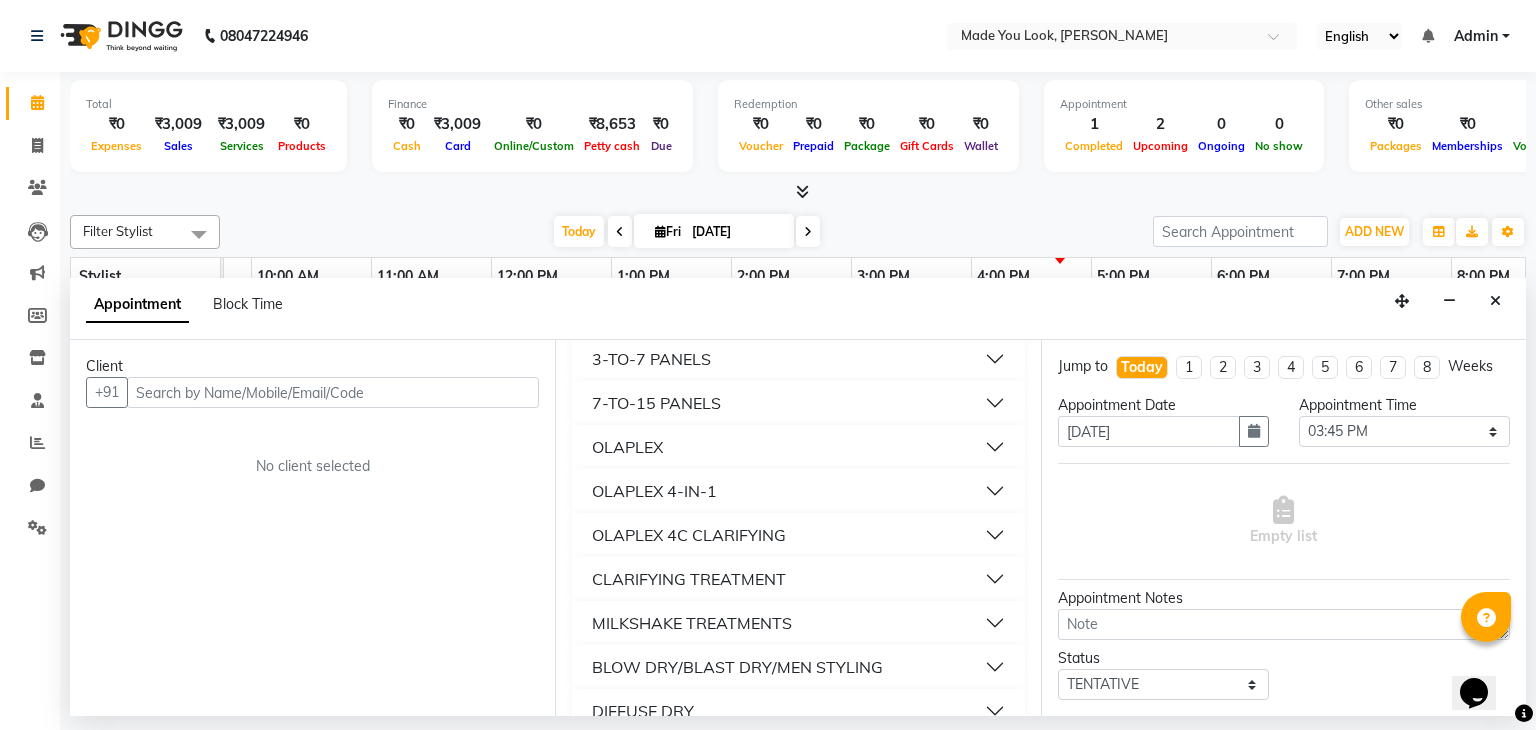 click on "CLARIFYING TREATMENT" at bounding box center (689, 579) 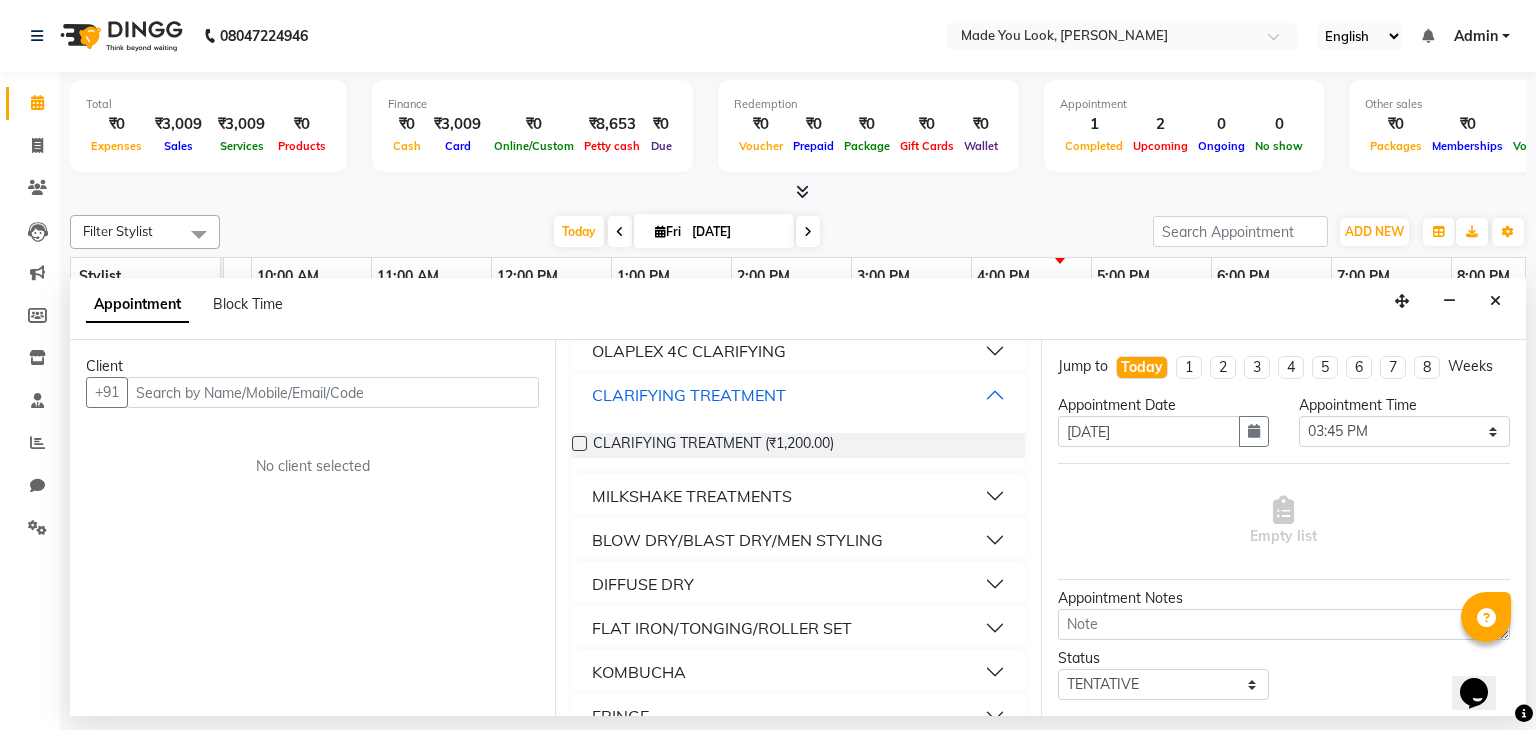 scroll, scrollTop: 1103, scrollLeft: 0, axis: vertical 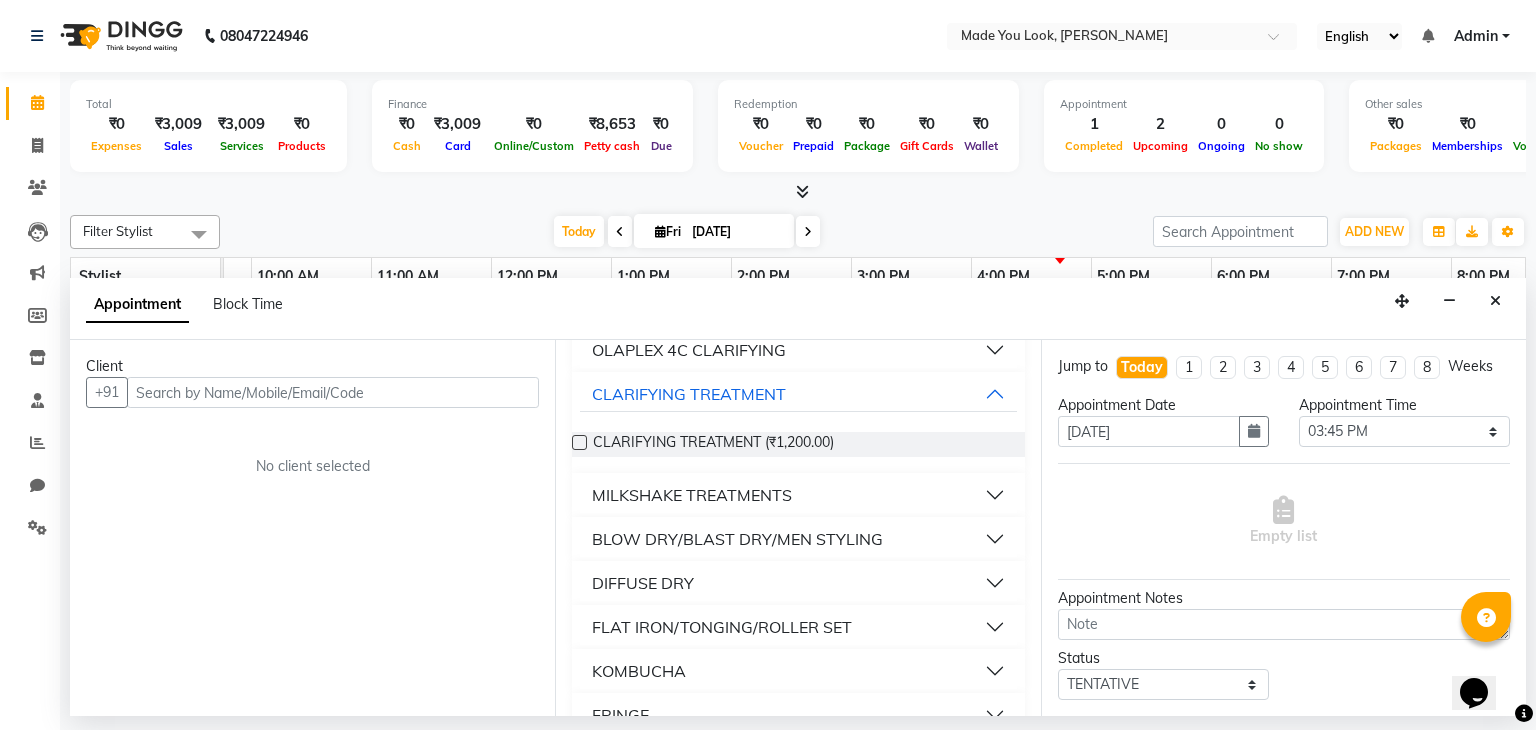 click on "MILKSHAKE TREATMENTS" at bounding box center (692, 495) 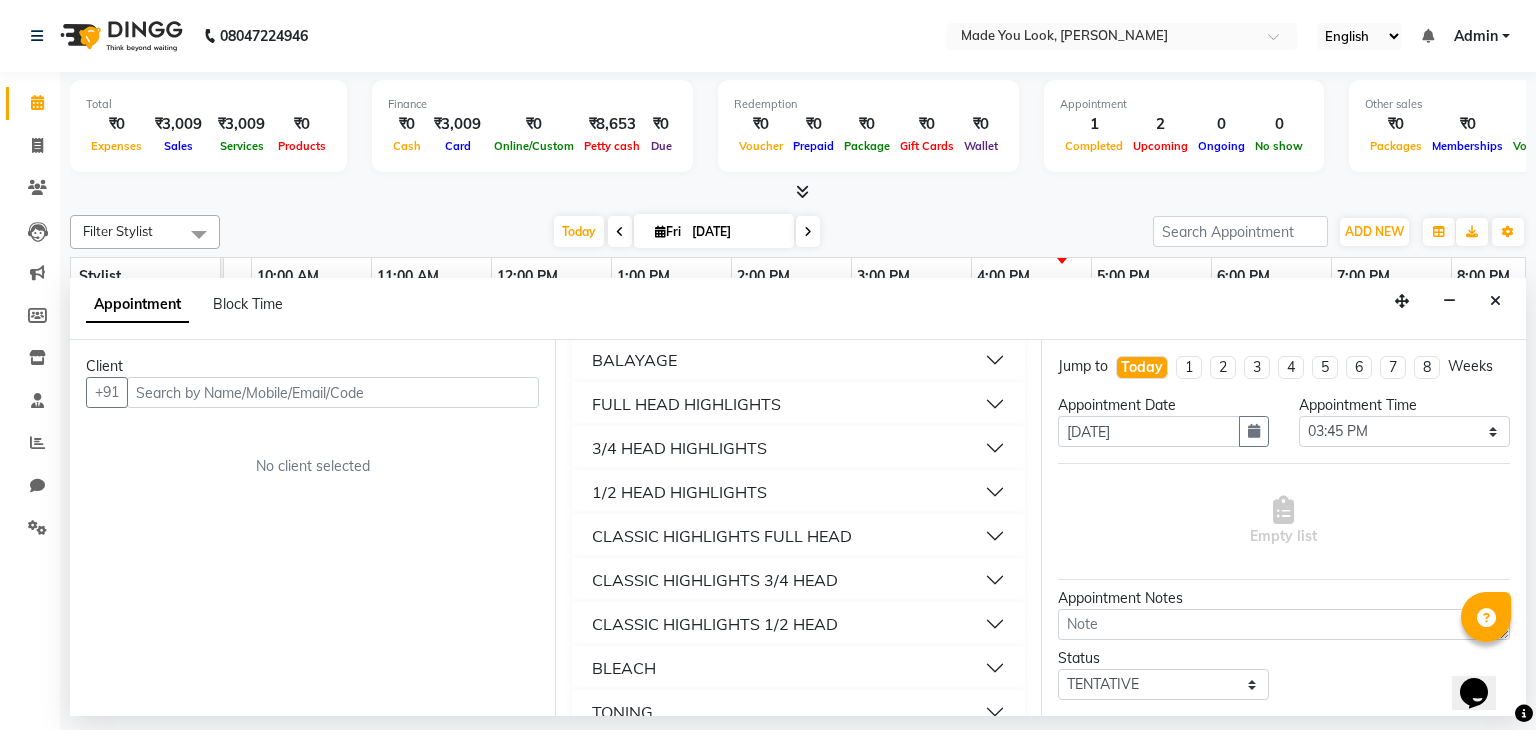 scroll, scrollTop: 476, scrollLeft: 0, axis: vertical 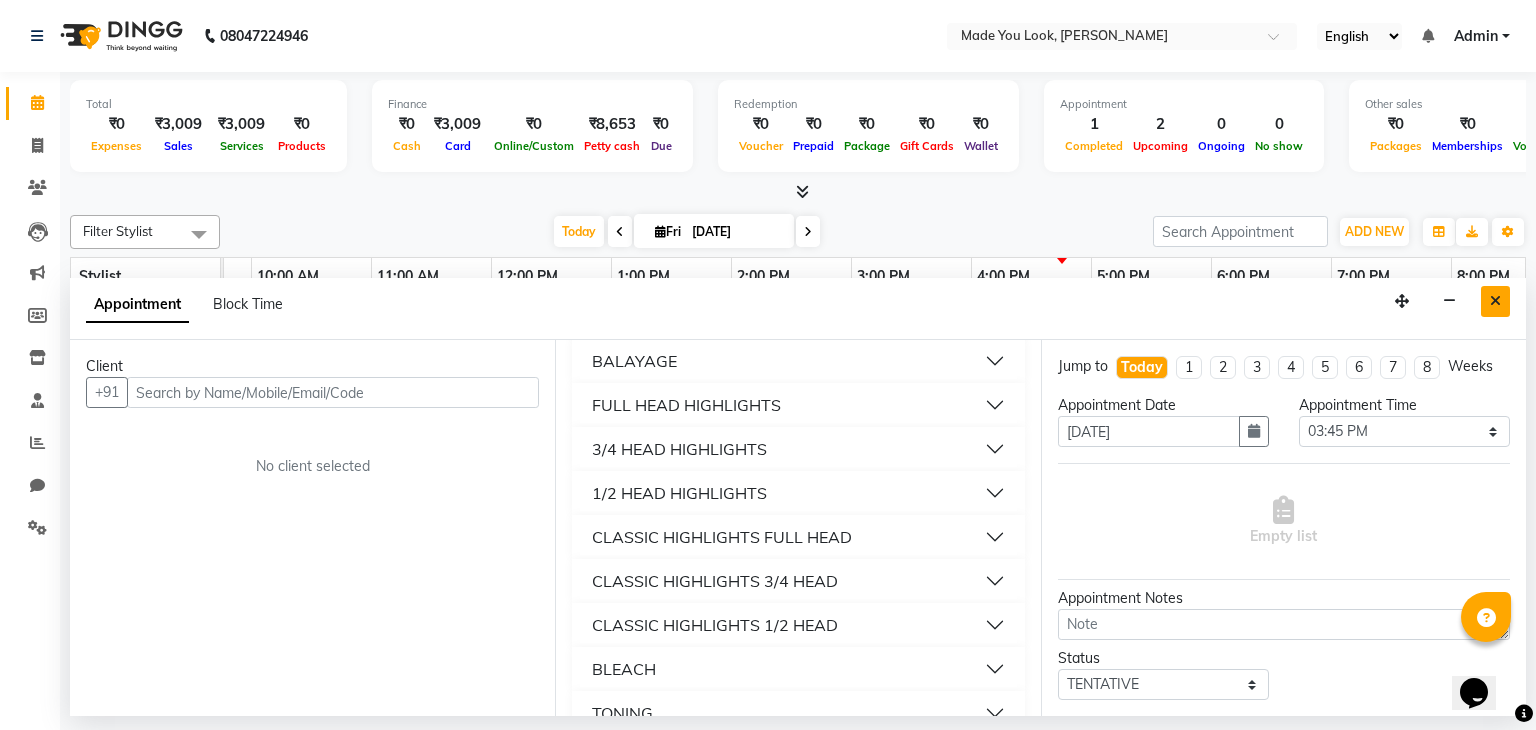 click at bounding box center [1495, 301] 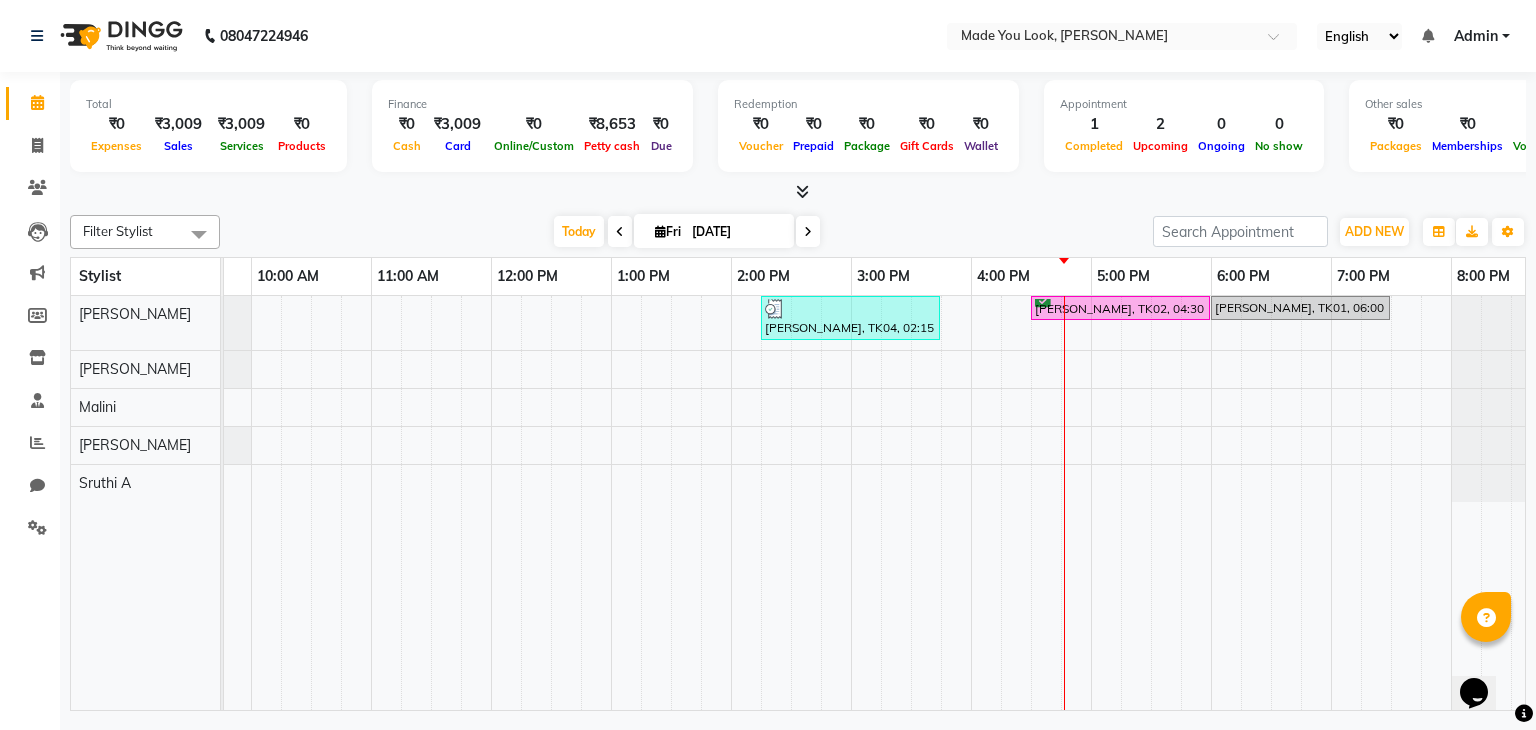 click on "Stylist 8:00 AM 9:00 AM 10:00 AM 11:00 AM 12:00 PM 1:00 PM 2:00 PM 3:00 PM 4:00 PM 5:00 PM 6:00 PM 7:00 PM 8:00 PM [PERSON_NAME]  [PERSON_NAME] [PERSON_NAME] [PERSON_NAME] A     [PERSON_NAME] Rohanth, TK04, 02:15 PM-03:45 PM, CURL-CUT BELOW SHOULDER [PERSON_NAME]     pooja [PERSON_NAME], TK02, 04:30 PM-06:00 PM, CURL-CUT ABOVE SHOULDER [PERSON_NAME], TK01, 06:00 PM-07:30 PM, CURL-CUT ABOVE SHOULDER [PERSON_NAME]" at bounding box center (798, 484) 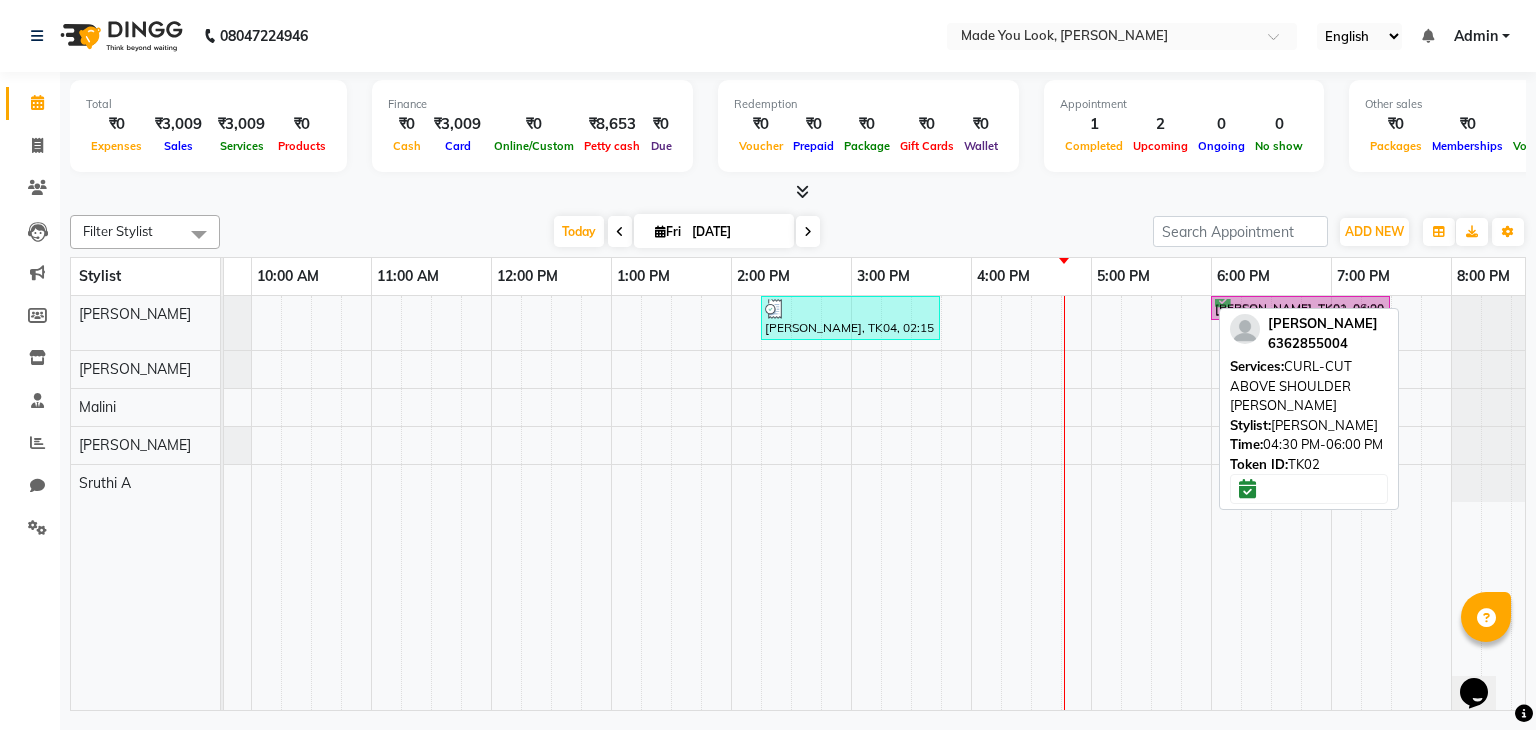 drag, startPoint x: 1077, startPoint y: 307, endPoint x: 1262, endPoint y: 341, distance: 188.09837 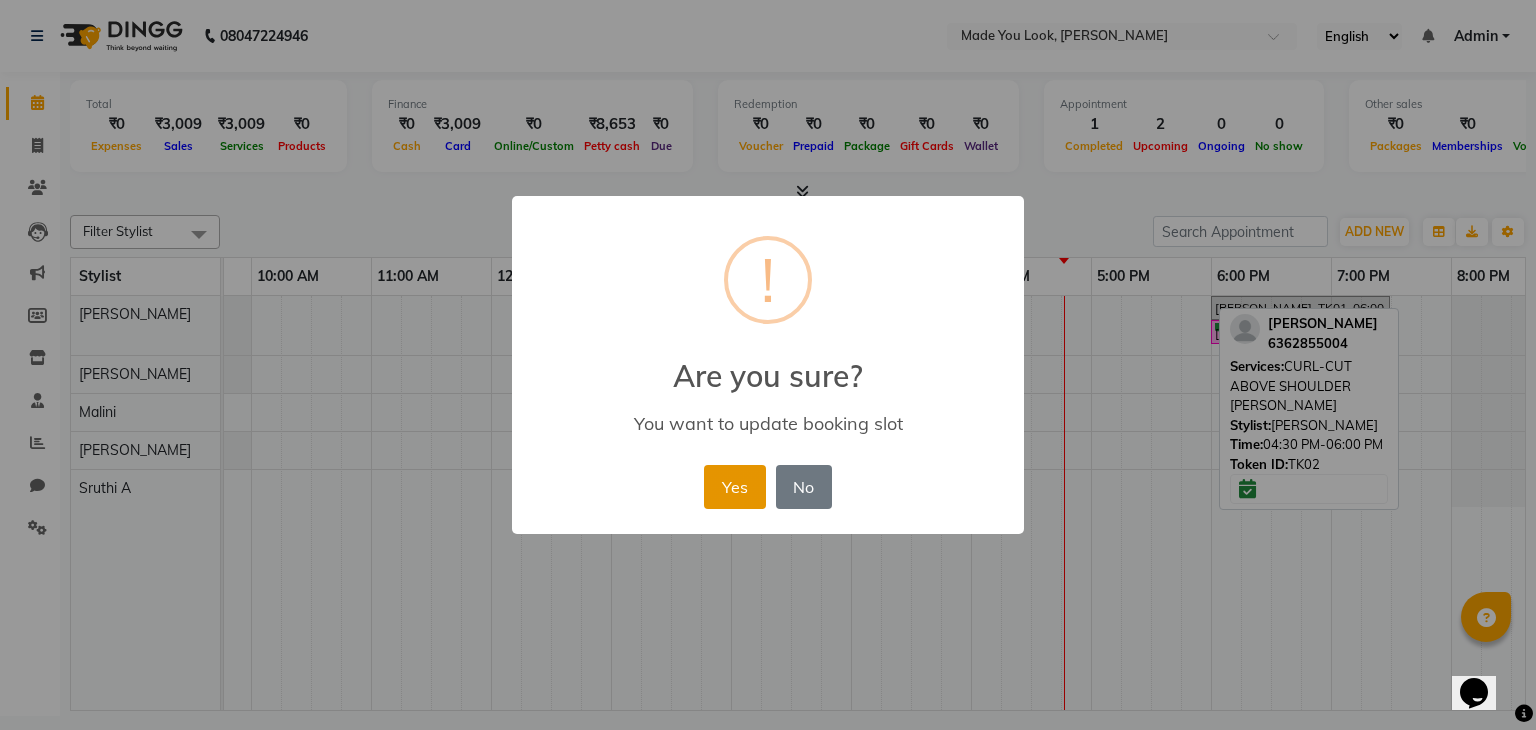 drag, startPoint x: 748, startPoint y: 479, endPoint x: 751, endPoint y: 466, distance: 13.341664 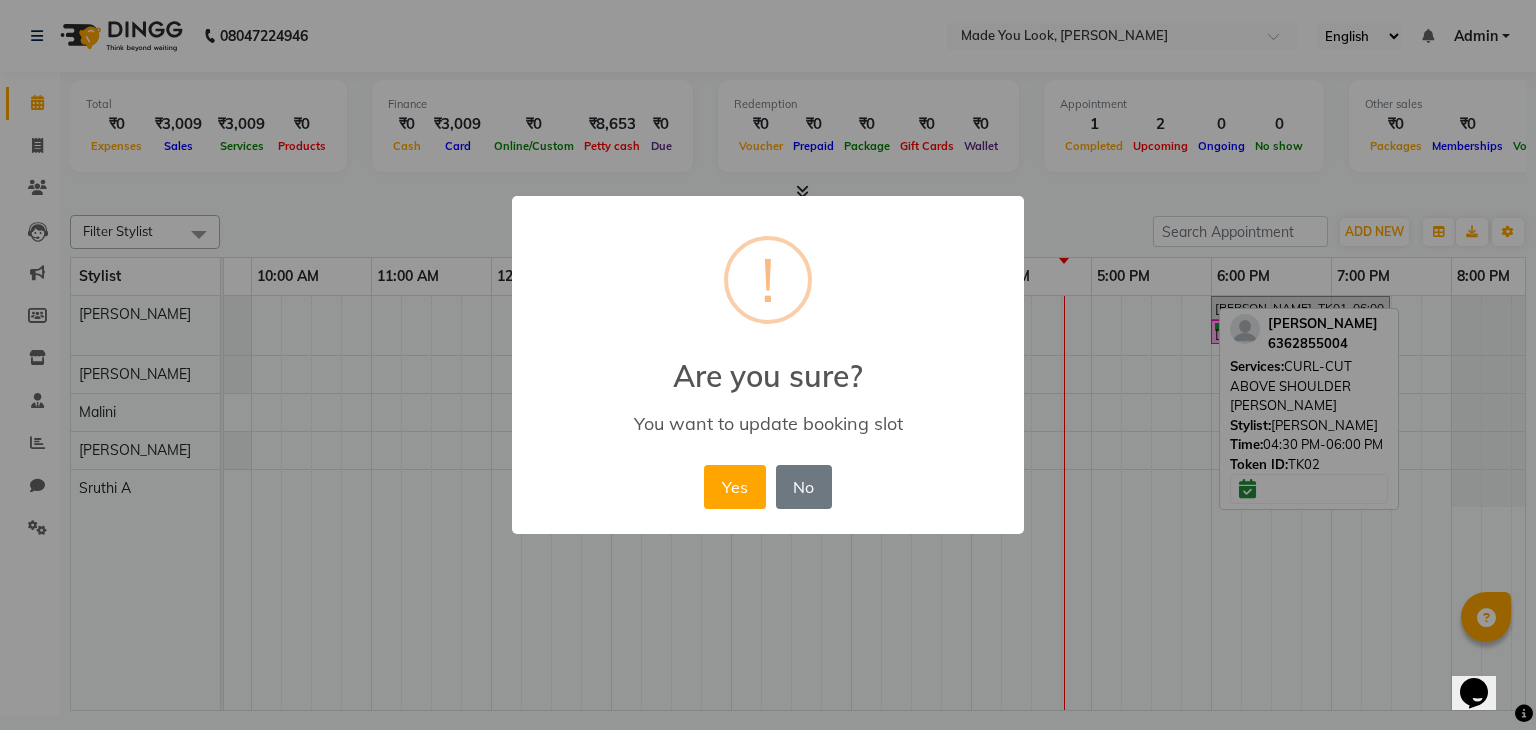 click on "Yes" at bounding box center (734, 487) 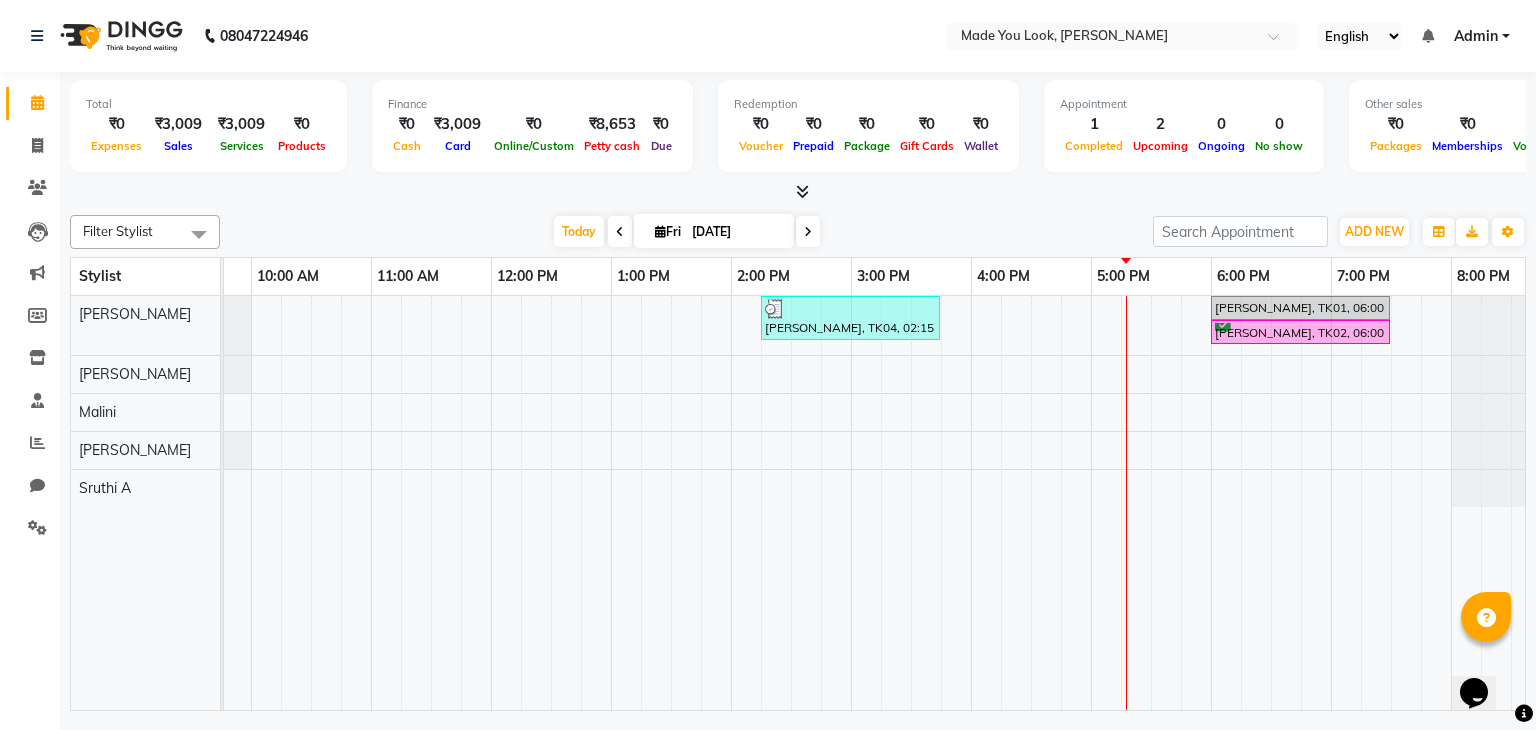 click at bounding box center [660, 231] 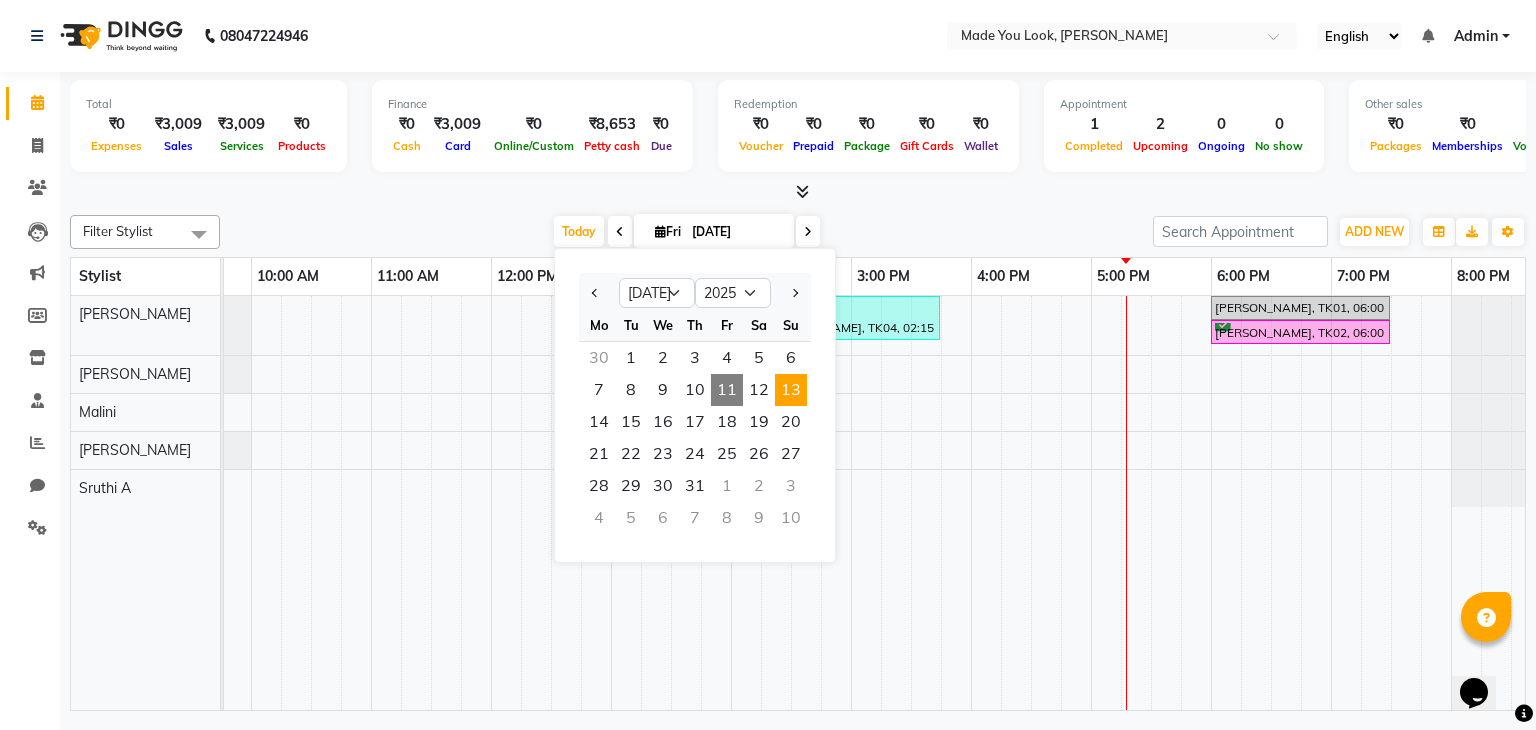 click on "13" at bounding box center [791, 390] 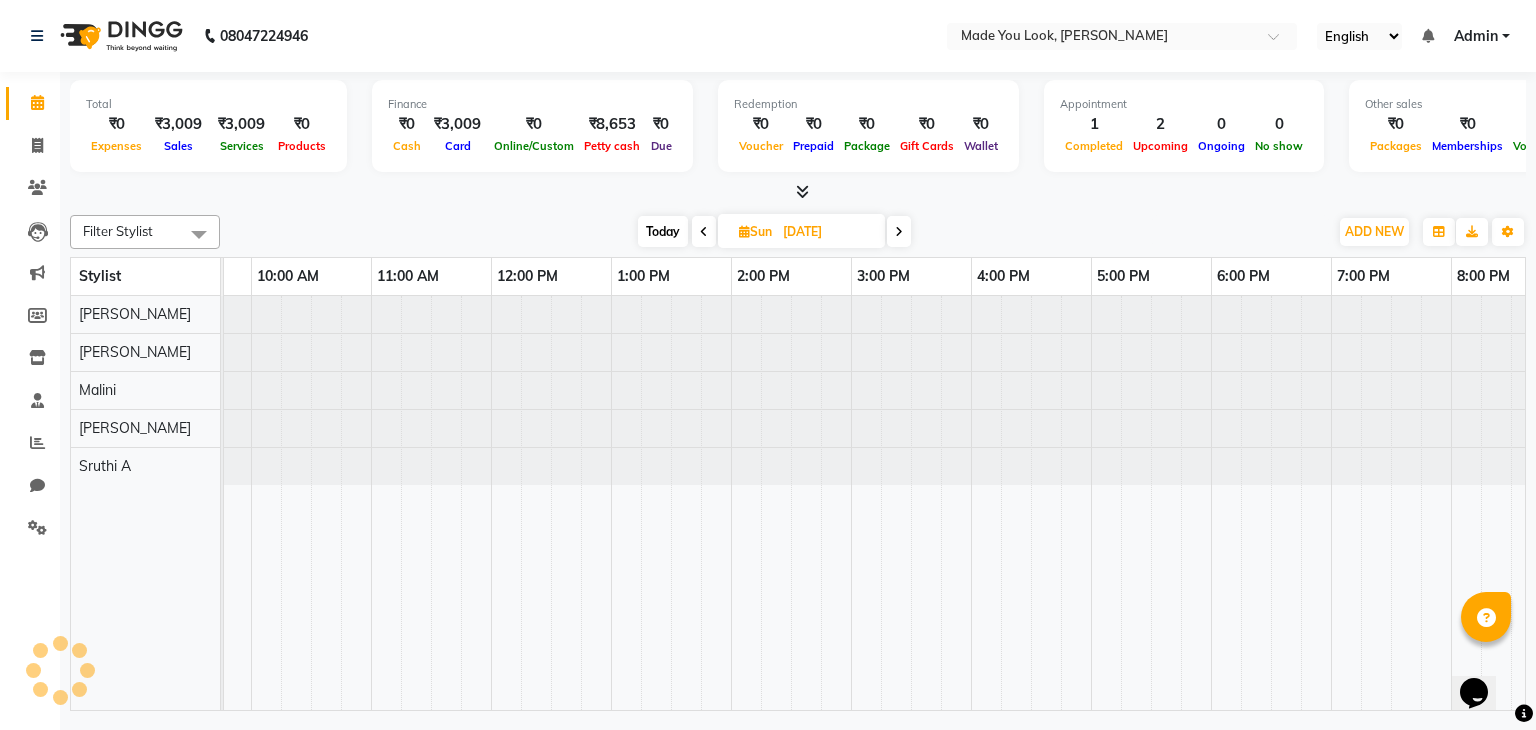 scroll, scrollTop: 0, scrollLeft: 0, axis: both 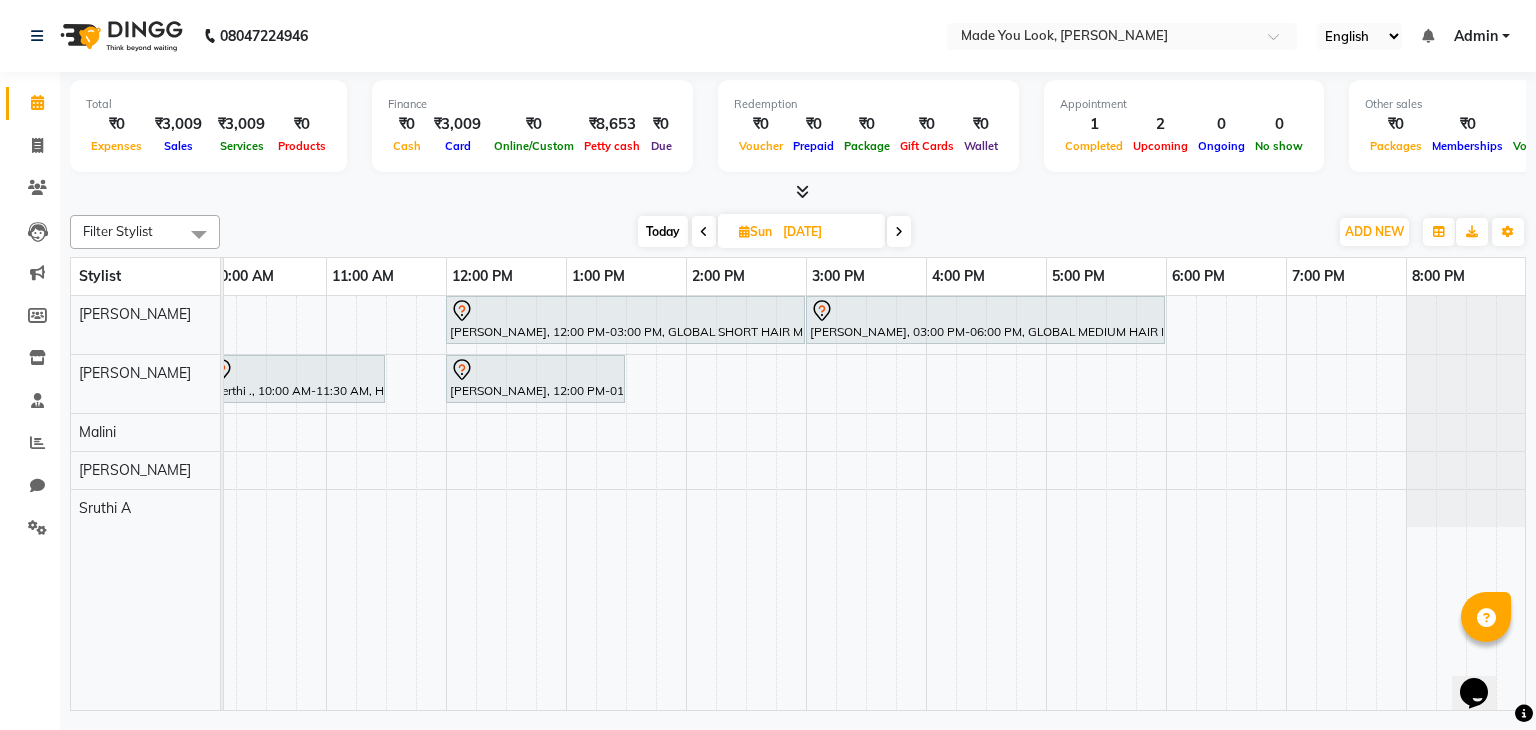 click at bounding box center [704, 231] 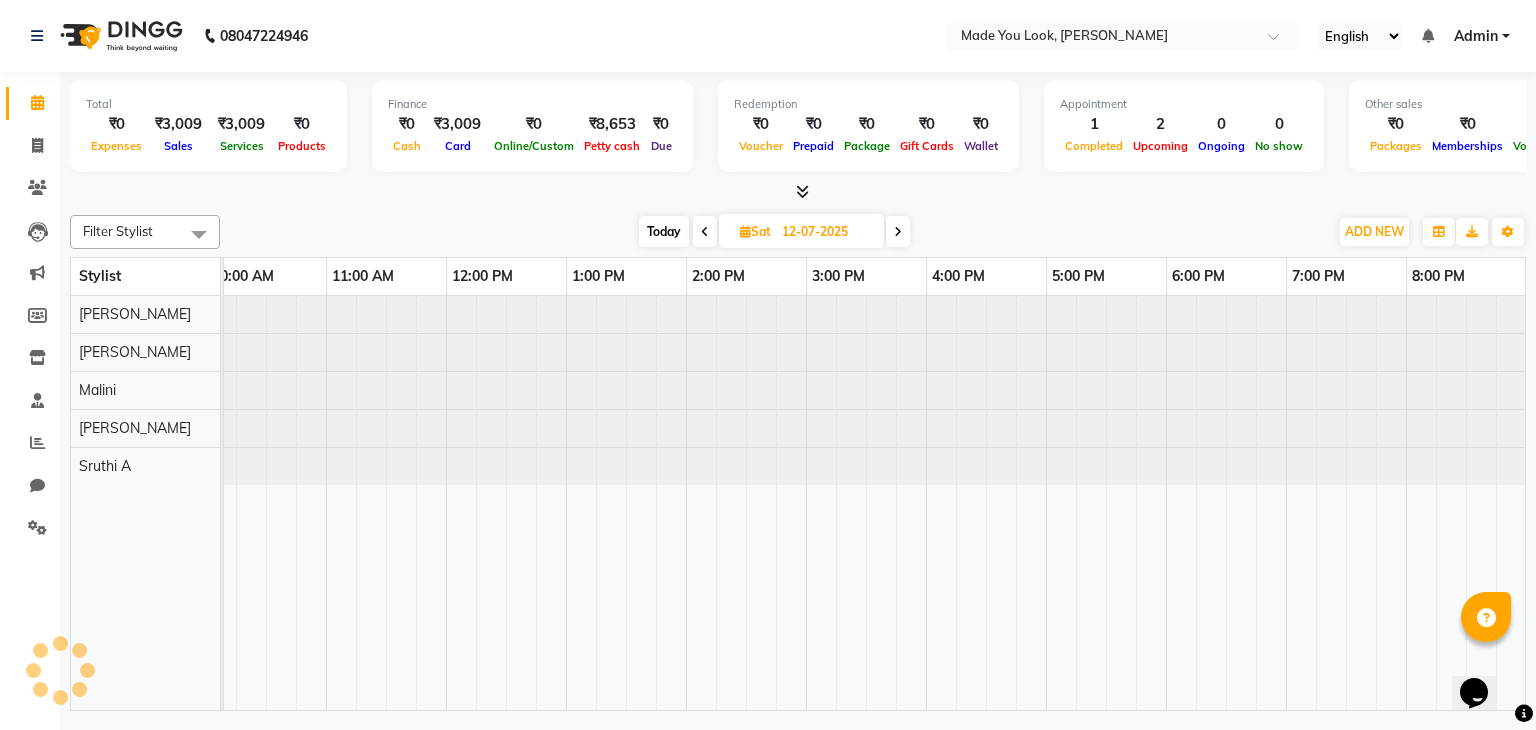 scroll, scrollTop: 0, scrollLeft: 0, axis: both 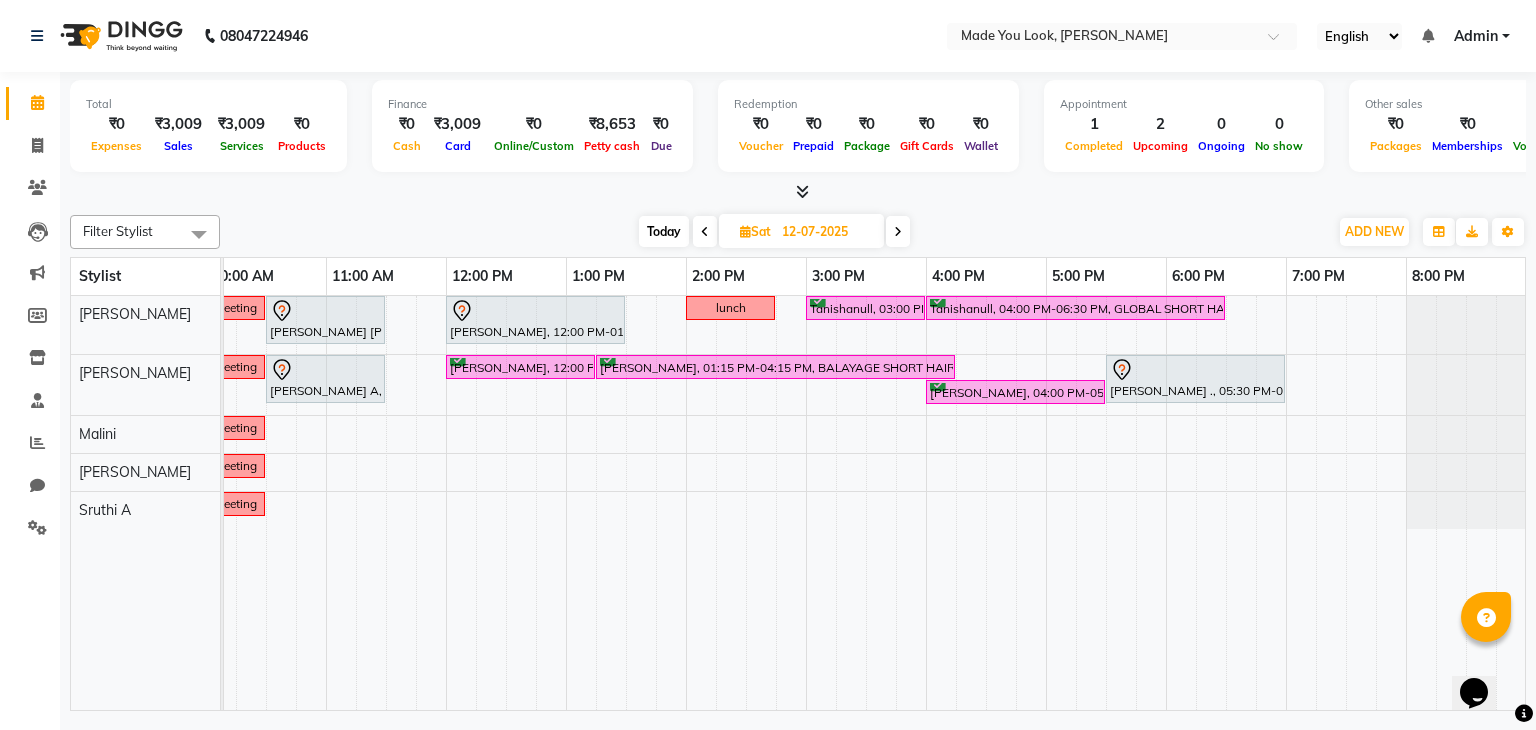 click at bounding box center [898, 232] 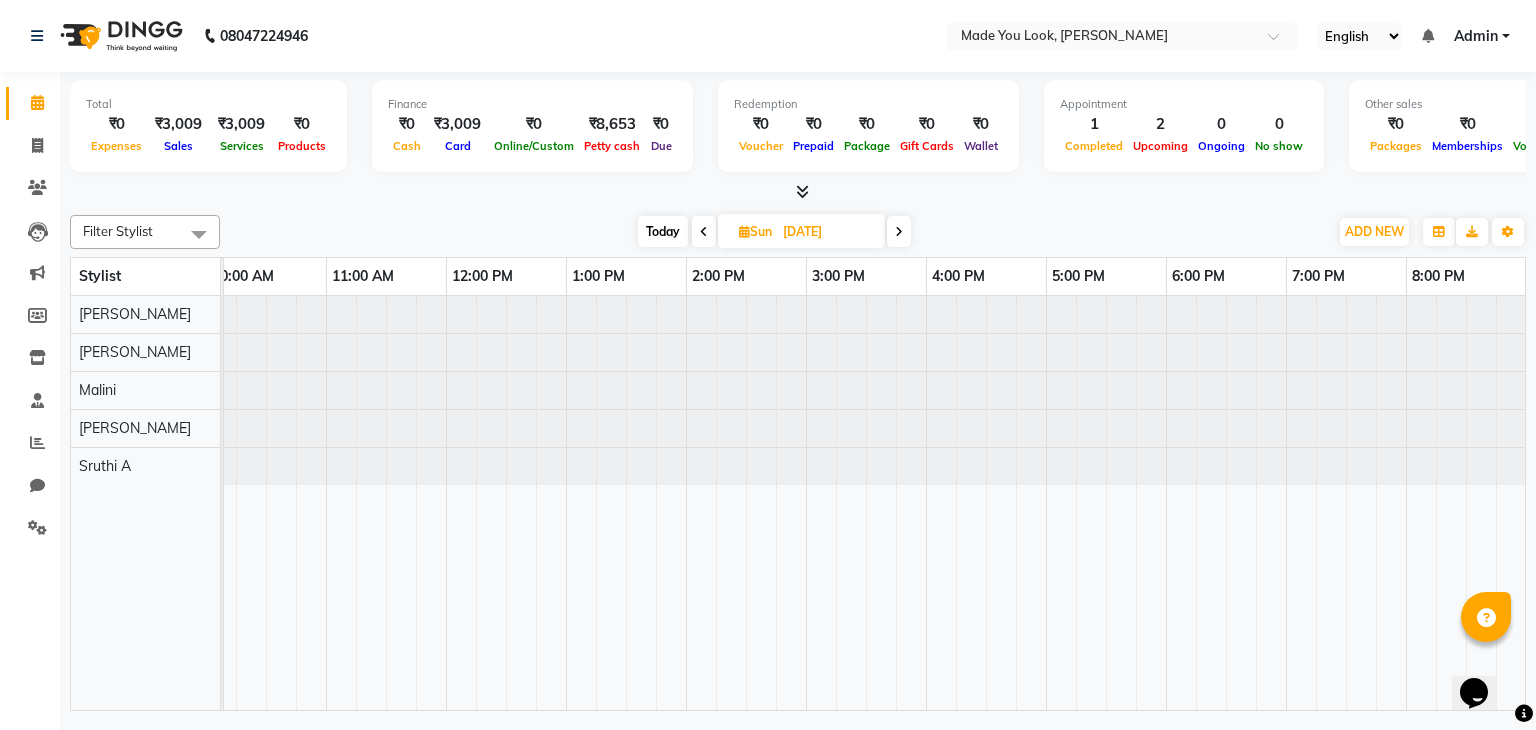 scroll, scrollTop: 0, scrollLeft: 0, axis: both 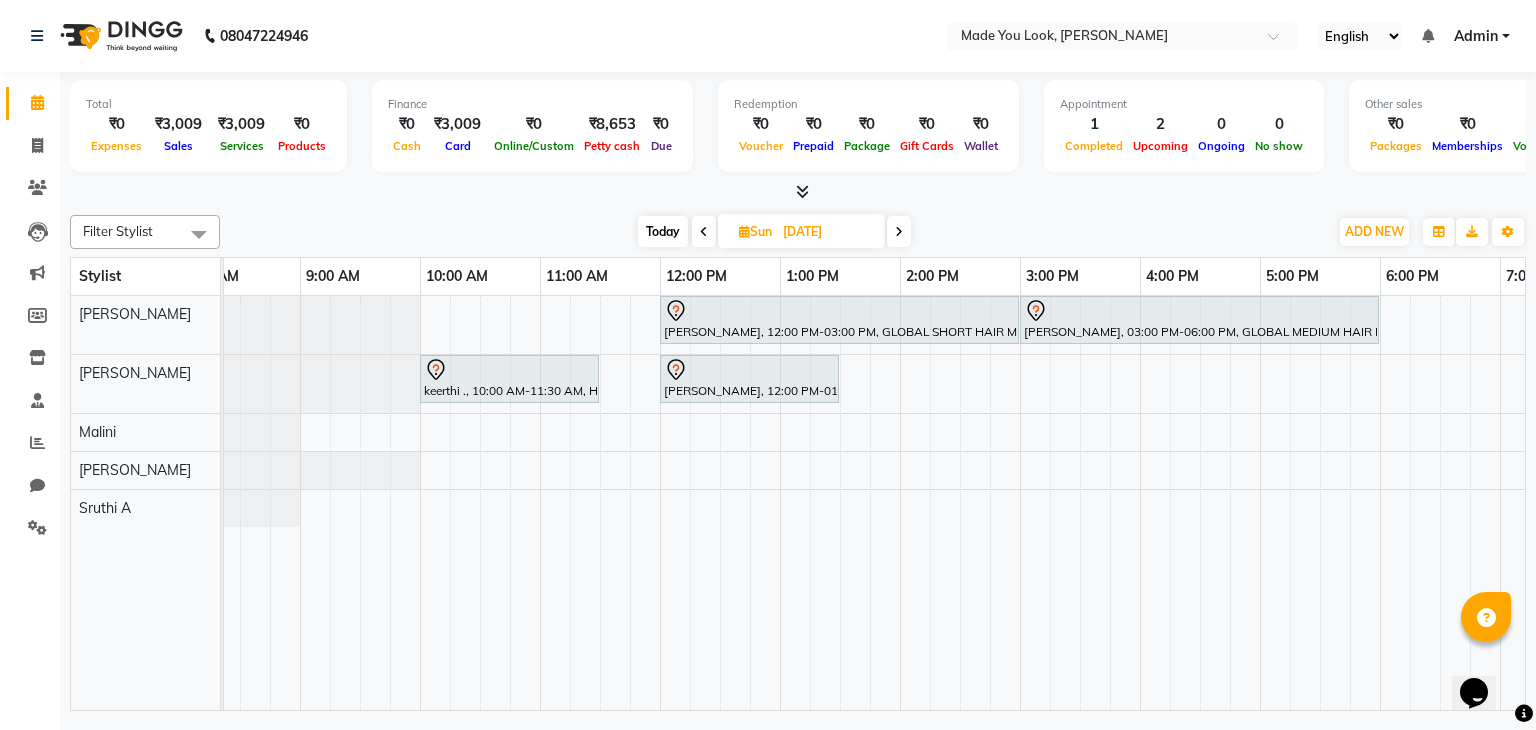 click at bounding box center [704, 231] 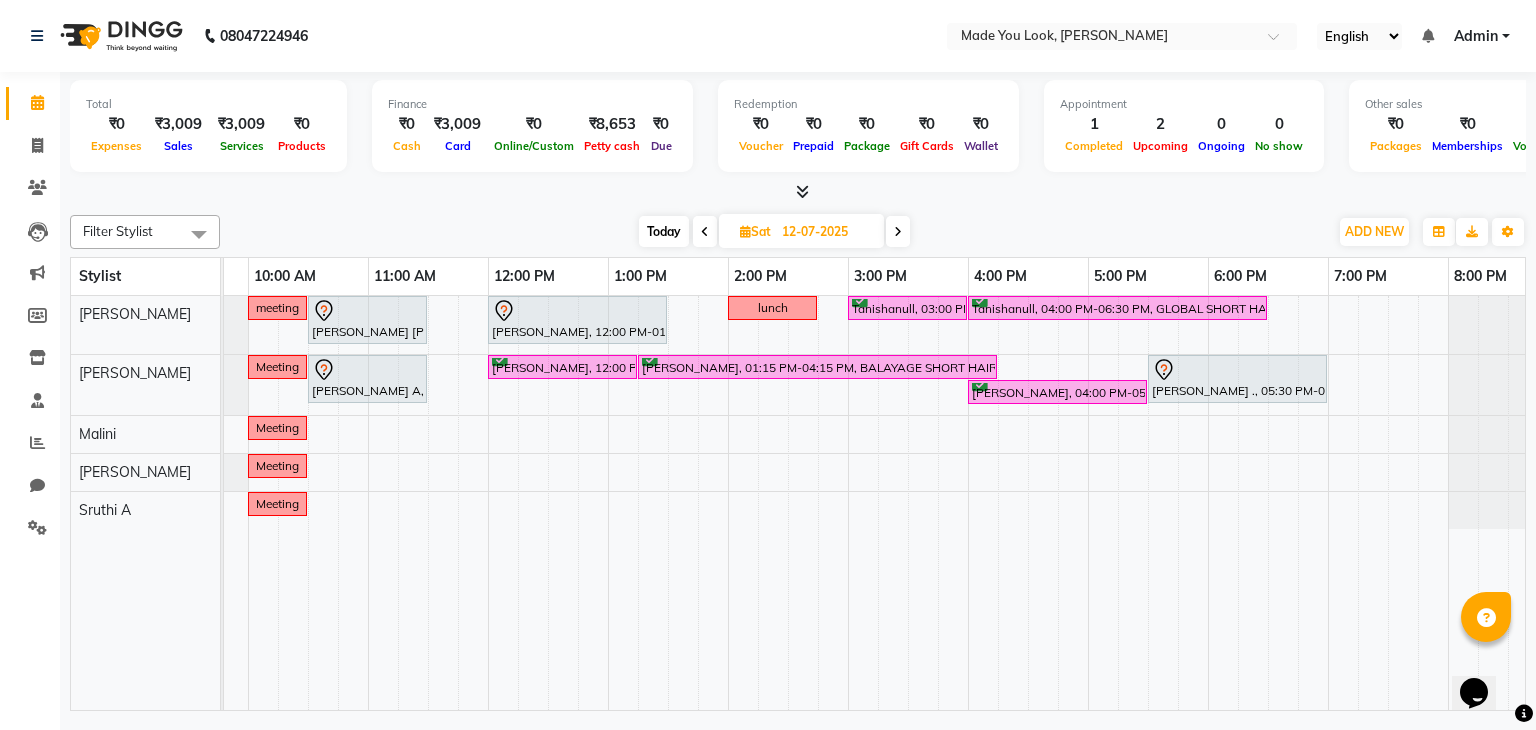 click at bounding box center [898, 231] 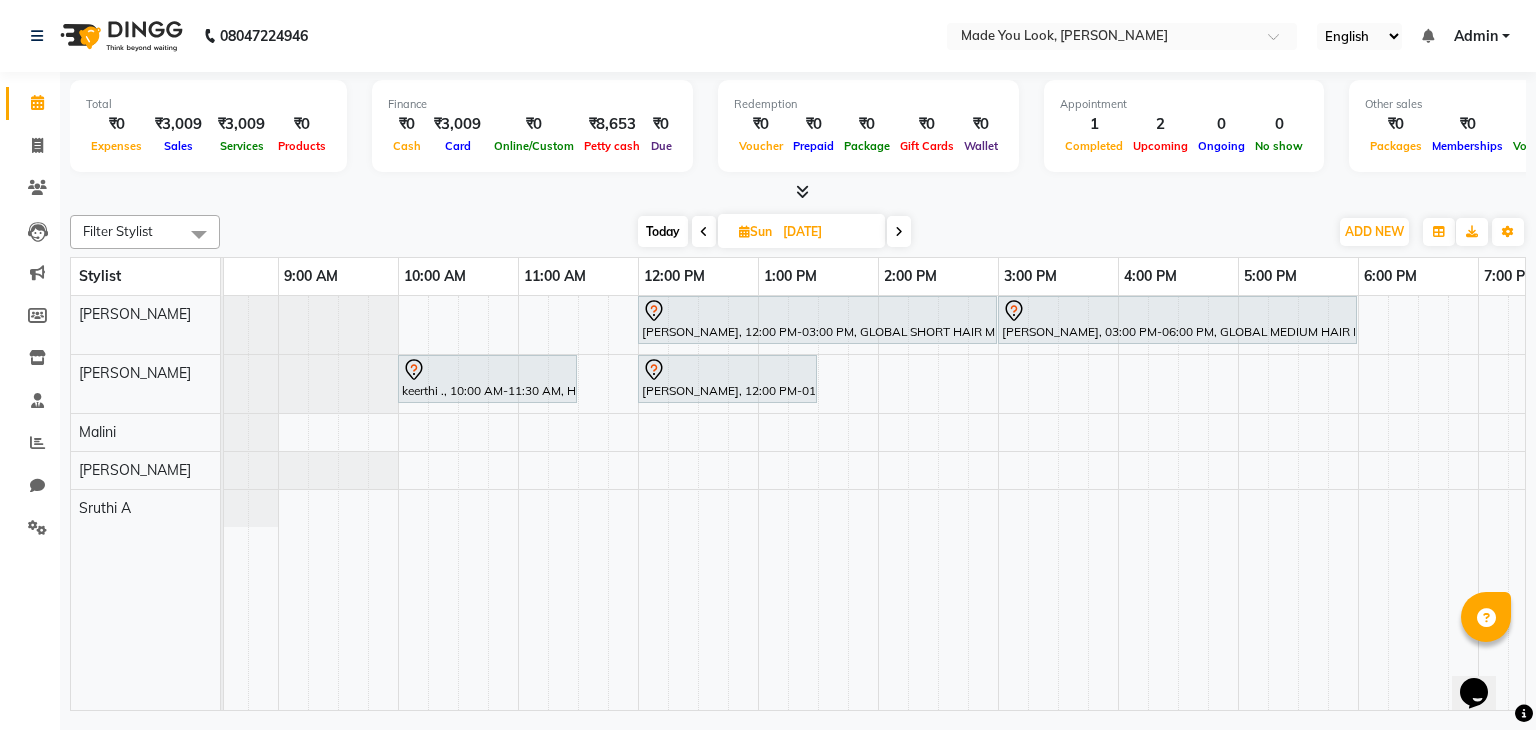 click at bounding box center [899, 232] 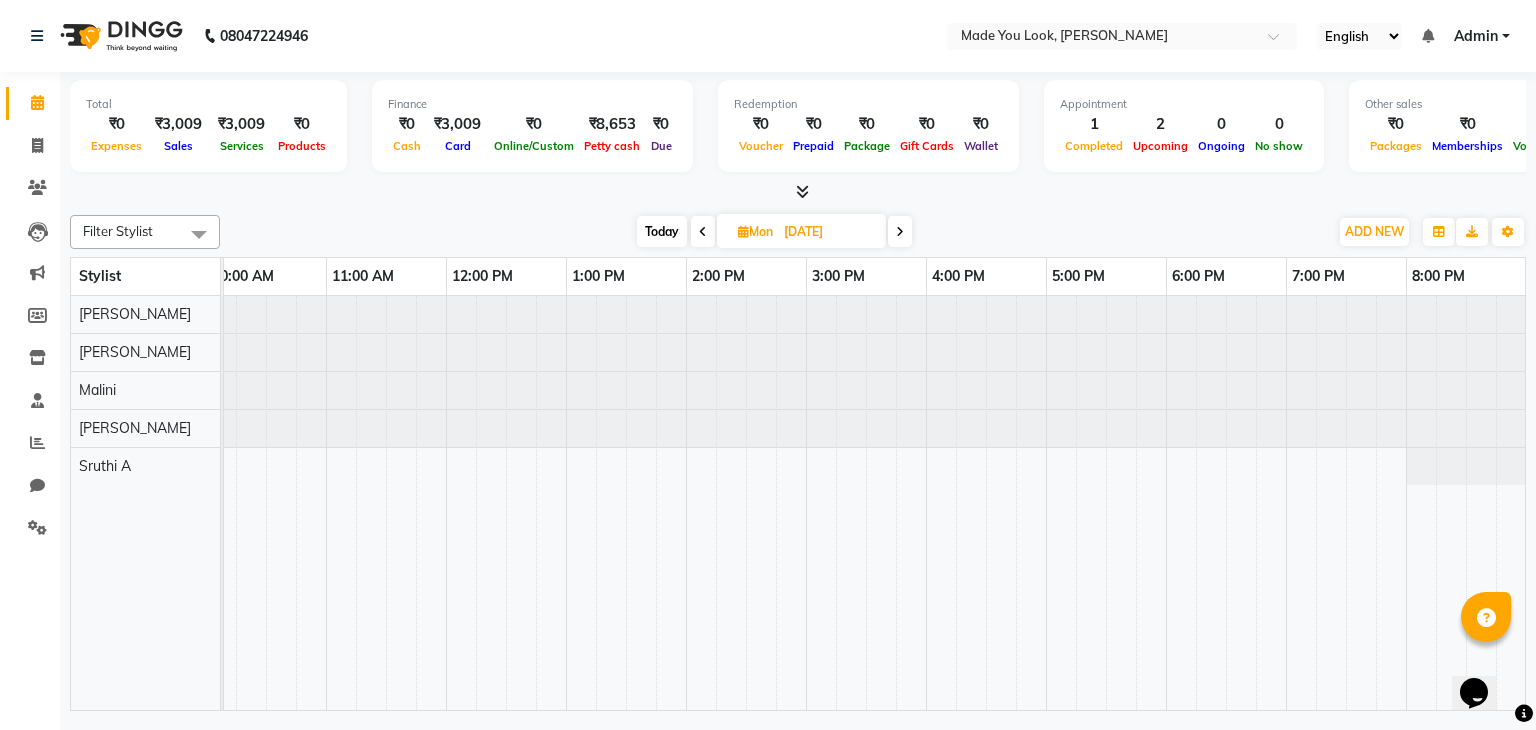 click on "[DATE]" at bounding box center [828, 232] 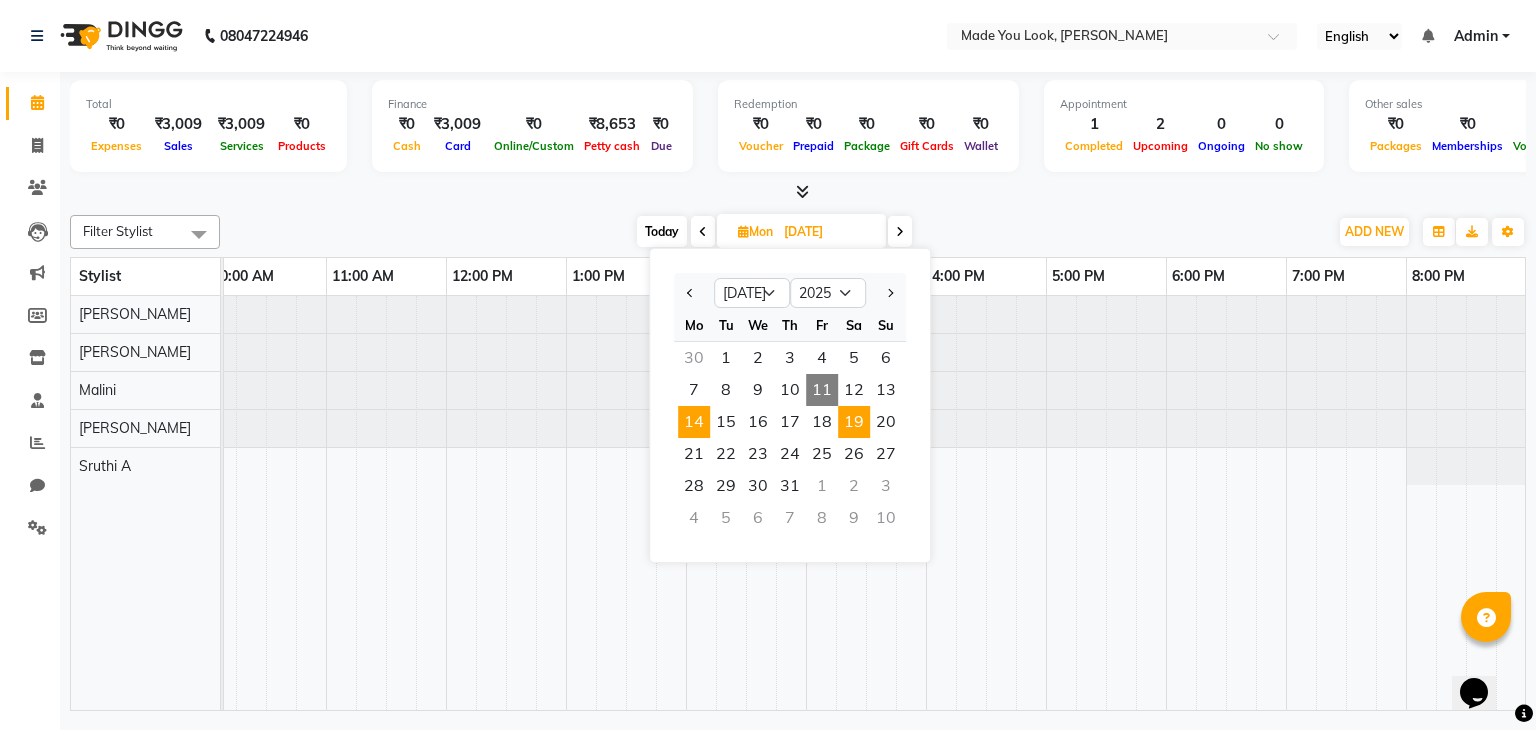 click on "19" at bounding box center (854, 422) 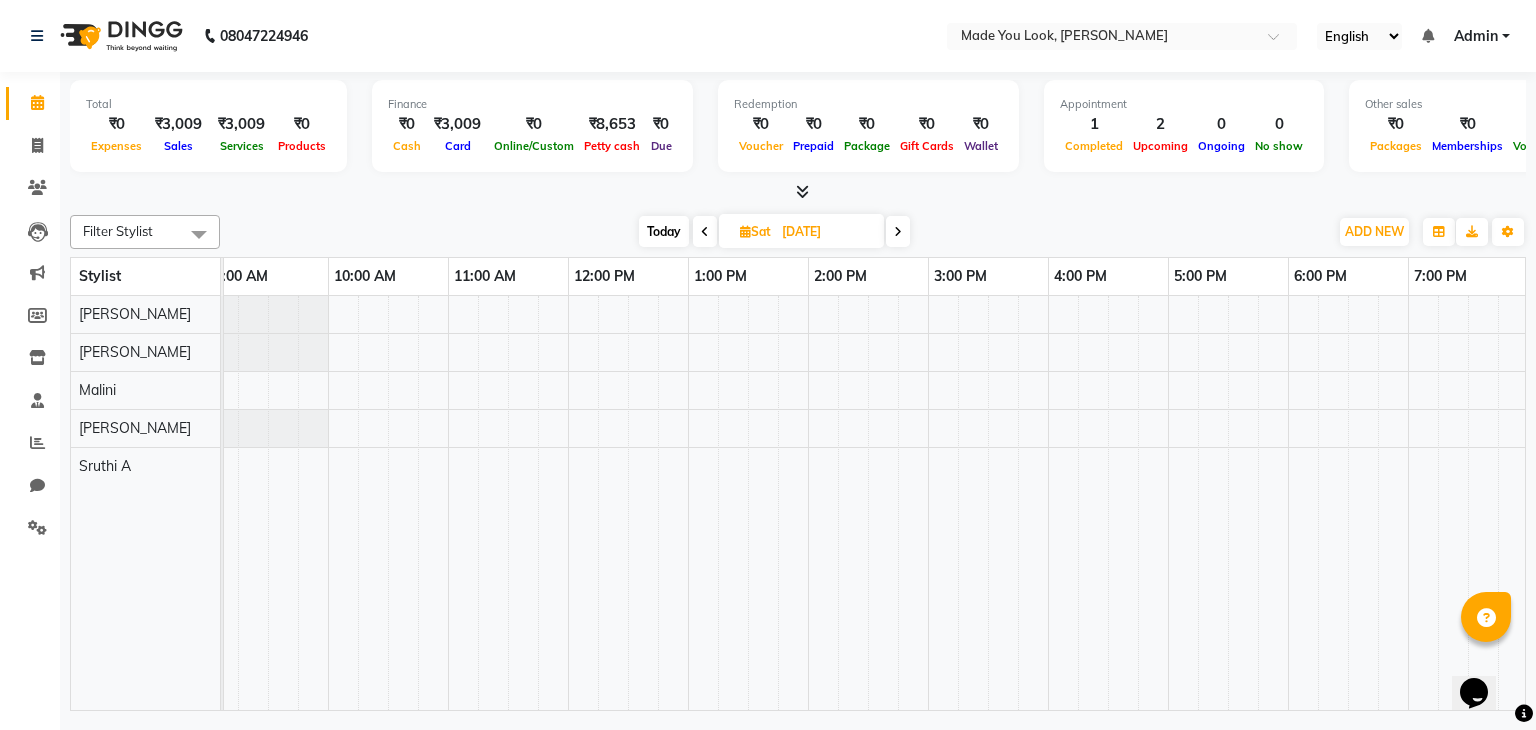 click at bounding box center (898, 232) 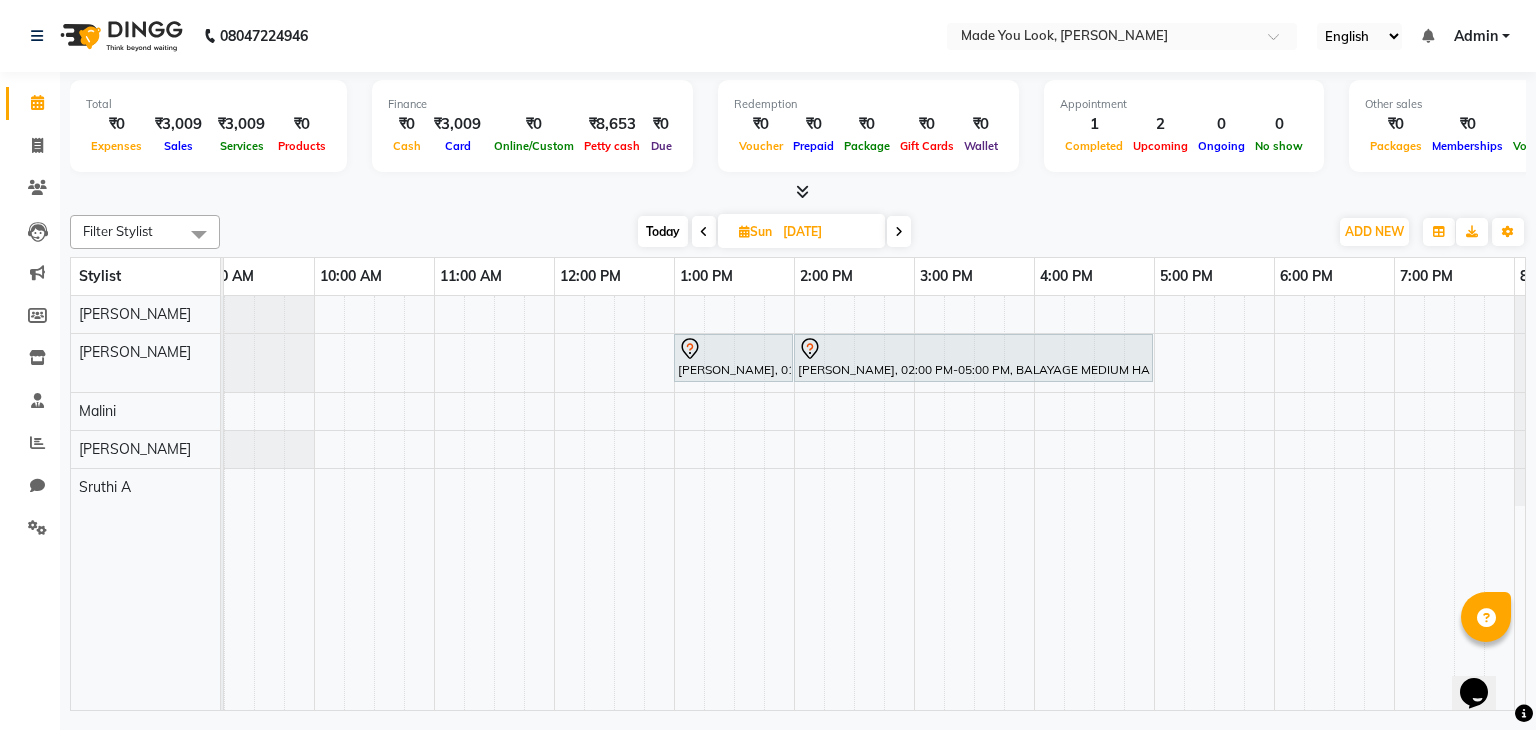 click at bounding box center [704, 232] 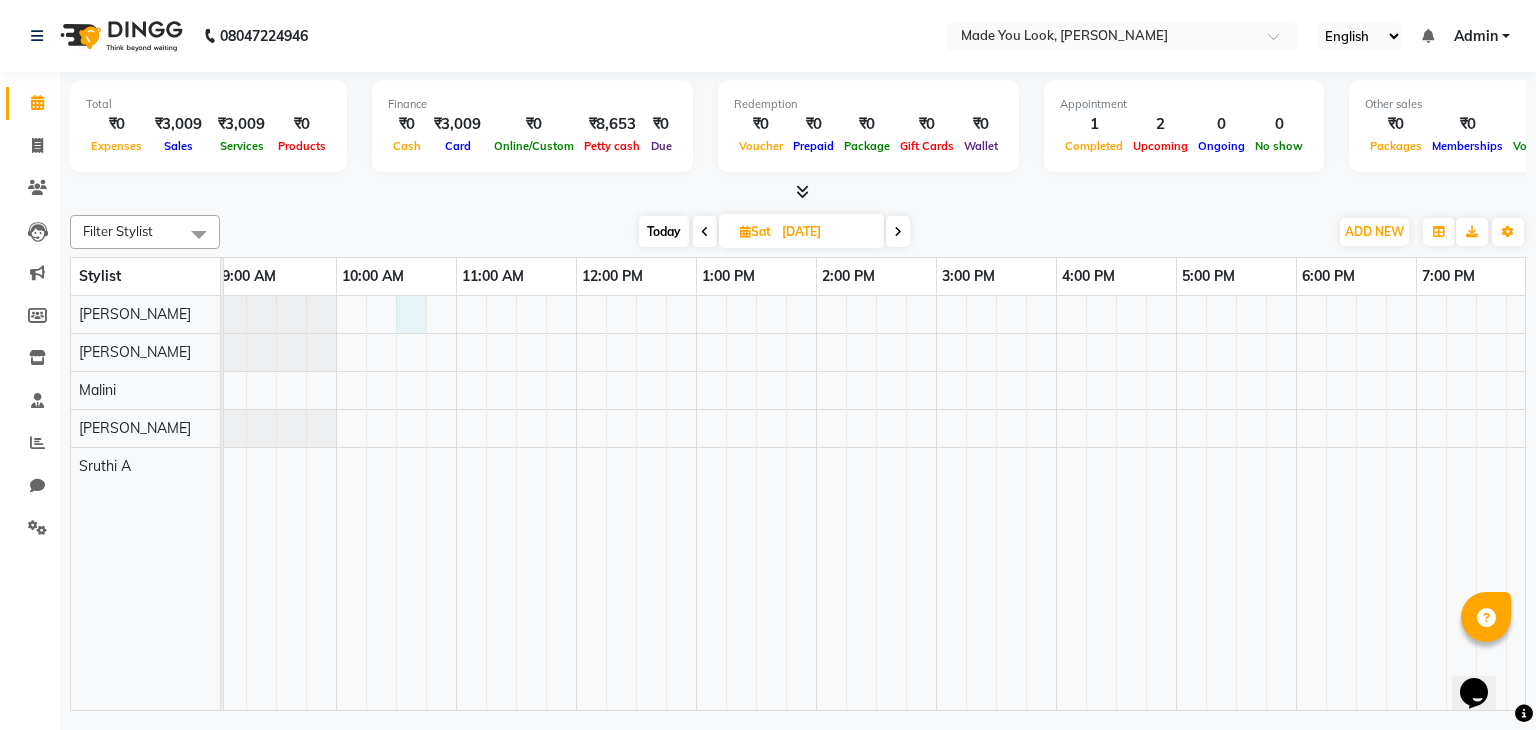 click at bounding box center (876, 503) 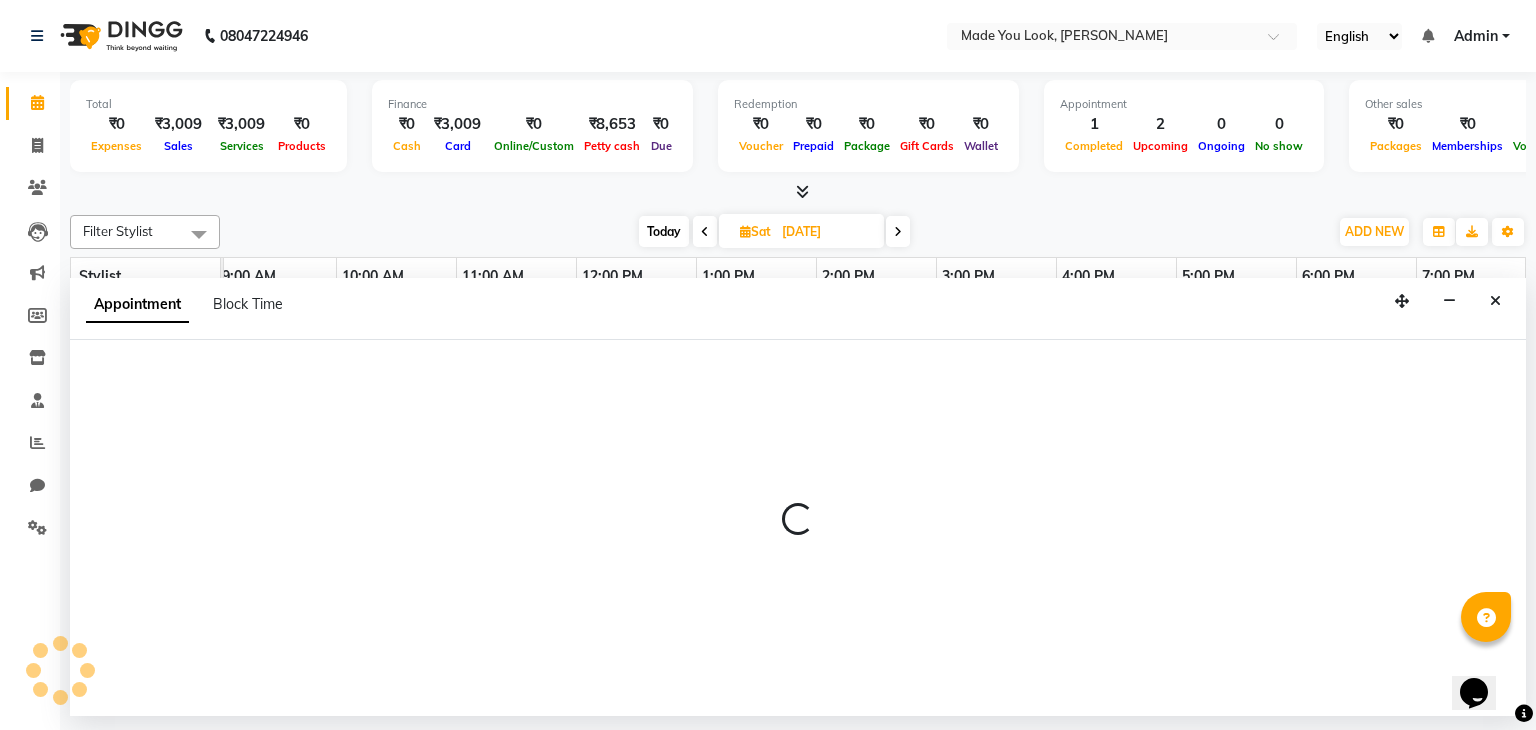select on "83312" 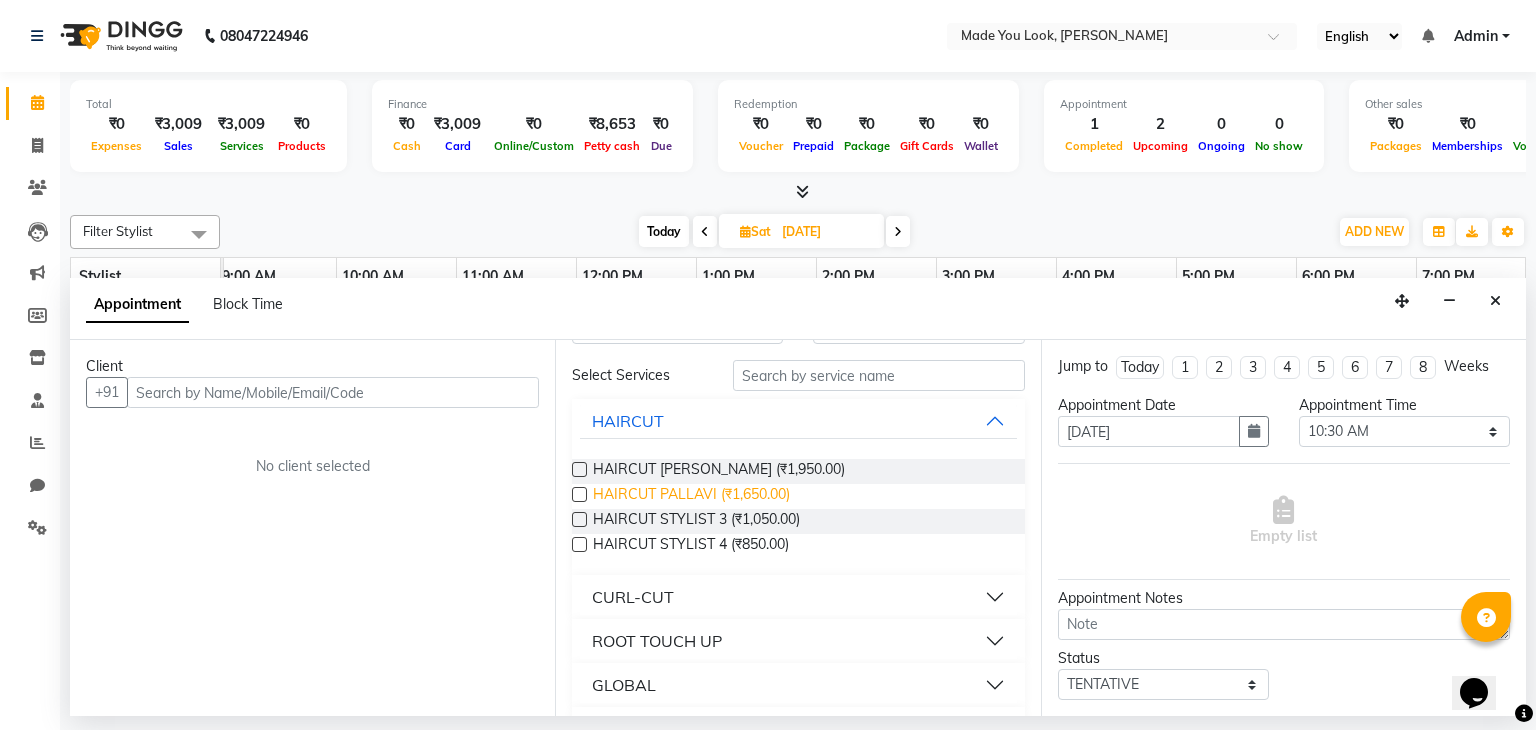 scroll, scrollTop: 139, scrollLeft: 0, axis: vertical 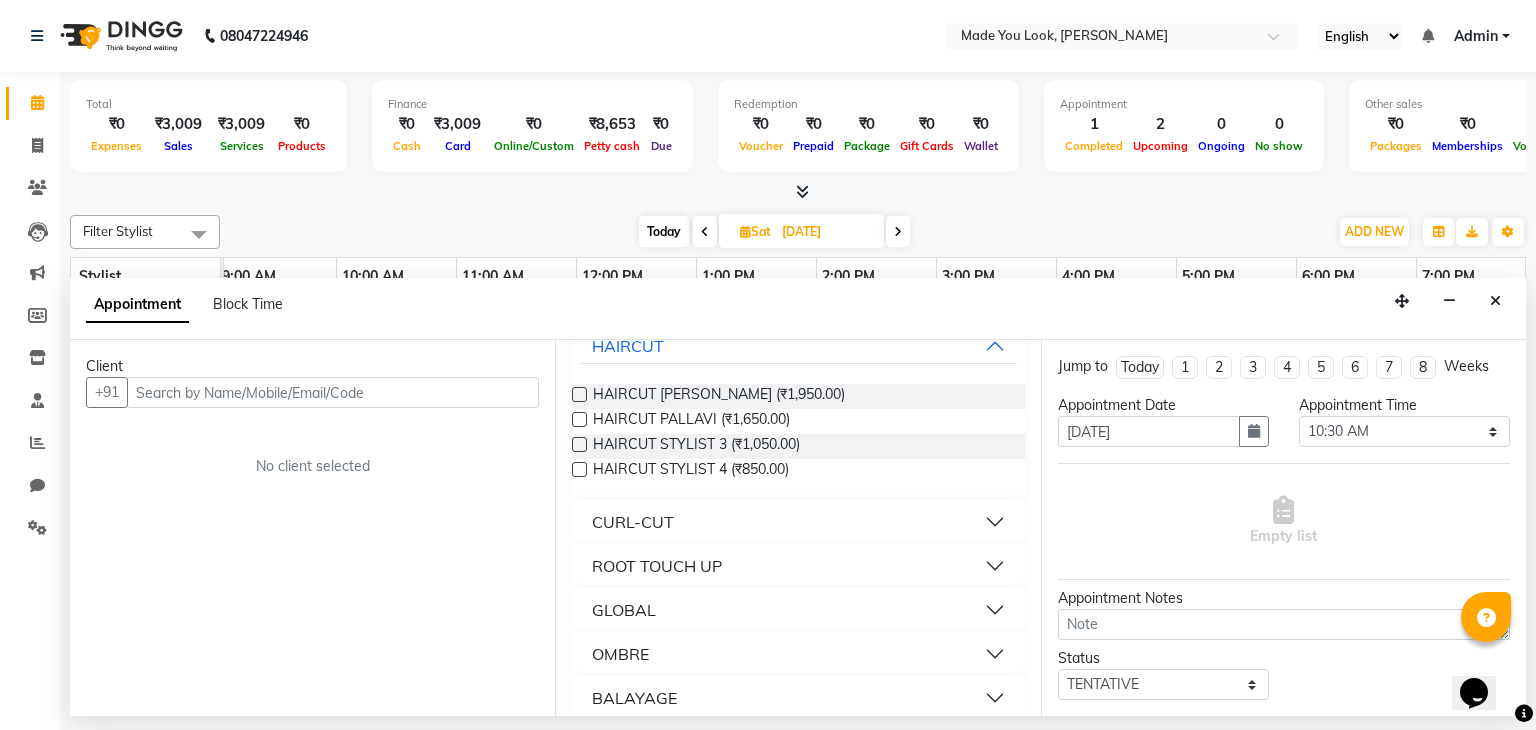 click on "CURL-CUT" at bounding box center (633, 522) 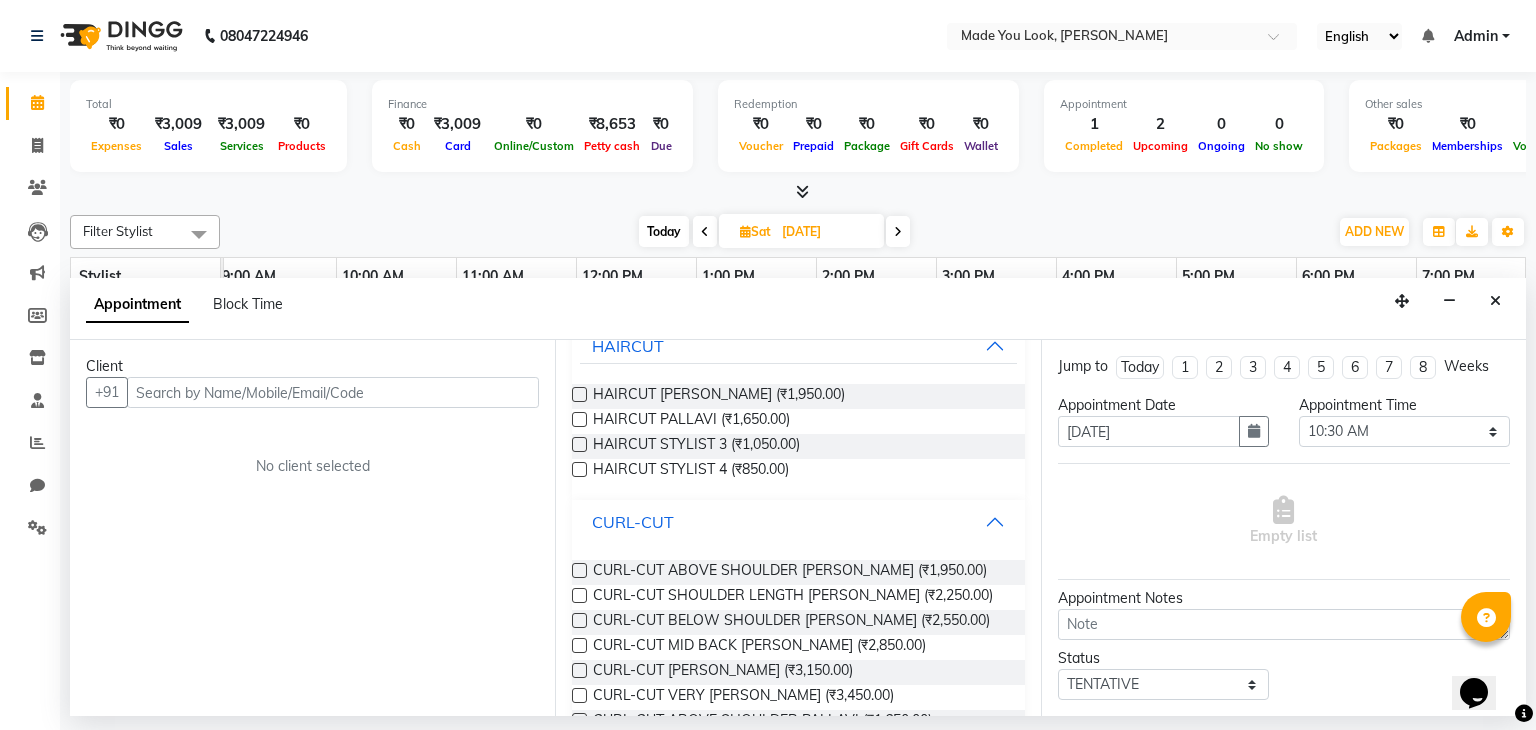 scroll, scrollTop: 263, scrollLeft: 0, axis: vertical 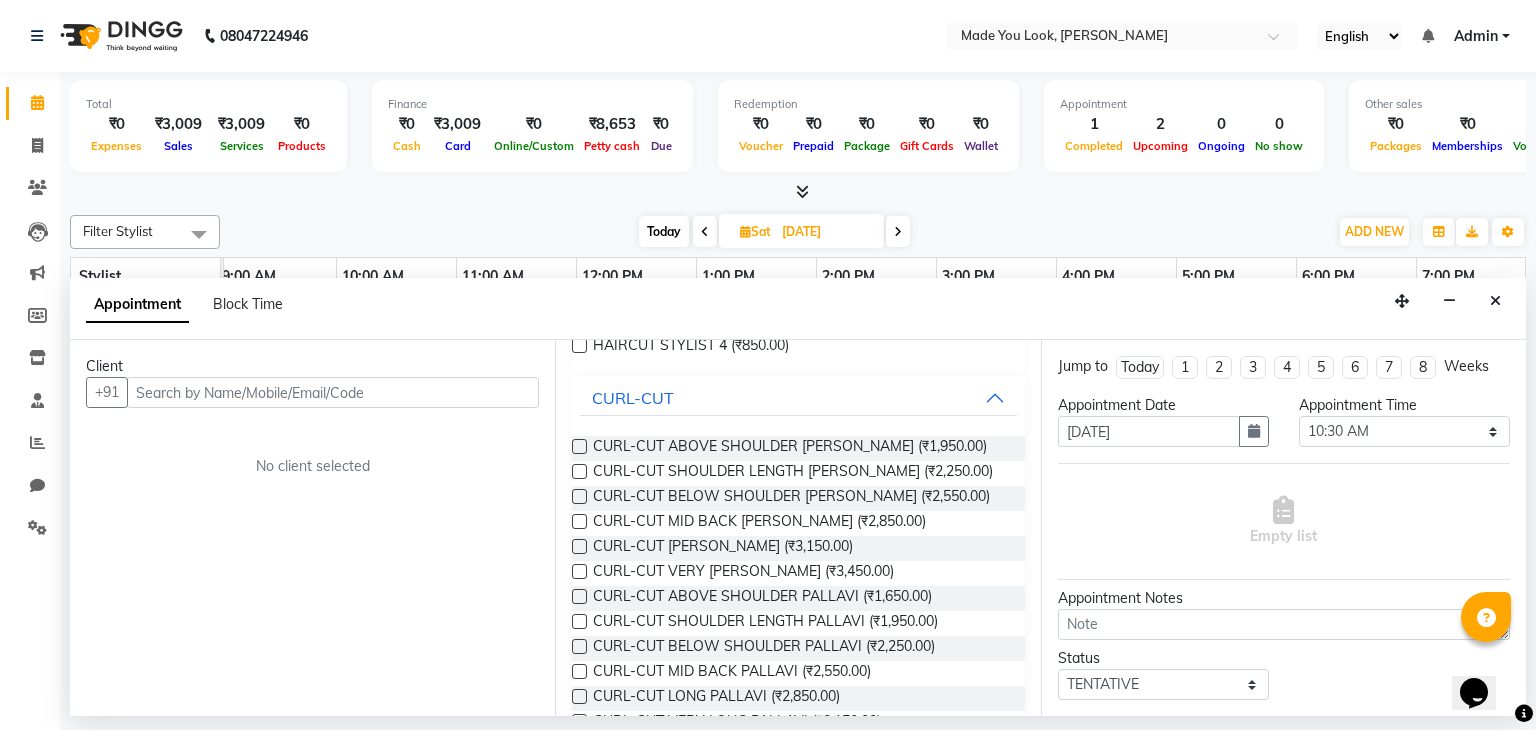 click at bounding box center (579, 446) 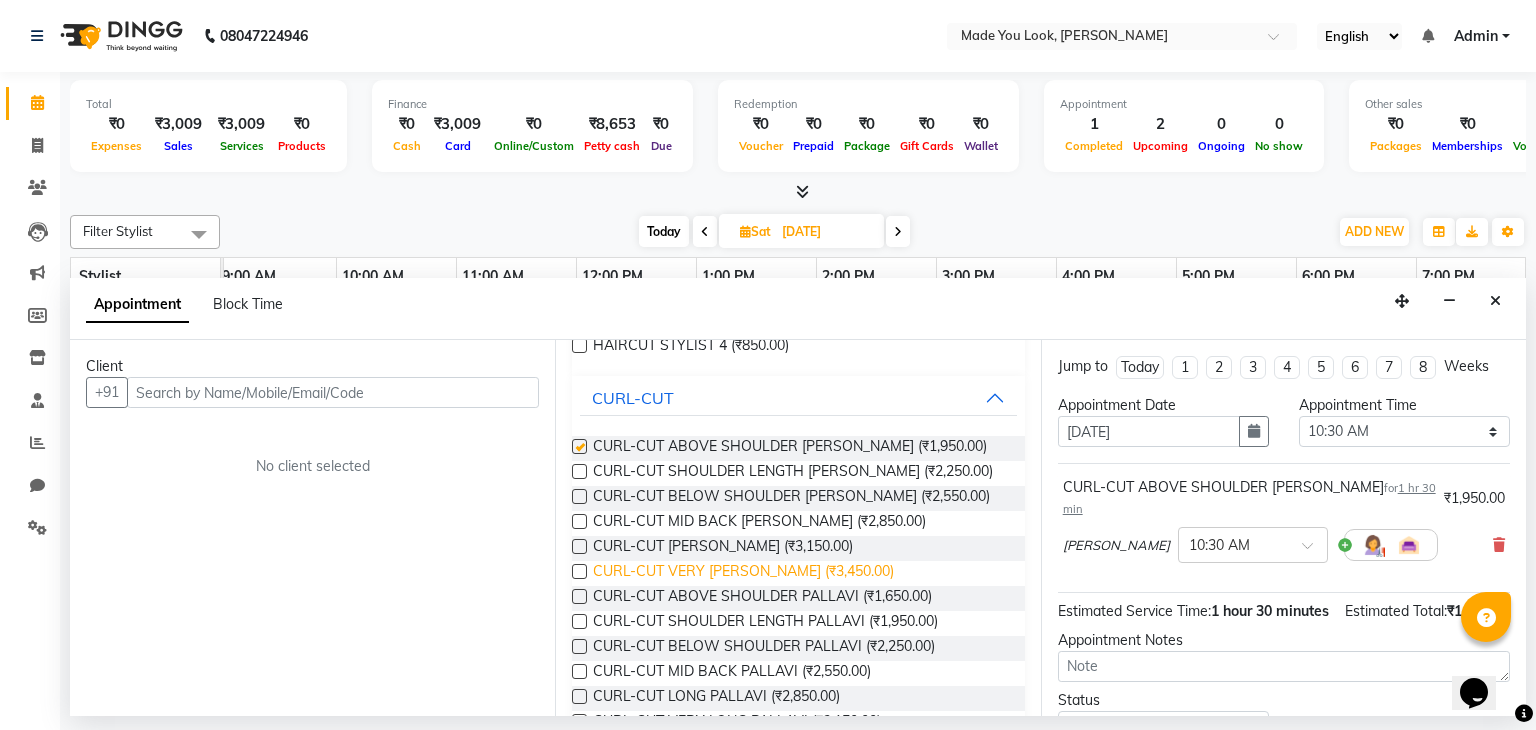 checkbox on "false" 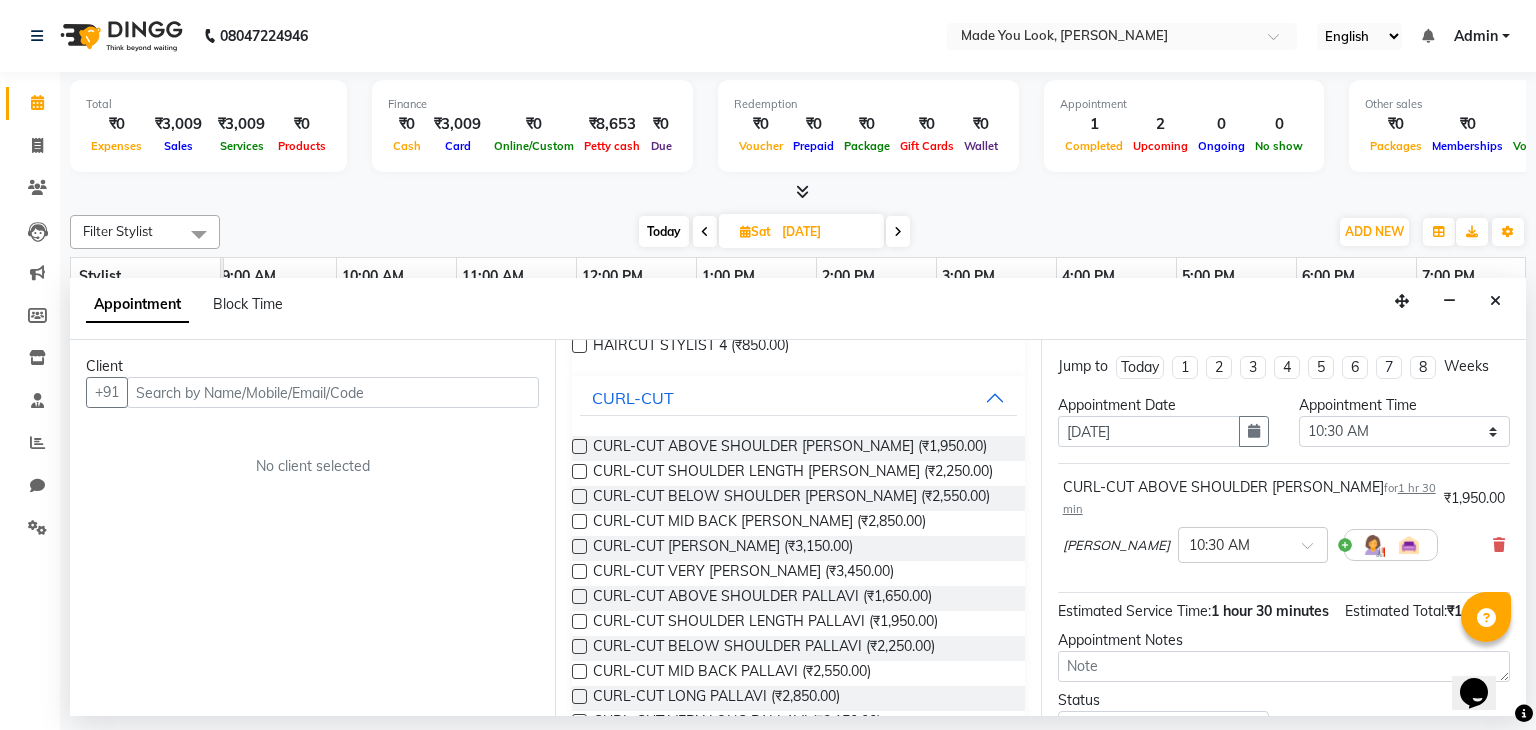 click at bounding box center (579, 521) 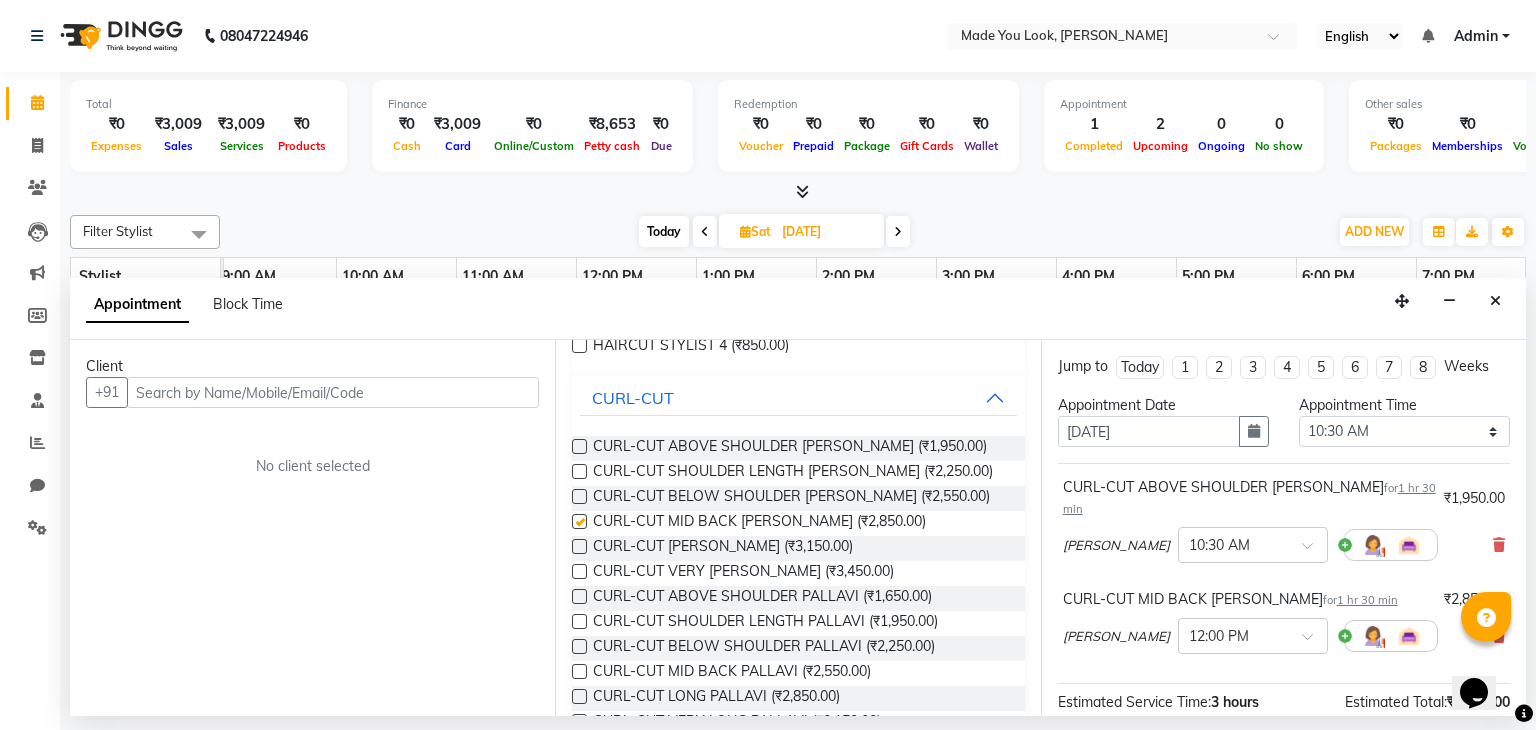checkbox on "false" 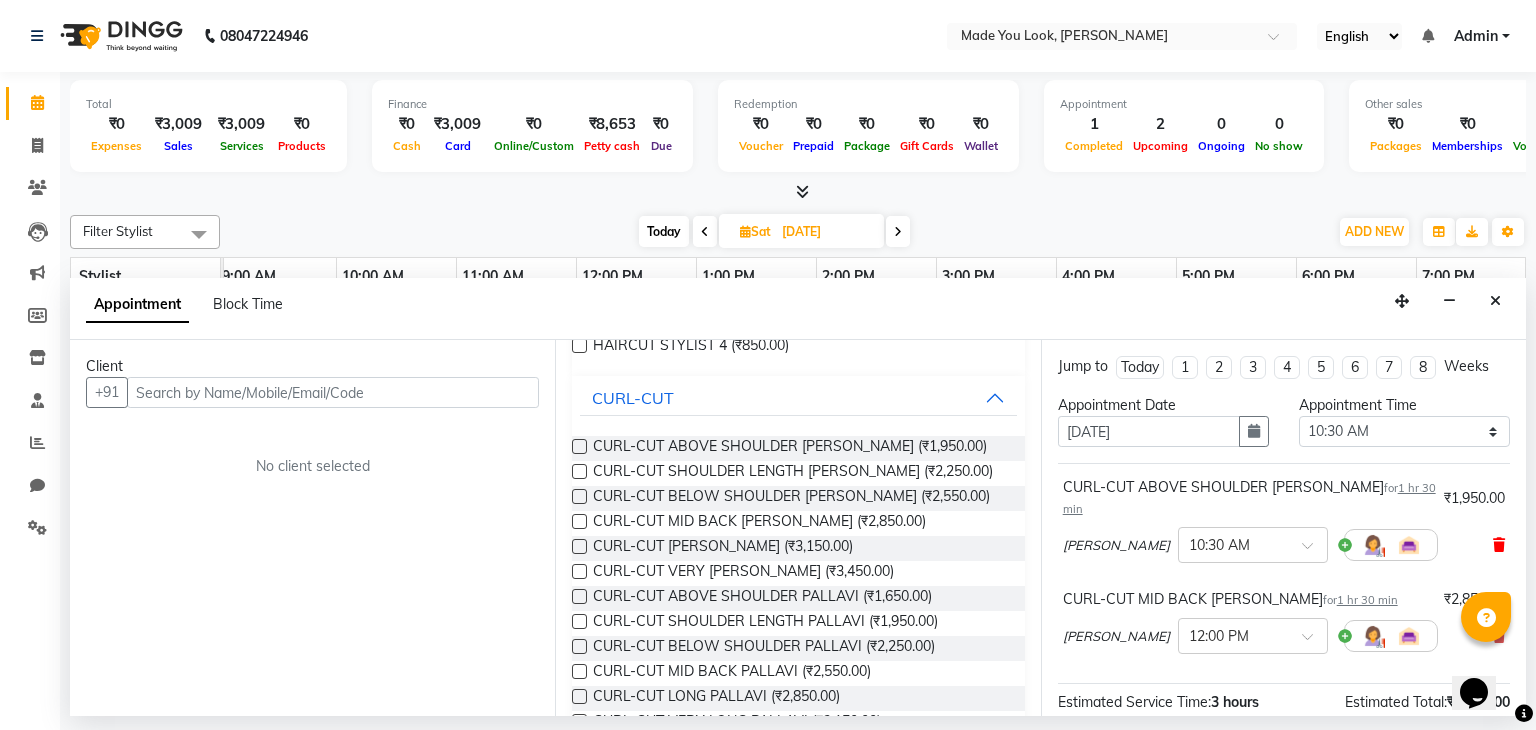 click at bounding box center [1499, 545] 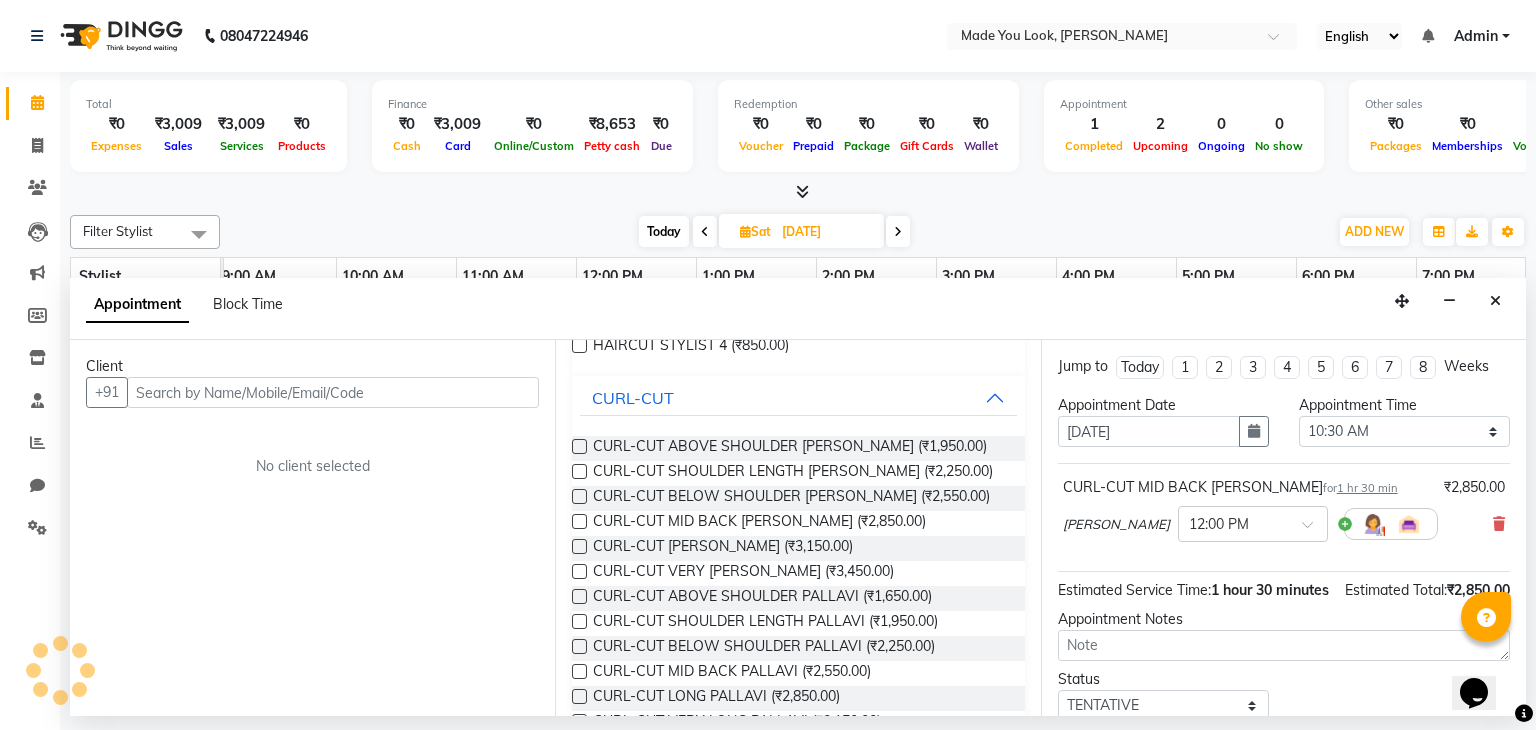 scroll, scrollTop: 152, scrollLeft: 0, axis: vertical 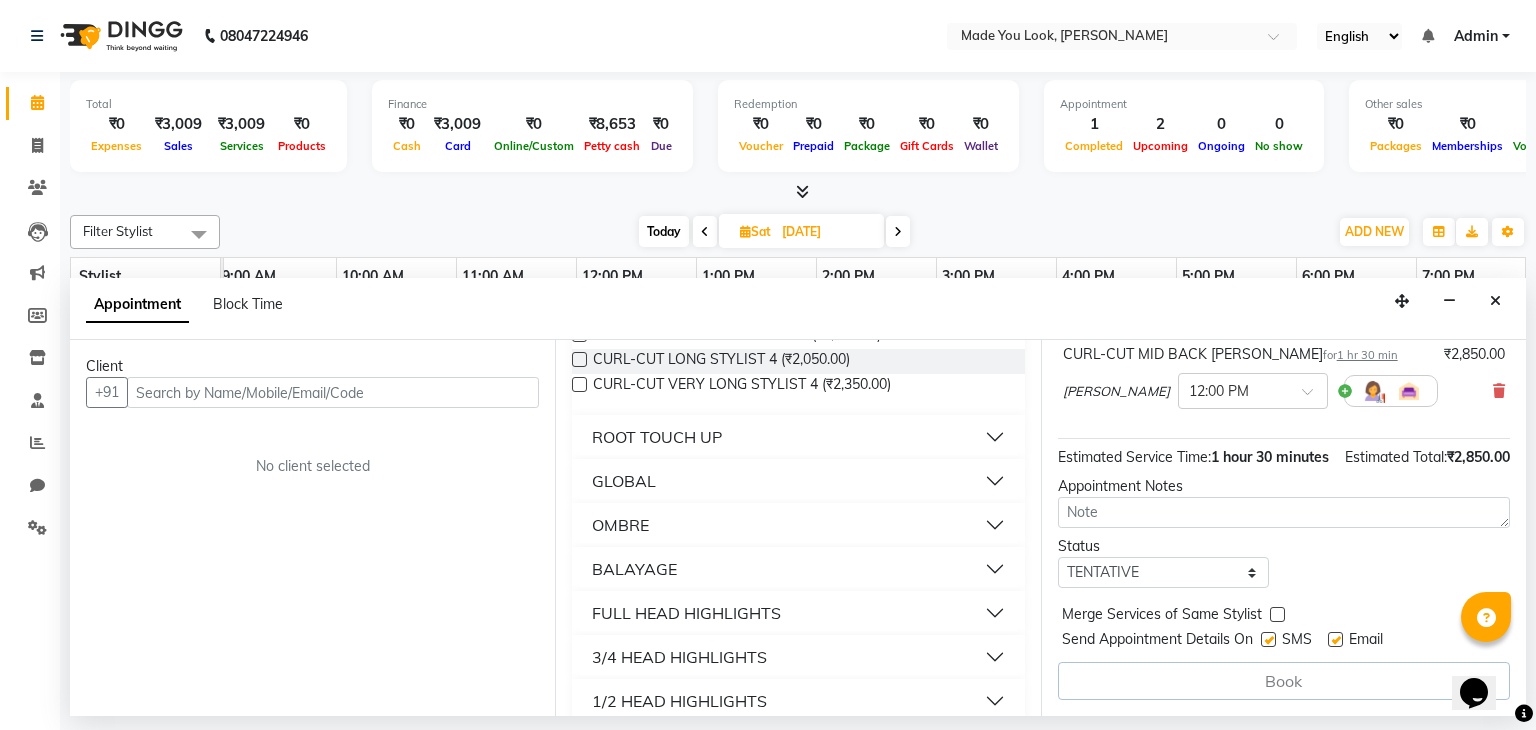 click on "BALAYAGE" at bounding box center (798, 569) 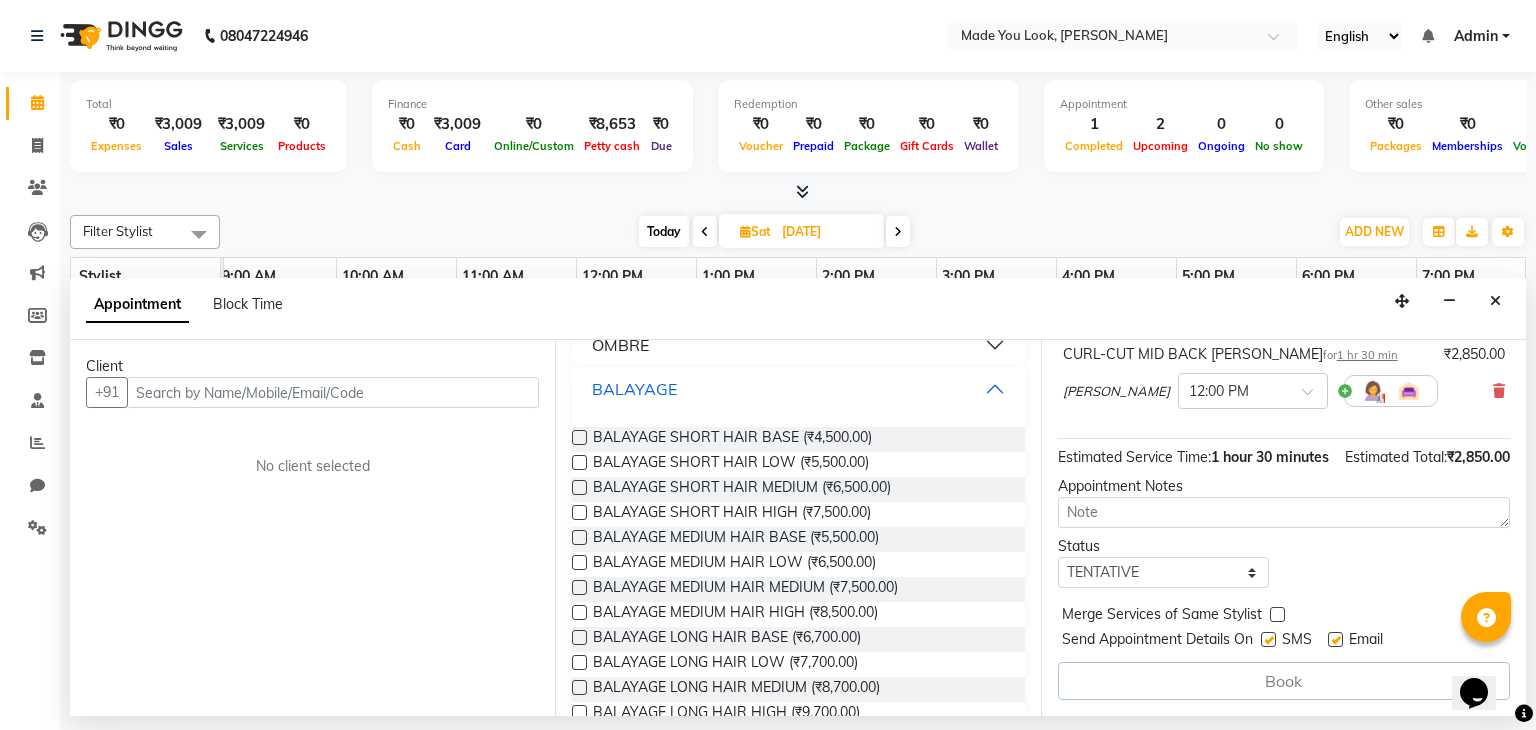 scroll, scrollTop: 1080, scrollLeft: 0, axis: vertical 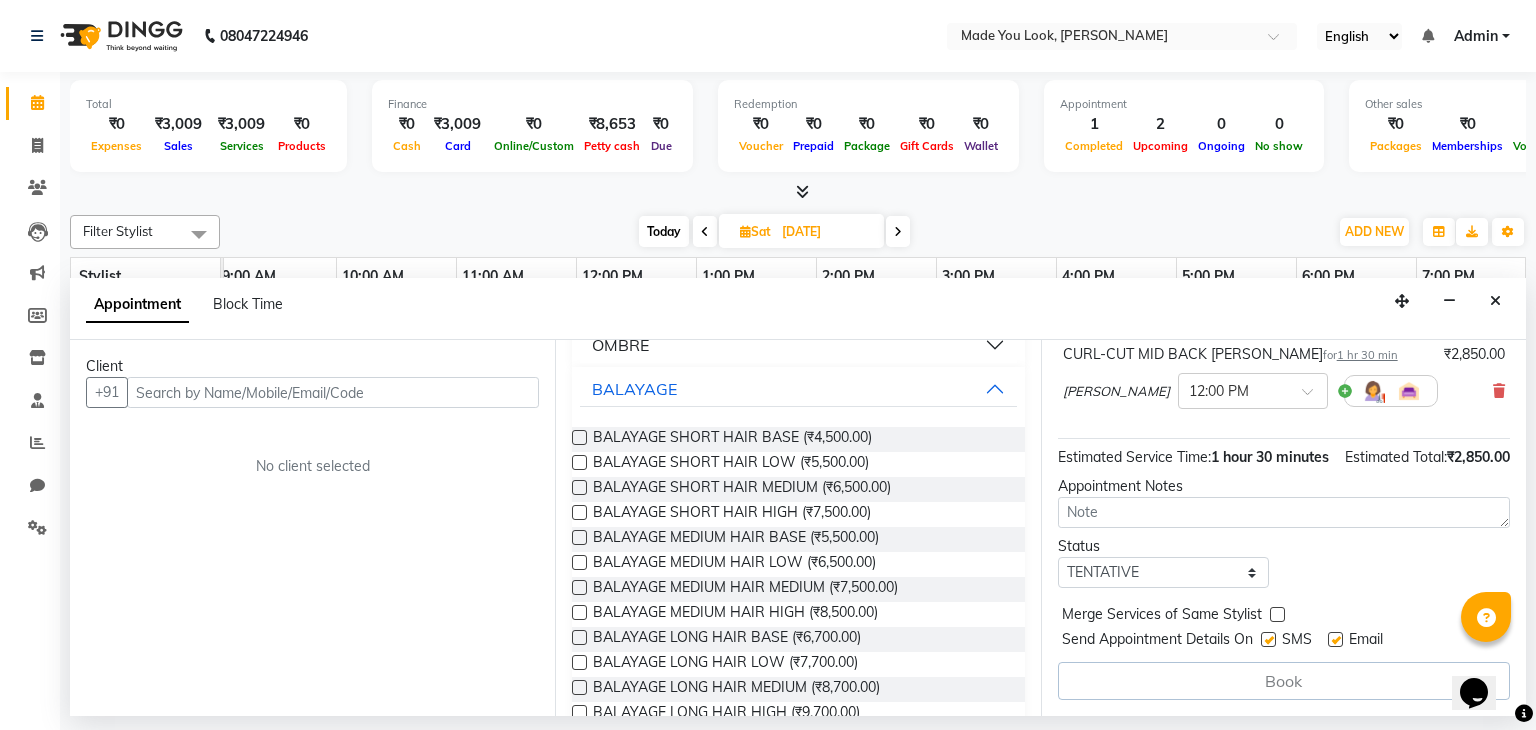 click at bounding box center [579, 437] 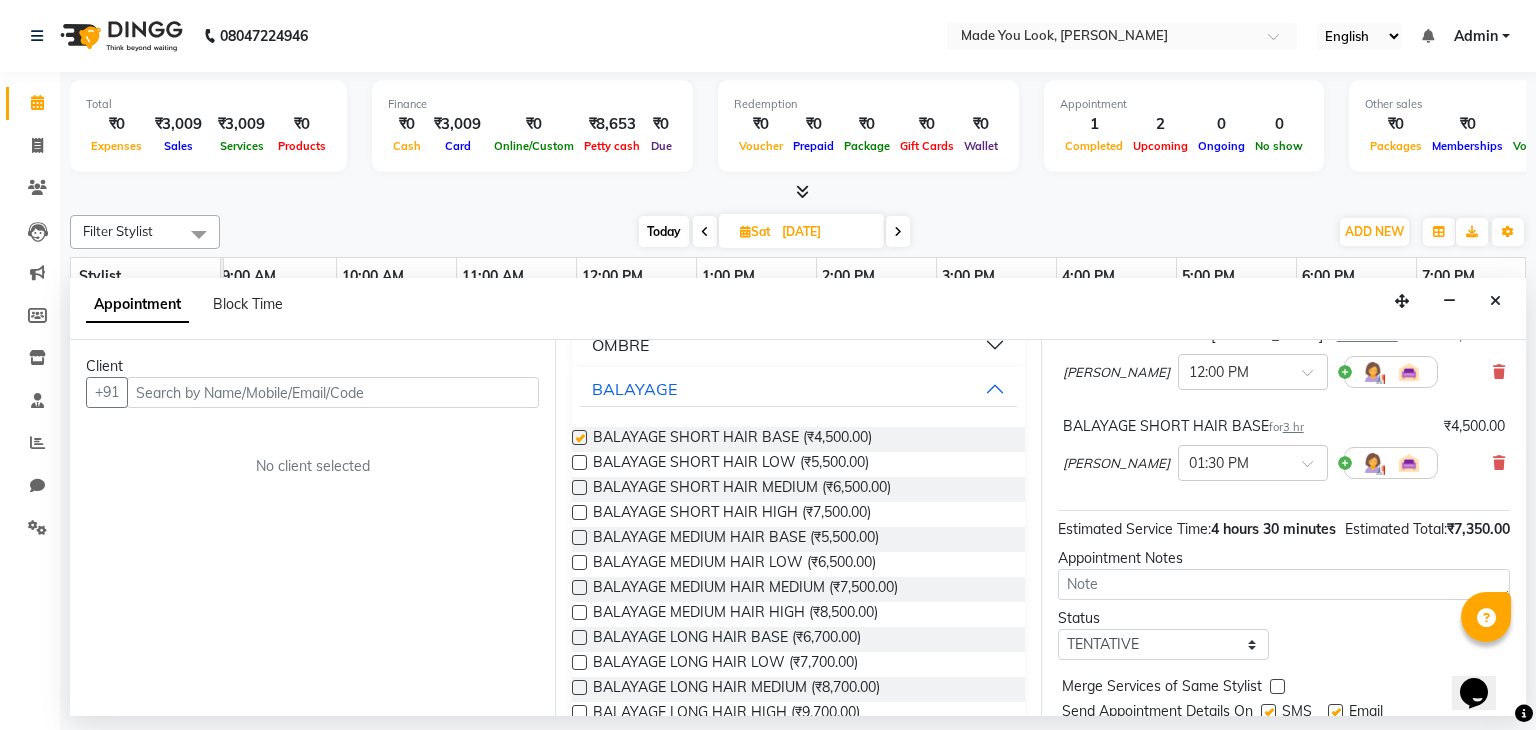 checkbox on "false" 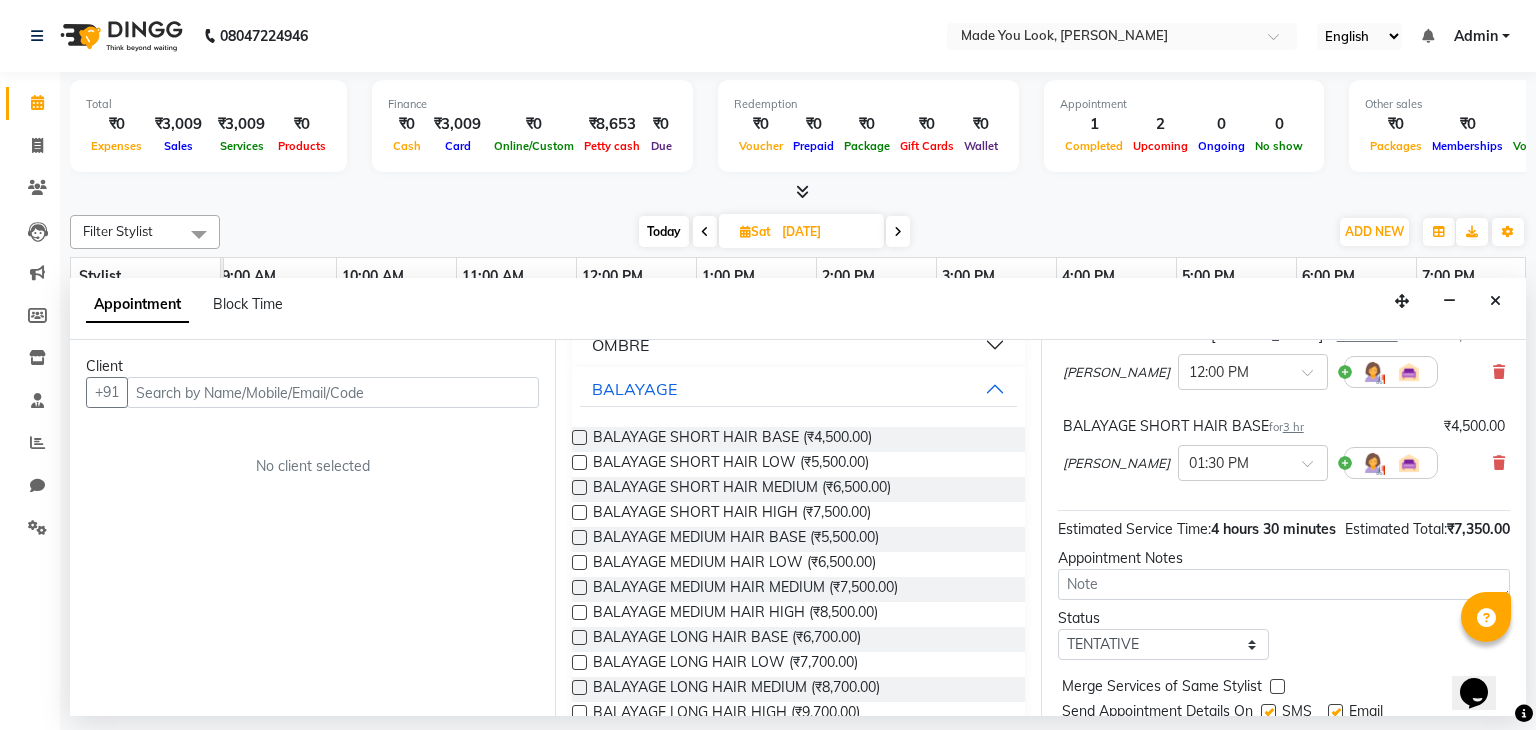scroll, scrollTop: 244, scrollLeft: 0, axis: vertical 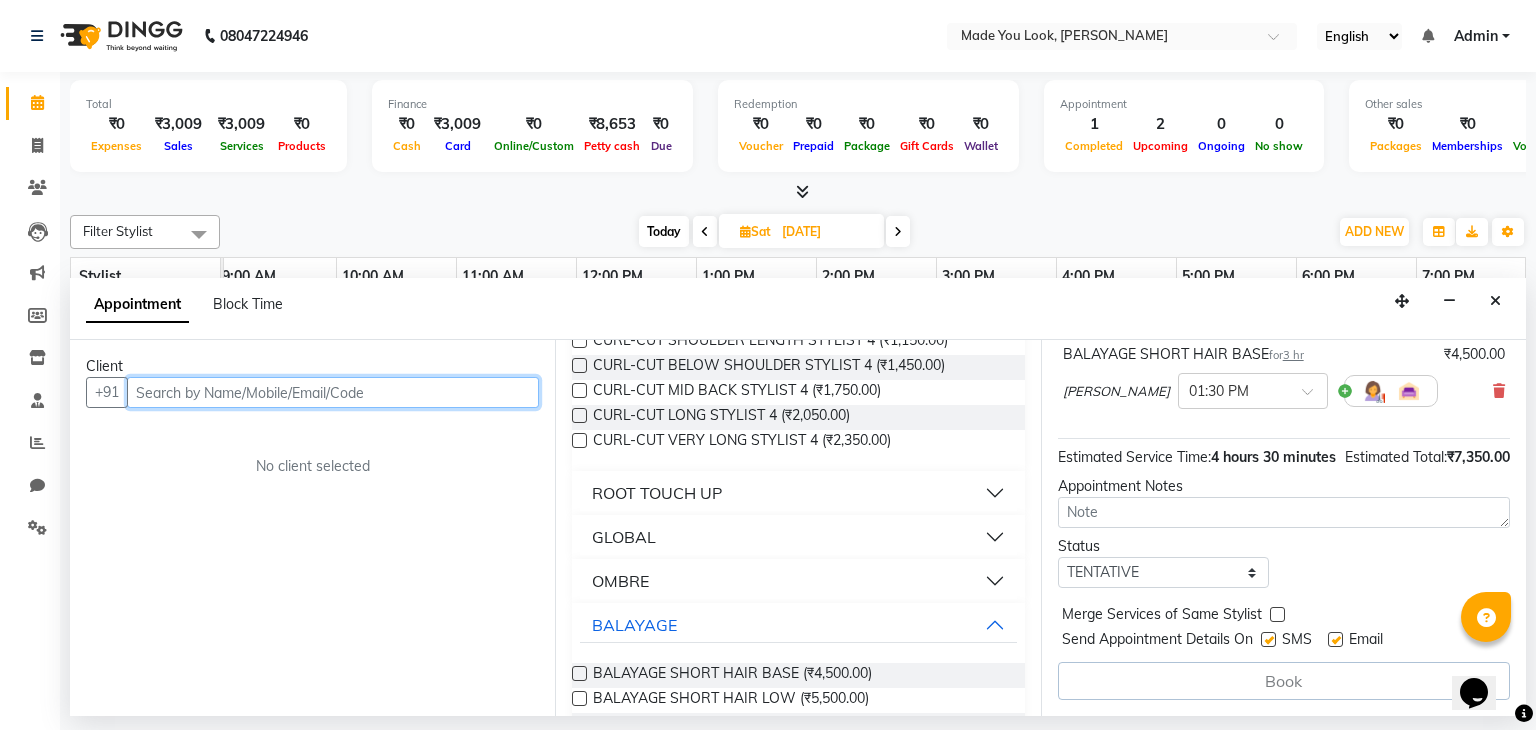 click at bounding box center [333, 392] 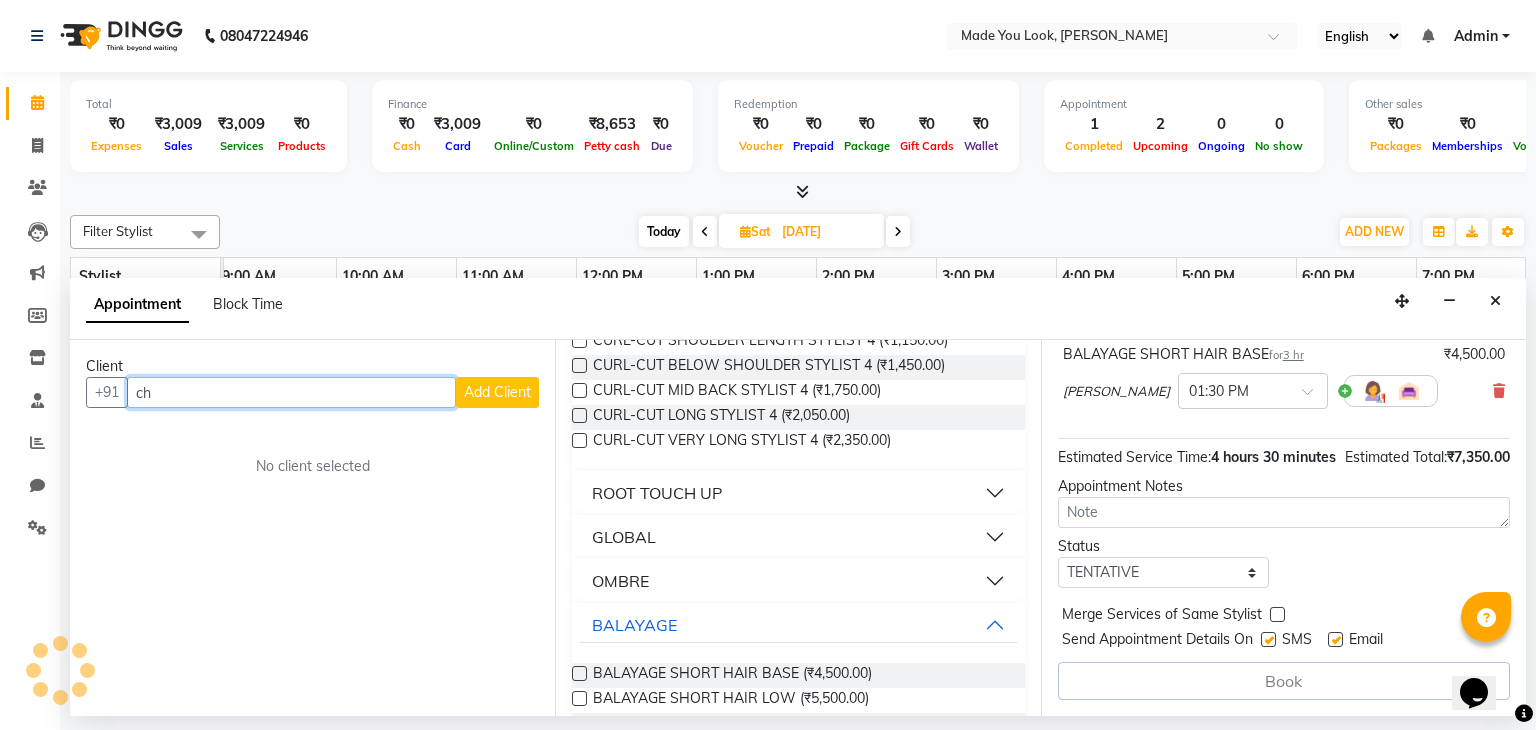 type on "c" 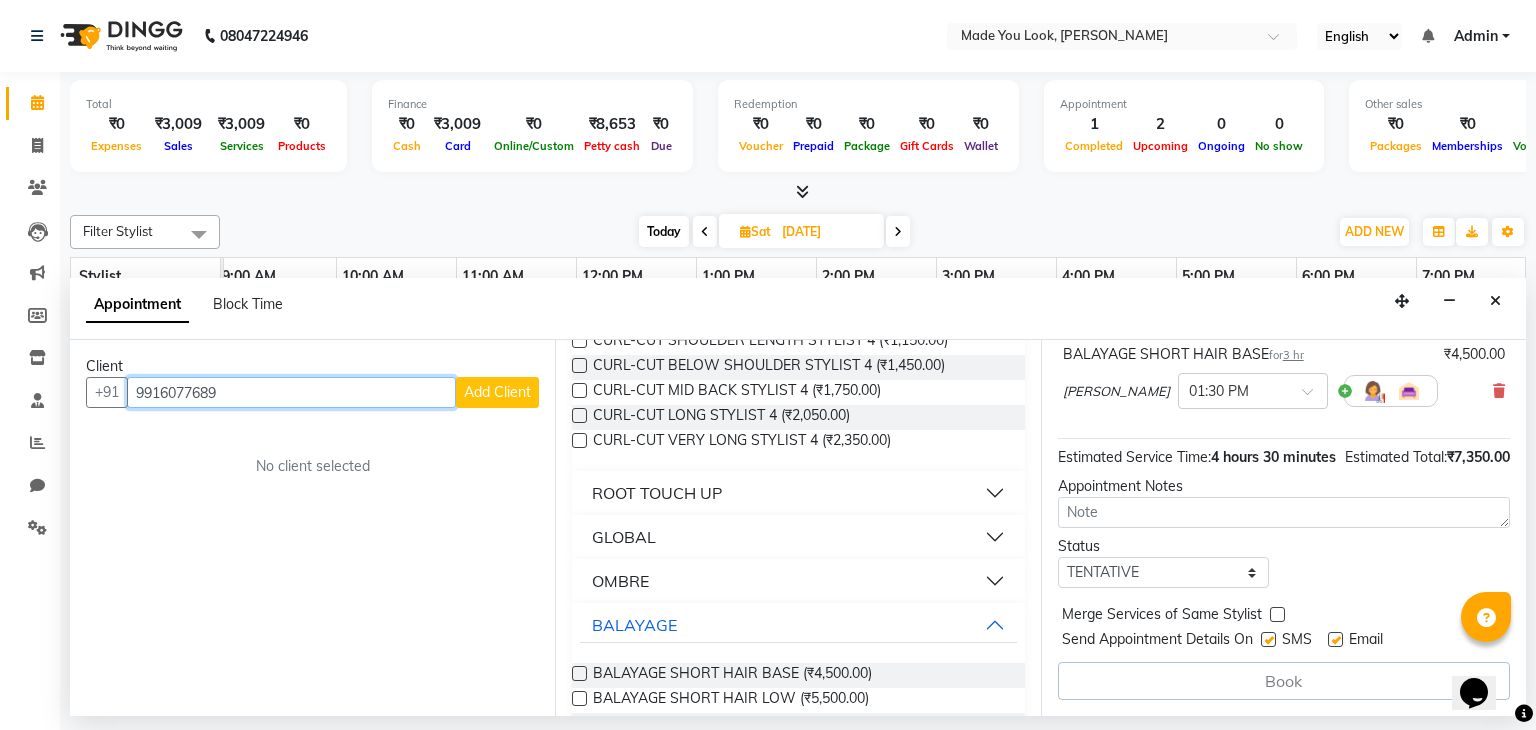 type on "9916077689" 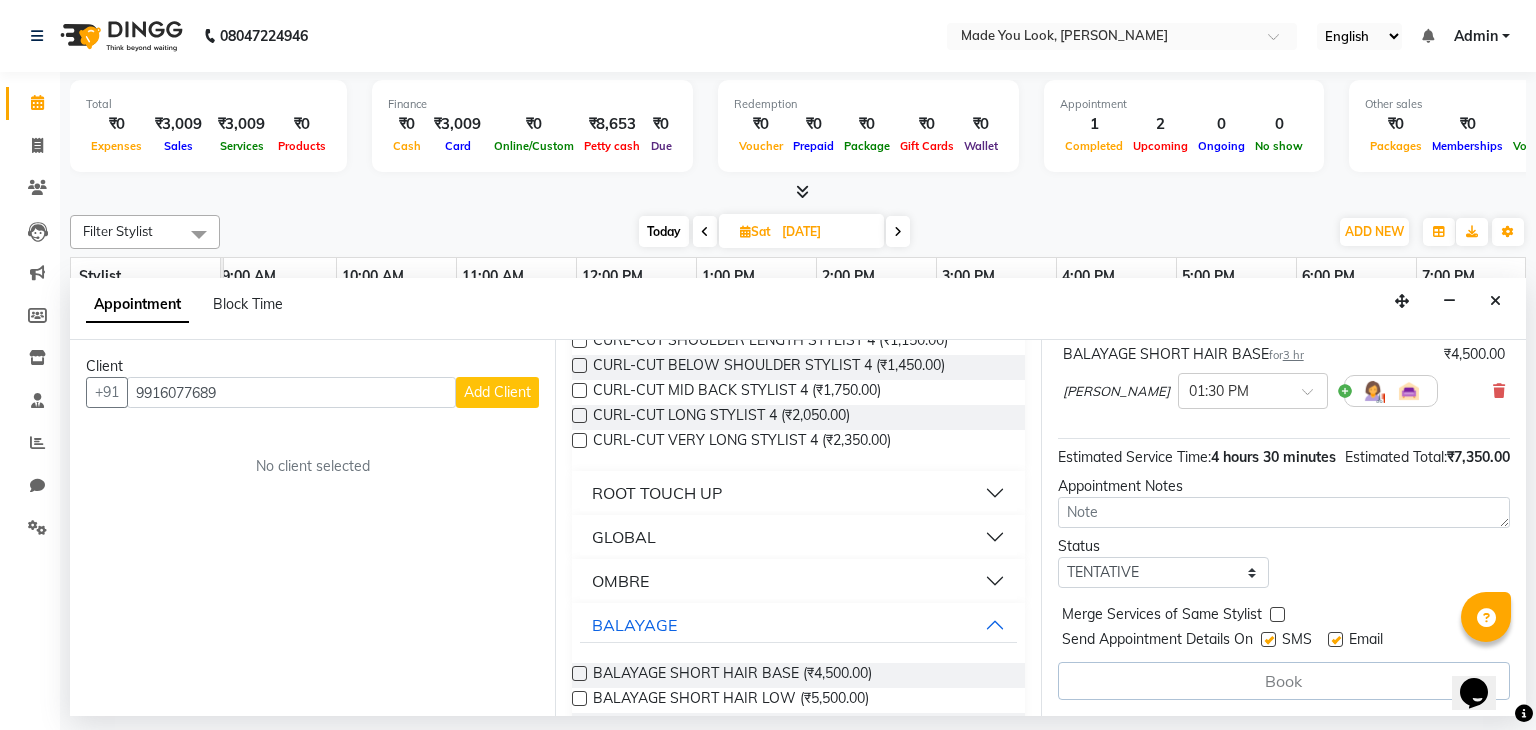 click on "Add Client" at bounding box center (497, 392) 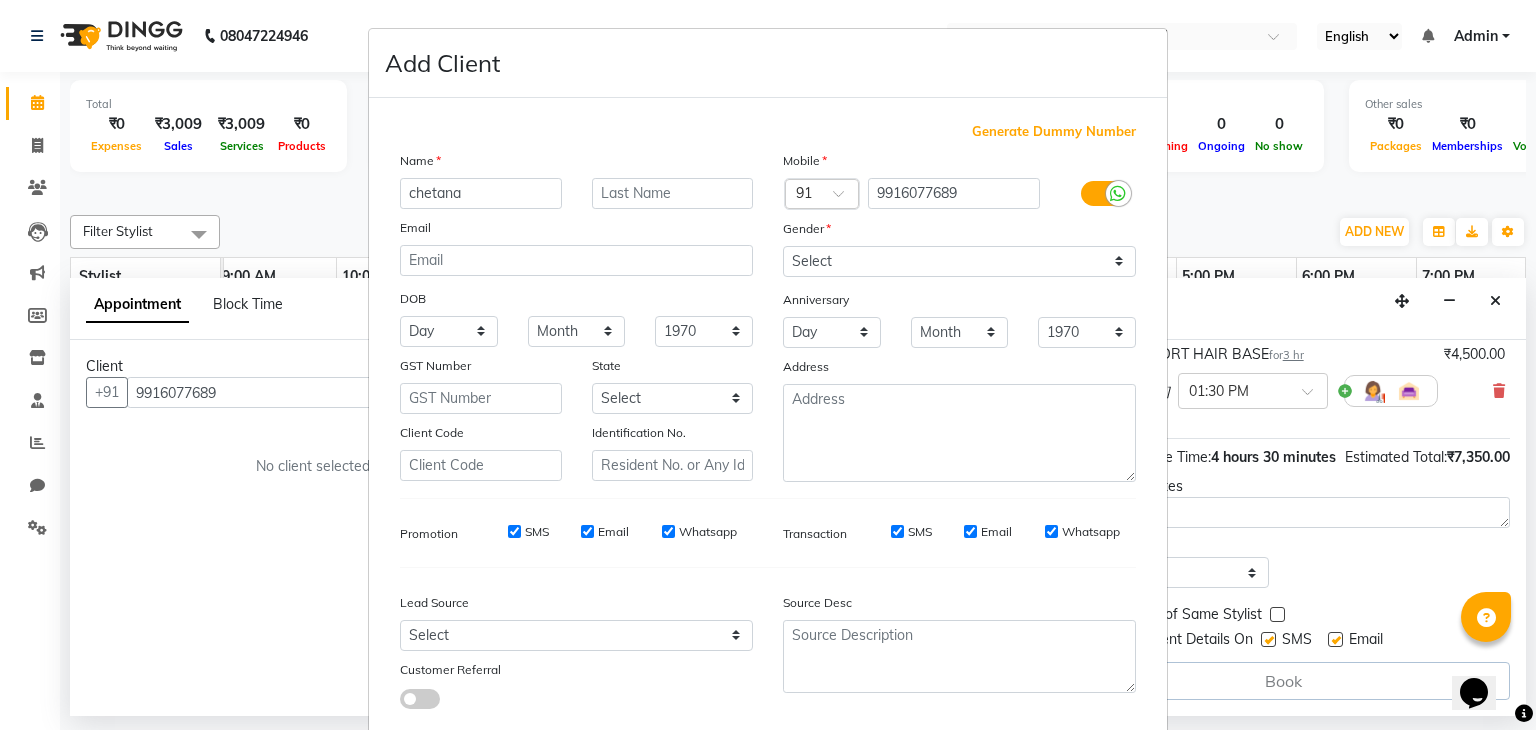 click on "chetana" at bounding box center [481, 193] 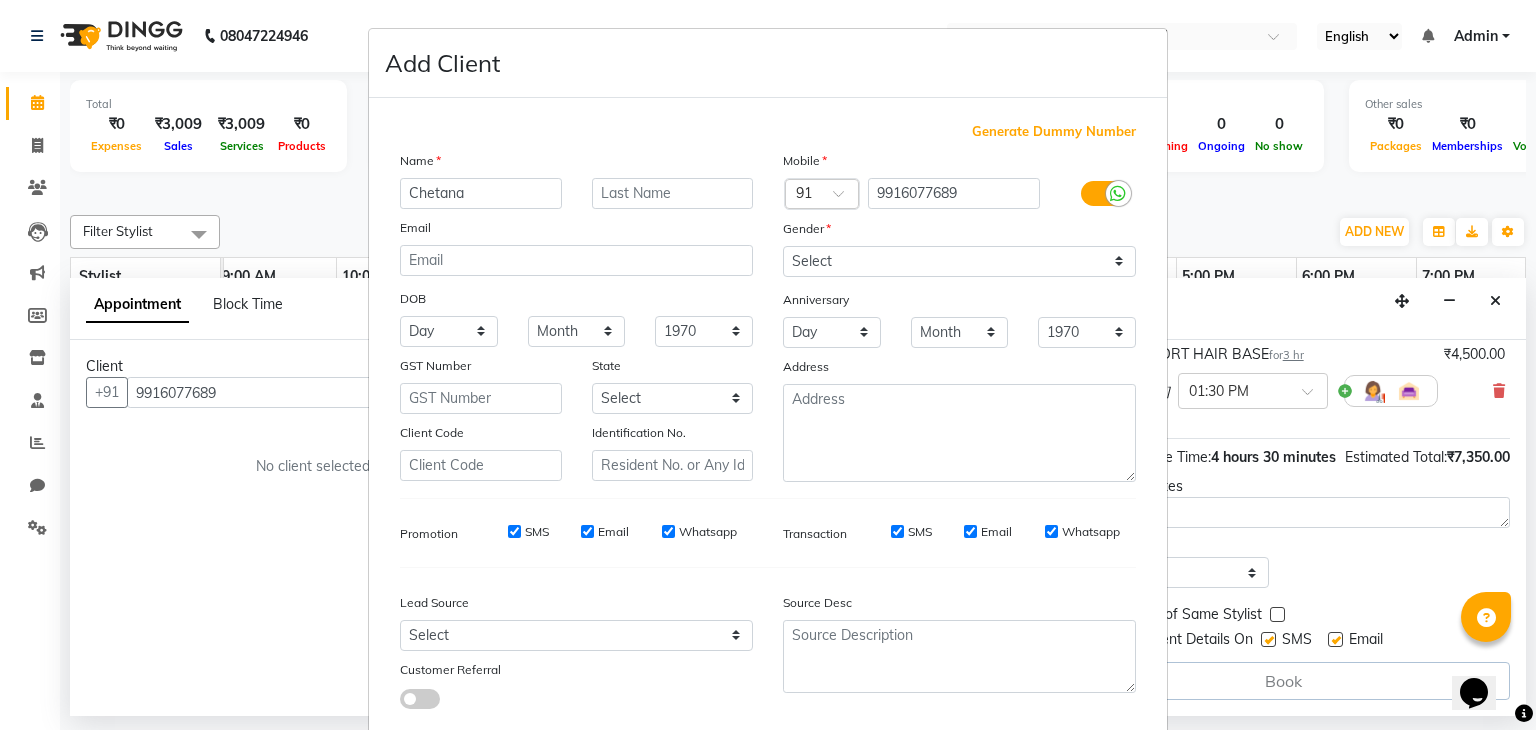 type on "Chetana" 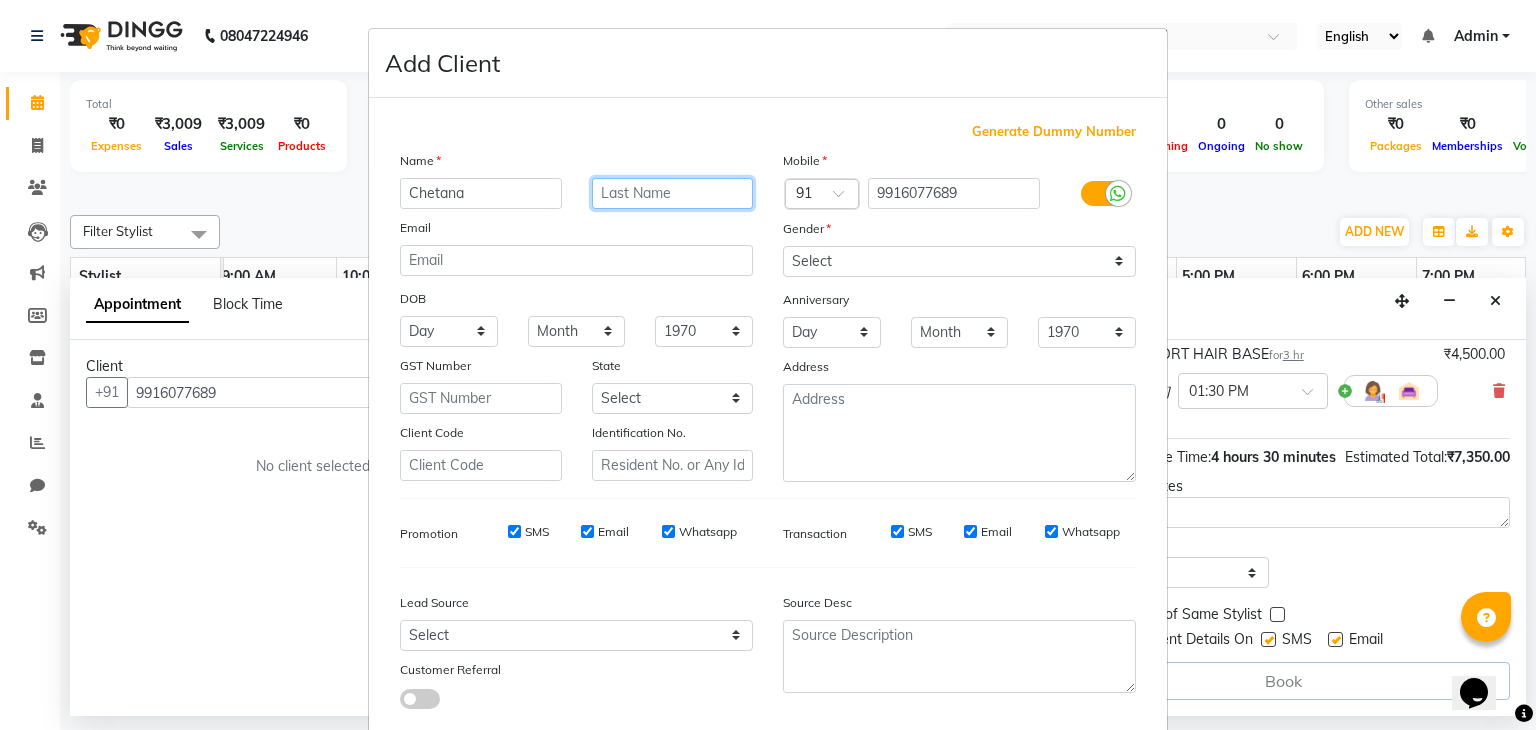 click at bounding box center (673, 193) 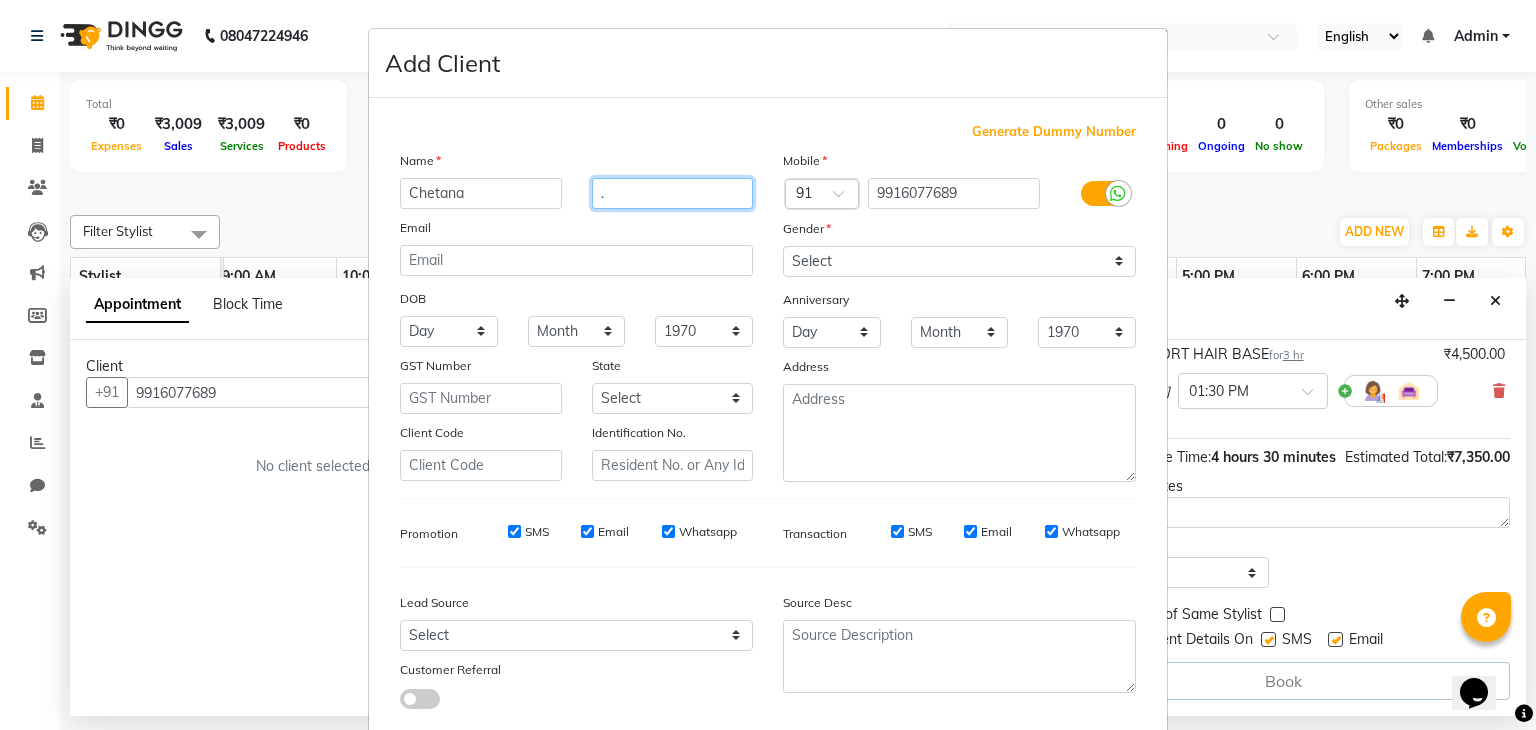 type on "." 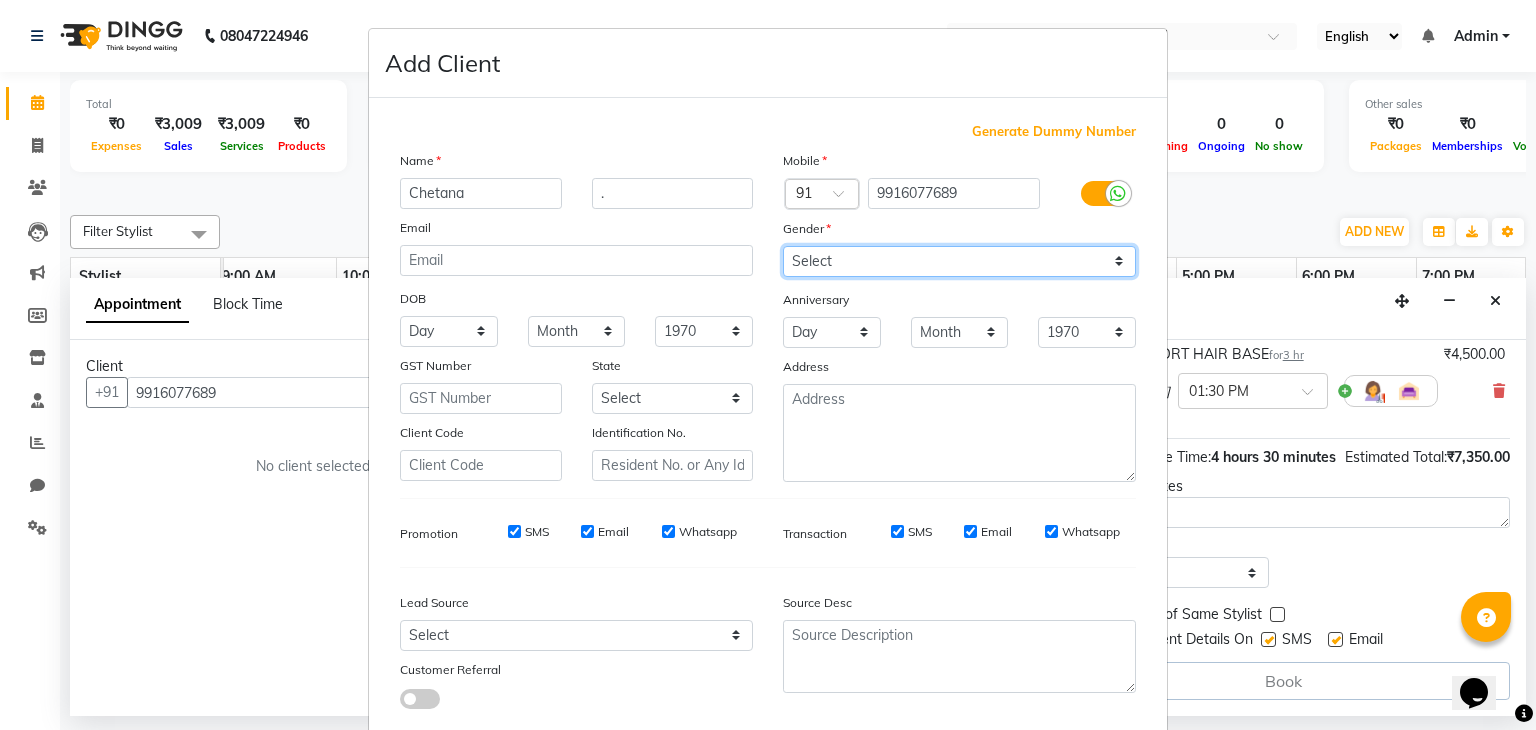 click on "Select [DEMOGRAPHIC_DATA] [DEMOGRAPHIC_DATA] Other Prefer Not To Say" at bounding box center [959, 261] 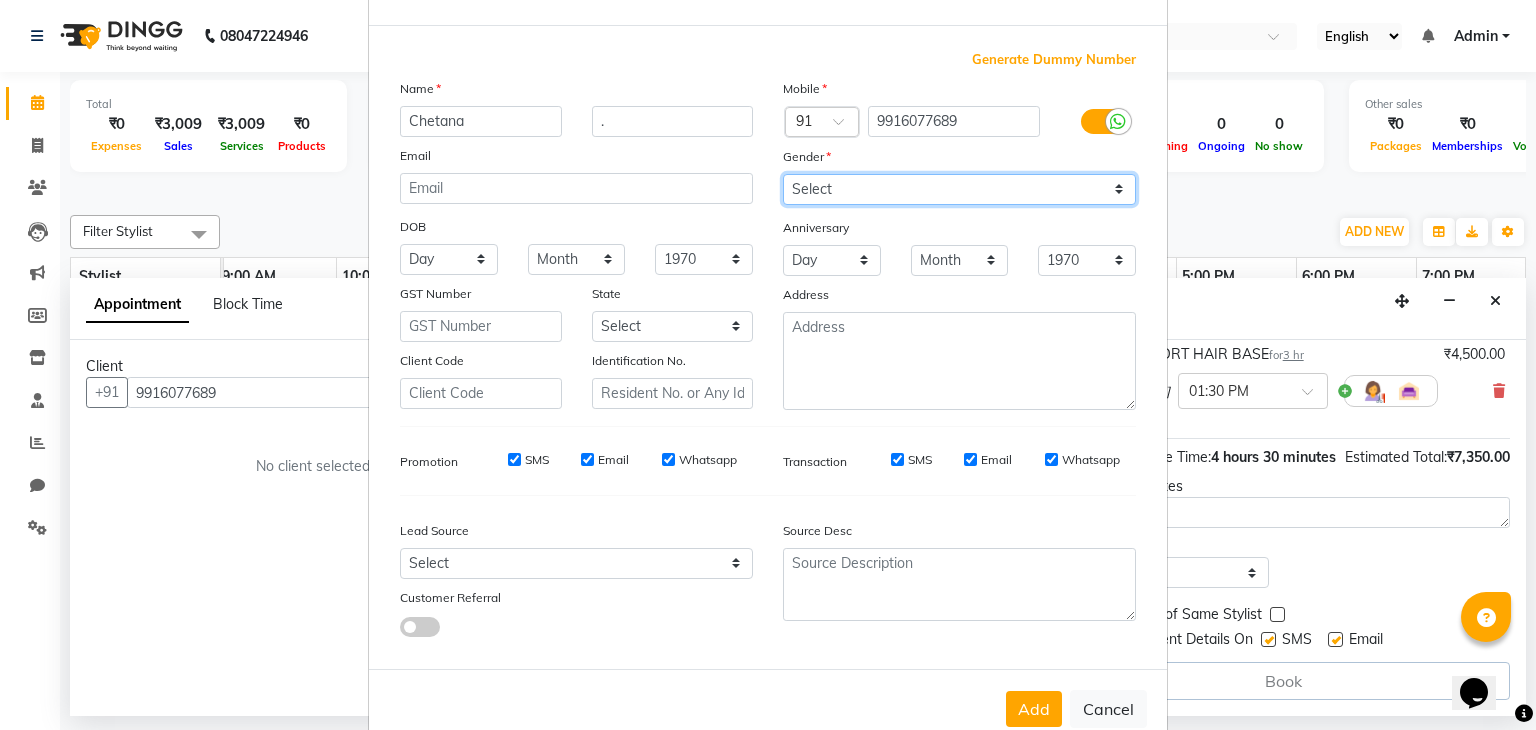 scroll, scrollTop: 127, scrollLeft: 0, axis: vertical 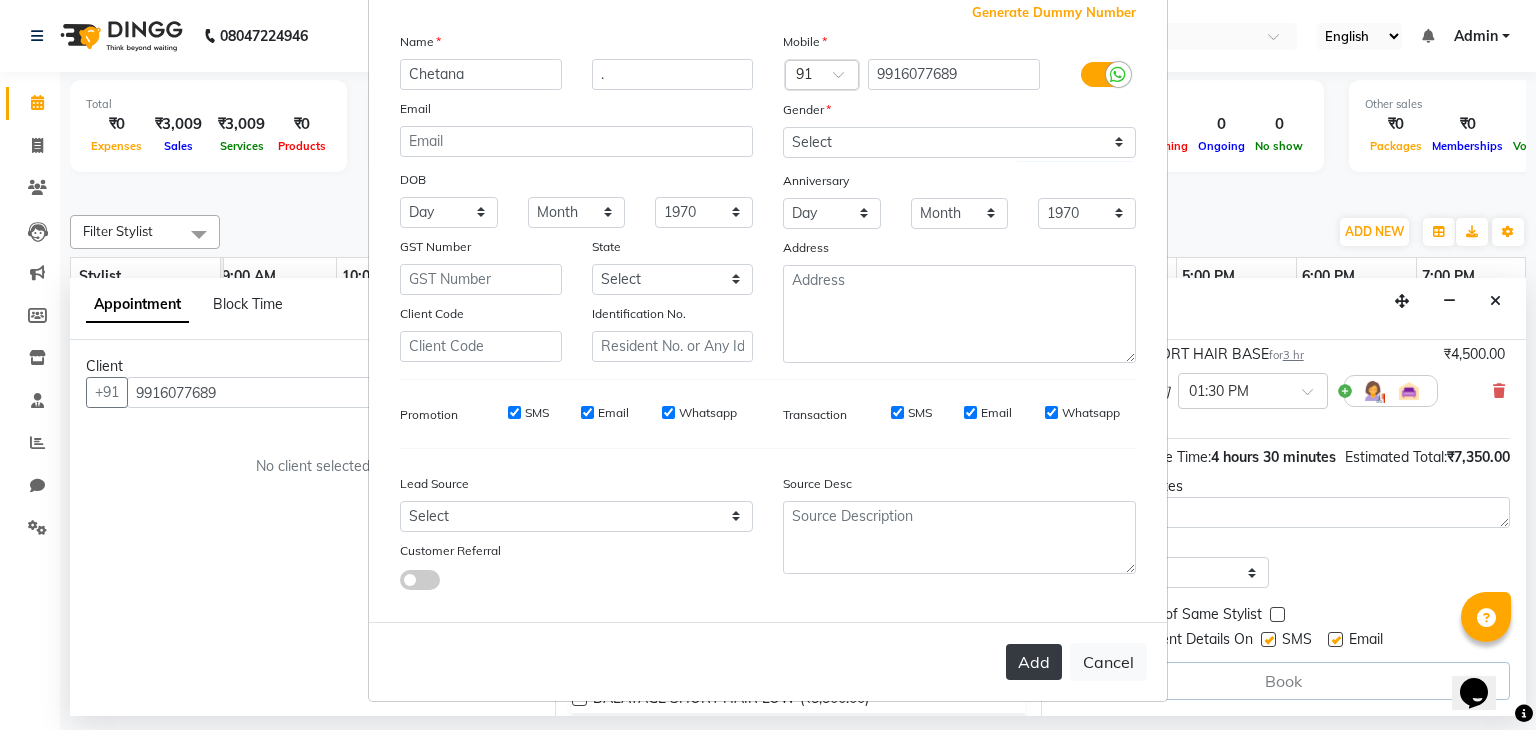 click on "Add" at bounding box center [1034, 662] 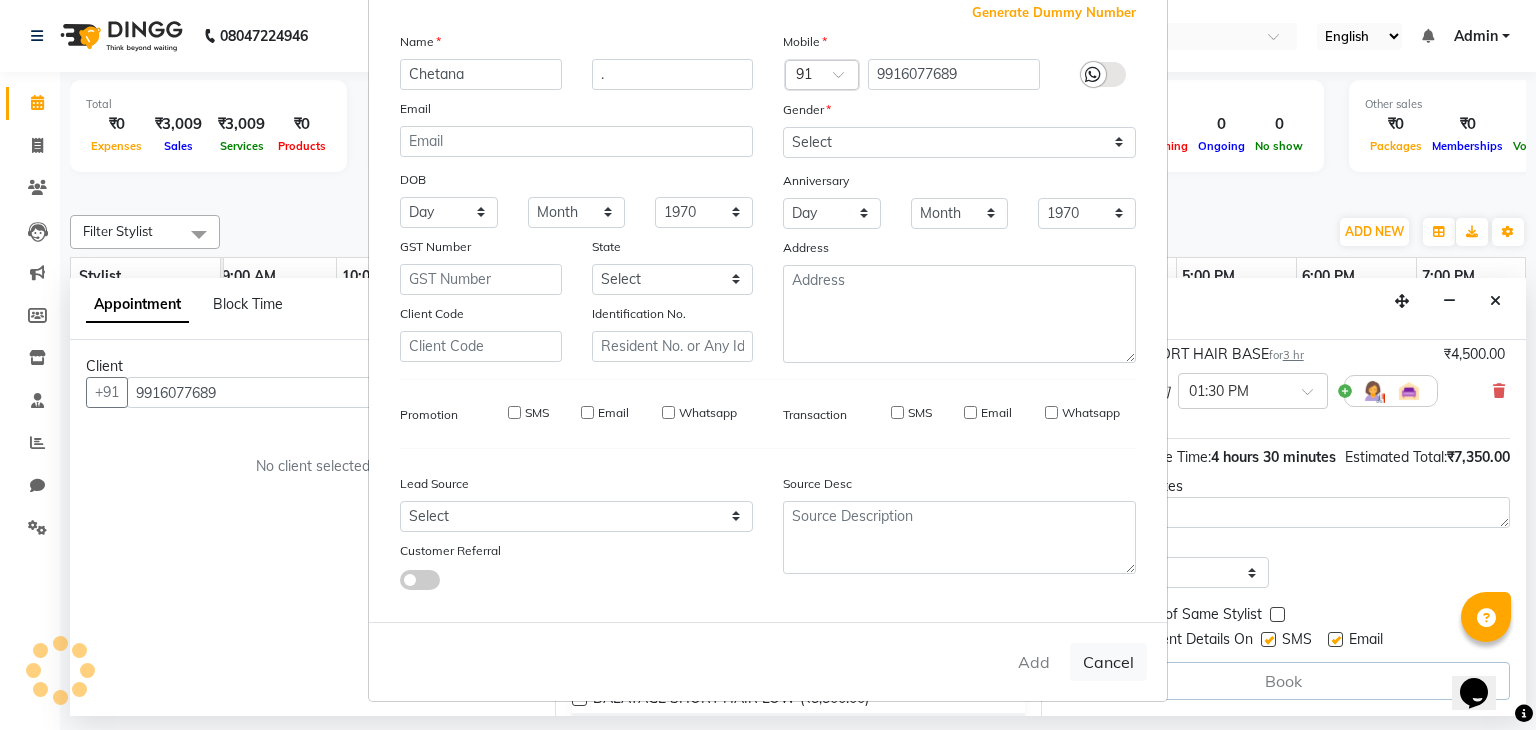 type 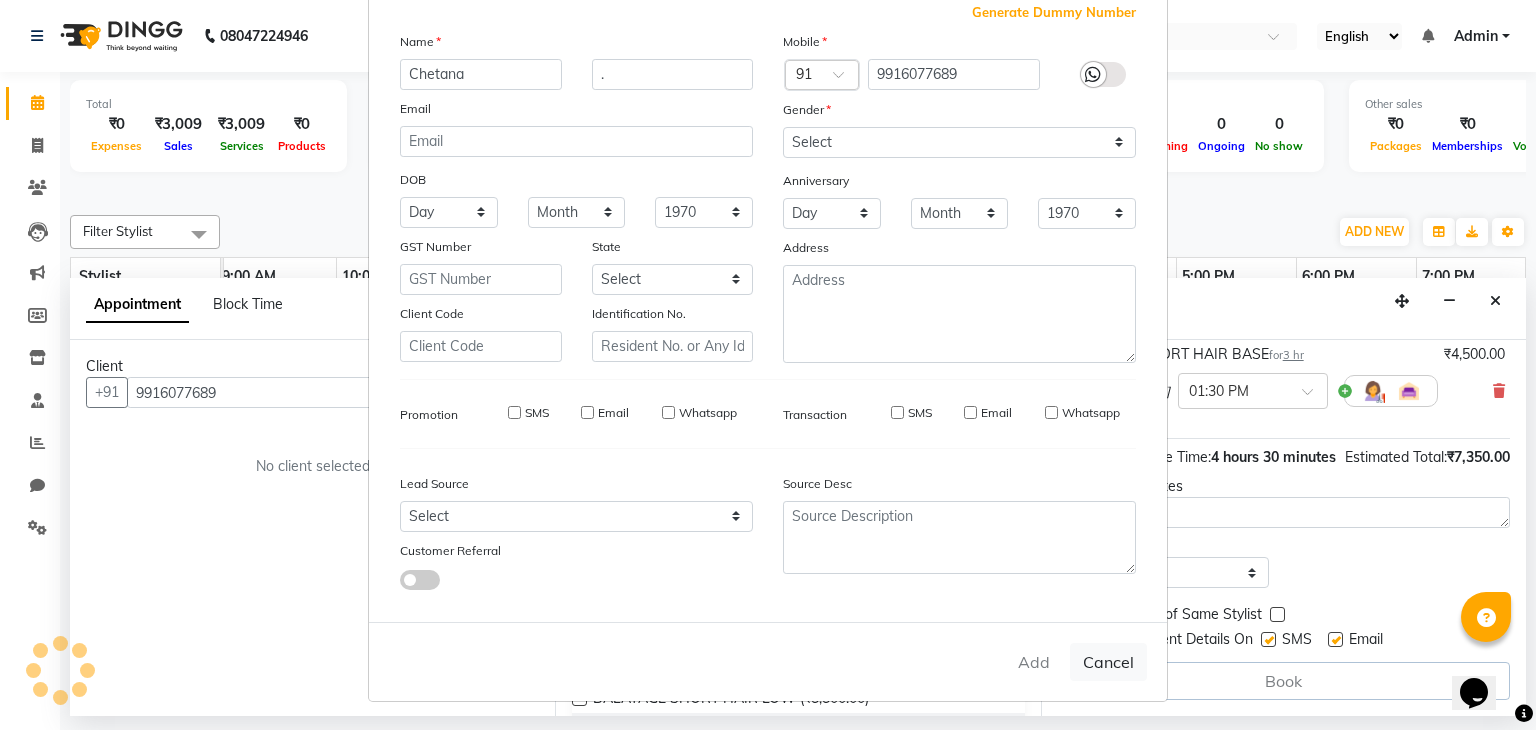 type 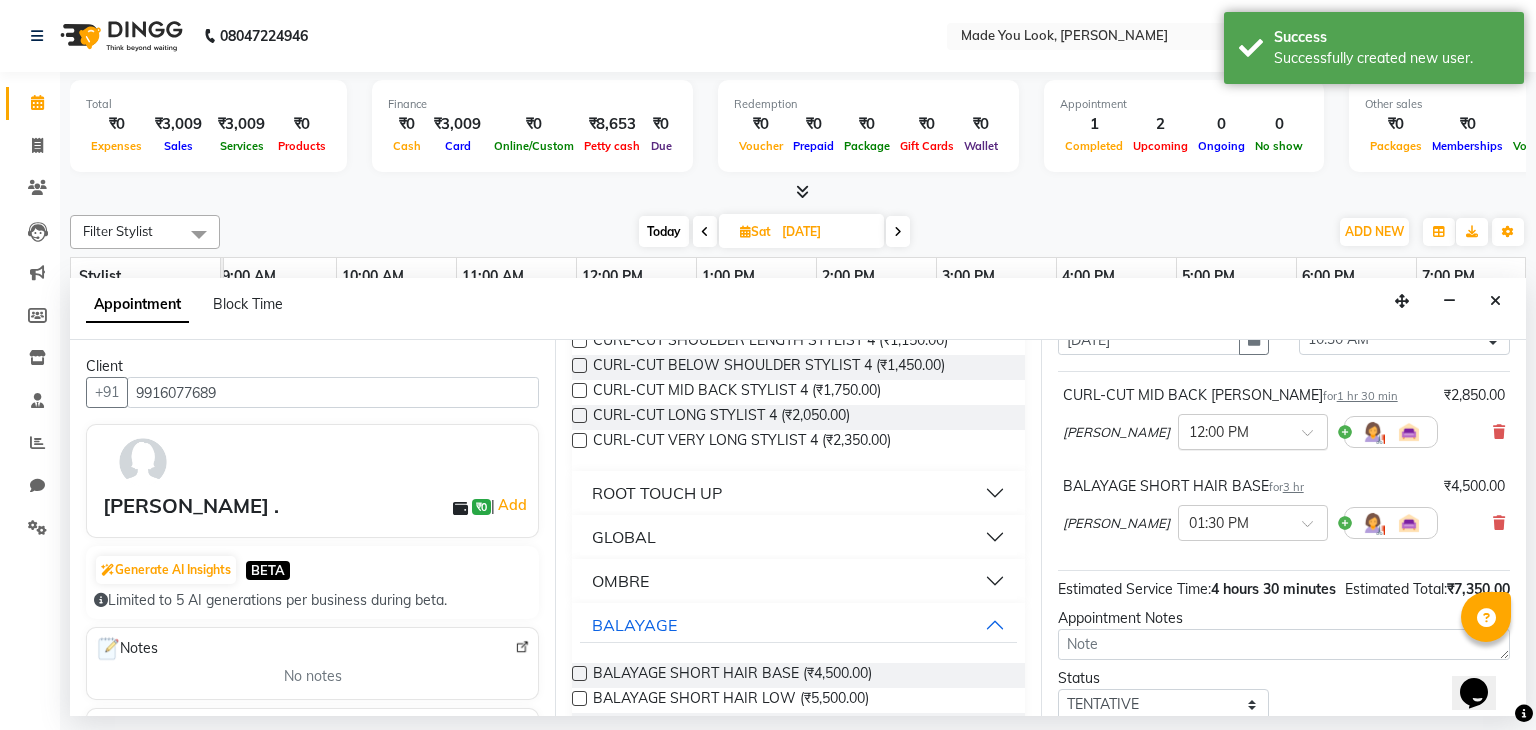 scroll, scrollTop: 242, scrollLeft: 0, axis: vertical 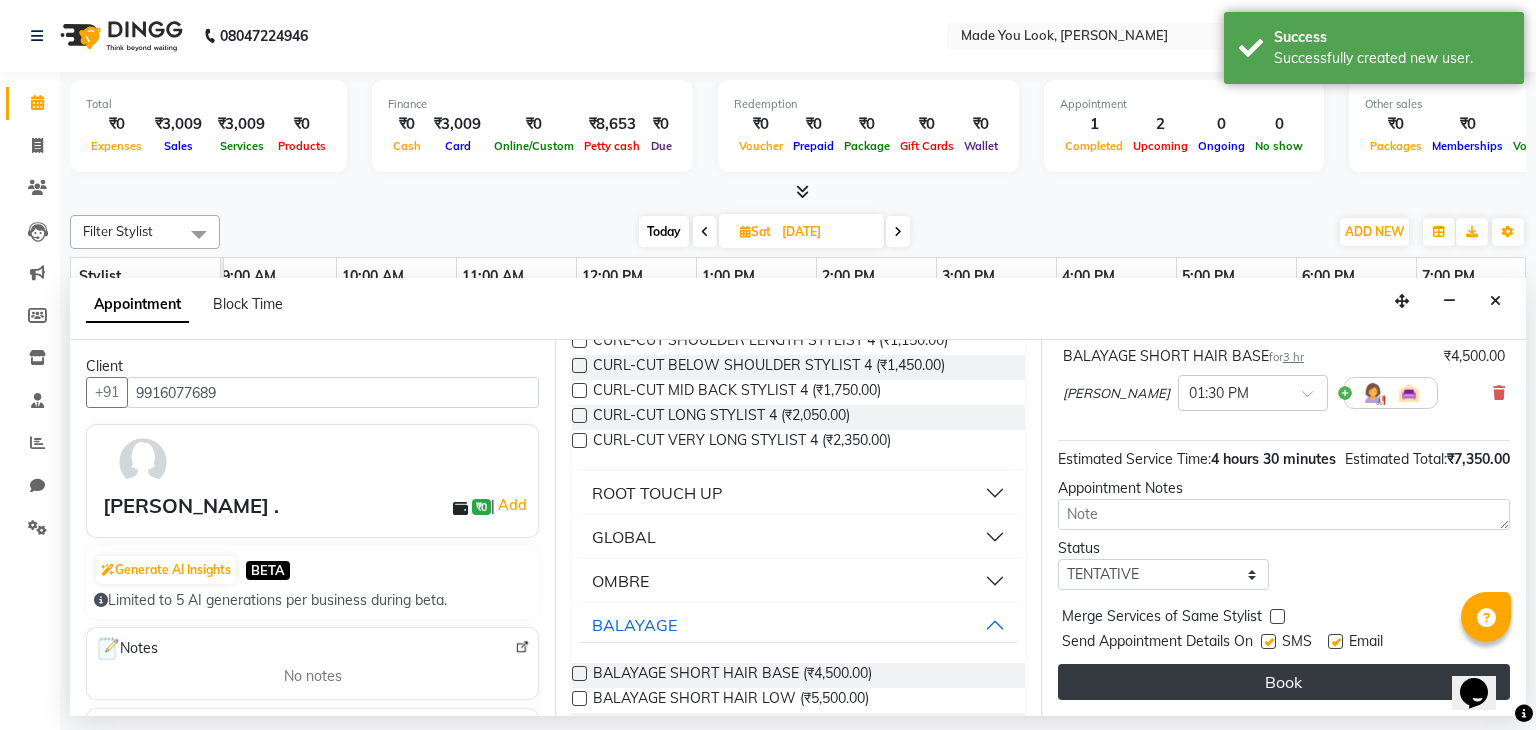 click on "Book" at bounding box center [1284, 682] 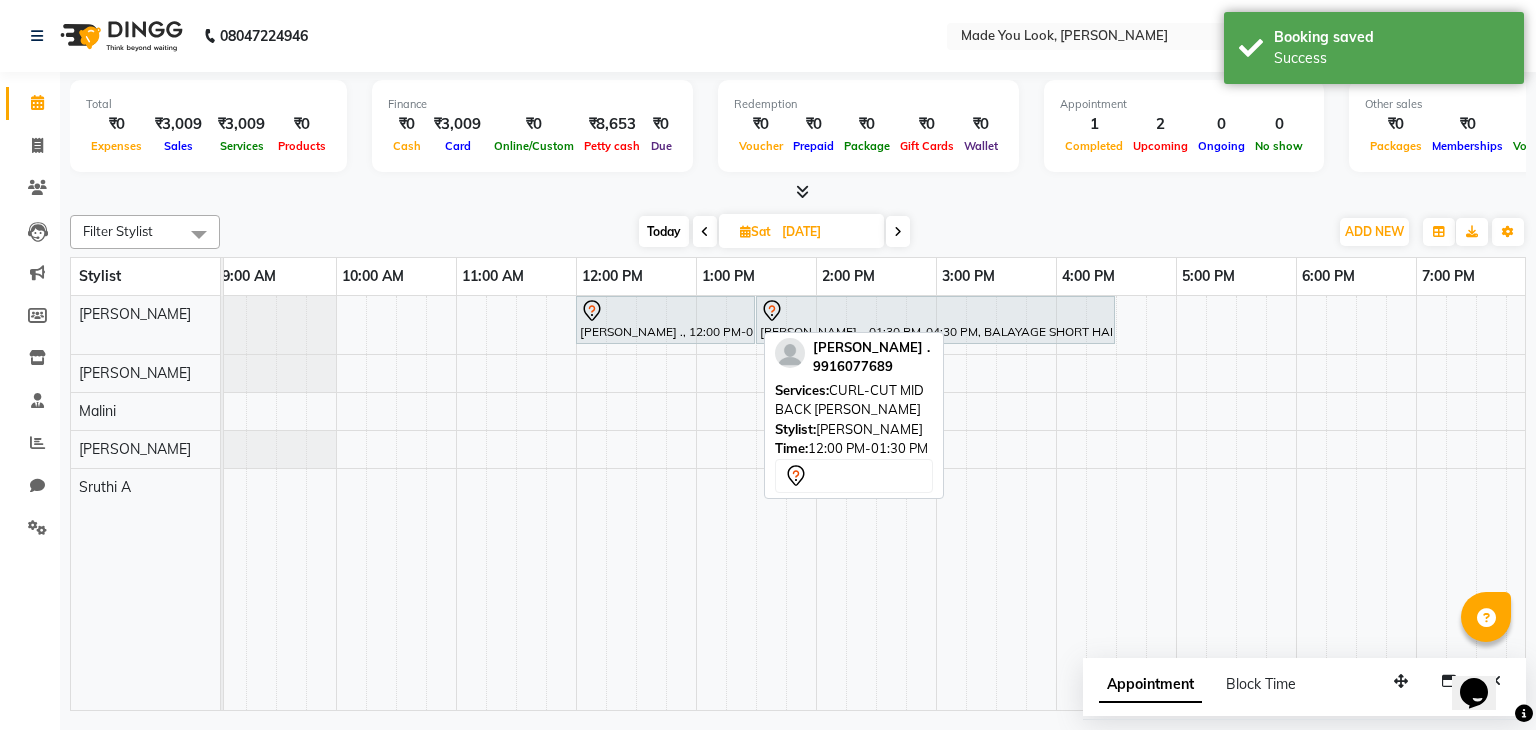click 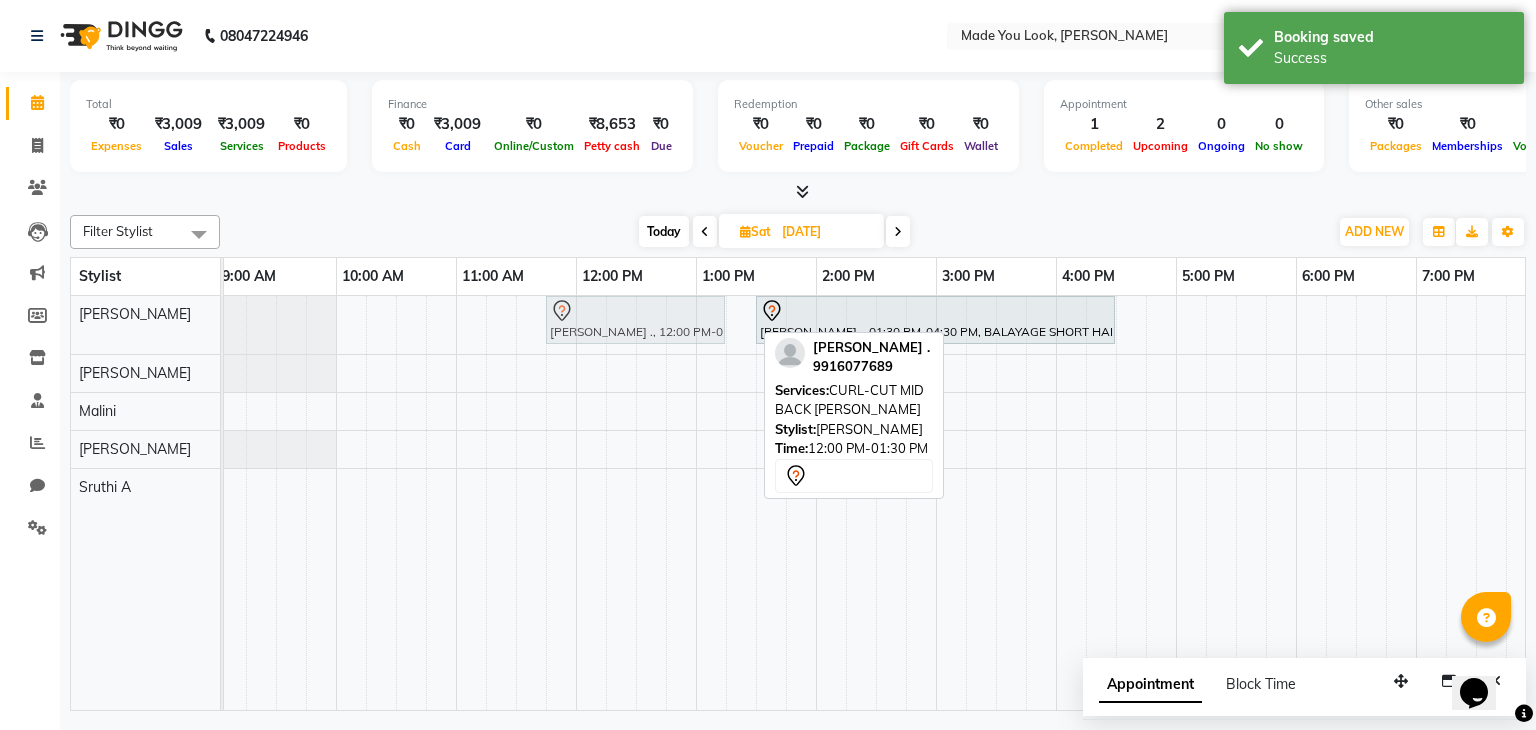 drag, startPoint x: 587, startPoint y: 316, endPoint x: 570, endPoint y: 313, distance: 17.262676 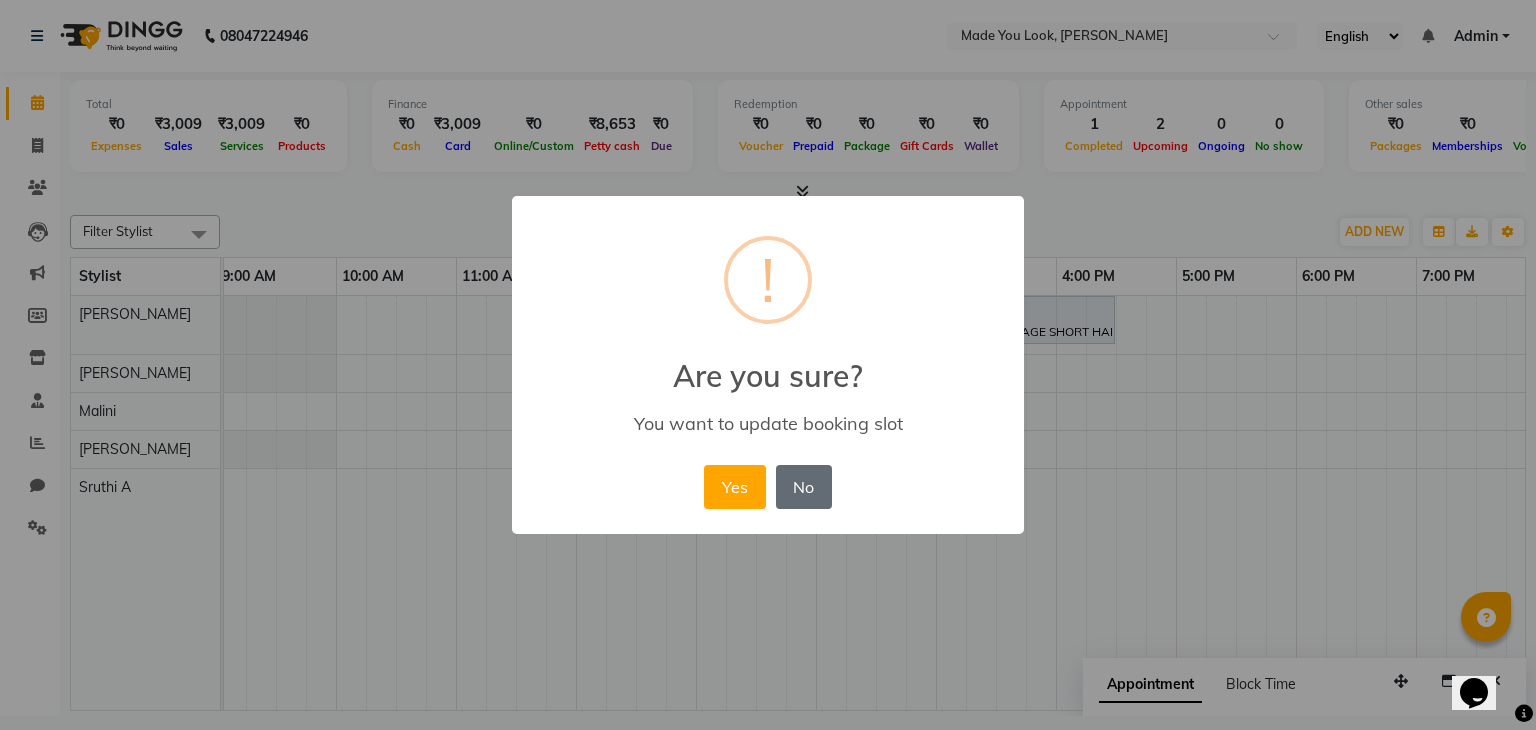 click on "No" at bounding box center [804, 487] 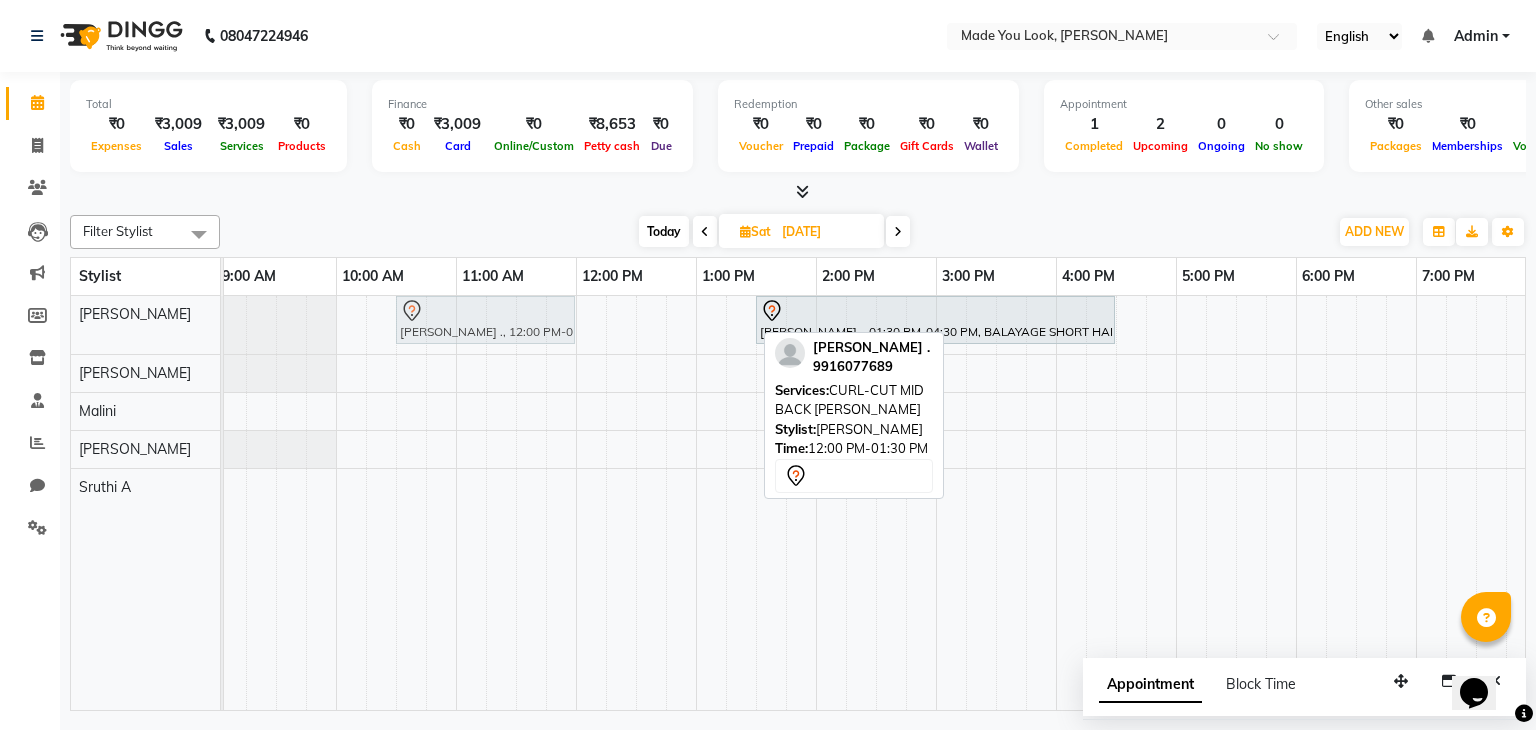 drag, startPoint x: 617, startPoint y: 301, endPoint x: 431, endPoint y: 321, distance: 187.07217 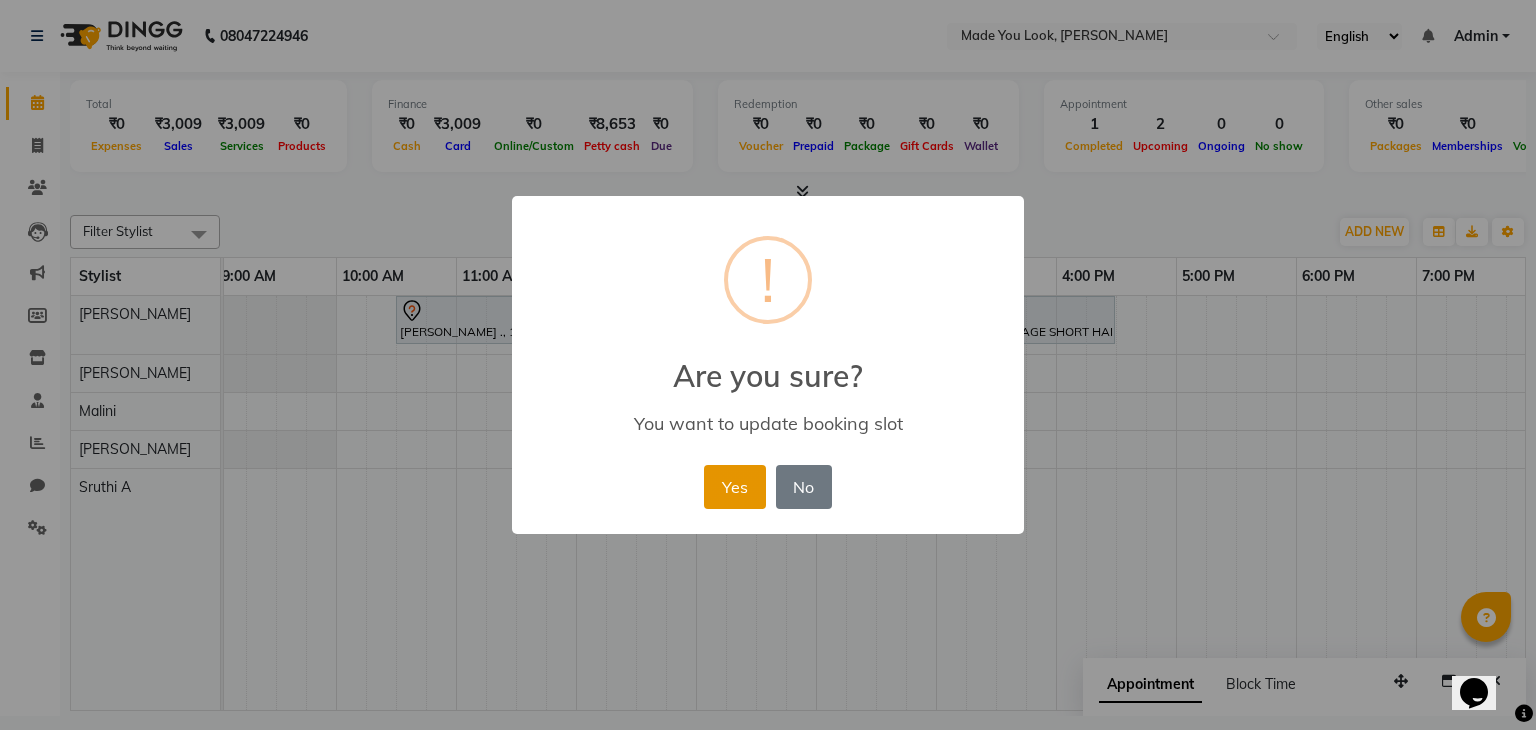 click on "Yes" at bounding box center (734, 487) 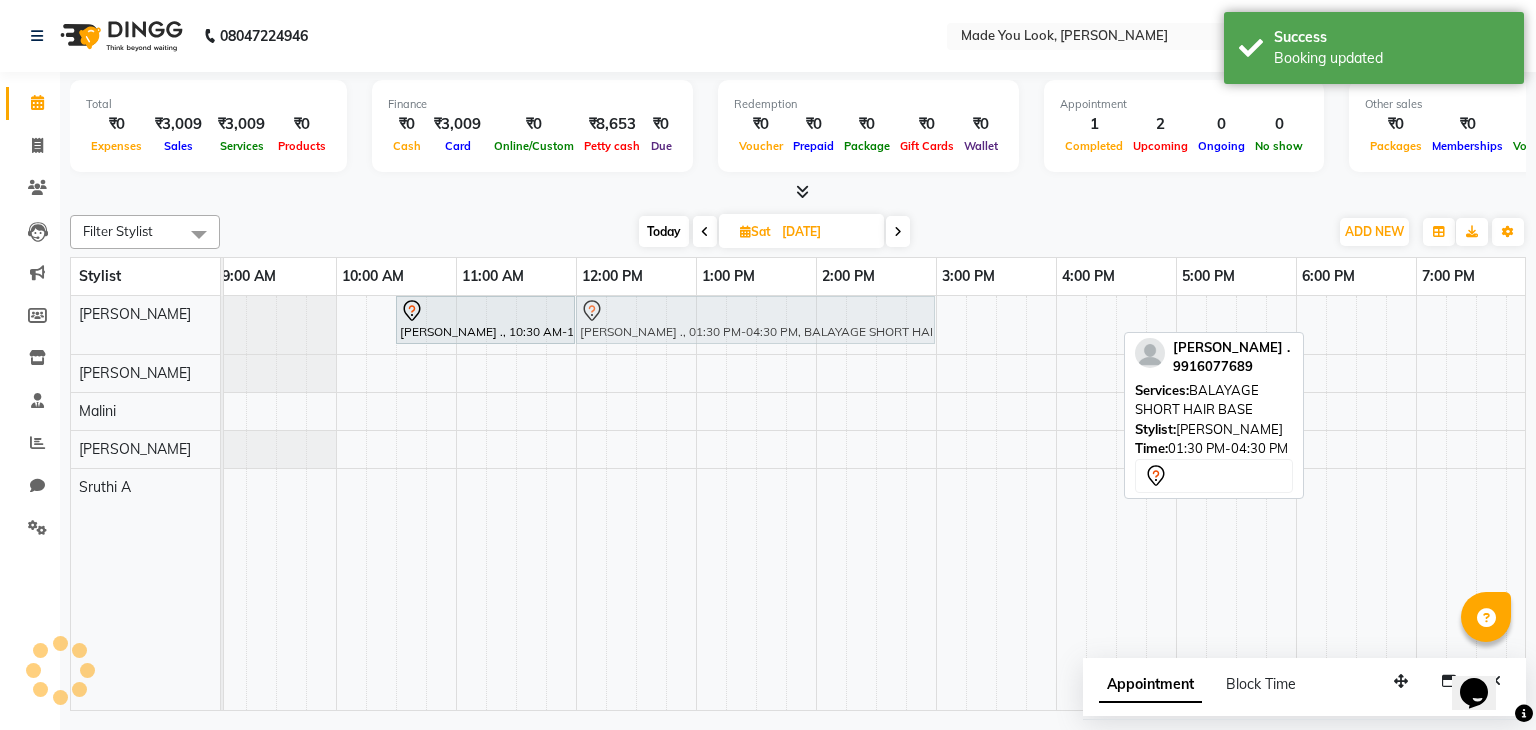 drag, startPoint x: 951, startPoint y: 322, endPoint x: 768, endPoint y: 308, distance: 183.53474 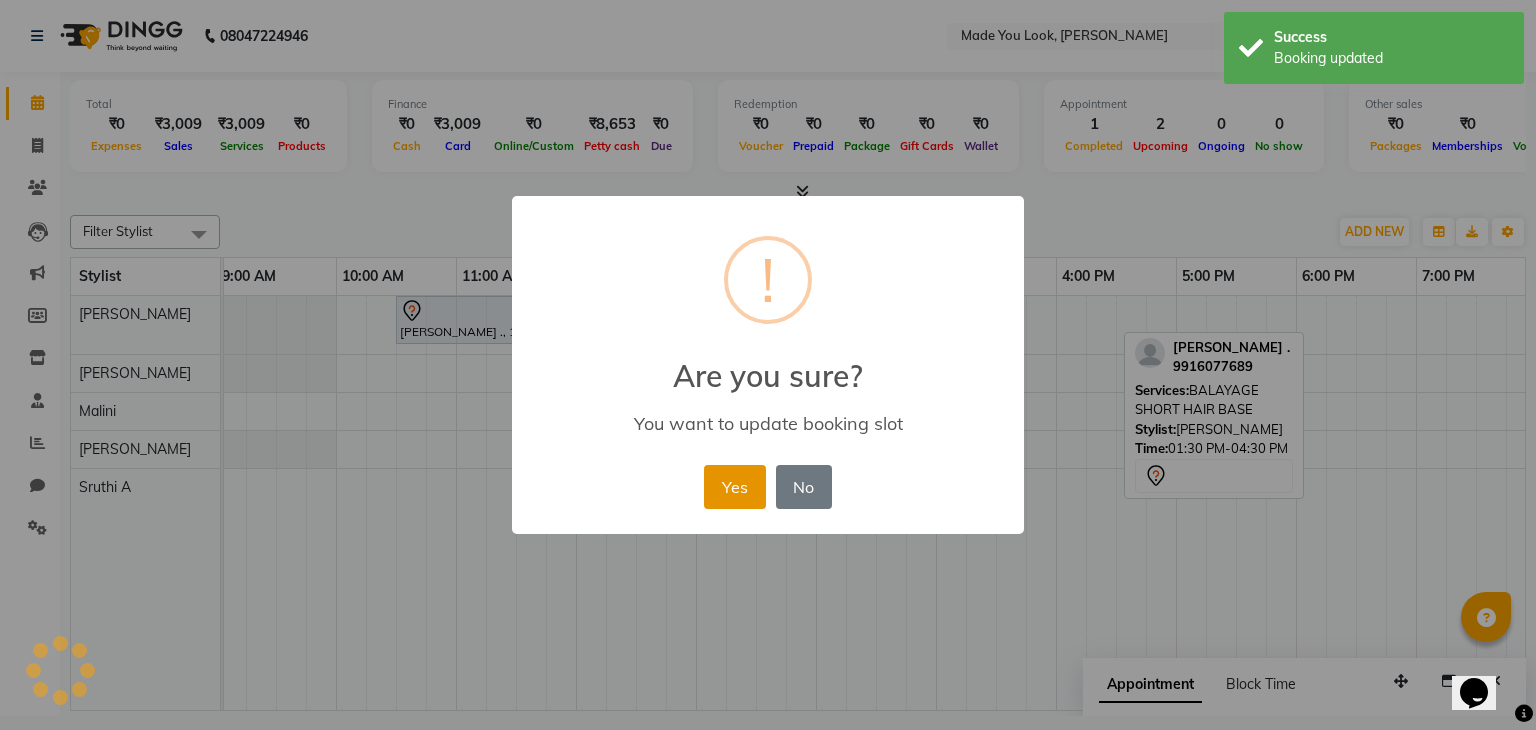 click on "Yes" at bounding box center [734, 487] 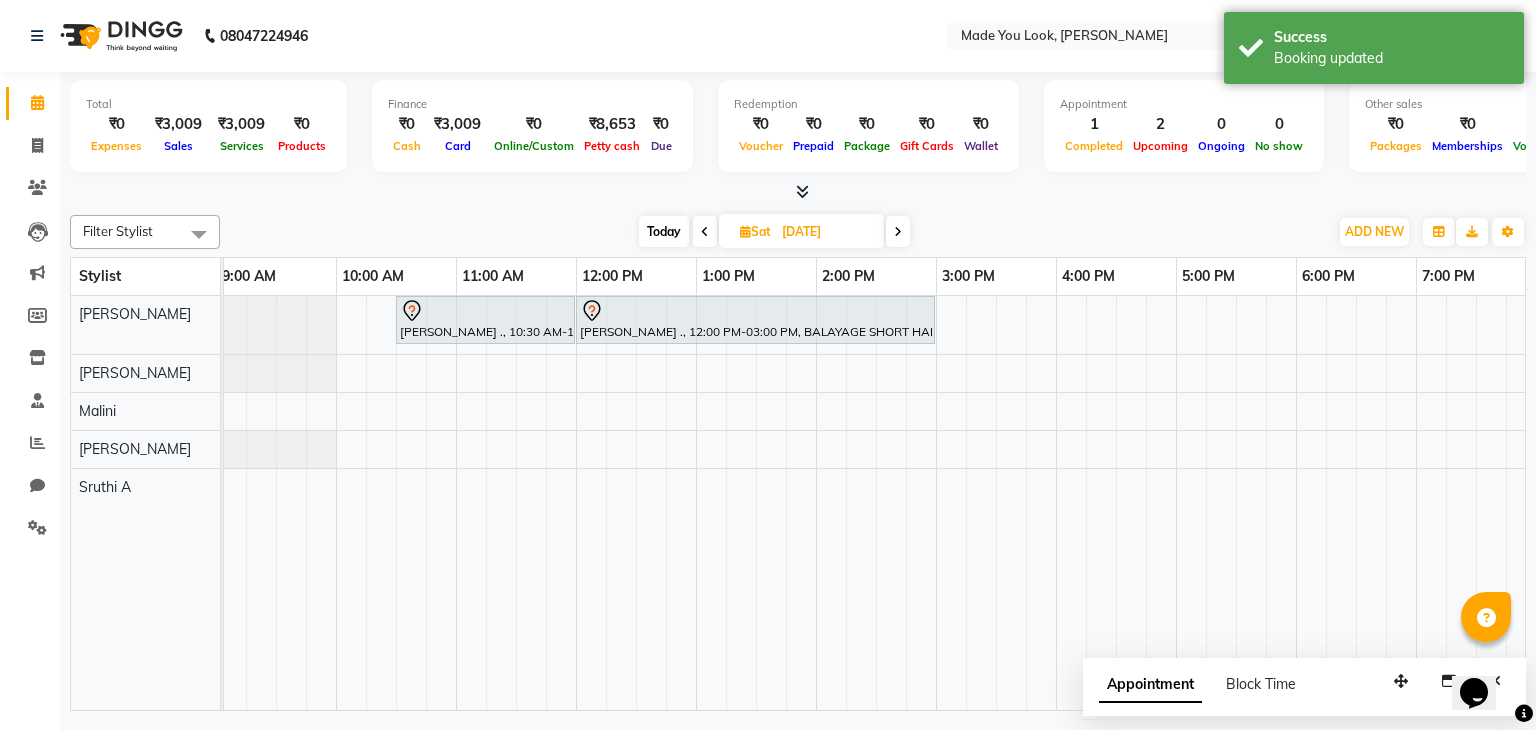 click at bounding box center [898, 232] 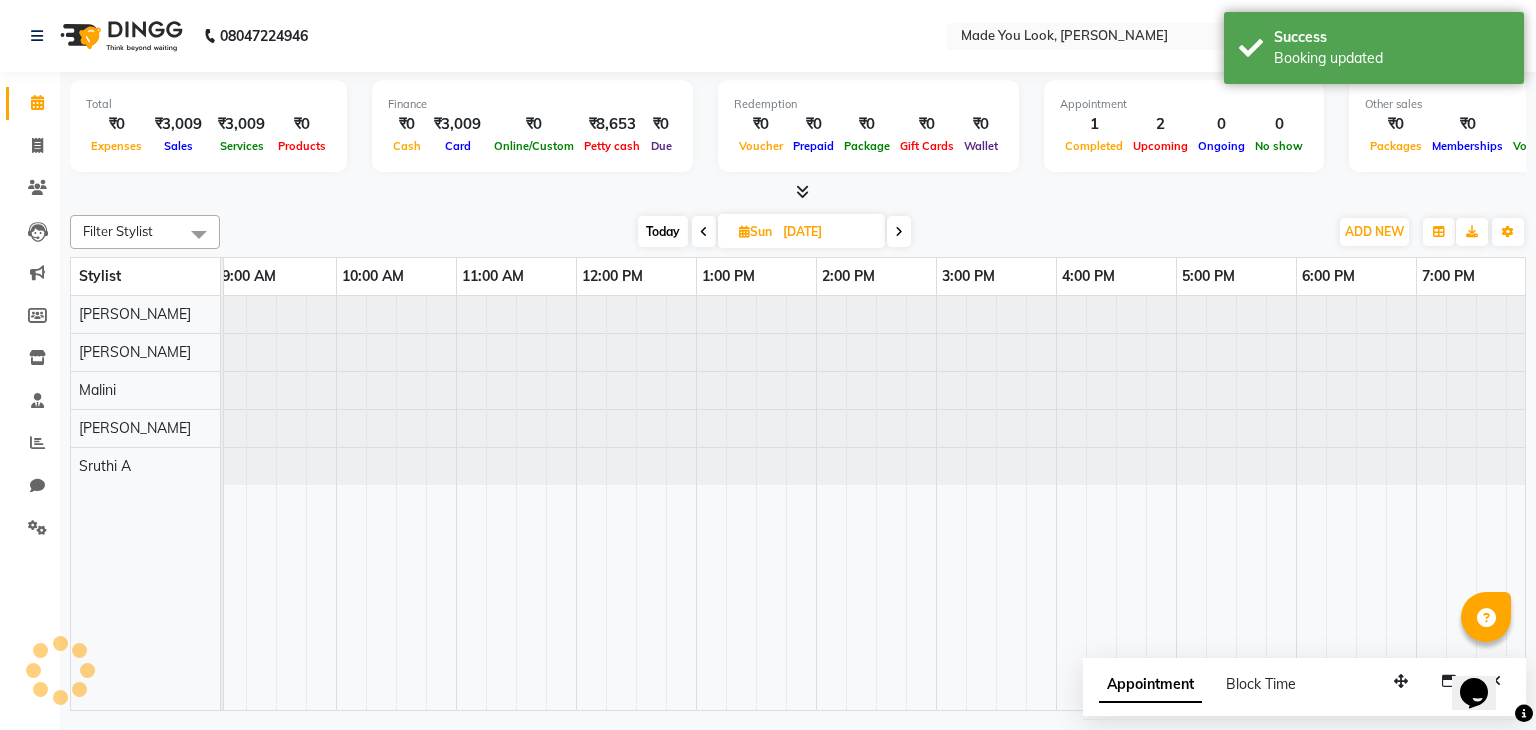 scroll, scrollTop: 0, scrollLeft: 0, axis: both 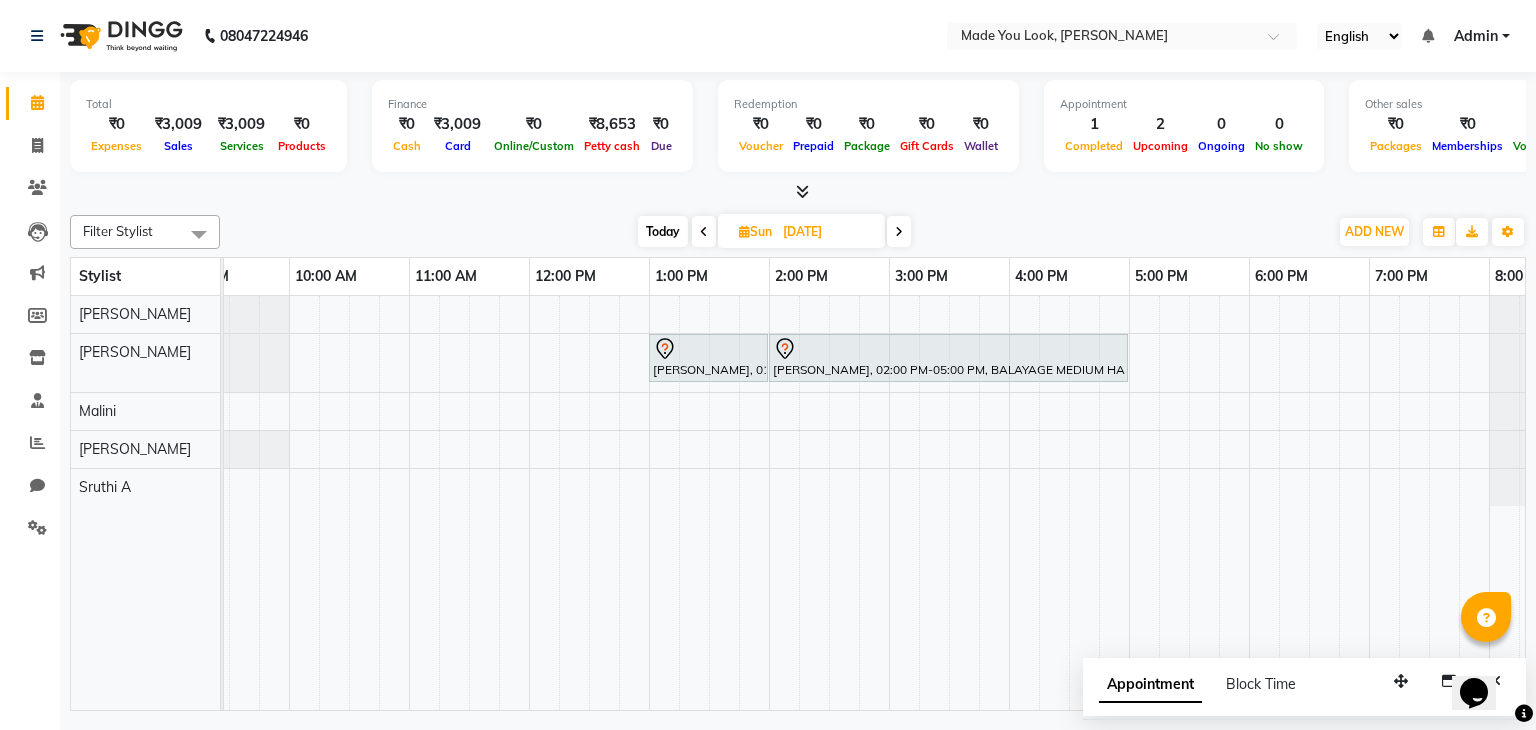 click on "[PERSON_NAME], 01:00 PM-02:00 PM, CURL-CUT SHOULDER LENGTH PALLAVI             [PERSON_NAME], 02:00 PM-05:00 PM, BALAYAGE MEDIUM HAIR MEDIUM" at bounding box center [829, 503] 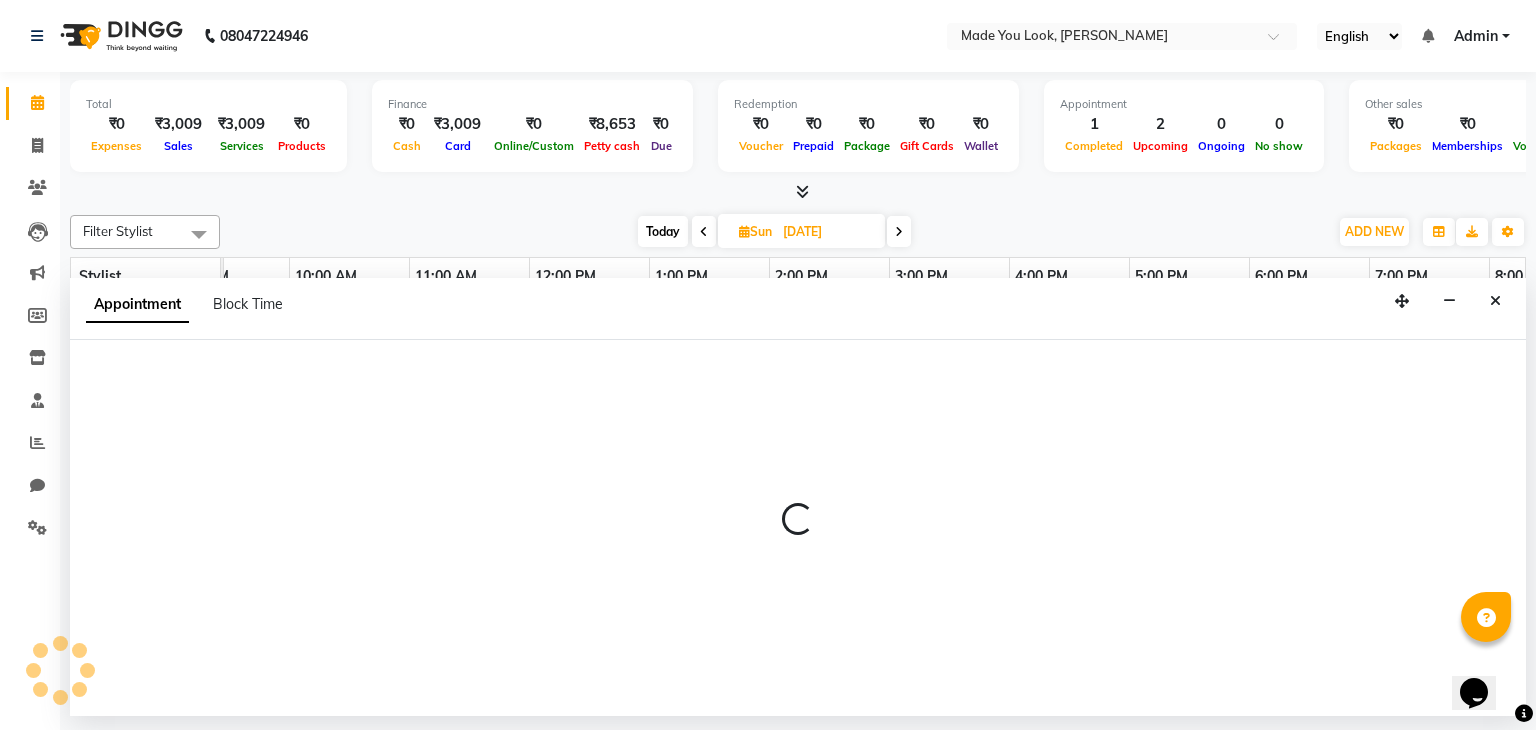 select on "83312" 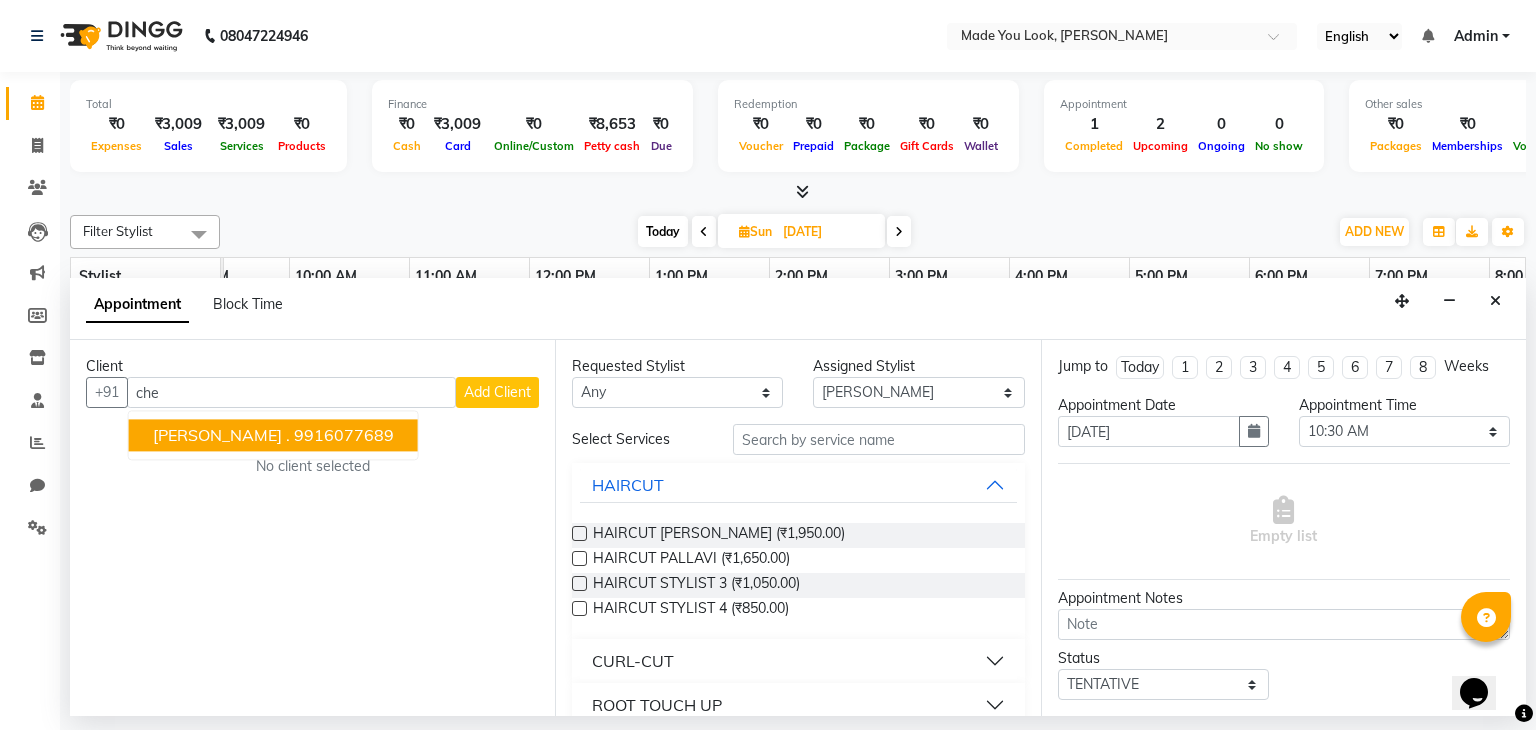 click on "9916077689" at bounding box center [344, 436] 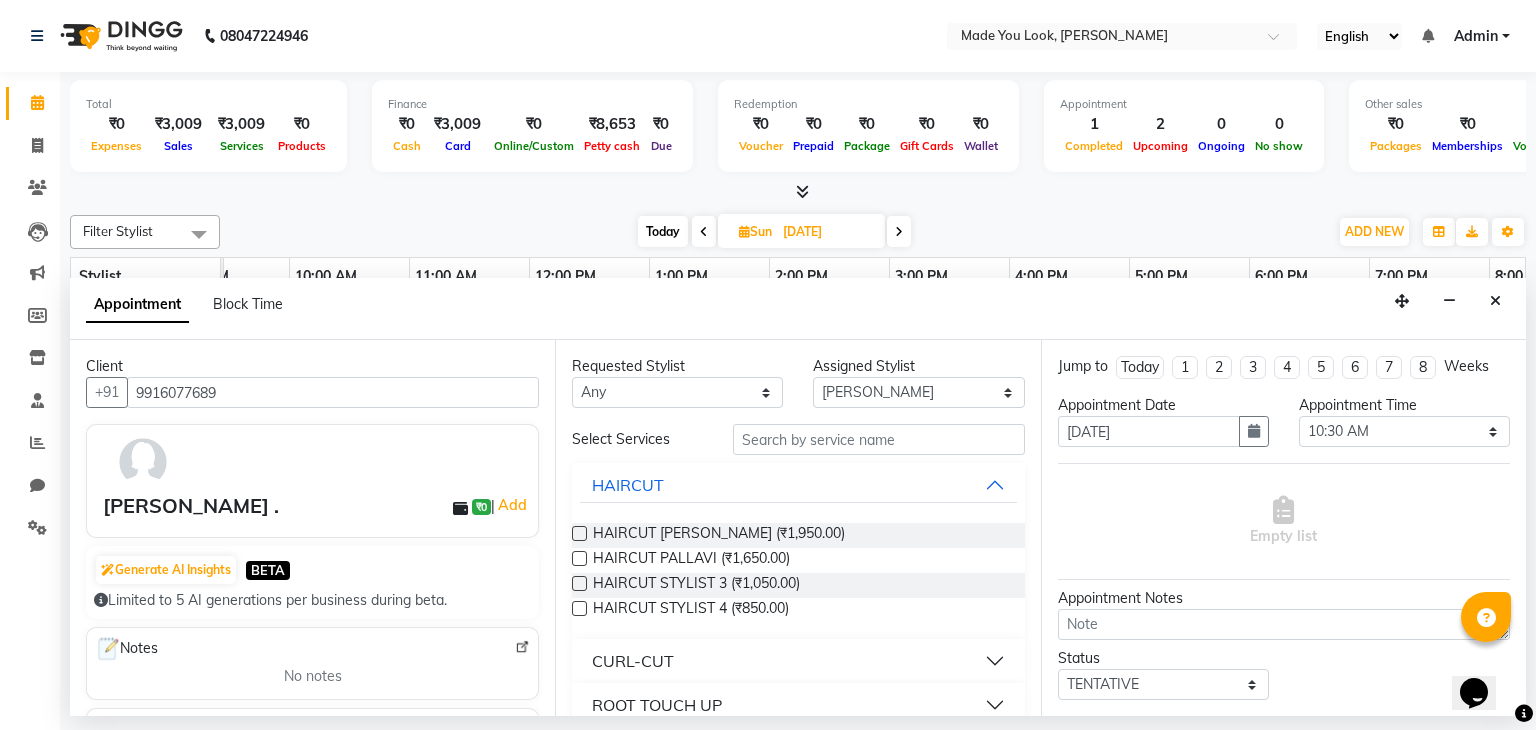 scroll, scrollTop: 40, scrollLeft: 0, axis: vertical 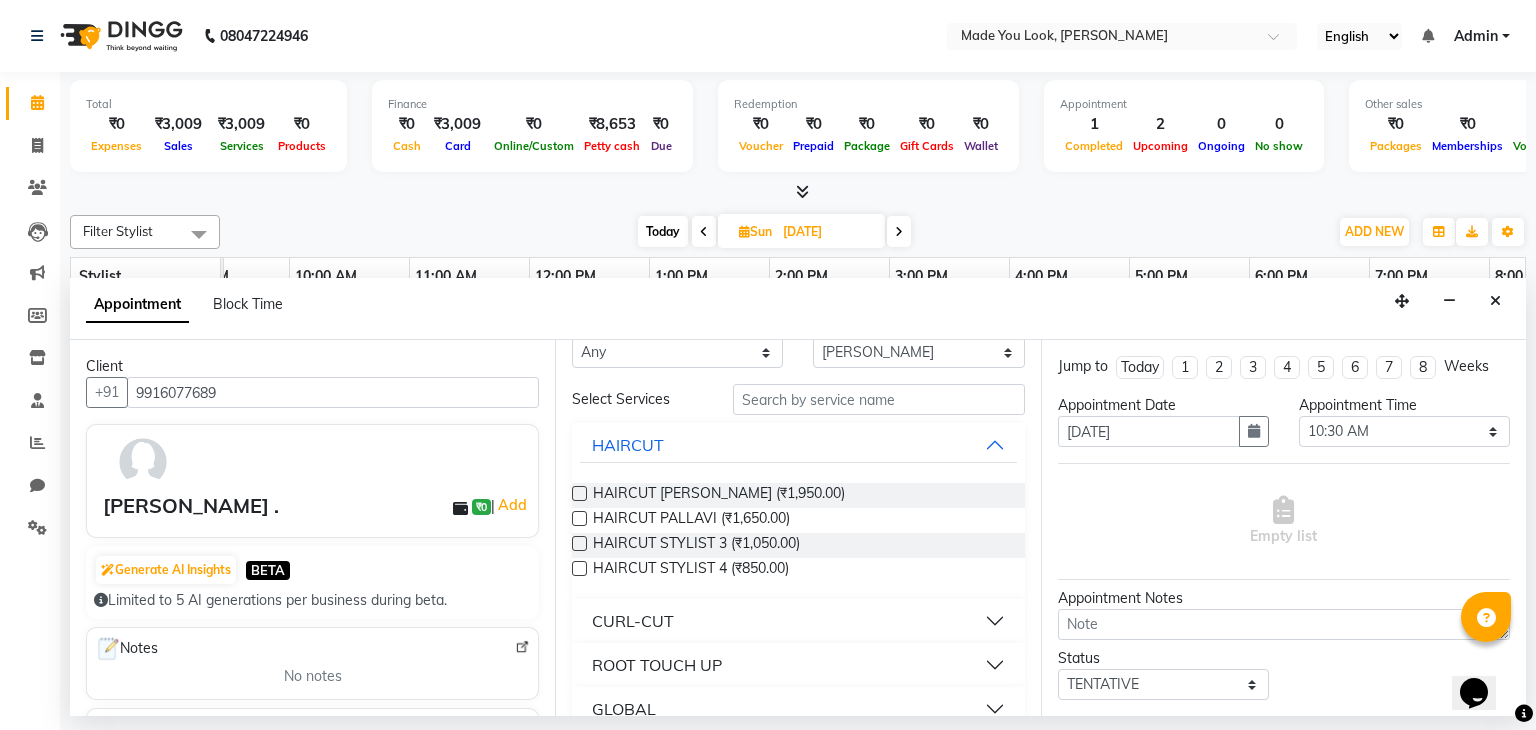 type on "9916077689" 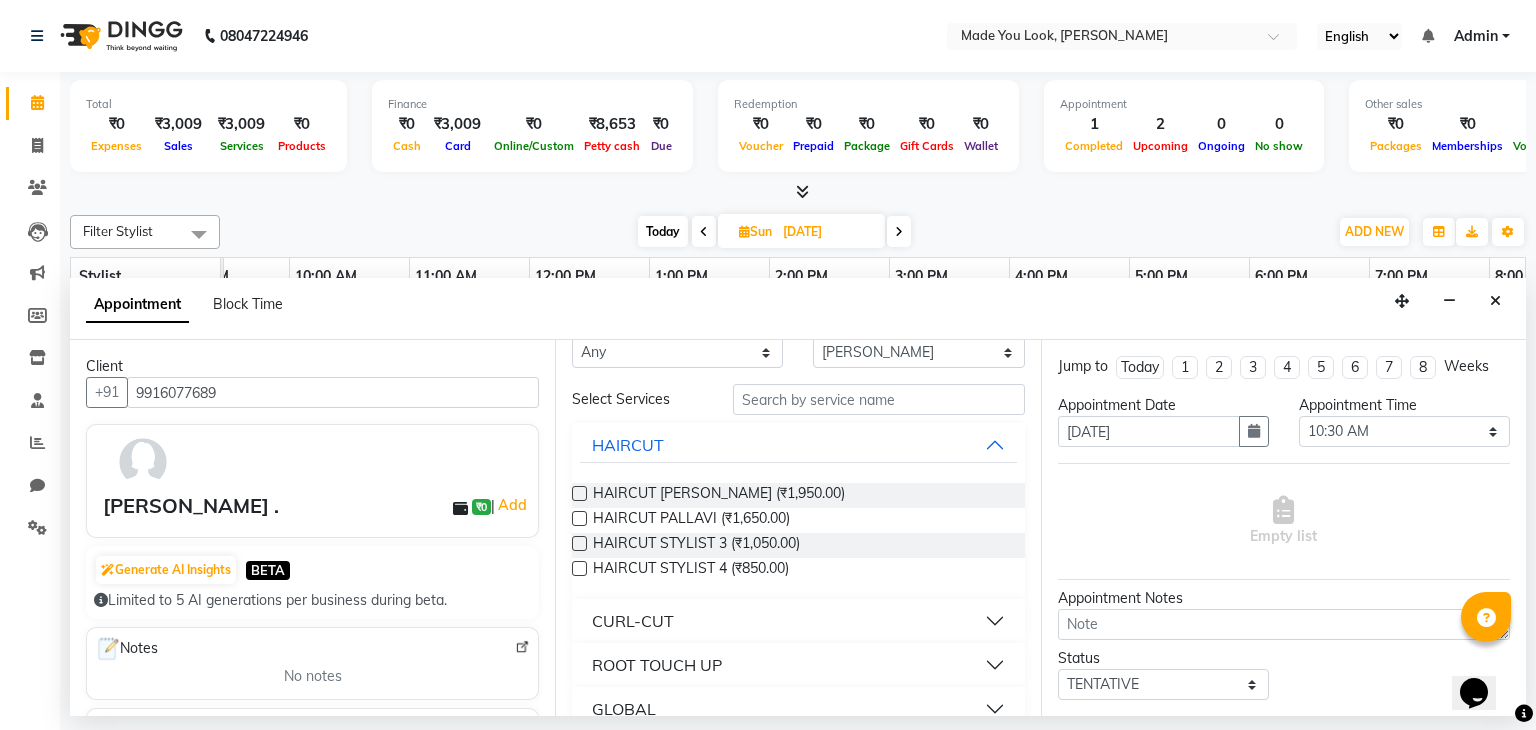 click on "CURL-CUT" at bounding box center [633, 621] 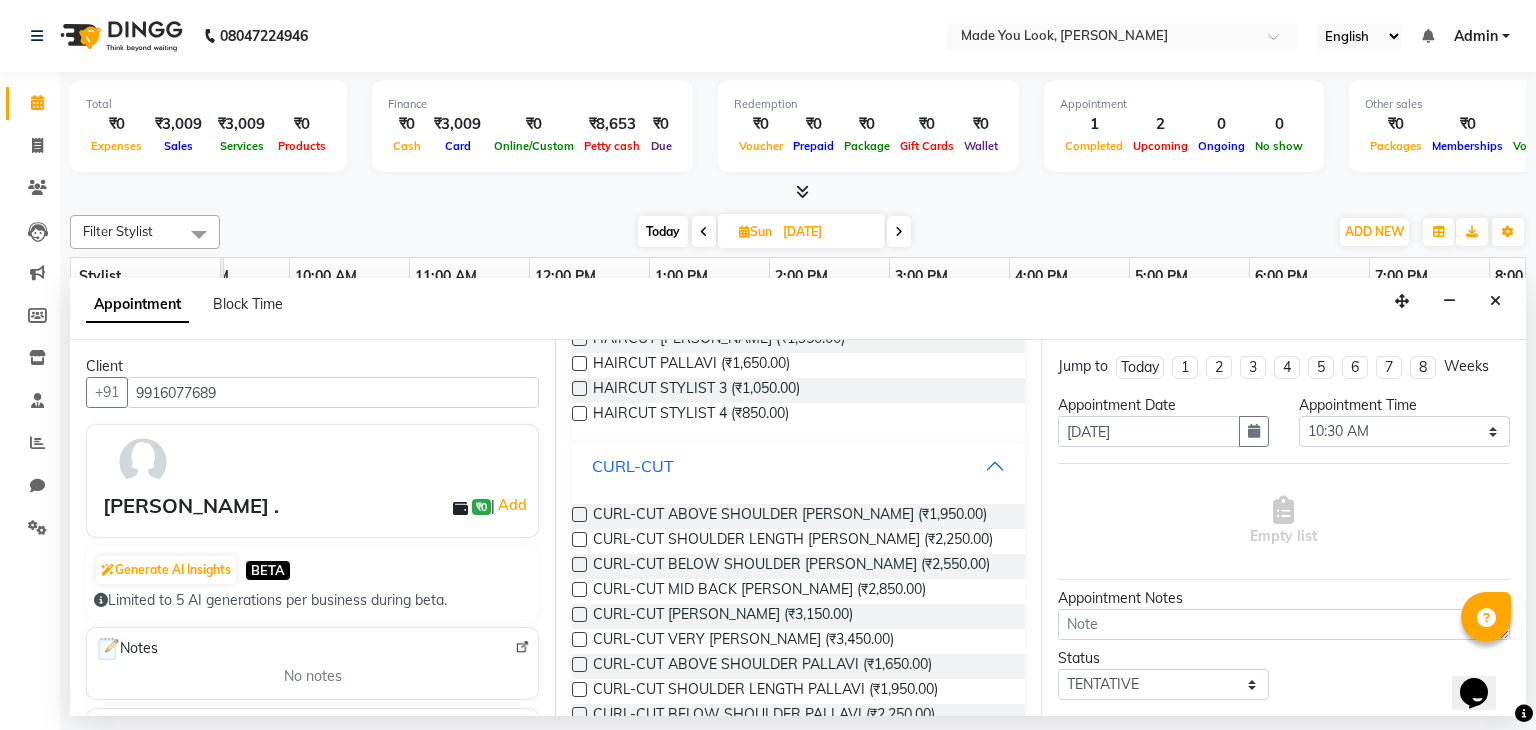 scroll, scrollTop: 196, scrollLeft: 0, axis: vertical 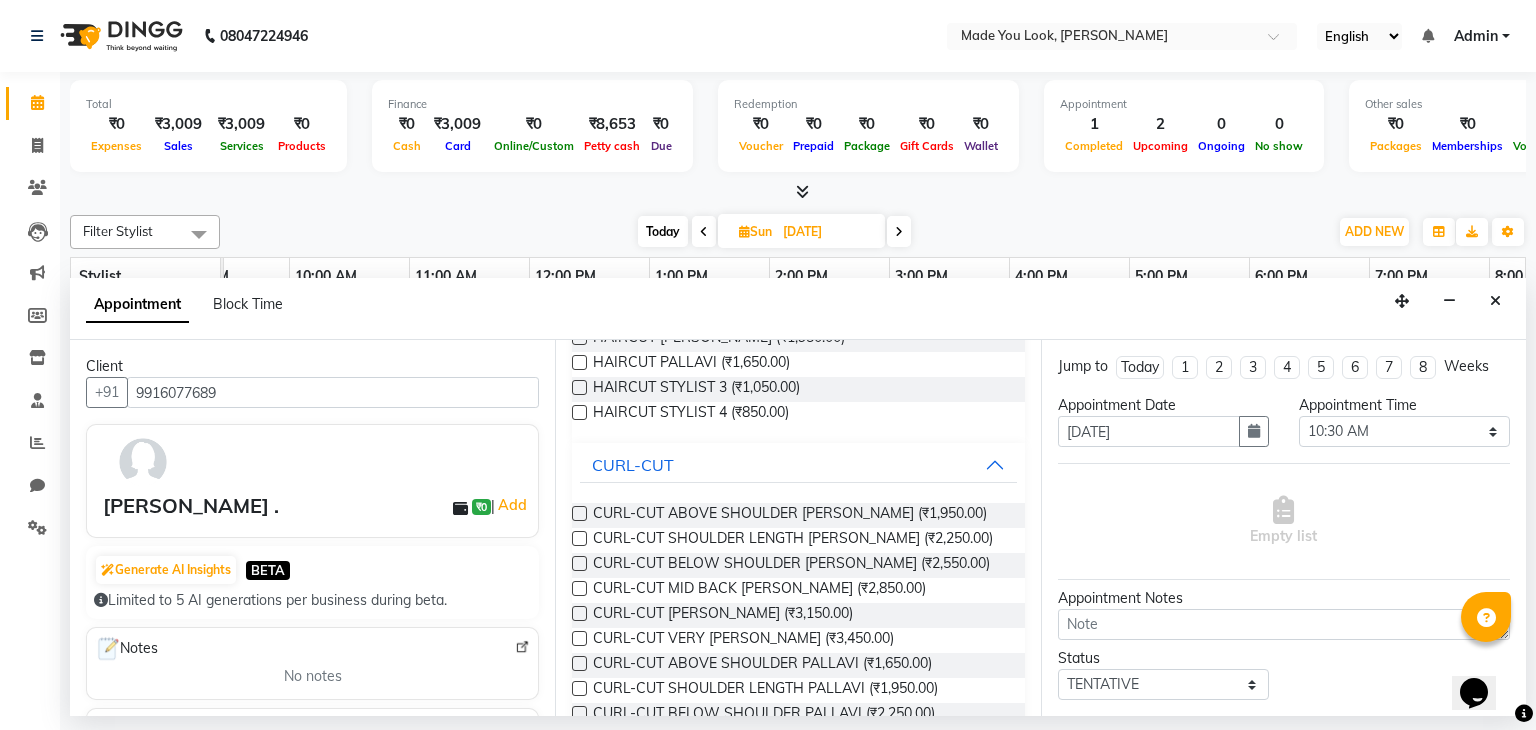 click on "CURL-CUT ABOVE SHOULDER [PERSON_NAME] (₹1,950.00)" at bounding box center [798, 515] 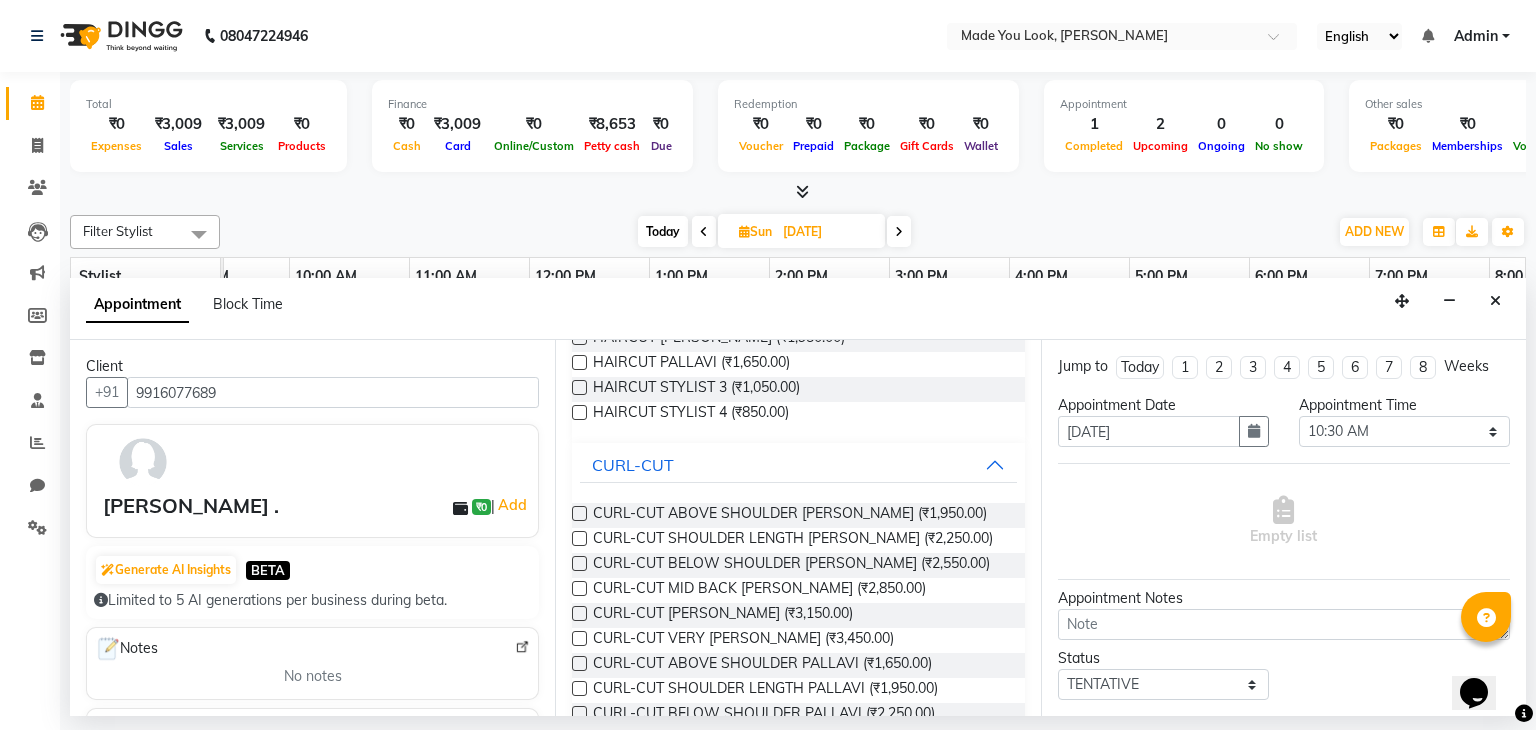 click at bounding box center [579, 513] 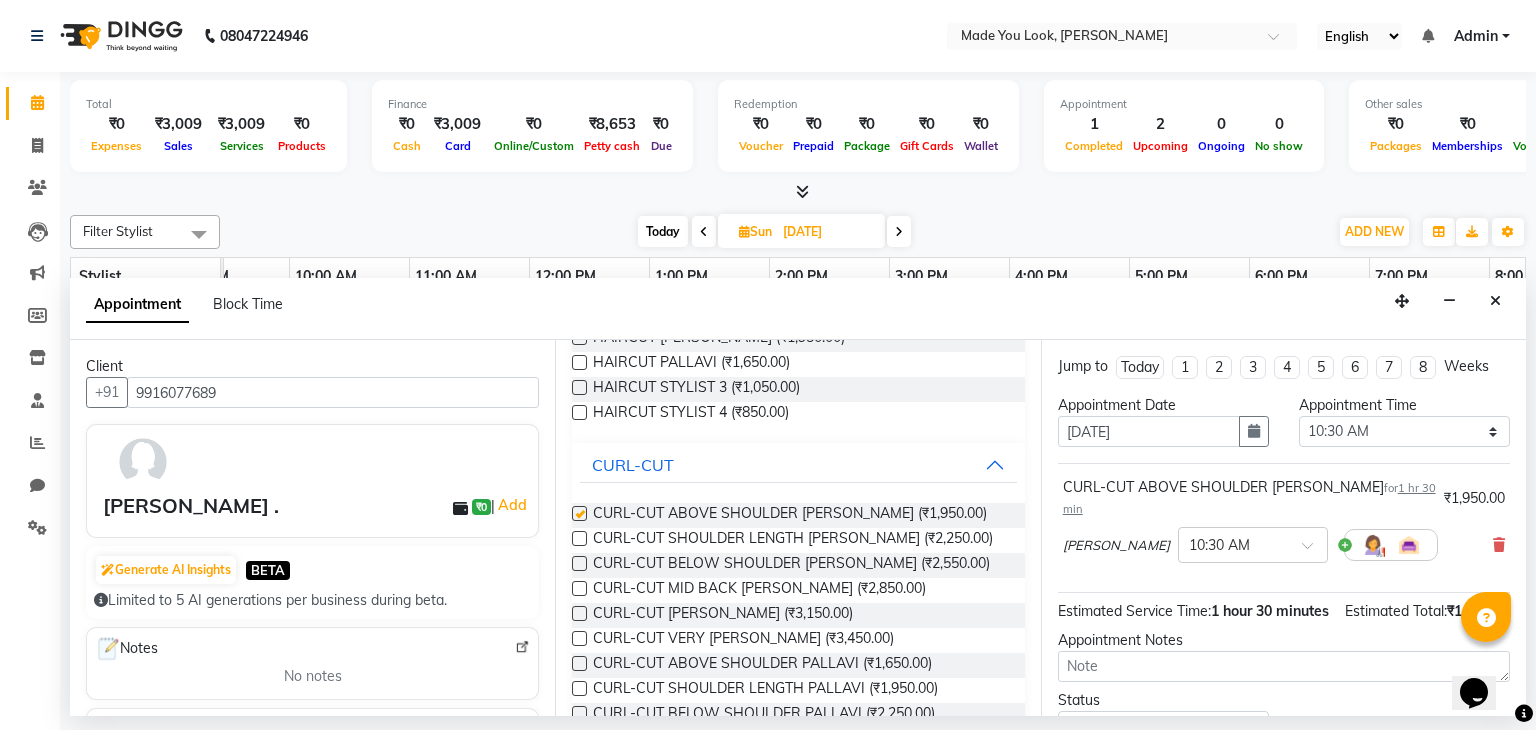 checkbox on "false" 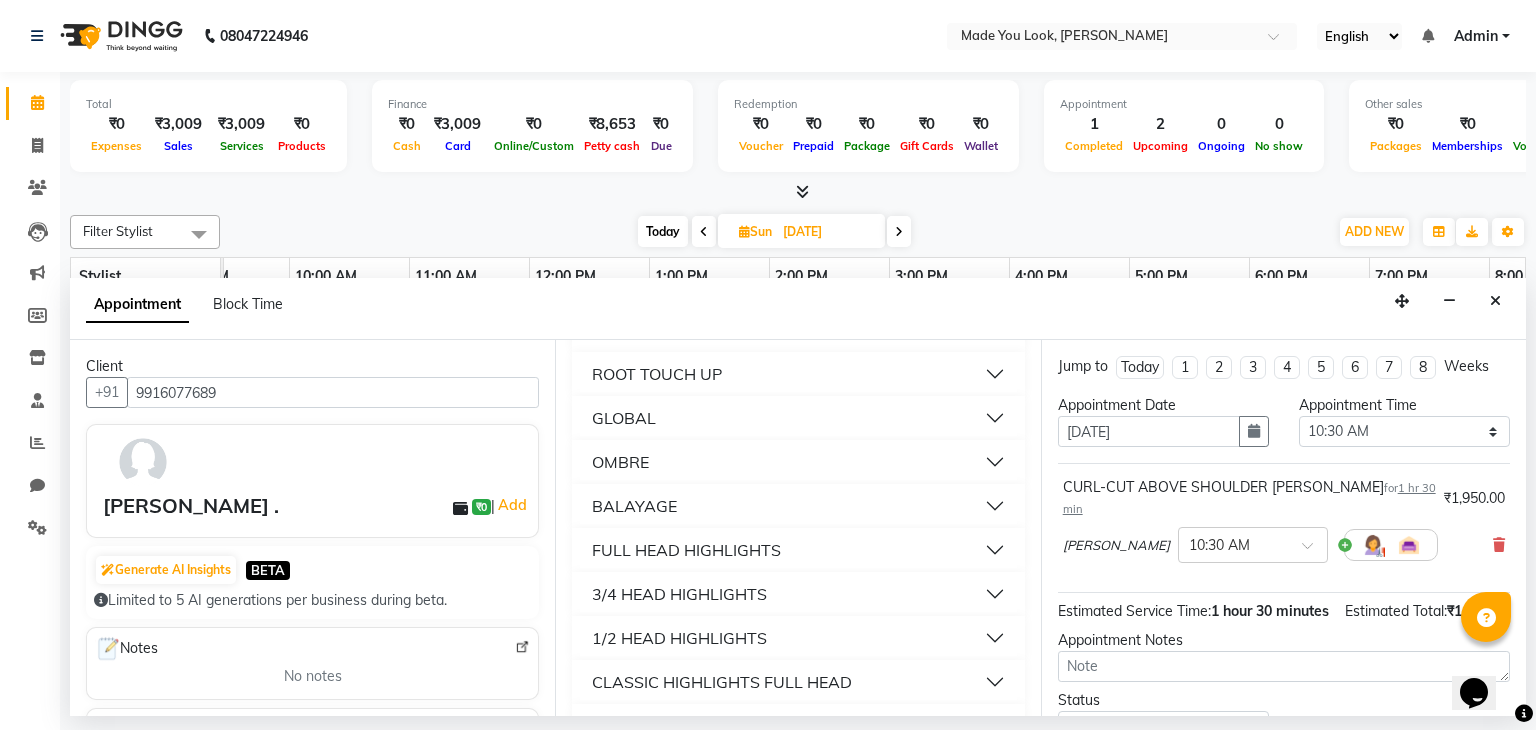 scroll, scrollTop: 964, scrollLeft: 0, axis: vertical 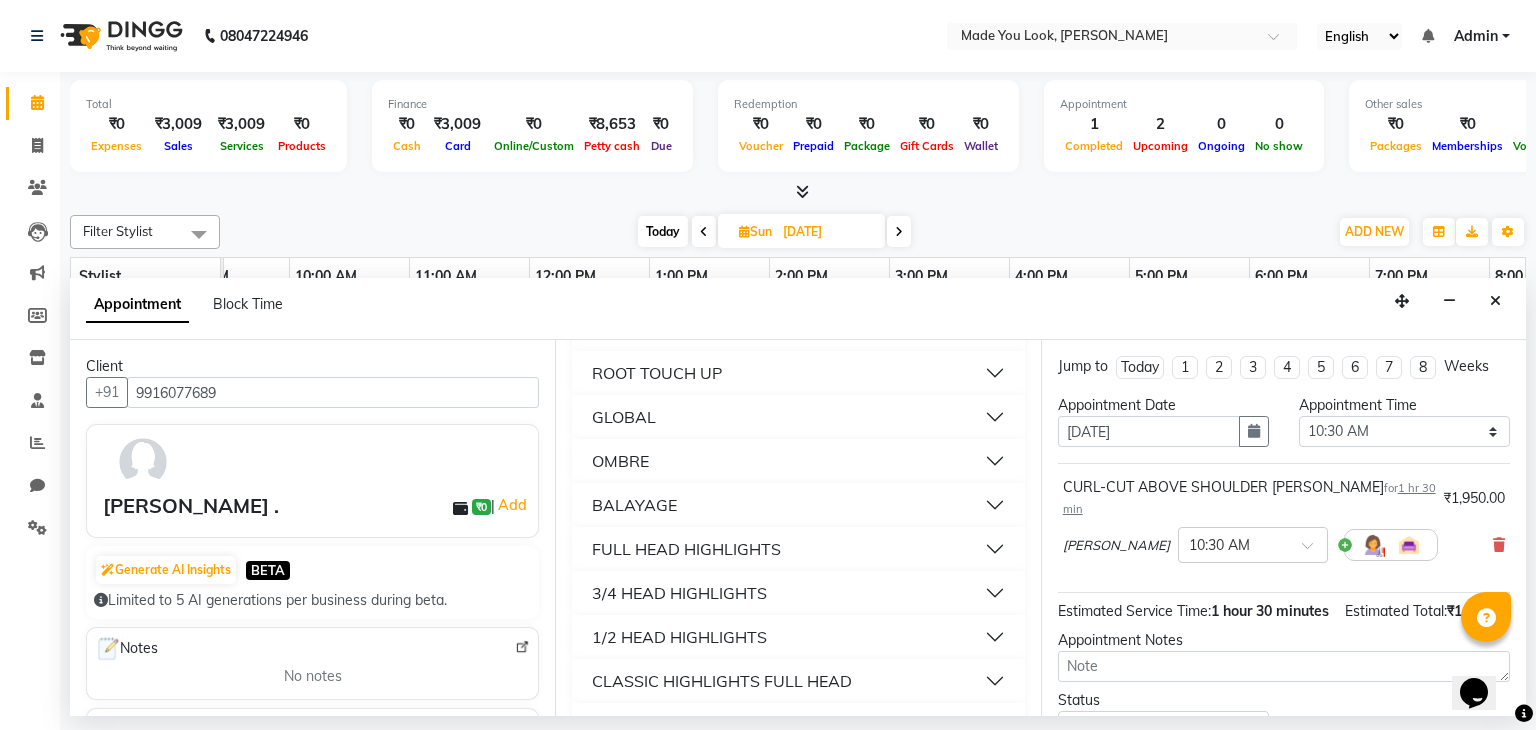 click on "BALAYAGE" at bounding box center [634, 505] 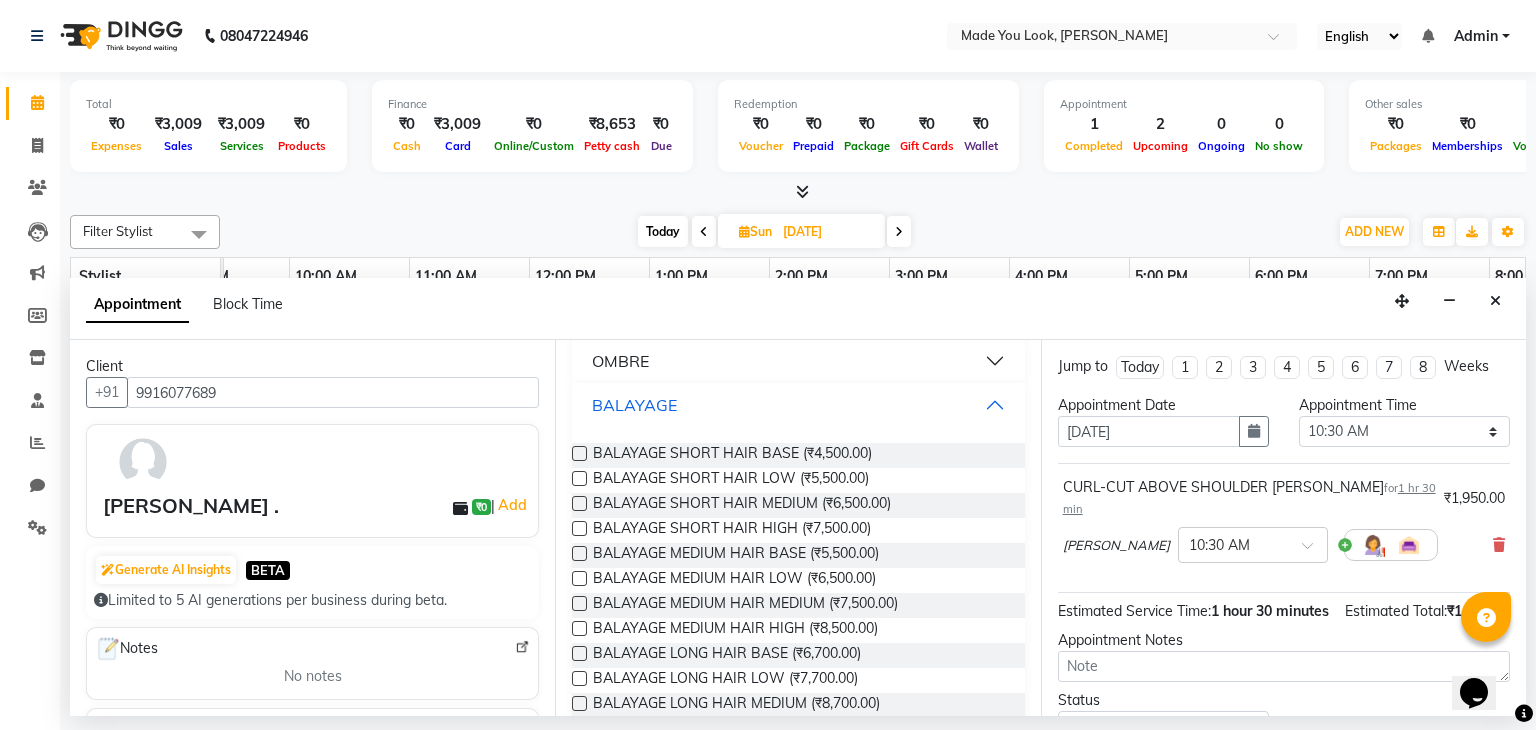 scroll, scrollTop: 1064, scrollLeft: 0, axis: vertical 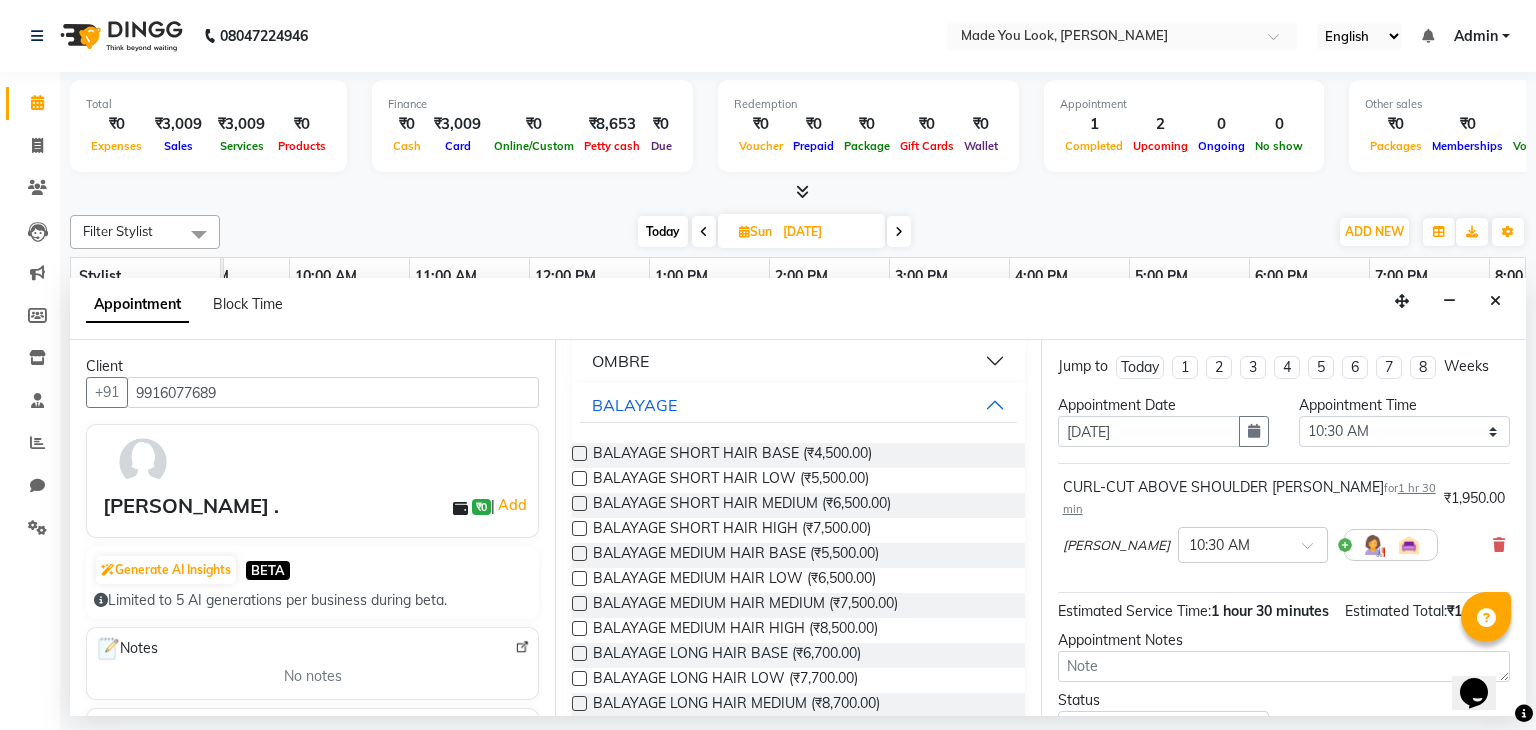 click at bounding box center [579, 453] 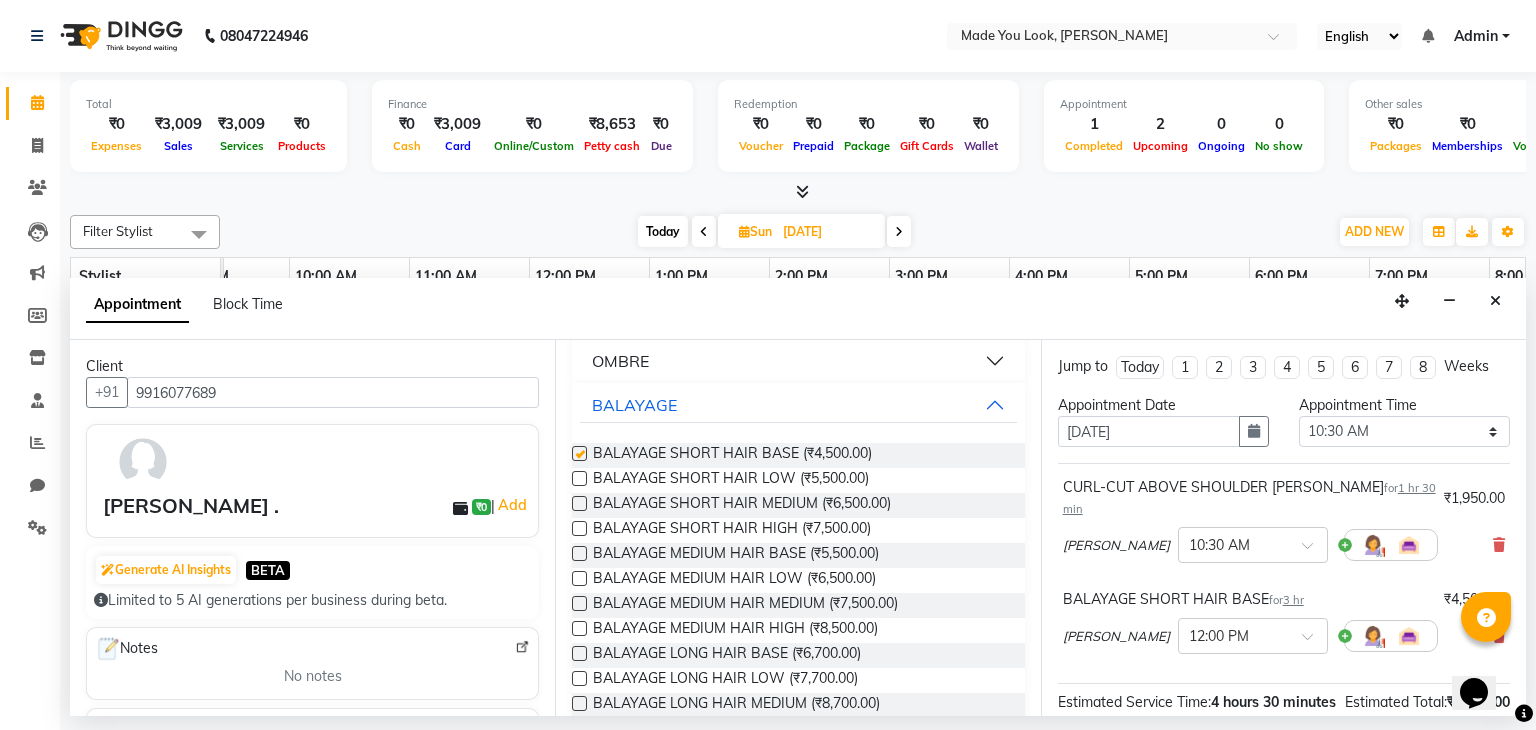 checkbox on "false" 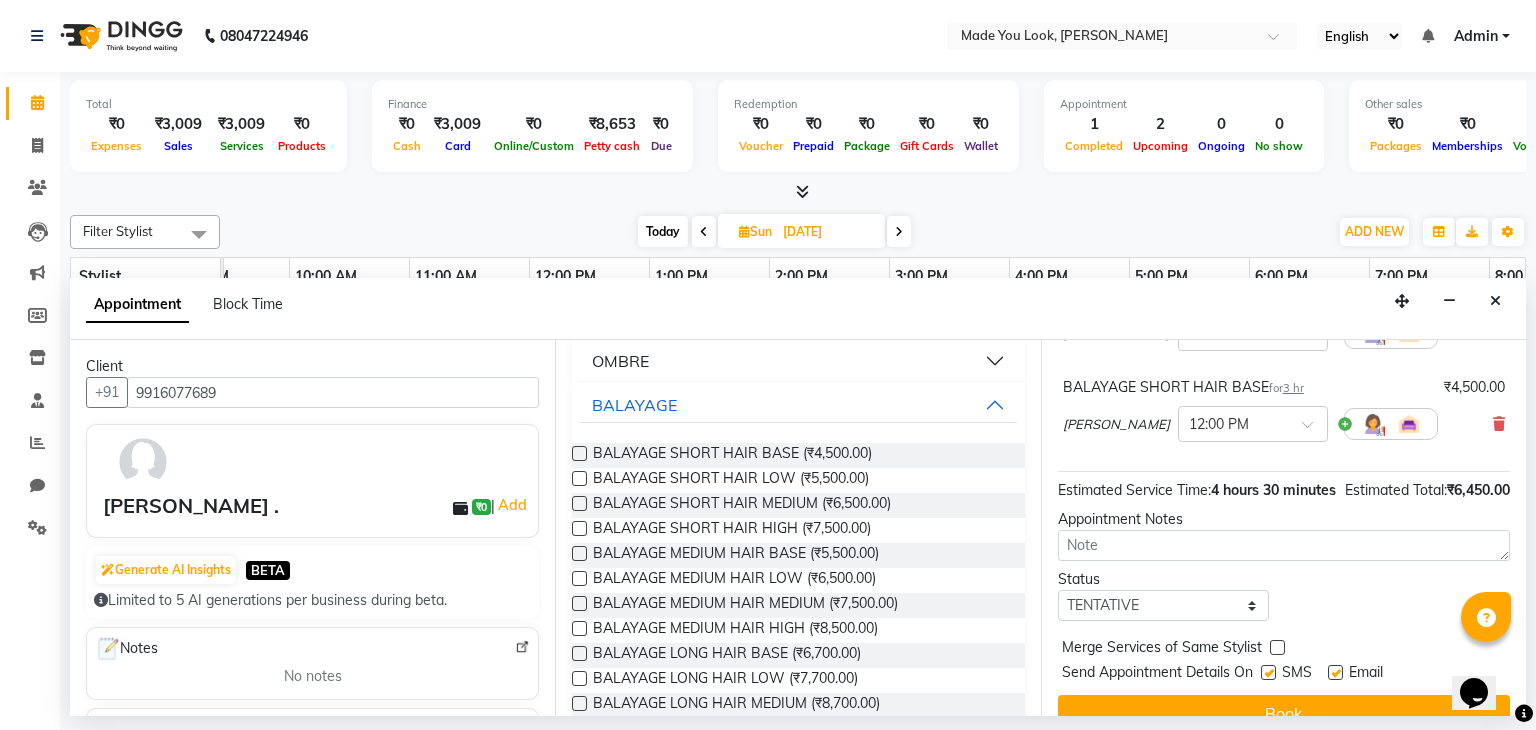 scroll, scrollTop: 242, scrollLeft: 0, axis: vertical 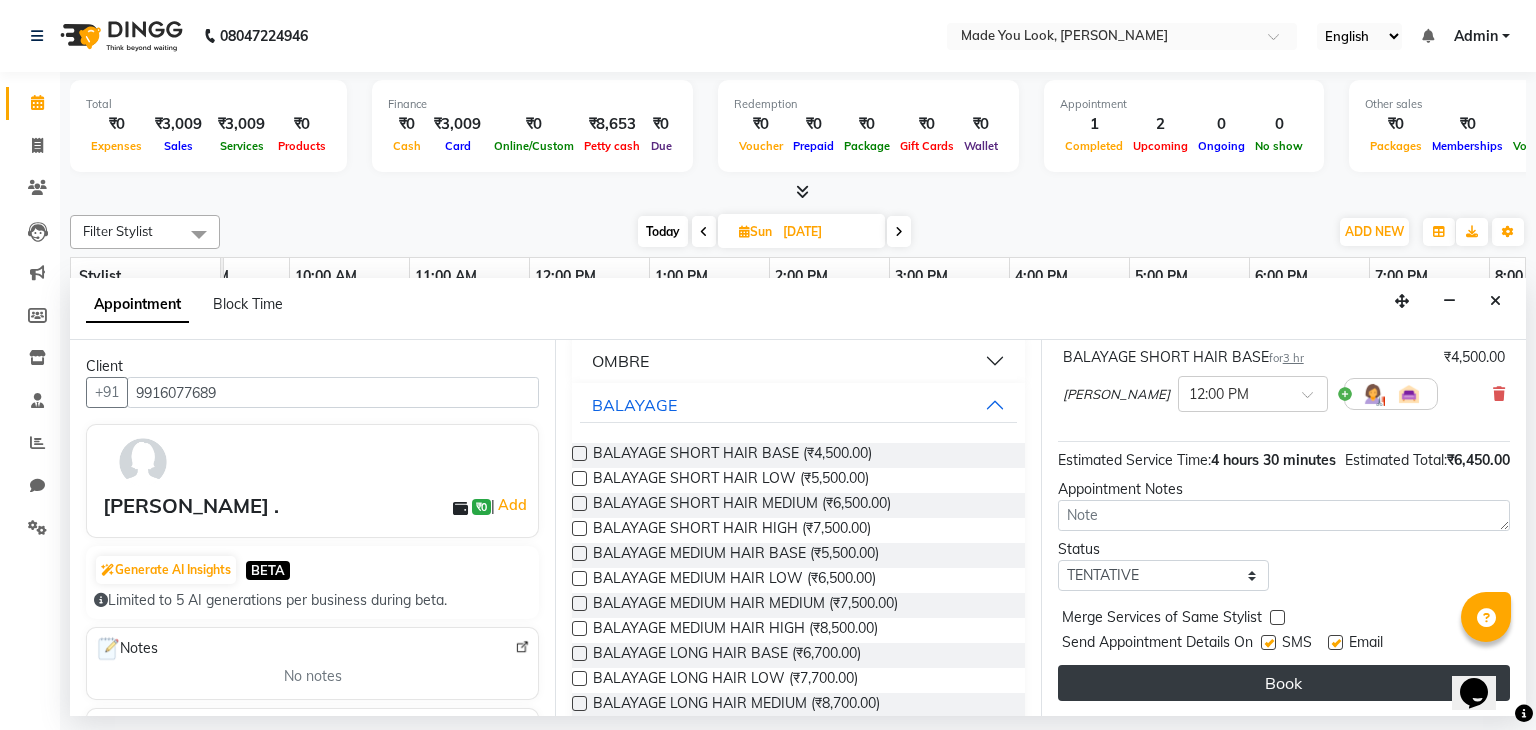 click on "Book" at bounding box center (1284, 683) 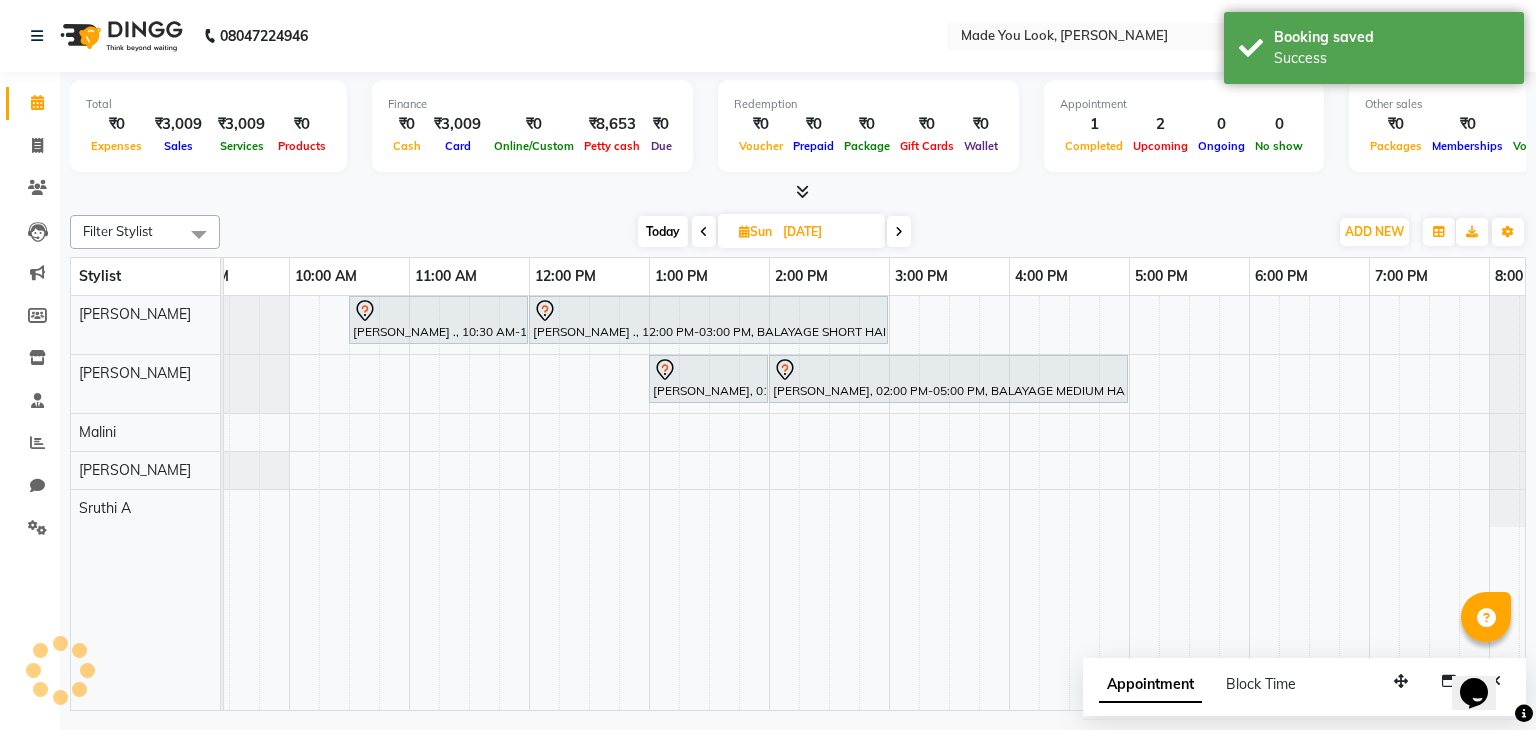 scroll, scrollTop: 0, scrollLeft: 156, axis: horizontal 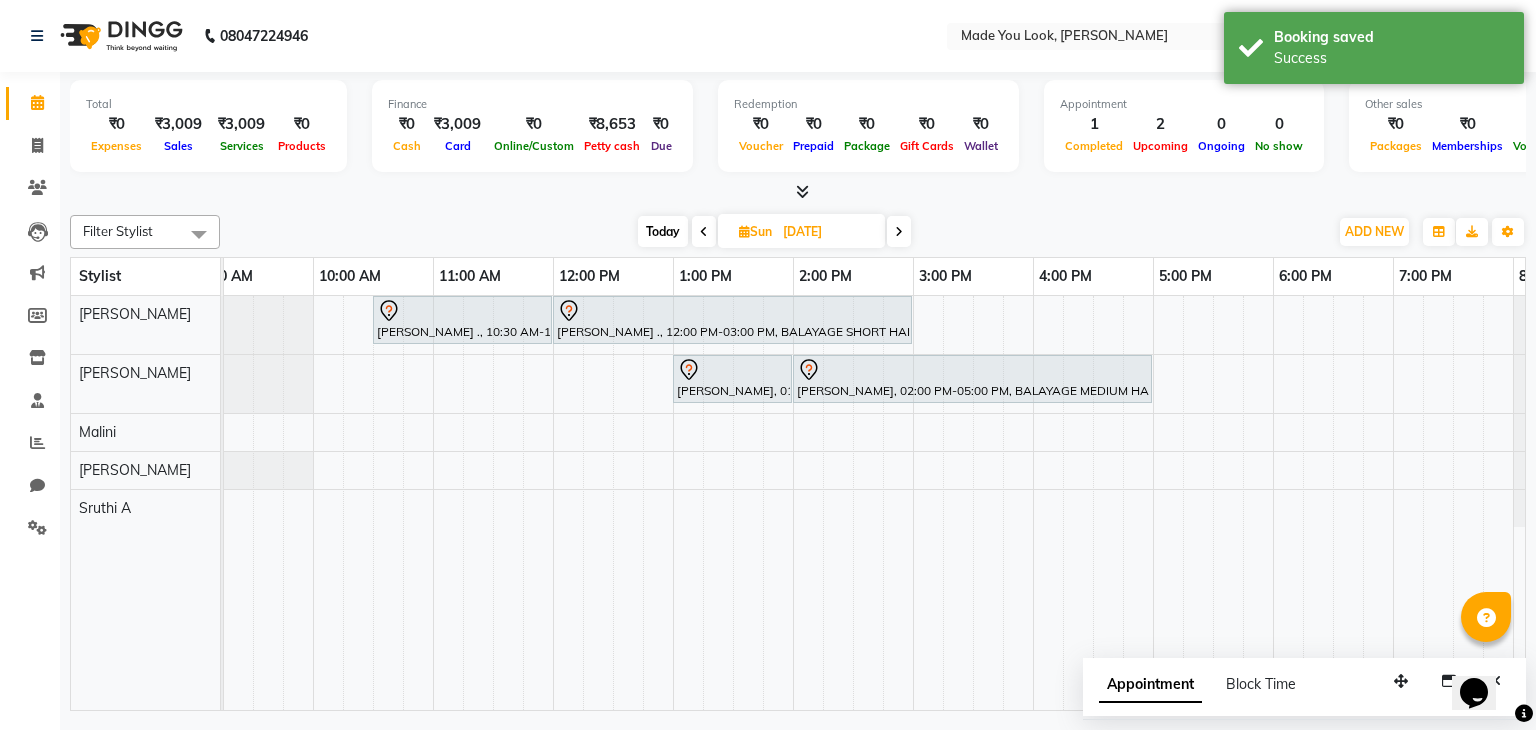click at bounding box center [704, 231] 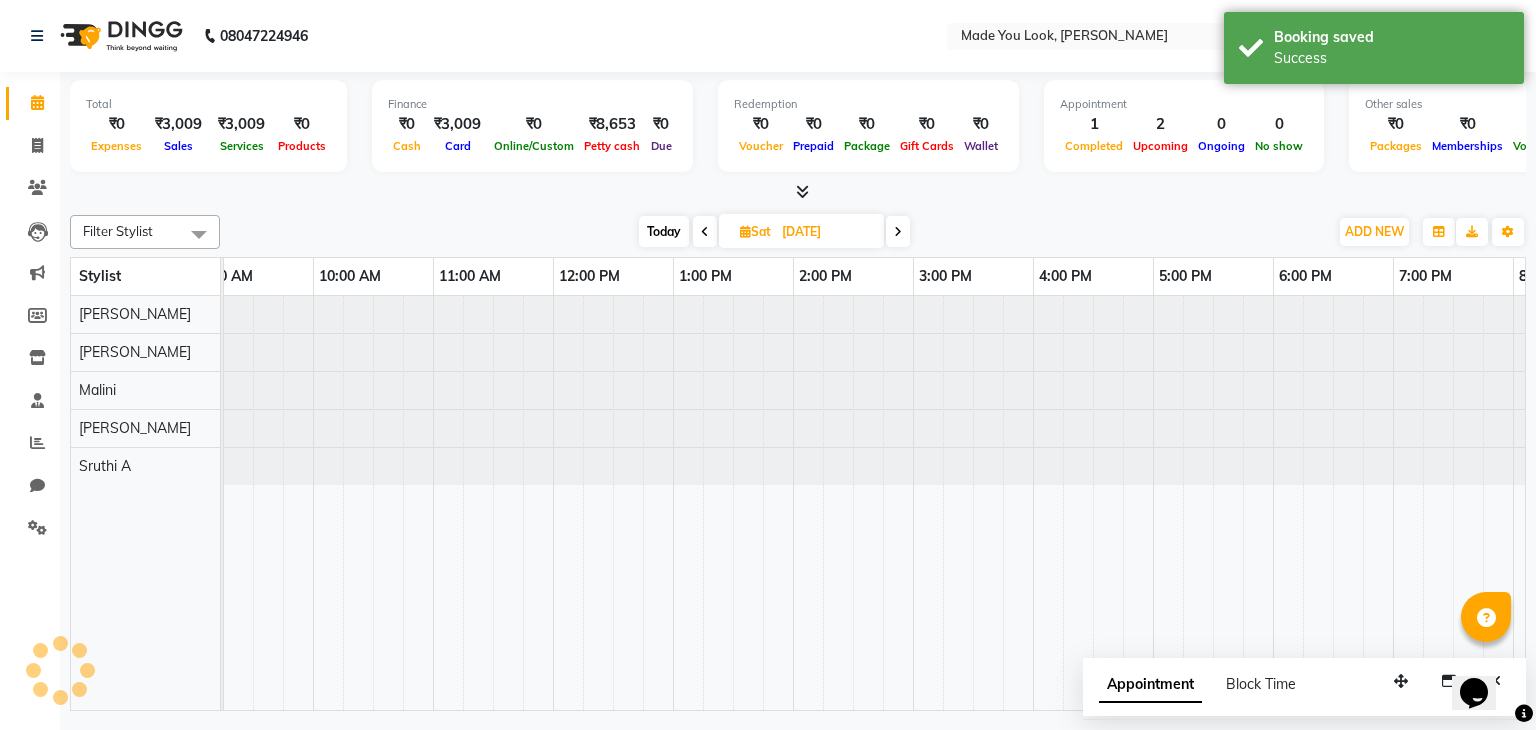 scroll, scrollTop: 0, scrollLeft: 0, axis: both 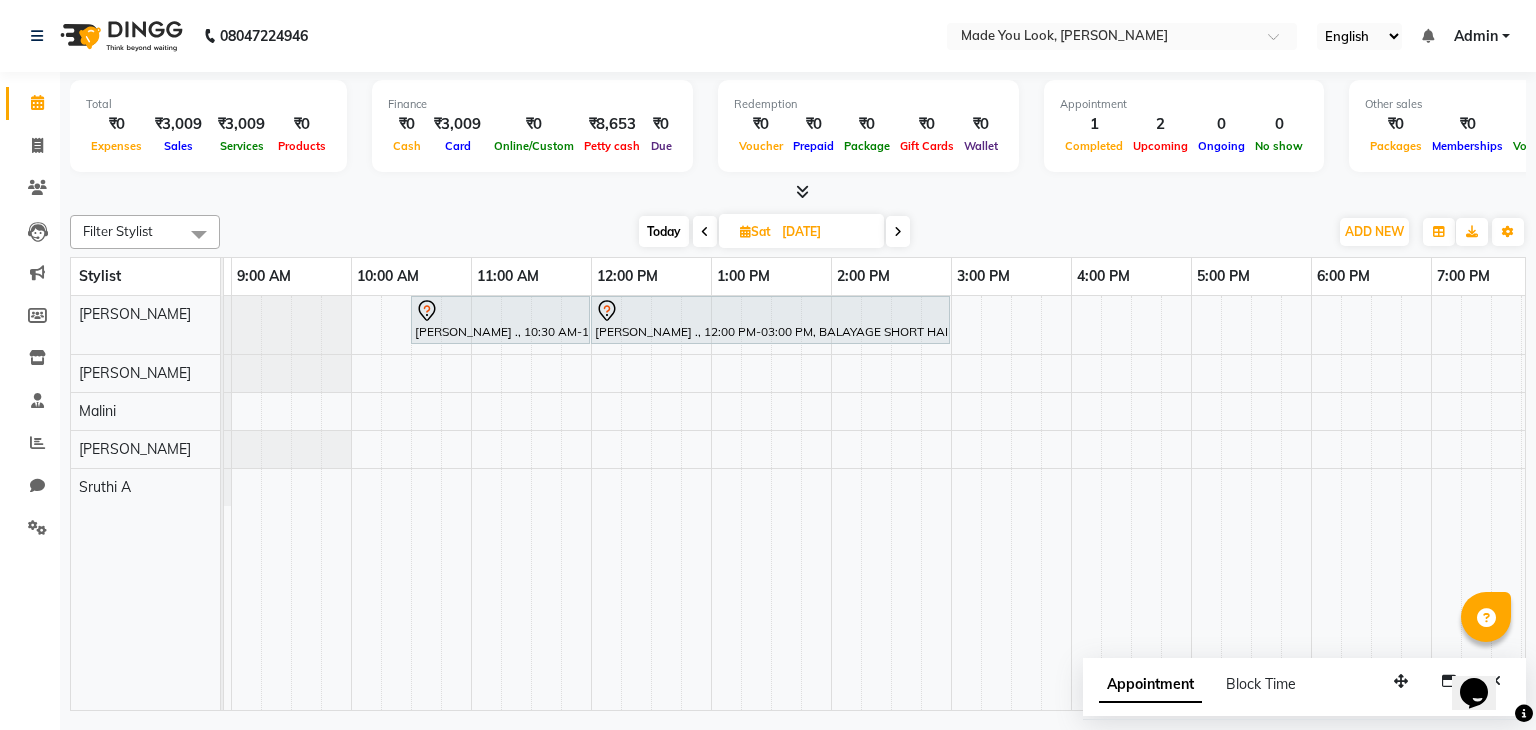 click on "Today" at bounding box center [664, 231] 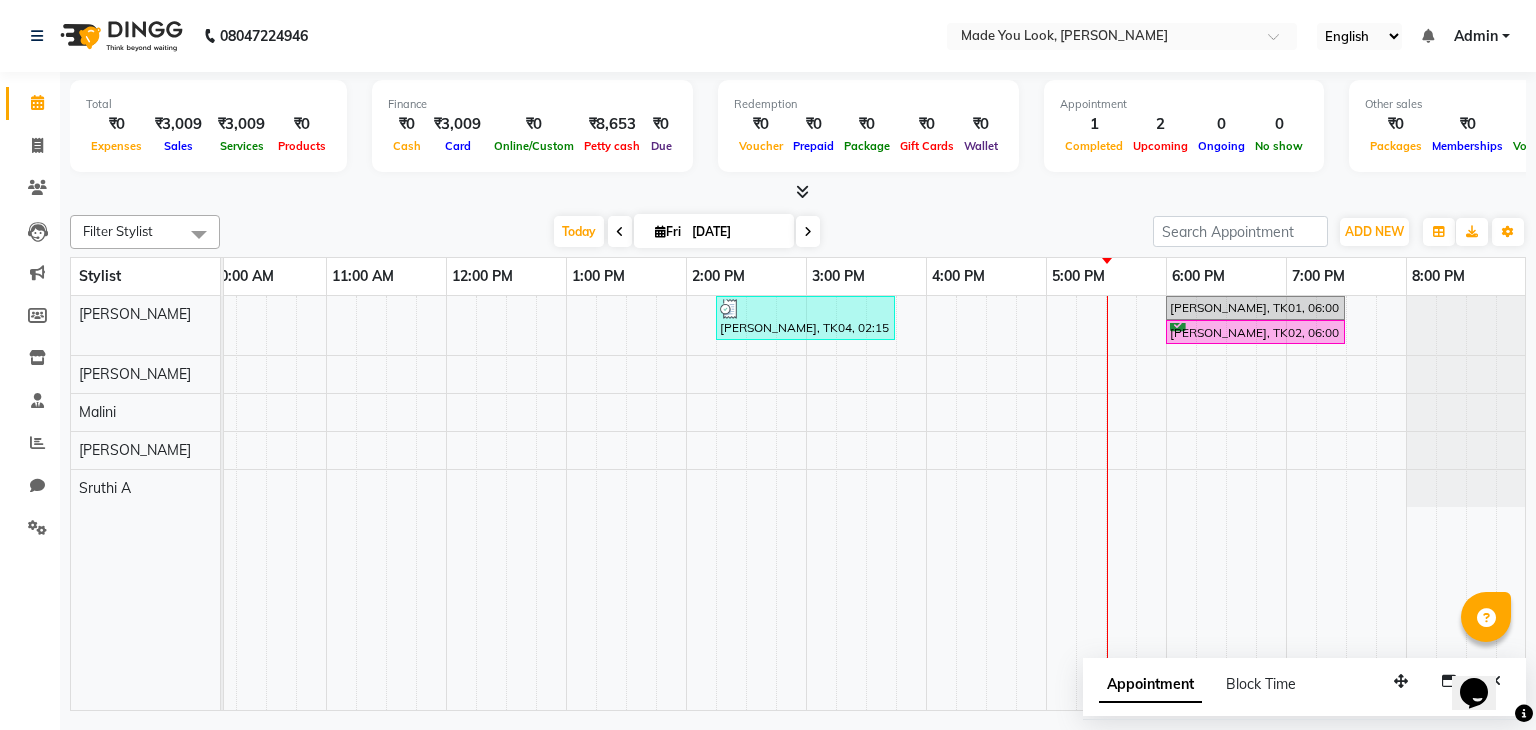click on "[DATE]" at bounding box center (736, 232) 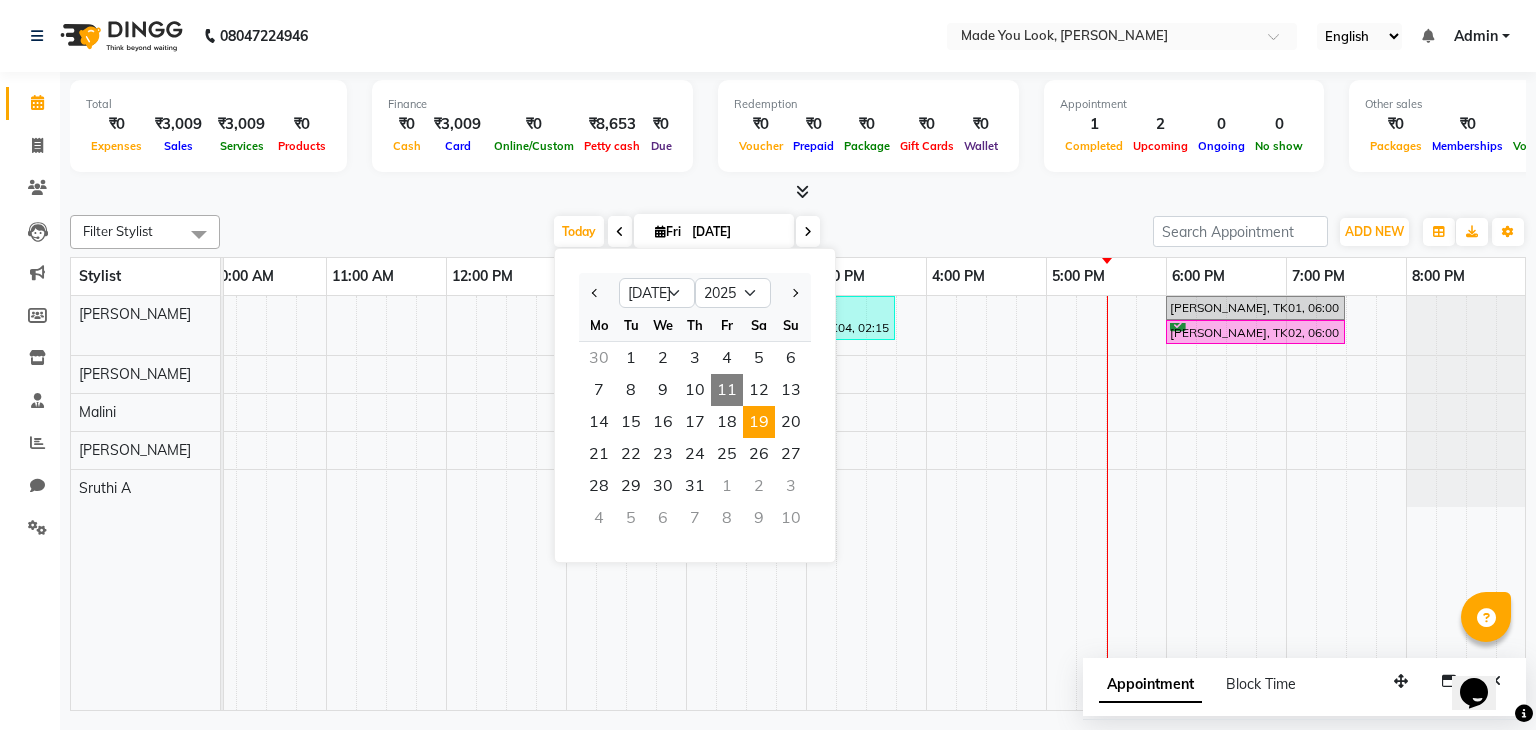 click on "19" at bounding box center [759, 422] 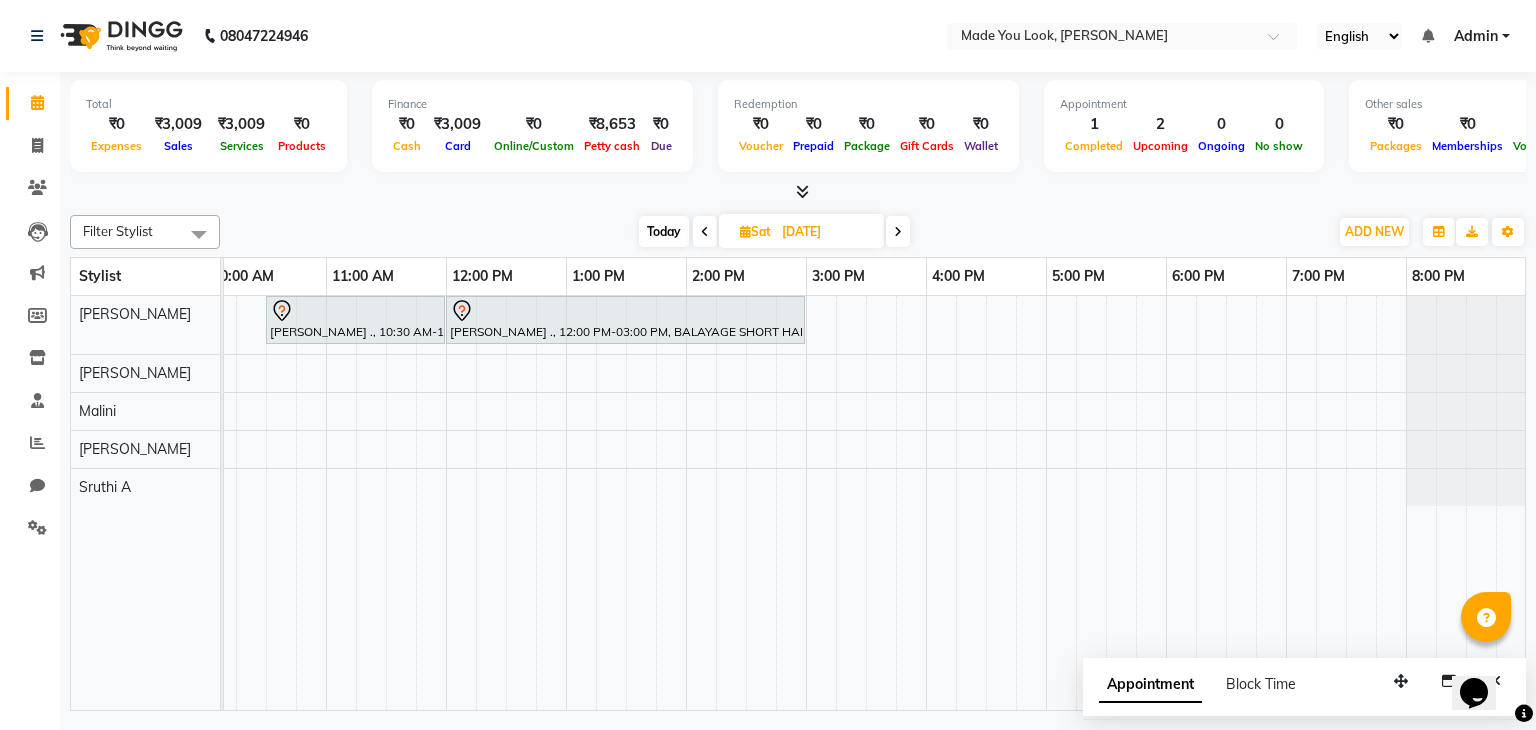 scroll, scrollTop: 0, scrollLeft: 40, axis: horizontal 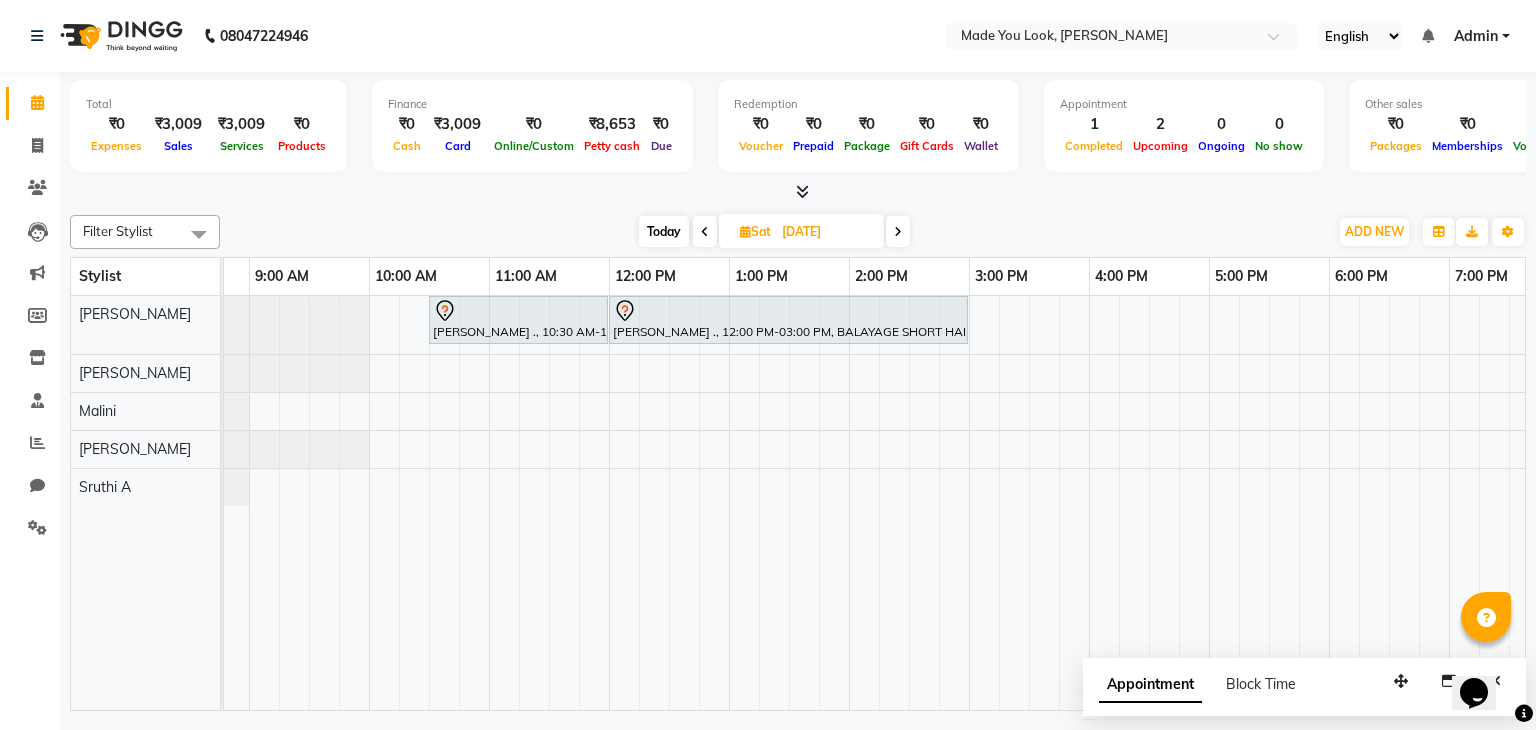 click at bounding box center [898, 231] 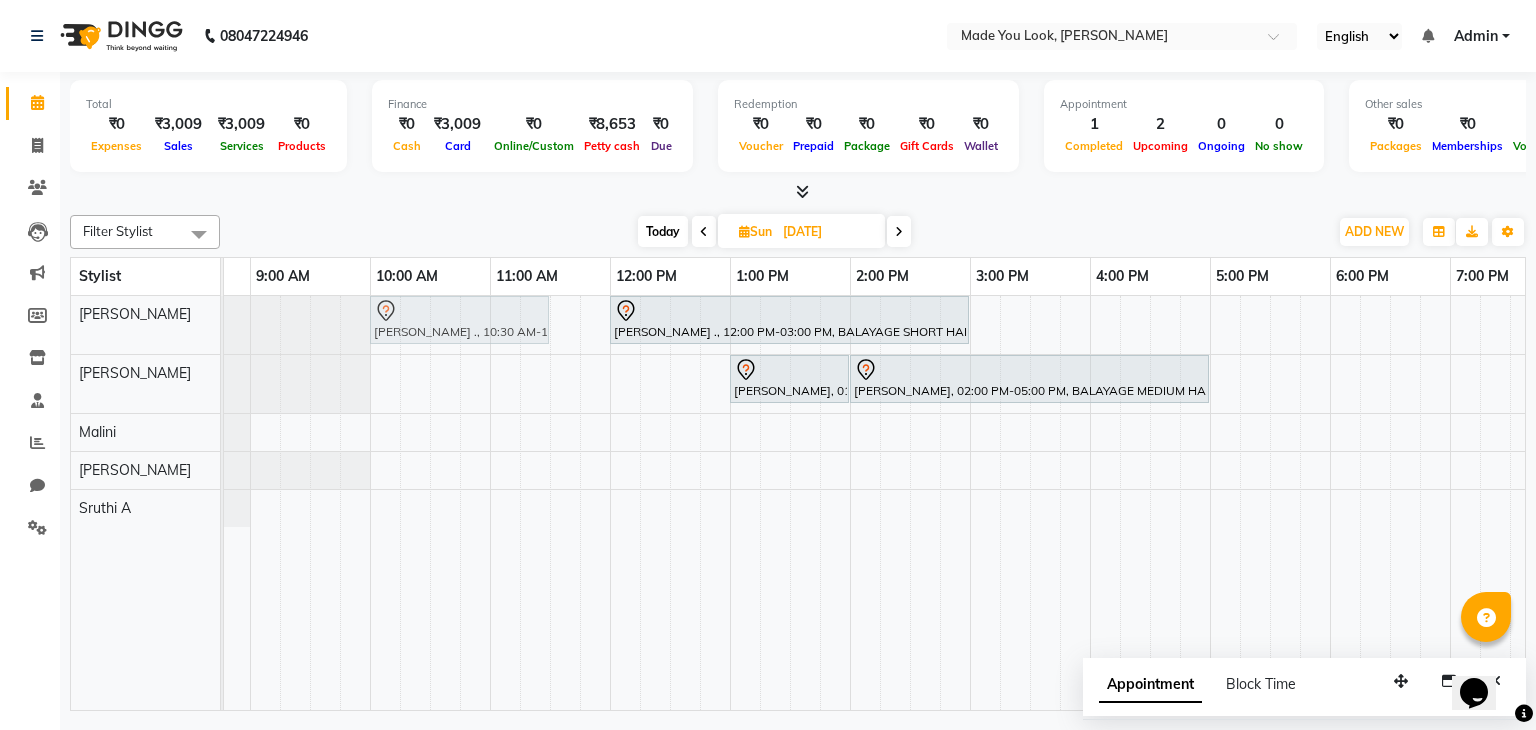 drag, startPoint x: 430, startPoint y: 316, endPoint x: 377, endPoint y: 303, distance: 54.571056 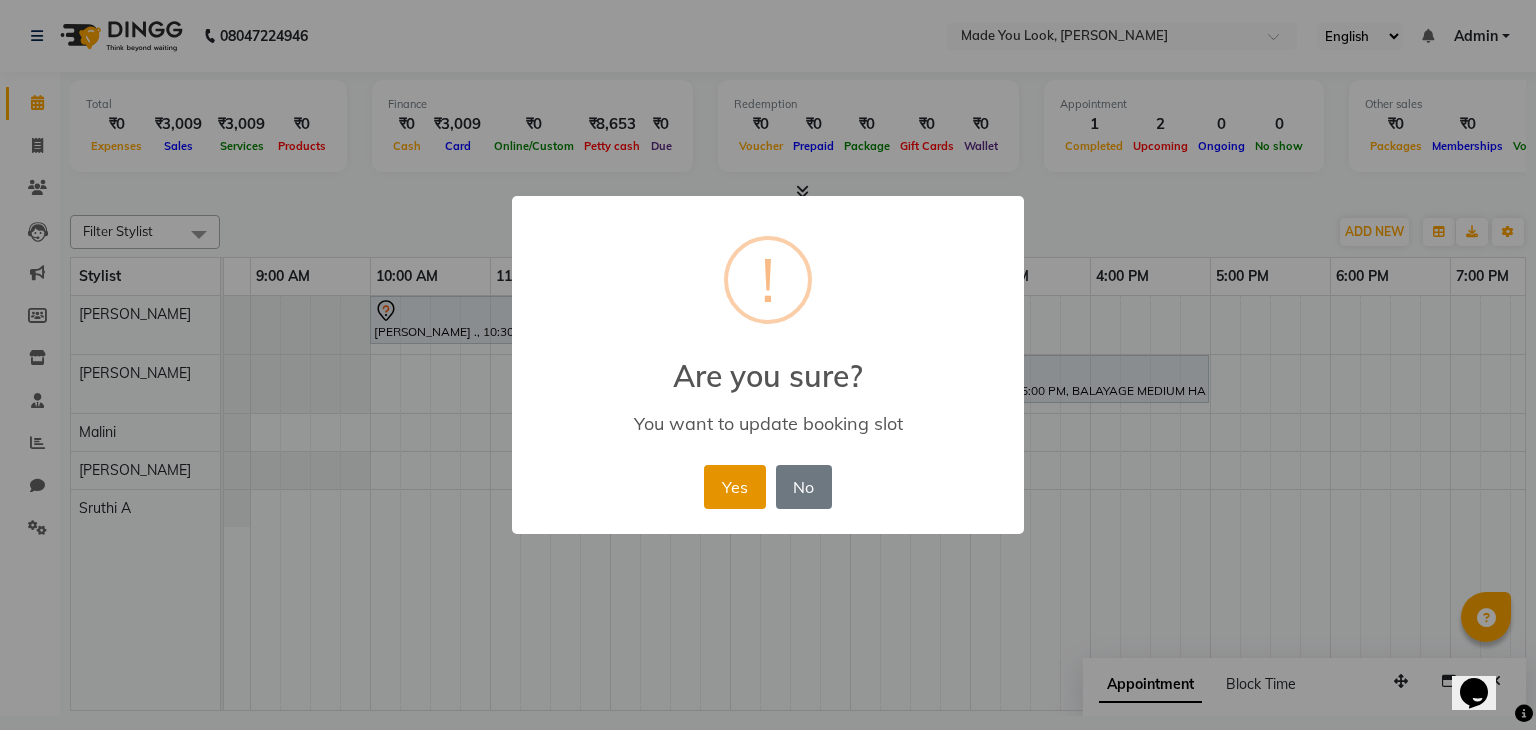 click on "Yes" at bounding box center (734, 487) 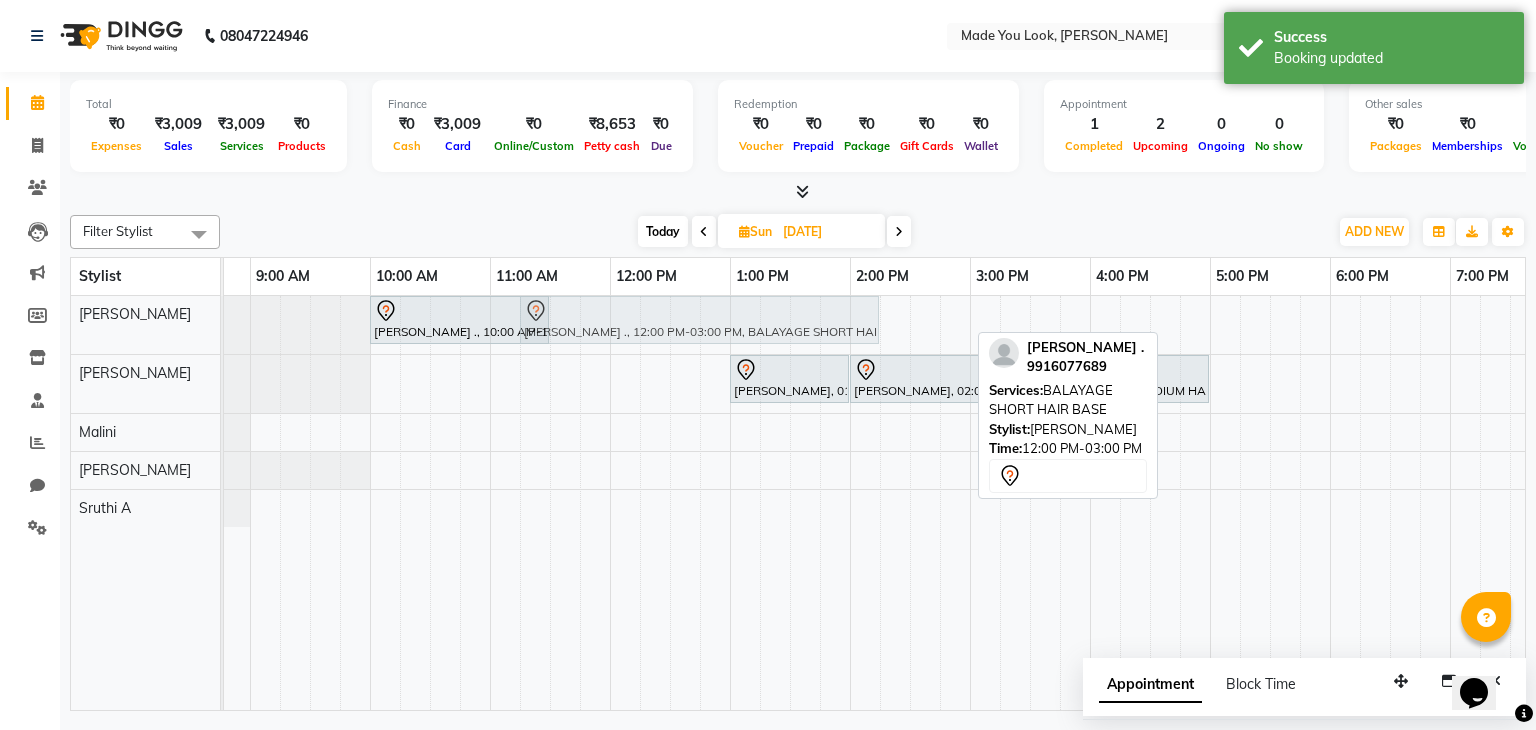 drag, startPoint x: 689, startPoint y: 307, endPoint x: 609, endPoint y: 308, distance: 80.00625 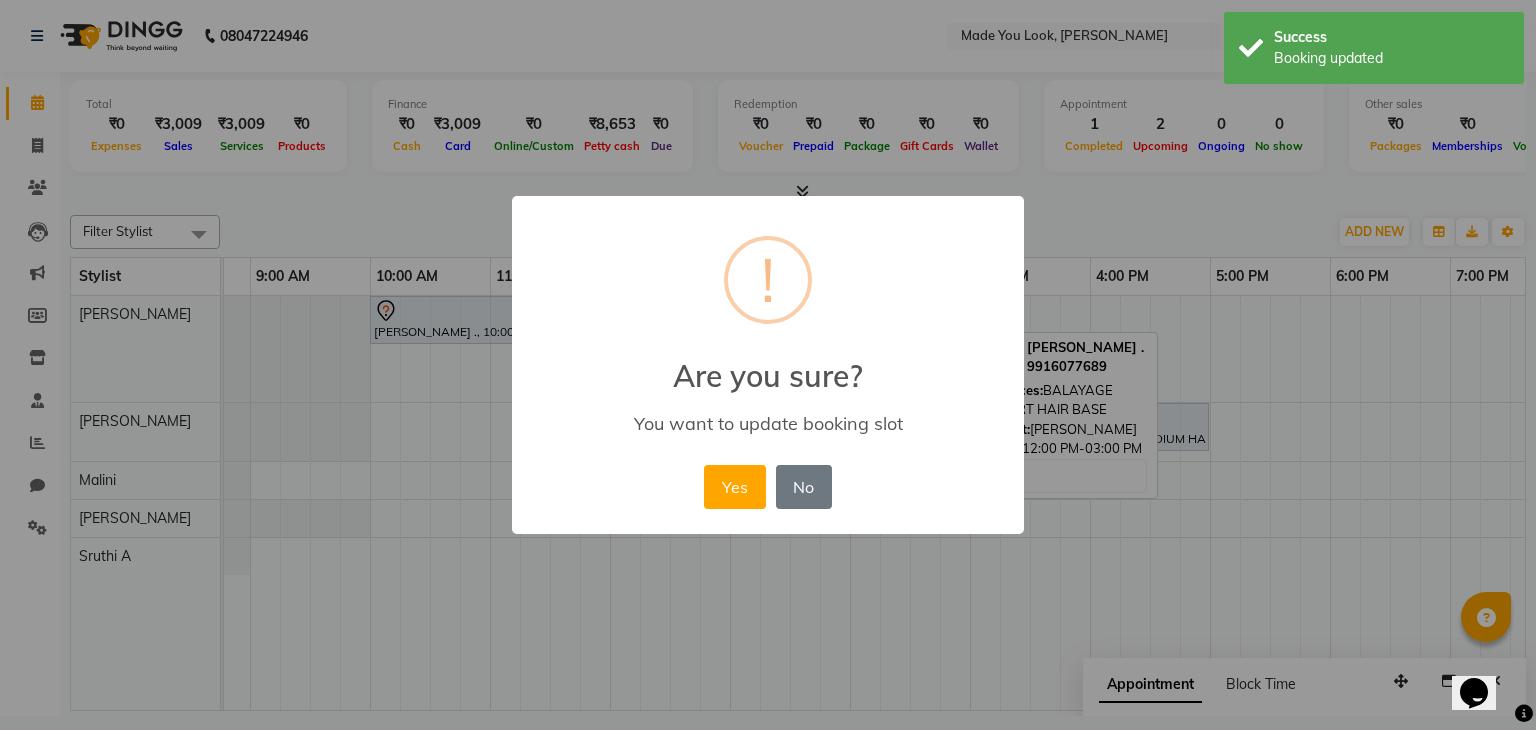 click on "× ! Are you sure? You want to update booking slot Yes No No" at bounding box center (768, 365) 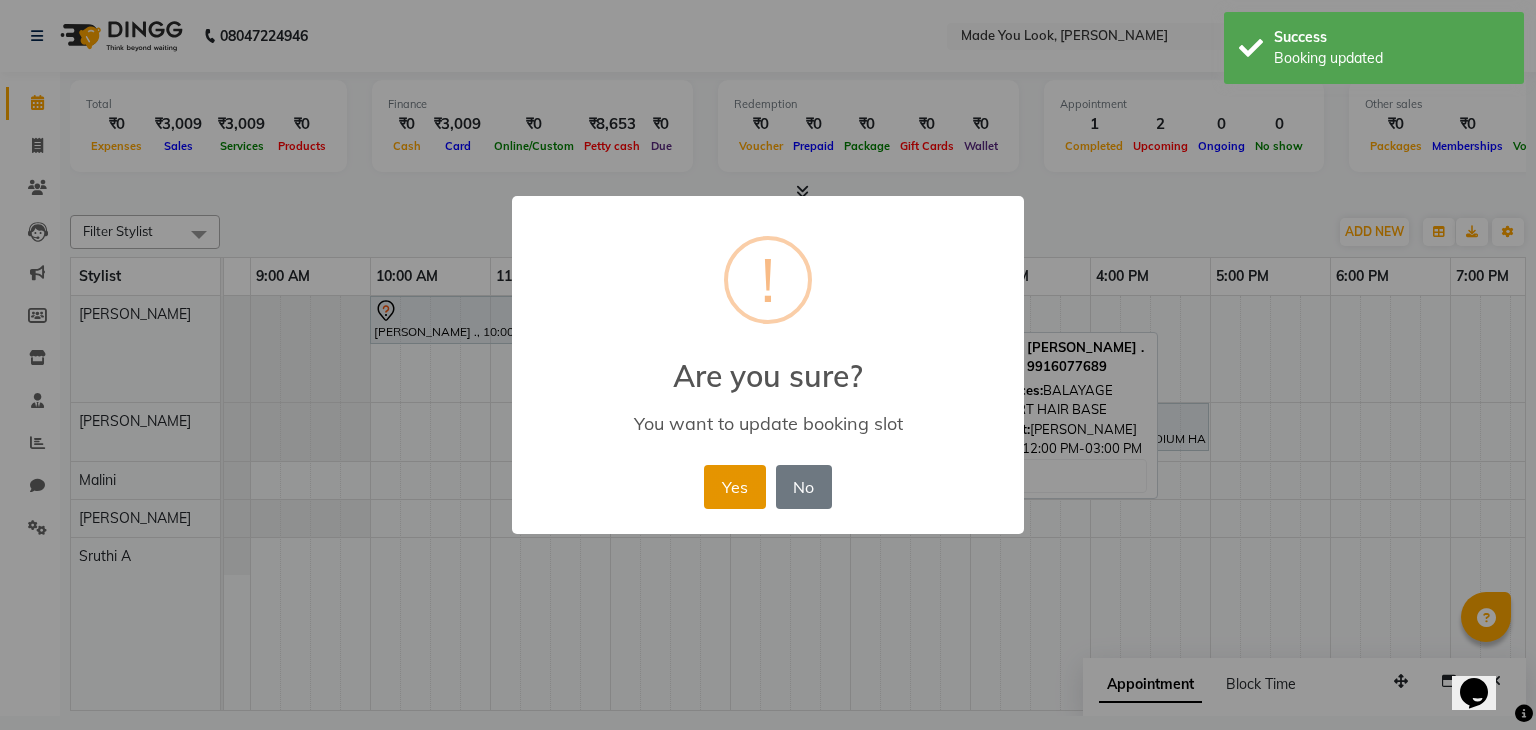 click on "Yes" at bounding box center [734, 487] 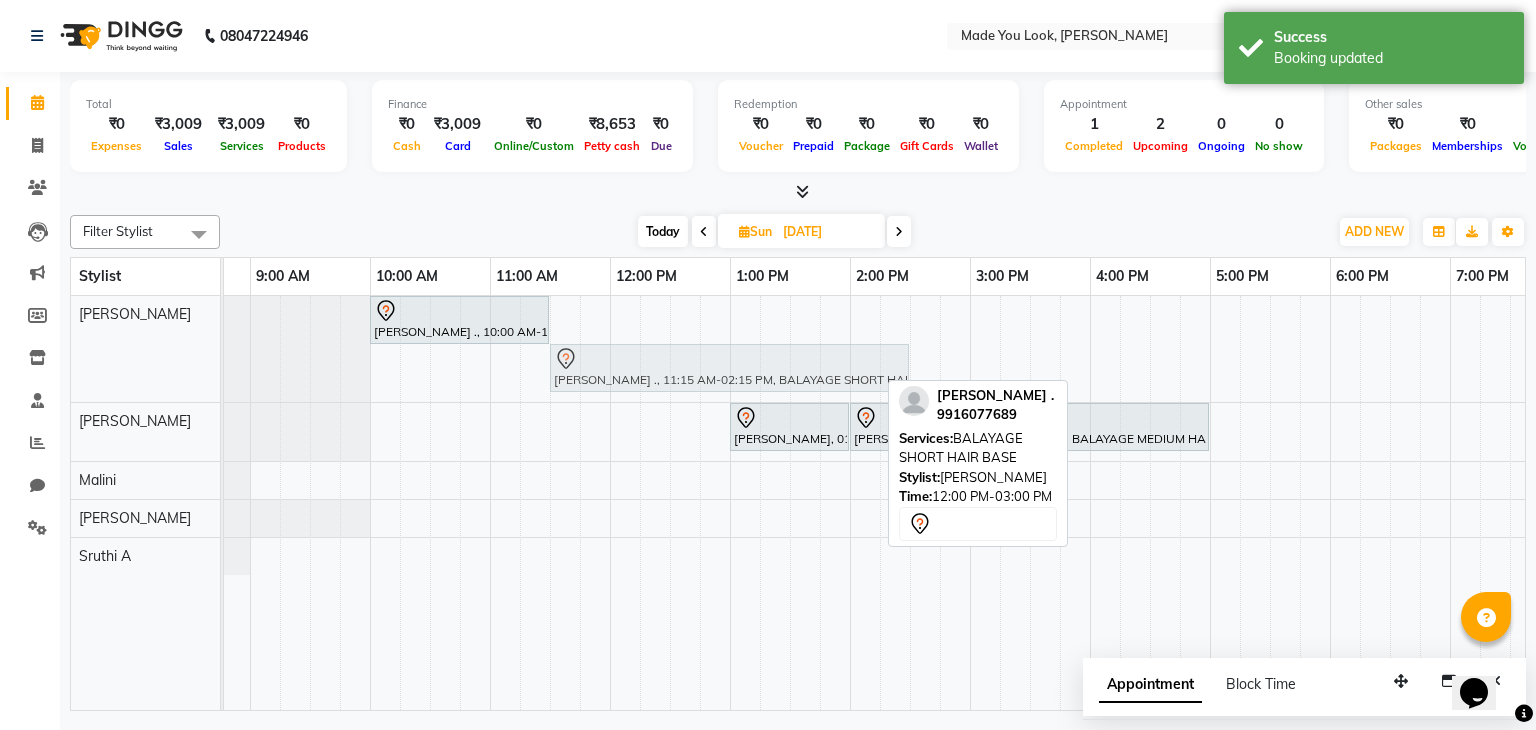 click on "Stylist 8:00 AM 9:00 AM 10:00 AM 11:00 AM 12:00 PM 1:00 PM 2:00 PM 3:00 PM 4:00 PM 5:00 PM 6:00 PM 7:00 PM 8:00 PM [PERSON_NAME]  [PERSON_NAME] [PERSON_NAME] Devi [PERSON_NAME] ., 10:00 AM-11:30 AM, CURL-CUT ABOVE SHOULDER [PERSON_NAME] ., 11:15 AM-02:15 PM, BALAYAGE SHORT HAIR BASE             [PERSON_NAME] ., 11:15 AM-02:15 PM, BALAYAGE SHORT HAIR BASE             [PERSON_NAME], 01:00 PM-02:00 PM, CURL-CUT SHOULDER LENGTH PALLAVI             [PERSON_NAME], 02:00 PM-05:00 PM, BALAYAGE MEDIUM HAIR MEDIUM             [PERSON_NAME] ., 11:15 AM-02:15 PM, BALAYAGE SHORT HAIR BASE" at bounding box center [798, 484] 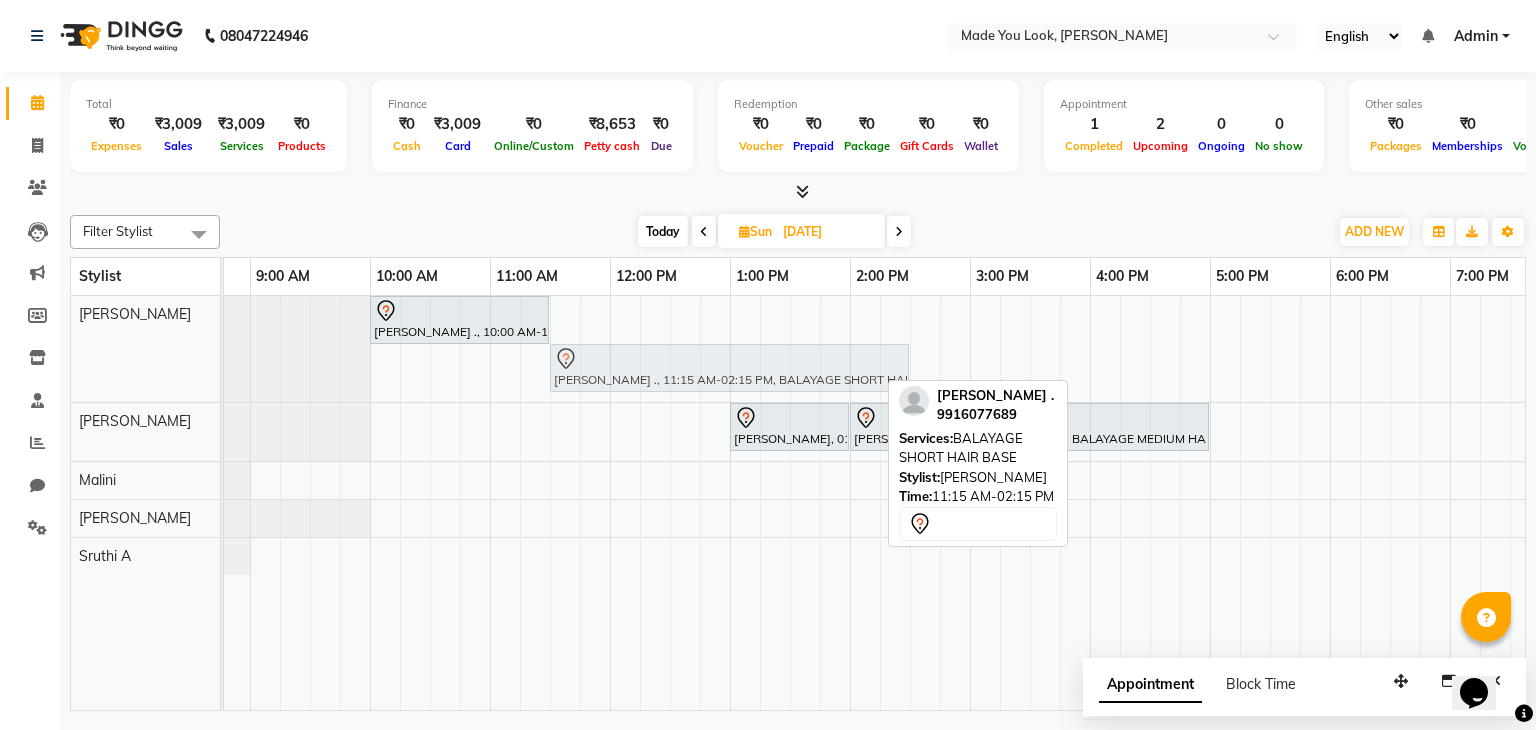 drag, startPoint x: 575, startPoint y: 361, endPoint x: 616, endPoint y: 372, distance: 42.44997 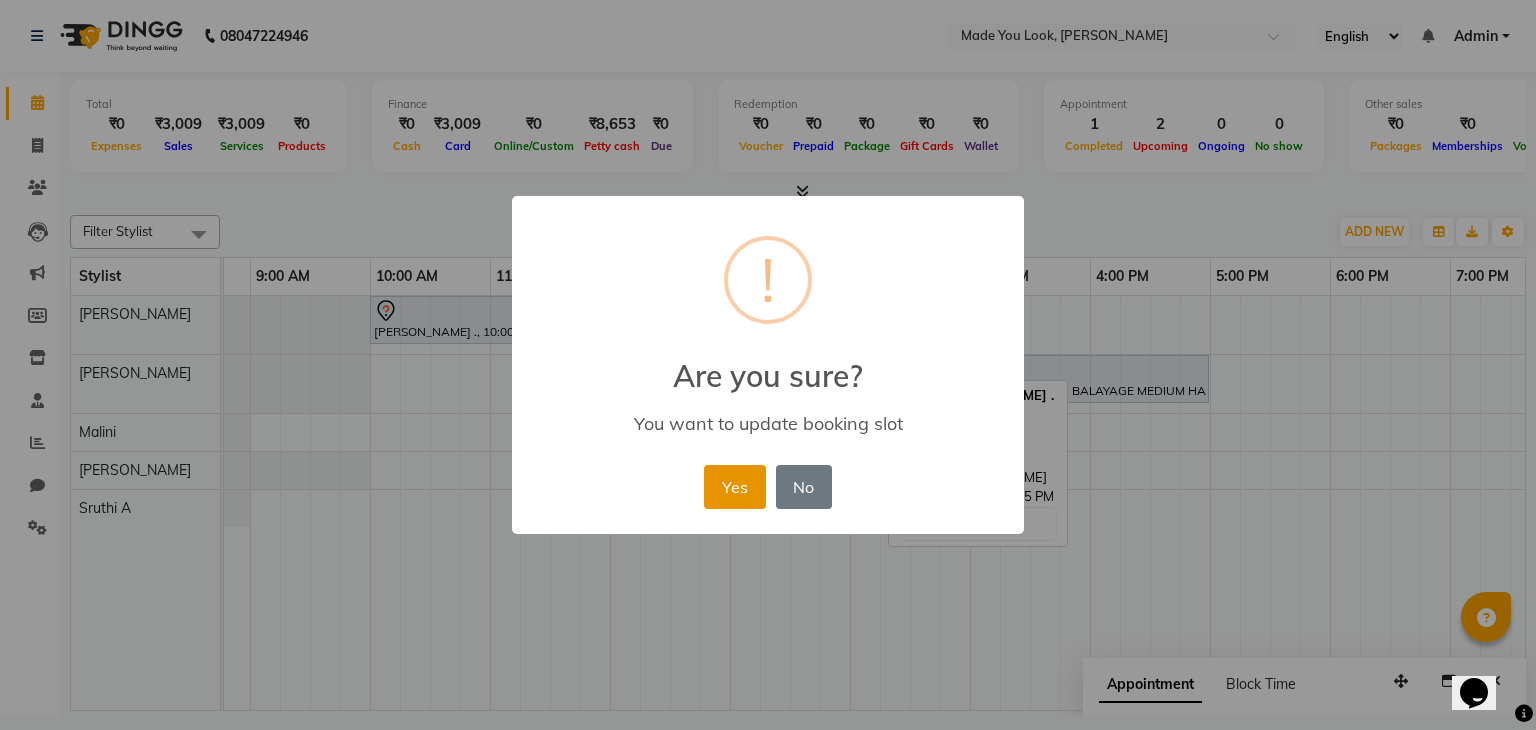 click on "Yes" at bounding box center (734, 487) 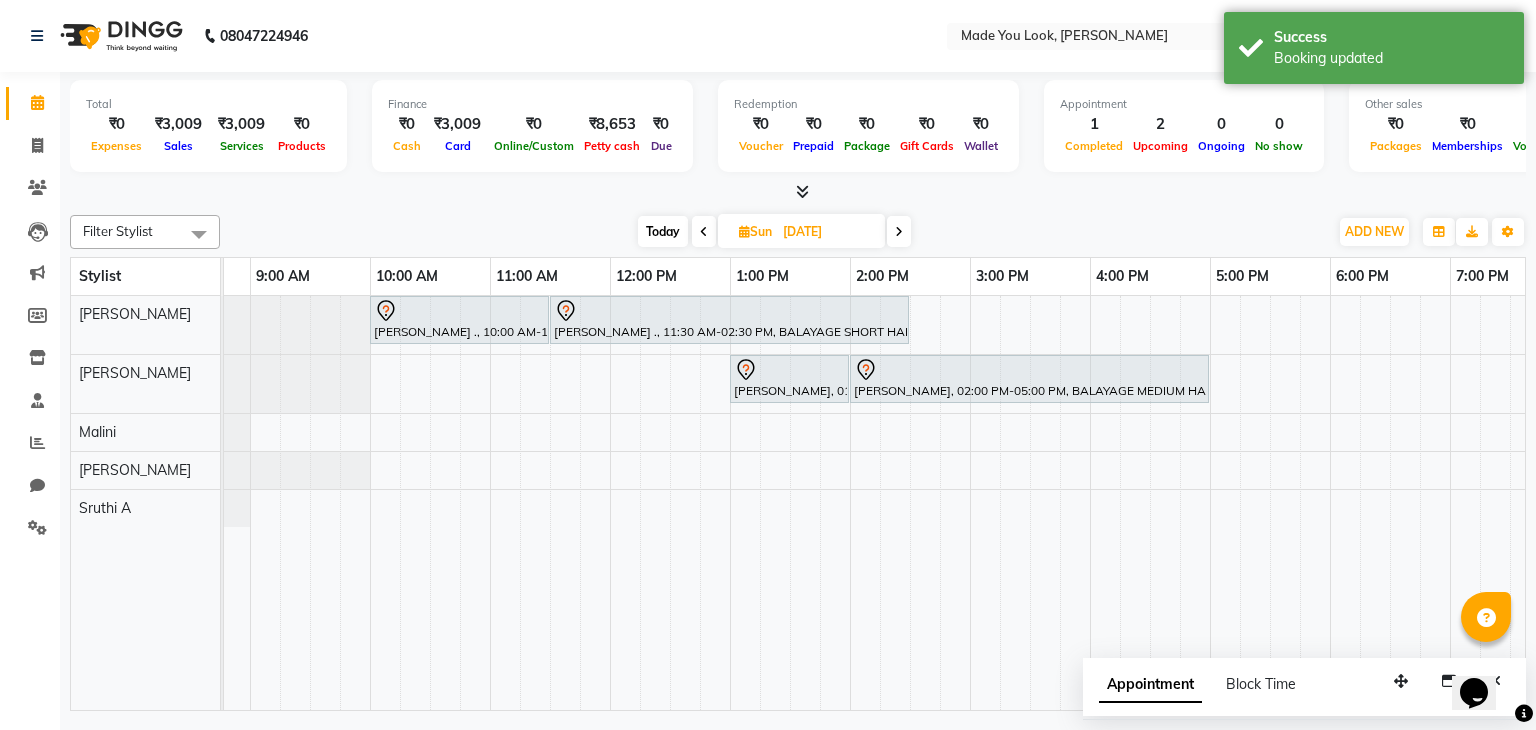 click at bounding box center [704, 231] 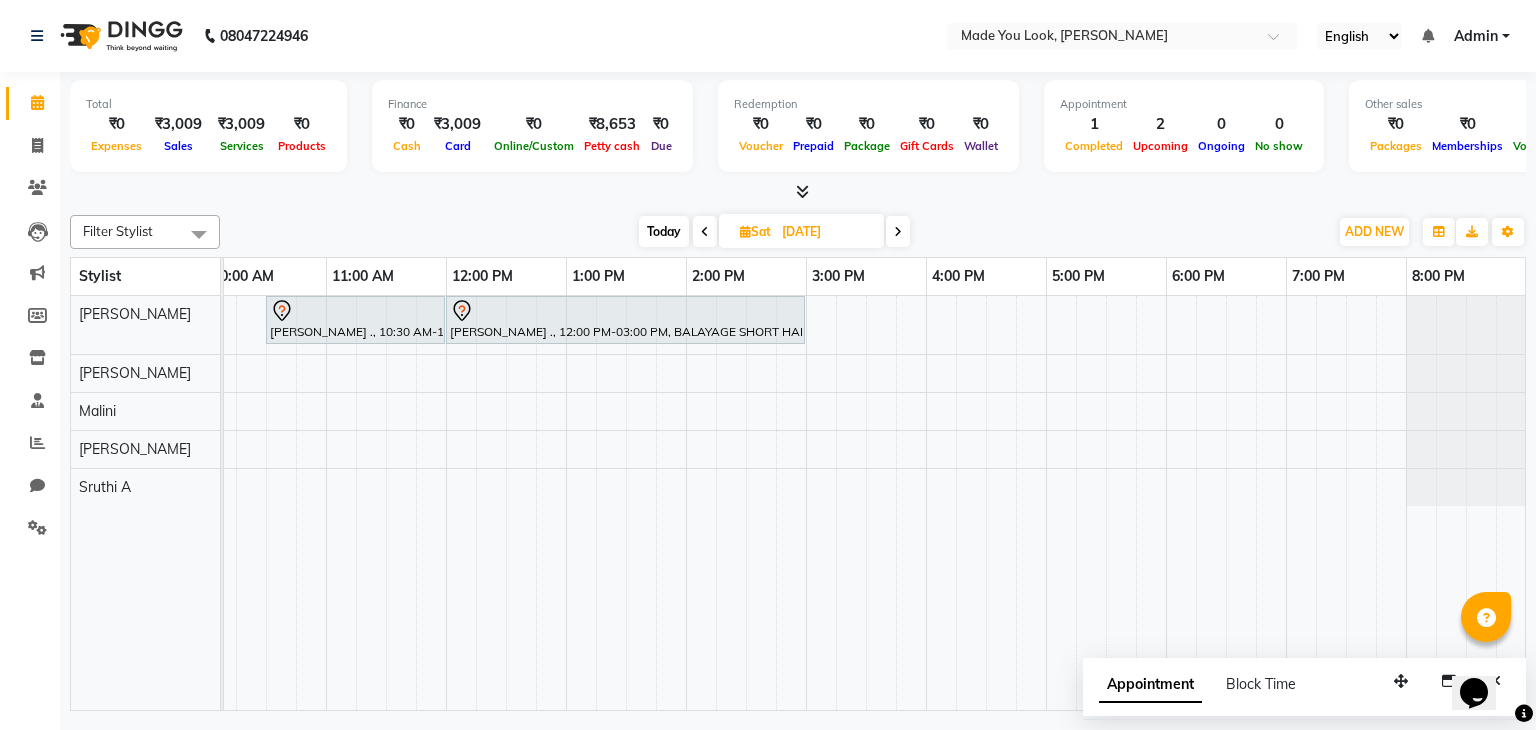 click on "Today" at bounding box center [664, 231] 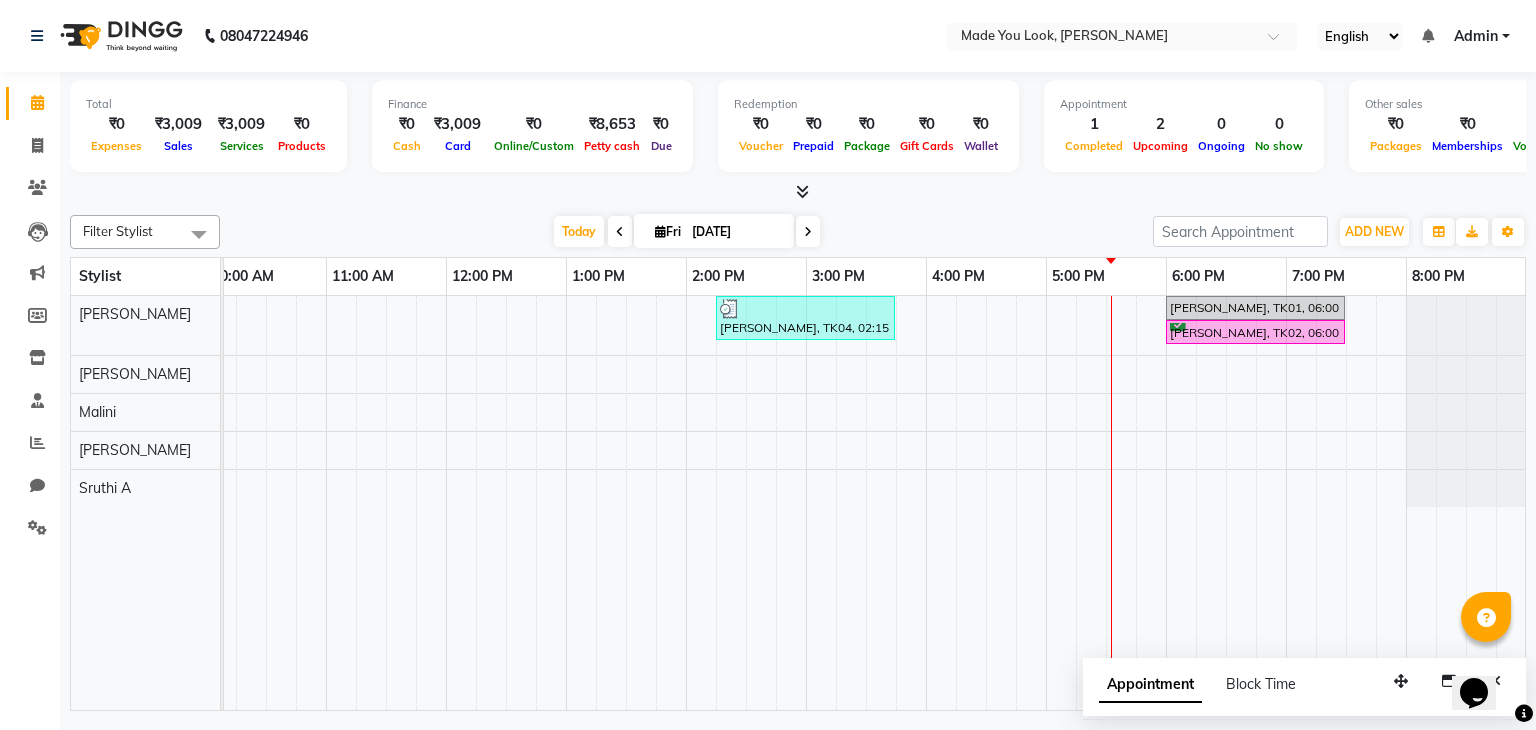 click on "Fri" at bounding box center (668, 231) 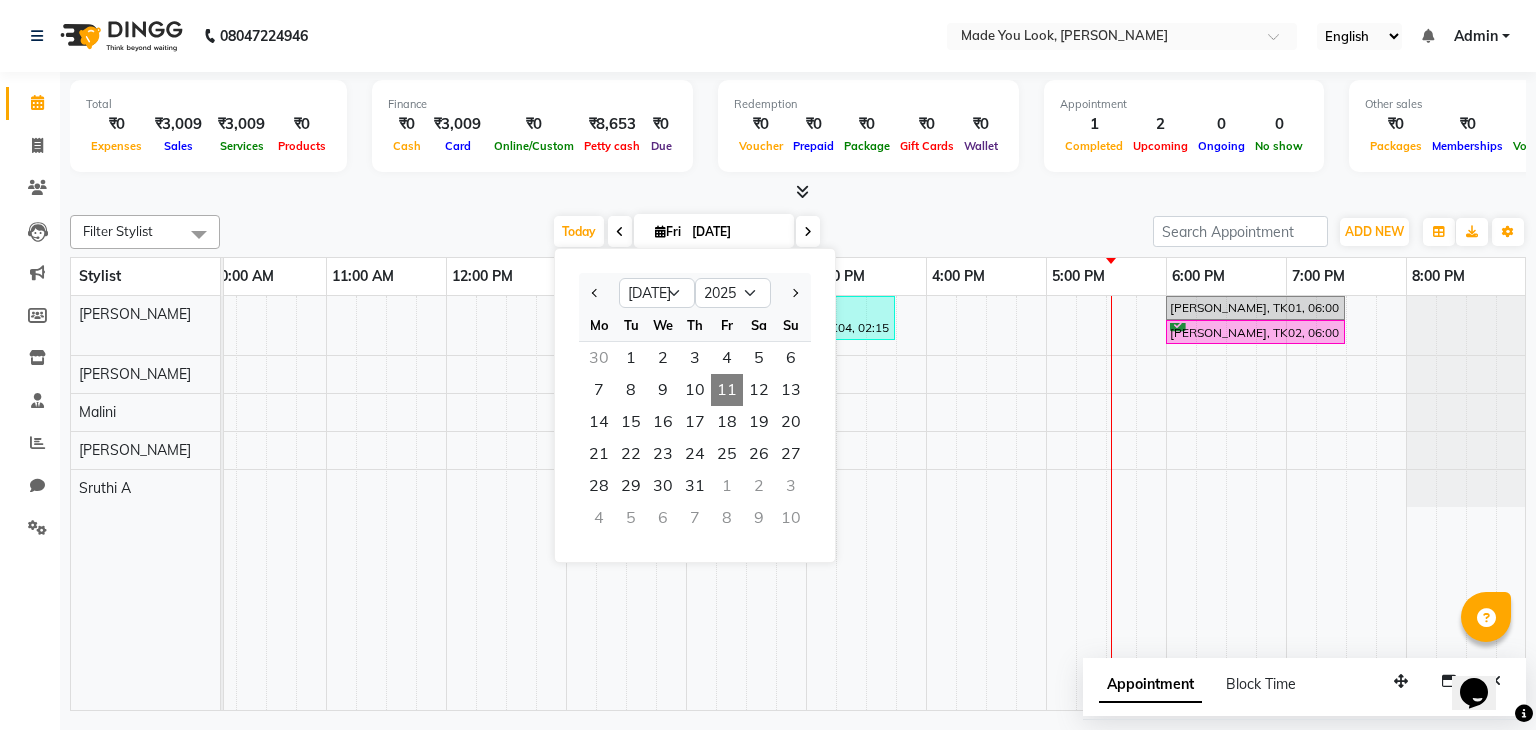 click on "[PERSON_NAME], TK04, 02:15 PM-03:45 PM, CURL-CUT BELOW SHOULDER [PERSON_NAME], TK01, 06:00 PM-07:30 PM, CURL-CUT ABOVE SHOULDER [PERSON_NAME]     pooja [PERSON_NAME], TK02, 06:00 PM-07:30 PM, CURL-CUT ABOVE SHOULDER [PERSON_NAME]" at bounding box center (746, 503) 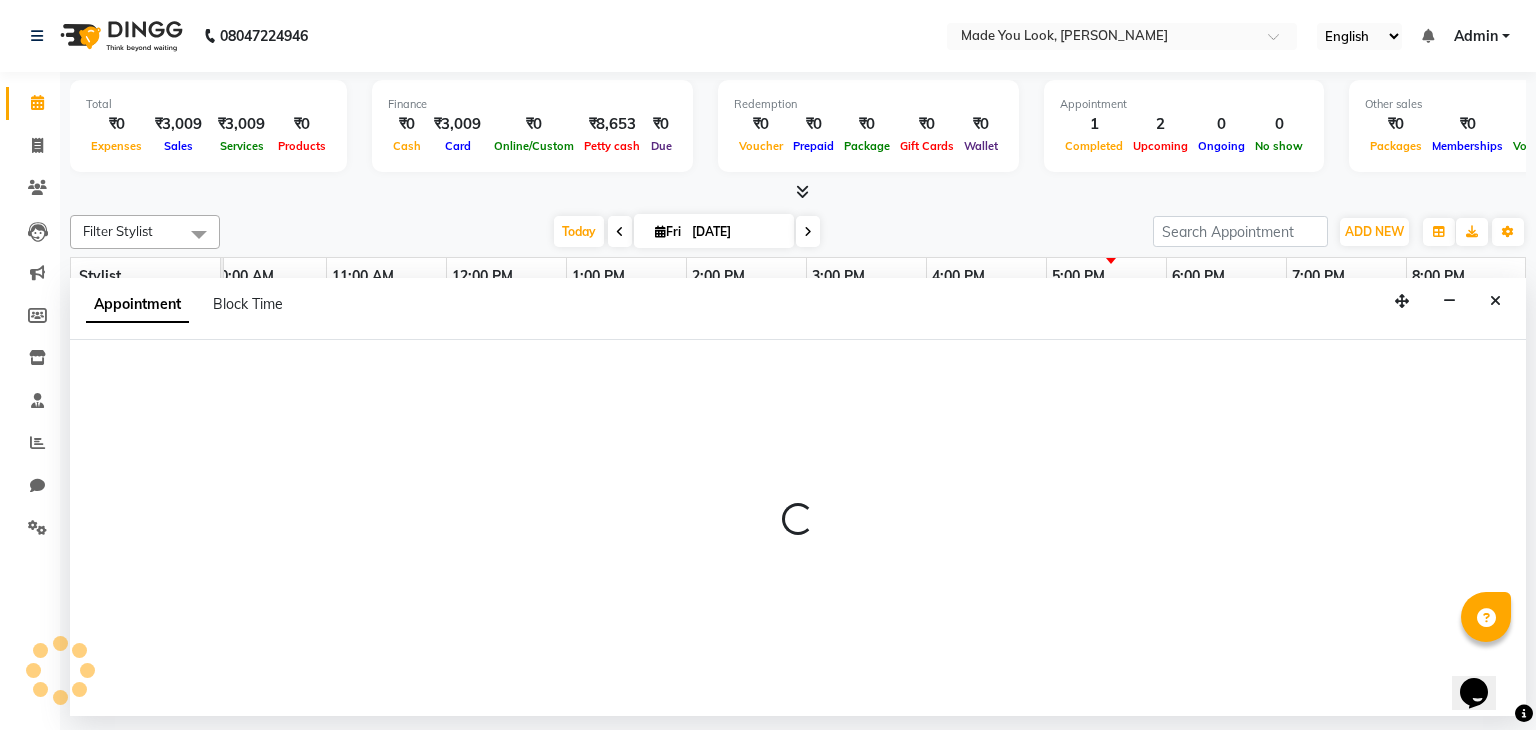 select on "84242" 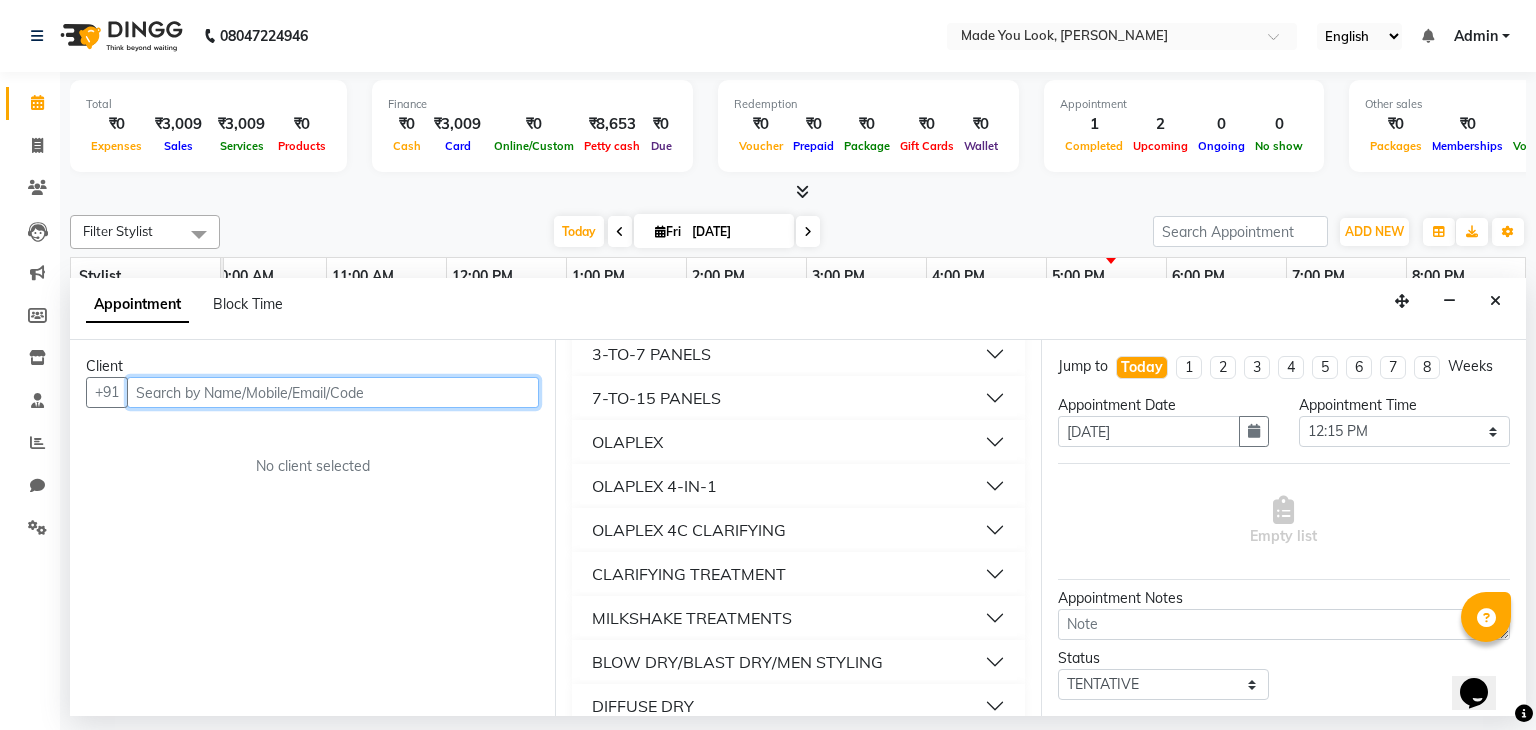 scroll, scrollTop: 1000, scrollLeft: 0, axis: vertical 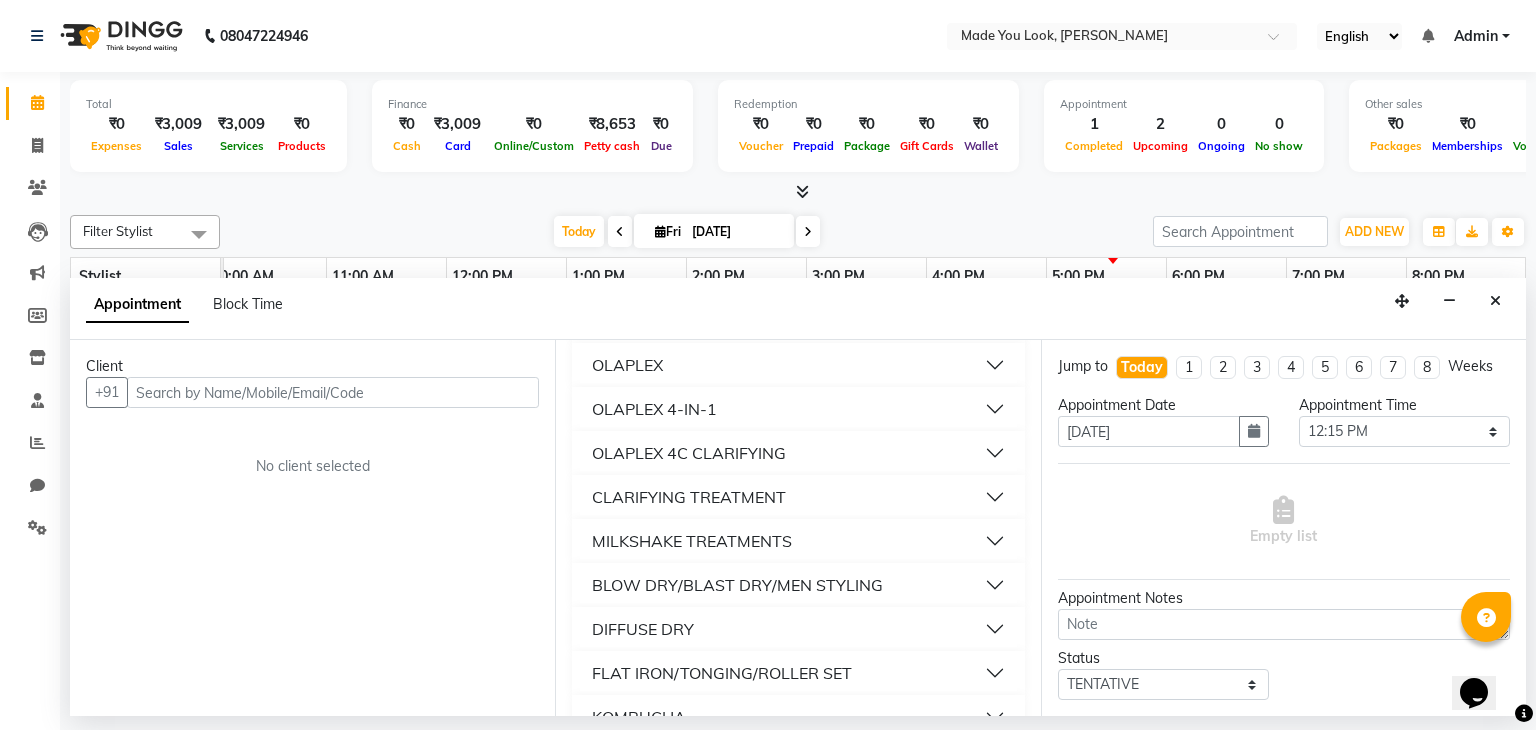 click on "CLARIFYING TREATMENT" at bounding box center (798, 497) 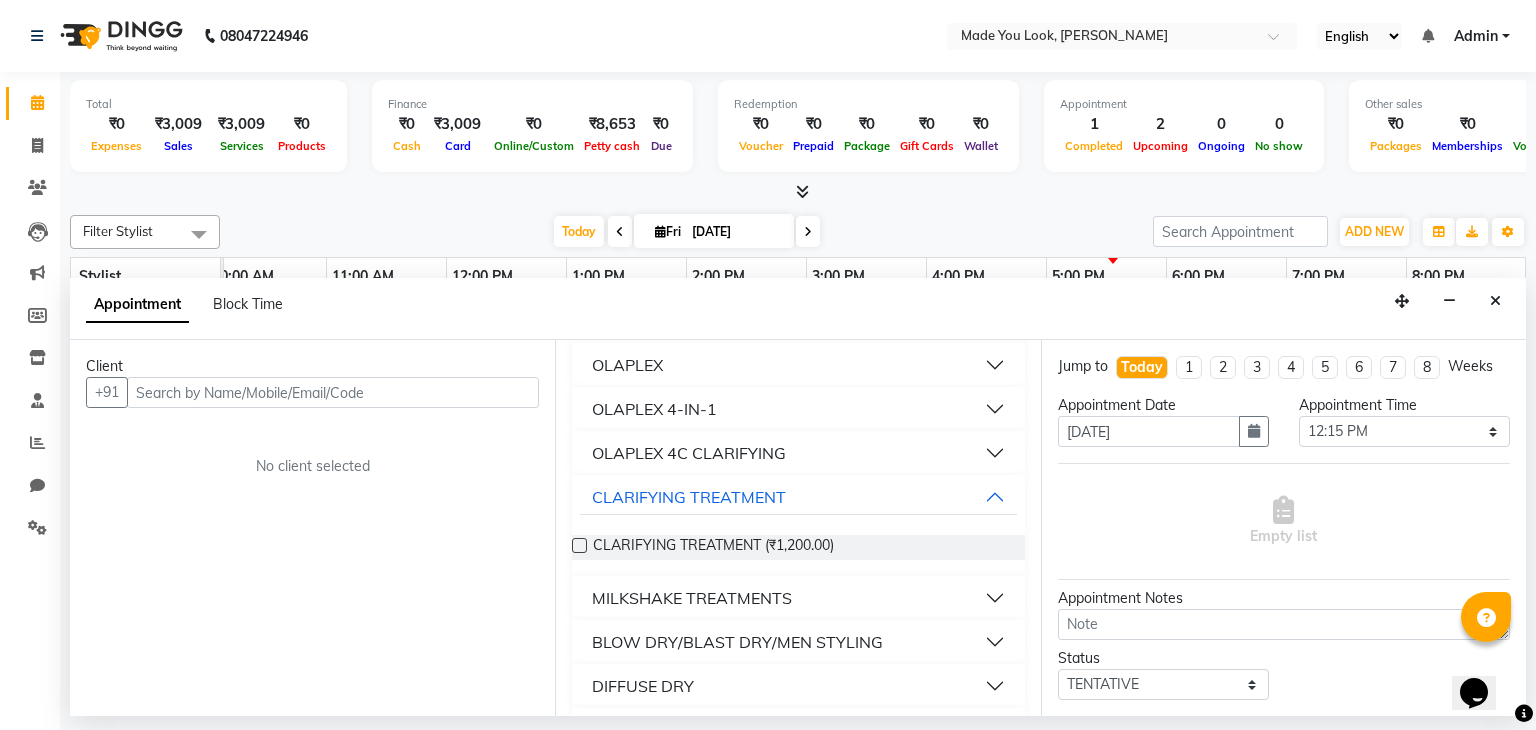 click on "MILKSHAKE TREATMENTS" at bounding box center [692, 598] 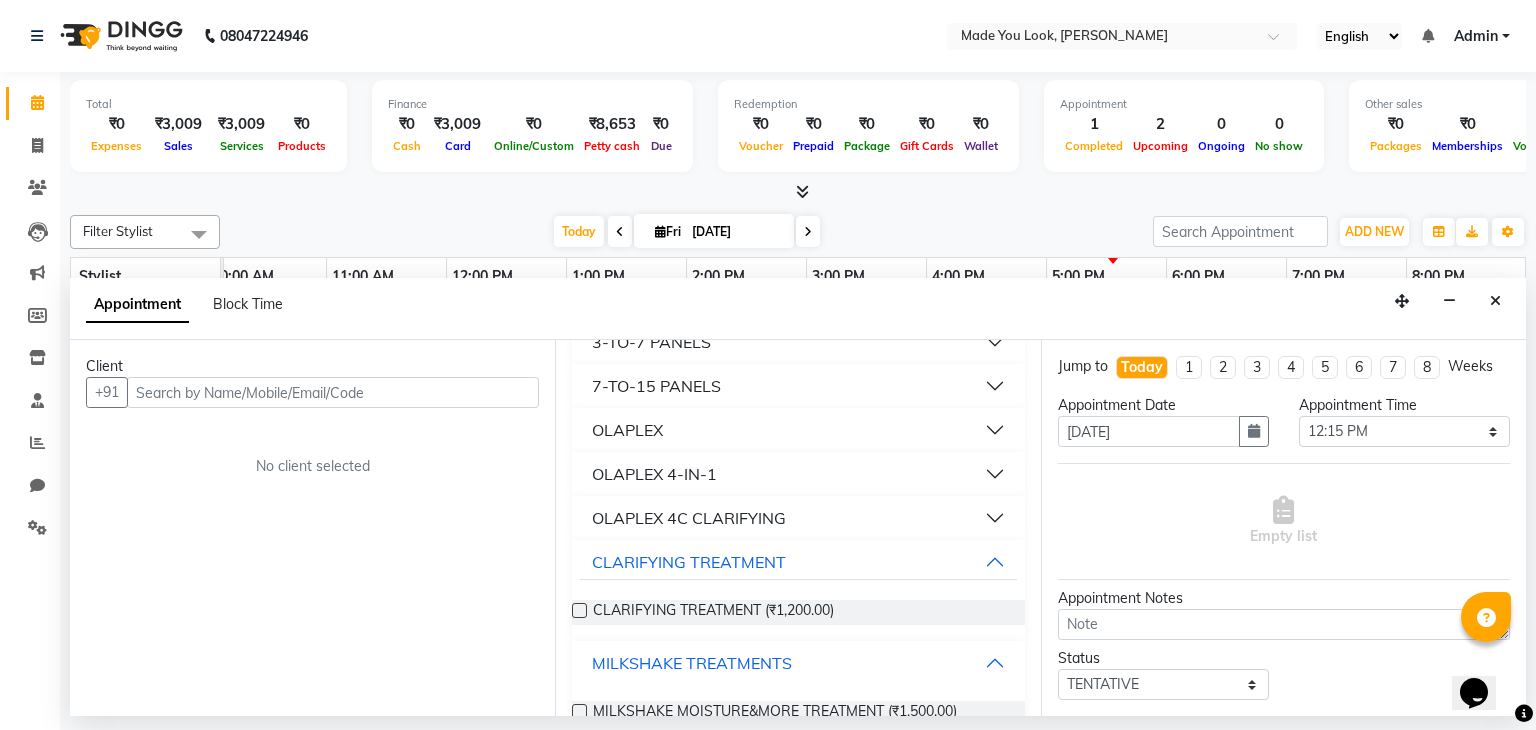 scroll, scrollTop: 932, scrollLeft: 0, axis: vertical 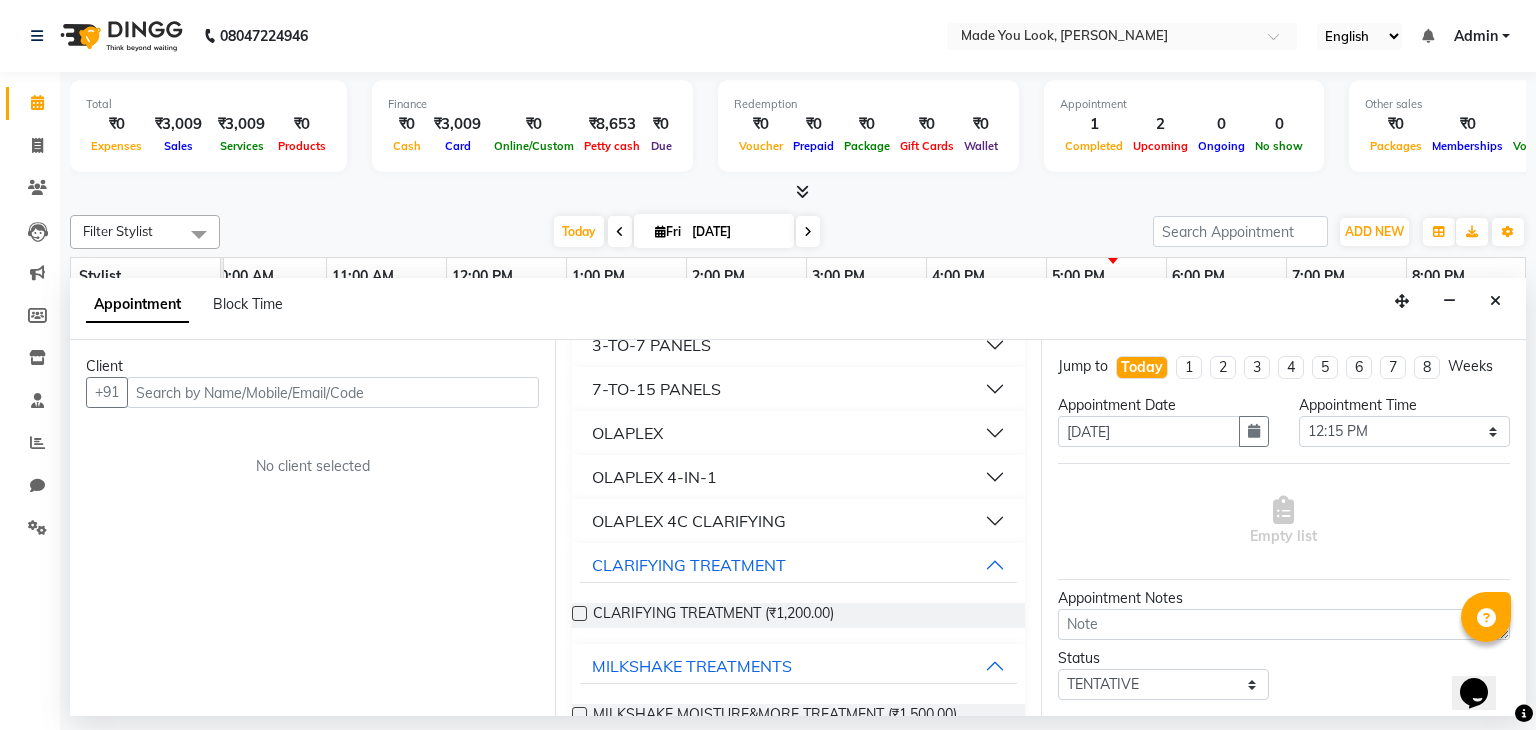click on "OLAPLEX 4C CLARIFYING" at bounding box center [689, 521] 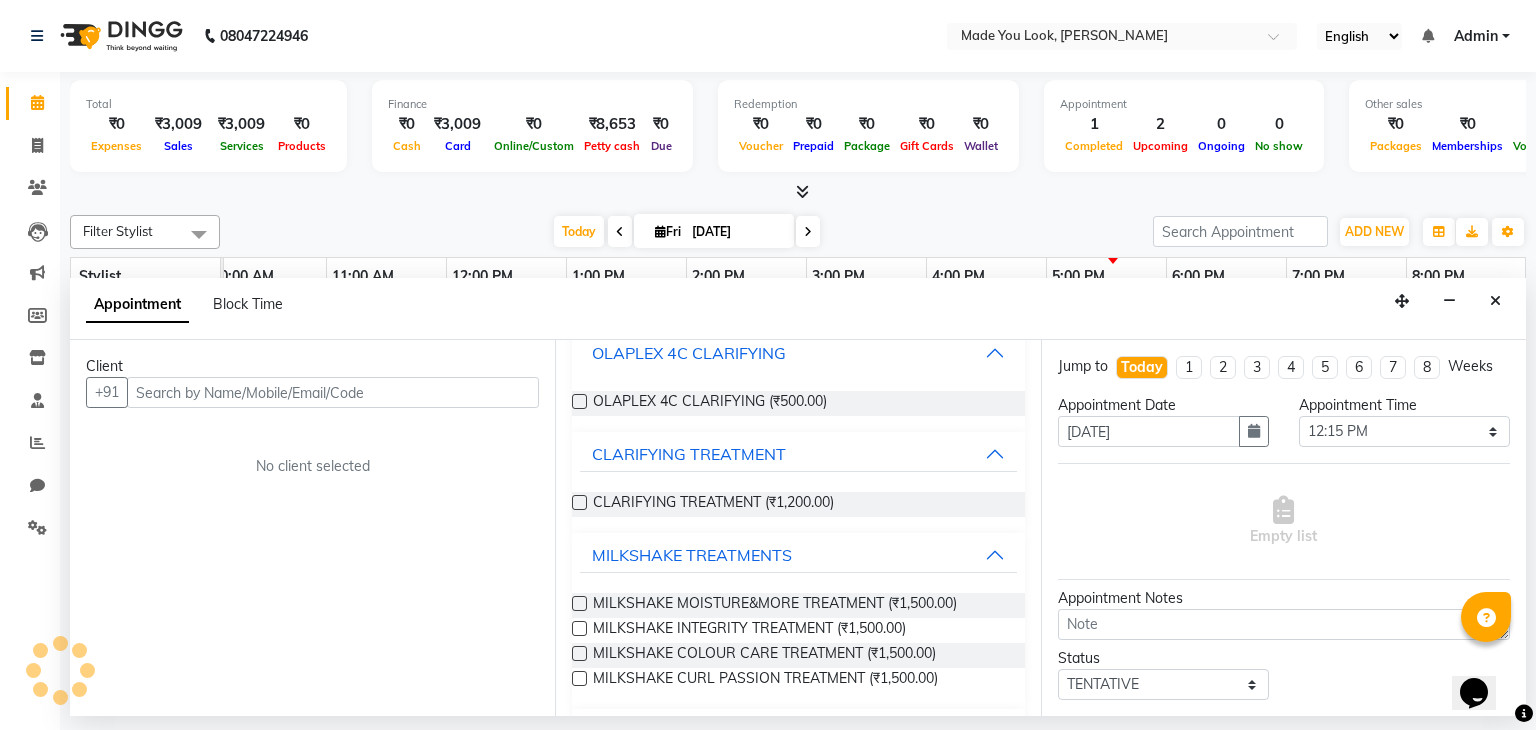 scroll, scrollTop: 1096, scrollLeft: 0, axis: vertical 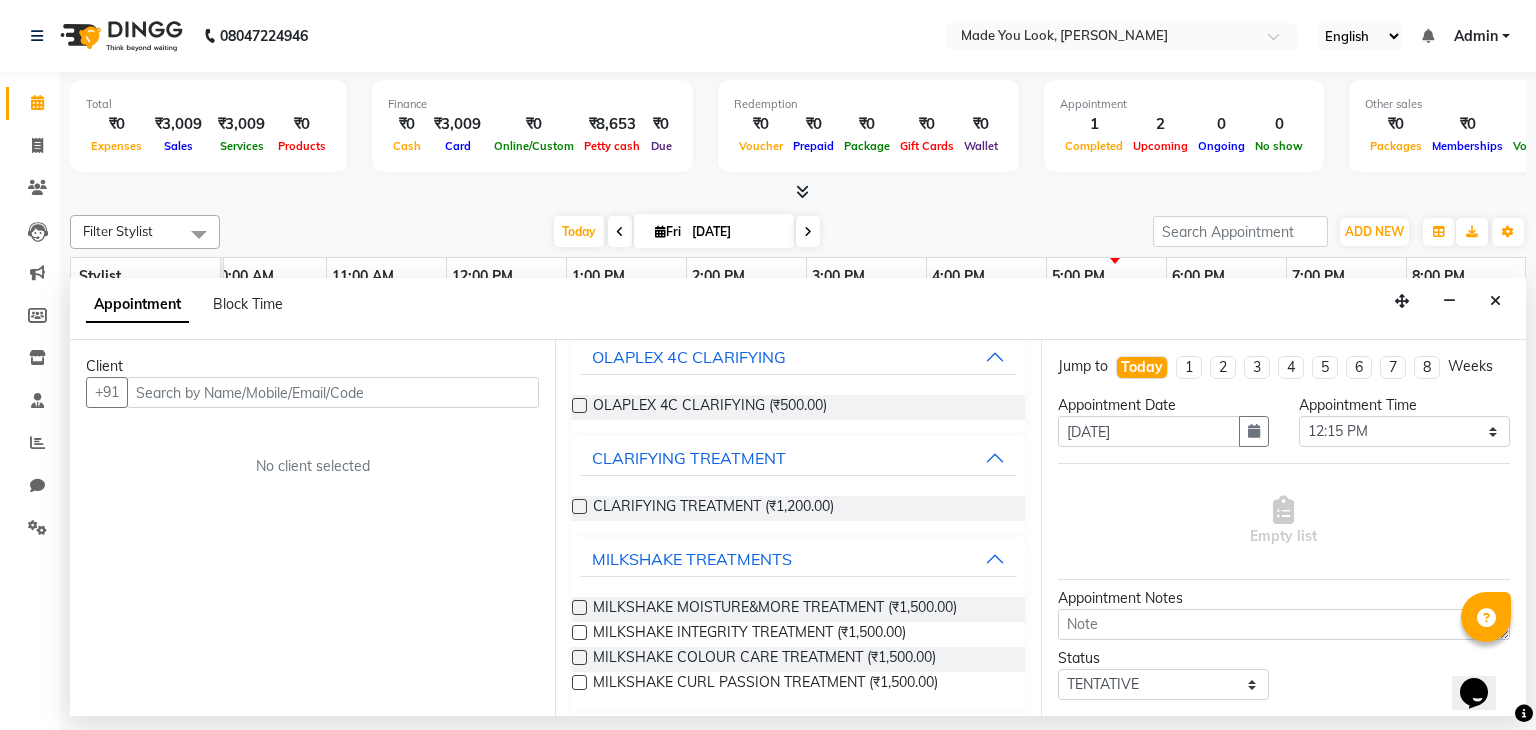 click at bounding box center (798, 192) 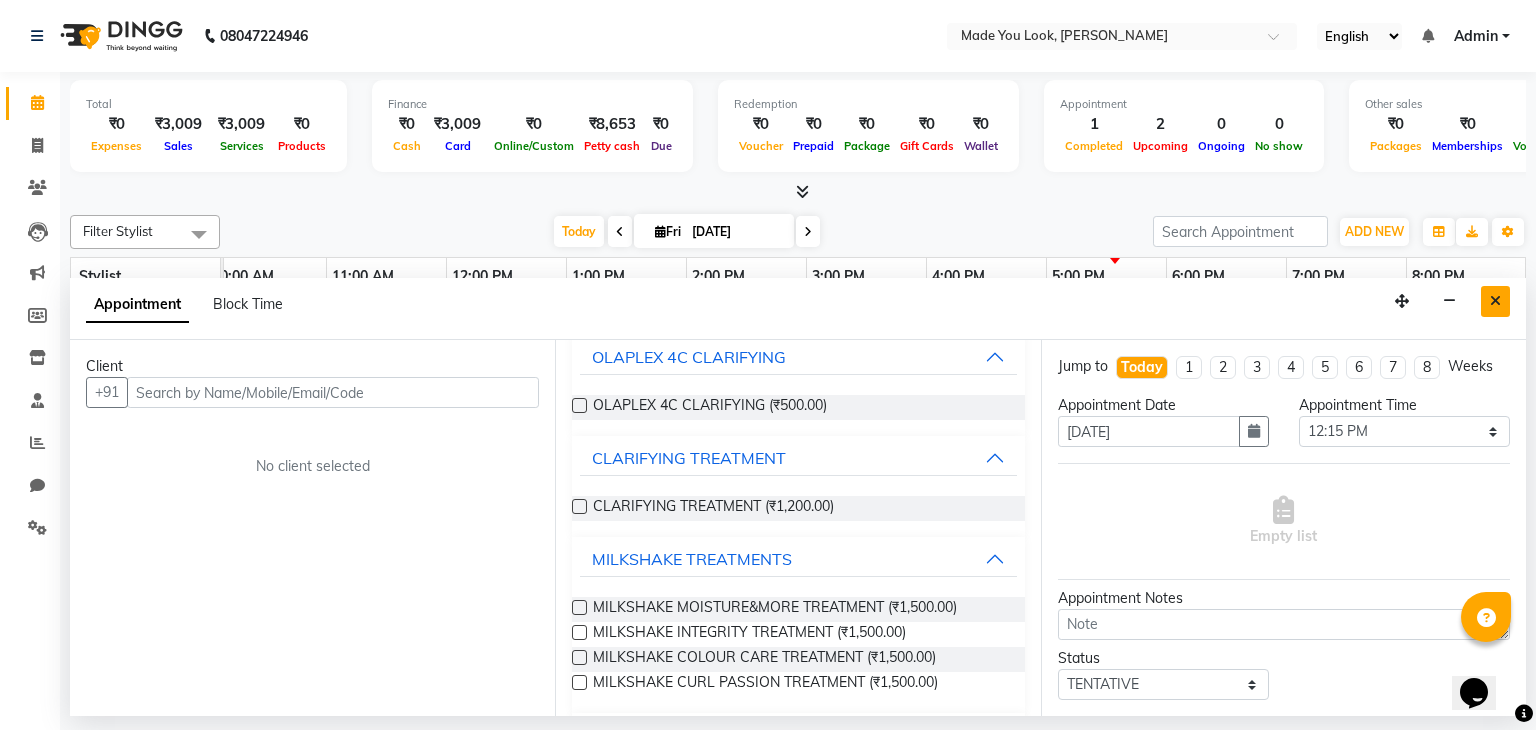 click at bounding box center (1495, 301) 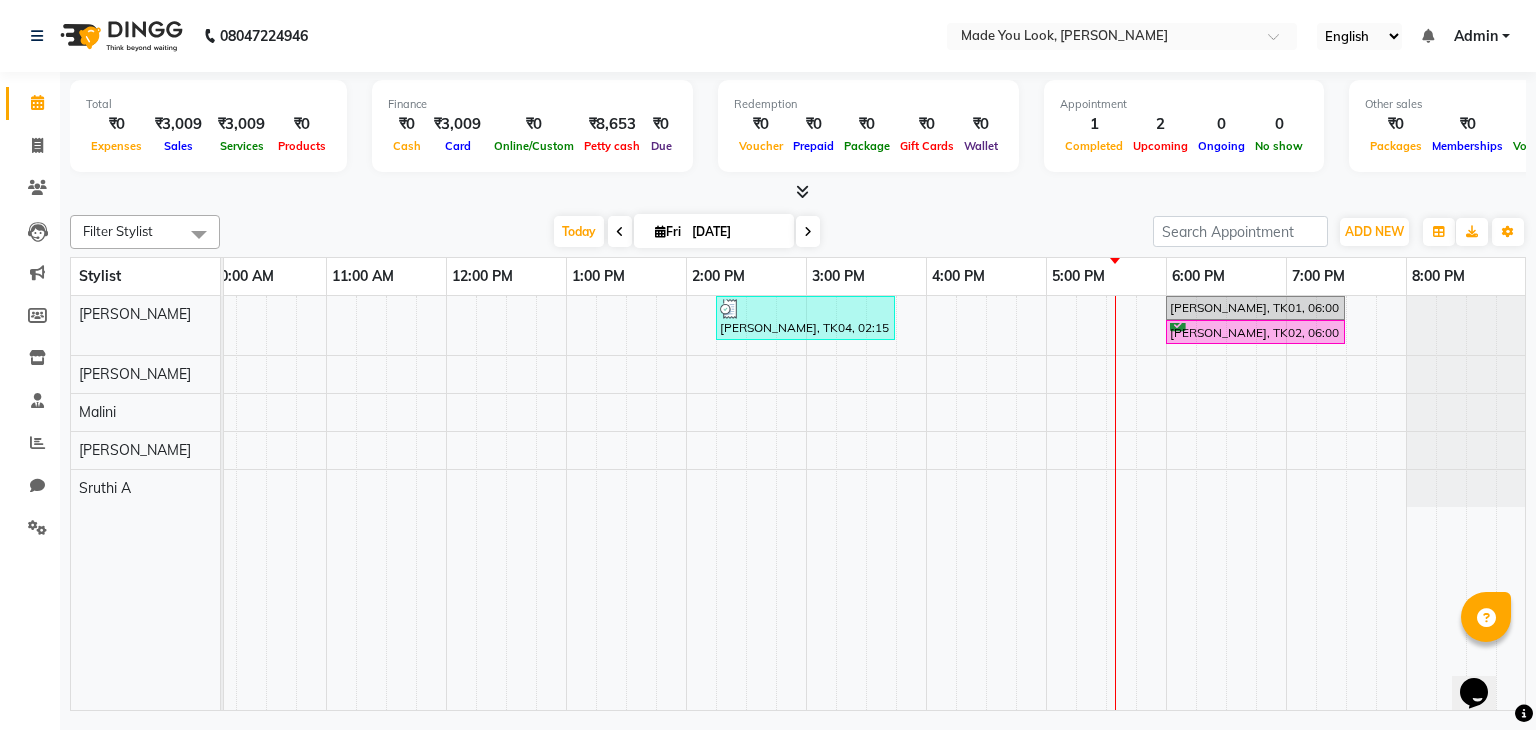 click on "[DATE]  [DATE]" at bounding box center (686, 232) 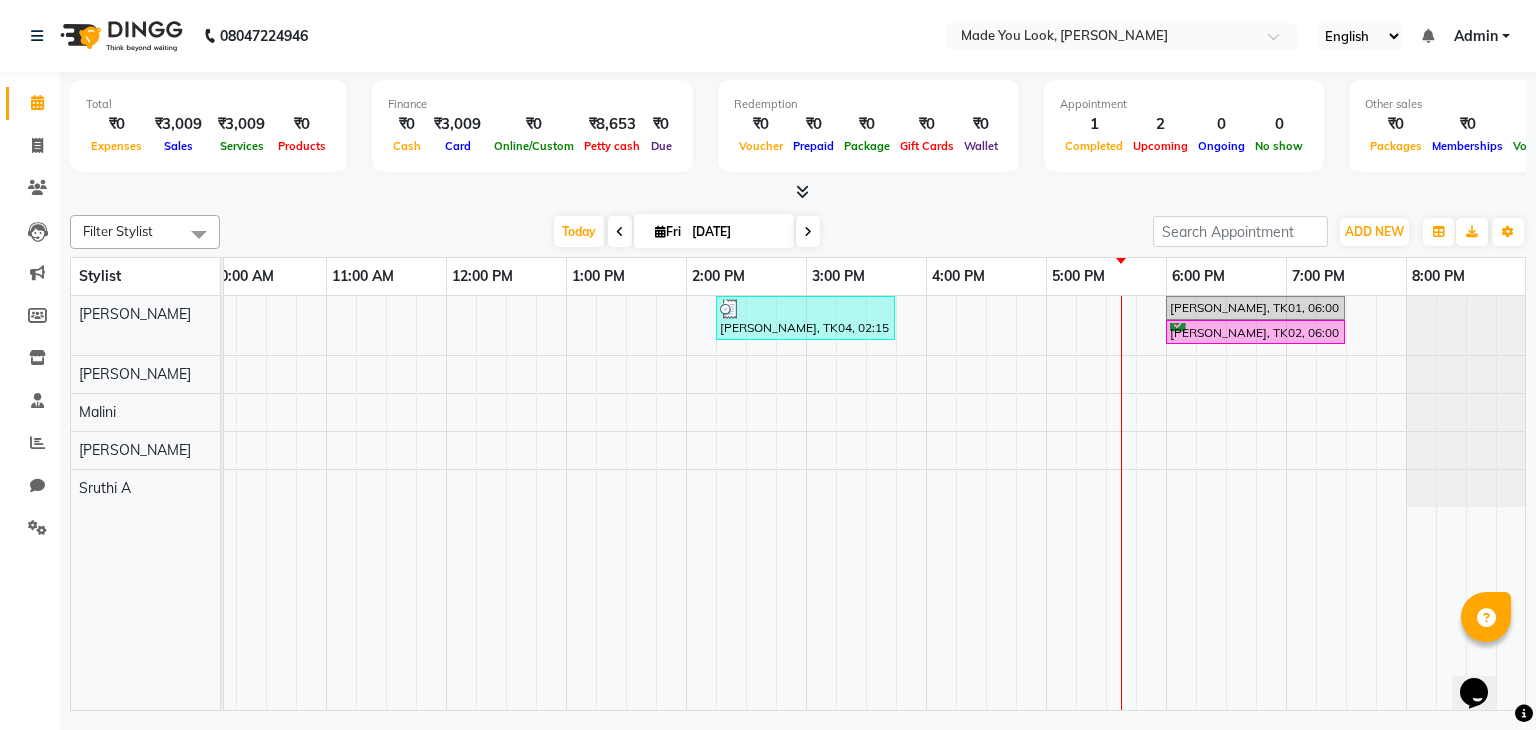click on "[DATE]" at bounding box center [736, 232] 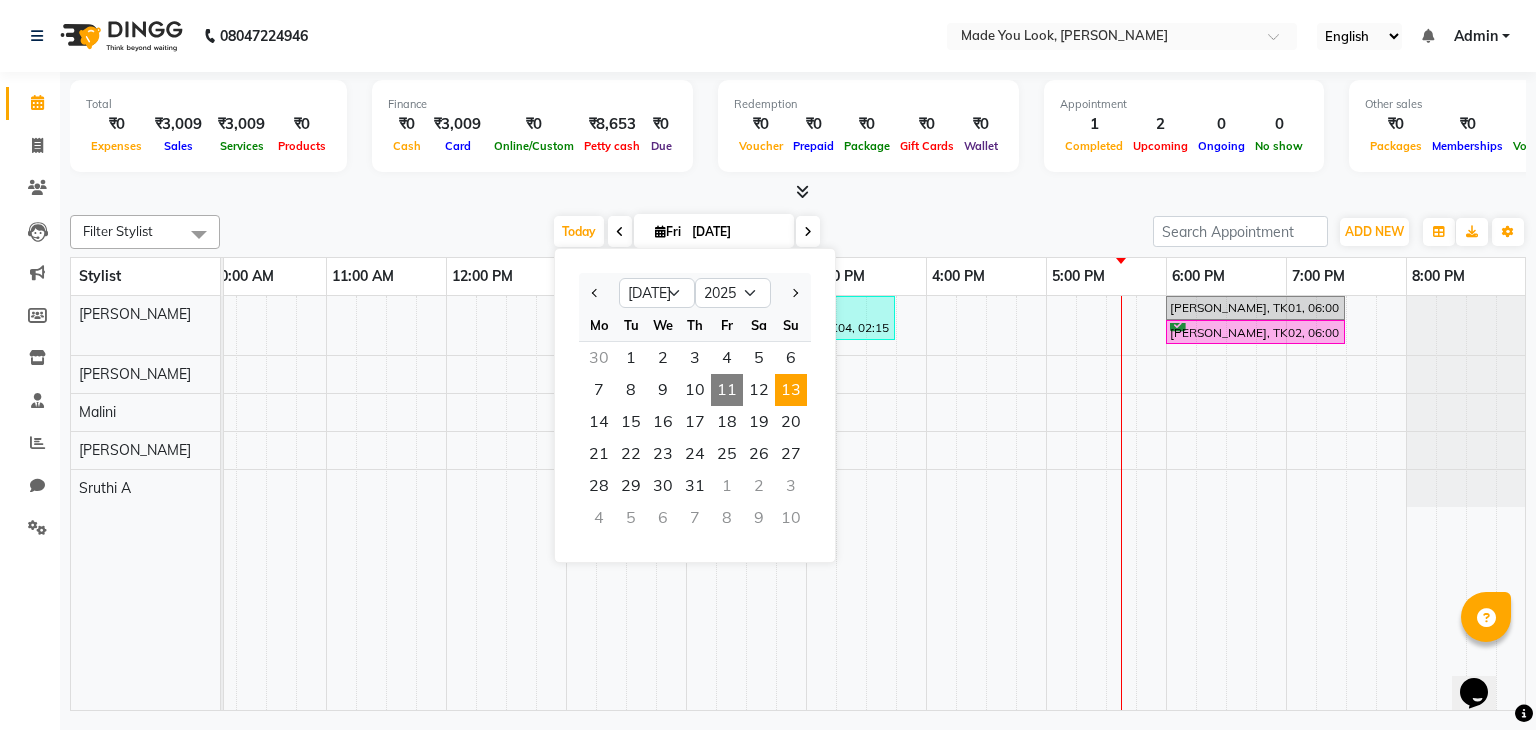click on "13" at bounding box center [791, 390] 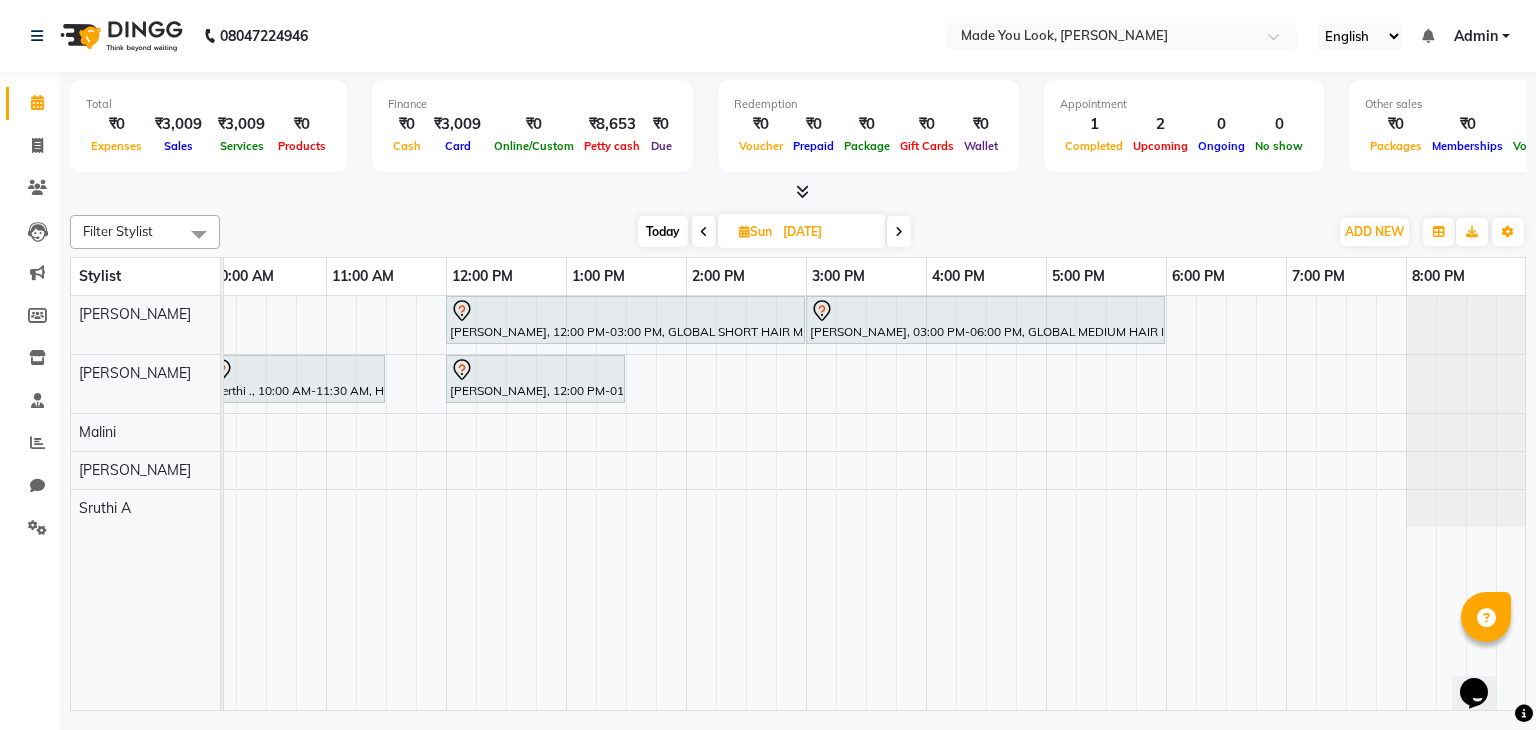scroll, scrollTop: 0, scrollLeft: 0, axis: both 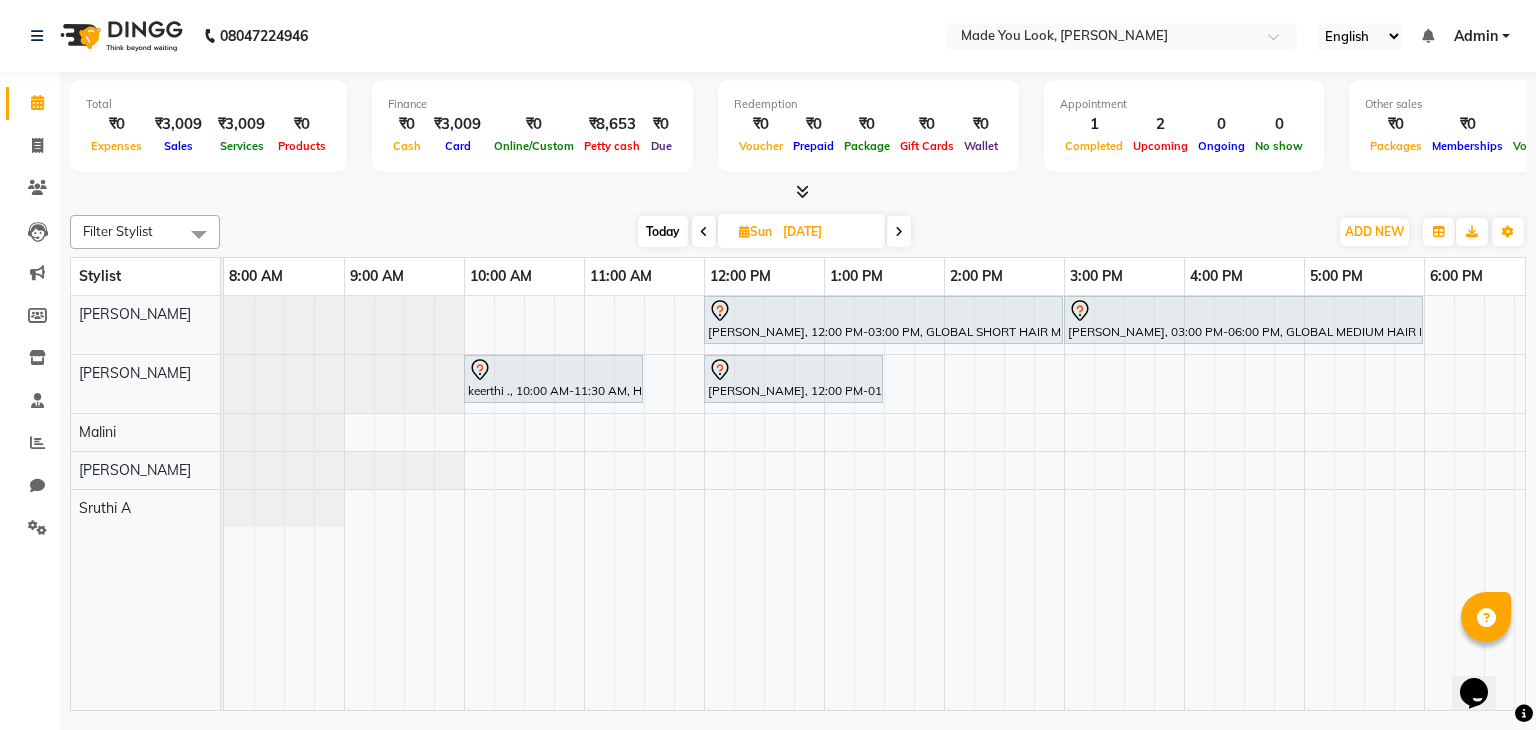 click at bounding box center [704, 231] 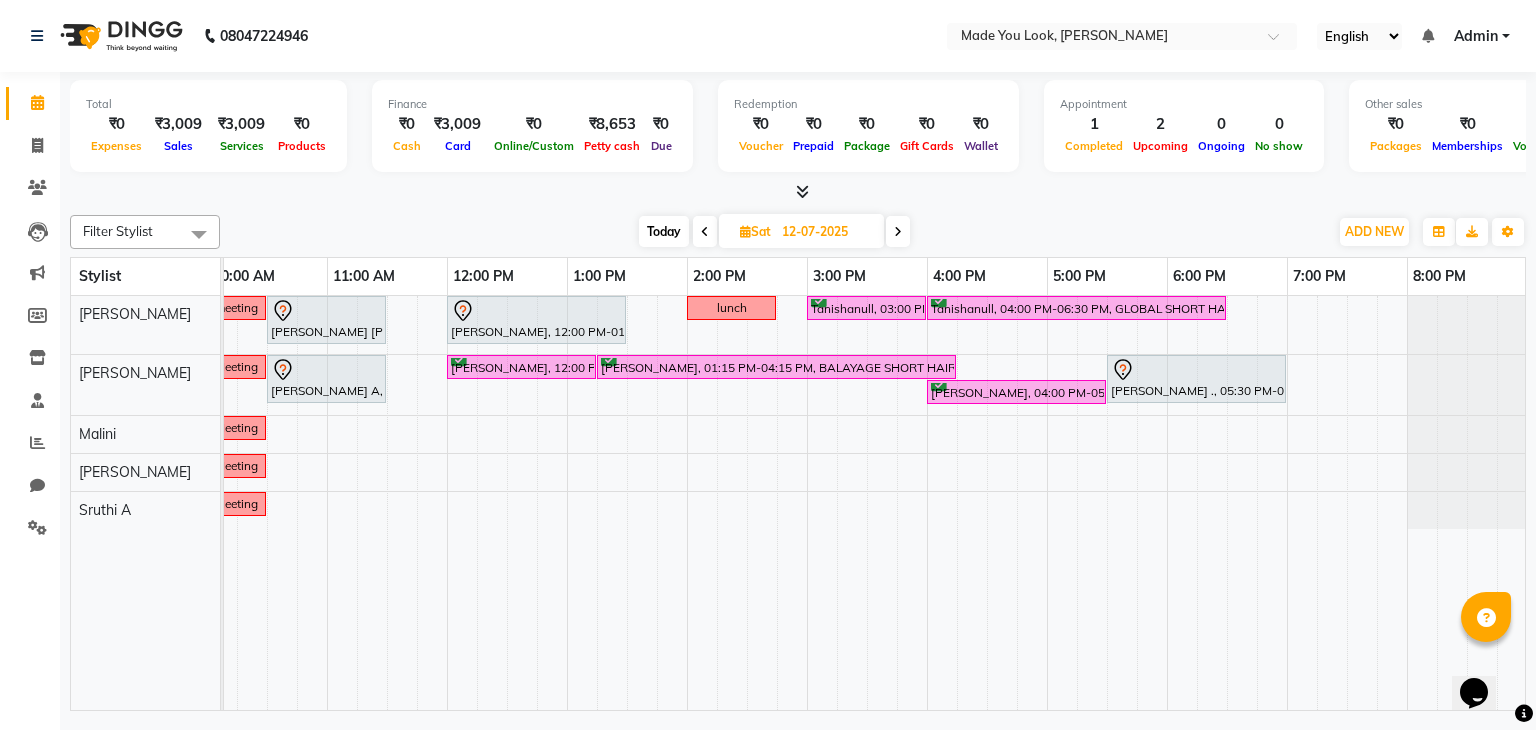 click at bounding box center (898, 232) 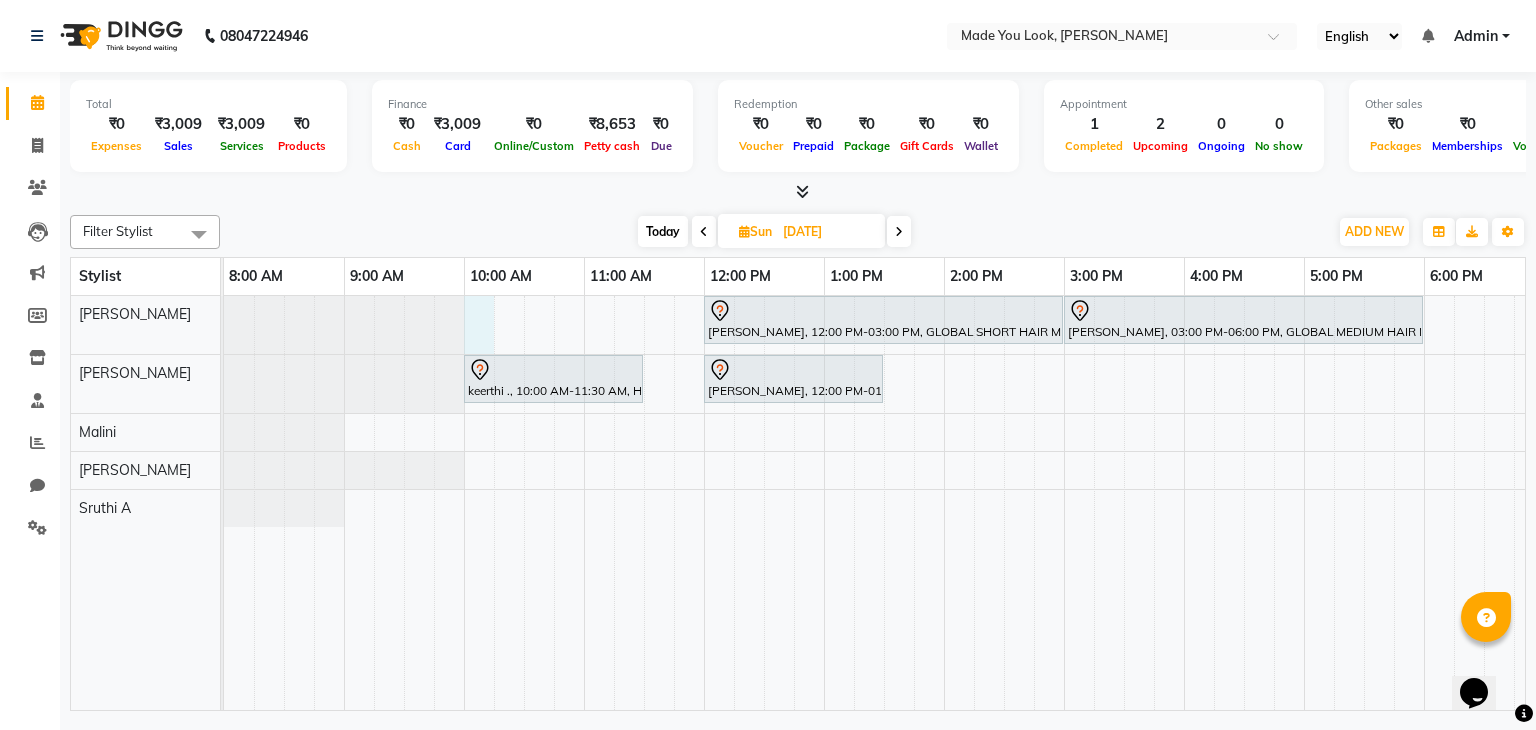 click on "[PERSON_NAME], 12:00 PM-03:00 PM, GLOBAL SHORT HAIR MEDIUM             Pooja [PERSON_NAME], 03:00 PM-06:00 PM, GLOBAL MEDIUM HAIR MEDIUM             keerthi ., 10:00 AM-11:30 AM, HAIRCUT PALLAVI             [PERSON_NAME], 12:00 PM-01:30 PM, CURL-CUT ABOVE SHOULDER PALLAVI" at bounding box center [1004, 503] 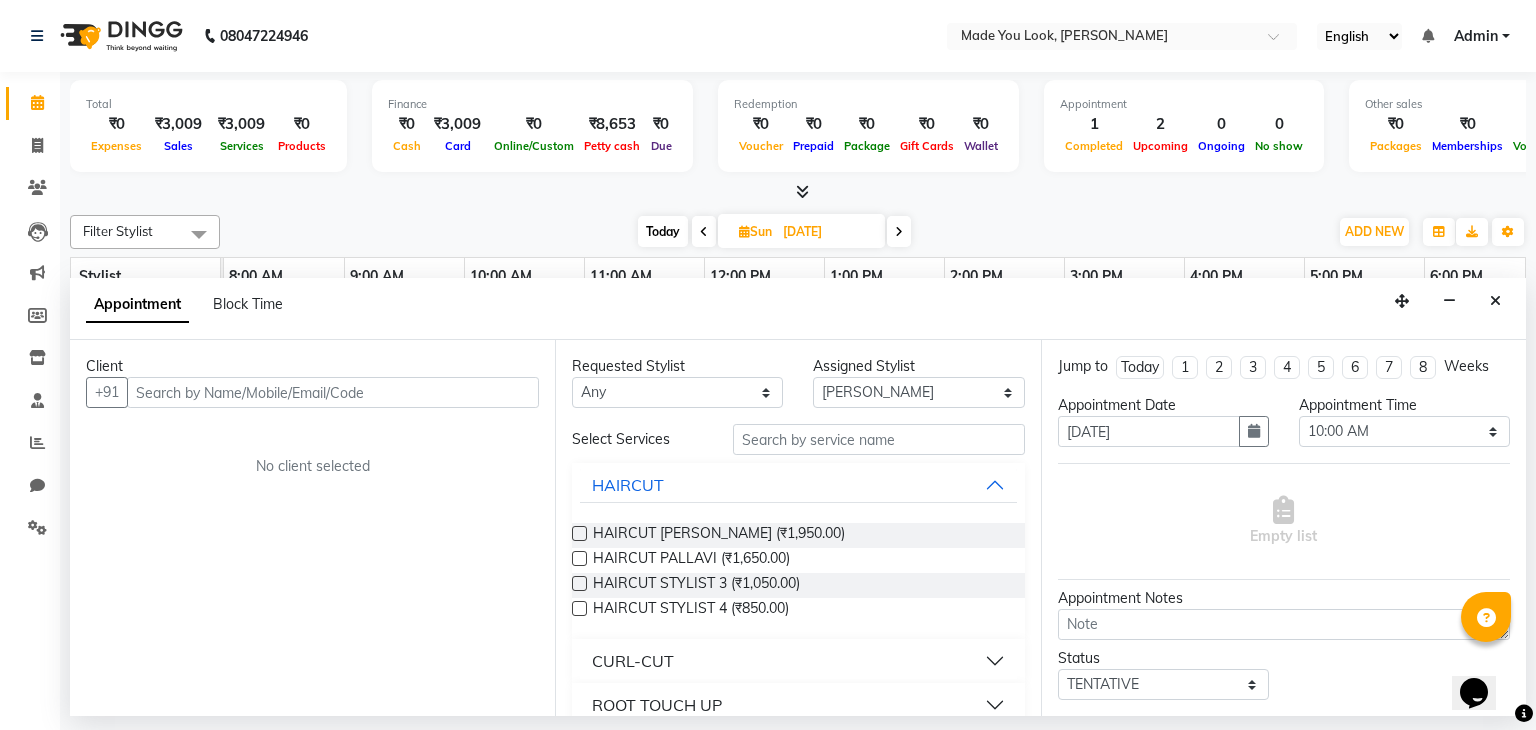 click on "CURL-CUT" at bounding box center (633, 661) 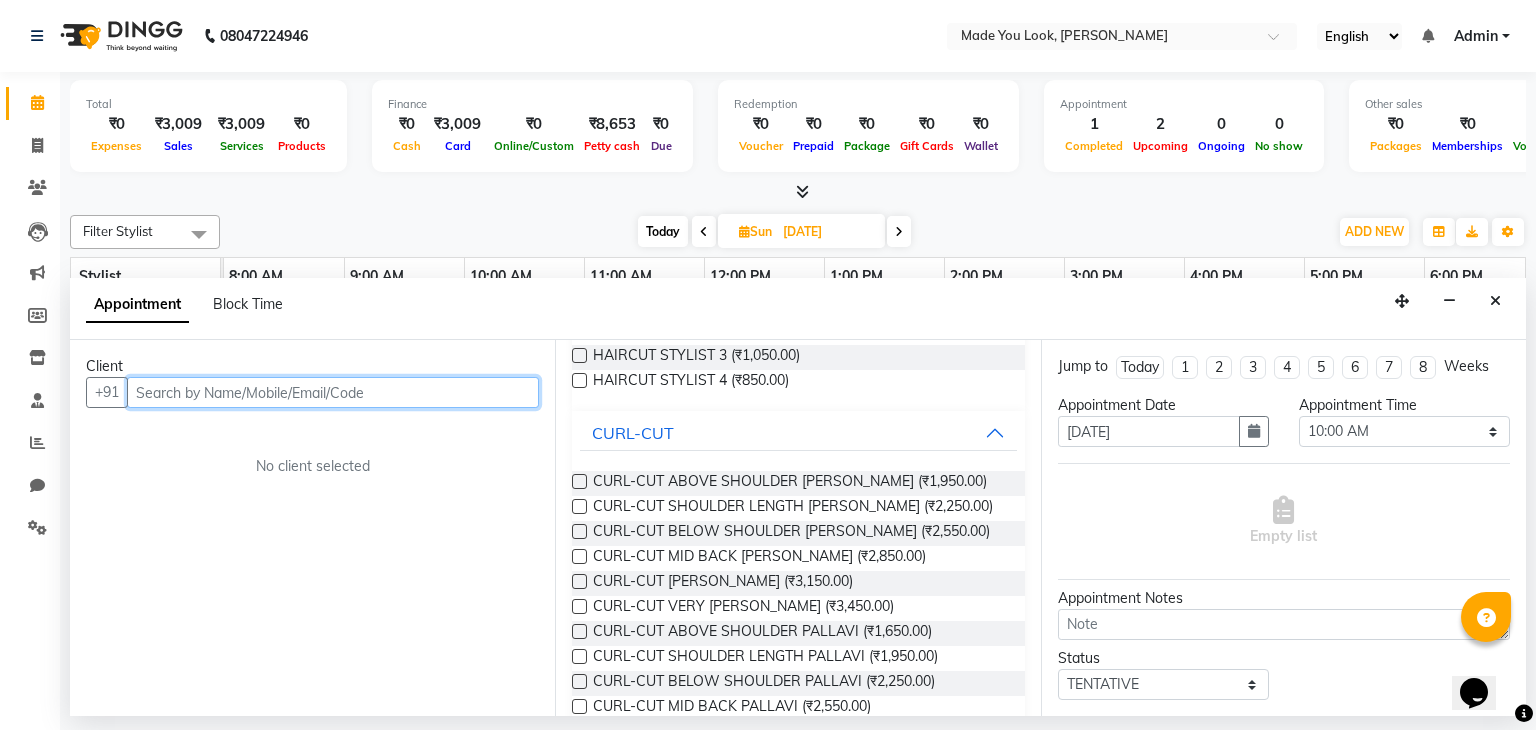 click at bounding box center (333, 392) 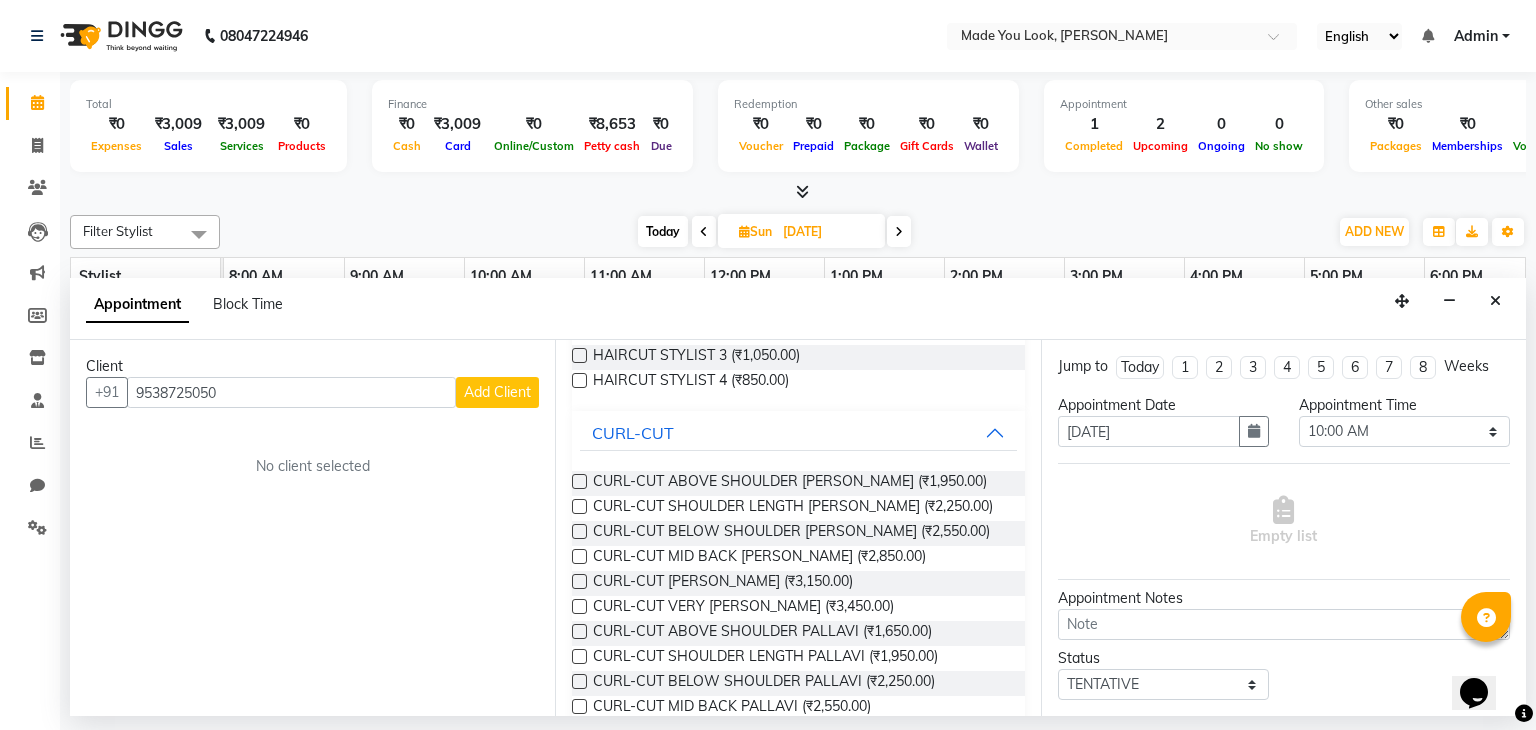 click on "Add Client" at bounding box center (497, 392) 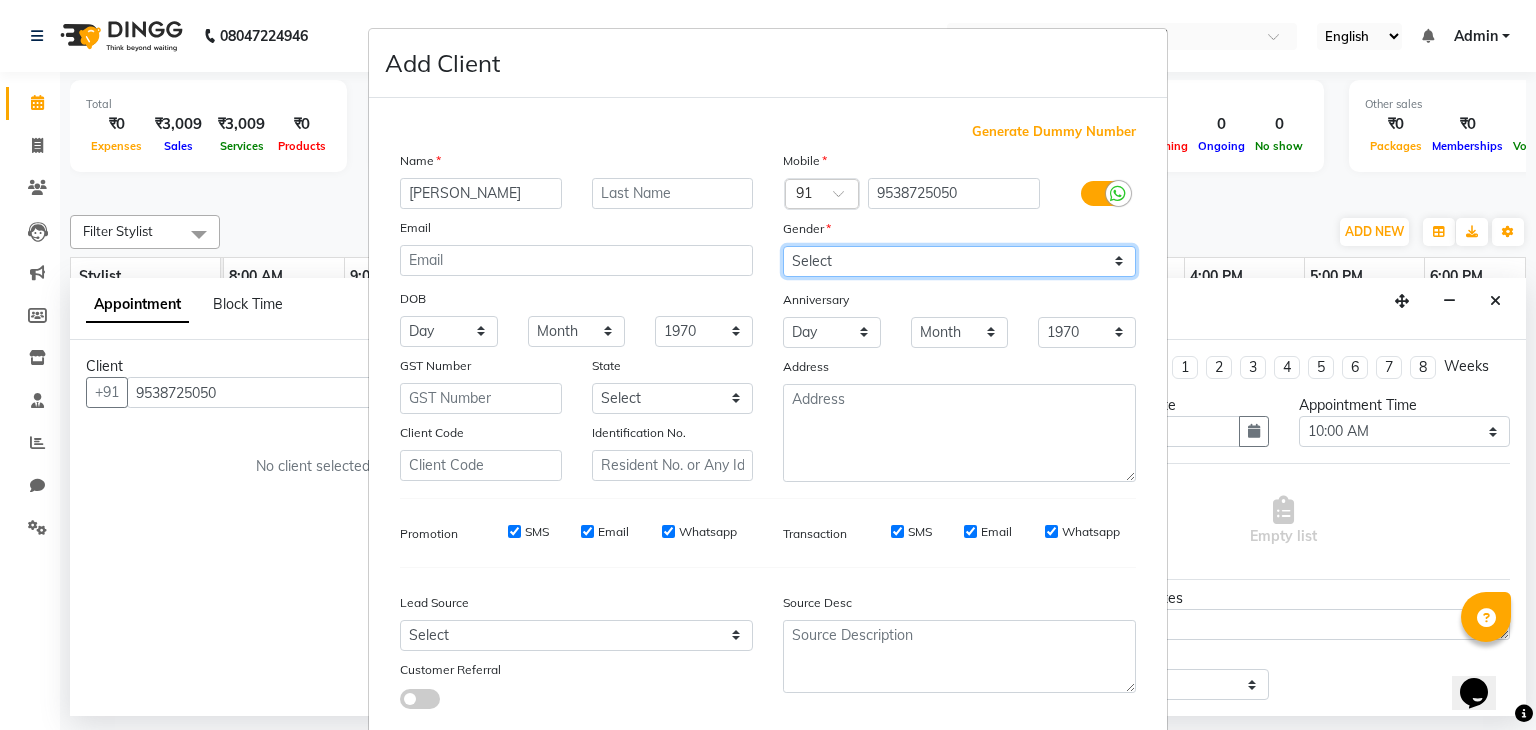 click on "Select [DEMOGRAPHIC_DATA] [DEMOGRAPHIC_DATA] Other Prefer Not To Say" at bounding box center (959, 261) 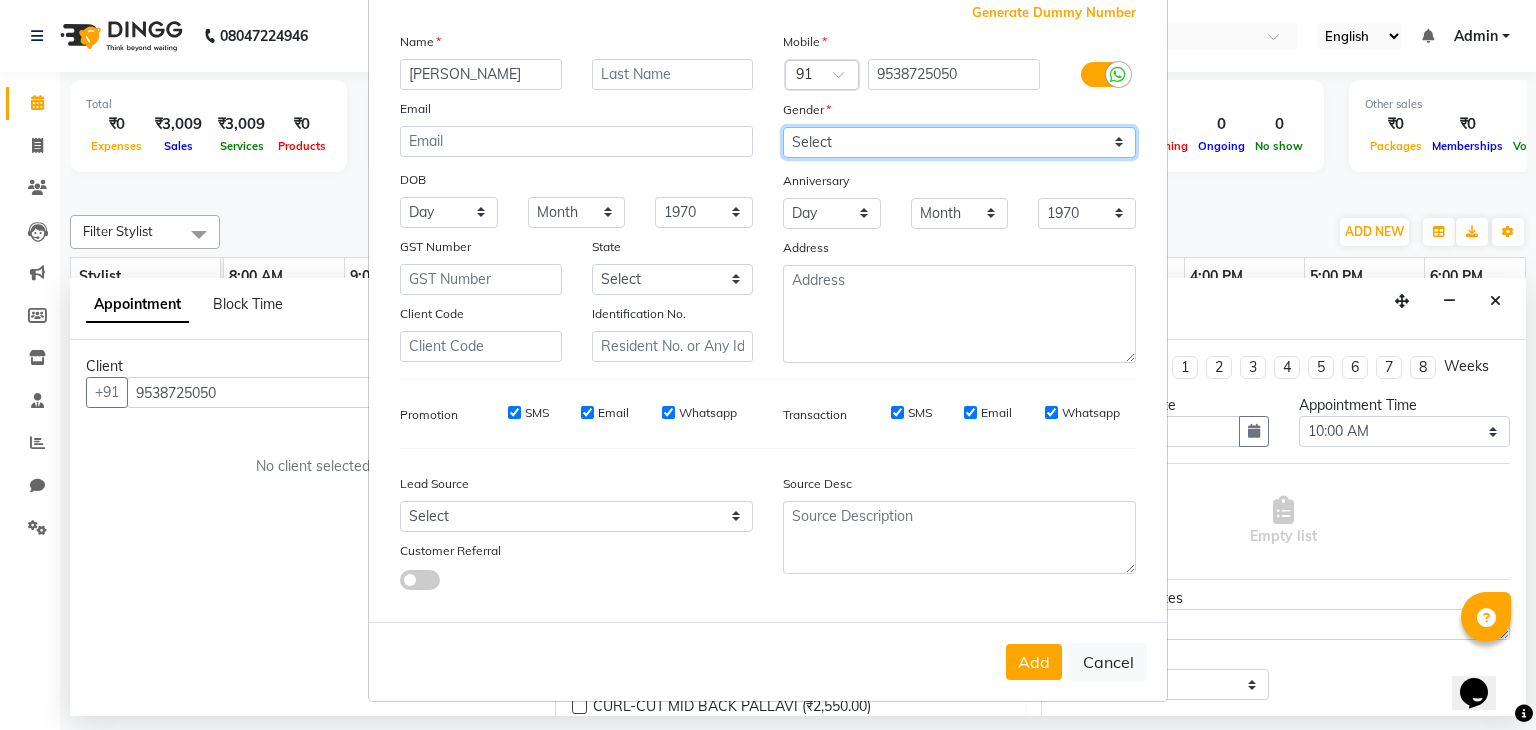 scroll, scrollTop: 126, scrollLeft: 0, axis: vertical 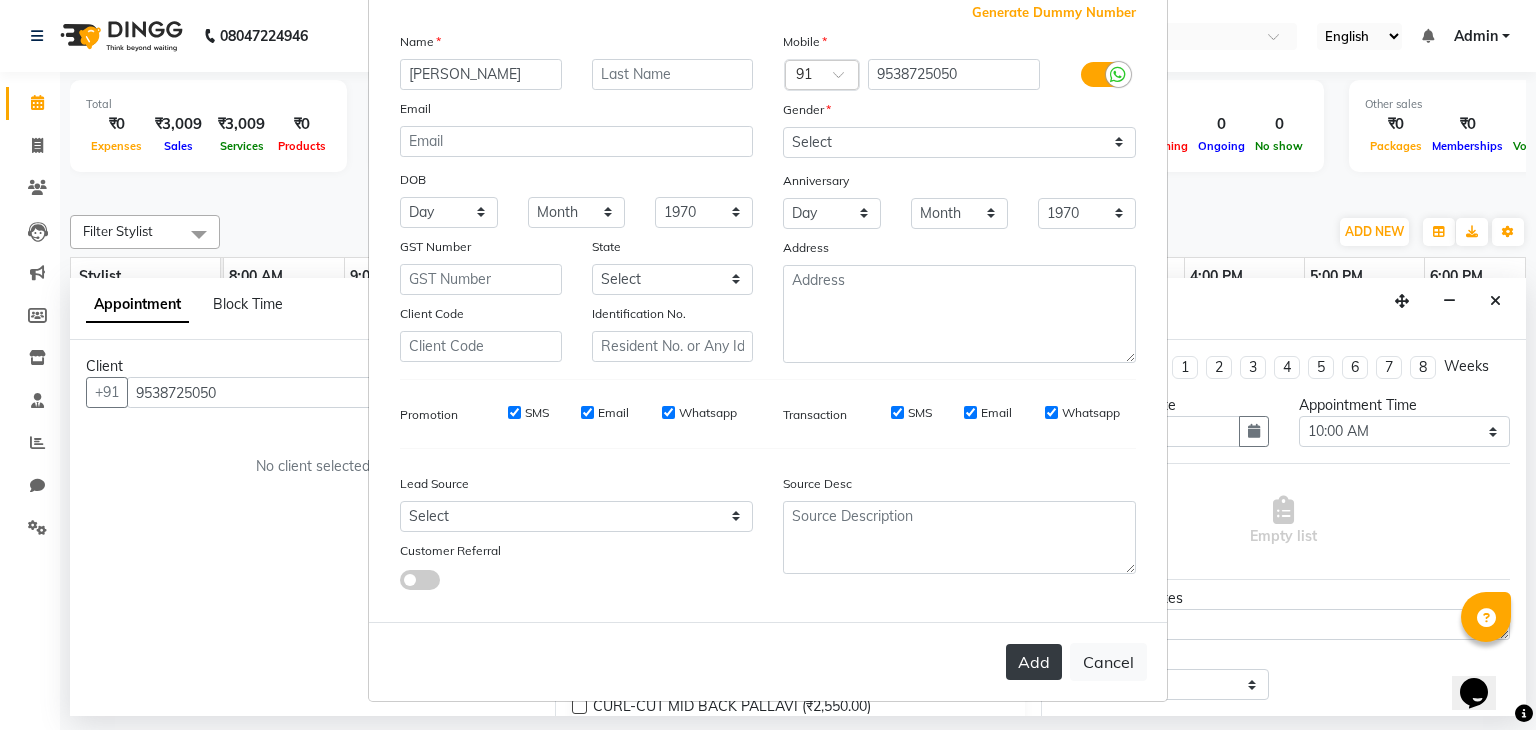 click on "Add" at bounding box center (1034, 662) 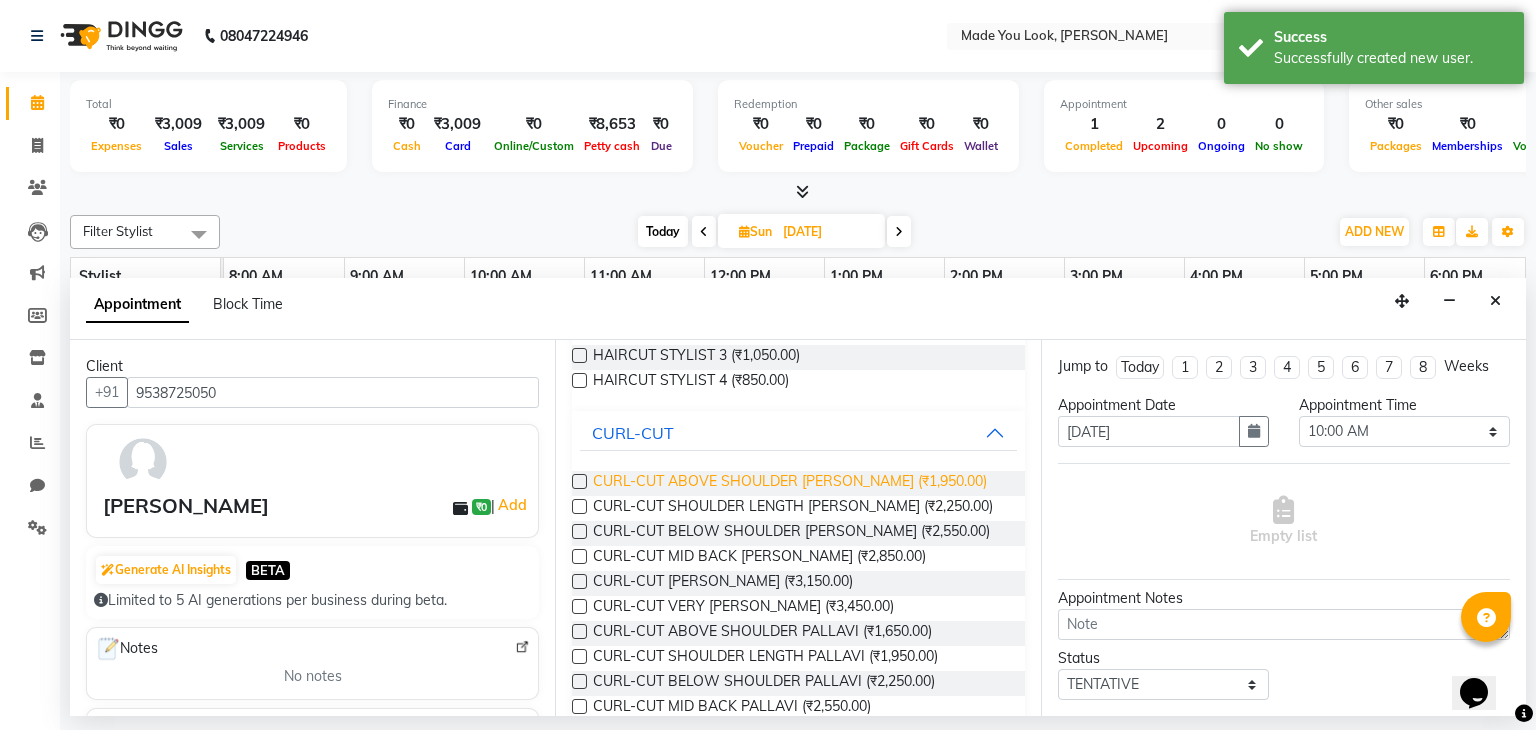 scroll, scrollTop: 0, scrollLeft: 0, axis: both 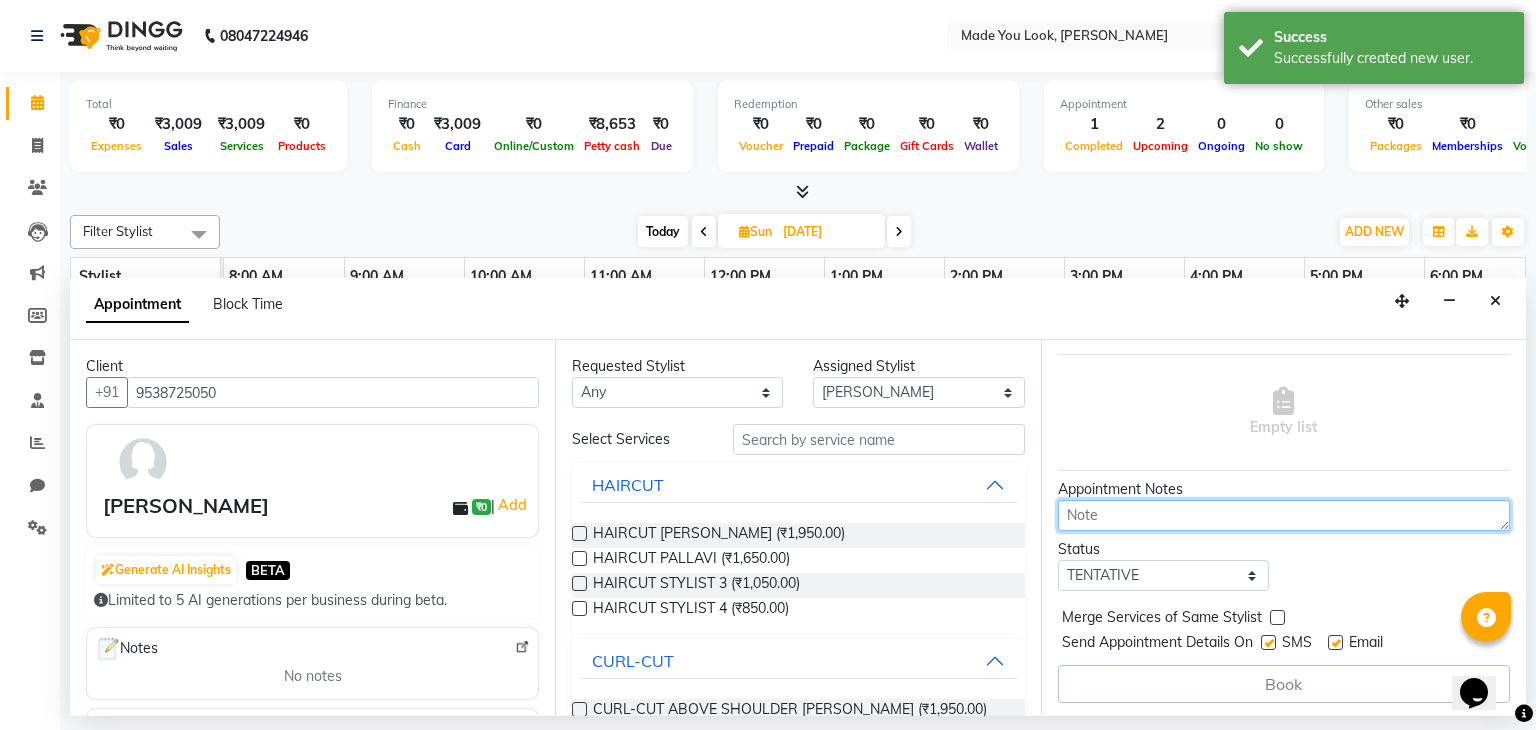 click at bounding box center (1284, 515) 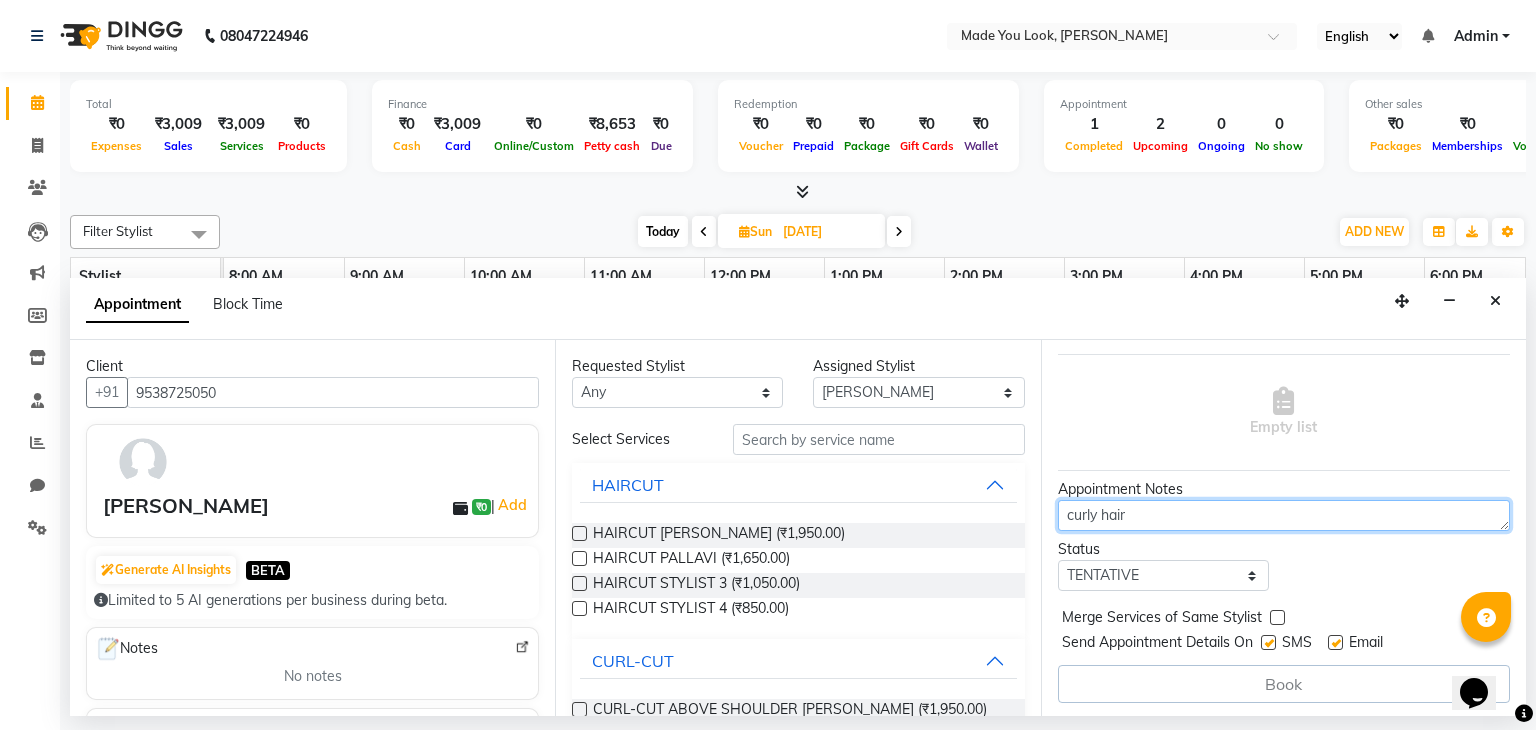 scroll, scrollTop: 0, scrollLeft: 0, axis: both 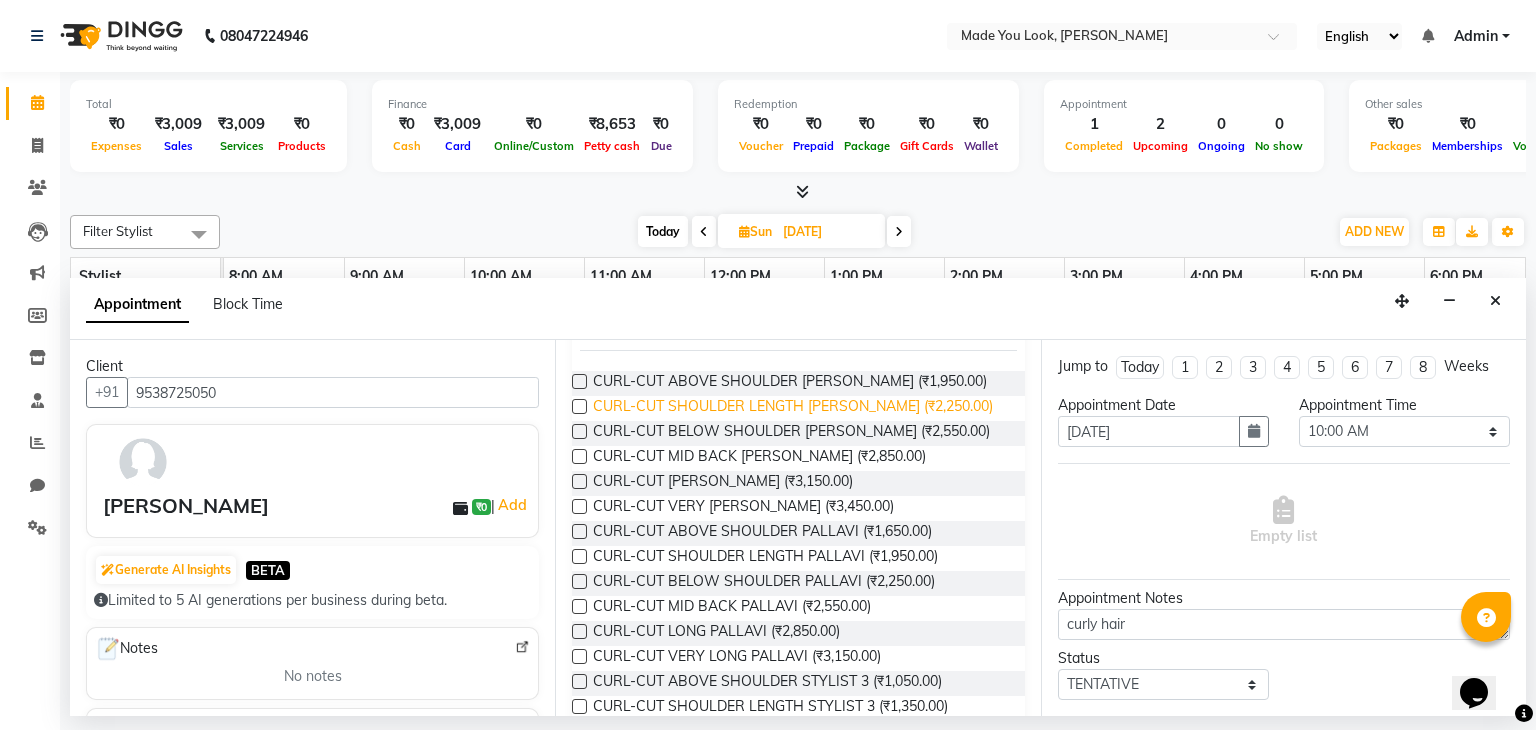 click on "CURL-CUT SHOULDER LENGTH [PERSON_NAME] (₹2,250.00)" at bounding box center (793, 408) 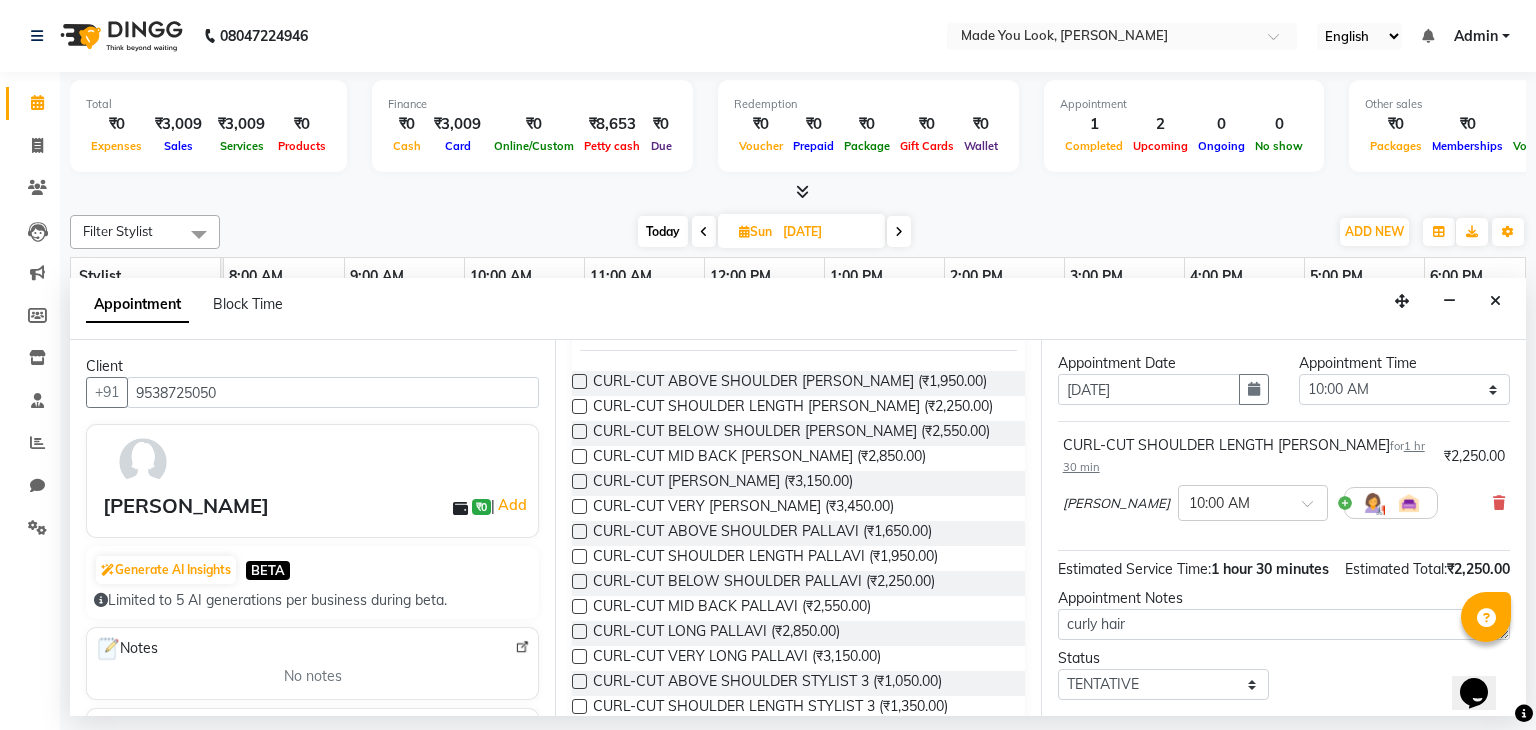 scroll, scrollTop: 151, scrollLeft: 0, axis: vertical 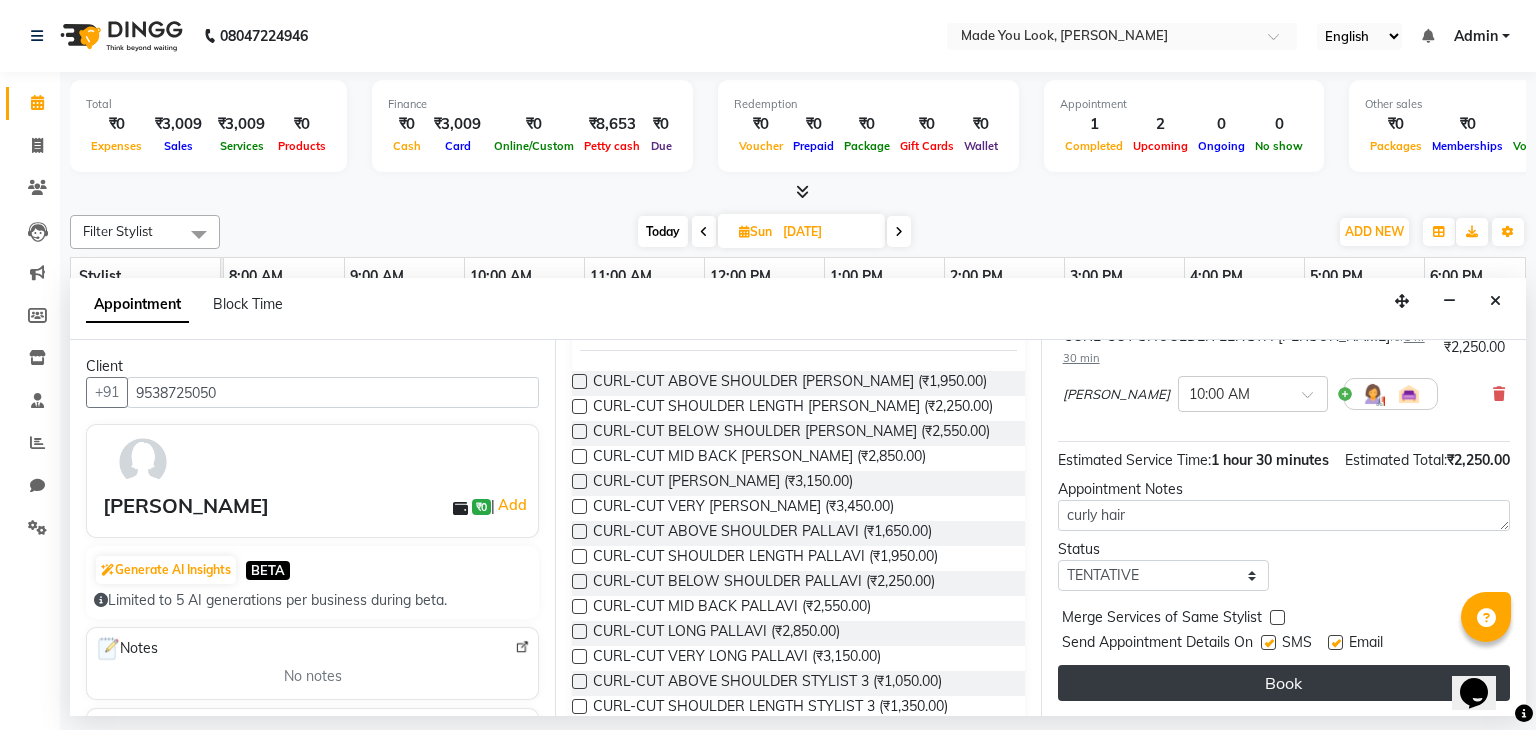 click on "Book" at bounding box center [1284, 683] 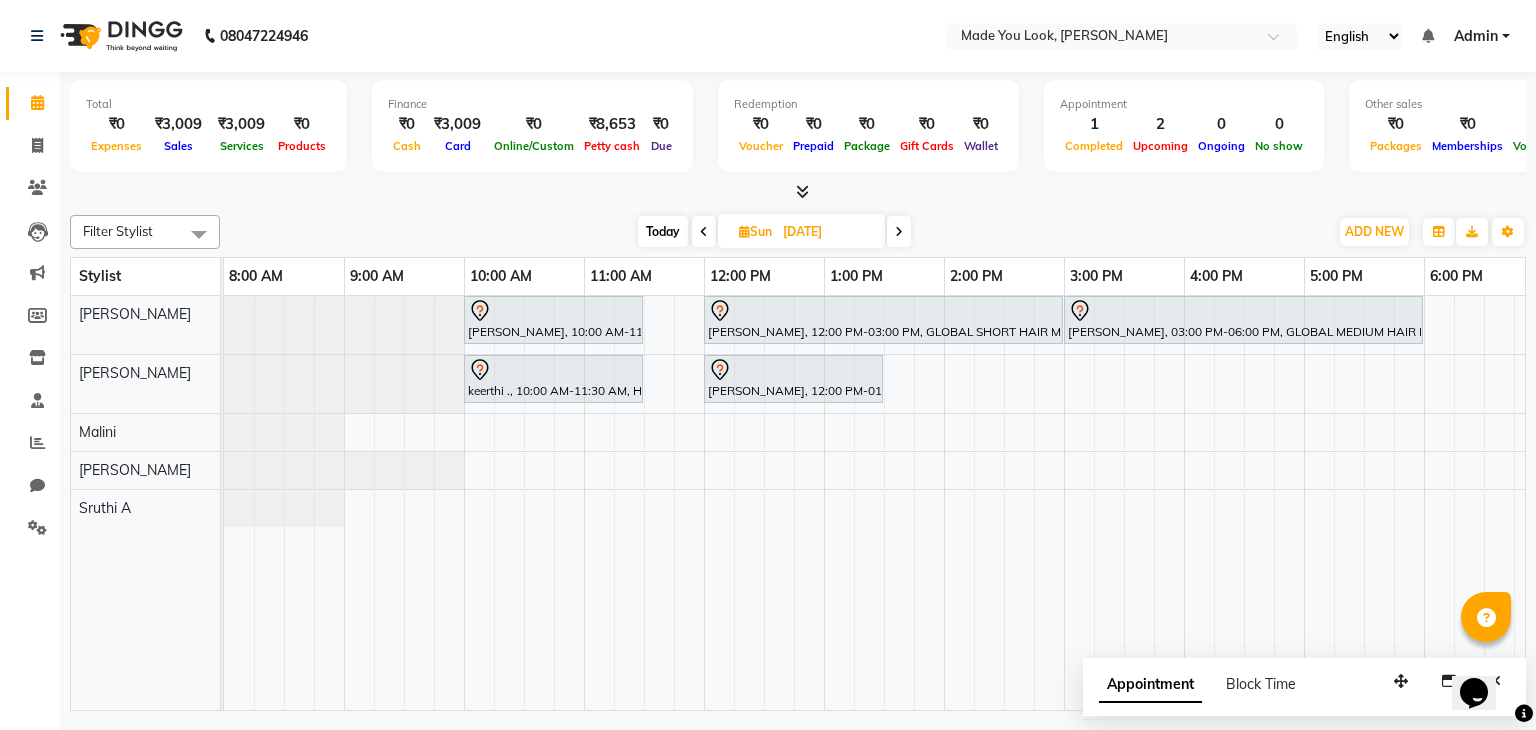click at bounding box center (704, 231) 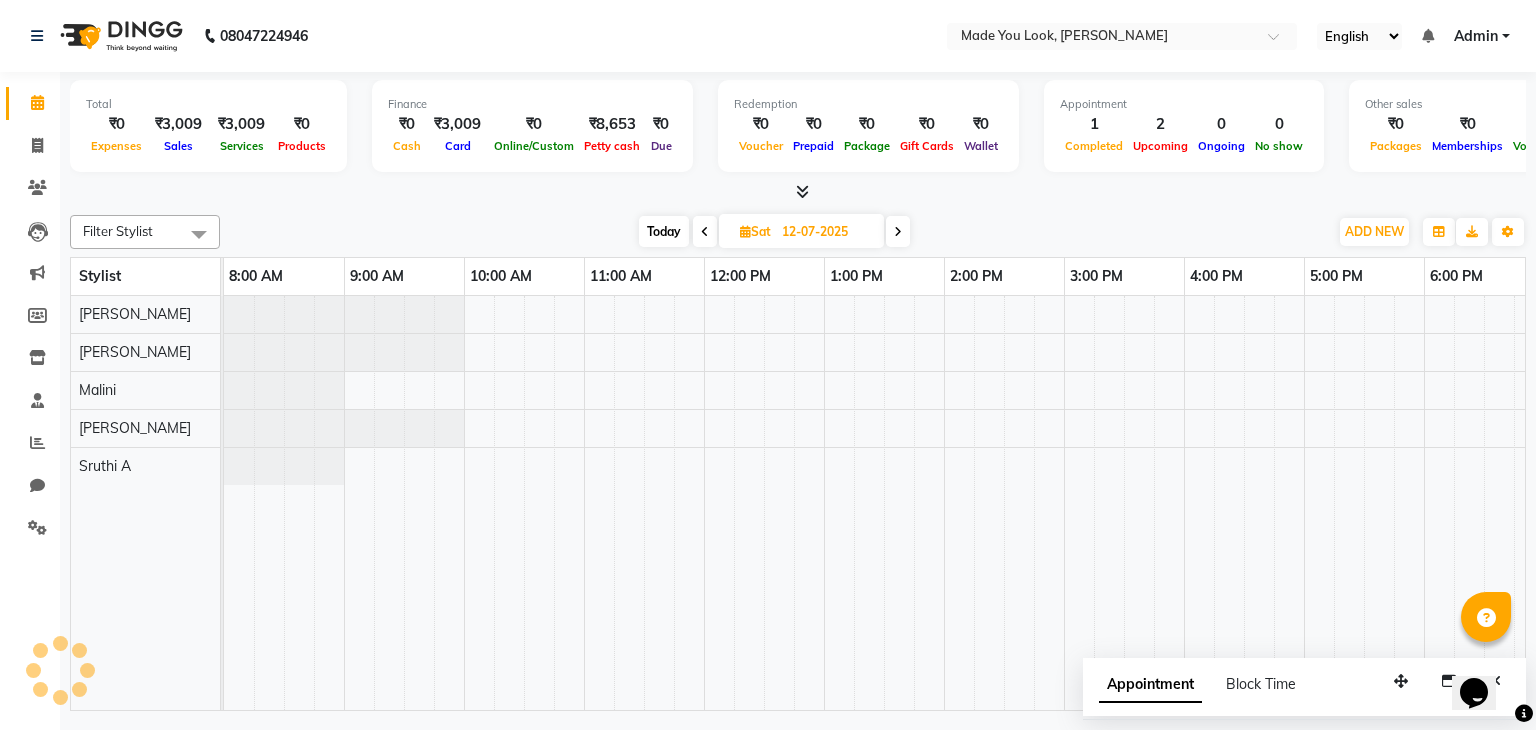 scroll, scrollTop: 0, scrollLeft: 258, axis: horizontal 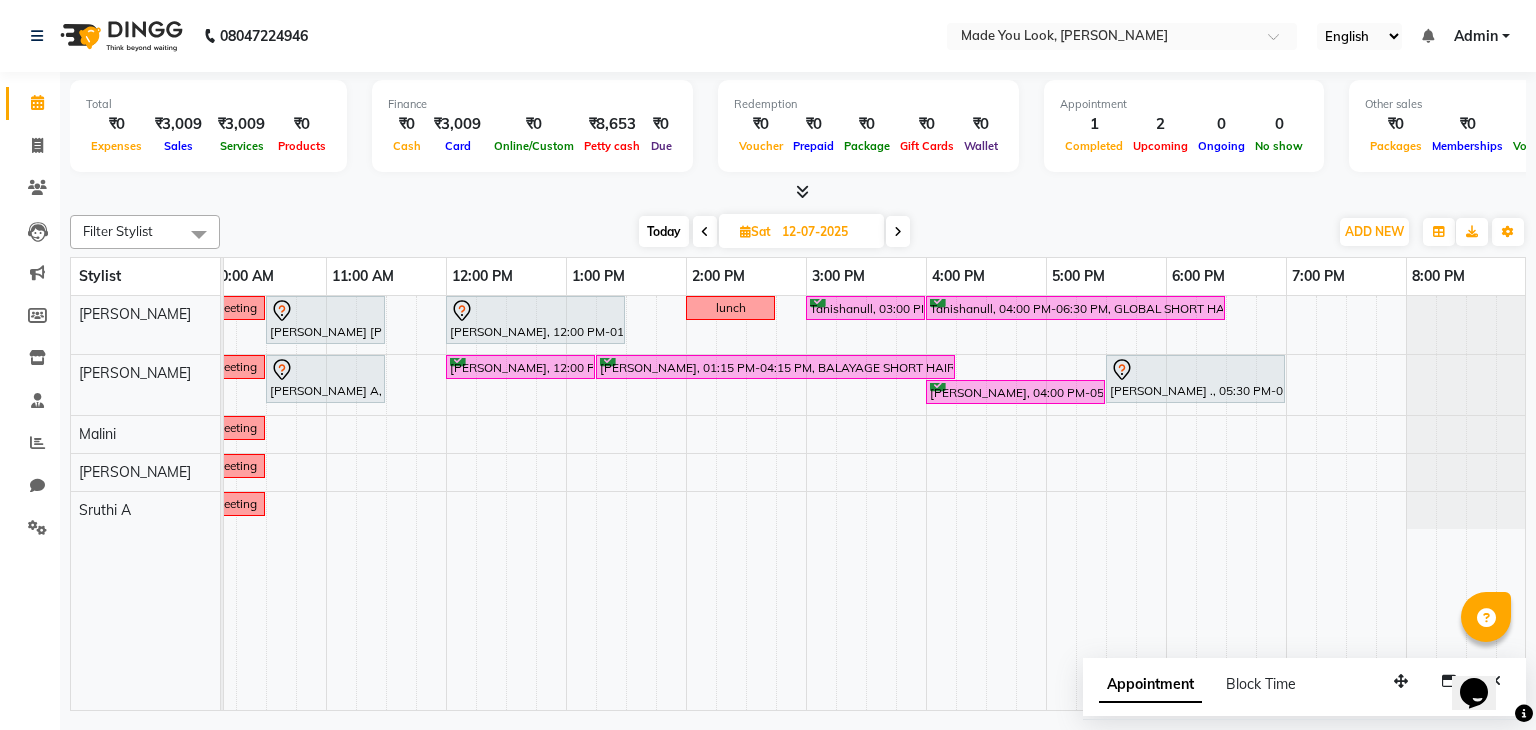 click on "meeting              [PERSON_NAME] [PERSON_NAME], 10:30 AM-11:30 AM, HAIRCUT [PERSON_NAME]             [PERSON_NAME], 12:00 PM-01:30 PM, HAIRCUT [PERSON_NAME]  lunch      Tanishanull, 03:00 PM-04:00 PM, HAIRCUT [PERSON_NAME]     Tanishanull, 04:00 PM-06:30 PM, GLOBAL SHORT HAIR LOW  Meeting              [PERSON_NAME] A, 10:30 AM-11:30 AM, CURL-CUT SHOULDER LENGTH PALLAVI     [PERSON_NAME], 12:00 PM-01:15 PM, CURL-CUT ABOVE SHOULDER PALLAVI     [PERSON_NAME], 01:15 PM-04:15 PM, BALAYAGE SHORT HAIR MEDIUM             [PERSON_NAME] ., 05:30 PM-07:00 PM, CURL-CUT ABOVE SHOULDER PALLAVI     [PERSON_NAME], 04:00 PM-05:30 PM, CURL-CUT ABOVE SHOULDER PALLAVI  Meeting   Meeting   Meeting" at bounding box center [746, 503] 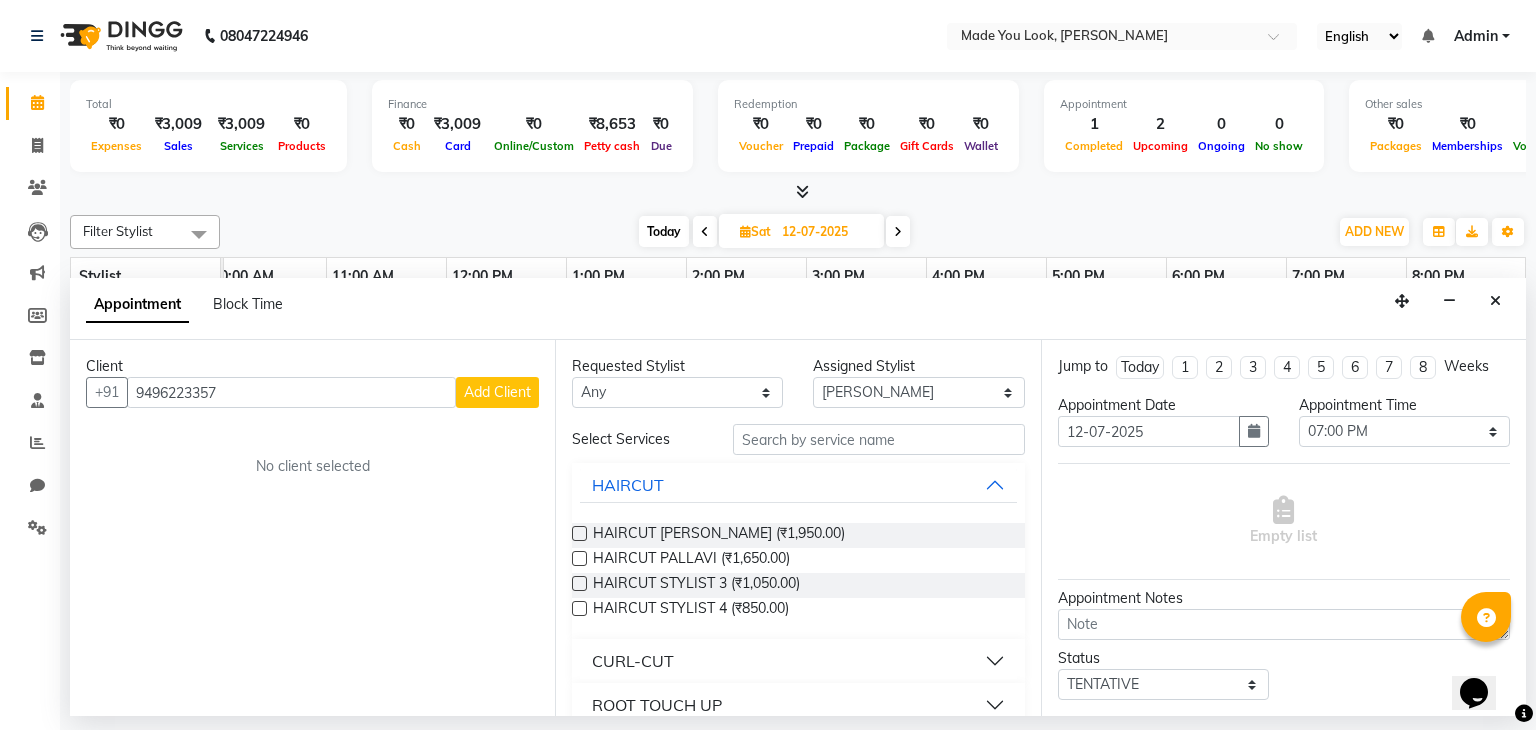 click on "Add Client" at bounding box center [497, 392] 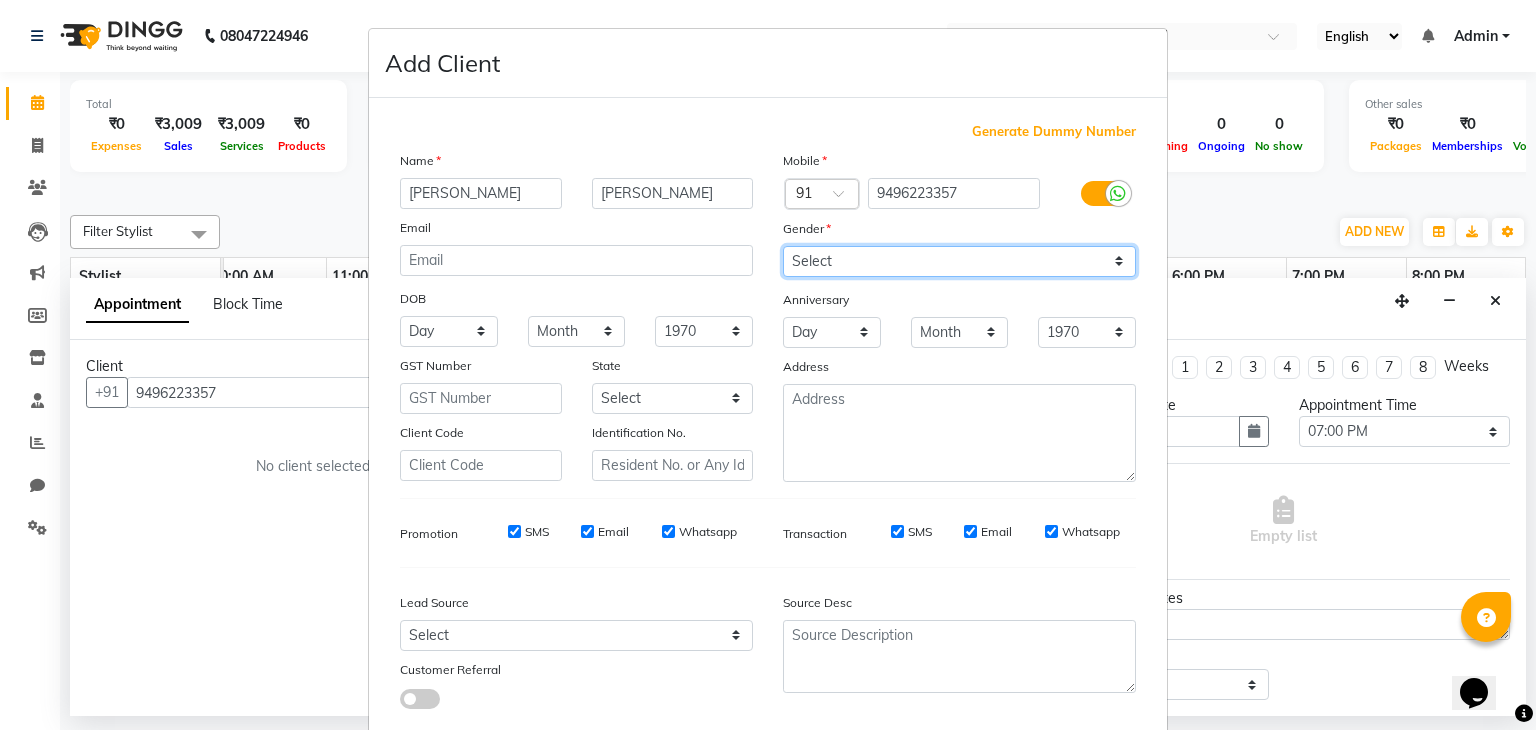 click on "Select [DEMOGRAPHIC_DATA] [DEMOGRAPHIC_DATA] Other Prefer Not To Say" at bounding box center [959, 261] 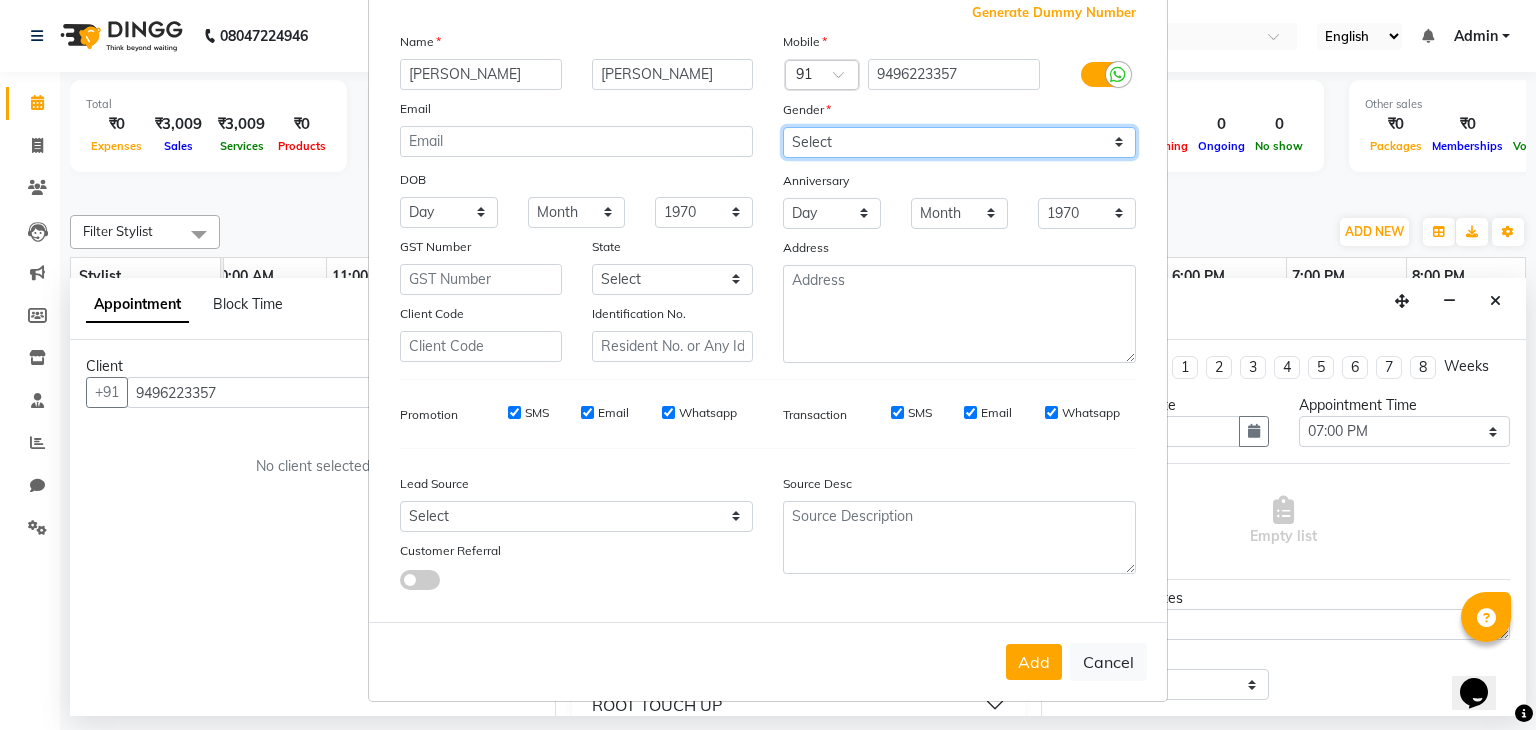 scroll, scrollTop: 127, scrollLeft: 0, axis: vertical 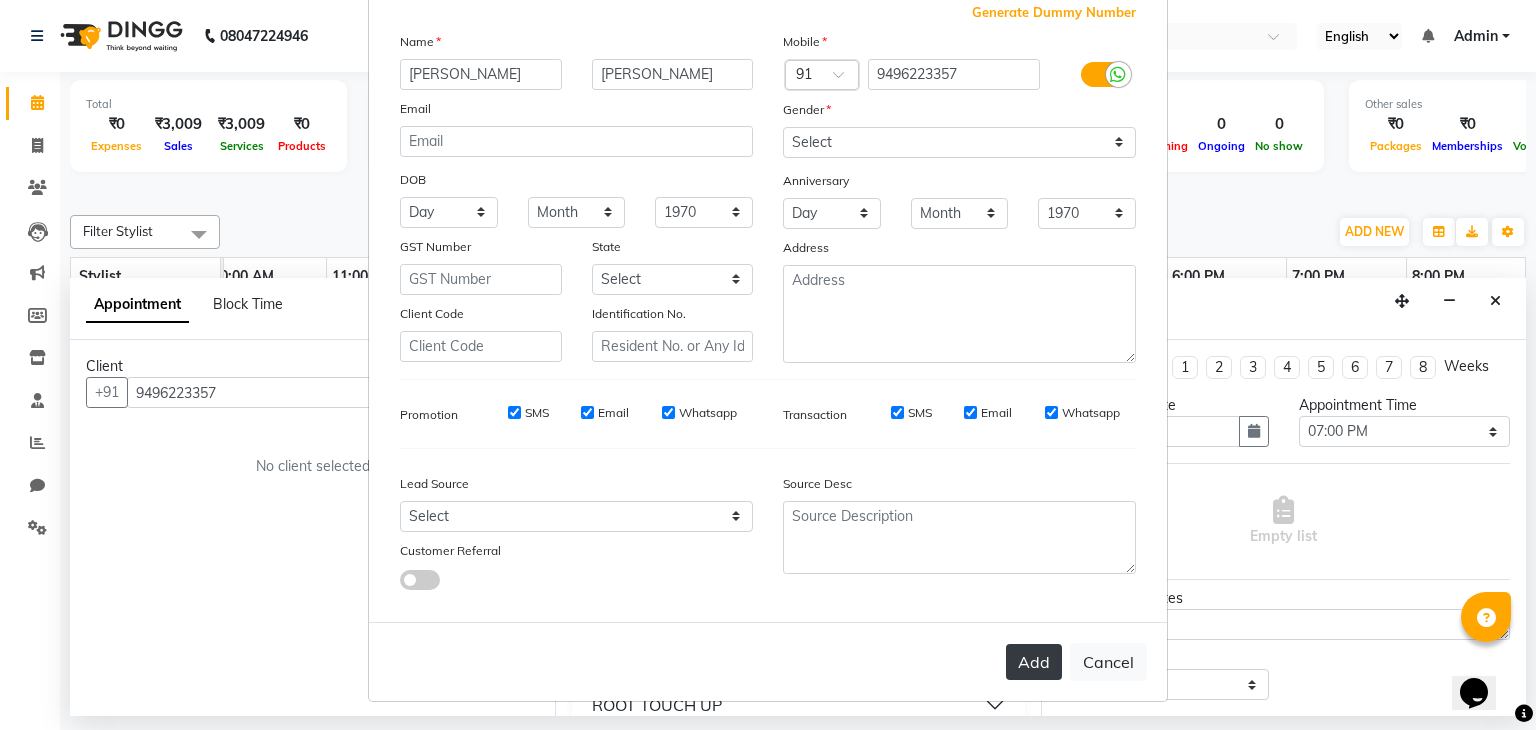 click on "Add" at bounding box center (1034, 662) 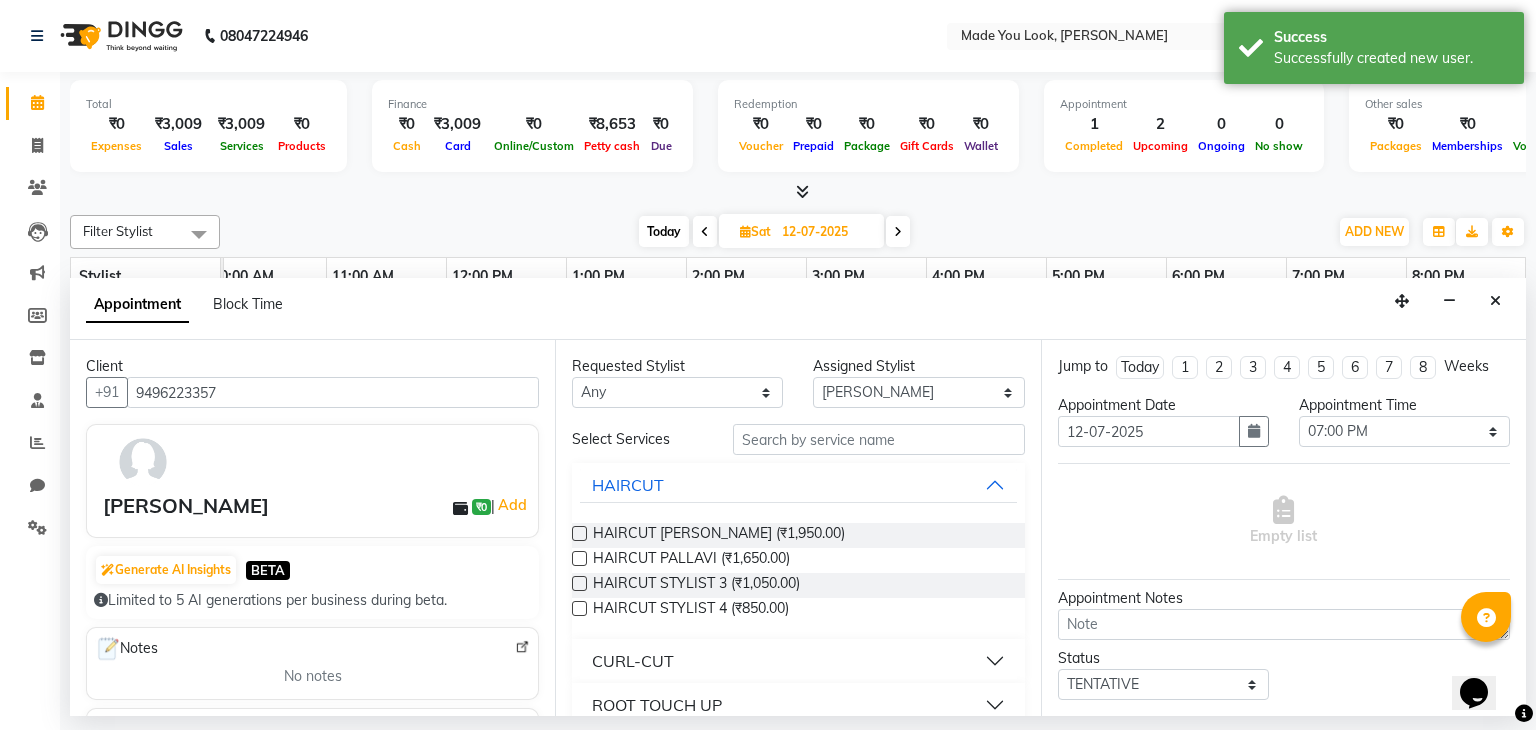 click on "CURL-CUT" at bounding box center (633, 661) 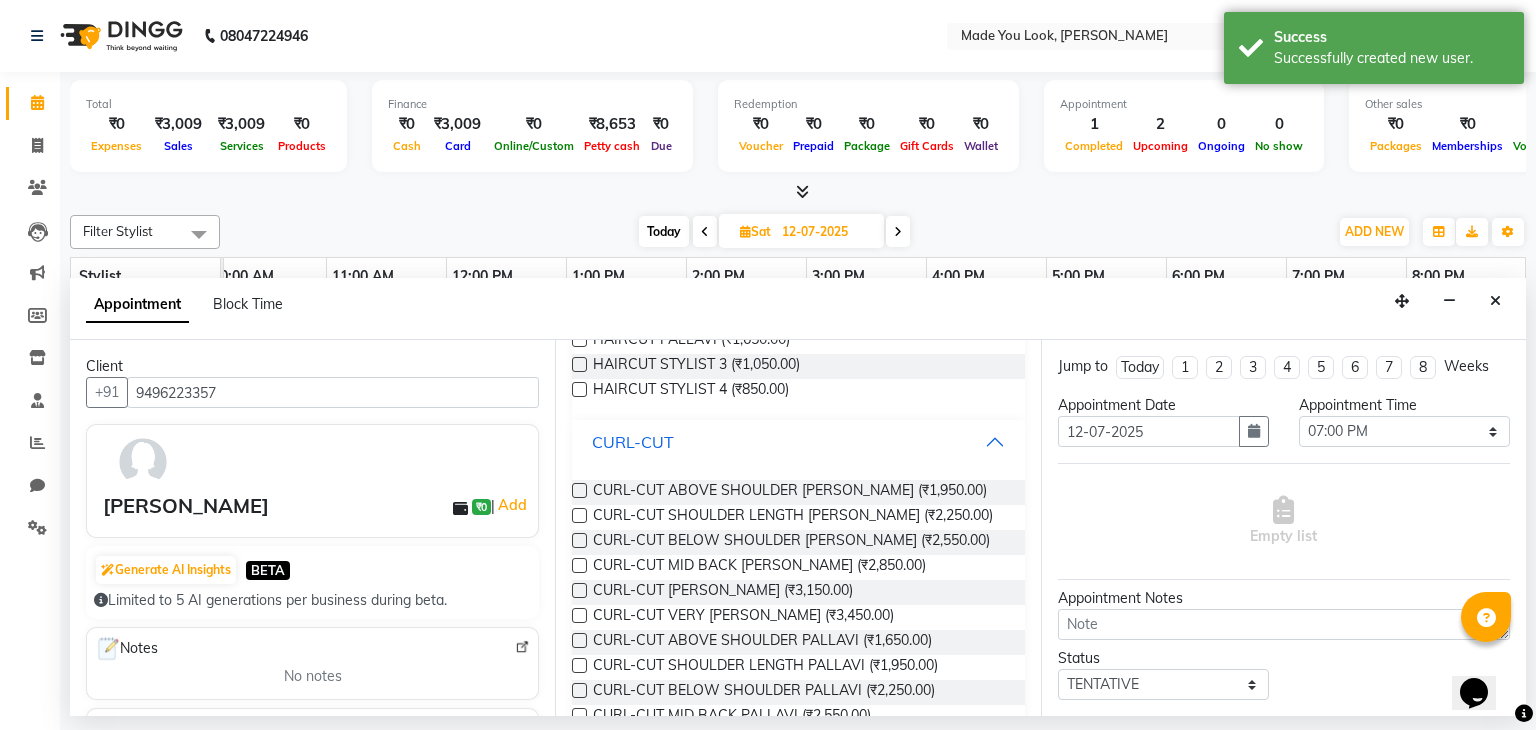 scroll, scrollTop: 220, scrollLeft: 0, axis: vertical 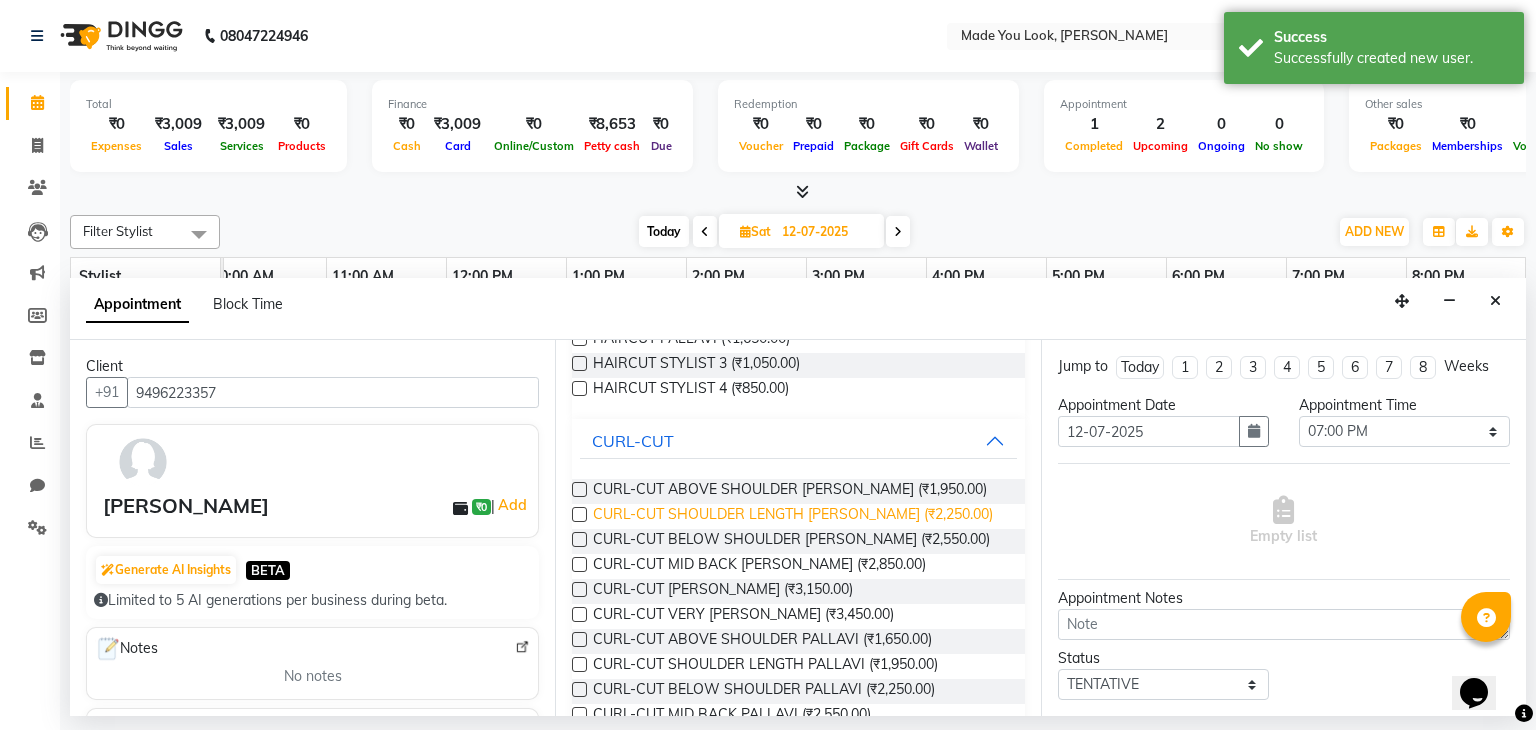 click on "CURL-CUT SHOULDER LENGTH [PERSON_NAME] (₹2,250.00)" at bounding box center [793, 516] 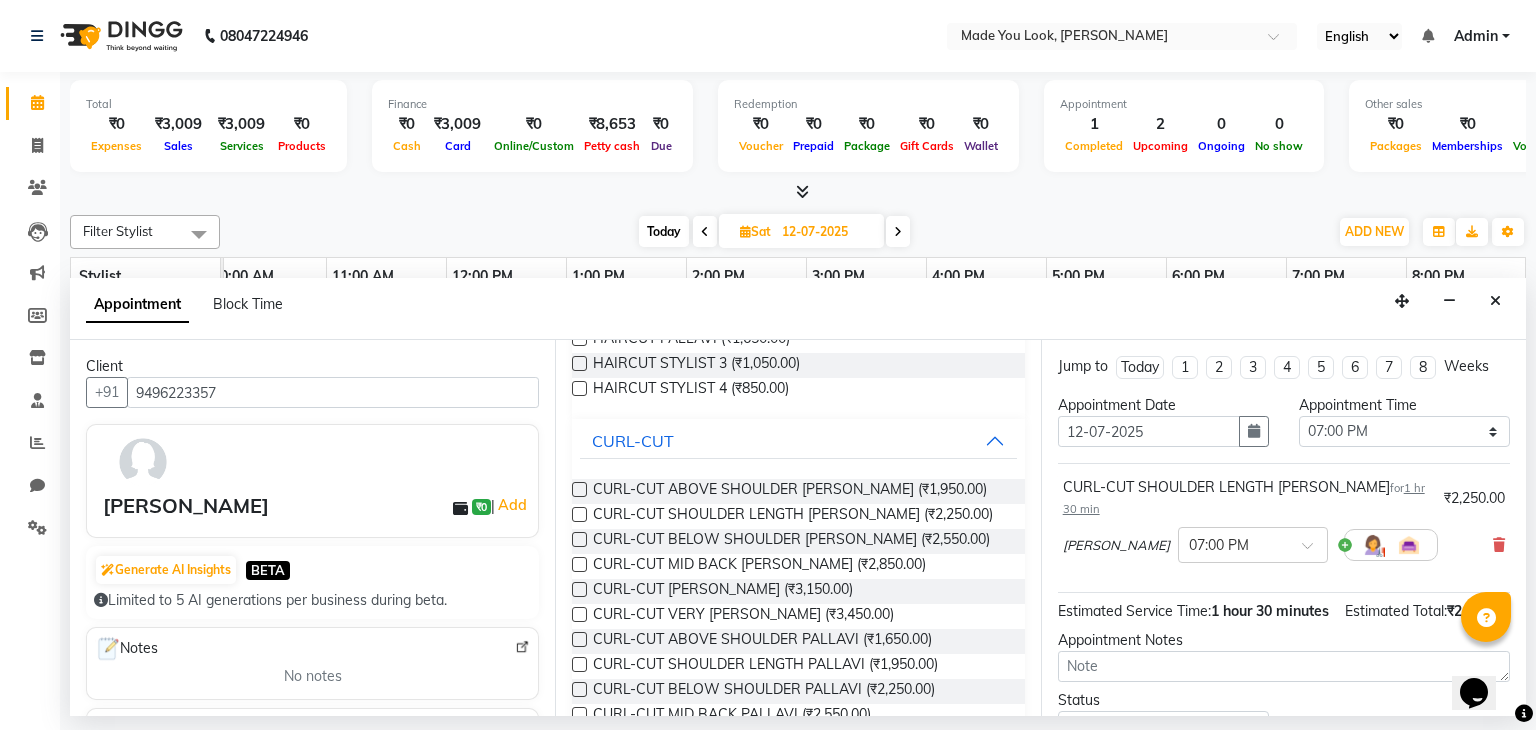 scroll, scrollTop: 10, scrollLeft: 0, axis: vertical 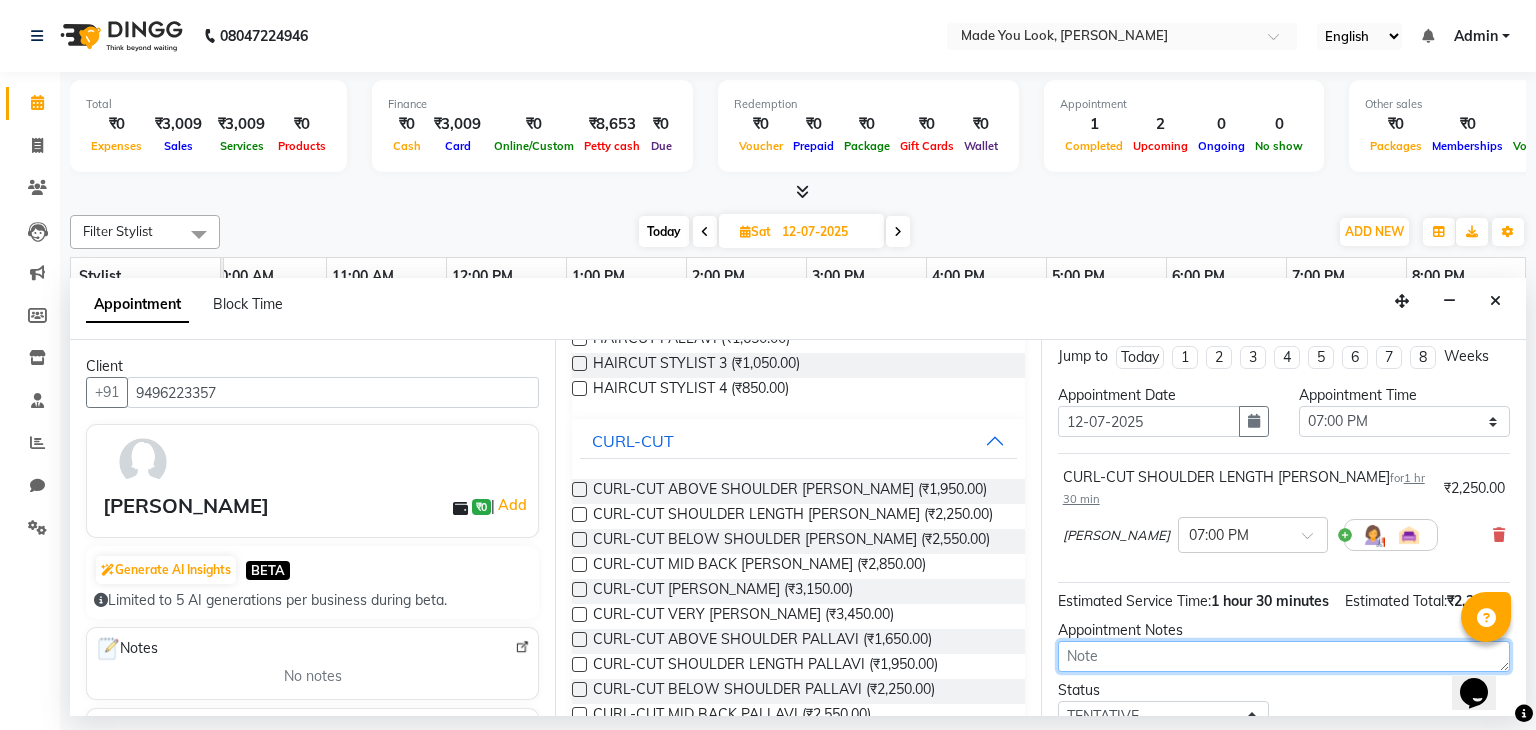 click at bounding box center [1284, 656] 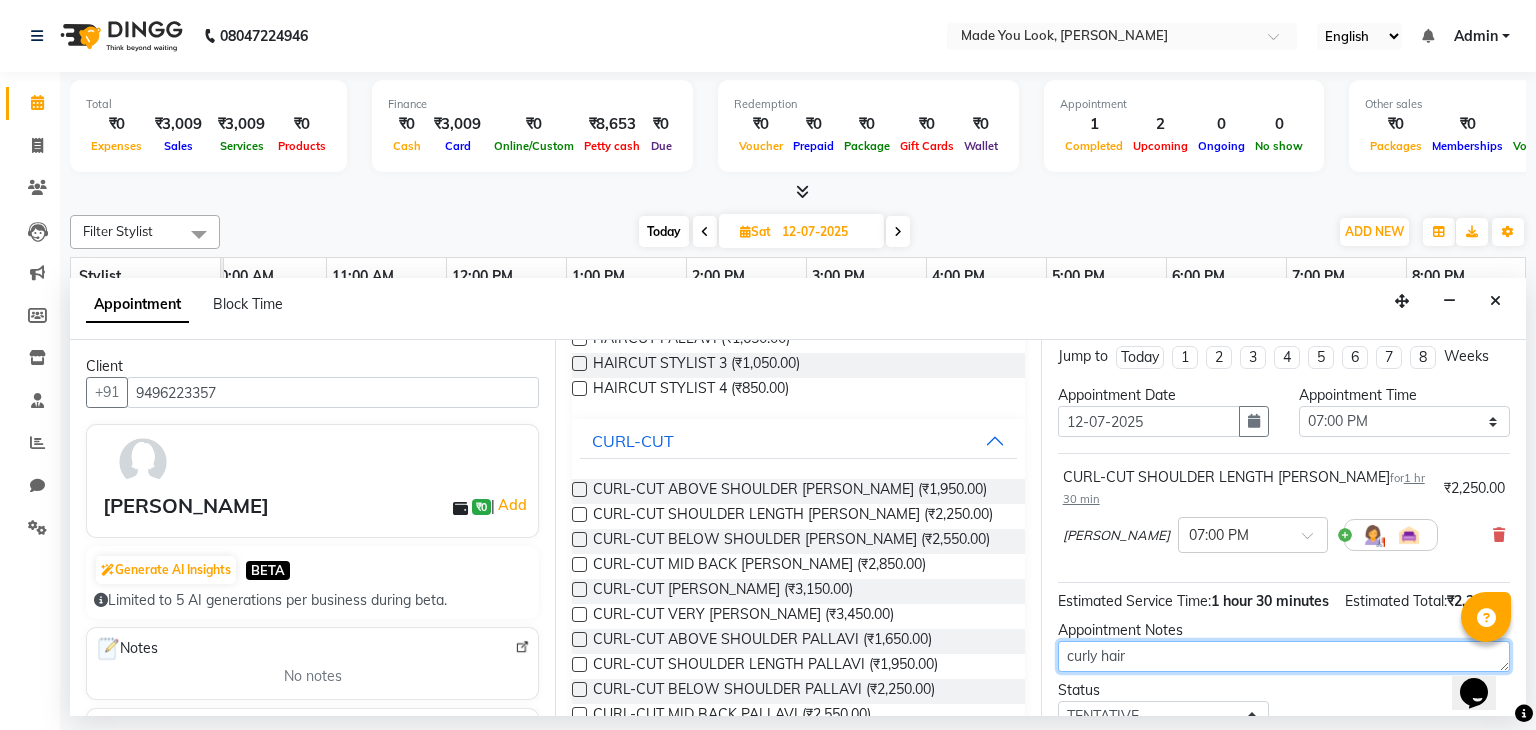 scroll, scrollTop: 151, scrollLeft: 0, axis: vertical 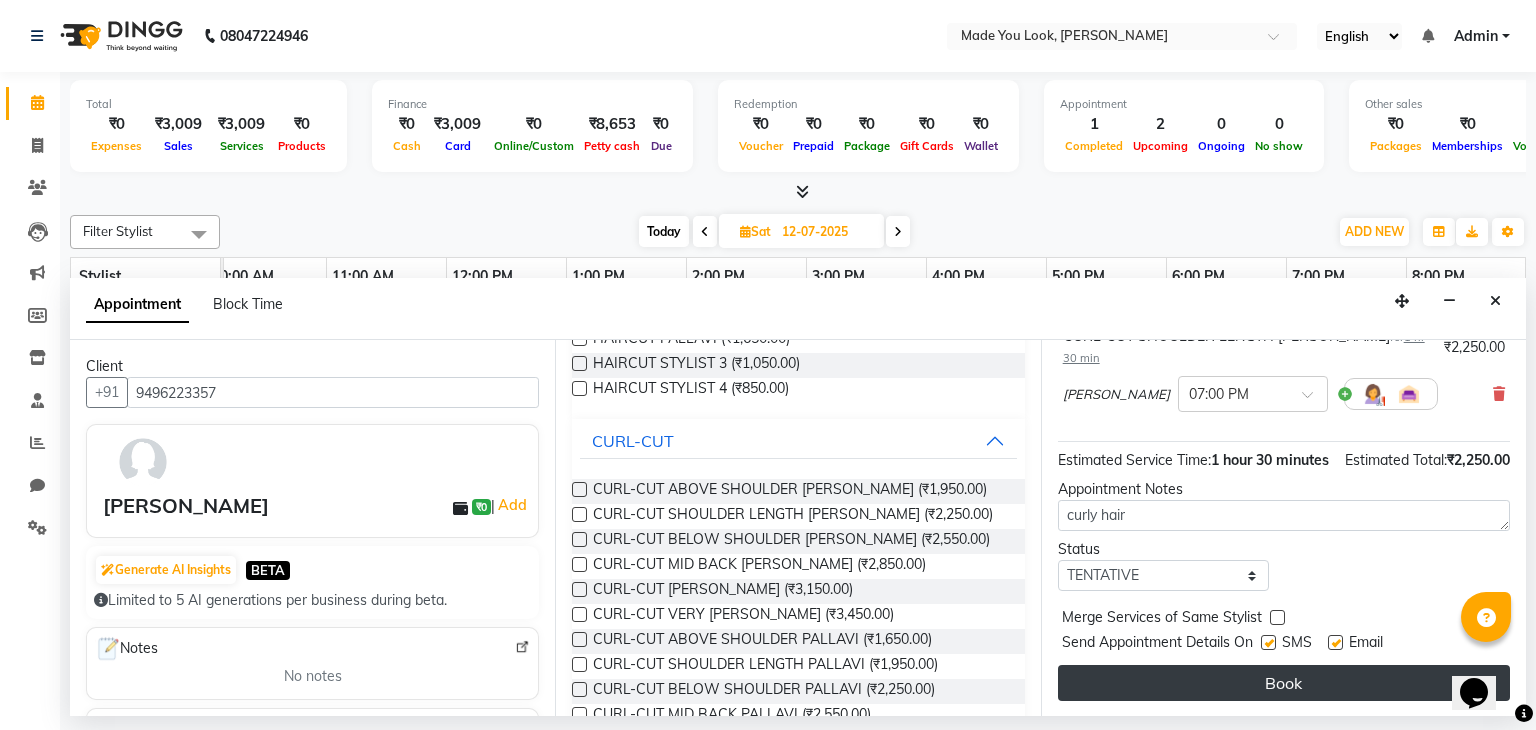 click on "Book" at bounding box center [1284, 683] 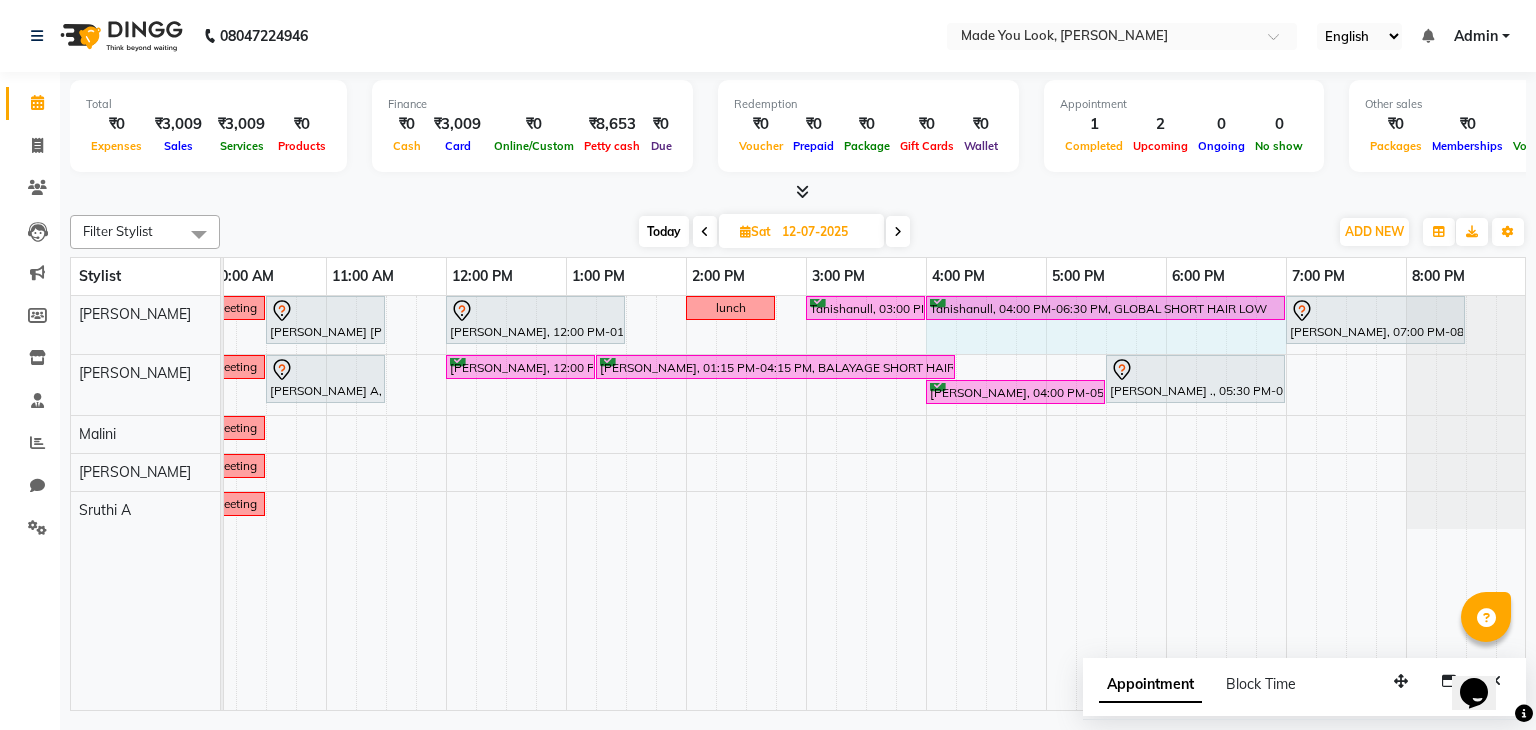 drag, startPoint x: 1224, startPoint y: 305, endPoint x: 1260, endPoint y: 311, distance: 36.496574 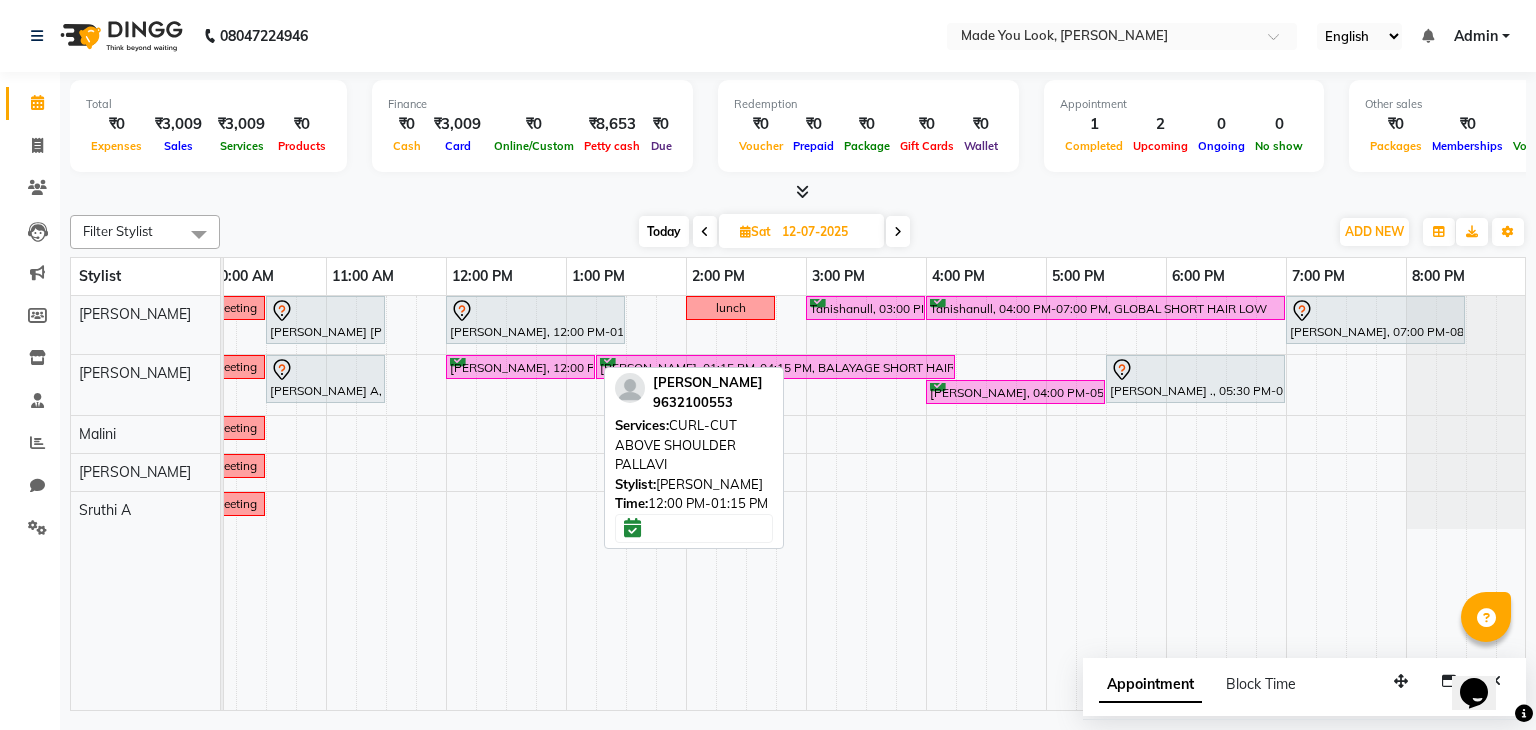 click on "[PERSON_NAME], 12:00 PM-01:15 PM, CURL-CUT ABOVE SHOULDER PALLAVI" at bounding box center [520, 367] 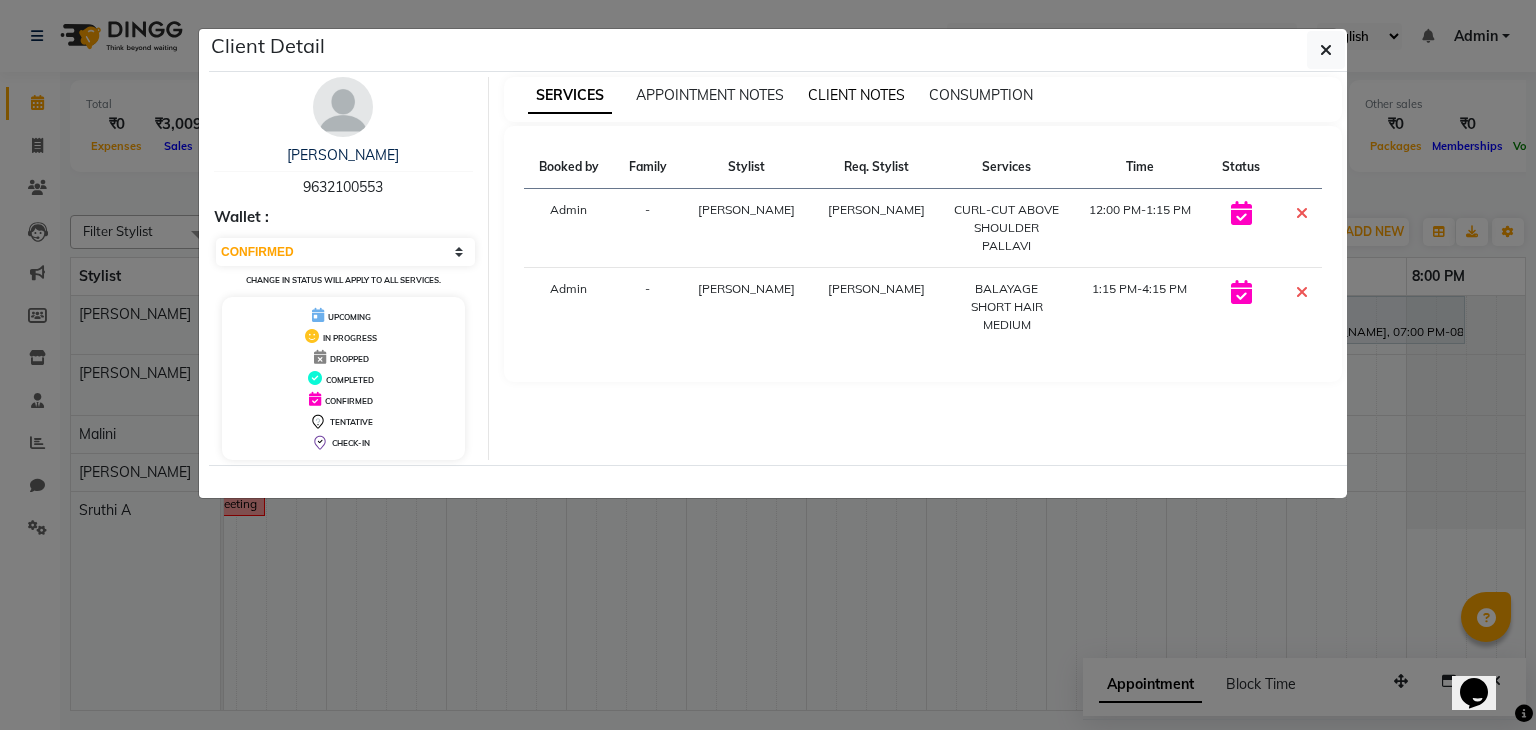 click on "CLIENT NOTES" at bounding box center [856, 95] 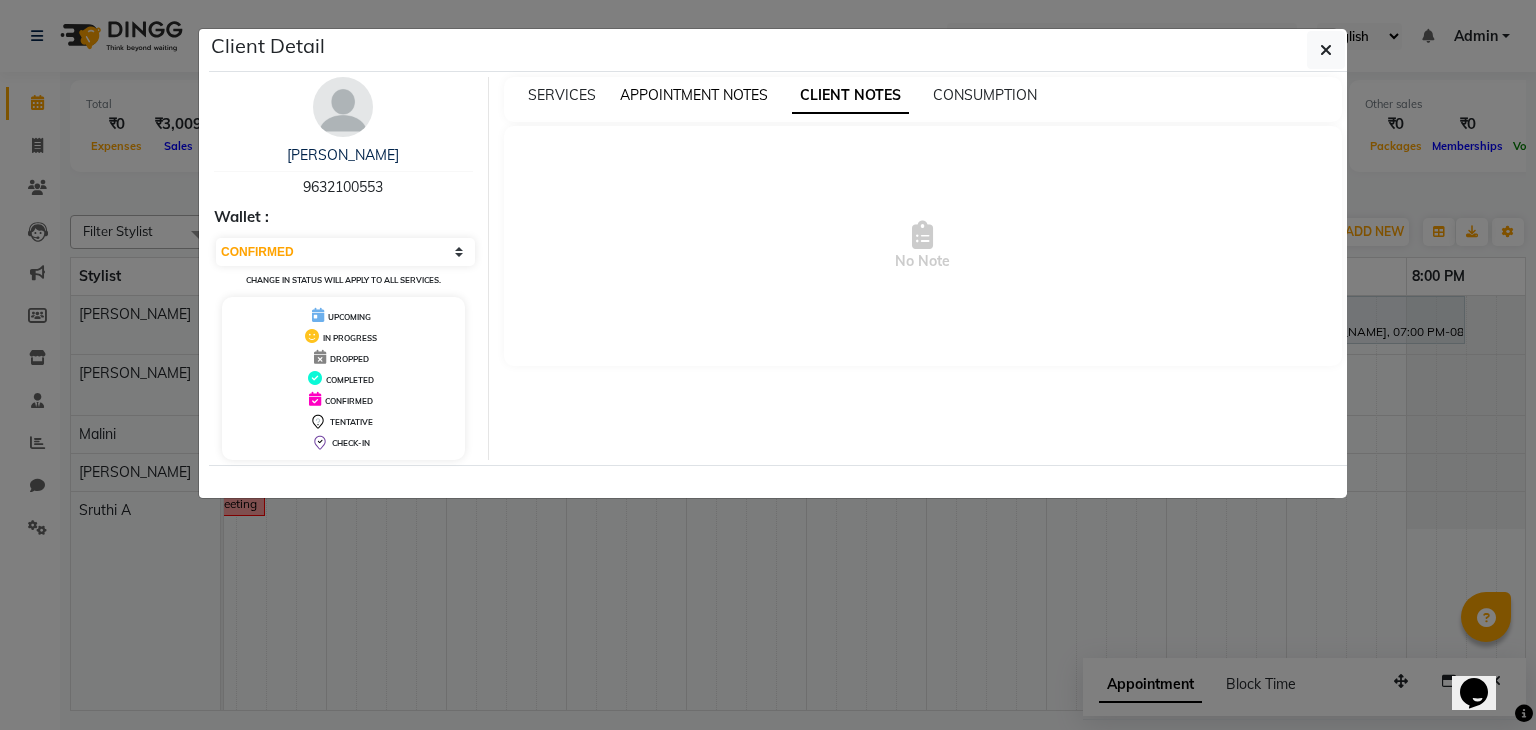 click on "APPOINTMENT NOTES" at bounding box center [694, 95] 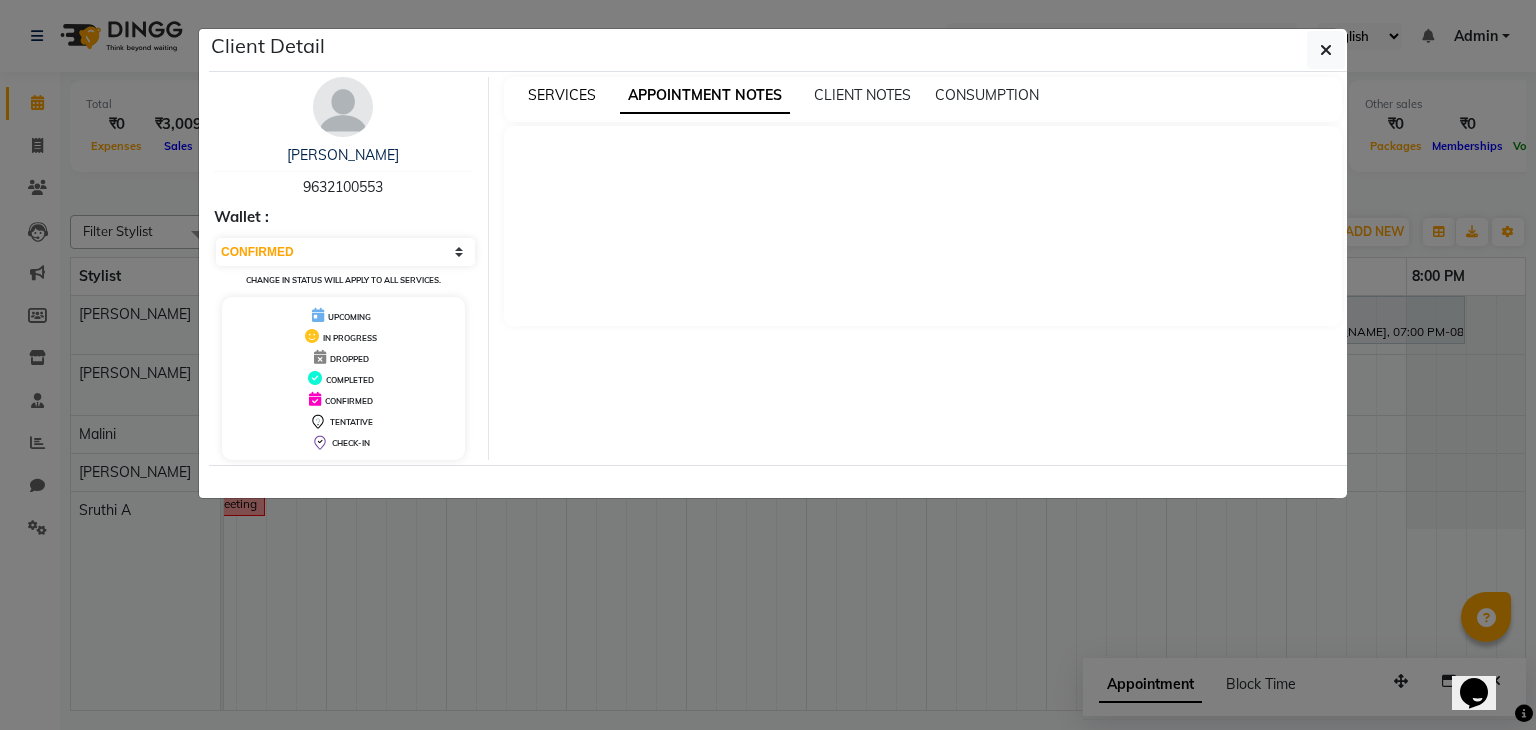 click on "SERVICES" at bounding box center (562, 95) 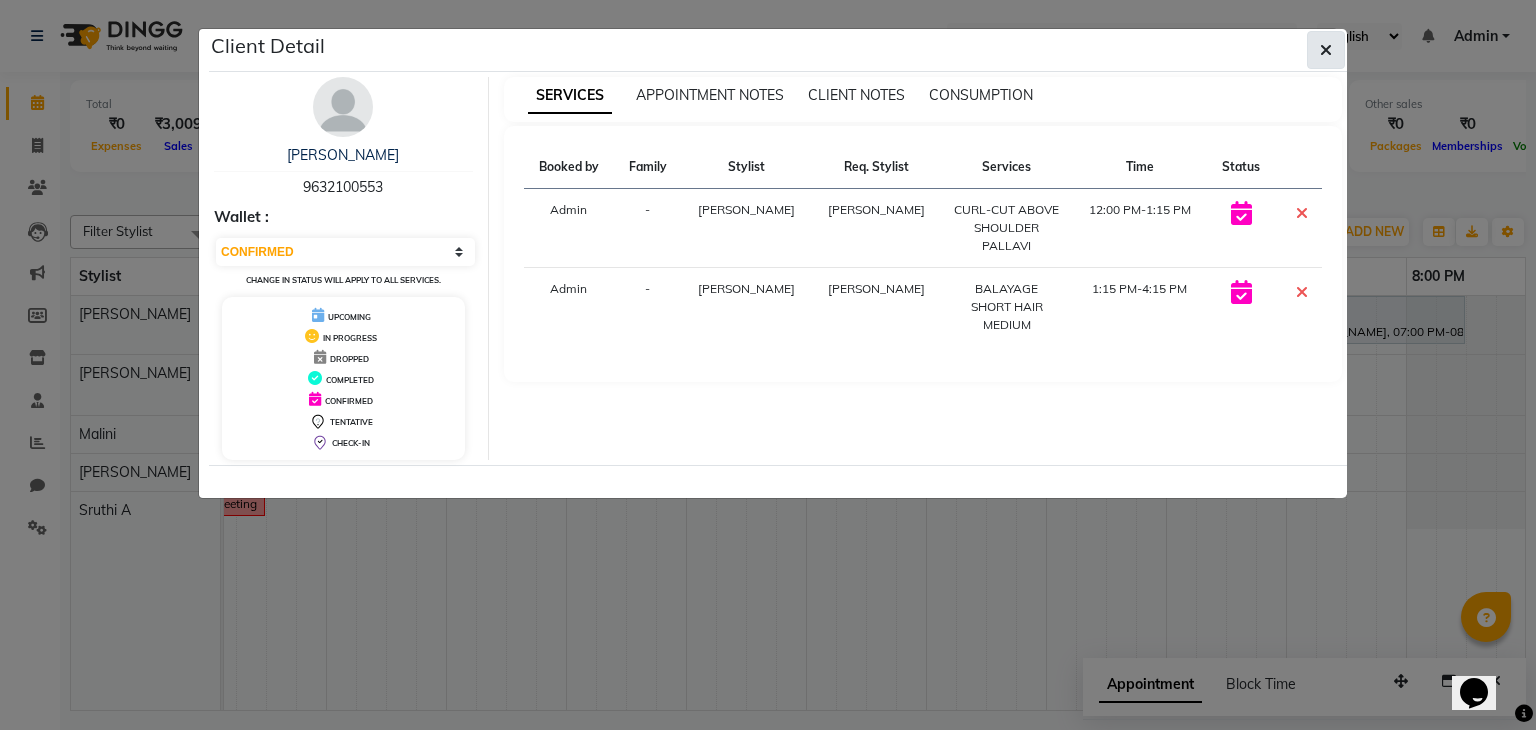 click 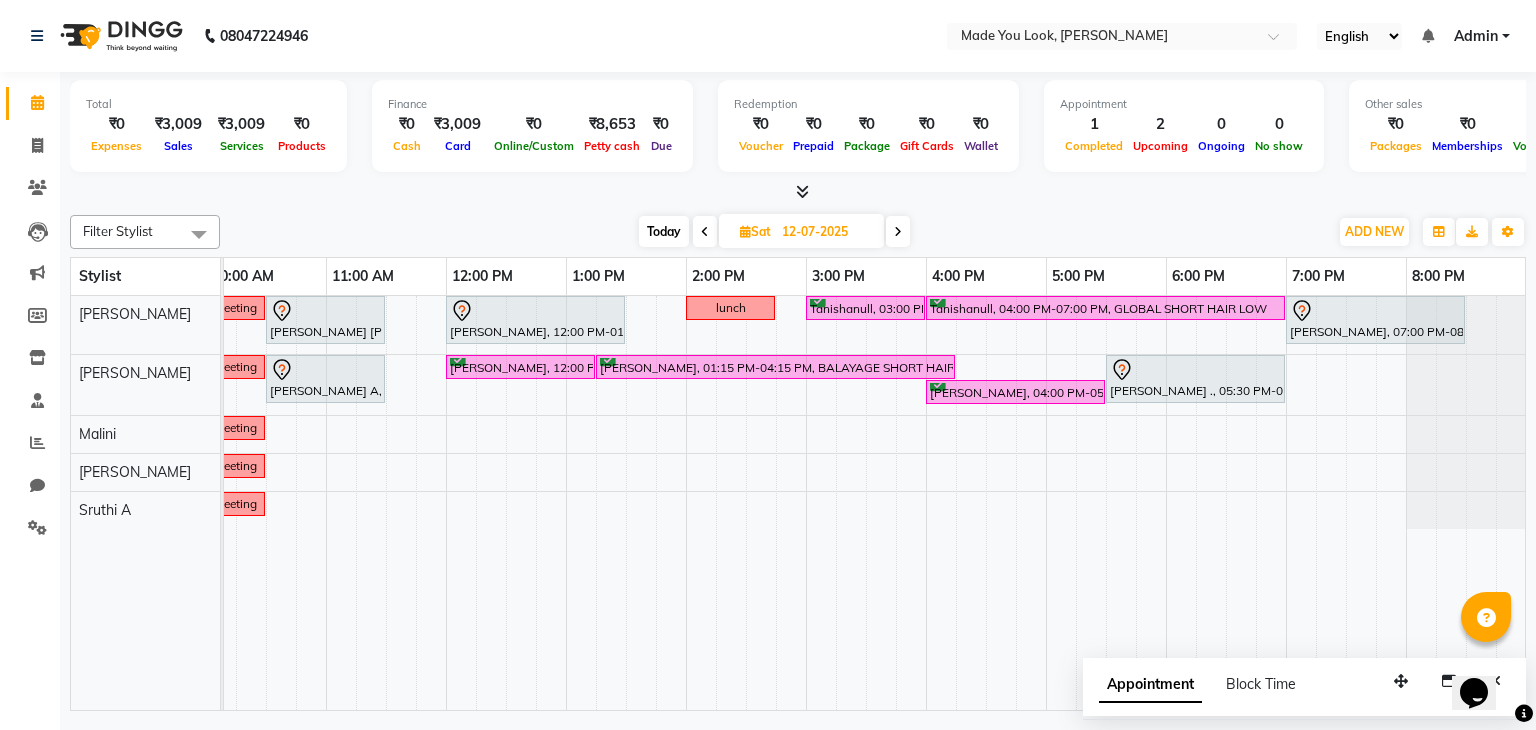 click on "Filter Stylist Select All Malini pallavi [PERSON_NAME] Devi [PERSON_NAME]  [PERSON_NAME] A [DATE]  [DATE] Toggle Dropdown Add Appointment Add Invoice Add Expense Add Attendance Add Client Add Transaction Toggle Dropdown Add Appointment Add Invoice Add Expense Add Attendance Add Client ADD NEW Toggle Dropdown Add Appointment Add Invoice Add Expense Add Attendance Add Client Add Transaction Filter Stylist Select All Malini pallavi [PERSON_NAME] Devi [PERSON_NAME]  [PERSON_NAME] A Group By  Staff View   Room View  View as Vertical  Vertical - Week View  Horizontal  Horizontal - Week View  List  Toggle Dropdown Calendar Settings Manage Tags   Arrange Stylists   Reset Stylists  Full Screen Appointment Form Zoom 100%" at bounding box center (798, 232) 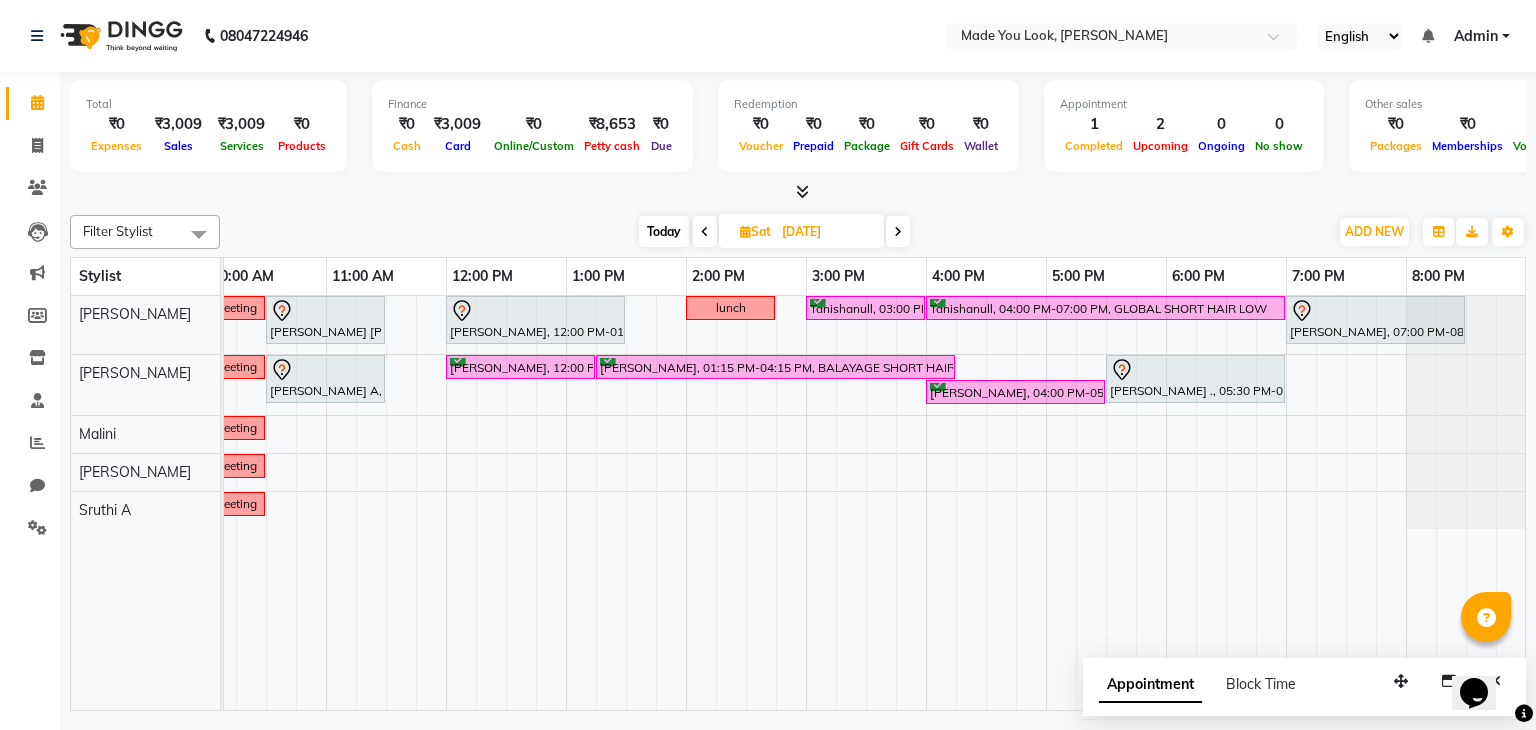 scroll, scrollTop: 0, scrollLeft: 0, axis: both 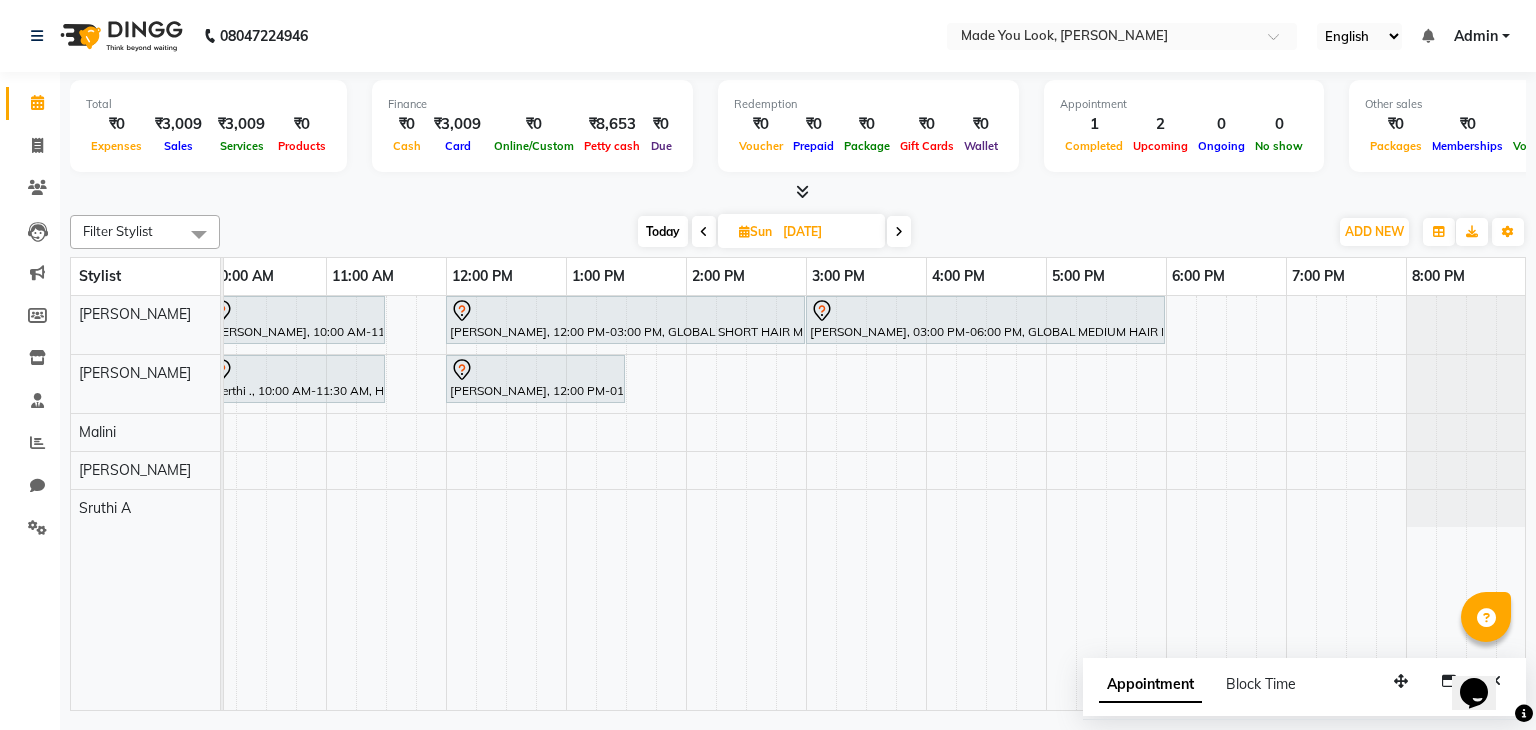 click at bounding box center (704, 231) 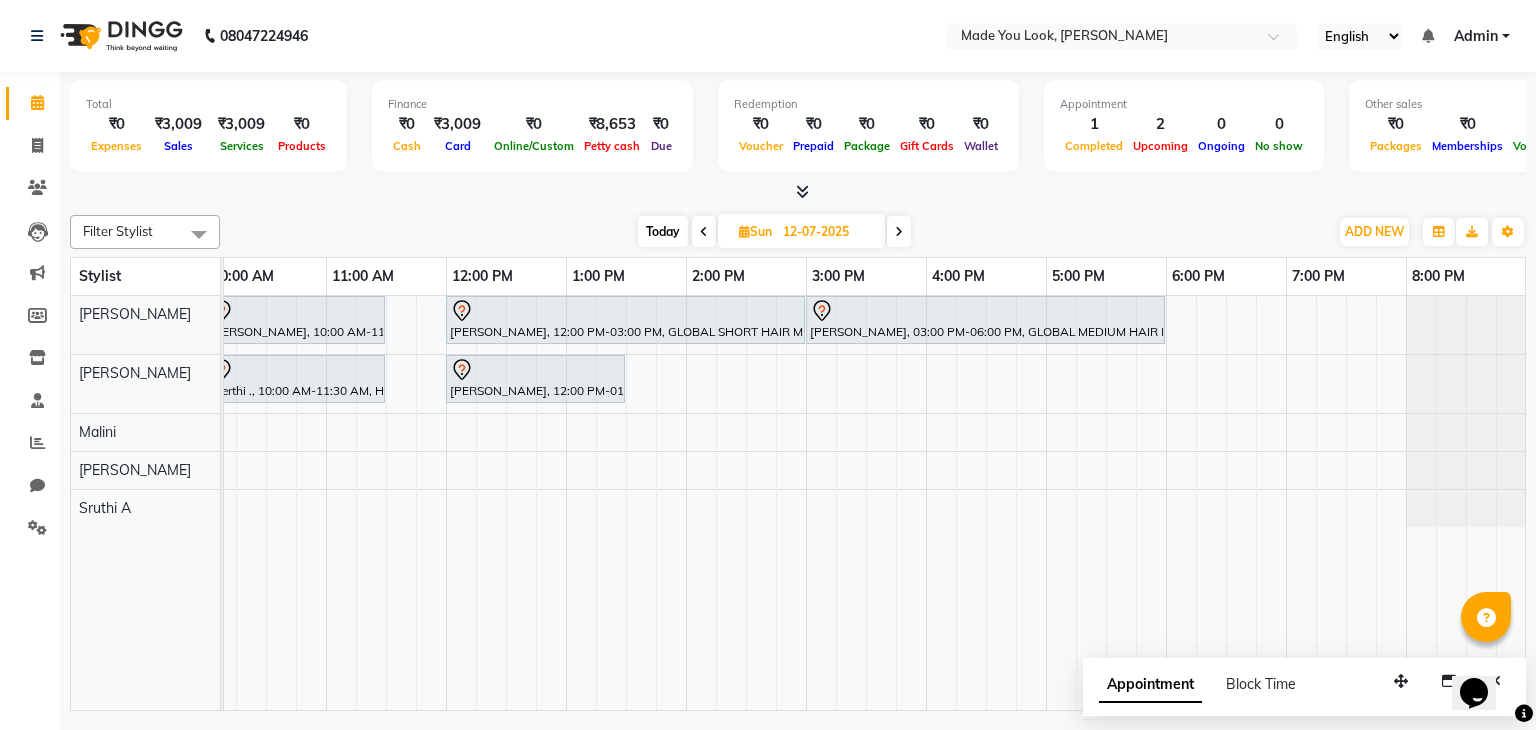 scroll, scrollTop: 0, scrollLeft: 0, axis: both 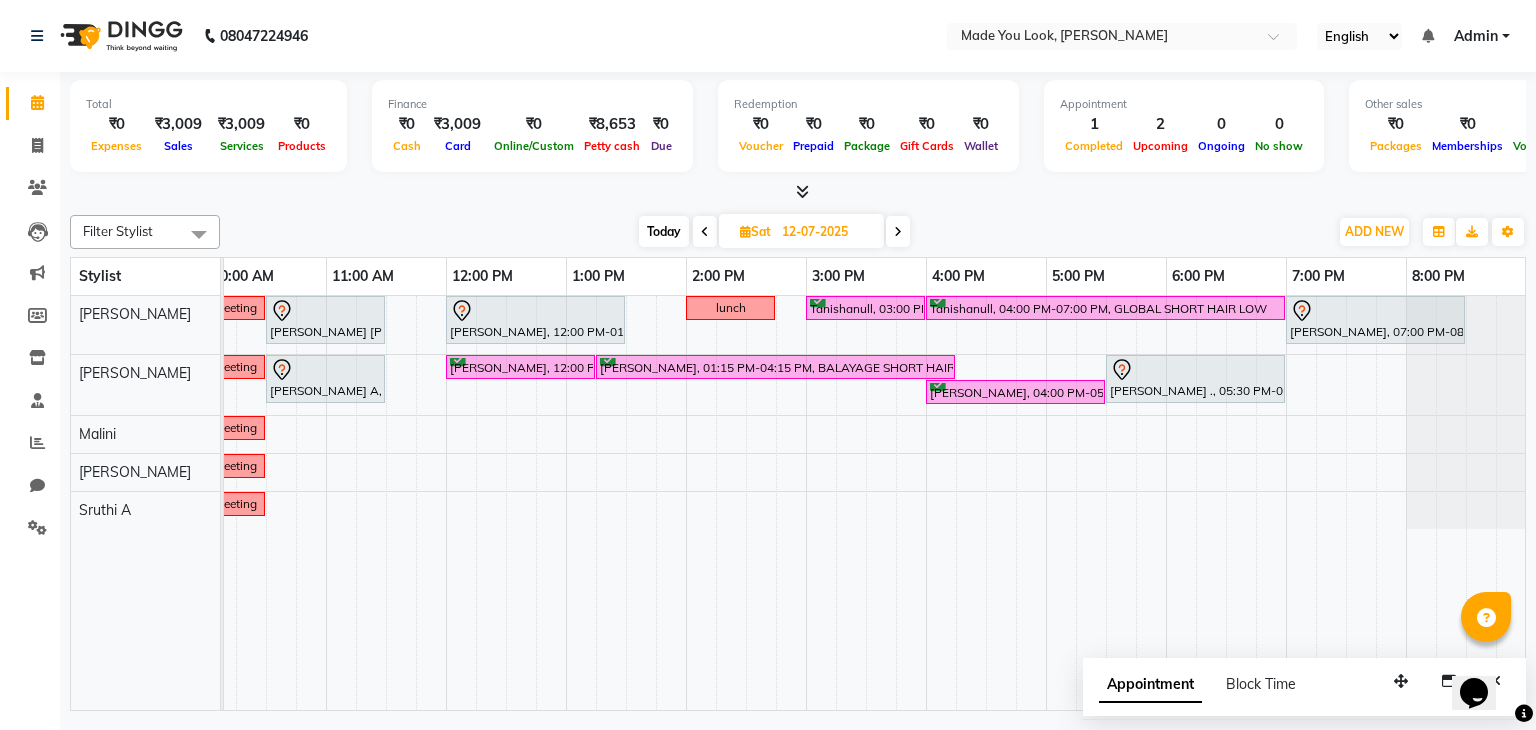 click at bounding box center (898, 231) 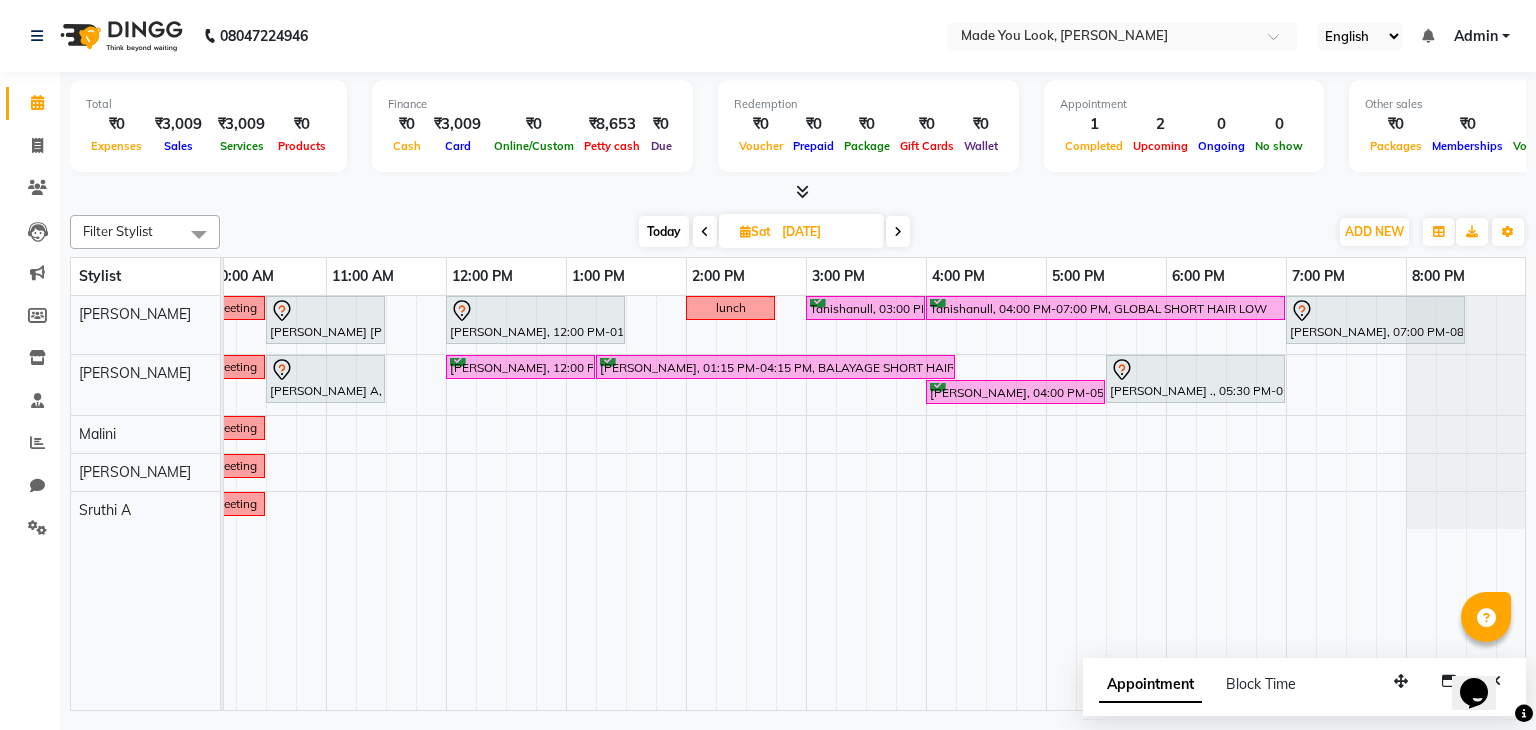 scroll, scrollTop: 0, scrollLeft: 0, axis: both 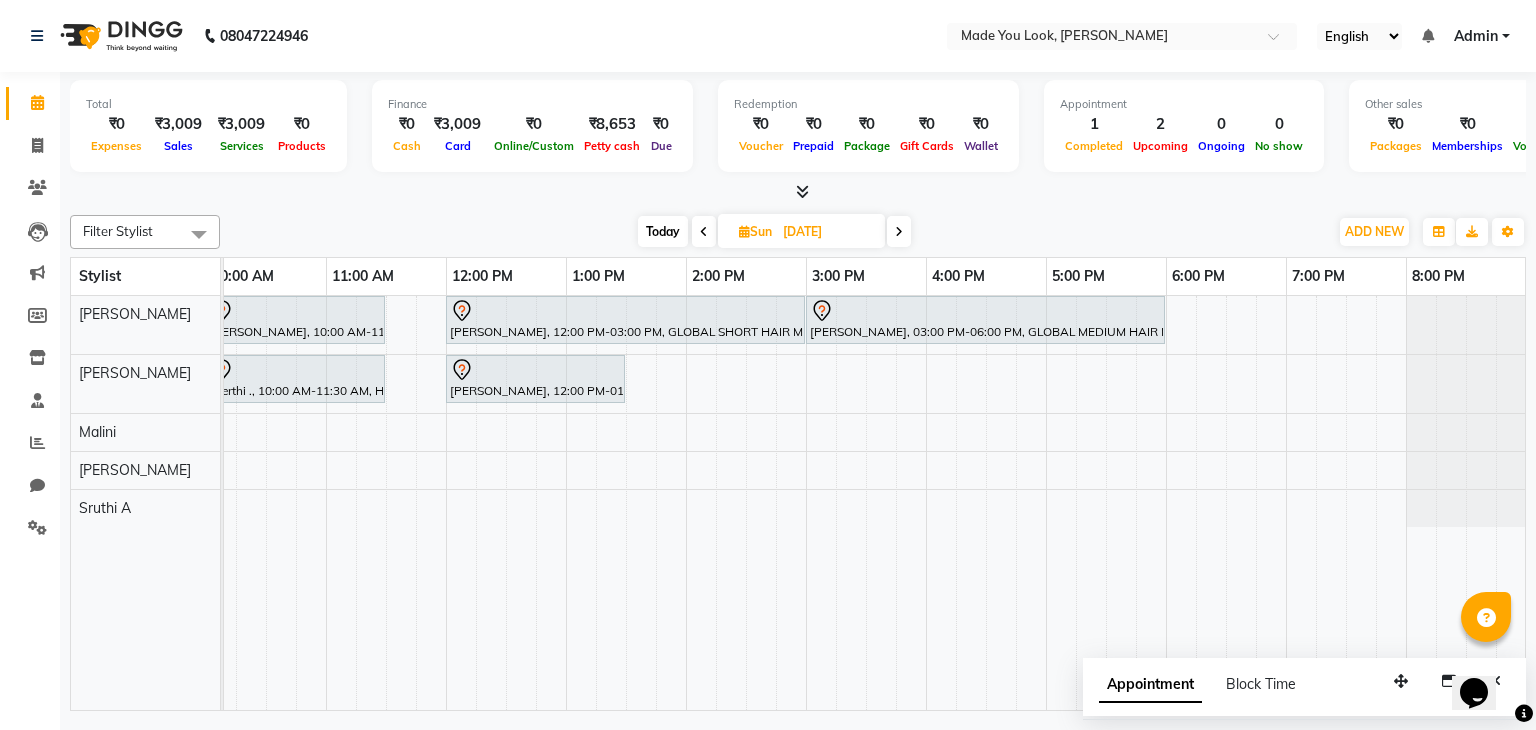 click on "Today" at bounding box center [663, 231] 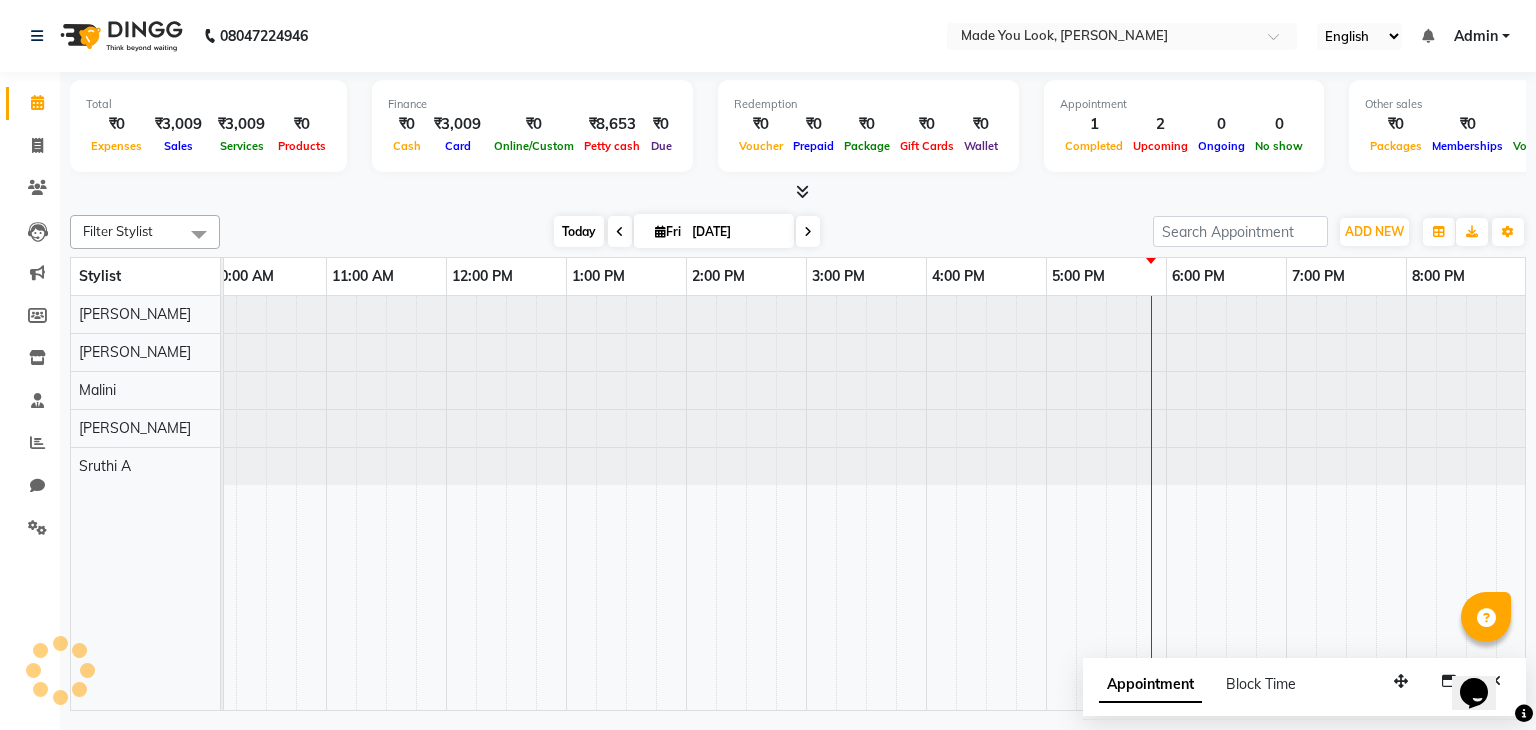 scroll, scrollTop: 0, scrollLeft: 0, axis: both 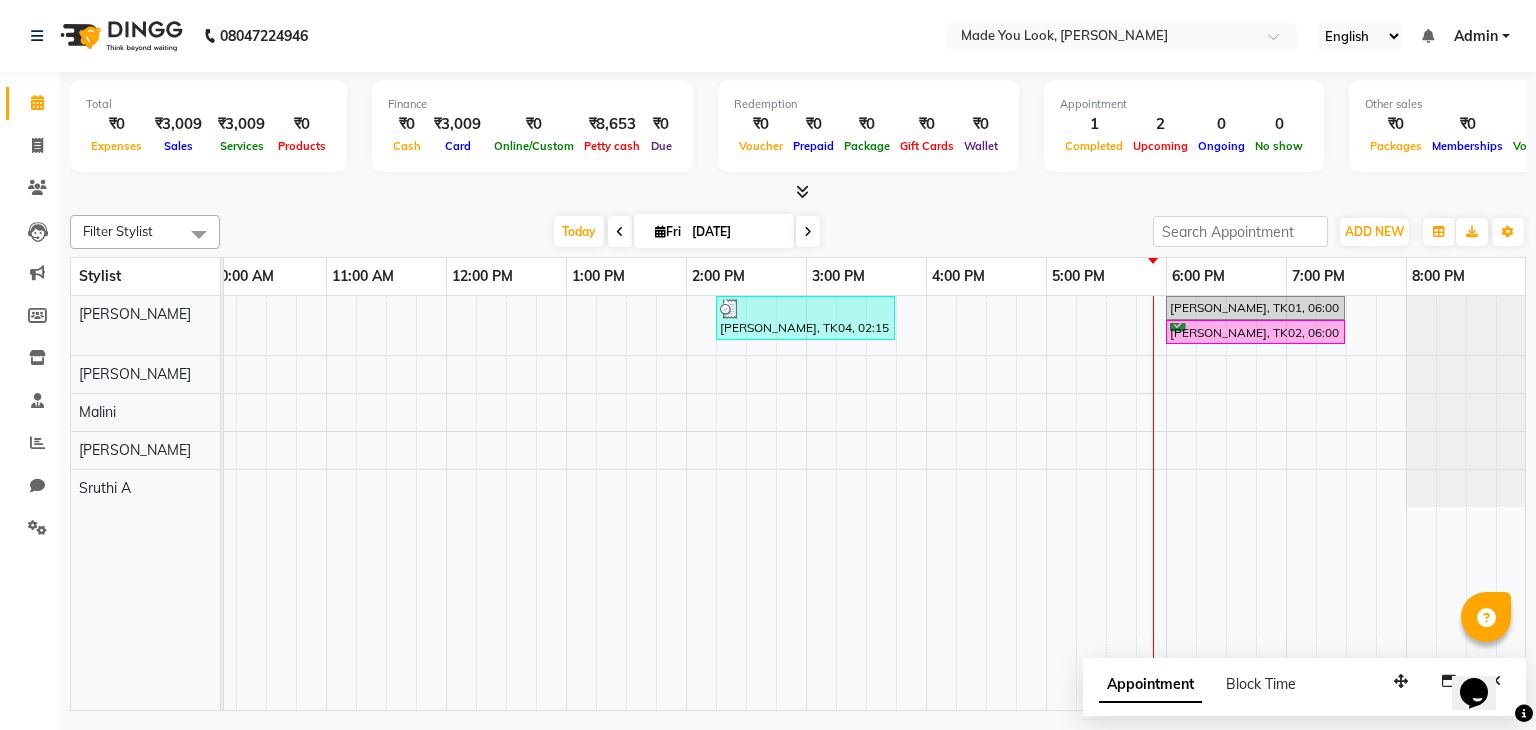 click at bounding box center (808, 231) 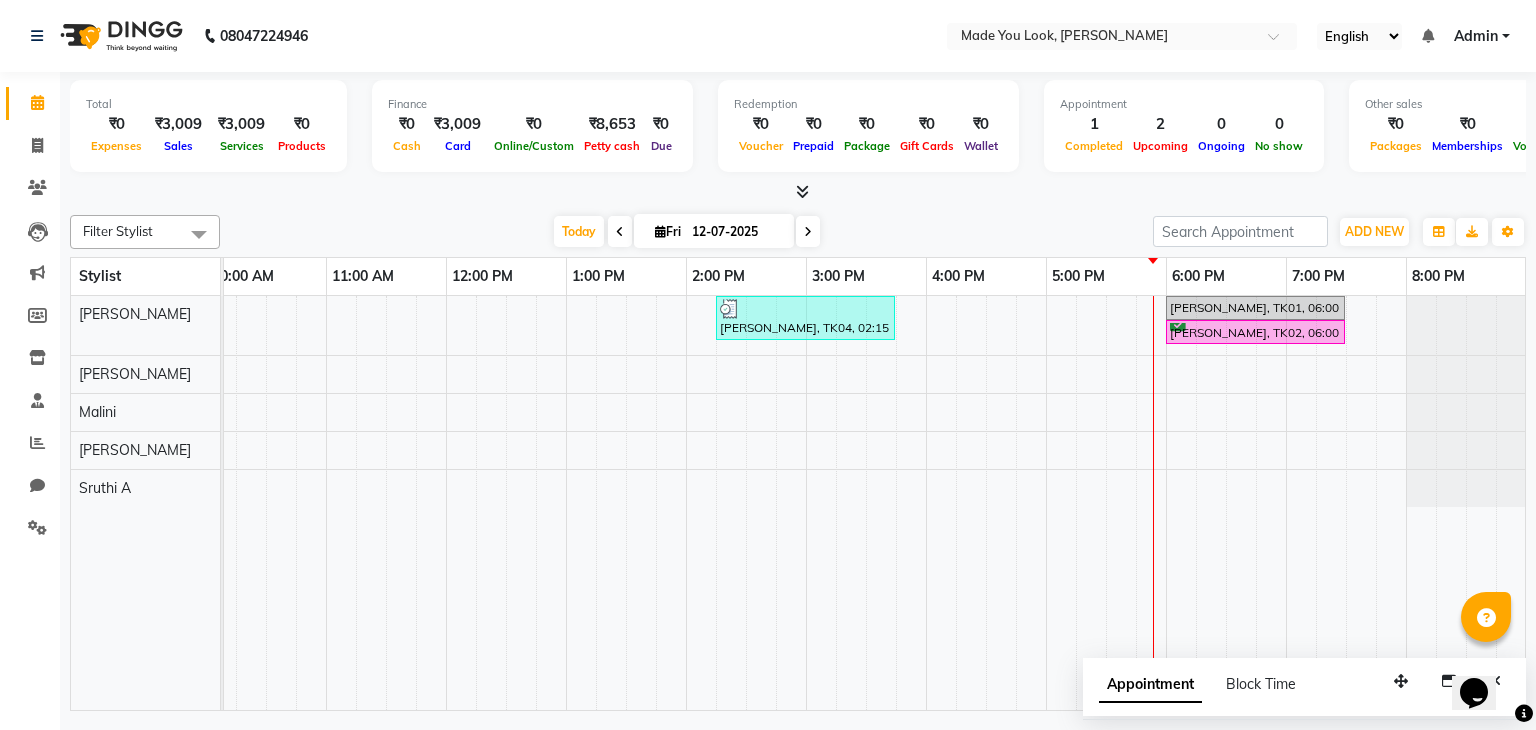 scroll, scrollTop: 0, scrollLeft: 0, axis: both 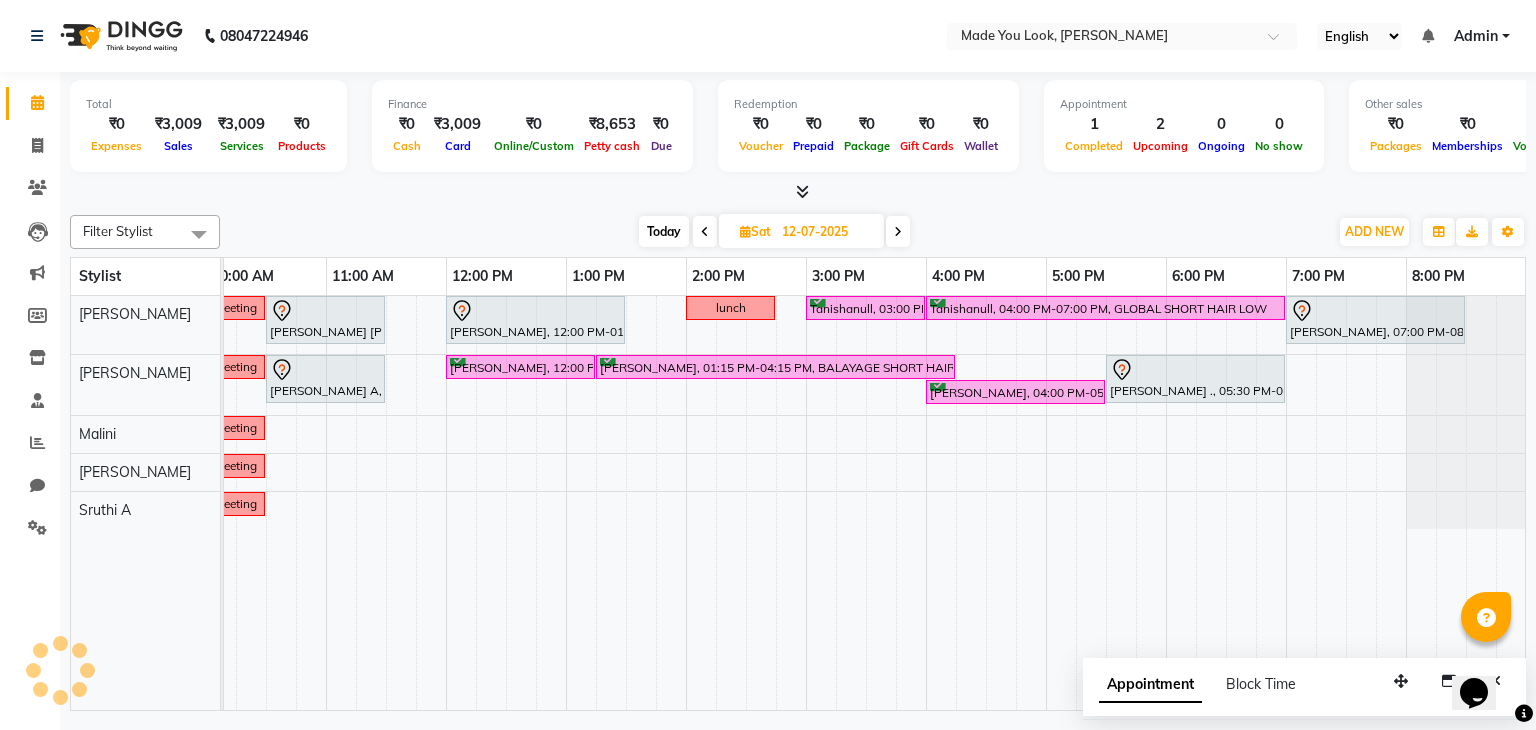 click at bounding box center (898, 232) 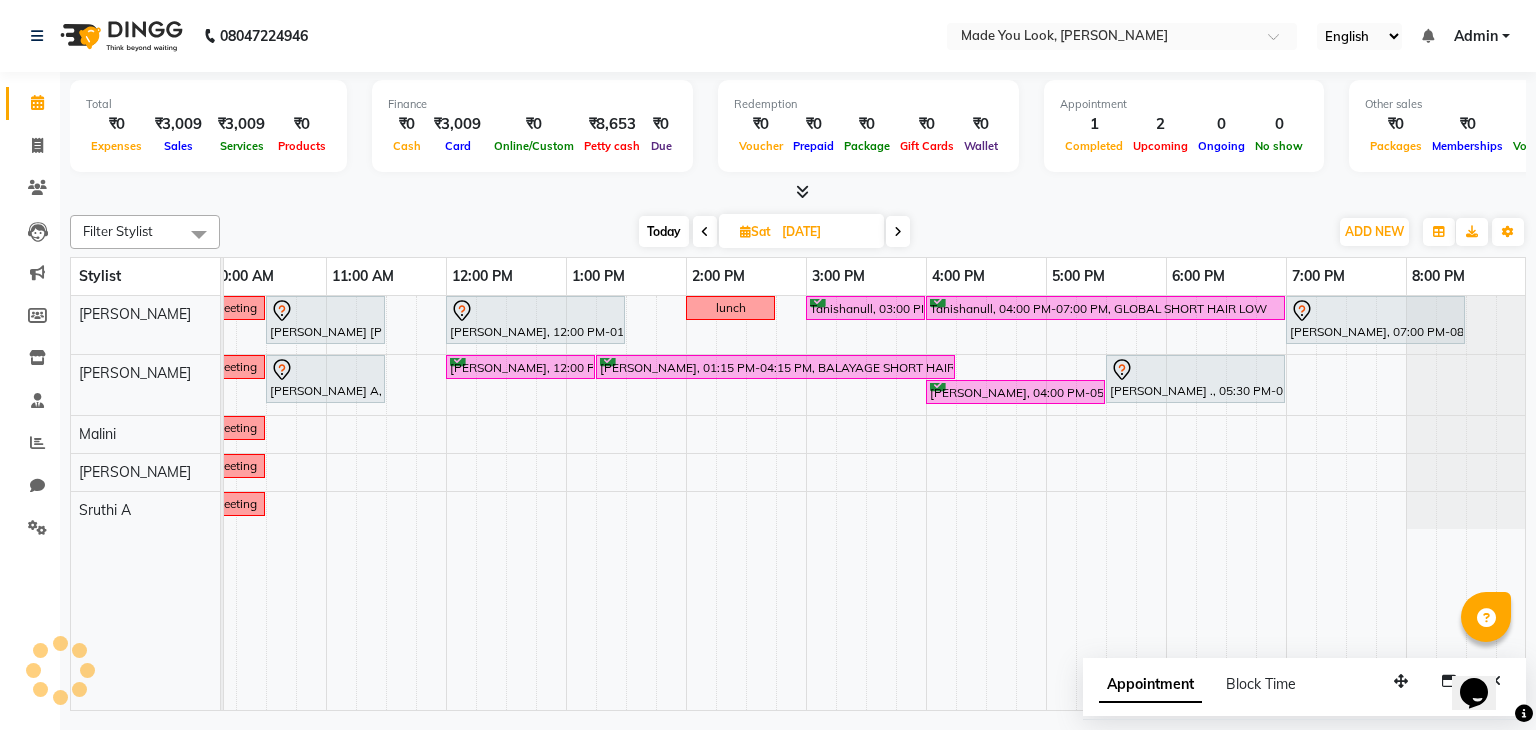 scroll, scrollTop: 0, scrollLeft: 0, axis: both 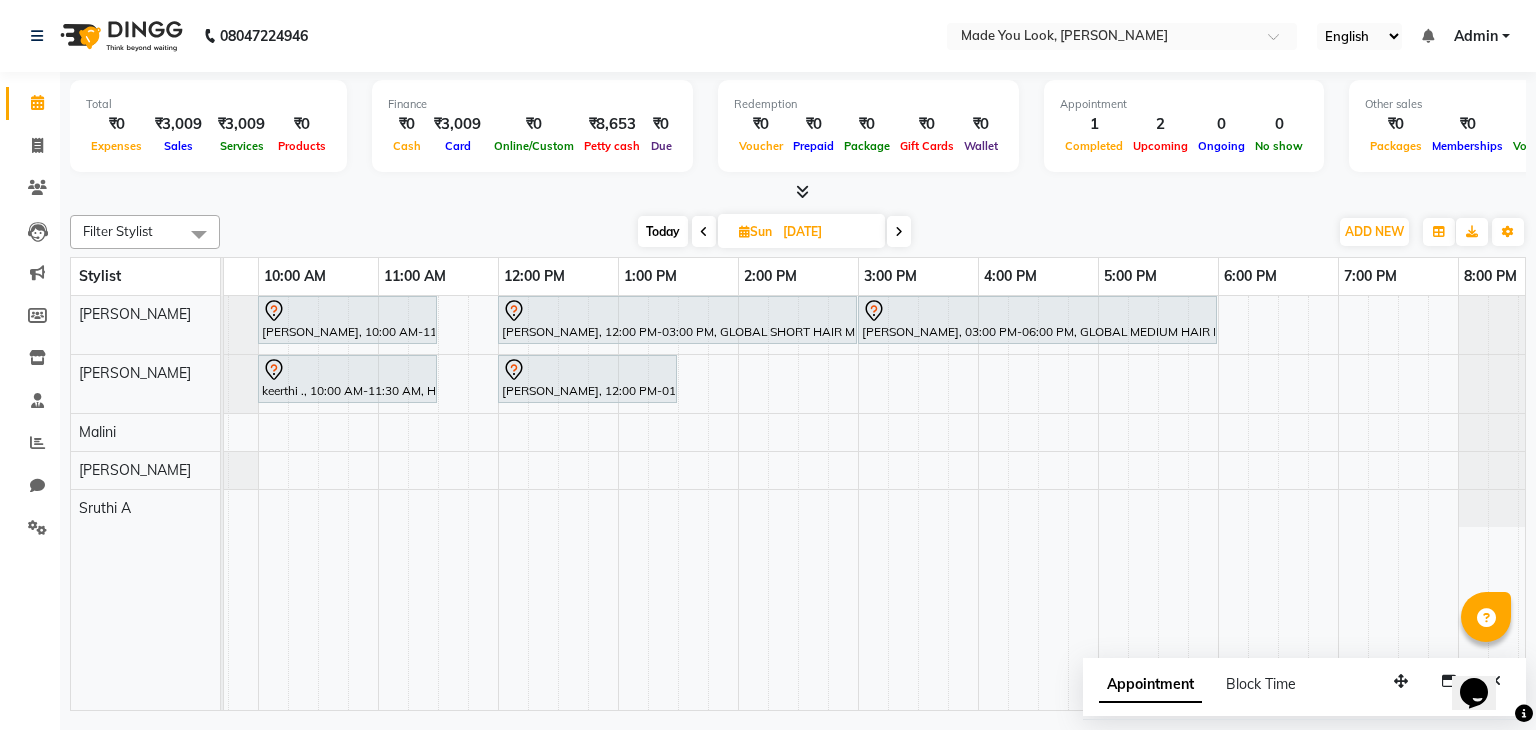 click at bounding box center [704, 231] 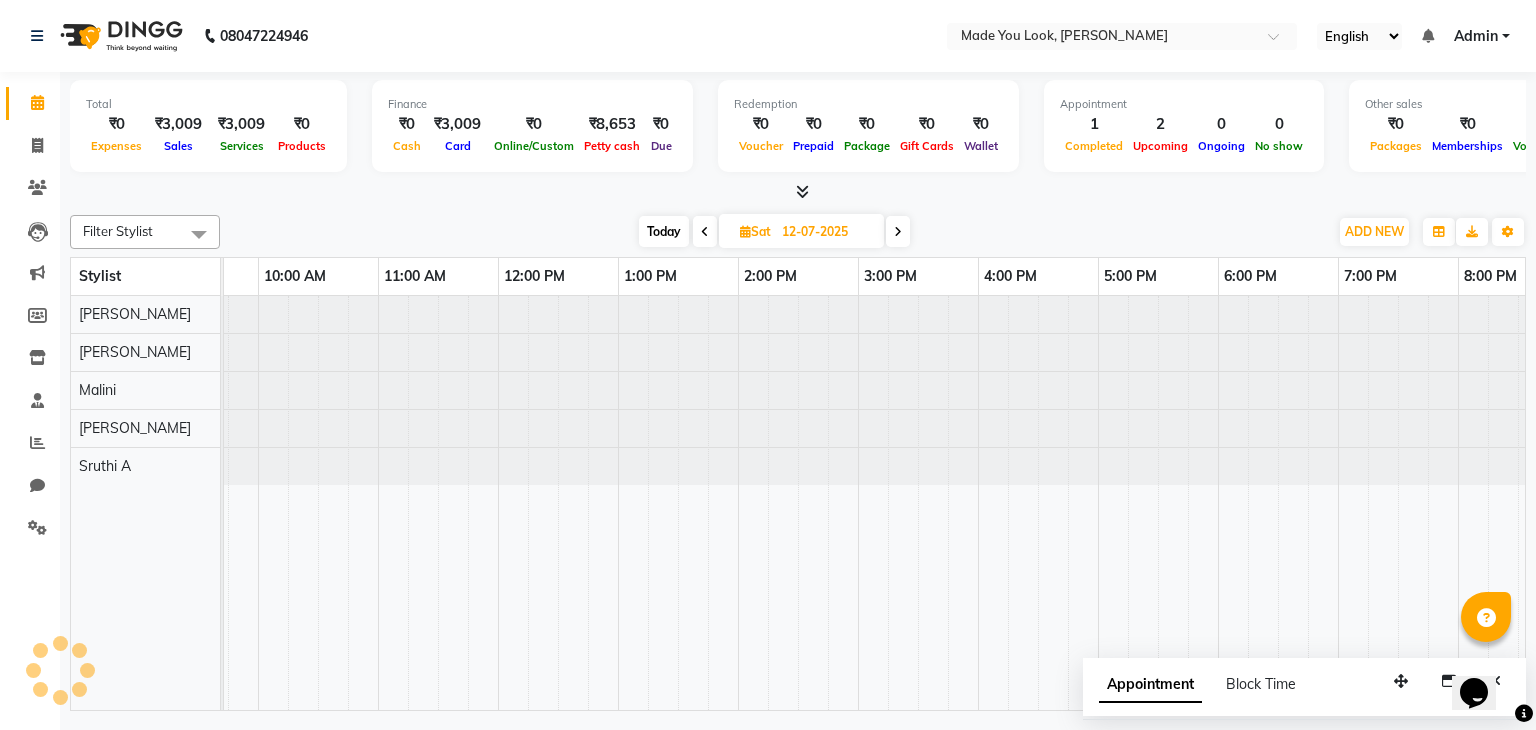 scroll, scrollTop: 0, scrollLeft: 0, axis: both 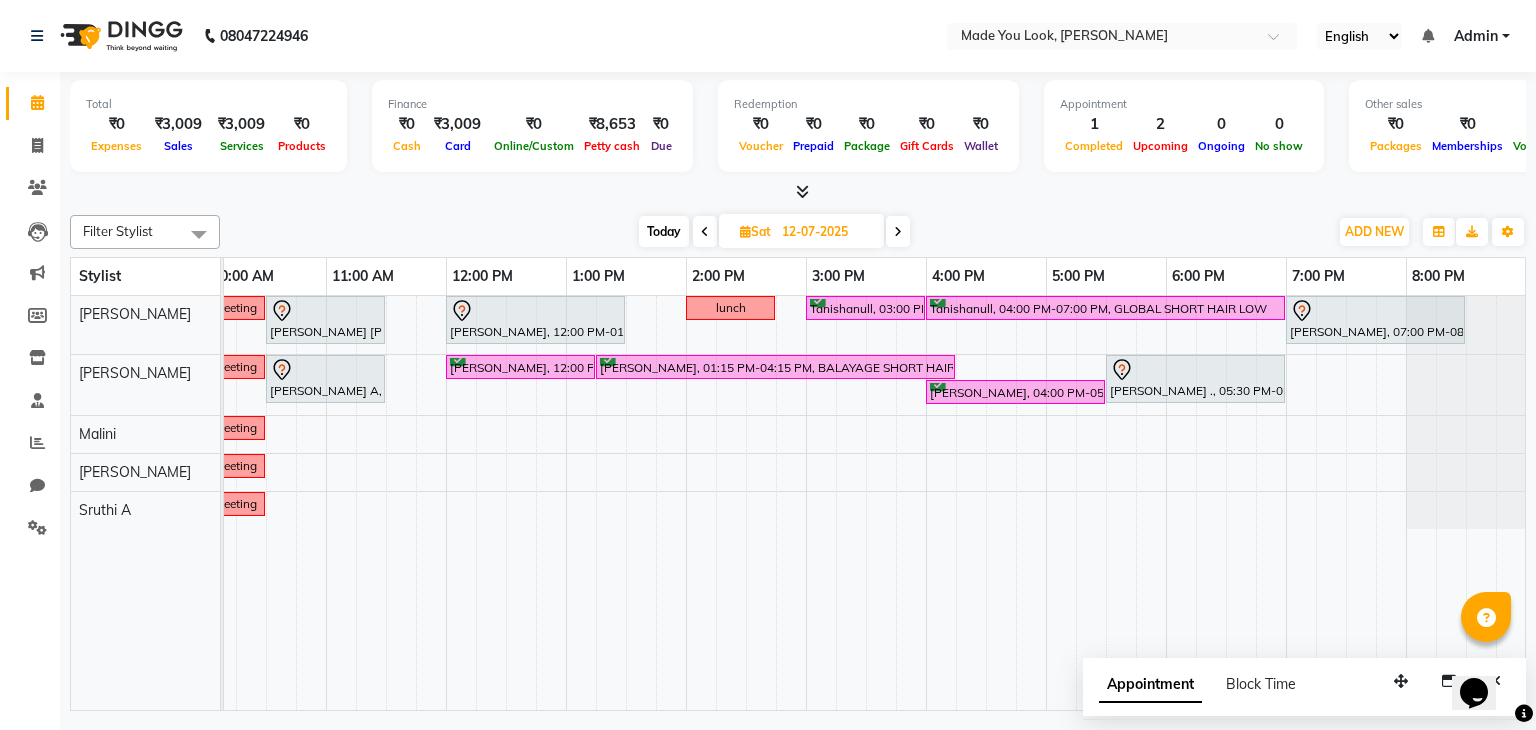 click on "Today" at bounding box center [664, 231] 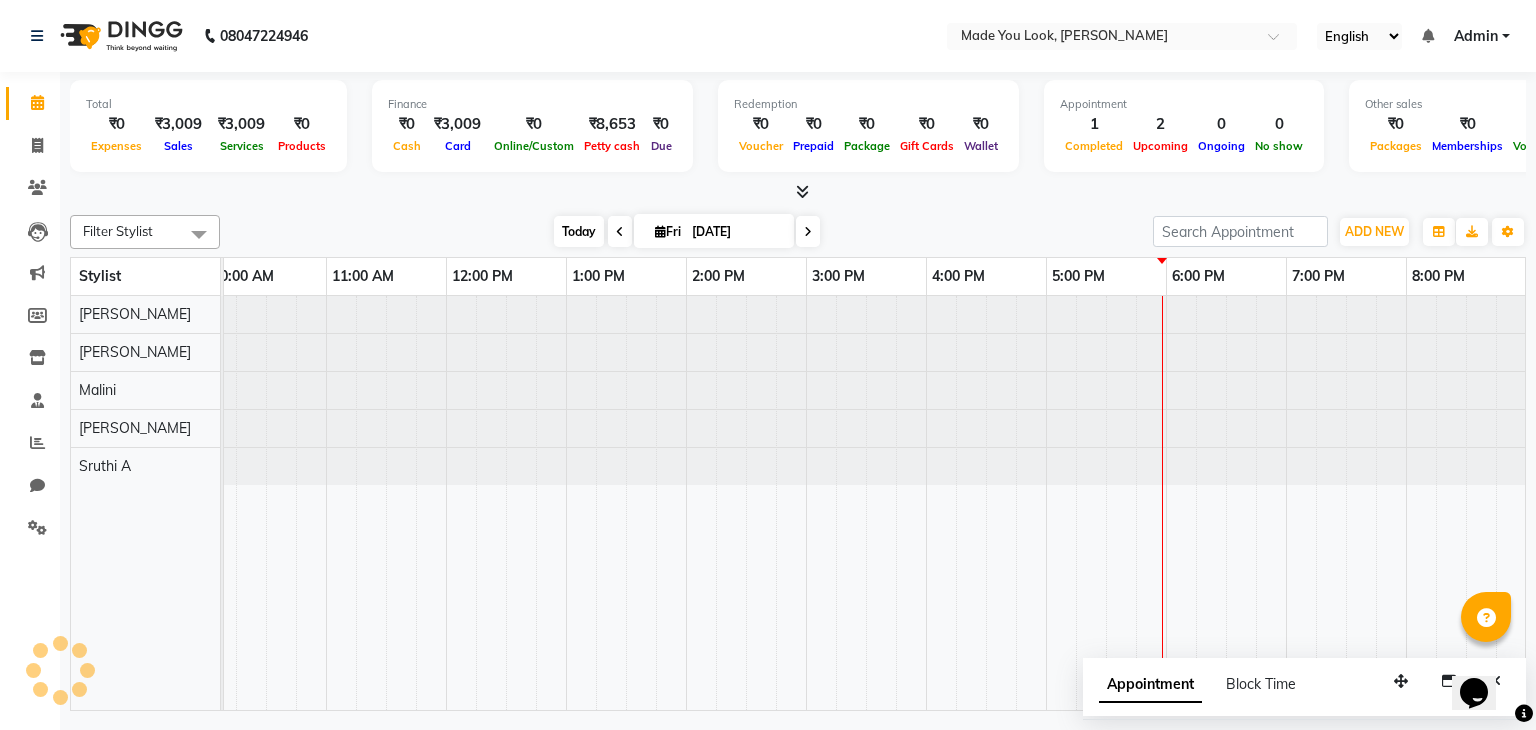 scroll, scrollTop: 0, scrollLeft: 0, axis: both 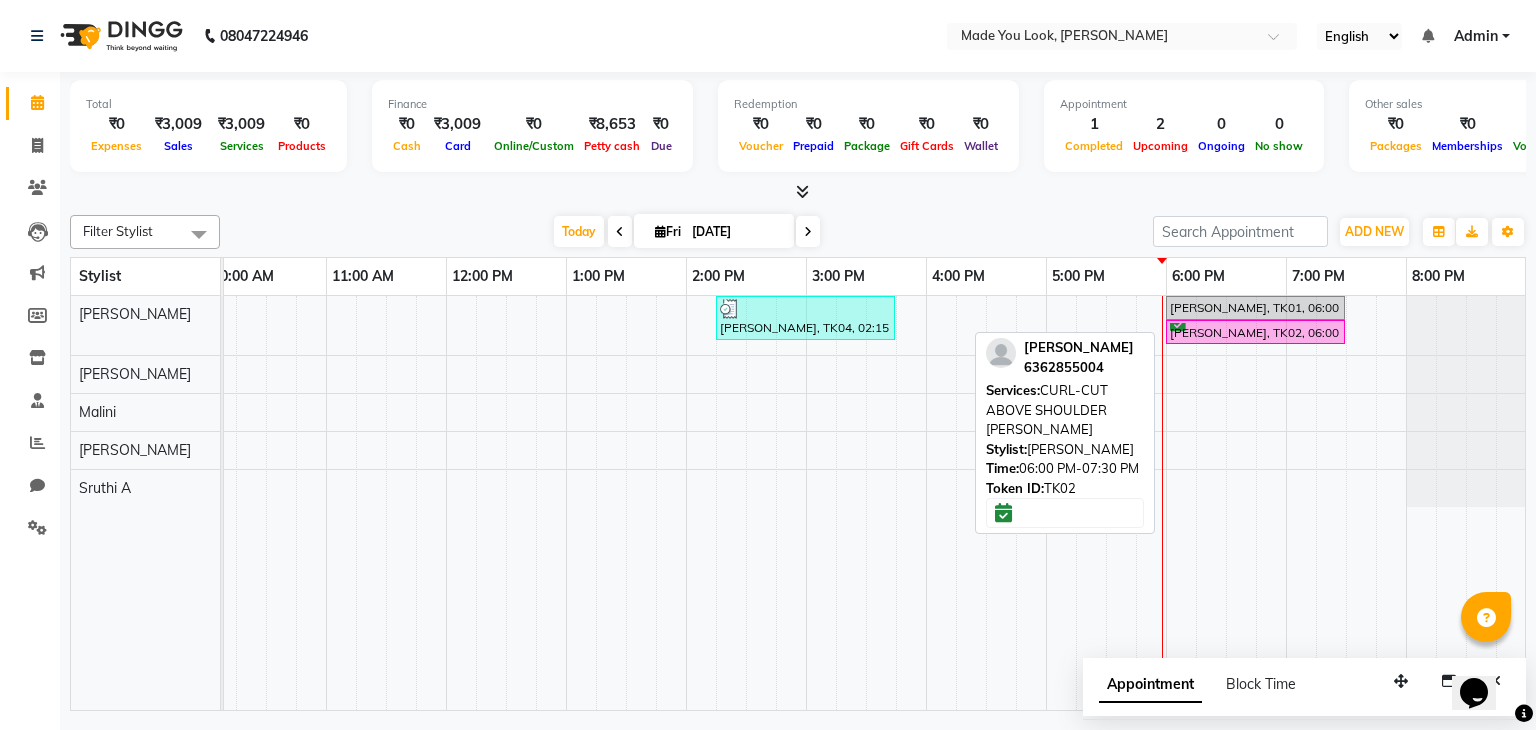 click on "[PERSON_NAME], TK02, 06:00 PM-07:30 PM, CURL-CUT ABOVE SHOULDER [PERSON_NAME]" at bounding box center [1255, 332] 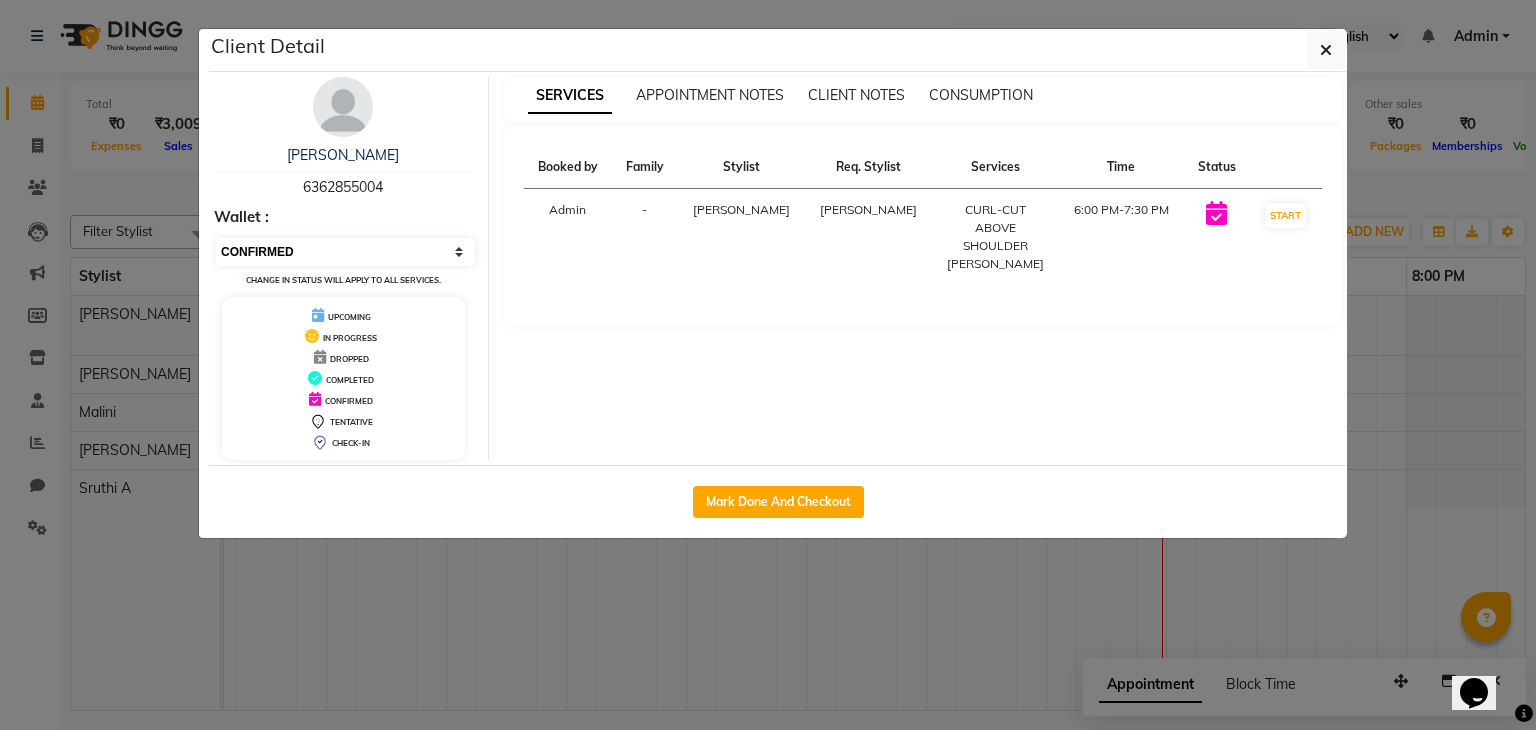 click on "Select IN SERVICE CONFIRMED TENTATIVE CHECK IN MARK DONE DROPPED UPCOMING" at bounding box center (345, 252) 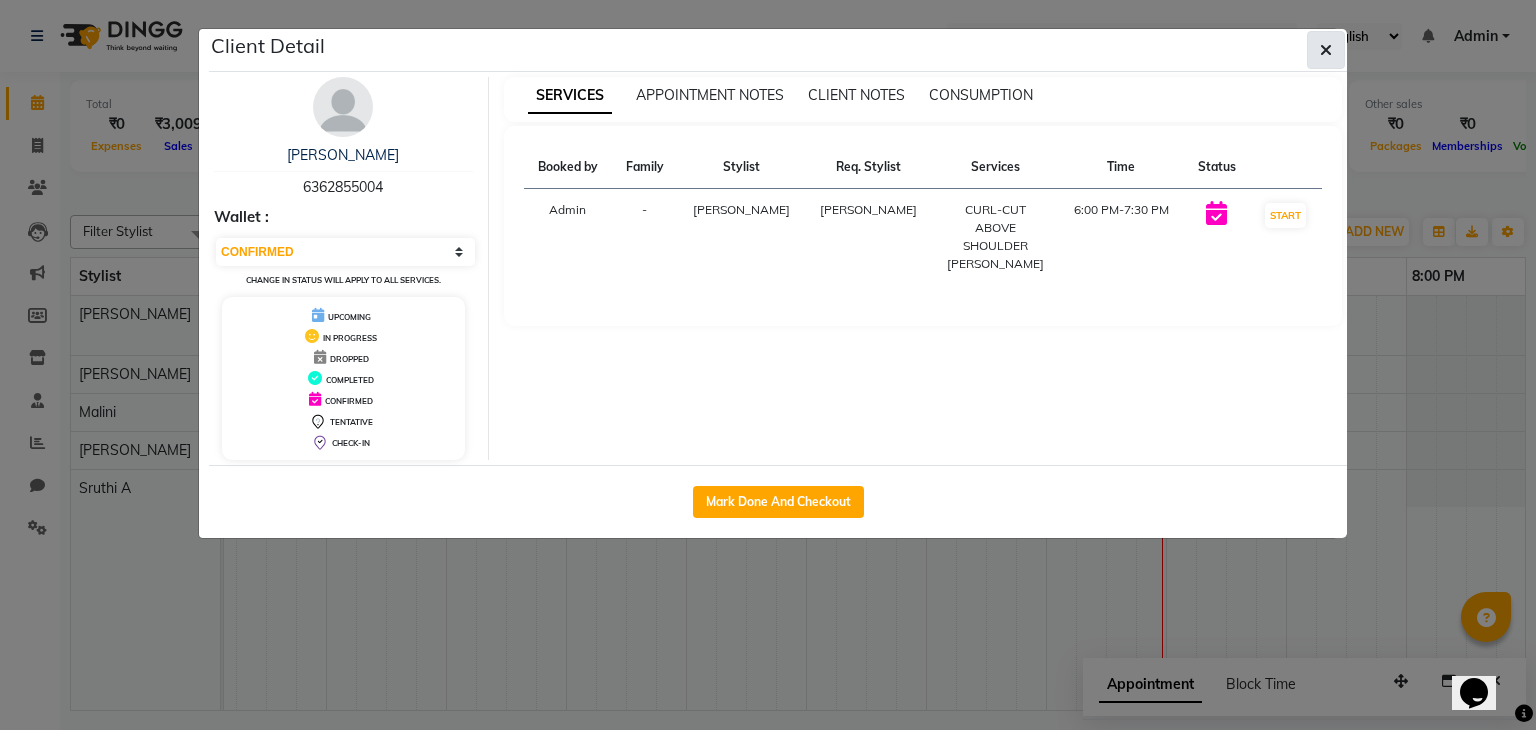 click 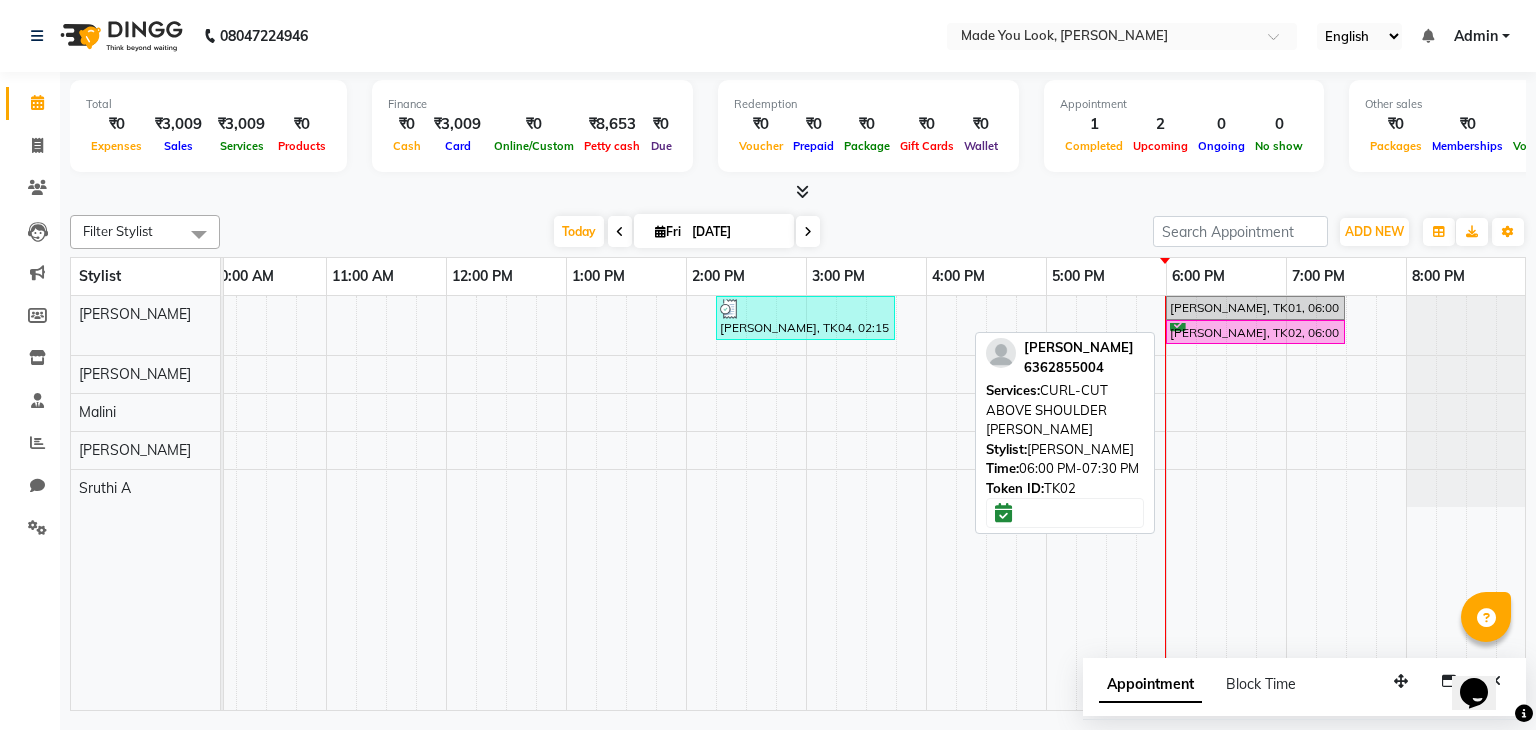 click on "[PERSON_NAME], TK02, 06:00 PM-07:30 PM, CURL-CUT ABOVE SHOULDER [PERSON_NAME]" at bounding box center (1255, 332) 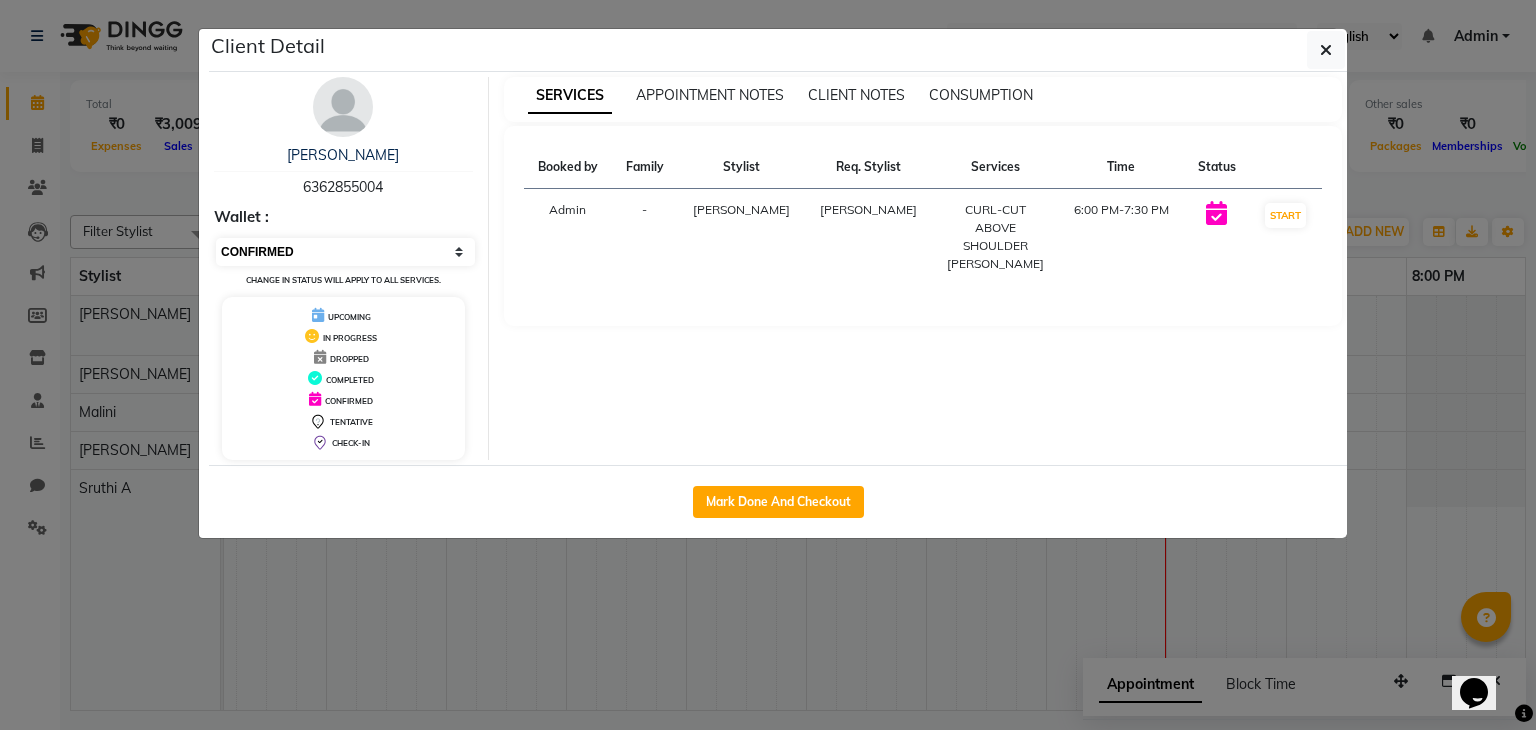 click on "Select IN SERVICE CONFIRMED TENTATIVE CHECK IN MARK DONE DROPPED UPCOMING" at bounding box center (345, 252) 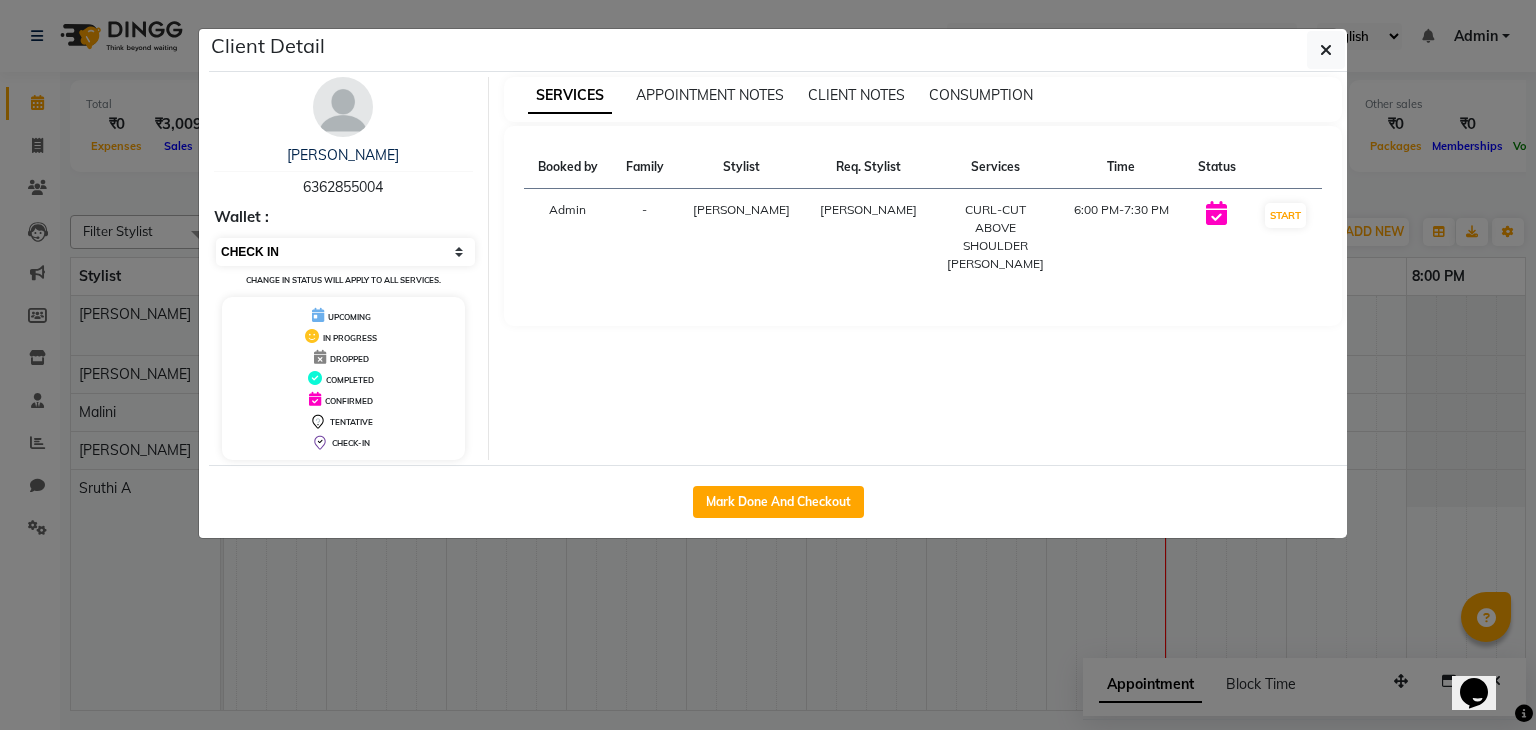click on "Select IN SERVICE CONFIRMED TENTATIVE CHECK IN MARK DONE DROPPED UPCOMING" at bounding box center (345, 252) 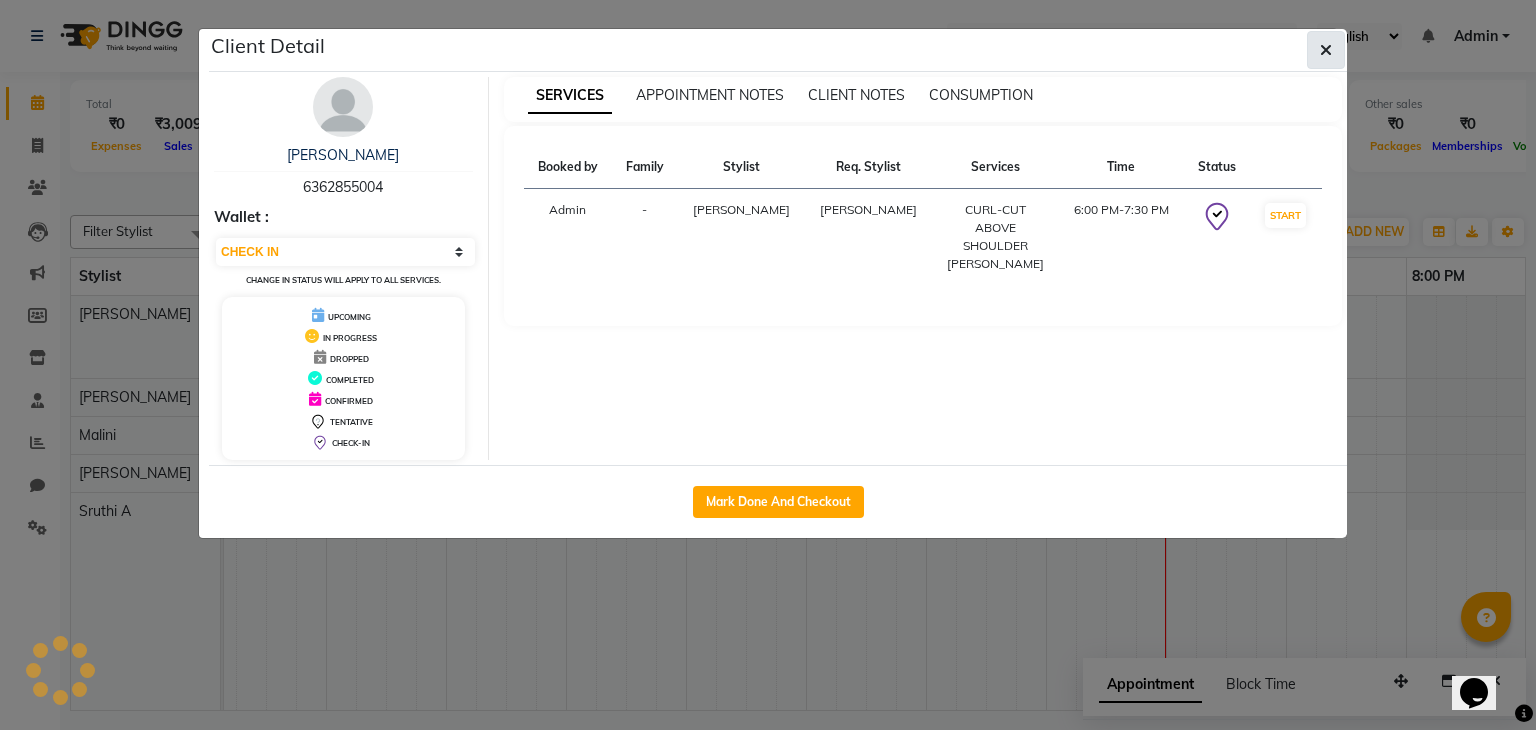 click 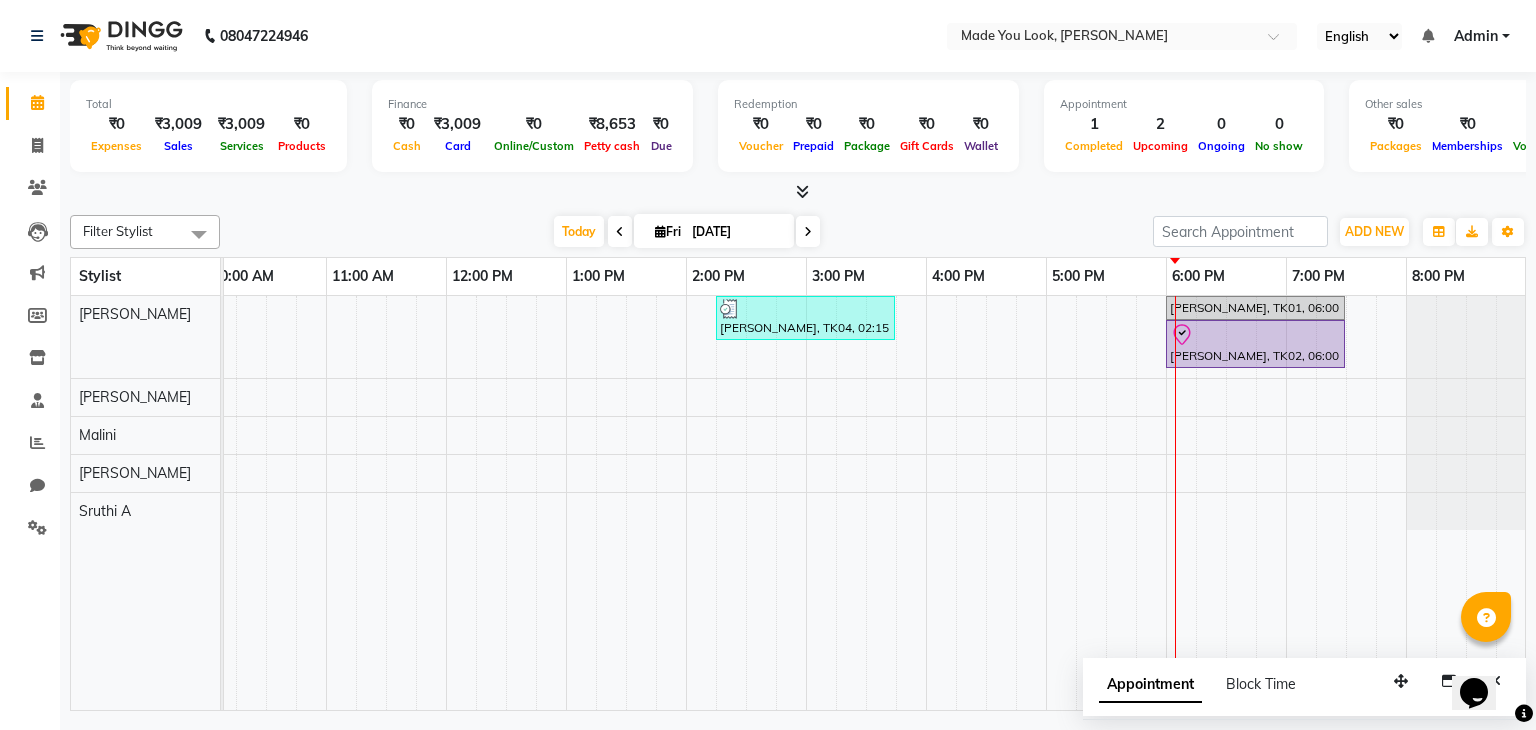 click on "[PERSON_NAME], TK04, 02:15 PM-03:45 PM, CURL-CUT BELOW SHOULDER [PERSON_NAME], TK01, 06:00 PM-07:30 PM, CURL-CUT ABOVE SHOULDER [PERSON_NAME]
[PERSON_NAME], TK02, 06:00 PM-07:30 PM, CURL-CUT ABOVE SHOULDER [PERSON_NAME]" at bounding box center [746, 503] 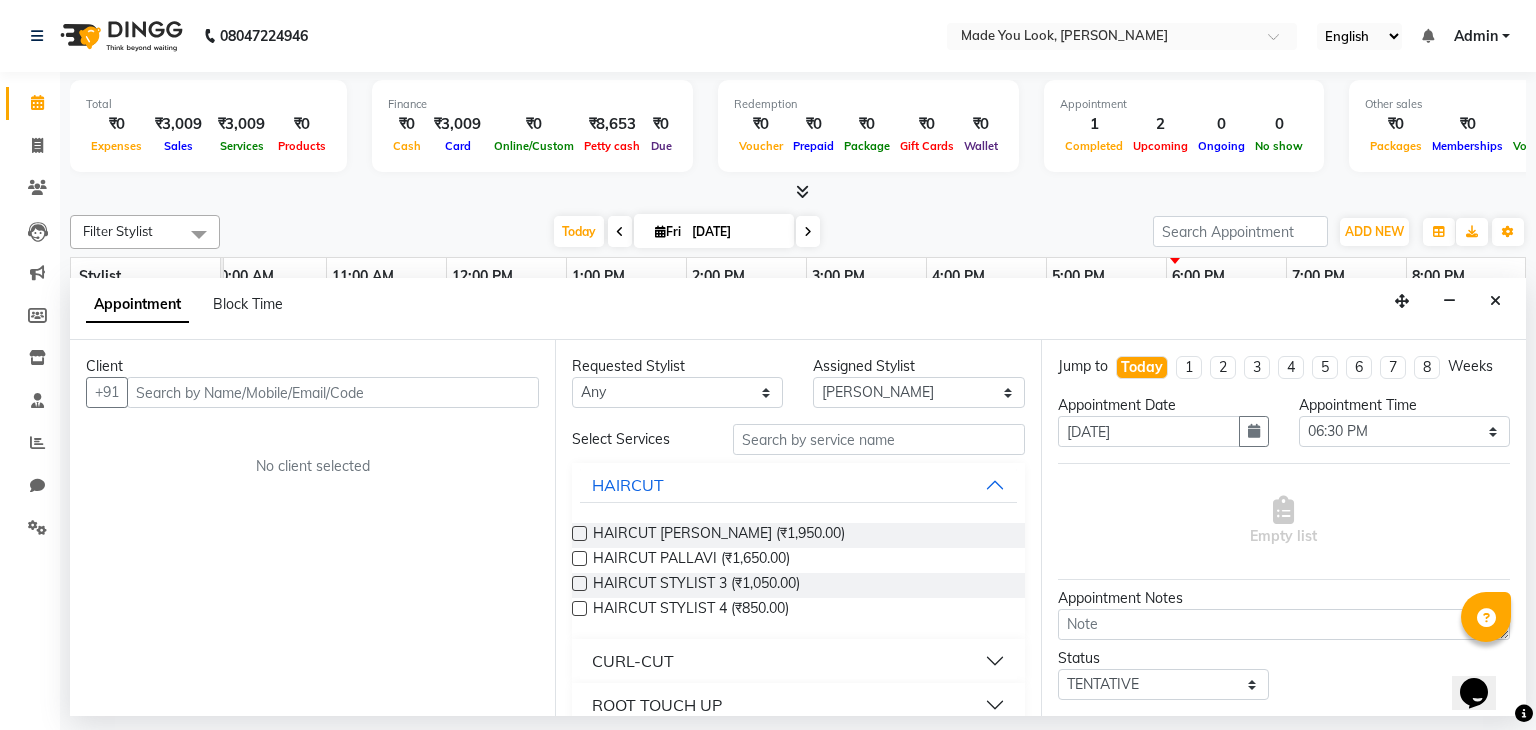 click at bounding box center [333, 392] 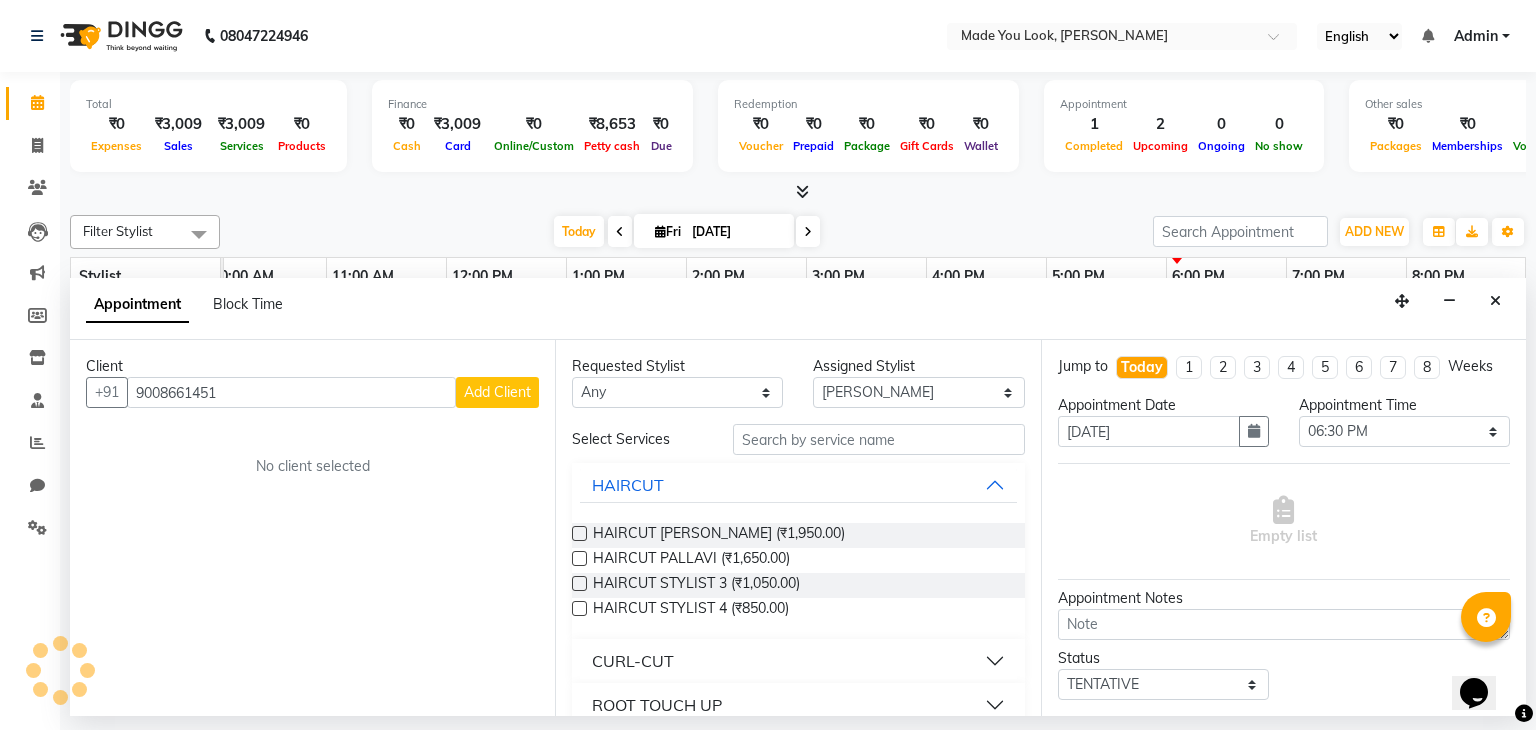 click on "Add Client" at bounding box center [497, 392] 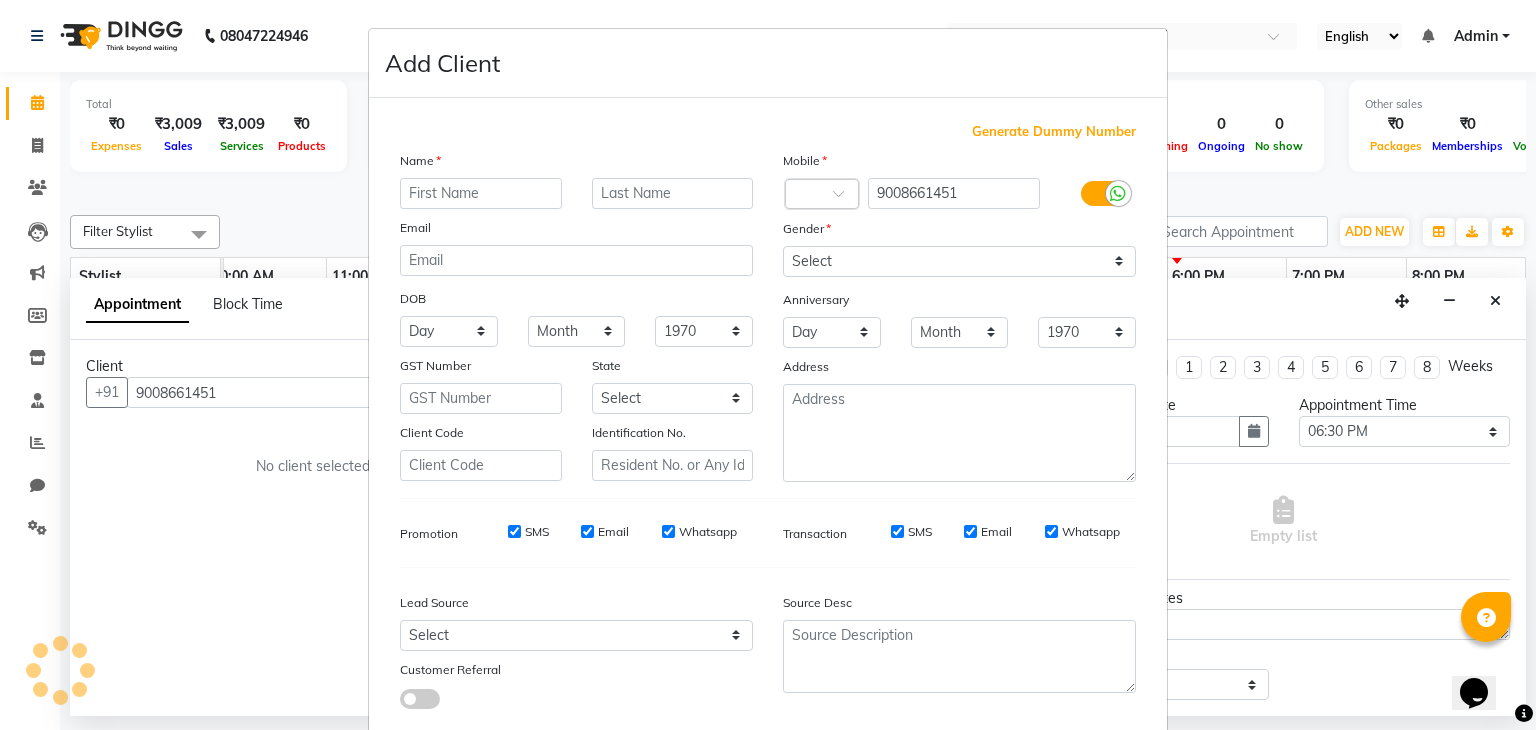 click at bounding box center [481, 193] 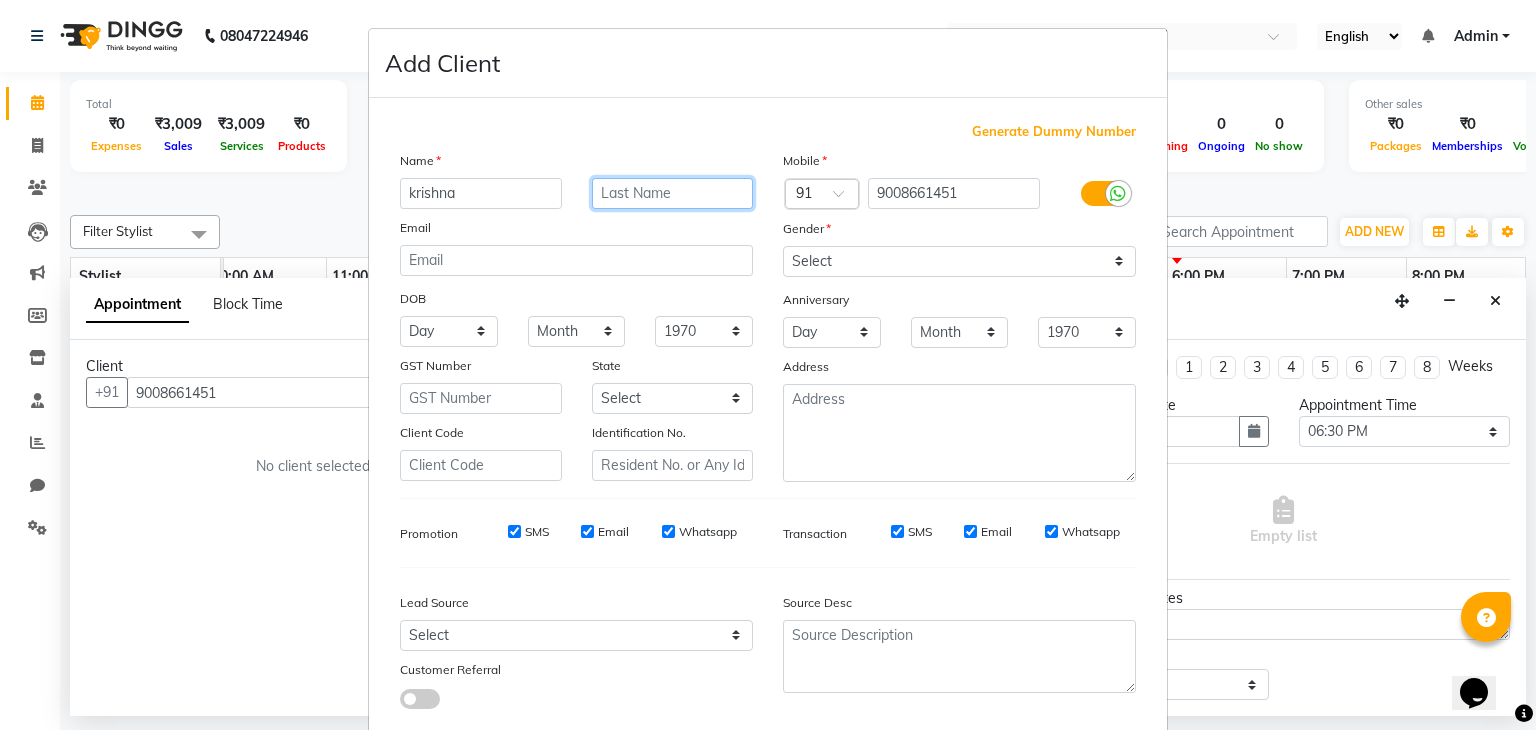 click at bounding box center [673, 193] 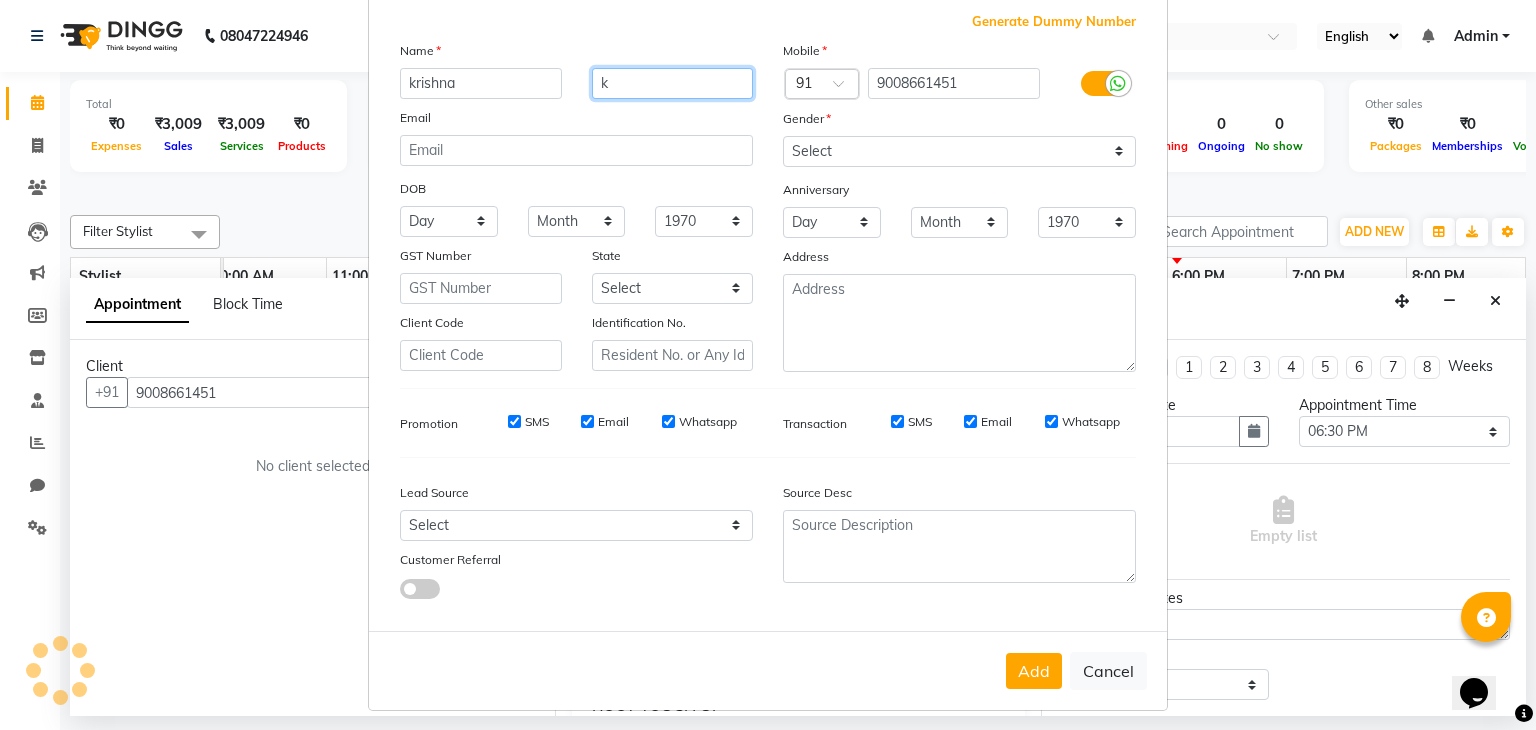 scroll, scrollTop: 126, scrollLeft: 0, axis: vertical 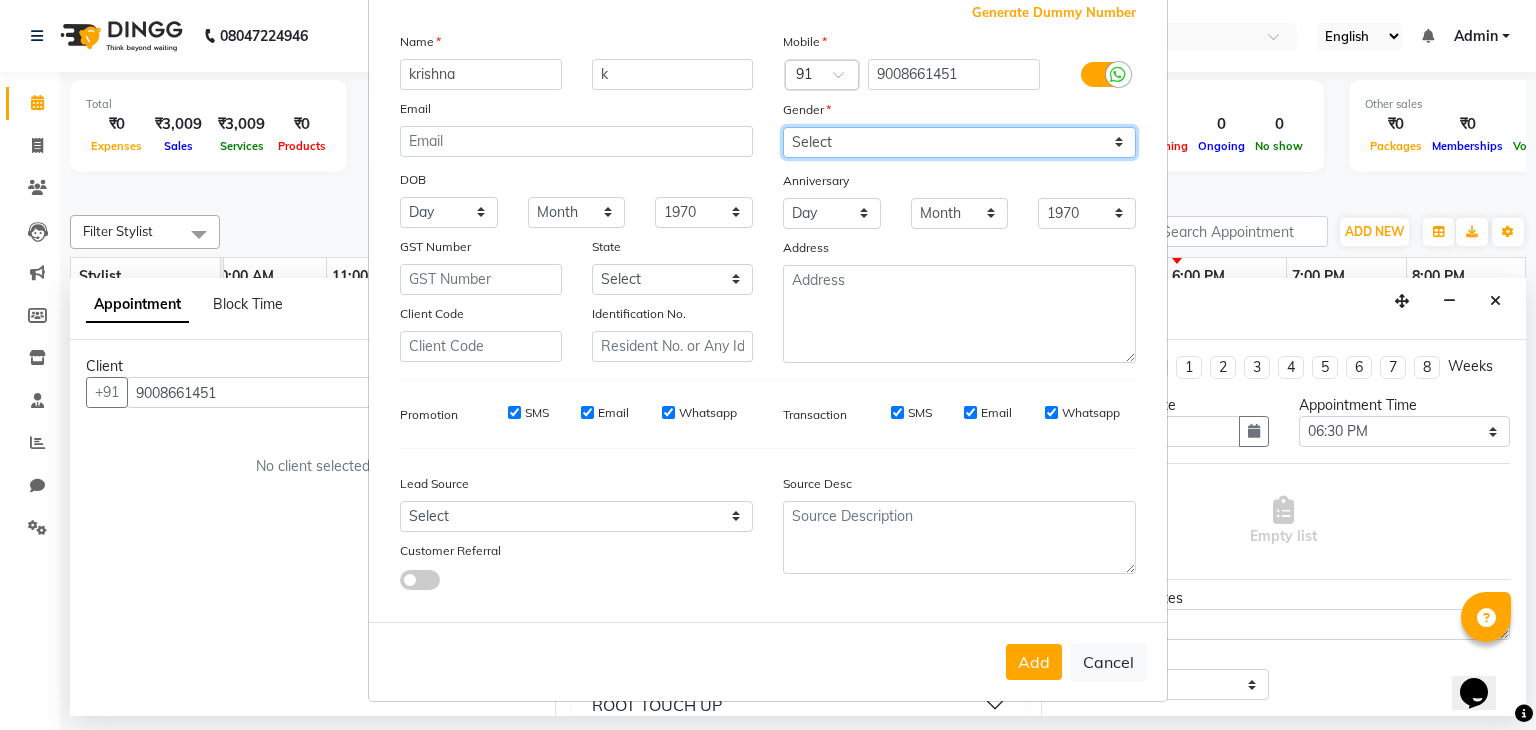 click on "Select [DEMOGRAPHIC_DATA] [DEMOGRAPHIC_DATA] Other Prefer Not To Say" at bounding box center [959, 142] 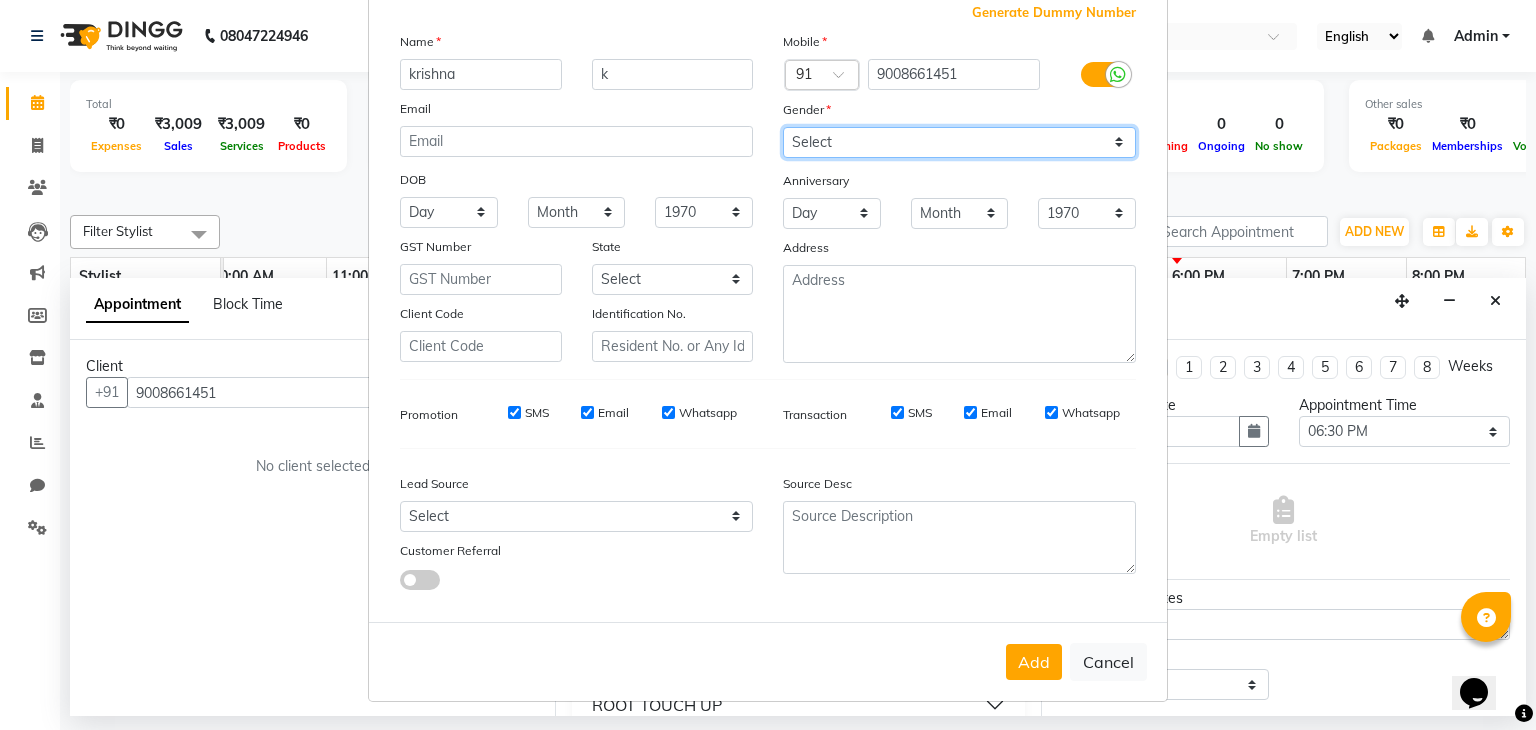 click on "Select [DEMOGRAPHIC_DATA] [DEMOGRAPHIC_DATA] Other Prefer Not To Say" at bounding box center (959, 142) 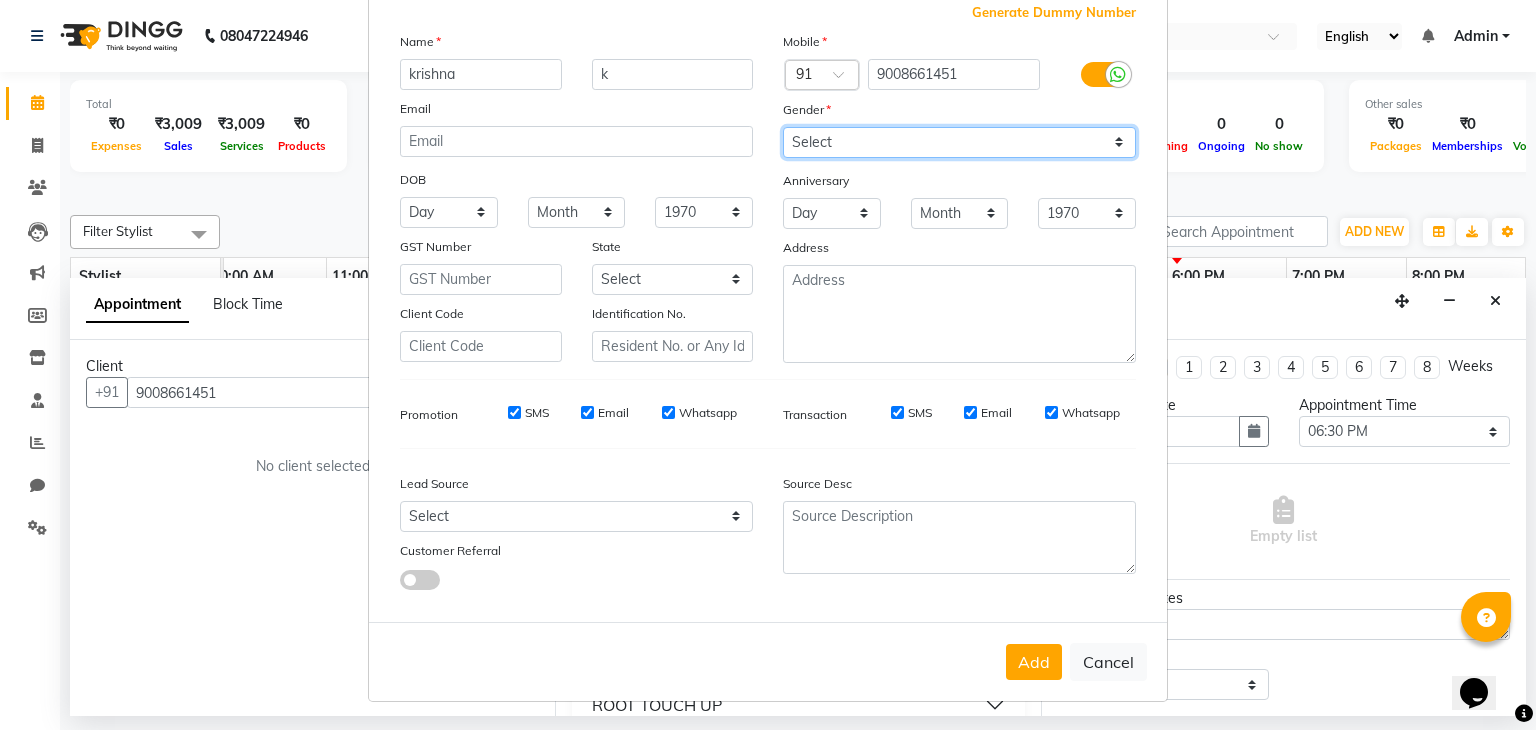 scroll, scrollTop: 127, scrollLeft: 0, axis: vertical 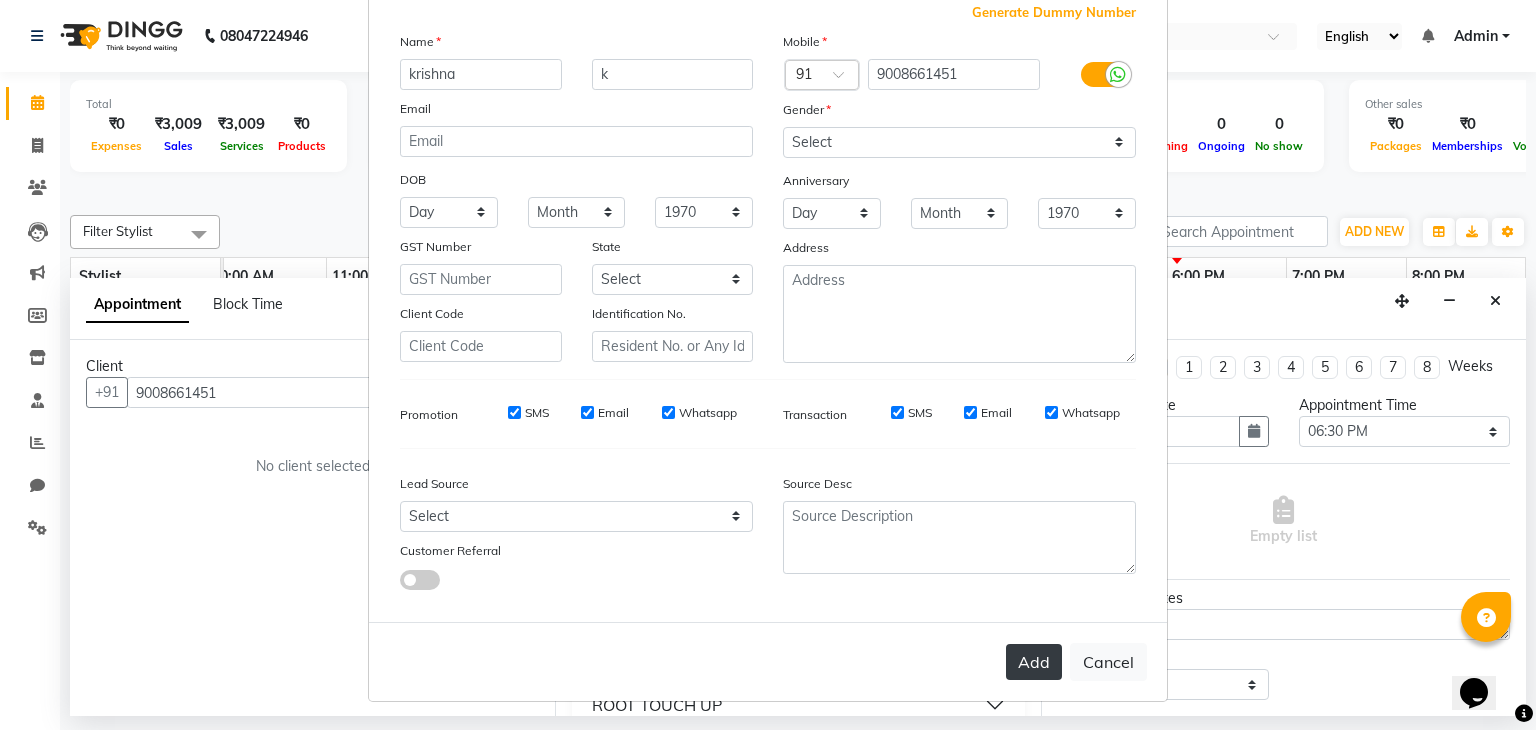 click on "Add" at bounding box center [1034, 662] 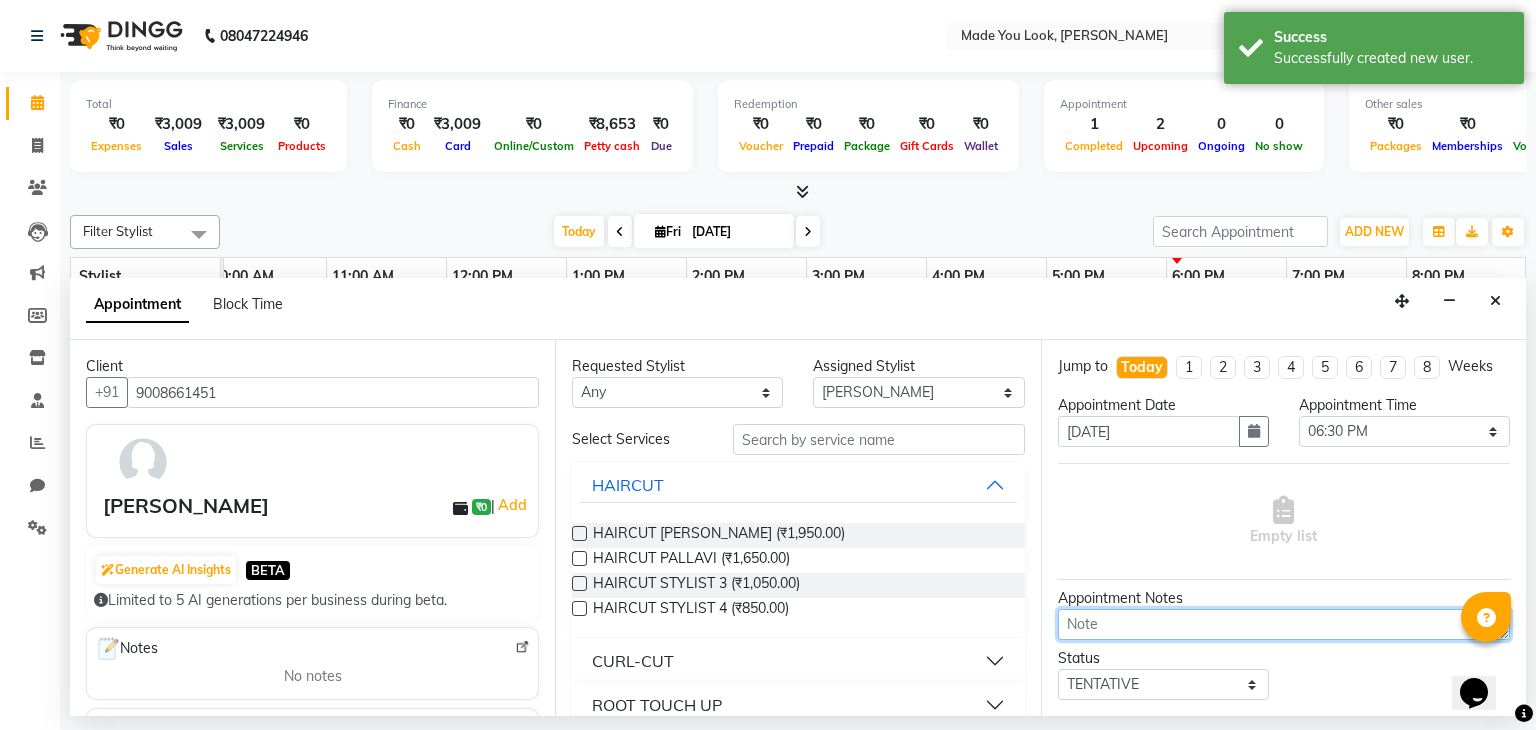click at bounding box center [1284, 624] 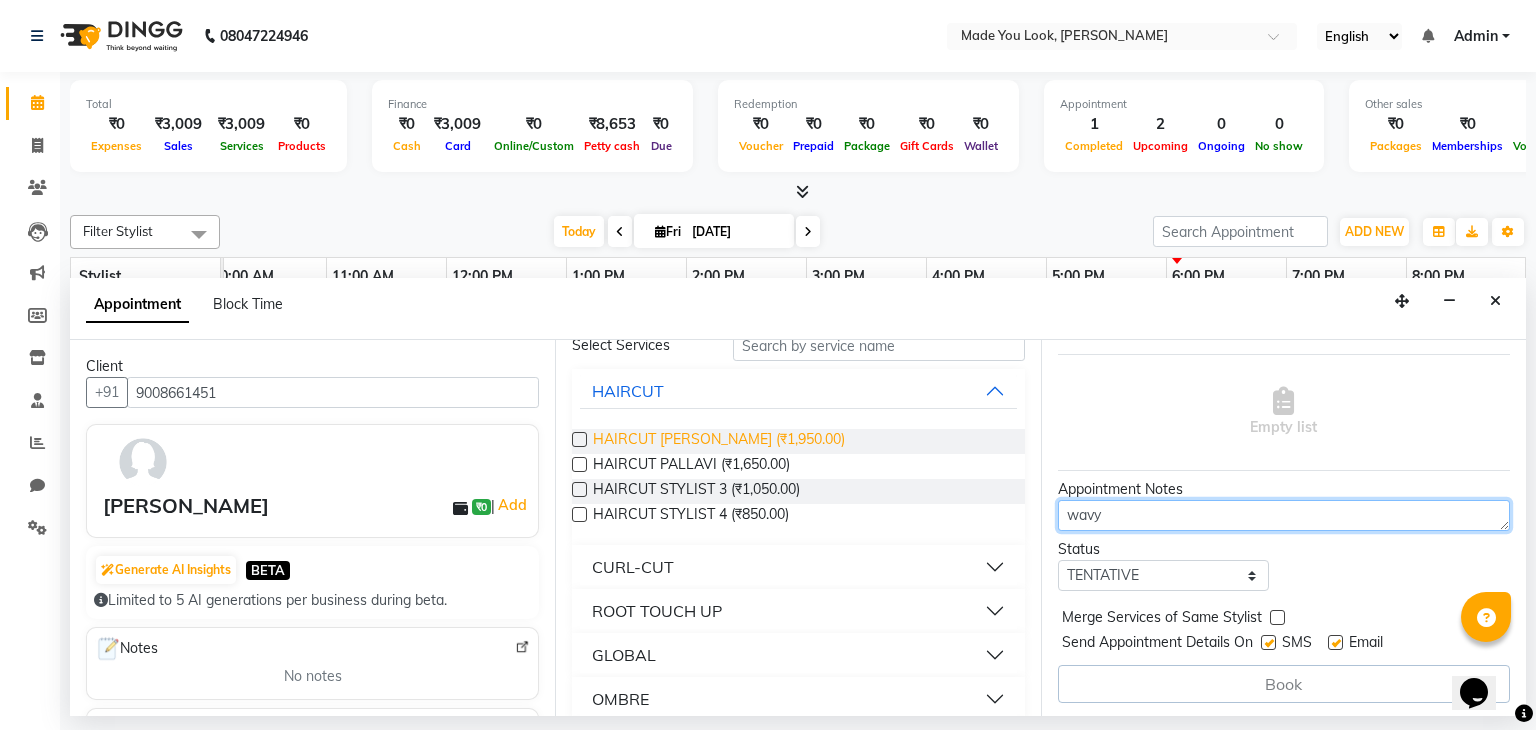 scroll, scrollTop: 96, scrollLeft: 0, axis: vertical 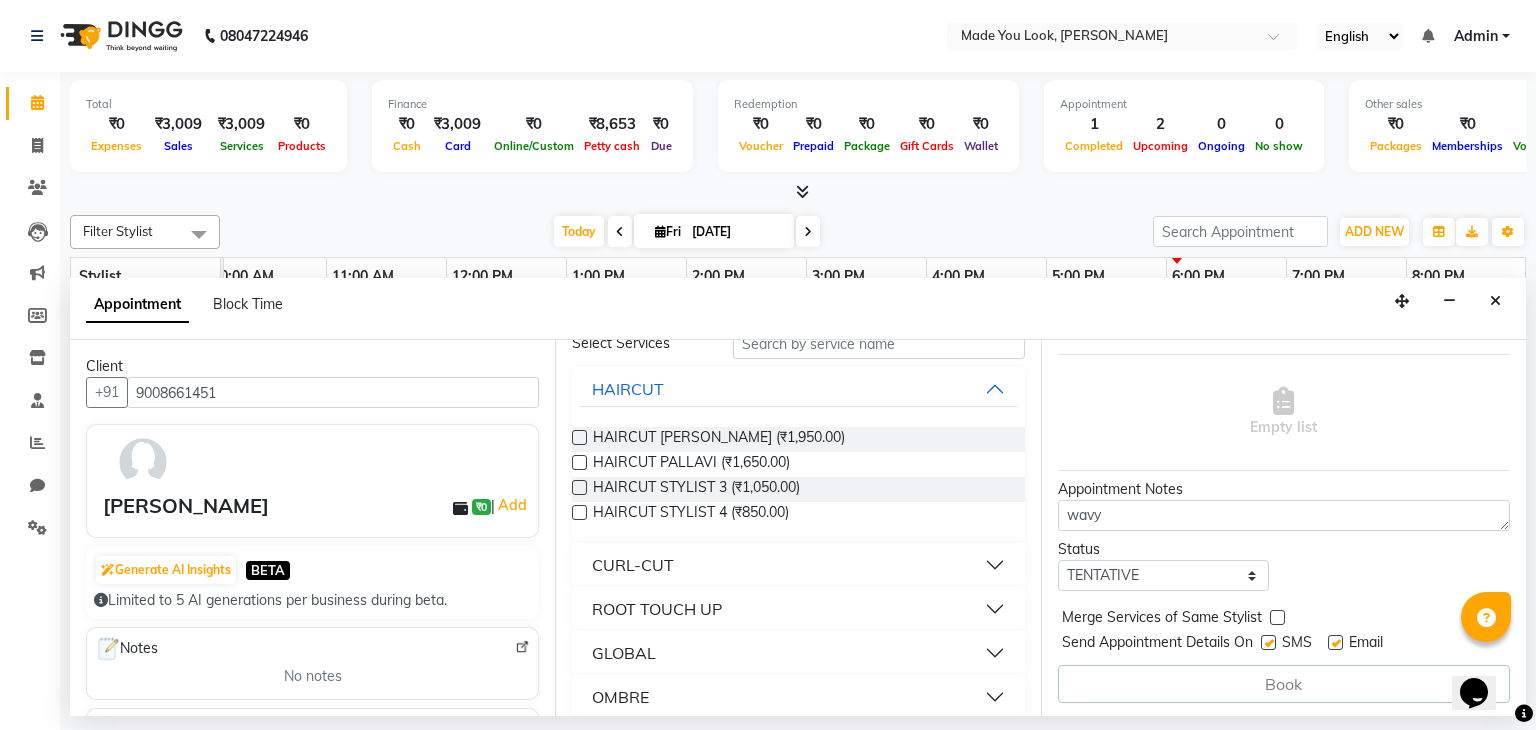 click at bounding box center (579, 462) 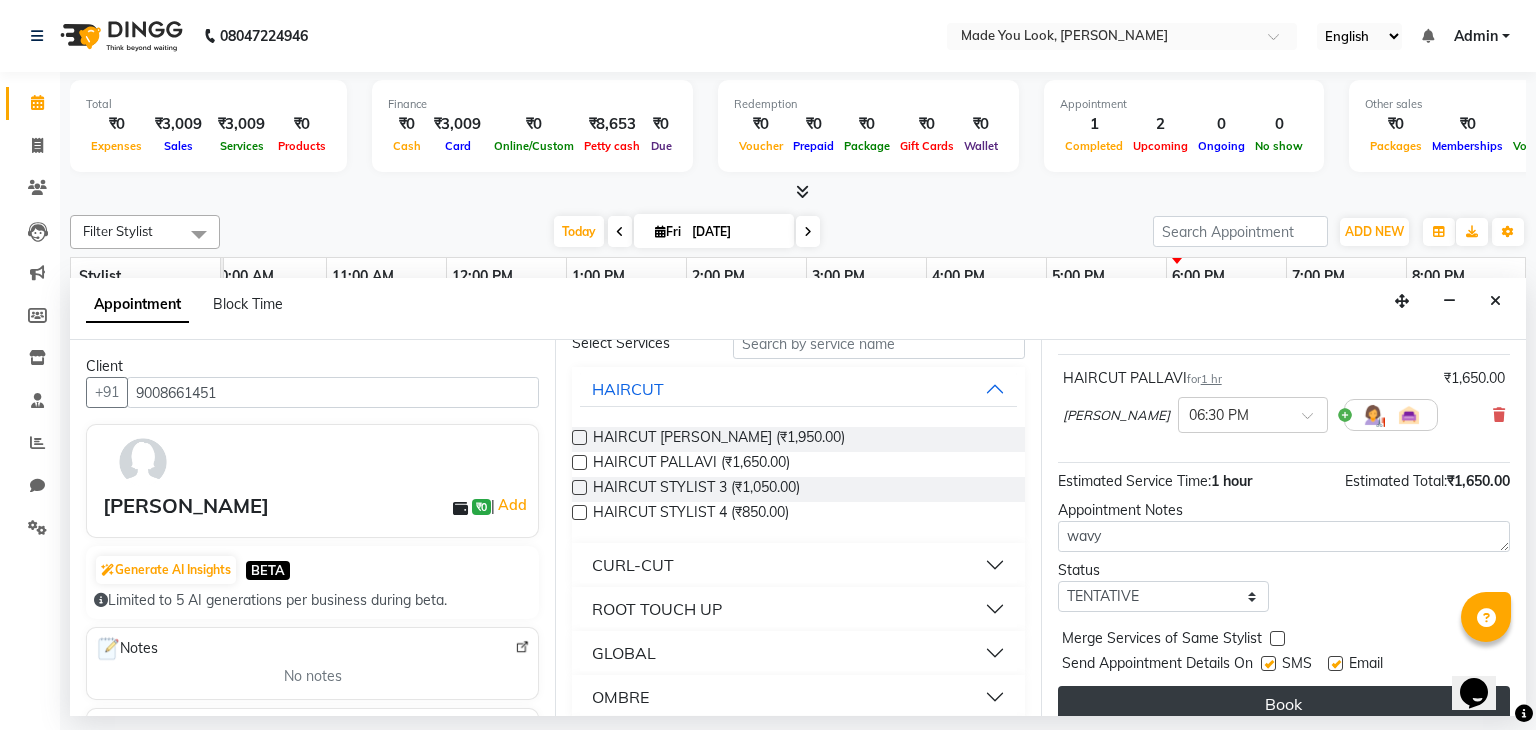 click on "Book" at bounding box center (1284, 704) 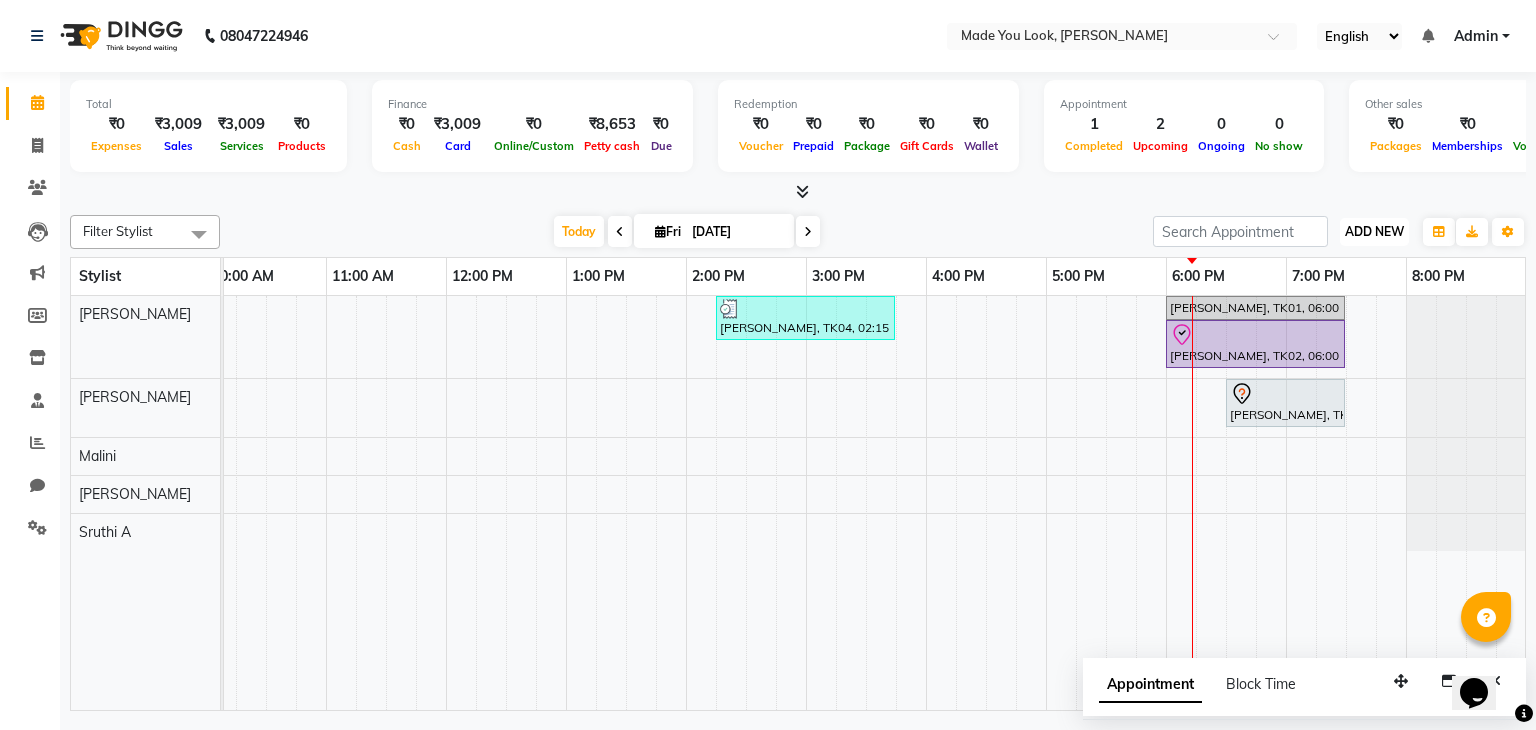 click on "ADD NEW Toggle Dropdown" at bounding box center [1374, 232] 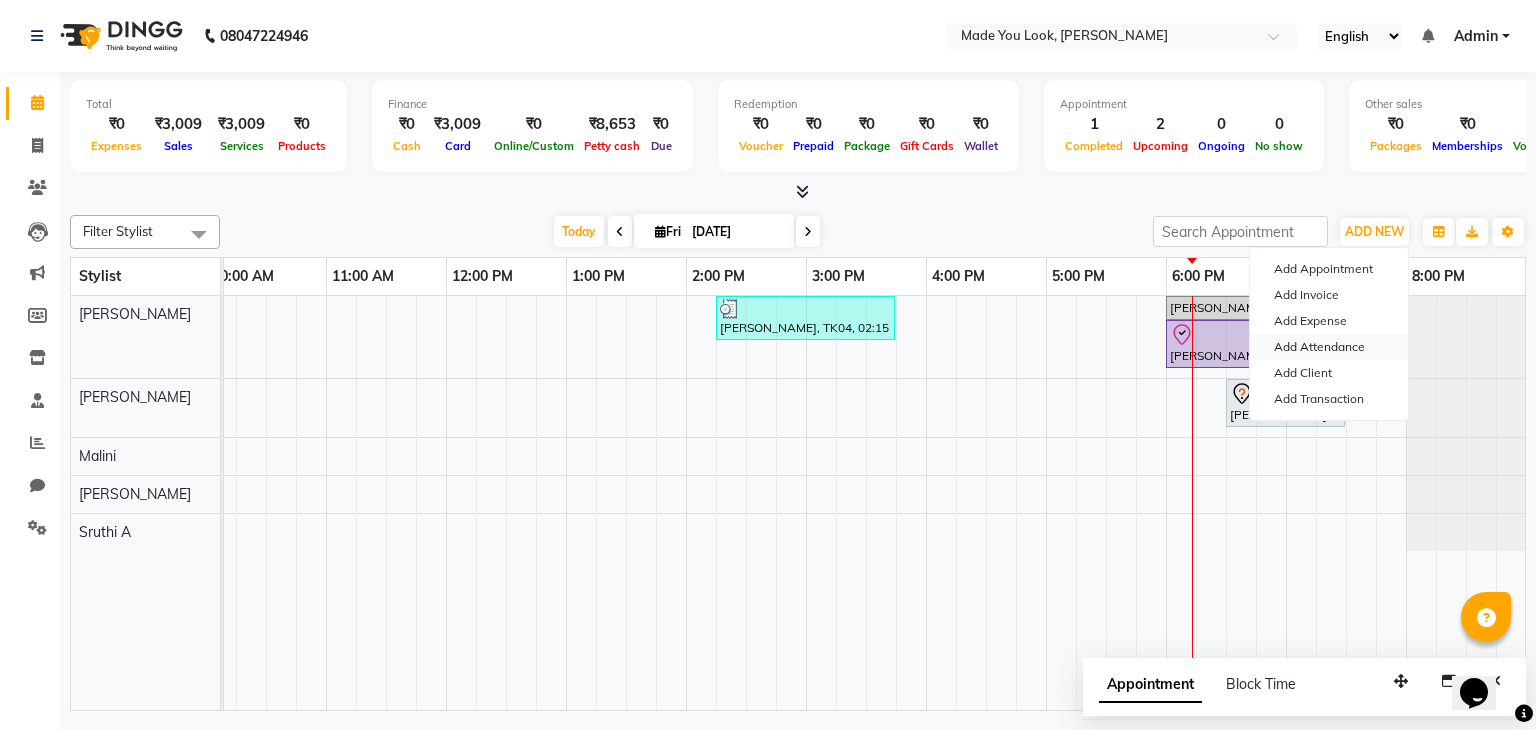 click on "Add Attendance" at bounding box center (1329, 347) 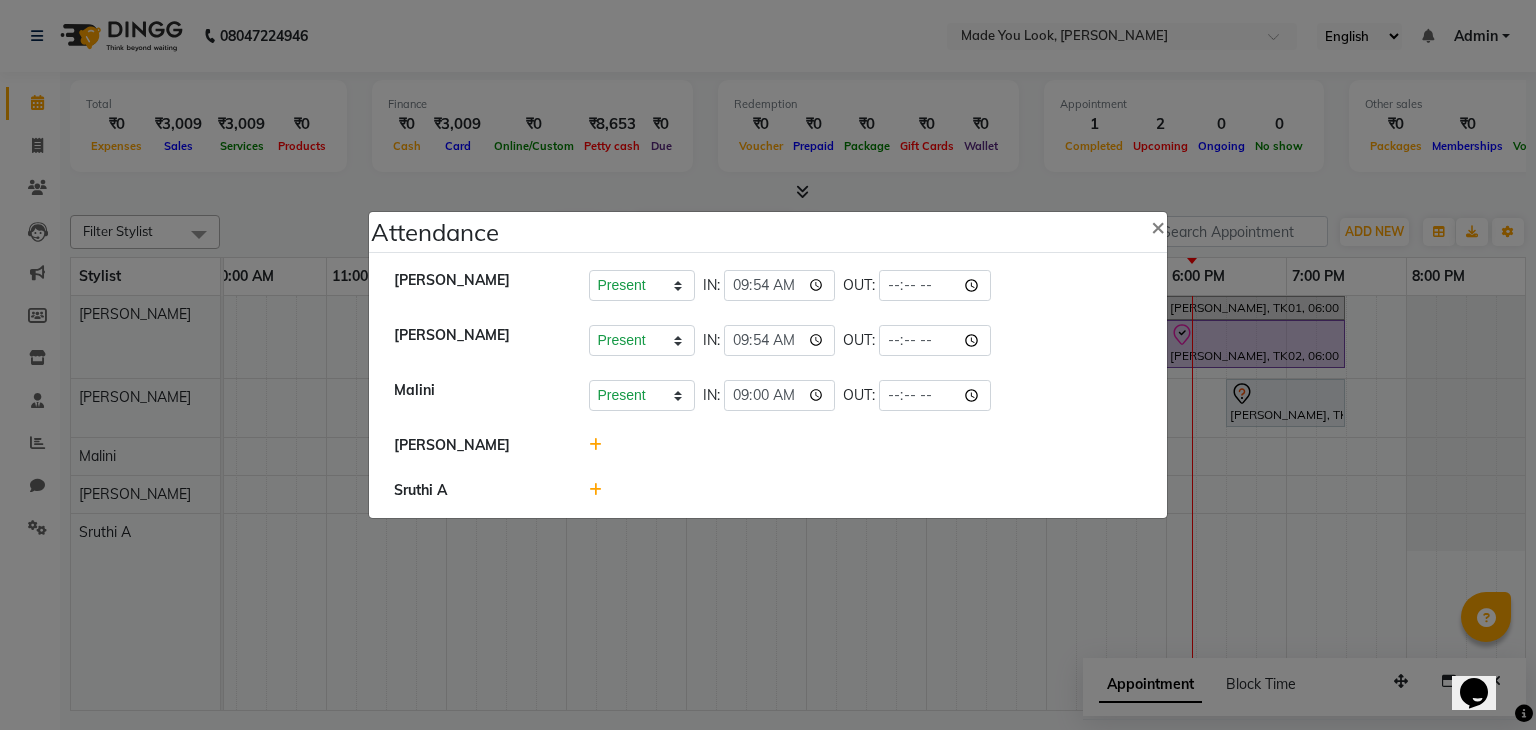 click 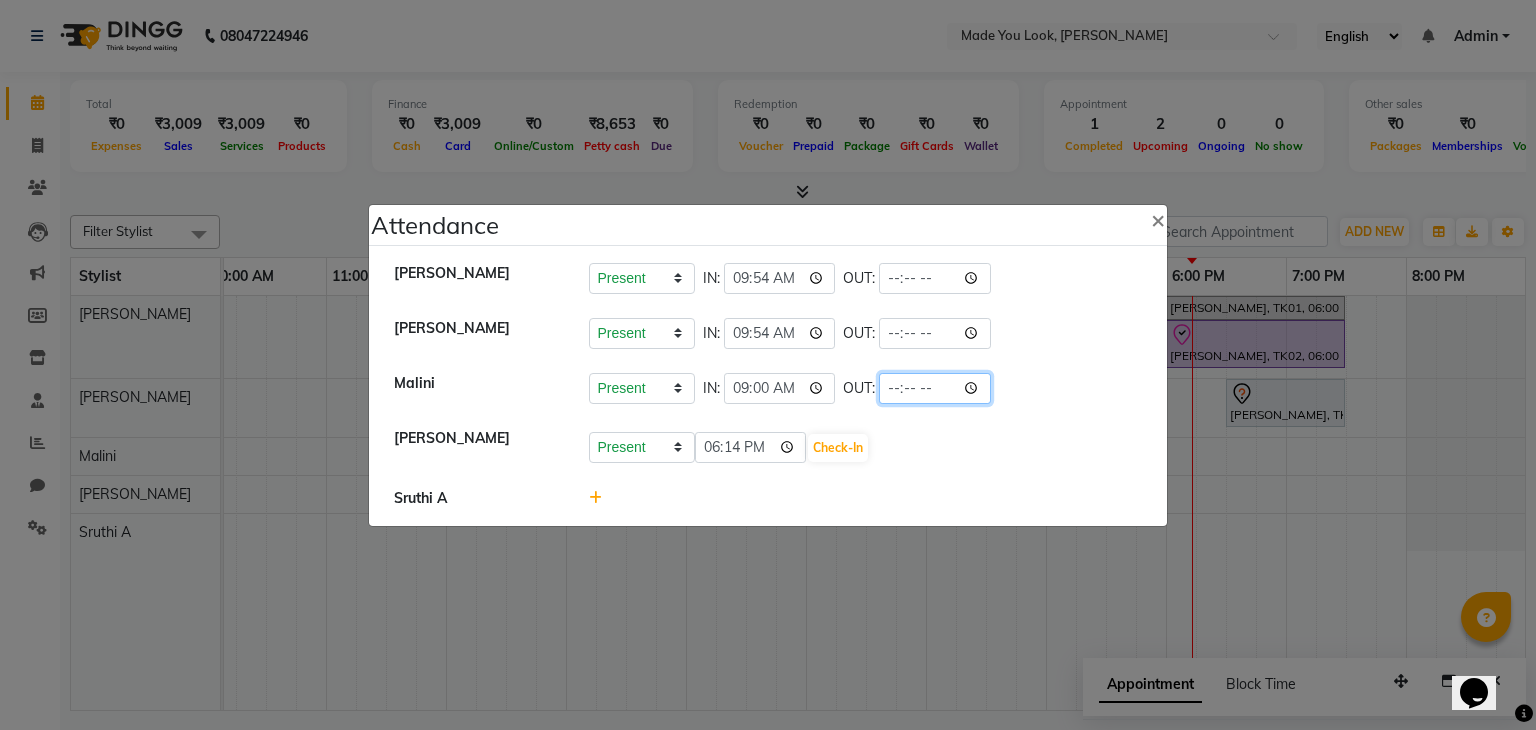 click 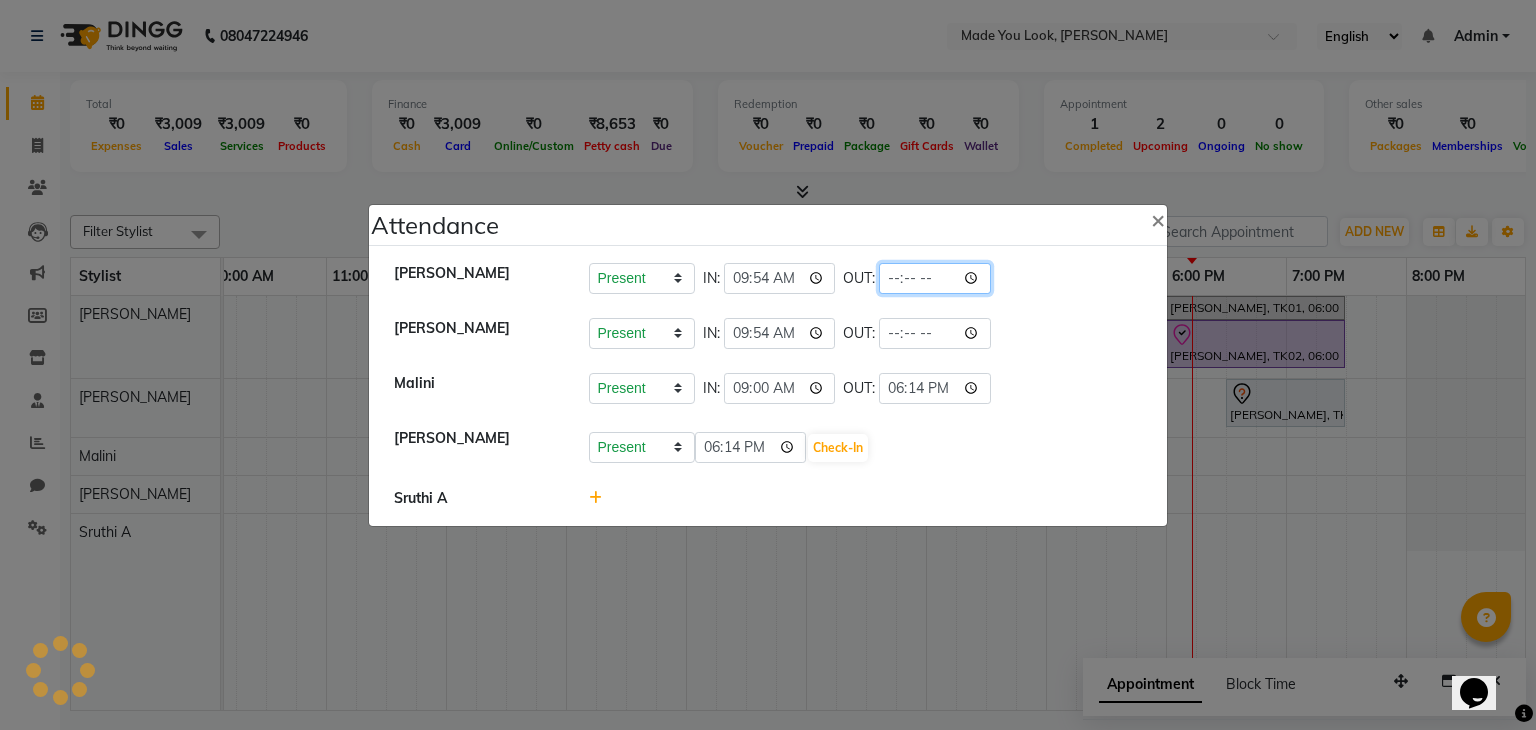 click 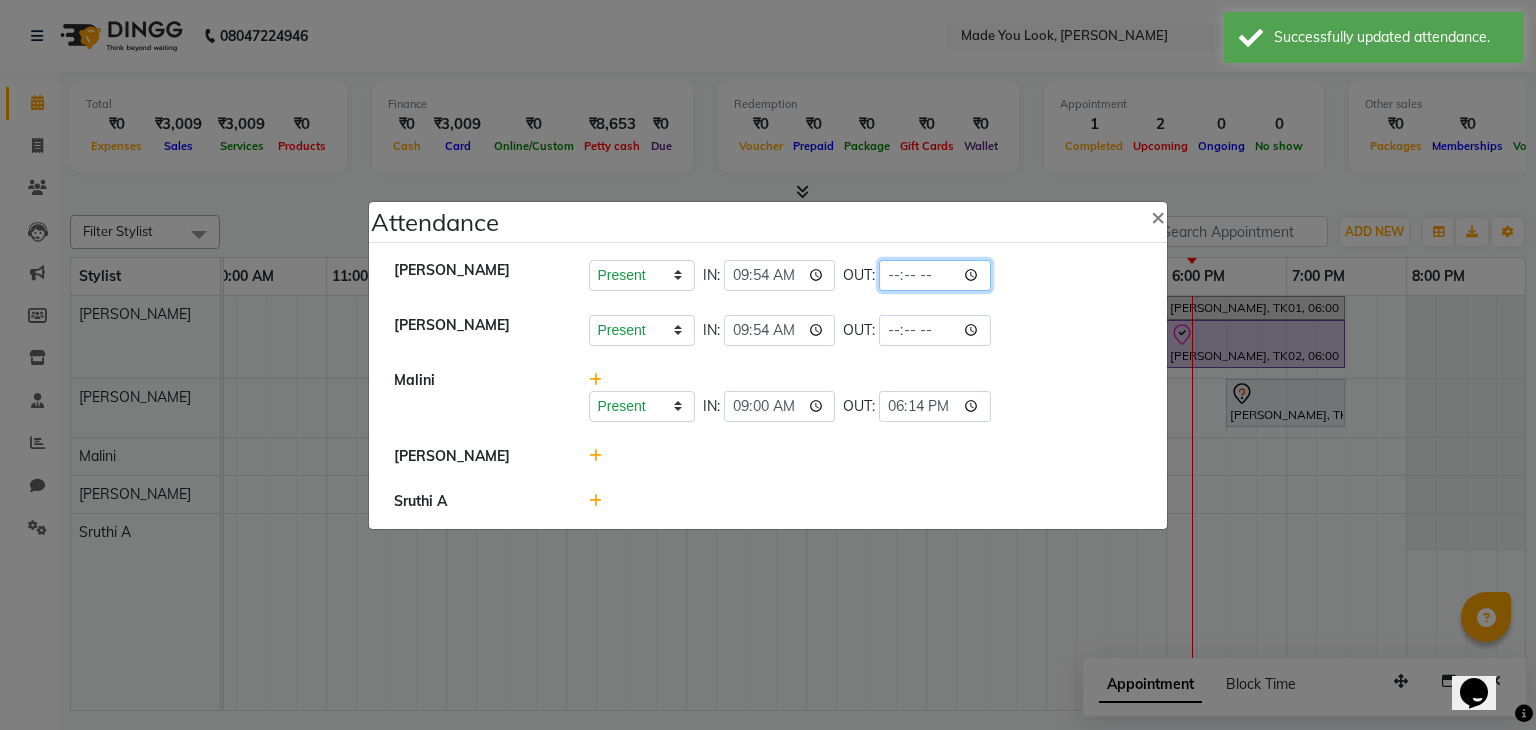 click 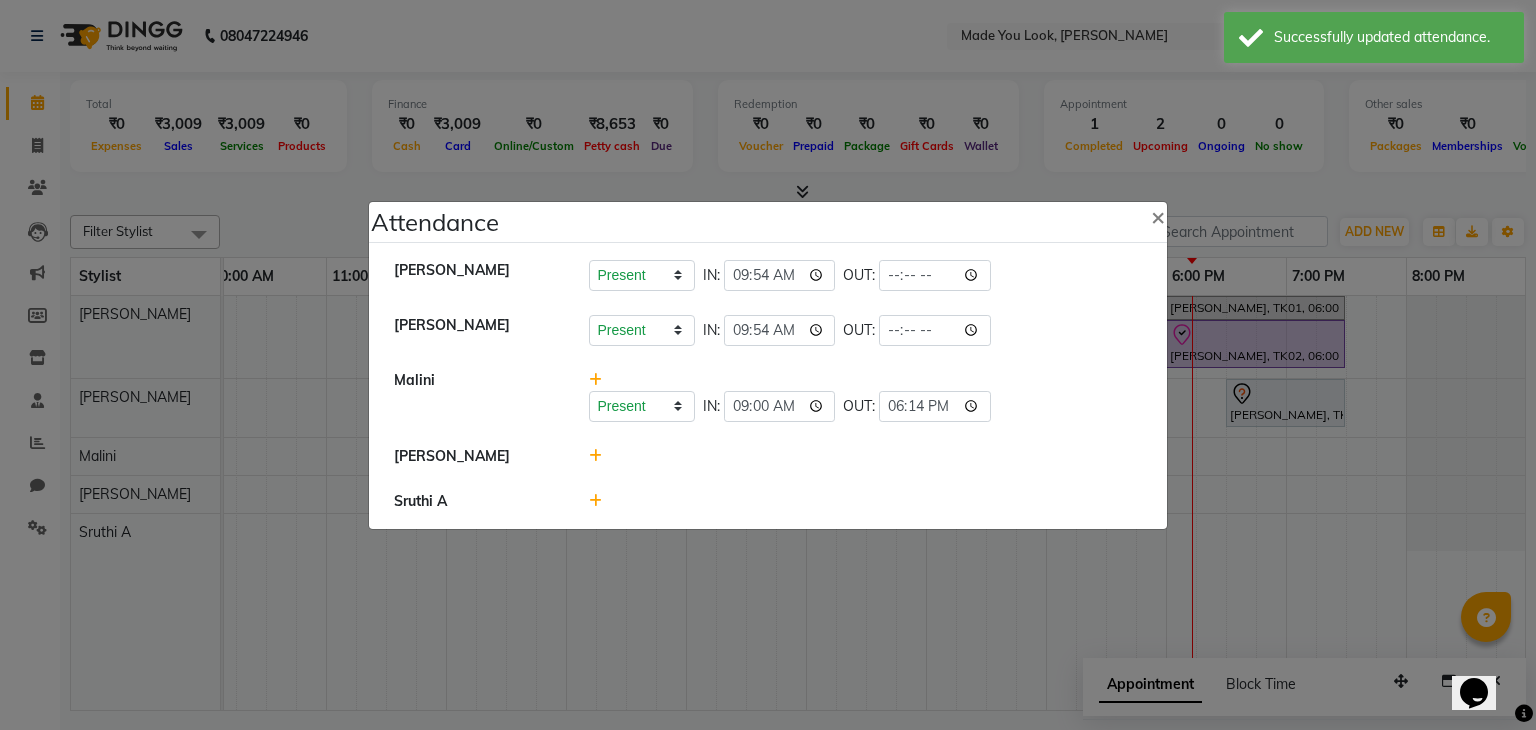 click 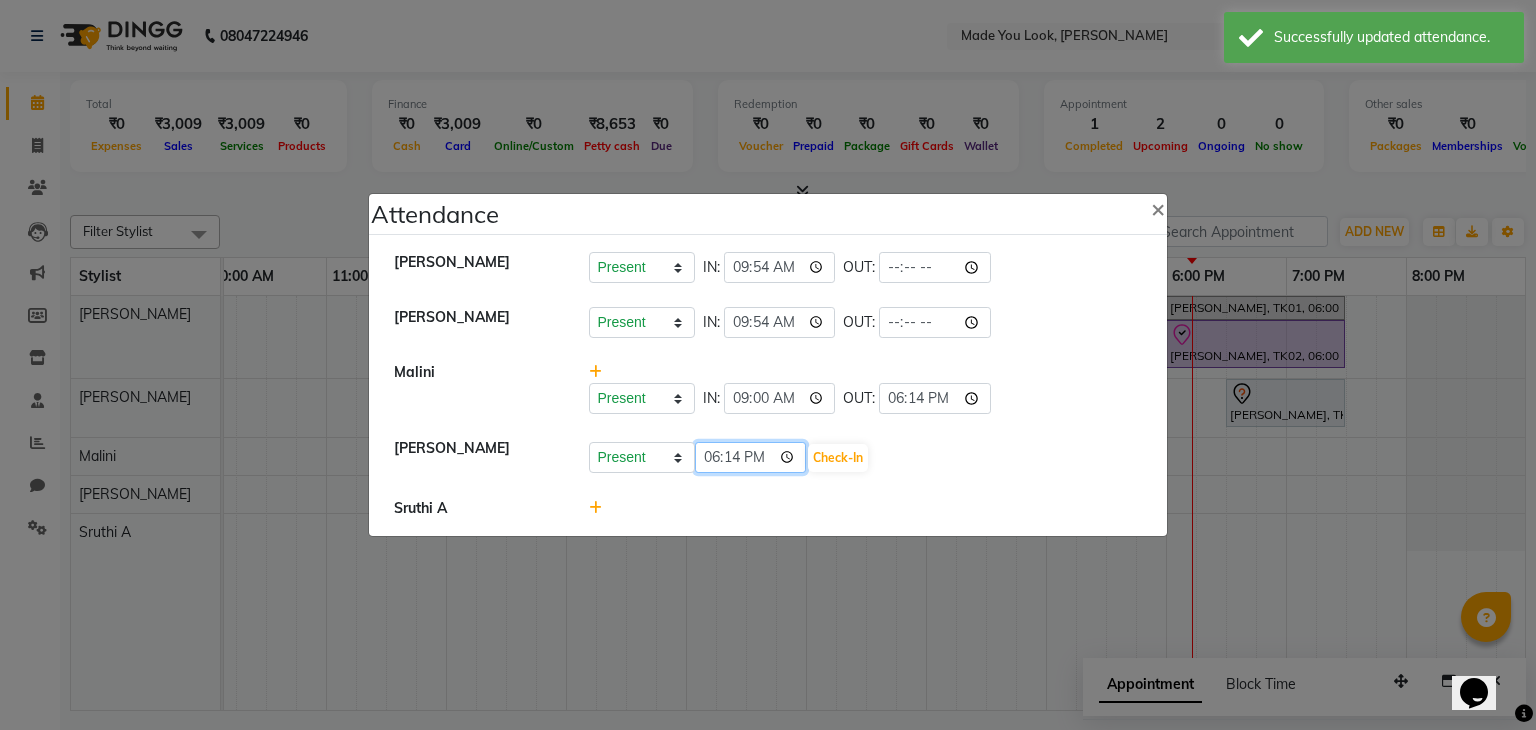 click on "18:14" 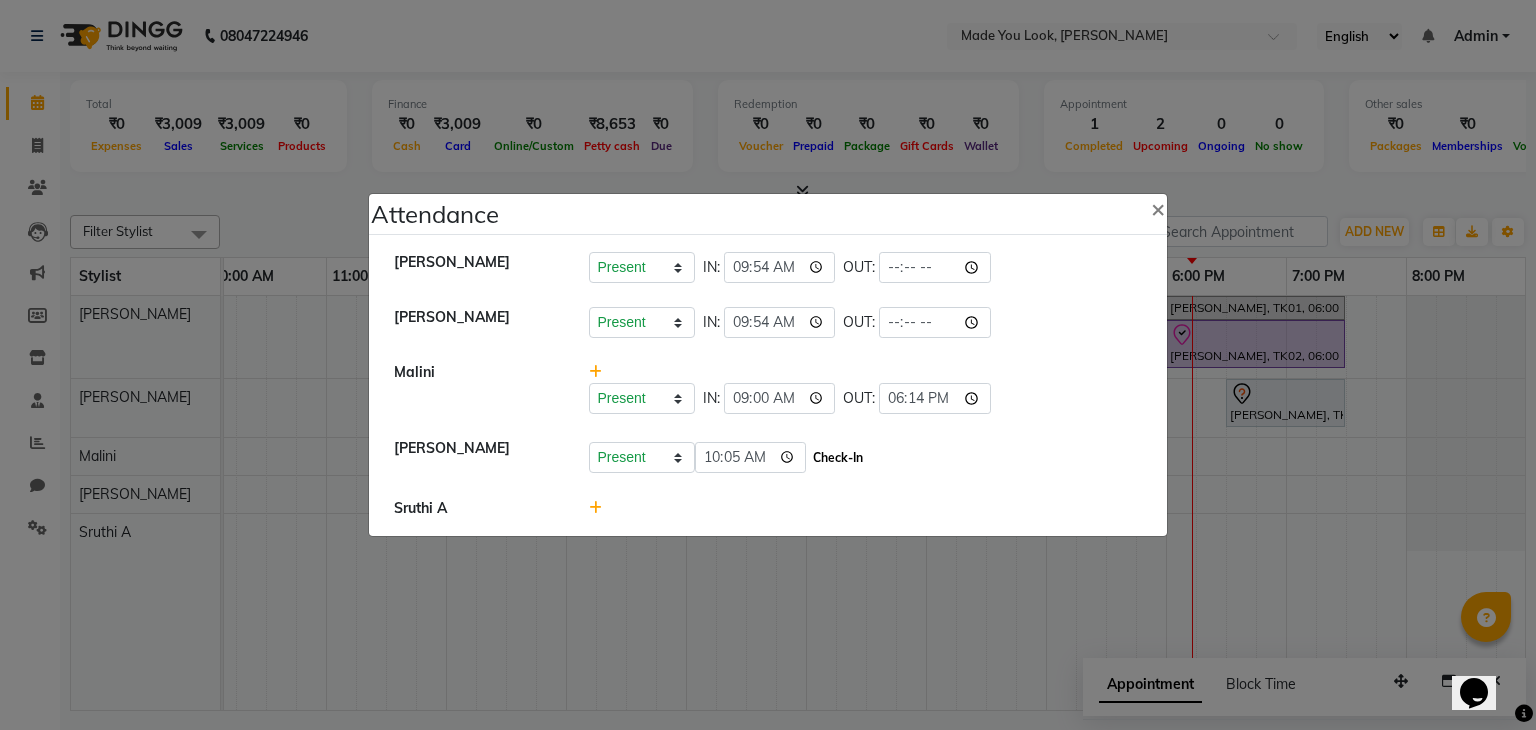 click on "Check-In" 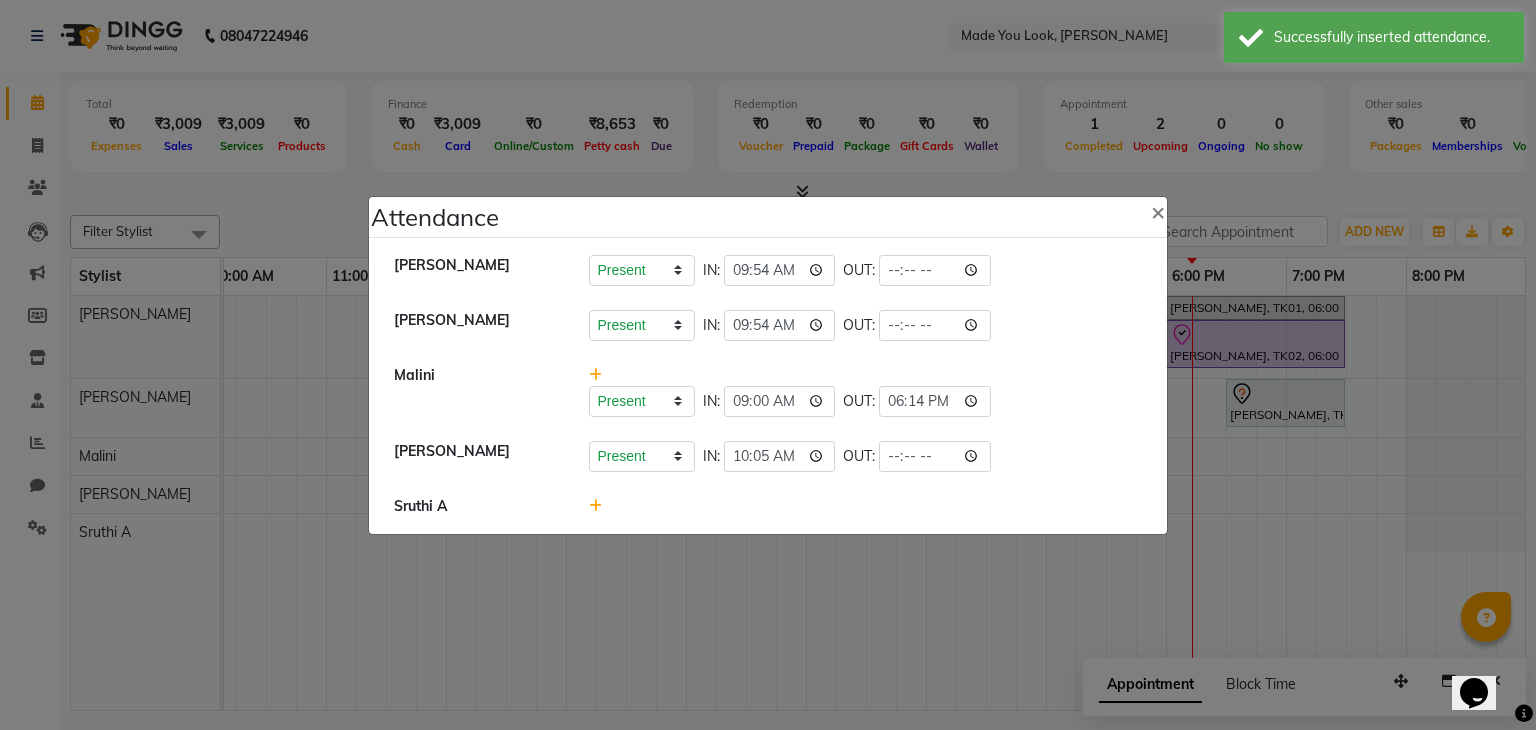 click 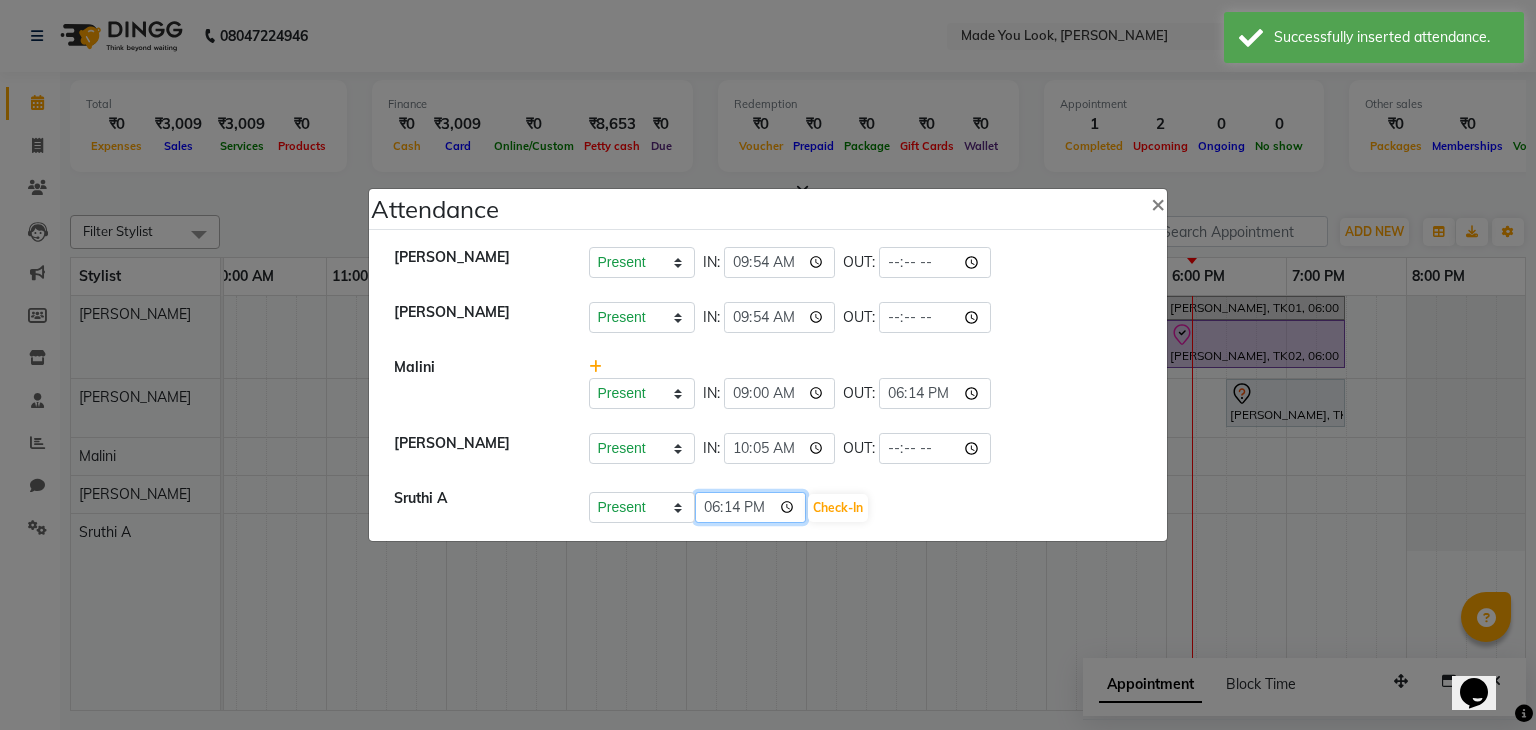 click on "18:14" 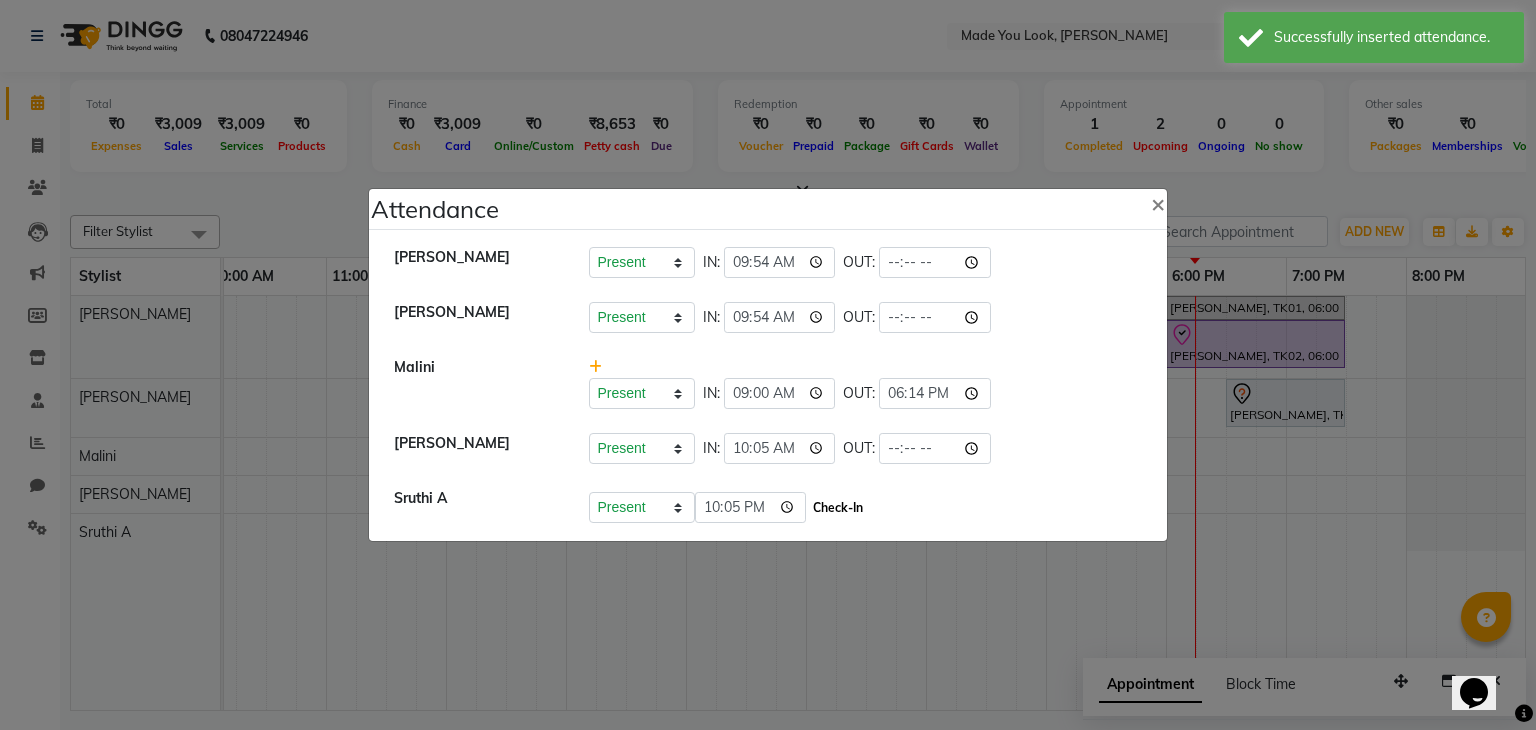 click on "Check-In" 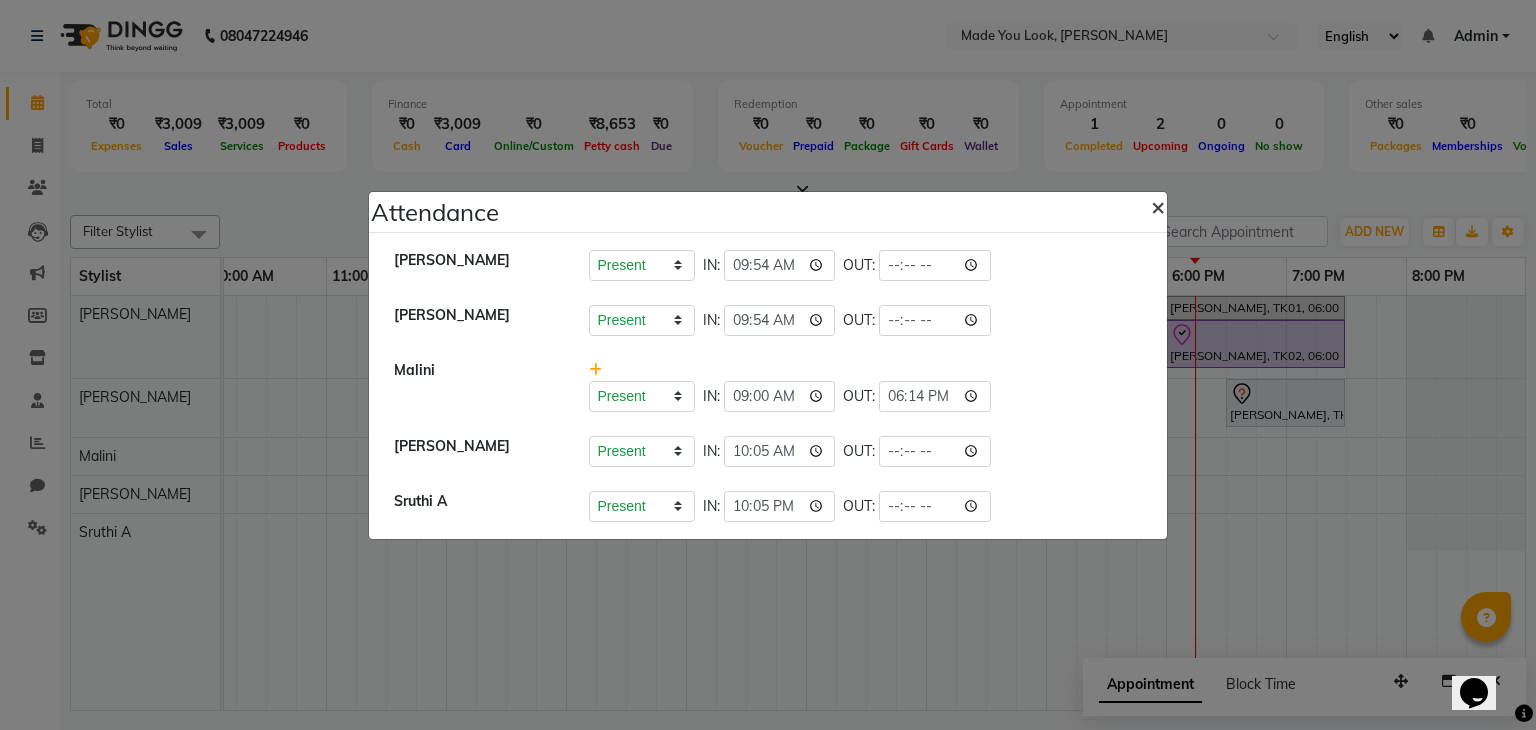 click on "×" 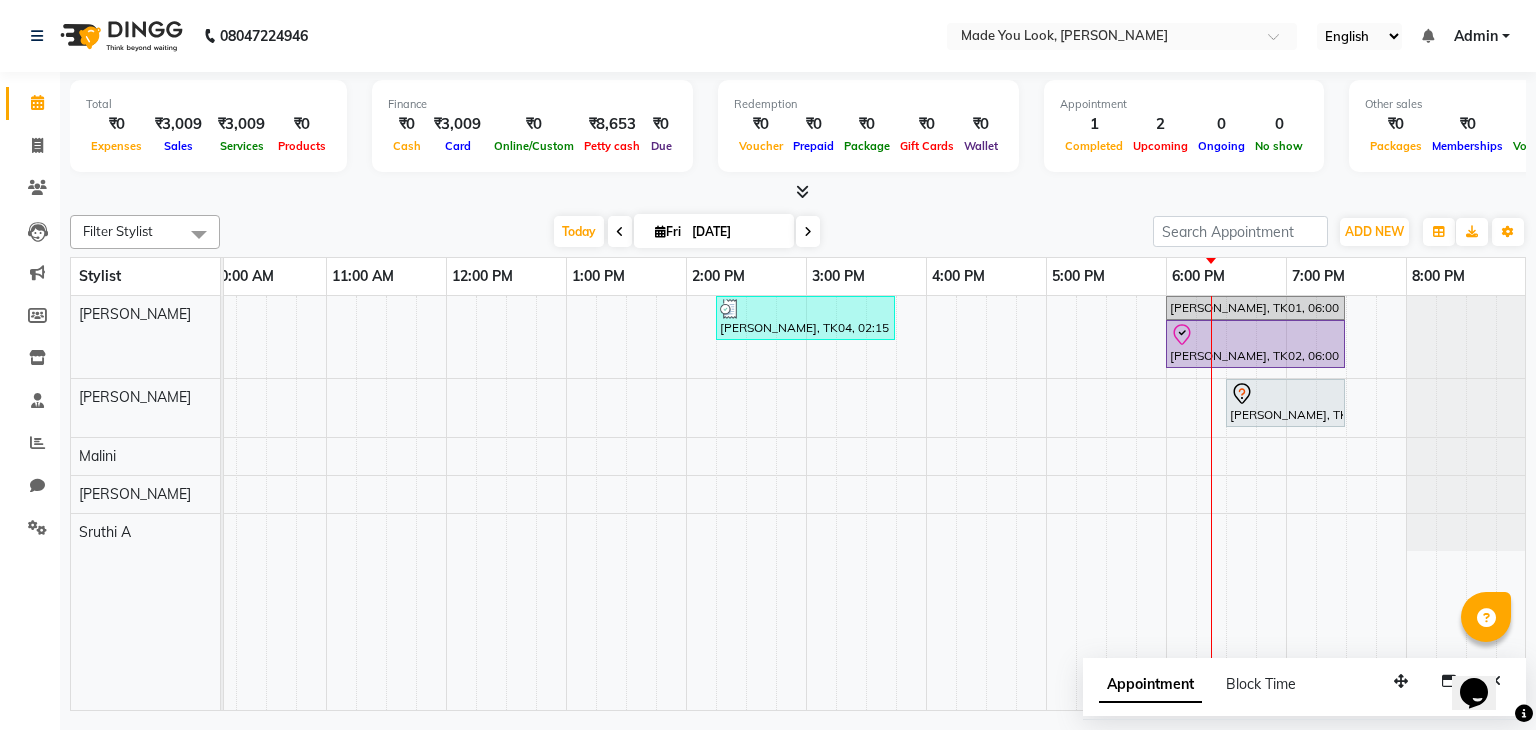 click on "[PERSON_NAME], TK04, 02:15 PM-03:45 PM, CURL-CUT BELOW SHOULDER [PERSON_NAME], TK01, 06:00 PM-07:30 PM, CURL-CUT ABOVE SHOULDER [PERSON_NAME]
[PERSON_NAME], TK02, 06:00 PM-07:30 PM, CURL-CUT ABOVE SHOULDER [PERSON_NAME]             krishna k, TK05, 06:30 PM-07:30 PM, HAIRCUT PALLAVI" at bounding box center [746, 503] 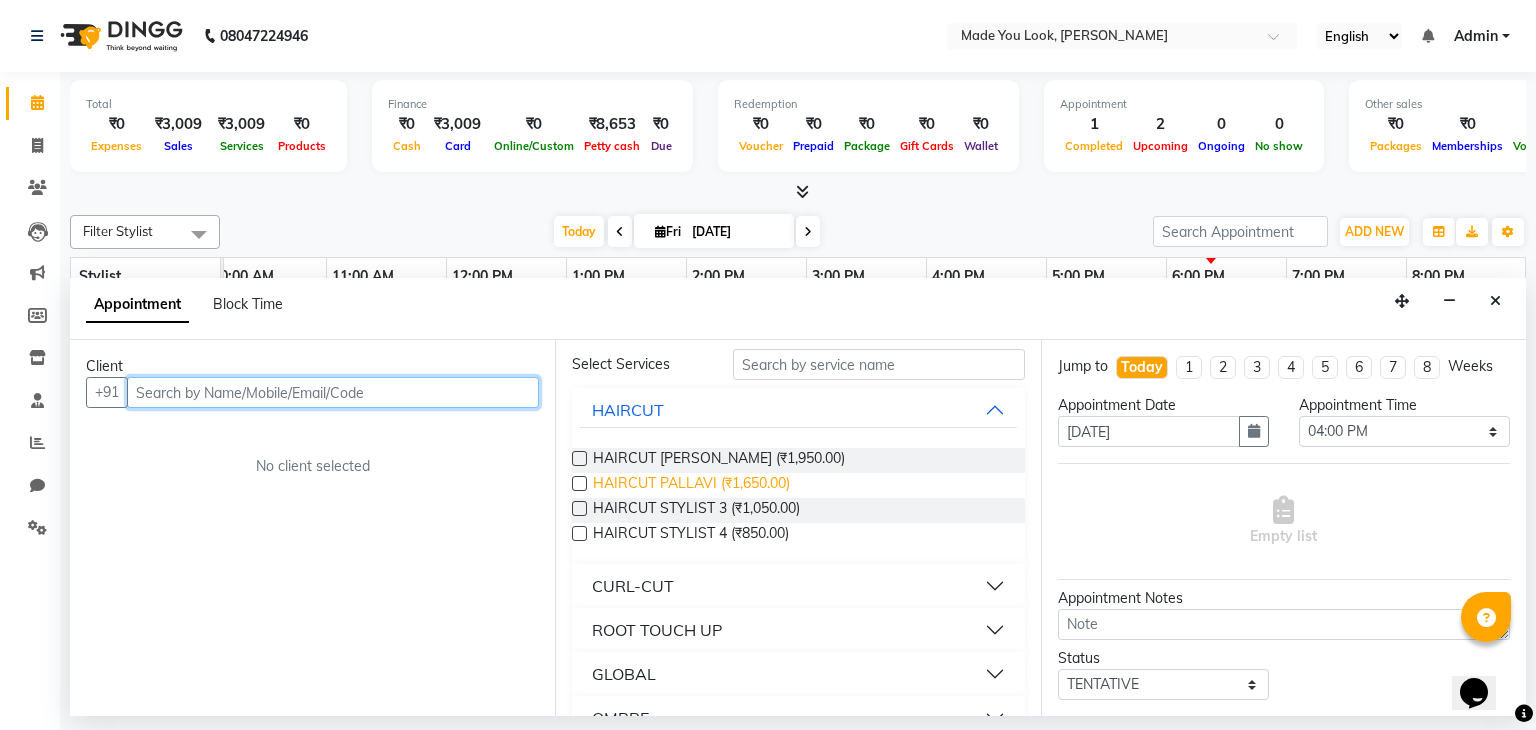 scroll, scrollTop: 82, scrollLeft: 0, axis: vertical 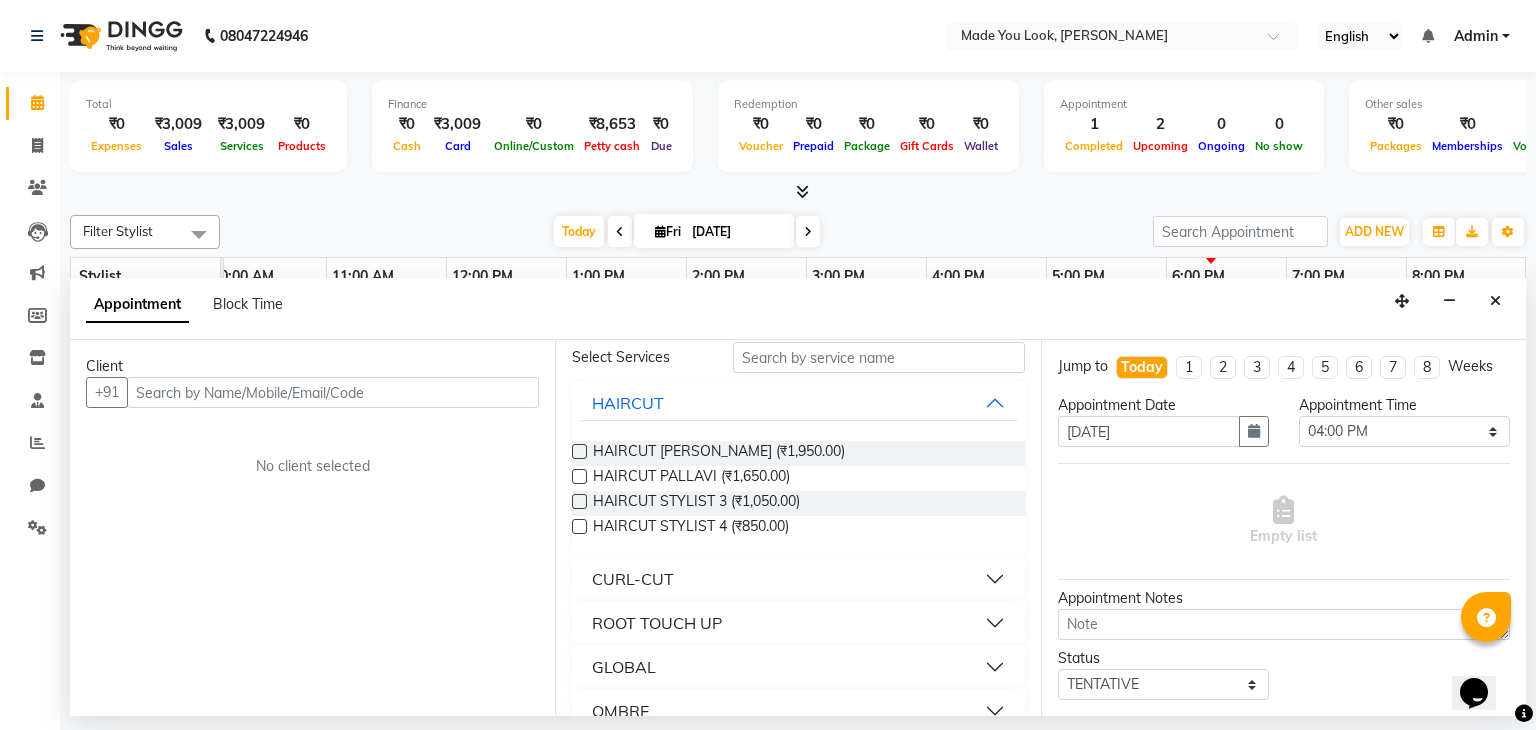 click on "ROOT TOUCH UP" at bounding box center [798, 623] 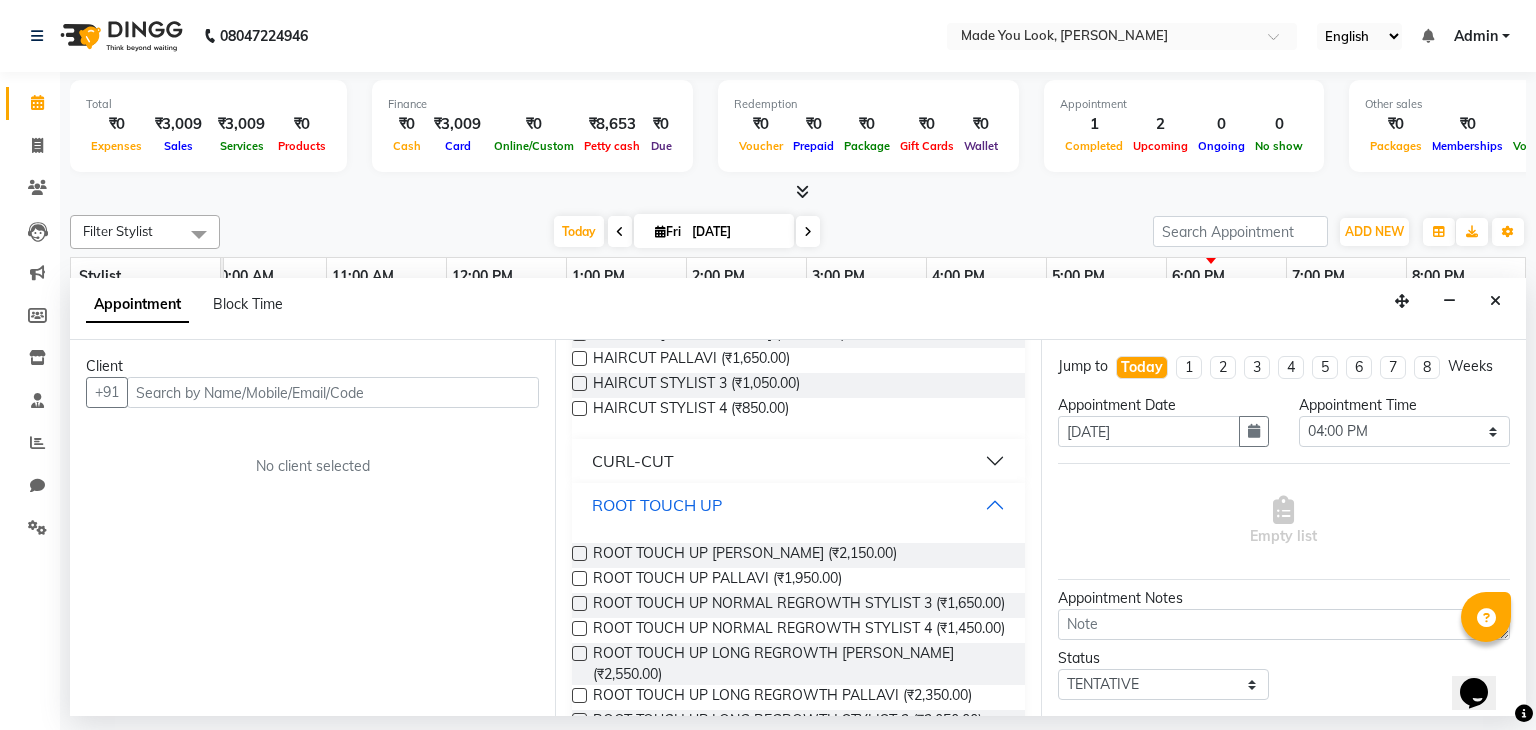 scroll, scrollTop: 223, scrollLeft: 0, axis: vertical 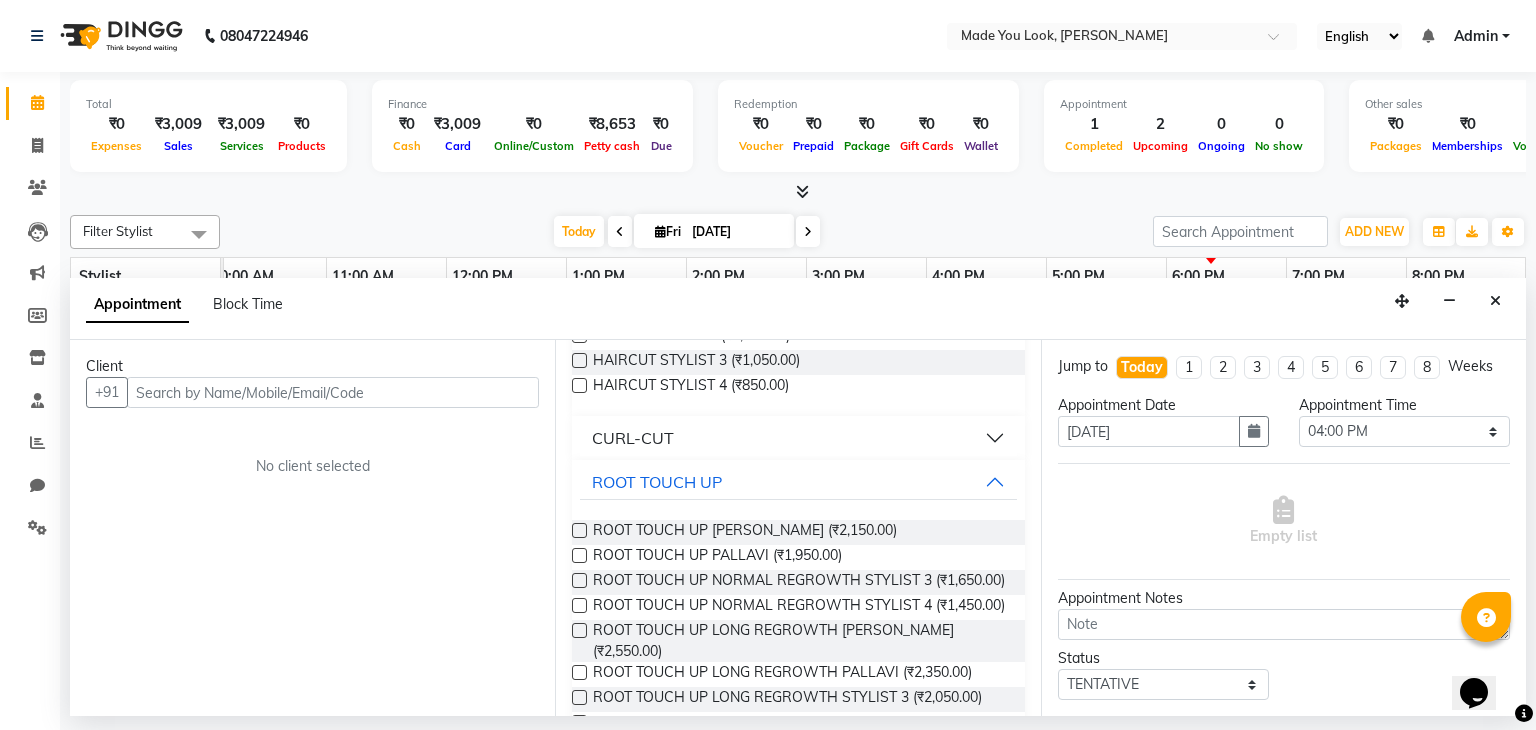 click at bounding box center [579, 555] 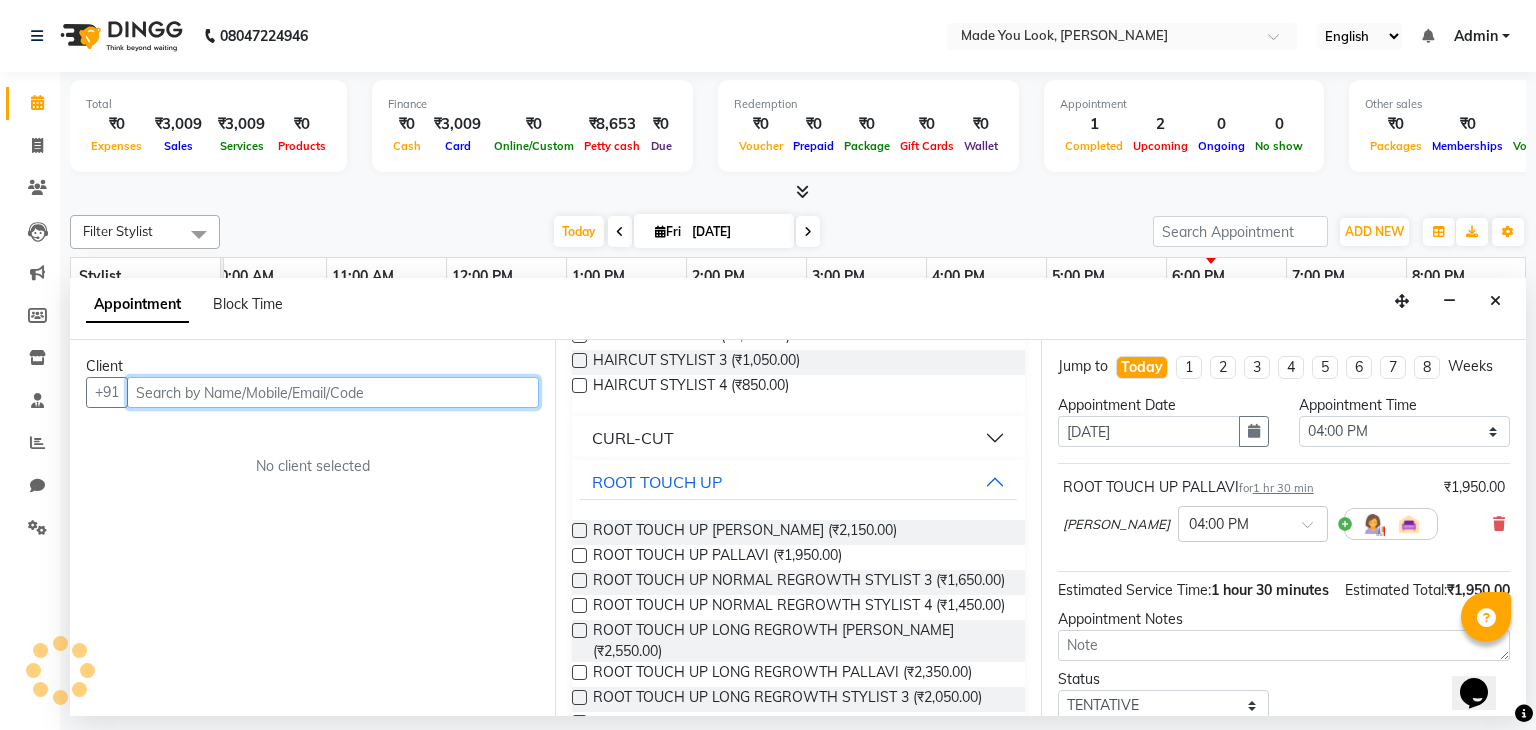 click at bounding box center [333, 392] 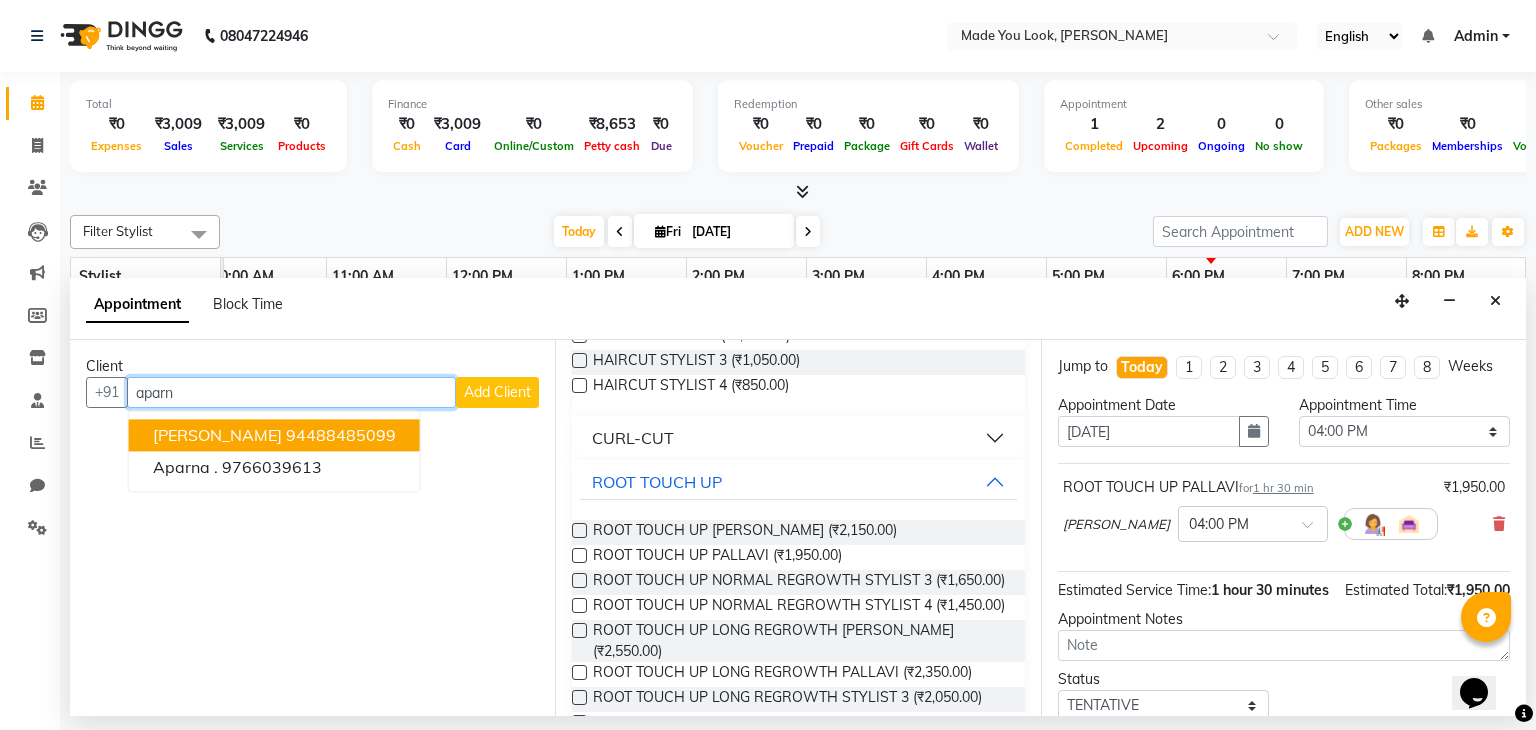 click on "94488485099" at bounding box center (341, 436) 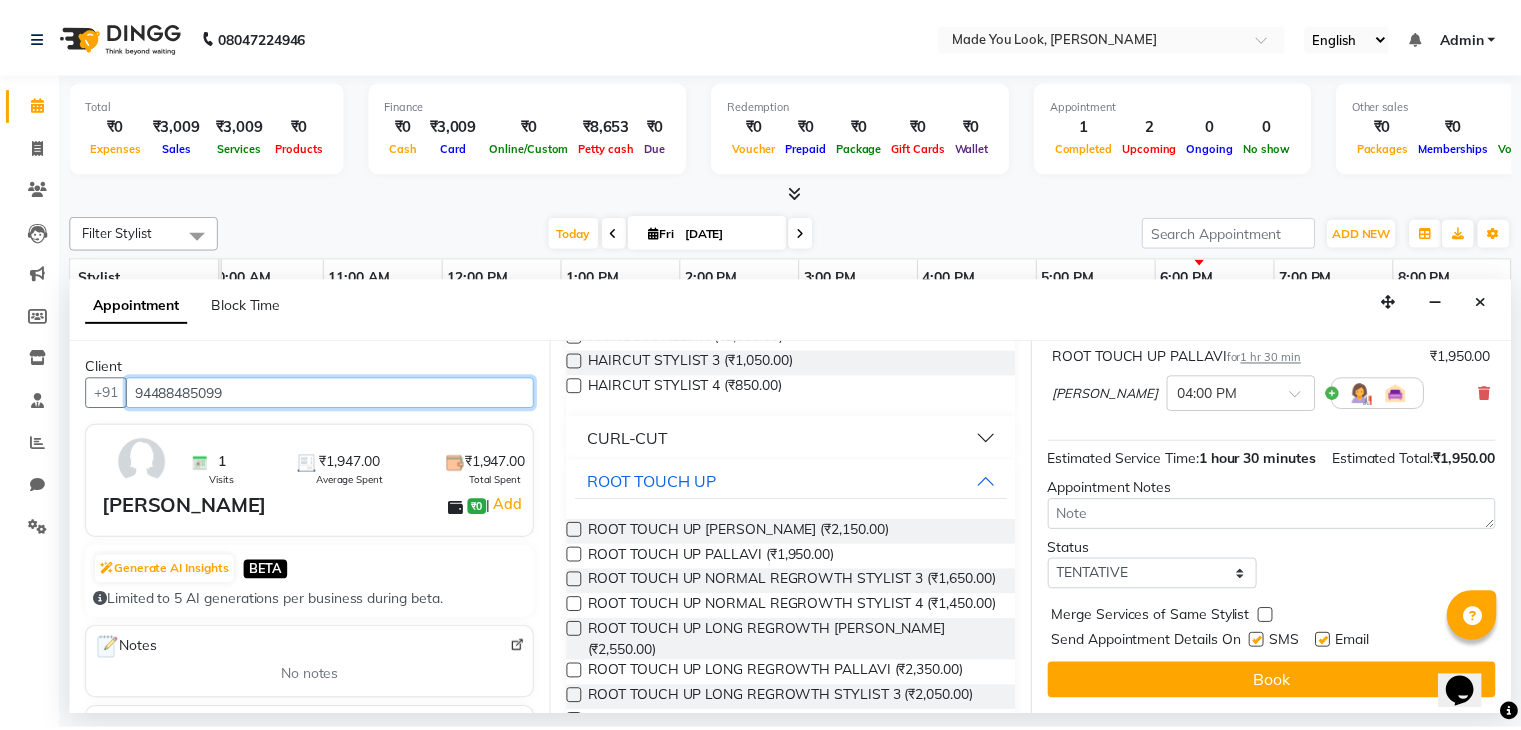 scroll, scrollTop: 151, scrollLeft: 0, axis: vertical 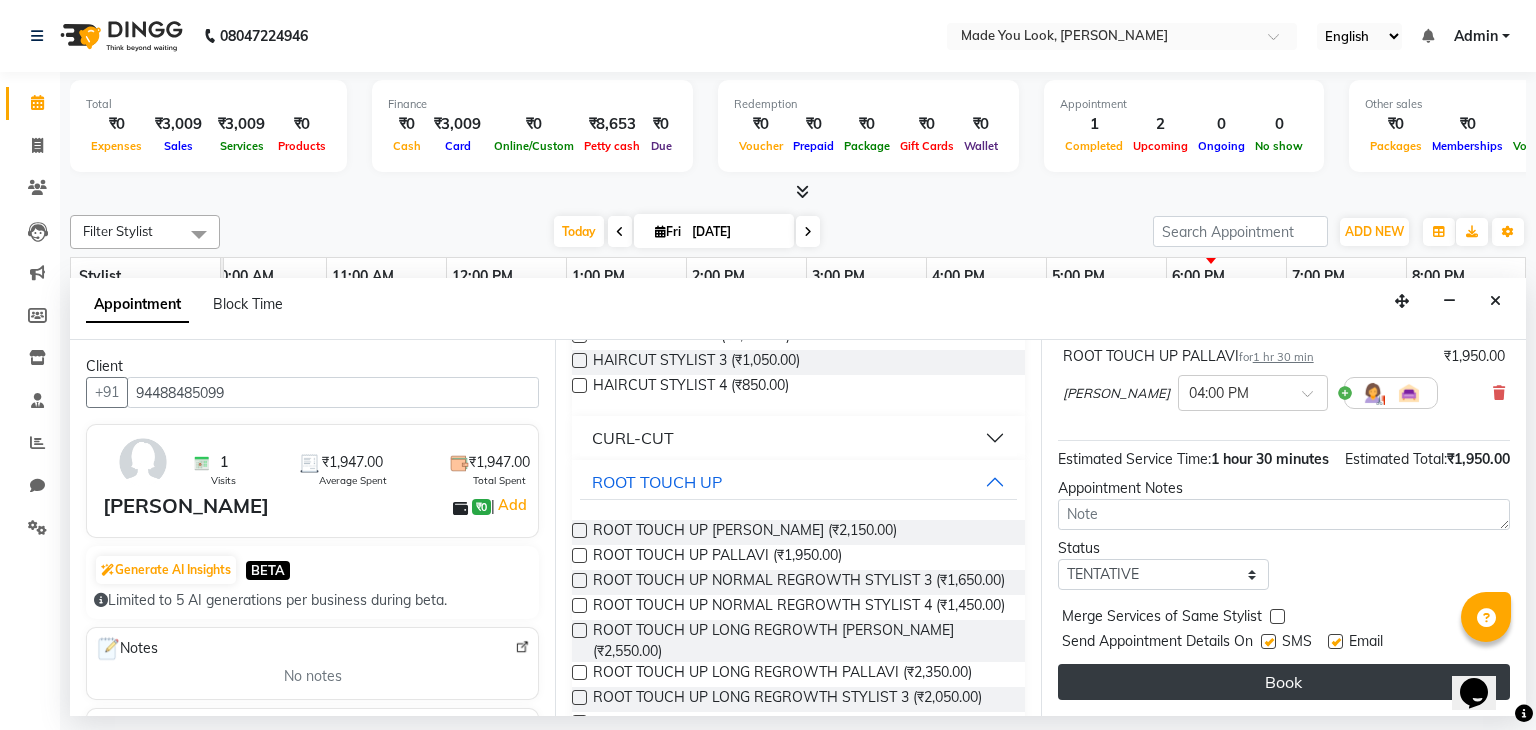 click on "Book" at bounding box center (1284, 682) 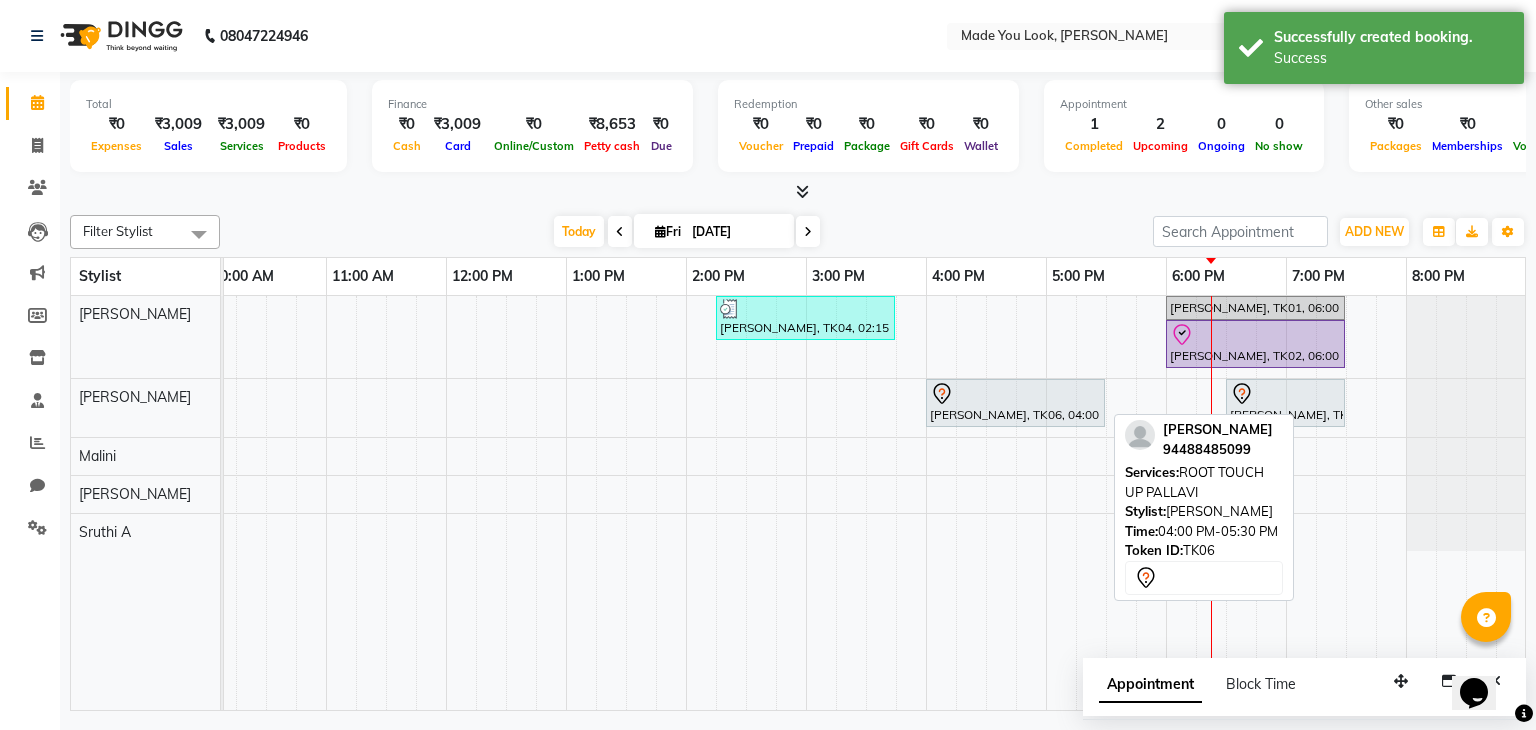 click on "[PERSON_NAME], TK06, 04:00 PM-05:30 PM, ROOT TOUCH UP PALLAVI" at bounding box center [1015, 403] 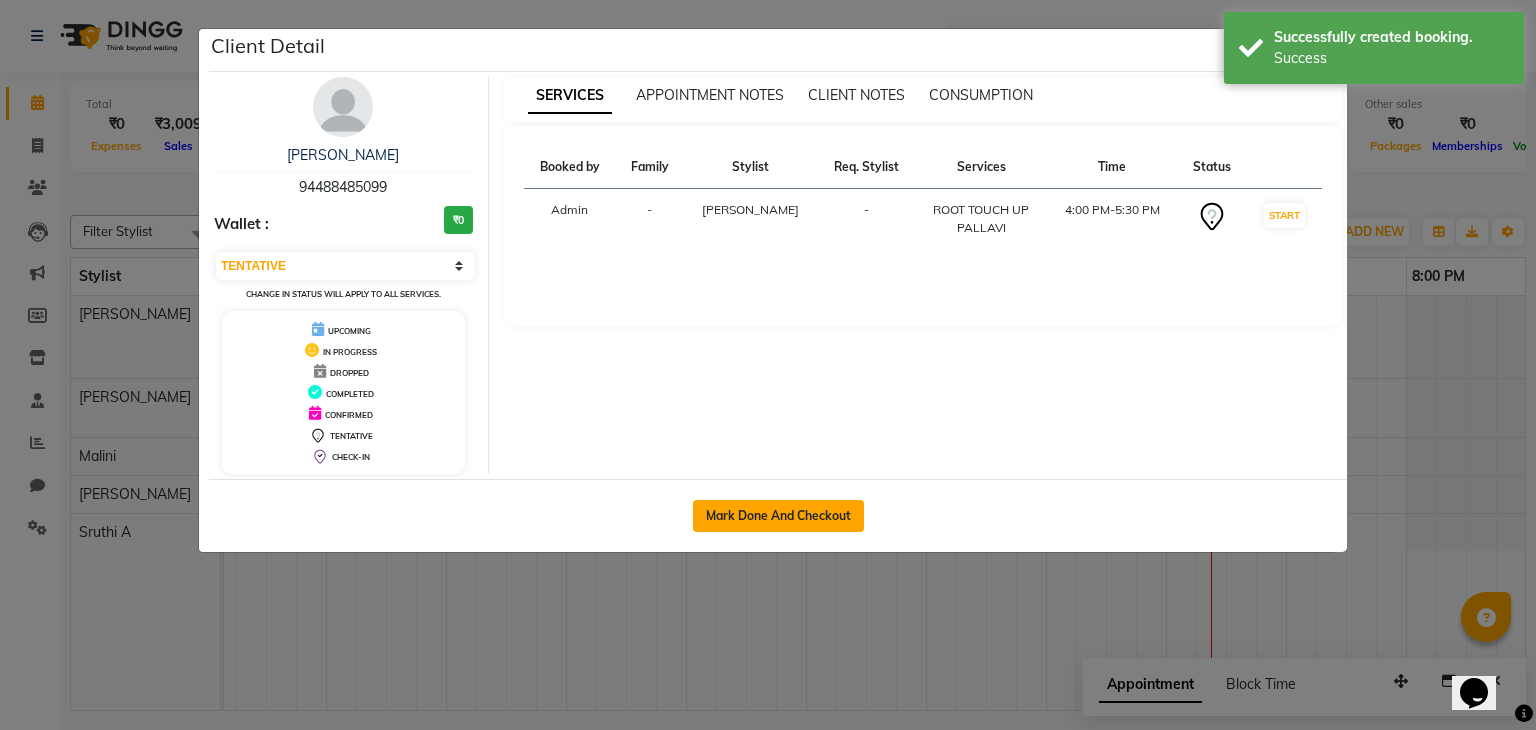 click on "Mark Done And Checkout" 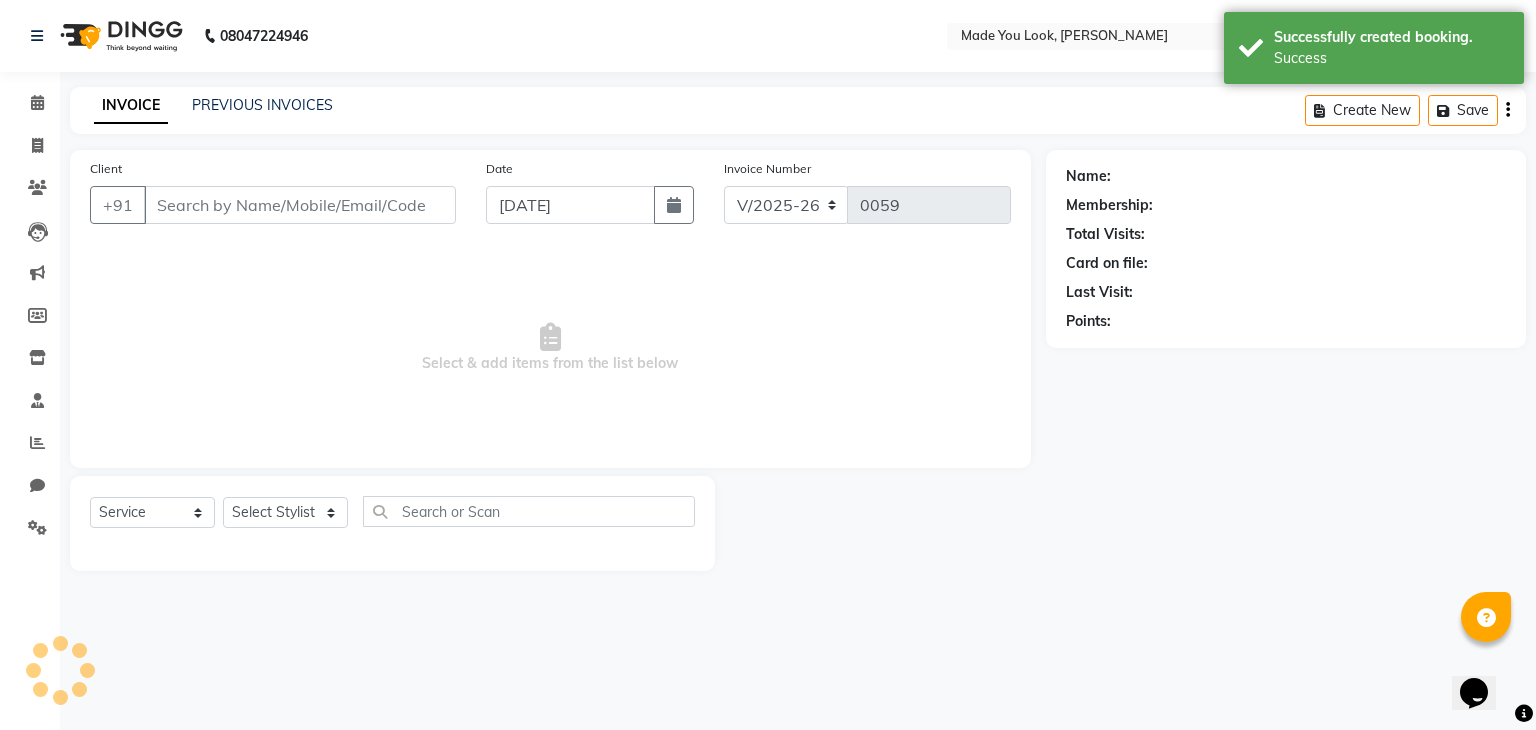 click 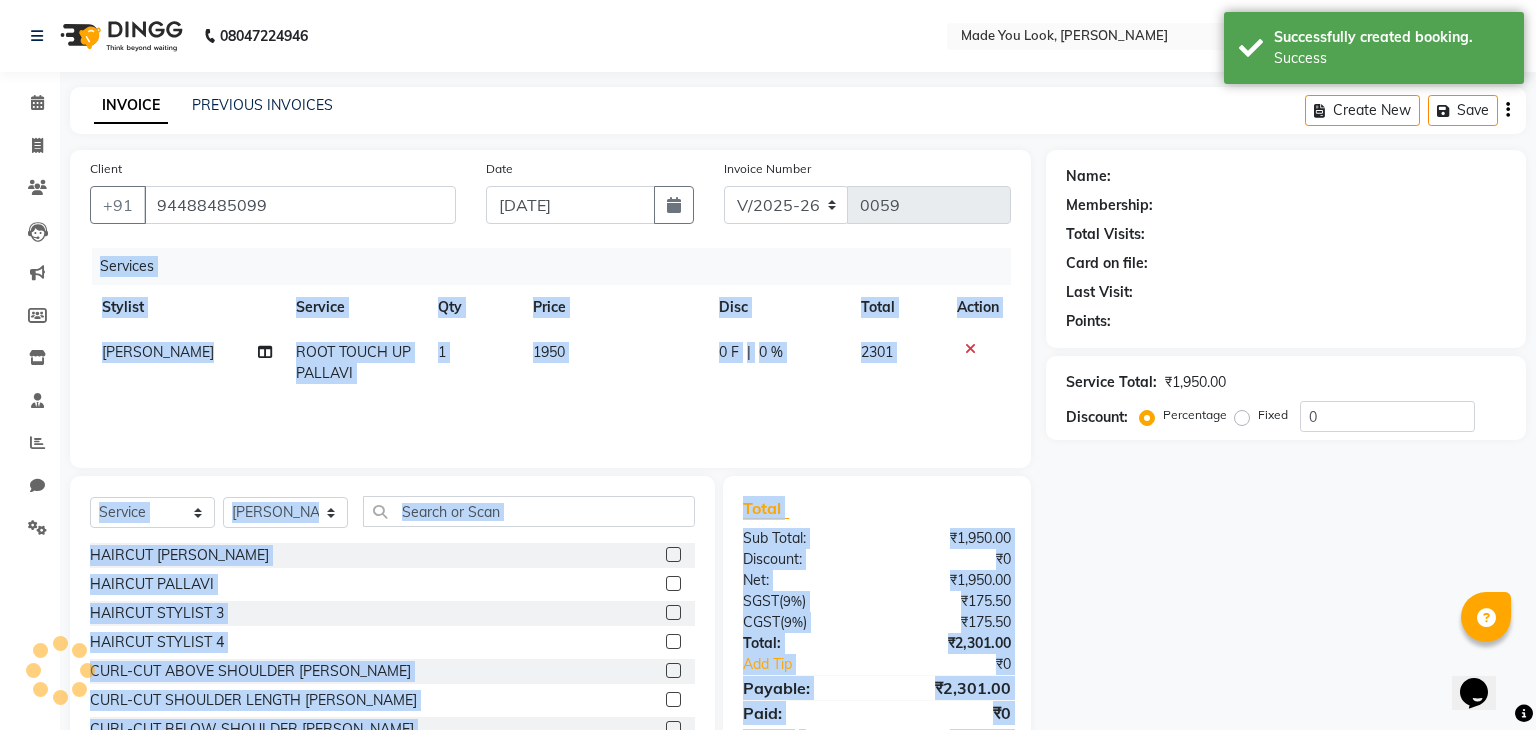 drag, startPoint x: 808, startPoint y: 499, endPoint x: 1013, endPoint y: 425, distance: 217.94724 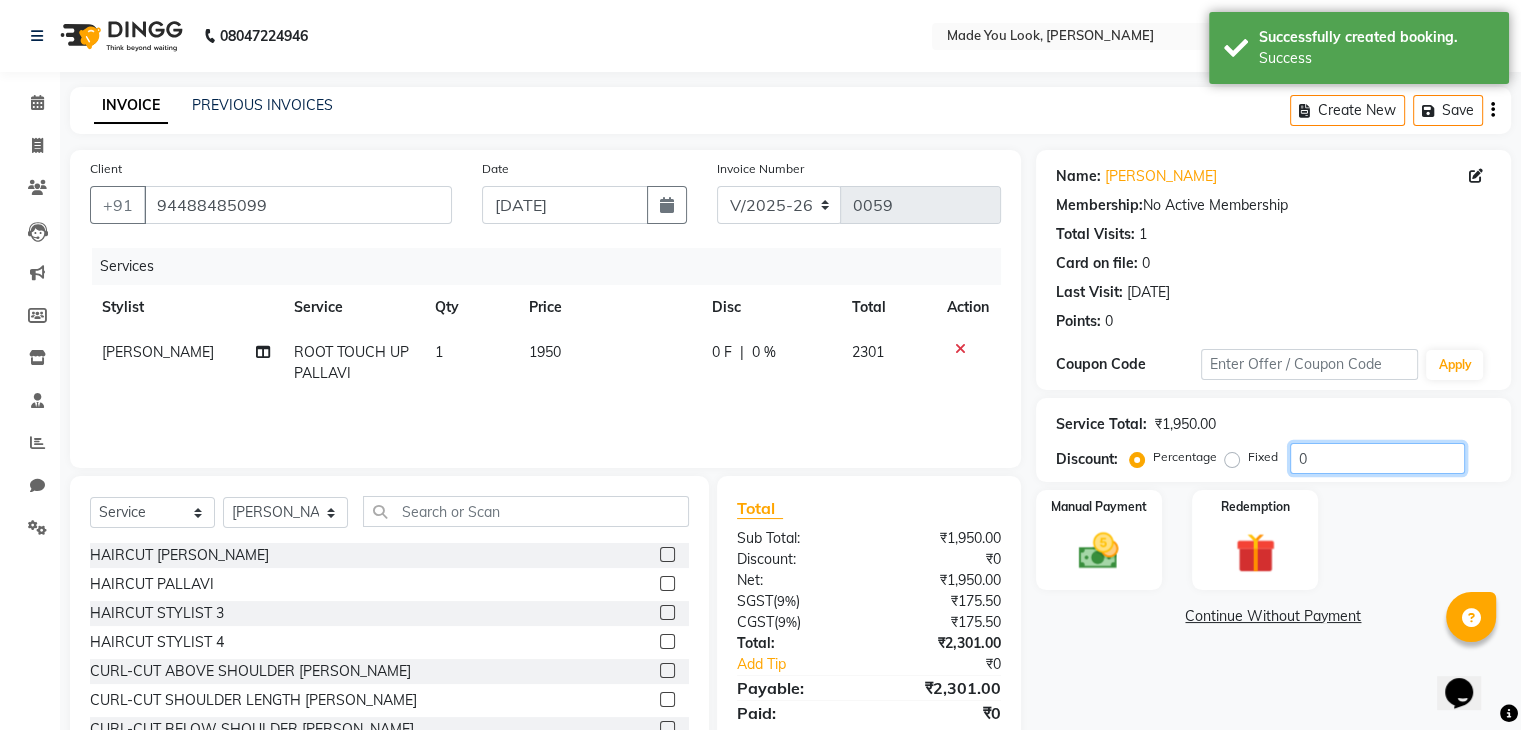 click on "0" 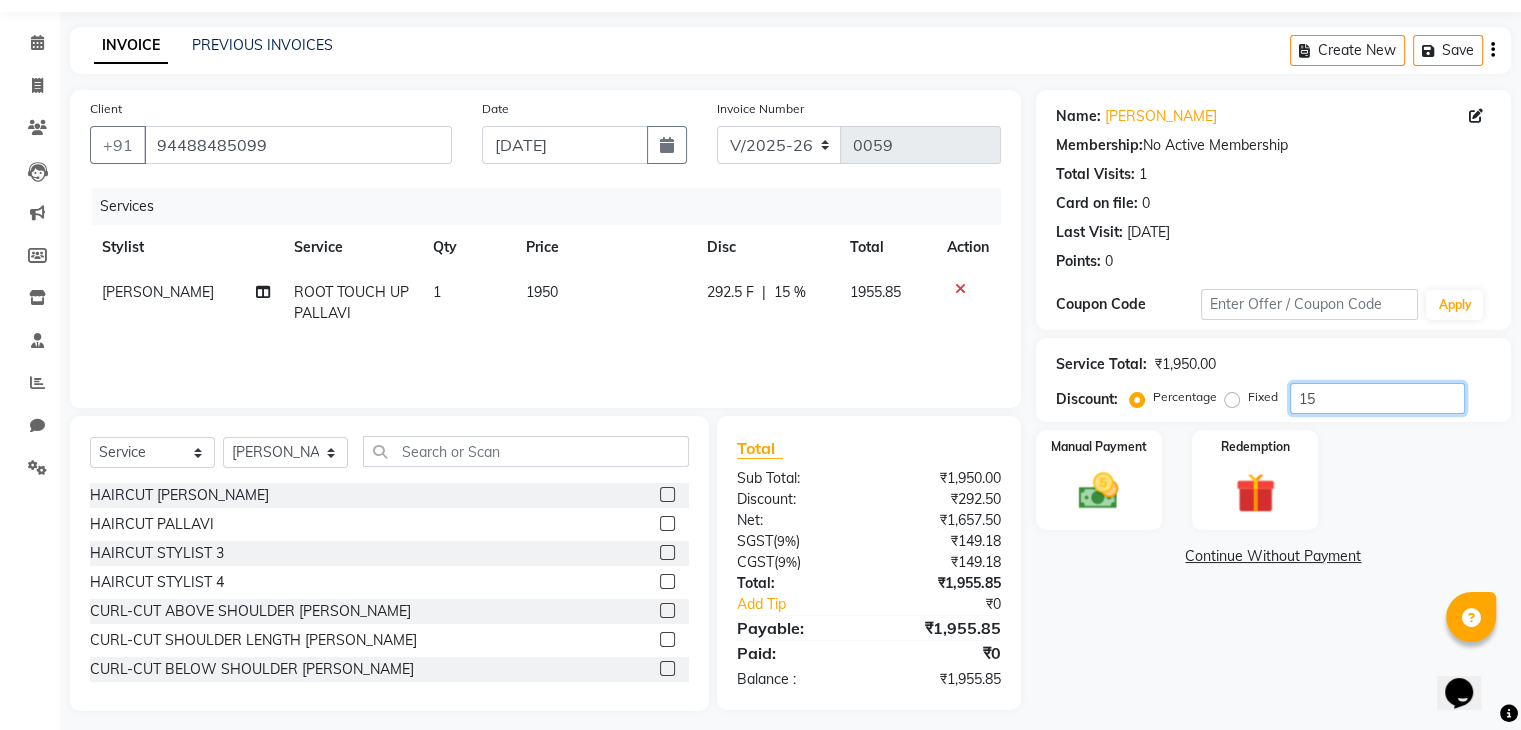 scroll, scrollTop: 72, scrollLeft: 0, axis: vertical 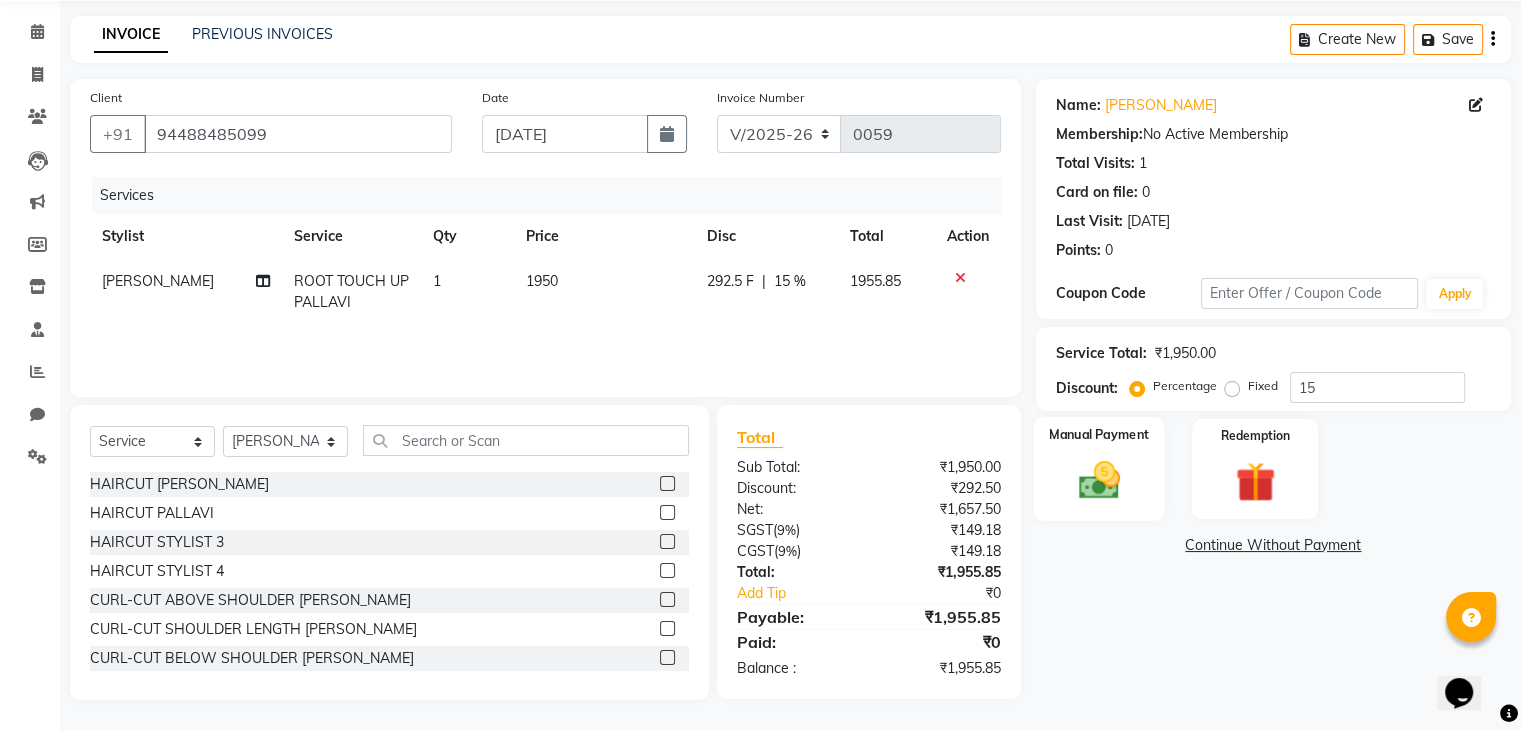 click 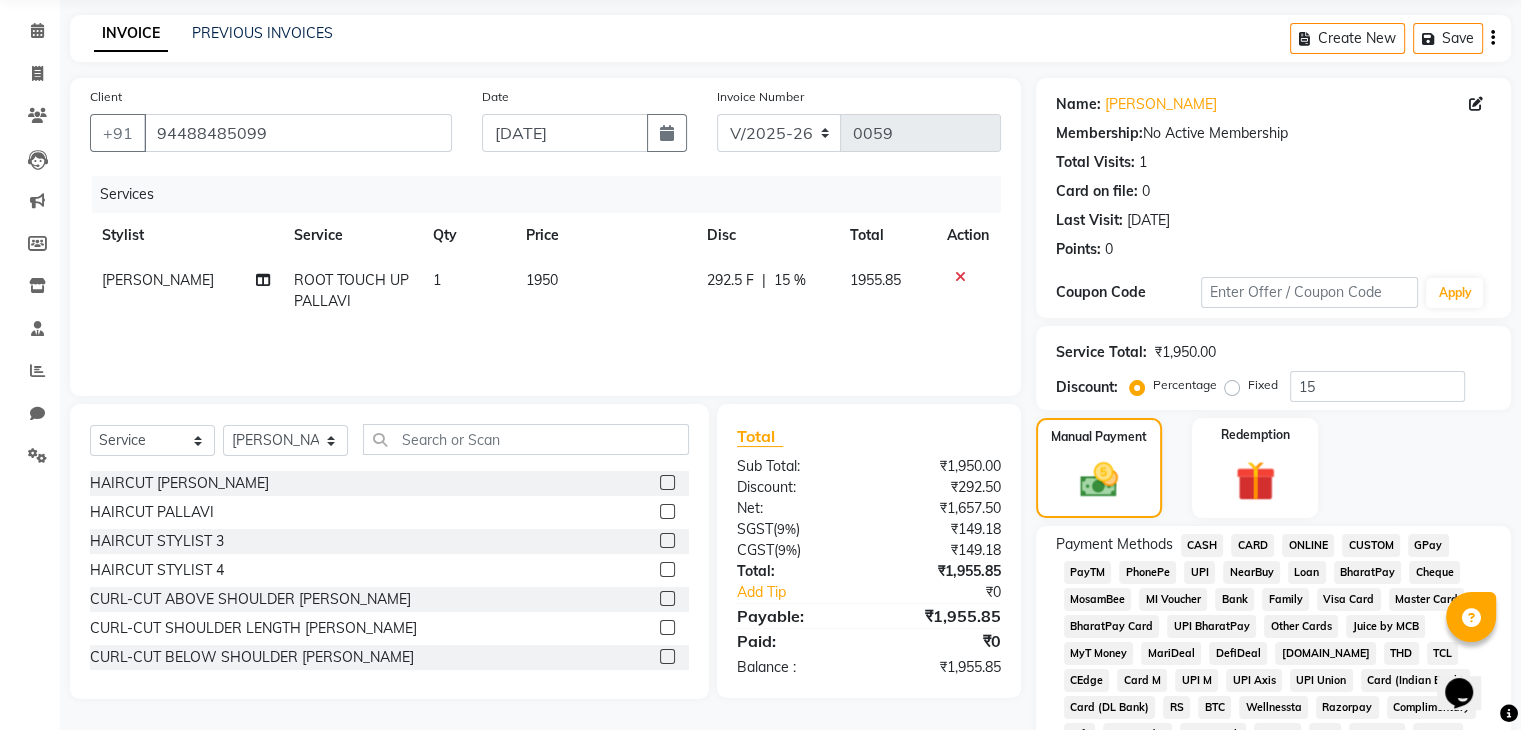 click on "UPI" 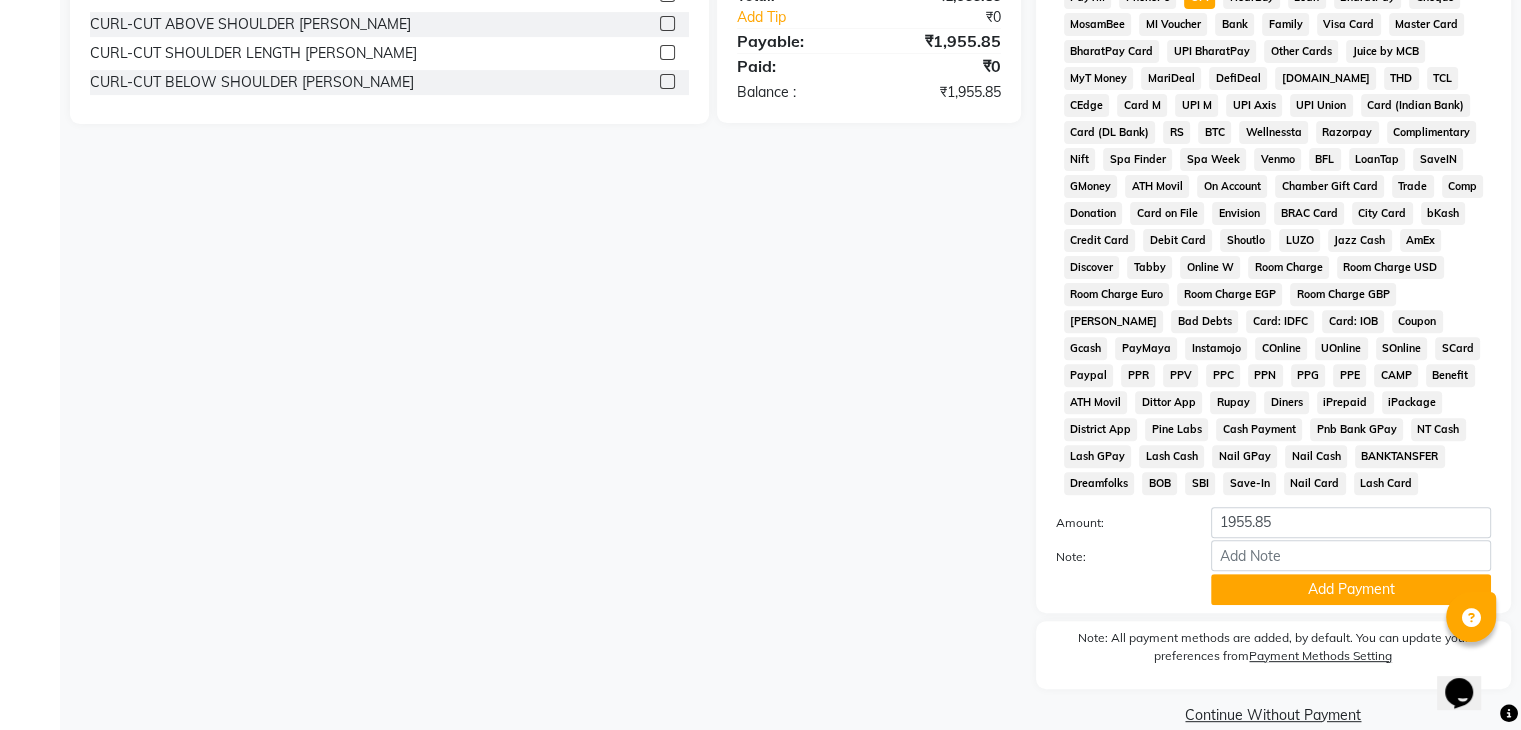 scroll, scrollTop: 693, scrollLeft: 0, axis: vertical 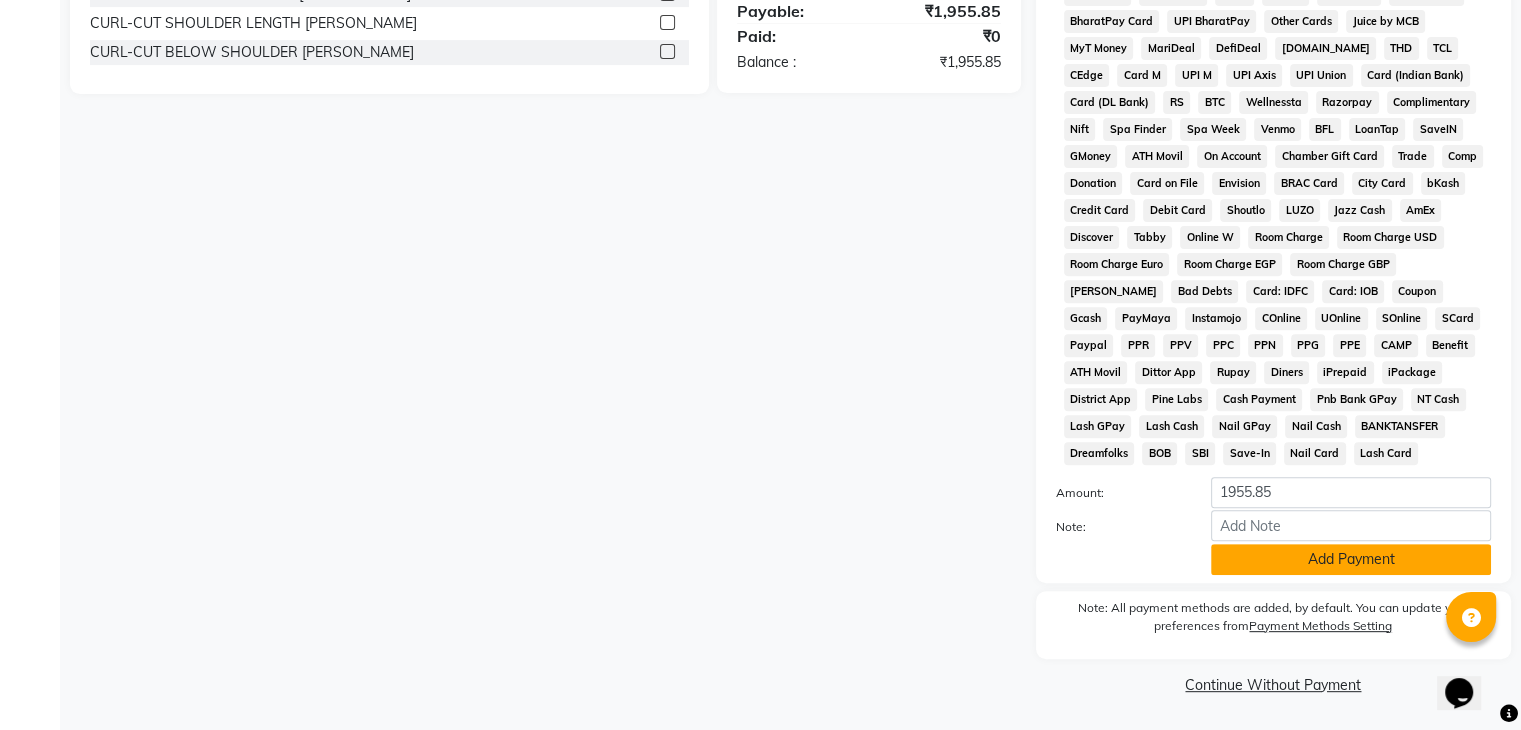 click on "Add Payment" 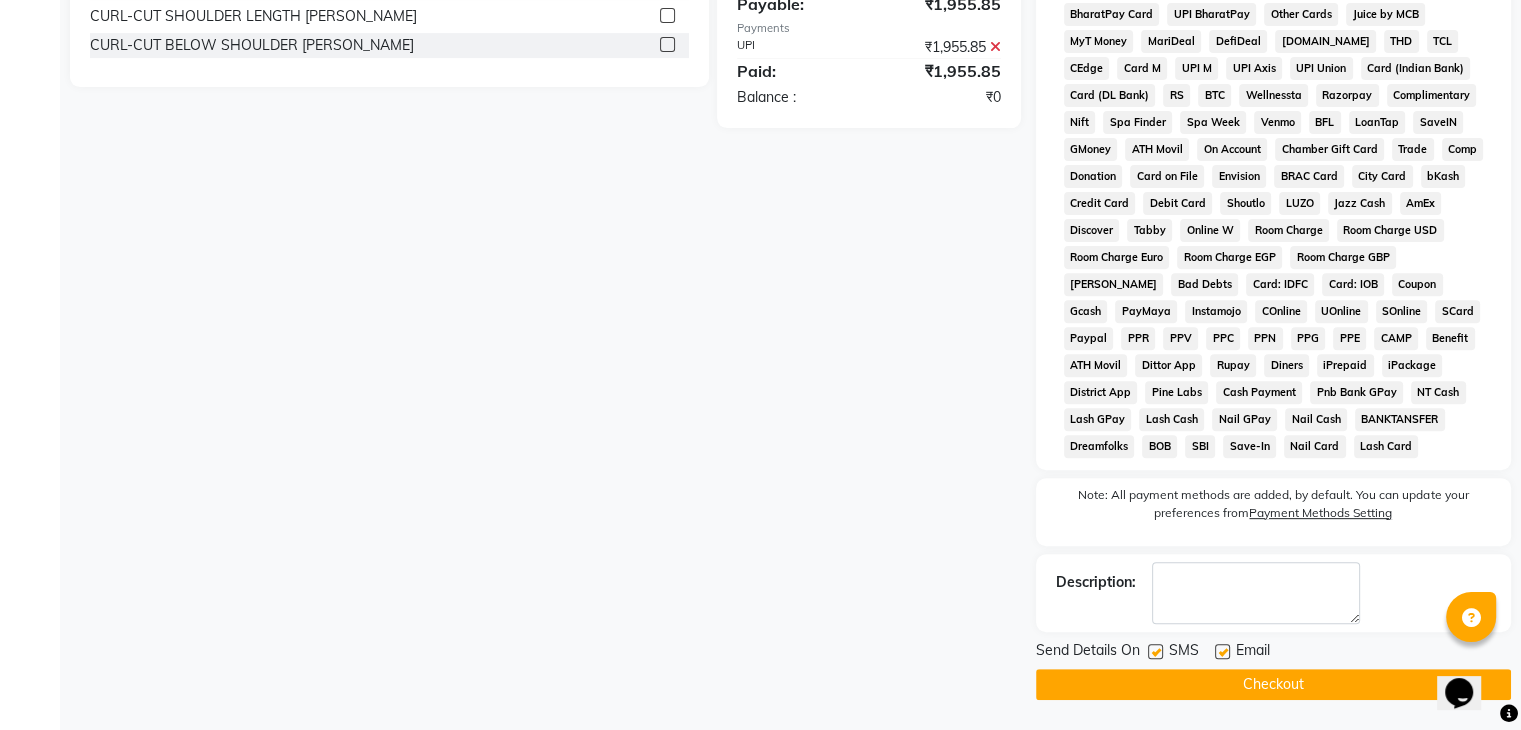click on "Checkout" 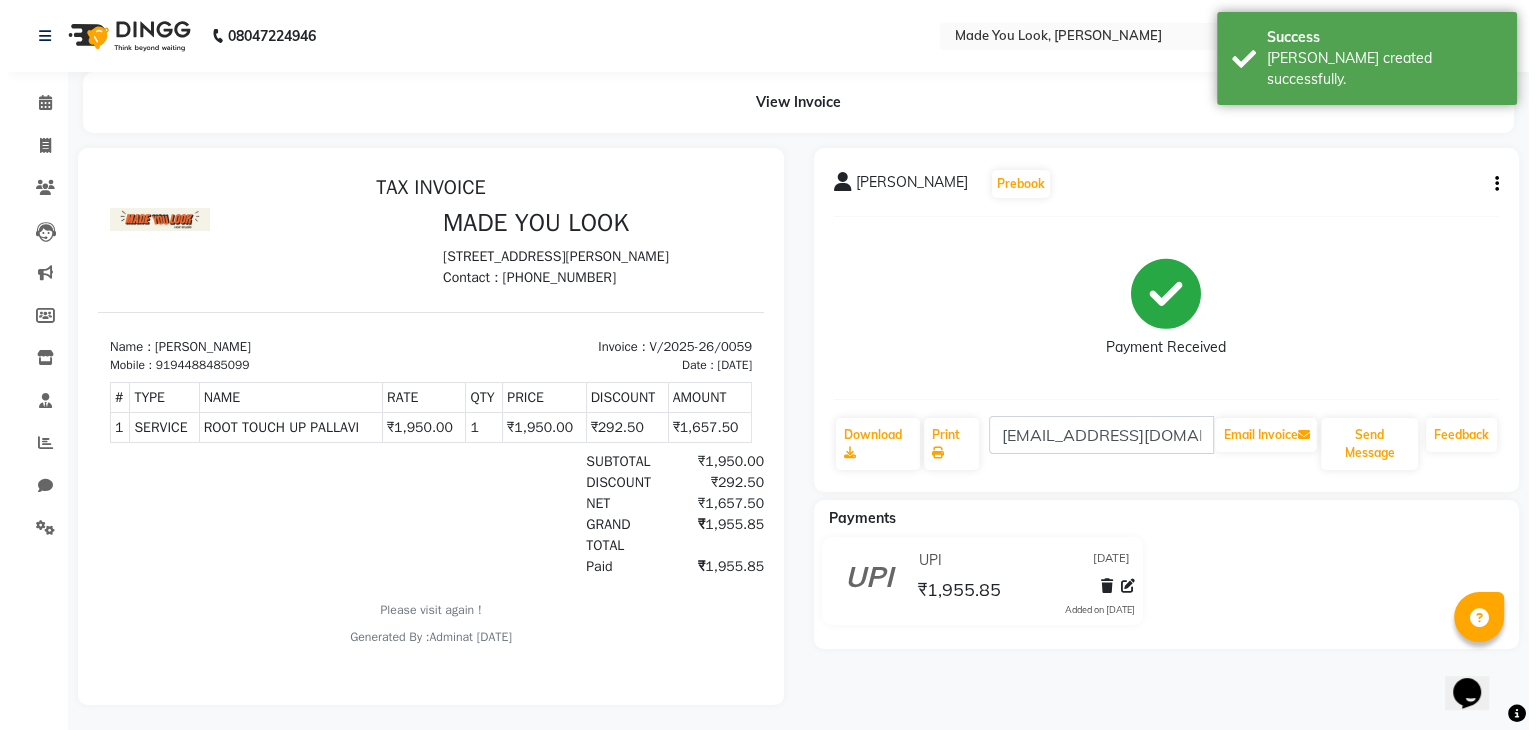 scroll, scrollTop: 0, scrollLeft: 0, axis: both 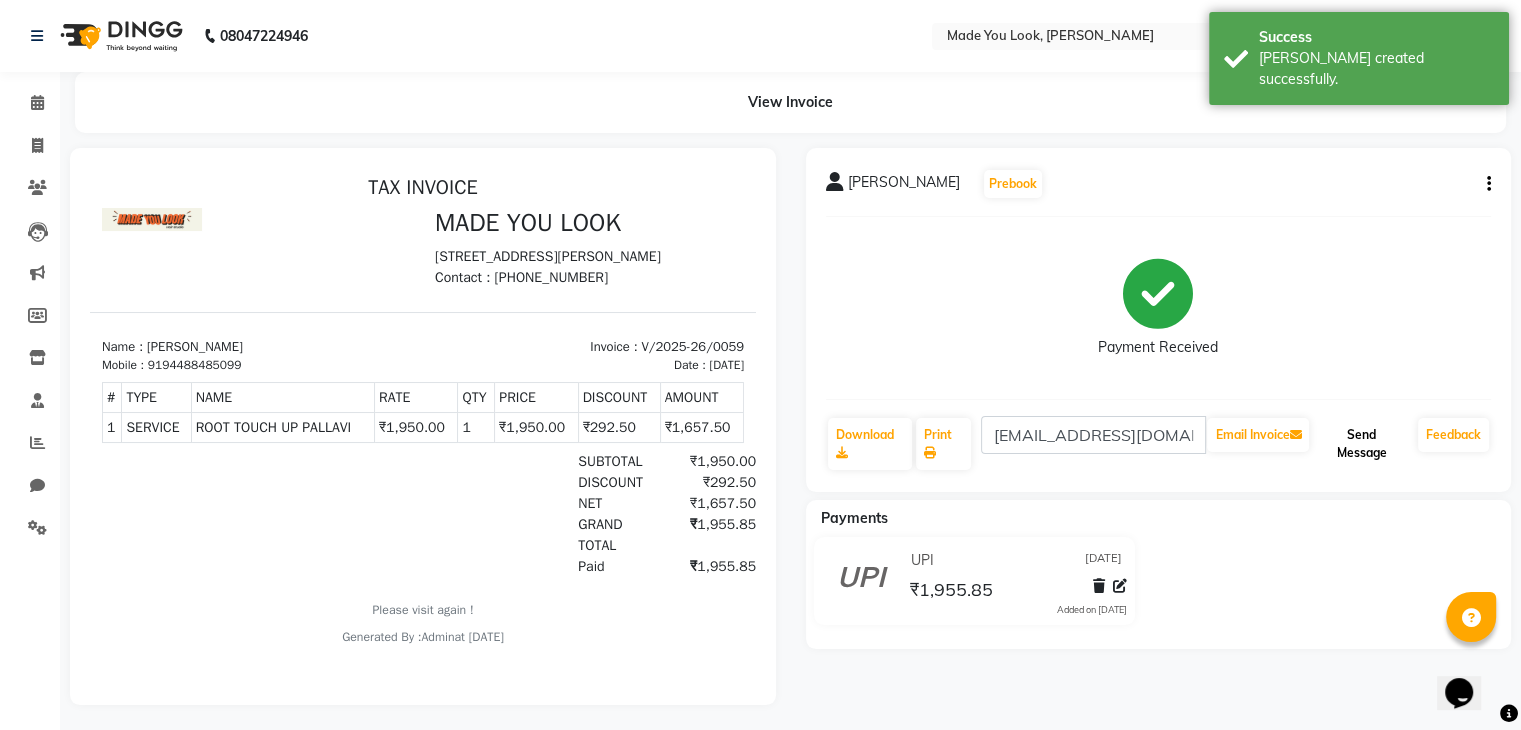 click on "Send Message" 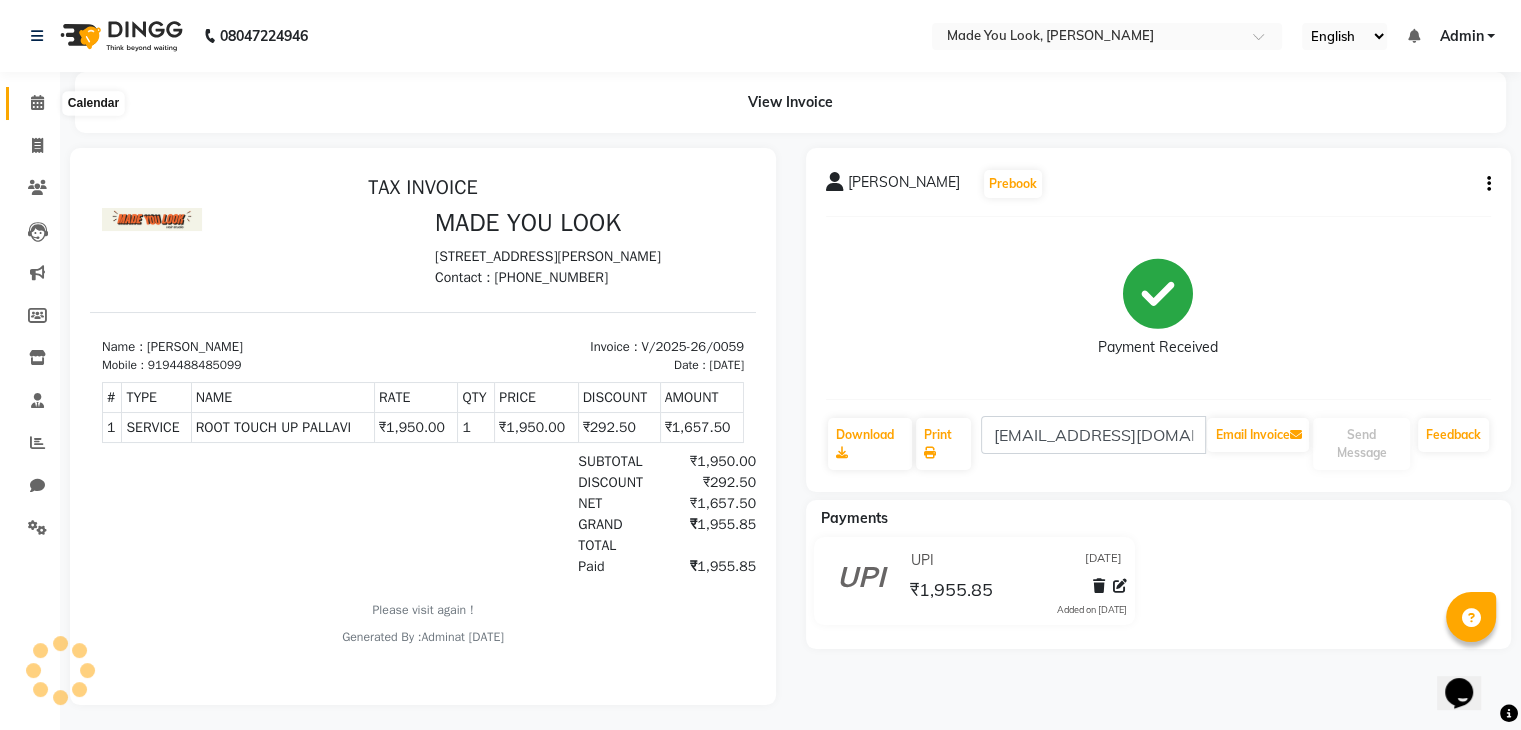 click 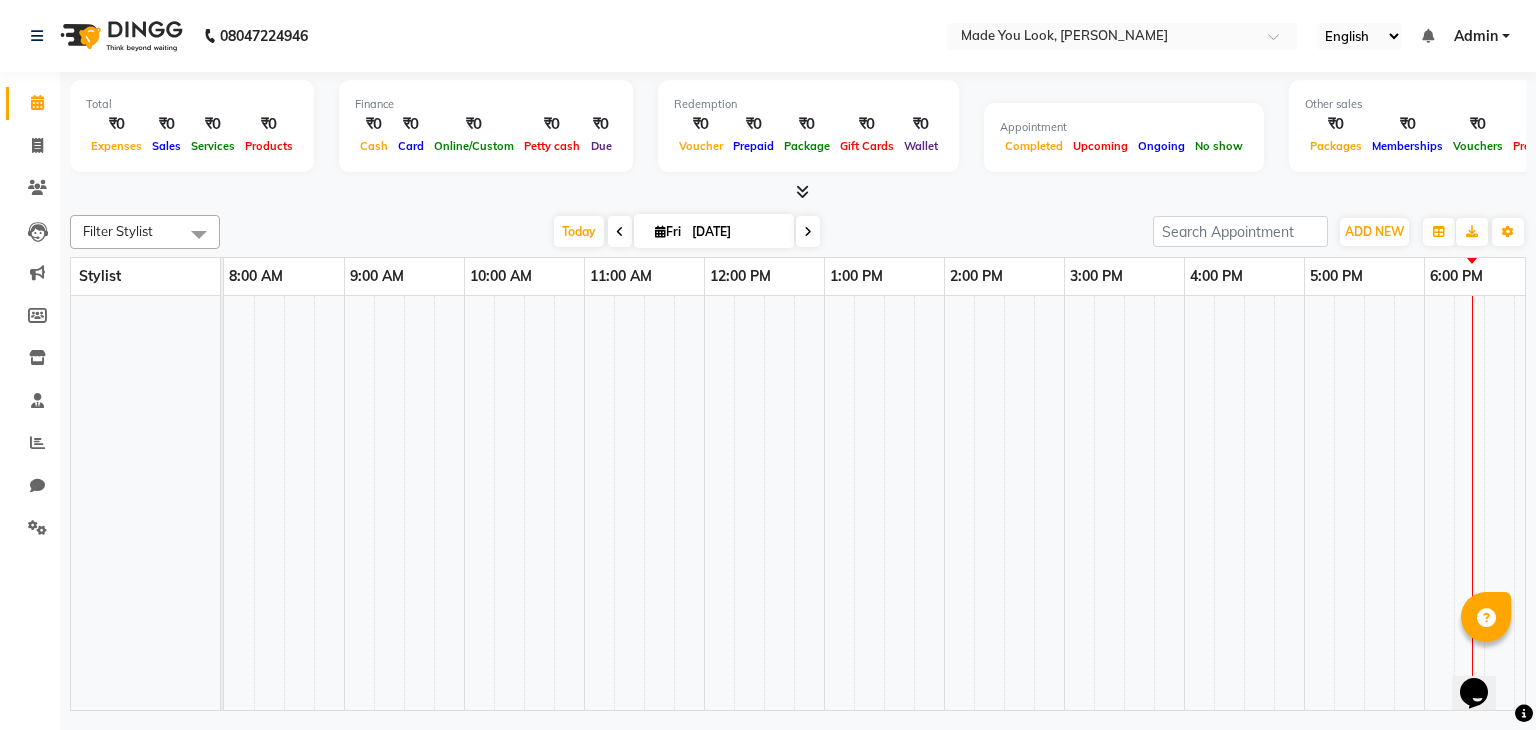 scroll, scrollTop: 0, scrollLeft: 0, axis: both 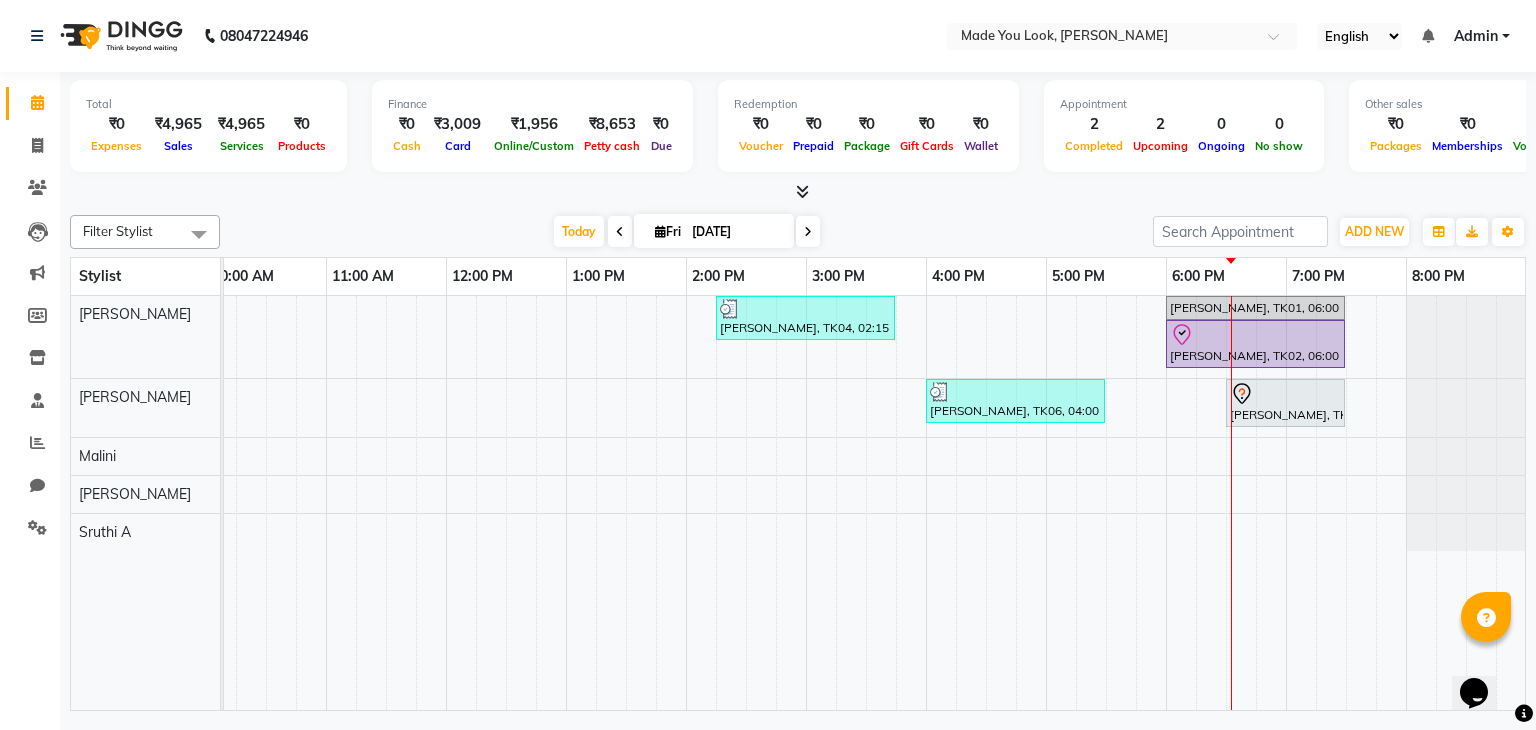 click at bounding box center [808, 231] 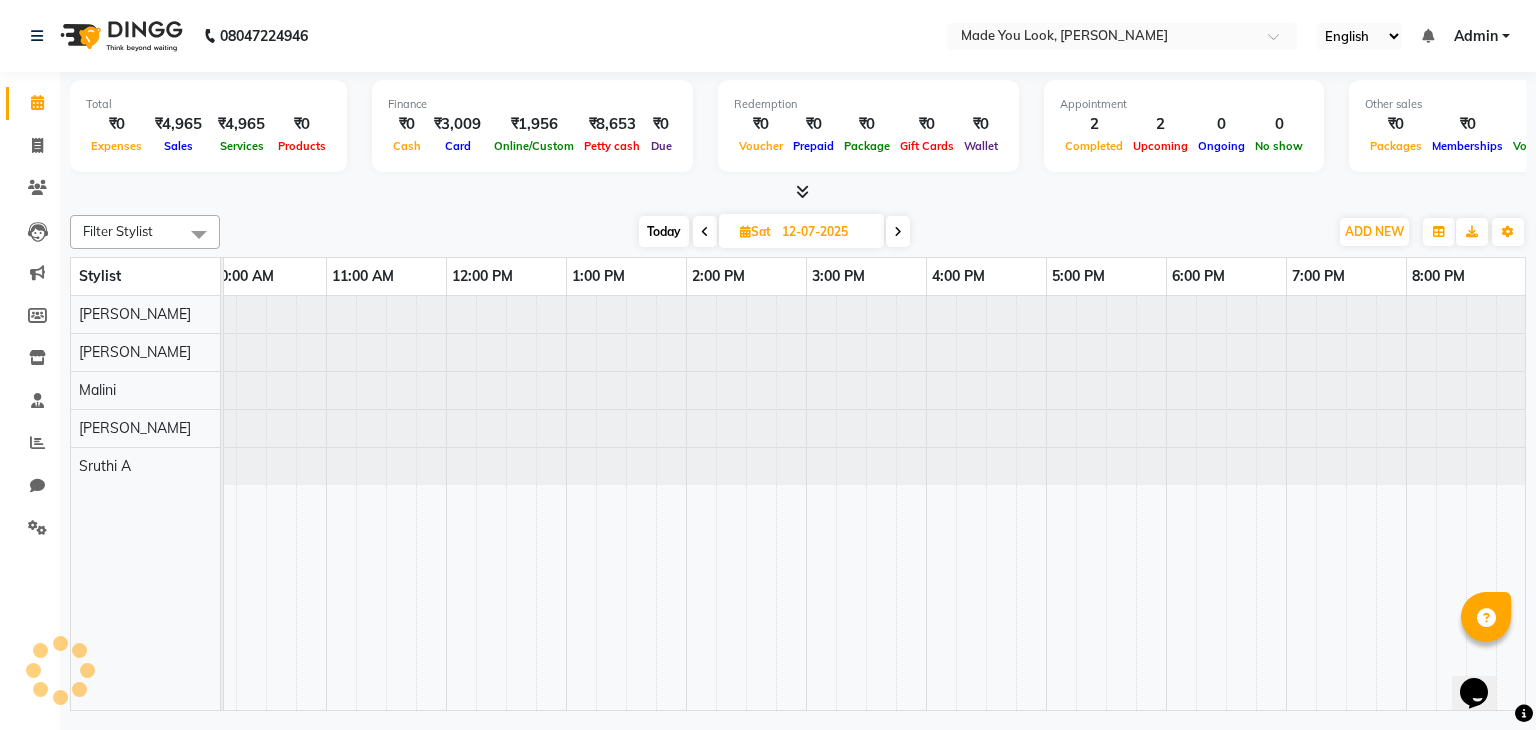 scroll, scrollTop: 0, scrollLeft: 258, axis: horizontal 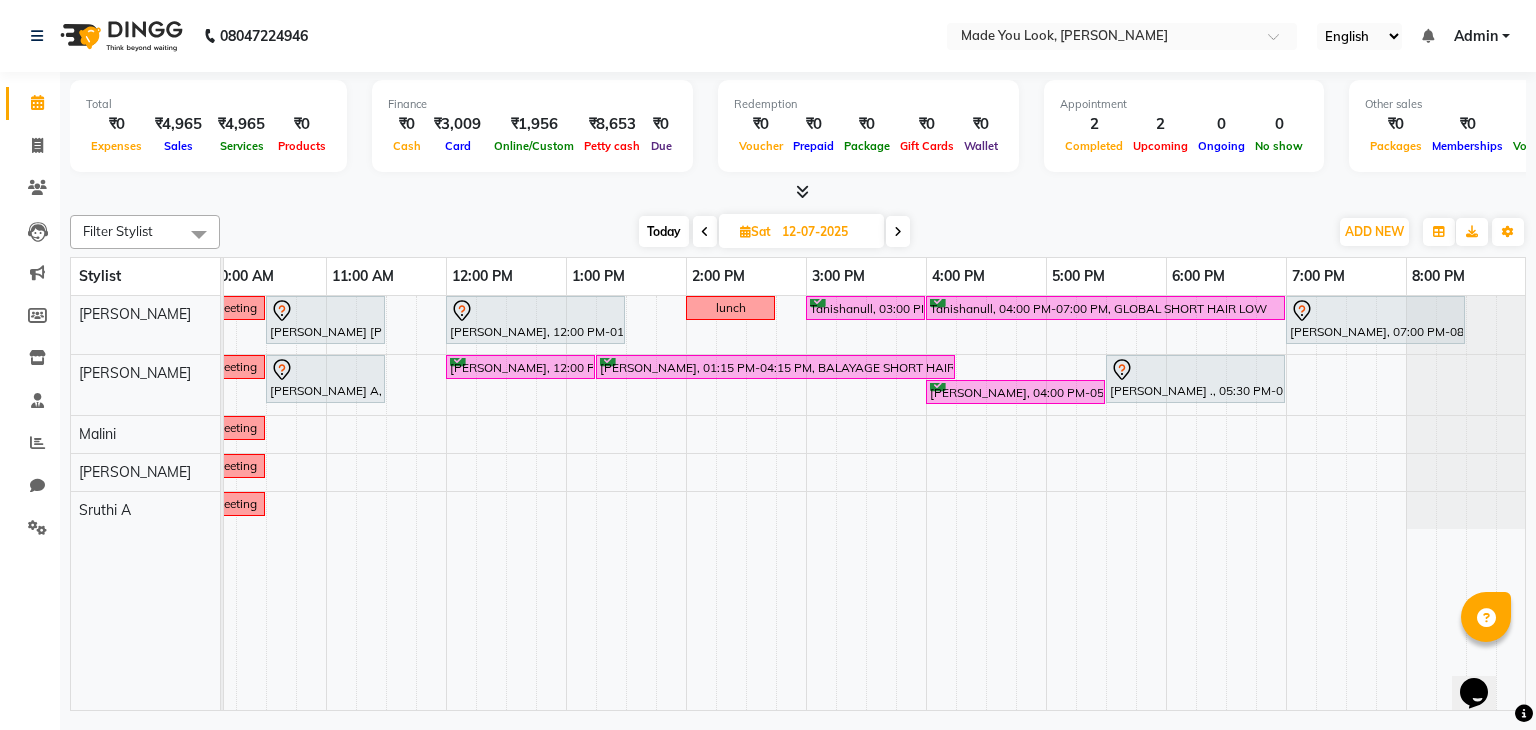 click at bounding box center (705, 232) 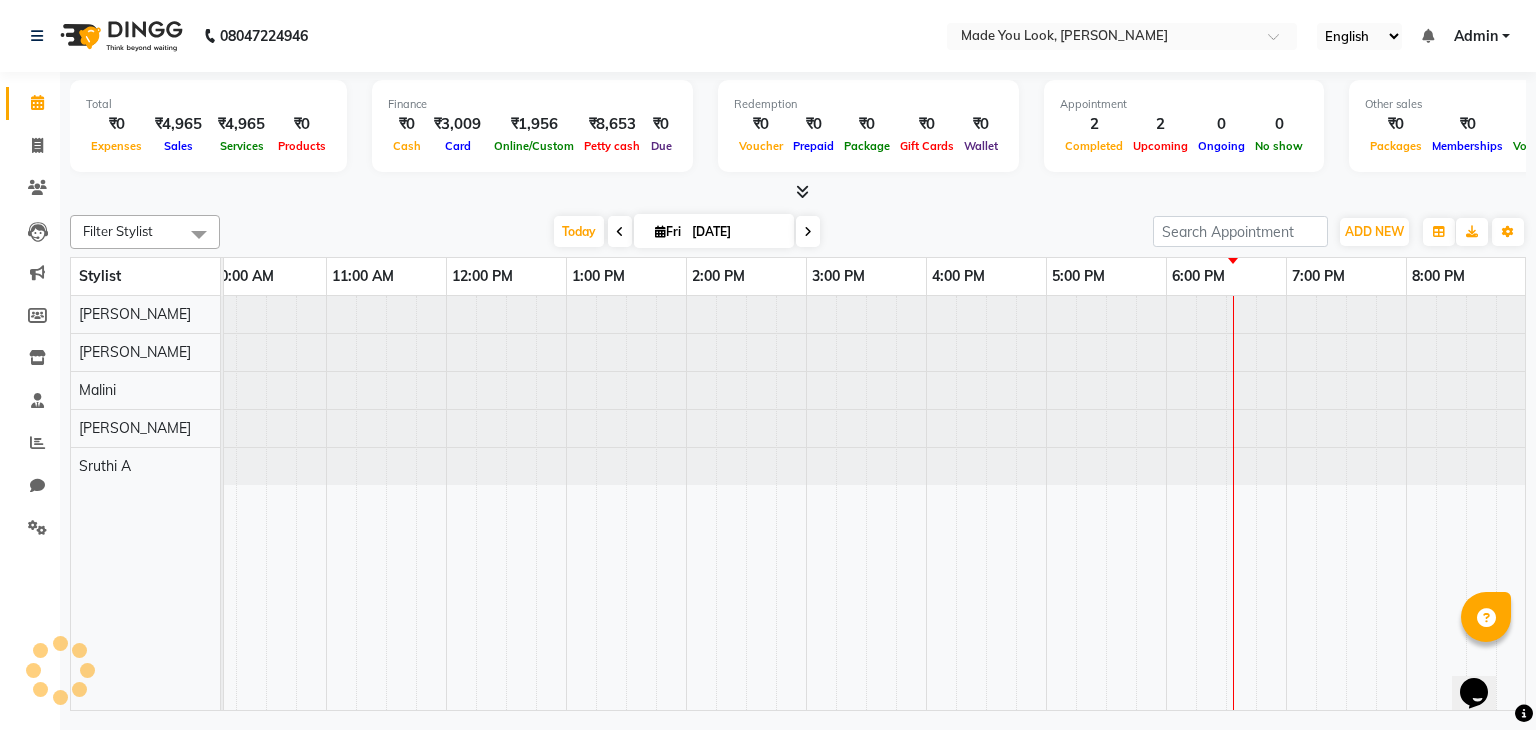 scroll, scrollTop: 0, scrollLeft: 258, axis: horizontal 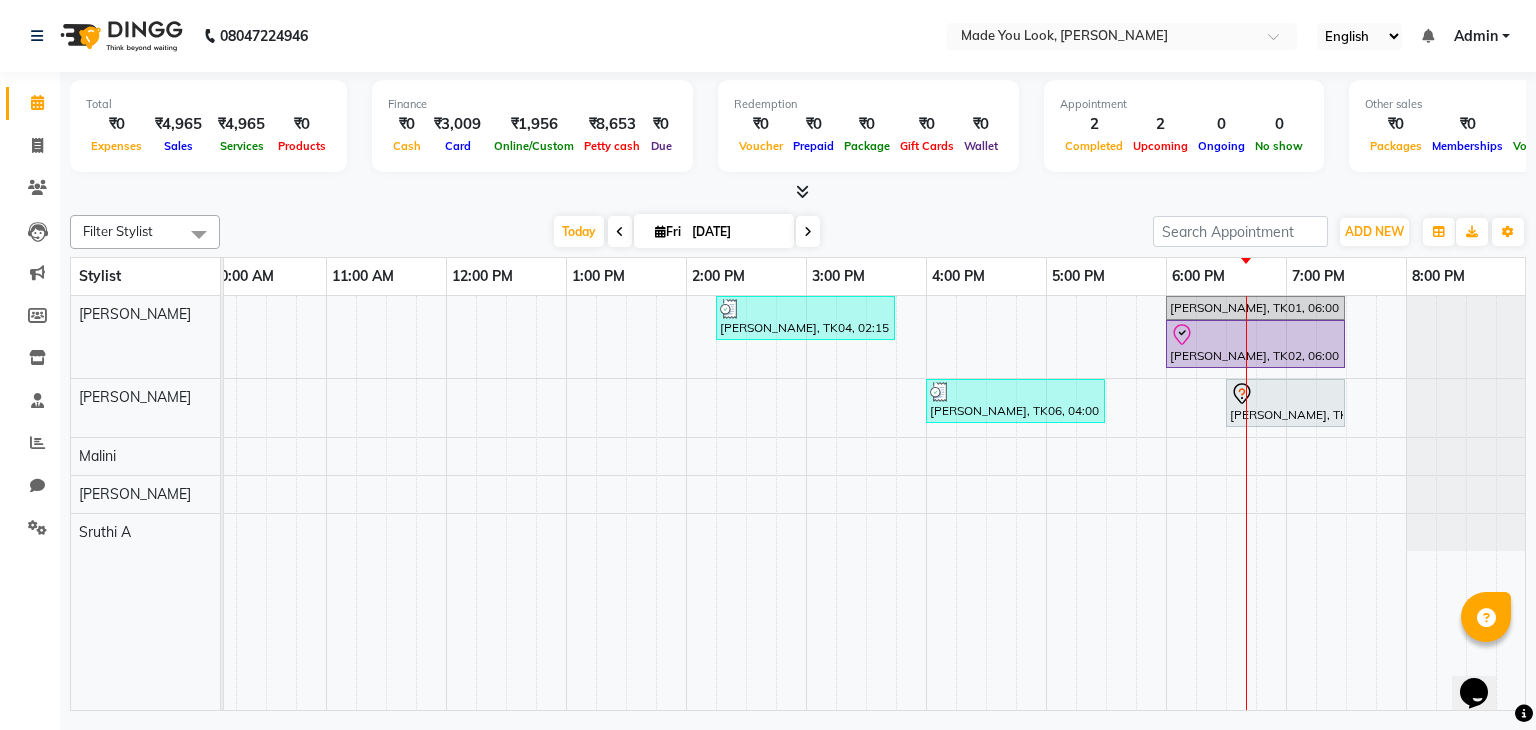 click at bounding box center [808, 231] 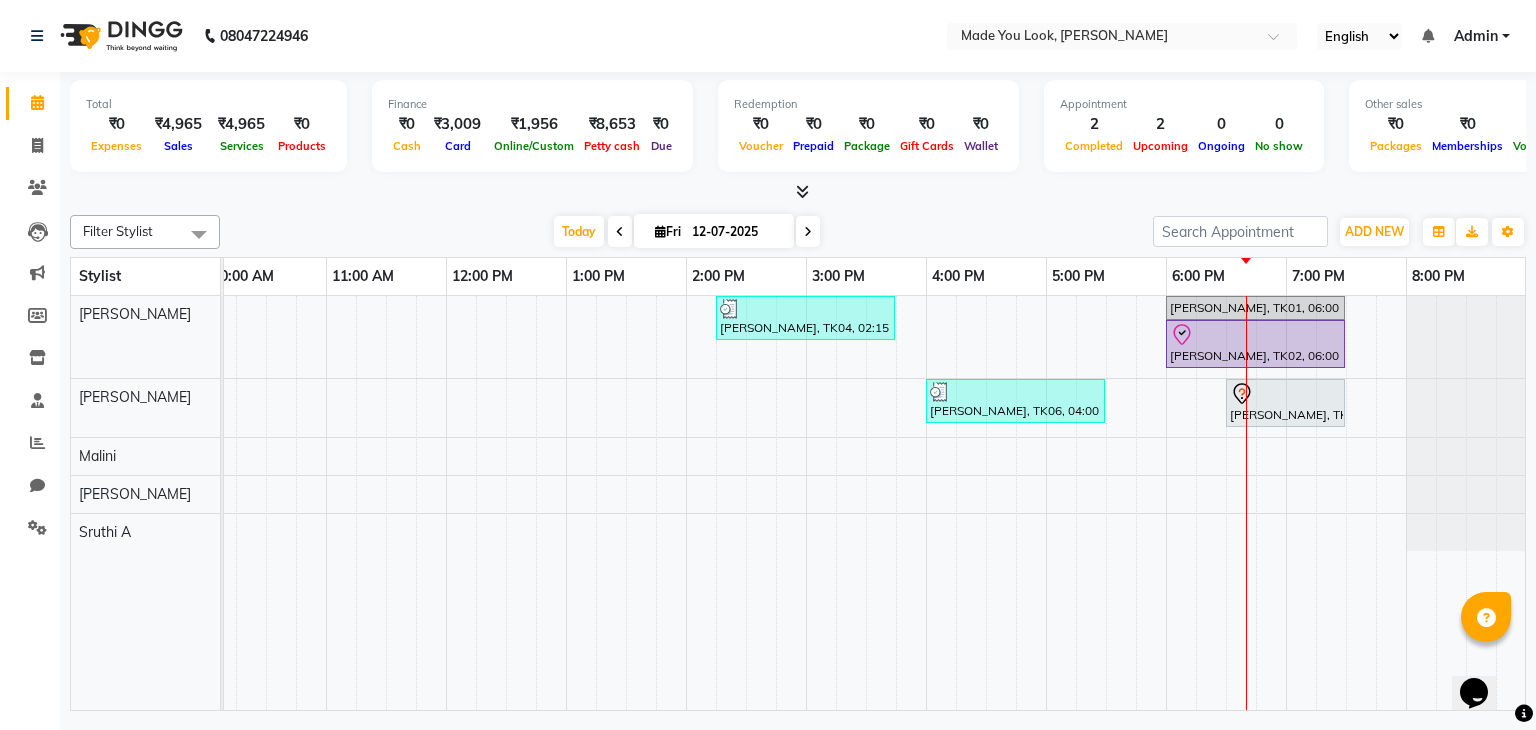 scroll, scrollTop: 0, scrollLeft: 0, axis: both 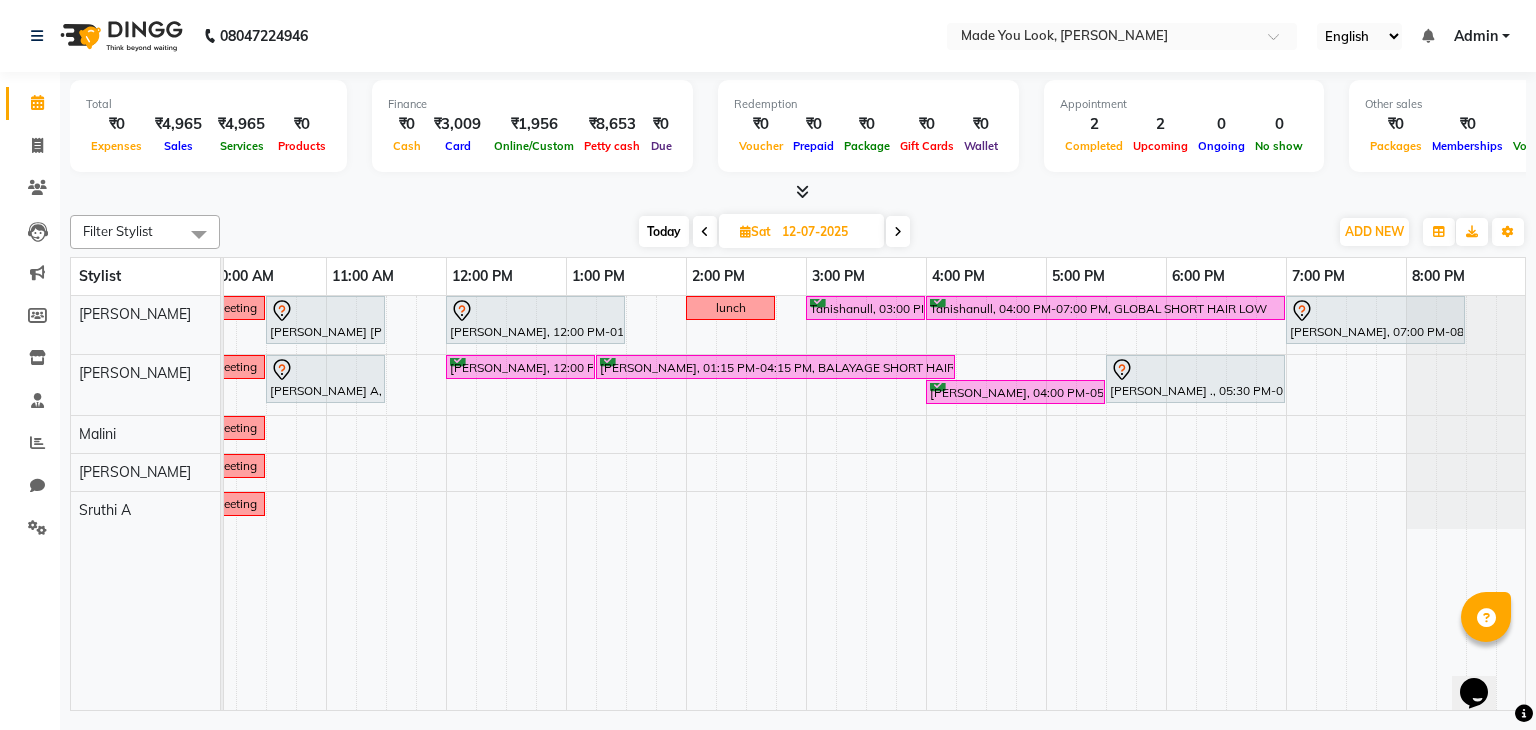 click at bounding box center (898, 232) 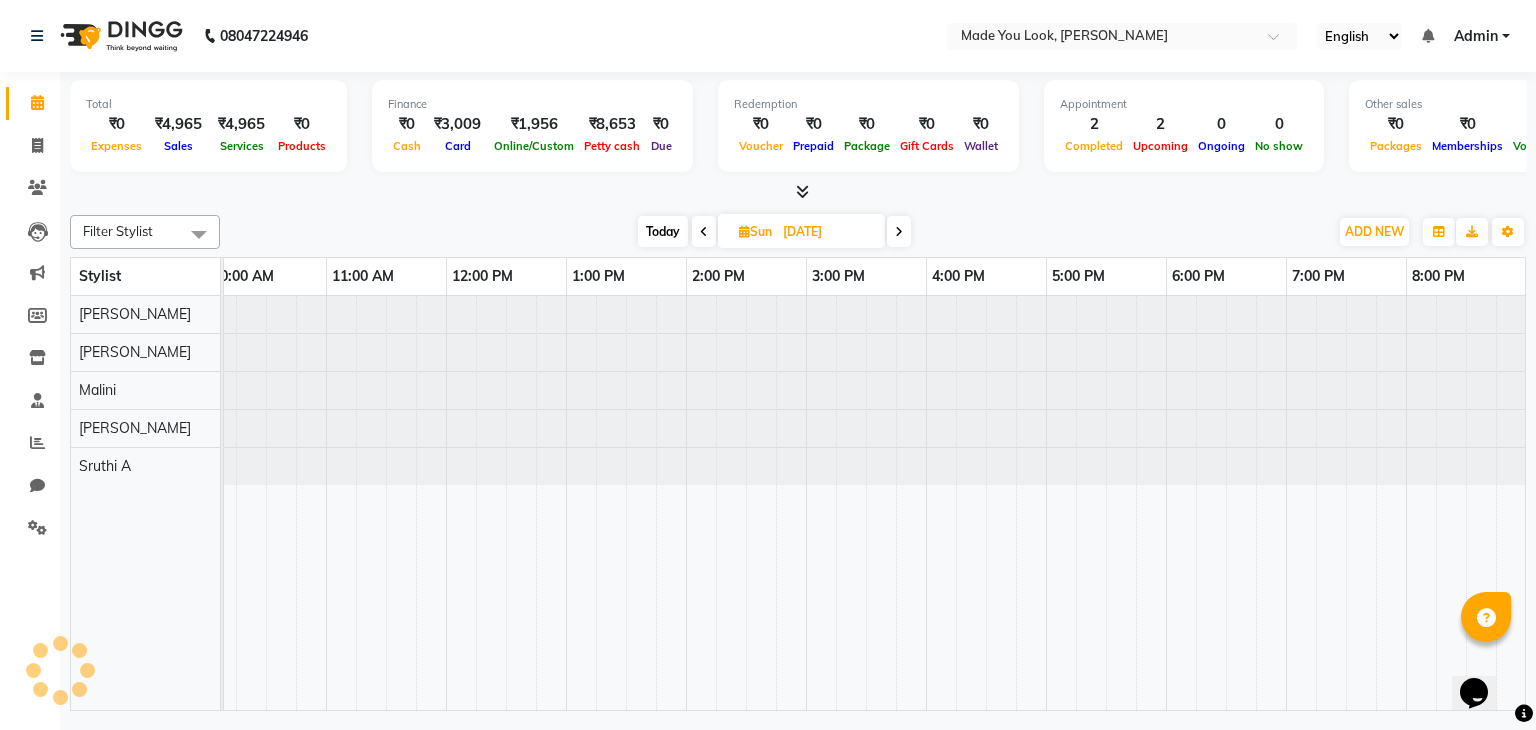scroll, scrollTop: 0, scrollLeft: 0, axis: both 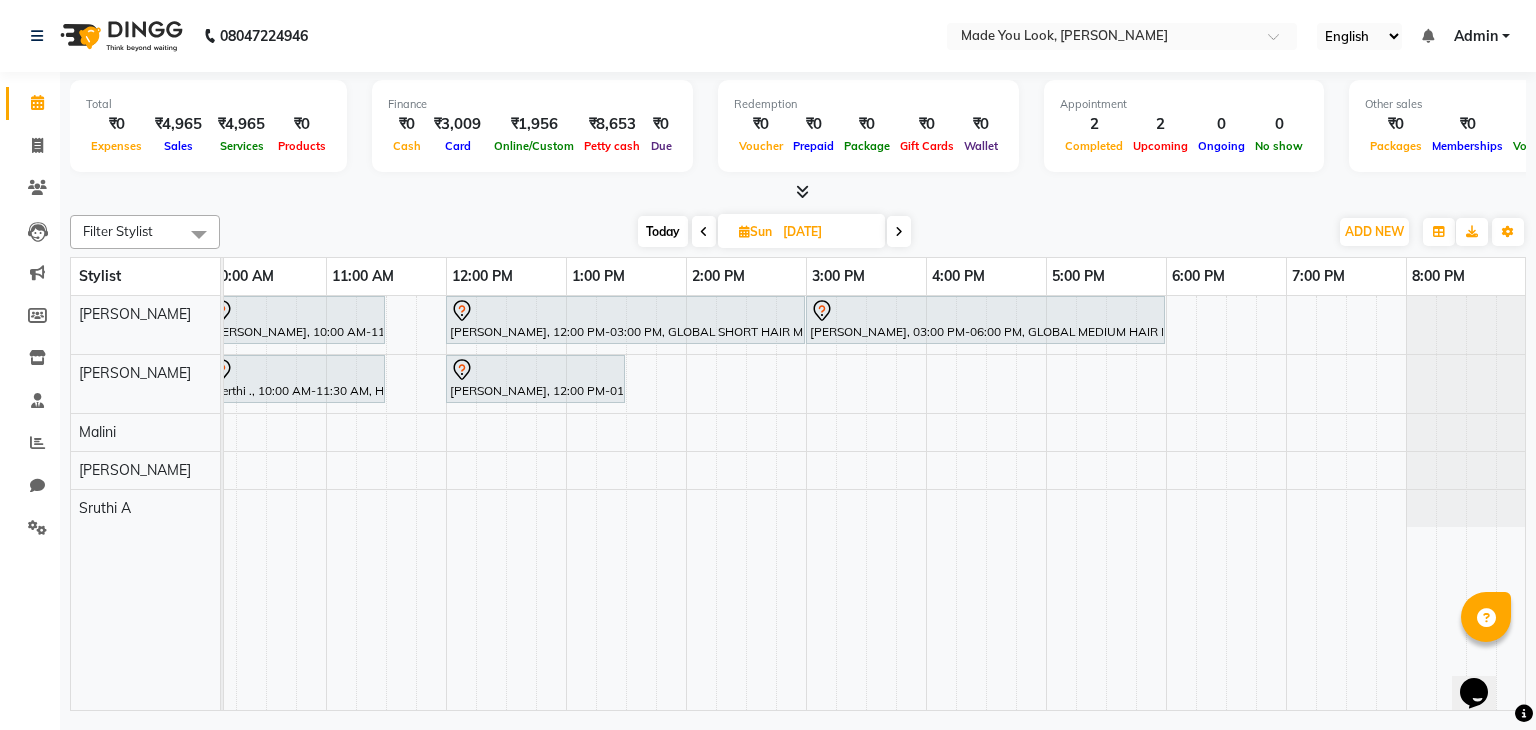 click on "Today" at bounding box center (663, 231) 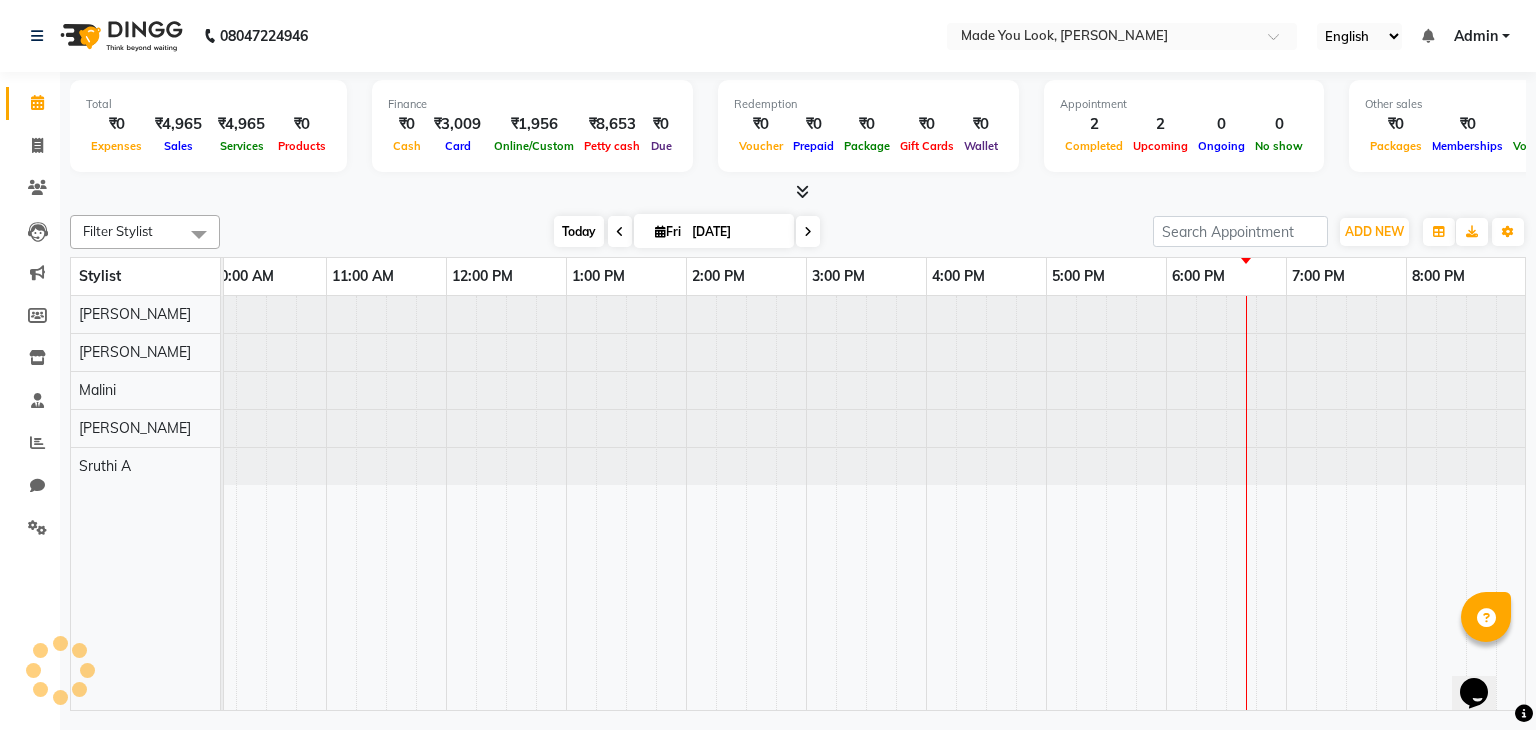 scroll, scrollTop: 0, scrollLeft: 0, axis: both 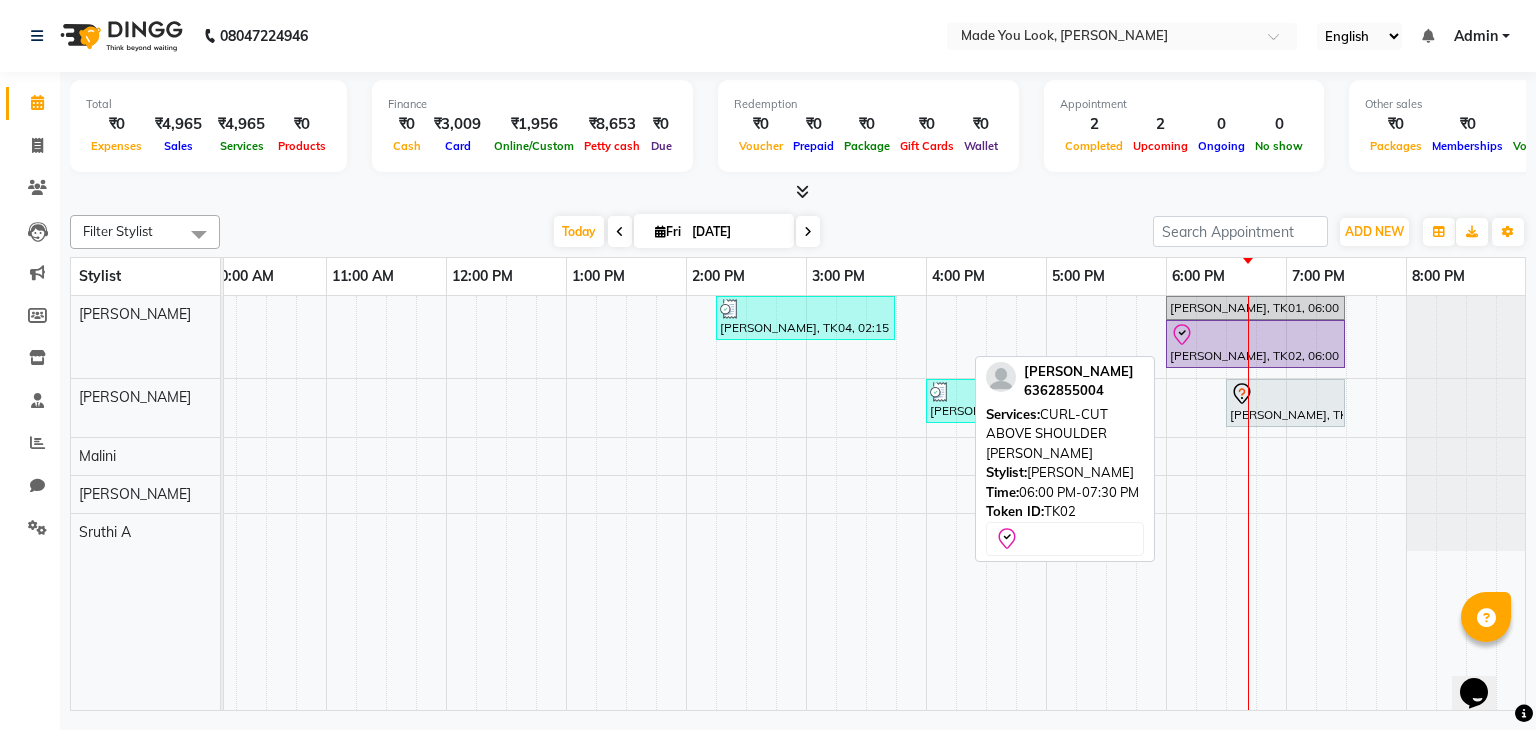 click on "[PERSON_NAME], TK02, 06:00 PM-07:30 PM, CURL-CUT ABOVE SHOULDER [PERSON_NAME]" at bounding box center [1255, 344] 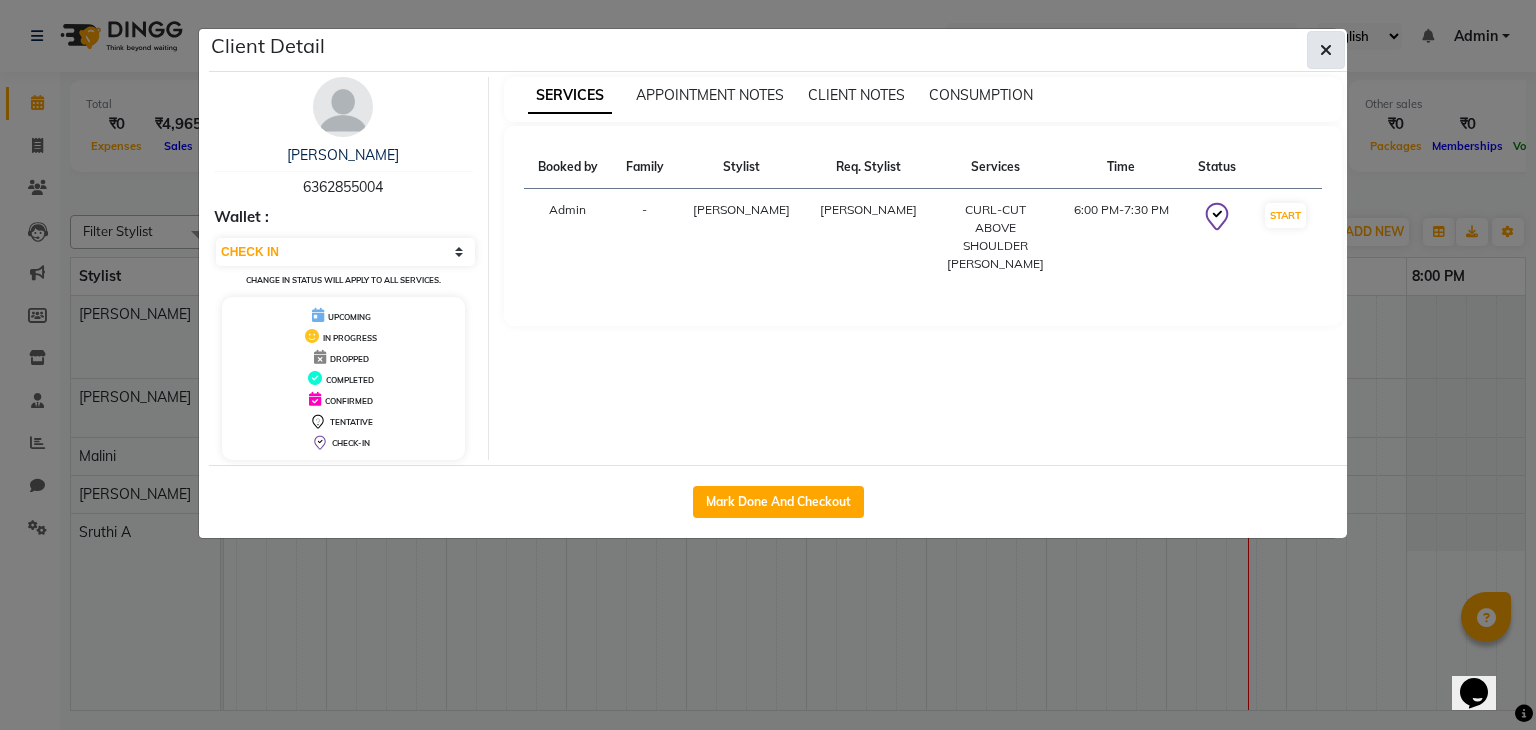 click 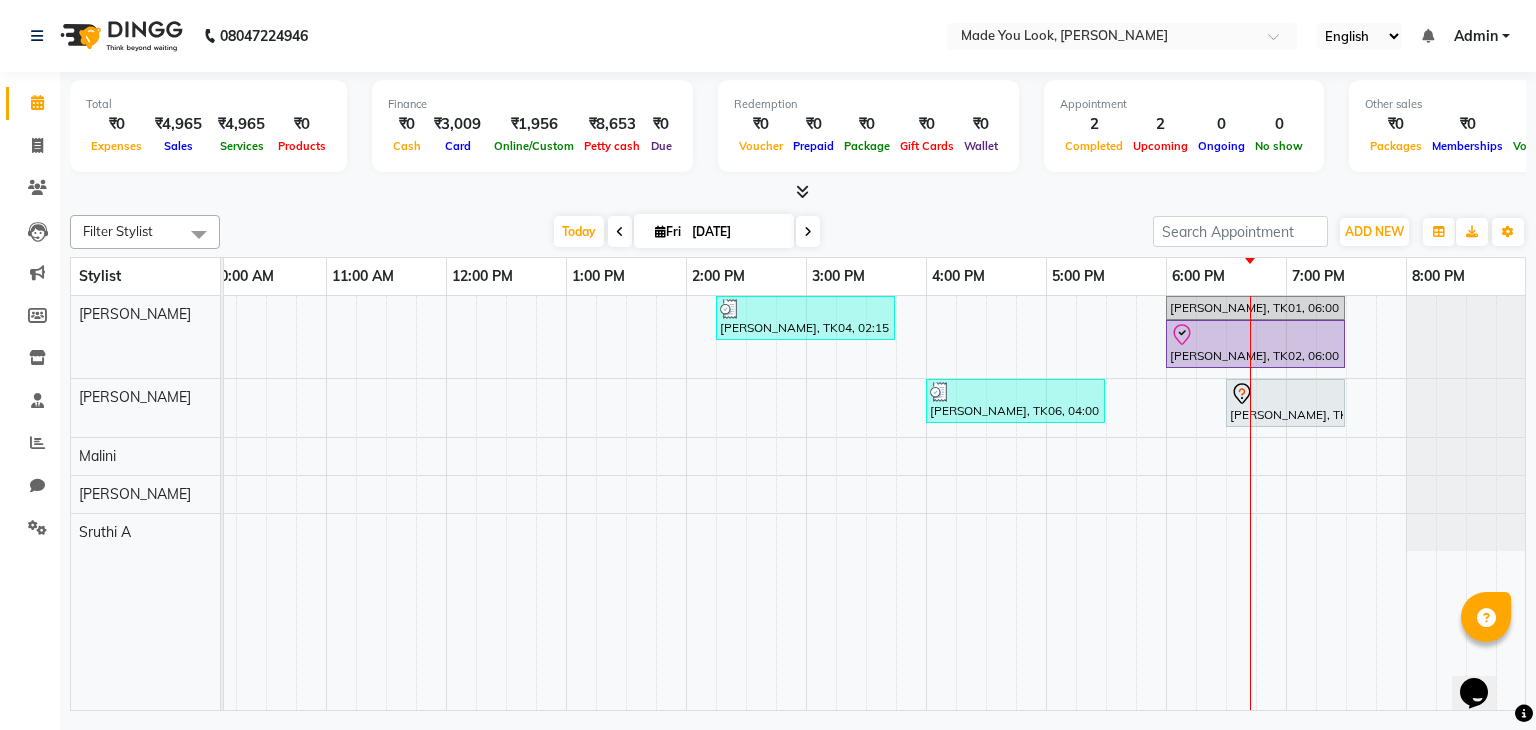 click on "Fri" at bounding box center (668, 231) 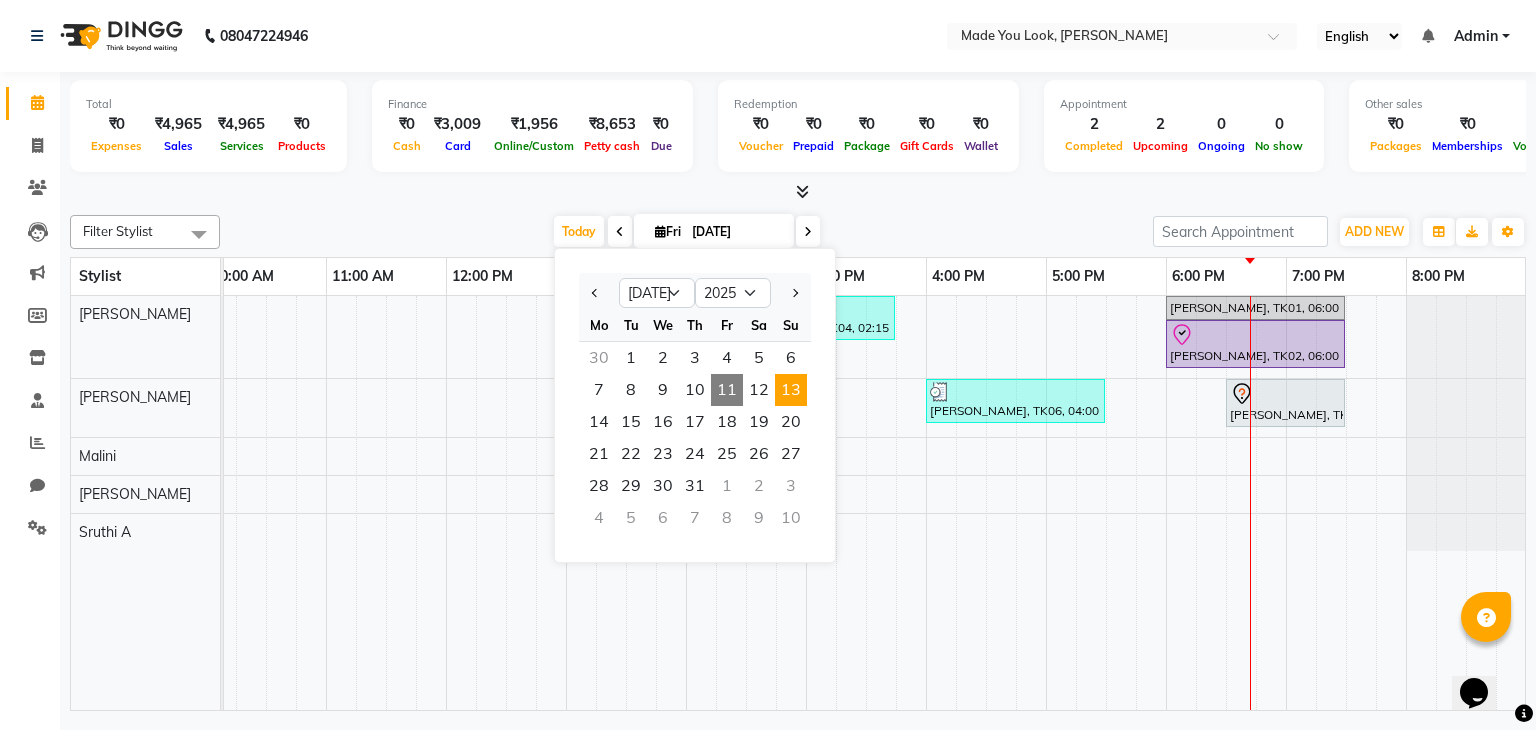 click on "13" at bounding box center [791, 390] 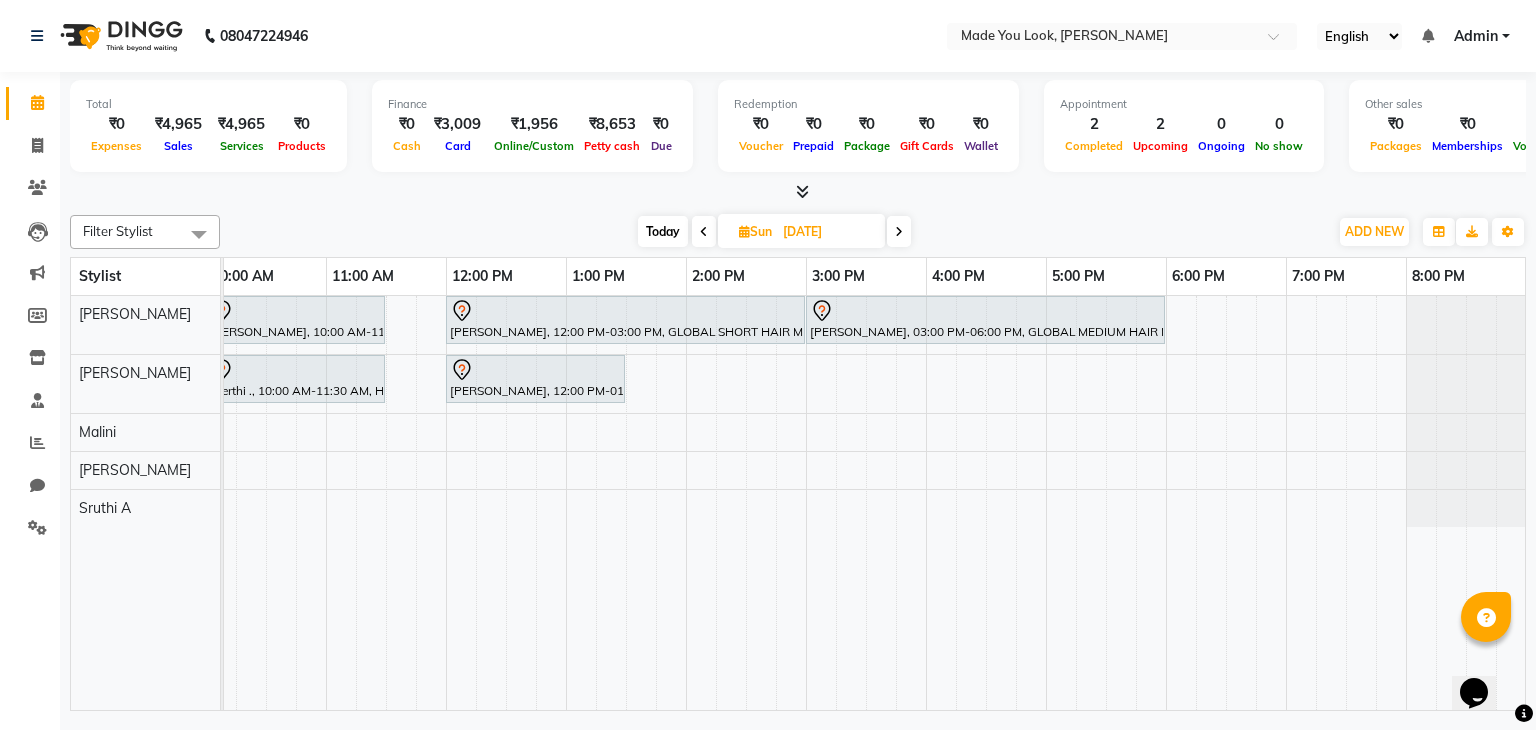 scroll, scrollTop: 0, scrollLeft: 141, axis: horizontal 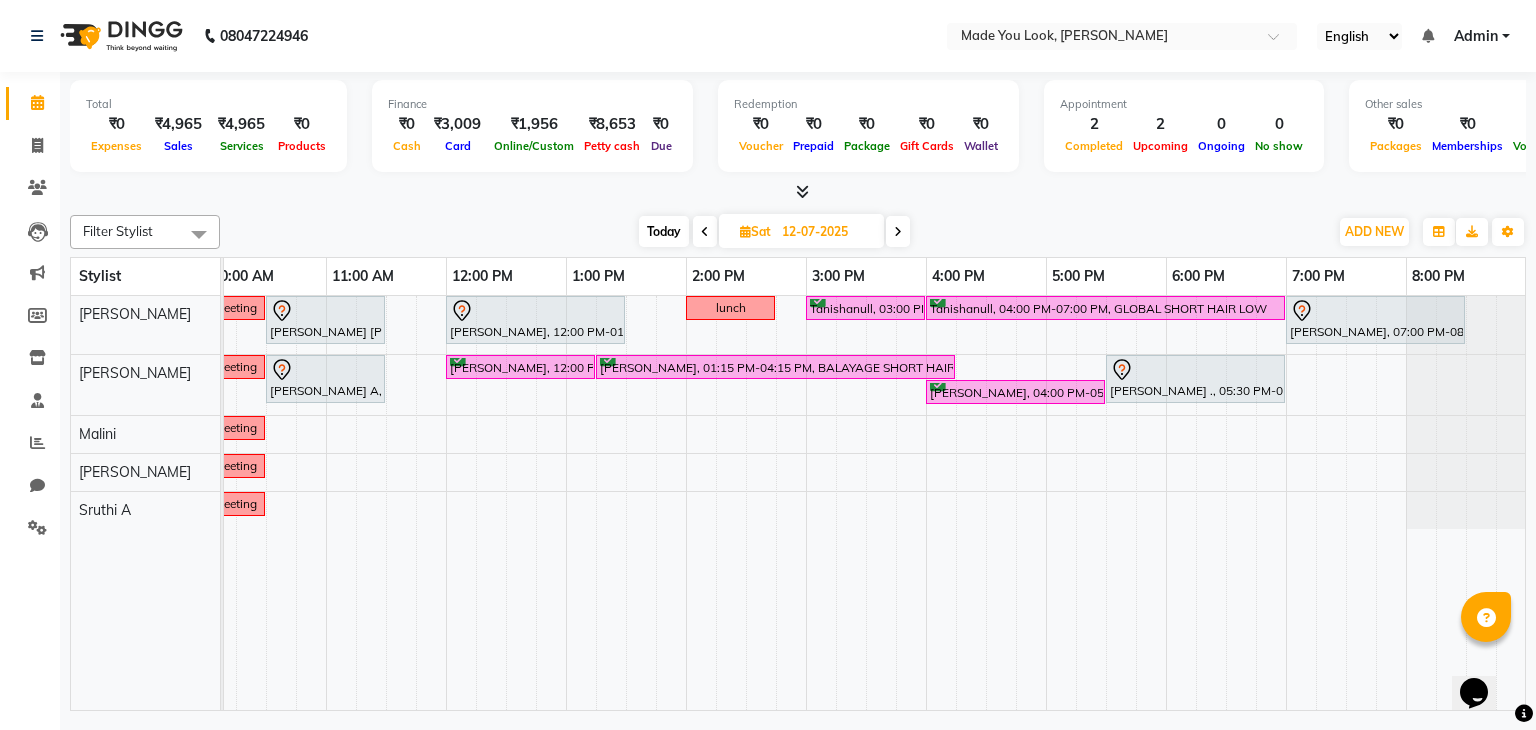 drag, startPoint x: 1366, startPoint y: 343, endPoint x: 1535, endPoint y: 589, distance: 298.4577 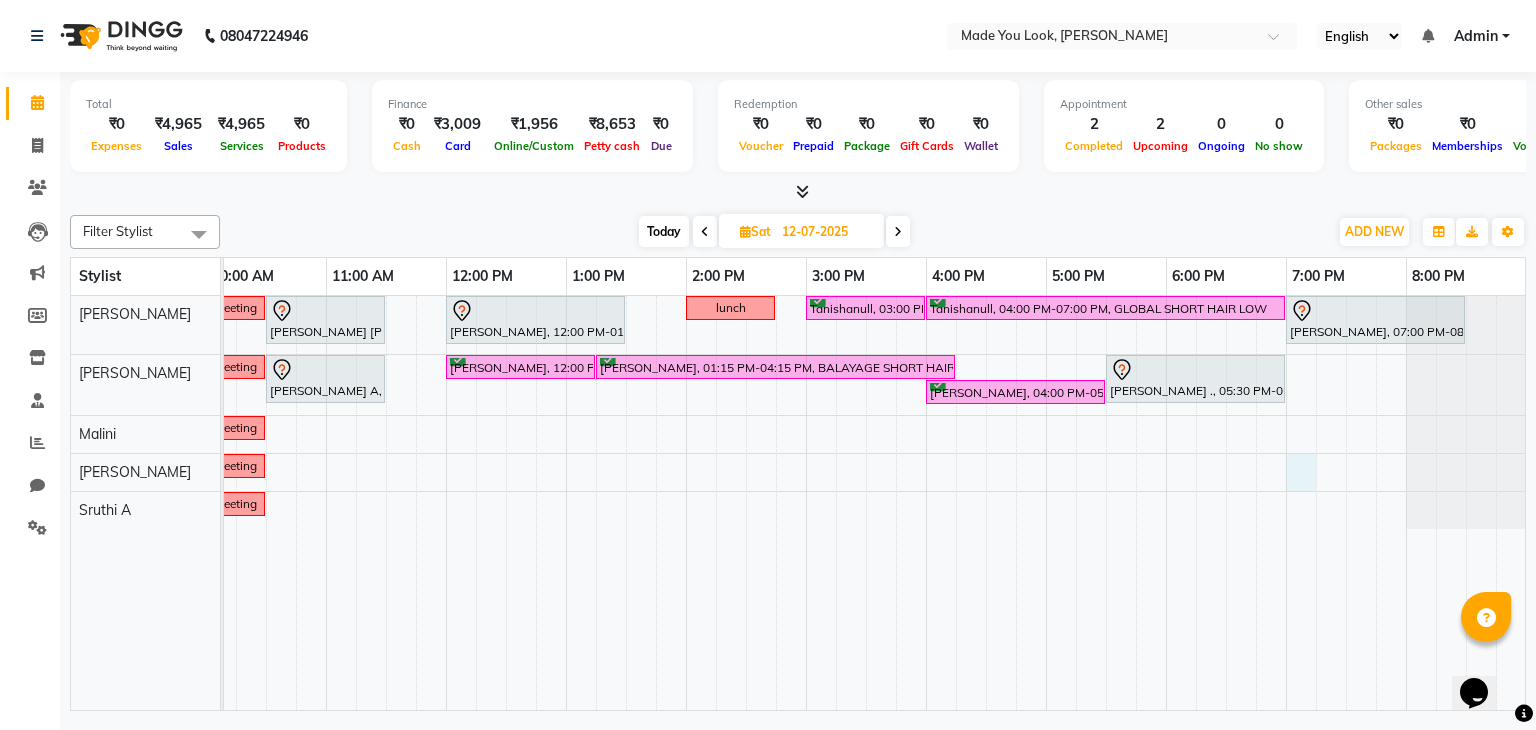 click on "meeting              [PERSON_NAME] [PERSON_NAME], 10:30 AM-11:30 AM, HAIRCUT [PERSON_NAME]             [PERSON_NAME], 12:00 PM-01:30 PM, HAIRCUT [PERSON_NAME]  lunch      Tanishanull, 03:00 PM-04:00 PM, HAIRCUT [PERSON_NAME]     Tanishanull, 04:00 PM-07:00 PM, GLOBAL SHORT HAIR LOW             [PERSON_NAME], 07:00 PM-08:30 PM, CURL-CUT SHOULDER LENGTH [PERSON_NAME]  Meeting              [PERSON_NAME] A, 10:30 AM-11:30 AM, CURL-CUT SHOULDER LENGTH PALLAVI     [PERSON_NAME], 12:00 PM-01:15 PM, CURL-CUT ABOVE SHOULDER PALLAVI     [PERSON_NAME], 01:15 PM-04:15 PM, BALAYAGE SHORT HAIR MEDIUM             [PERSON_NAME] ., 05:30 PM-07:00 PM, CURL-CUT ABOVE SHOULDER PALLAVI     [PERSON_NAME], 04:00 PM-05:30 PM, CURL-CUT ABOVE SHOULDER PALLAVI  Meeting   Meeting   Meeting" at bounding box center [746, 503] 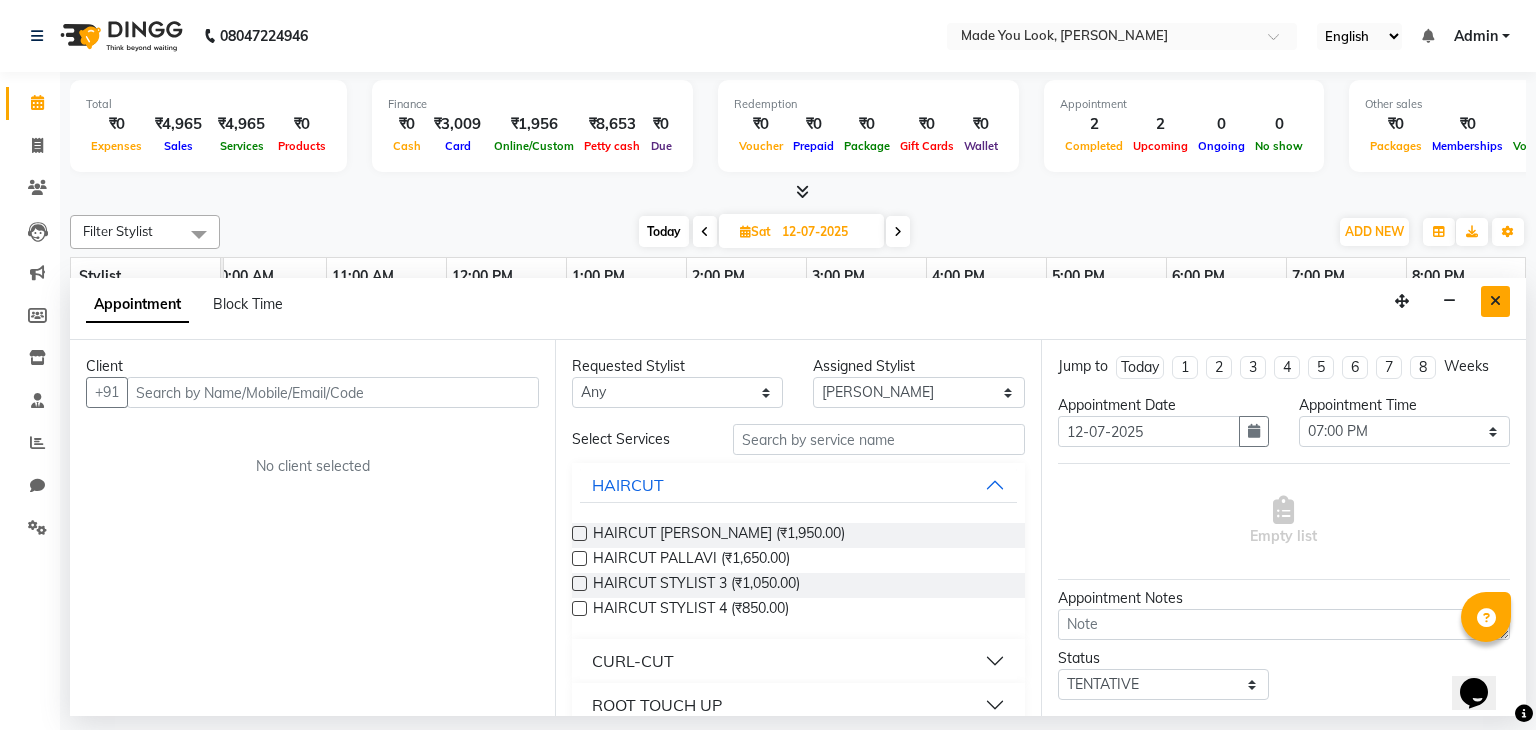 click at bounding box center (1495, 301) 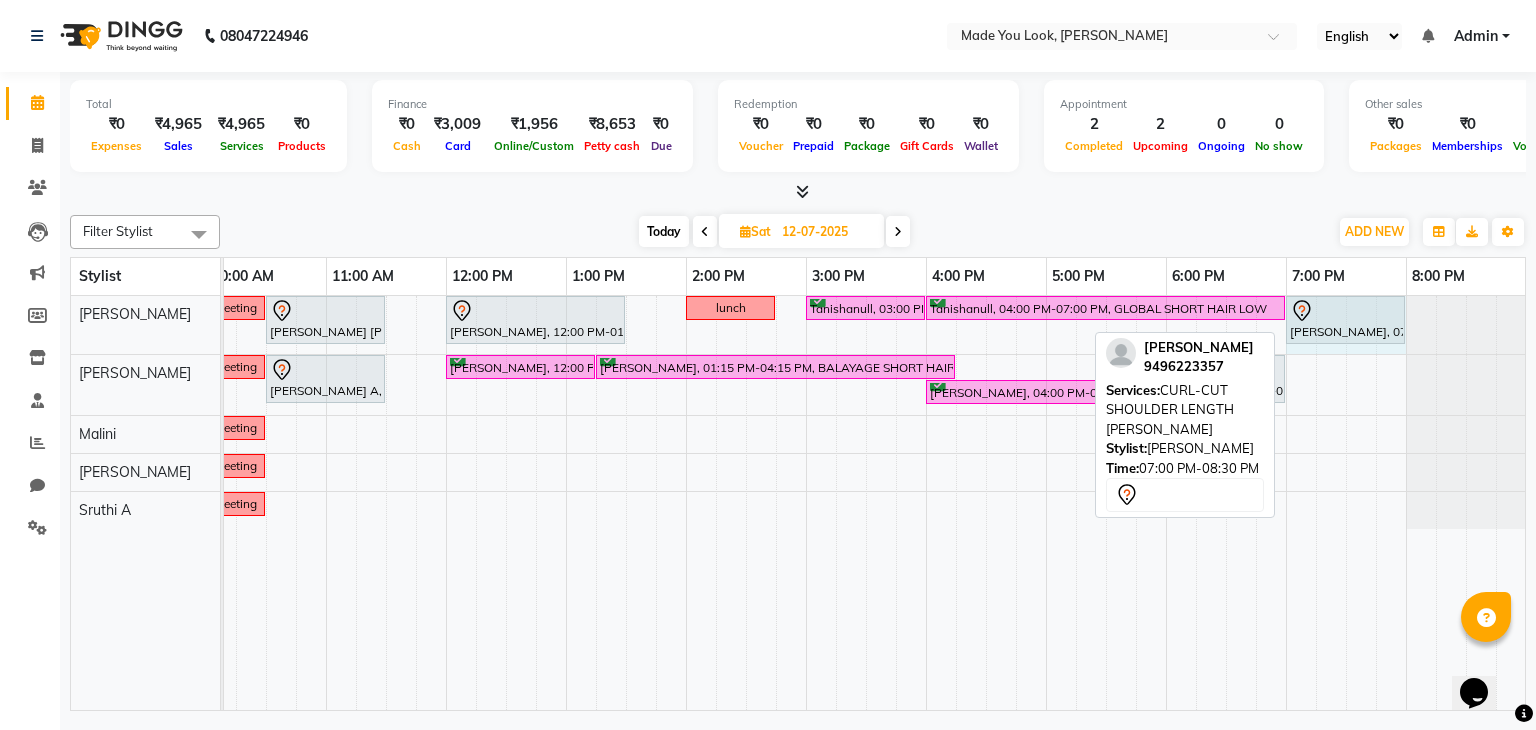 drag, startPoint x: 1463, startPoint y: 313, endPoint x: 1401, endPoint y: 324, distance: 62.968246 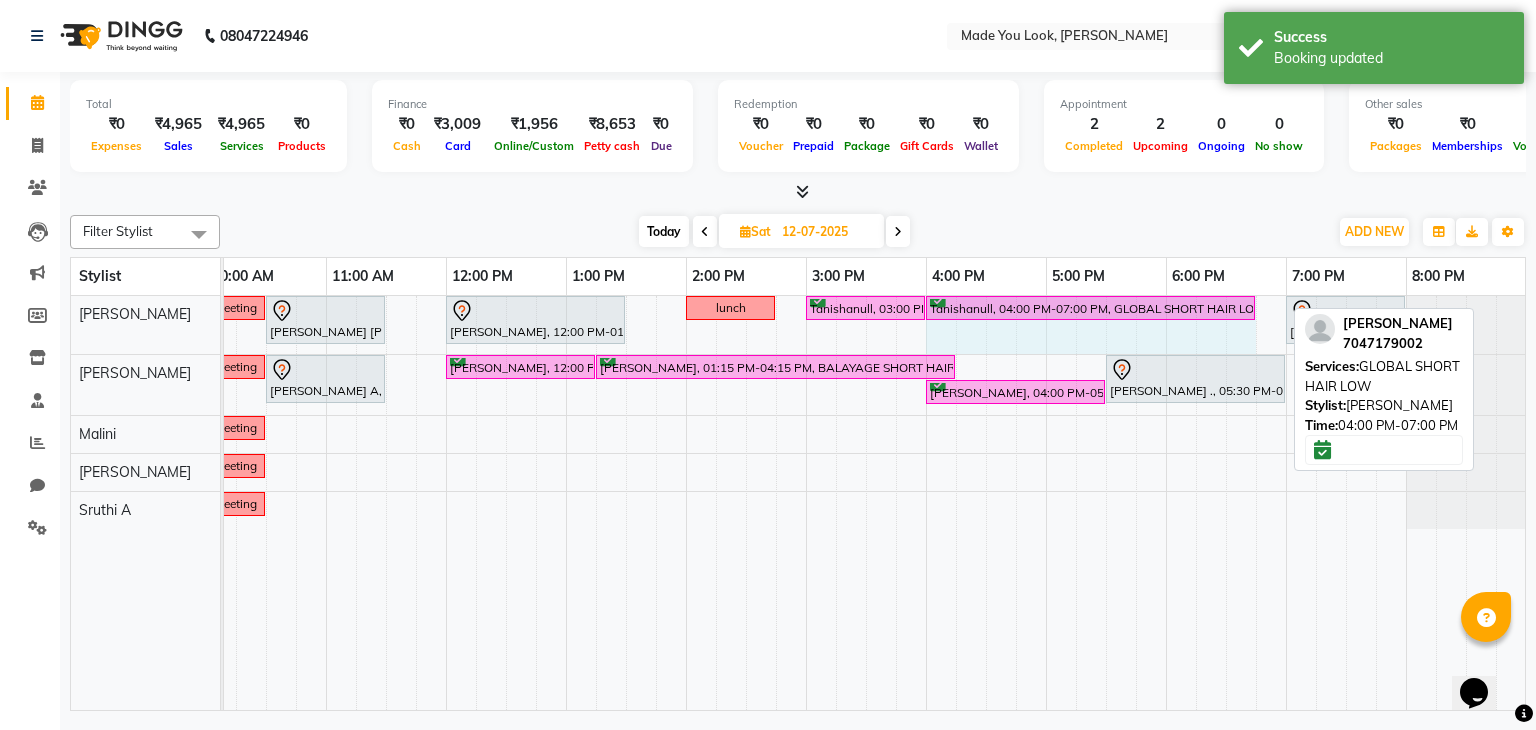 drag, startPoint x: 1283, startPoint y: 306, endPoint x: 1232, endPoint y: 308, distance: 51.0392 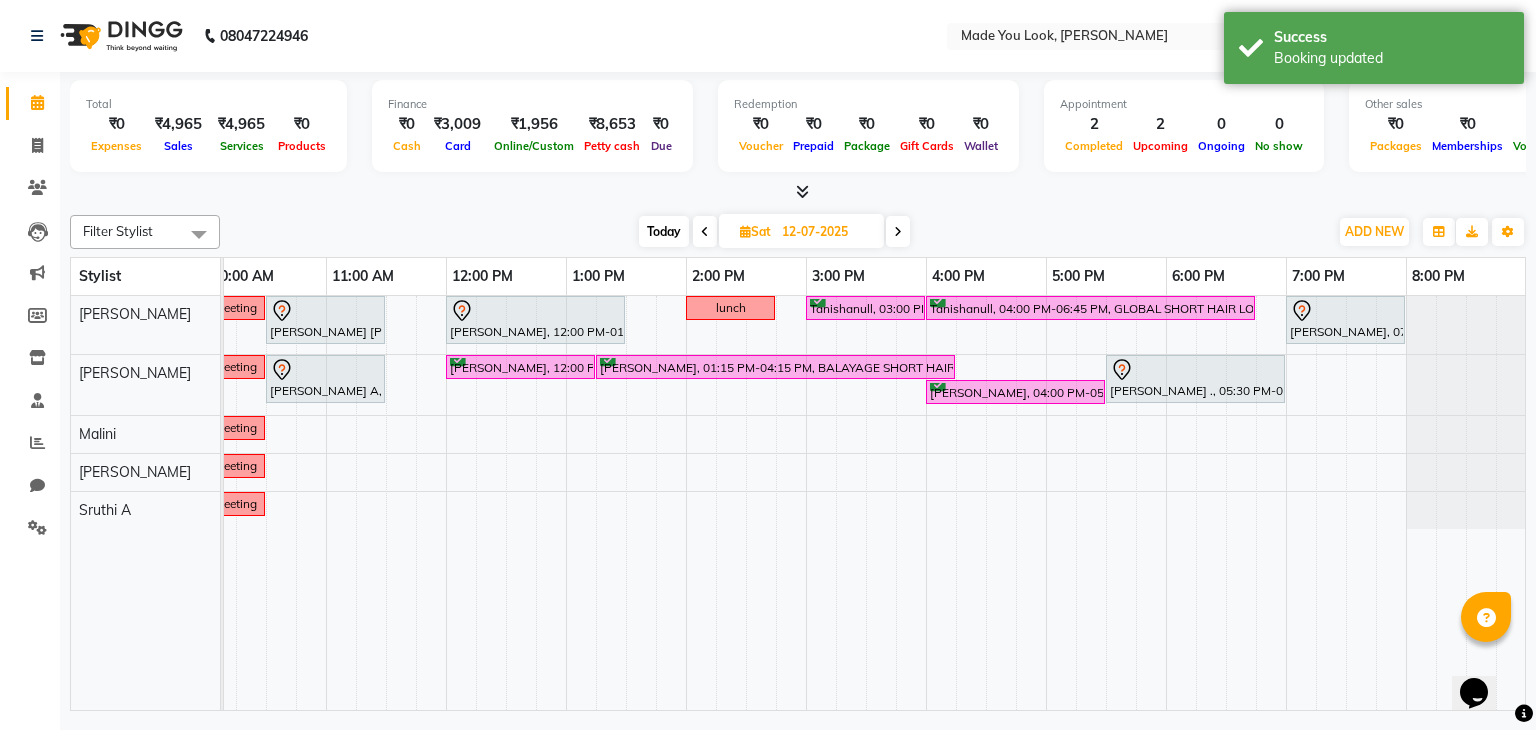 click at bounding box center (798, 192) 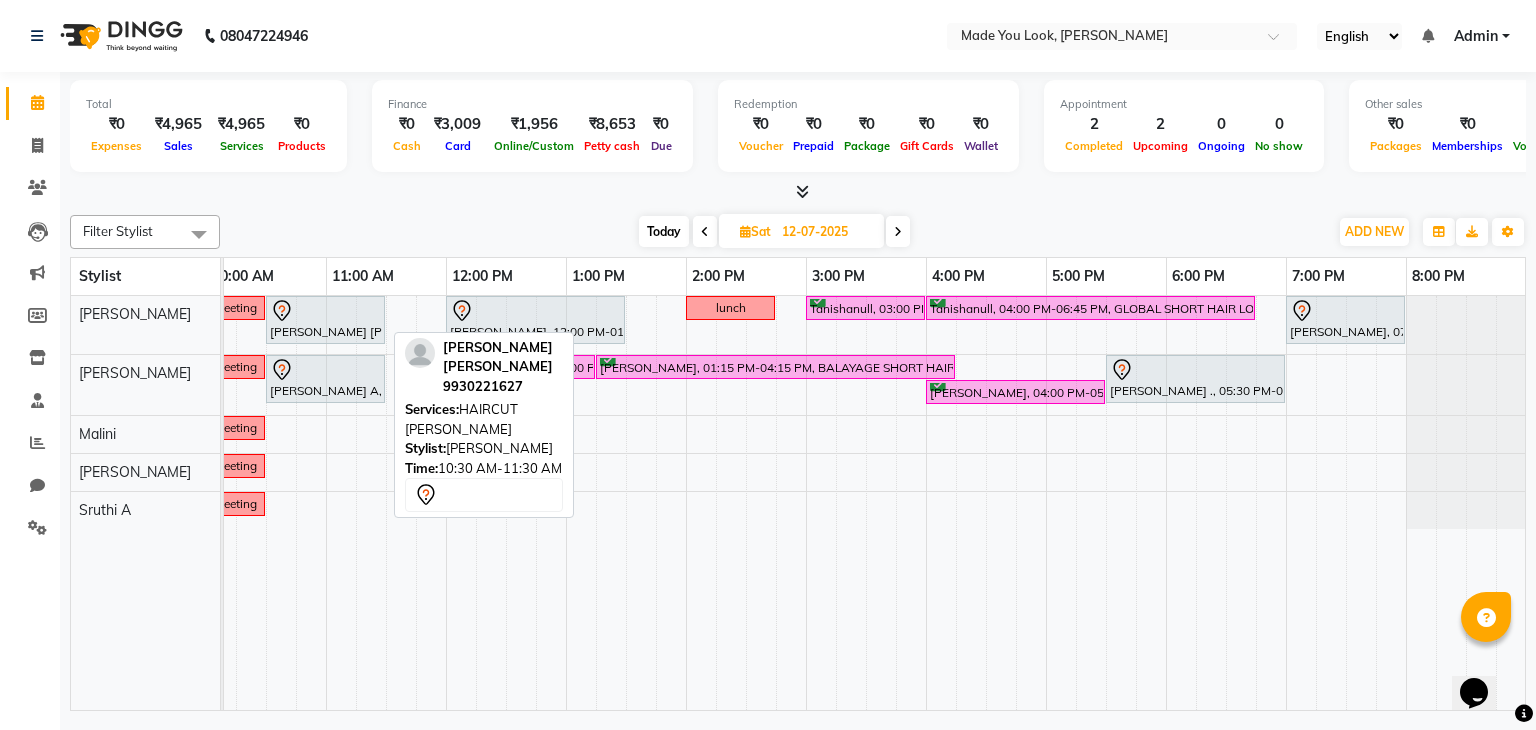 click on "[PERSON_NAME] [PERSON_NAME], 10:30 AM-11:30 AM, HAIRCUT [PERSON_NAME]" at bounding box center (325, 320) 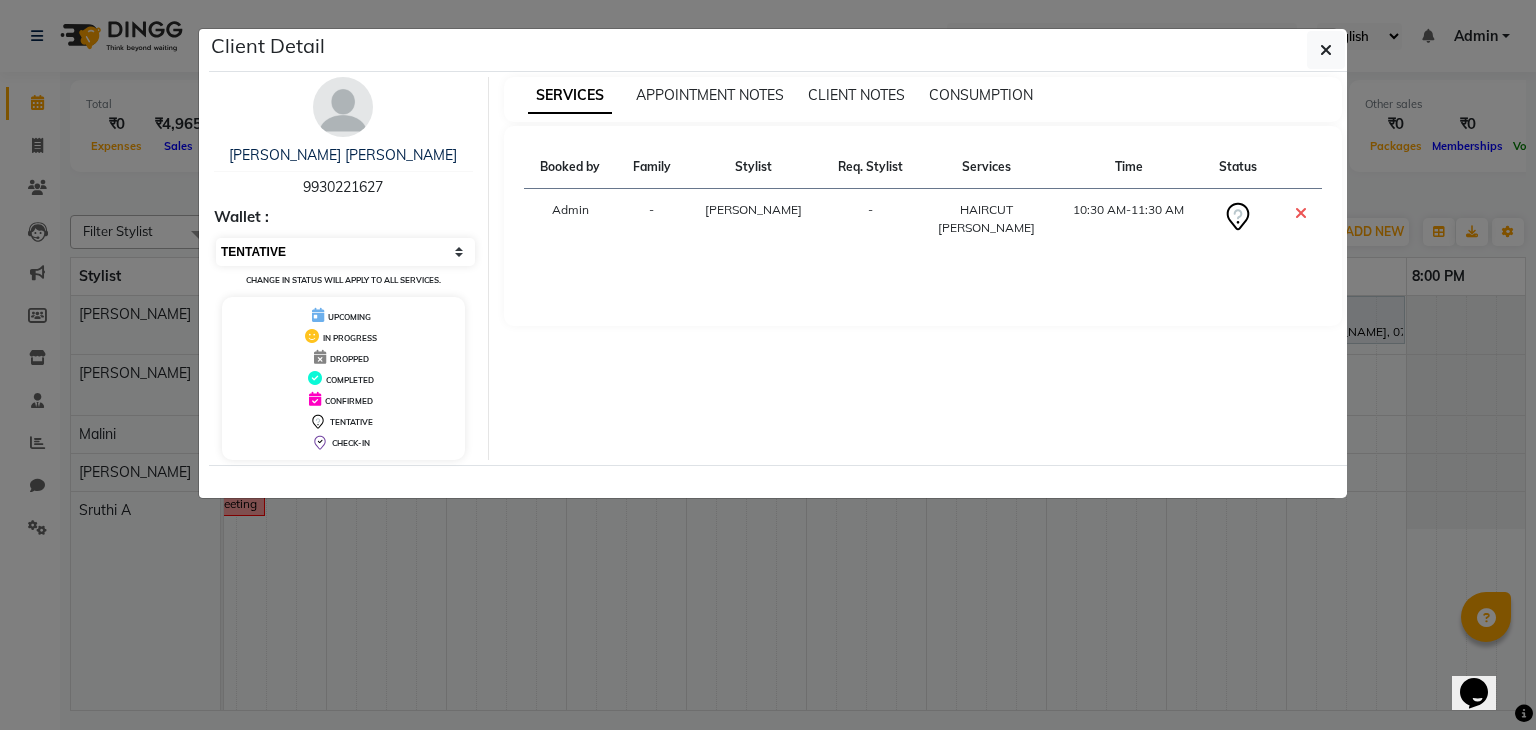 click on "Select CONFIRMED TENTATIVE" at bounding box center [345, 252] 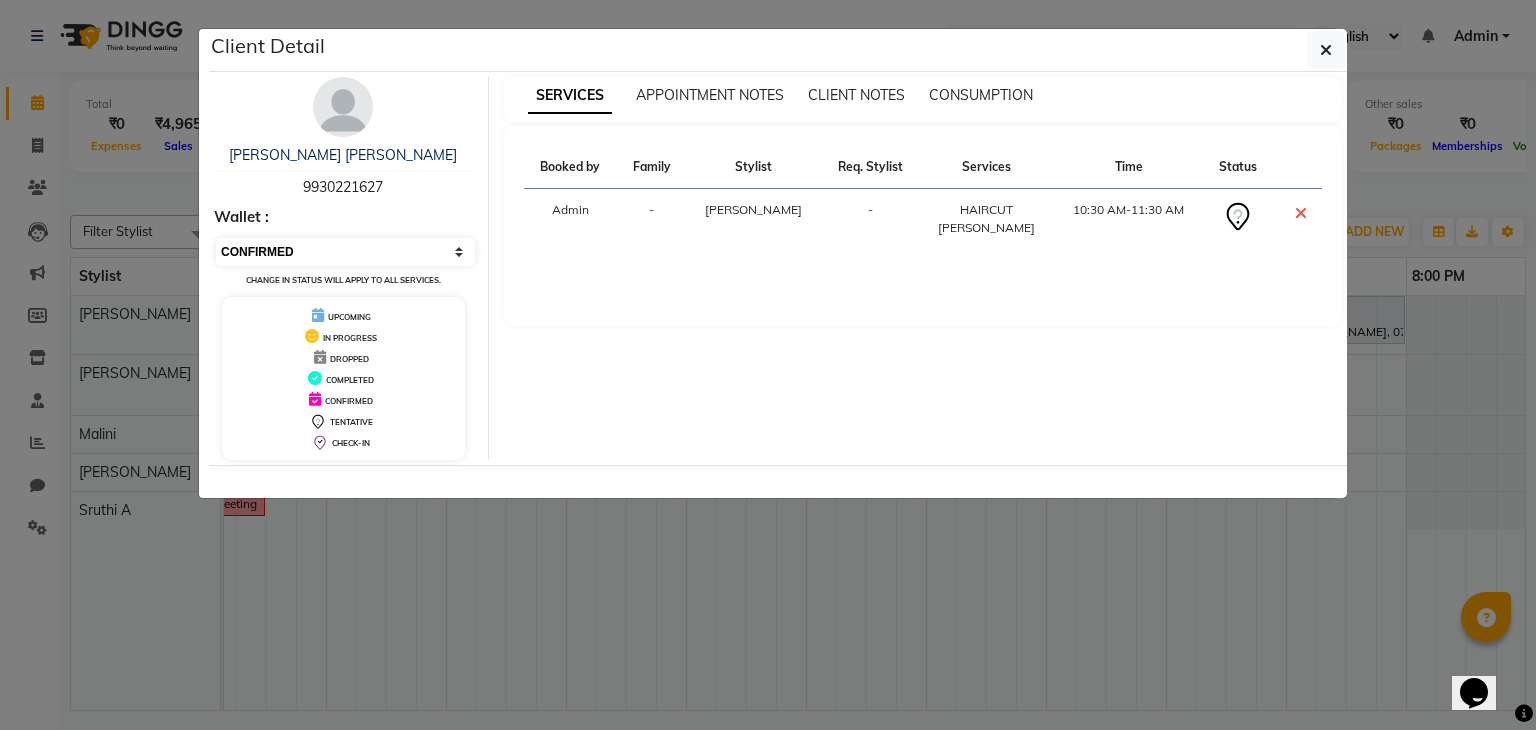 click on "Select CONFIRMED TENTATIVE" at bounding box center [345, 252] 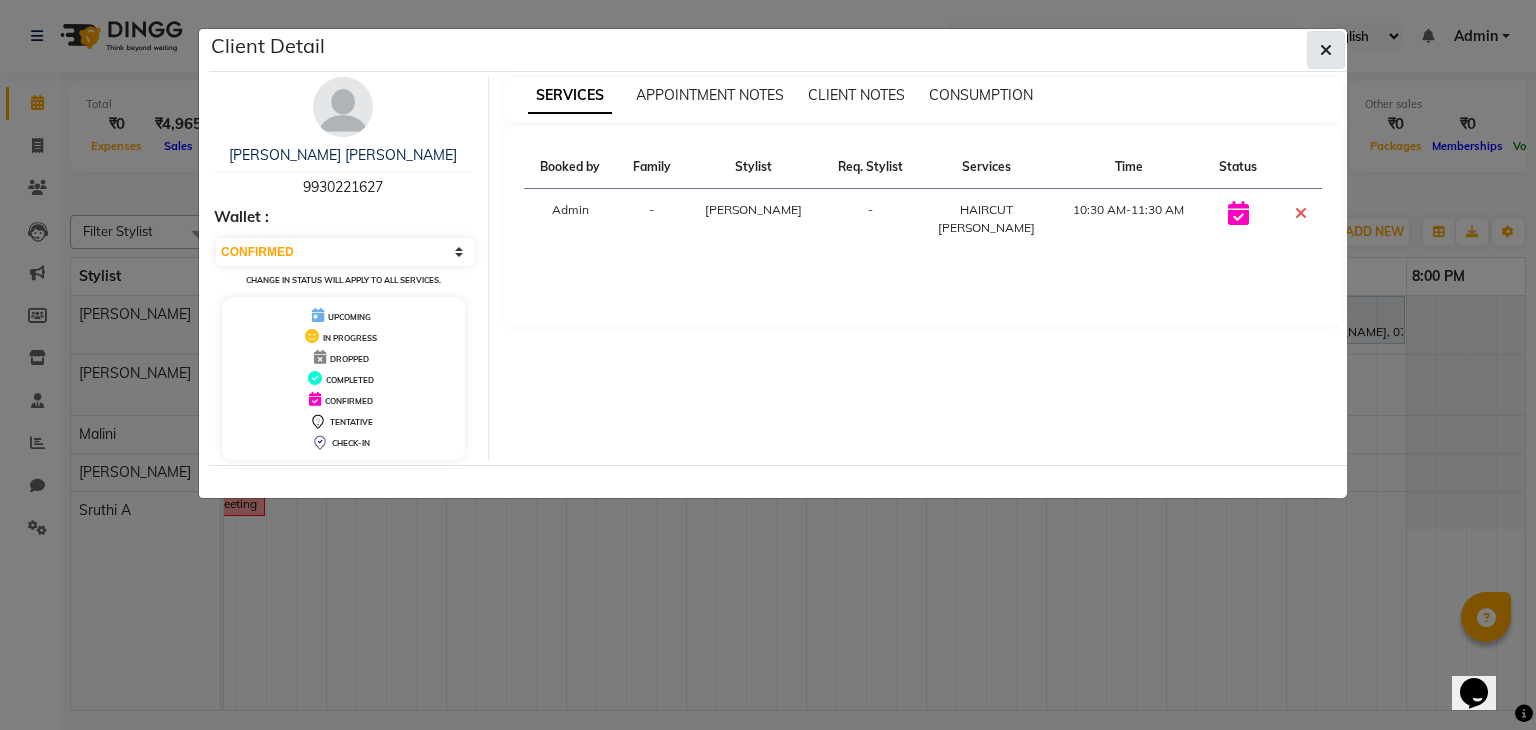 click 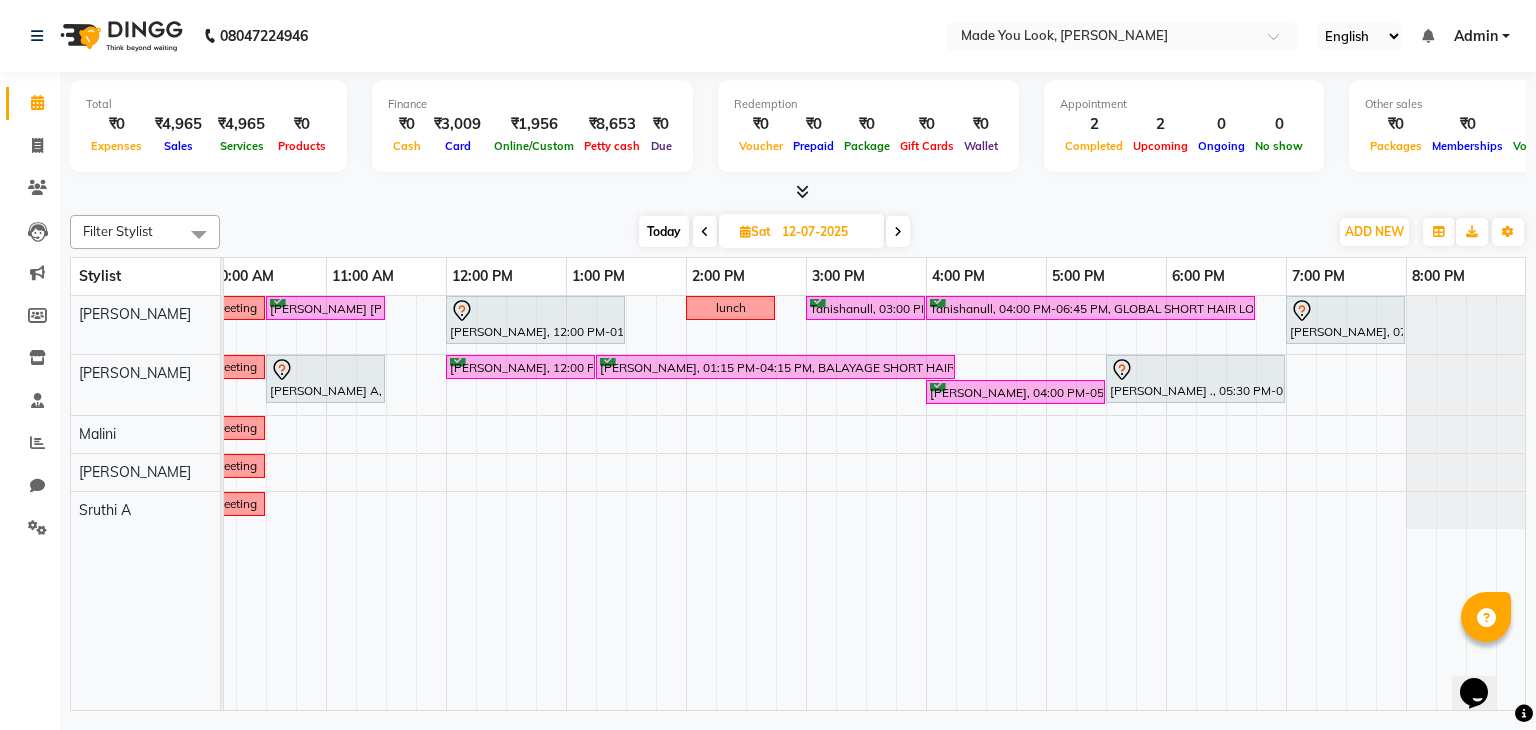 click on "Today" at bounding box center [664, 231] 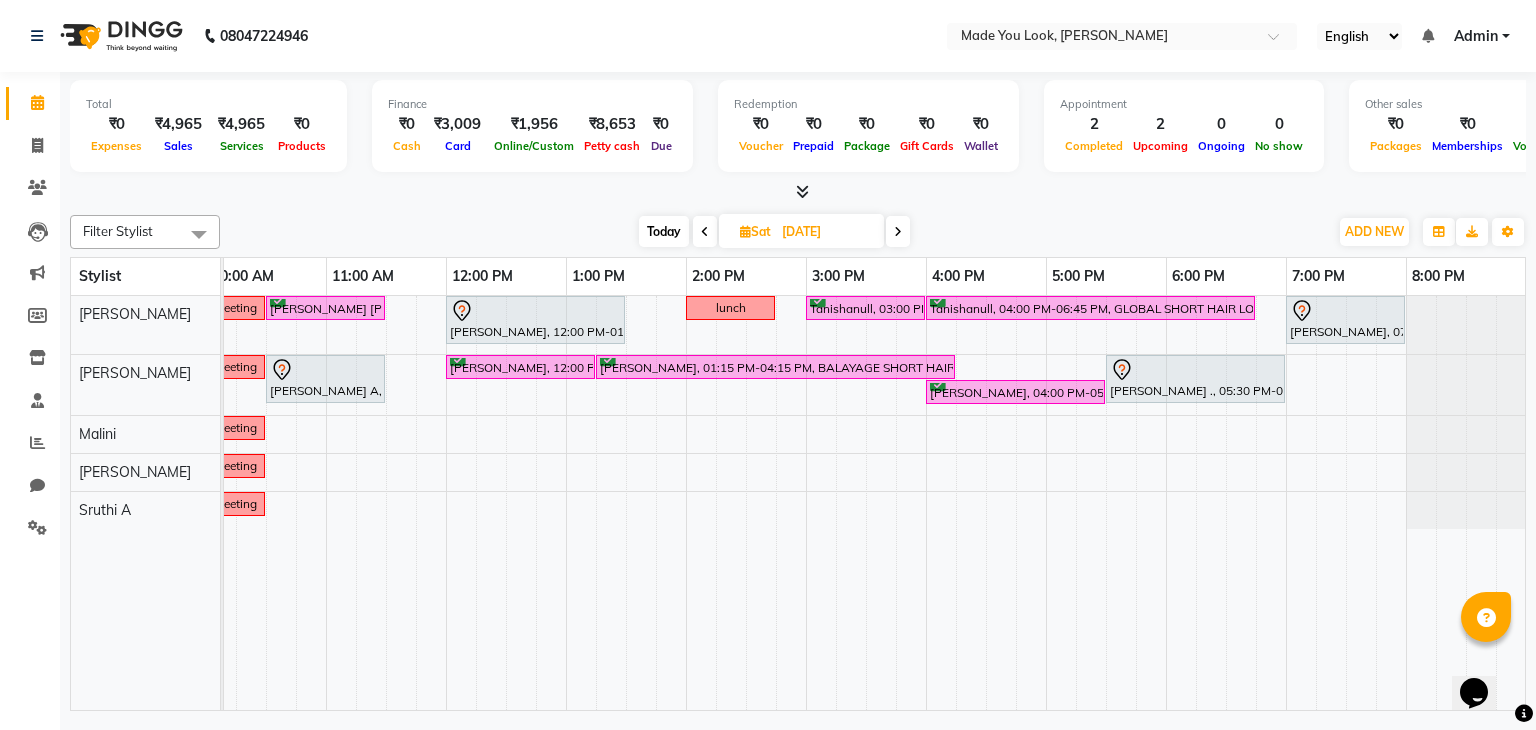 scroll, scrollTop: 0, scrollLeft: 0, axis: both 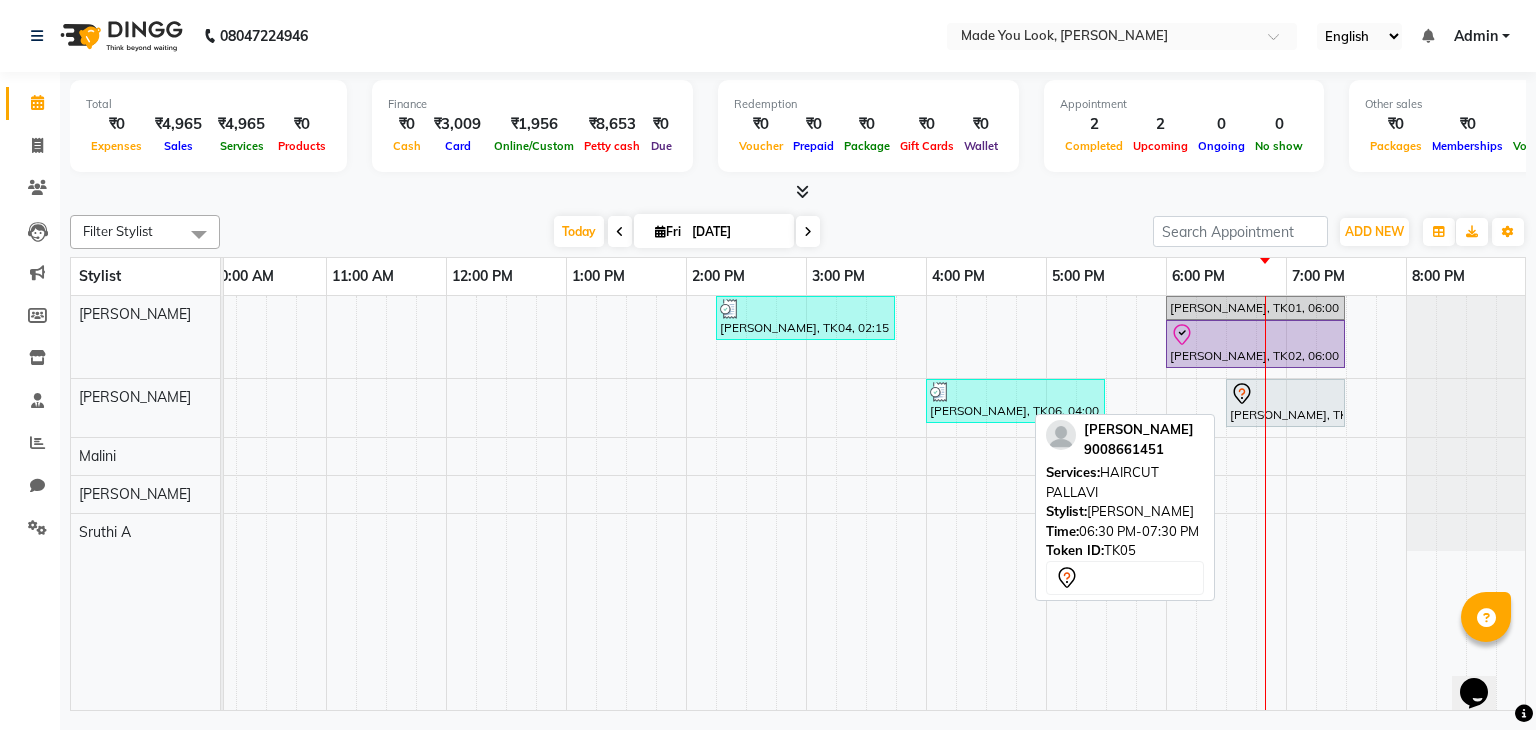click on "[PERSON_NAME], TK05, 06:30 PM-07:30 PM, HAIRCUT PALLAVI" at bounding box center (1285, 403) 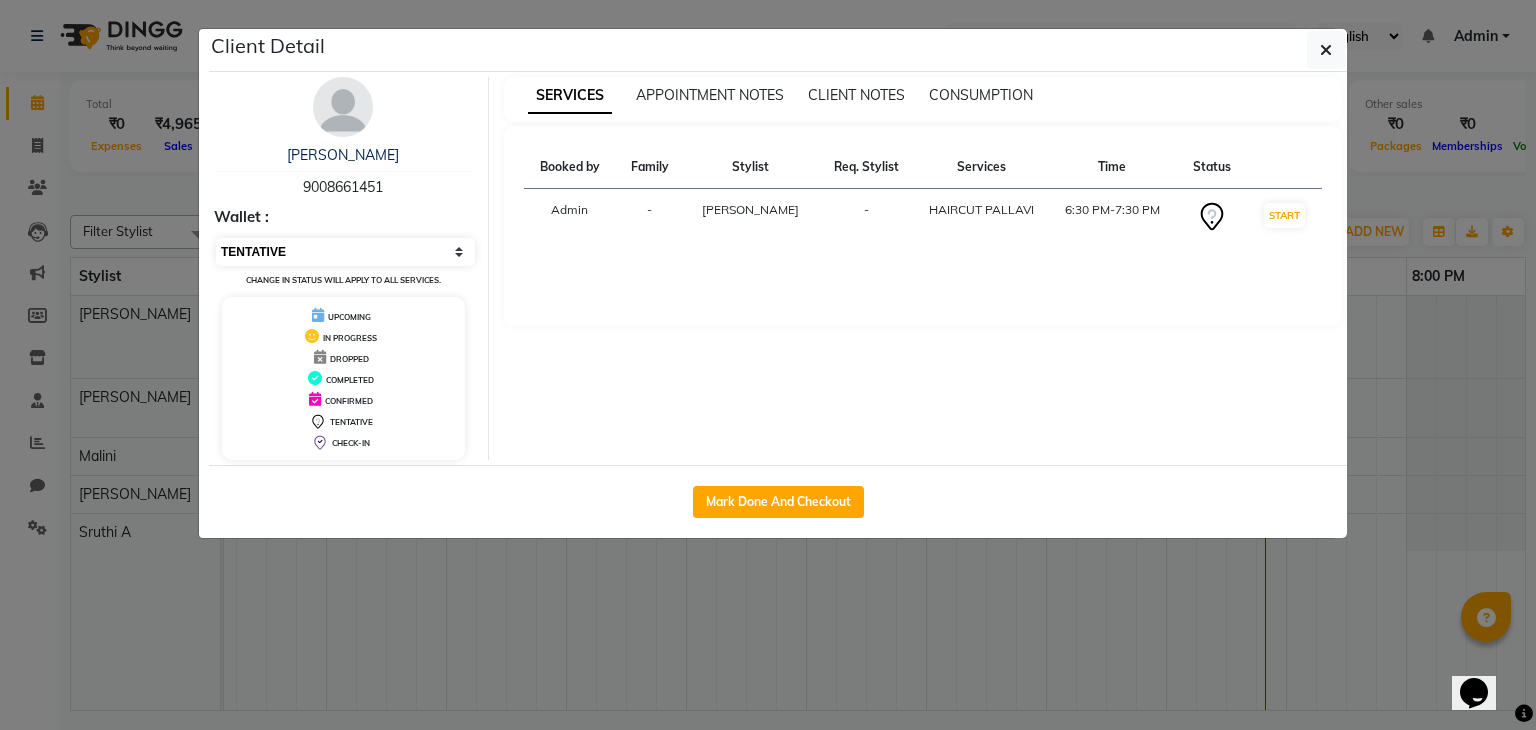 click on "Select IN SERVICE CONFIRMED TENTATIVE CHECK IN MARK DONE DROPPED UPCOMING" at bounding box center [345, 252] 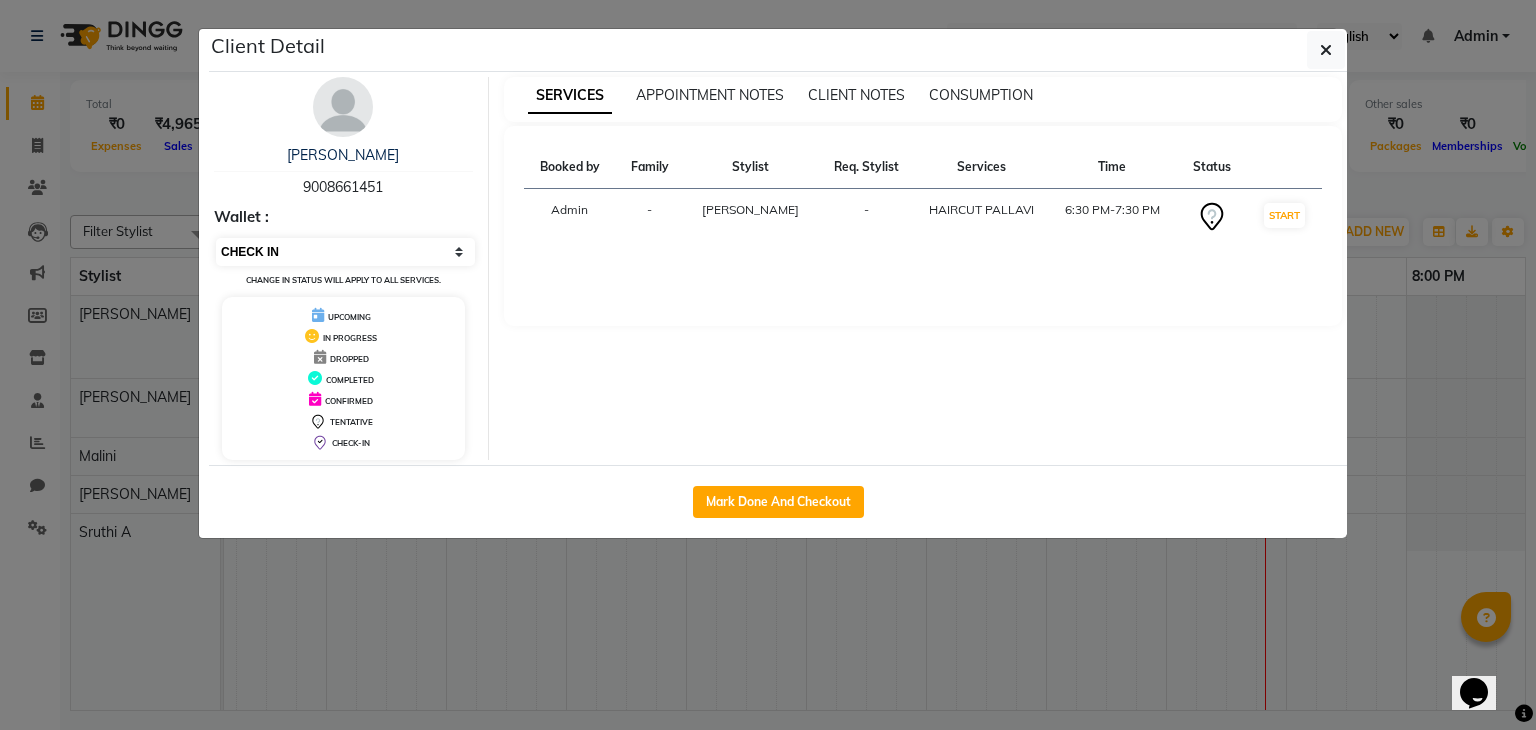click on "Select IN SERVICE CONFIRMED TENTATIVE CHECK IN MARK DONE DROPPED UPCOMING" at bounding box center [345, 252] 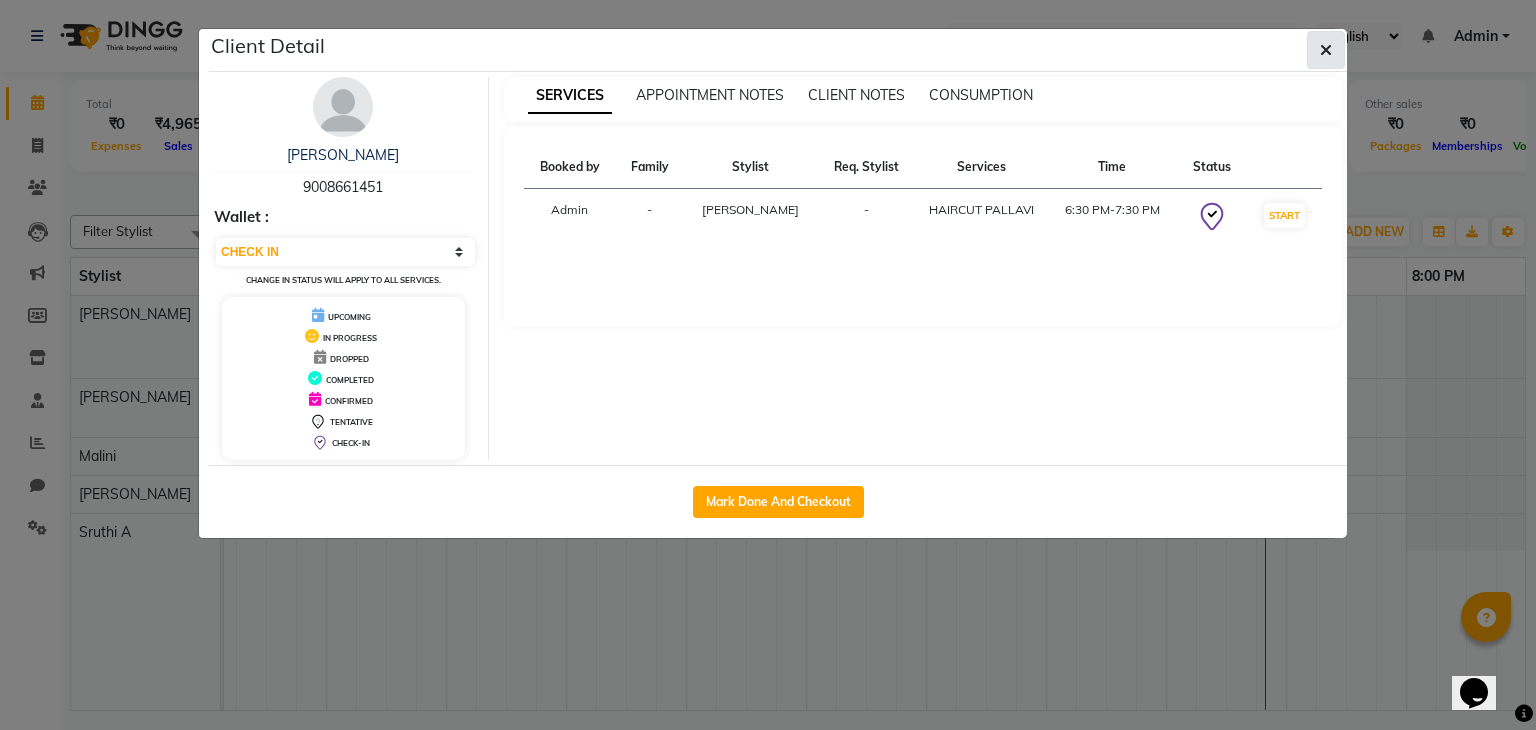 click 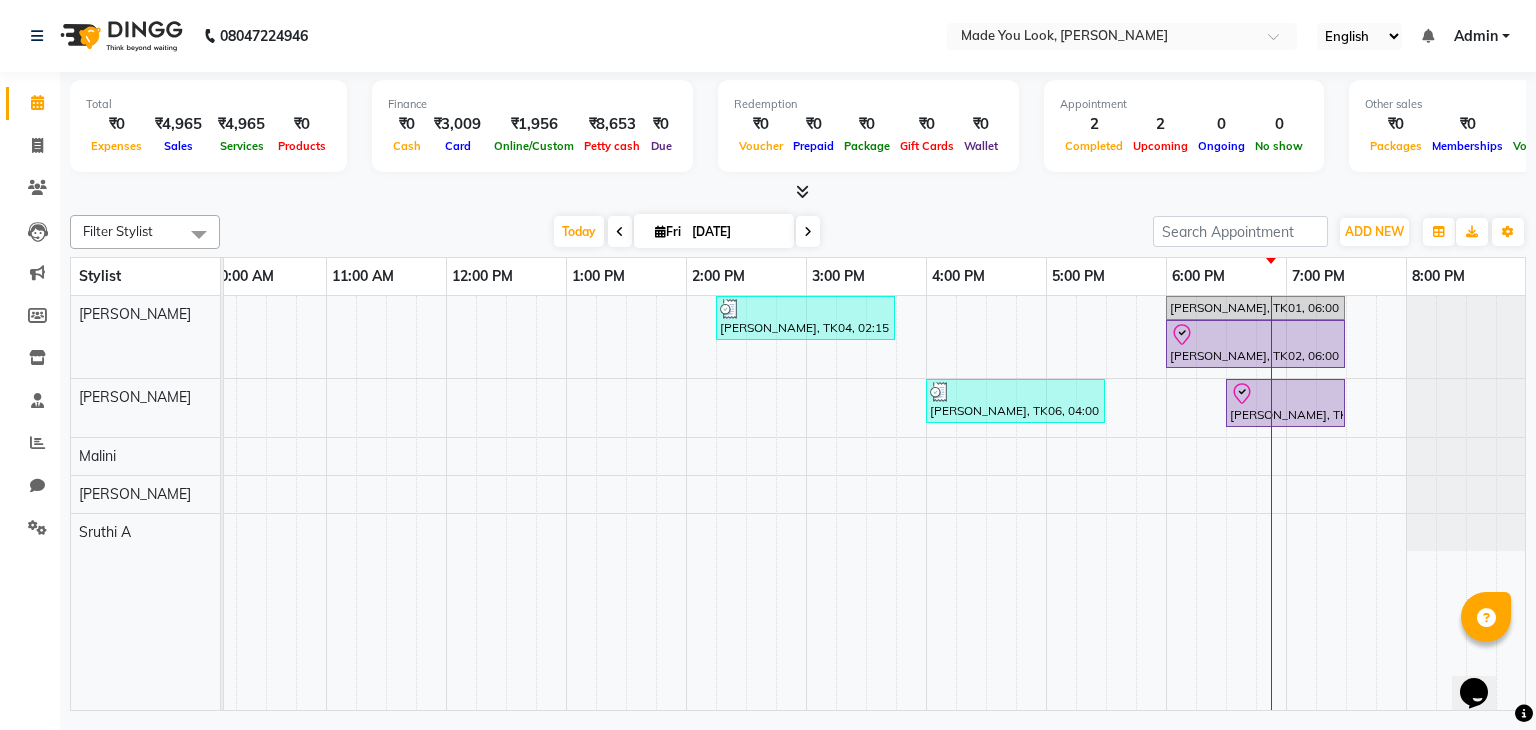 click at bounding box center [808, 231] 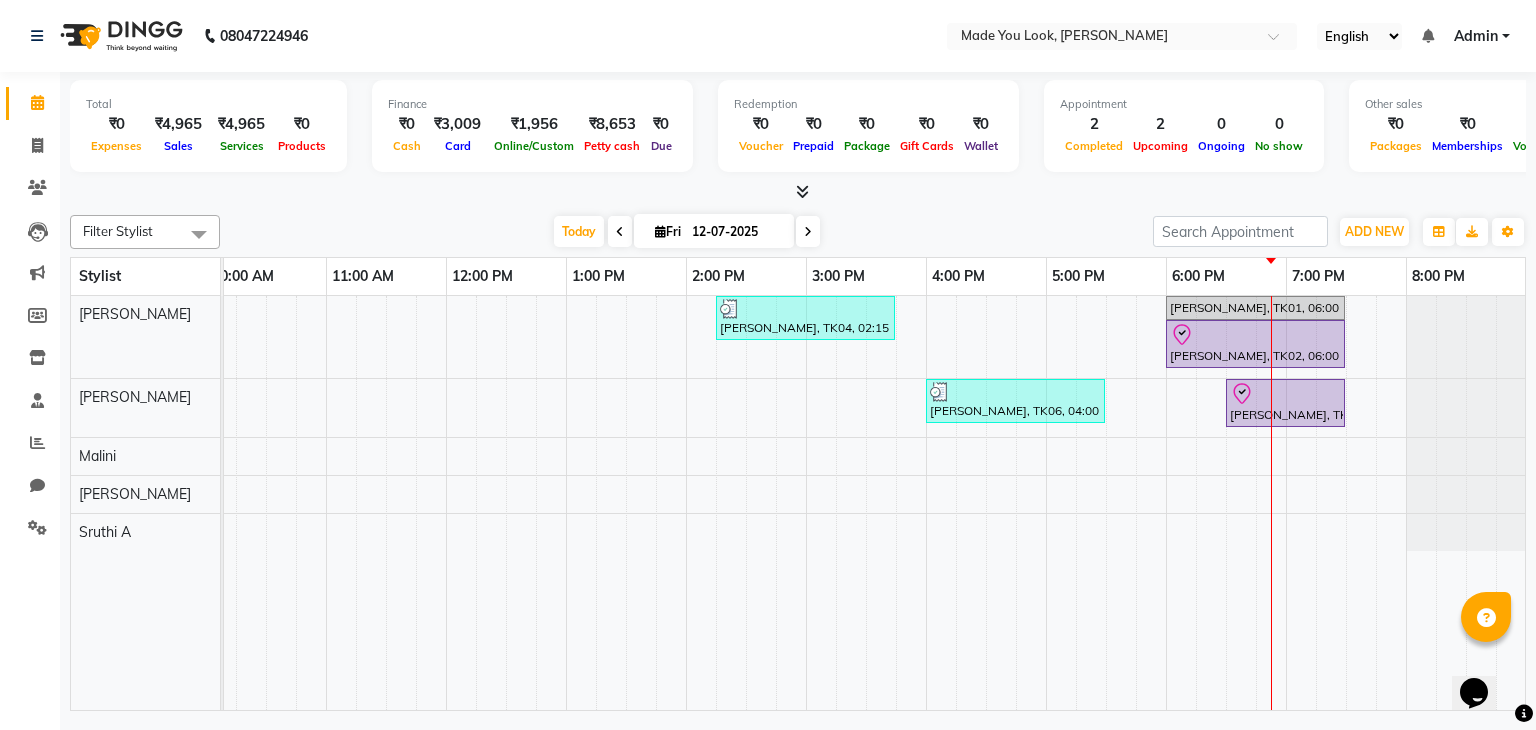 scroll, scrollTop: 0, scrollLeft: 0, axis: both 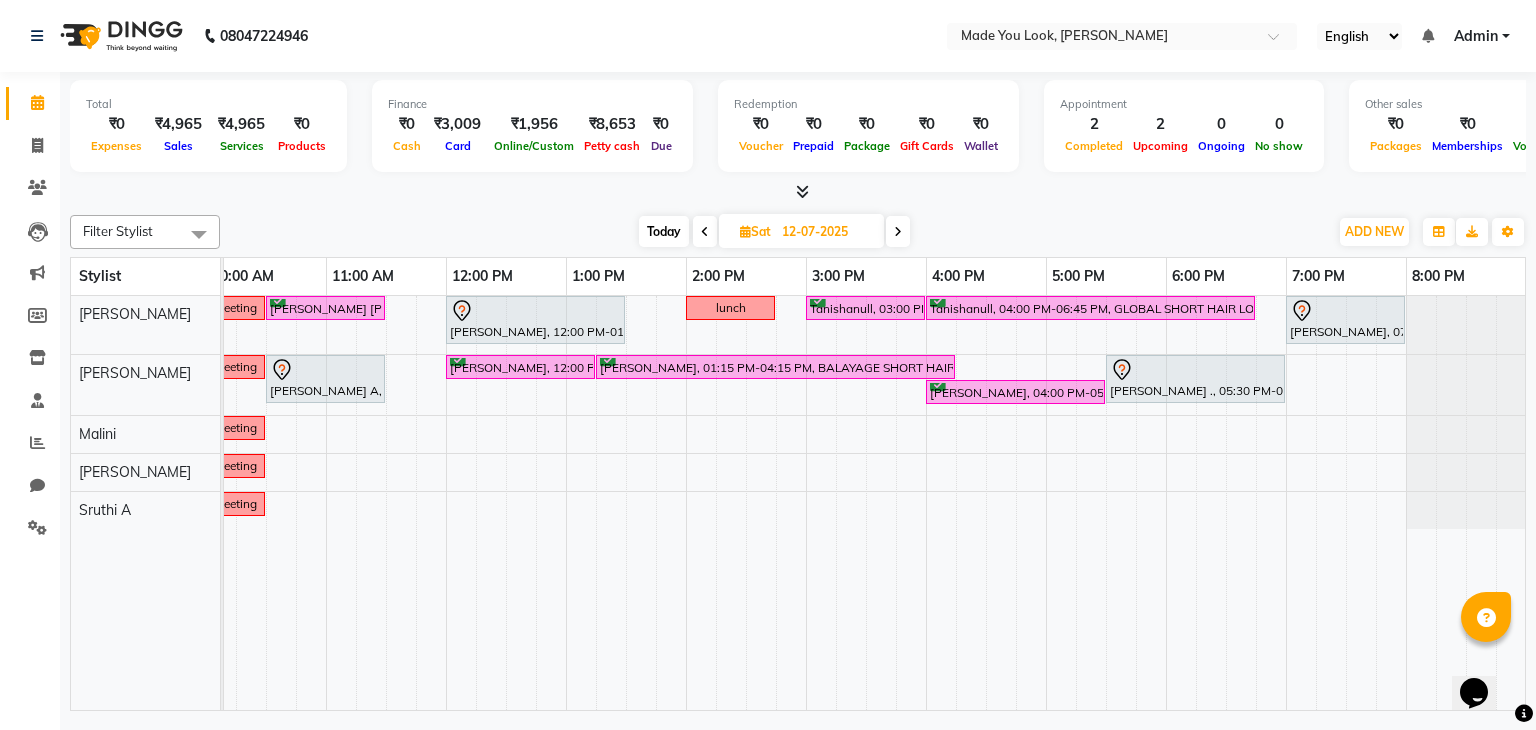 click on "Today" at bounding box center (664, 231) 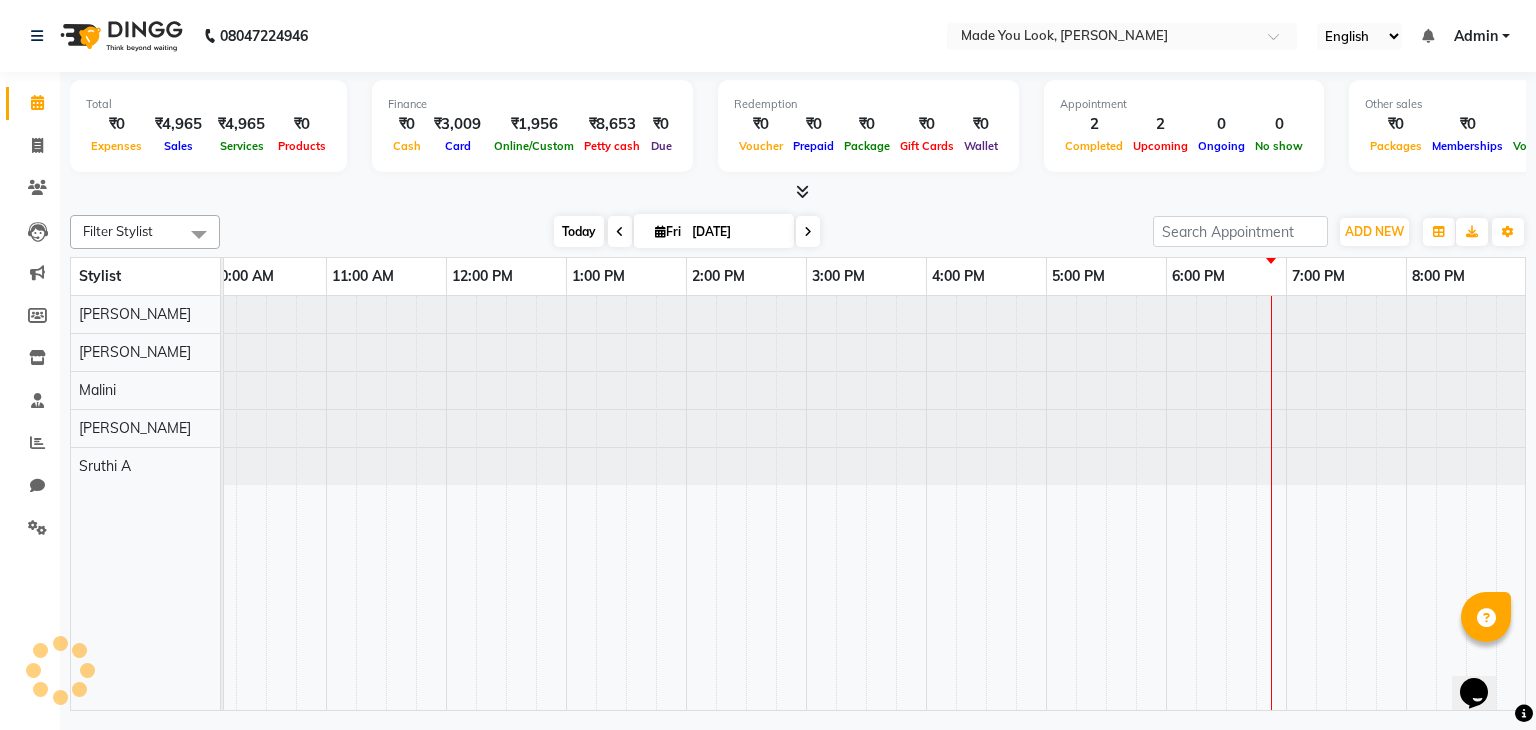 scroll, scrollTop: 0, scrollLeft: 258, axis: horizontal 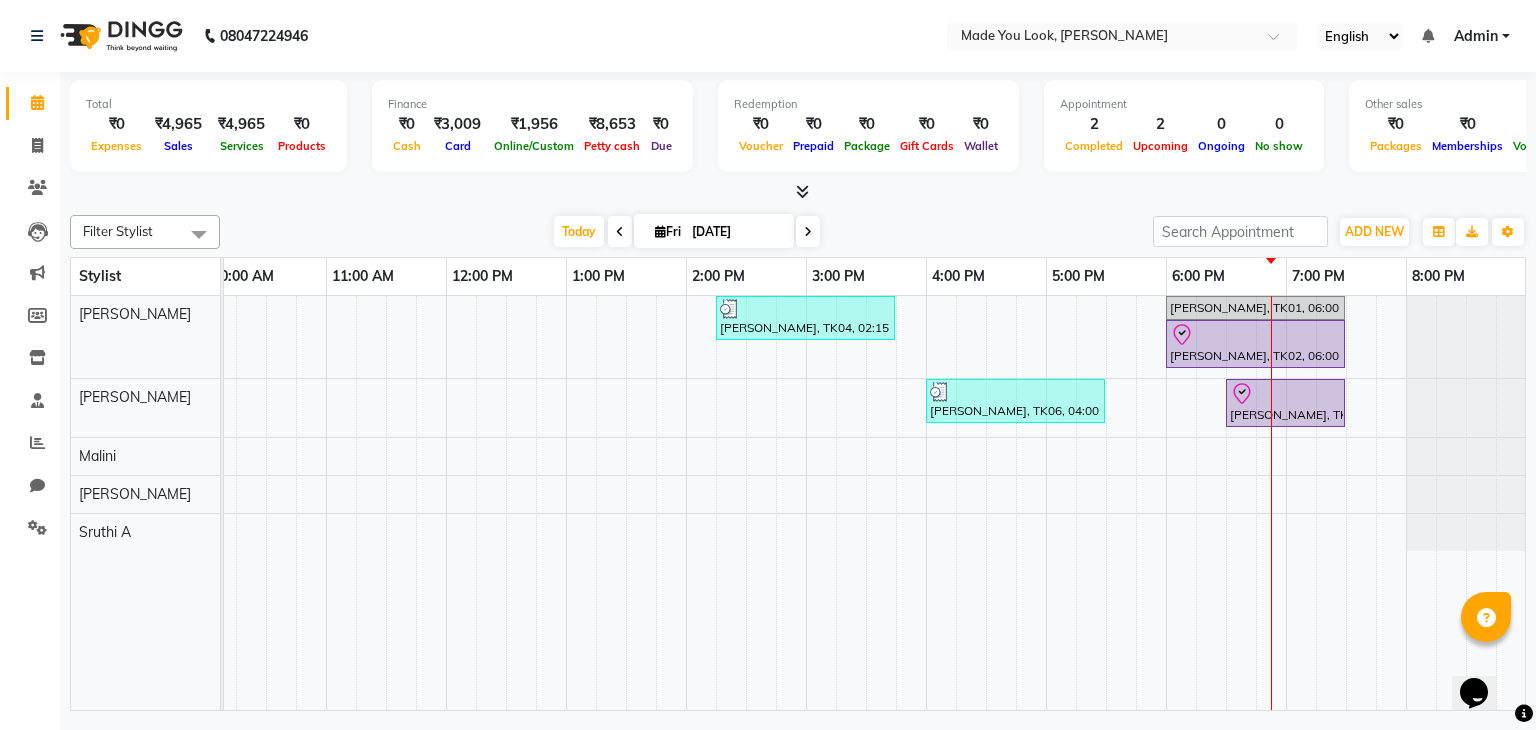 click at bounding box center [808, 231] 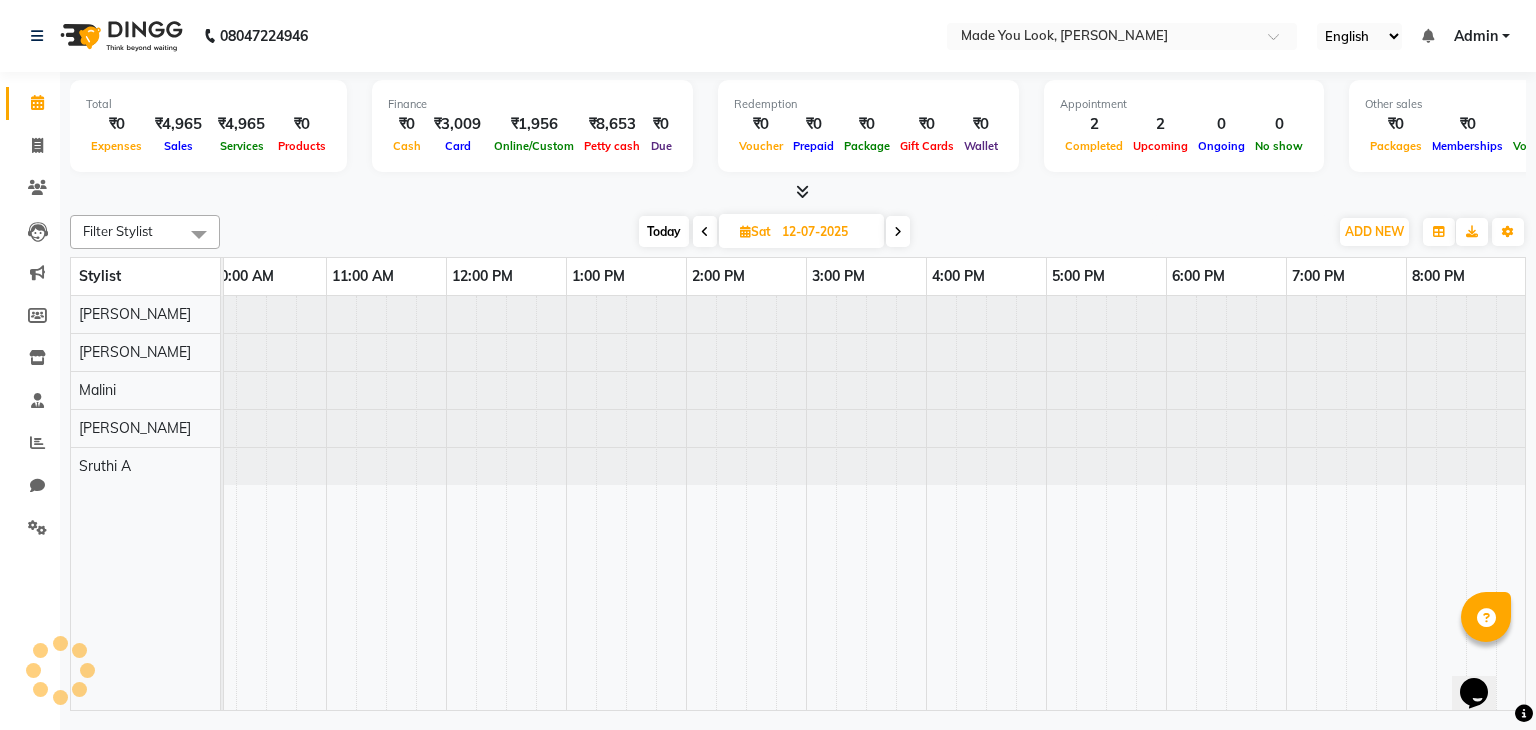 scroll, scrollTop: 0, scrollLeft: 0, axis: both 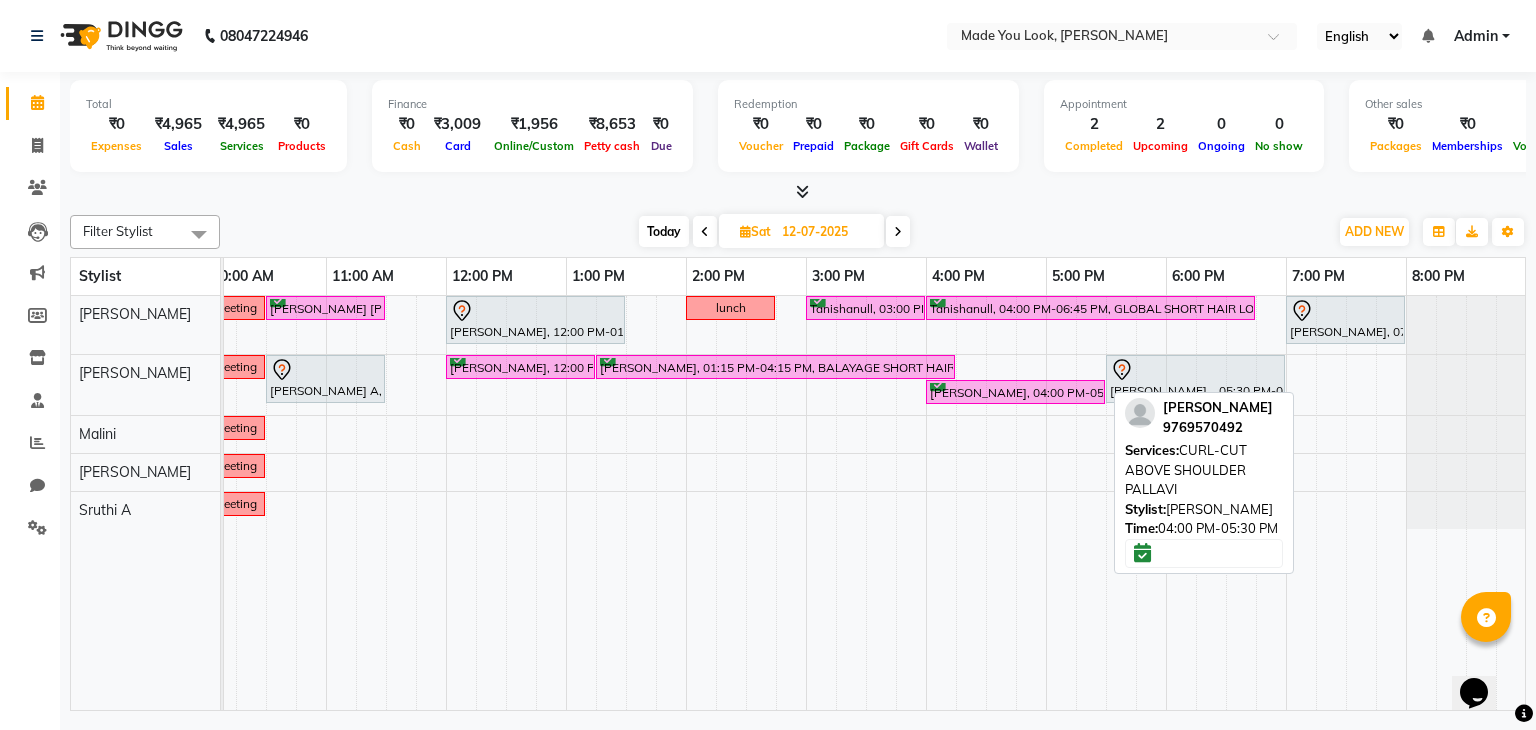 click on "[PERSON_NAME], 04:00 PM-05:30 PM, CURL-CUT ABOVE SHOULDER PALLAVI" at bounding box center (1015, 392) 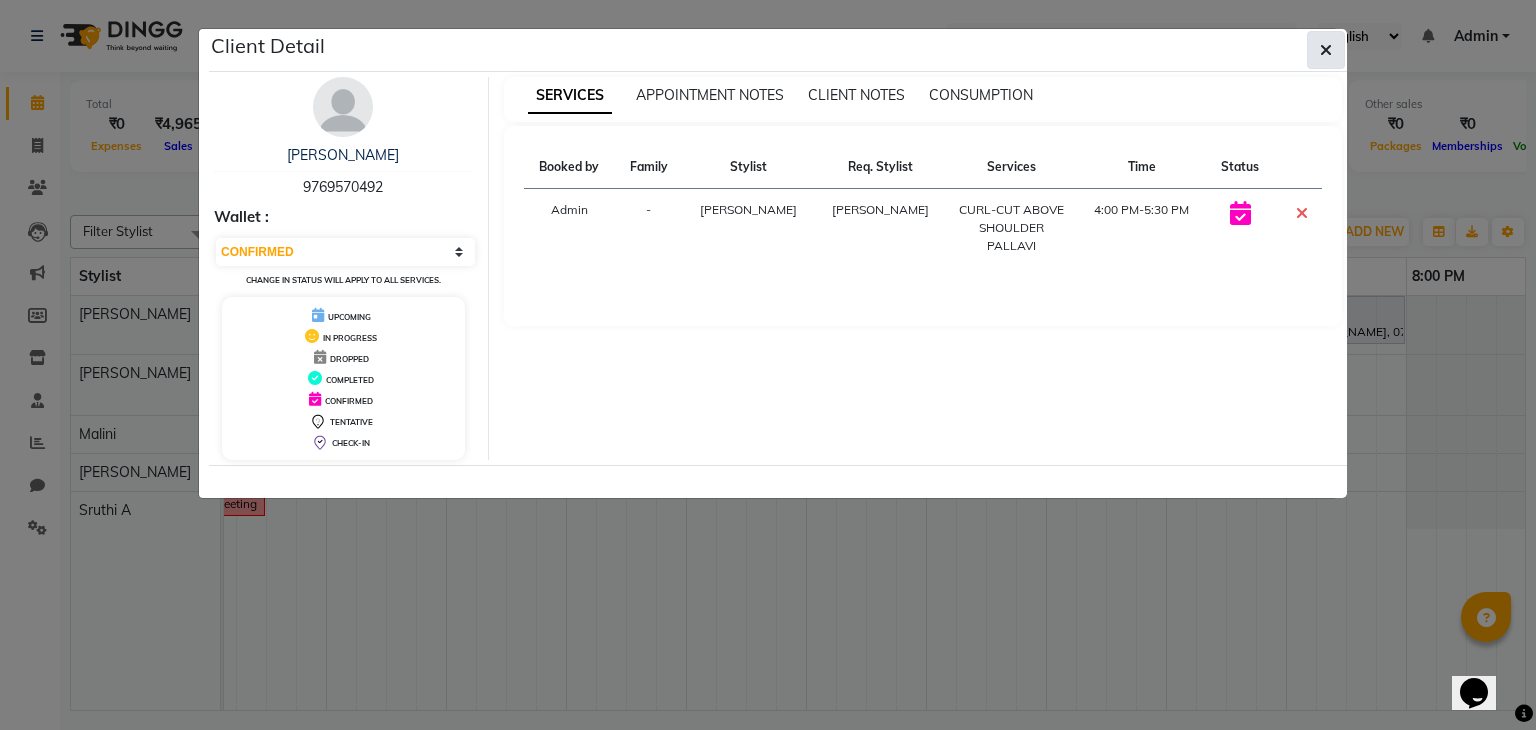 click 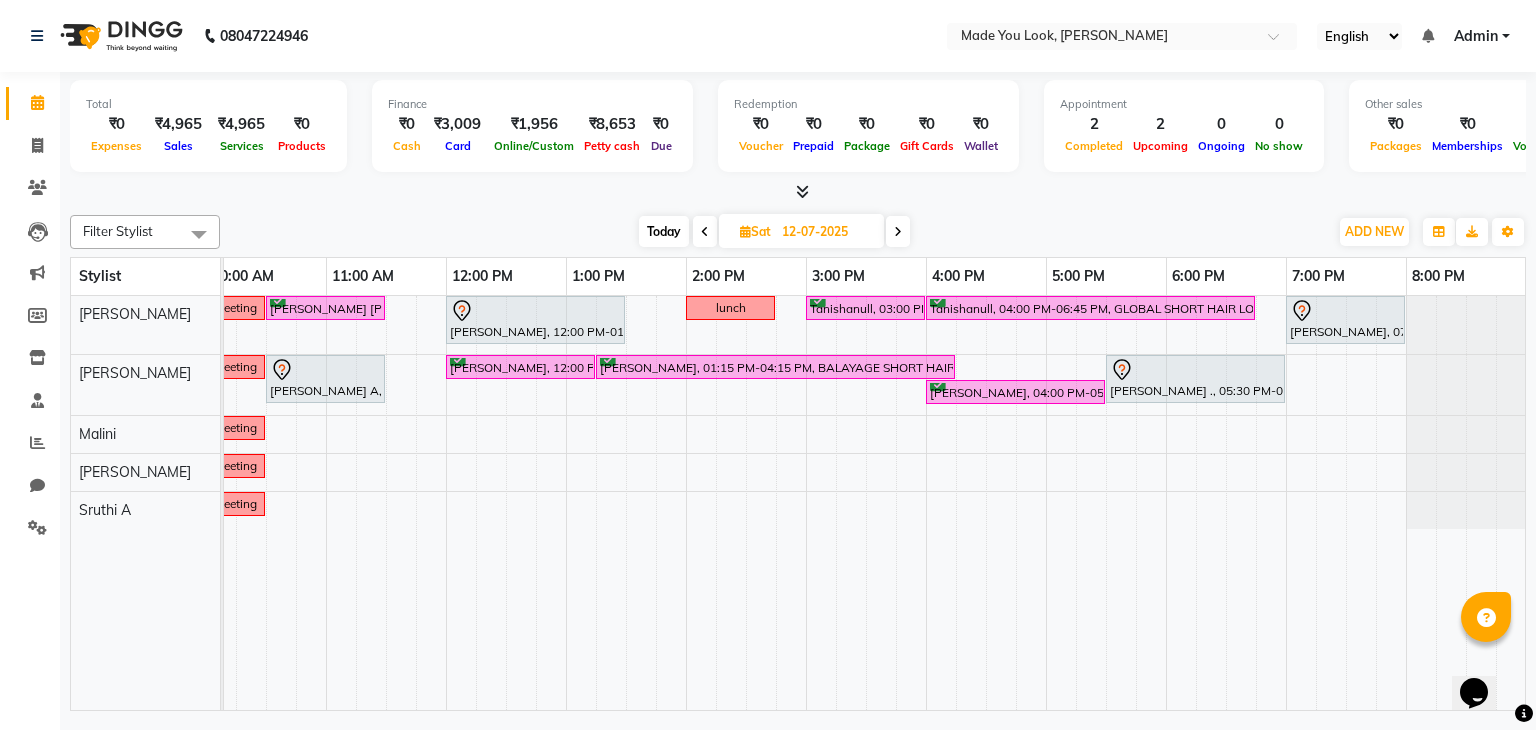 scroll, scrollTop: 0, scrollLeft: 0, axis: both 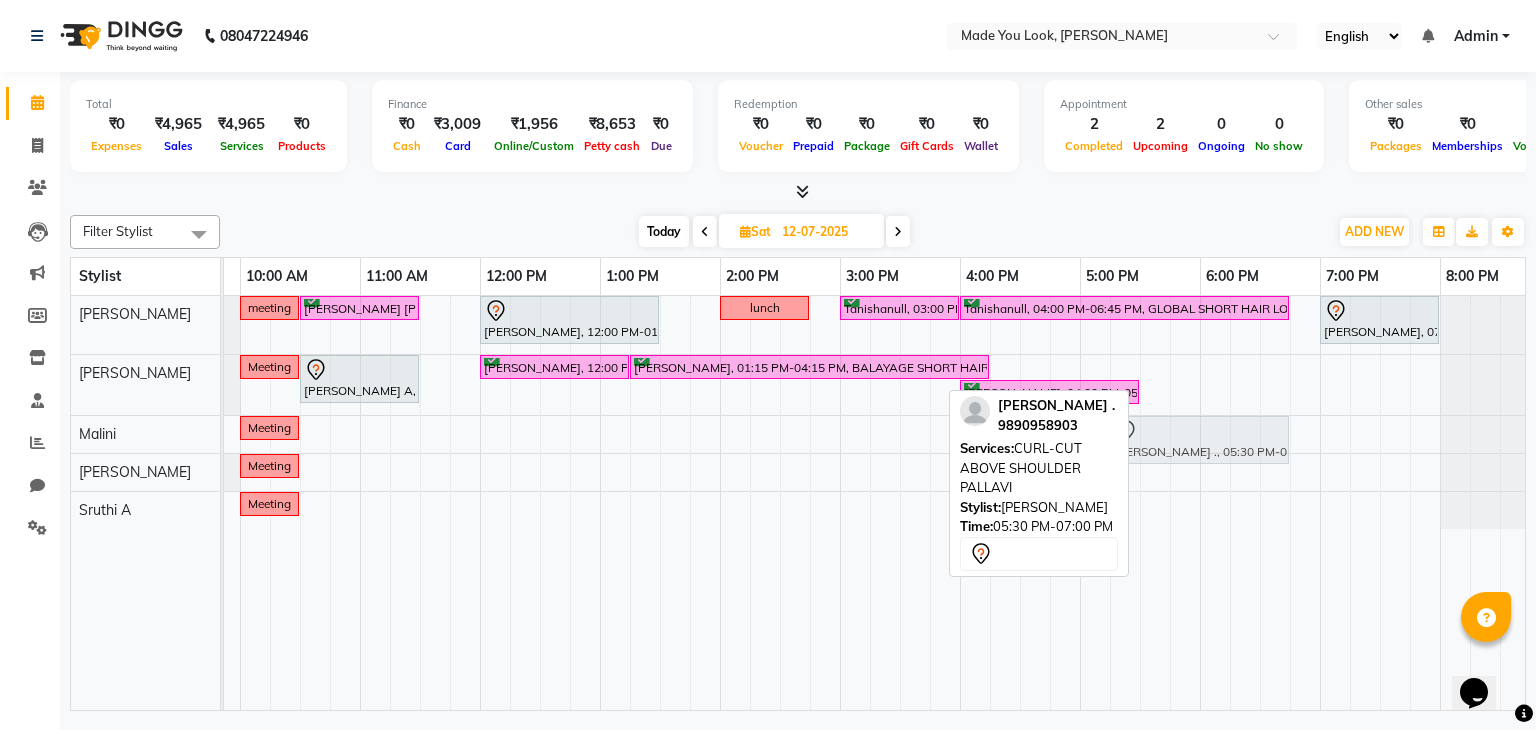 drag, startPoint x: 1219, startPoint y: 392, endPoint x: 1178, endPoint y: 445, distance: 67.00746 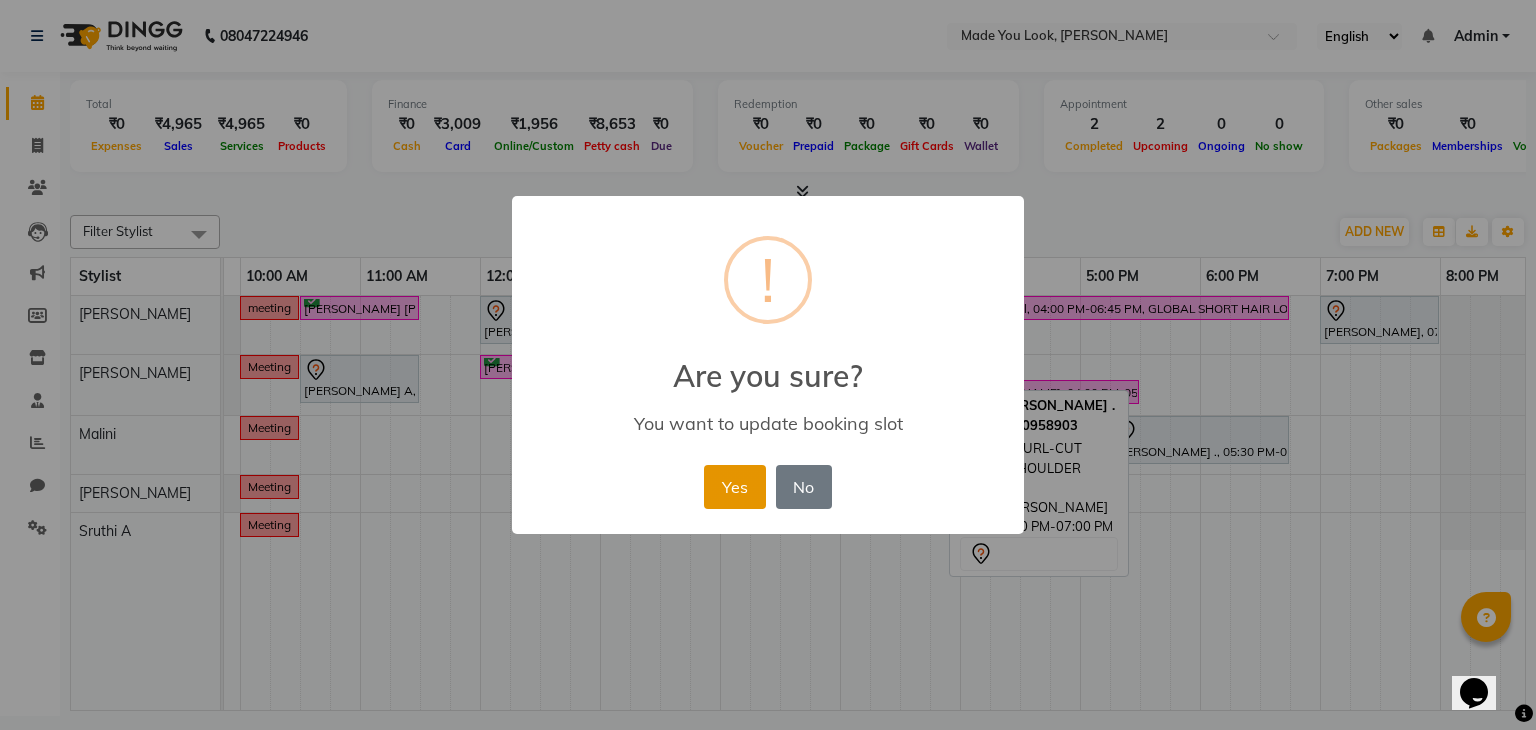 click on "Yes" at bounding box center (734, 487) 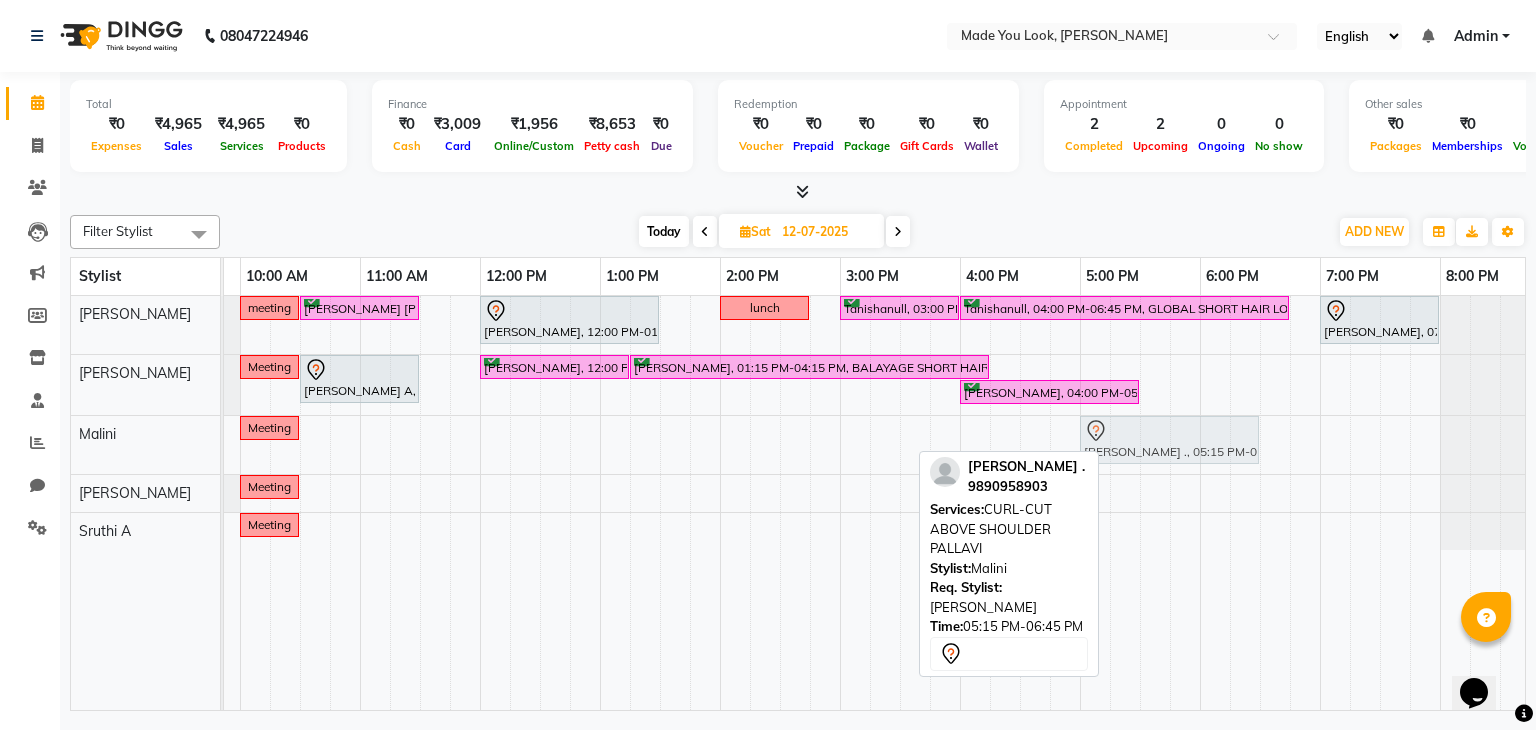 click on "Meeting              [PERSON_NAME] ., 05:15 PM-06:45 PM, CURL-CUT ABOVE SHOULDER PALLAVI             [PERSON_NAME] ., 05:15 PM-06:45 PM, CURL-CUT ABOVE SHOULDER PALLAVI" at bounding box center [0, 445] 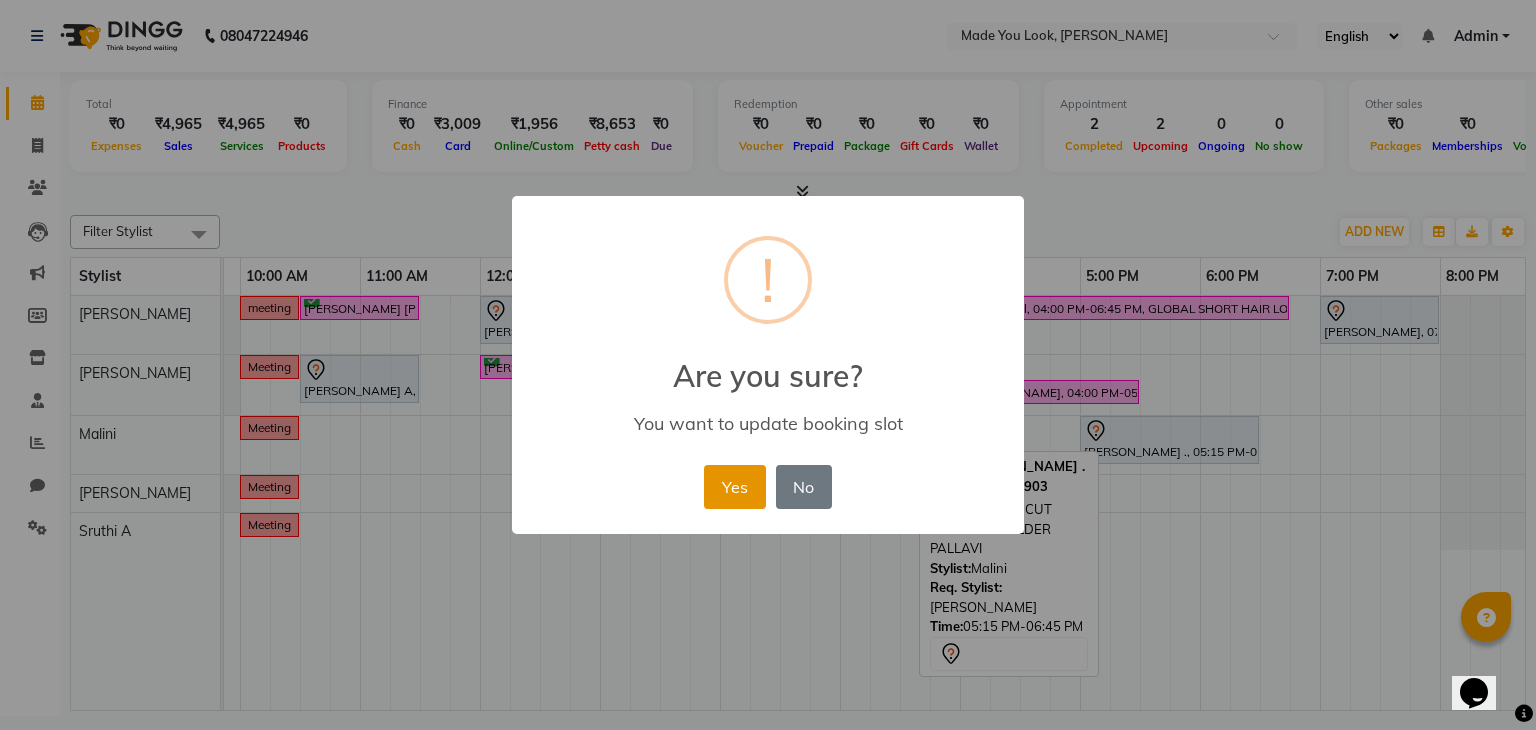 click on "Yes" at bounding box center (734, 487) 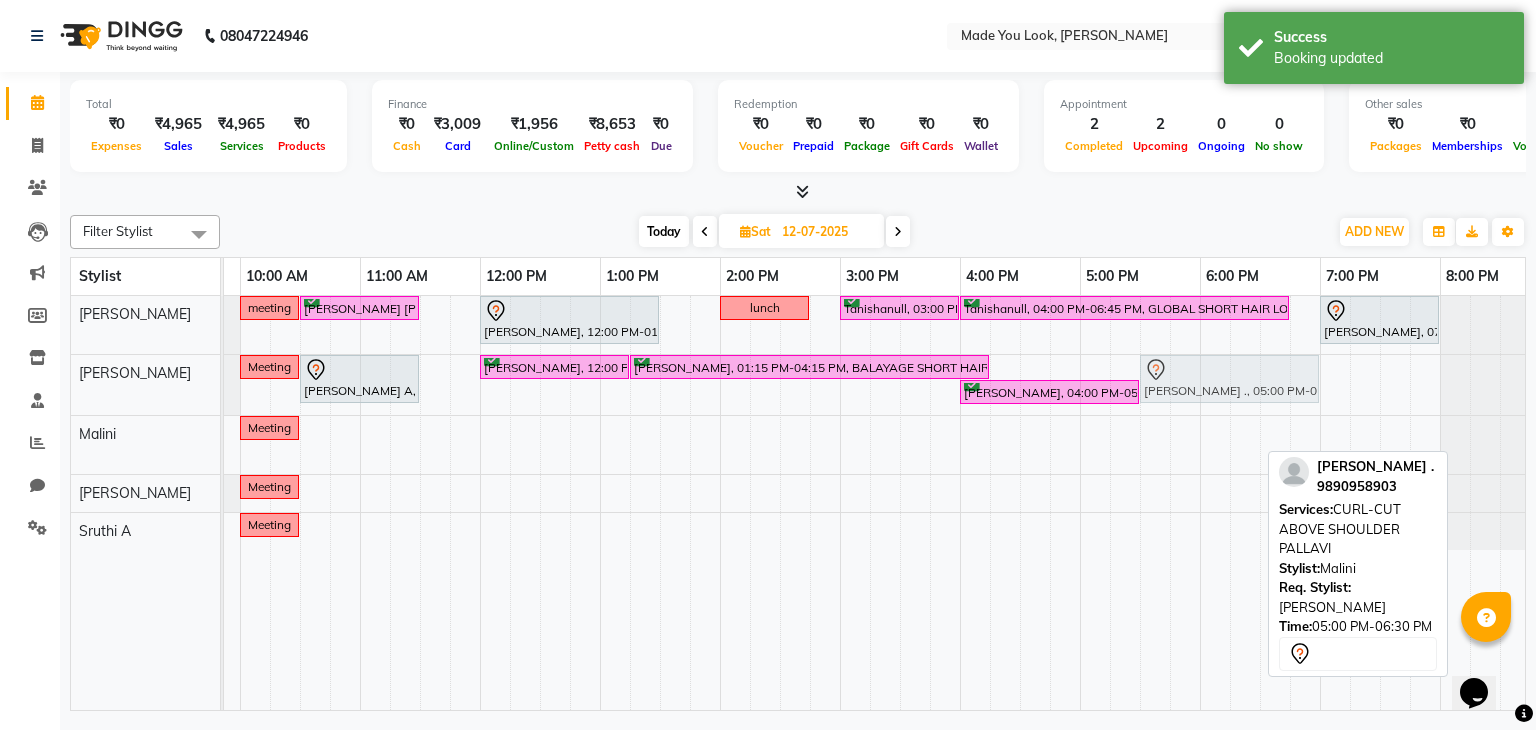 drag, startPoint x: 1196, startPoint y: 454, endPoint x: 1273, endPoint y: 405, distance: 91.26884 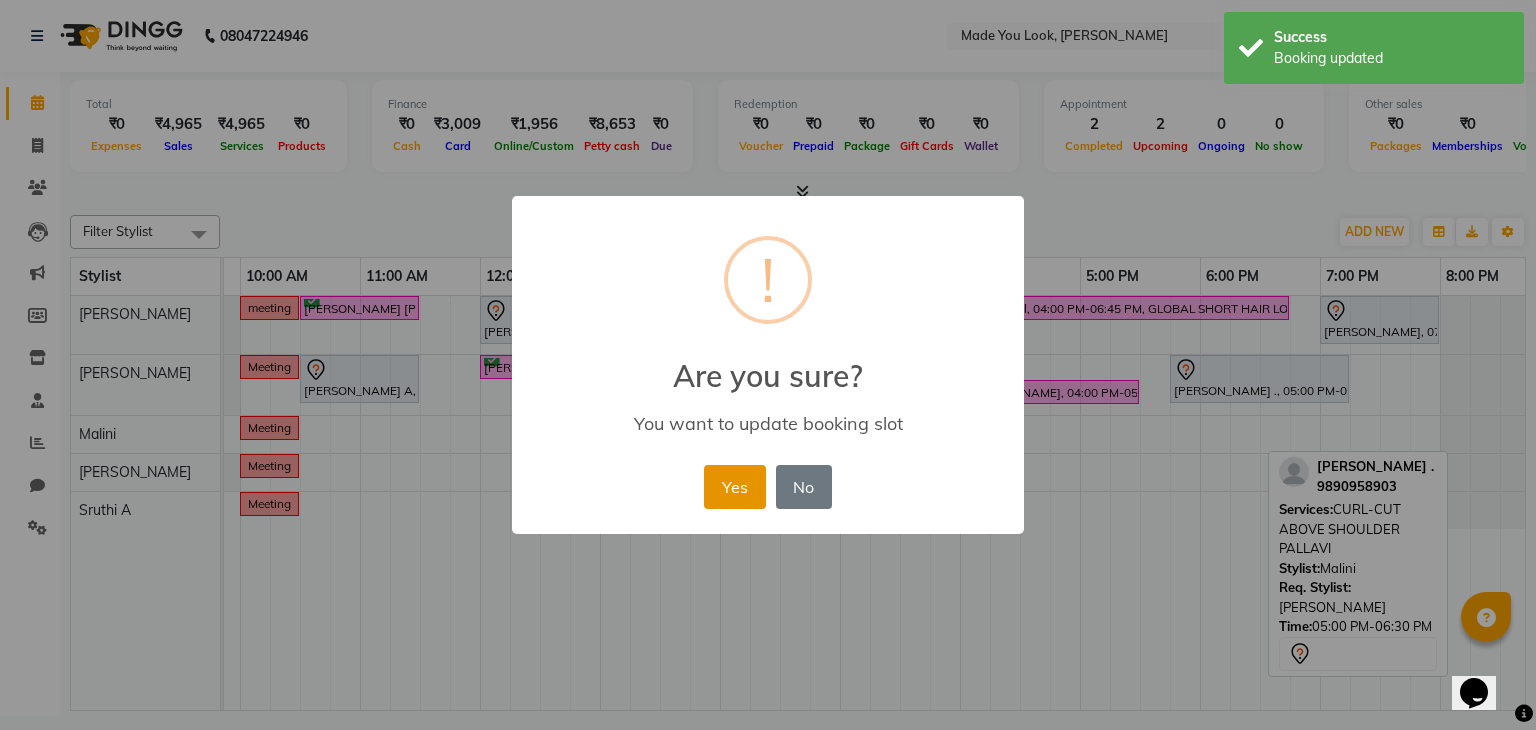 click on "Yes" at bounding box center (734, 487) 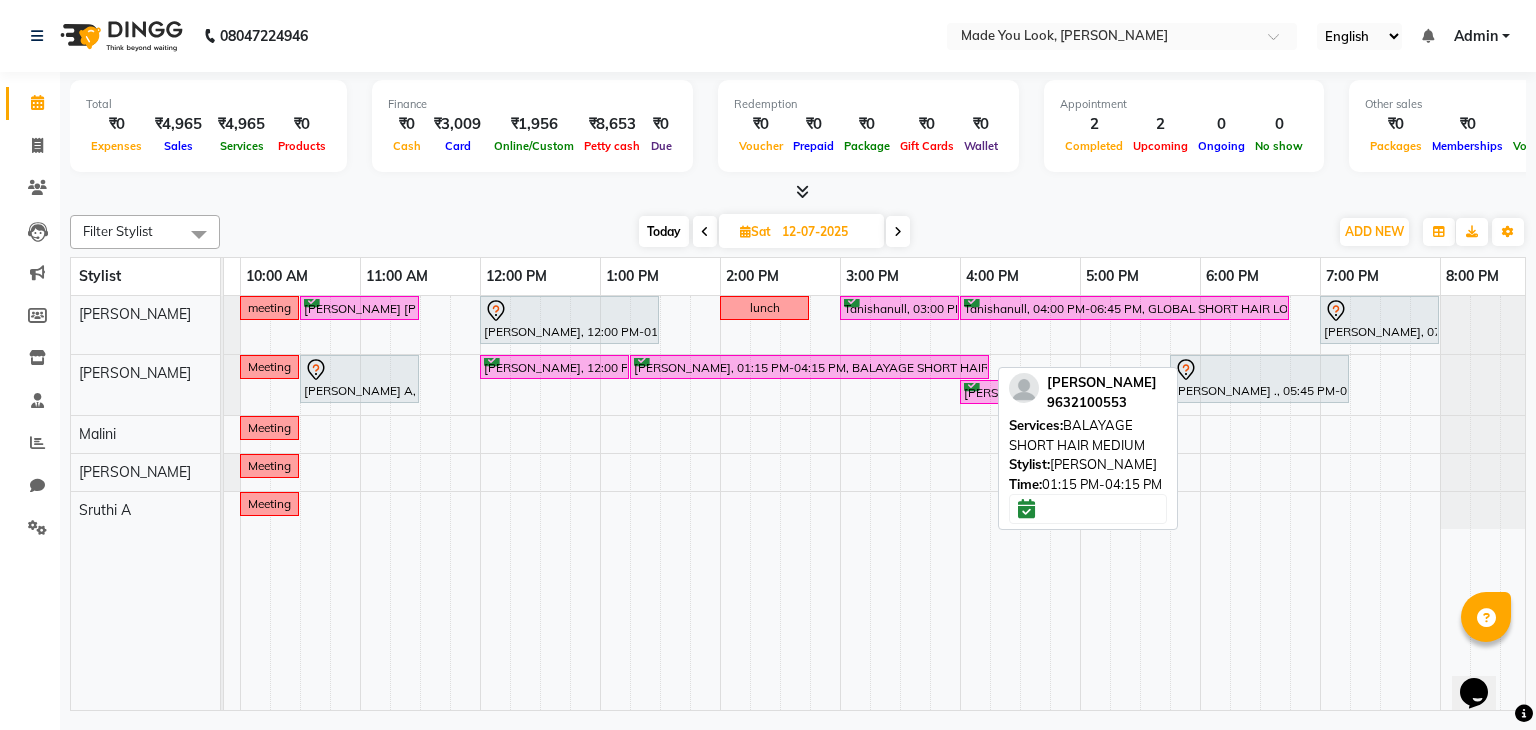 click on "[PERSON_NAME], 01:15 PM-04:15 PM, BALAYAGE SHORT HAIR MEDIUM" at bounding box center (809, 367) 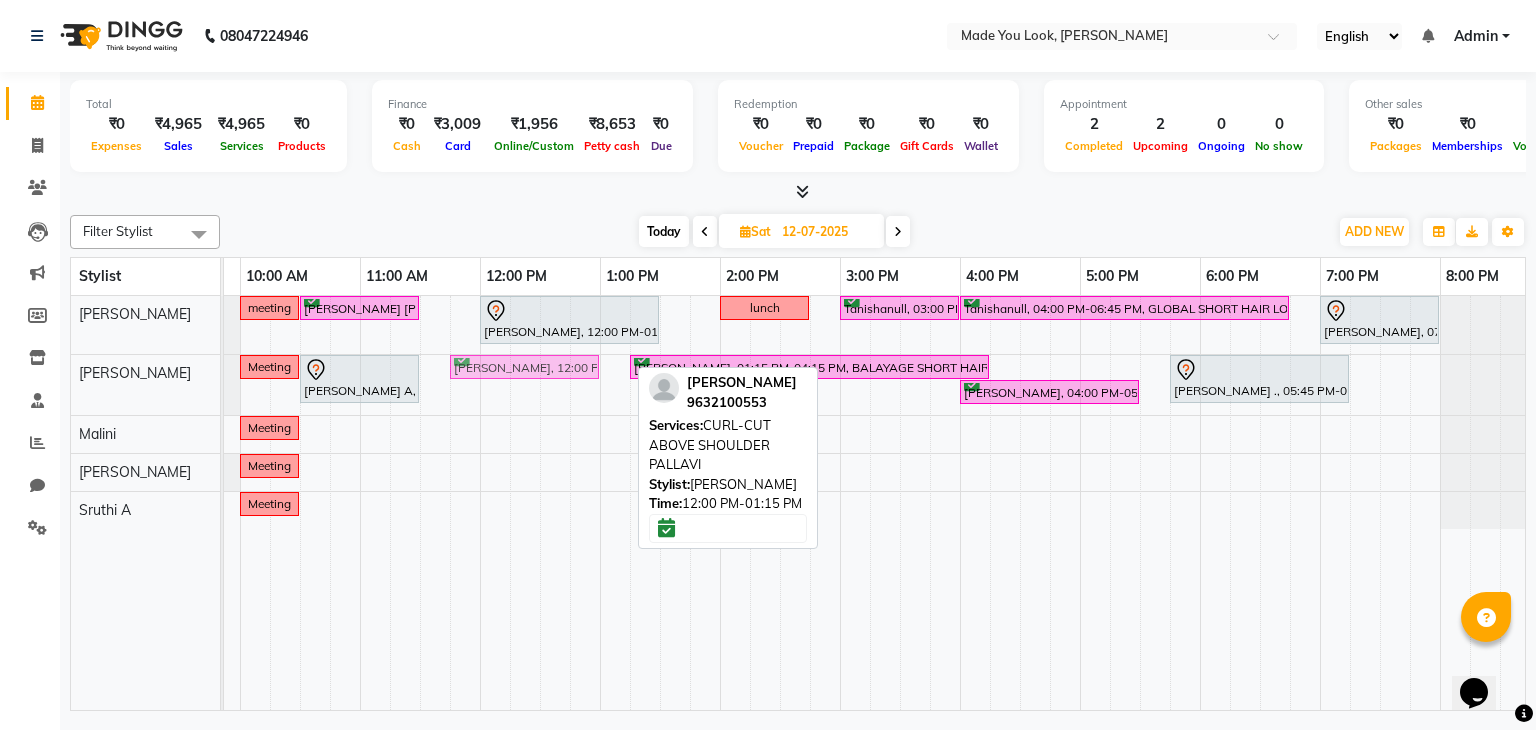 drag, startPoint x: 578, startPoint y: 368, endPoint x: 546, endPoint y: 397, distance: 43.185646 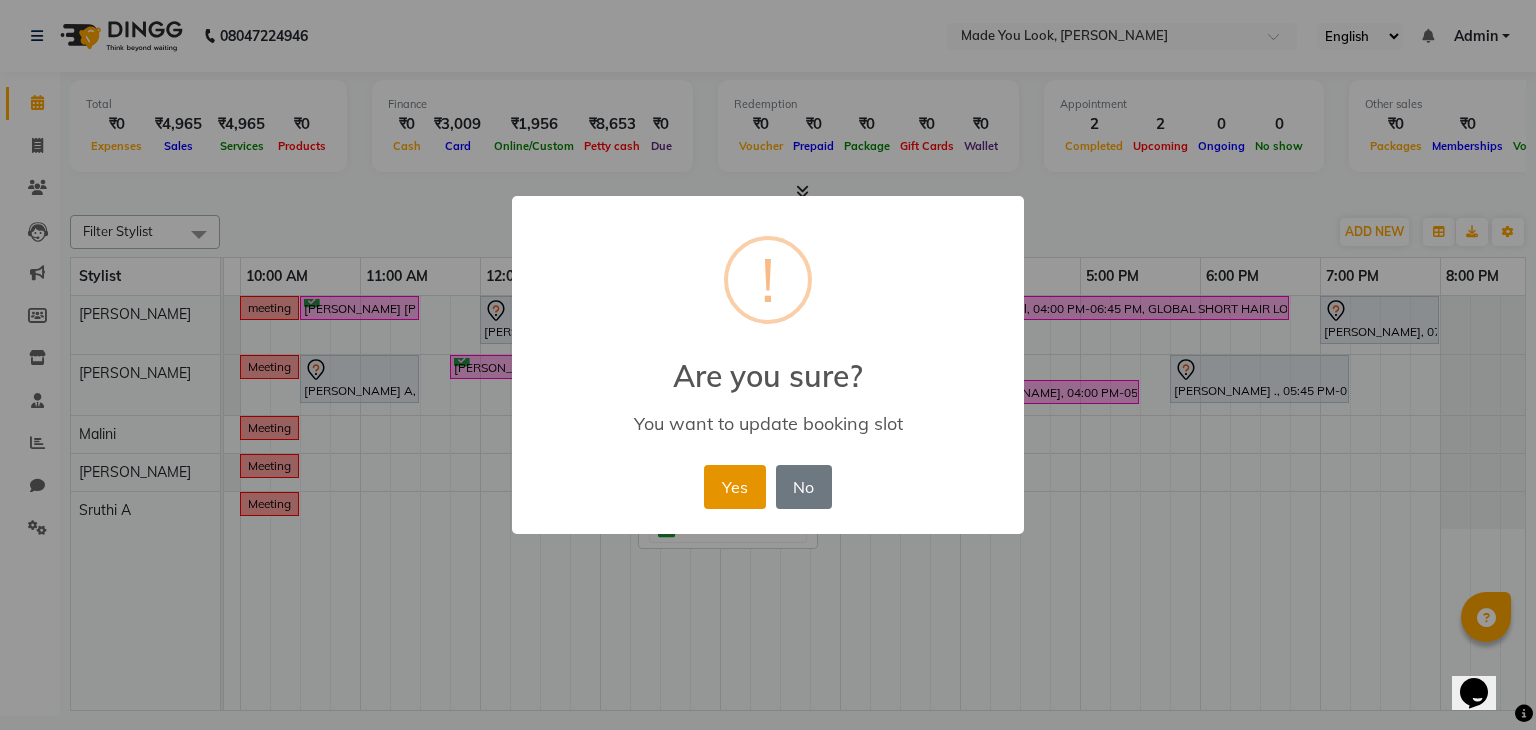 click on "Yes" at bounding box center [734, 487] 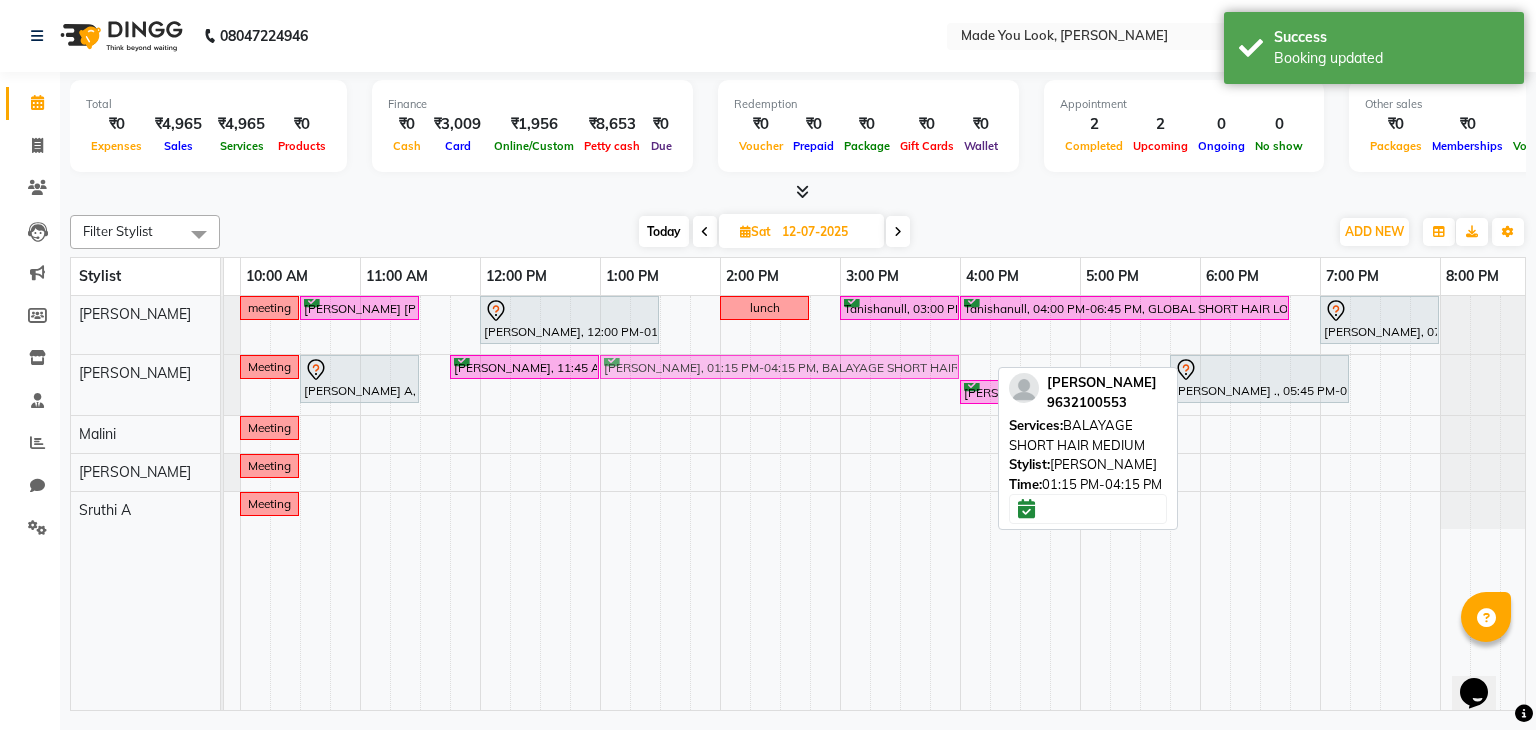 click on "Meeting              [PERSON_NAME] A, 10:30 AM-11:30 AM, CURL-CUT SHOULDER LENGTH PALLAVI     [PERSON_NAME], 11:45 AM-01:00 PM, CURL-CUT ABOVE SHOULDER PALLAVI     [PERSON_NAME], 01:15 PM-04:15 PM, BALAYAGE SHORT HAIR MEDIUM             [PERSON_NAME] ., 05:45 PM-07:15 PM, CURL-CUT ABOVE SHOULDER PALLAVI     [PERSON_NAME], 04:00 PM-05:30 PM, CURL-CUT ABOVE SHOULDER PALLAVI     [PERSON_NAME], 01:15 PM-04:15 PM, BALAYAGE SHORT HAIR MEDIUM" at bounding box center [0, 385] 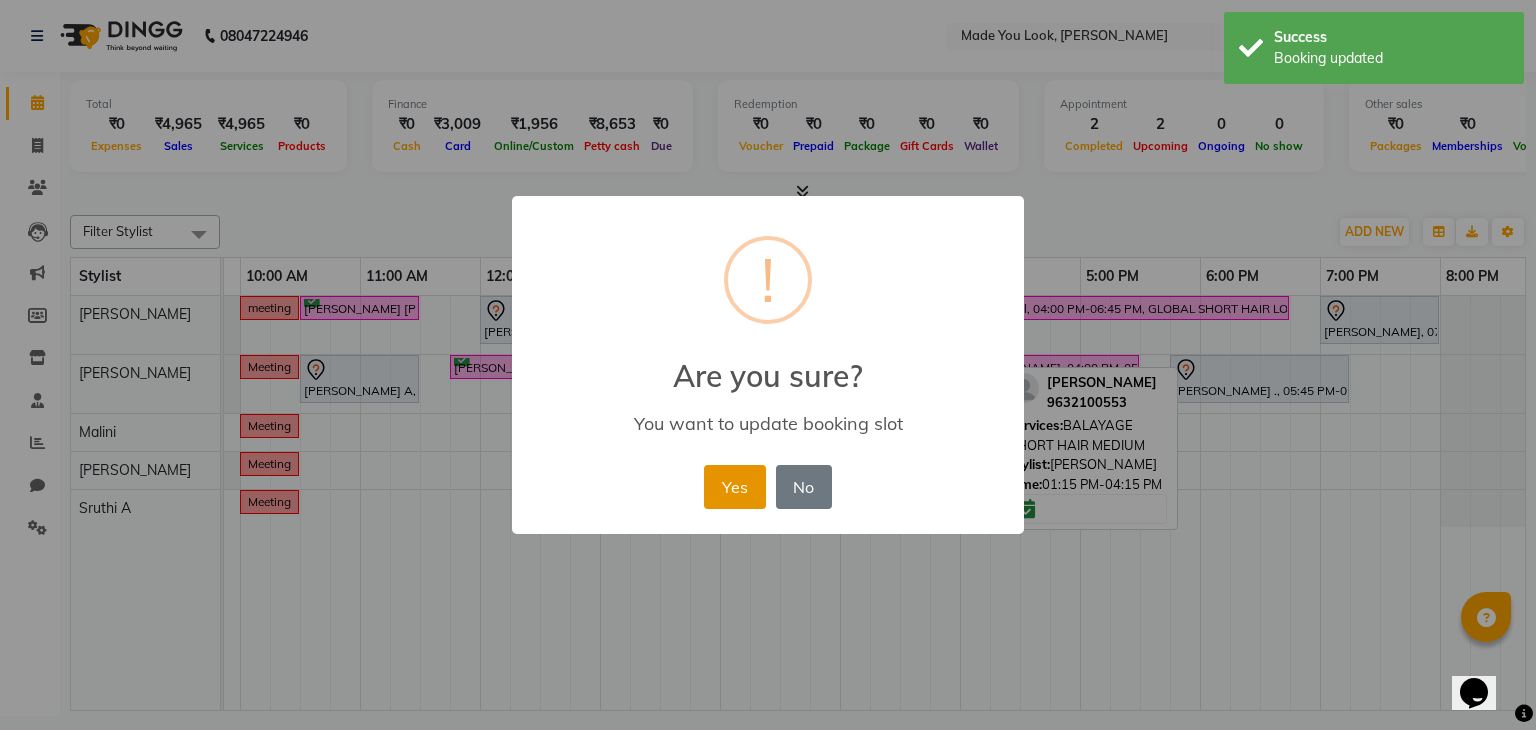 click on "Yes" at bounding box center (734, 487) 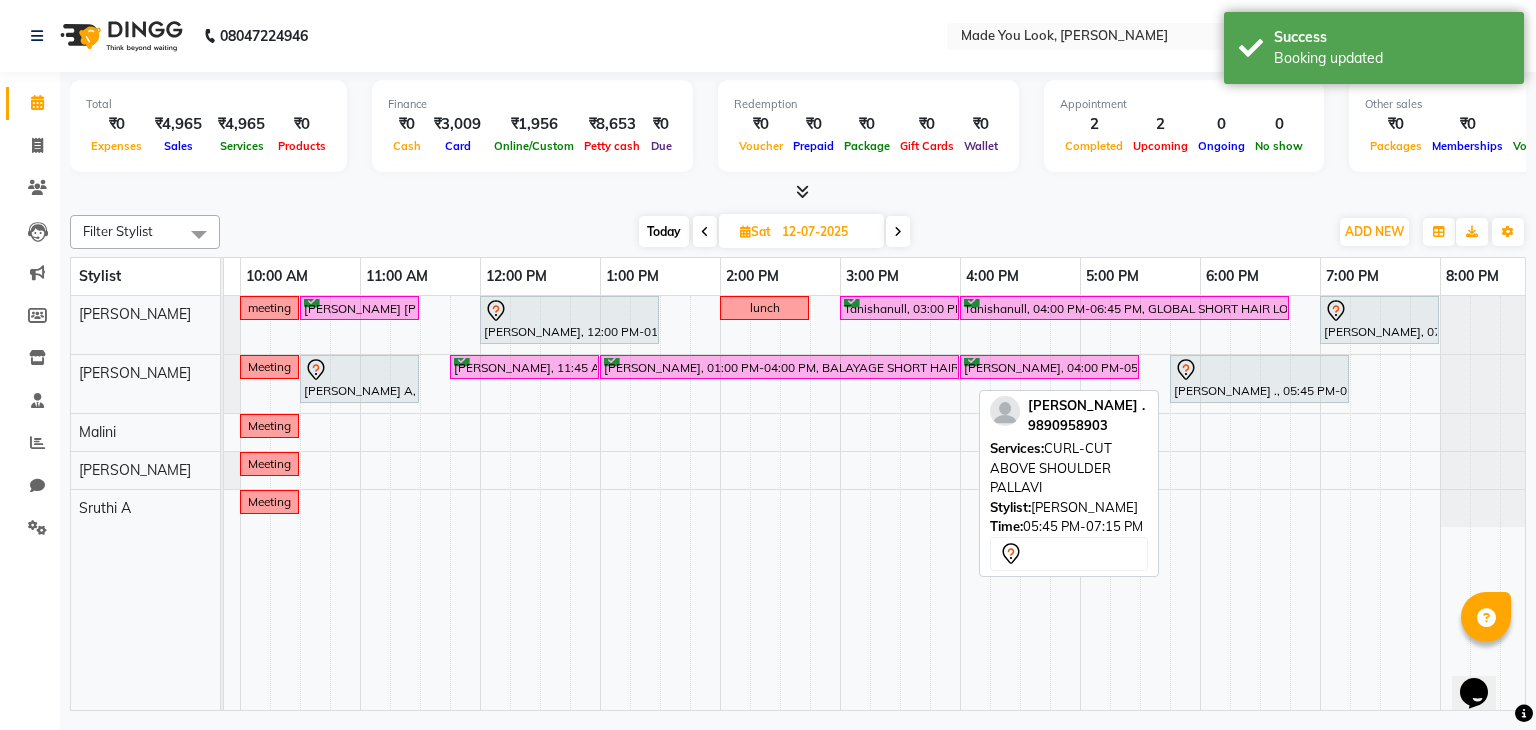 click on "Meeting              [PERSON_NAME] A, 10:30 AM-11:30 AM, CURL-CUT SHOULDER LENGTH PALLAVI     [PERSON_NAME], 11:45 AM-01:00 PM, CURL-CUT ABOVE SHOULDER PALLAVI     [PERSON_NAME], 01:00 PM-04:00 PM, BALAYAGE SHORT HAIR MEDIUM     [PERSON_NAME], 04:00 PM-05:30 PM, CURL-CUT ABOVE SHOULDER PALLAVI             [PERSON_NAME] ., 05:45 PM-07:15 PM, CURL-CUT ABOVE SHOULDER PALLAVI" at bounding box center [0, 384] 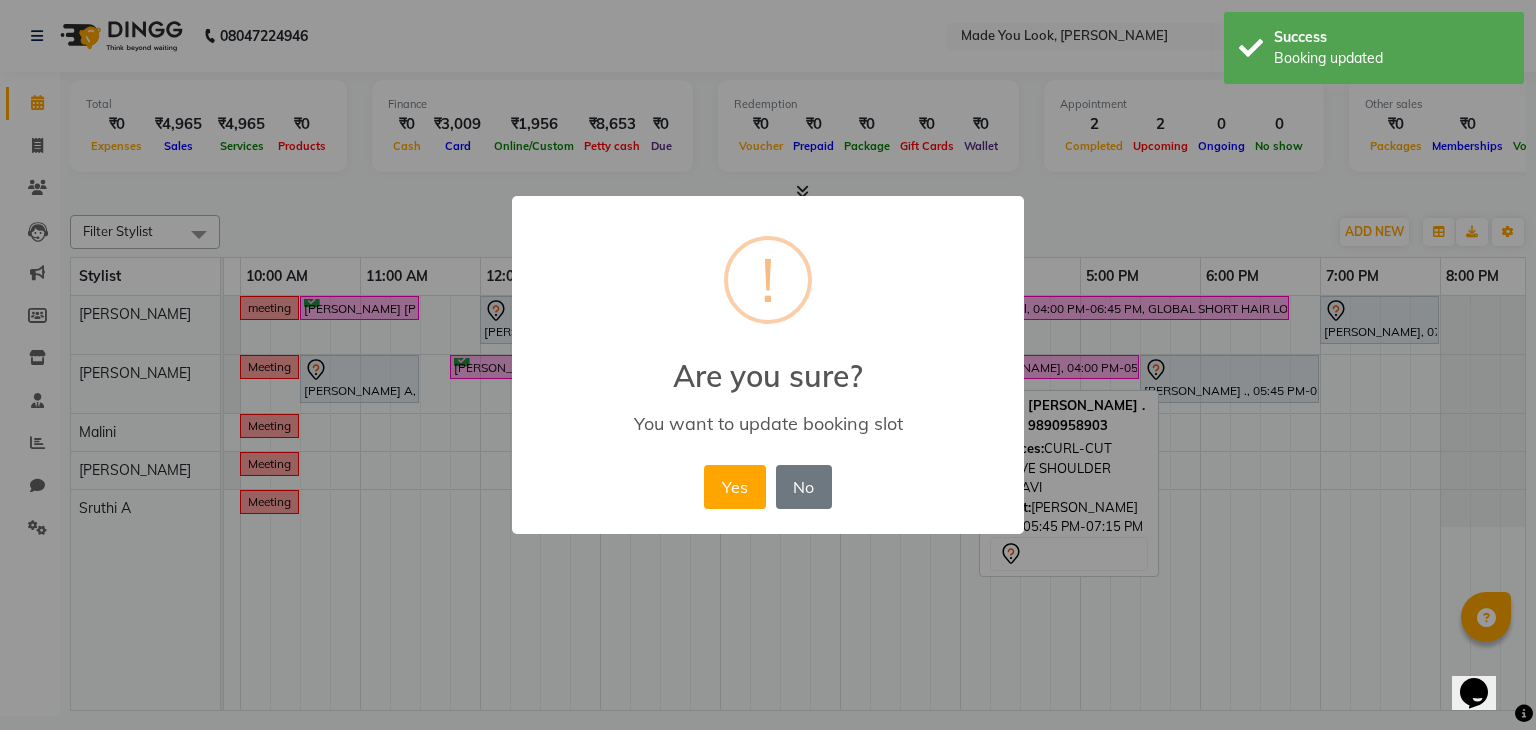 drag, startPoint x: 1204, startPoint y: 382, endPoint x: 1174, endPoint y: 365, distance: 34.48188 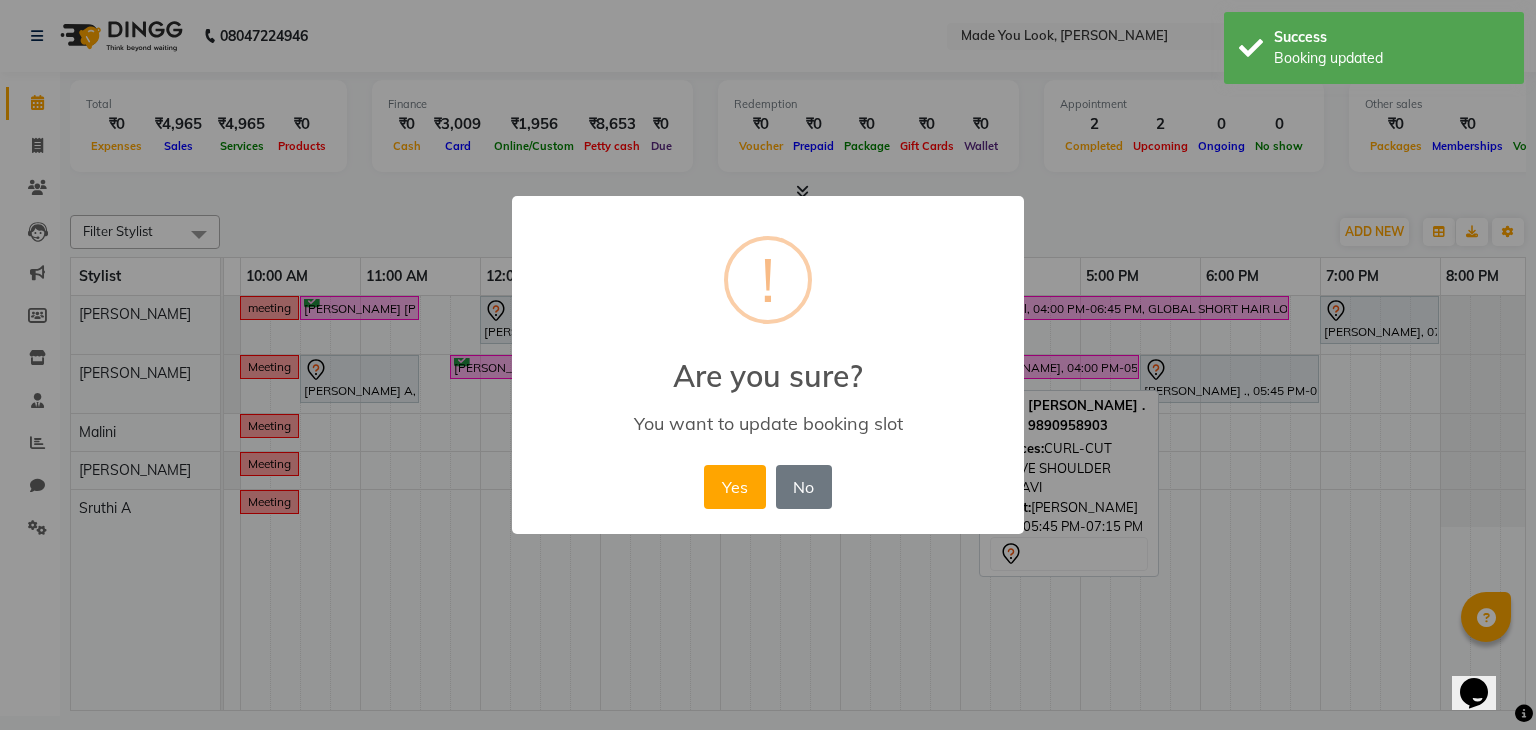 click on "× ! Are you sure? You want to update booking slot Yes No No" at bounding box center (768, 365) 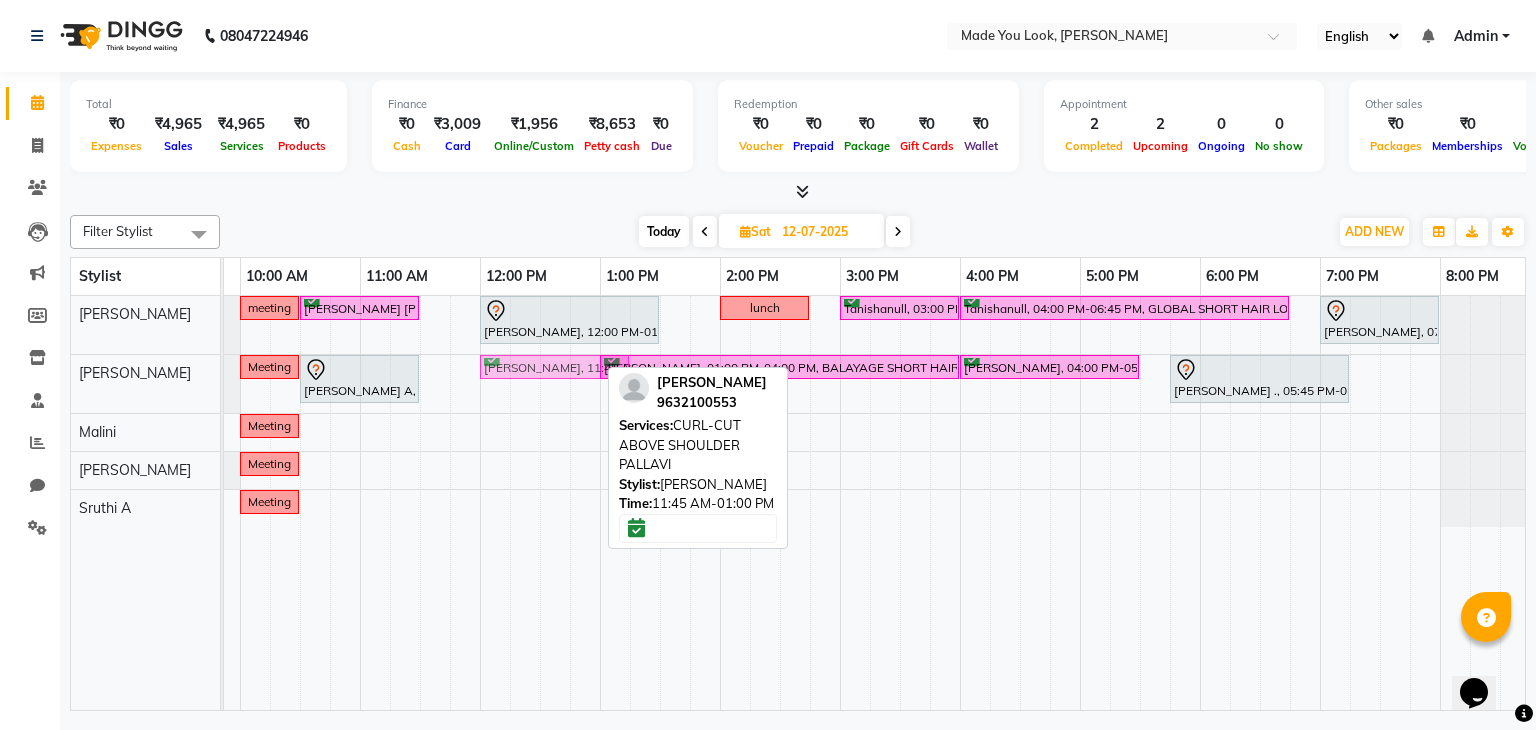 drag, startPoint x: 477, startPoint y: 367, endPoint x: 503, endPoint y: 355, distance: 28.635643 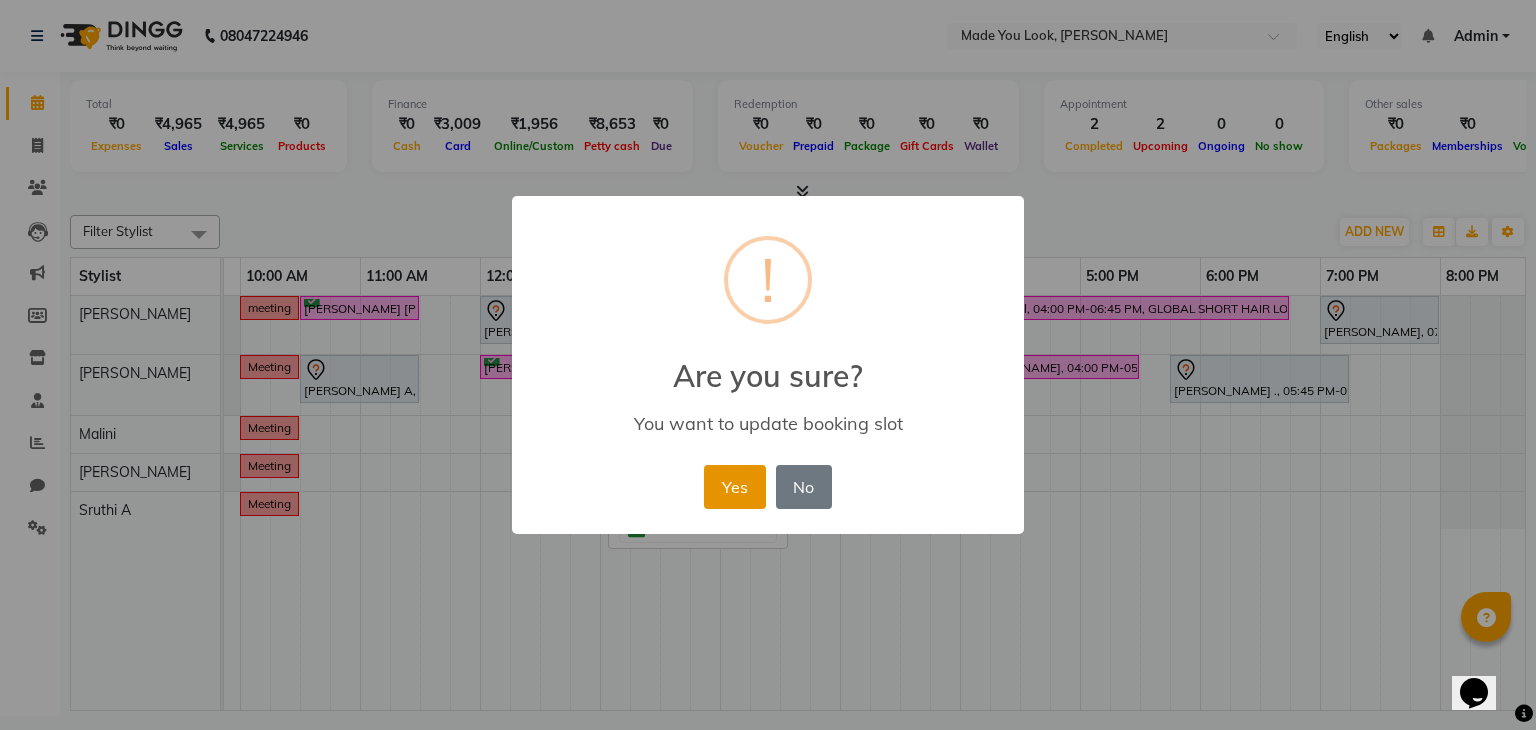 click on "Yes" at bounding box center [734, 487] 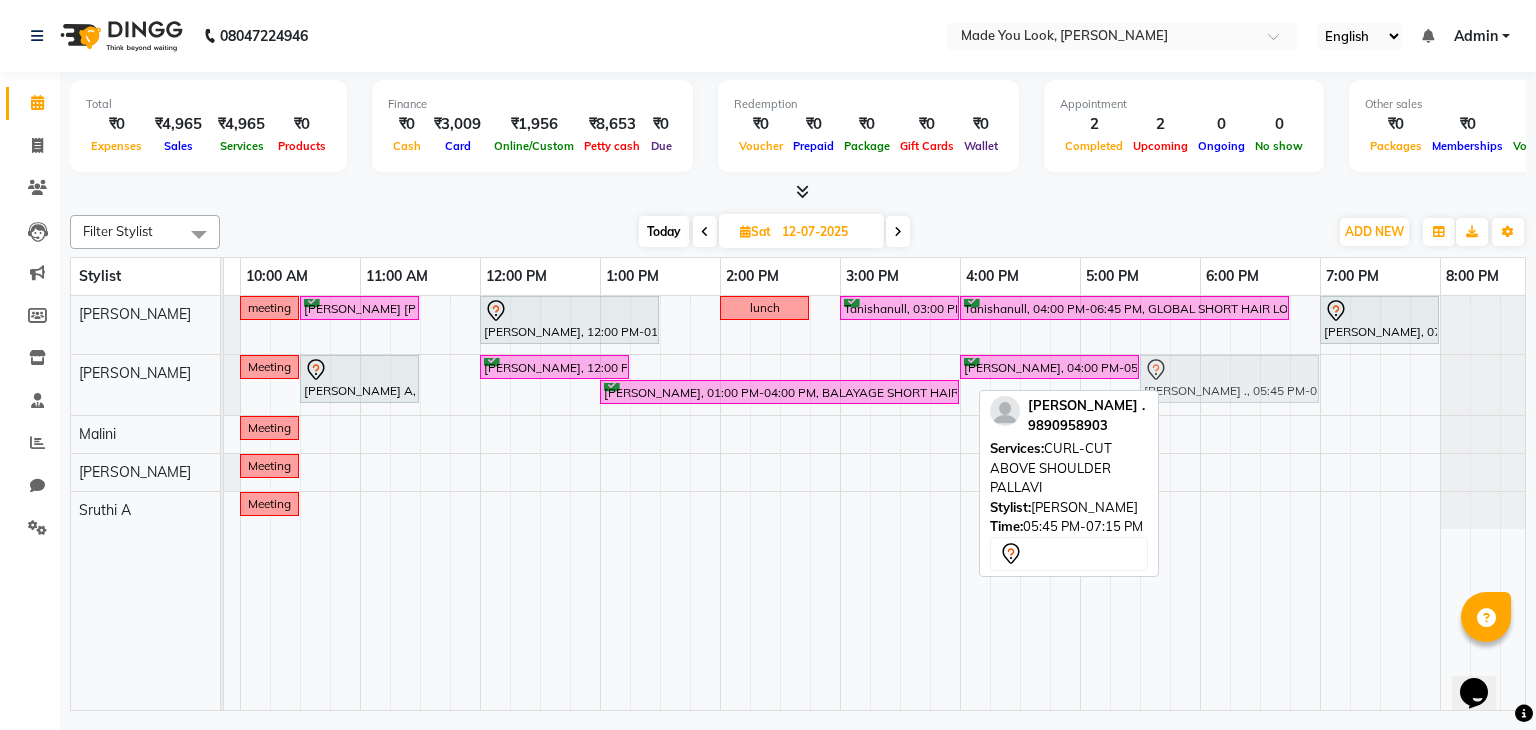 click on "Meeting              [PERSON_NAME] A, 10:30 AM-11:30 AM, CURL-CUT SHOULDER LENGTH PALLAVI     [PERSON_NAME], 12:00 PM-01:15 PM, CURL-CUT ABOVE SHOULDER PALLAVI     [PERSON_NAME], 04:00 PM-05:30 PM, CURL-CUT ABOVE SHOULDER PALLAVI             [PERSON_NAME] ., 05:45 PM-07:15 PM, CURL-CUT ABOVE SHOULDER PALLAVI     [PERSON_NAME], 01:00 PM-04:00 PM, BALAYAGE SHORT HAIR MEDIUM             [PERSON_NAME] ., 05:45 PM-07:15 PM, CURL-CUT ABOVE SHOULDER PALLAVI" at bounding box center (0, 385) 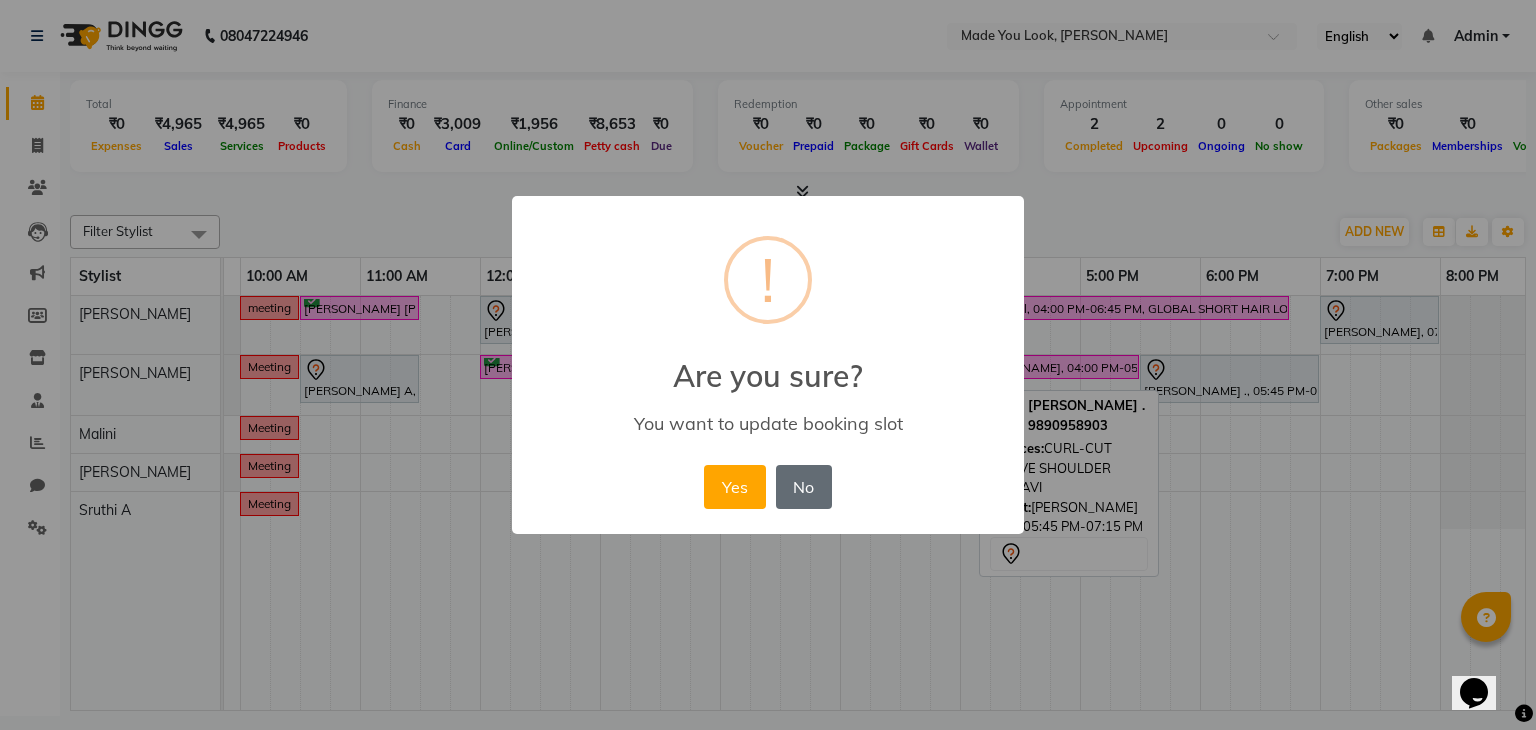 click on "No" at bounding box center [804, 487] 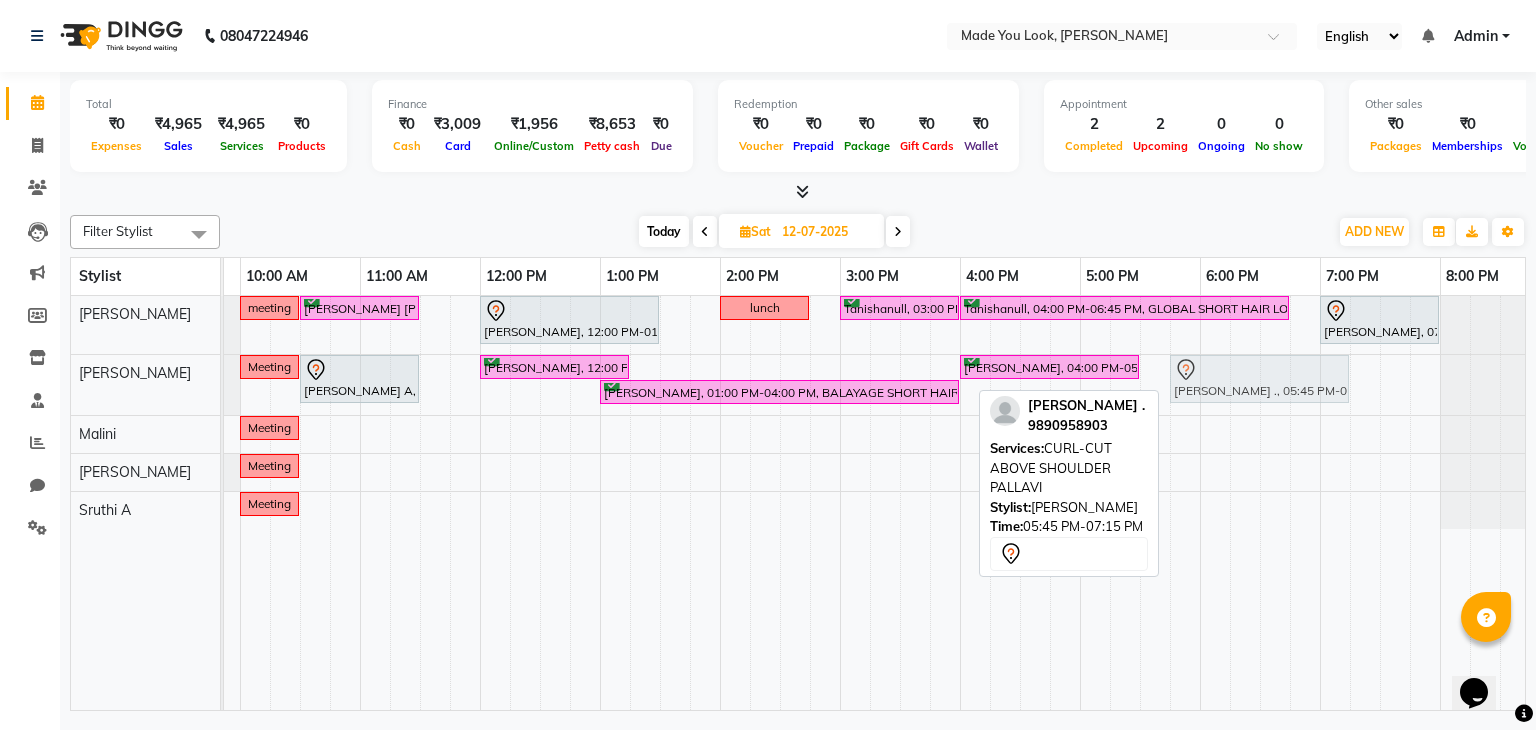 drag, startPoint x: 1263, startPoint y: 386, endPoint x: 1257, endPoint y: 398, distance: 13.416408 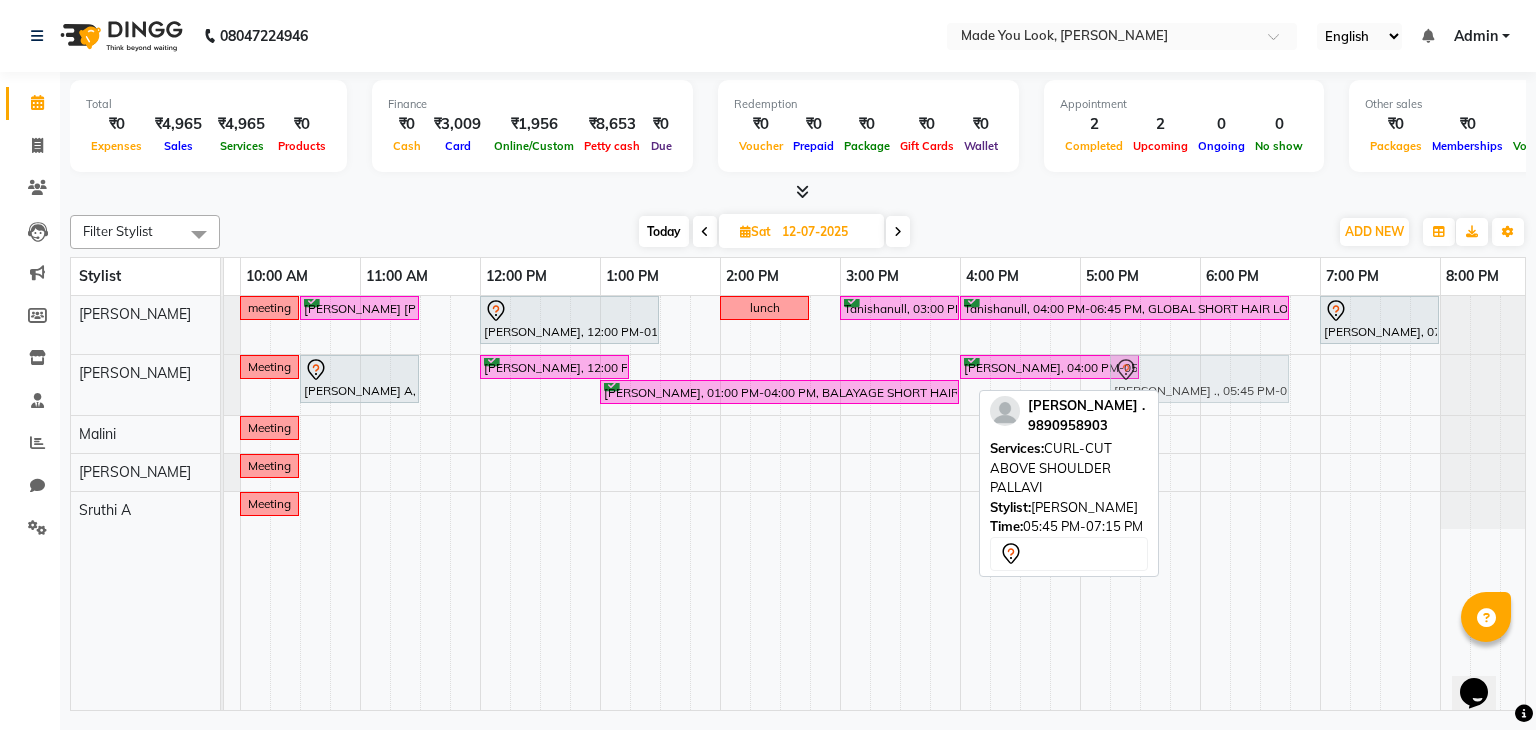 click on "meeting      [PERSON_NAME] [PERSON_NAME], 10:30 AM-11:30 AM, HAIRCUT [PERSON_NAME]             [PERSON_NAME], 12:00 PM-01:30 PM, HAIRCUT [PERSON_NAME]  lunch      Tanishanull, 03:00 PM-04:00 PM, HAIRCUT [PERSON_NAME]     Tanishanull, 04:00 PM-06:45 PM, GLOBAL SHORT HAIR LOW             [PERSON_NAME], 07:00 PM-08:00 PM, CURL-CUT SHOULDER LENGTH [PERSON_NAME]  Meeting              [PERSON_NAME] A, 10:30 AM-11:30 AM, CURL-CUT SHOULDER LENGTH PALLAVI     [PERSON_NAME], 12:00 PM-01:15 PM, CURL-CUT ABOVE SHOULDER PALLAVI     [PERSON_NAME], 04:00 PM-05:30 PM, CURL-CUT ABOVE SHOULDER PALLAVI             [PERSON_NAME] ., 05:45 PM-07:15 PM, CURL-CUT ABOVE SHOULDER PALLAVI     [PERSON_NAME], 01:00 PM-04:00 PM, BALAYAGE SHORT HAIR MEDIUM             [PERSON_NAME] ., 05:45 PM-07:15 PM, CURL-CUT ABOVE SHOULDER PALLAVI  Meeting   Meeting   Meeting" at bounding box center (780, 412) 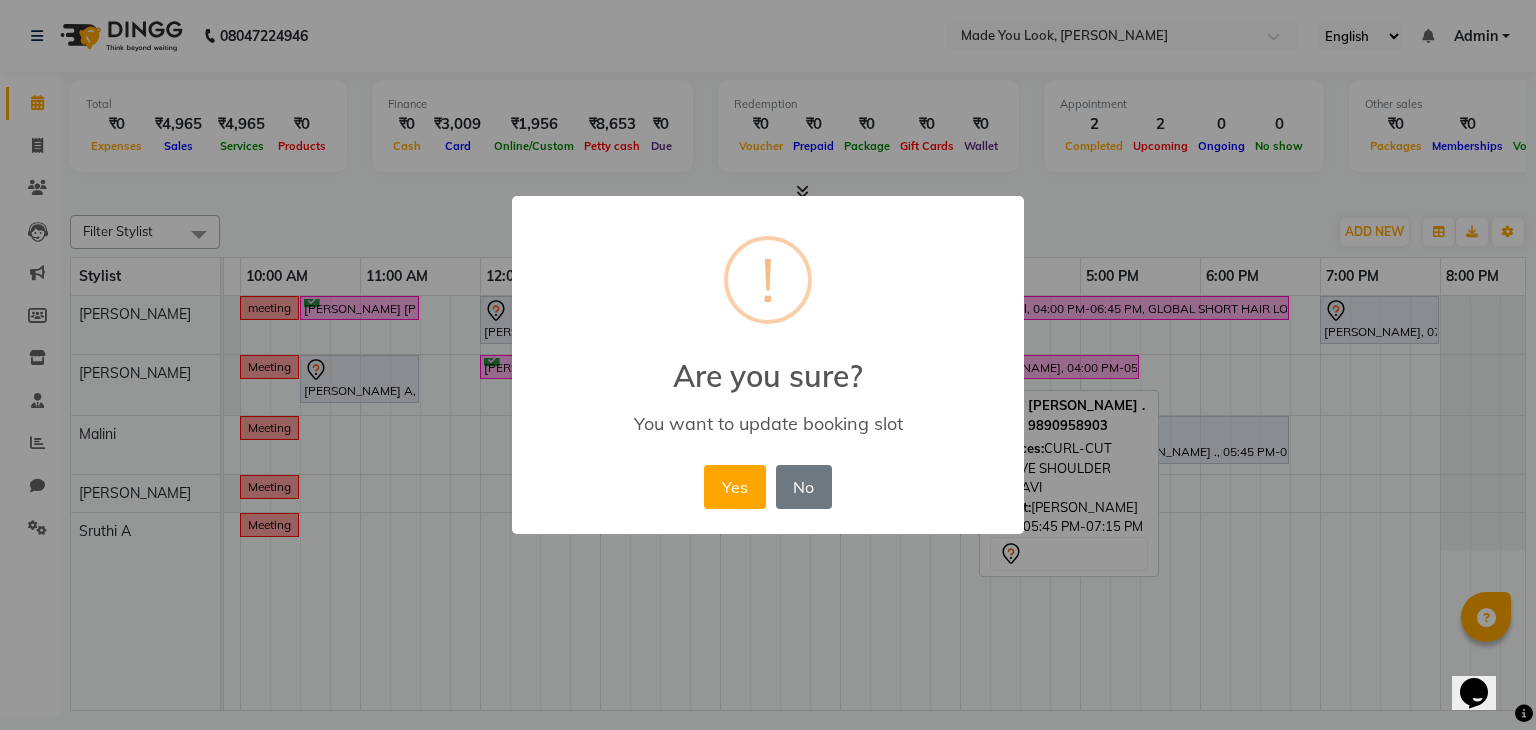 drag, startPoint x: 952, startPoint y: 456, endPoint x: 951, endPoint y: 439, distance: 17.029387 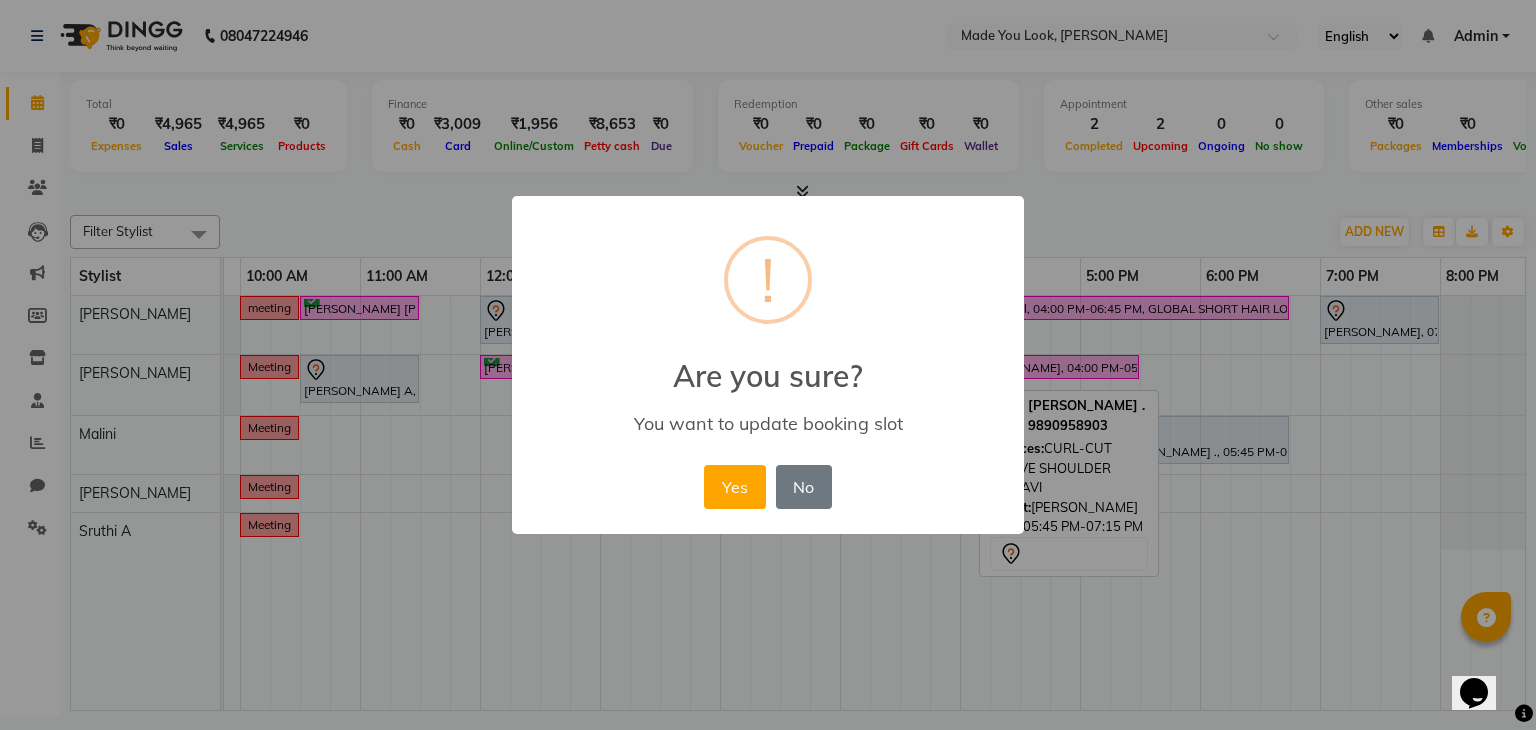 drag, startPoint x: 1105, startPoint y: 258, endPoint x: 1033, endPoint y: 319, distance: 94.36631 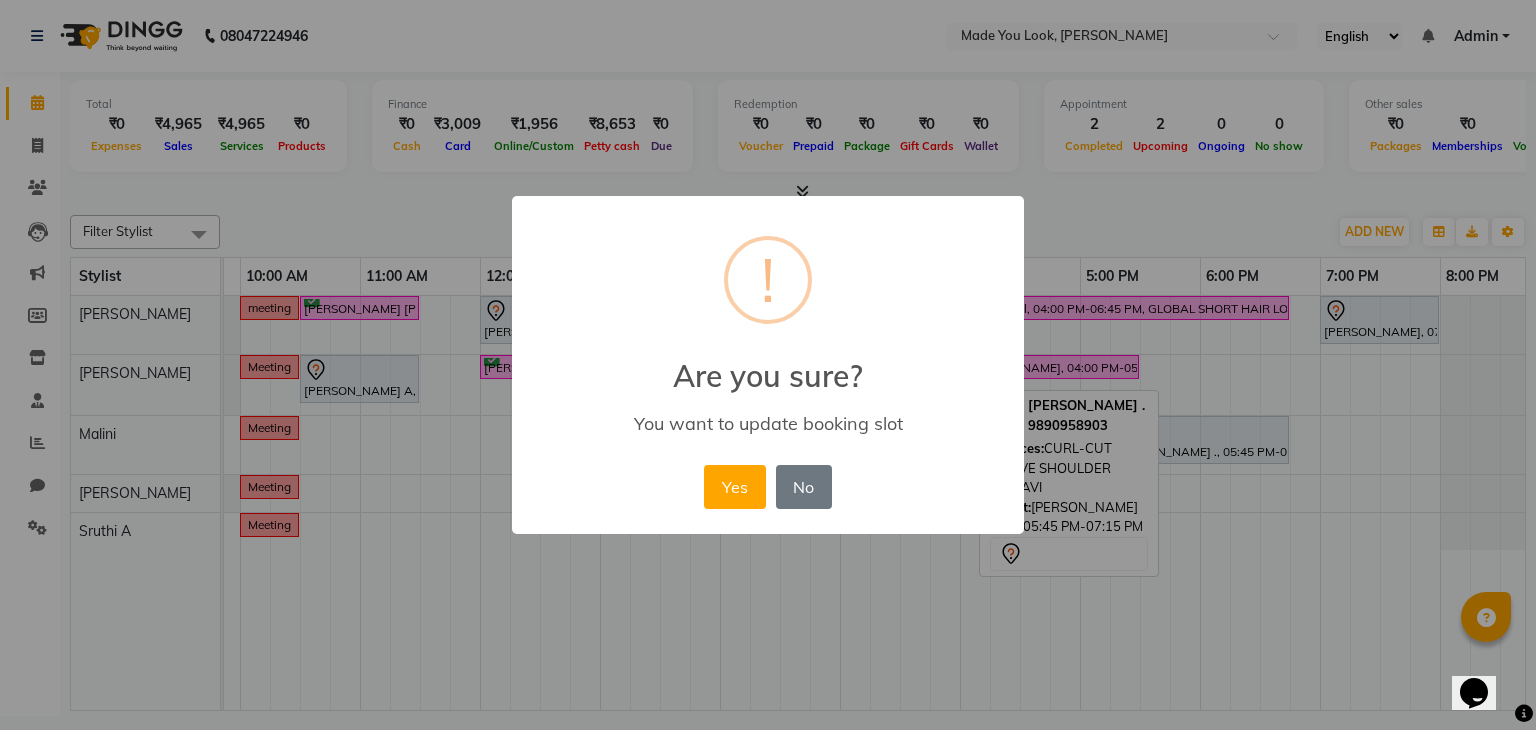 click on "× ! Are you sure? You want to update booking slot Yes No No" at bounding box center [768, 365] 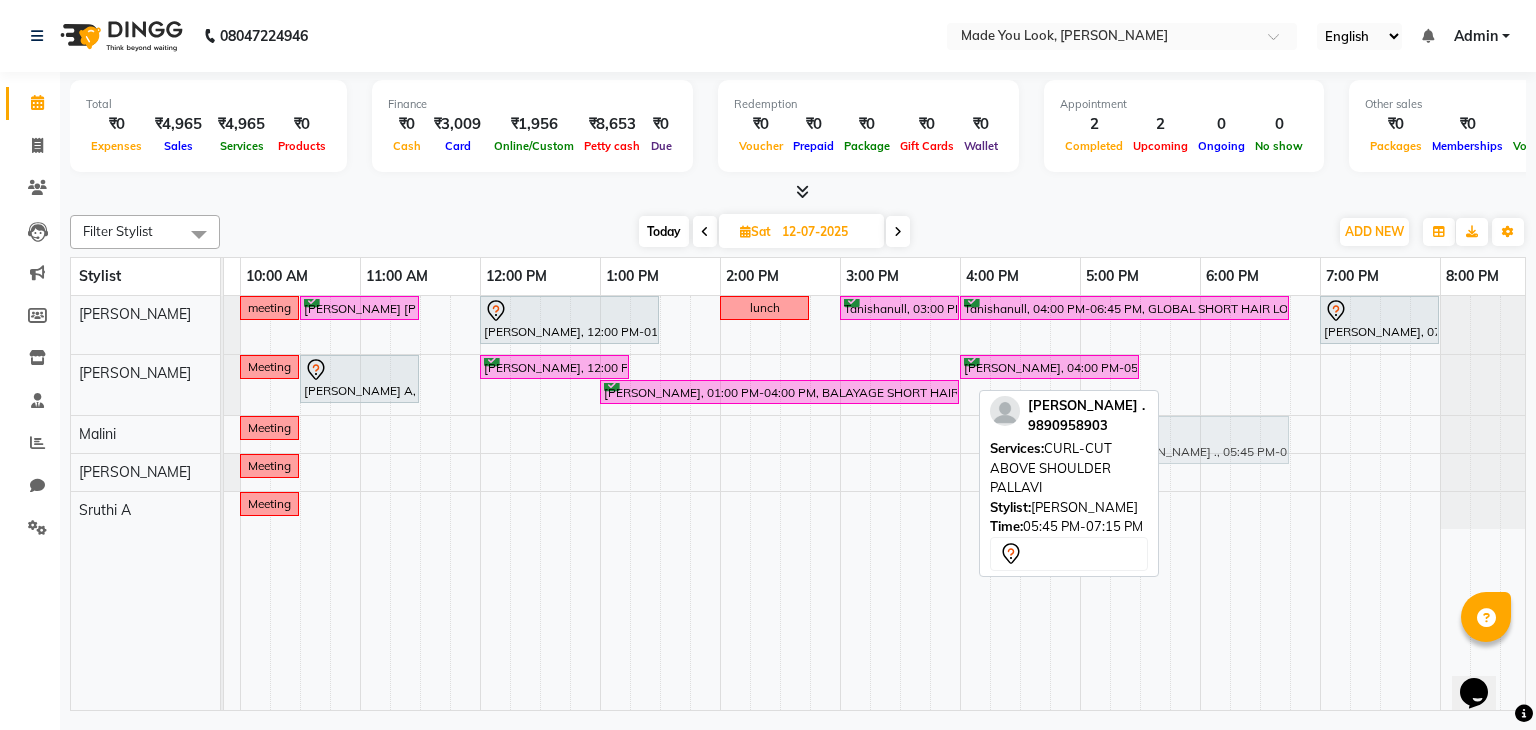 drag, startPoint x: 1247, startPoint y: 379, endPoint x: 1183, endPoint y: 427, distance: 80 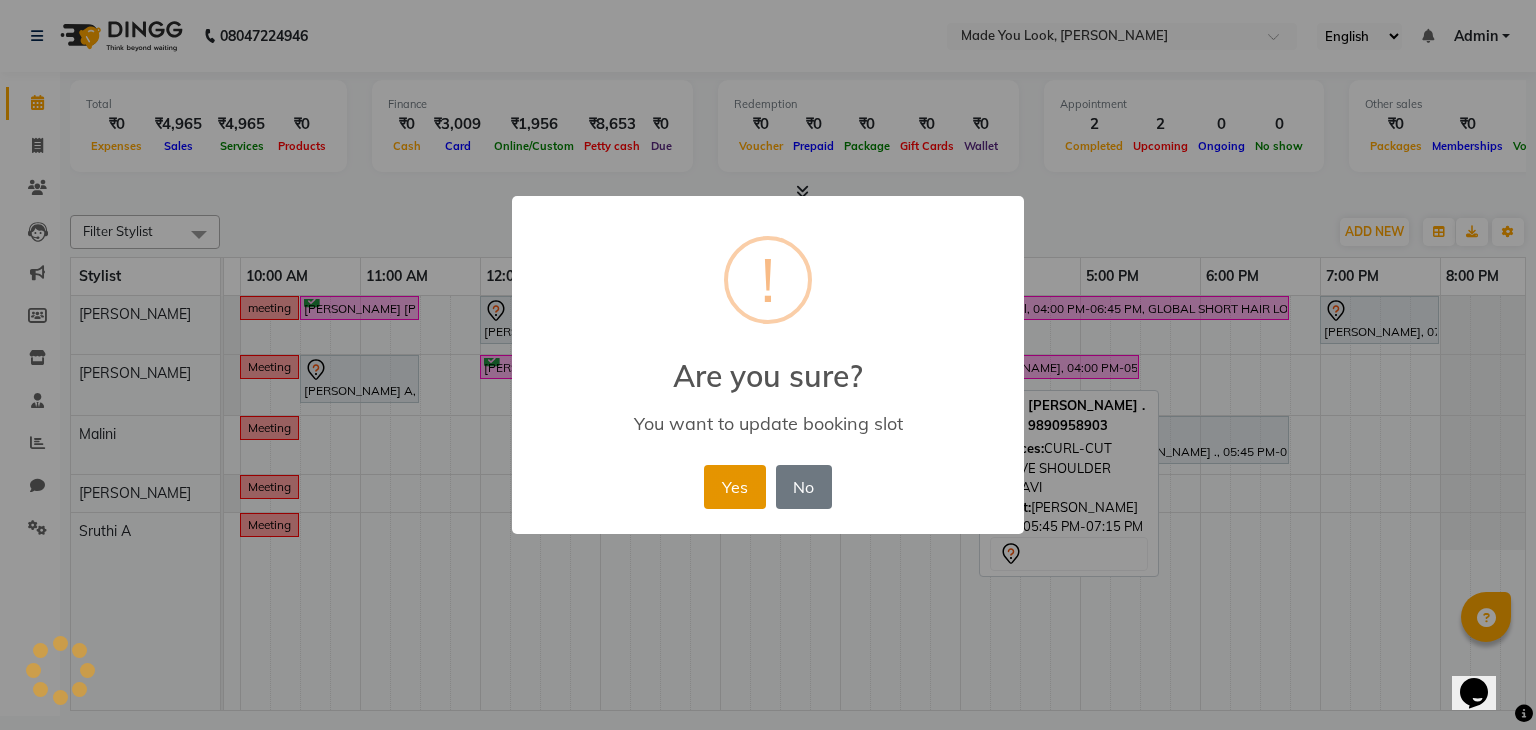 click on "Yes" at bounding box center (734, 487) 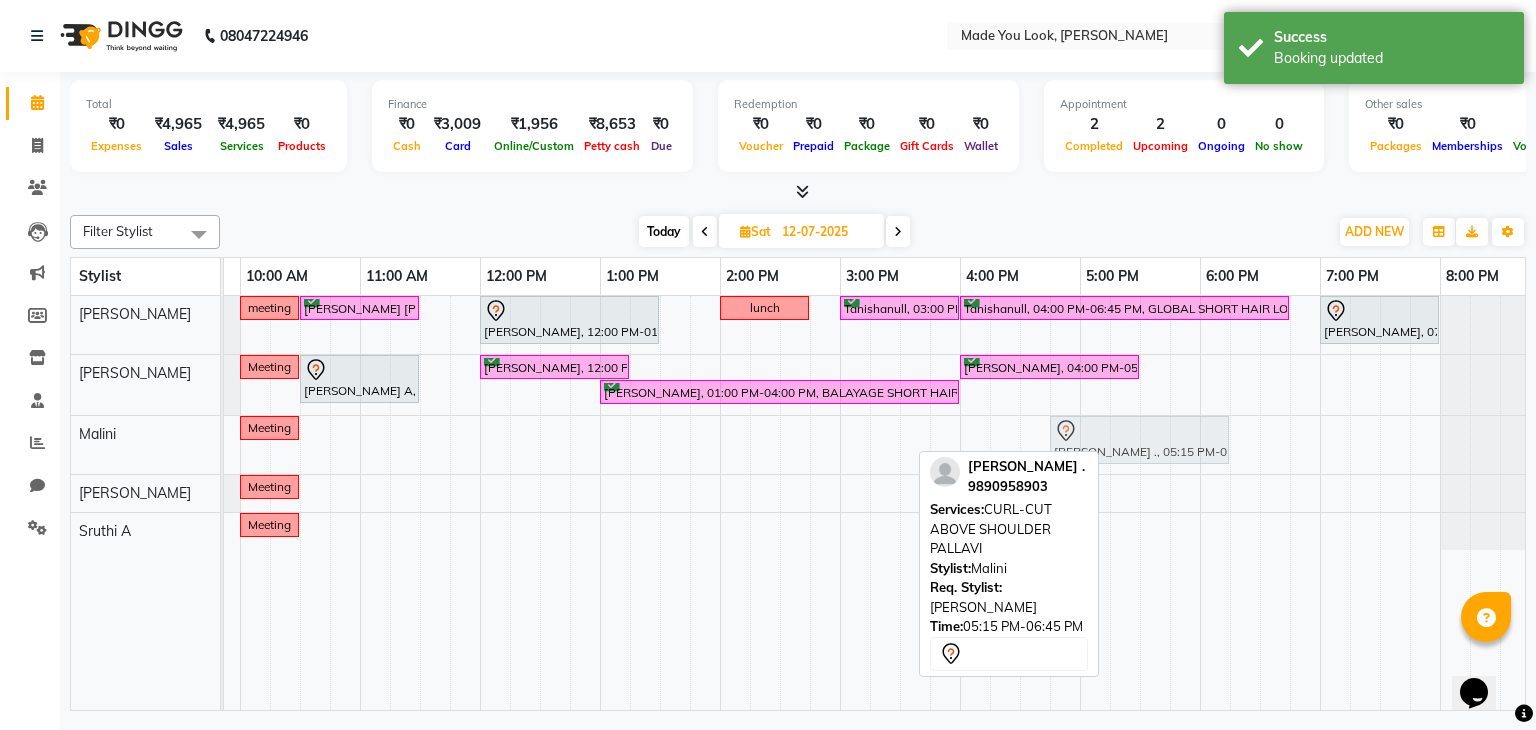 drag, startPoint x: 1185, startPoint y: 435, endPoint x: 1117, endPoint y: 423, distance: 69.050705 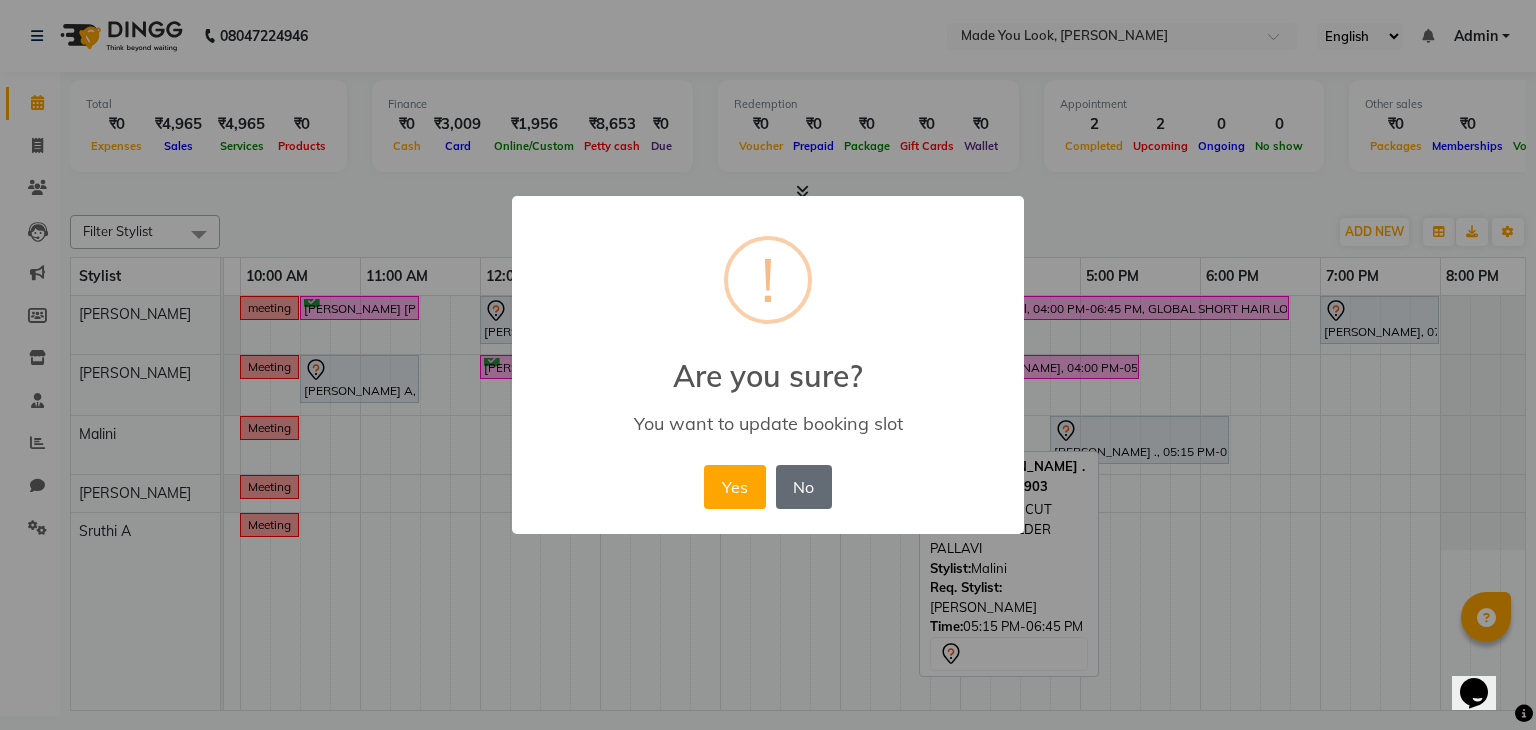 click on "No" at bounding box center [804, 487] 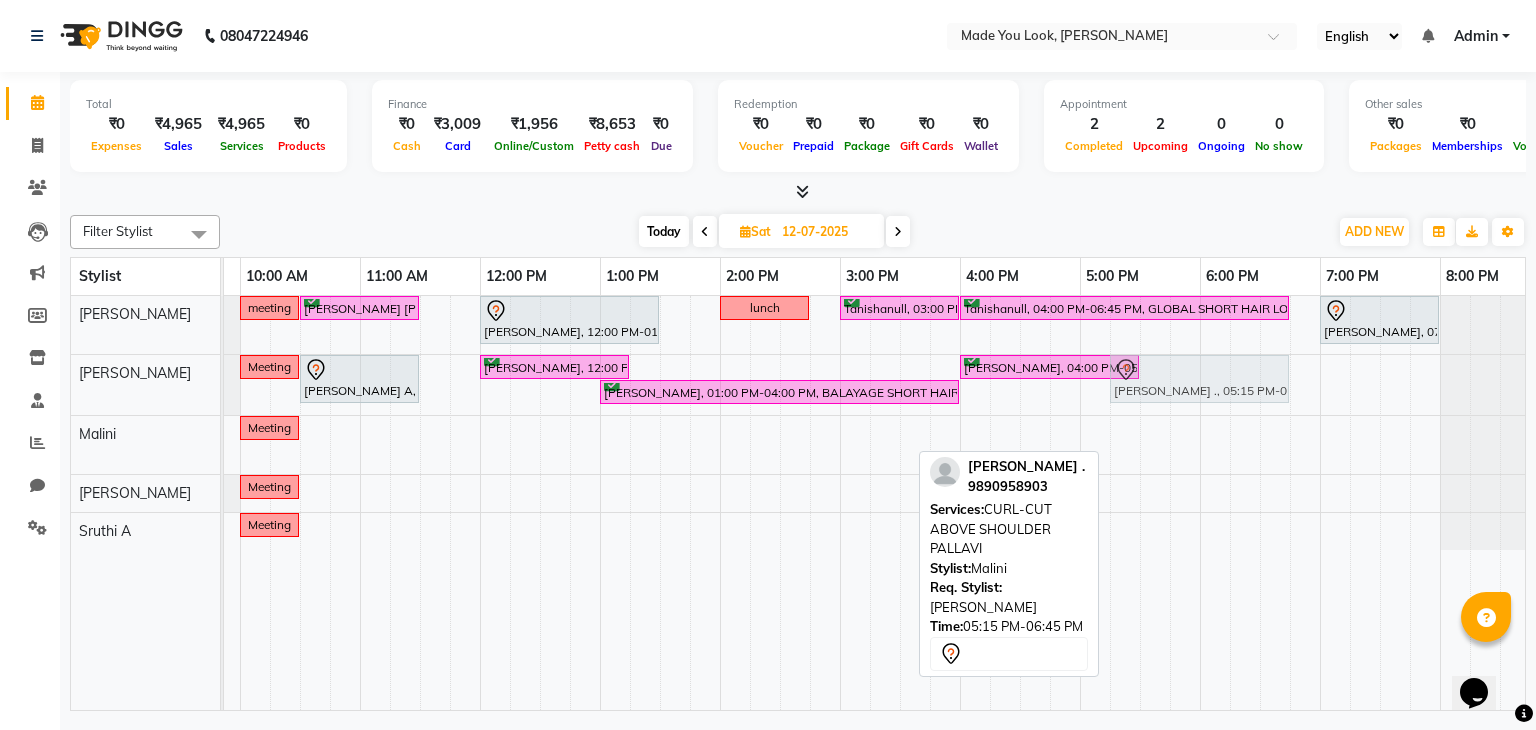 drag, startPoint x: 1155, startPoint y: 432, endPoint x: 1153, endPoint y: 402, distance: 30.066593 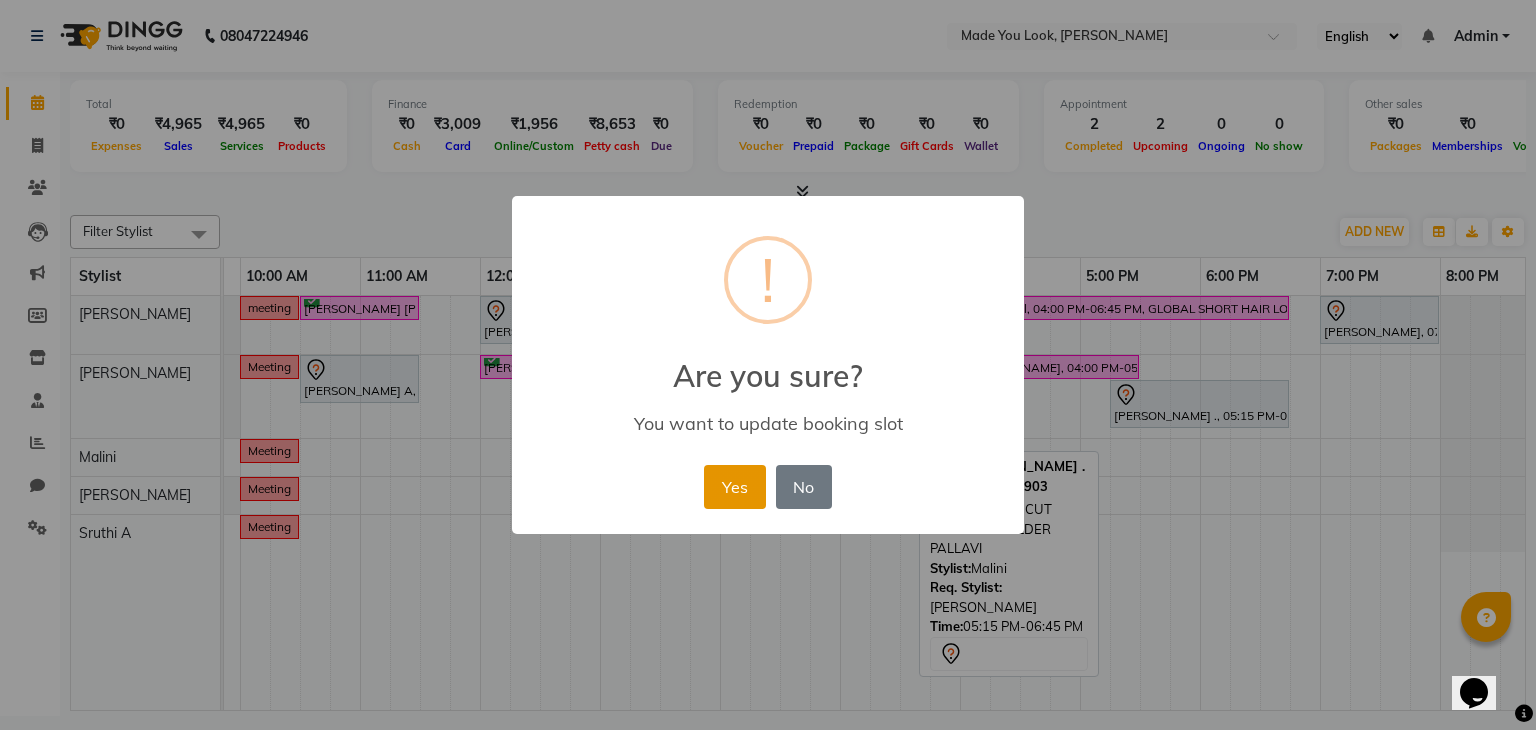 click on "Yes" at bounding box center (734, 487) 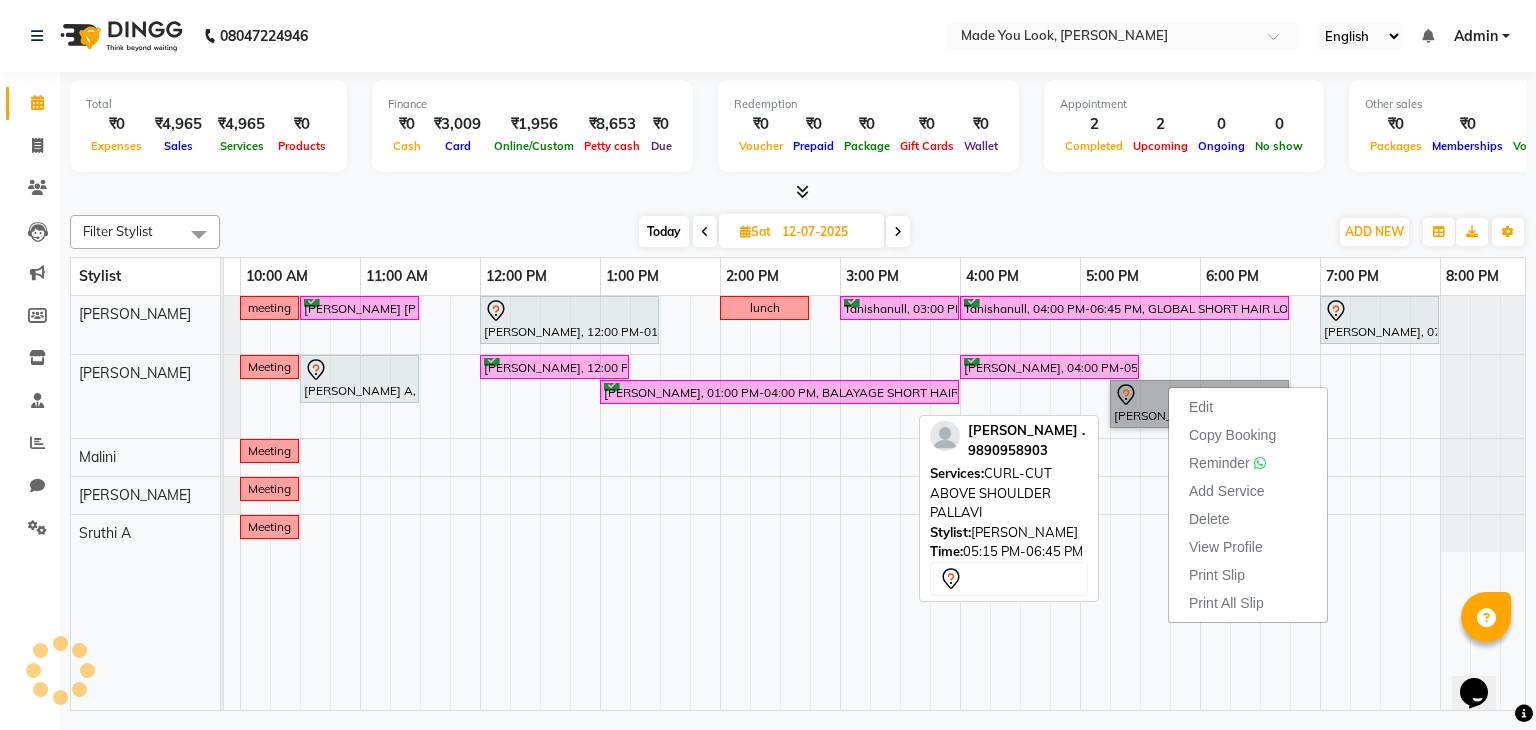 click on "[PERSON_NAME] ., 05:15 PM-06:45 PM, CURL-CUT ABOVE SHOULDER PALLAVI" at bounding box center (1199, 404) 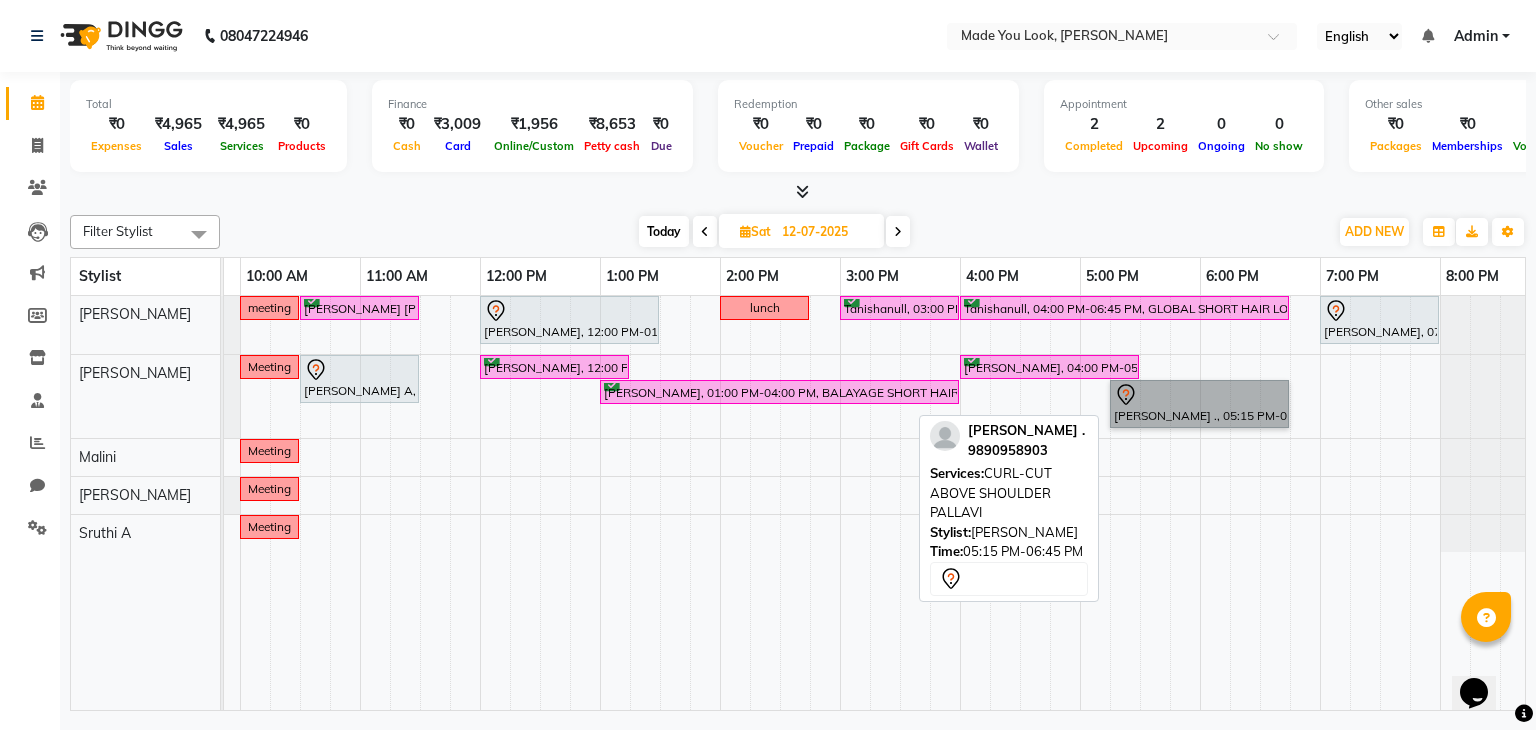 click on "[PERSON_NAME] ., 05:15 PM-06:45 PM, CURL-CUT ABOVE SHOULDER PALLAVI" at bounding box center [1199, 404] 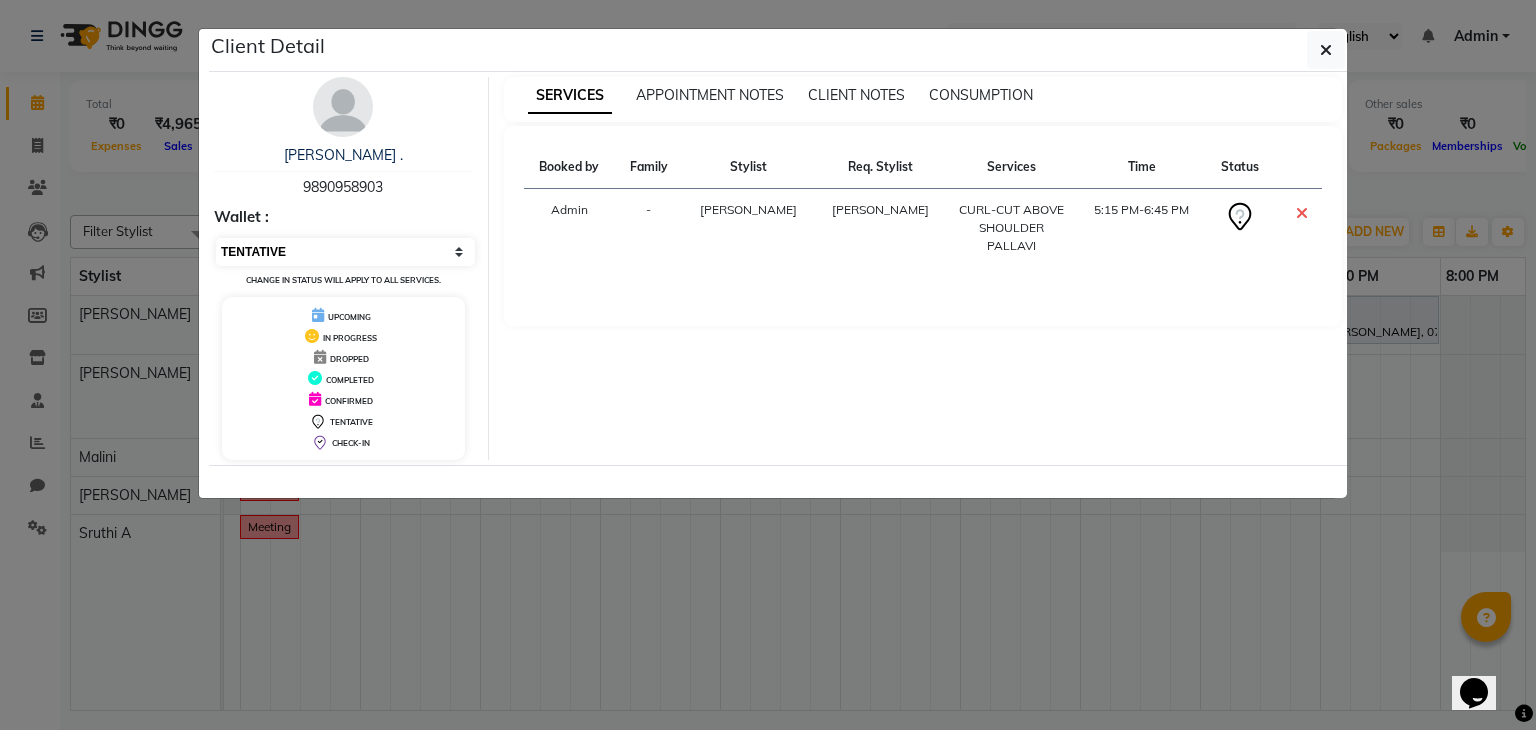 click on "Select CONFIRMED TENTATIVE" at bounding box center (345, 252) 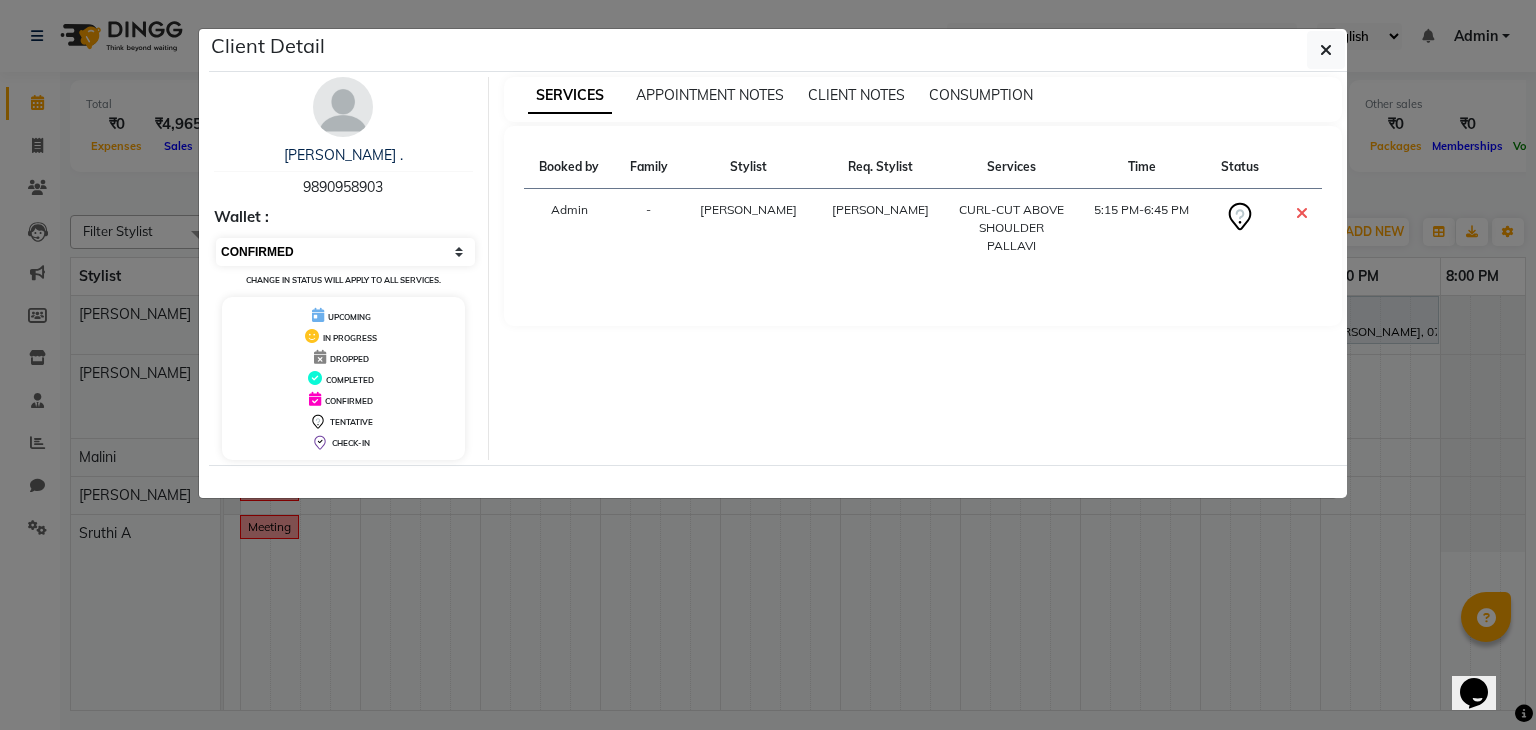 click on "Select CONFIRMED TENTATIVE" at bounding box center [345, 252] 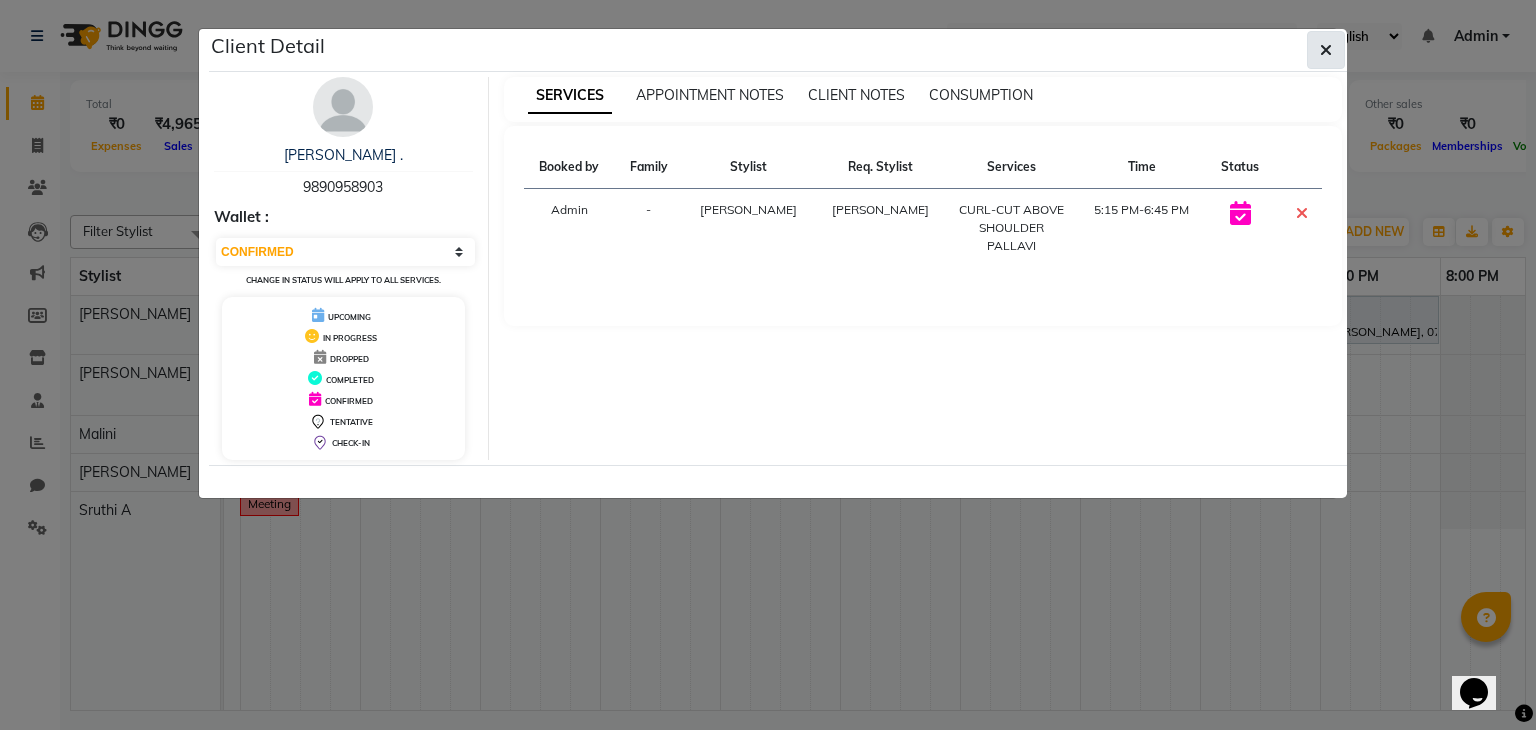 click 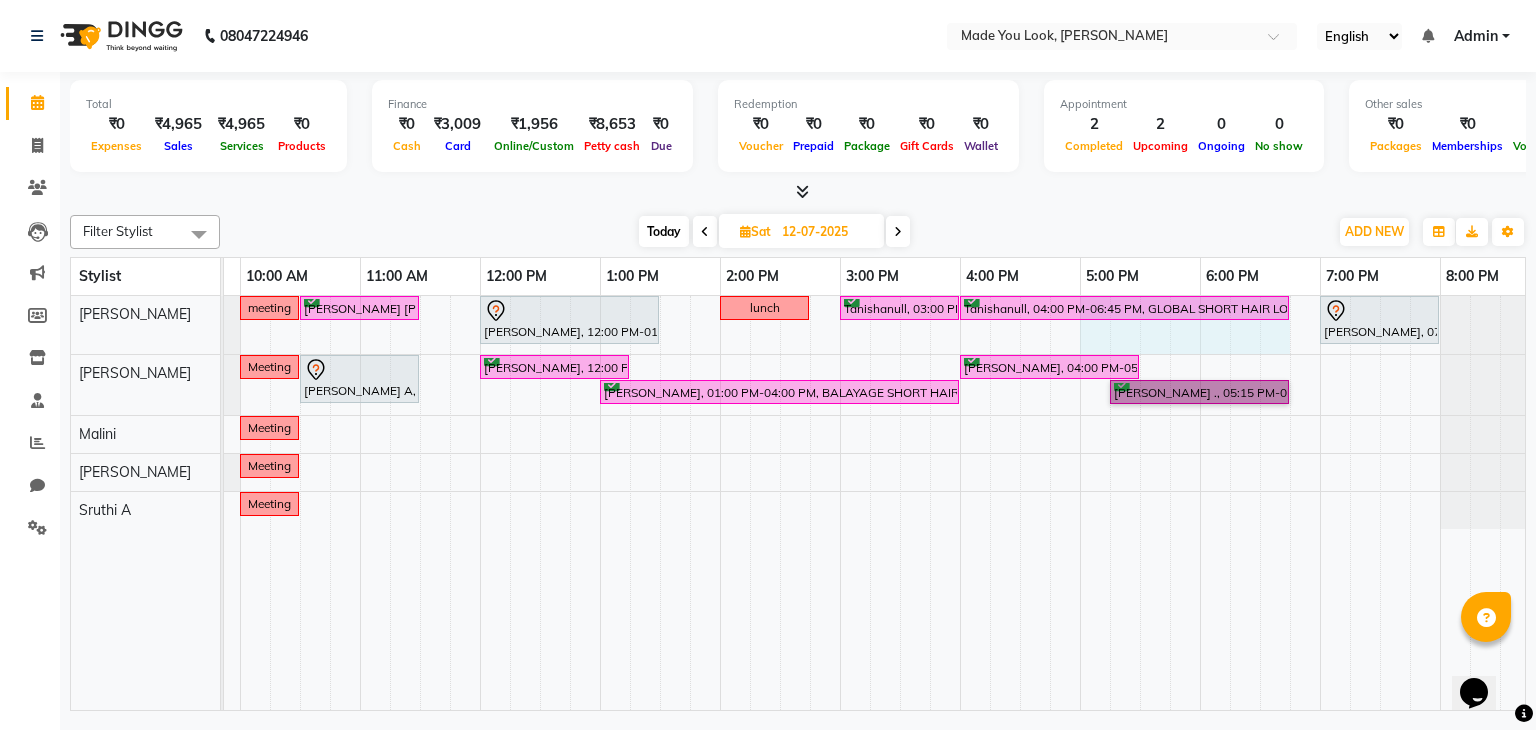 drag, startPoint x: 1235, startPoint y: 357, endPoint x: 1098, endPoint y: 394, distance: 141.90842 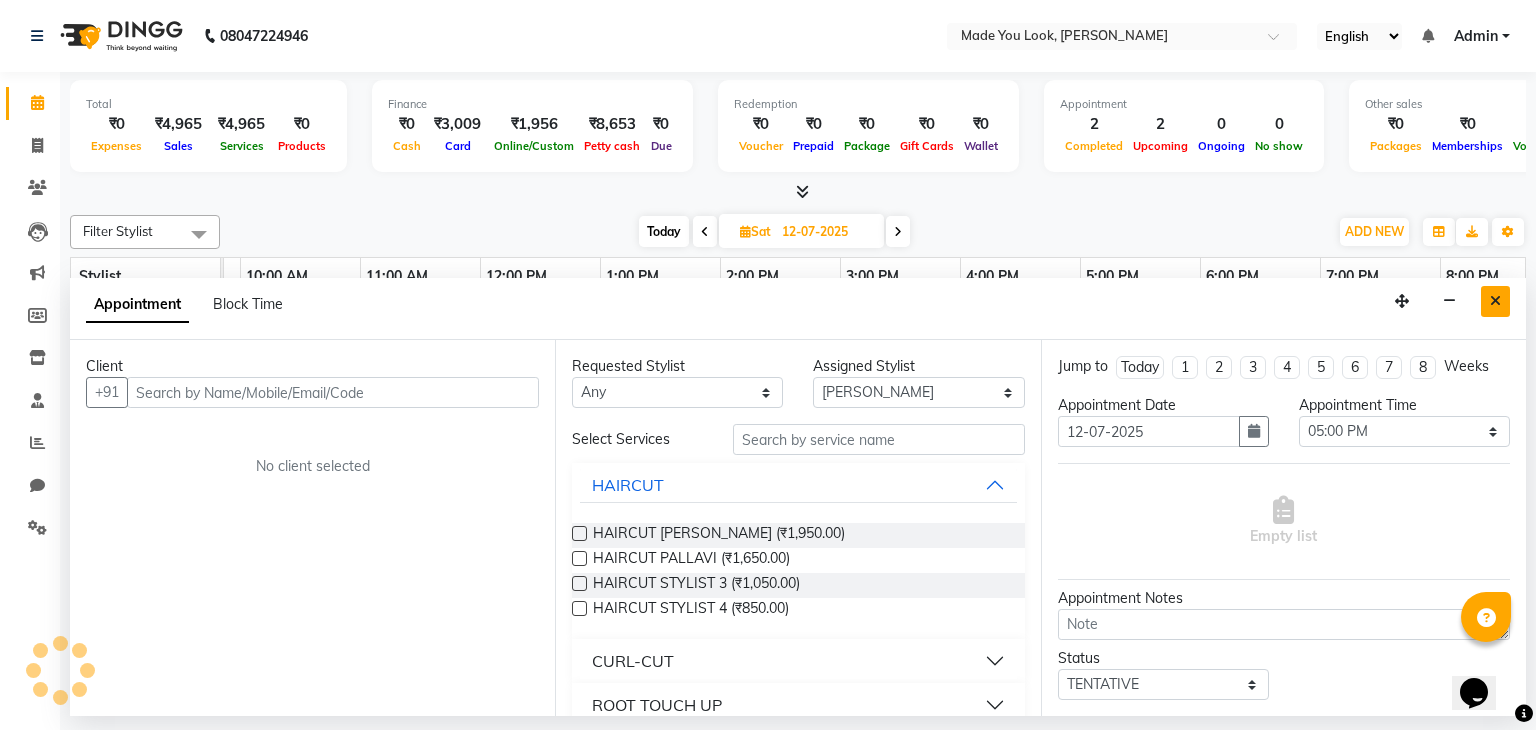 click at bounding box center (1495, 301) 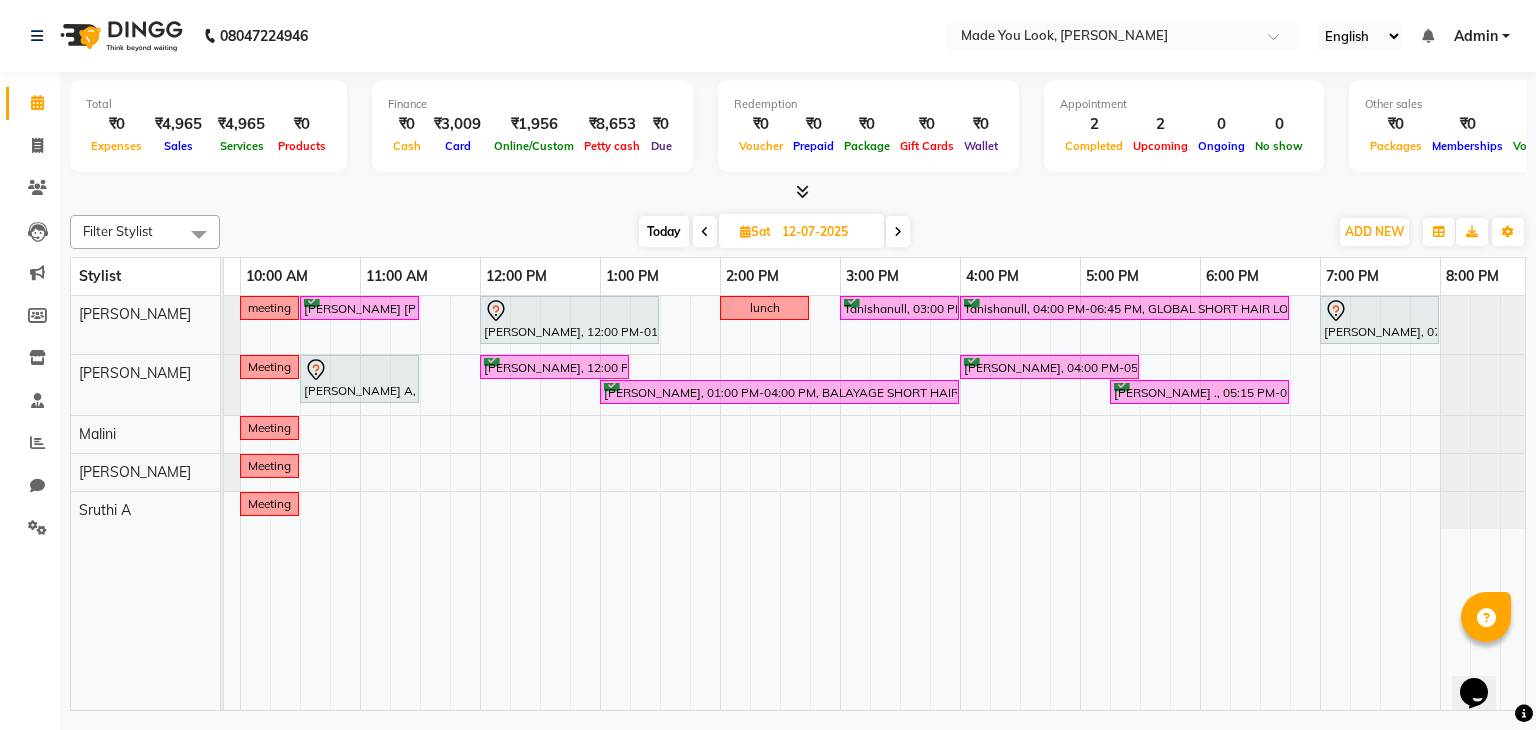 click on "Today" at bounding box center [664, 231] 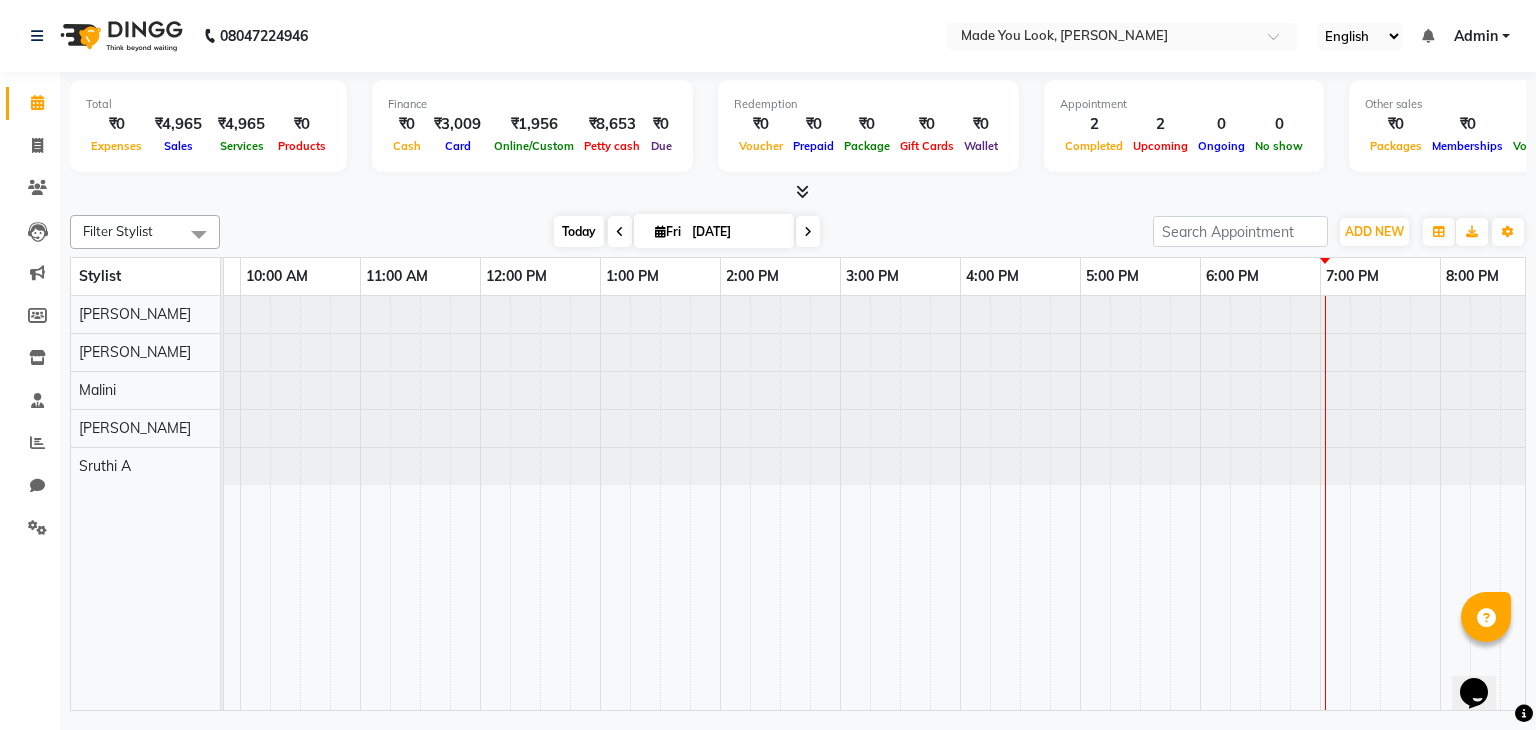 scroll, scrollTop: 0, scrollLeft: 0, axis: both 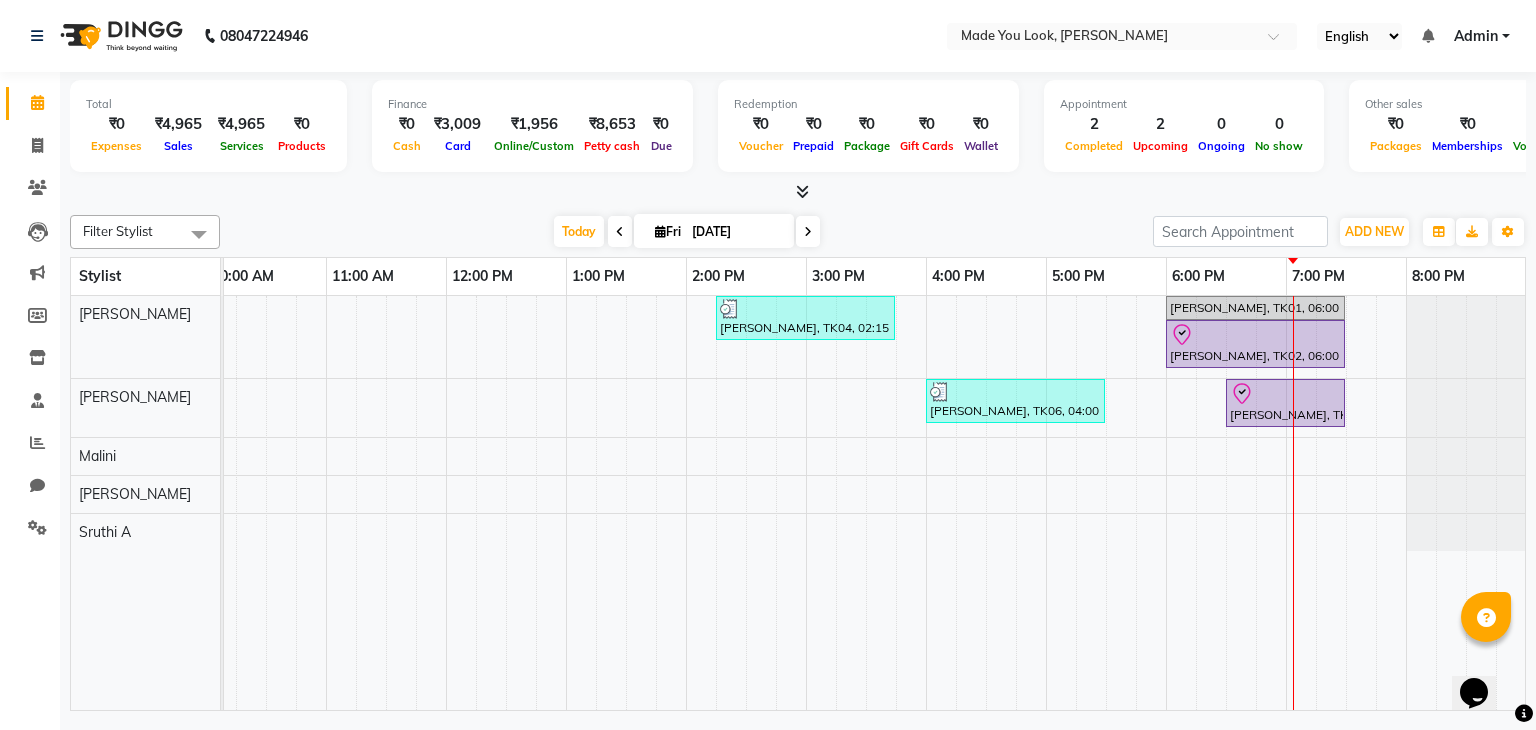 click on "Filter Stylist Select All Malini pallavi [PERSON_NAME] Devi [PERSON_NAME]  [PERSON_NAME] A [DATE]  [DATE] Toggle Dropdown Add Appointment Add Invoice Add Expense Add Attendance Add Client Add Transaction Toggle Dropdown Add Appointment Add Invoice Add Expense Add Attendance Add Client ADD NEW Toggle Dropdown Add Appointment Add Invoice Add Expense Add Attendance Add Client Add Transaction Filter Stylist Select All Malini pallavi [PERSON_NAME] Devi [PERSON_NAME]  [PERSON_NAME] A Group By  Staff View   Room View  View as Vertical  Vertical - Week View  Horizontal  Horizontal - Week View  List  Toggle Dropdown Calendar Settings Manage Tags   Arrange Stylists   Reset Stylists  Full Screen Appointment Form Zoom 100% Stylist 8:00 AM 9:00 AM 10:00 AM 11:00 AM 12:00 PM 1:00 PM 2:00 PM 3:00 PM 4:00 PM 5:00 PM 6:00 PM 7:00 PM 8:00 PM [PERSON_NAME]  [PERSON_NAME] [PERSON_NAME] Devi [PERSON_NAME] A     [PERSON_NAME], TK04, 02:15 PM-03:45 PM, CURL-CUT BELOW SHOULDER [PERSON_NAME]" 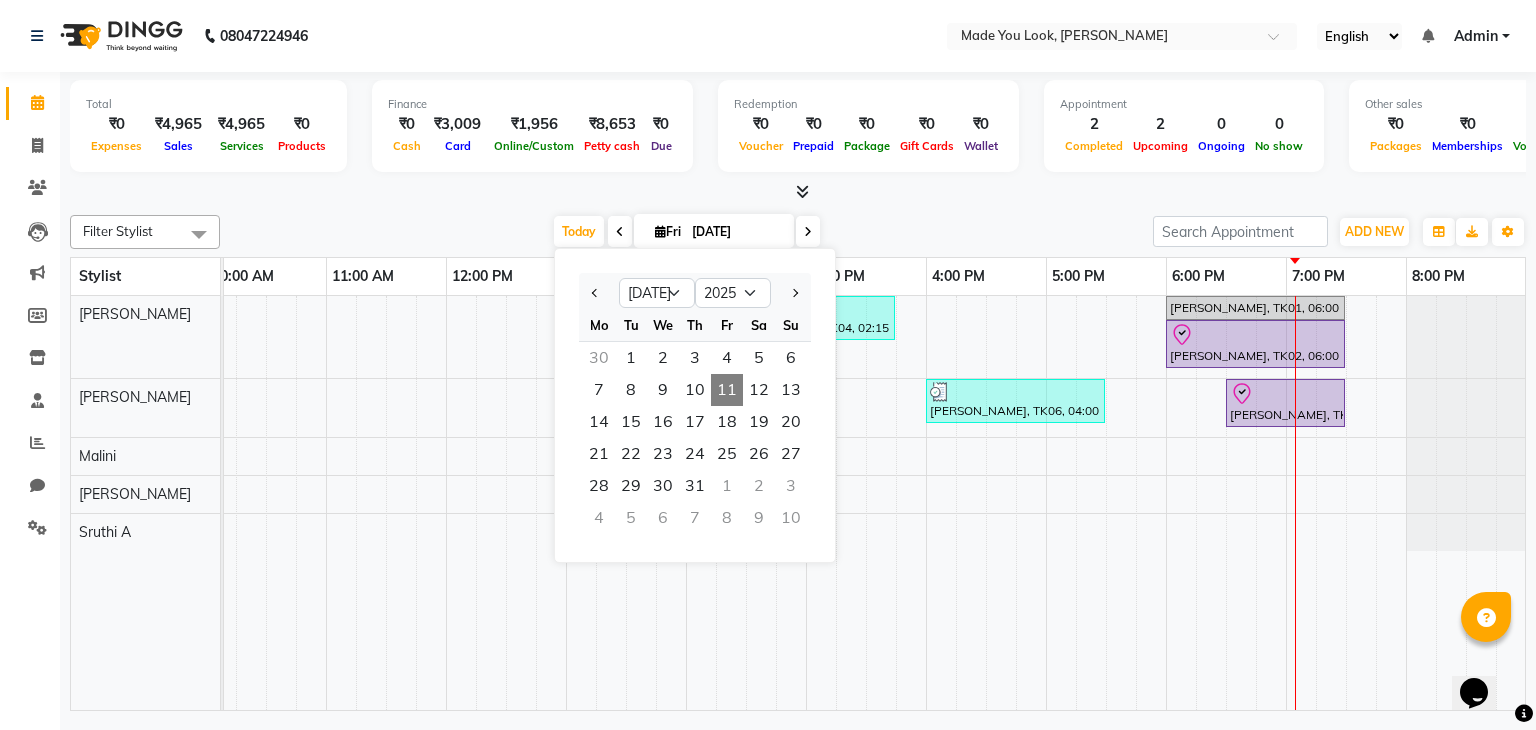 click at bounding box center [798, 192] 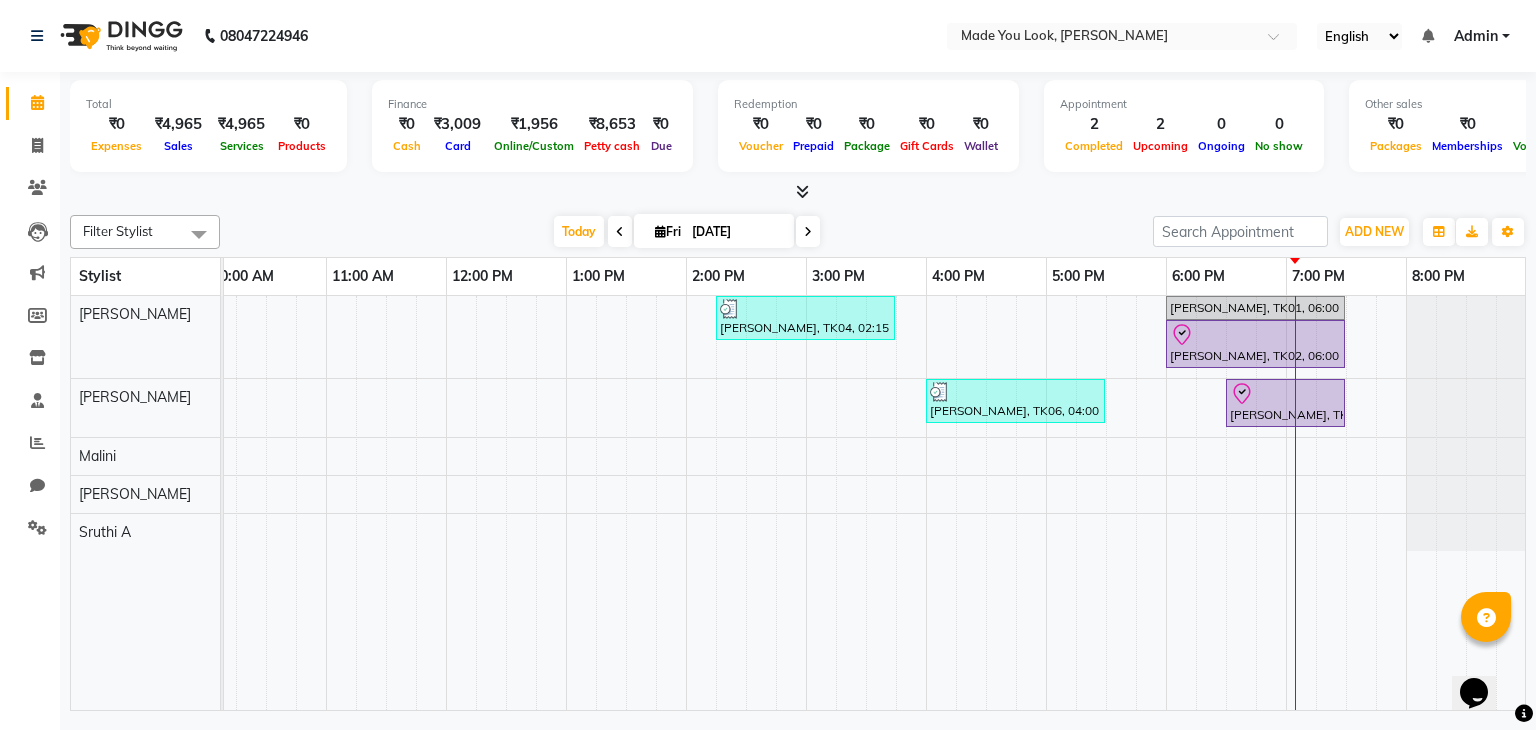 click at bounding box center (620, 231) 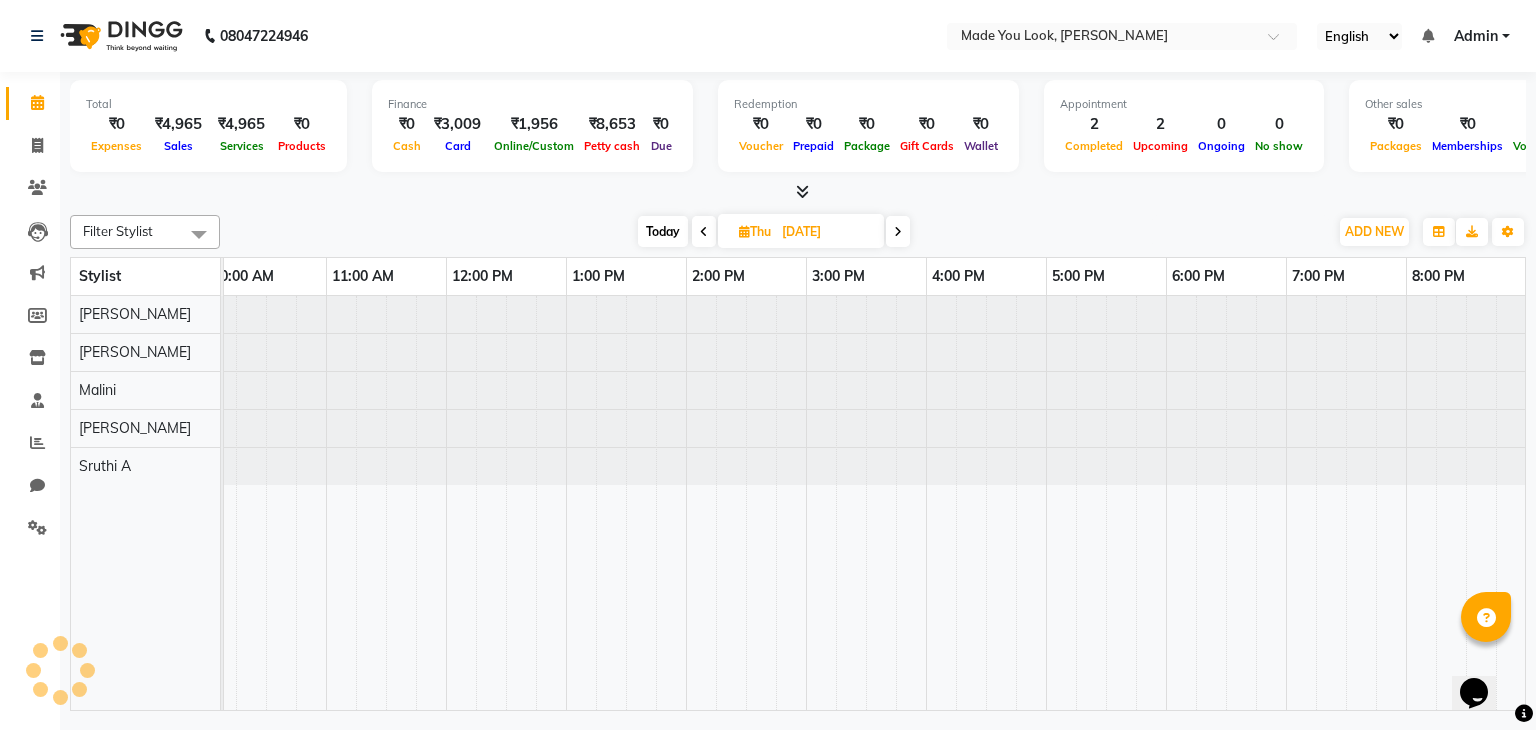 scroll, scrollTop: 0, scrollLeft: 0, axis: both 